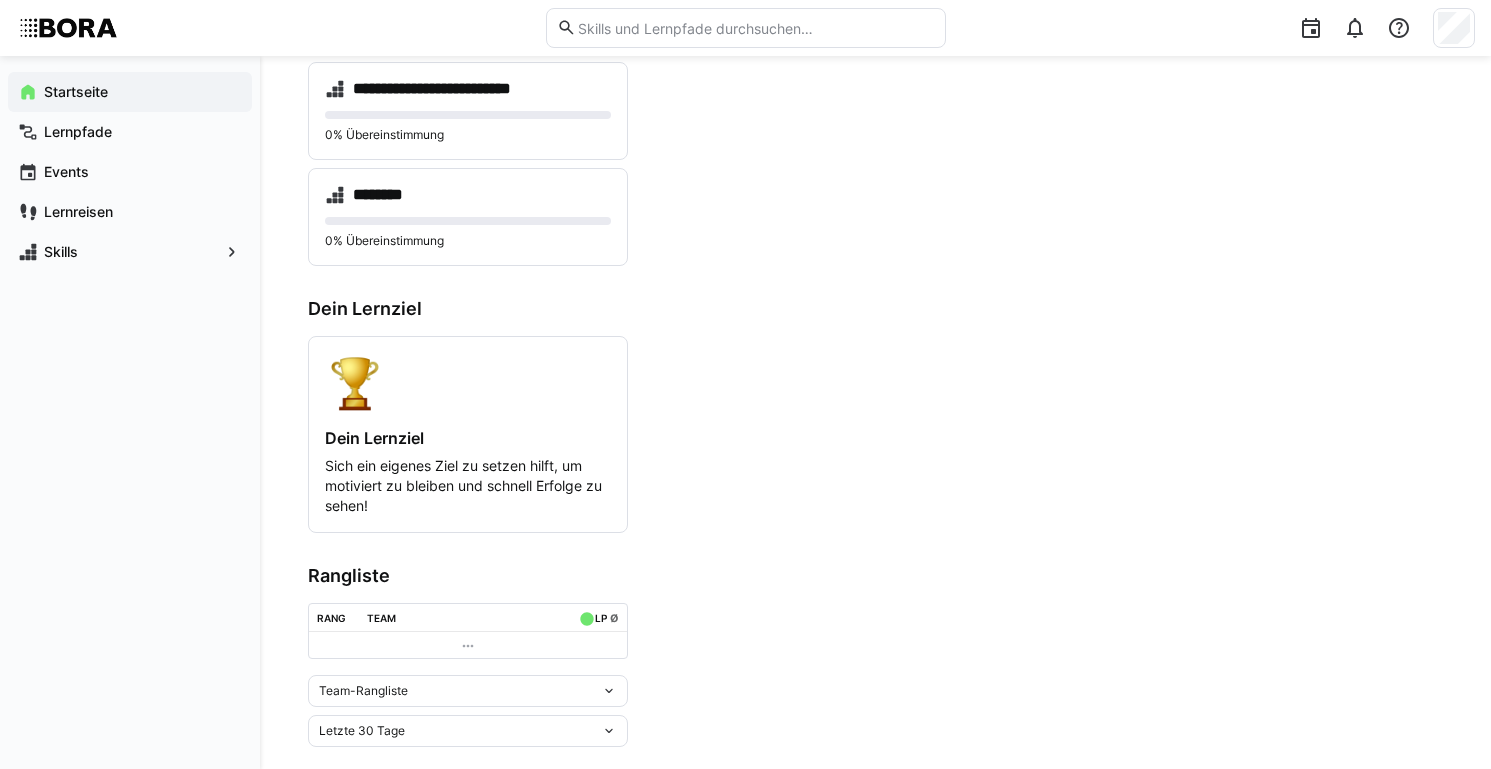 scroll, scrollTop: 447, scrollLeft: 0, axis: vertical 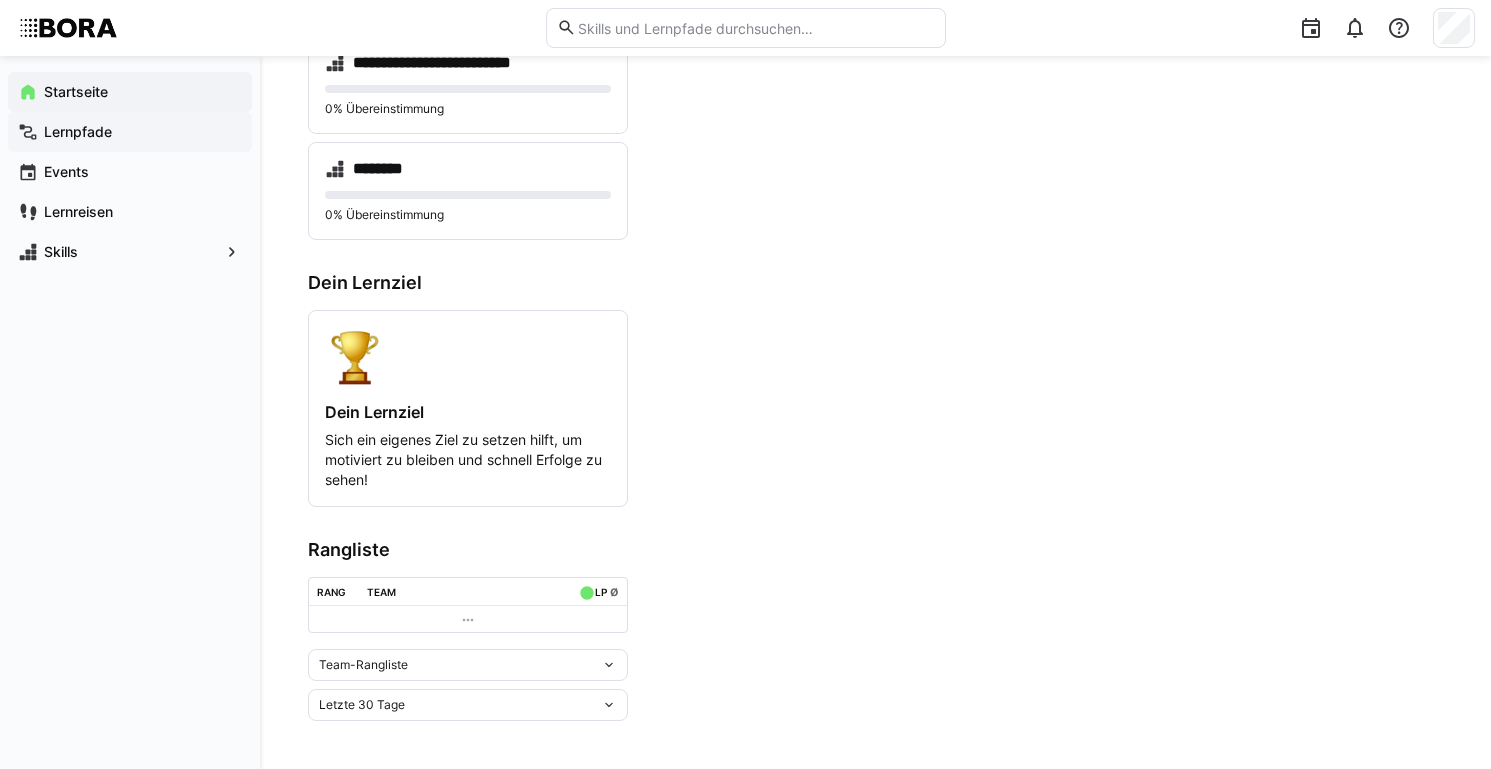 click on "Lernpfade" 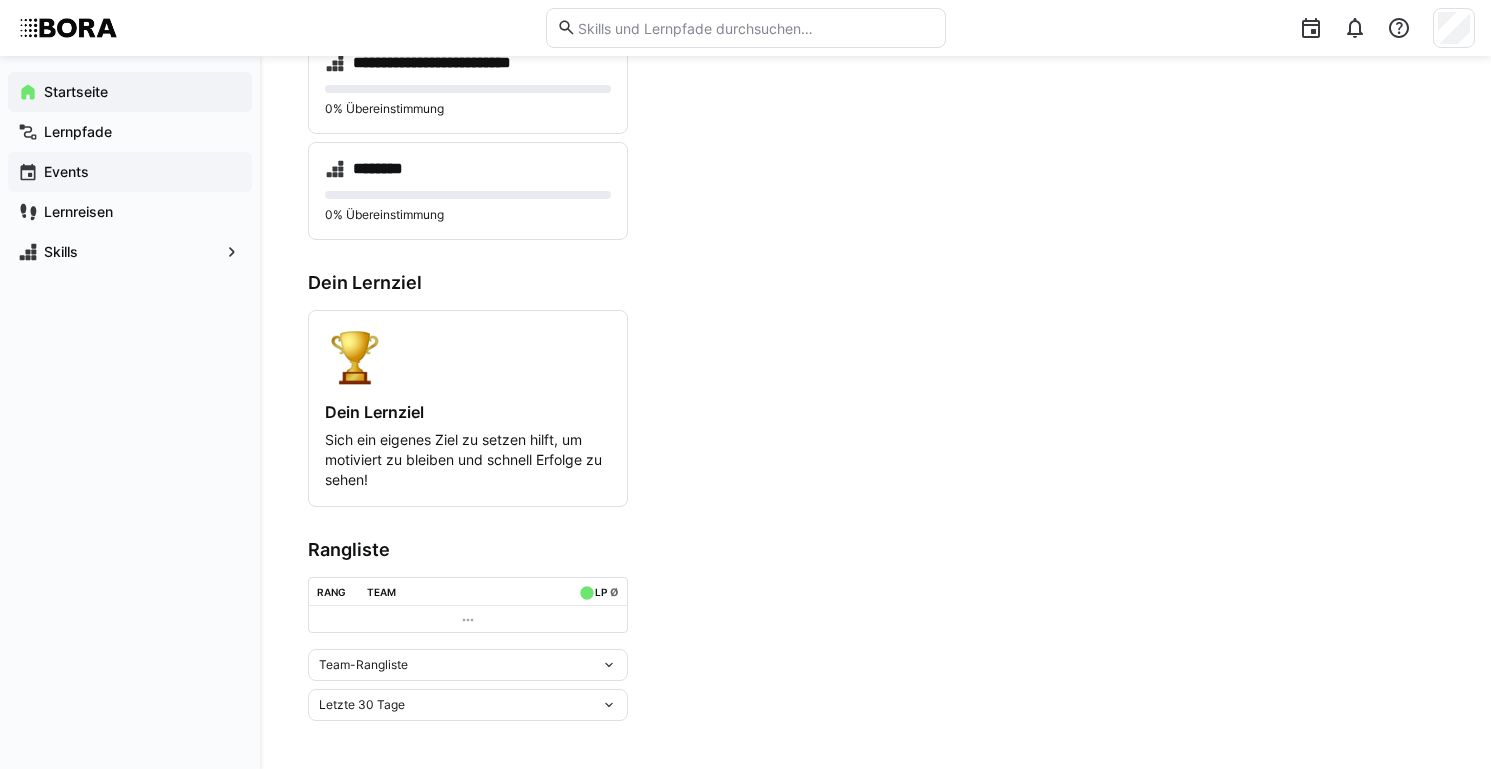 scroll, scrollTop: 0, scrollLeft: 0, axis: both 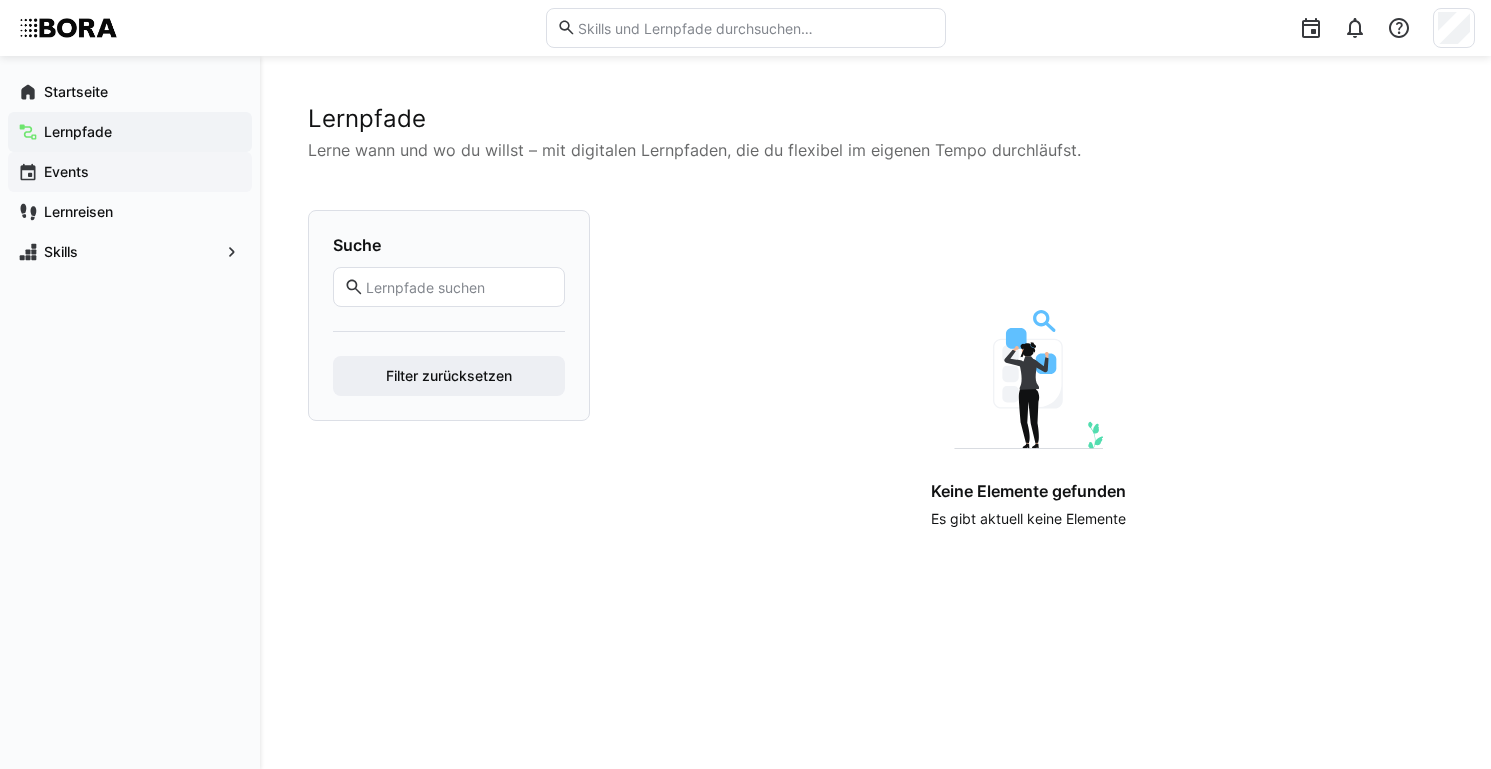 click on "Events" 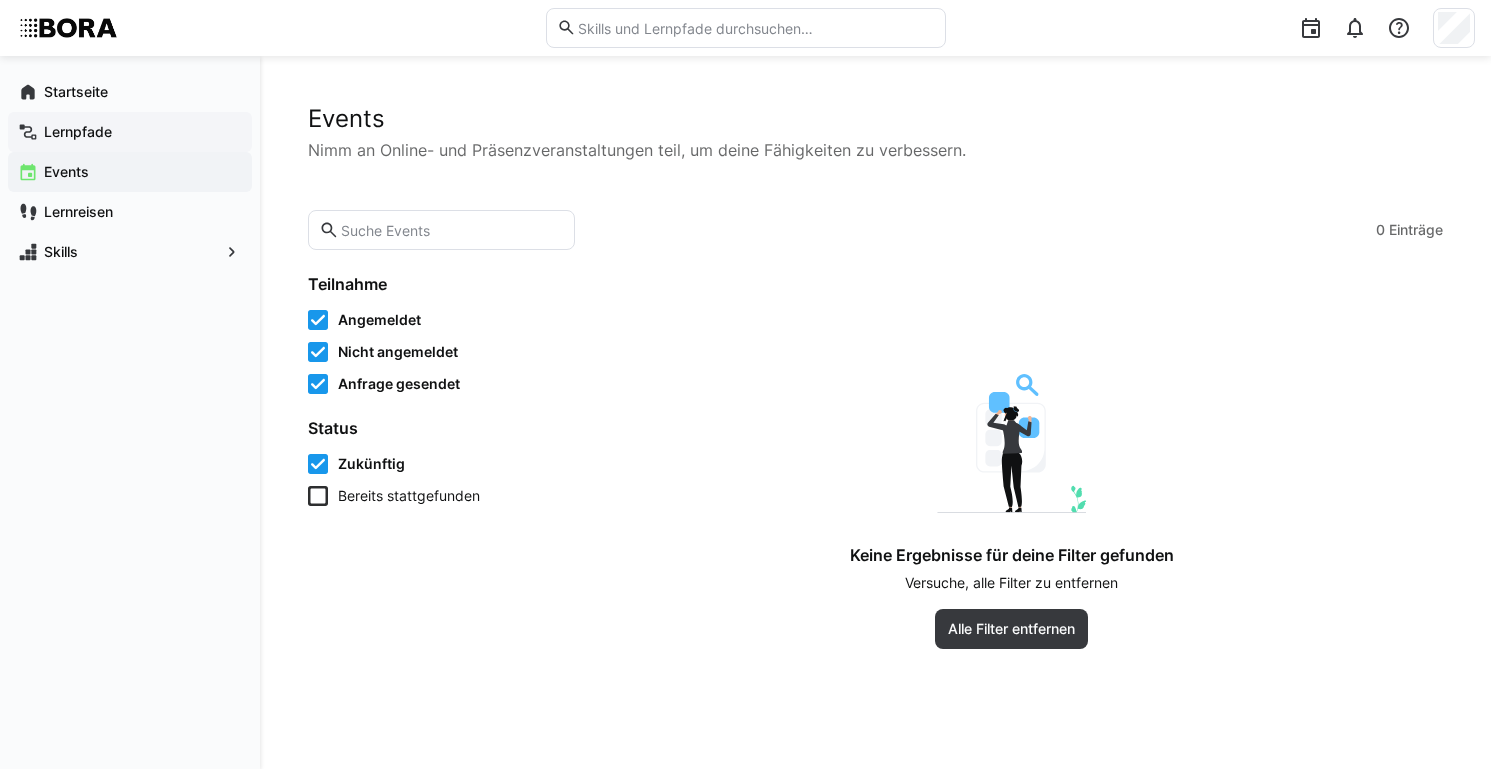 click on "Lernpfade" 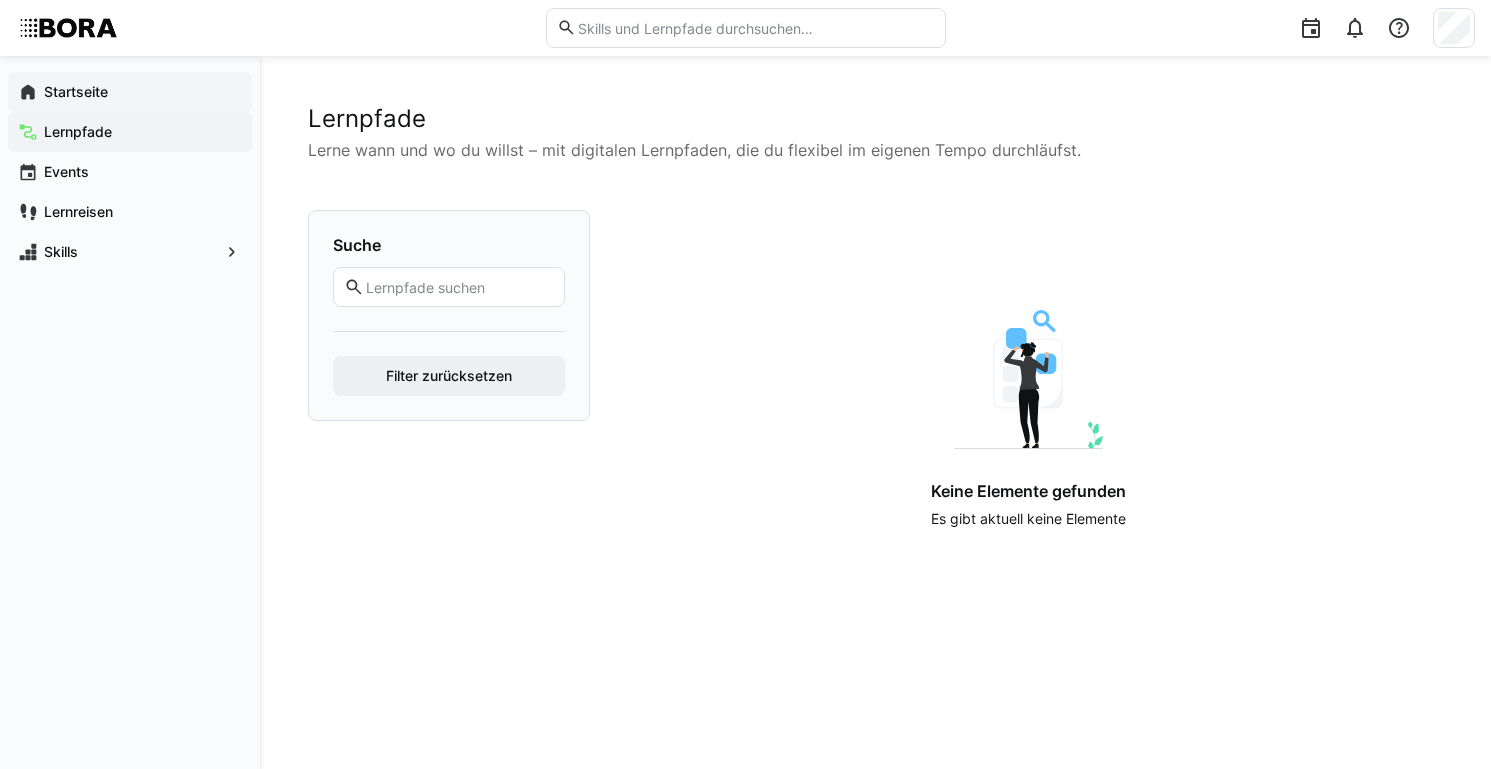 click on "Startseite" 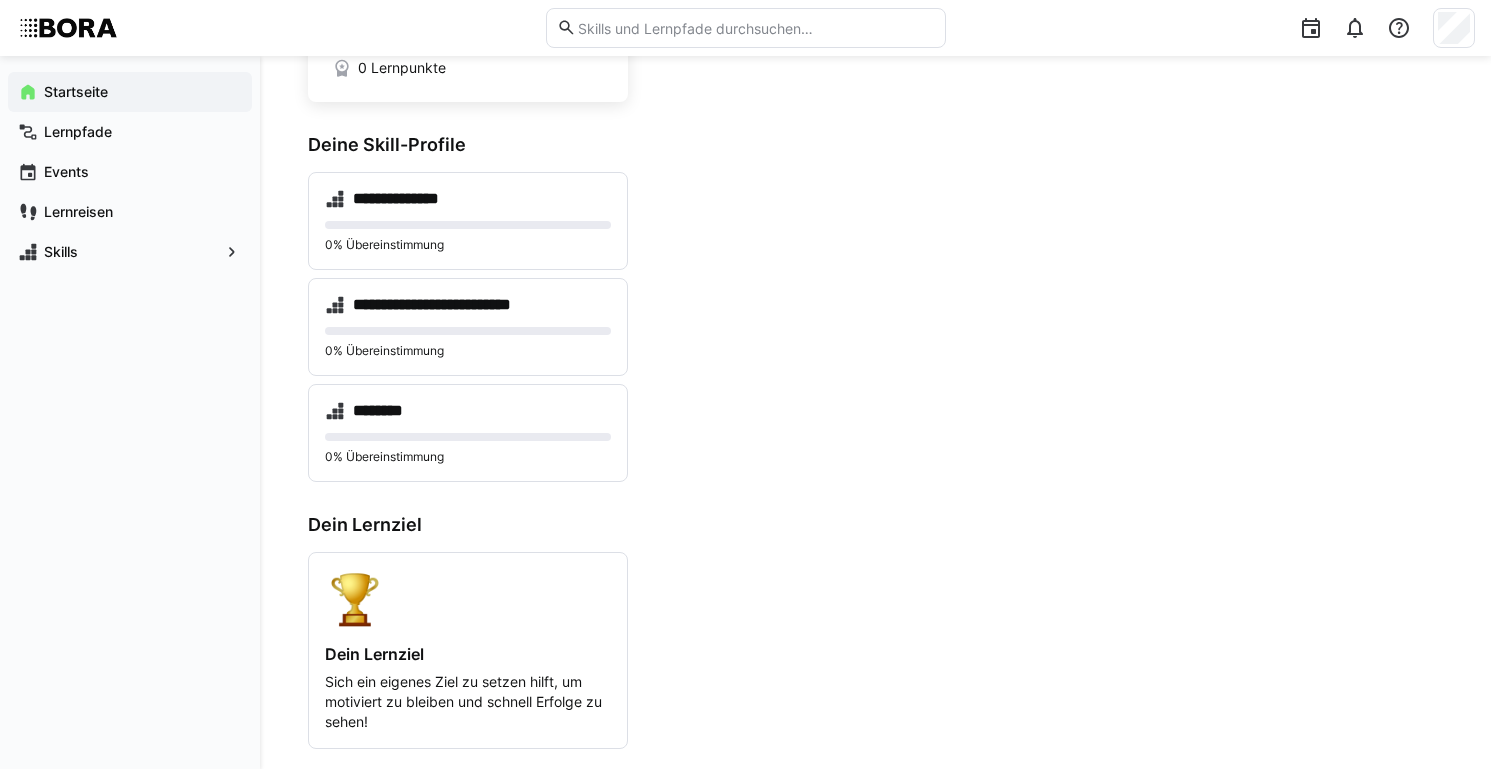 scroll, scrollTop: 0, scrollLeft: 0, axis: both 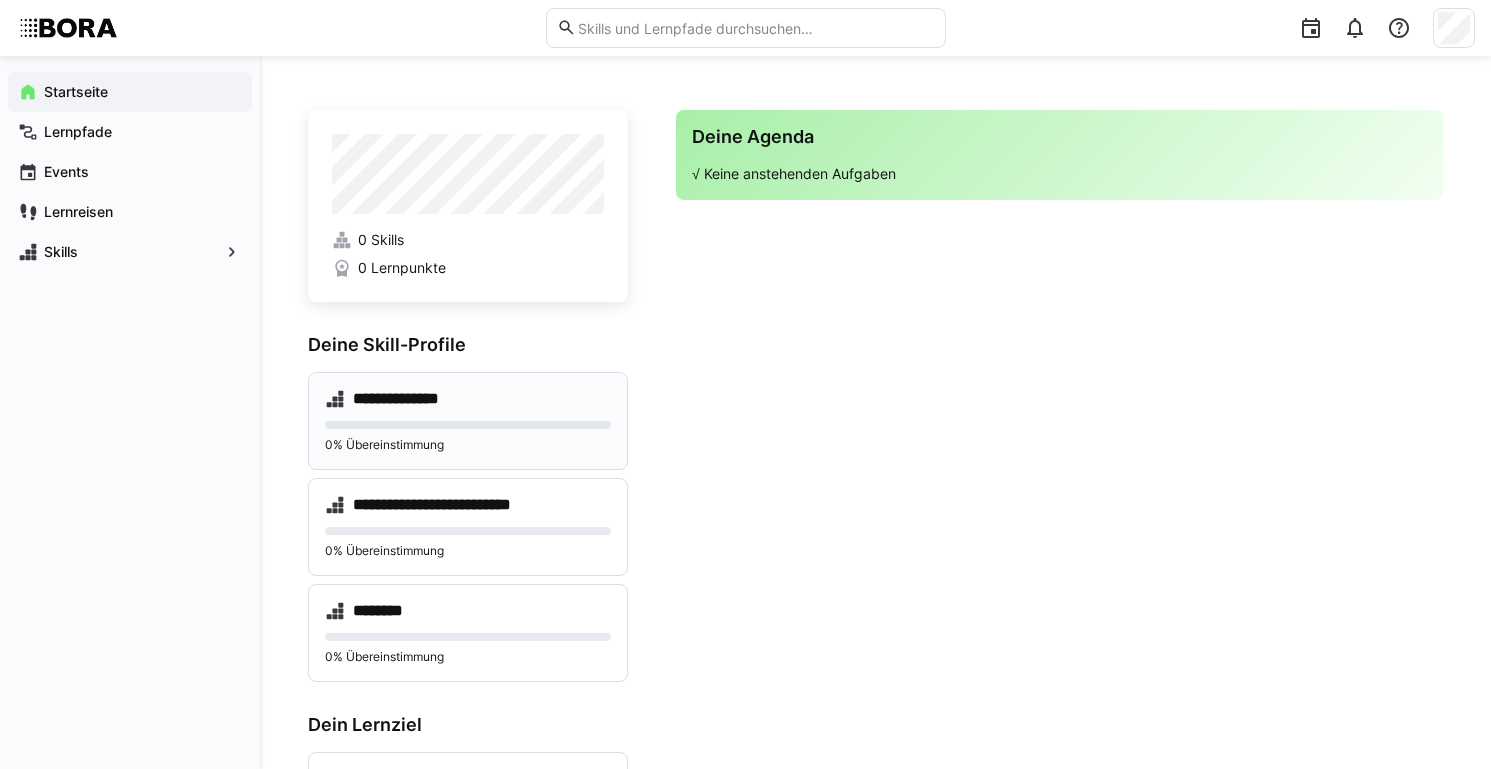 click on "**********" 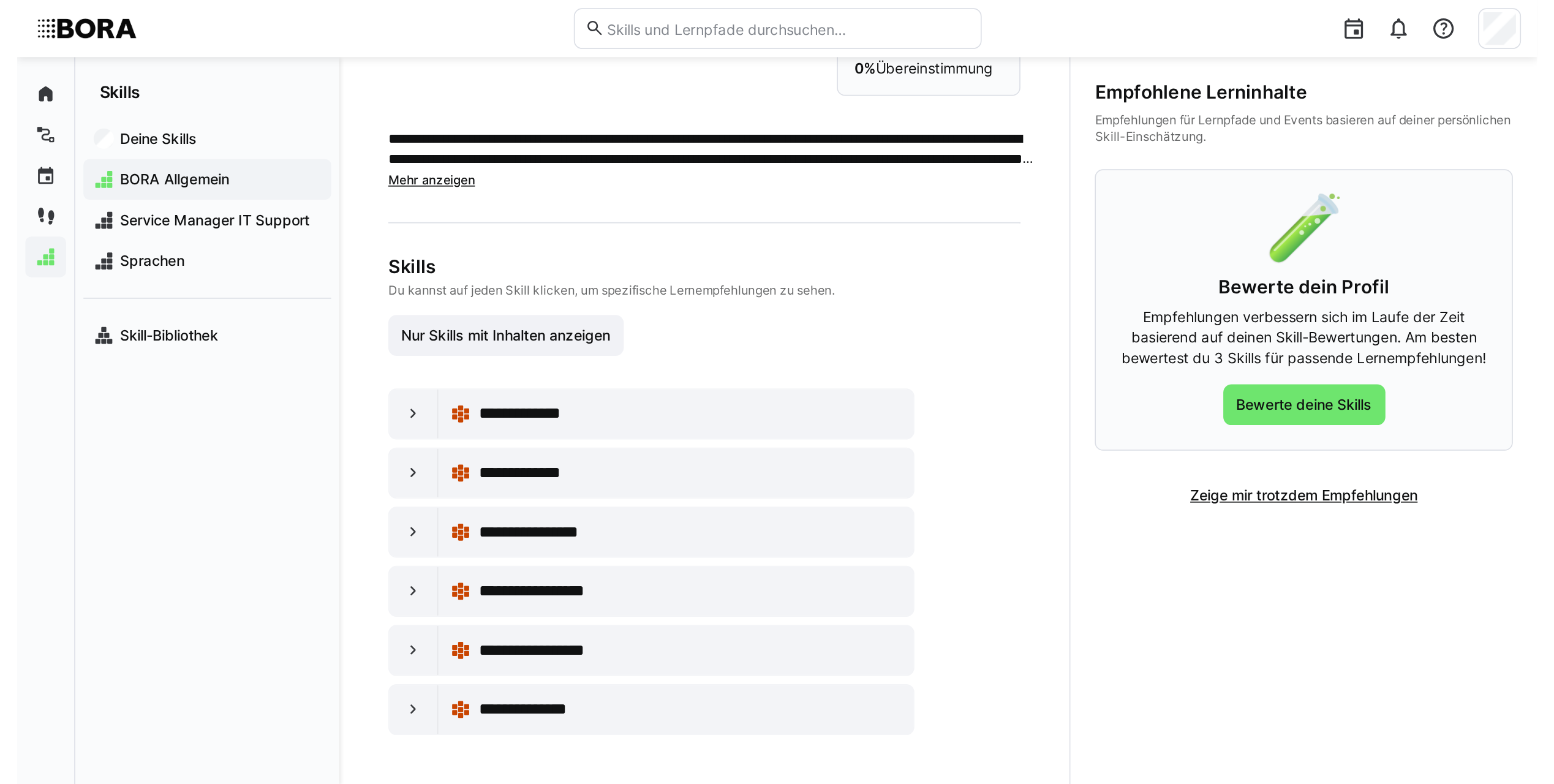 scroll, scrollTop: 0, scrollLeft: 0, axis: both 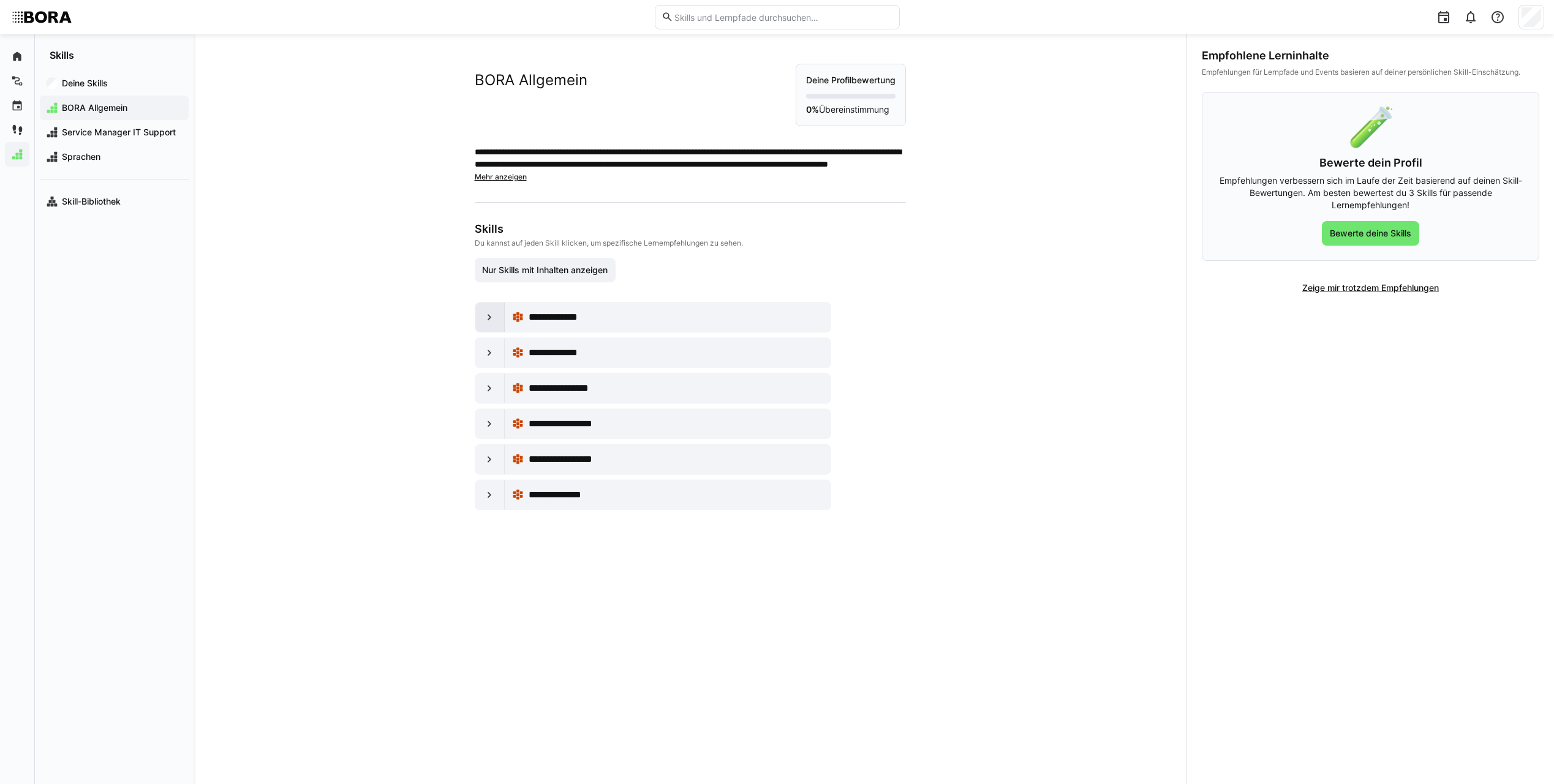 click 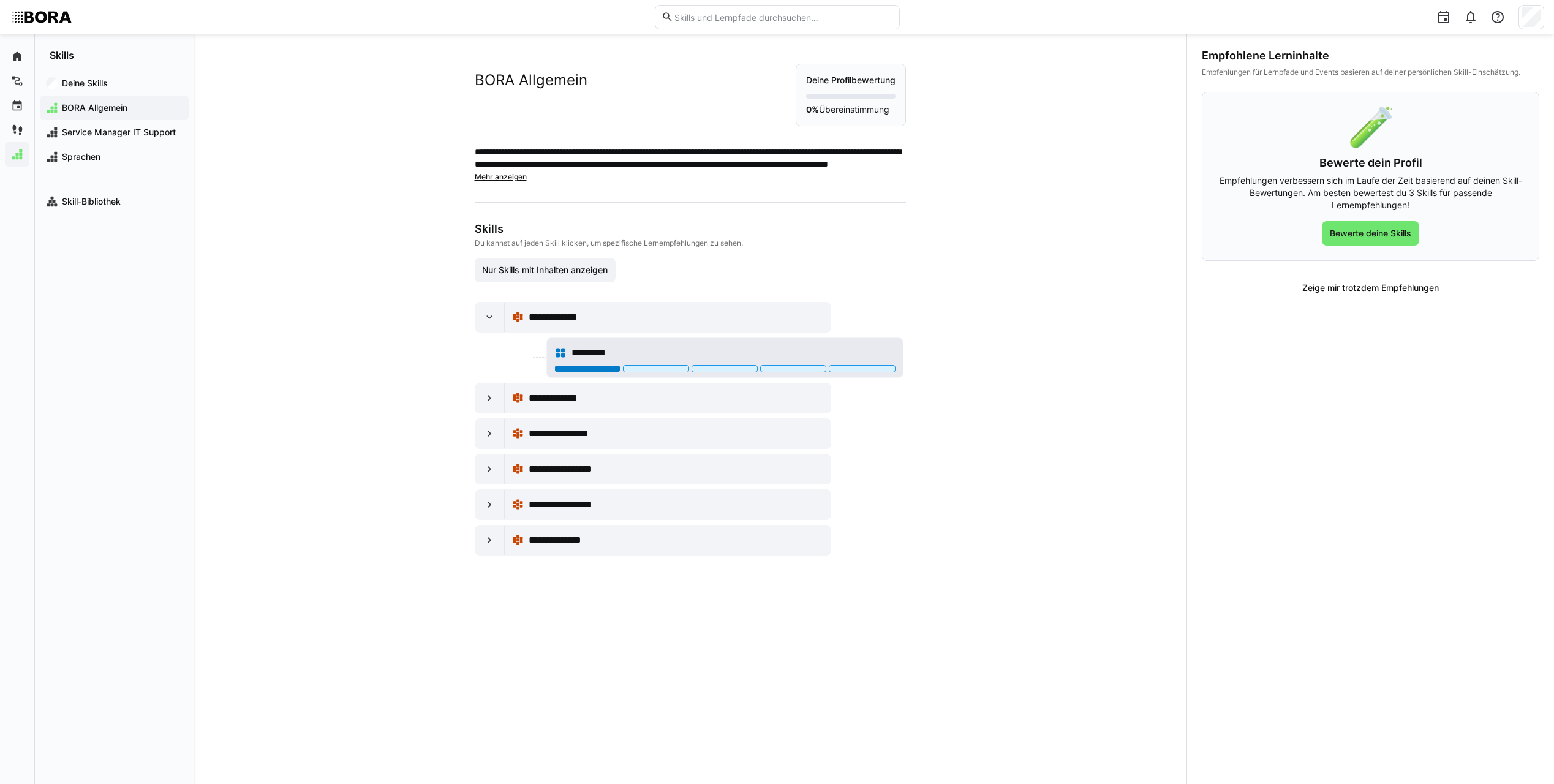 click 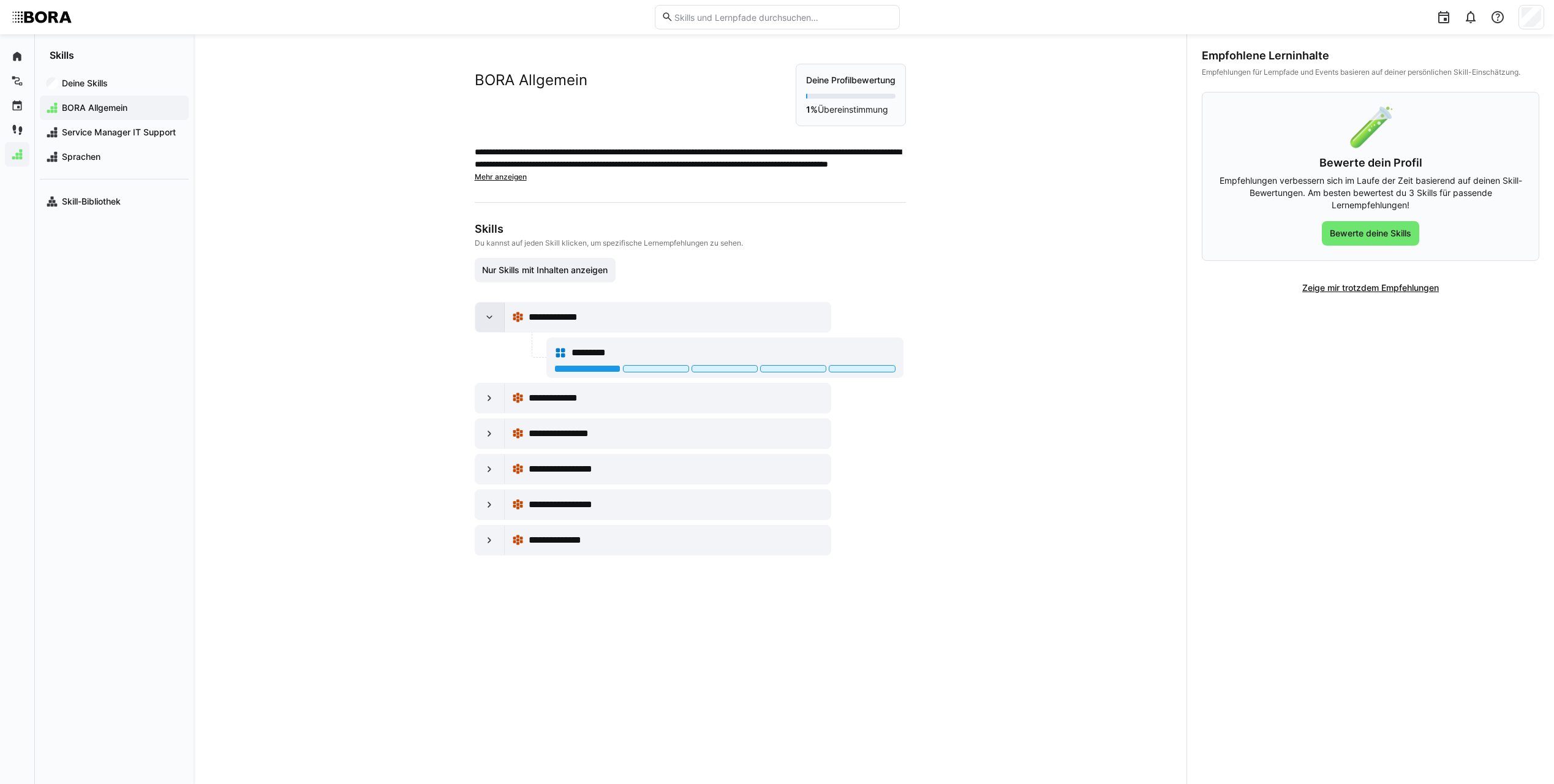 click 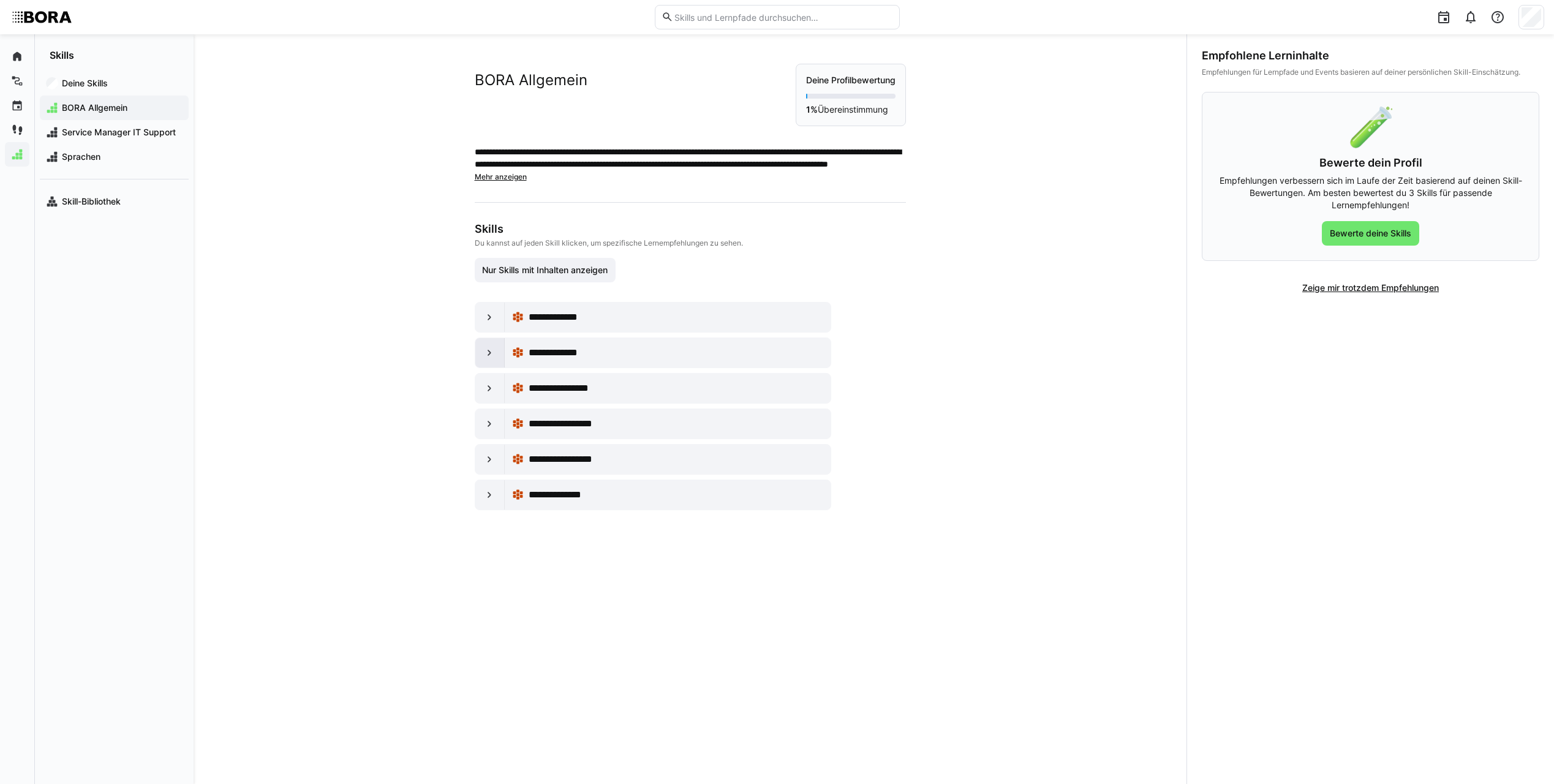 click 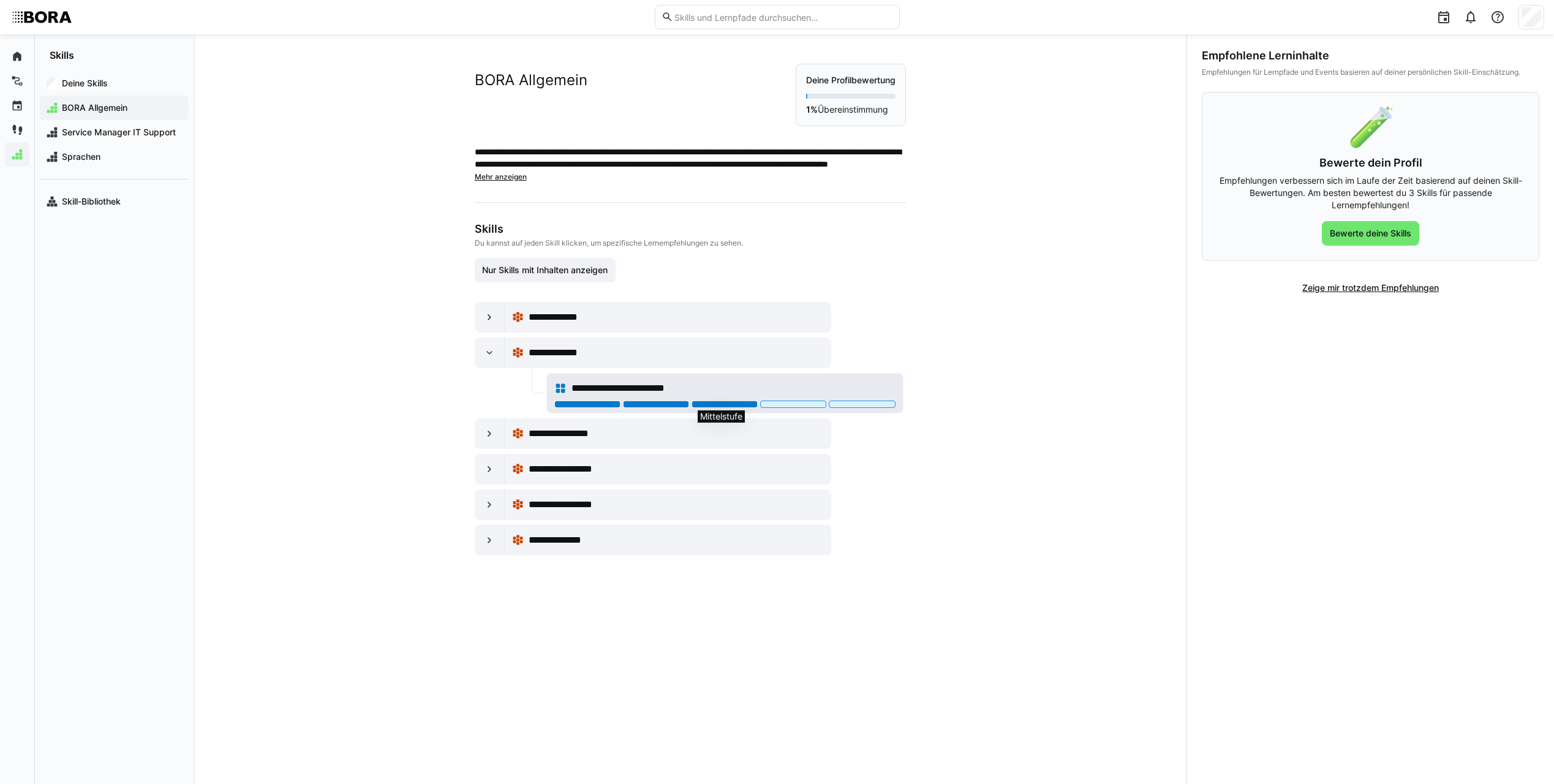 click 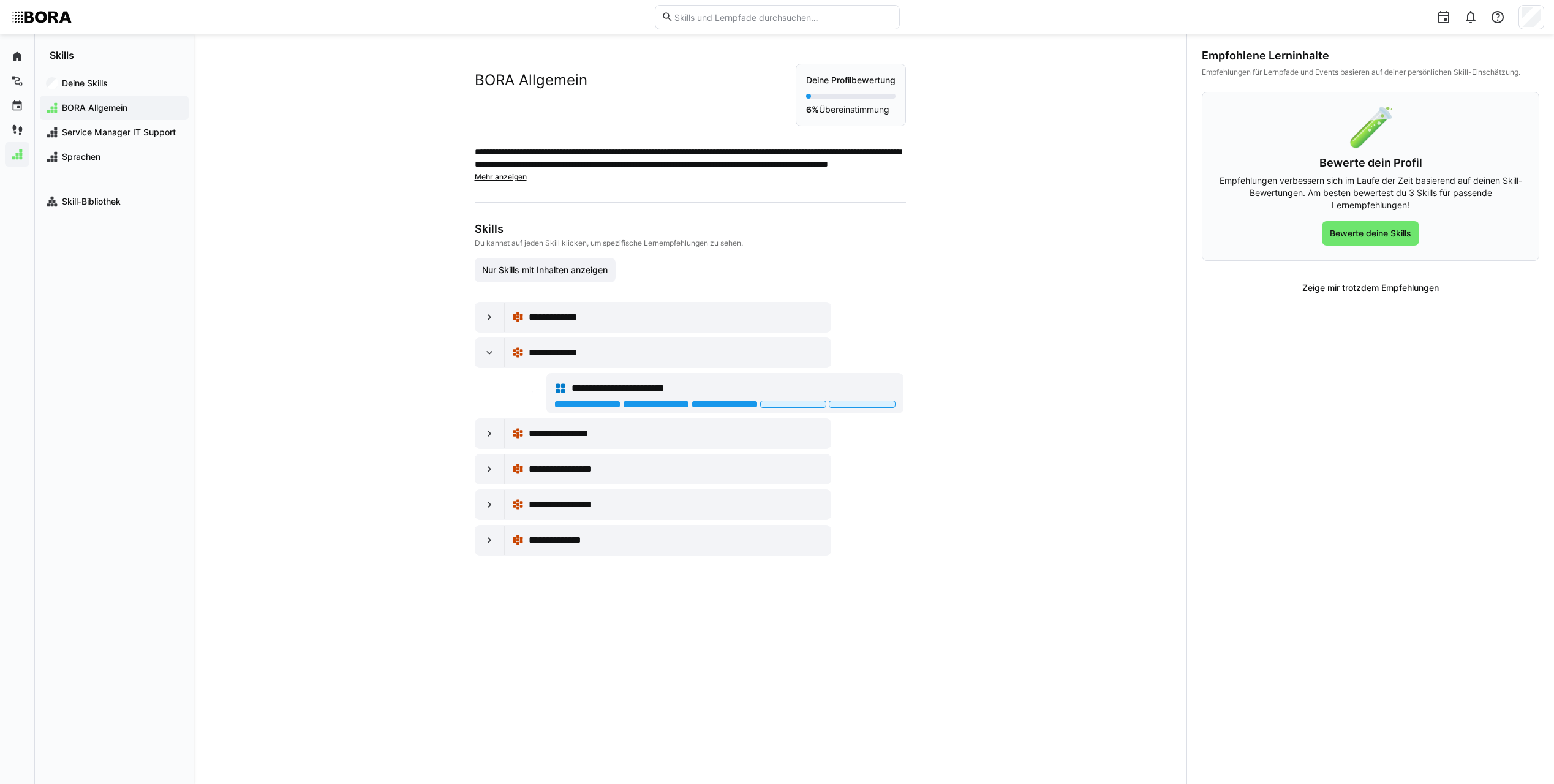 click on "**********" 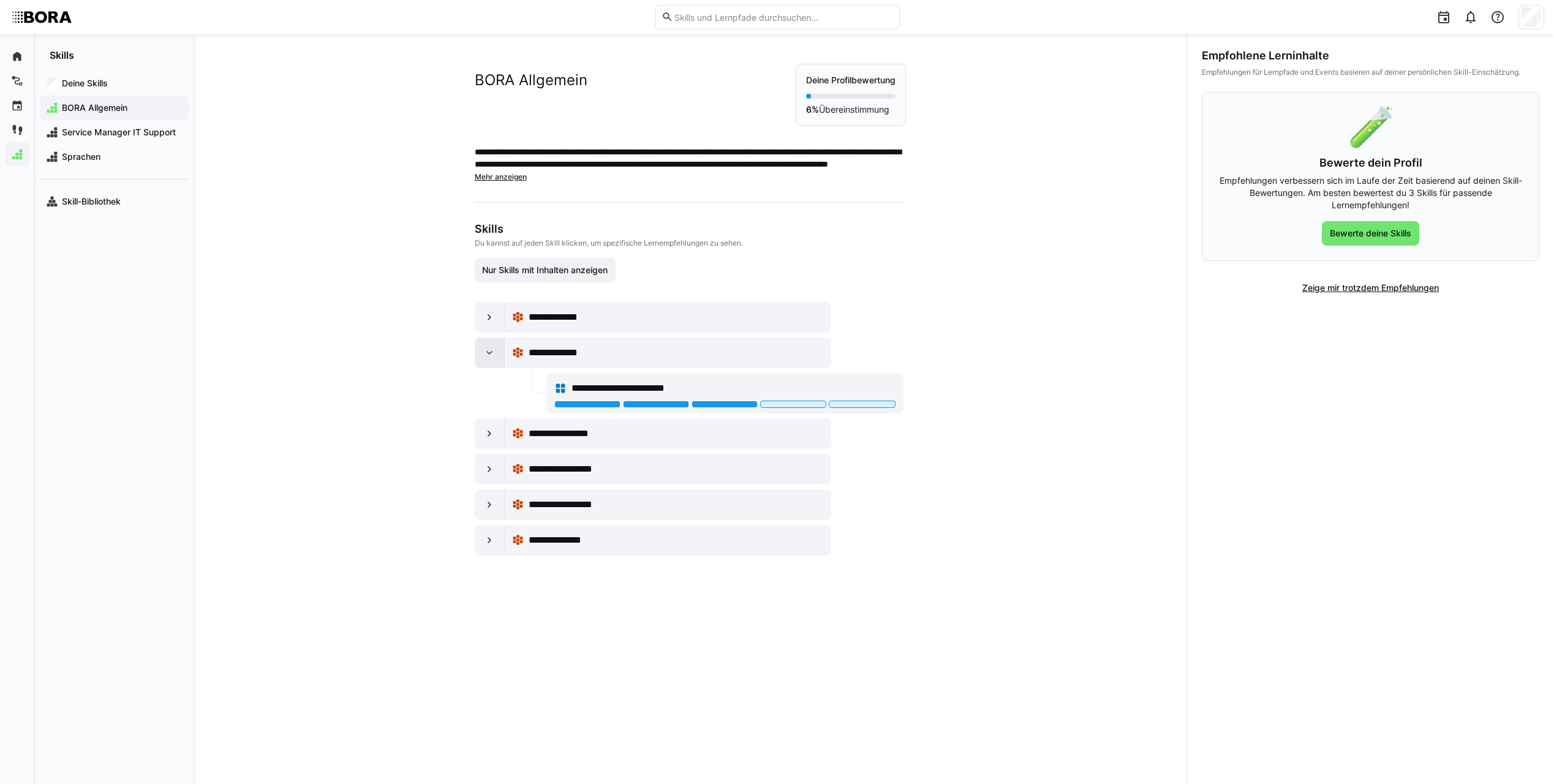 click 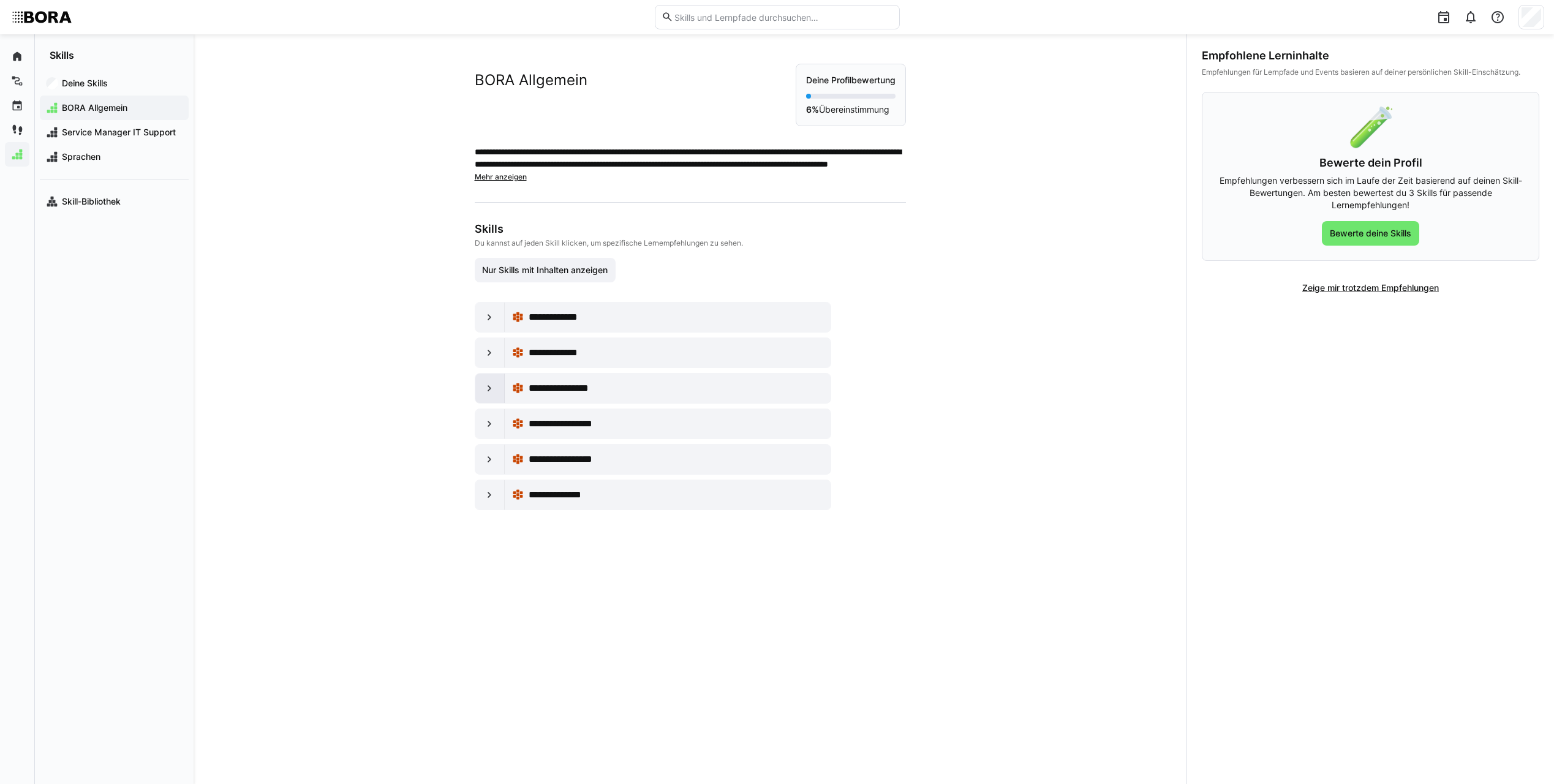click 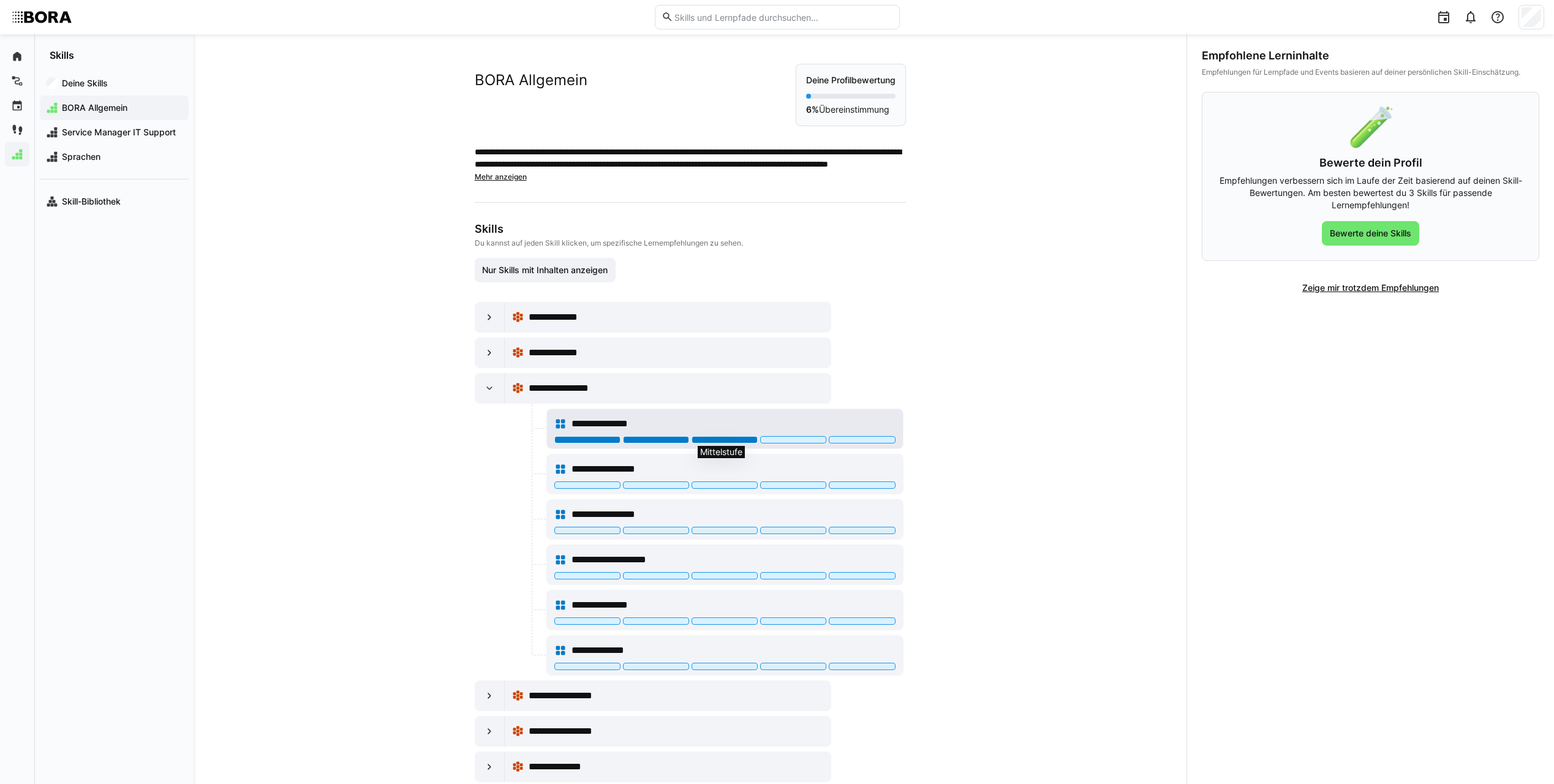 click 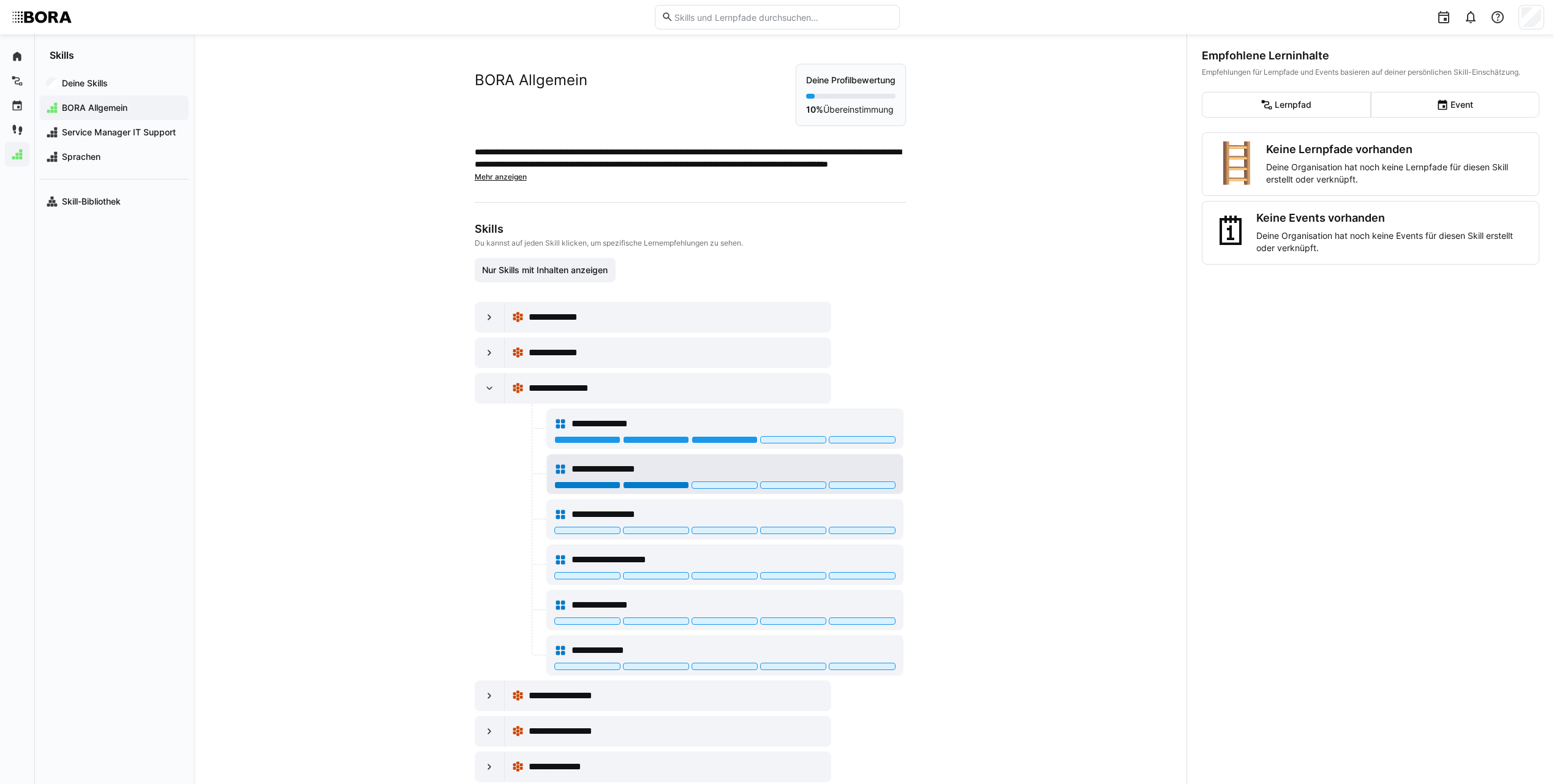 click 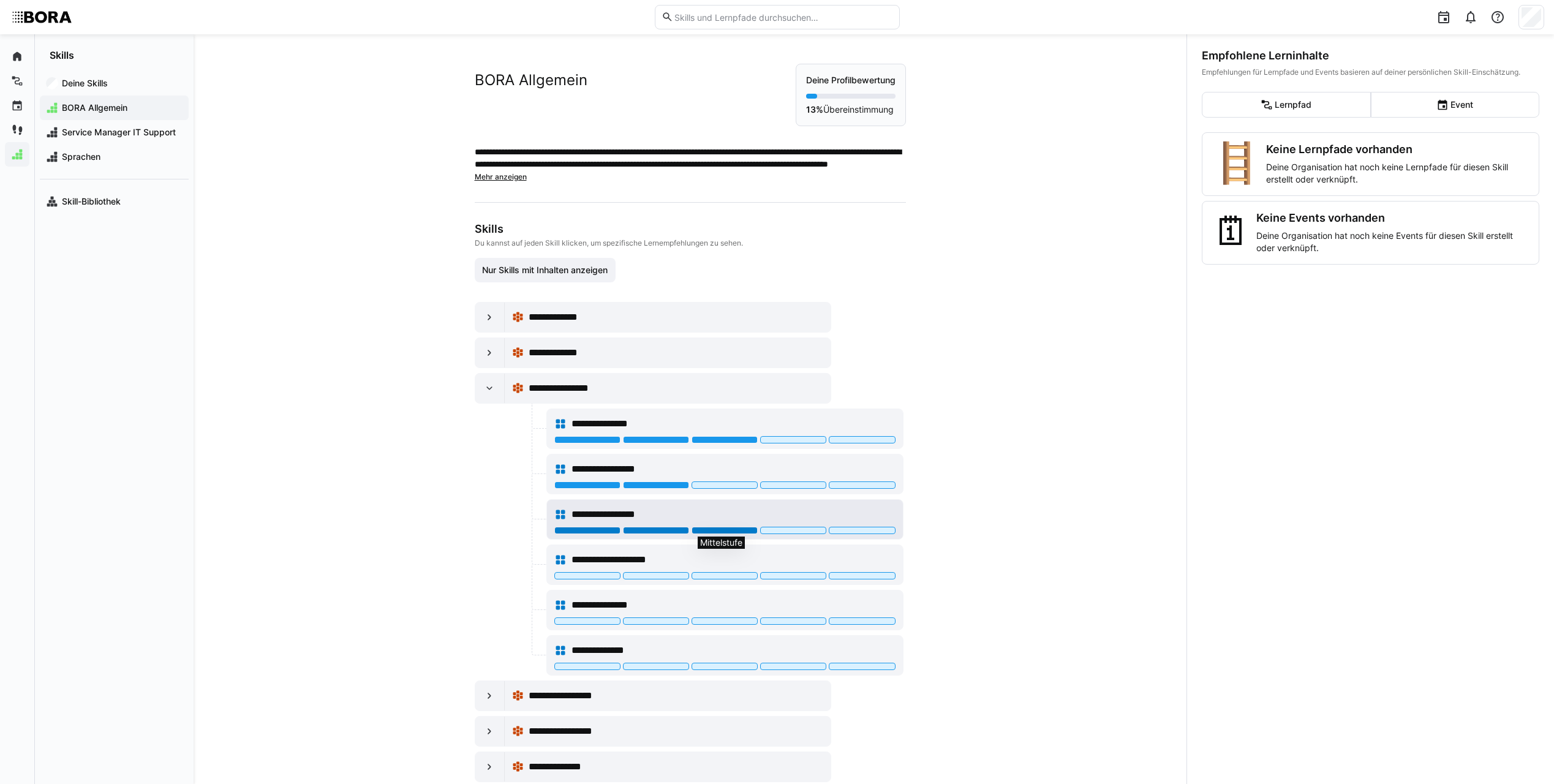 click 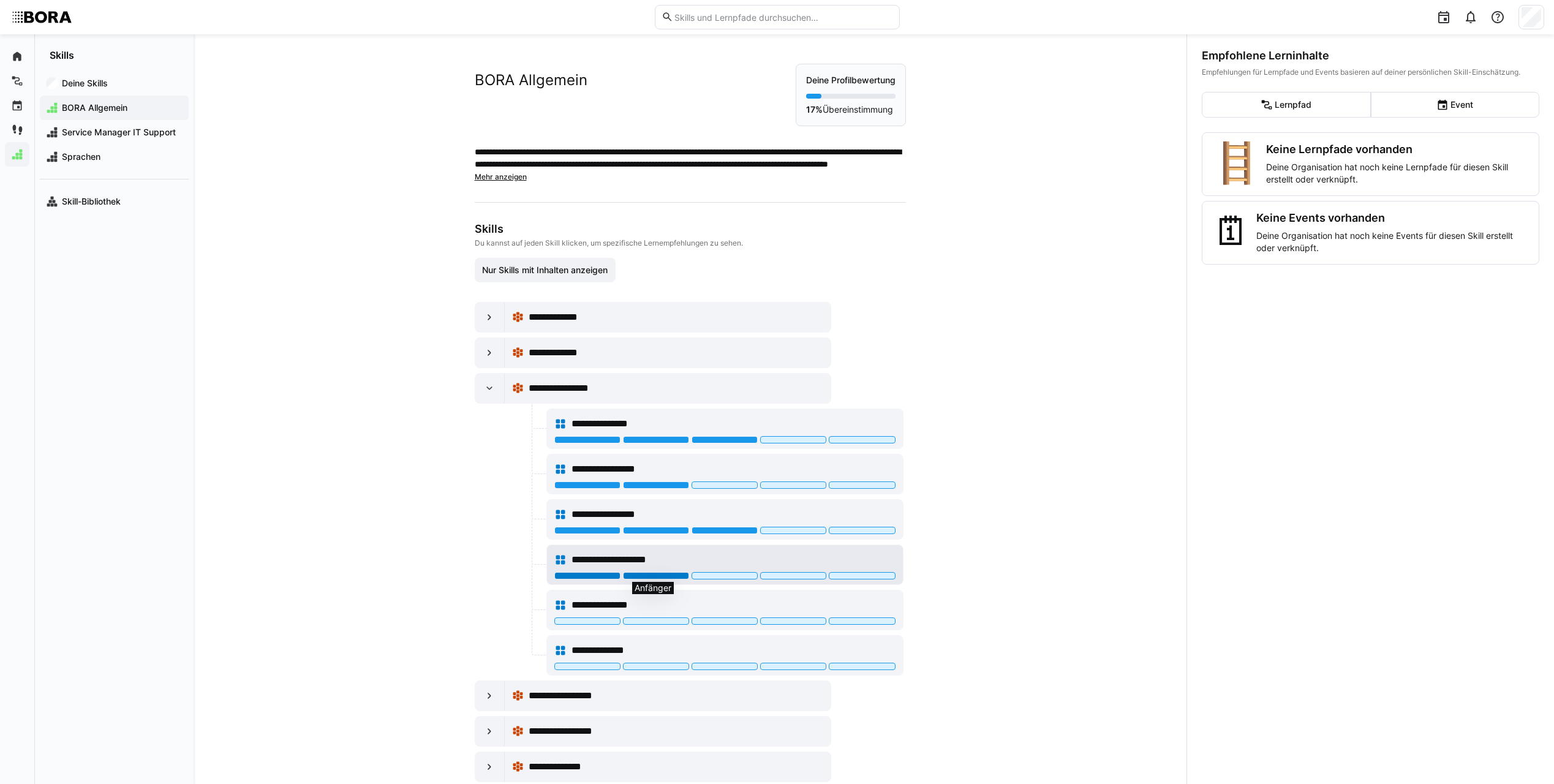 click 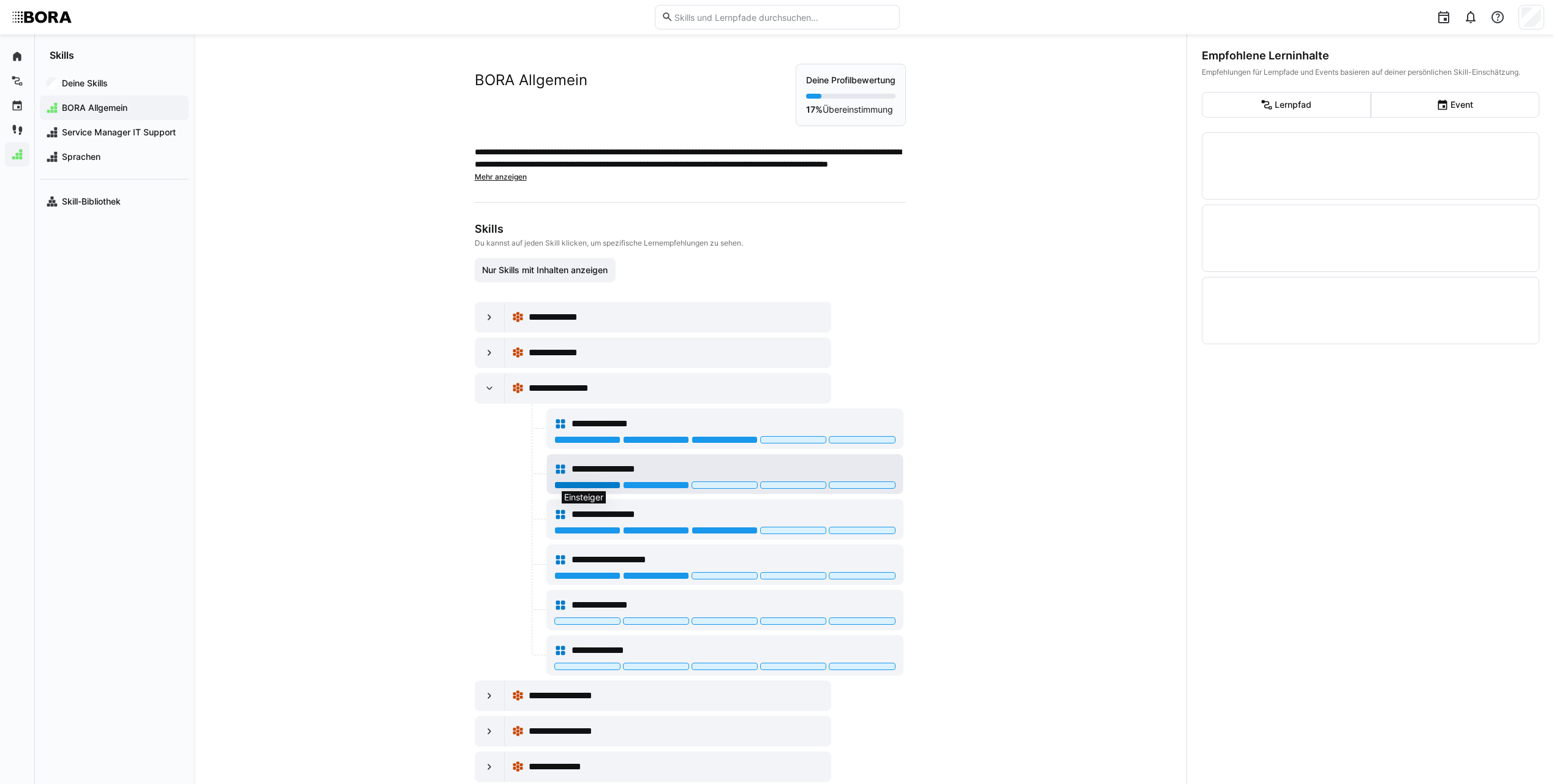 click 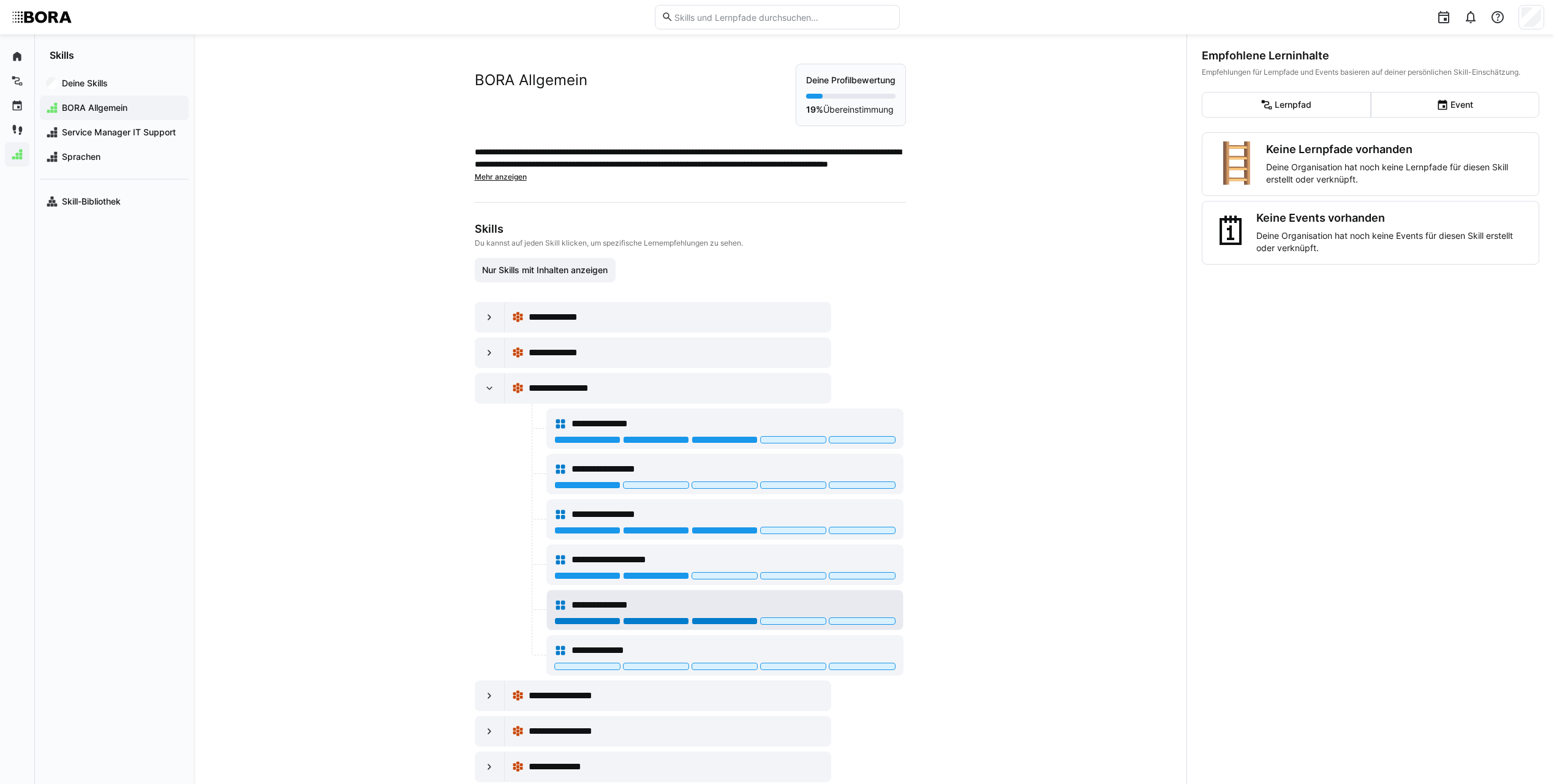 click 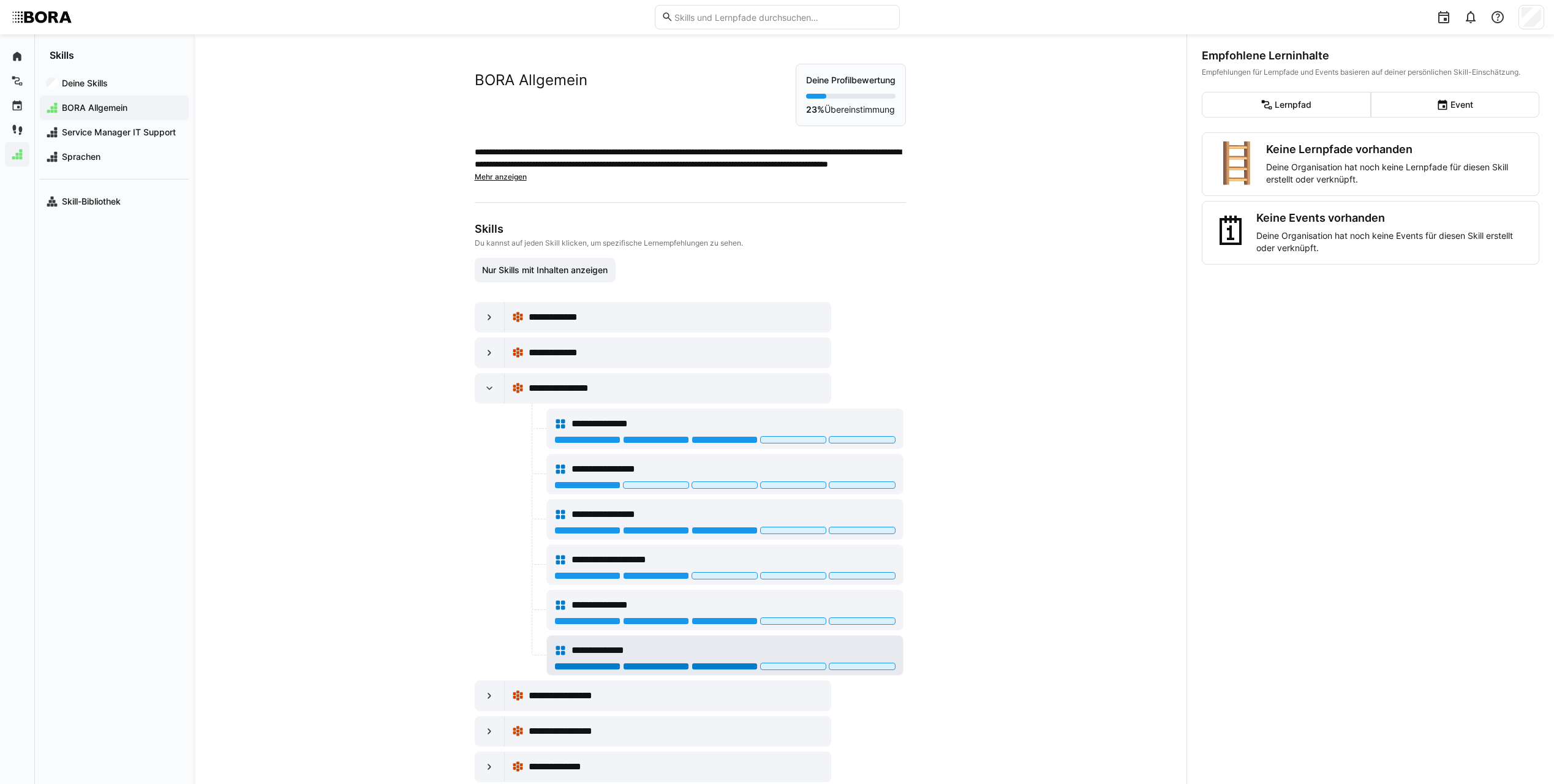 click 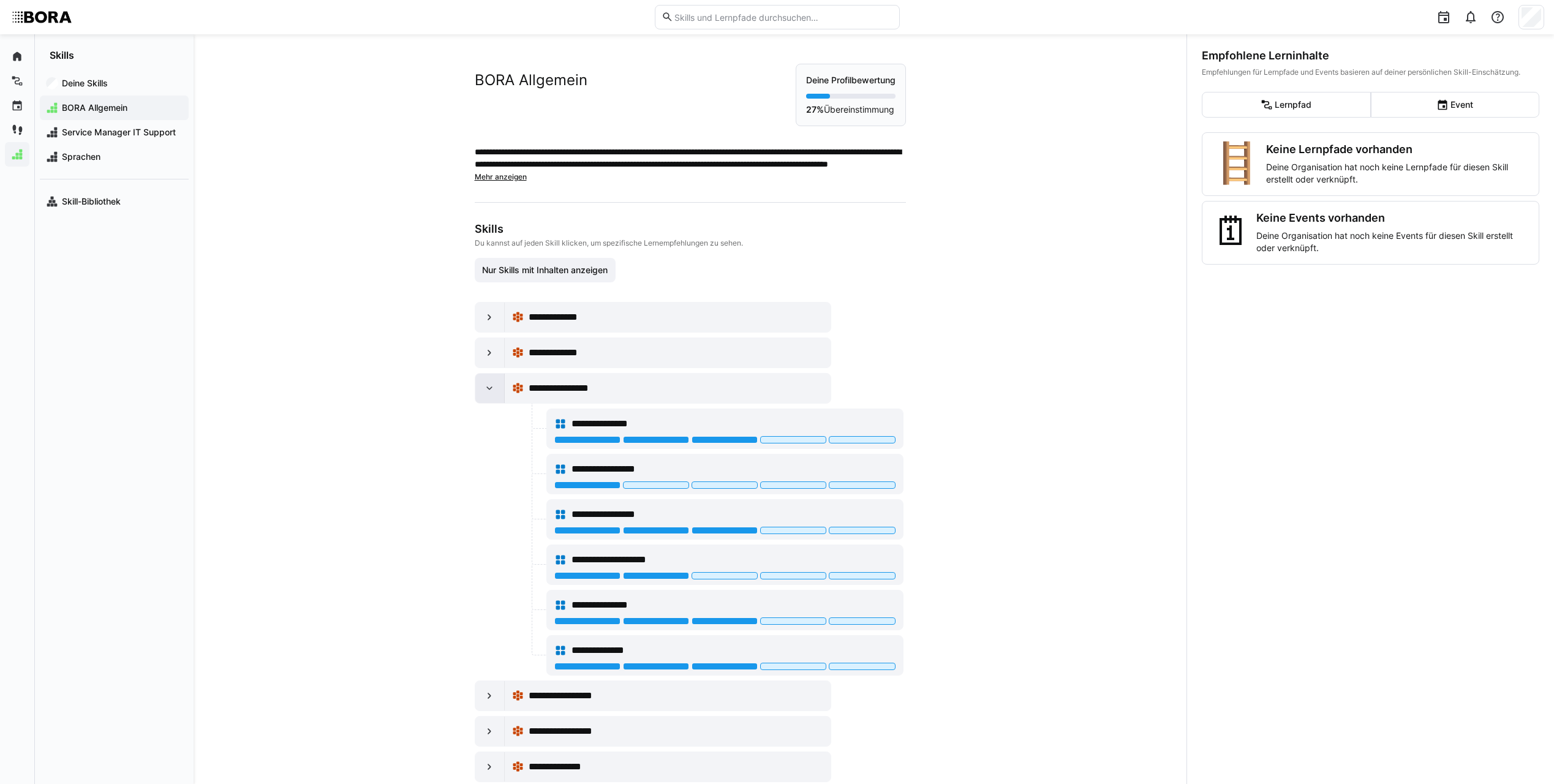 click 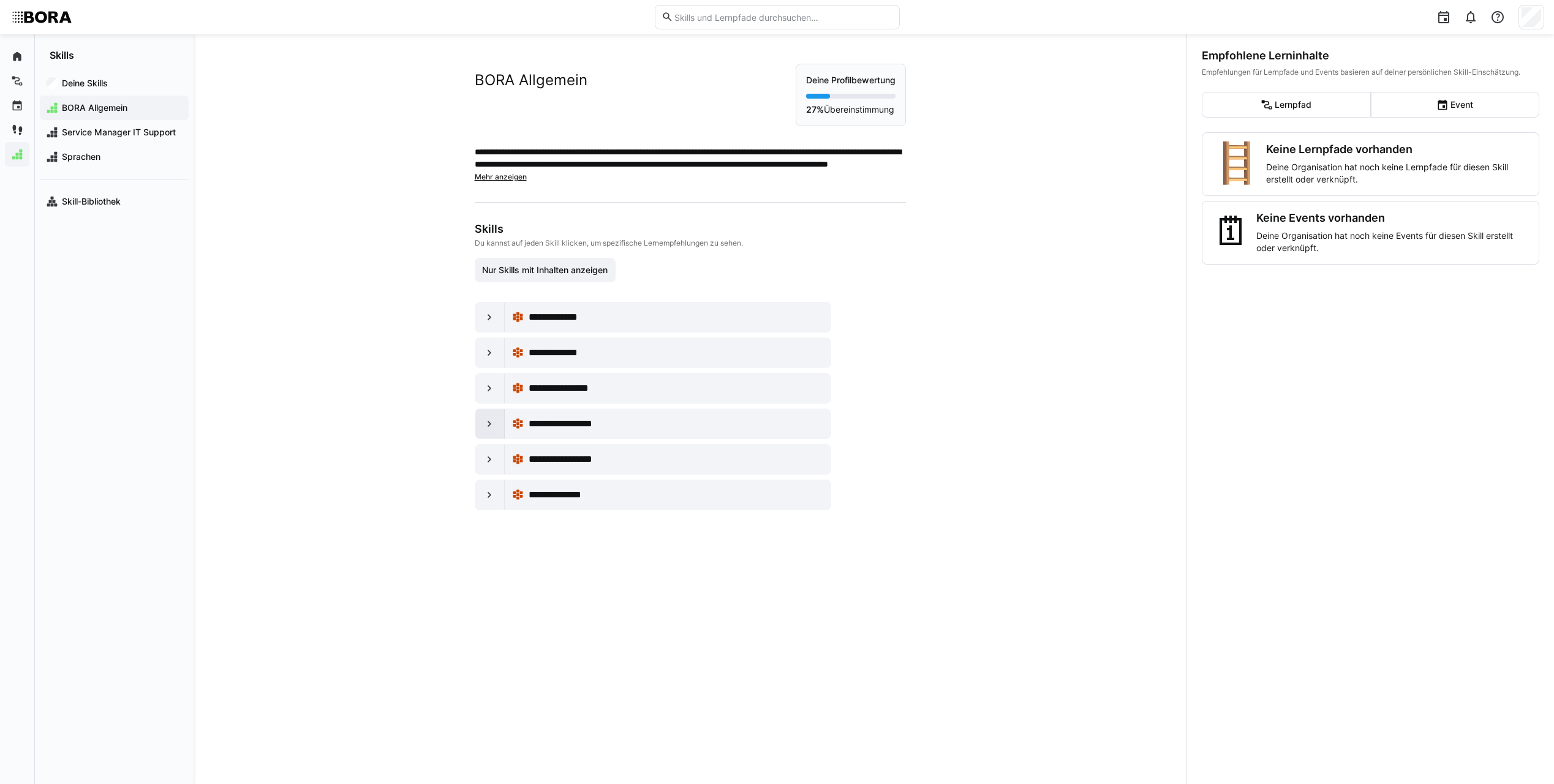 click 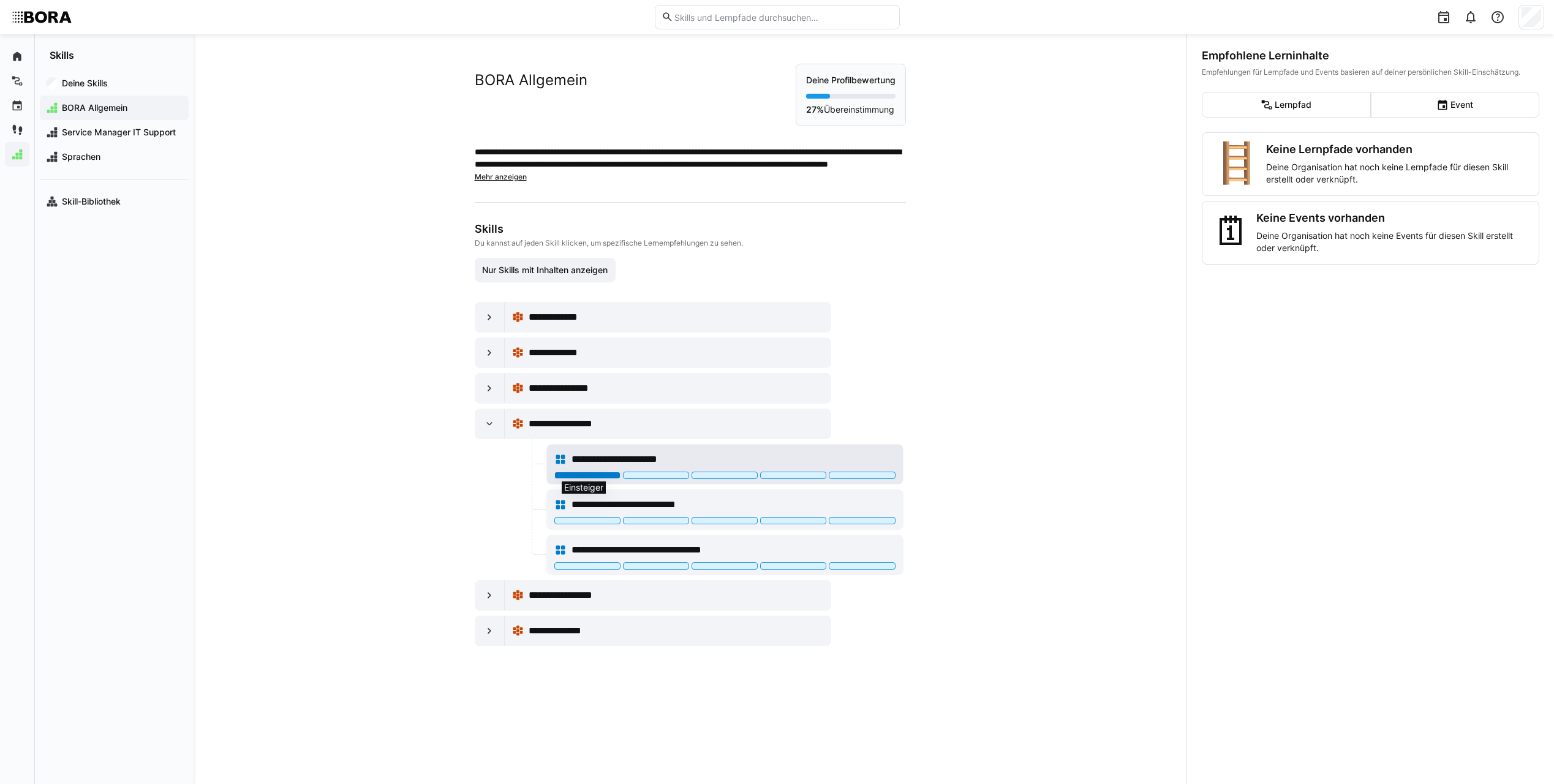 click 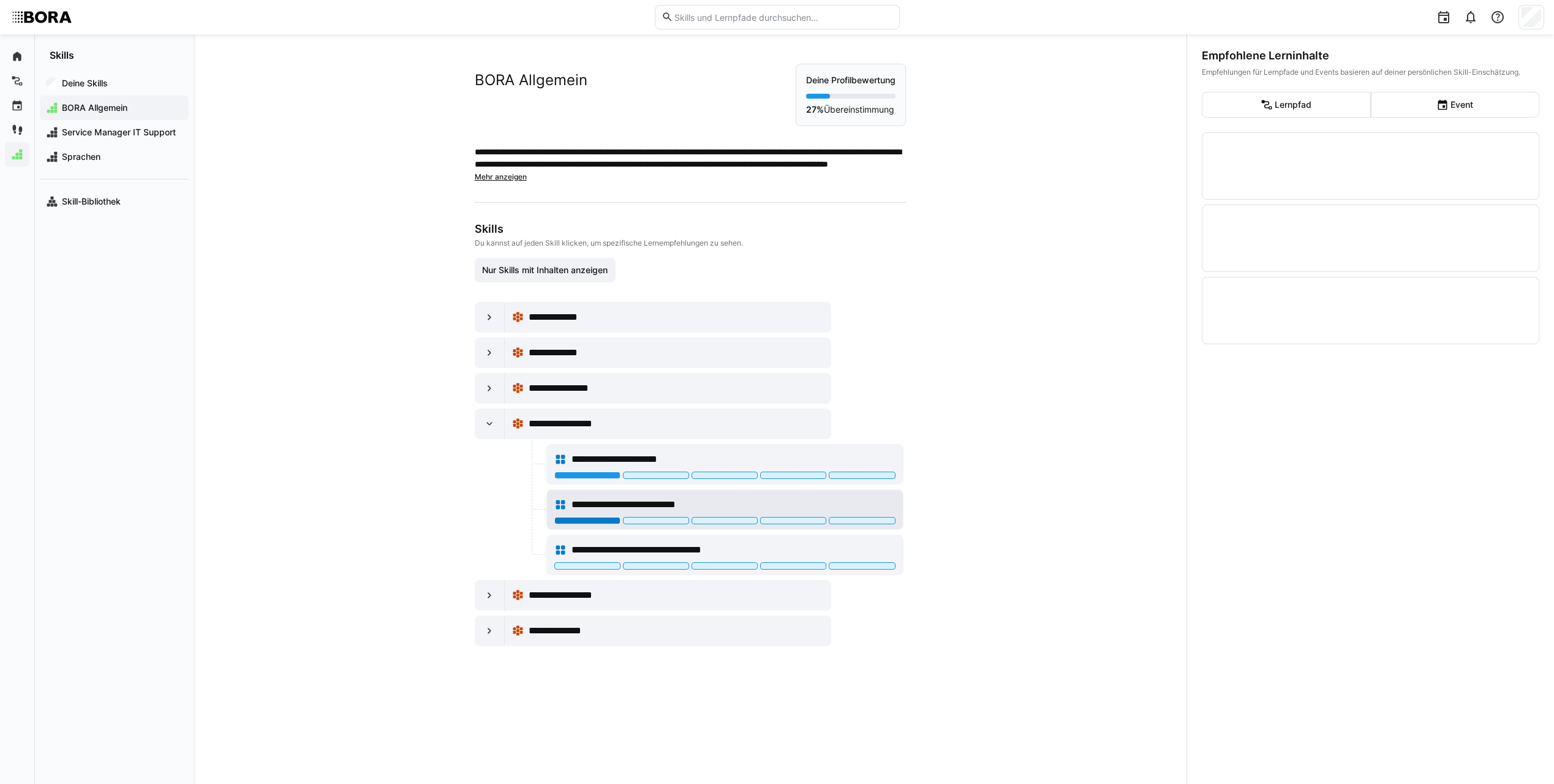 click 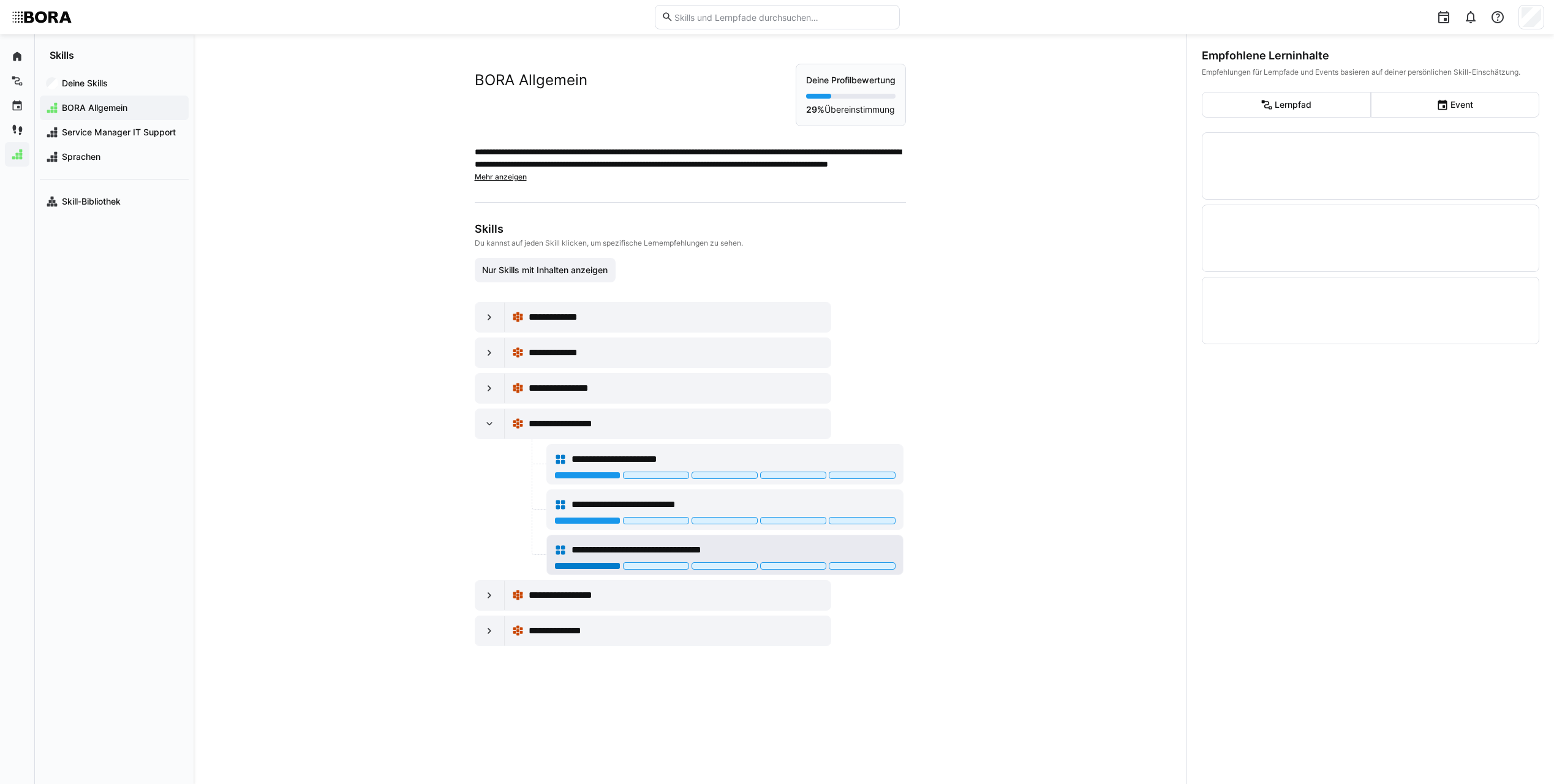 click 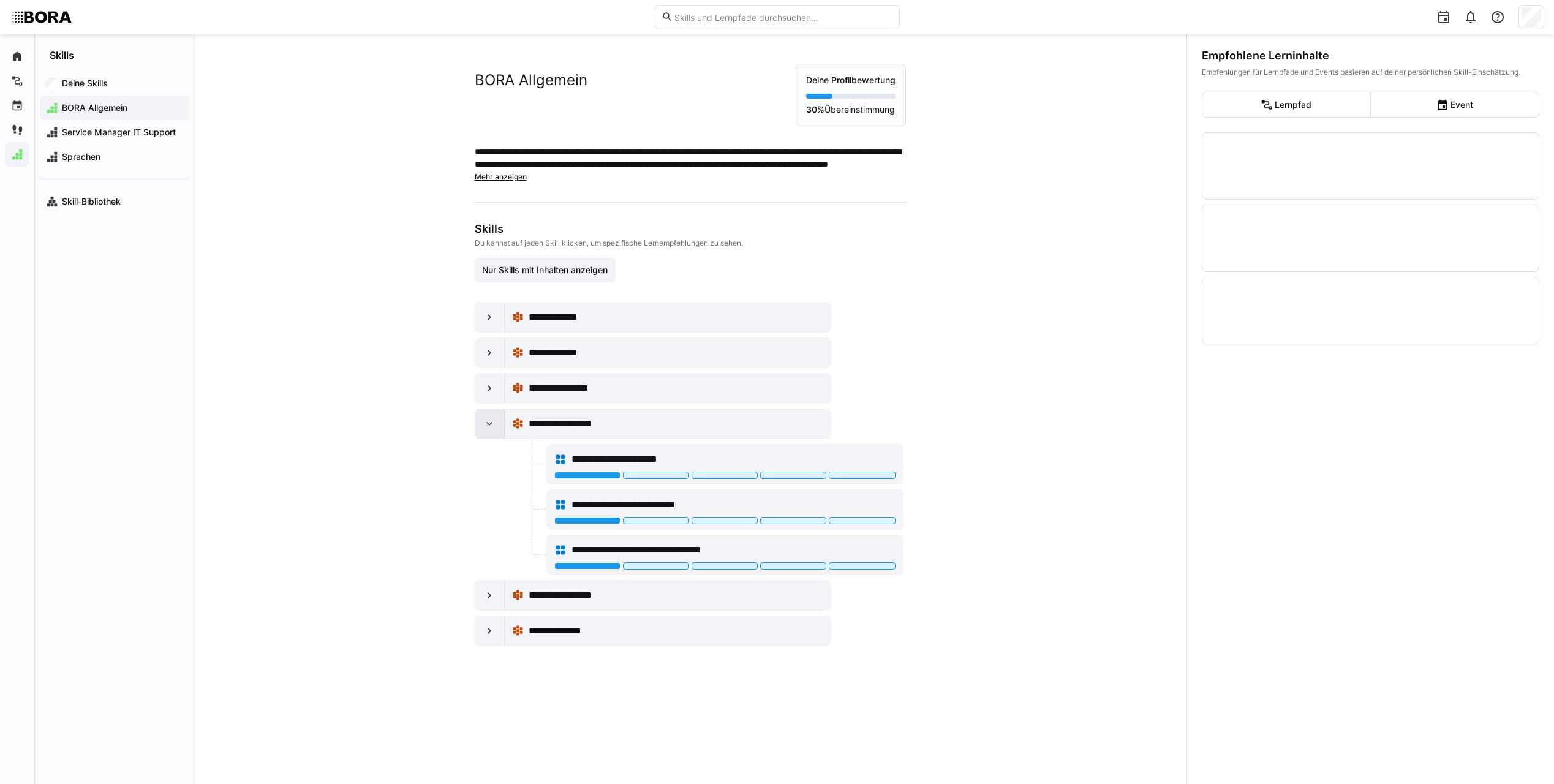 click 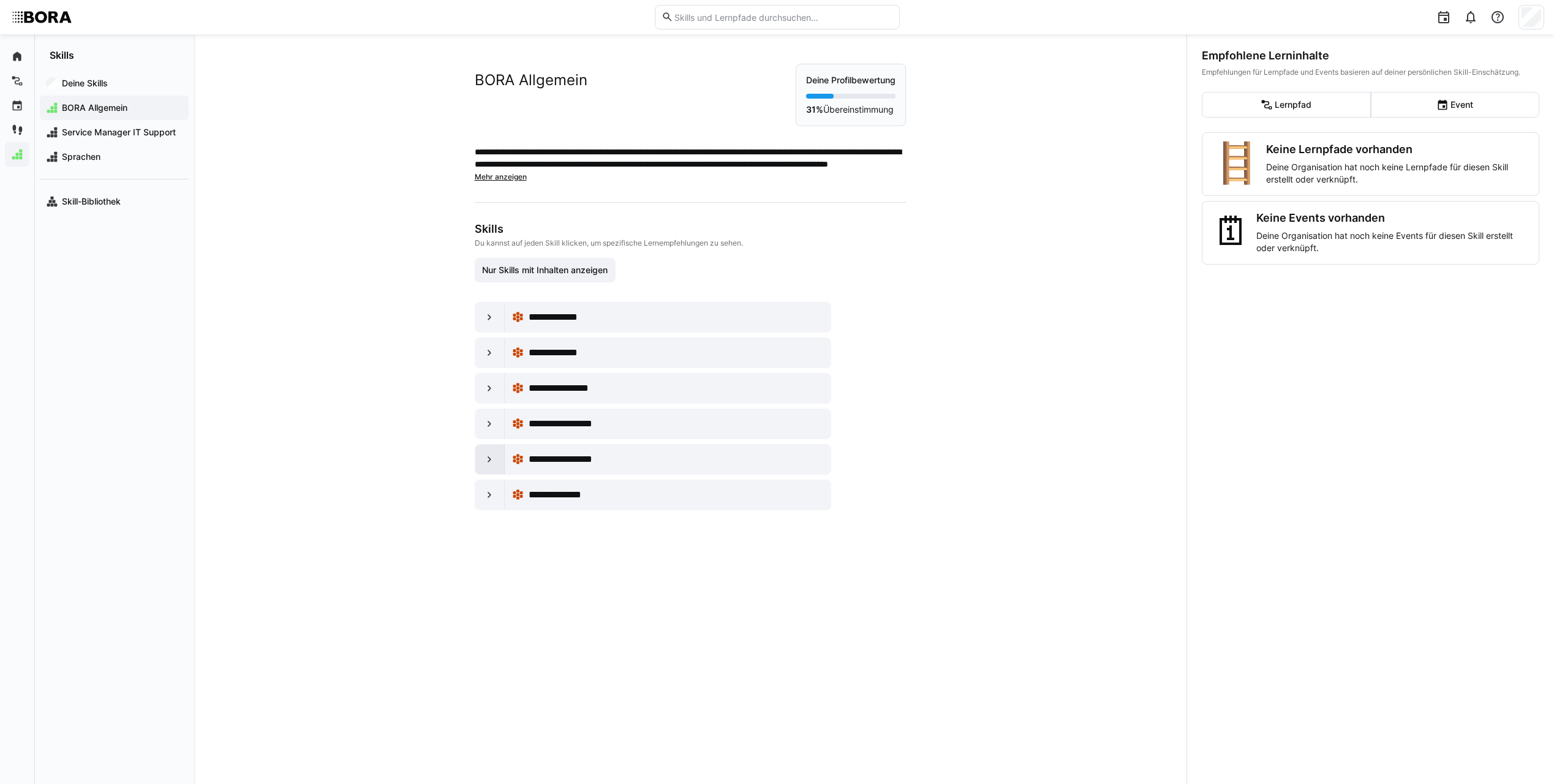click 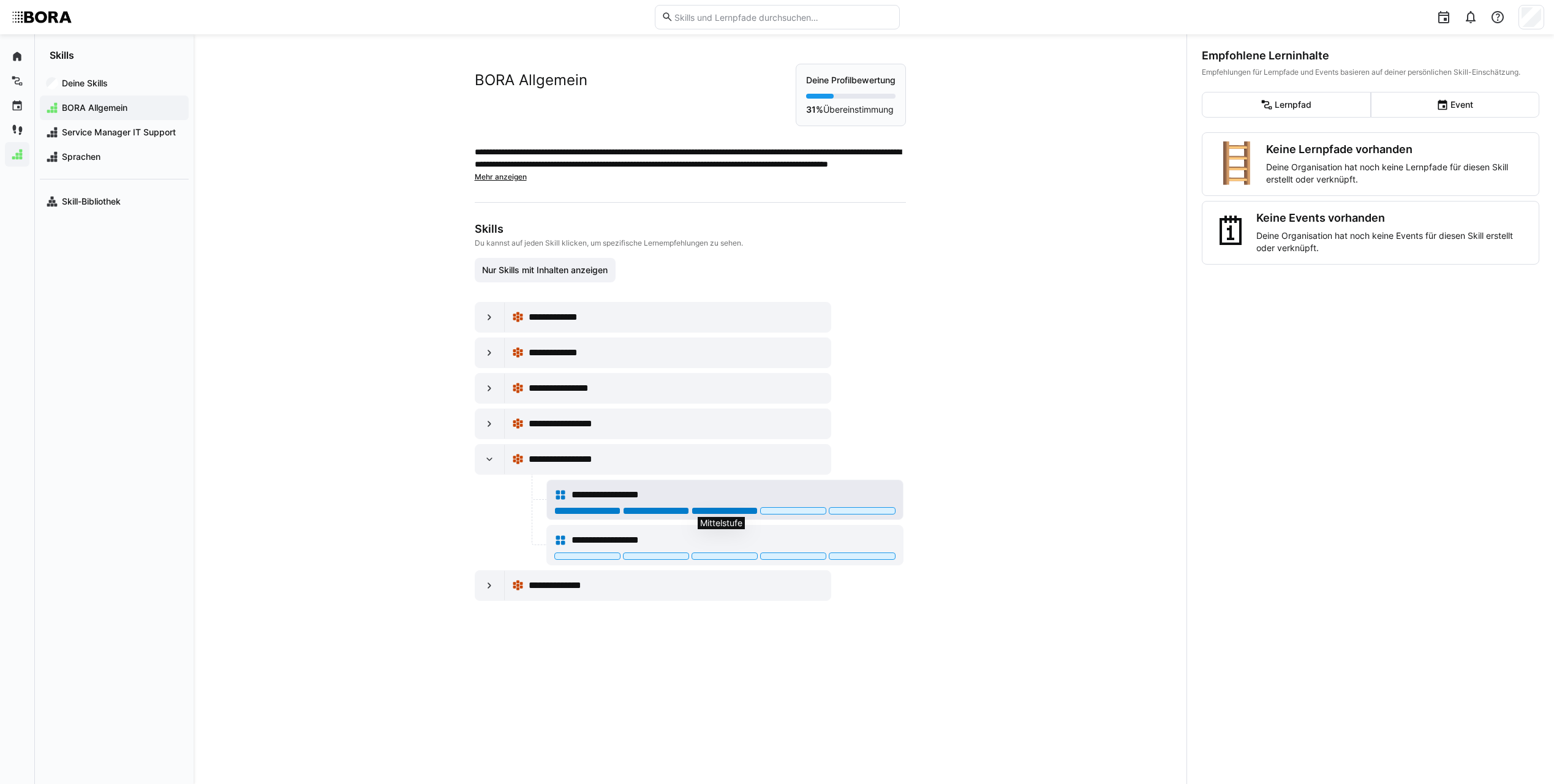 click 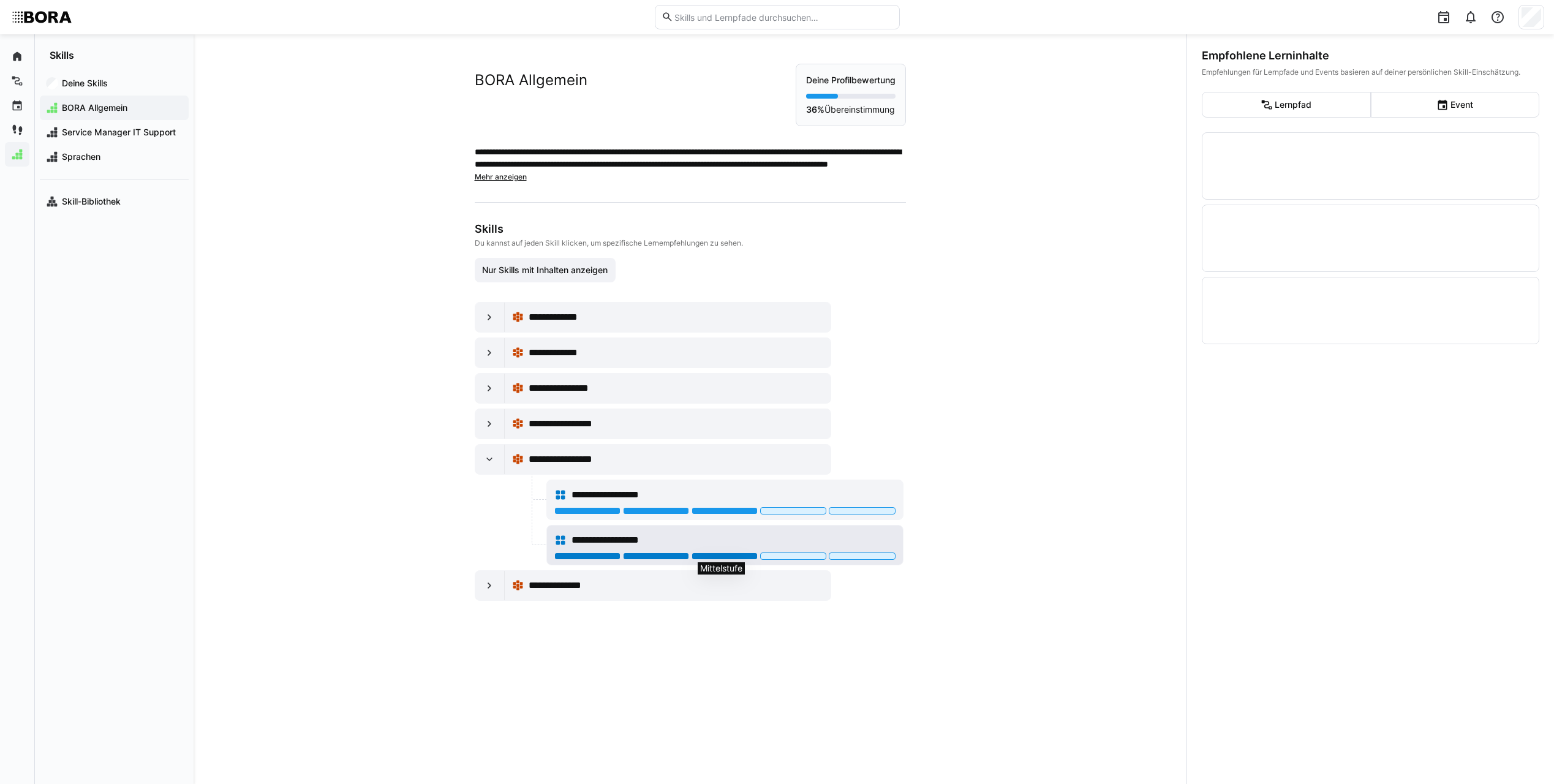 click 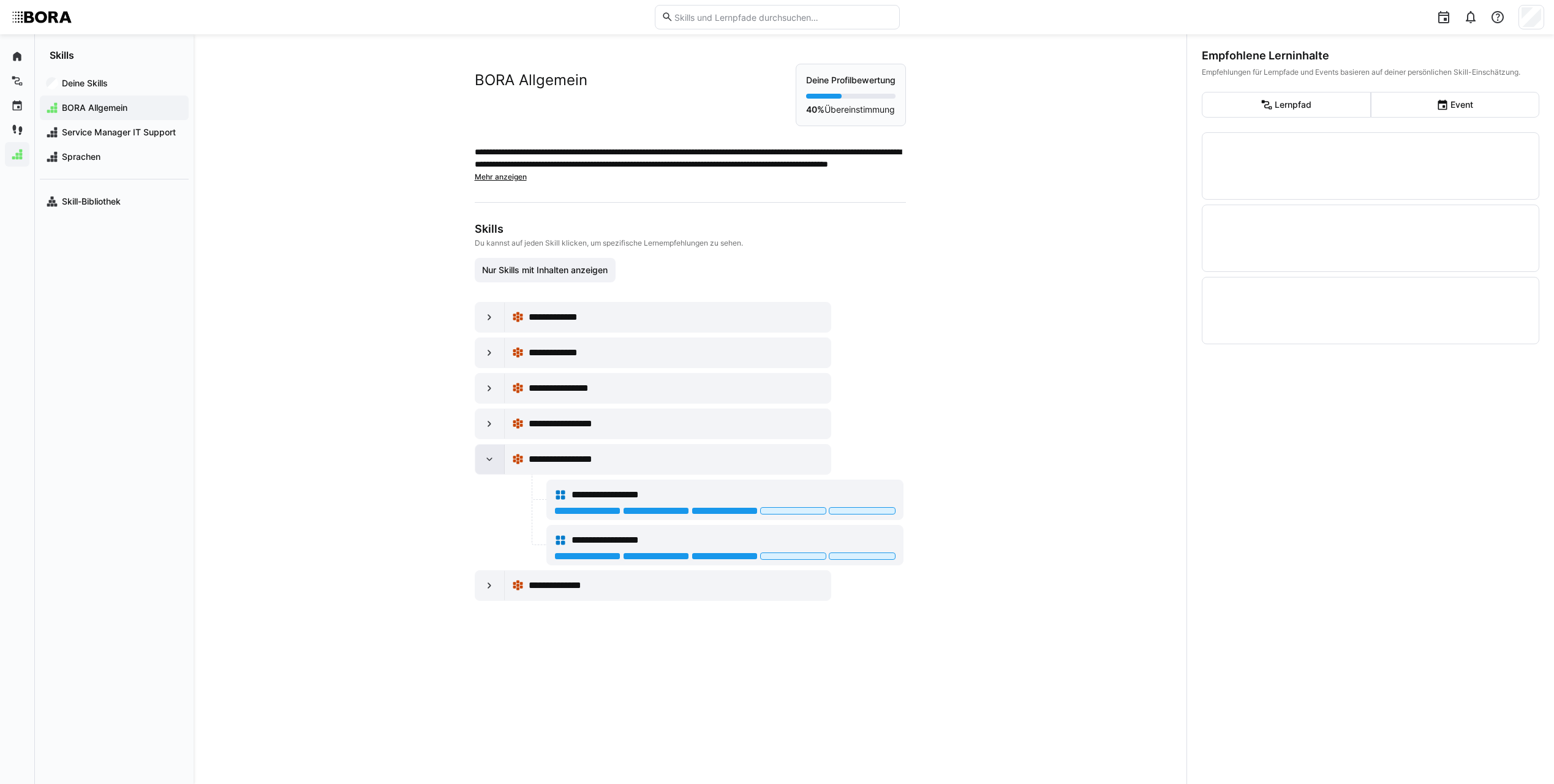 click 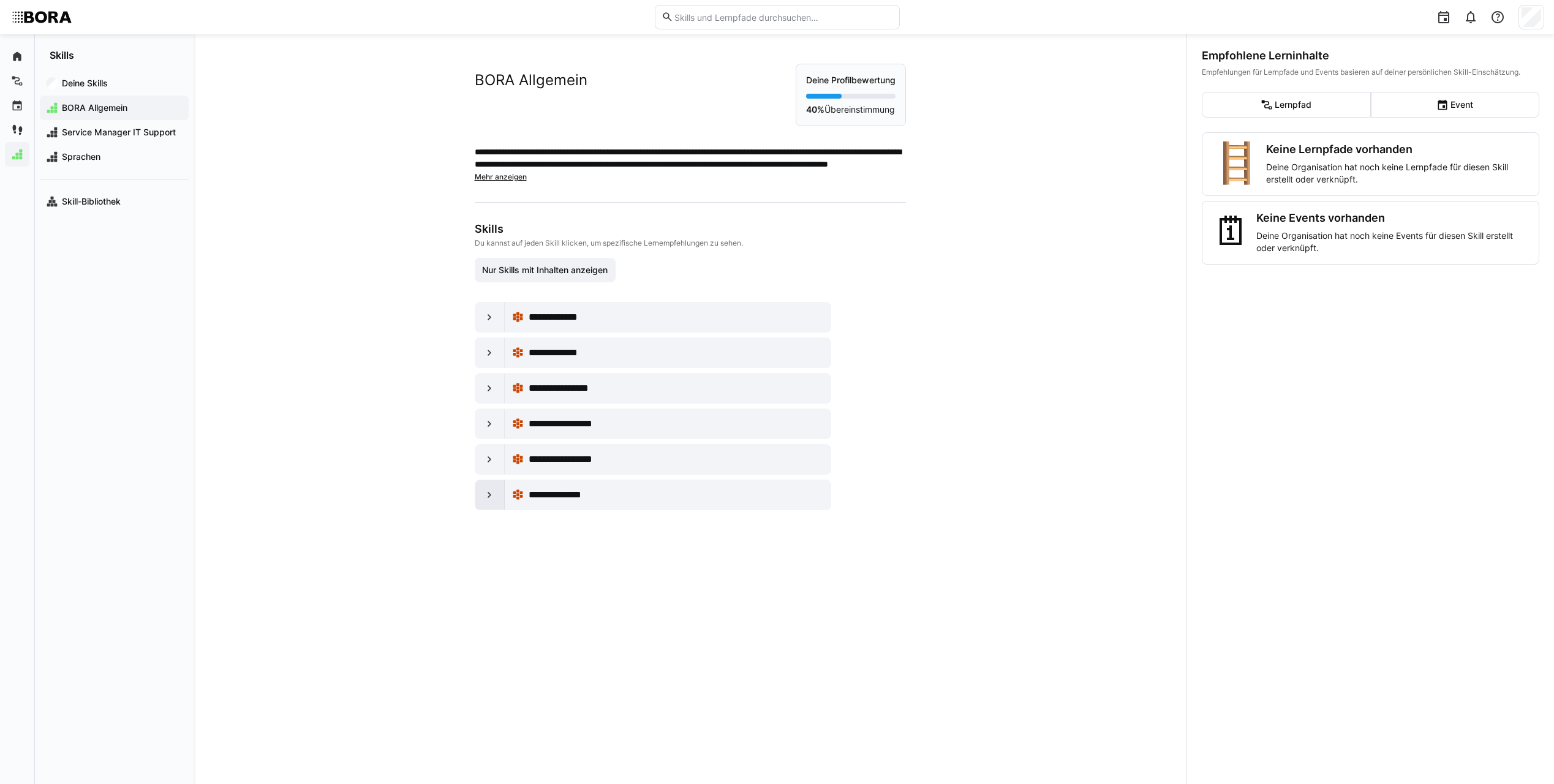 click 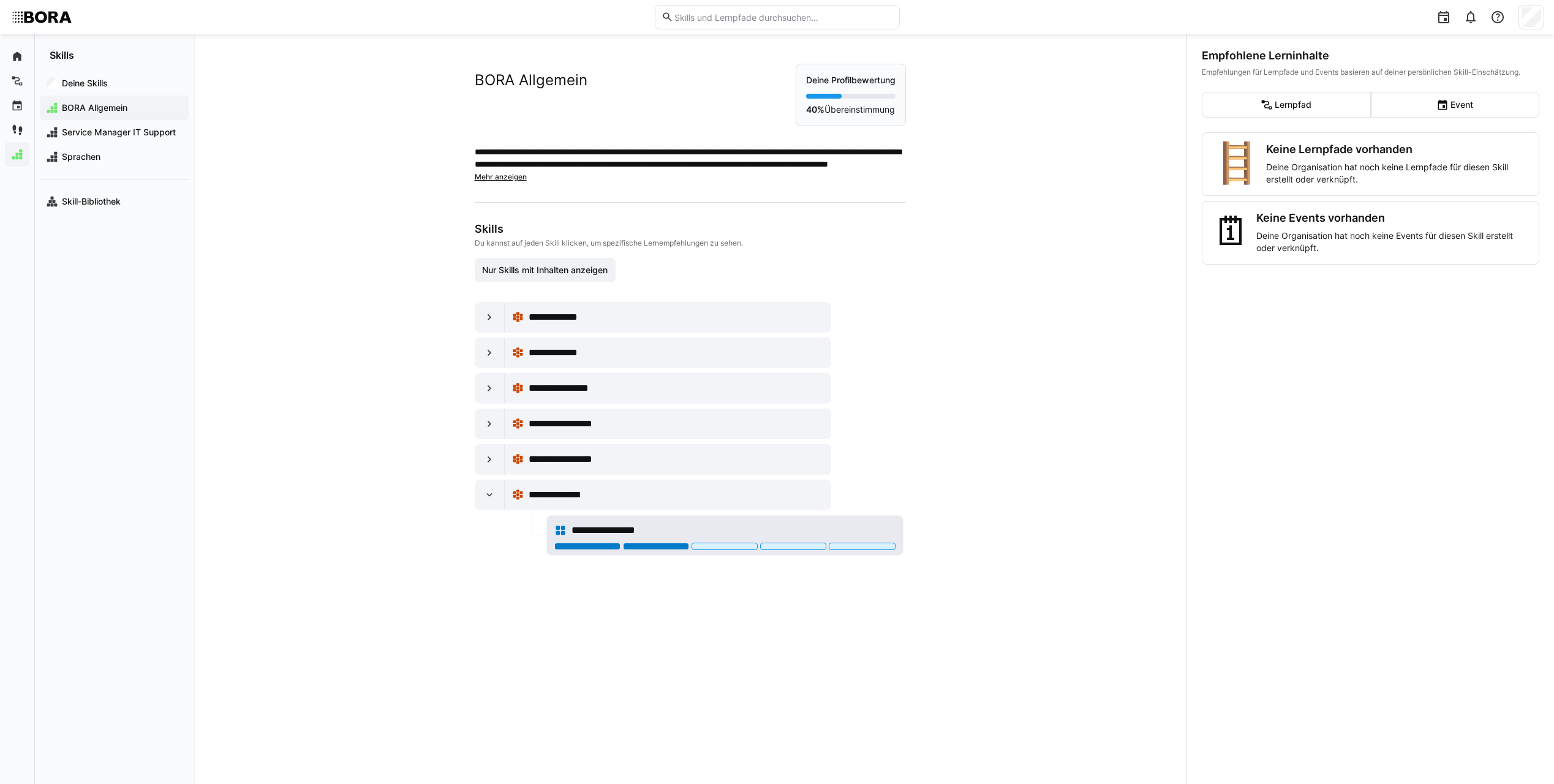 click 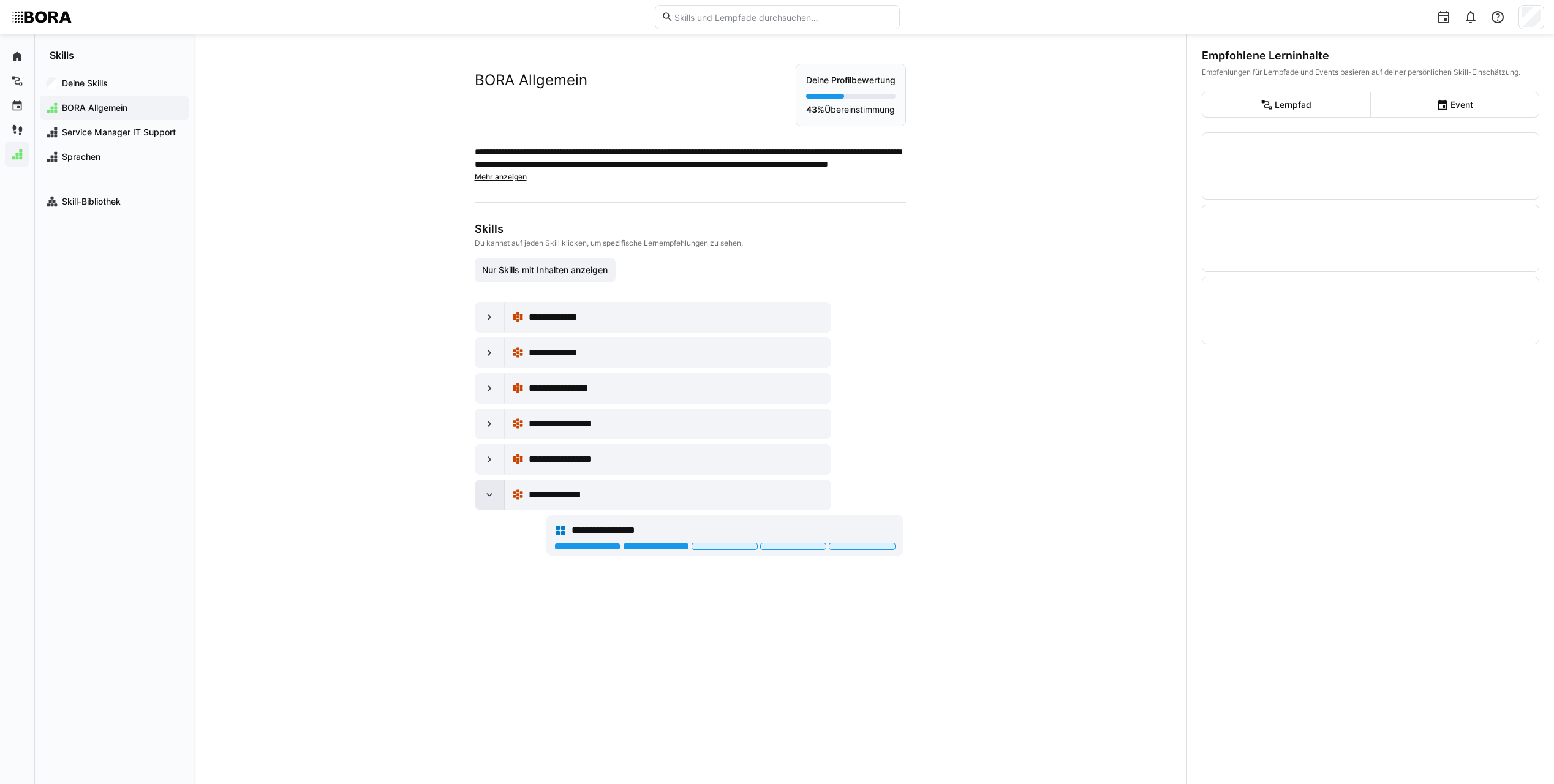 click 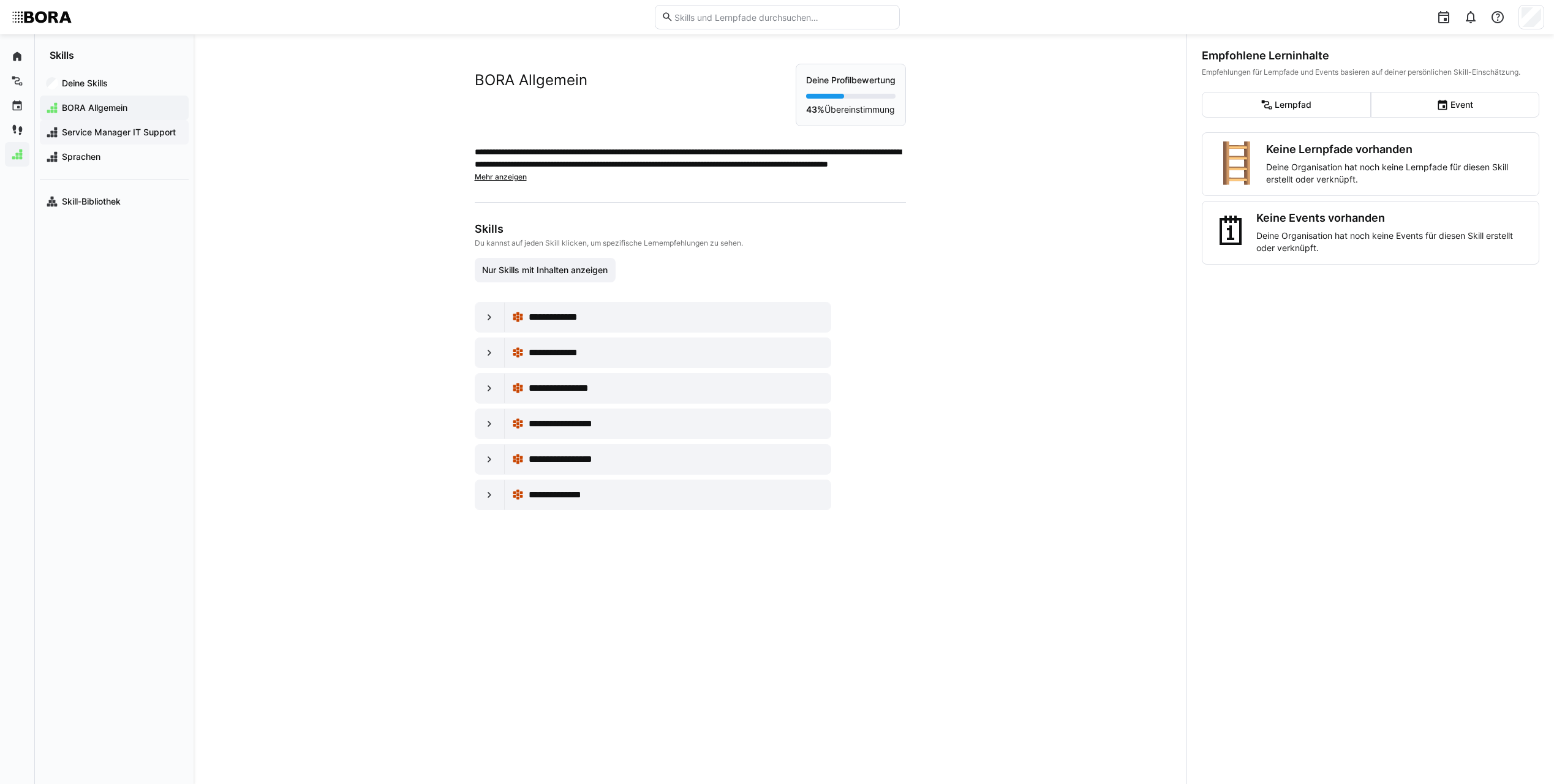 click on "Service Manager IT Support" 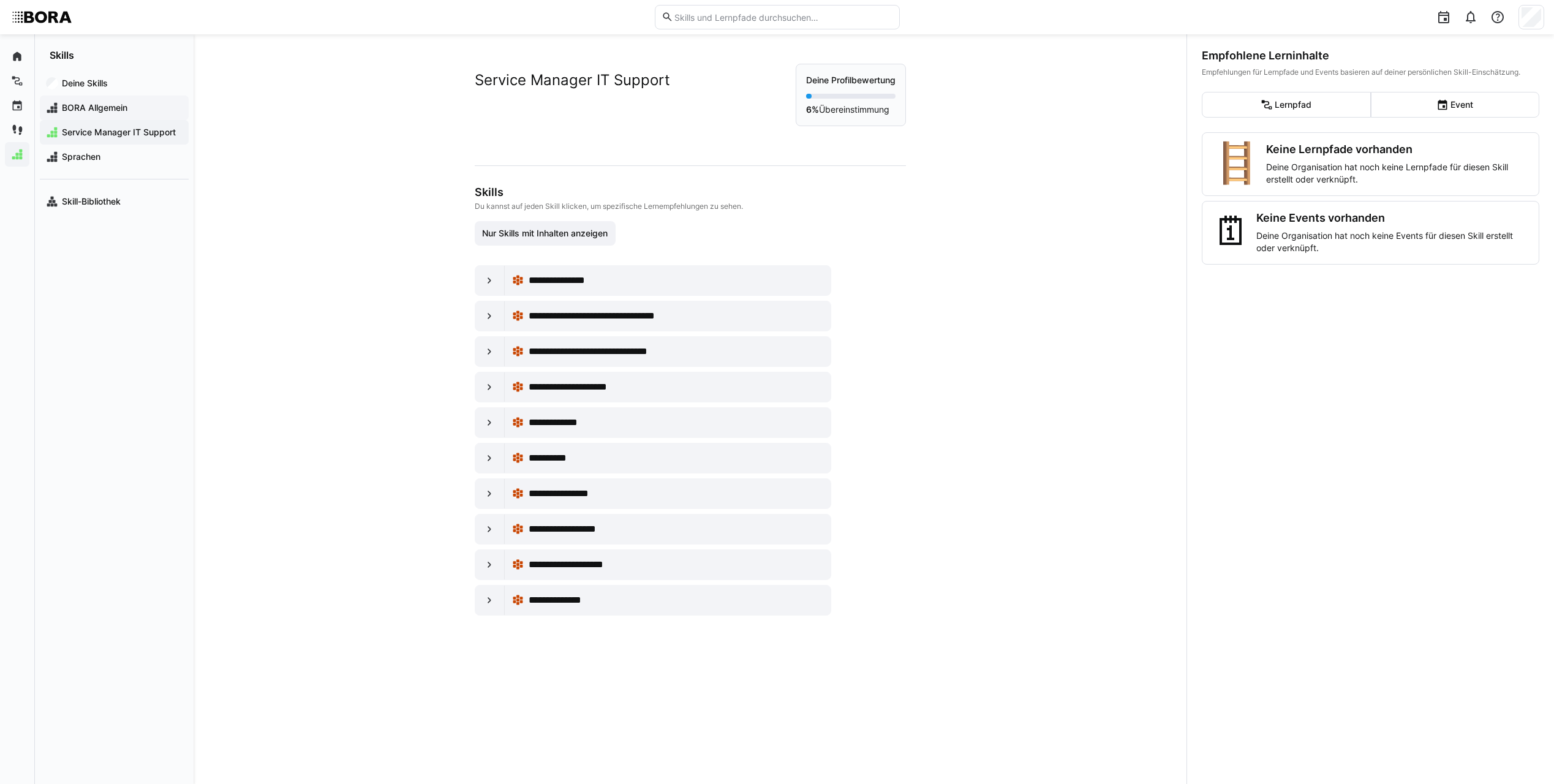 click on "BORA Allgemein" 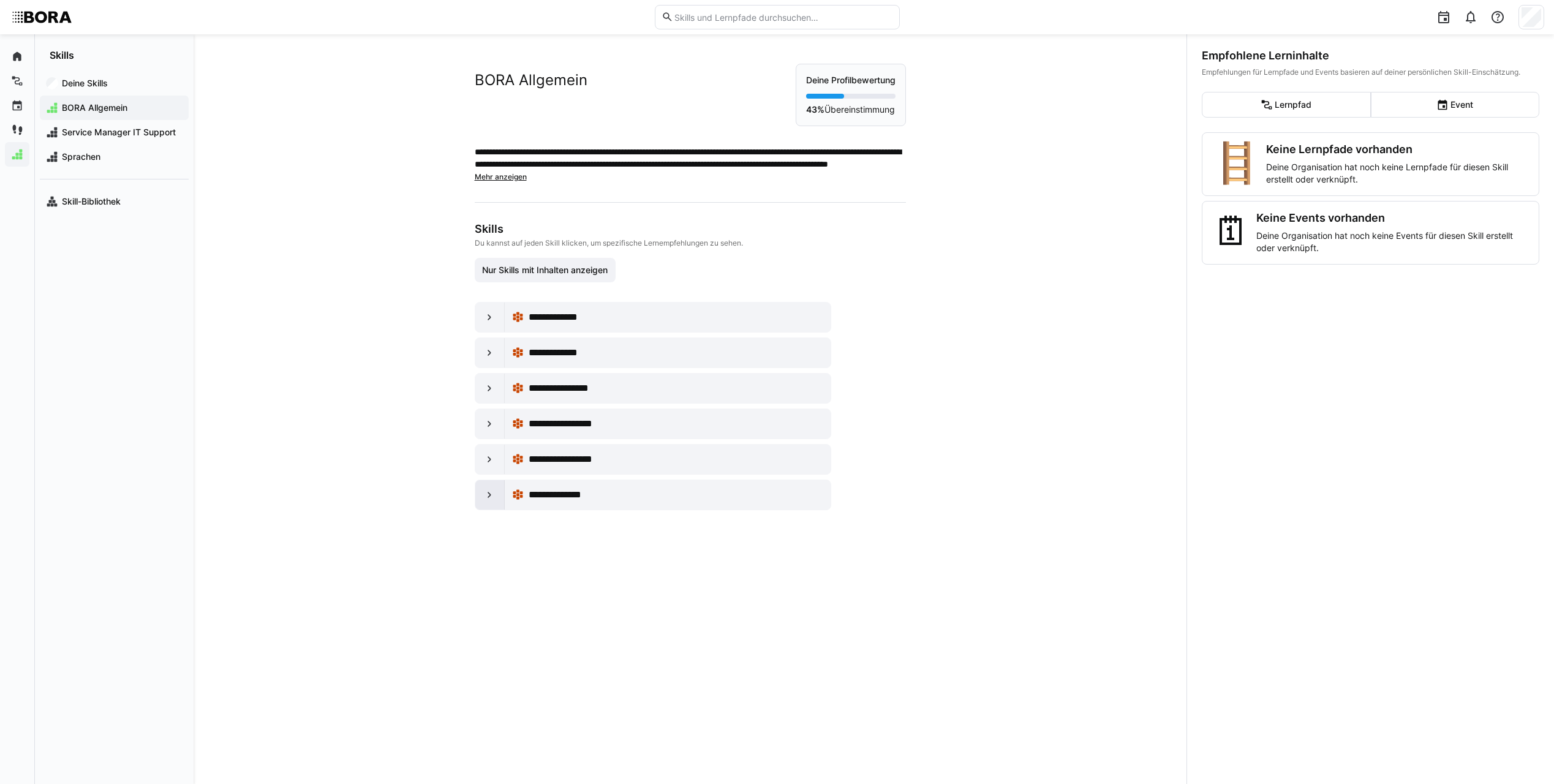 click 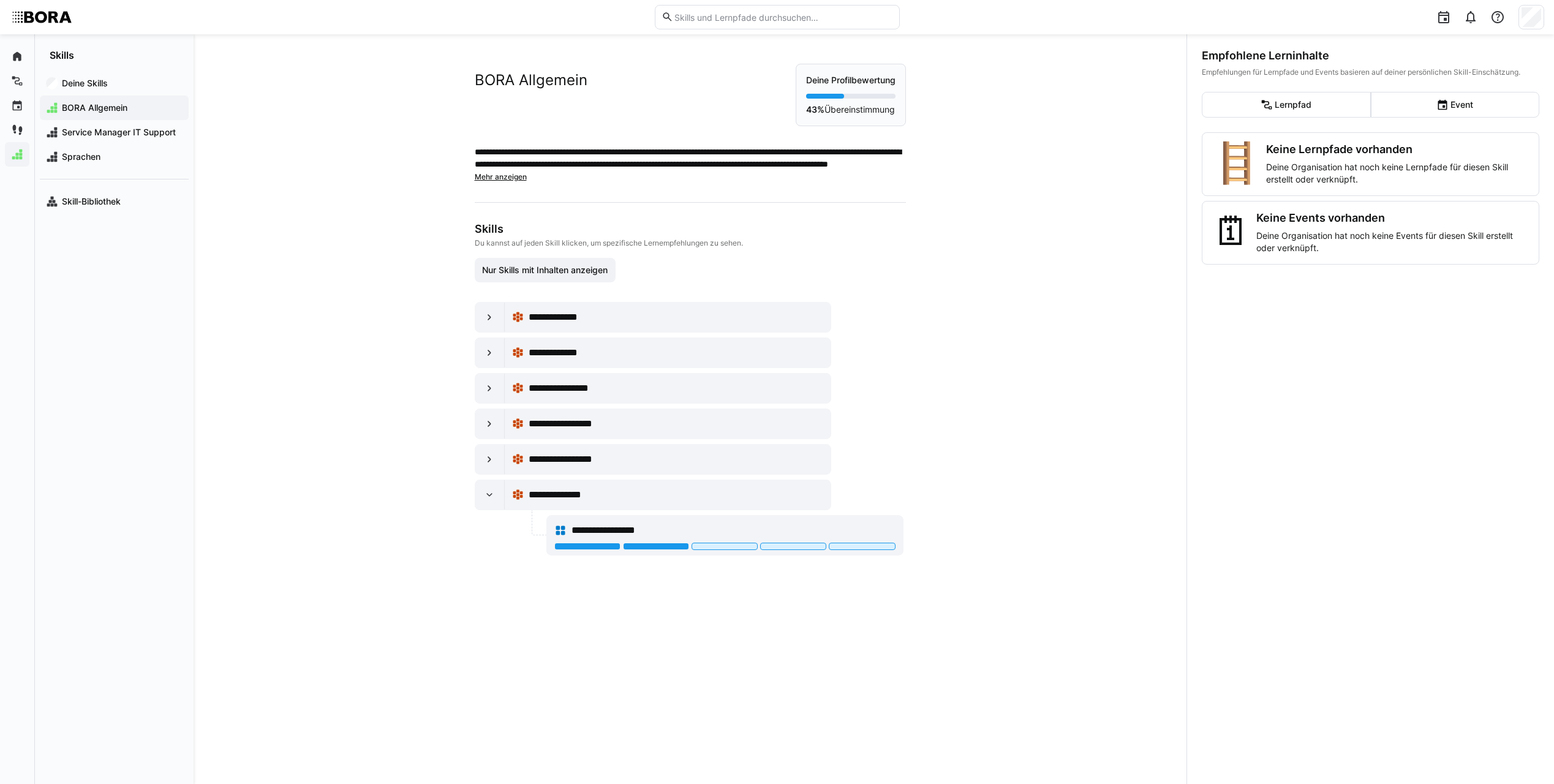 click on "**********" 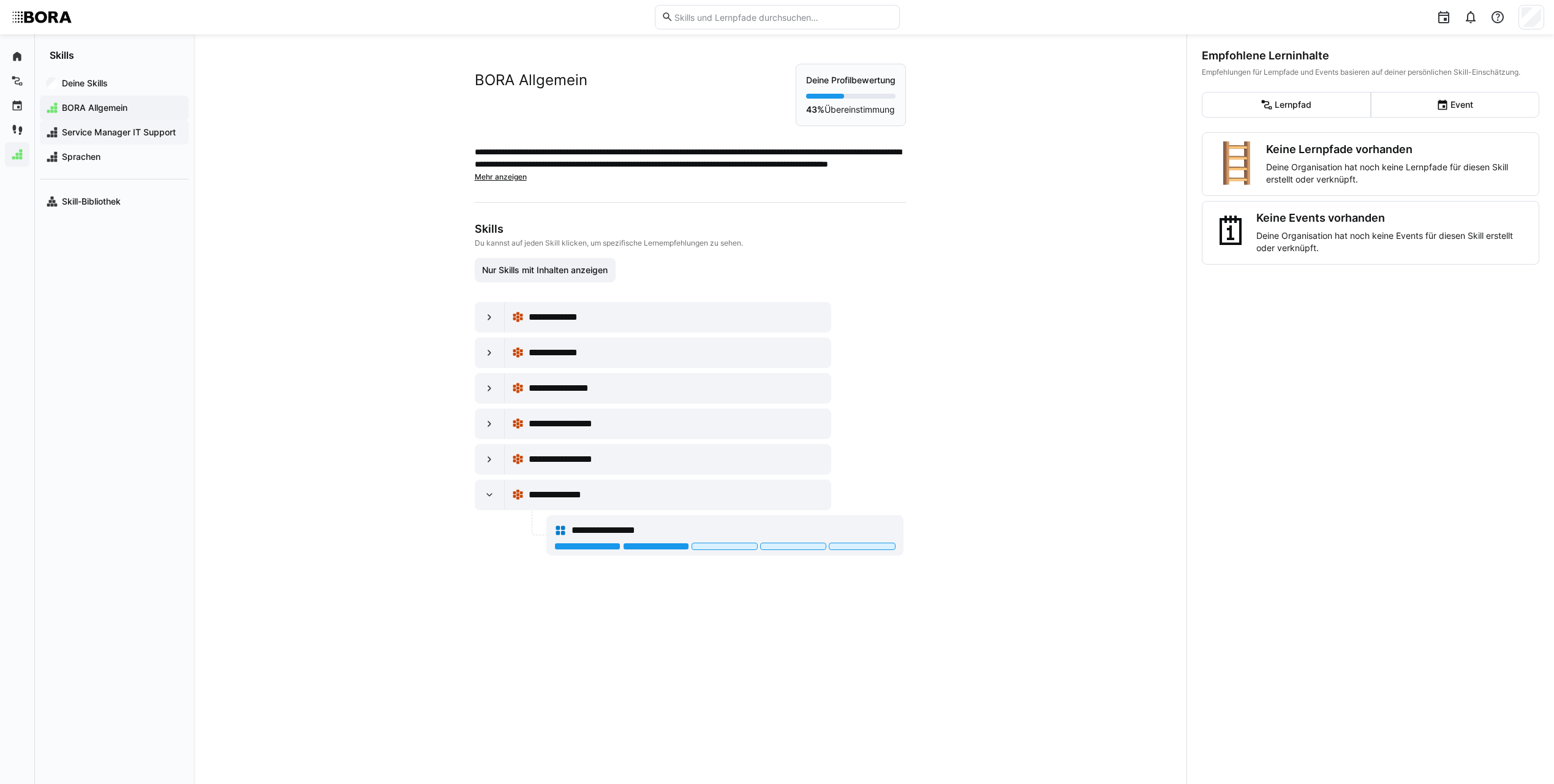 click on "Service Manager IT Support" 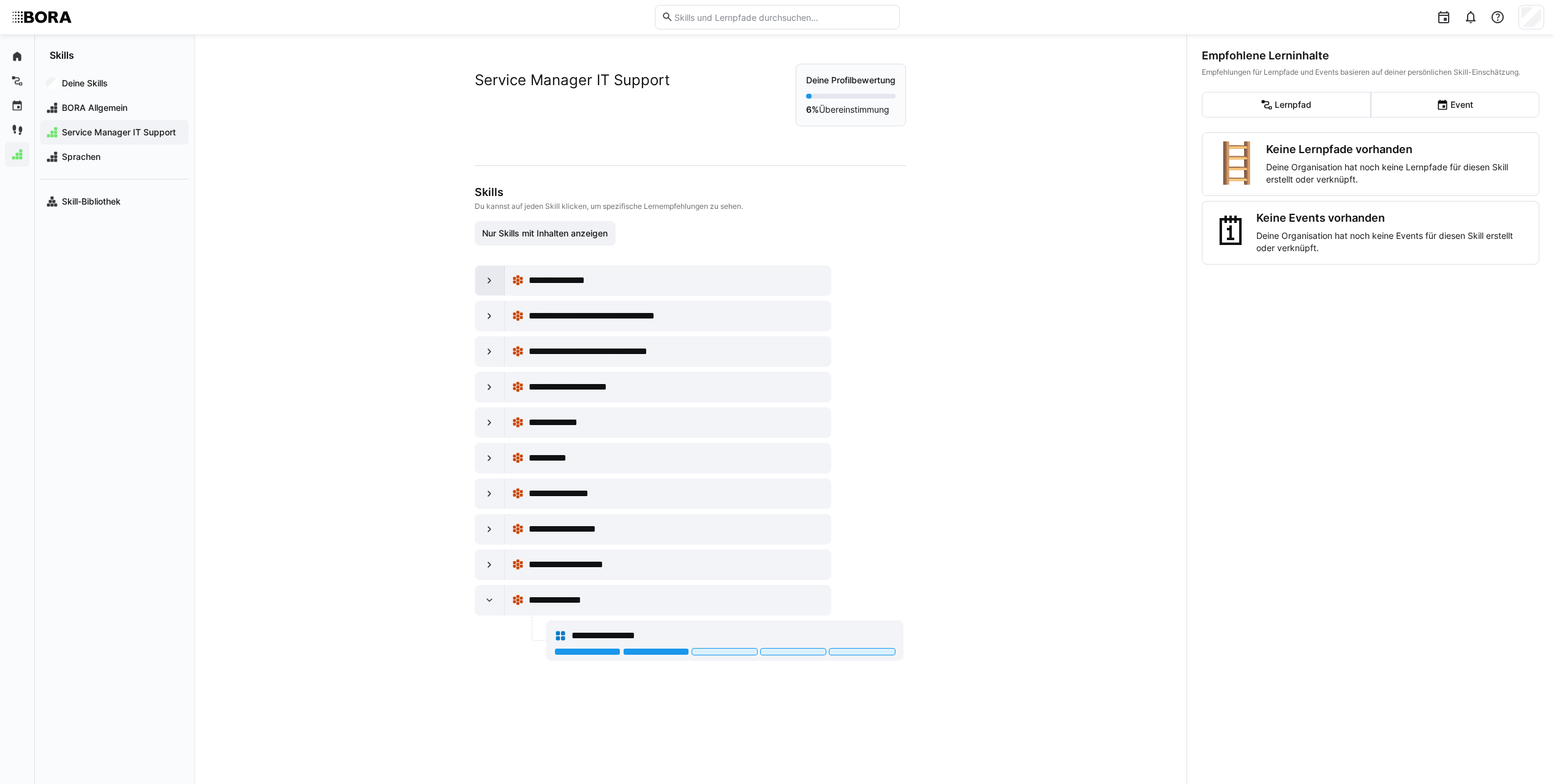 click 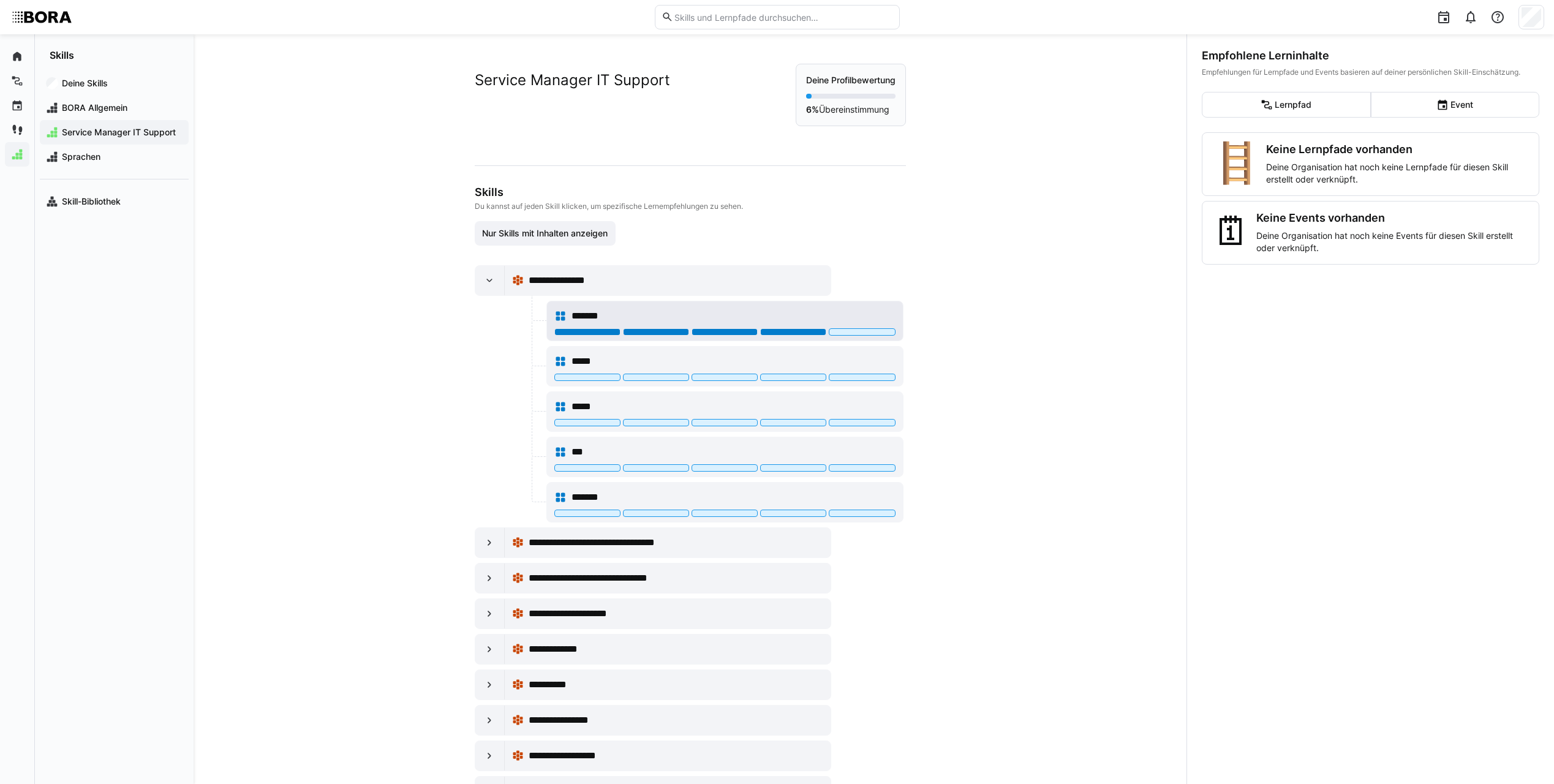 click on "*******" 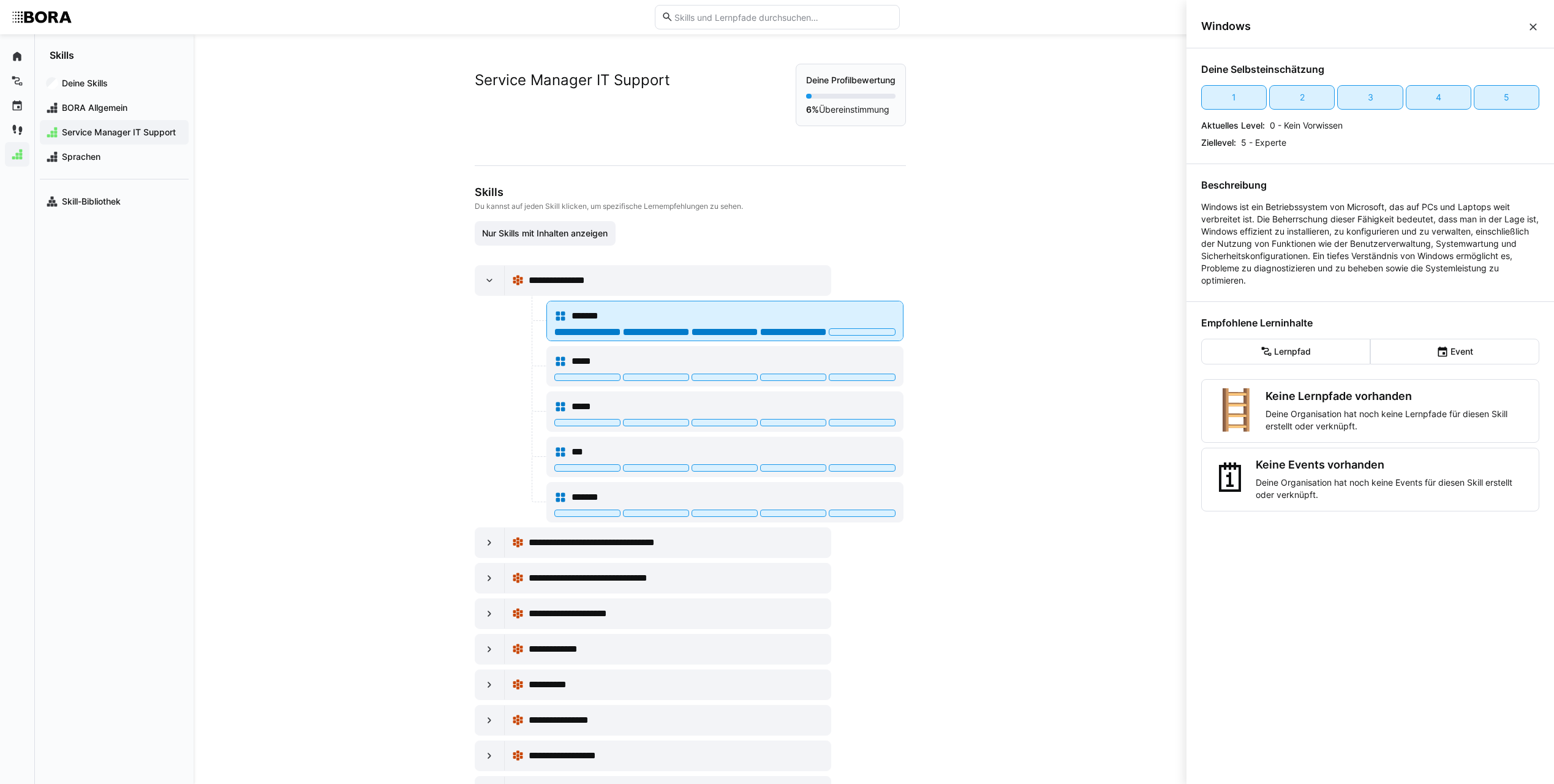 click 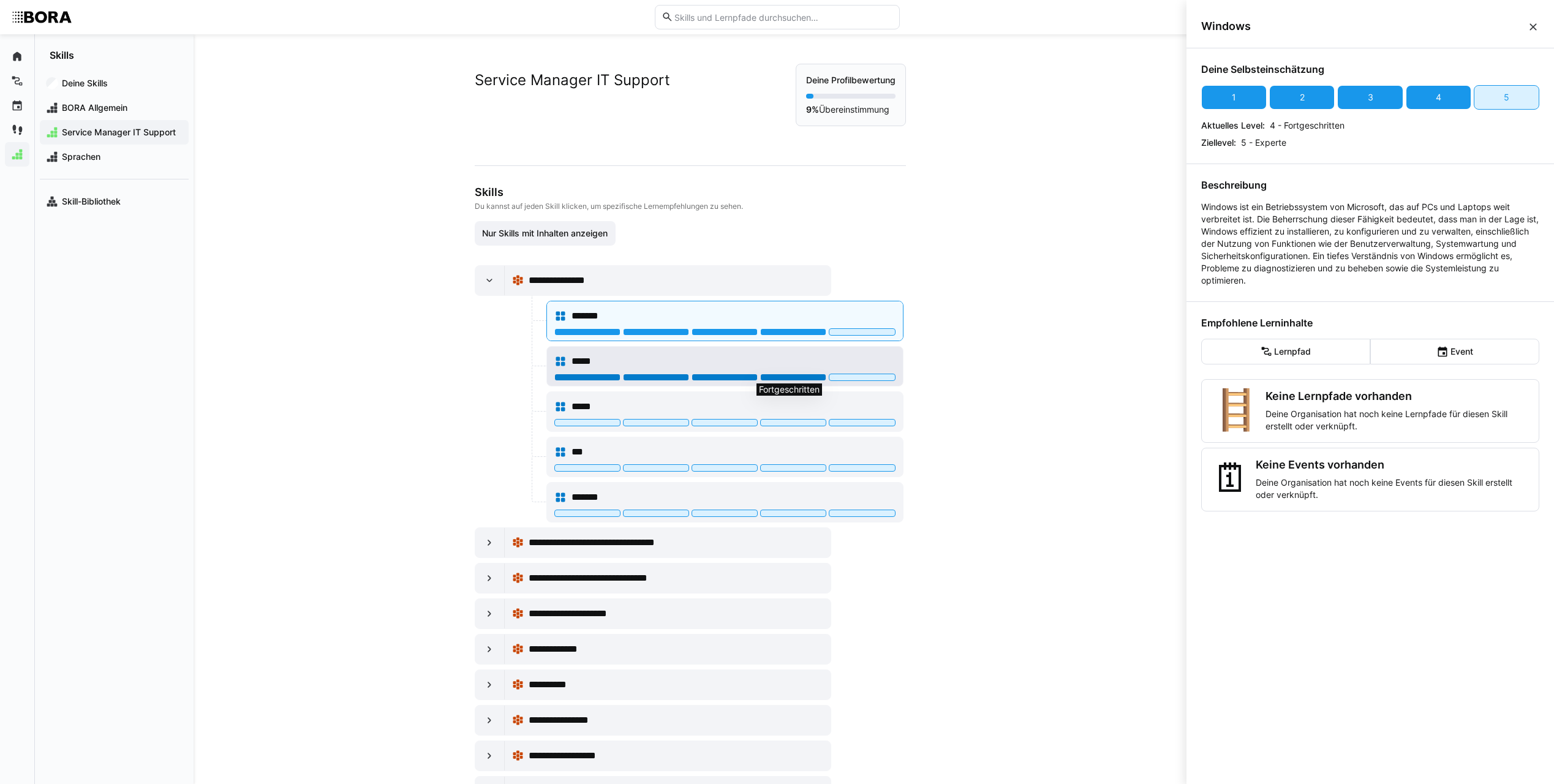 click 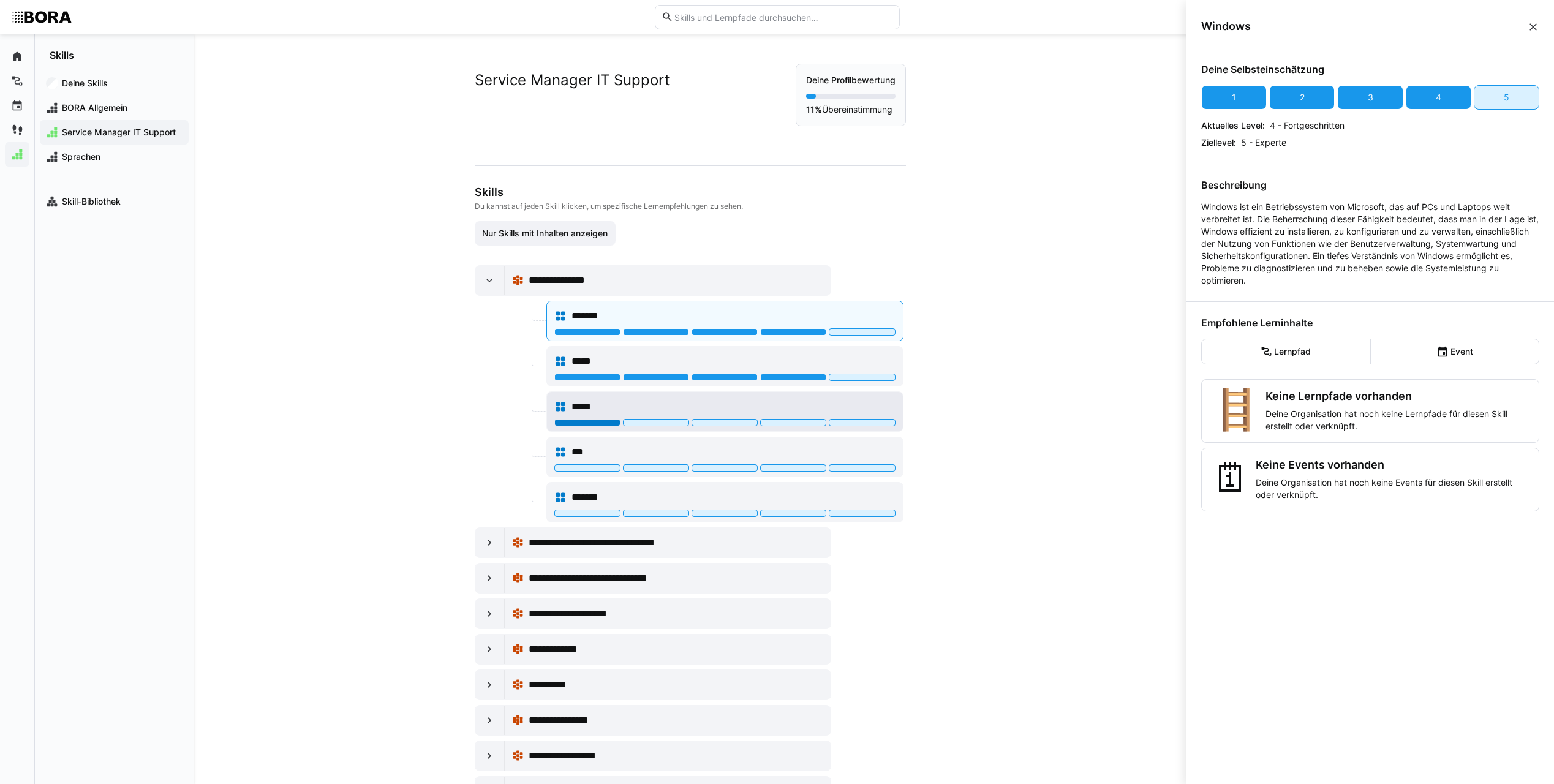 drag, startPoint x: 589, startPoint y: 421, endPoint x: 597, endPoint y: 418, distance: 8.544004 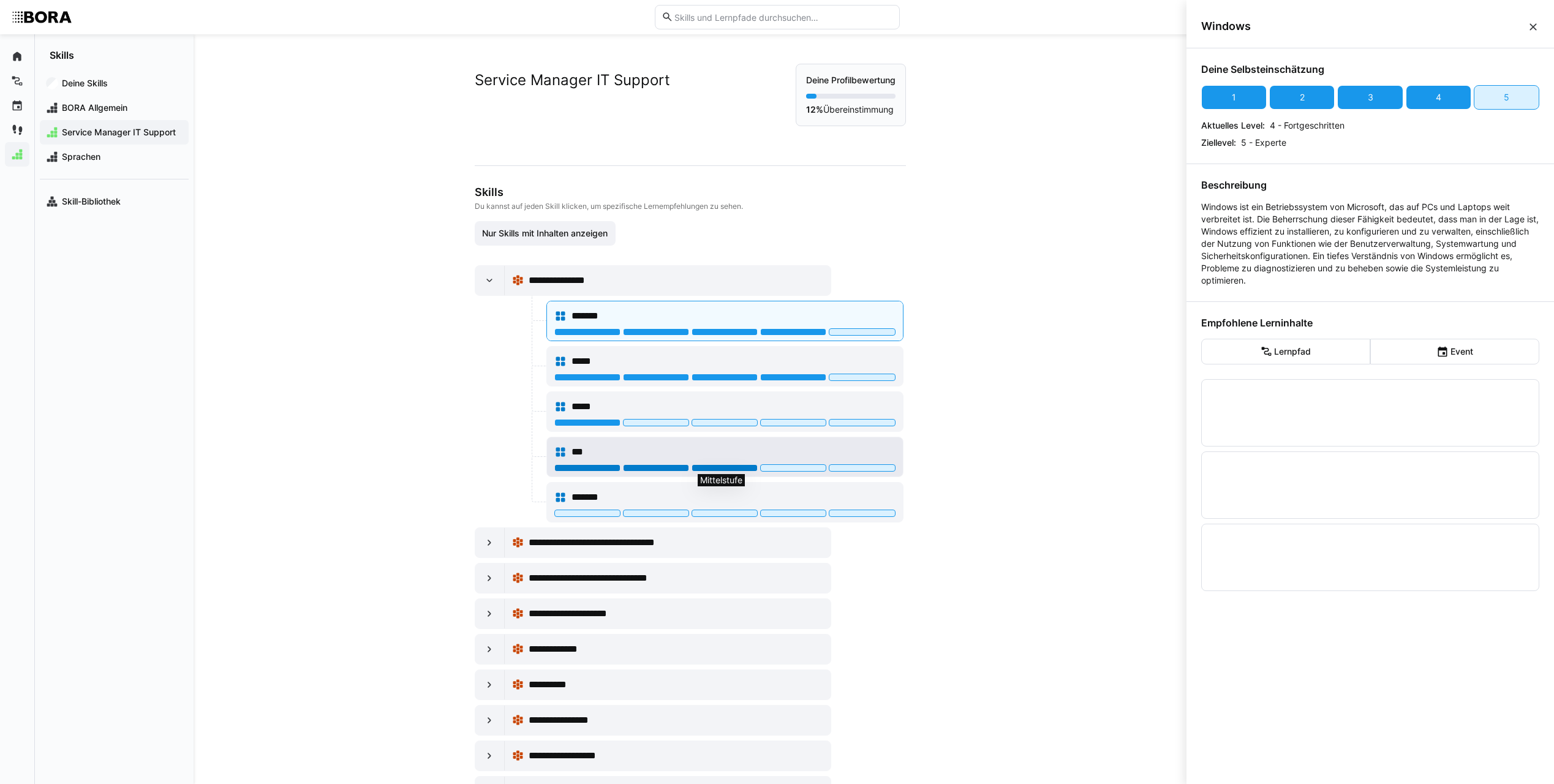 click 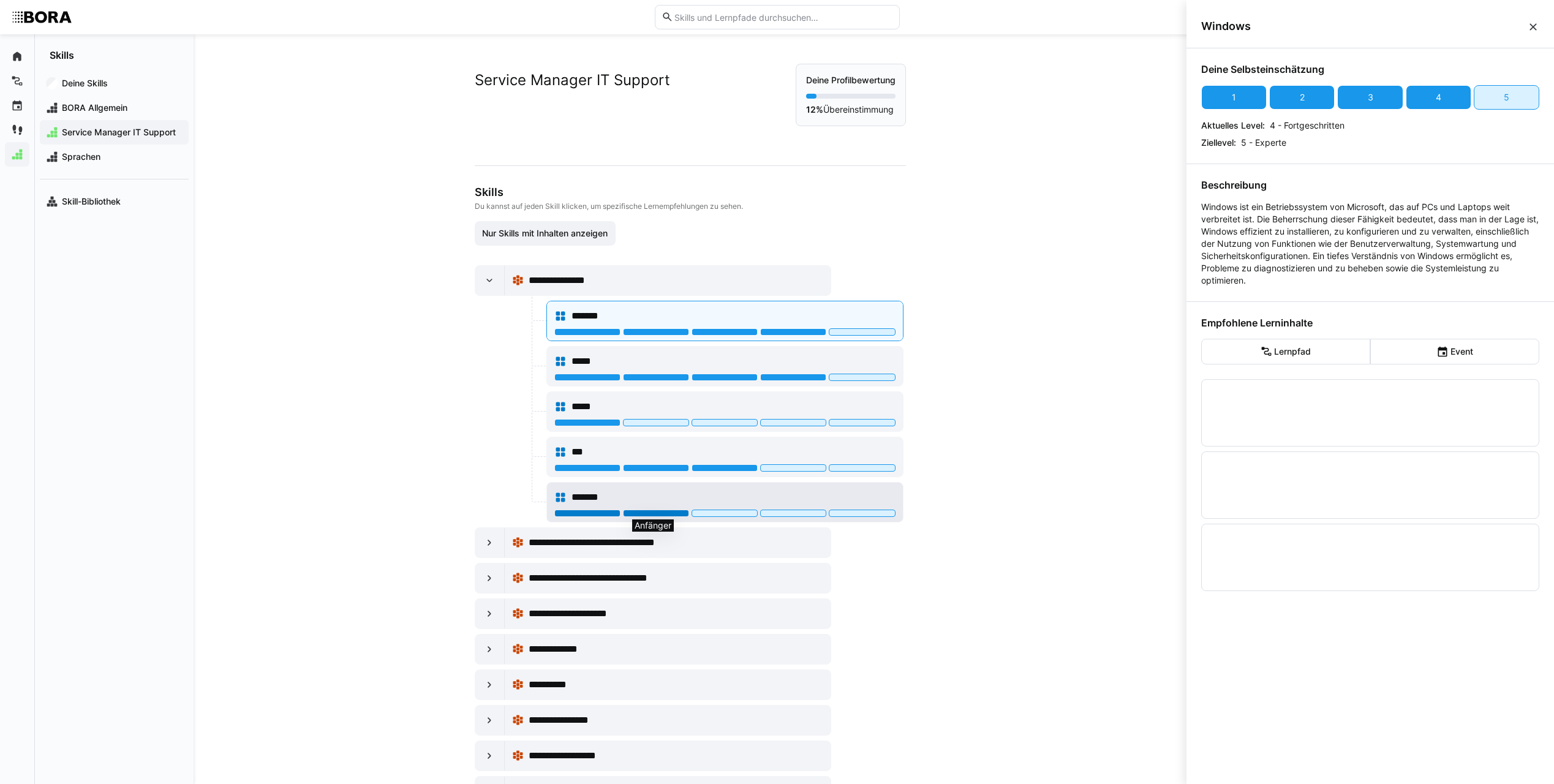 click 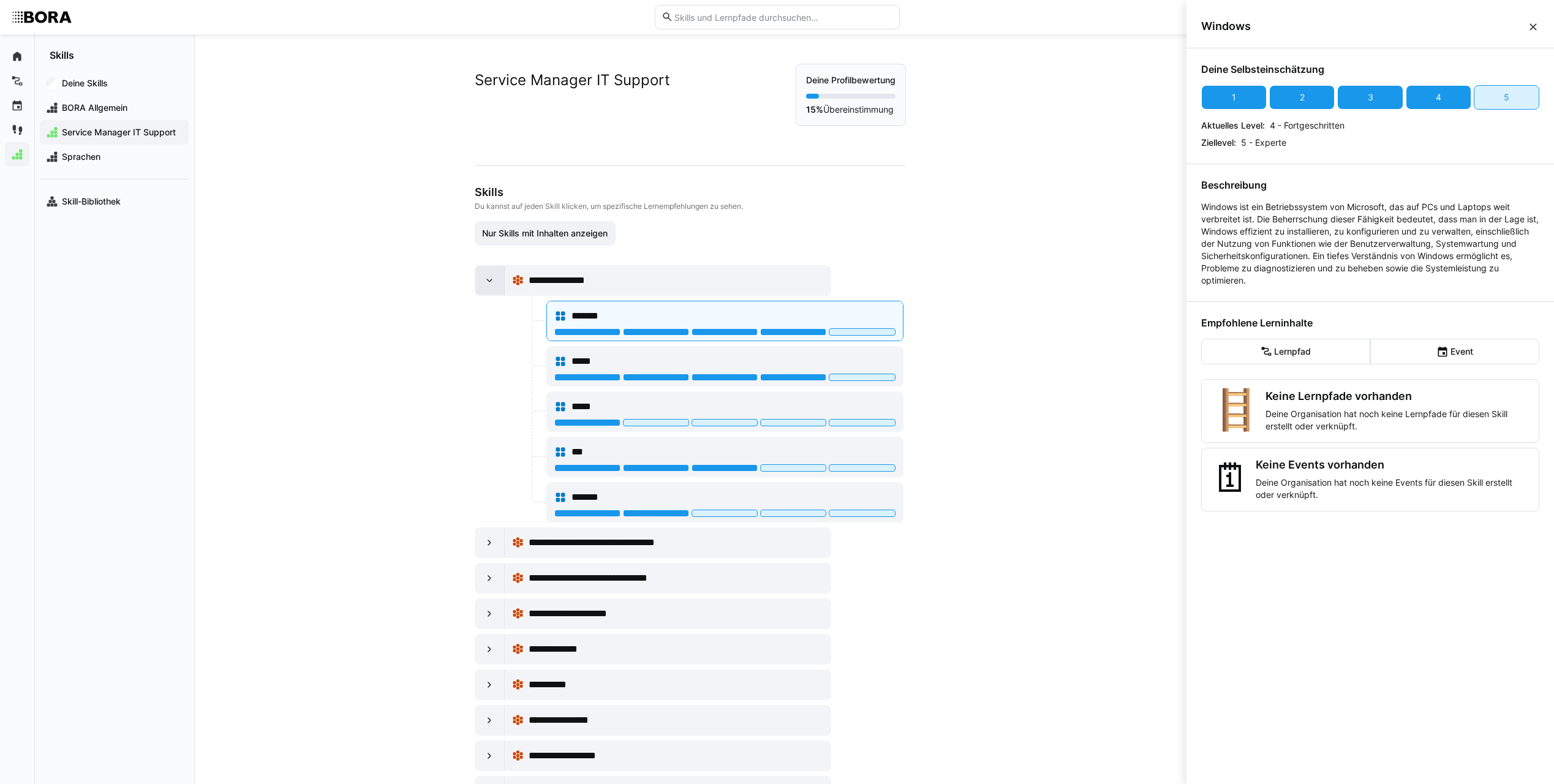 click 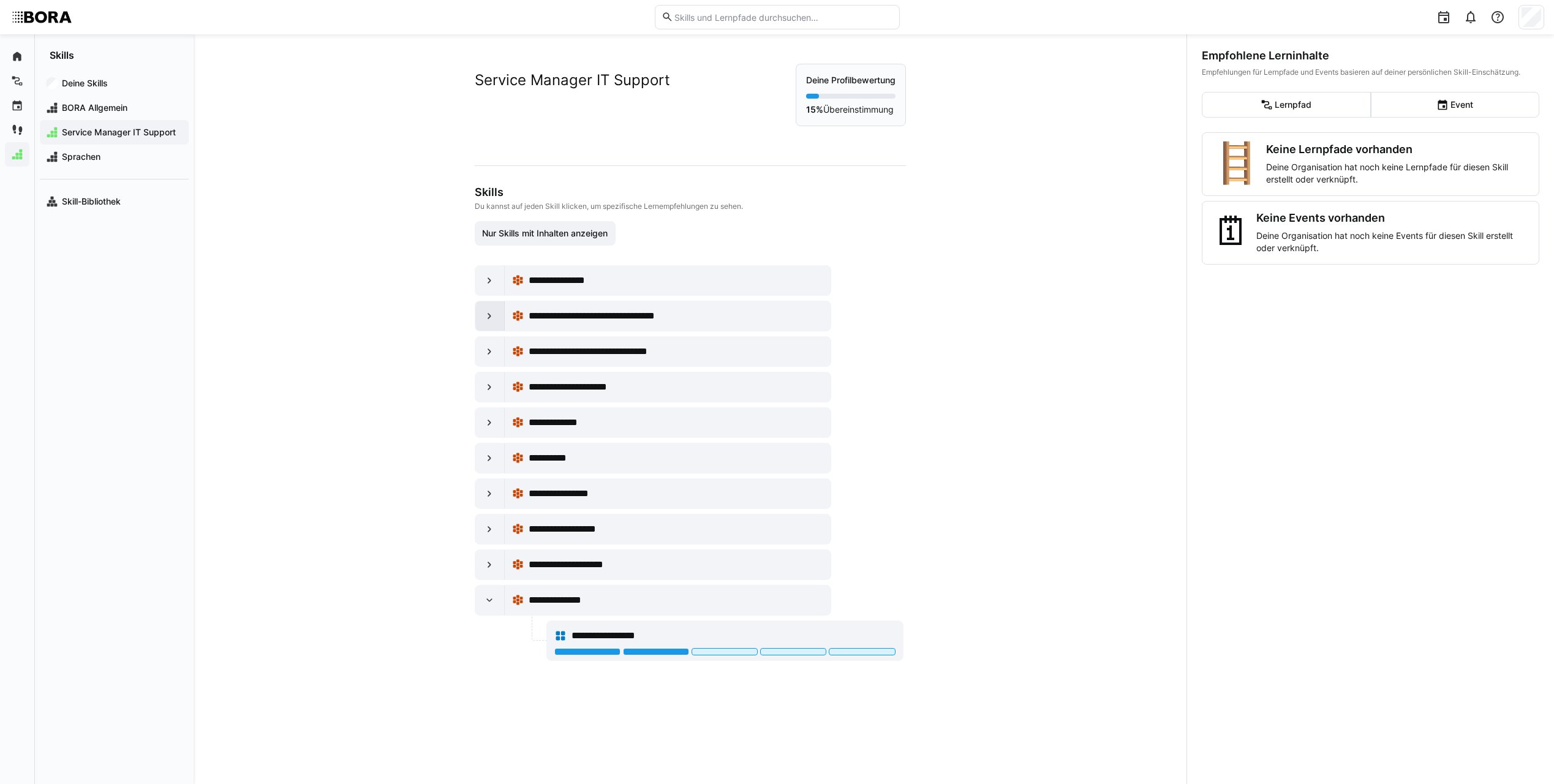 click 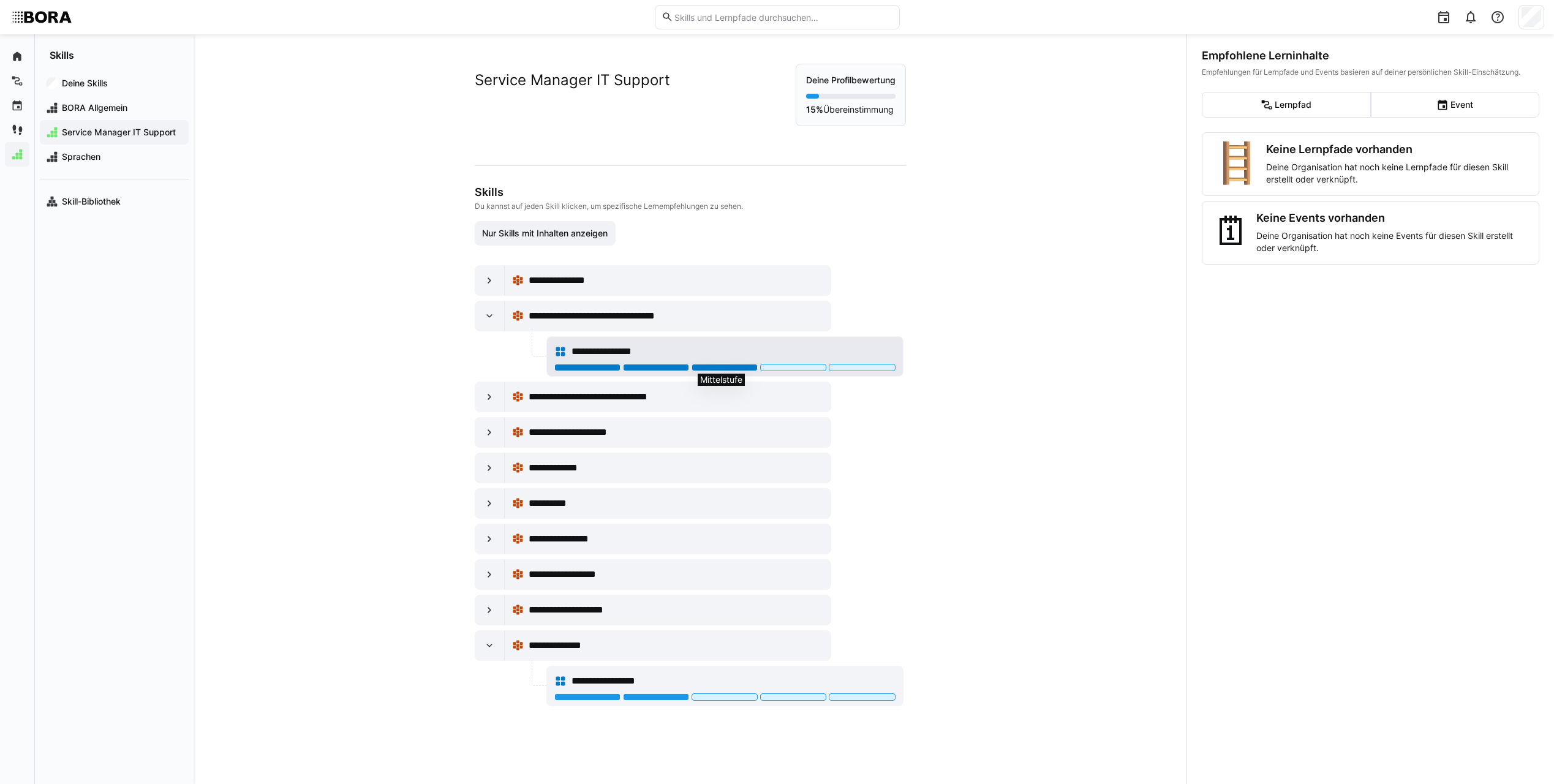 click 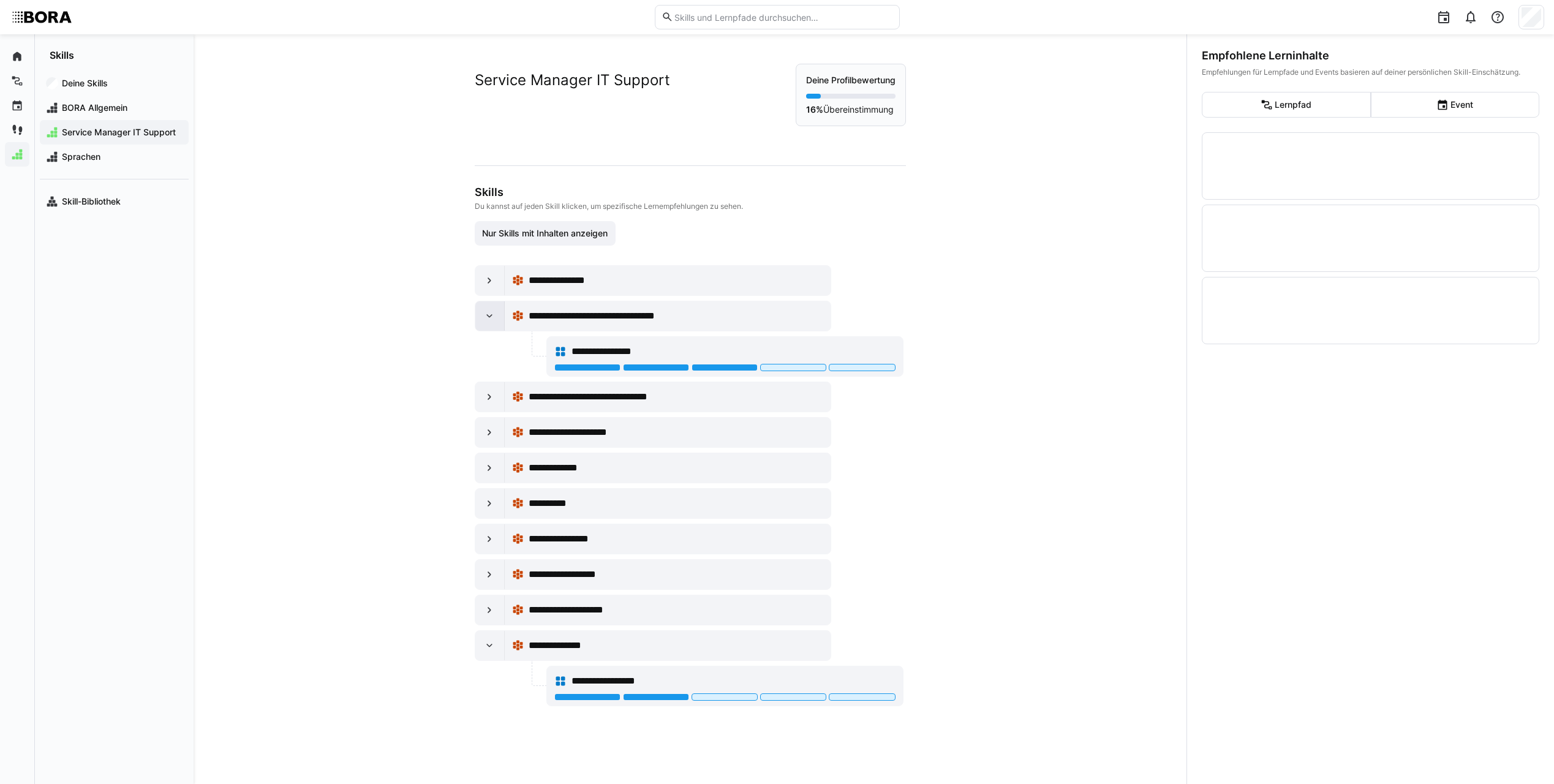 click 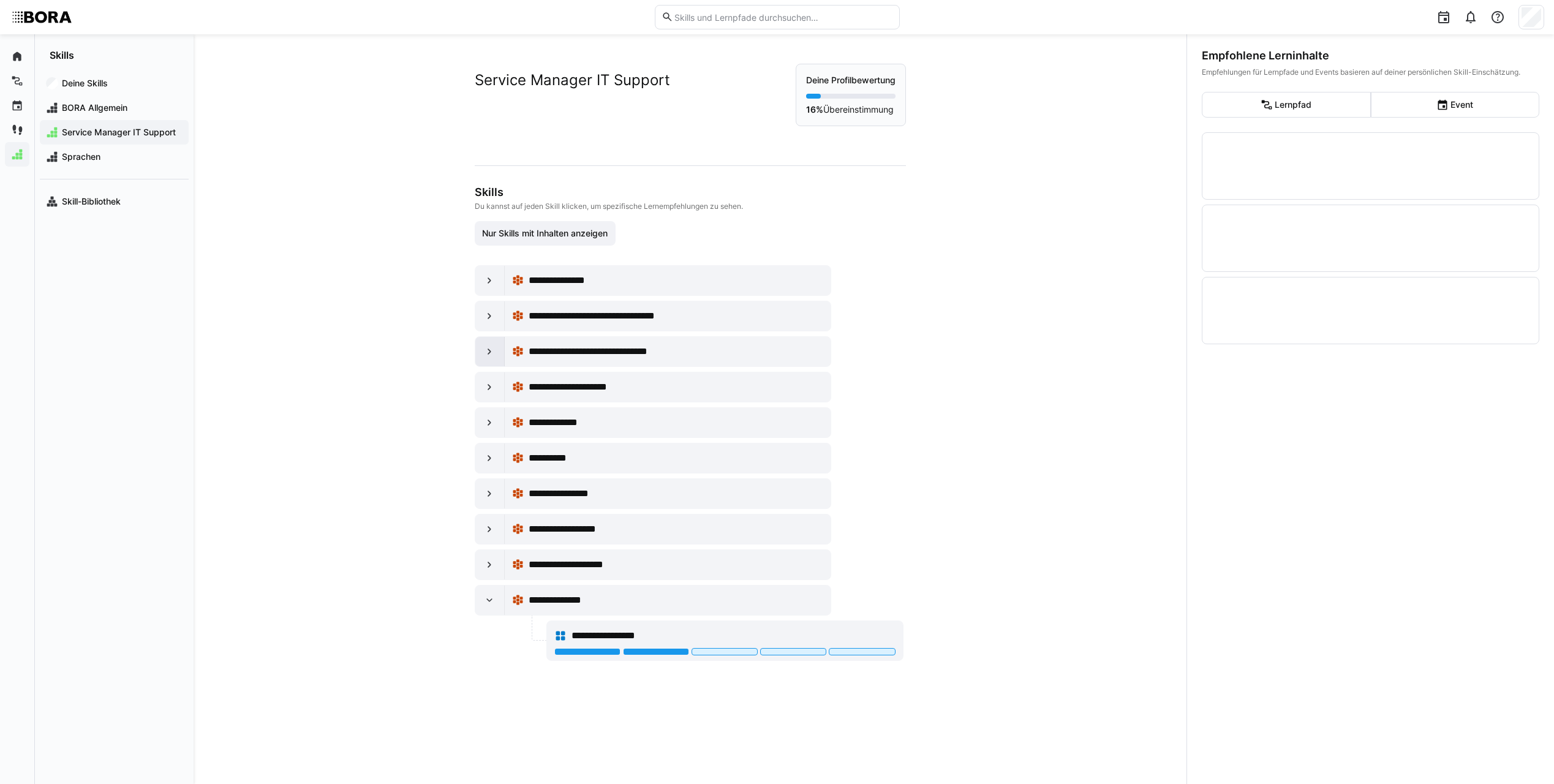 click 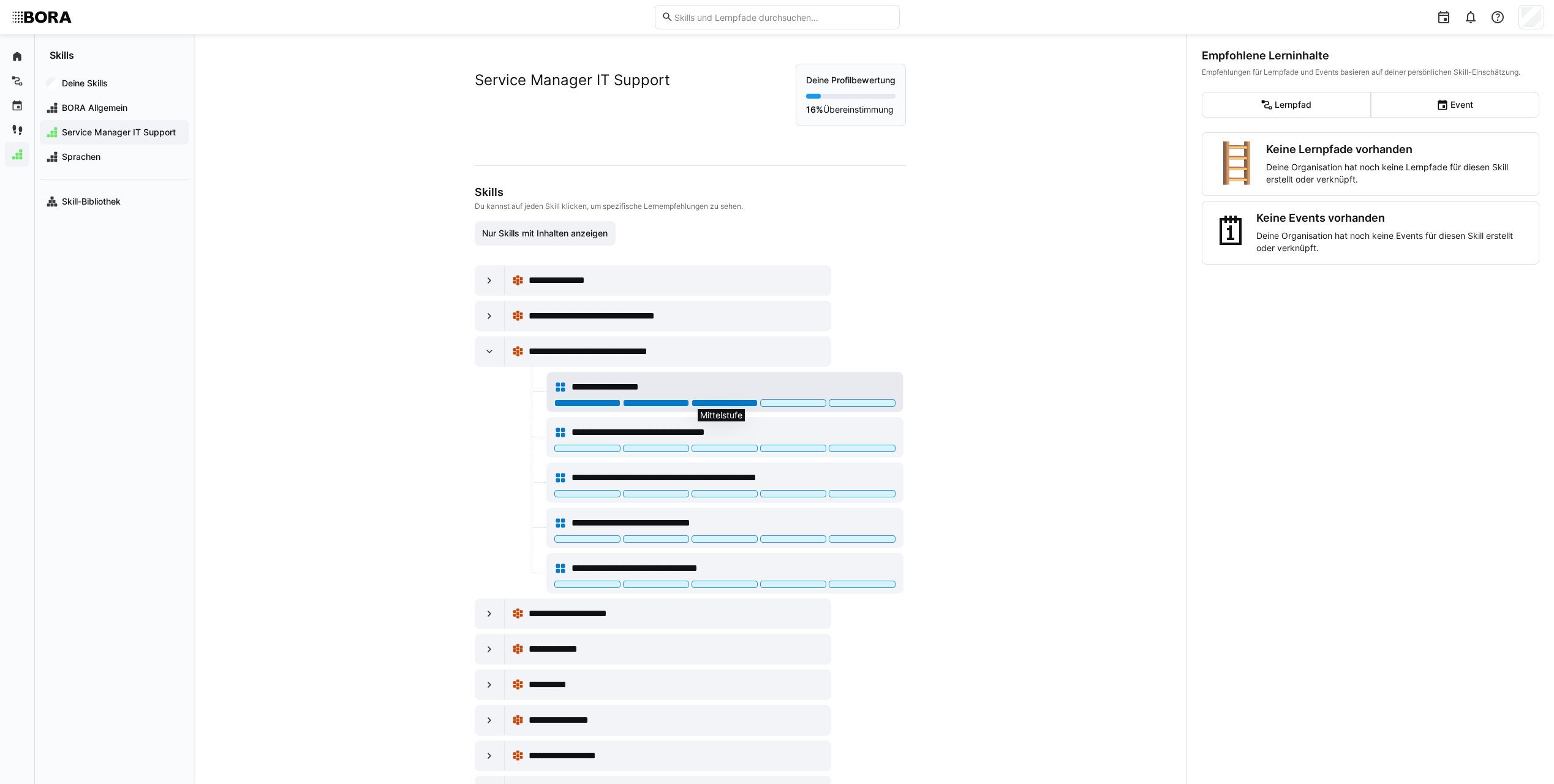 click 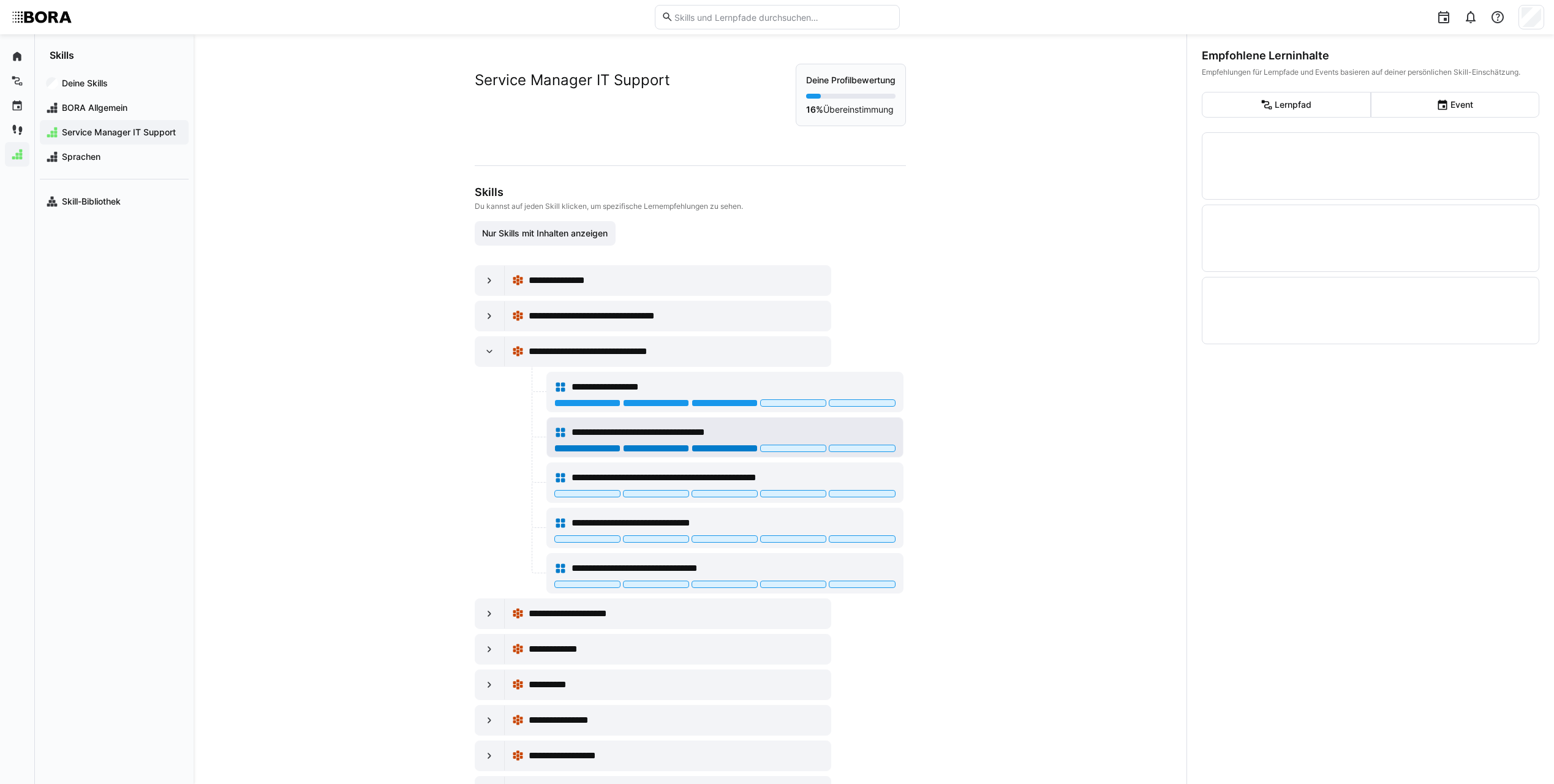 click 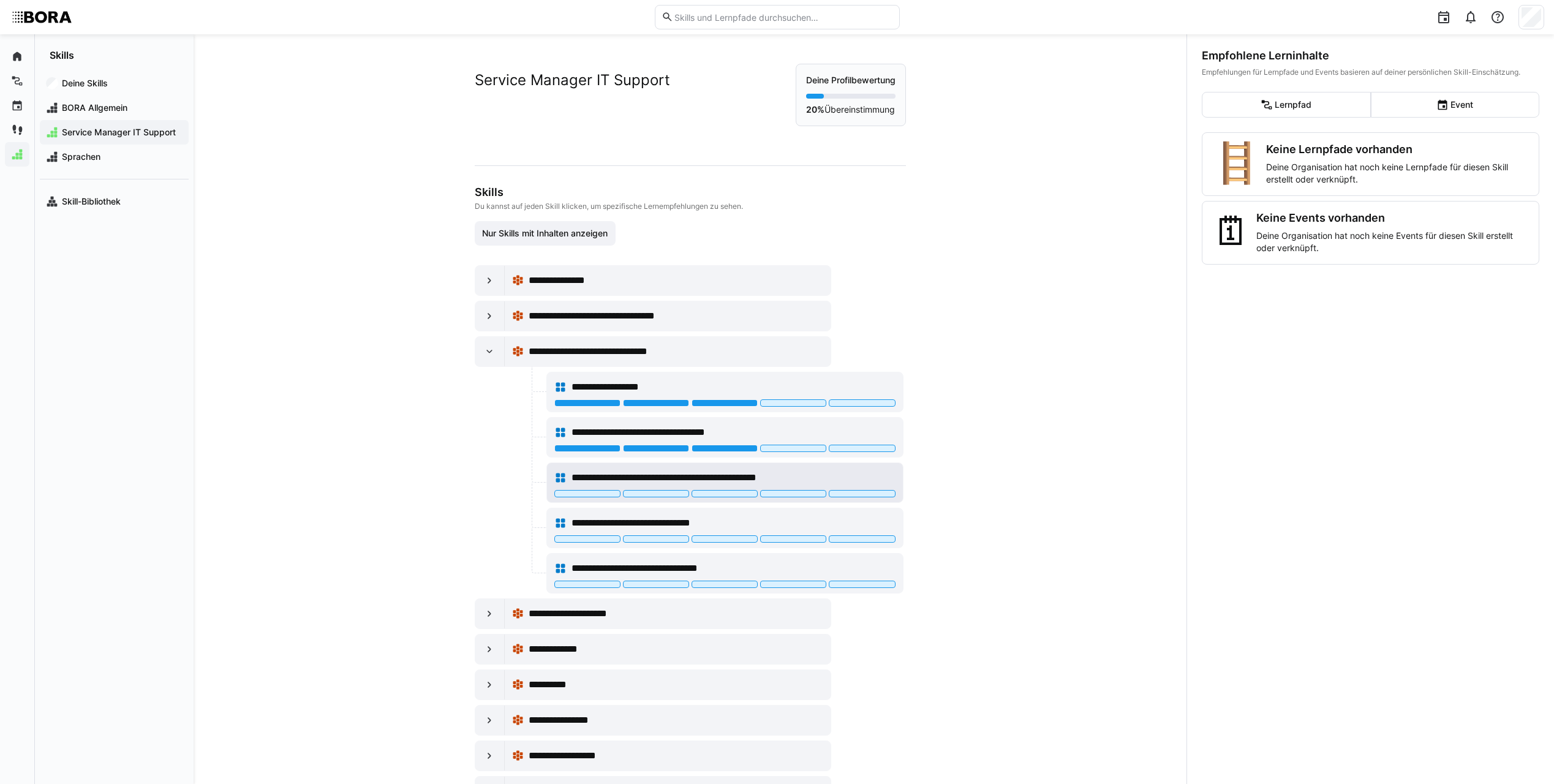 click on "**********" 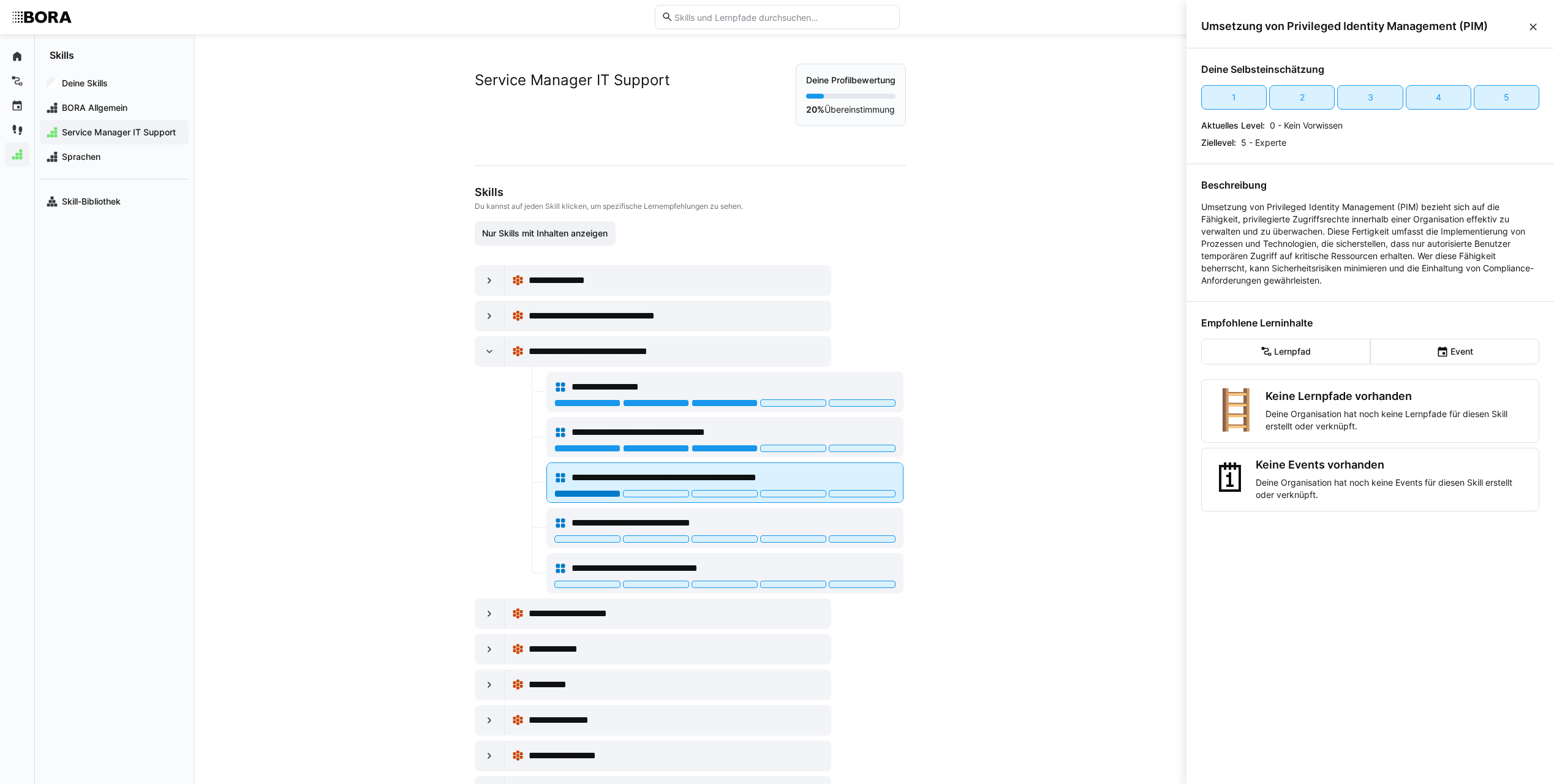 click 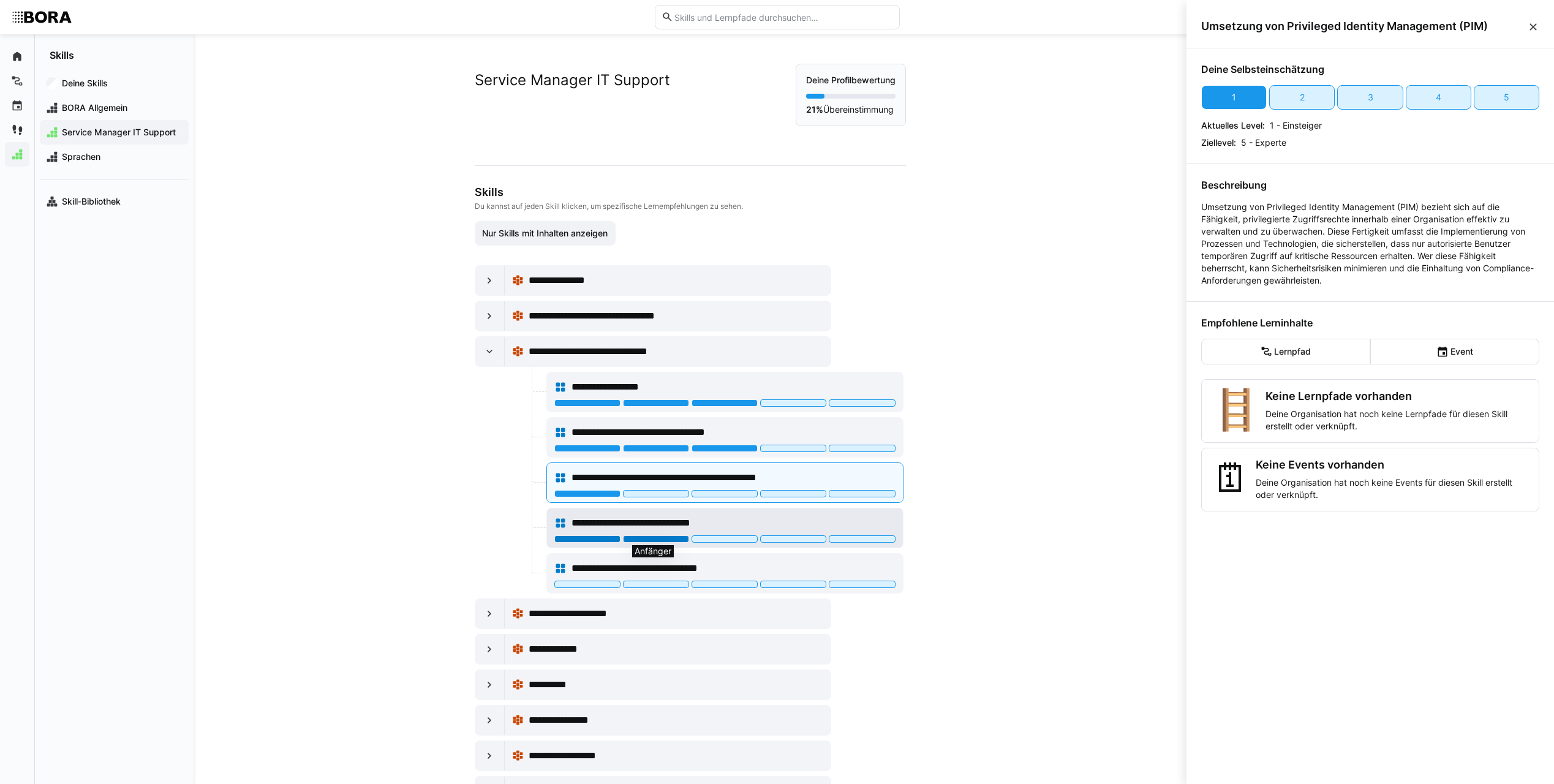 click 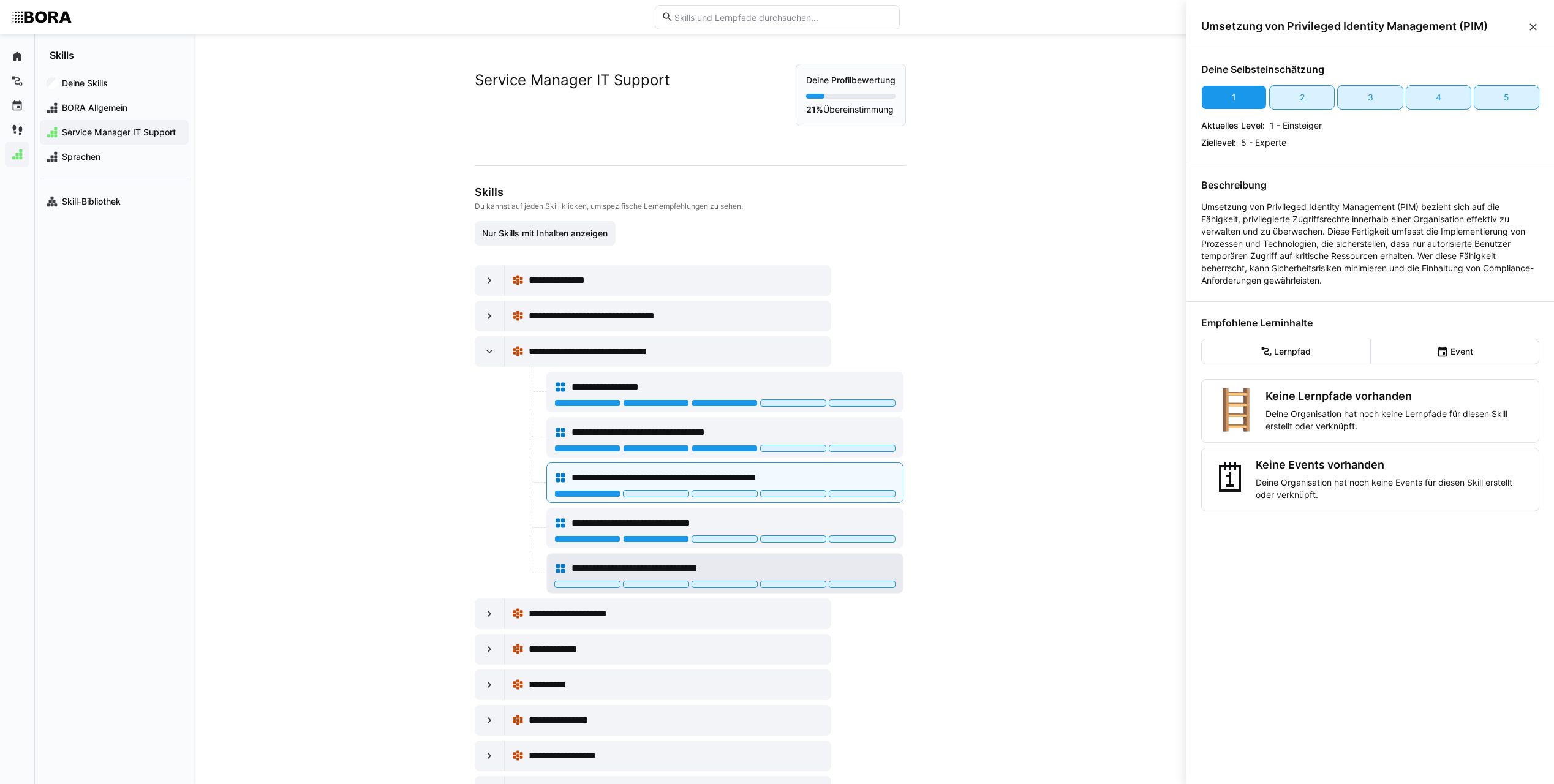 click on "**********" 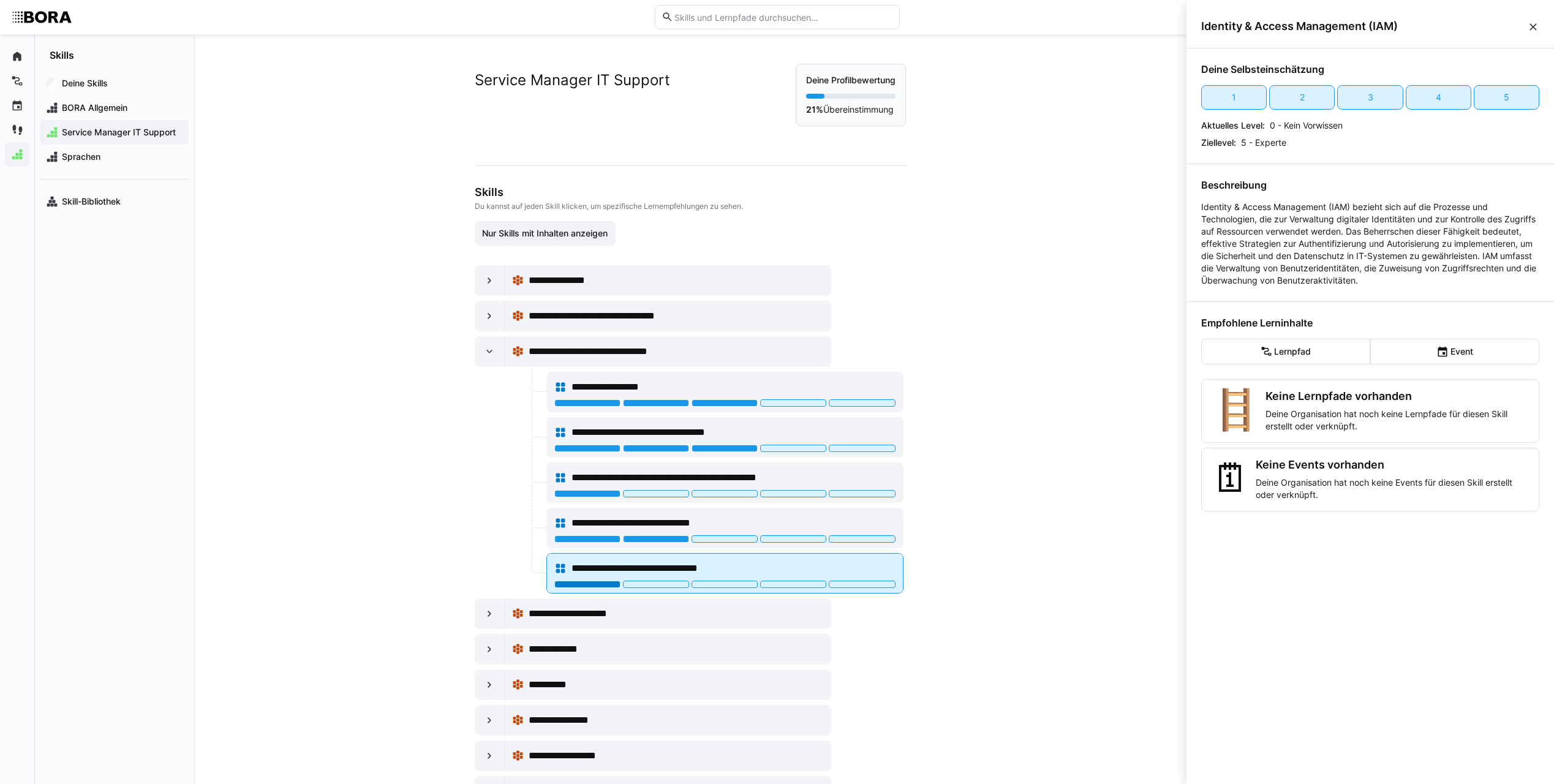 click 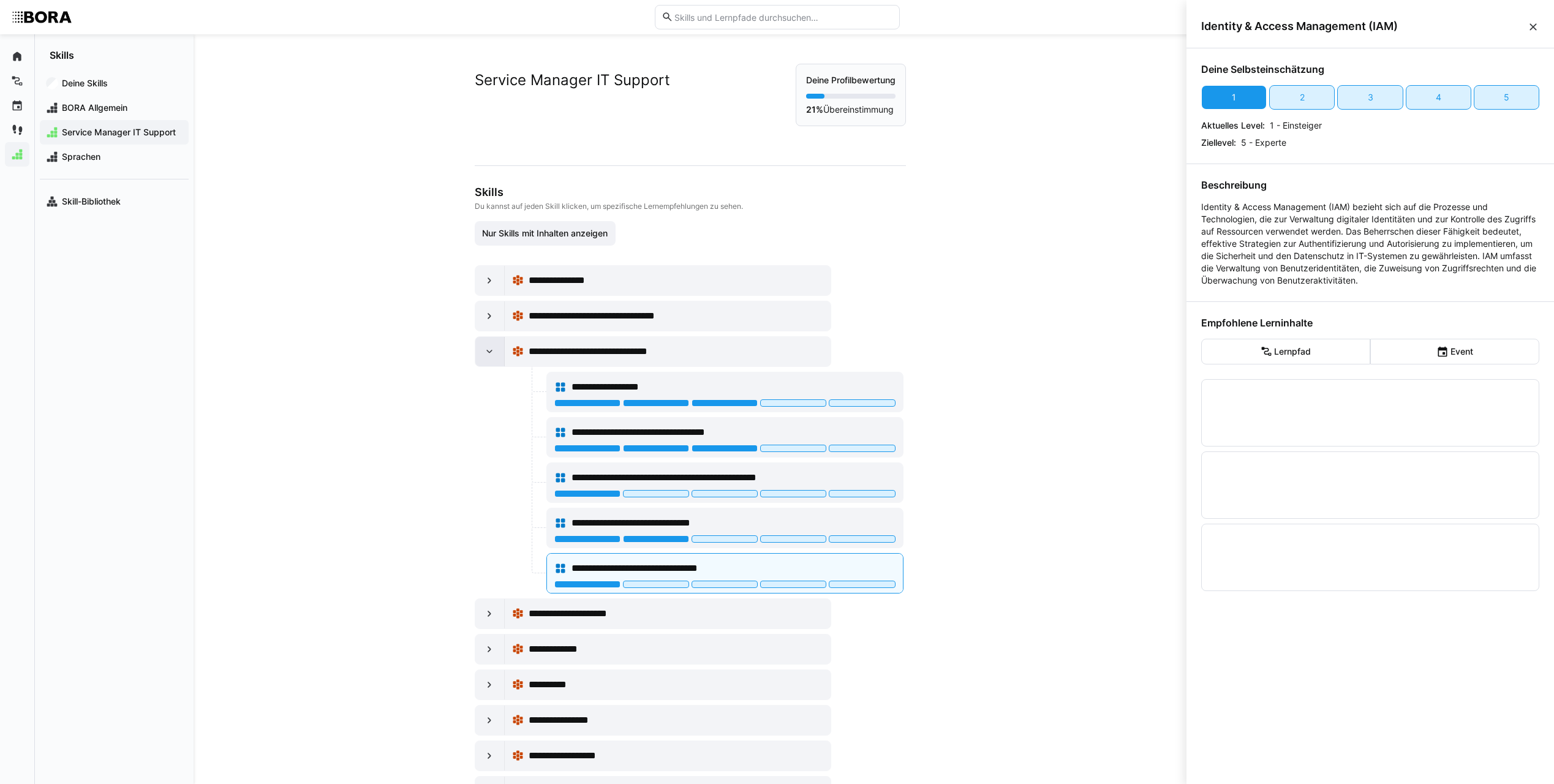 click 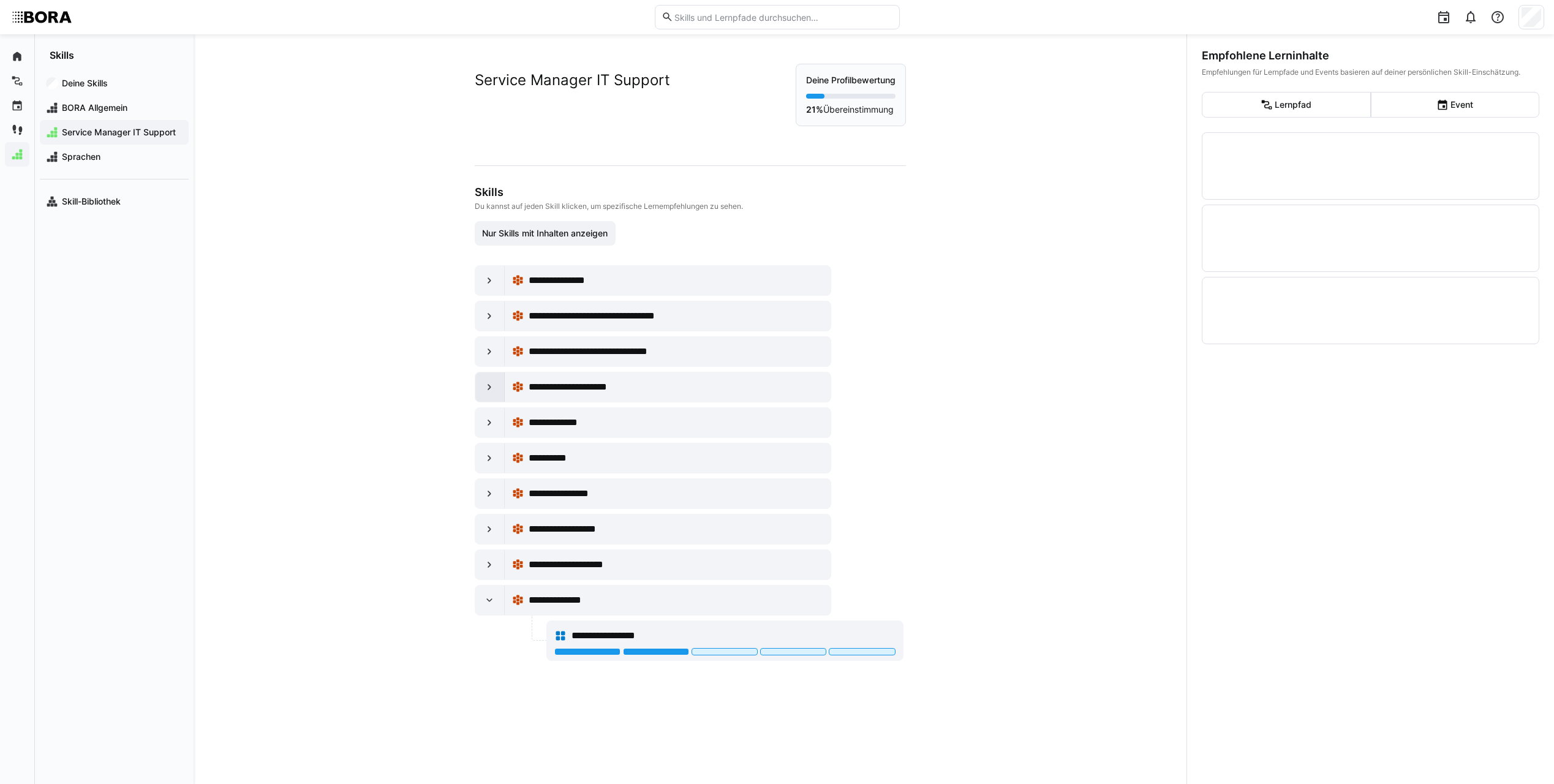 click 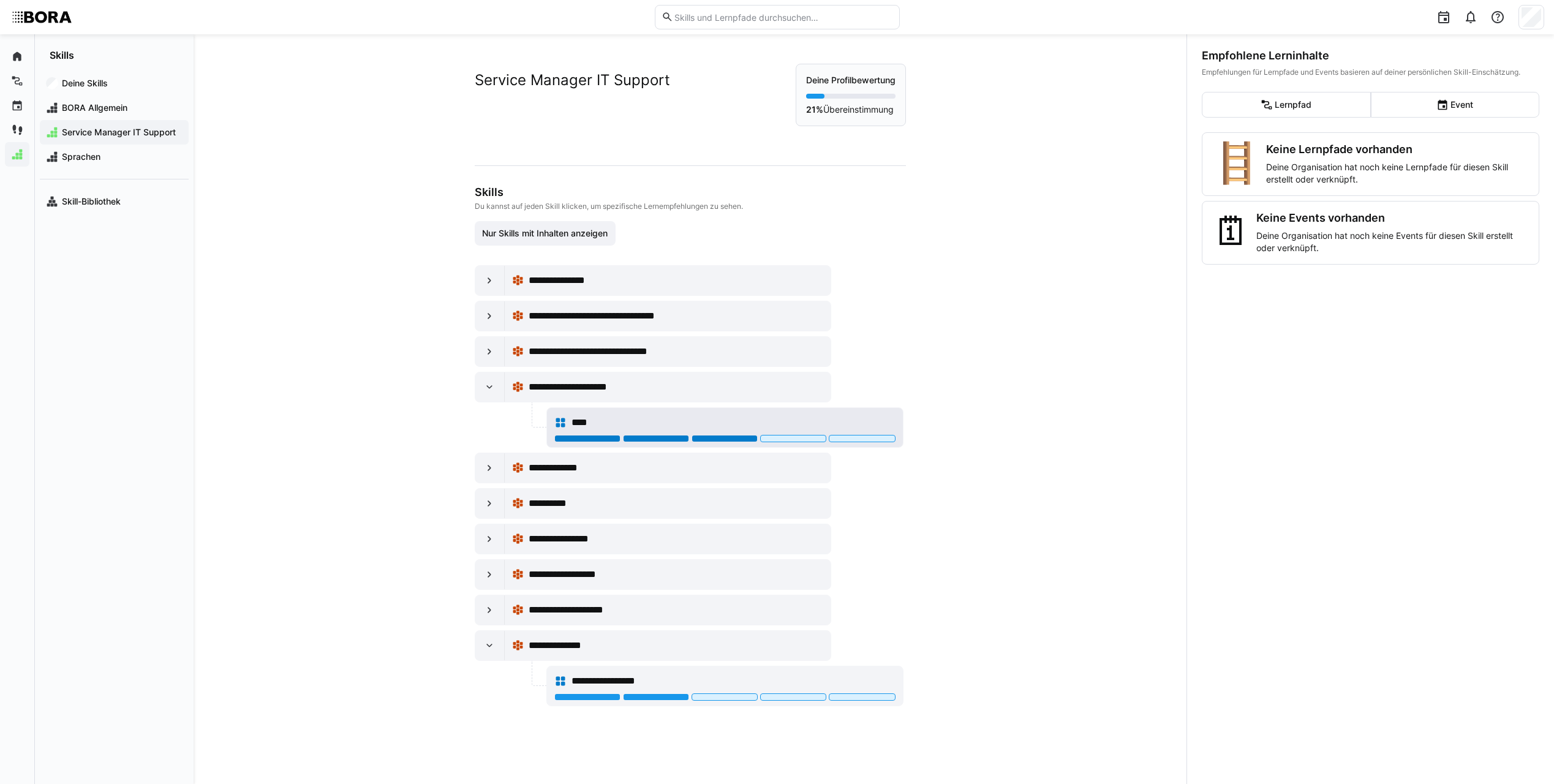 click 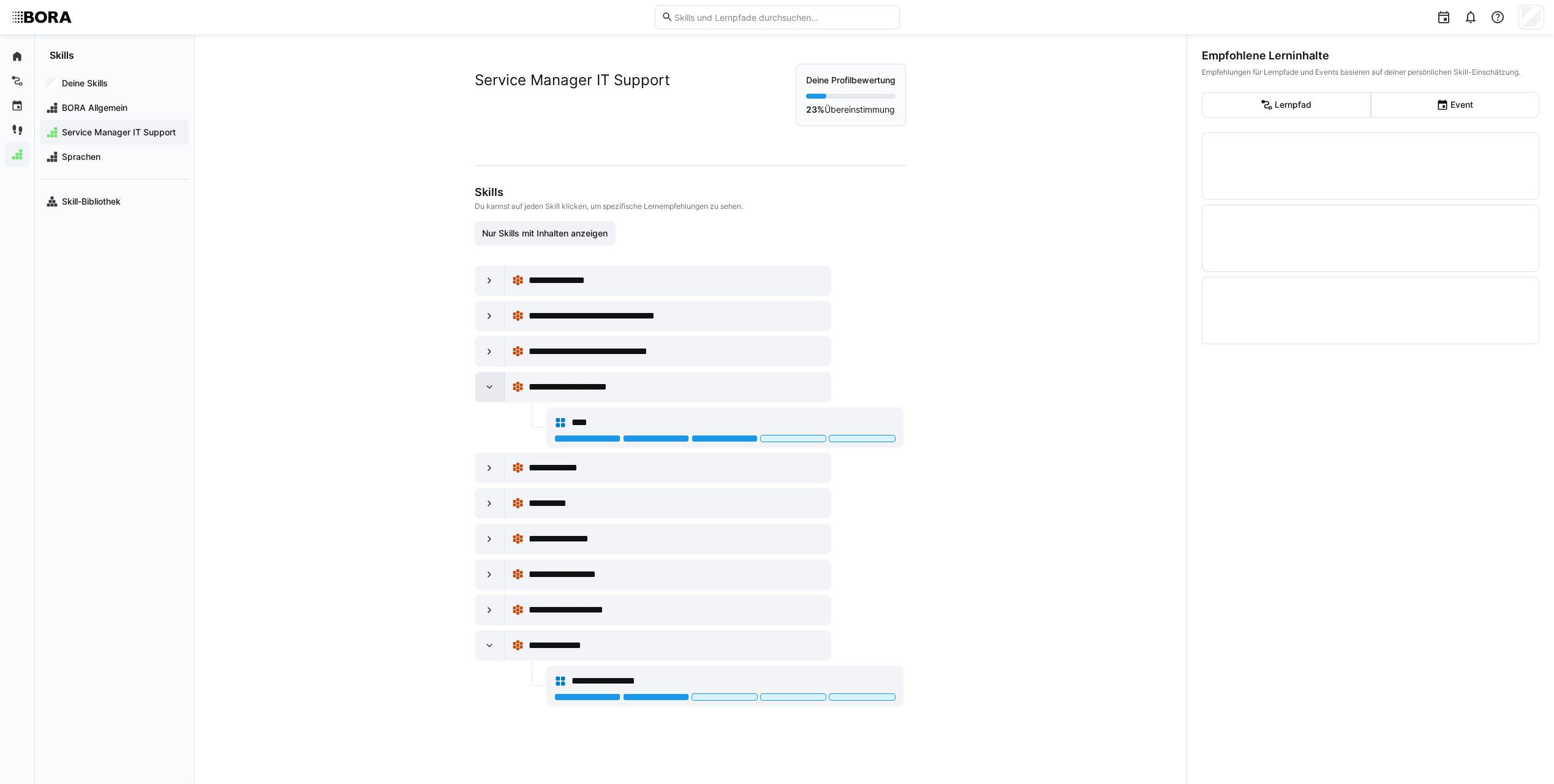 click 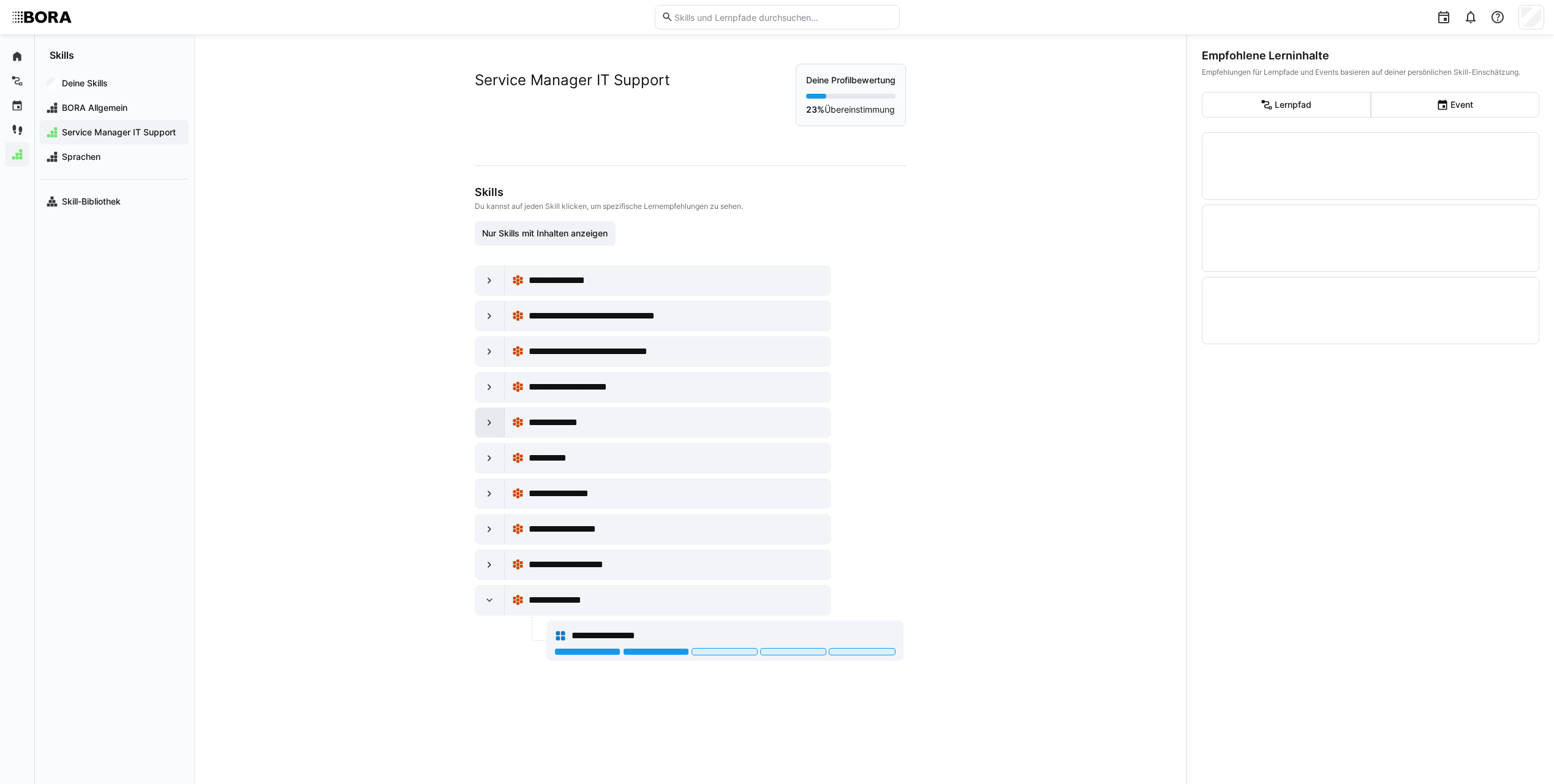 click 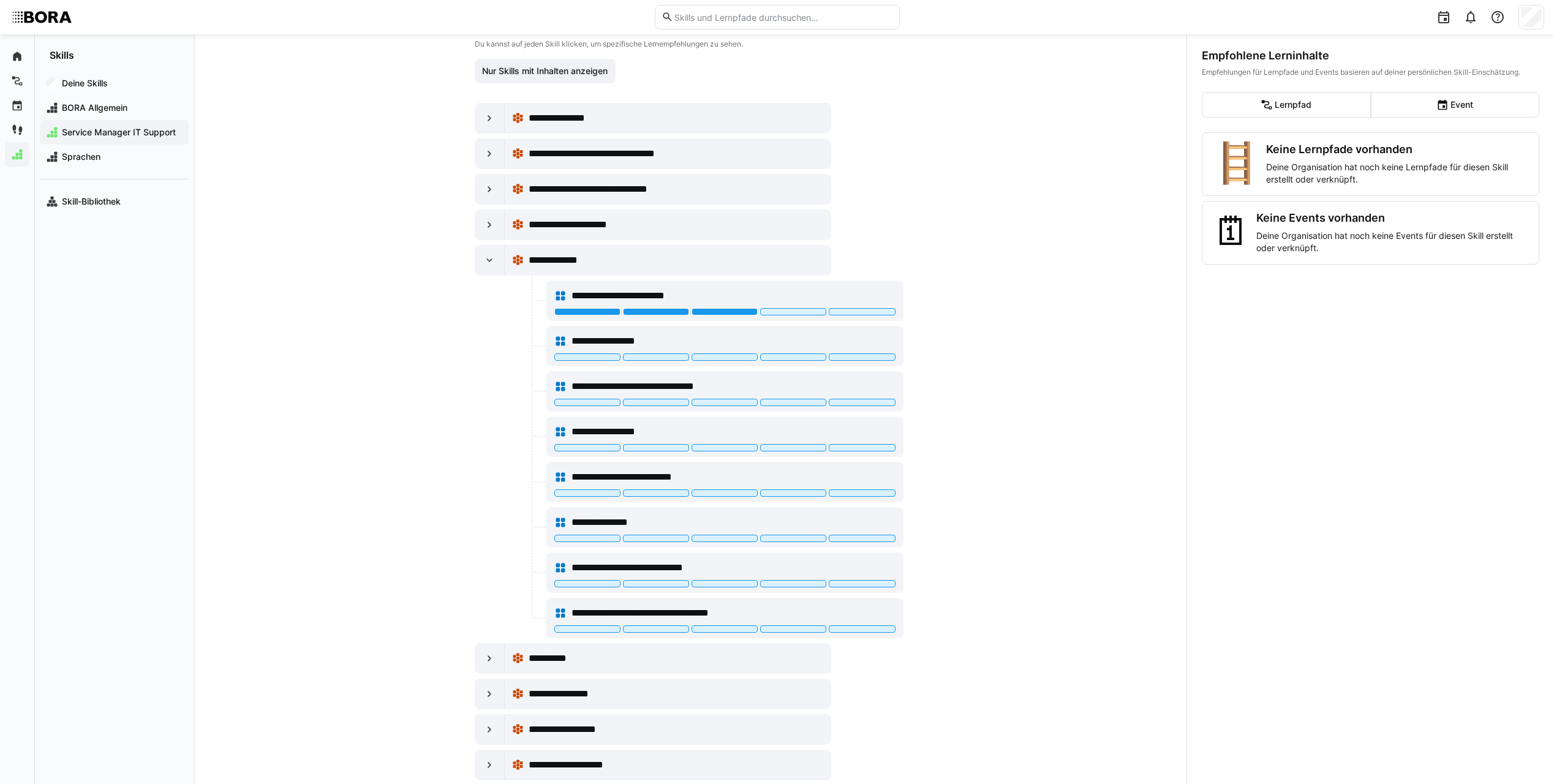 scroll, scrollTop: 184, scrollLeft: 0, axis: vertical 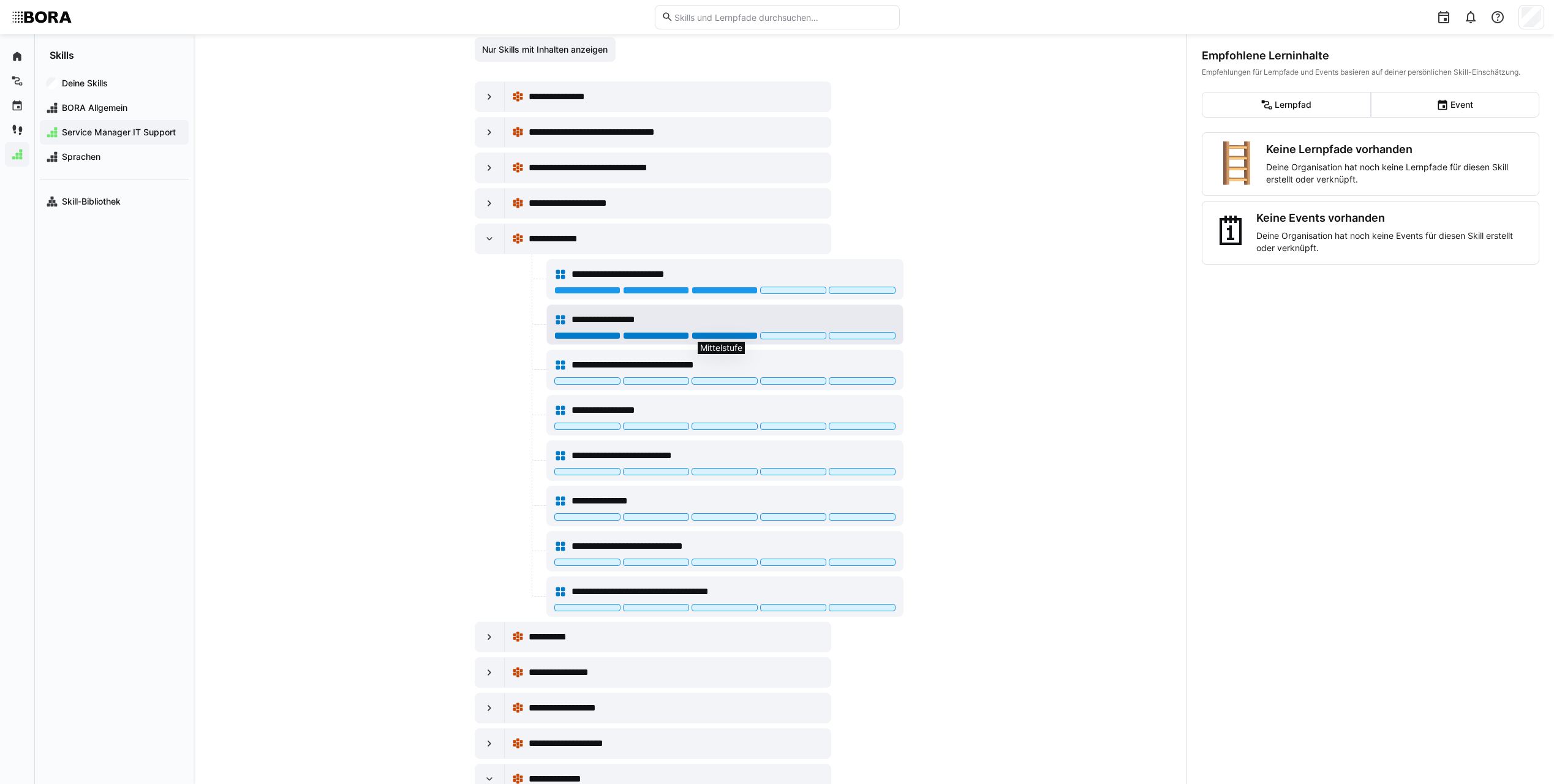 click 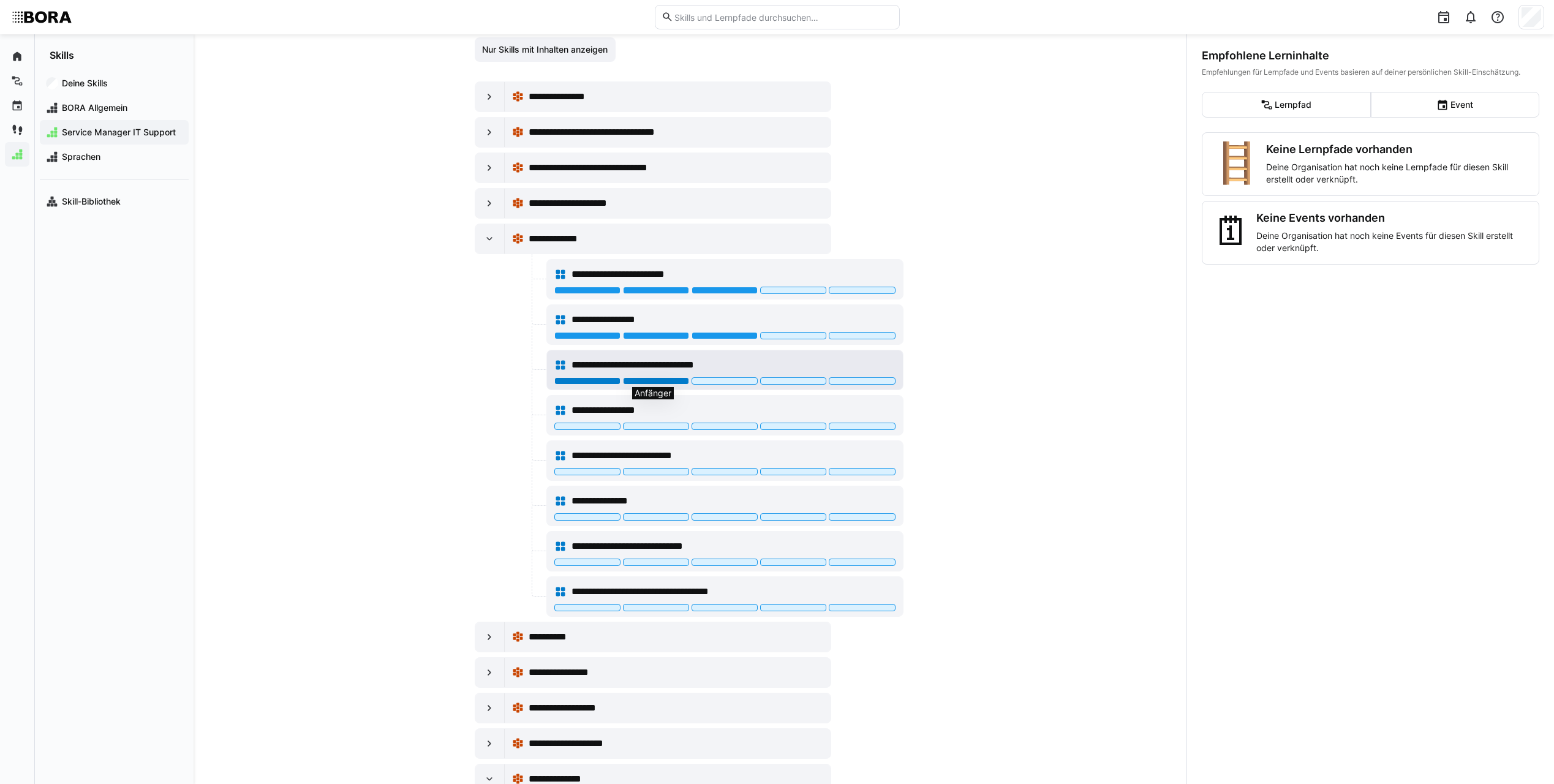 click 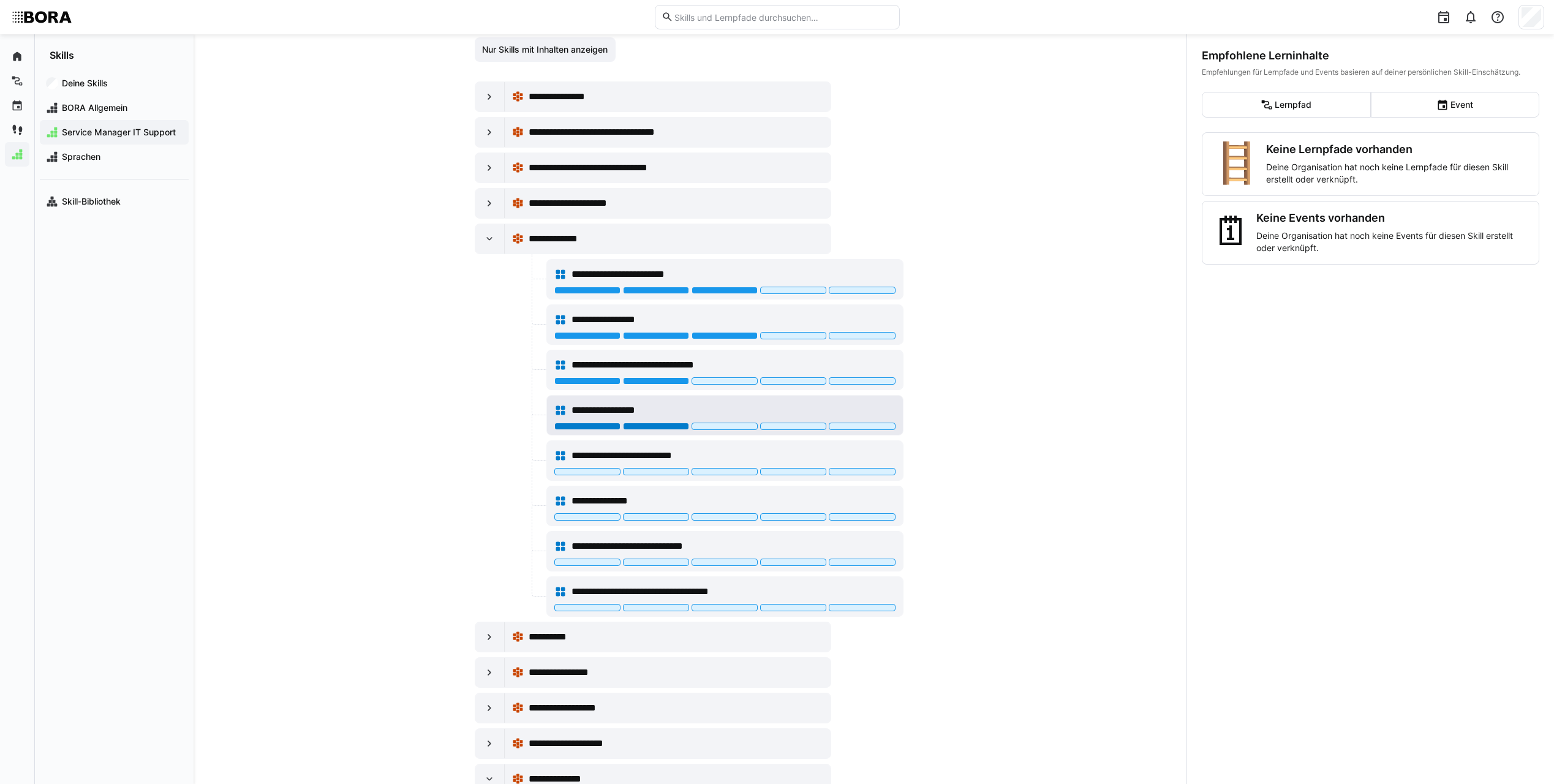 click 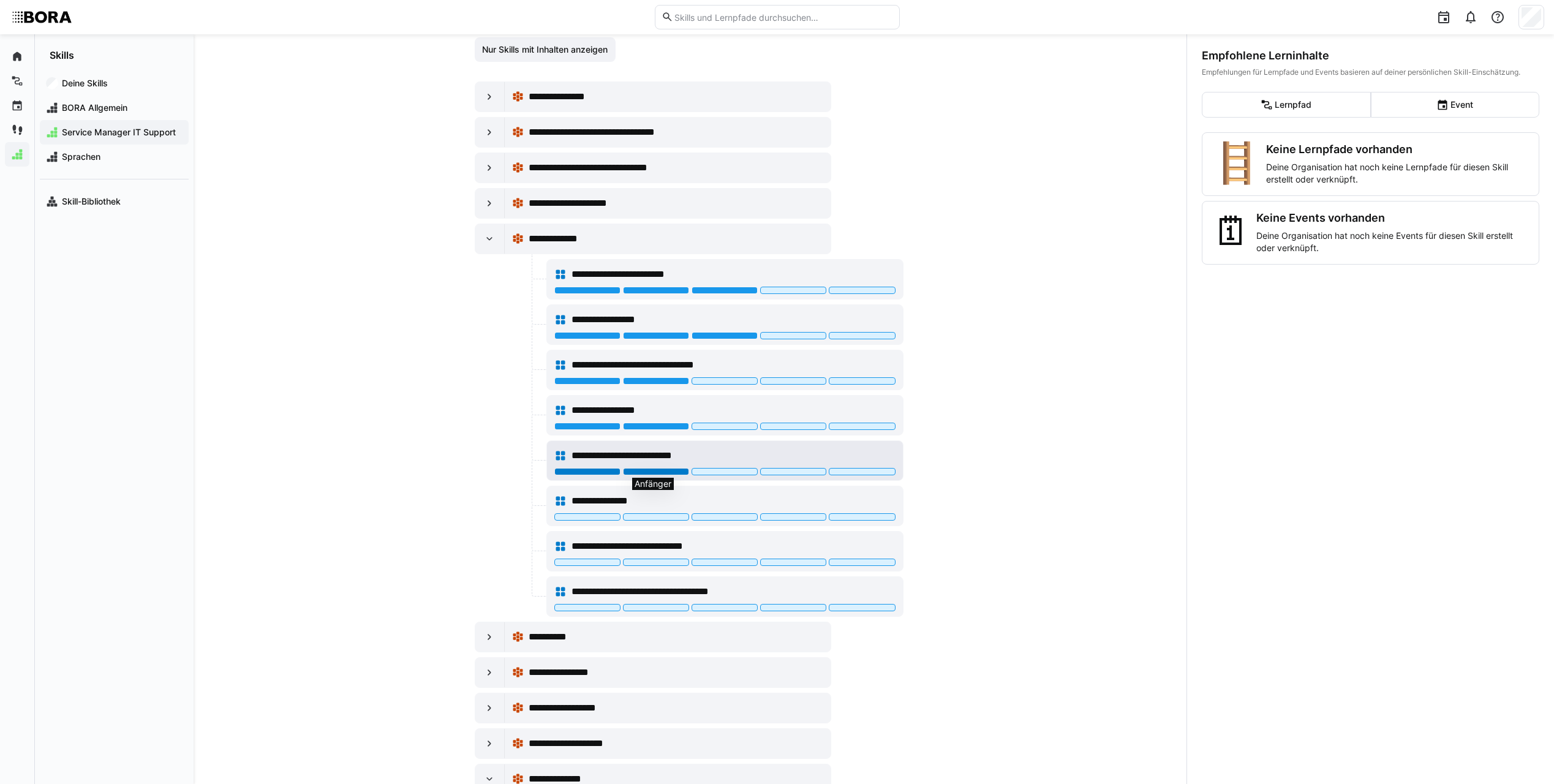 click 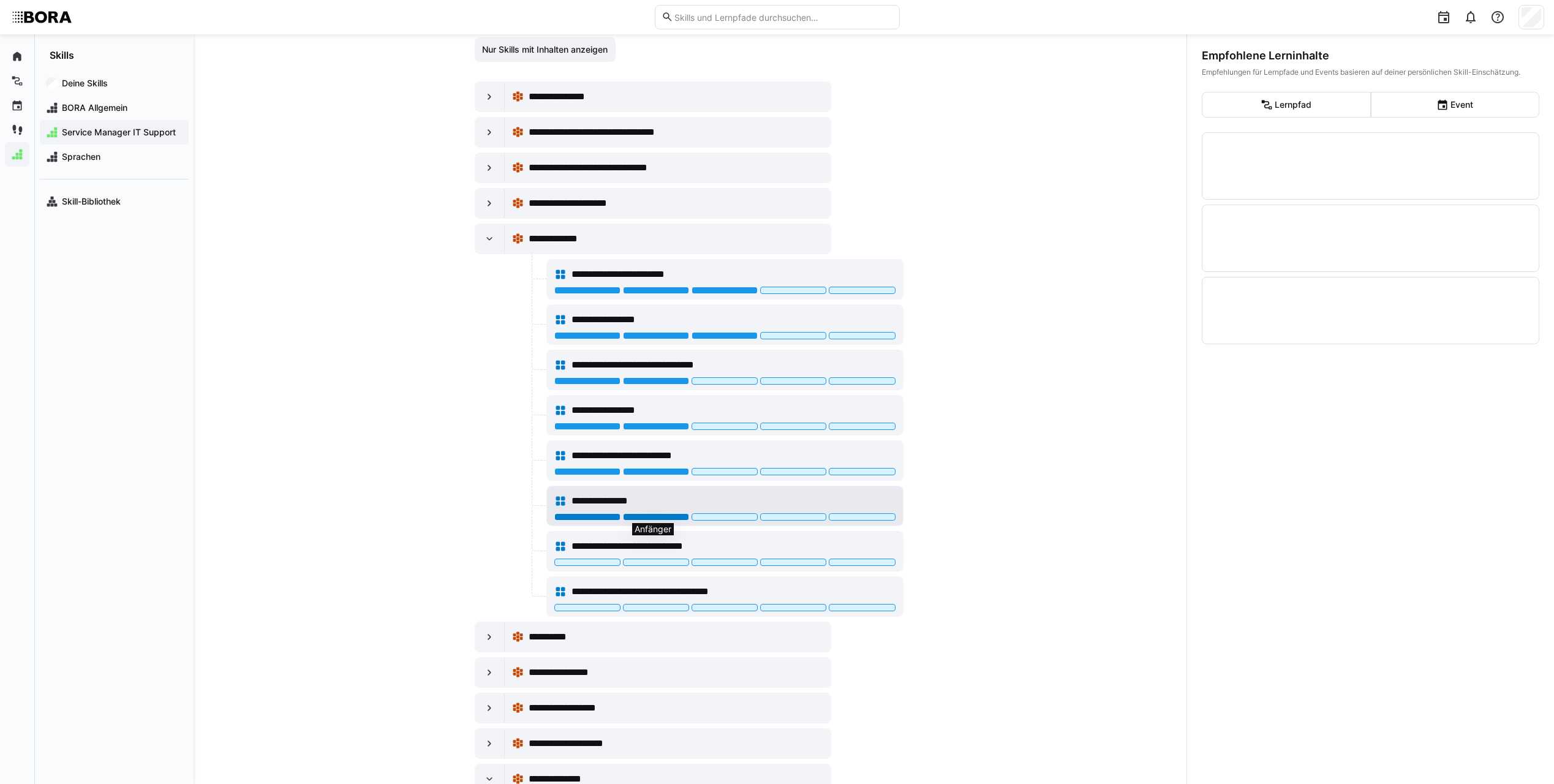 click 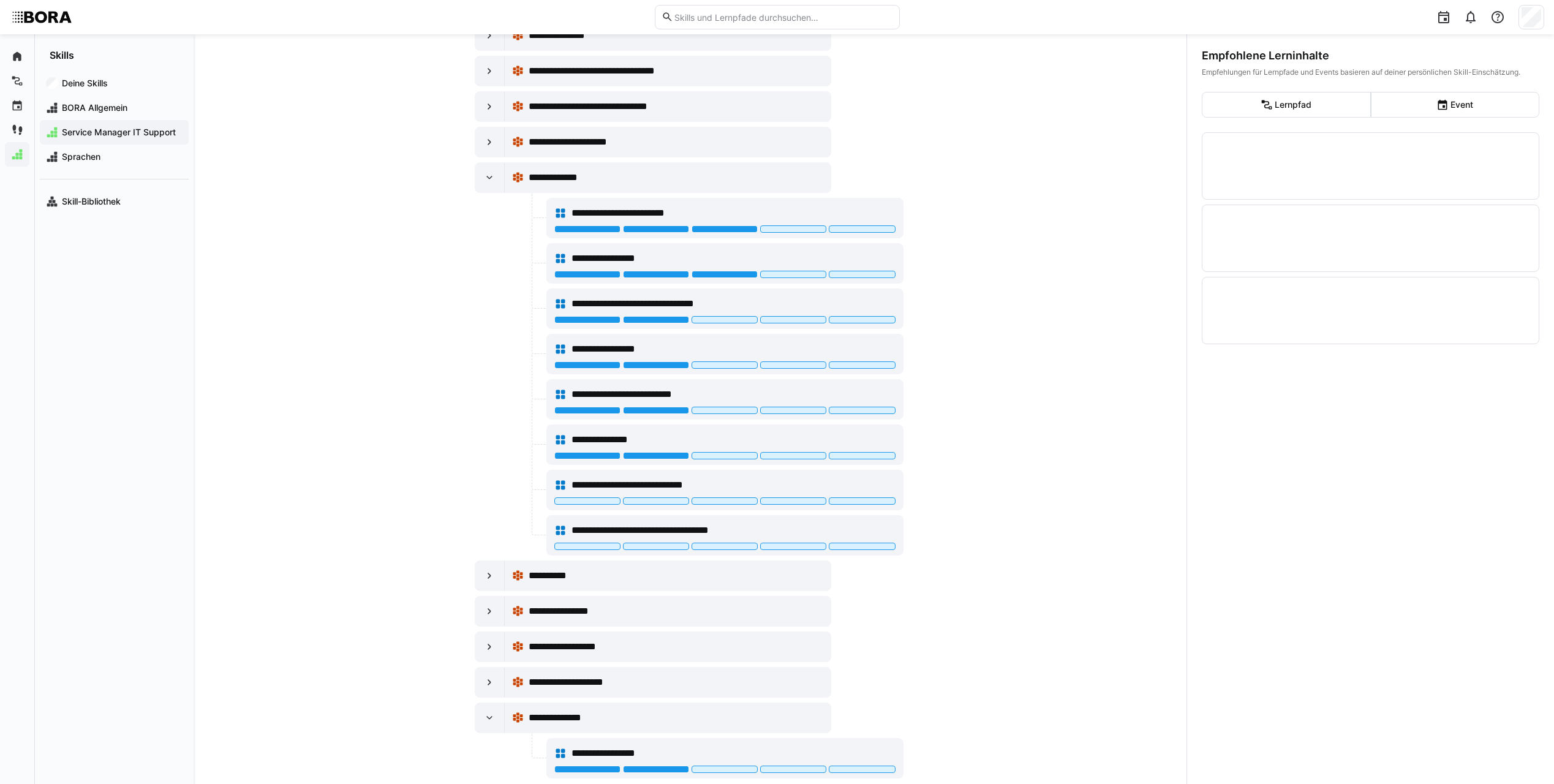 scroll, scrollTop: 269, scrollLeft: 0, axis: vertical 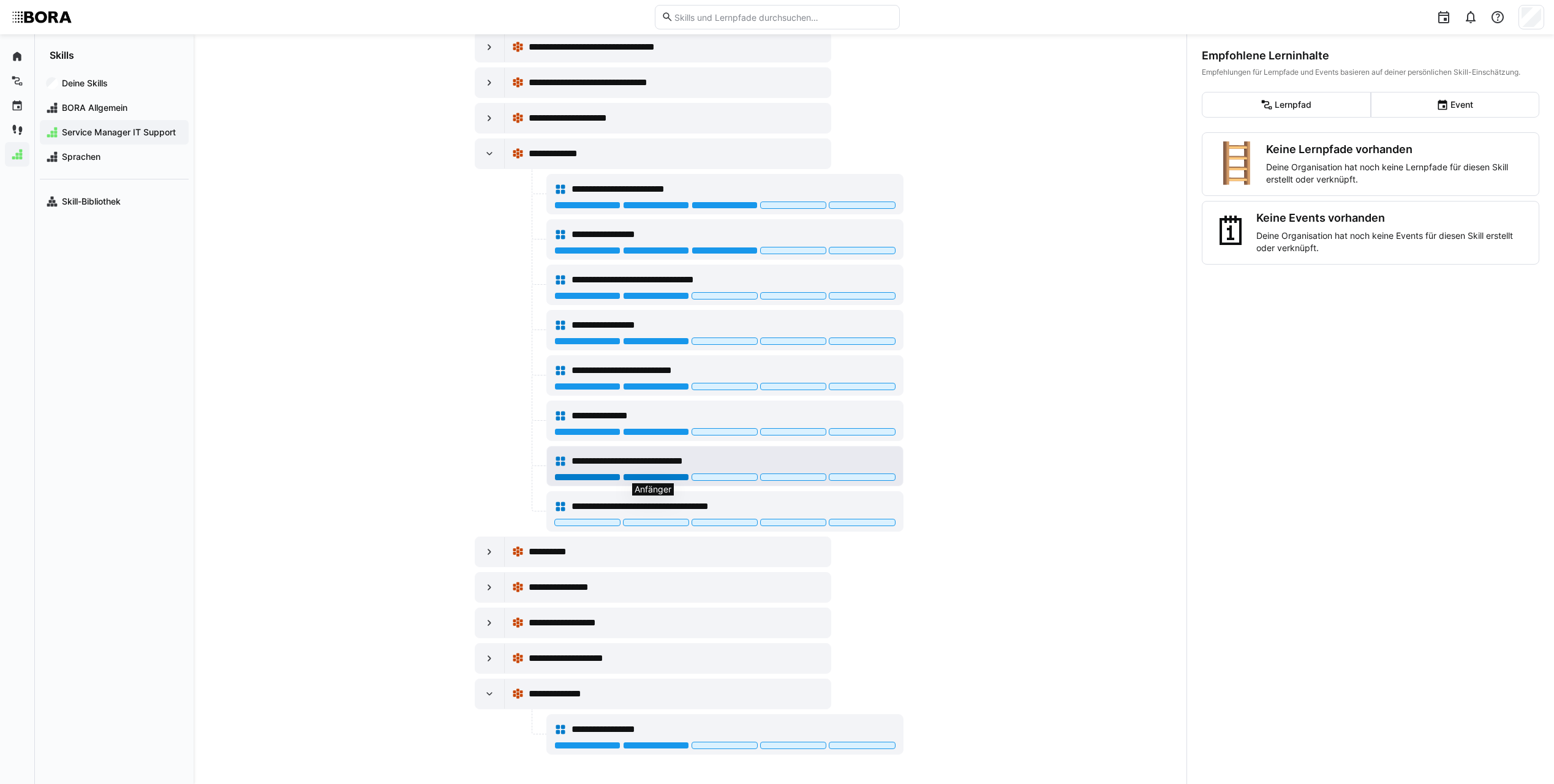 click 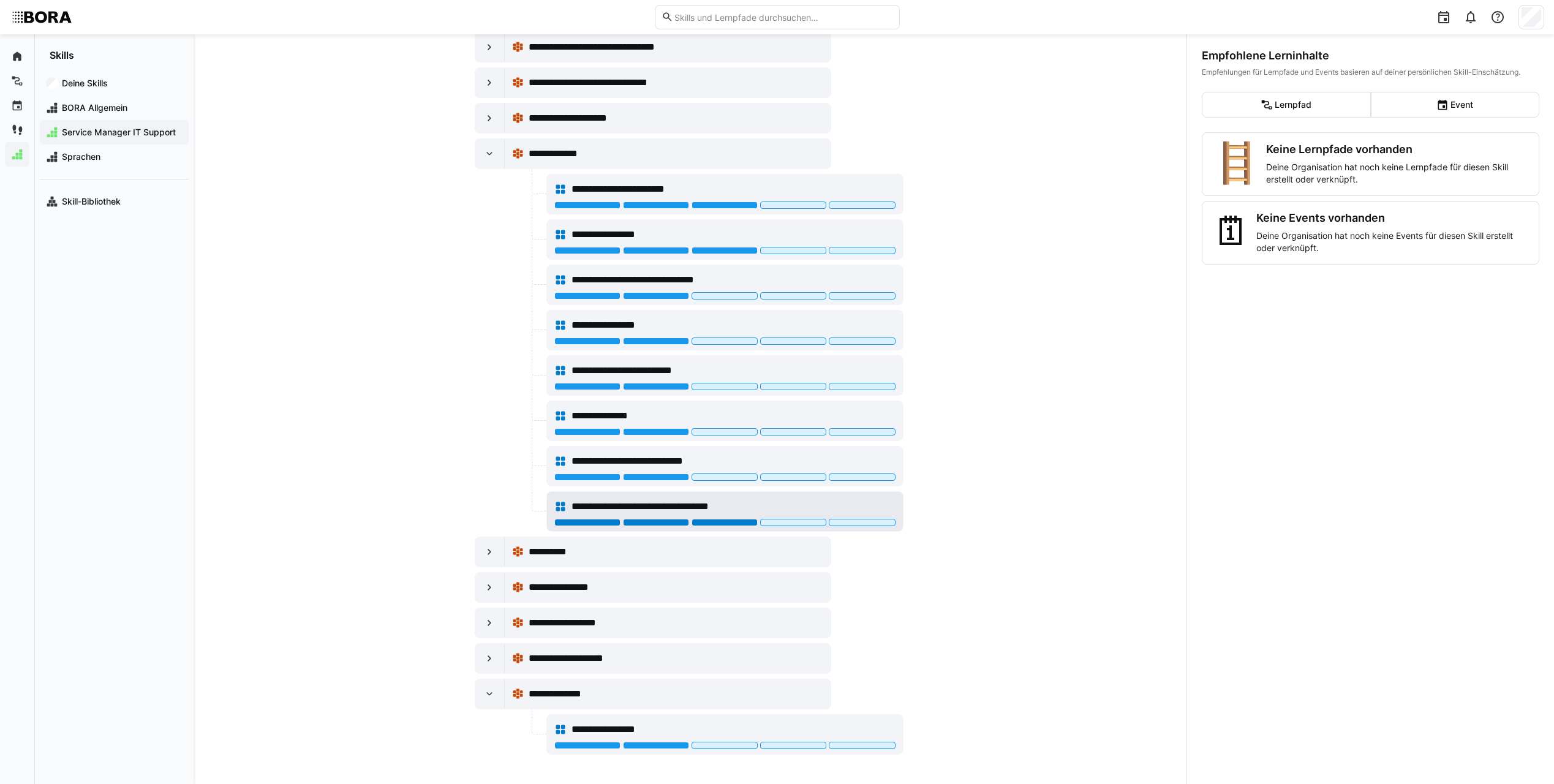 click 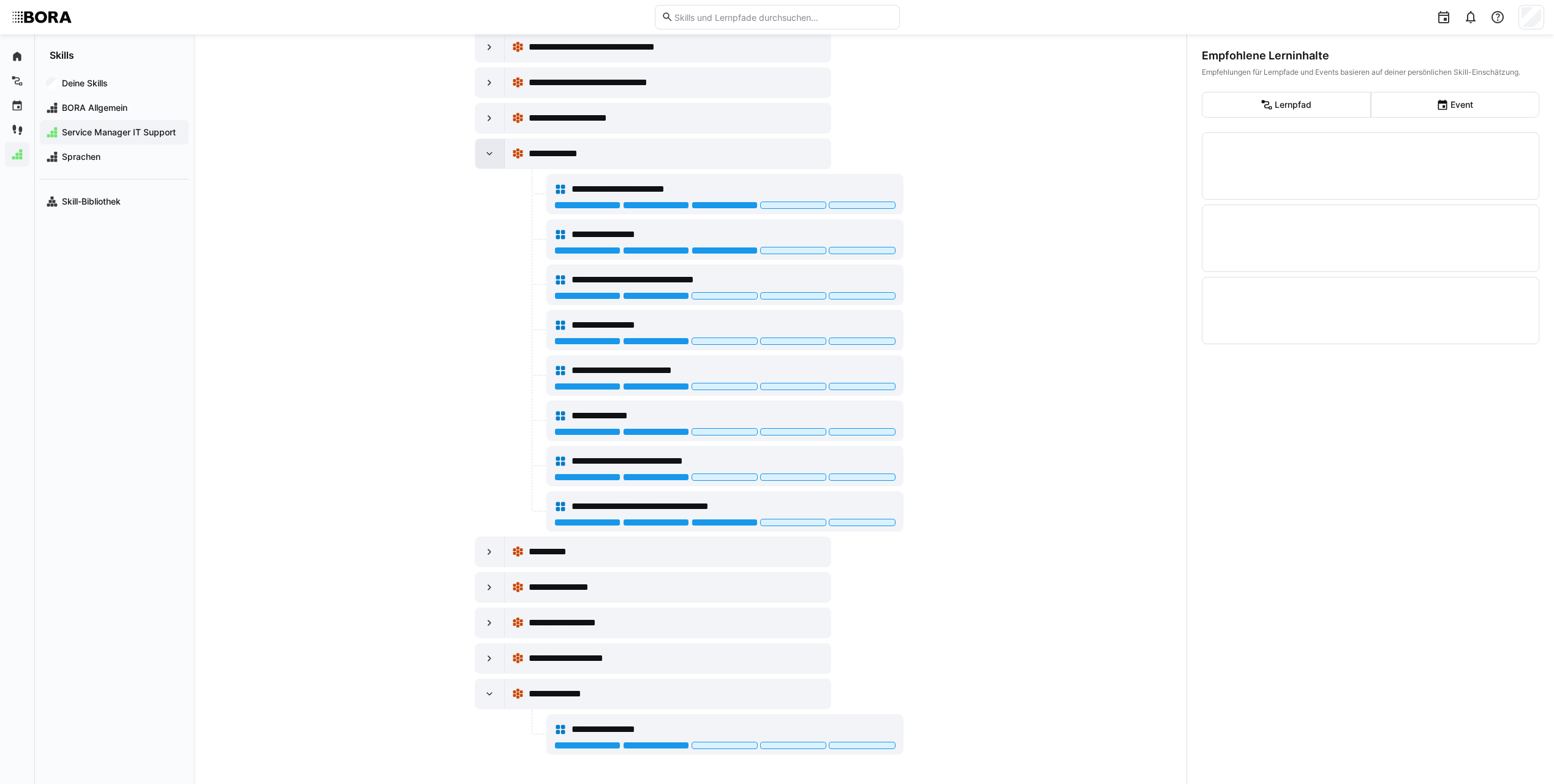 click 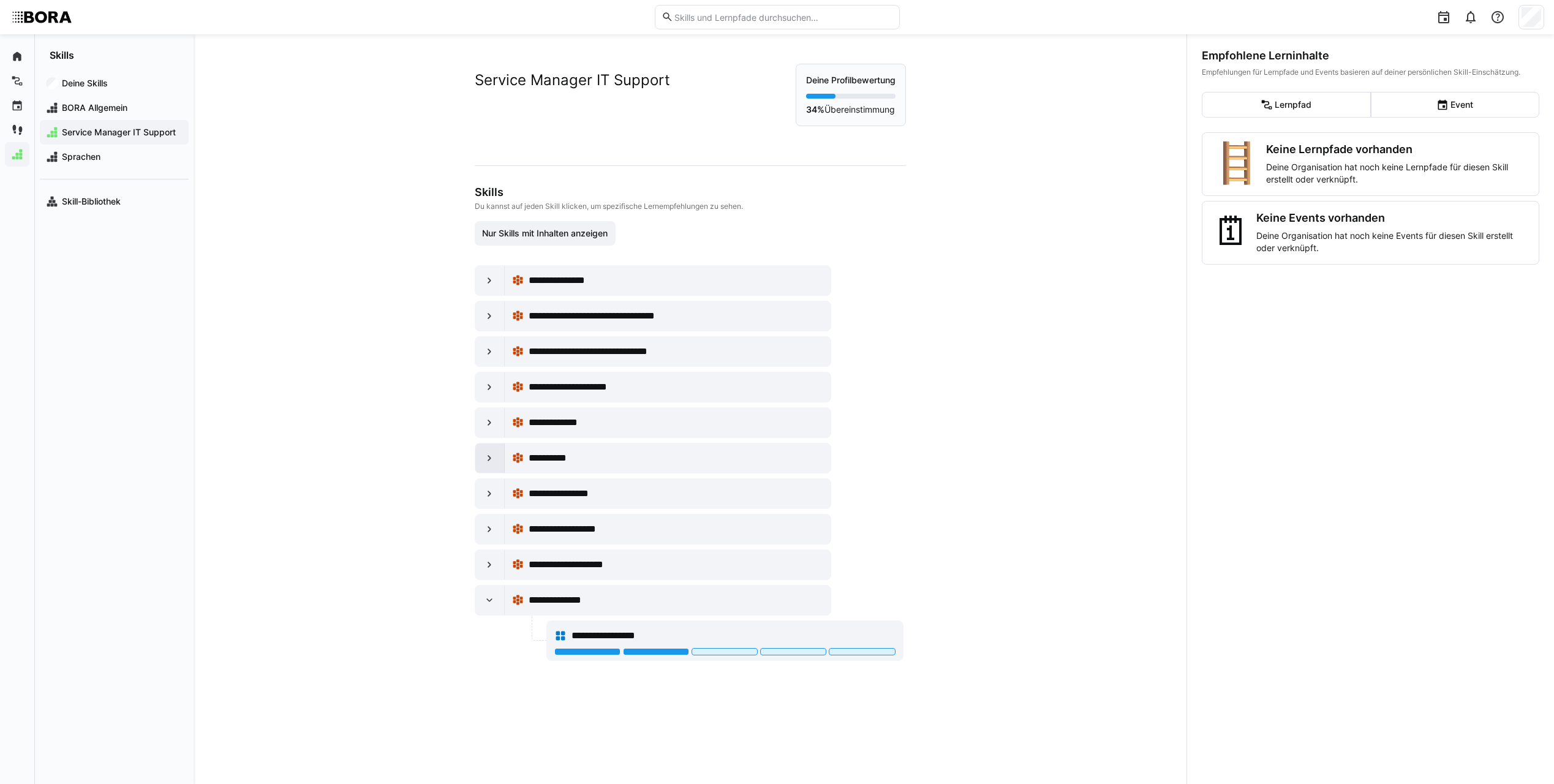 click 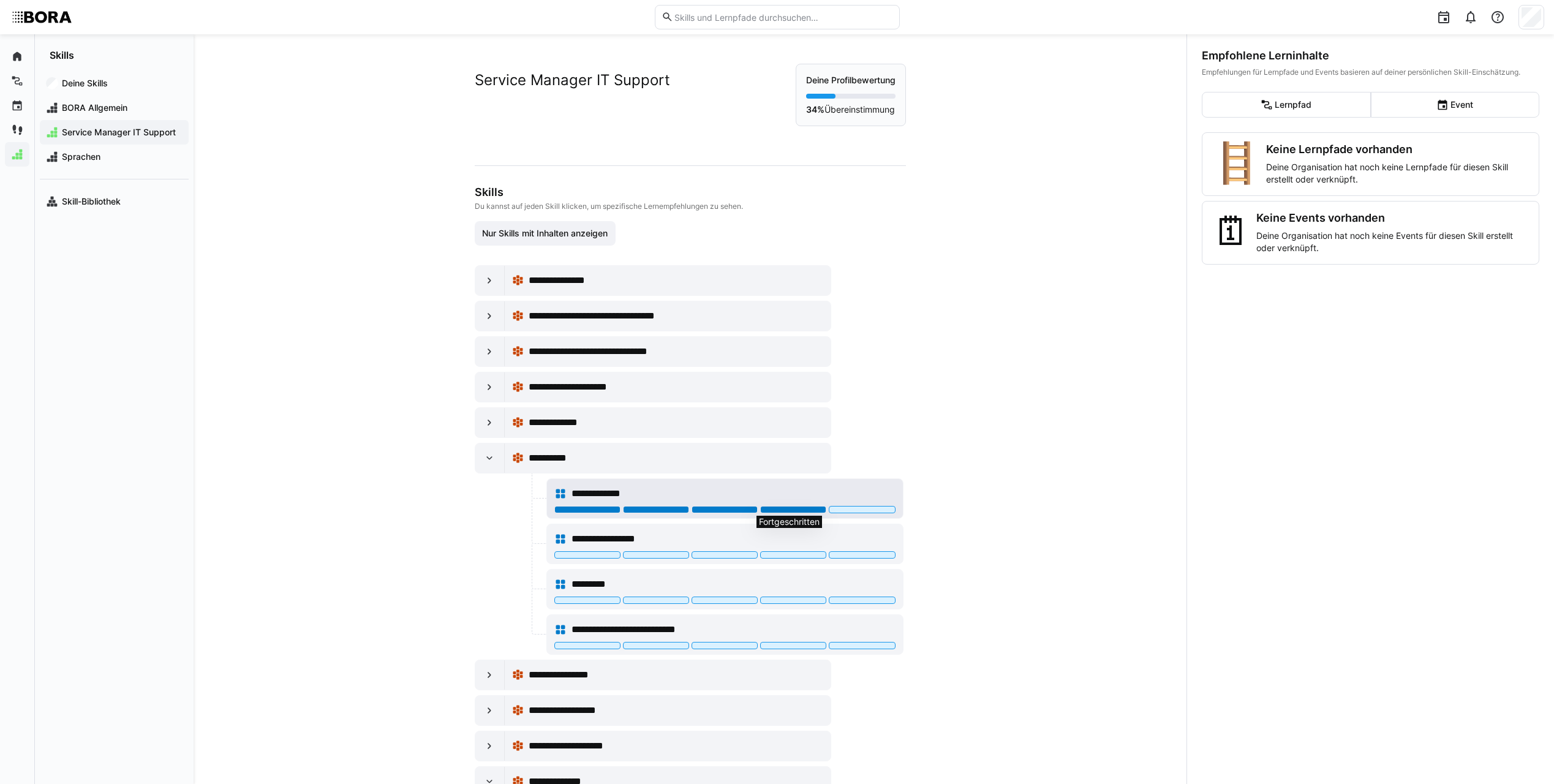 click 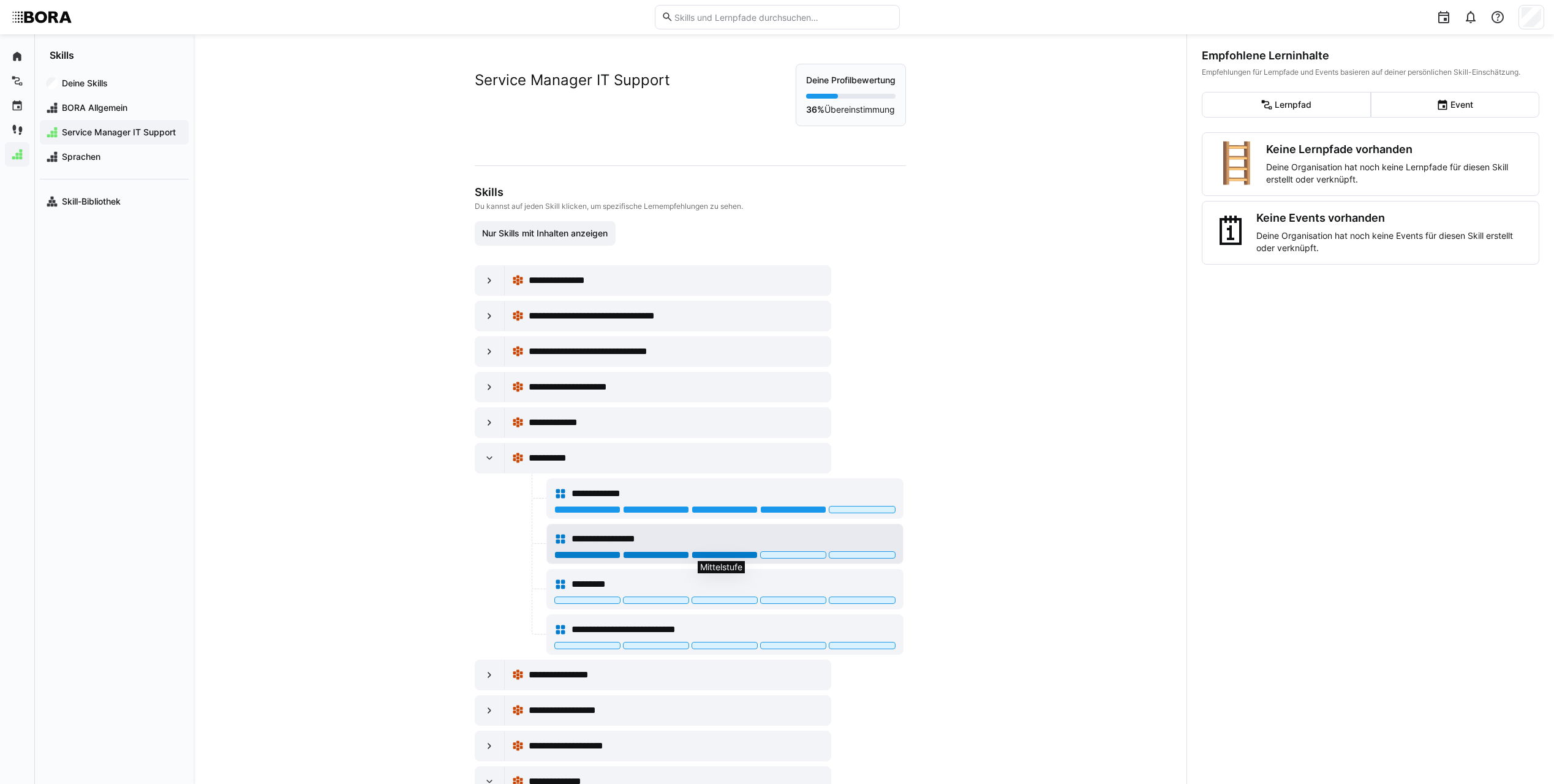 click 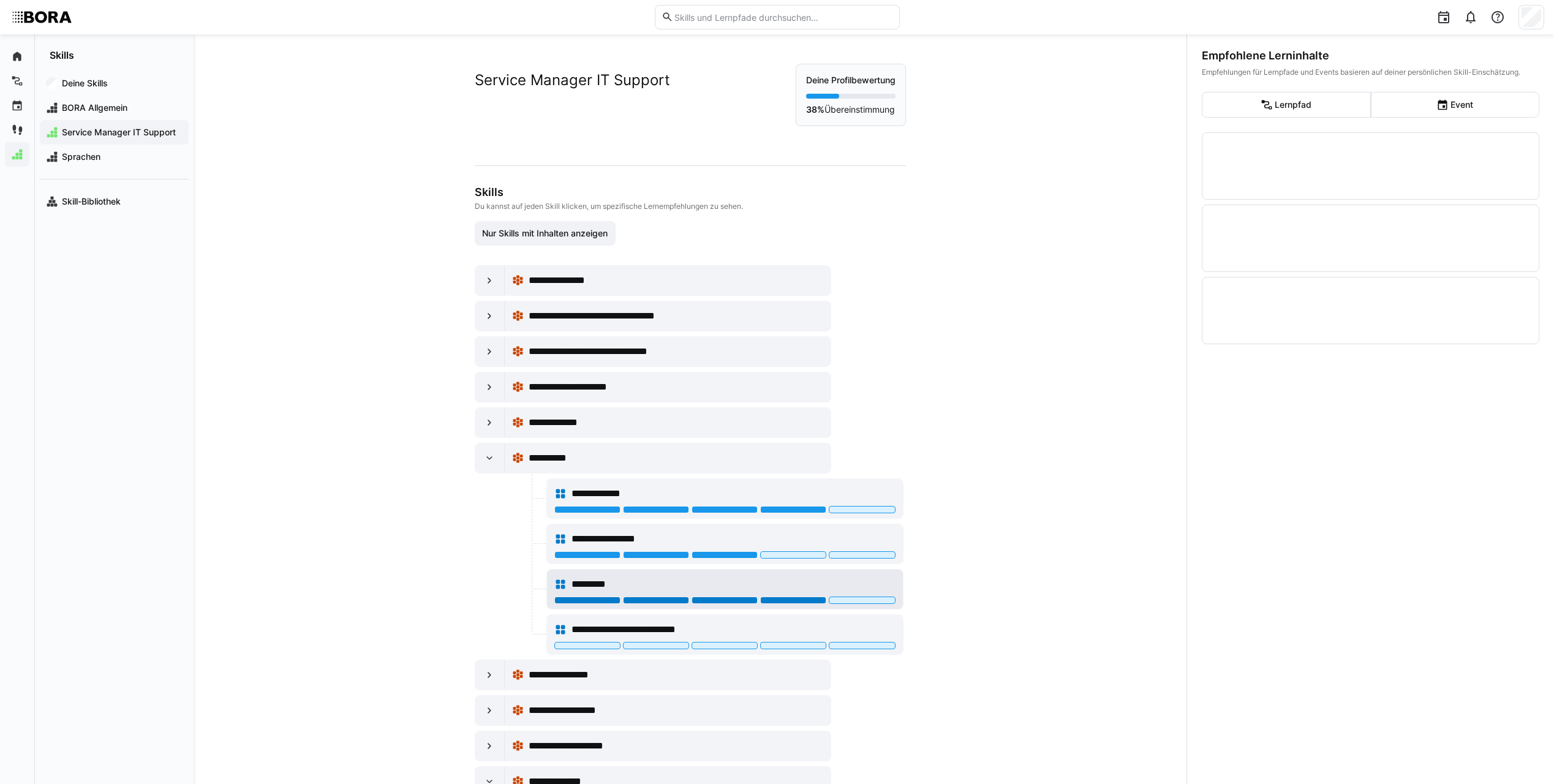 click 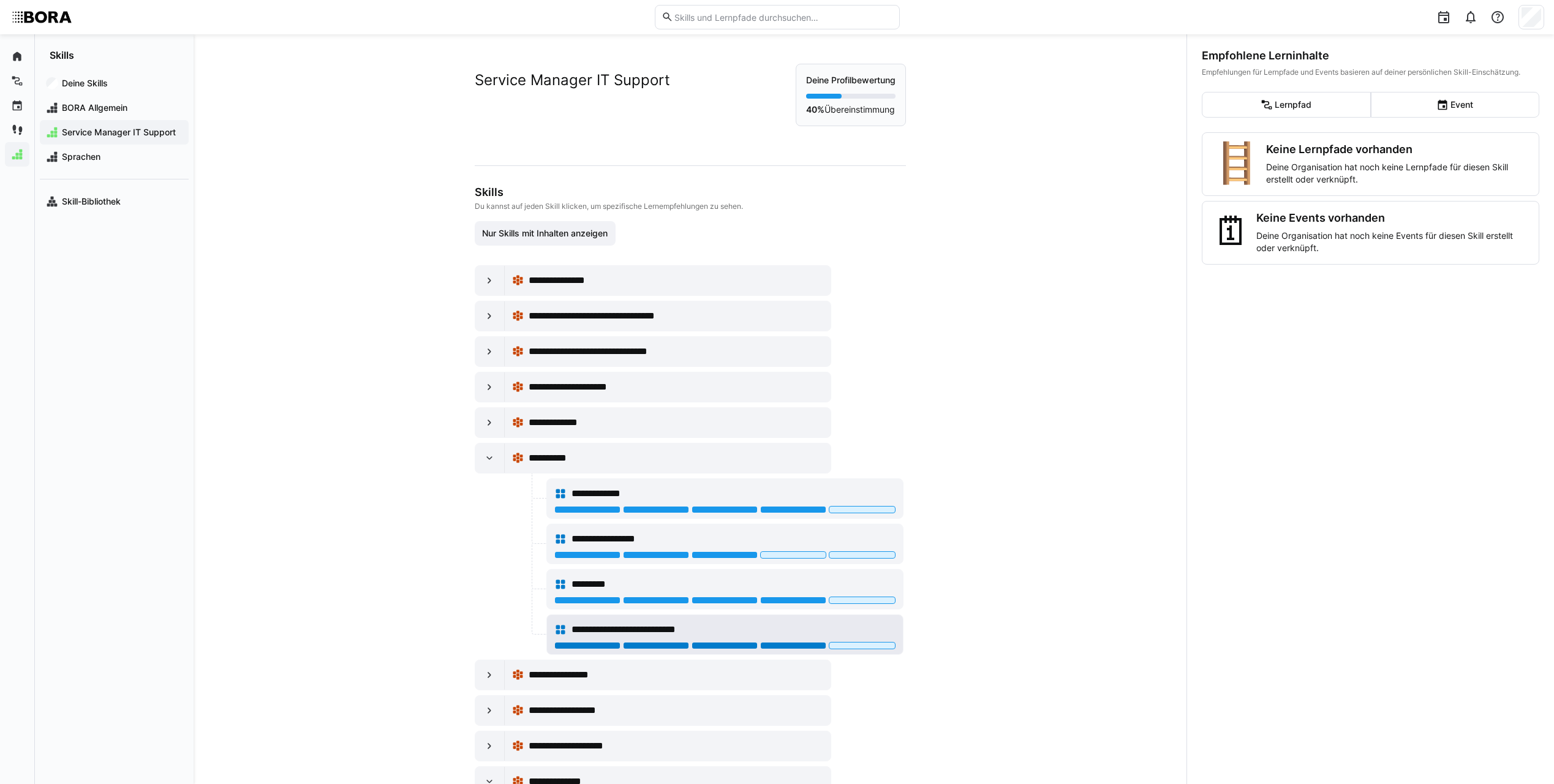 click 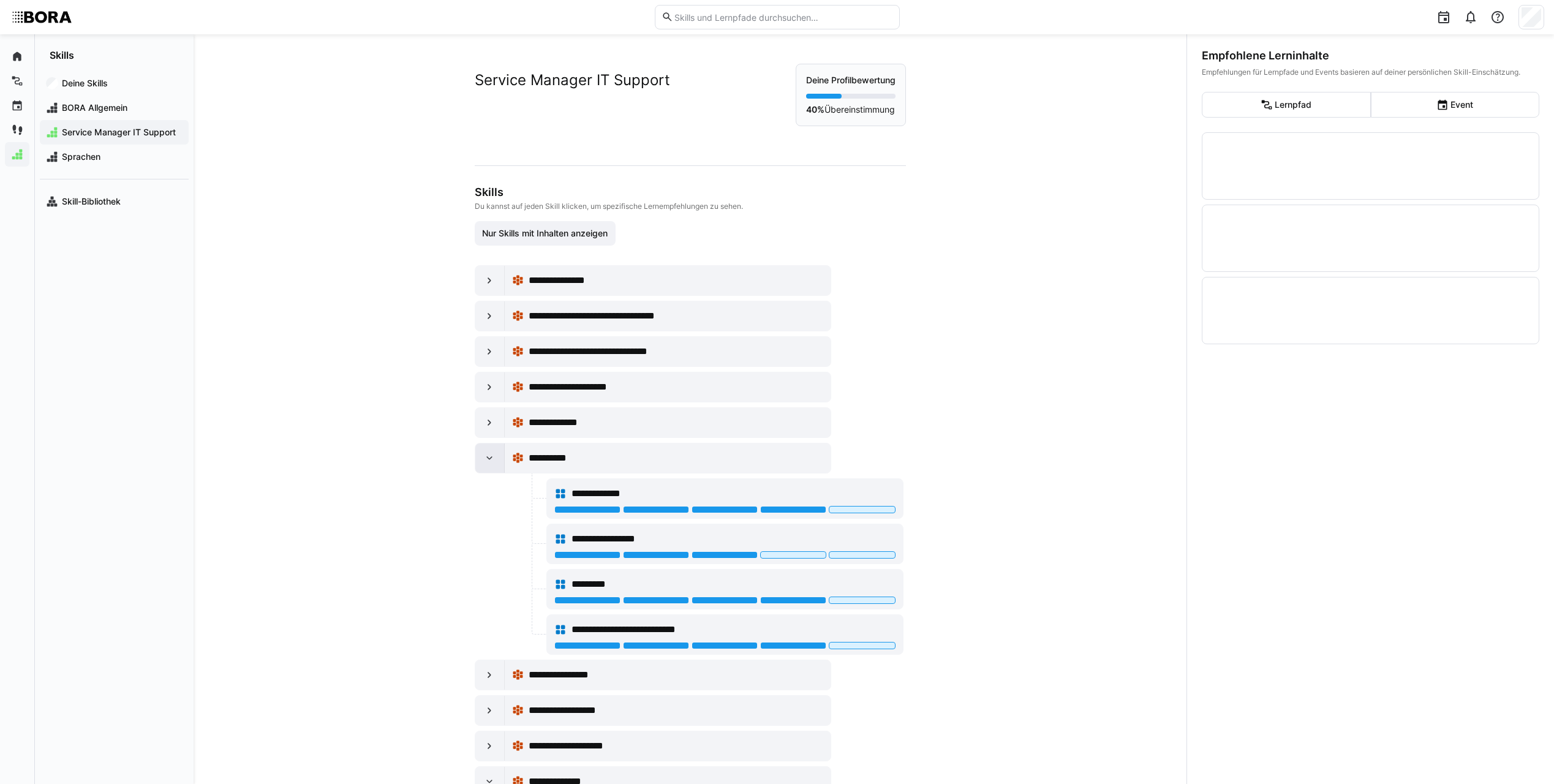 click 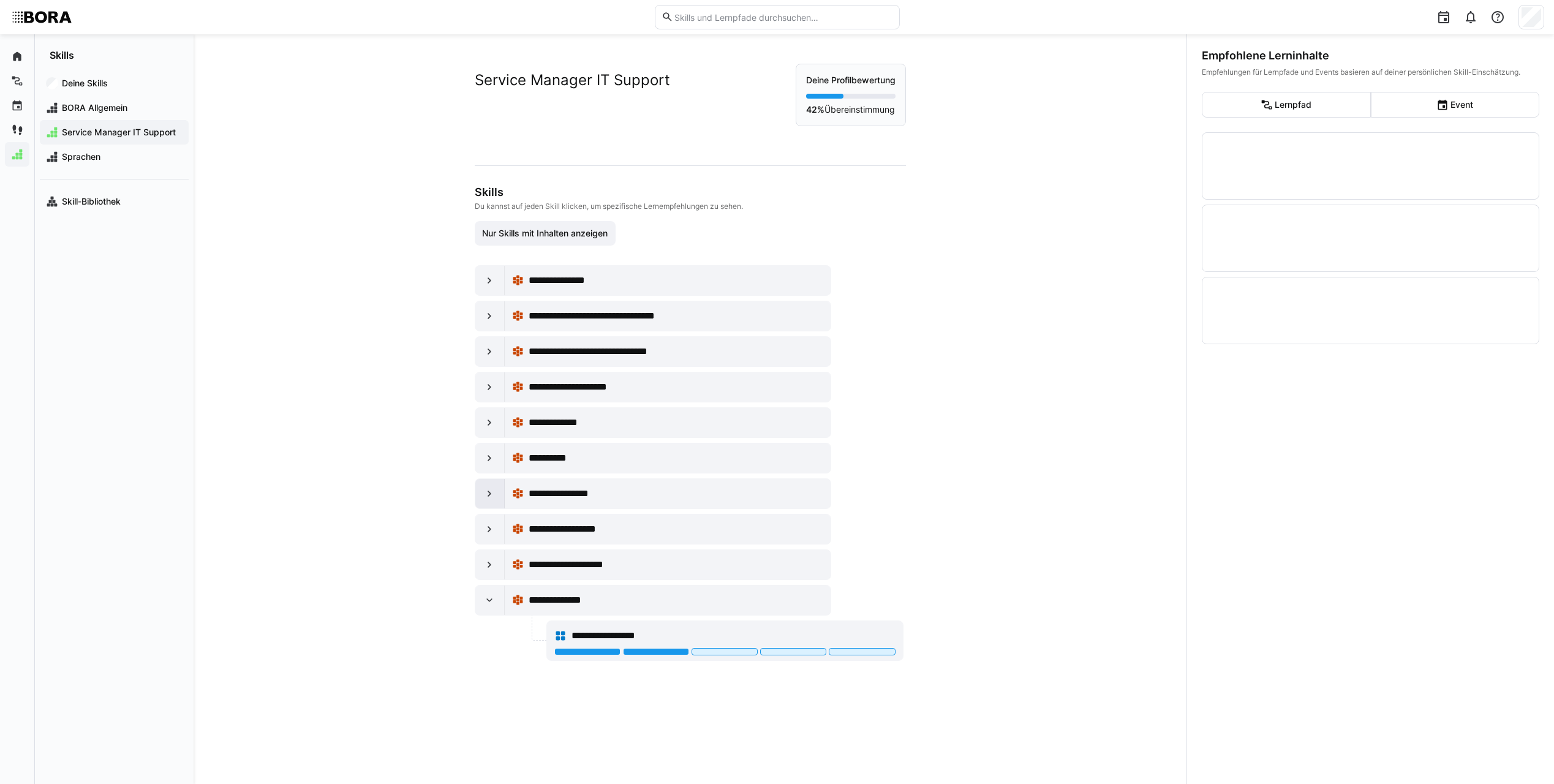 click 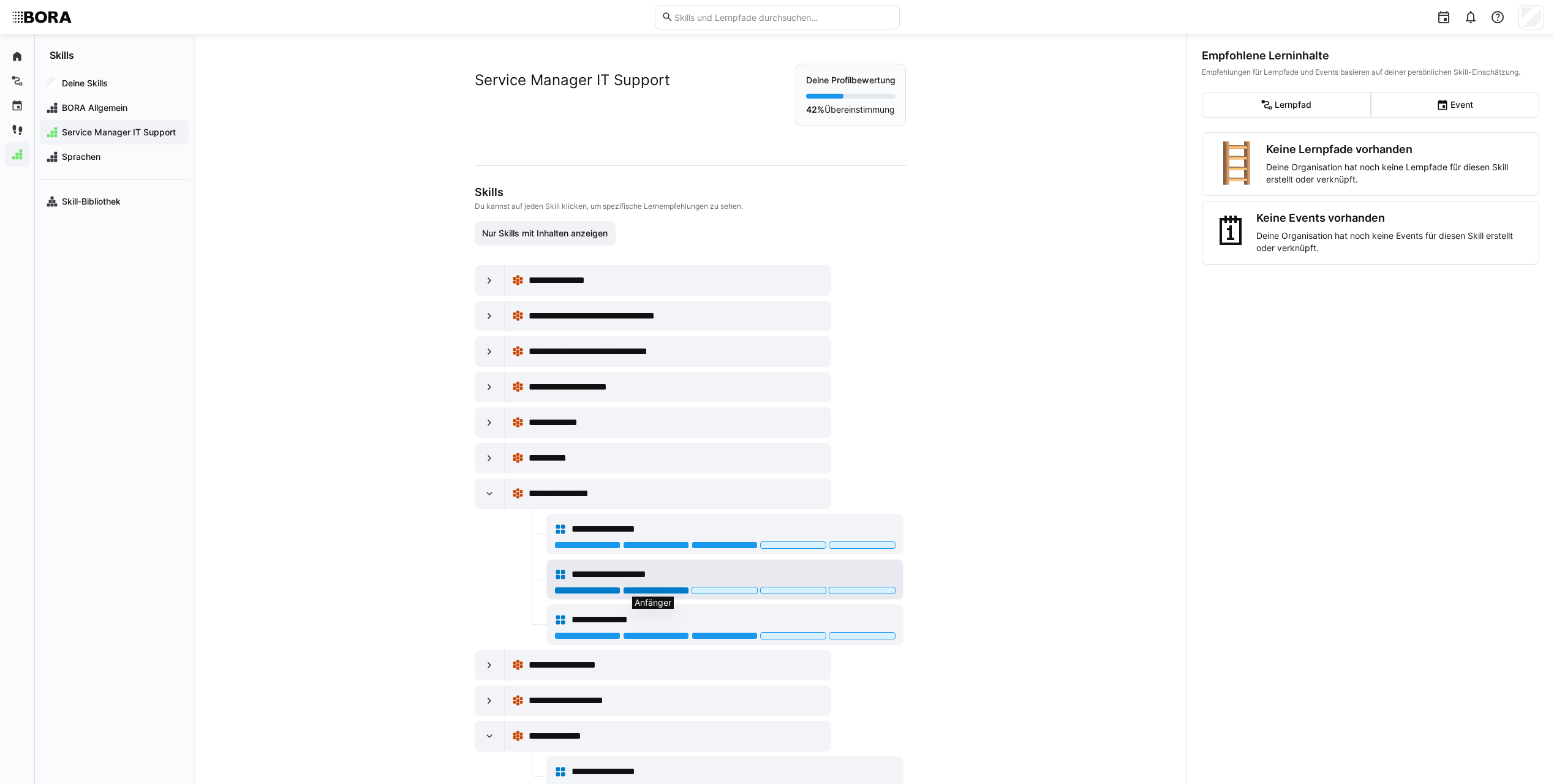 click 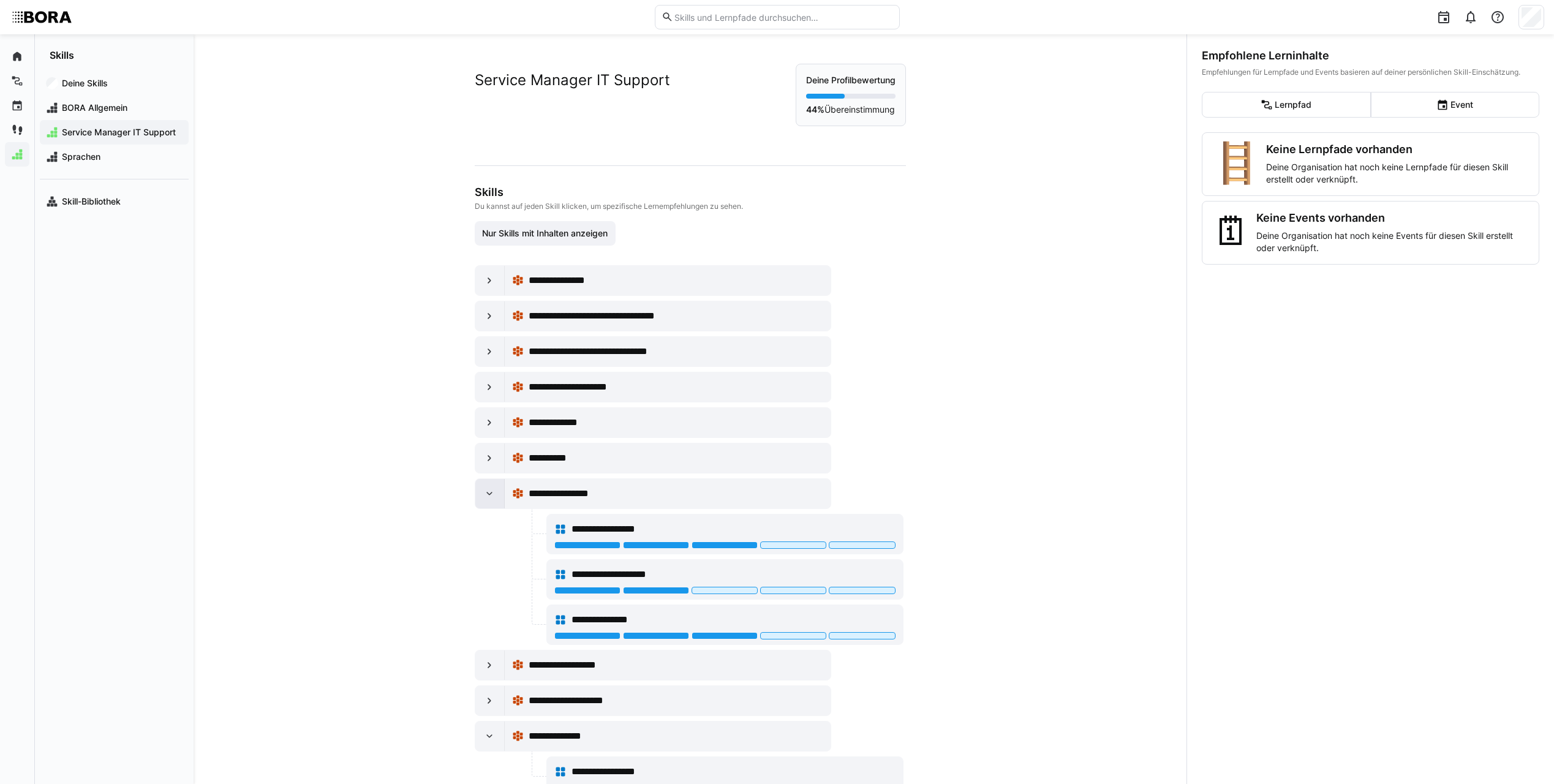 click 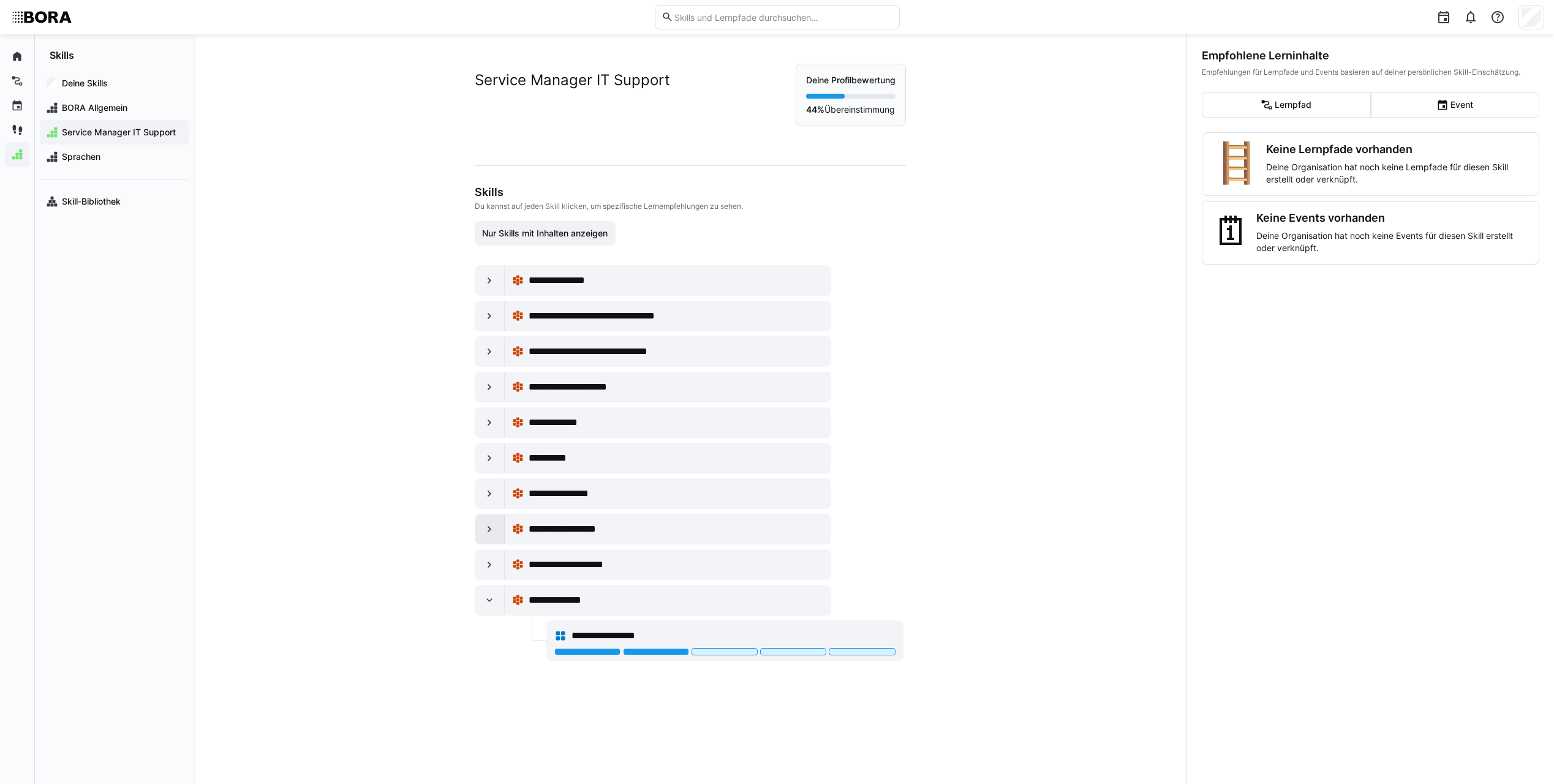 click 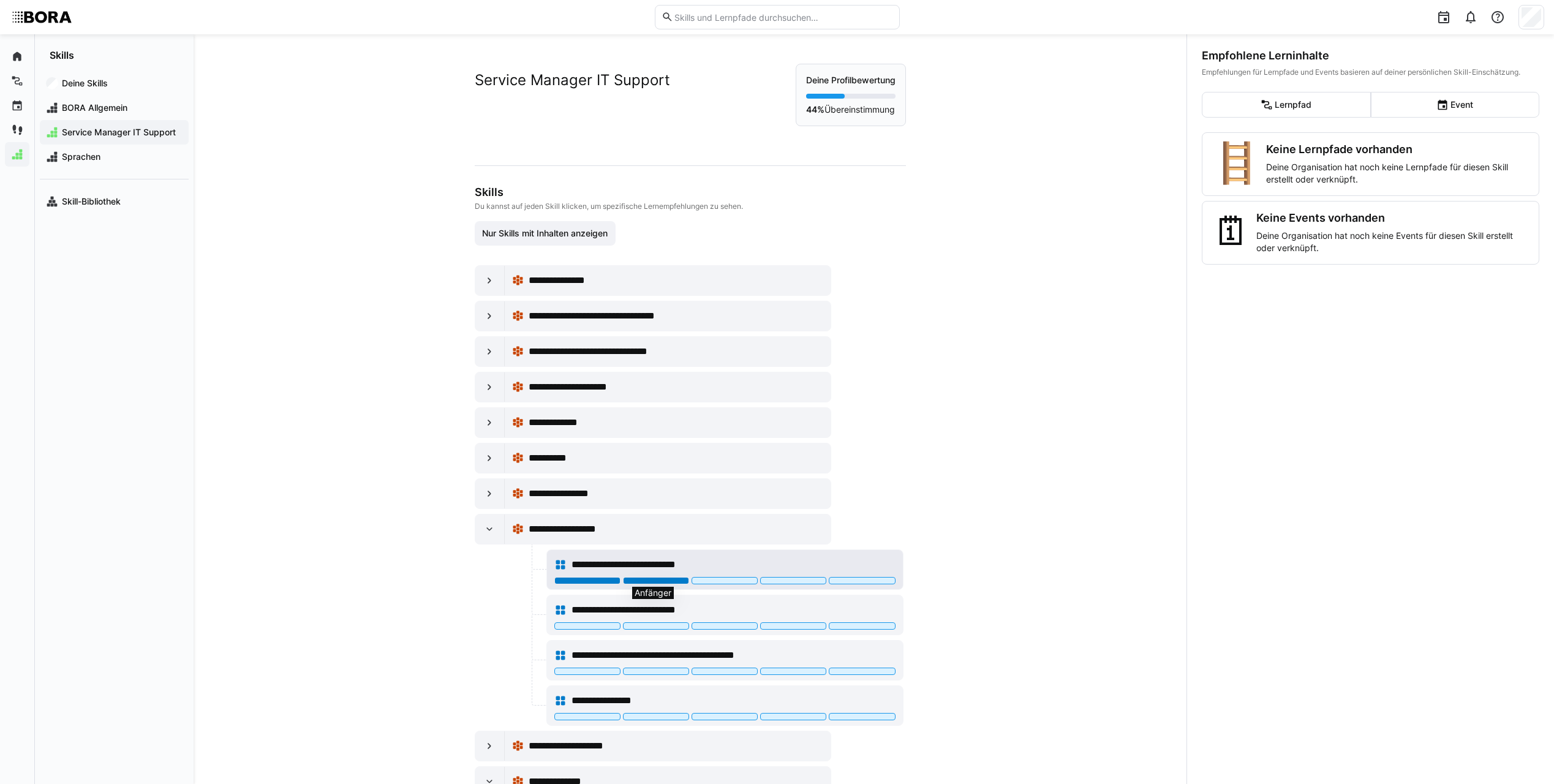 click 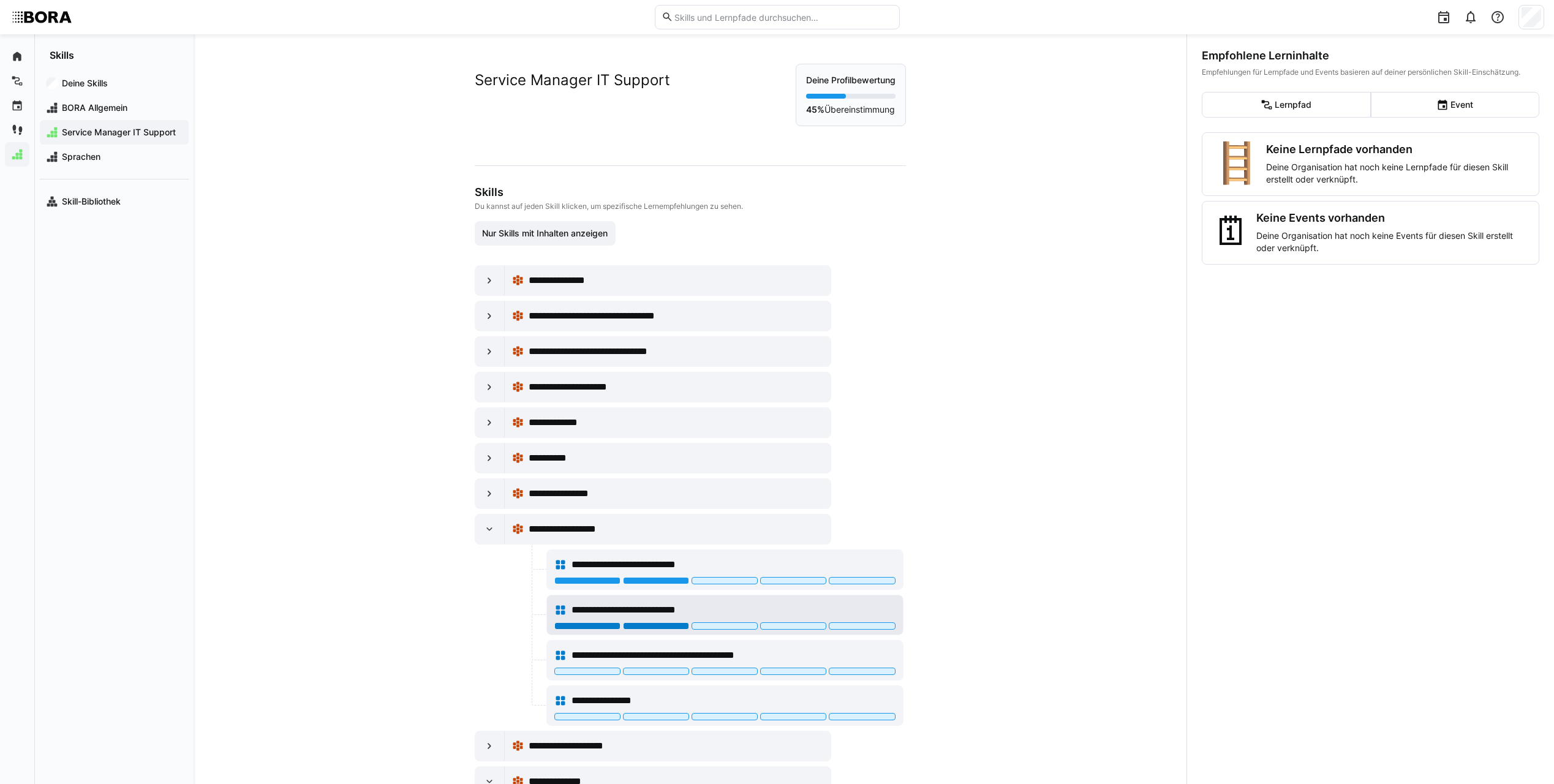 click 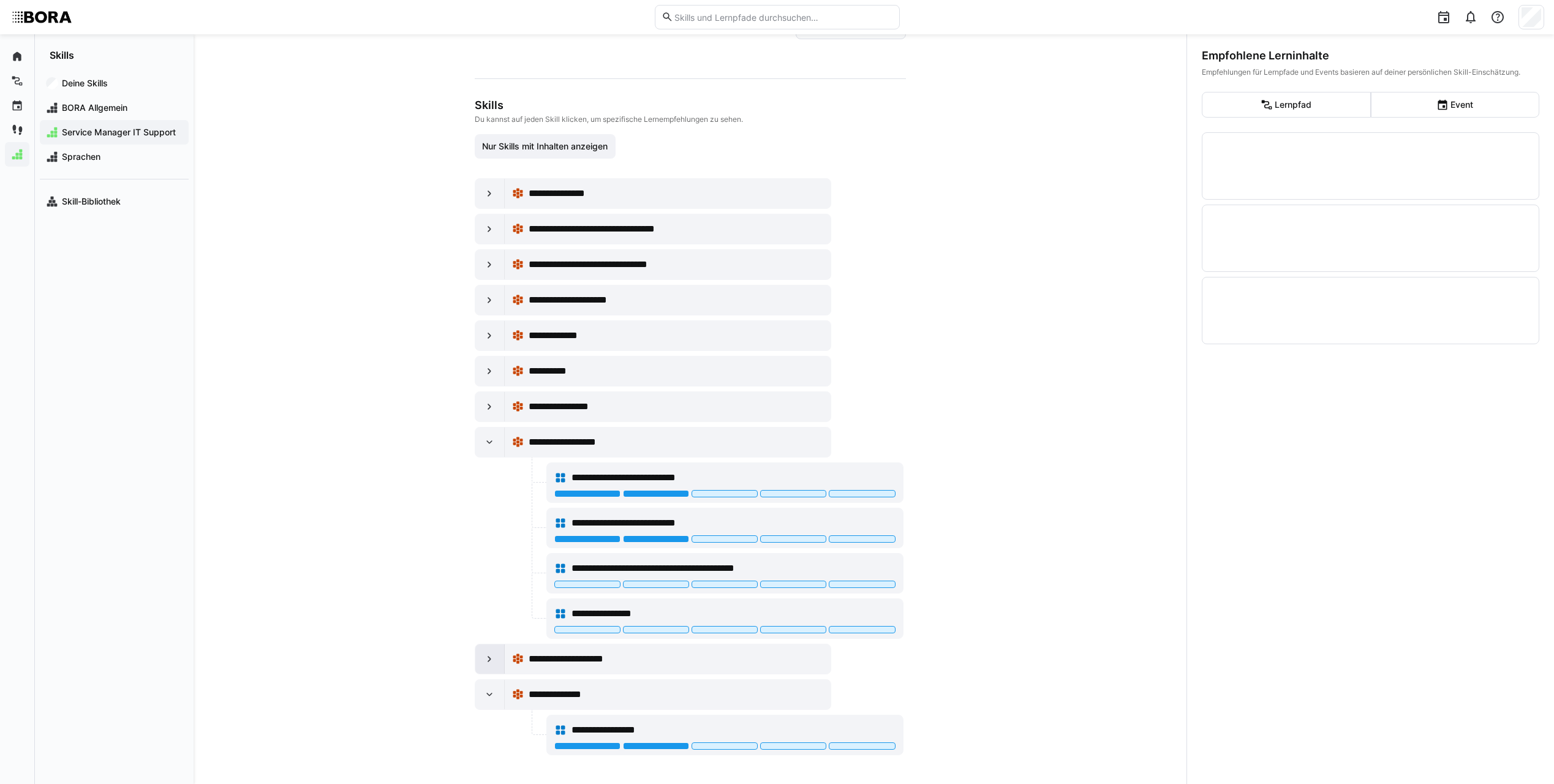 scroll, scrollTop: 88, scrollLeft: 0, axis: vertical 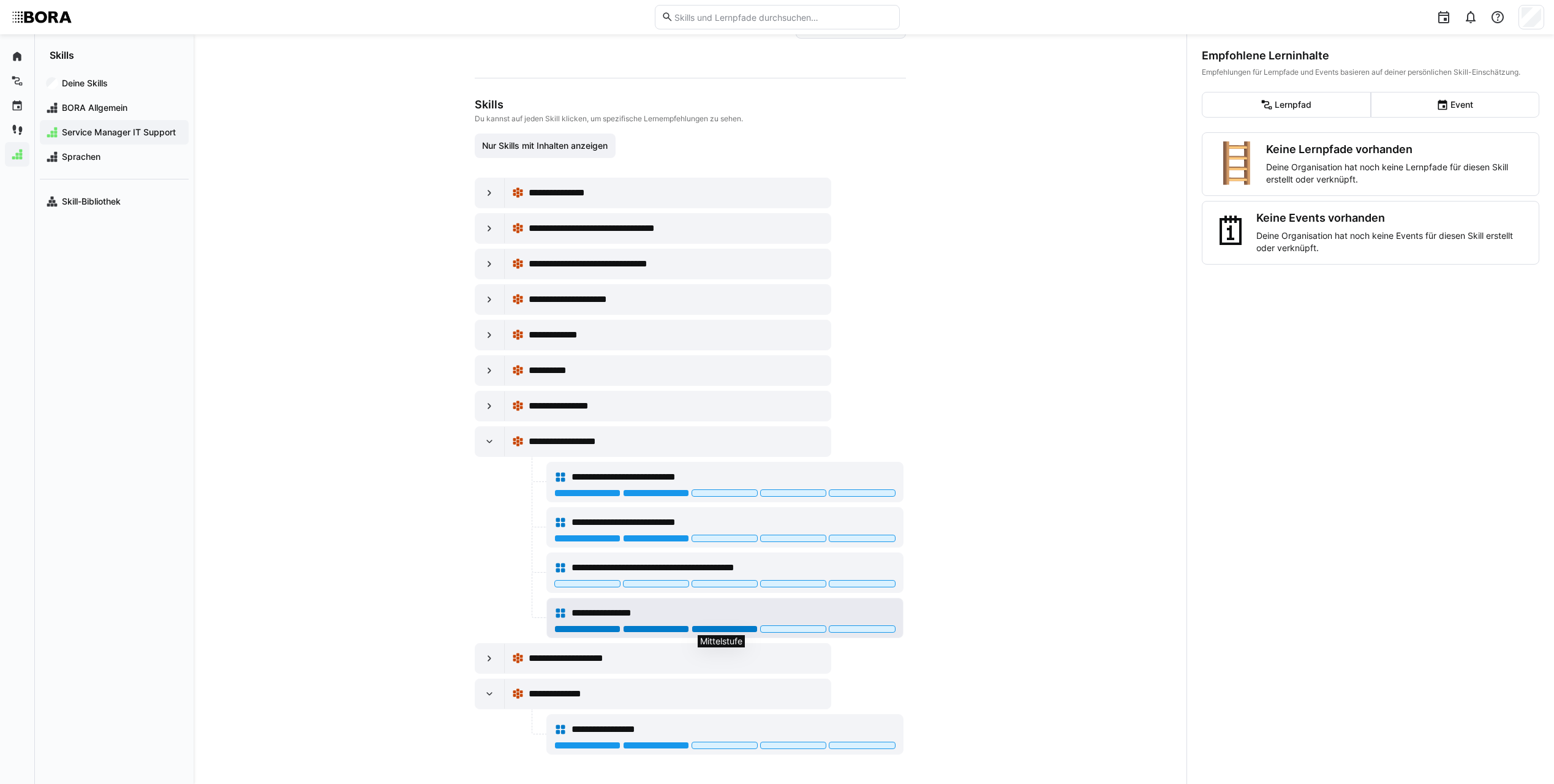 click 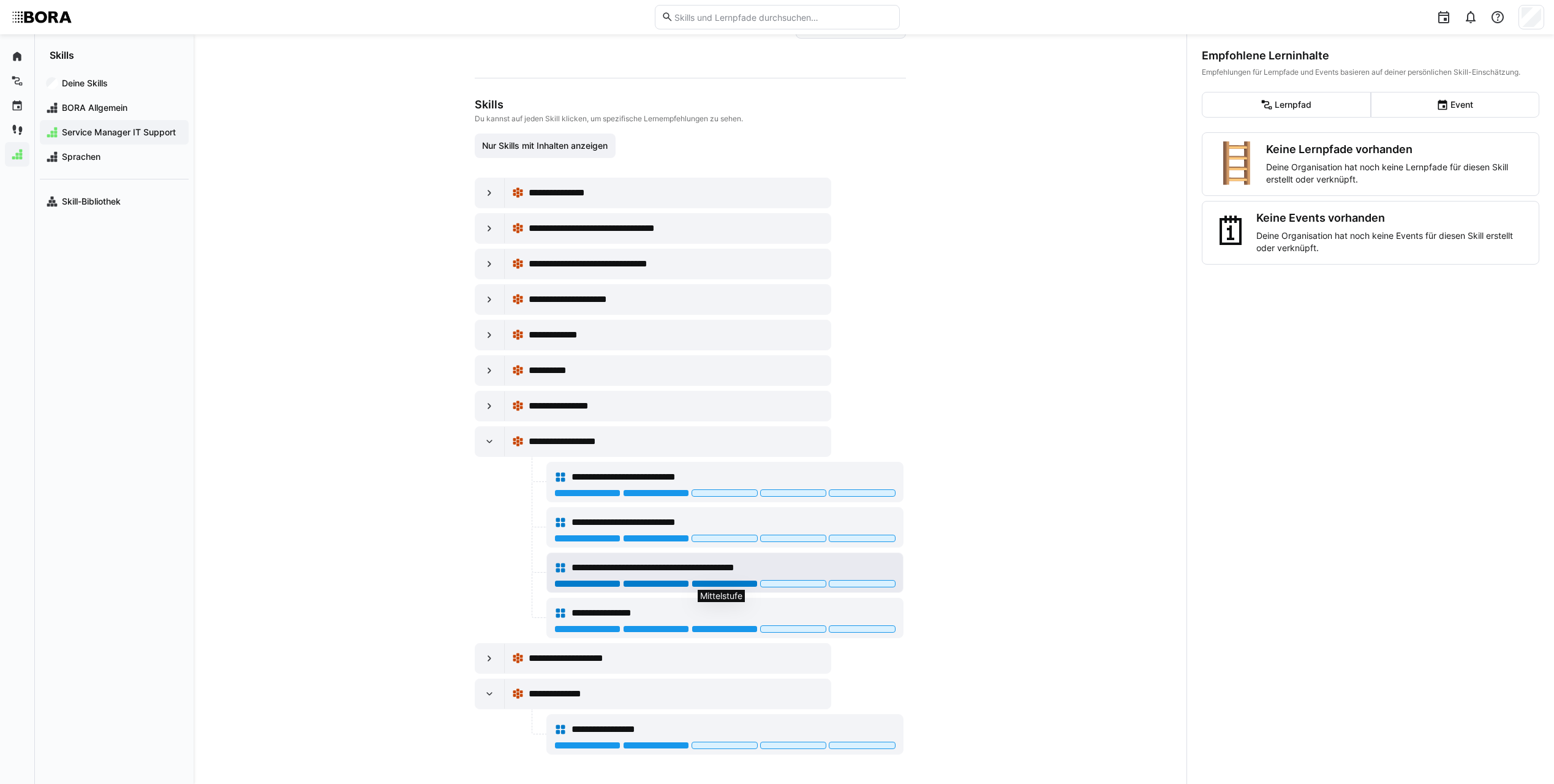 click 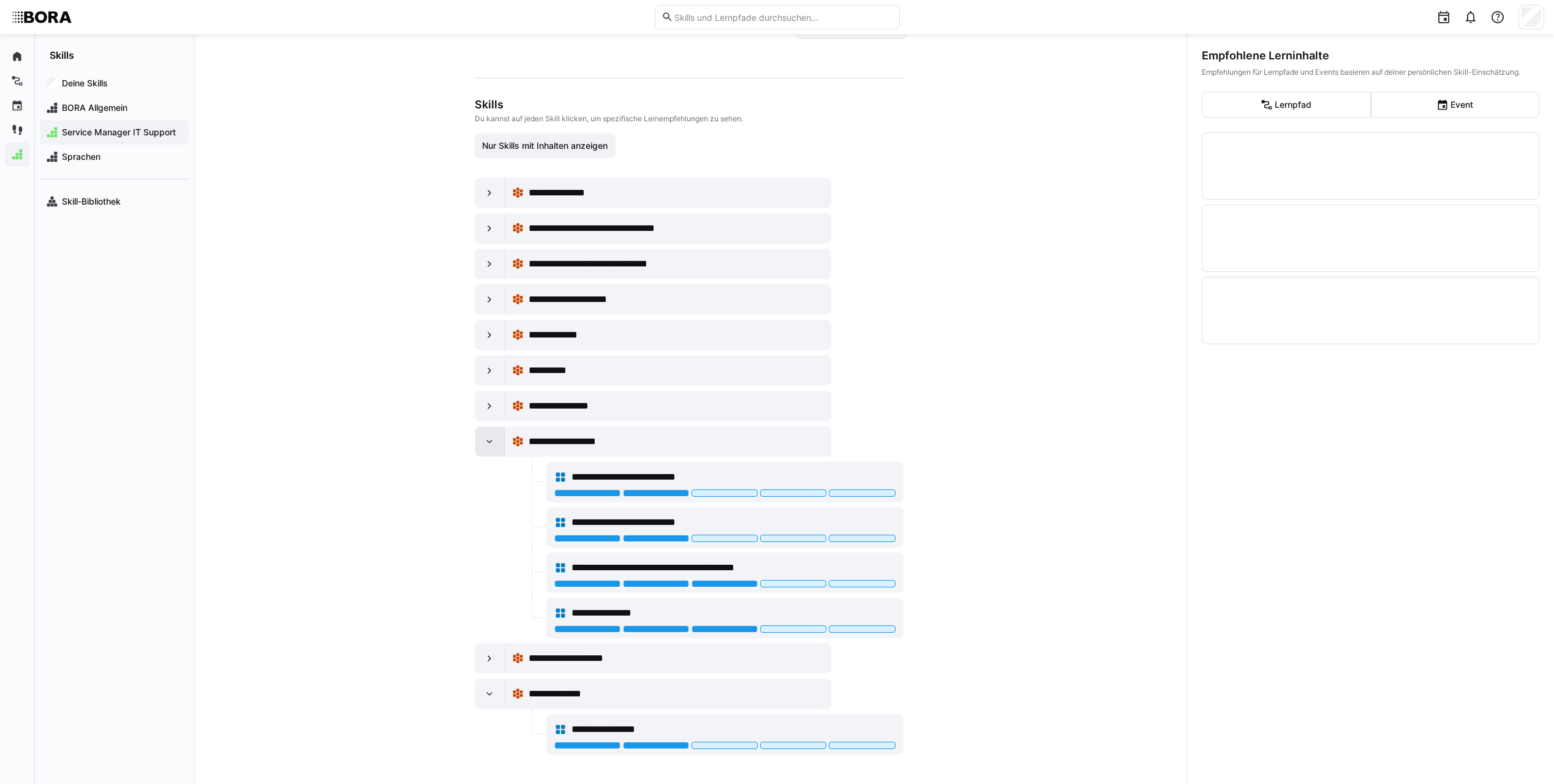 click 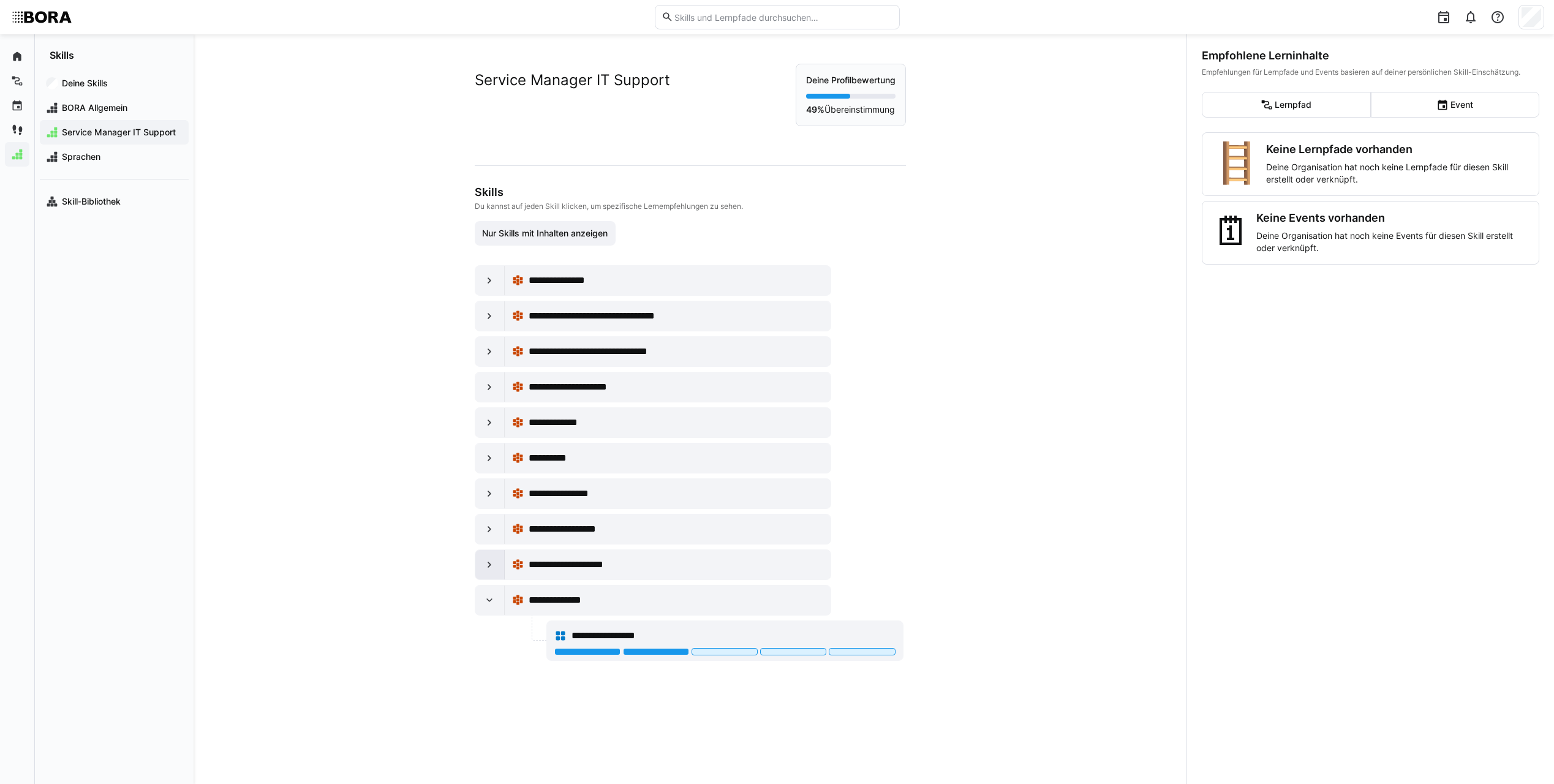click 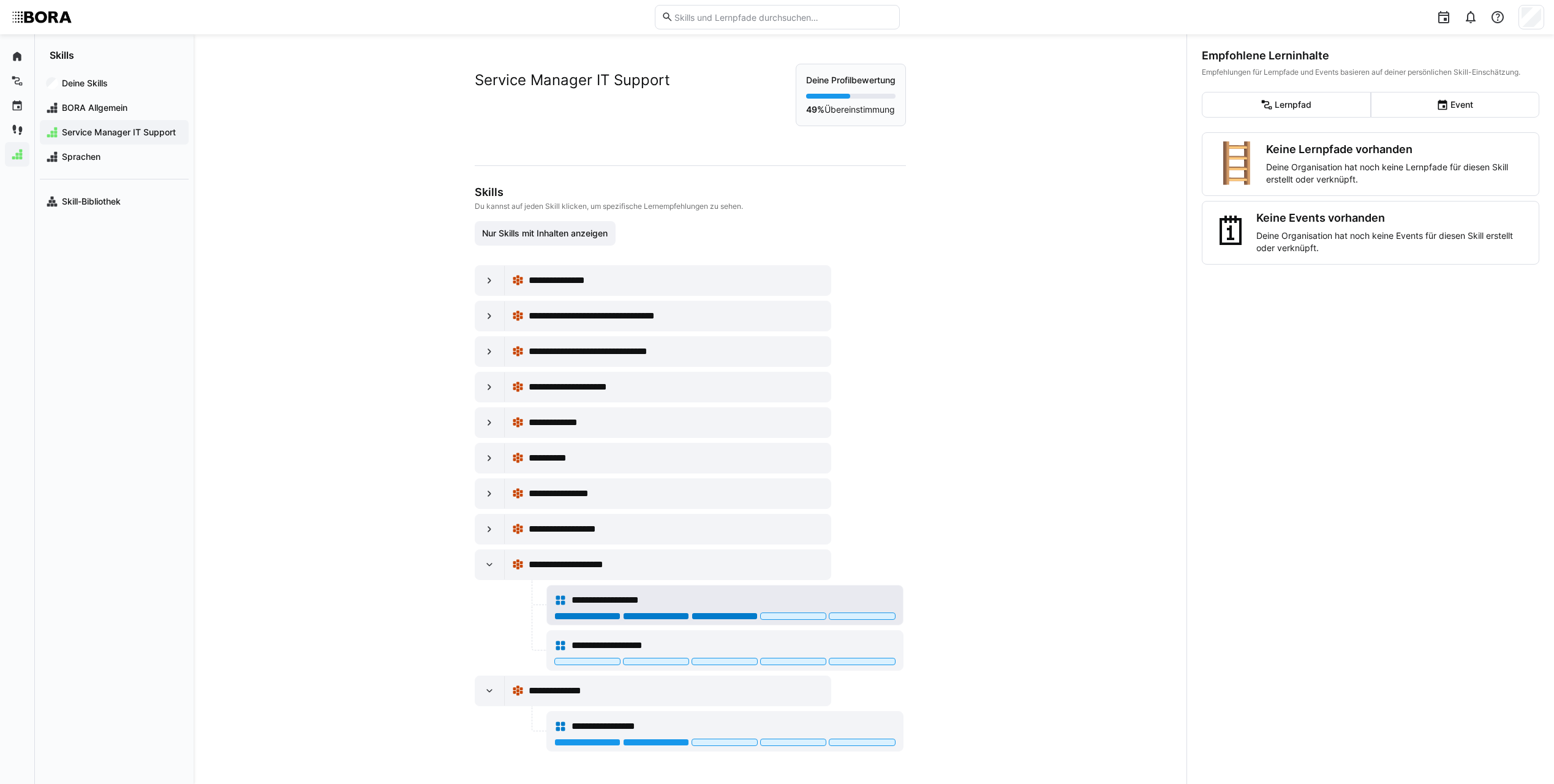 click 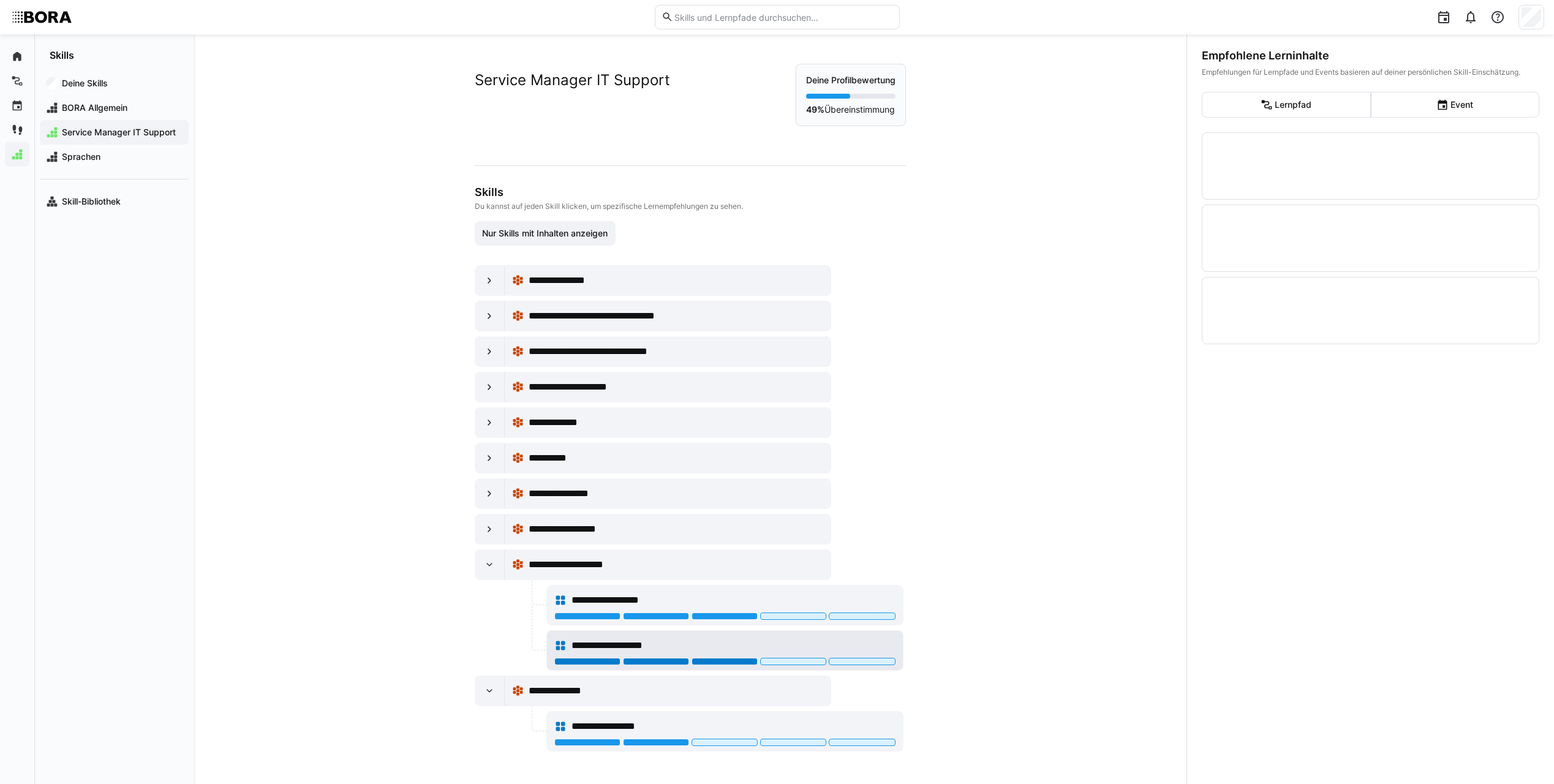 click 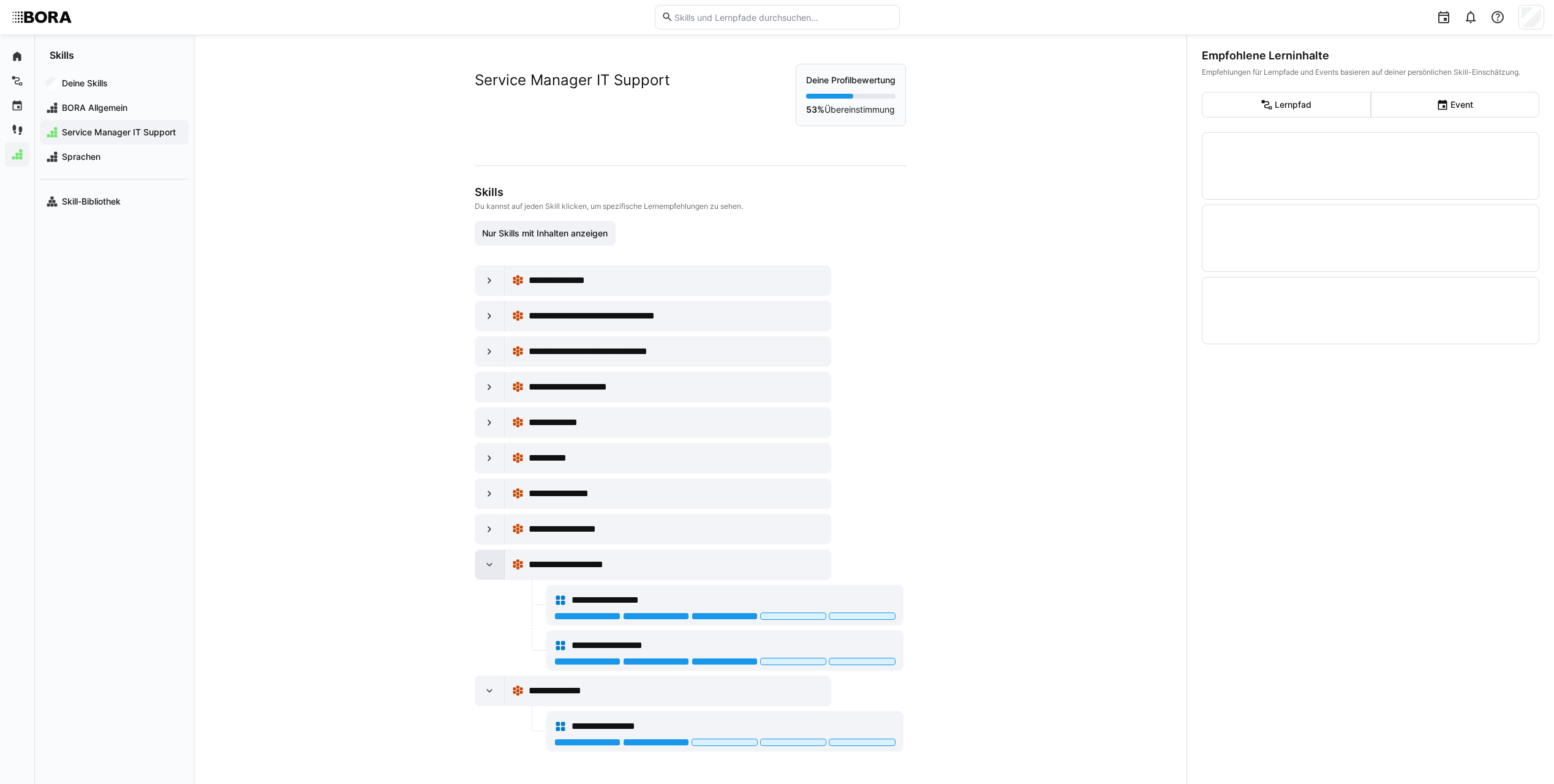 click 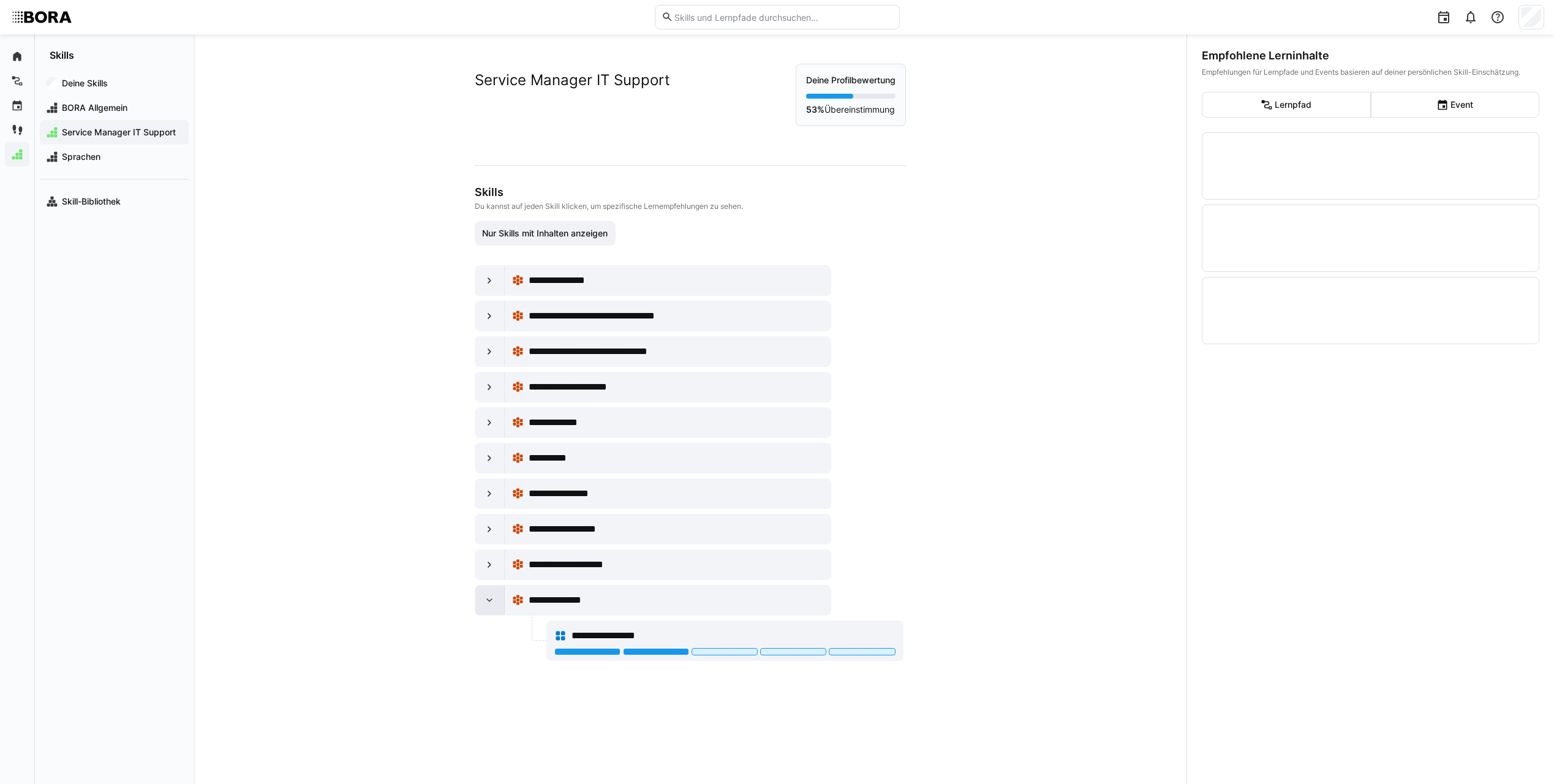 click 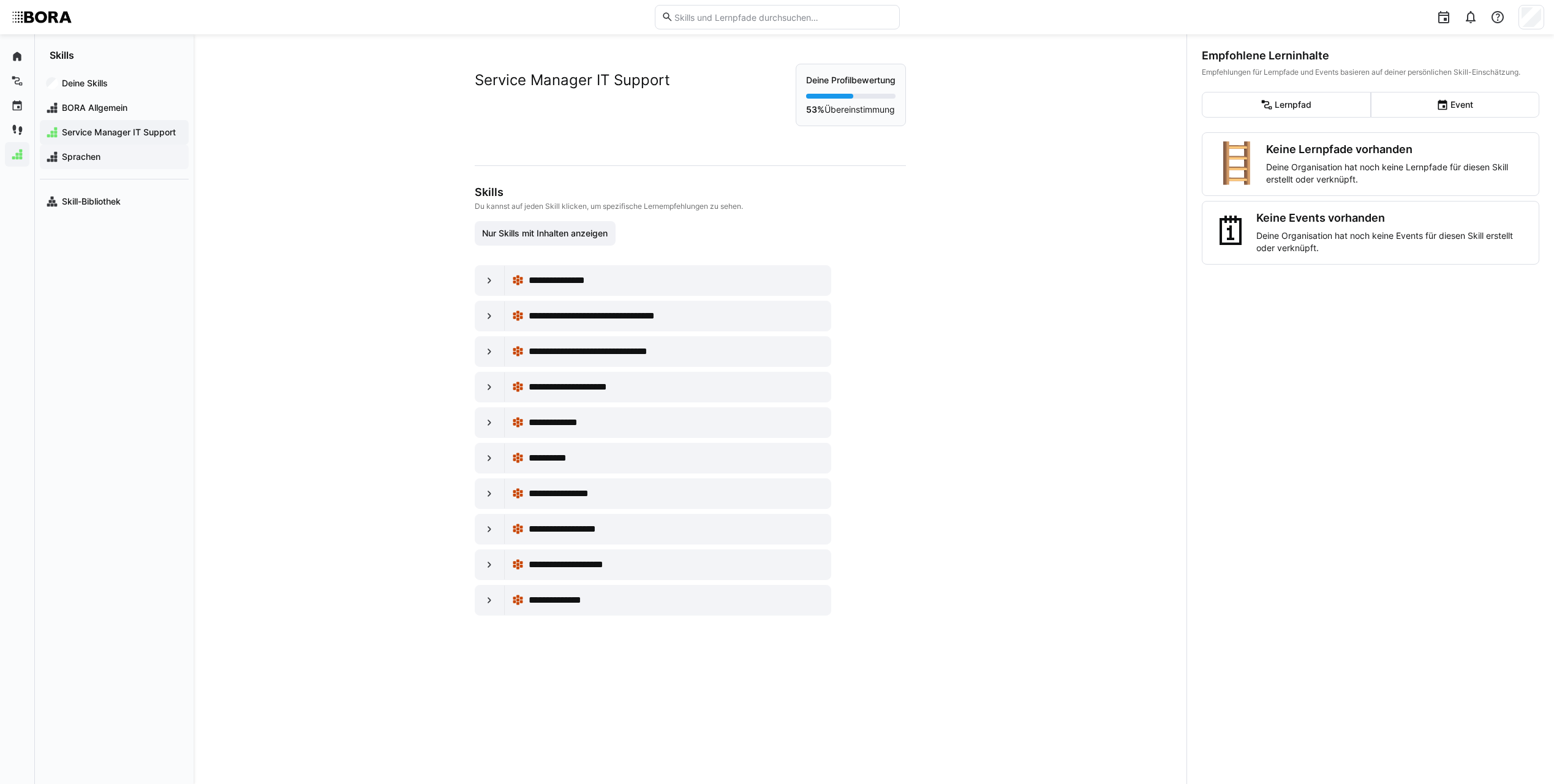 click on "Sprachen" 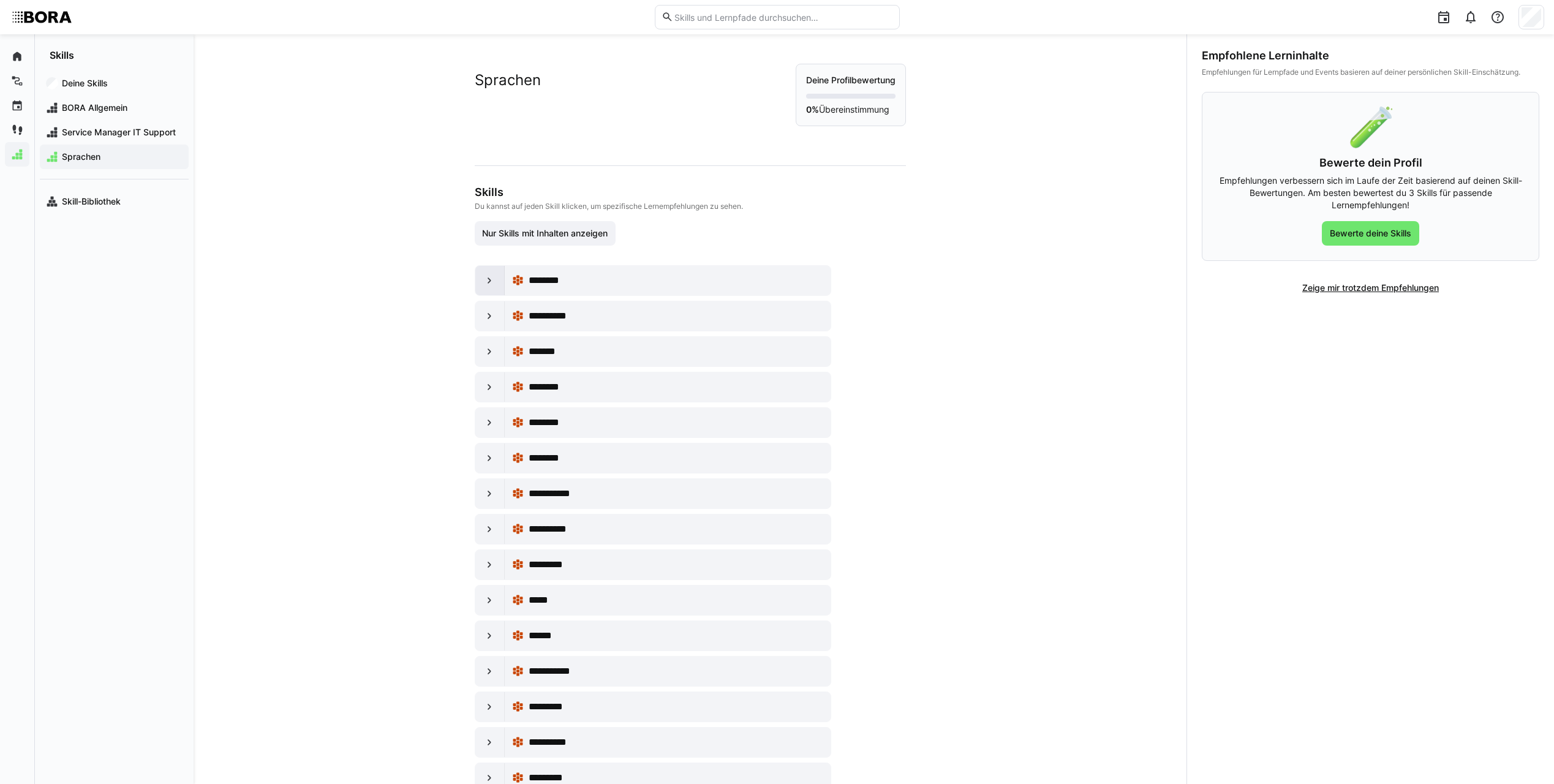 click 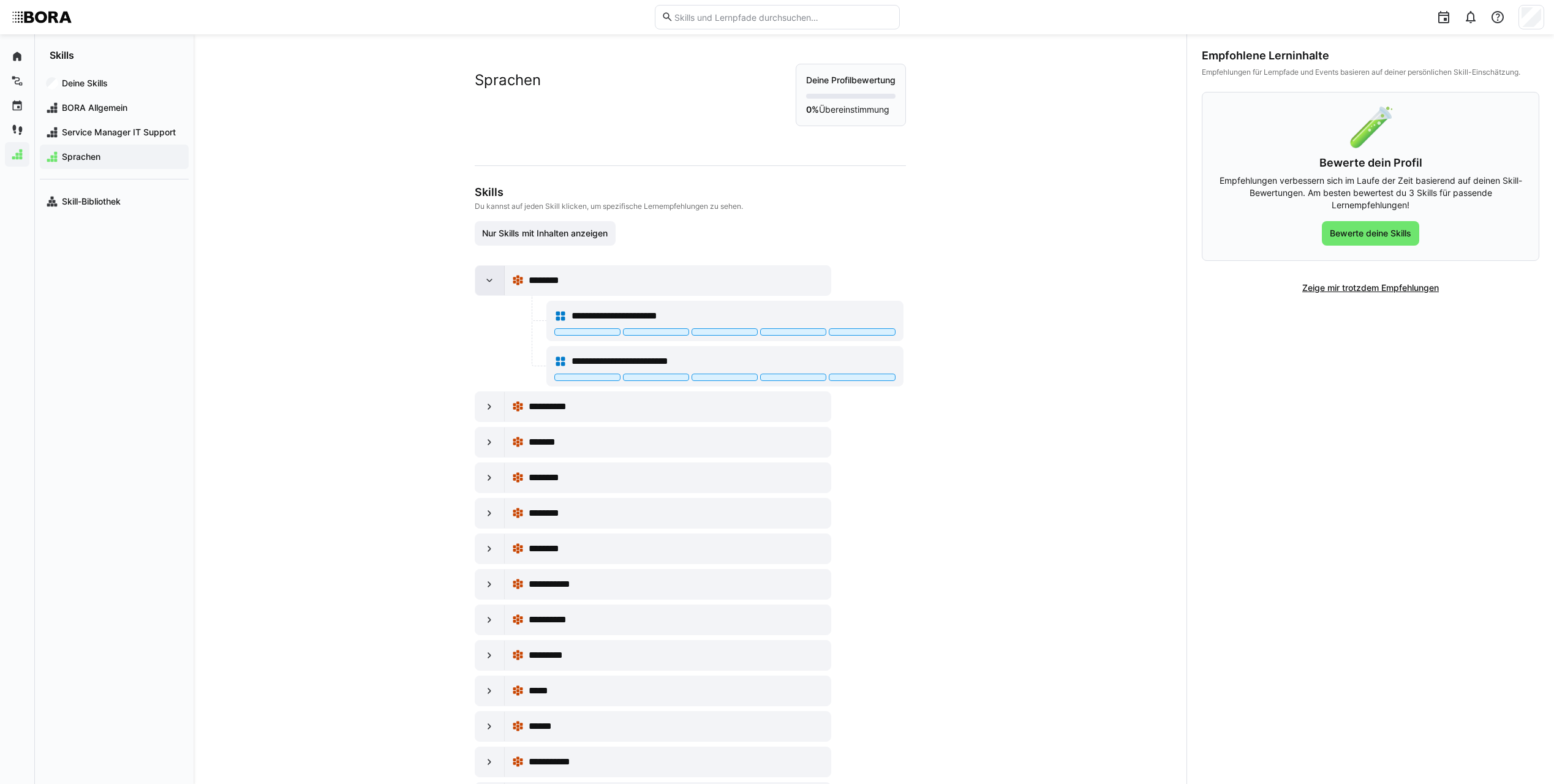 click 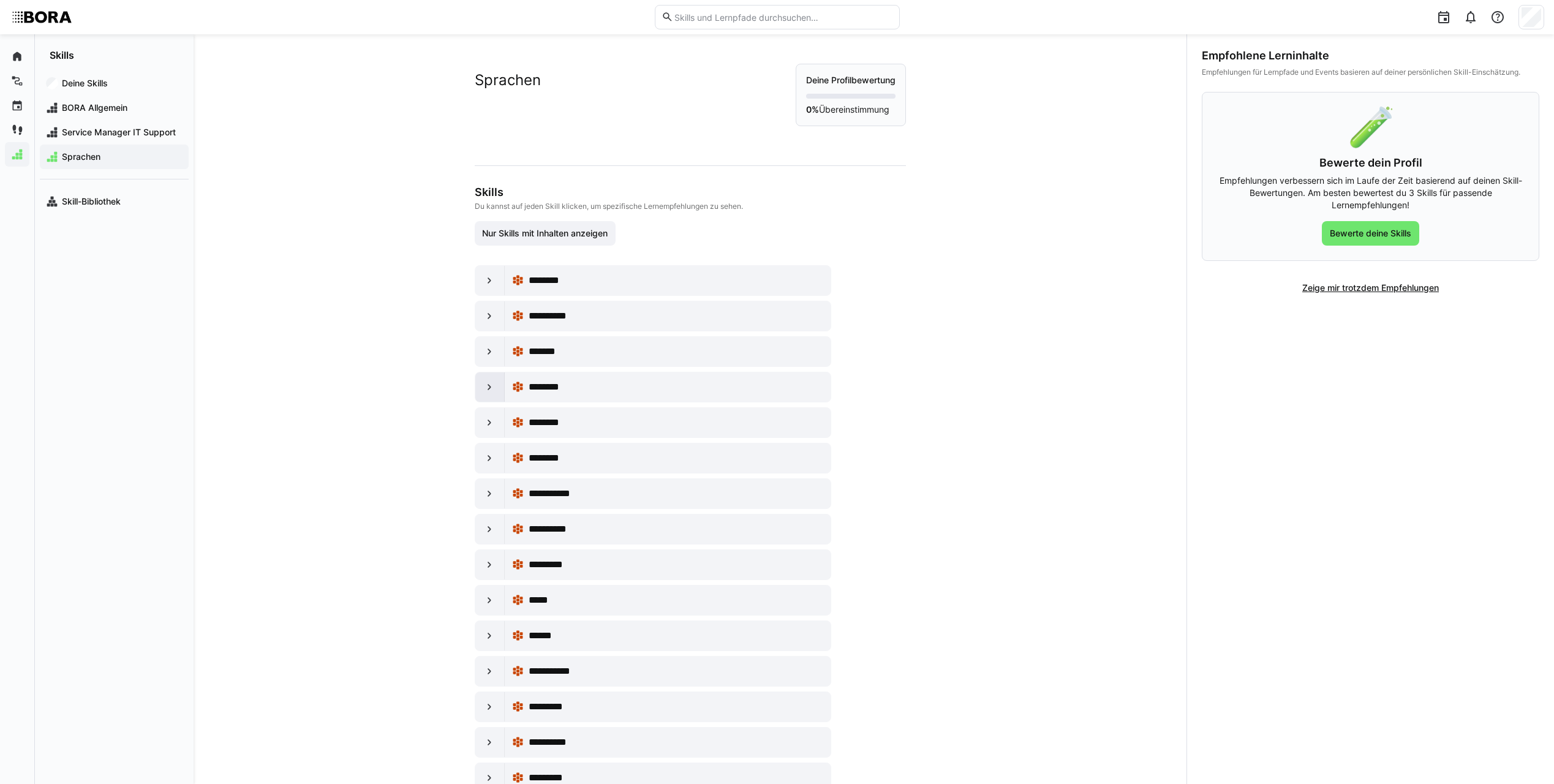 click 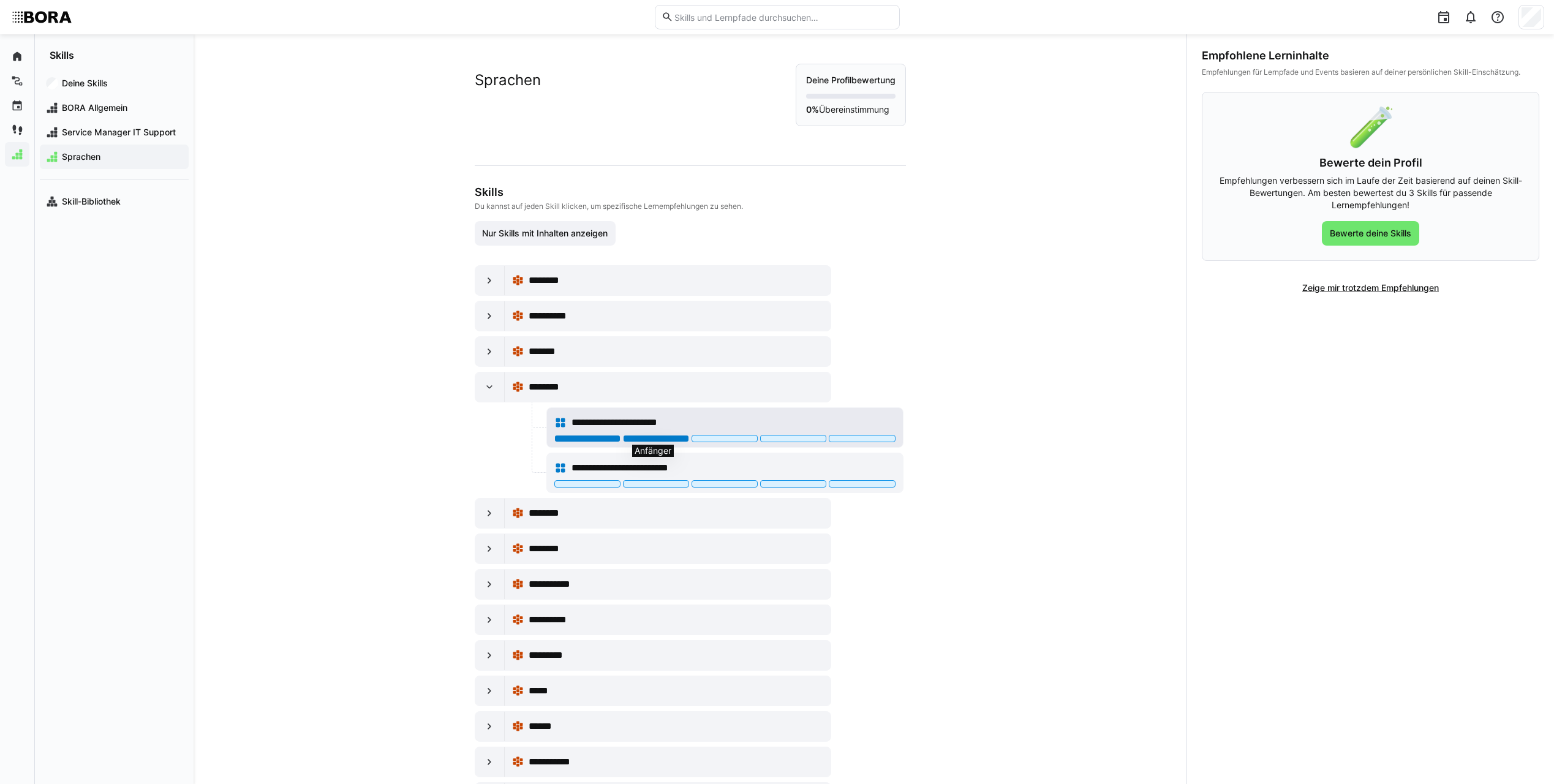 click 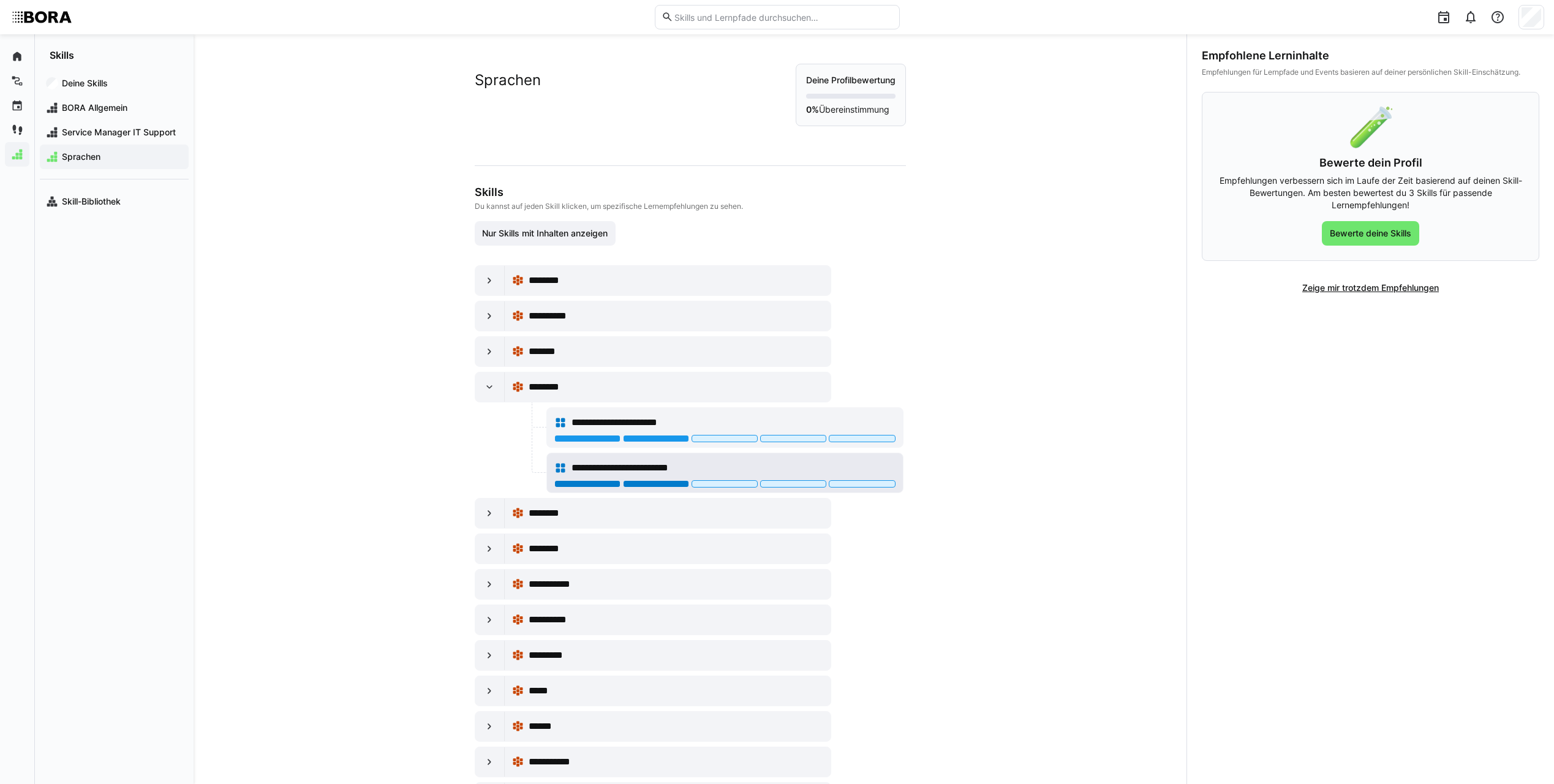 click 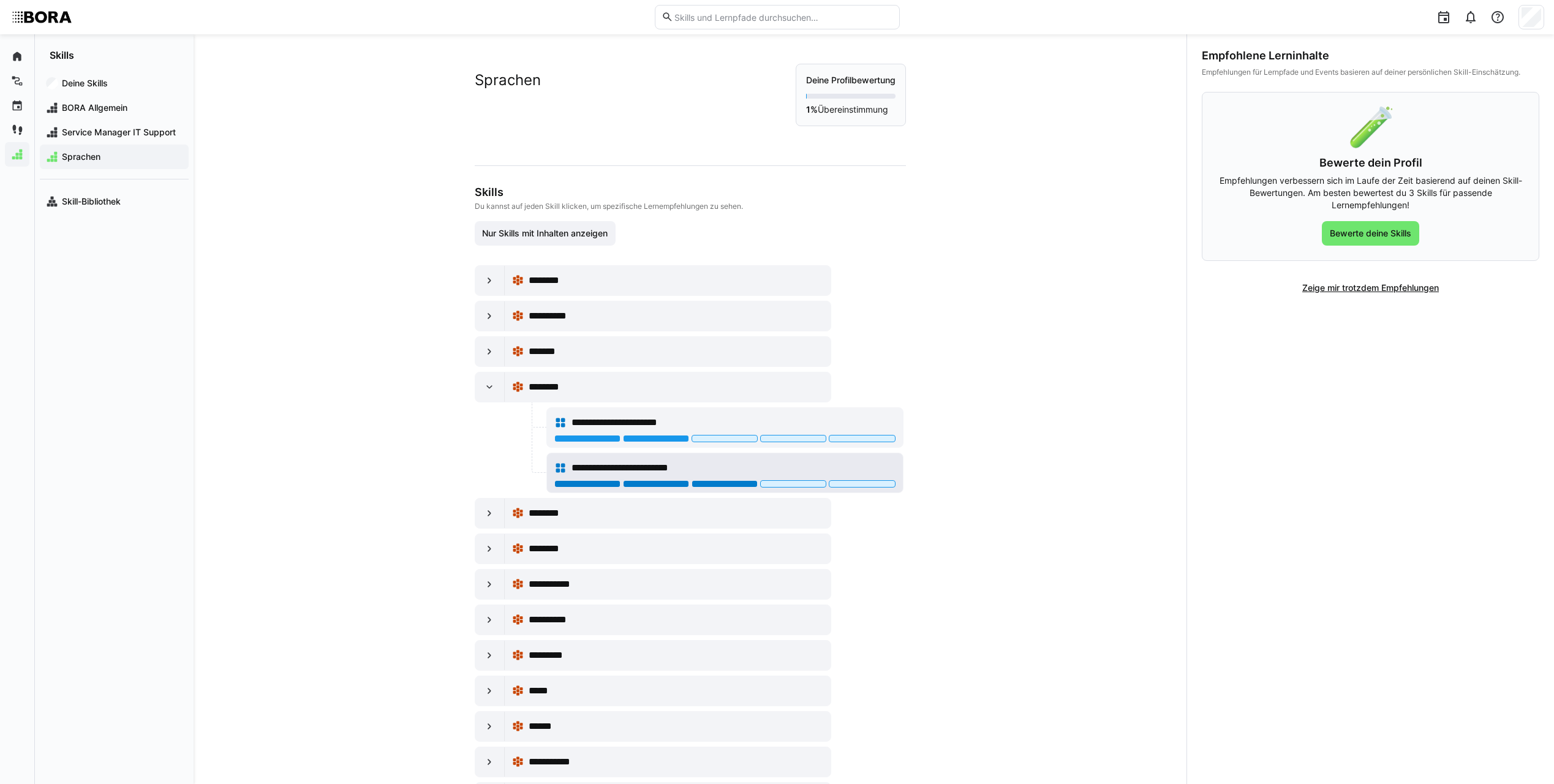 click 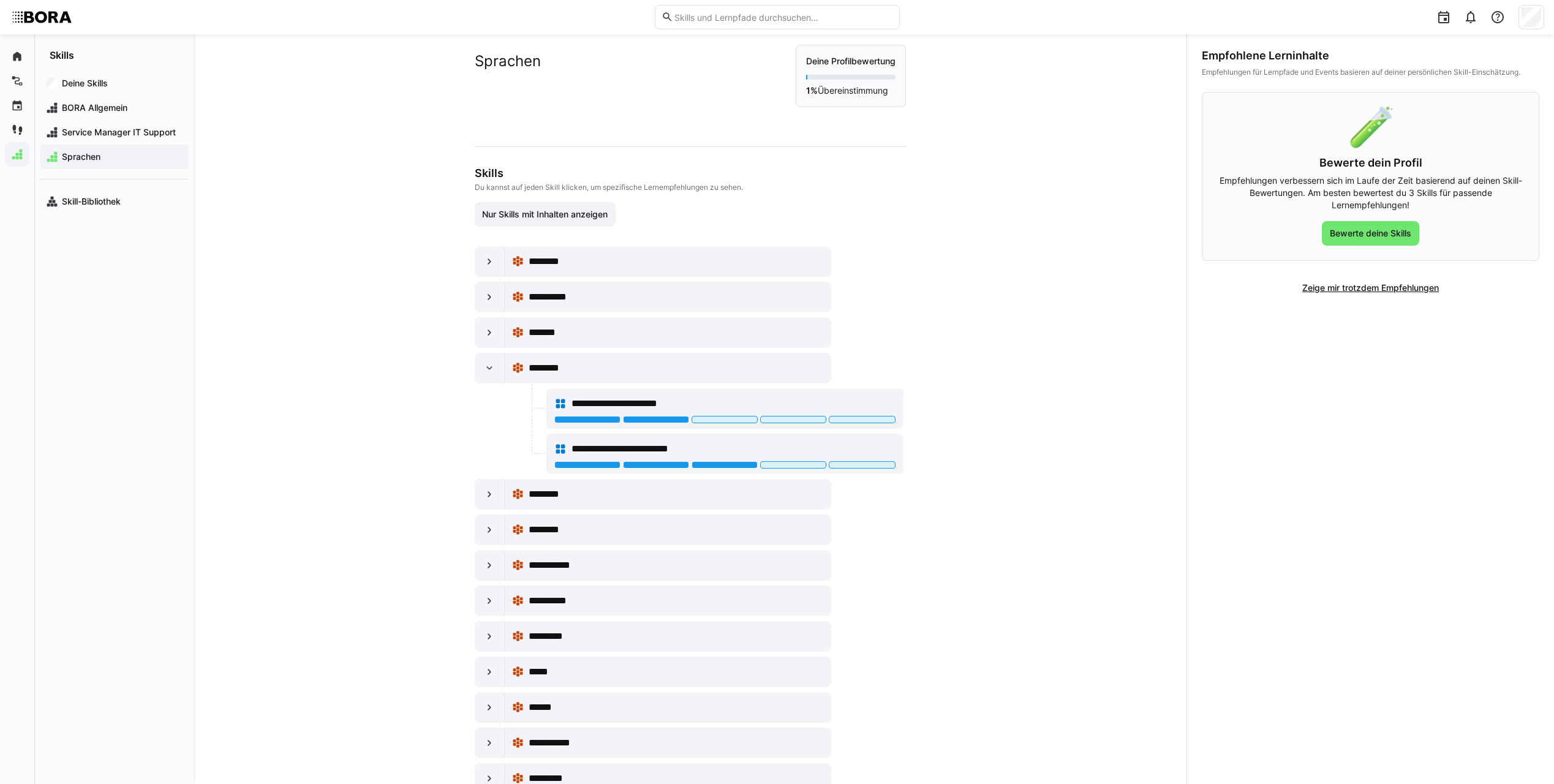 scroll, scrollTop: 0, scrollLeft: 0, axis: both 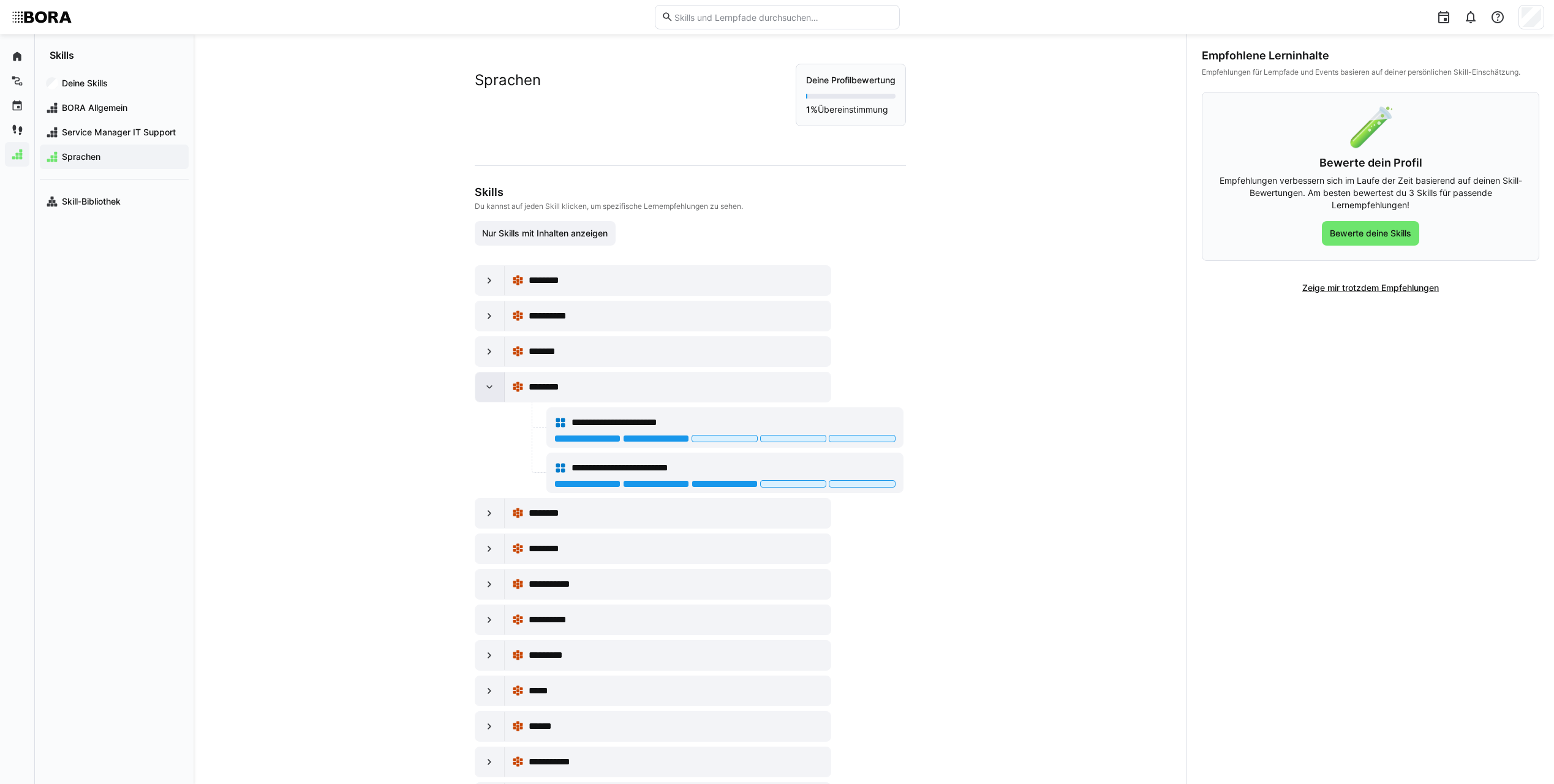 click 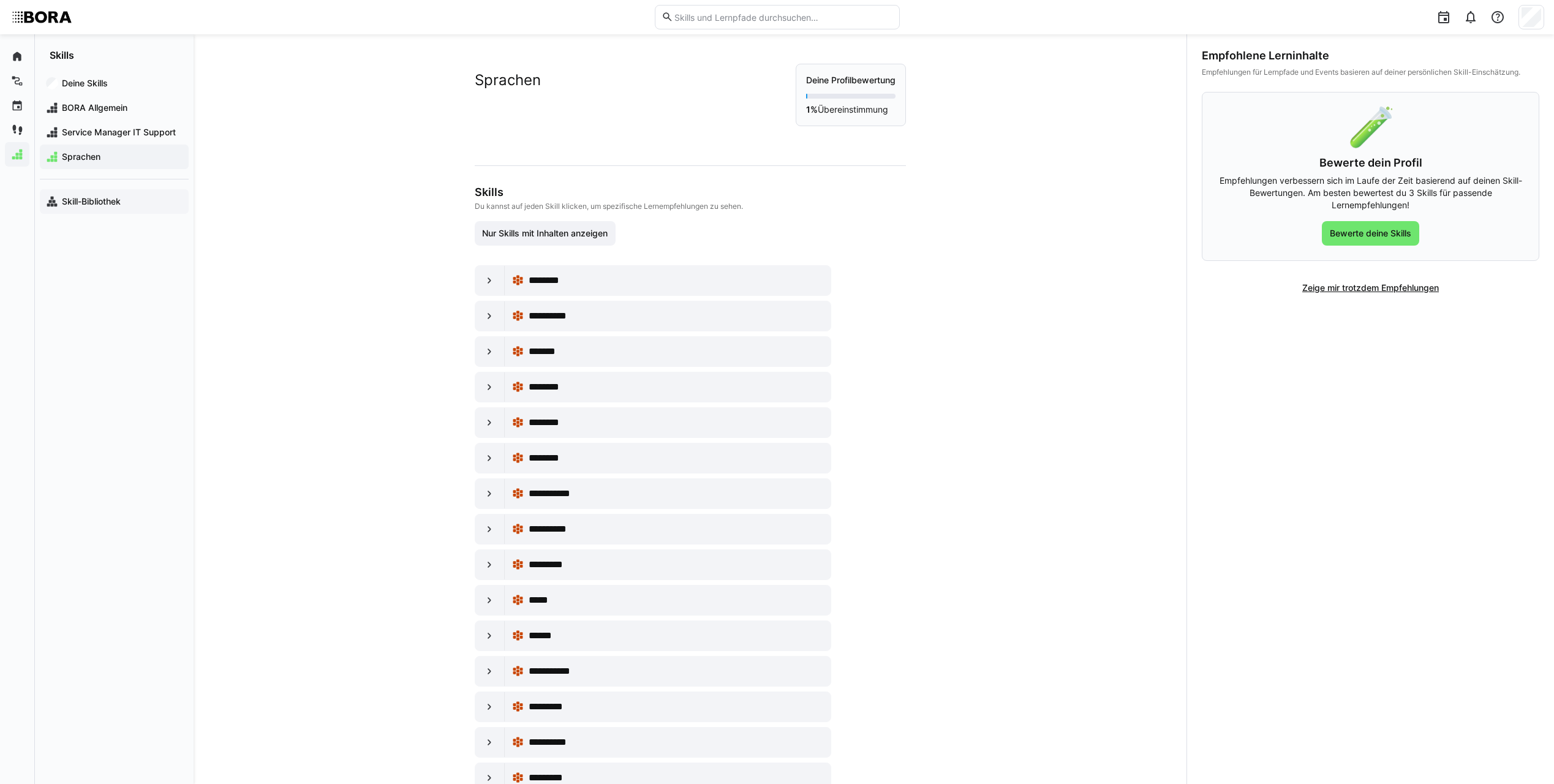click on "Skill-Bibliothek" 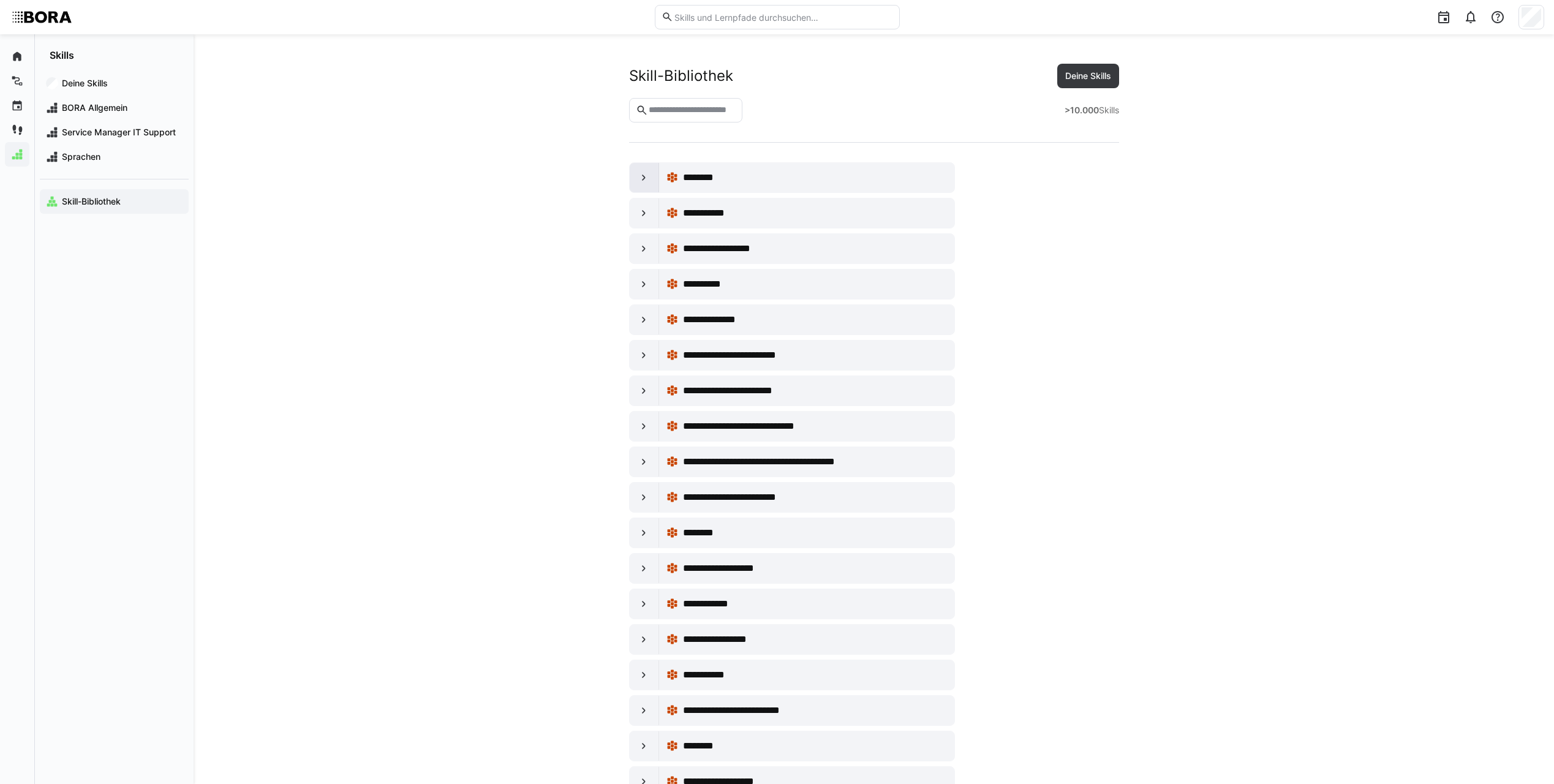 click 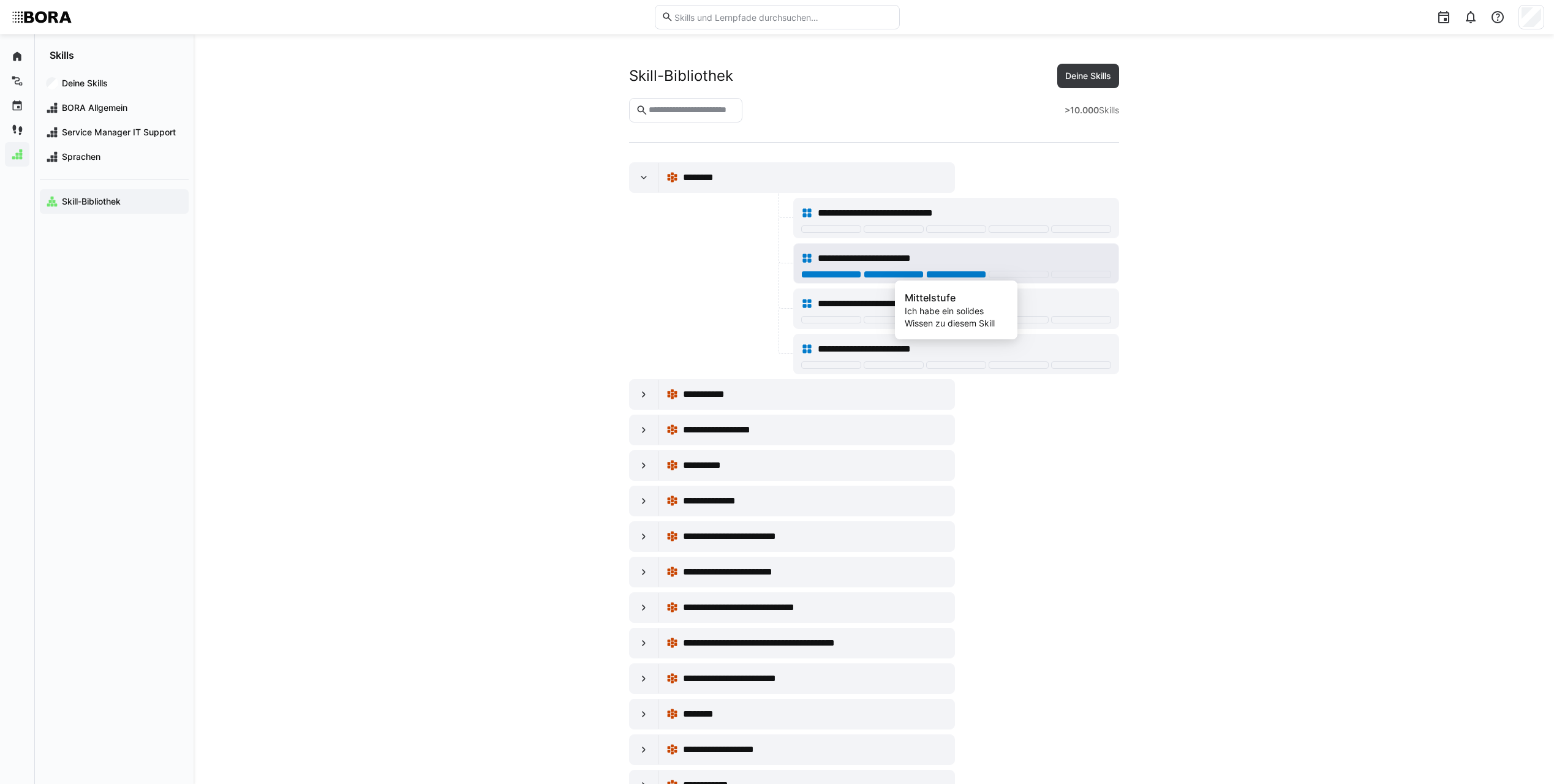 click 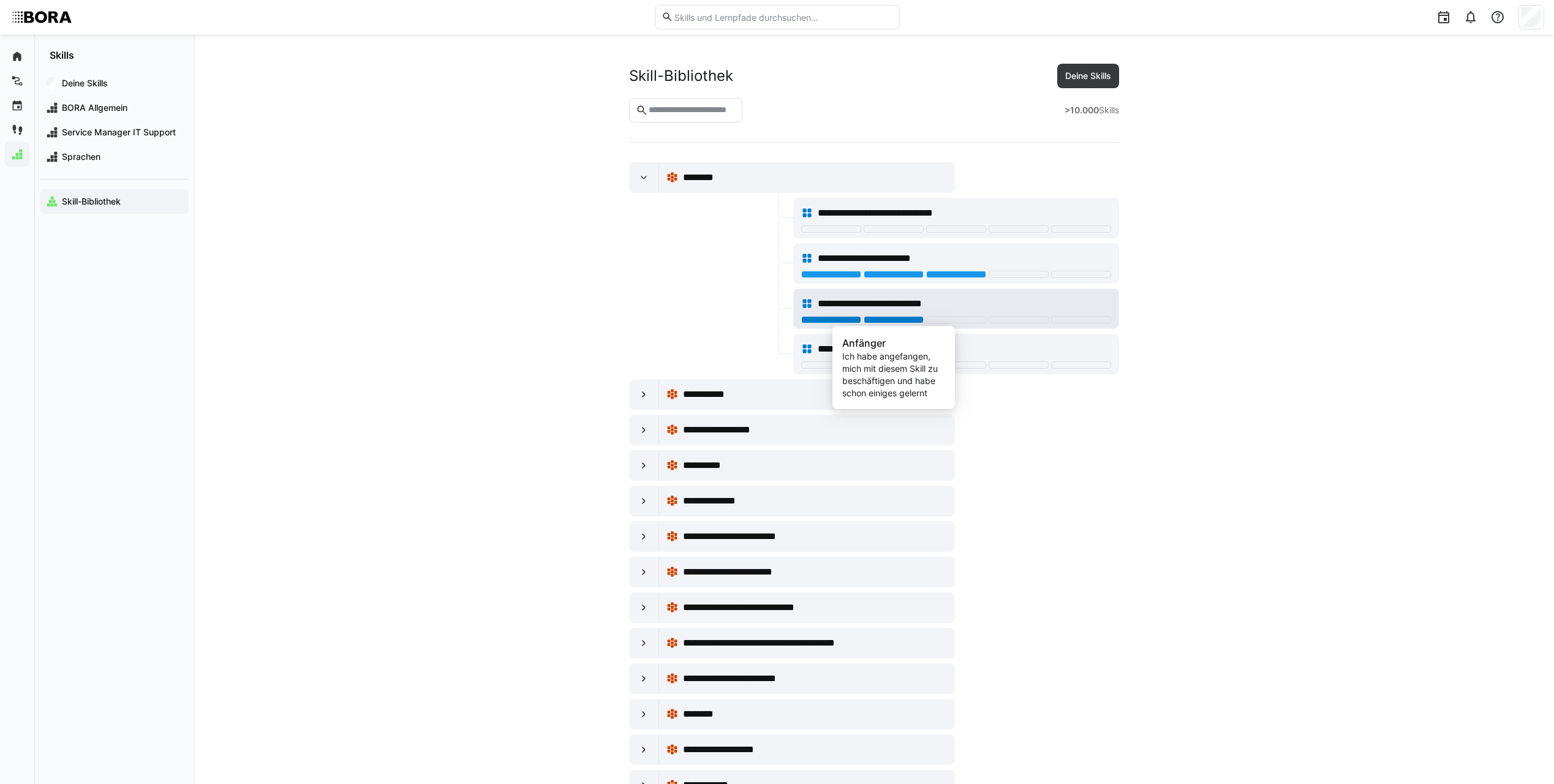 click 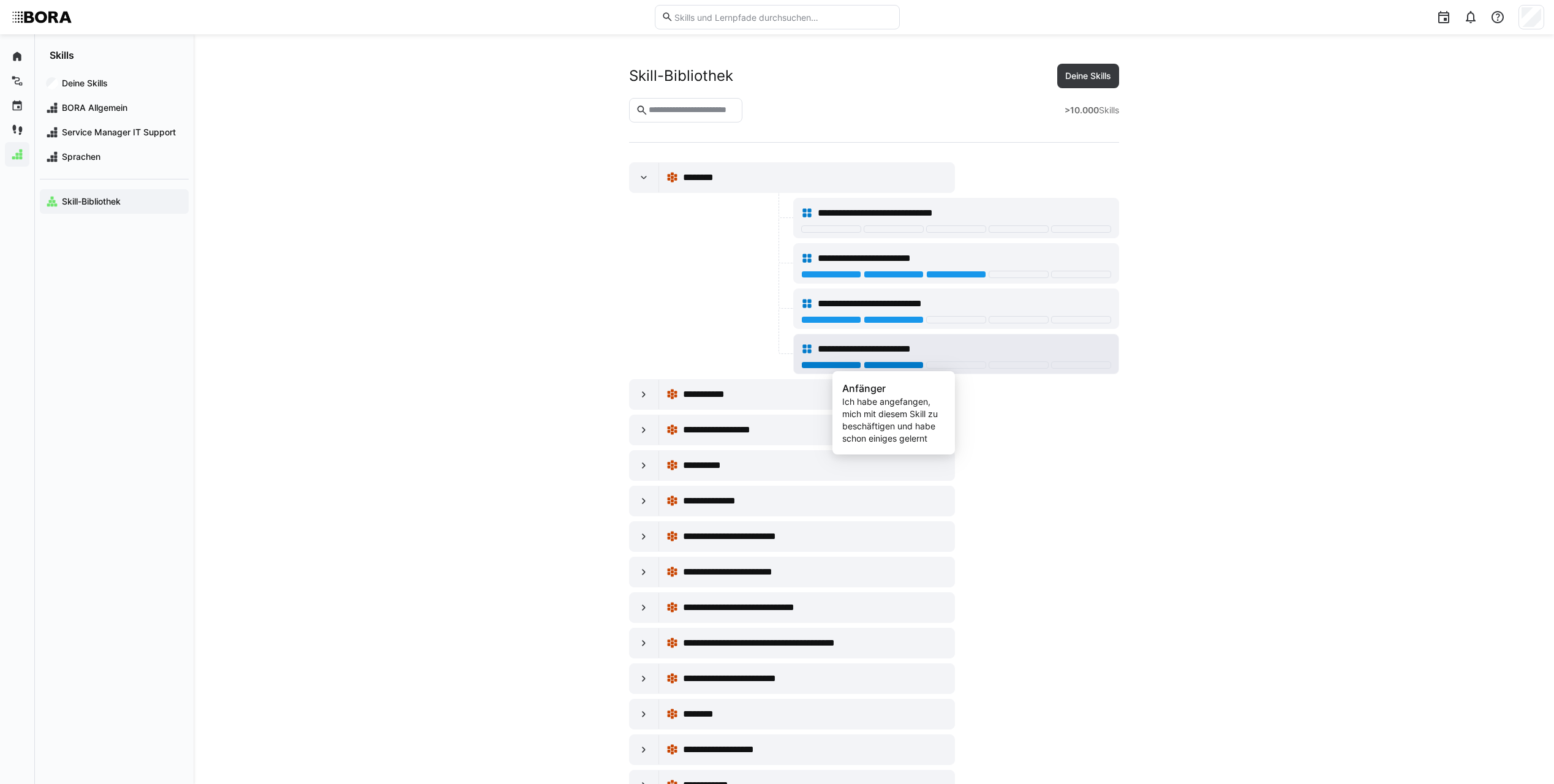 click 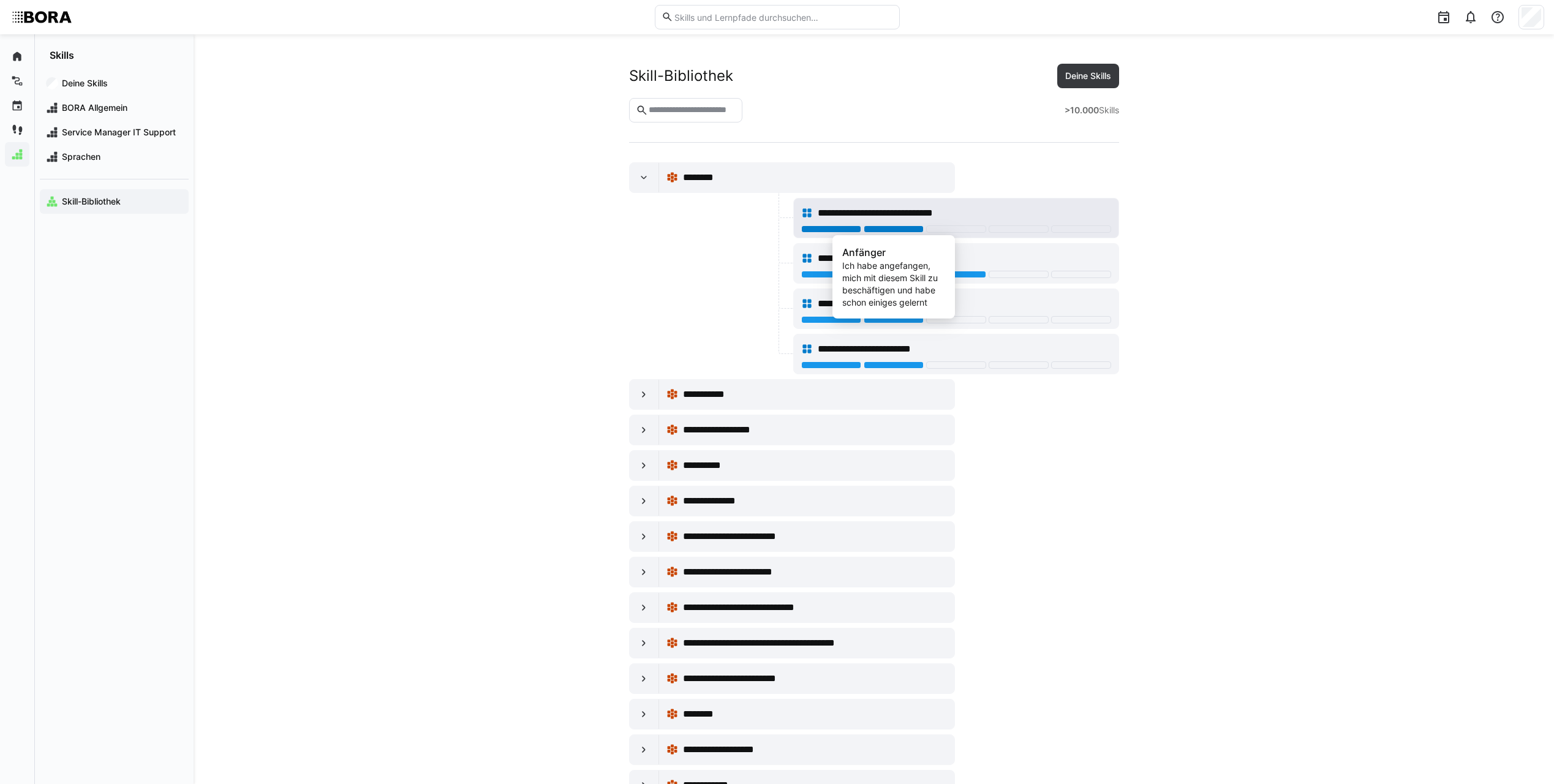 click 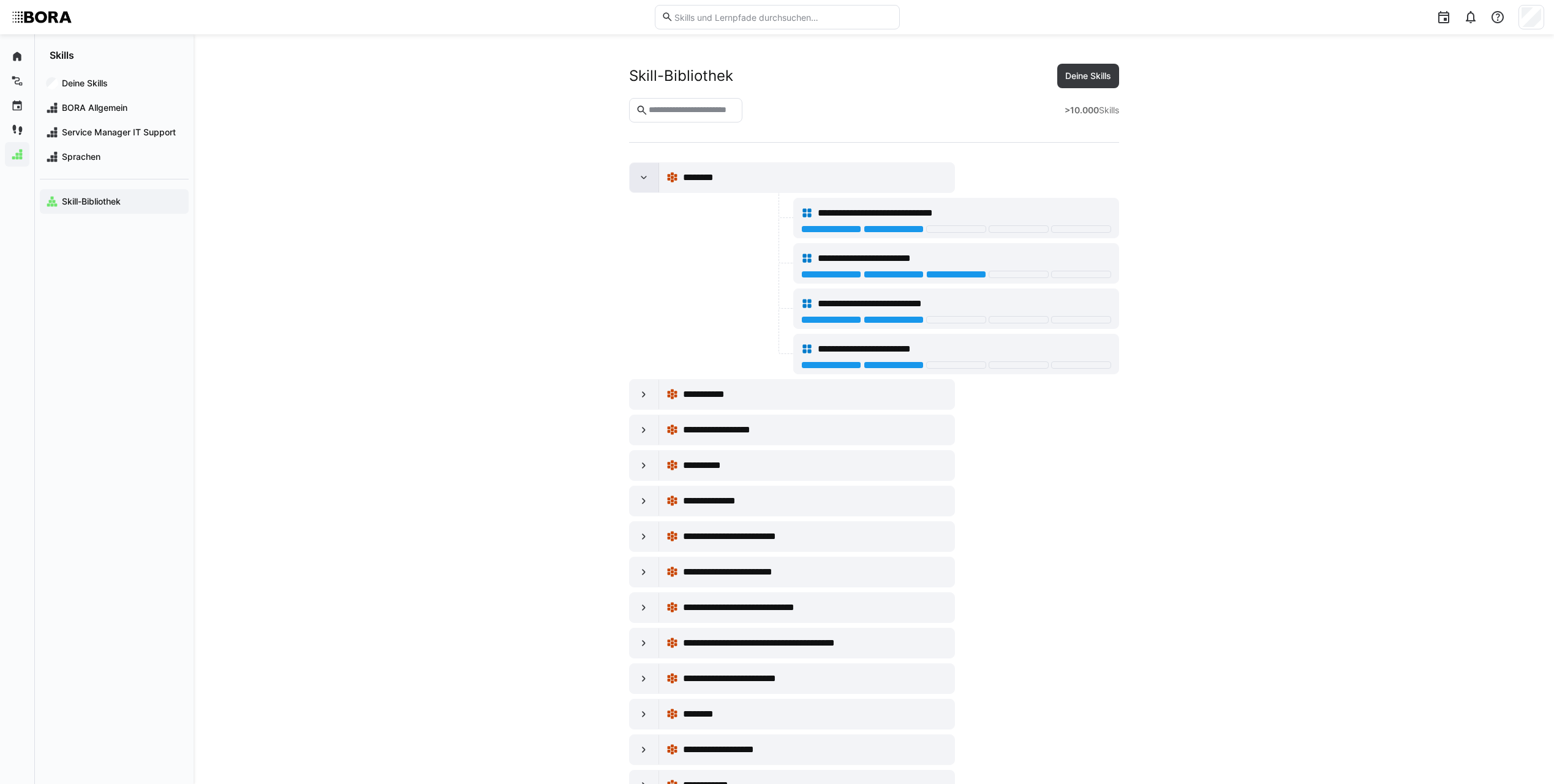 click 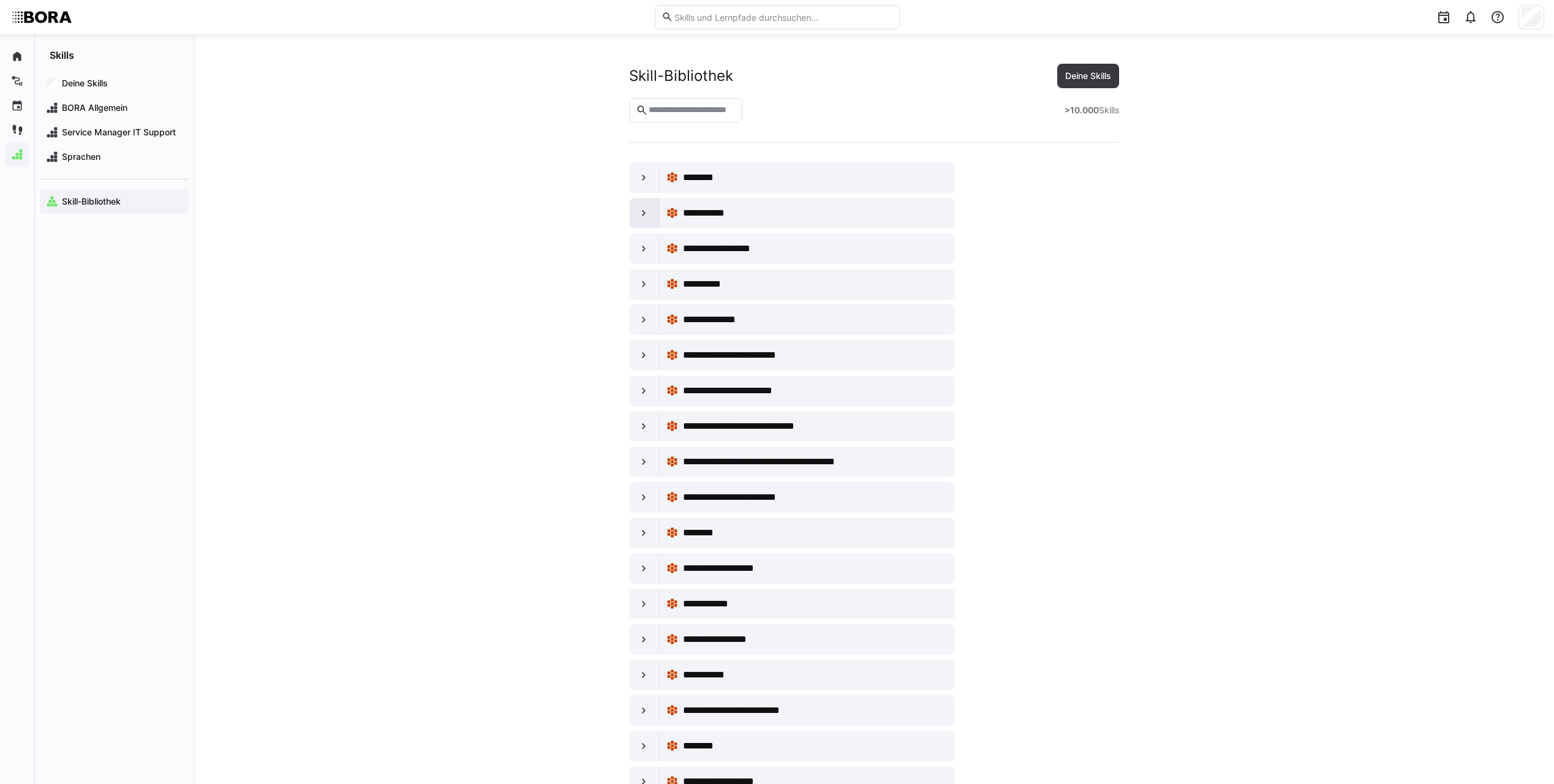 click 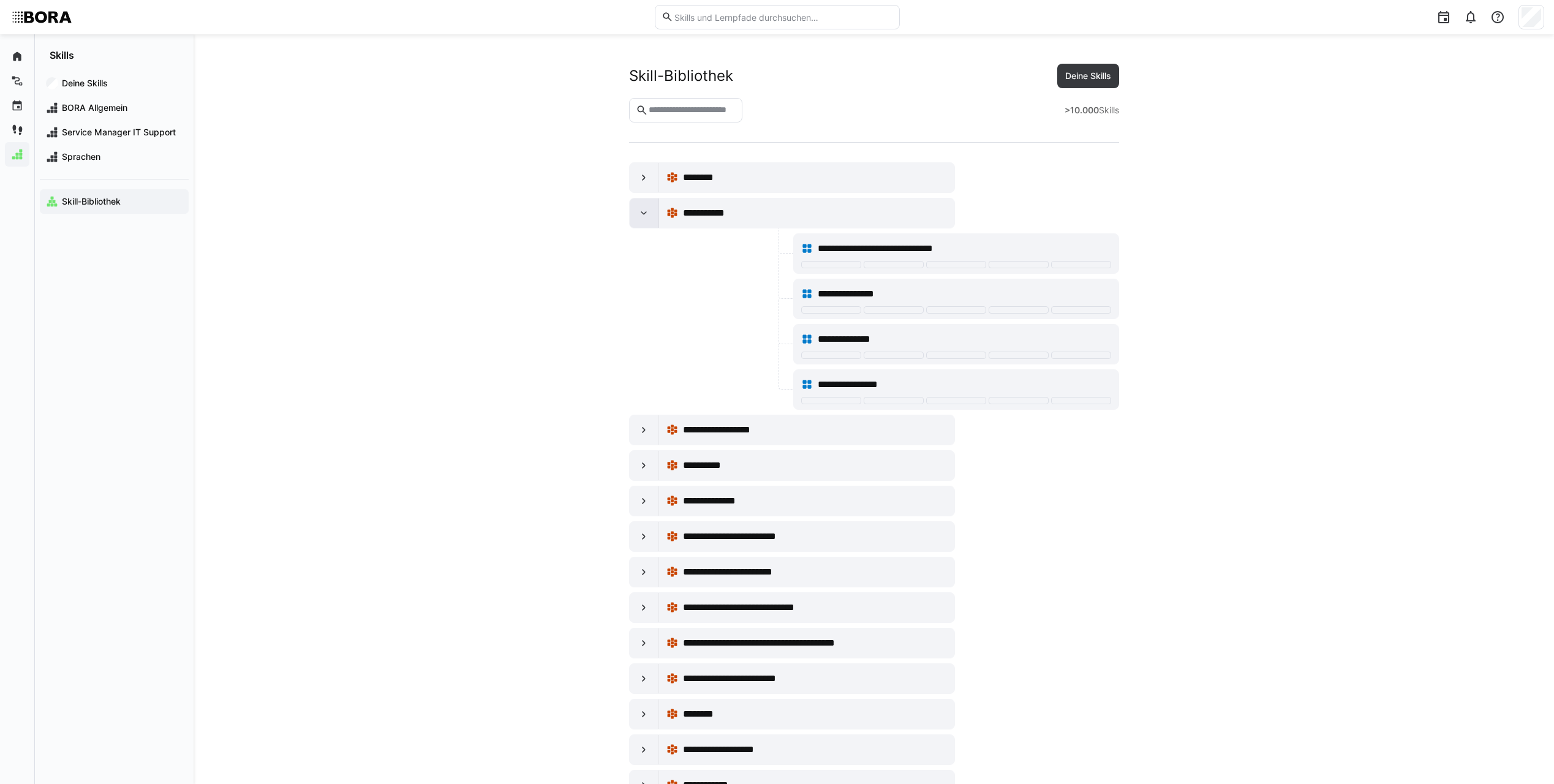 click 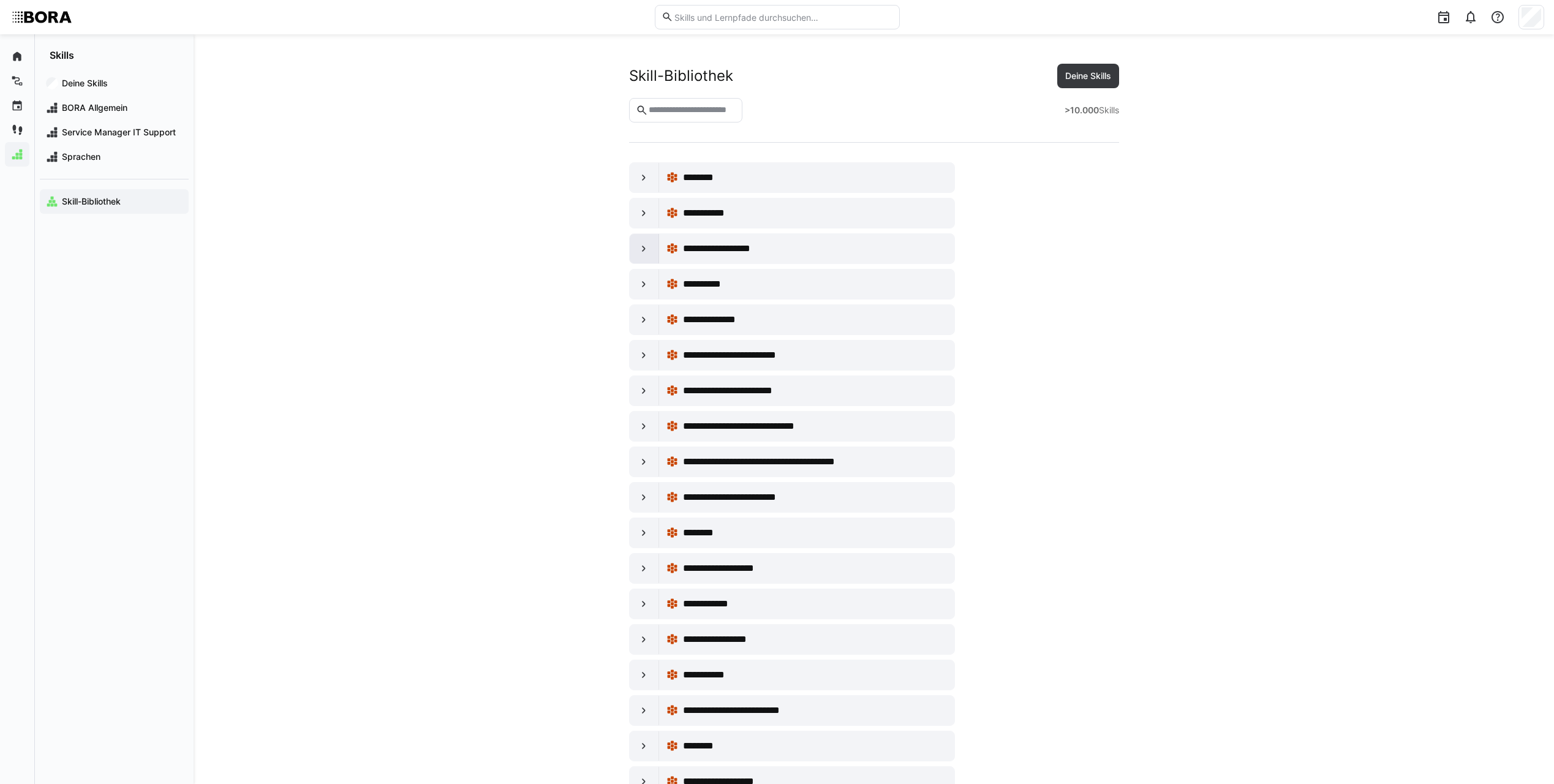 click 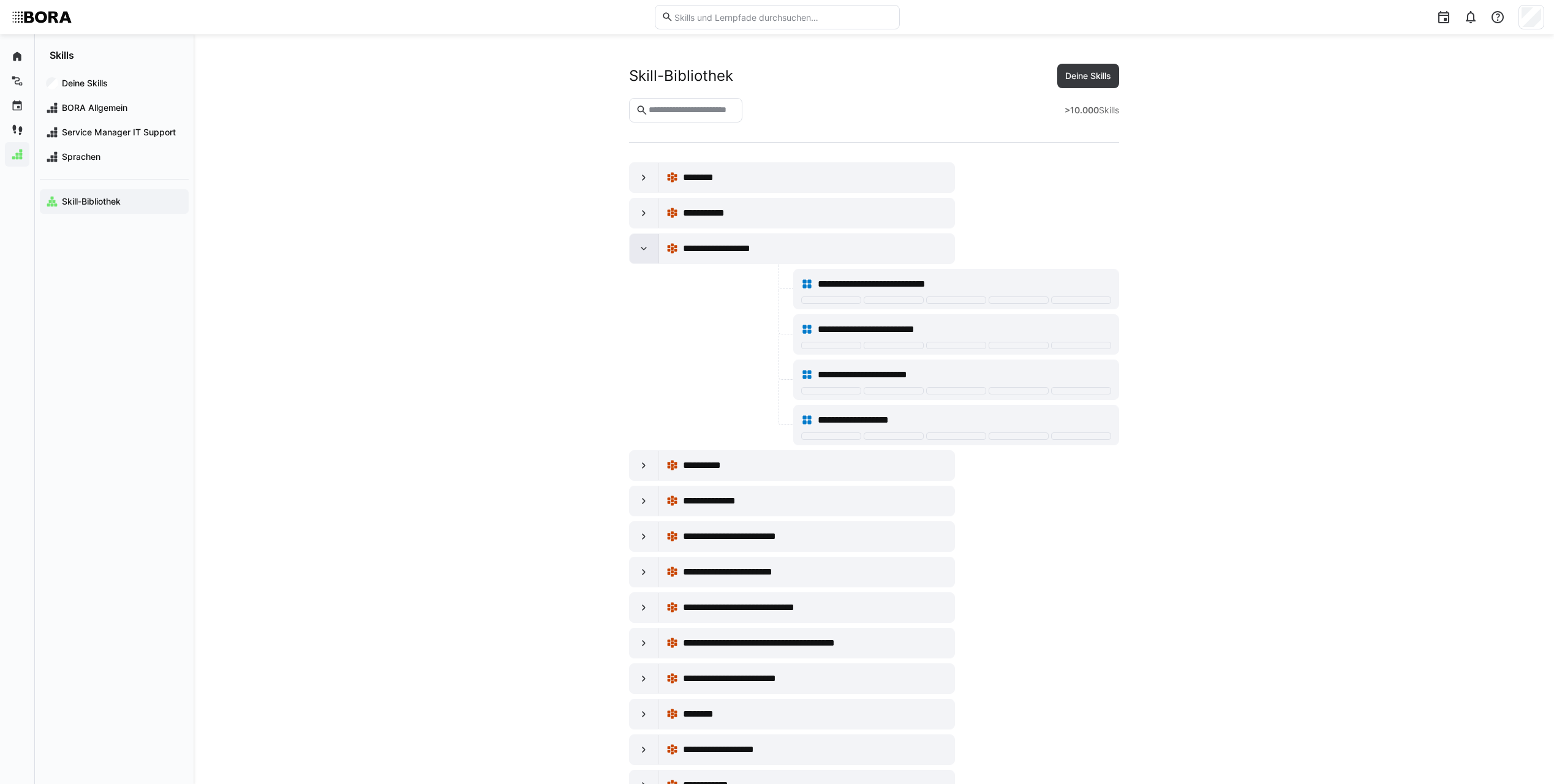 click 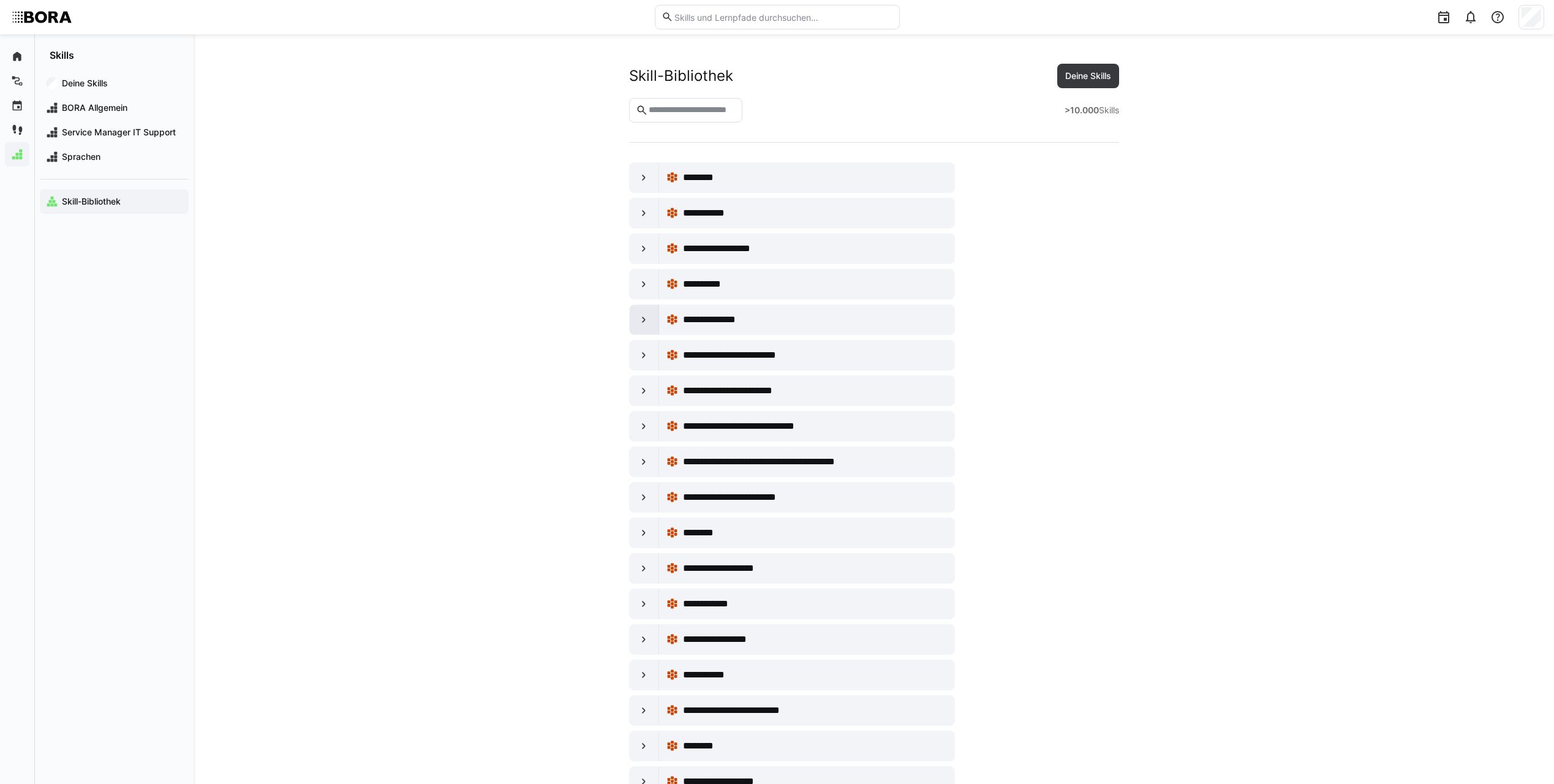 click 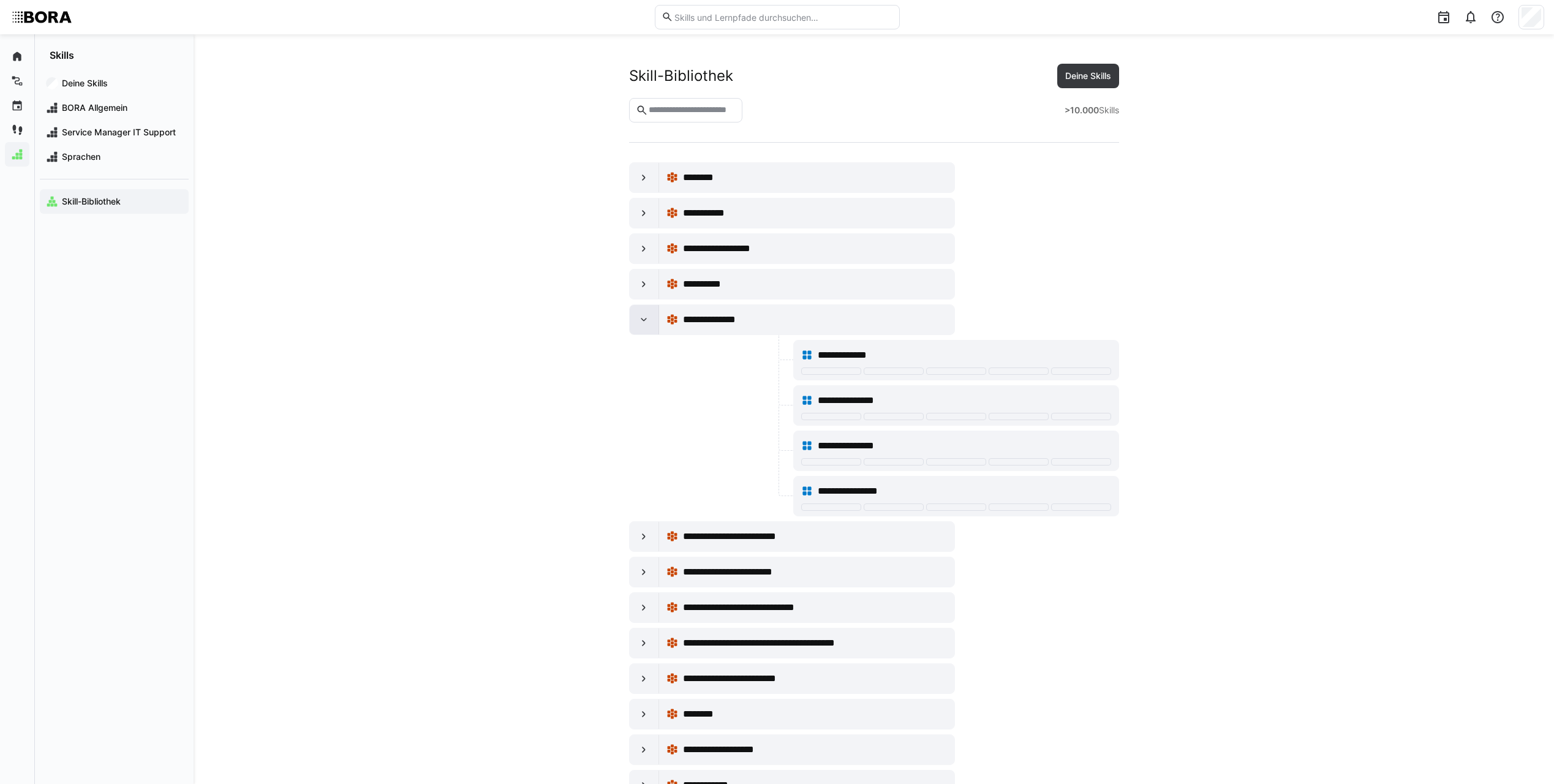 click 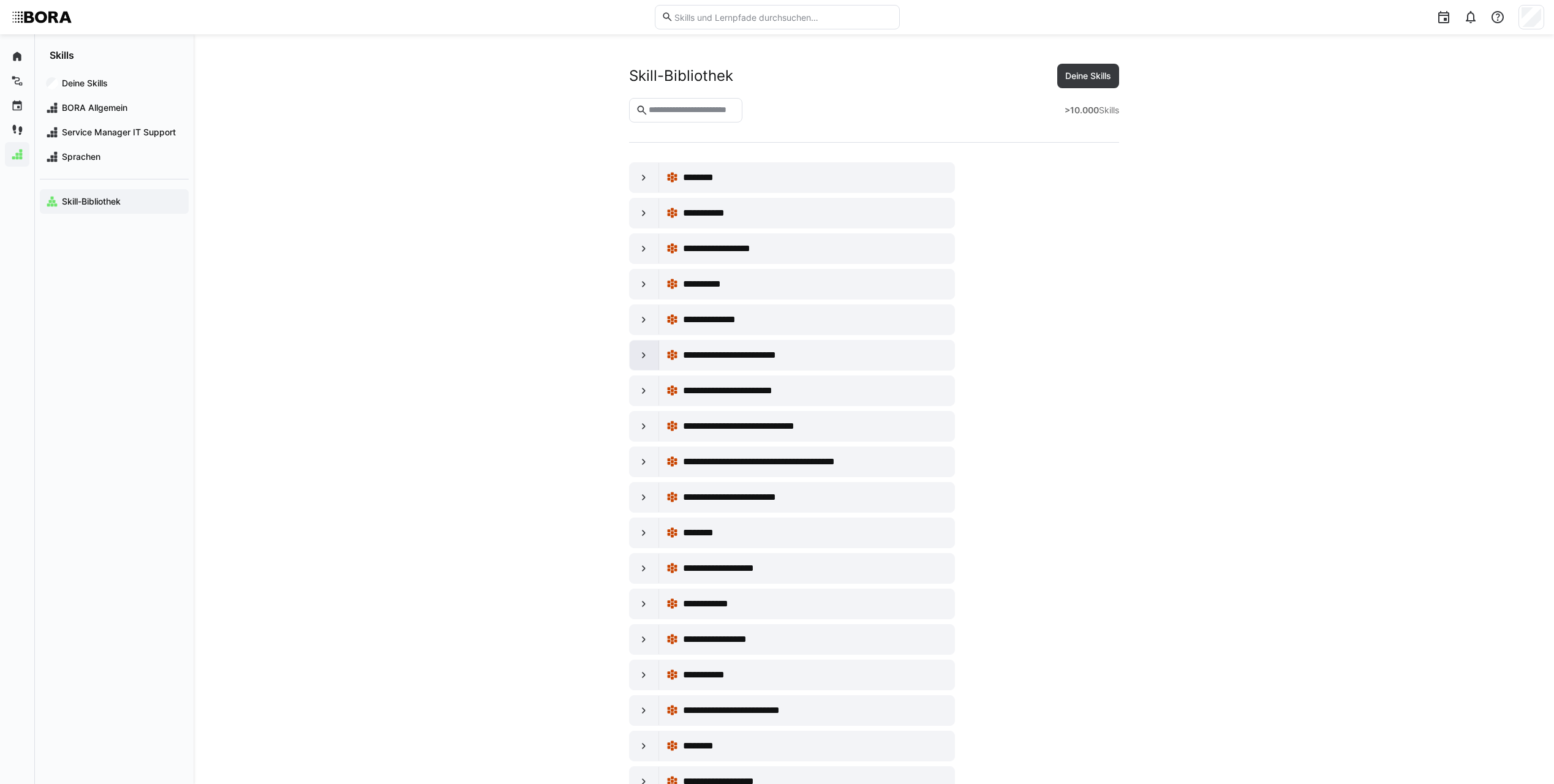 click 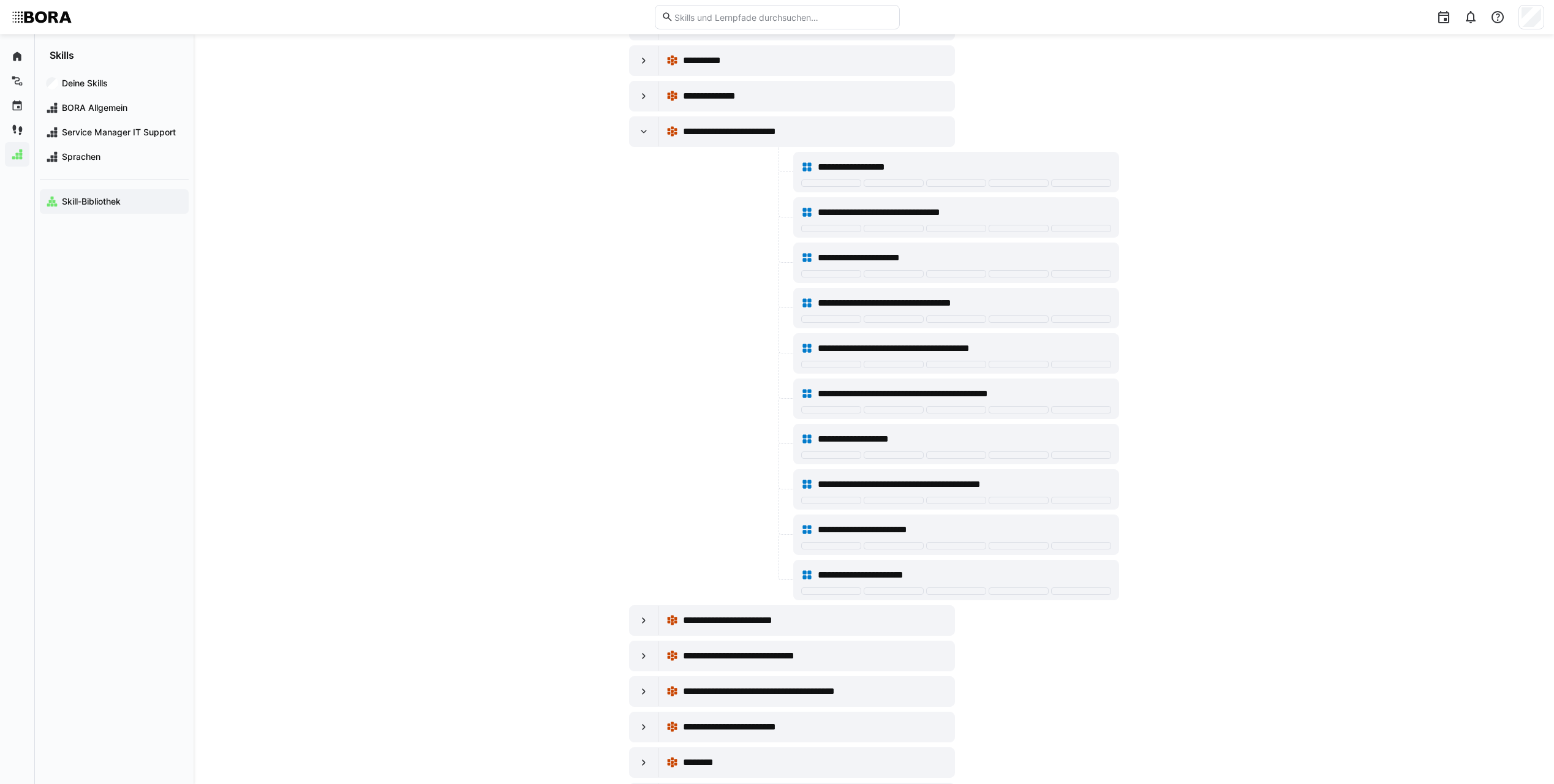 scroll, scrollTop: 245, scrollLeft: 0, axis: vertical 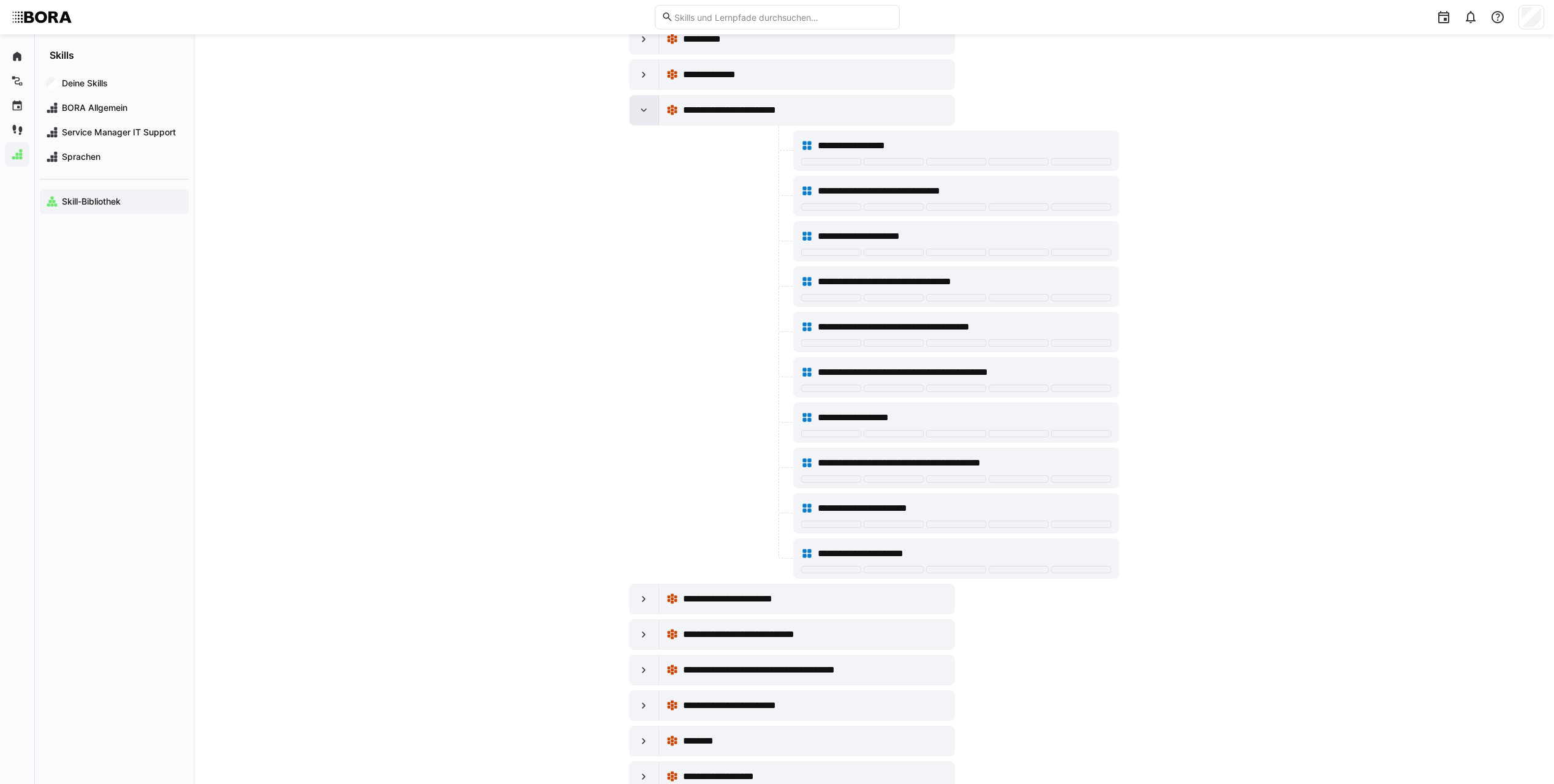 click 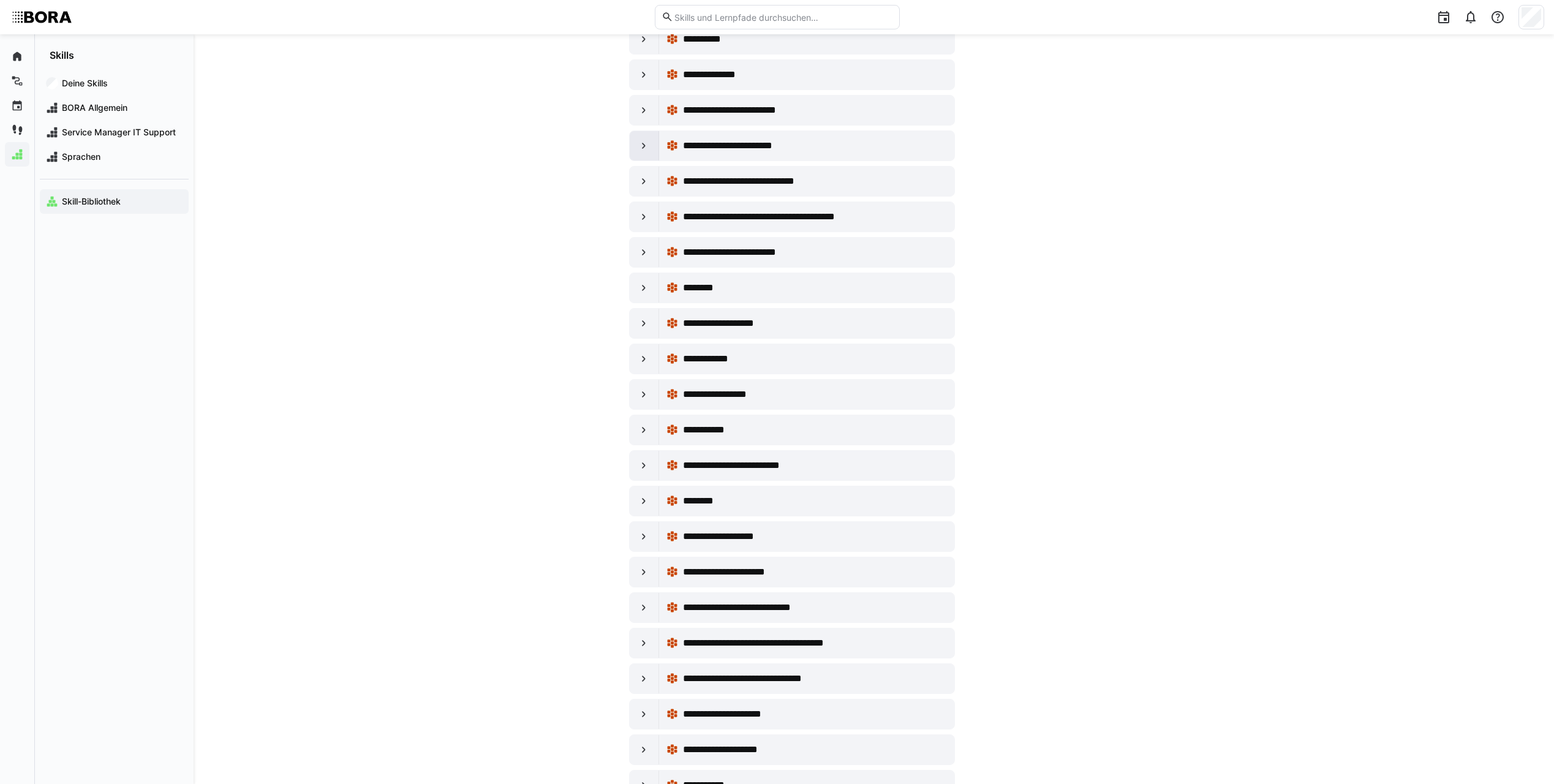 click 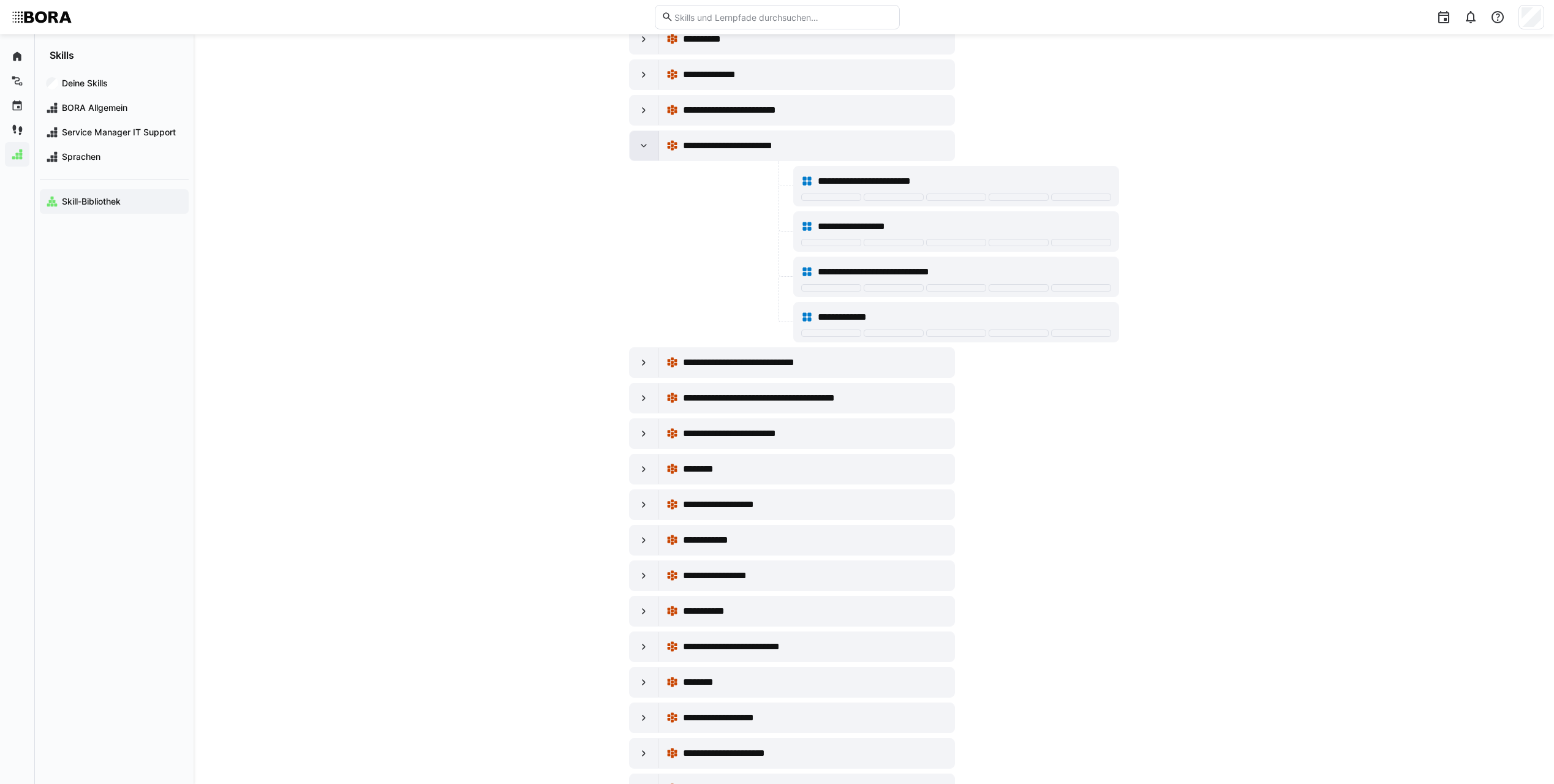 click 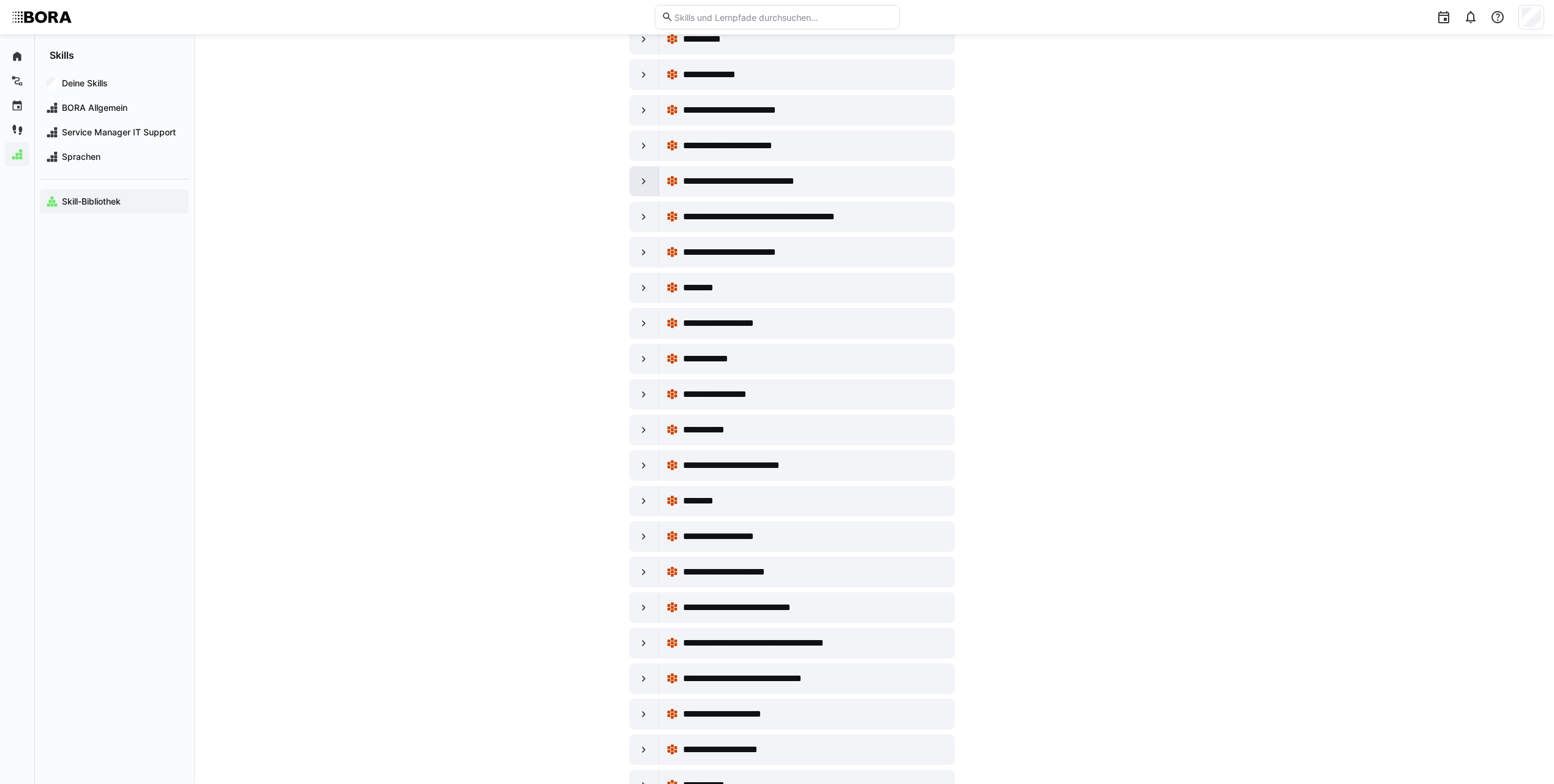 click 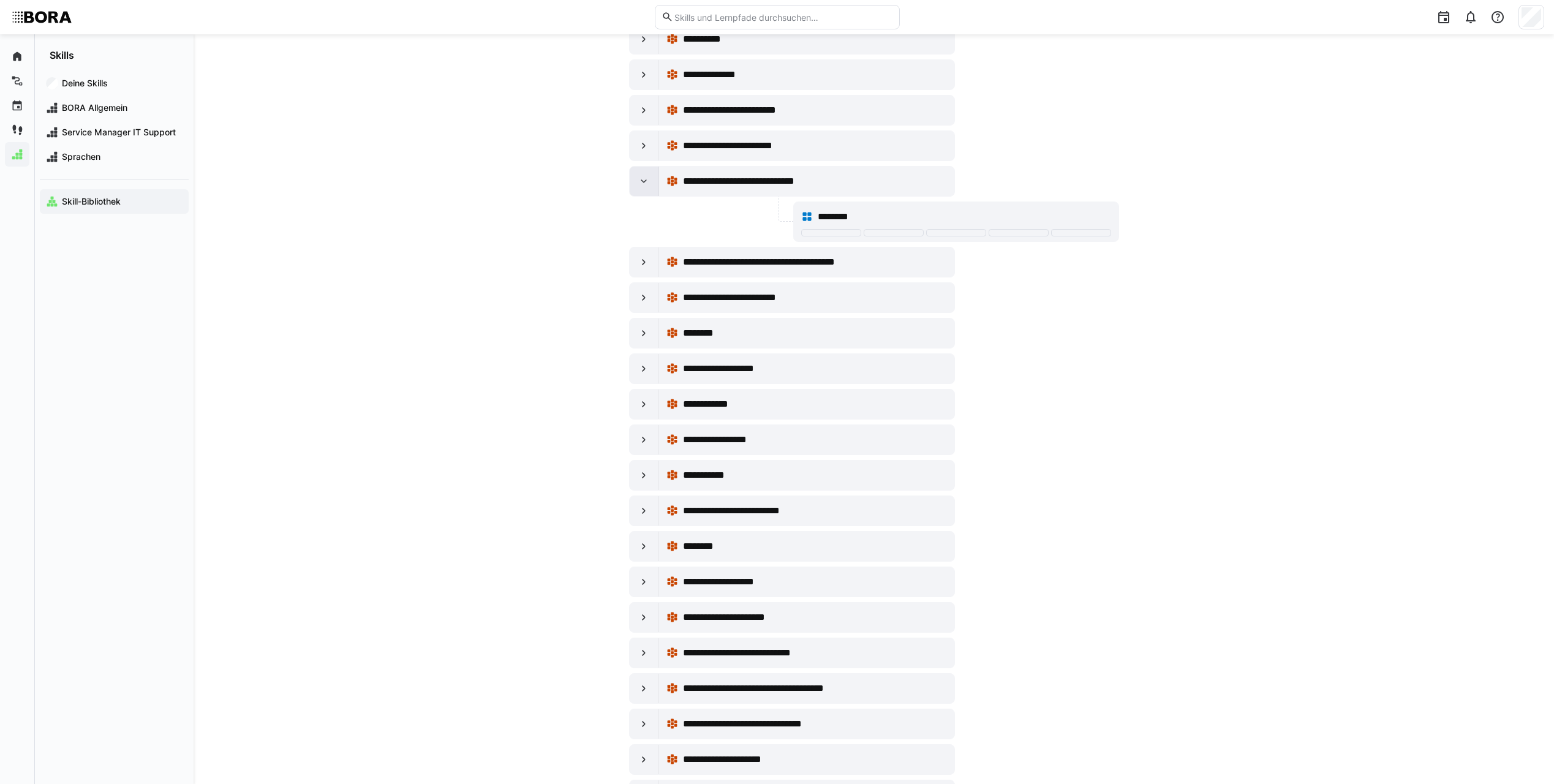 click 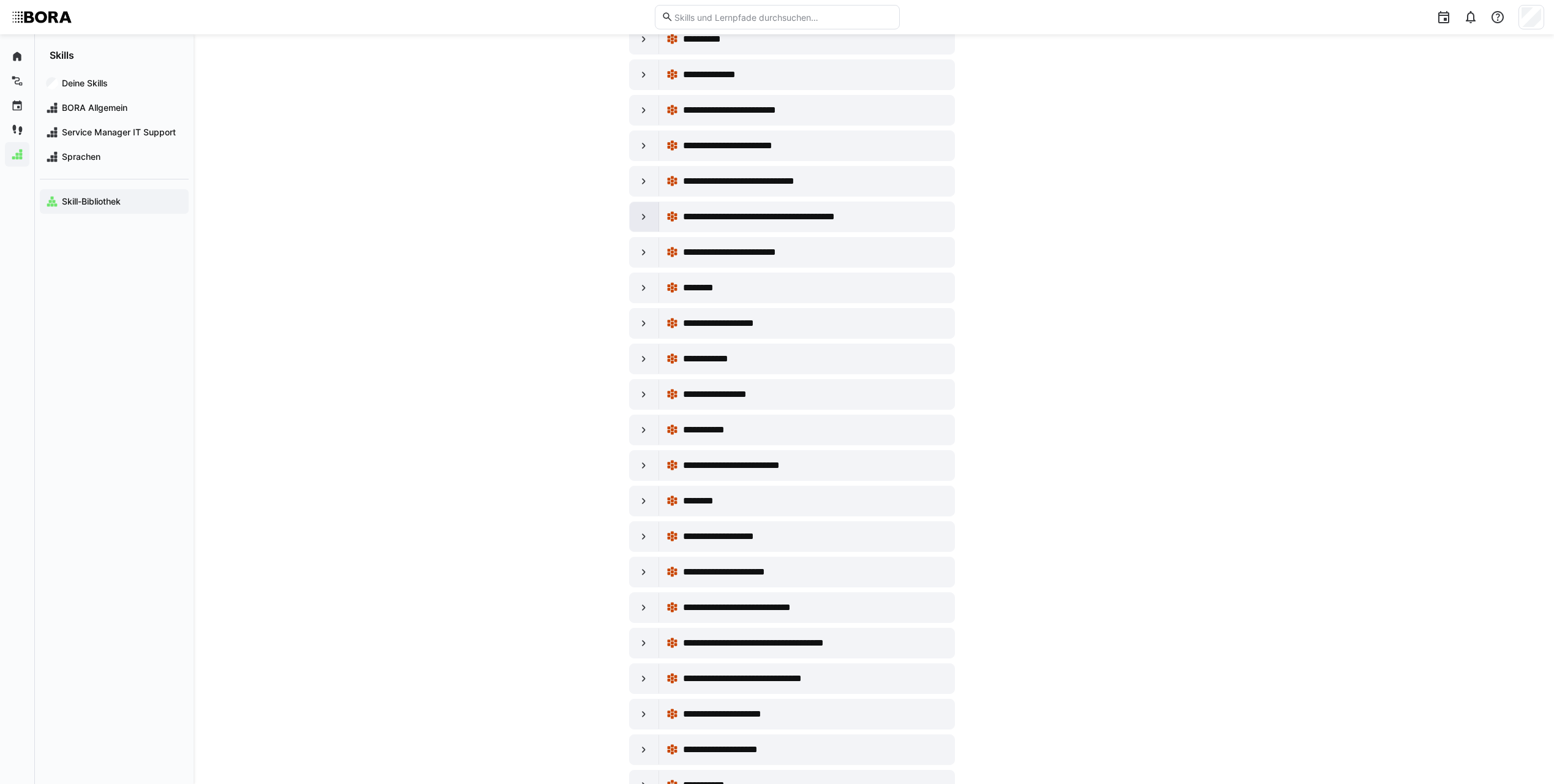click 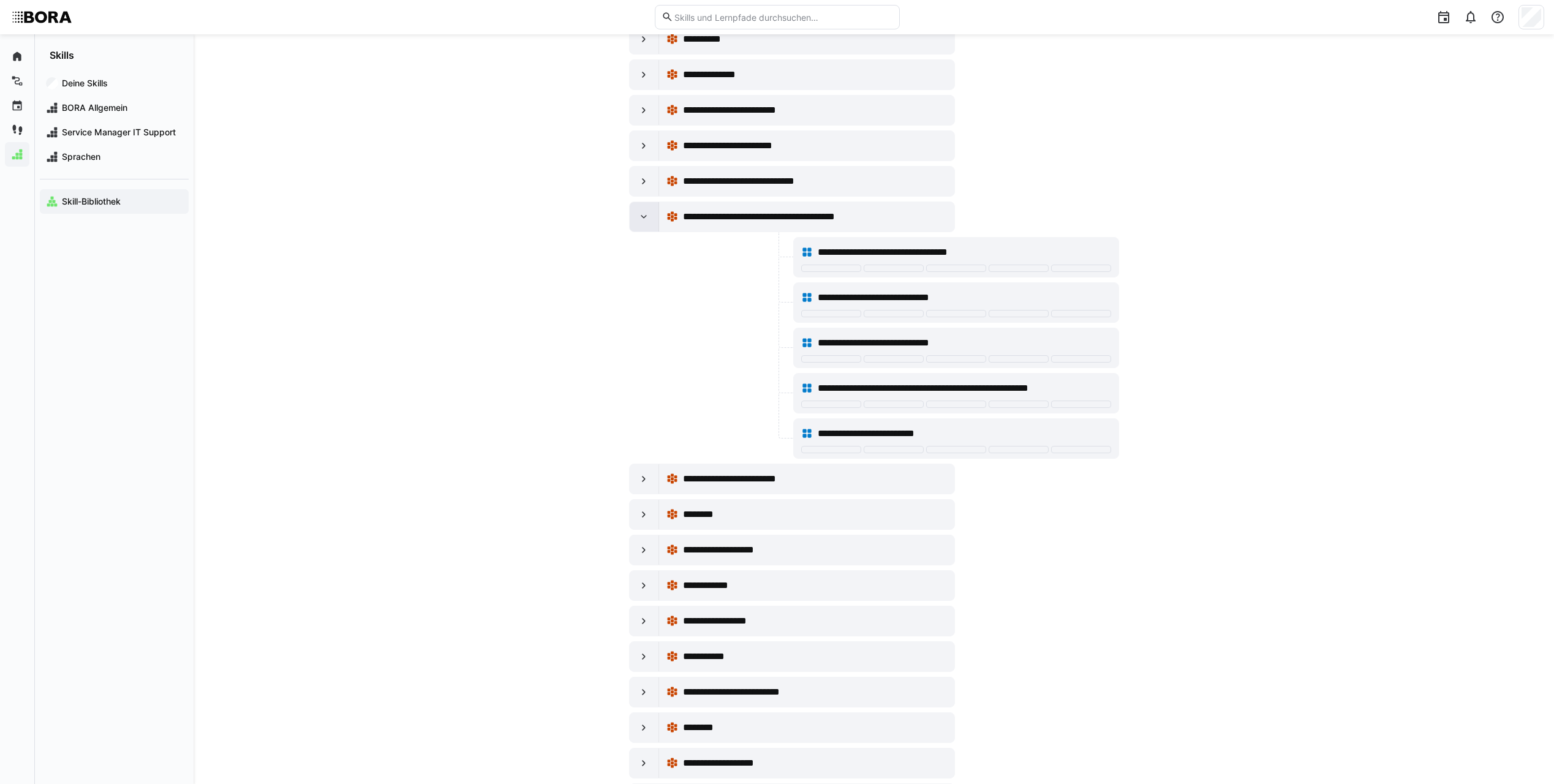 click 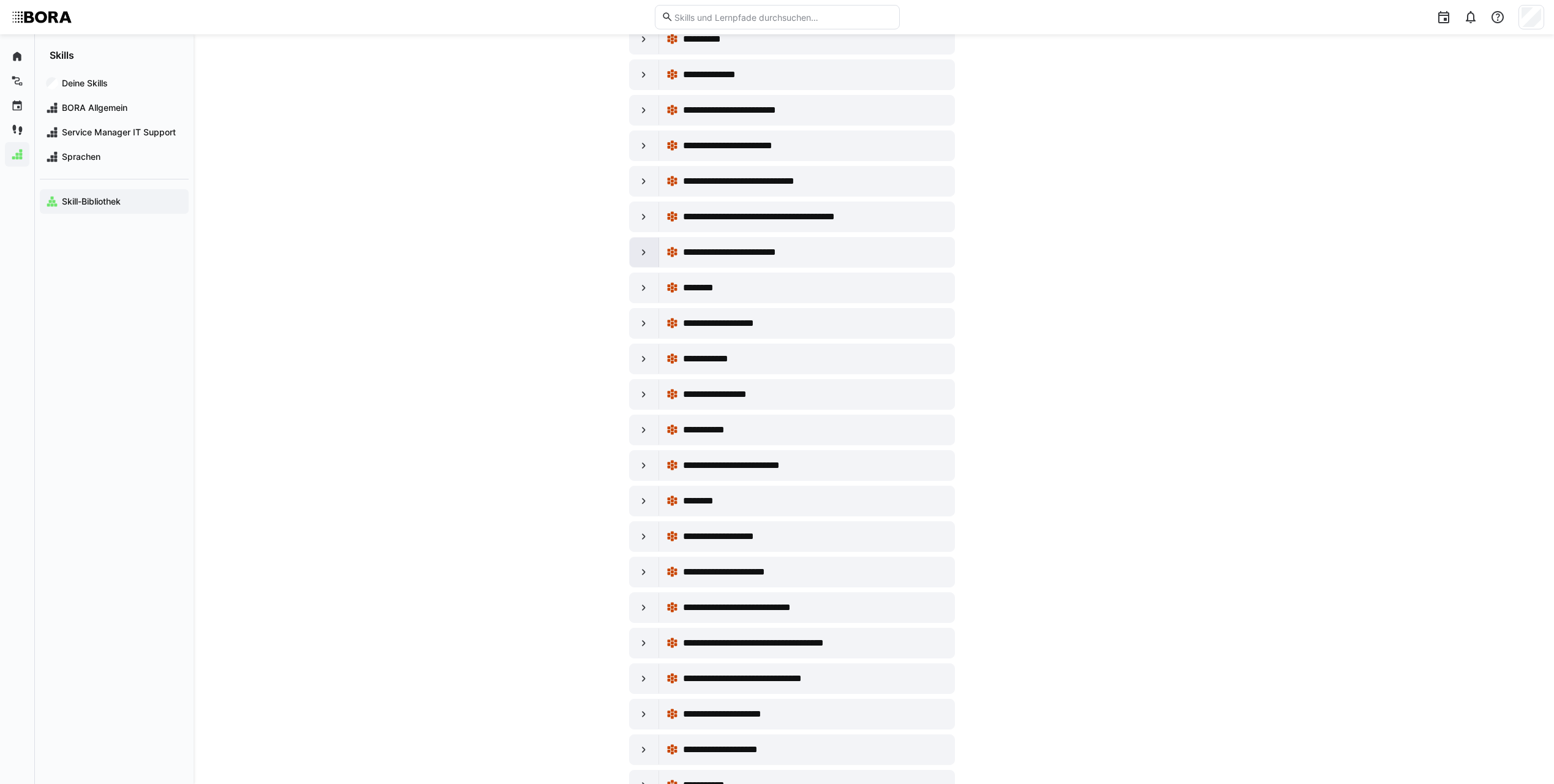 click 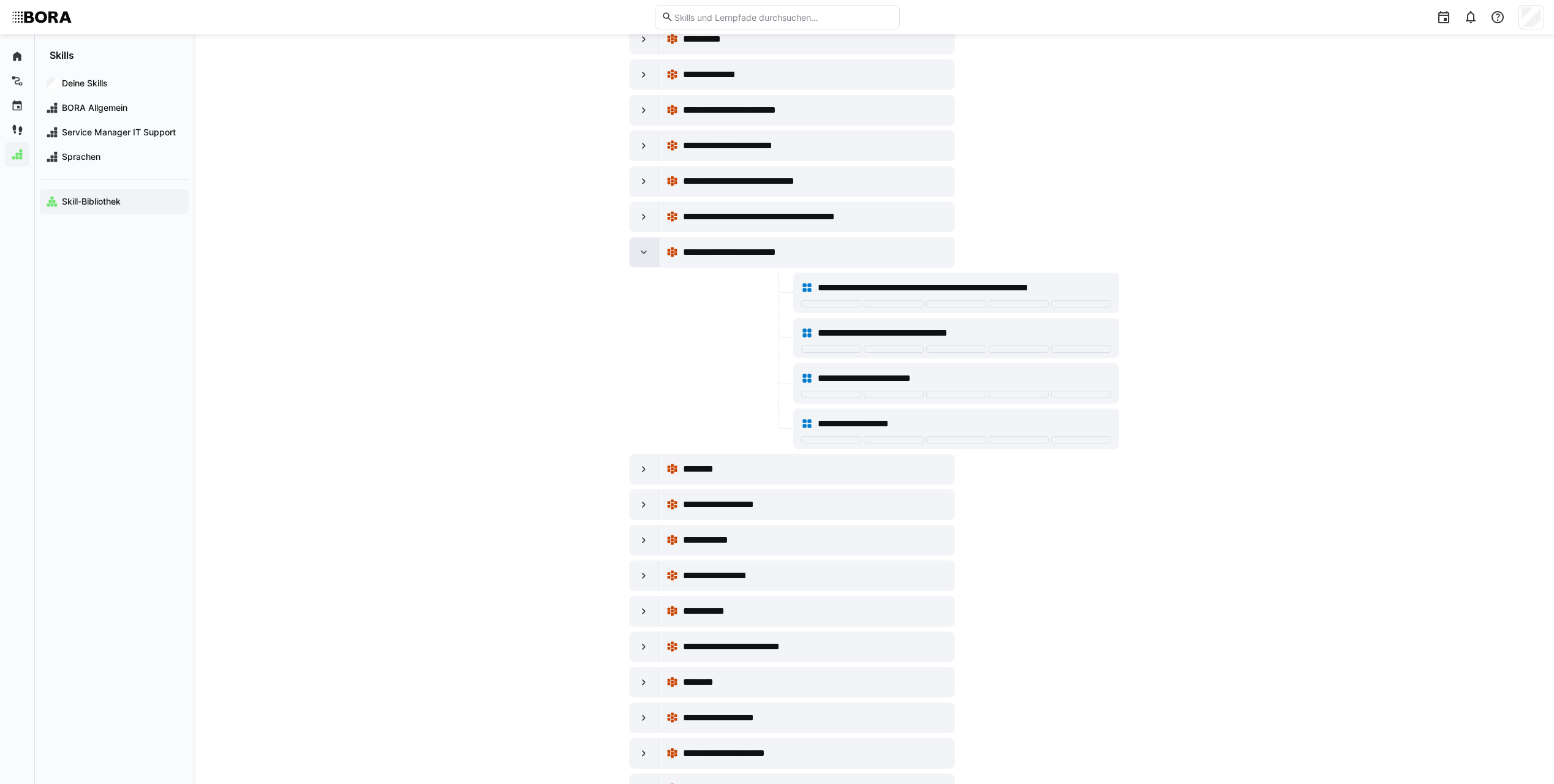 click 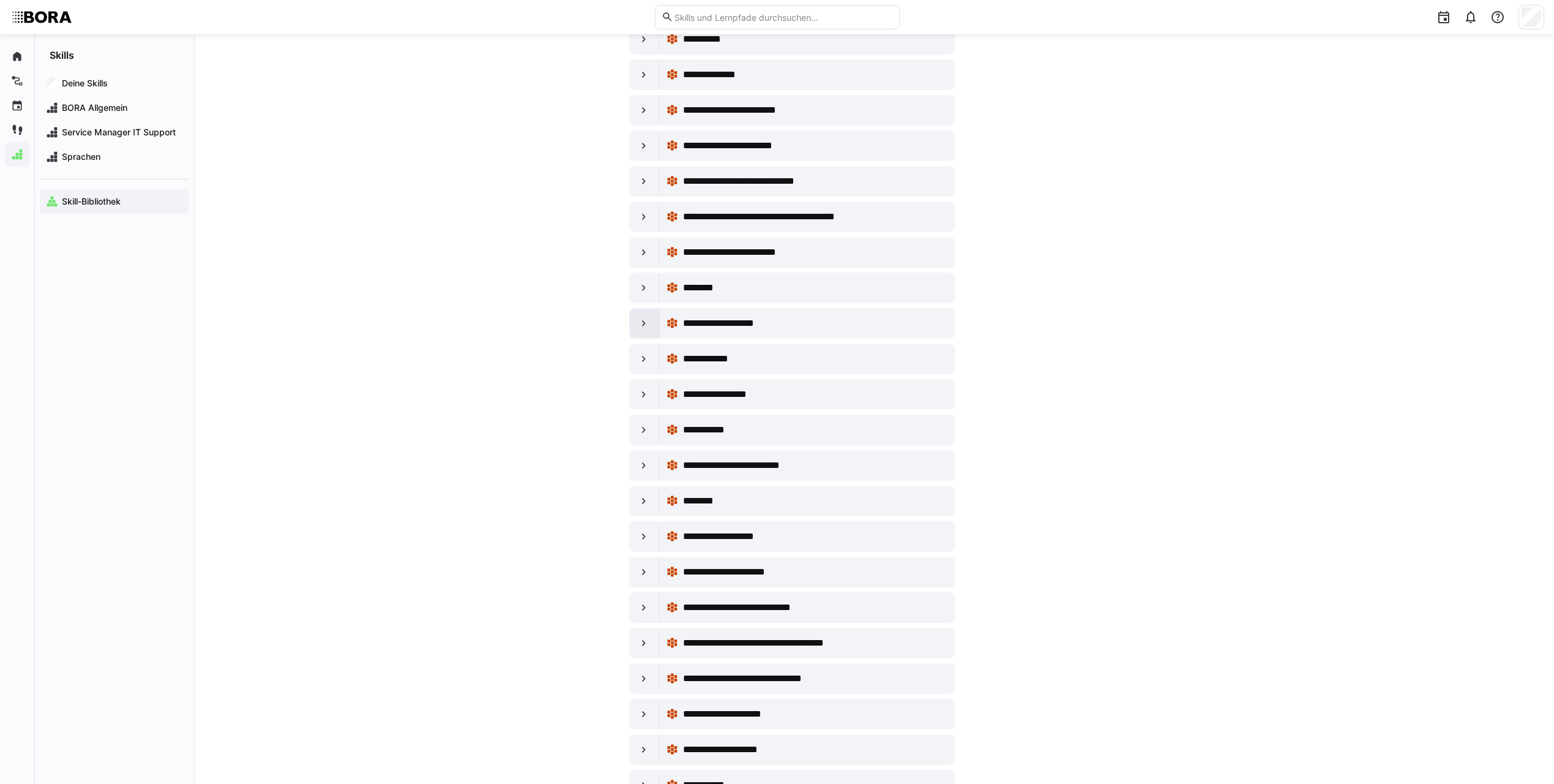 click 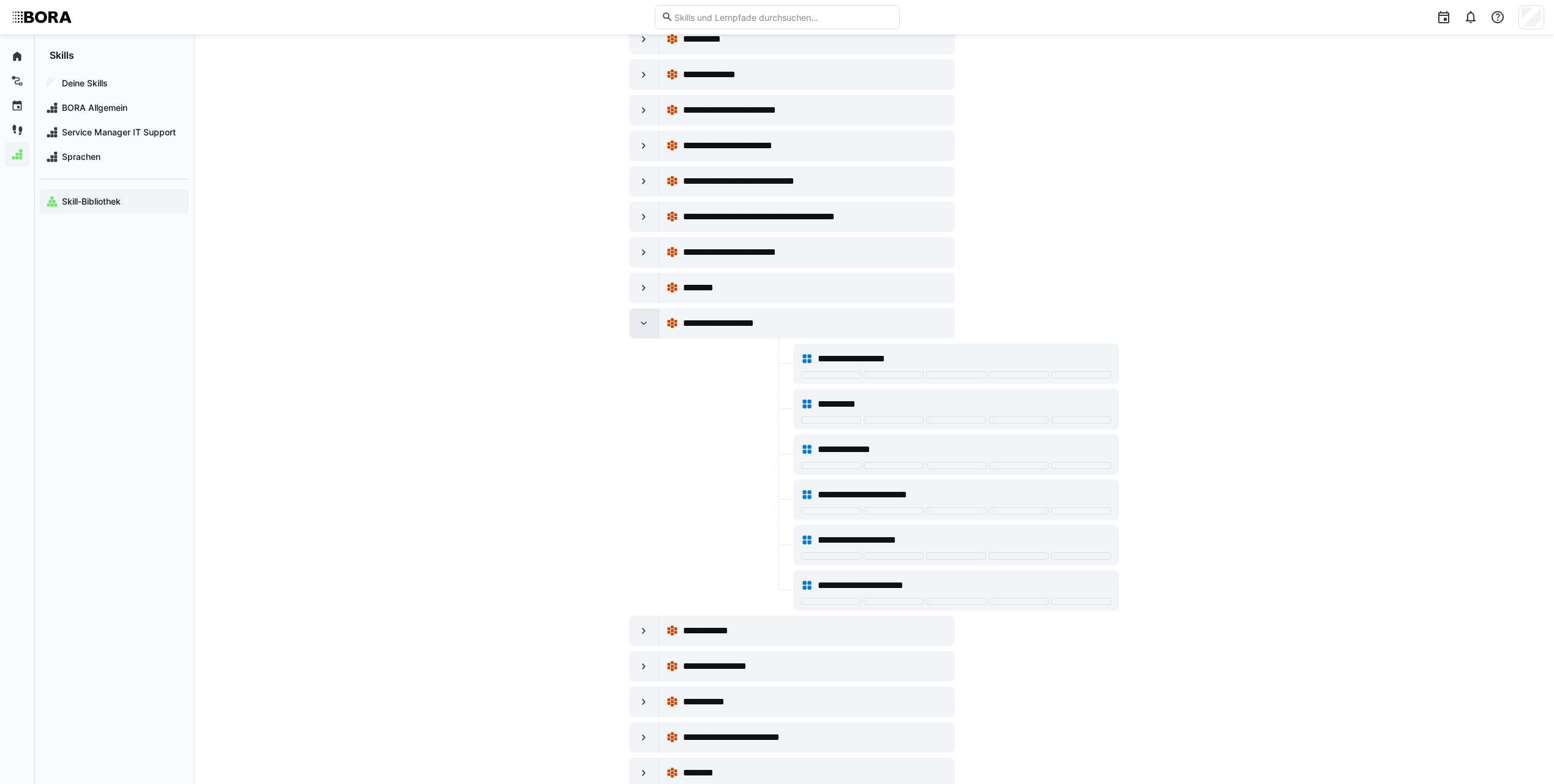 click 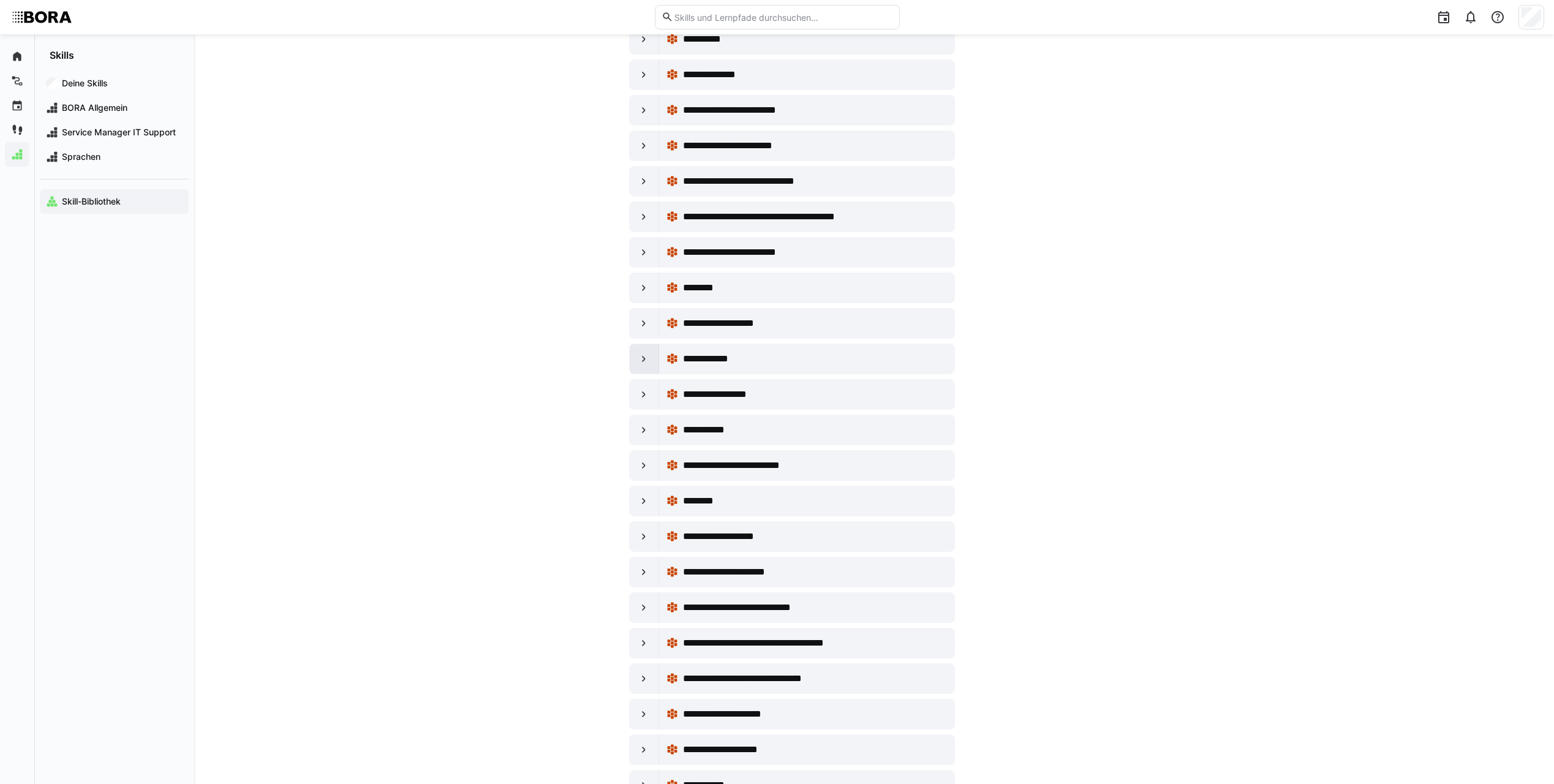 click 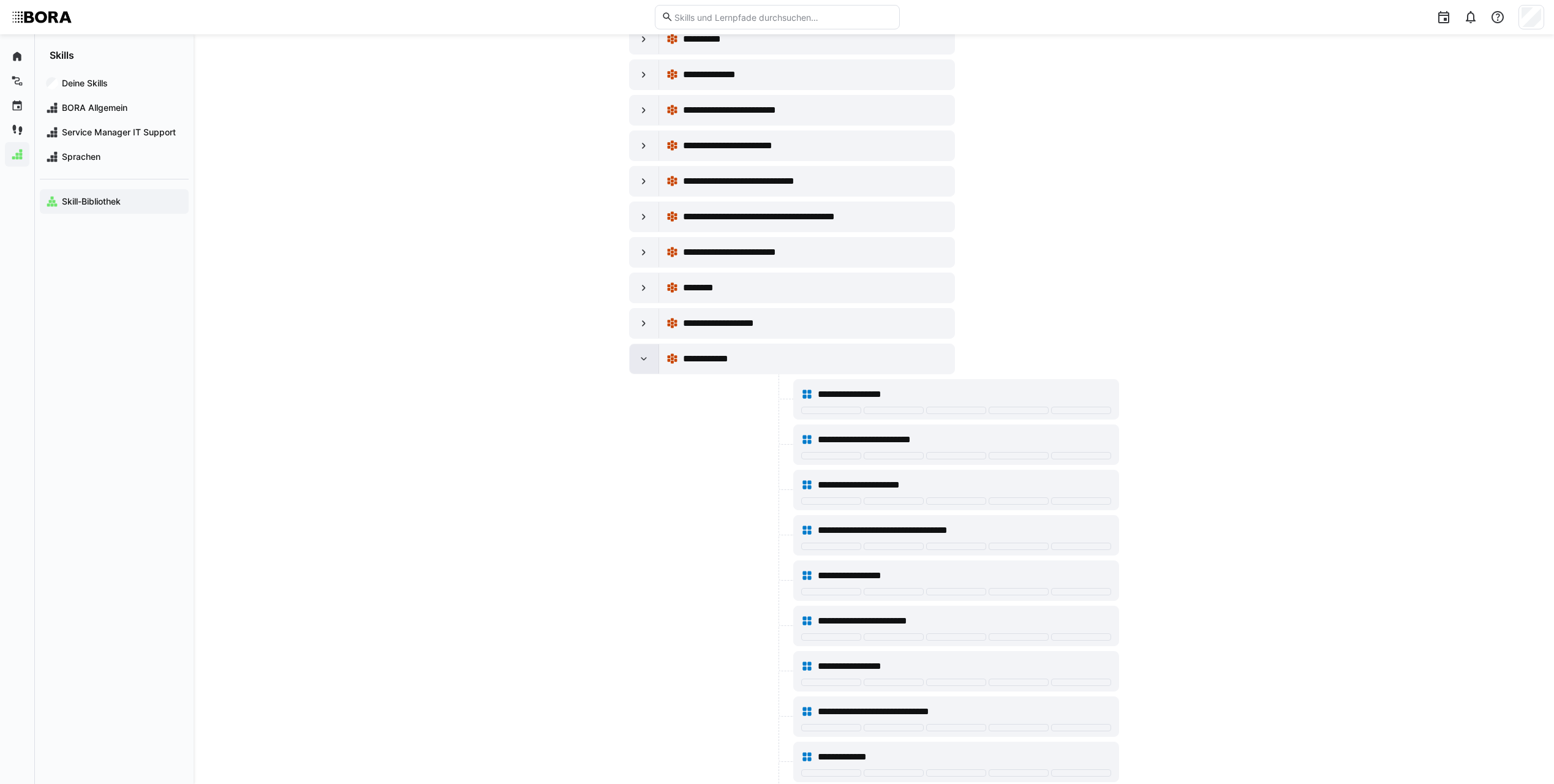 click 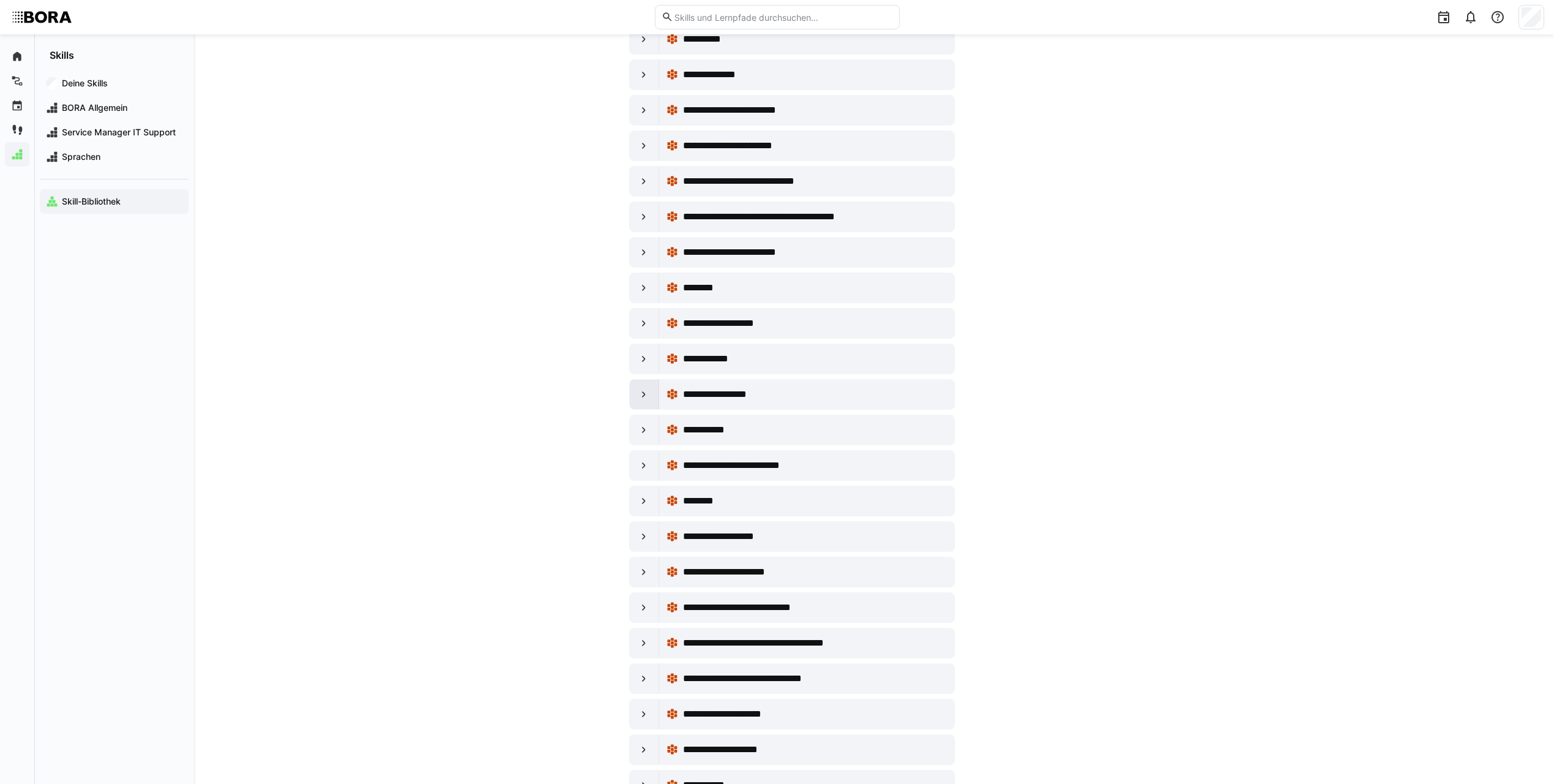 click 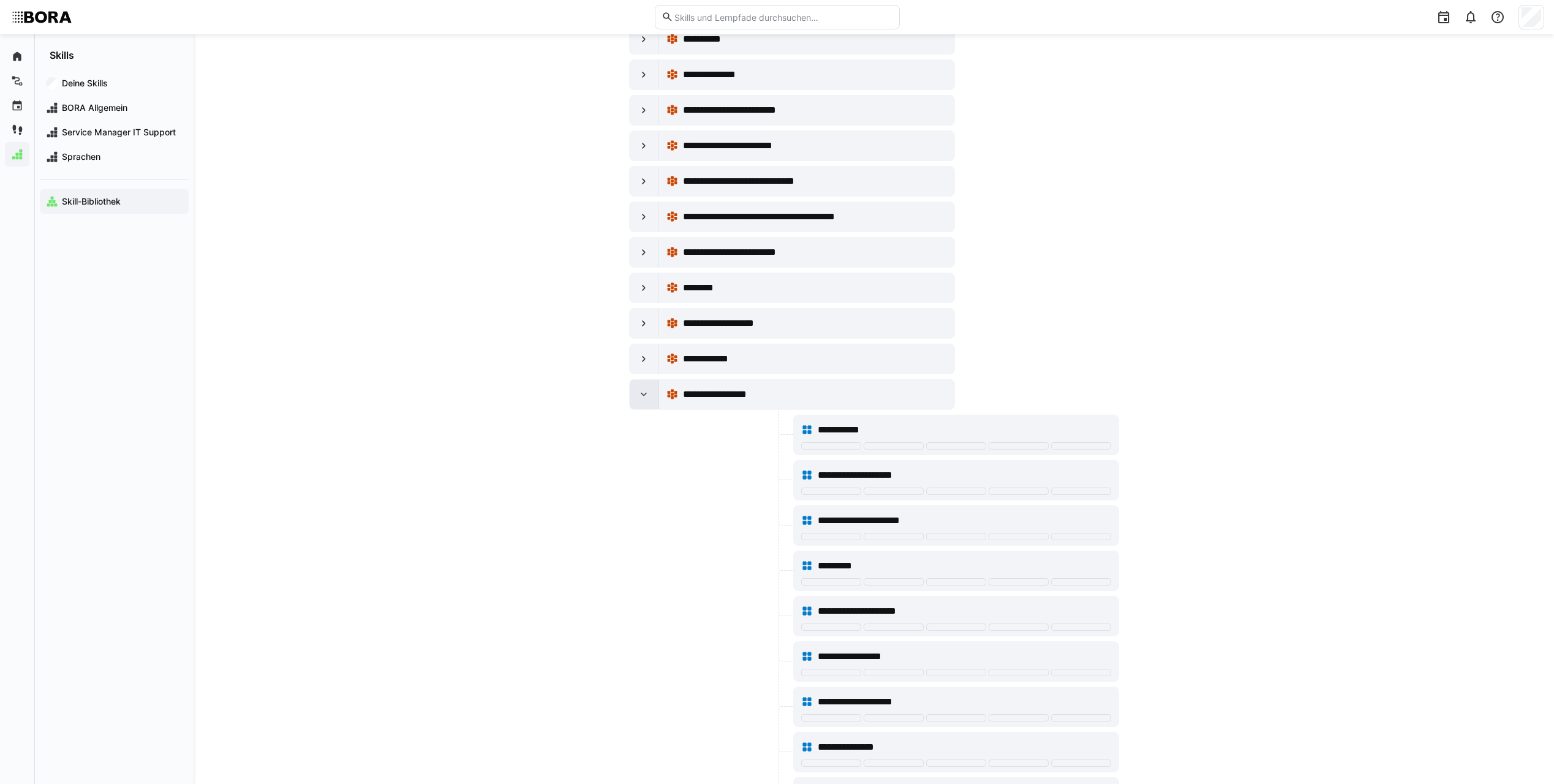 click 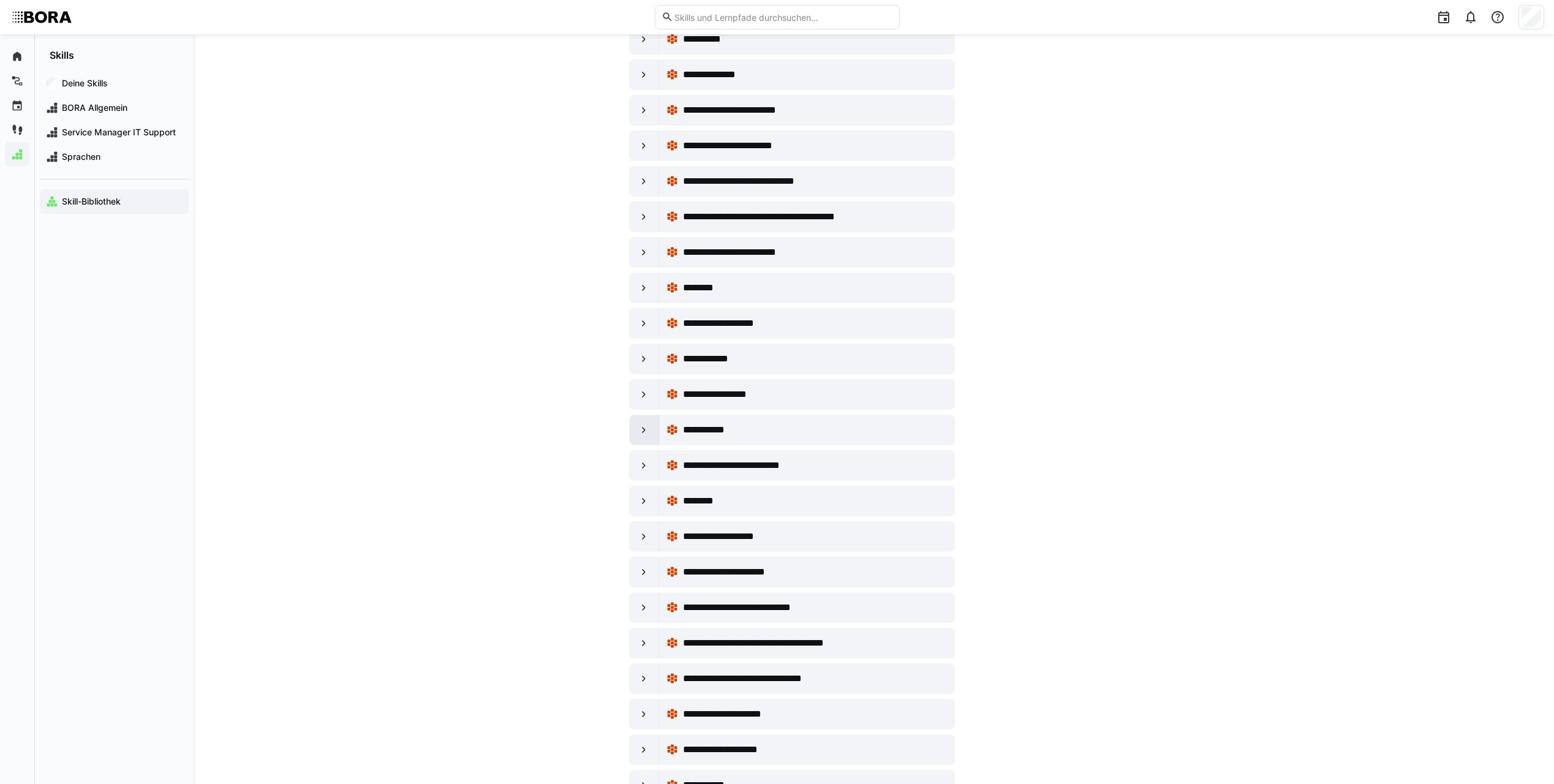 click 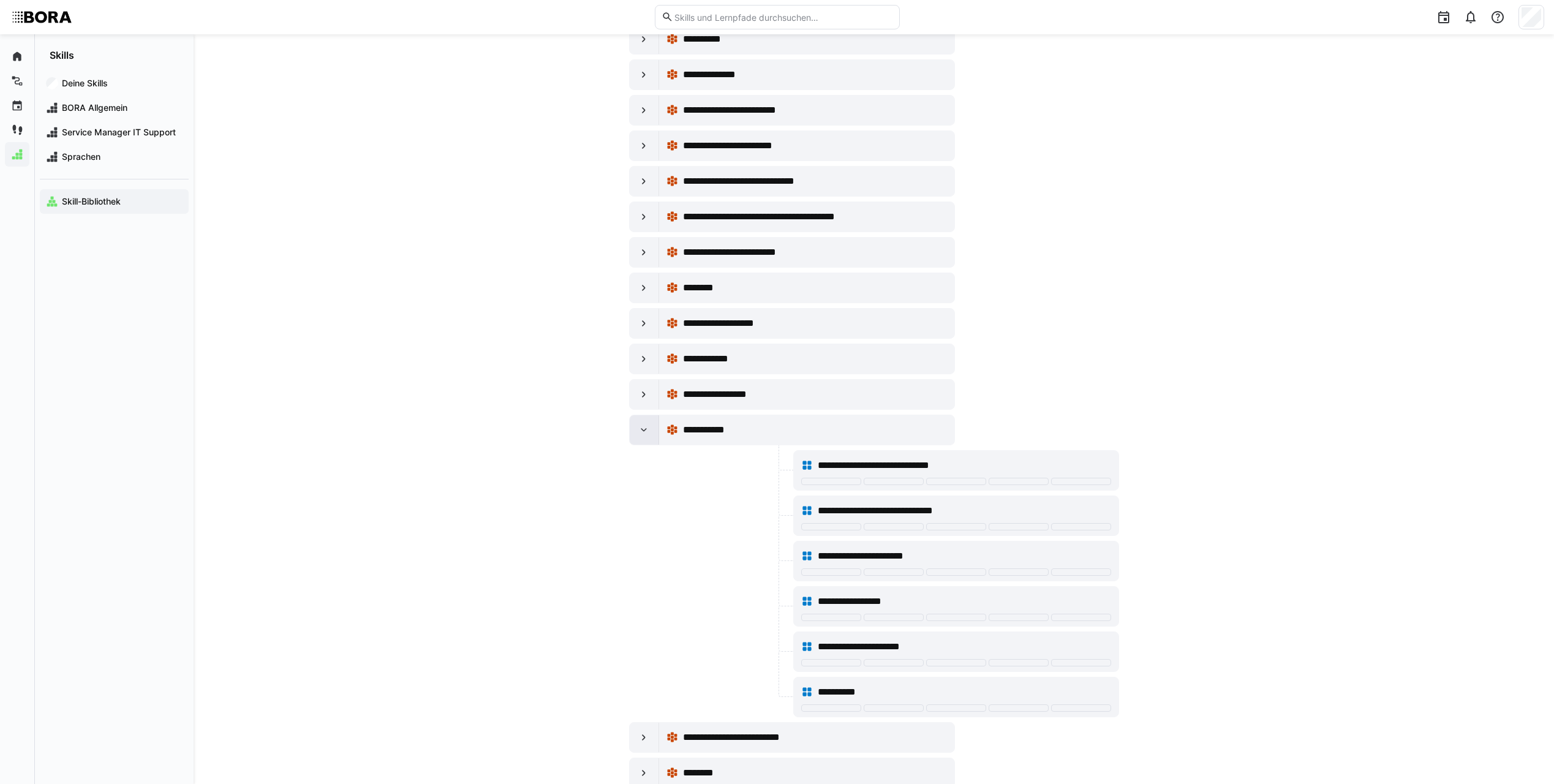 click 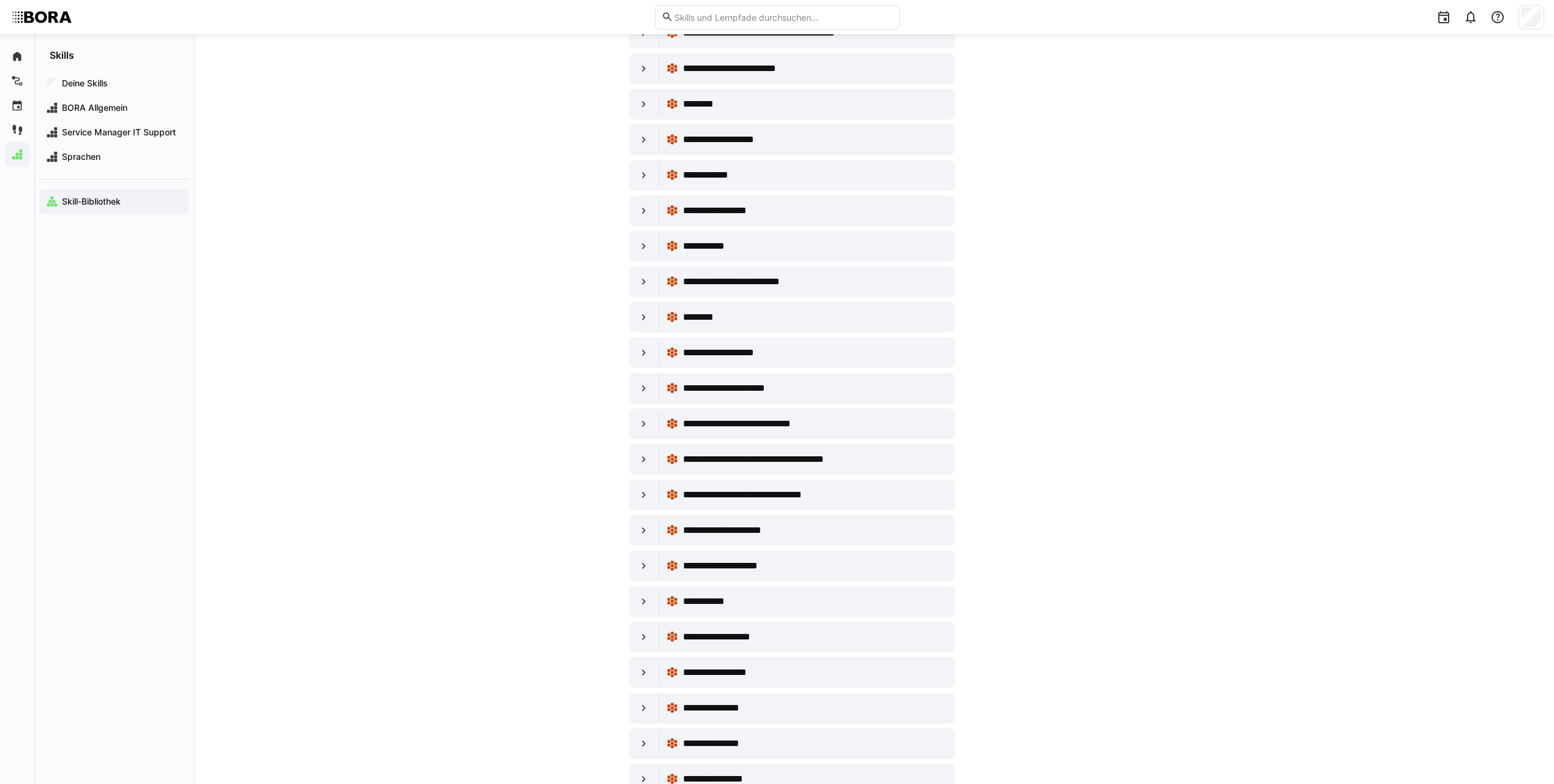 scroll, scrollTop: 490, scrollLeft: 0, axis: vertical 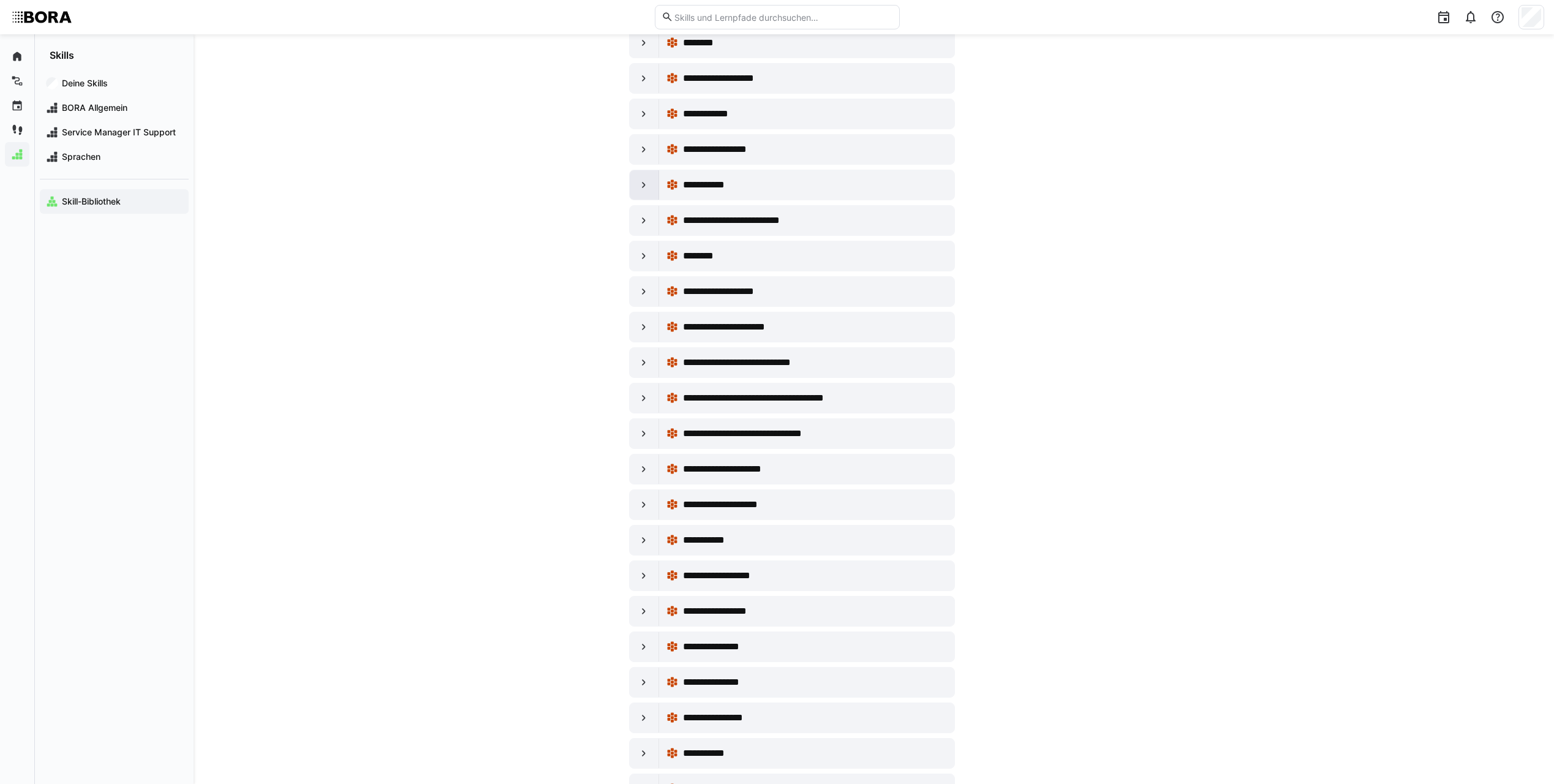 click 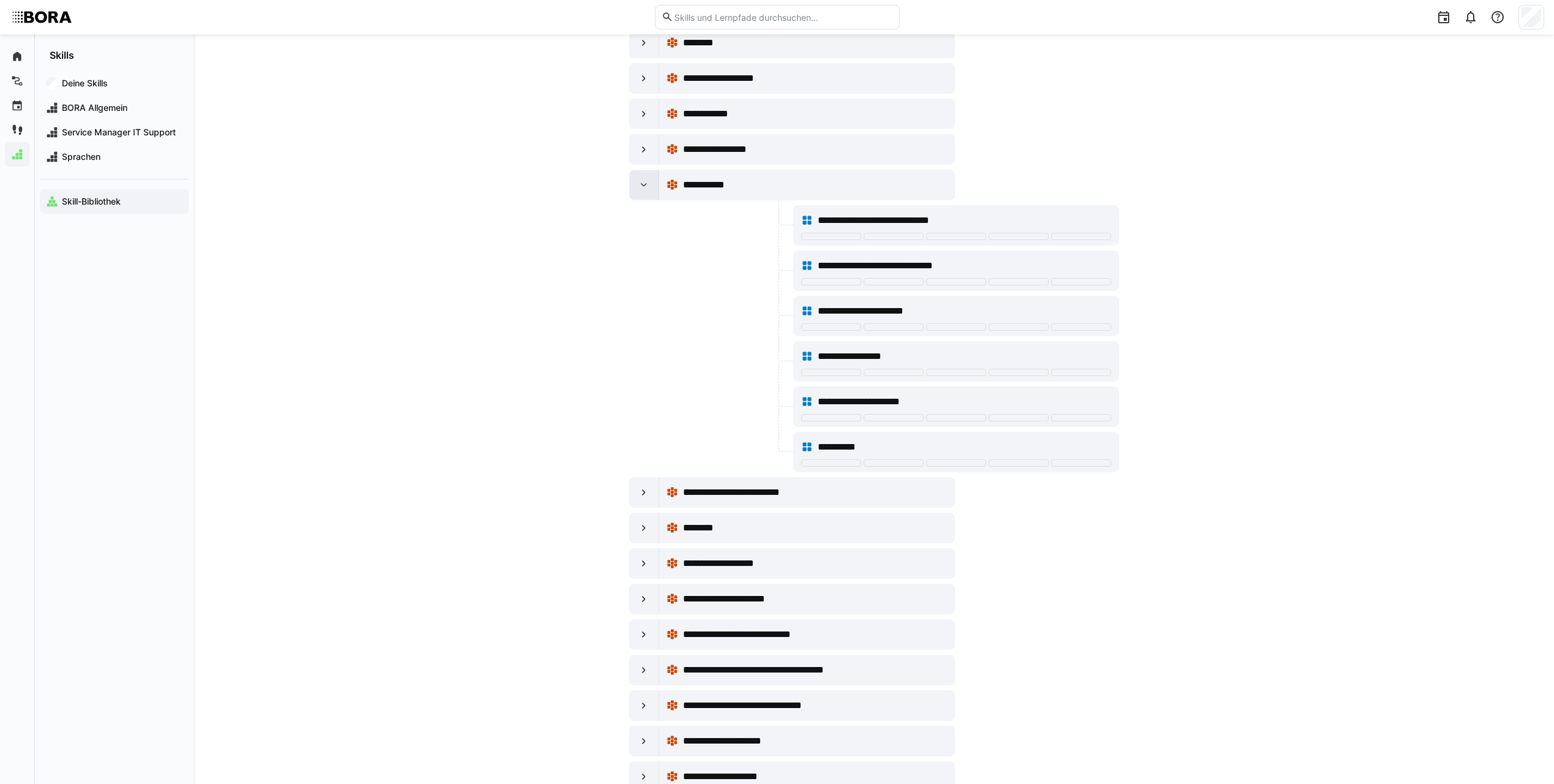 click 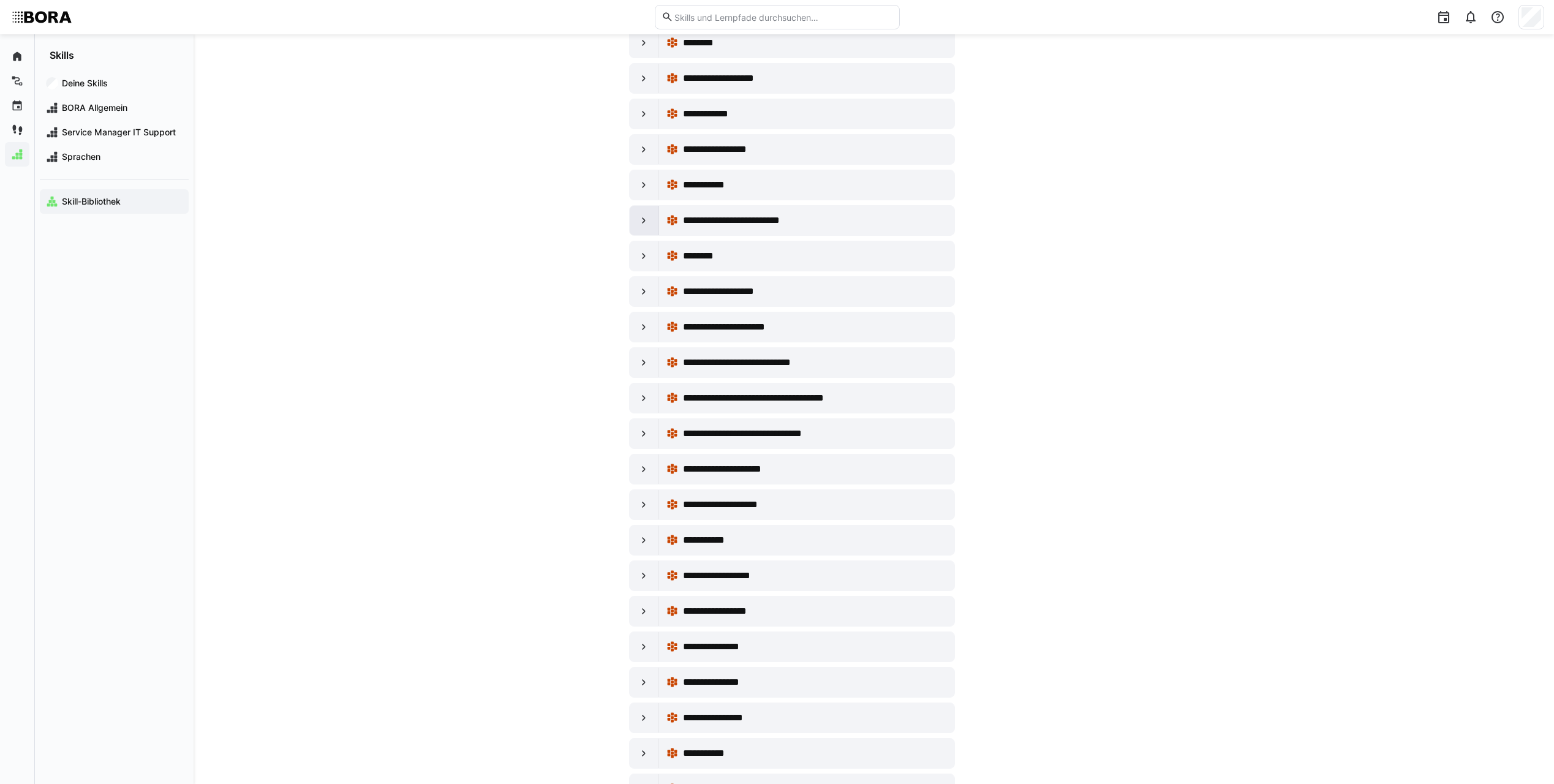 click 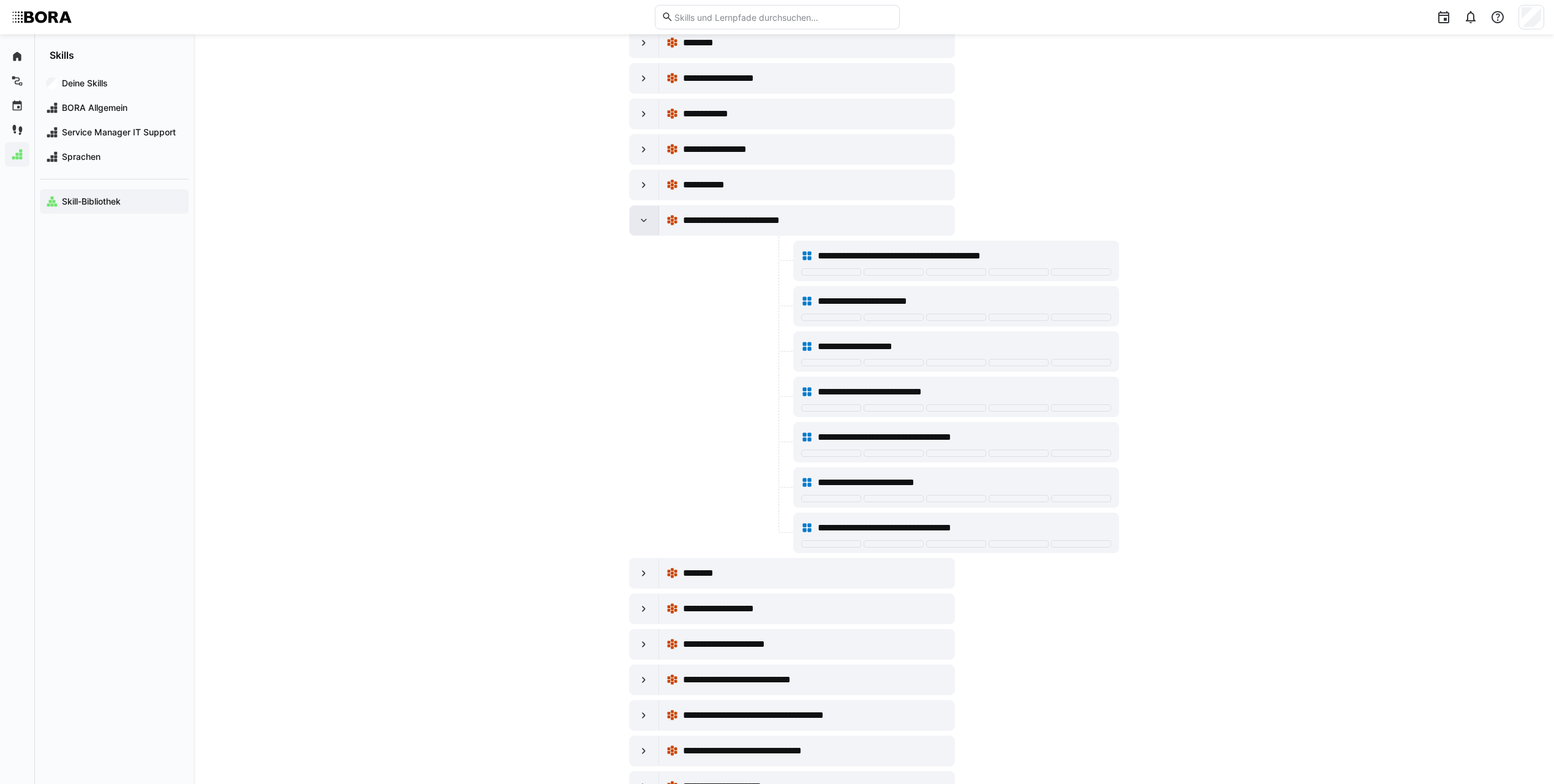 click 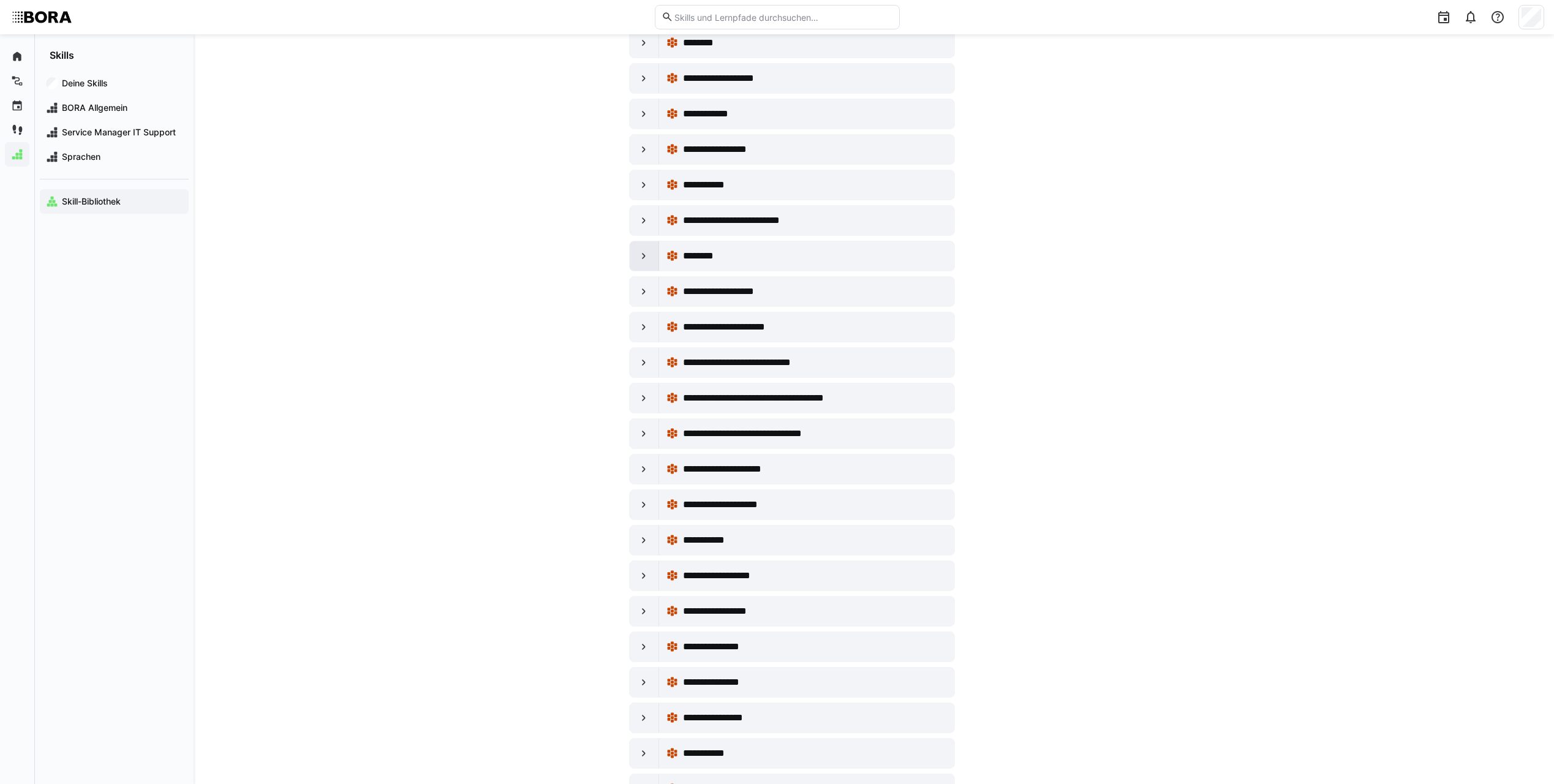 click 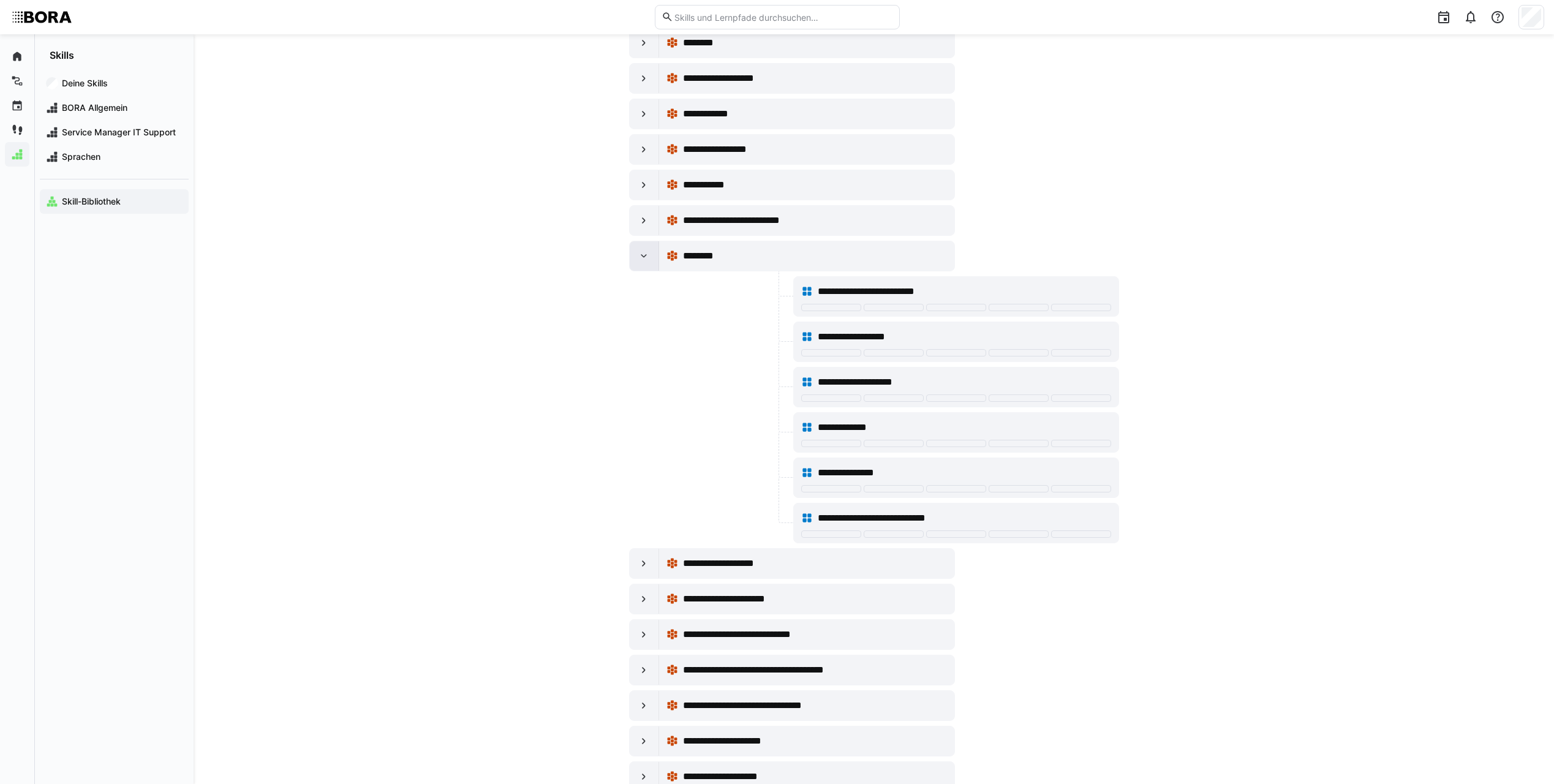 click 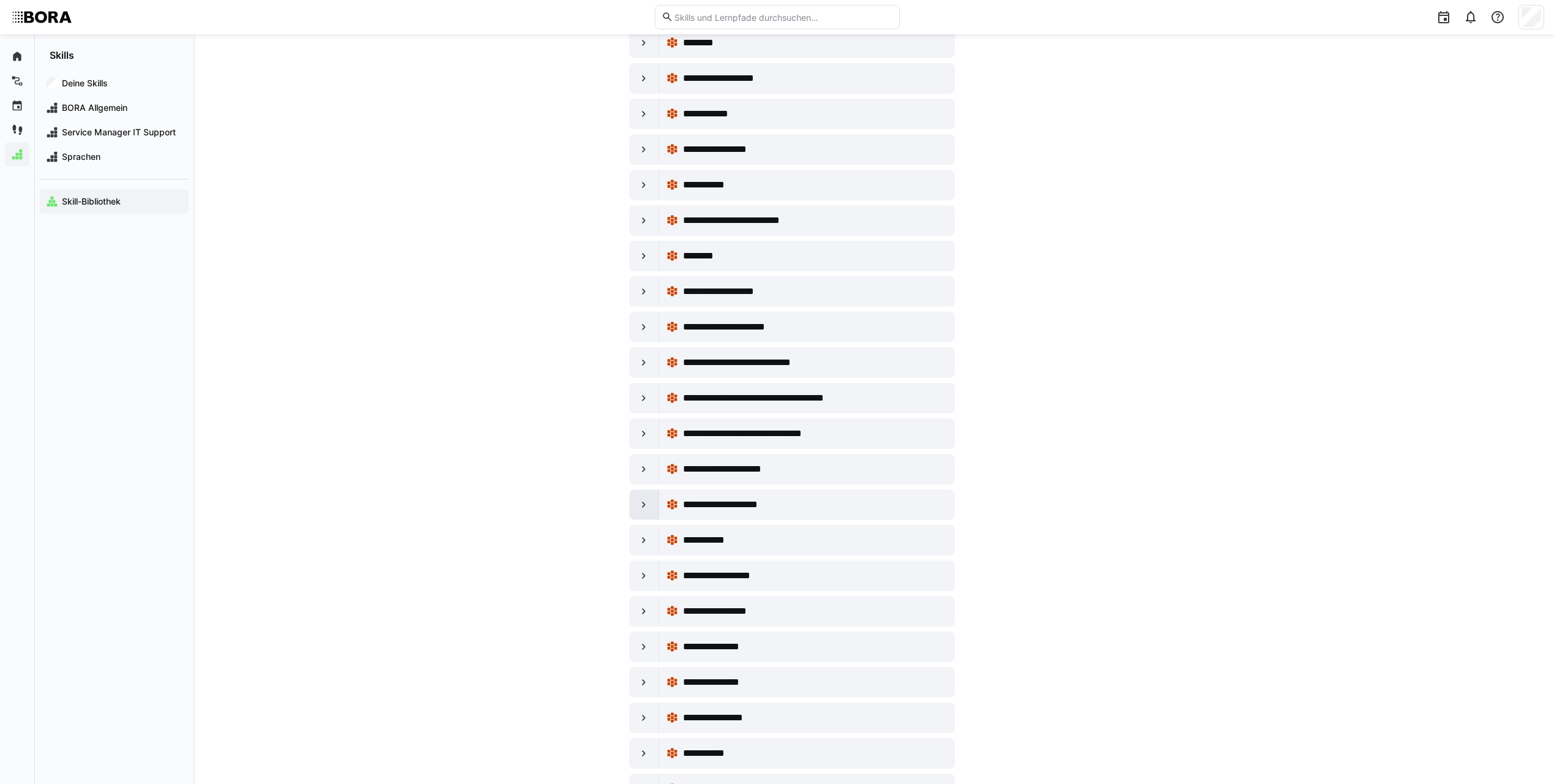click 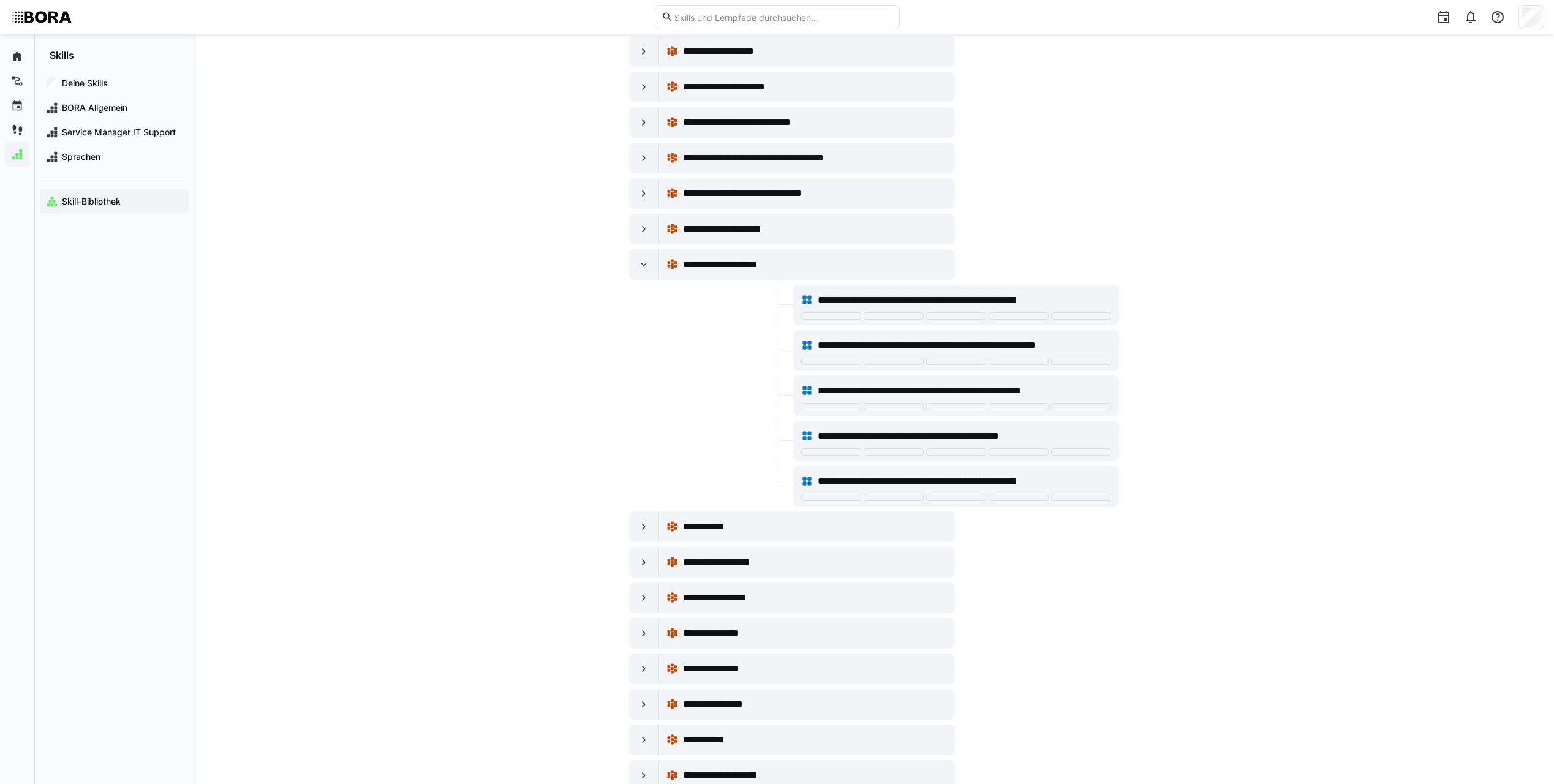 scroll, scrollTop: 735, scrollLeft: 0, axis: vertical 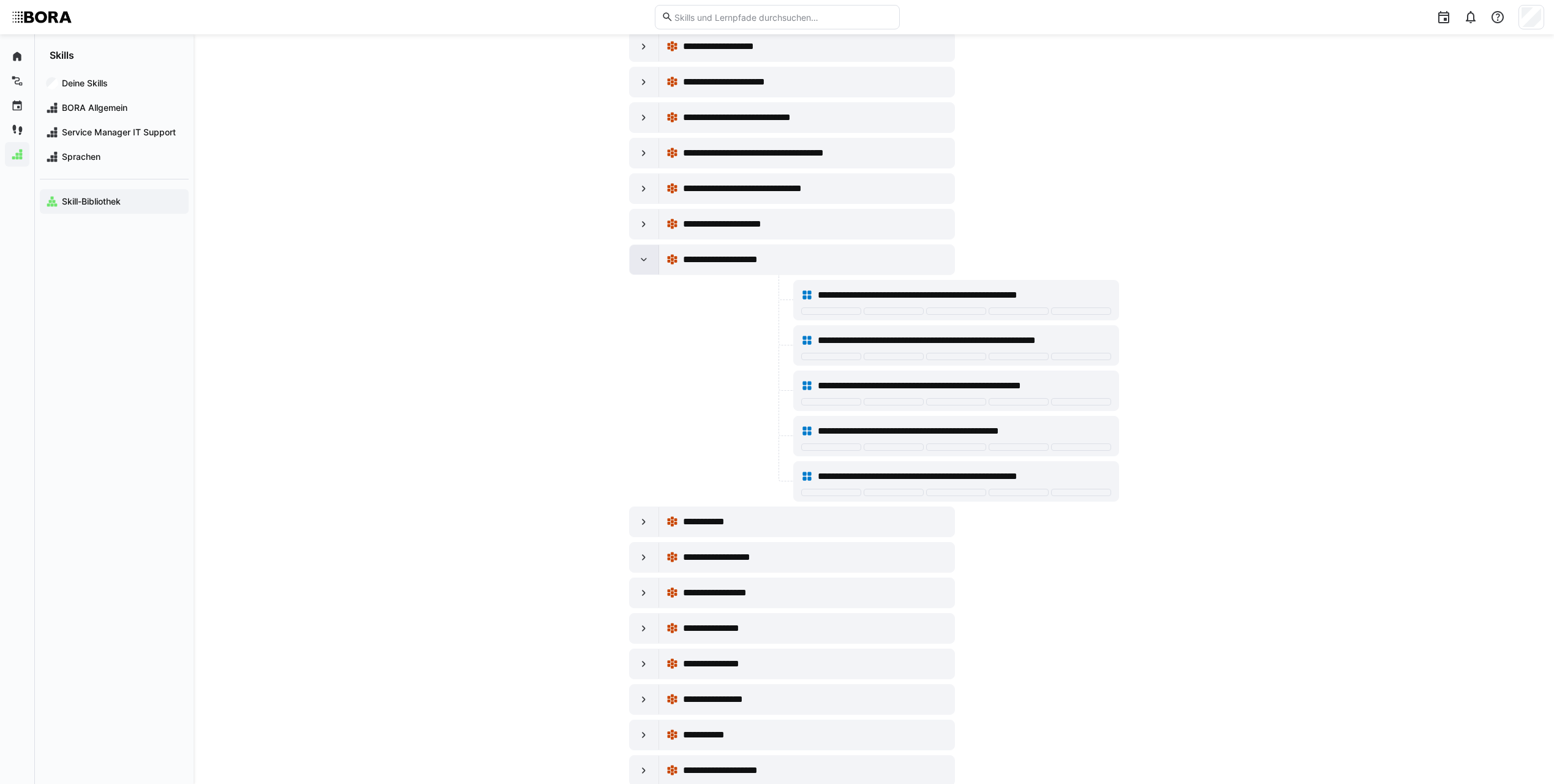 click 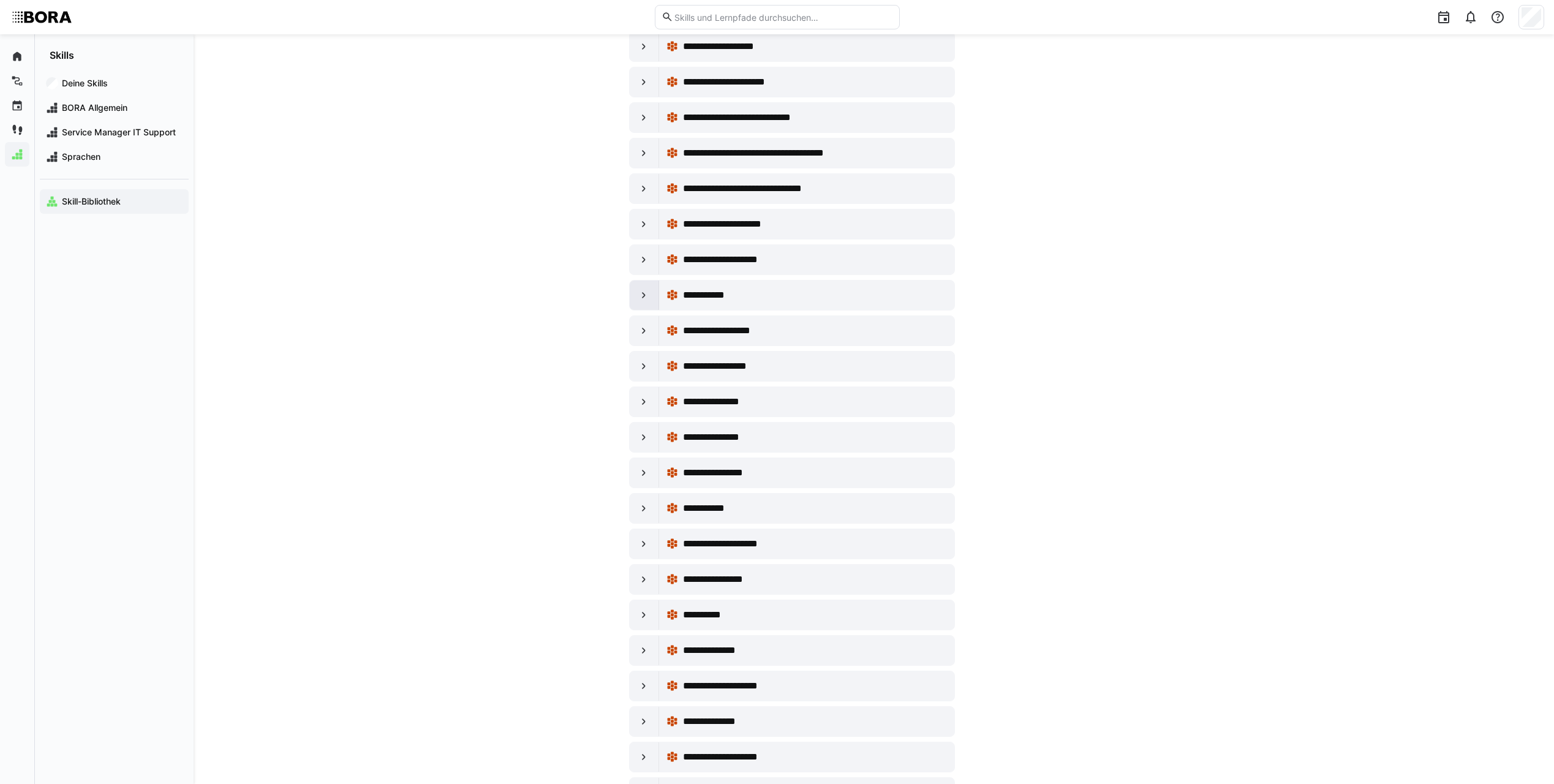 click 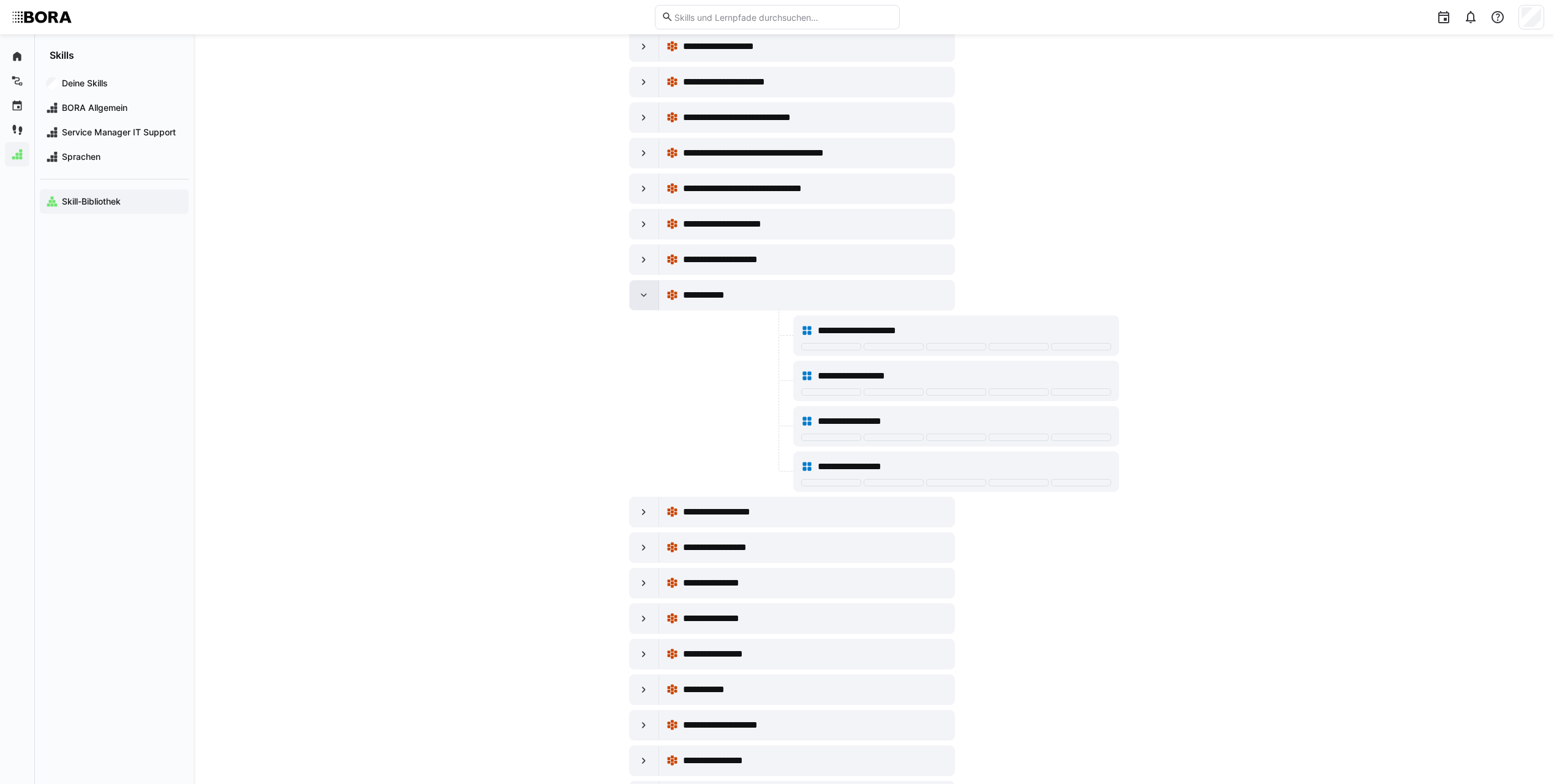 click 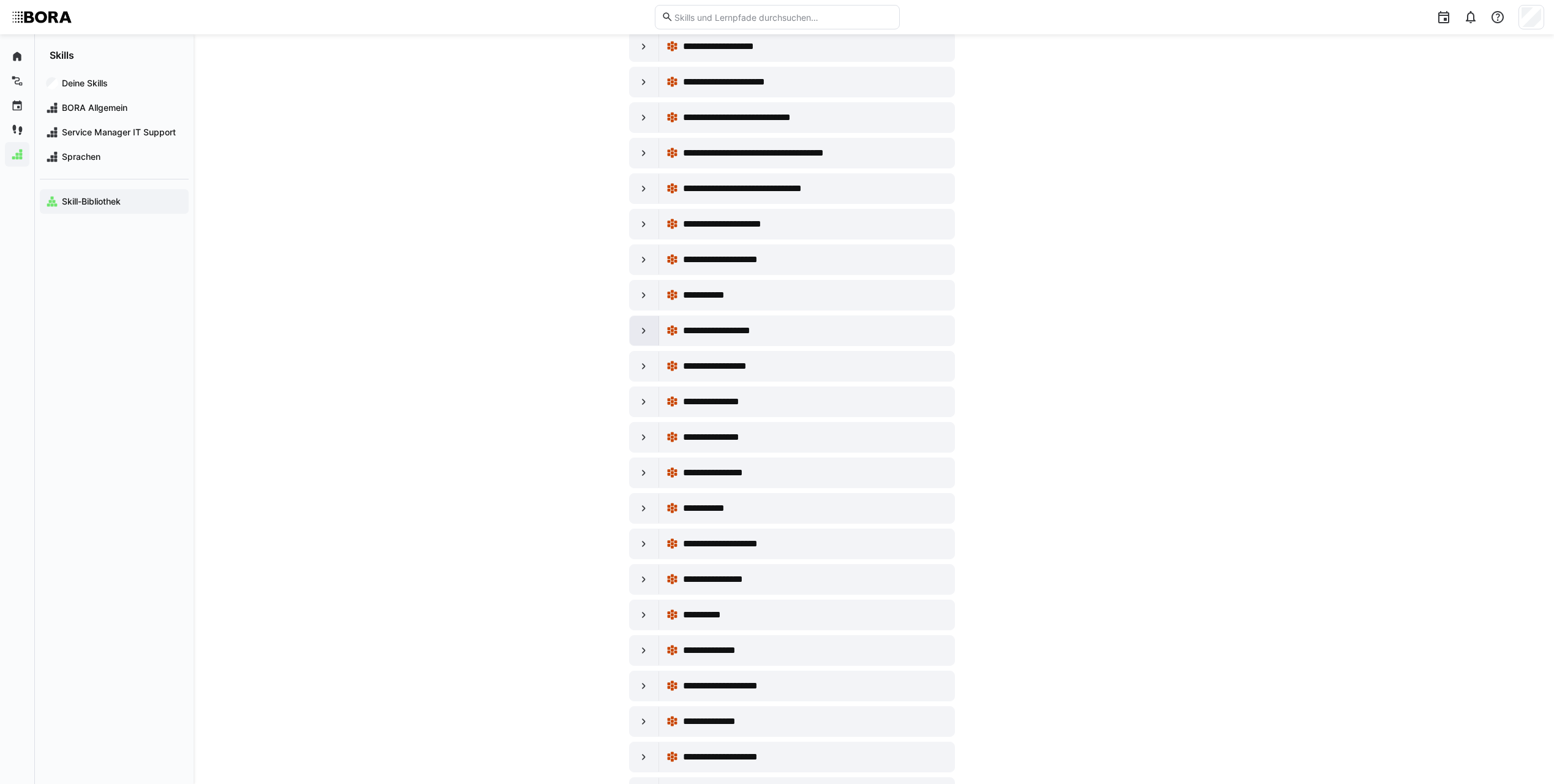click 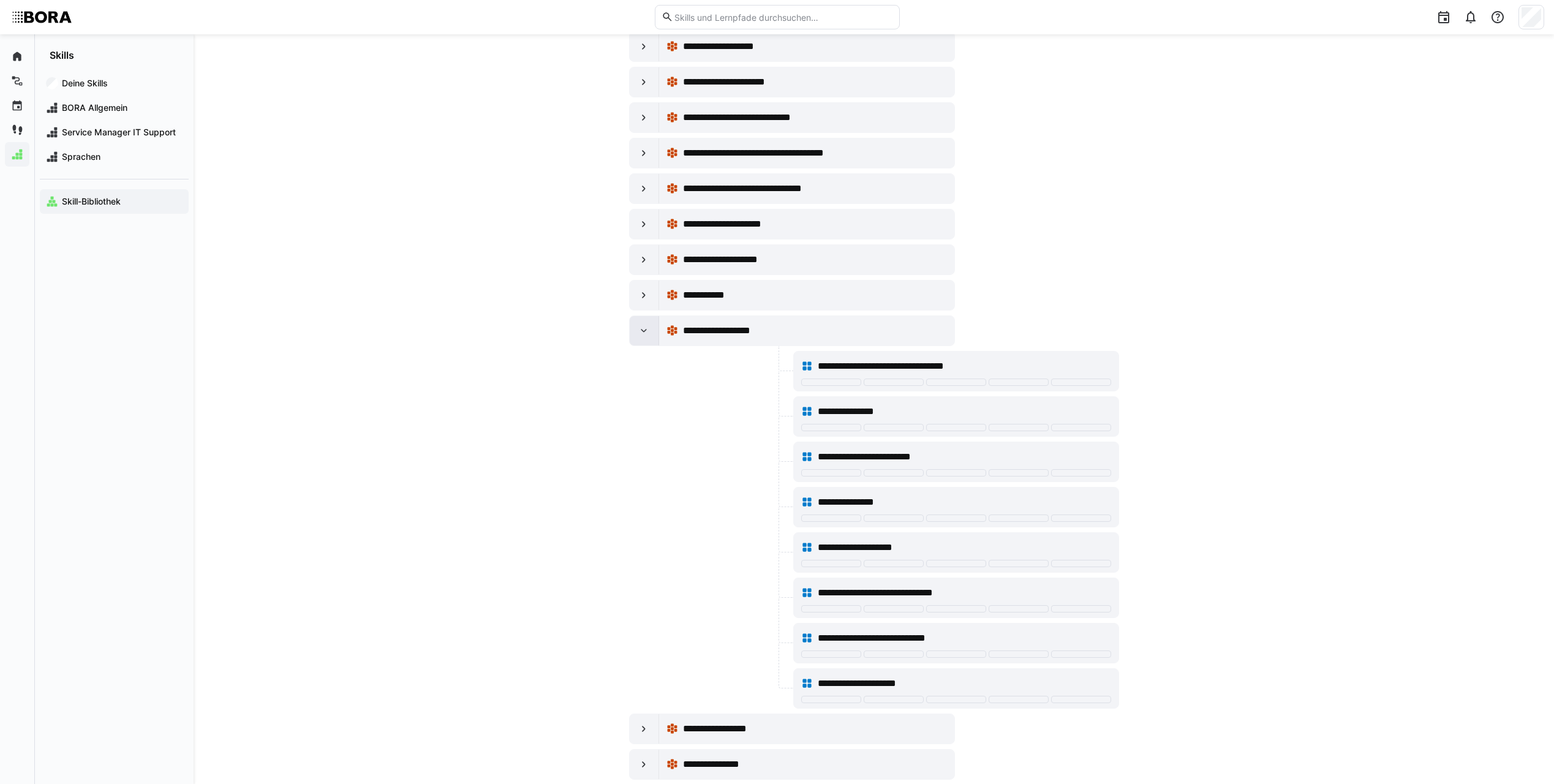 click 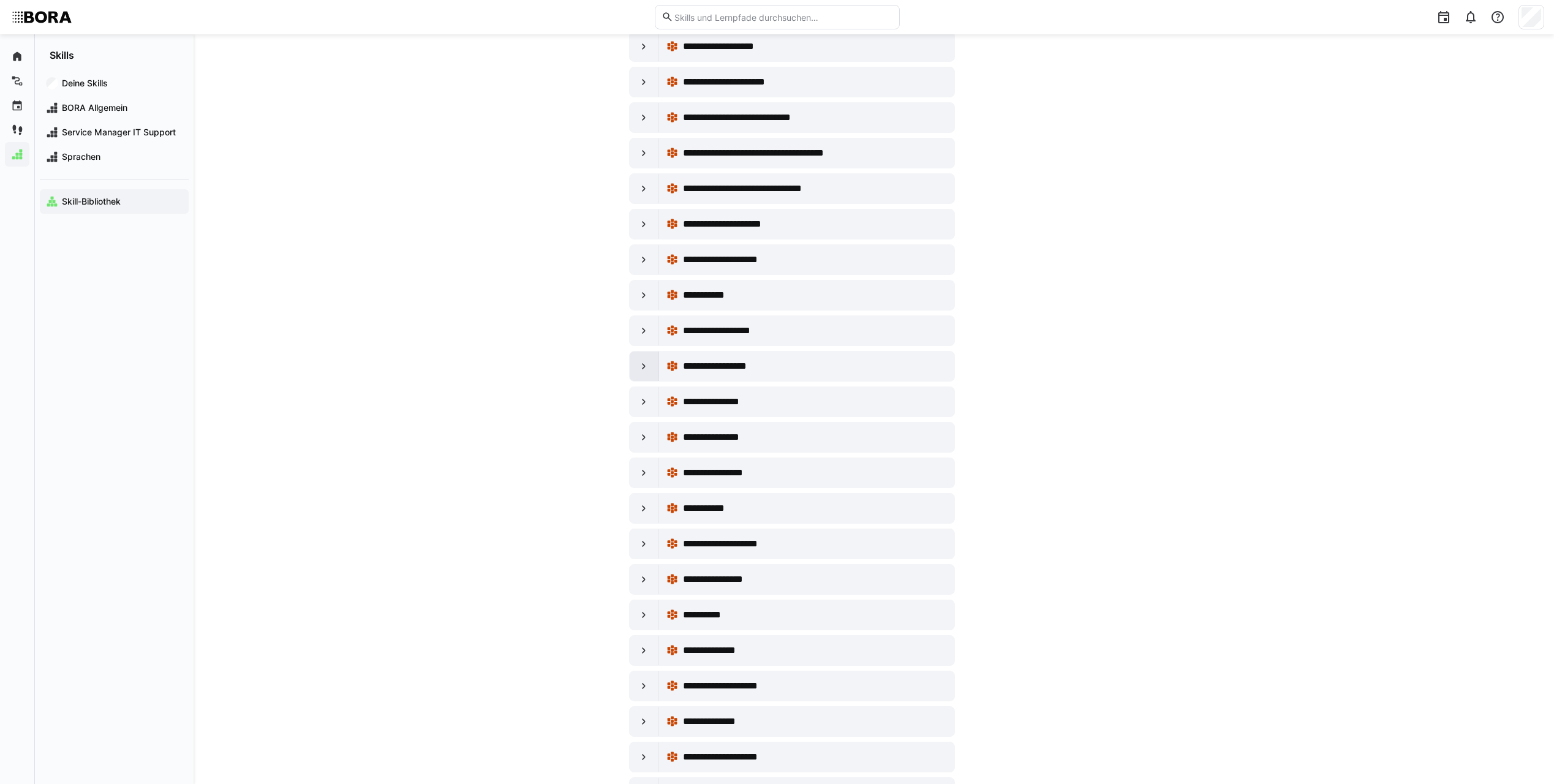 click 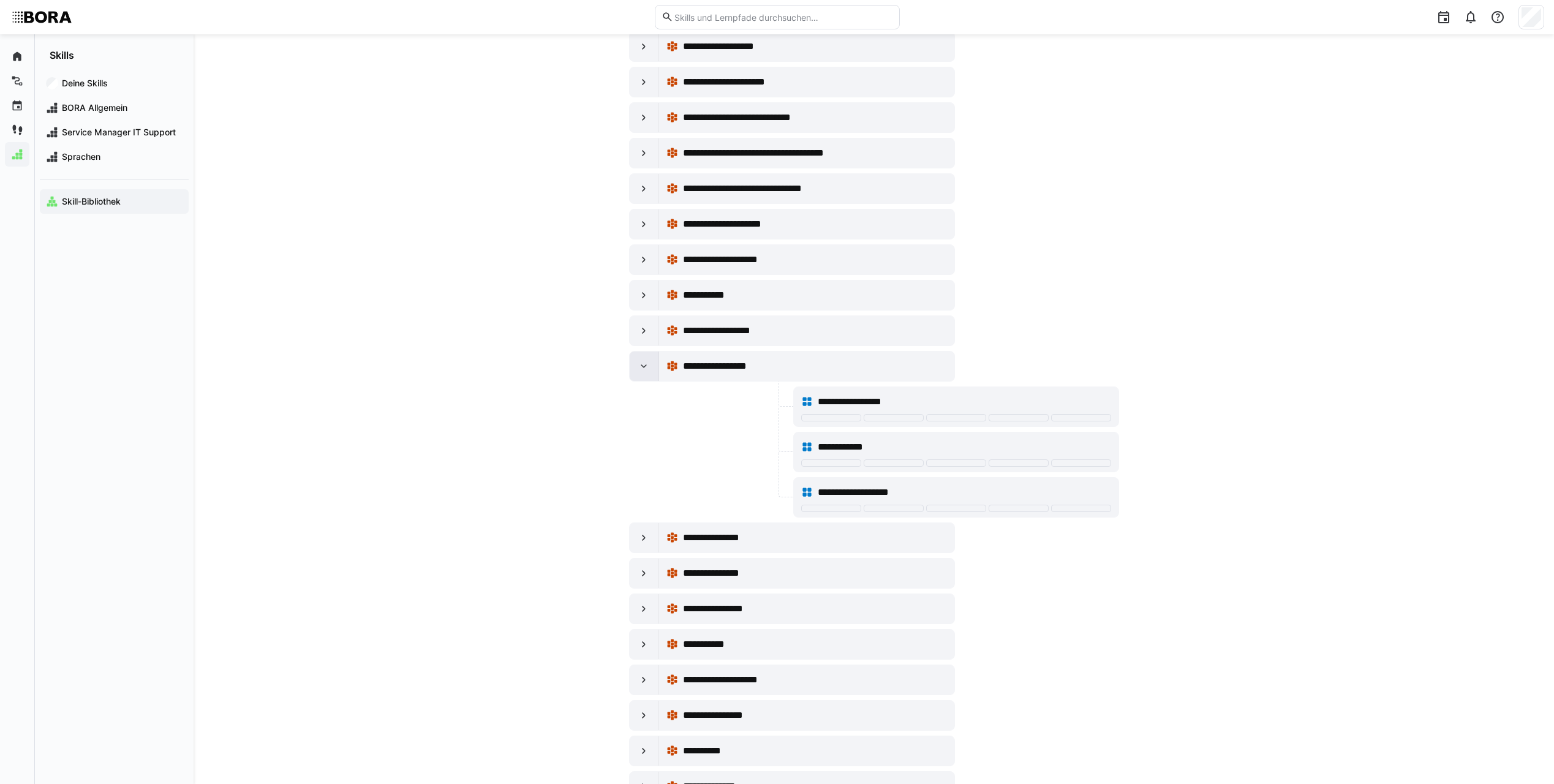 click 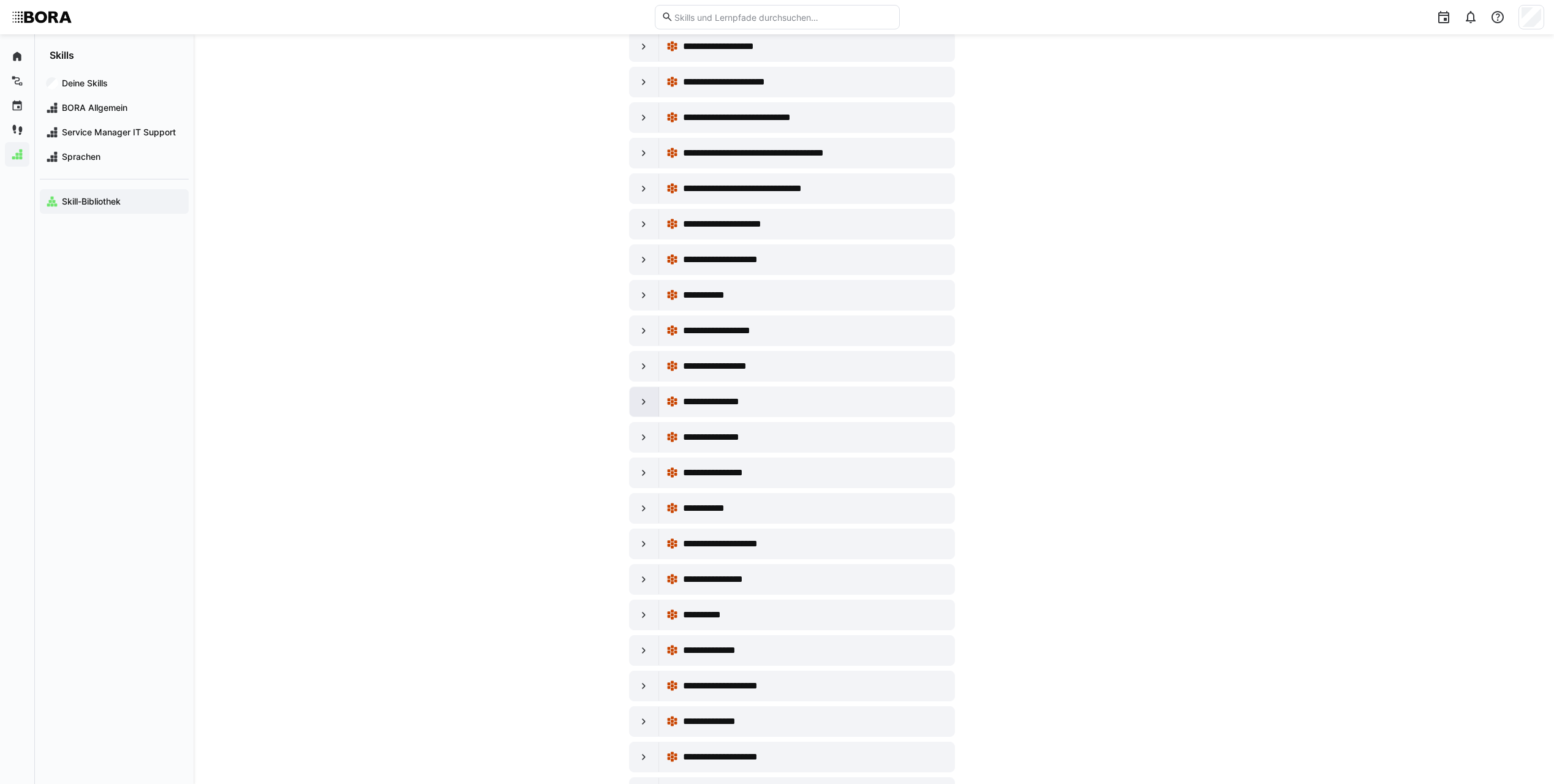 click 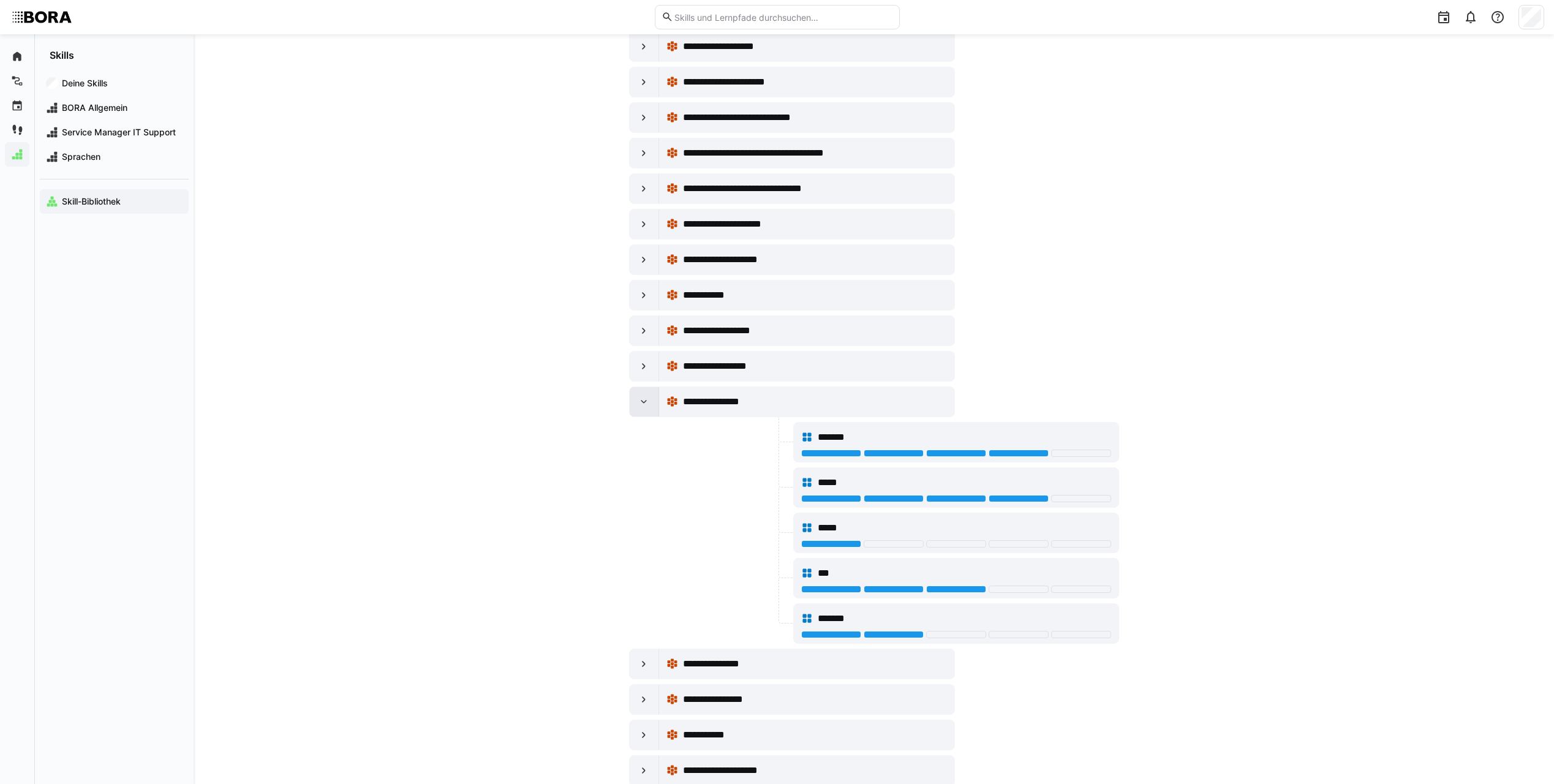 click 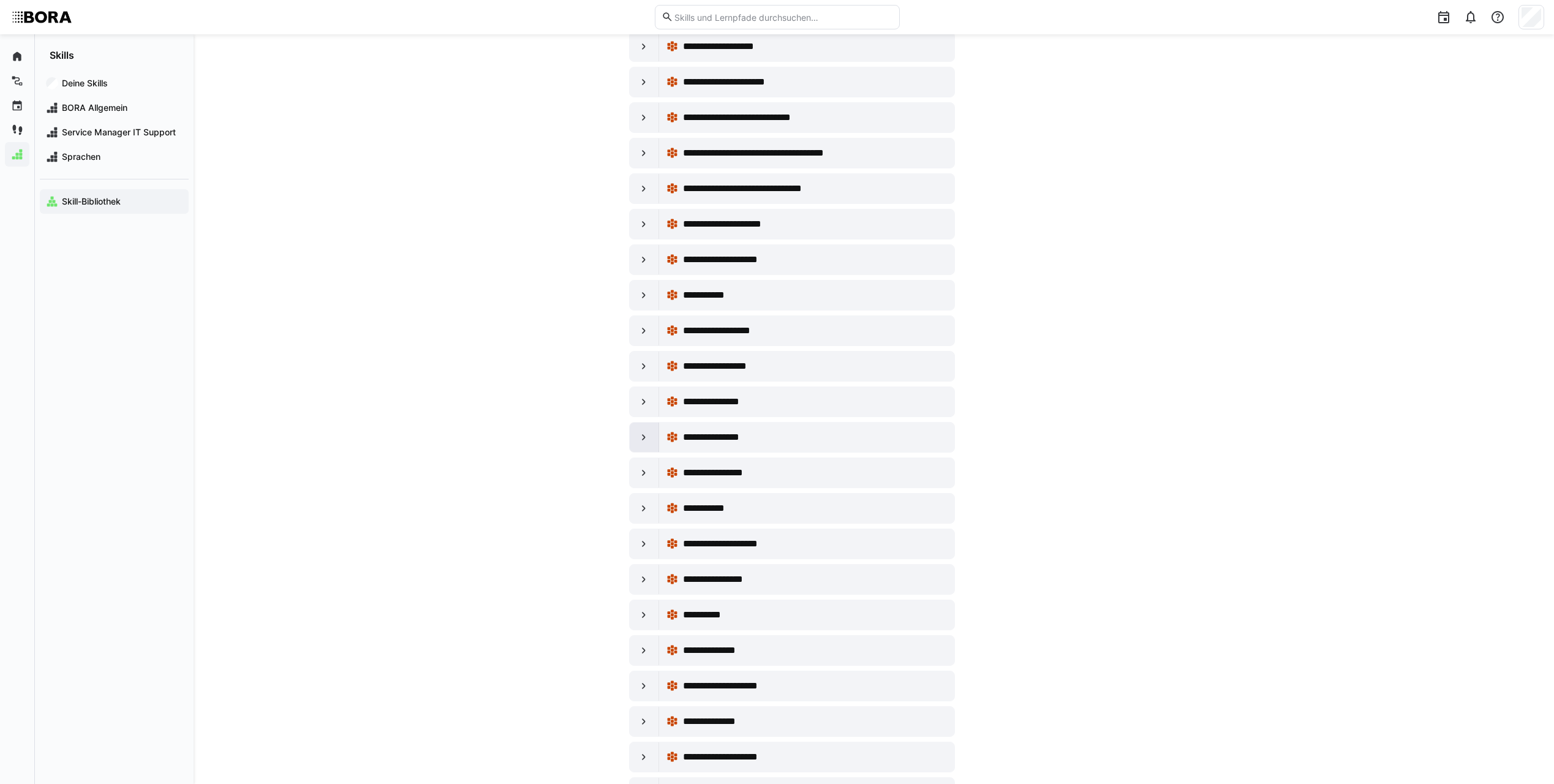 click 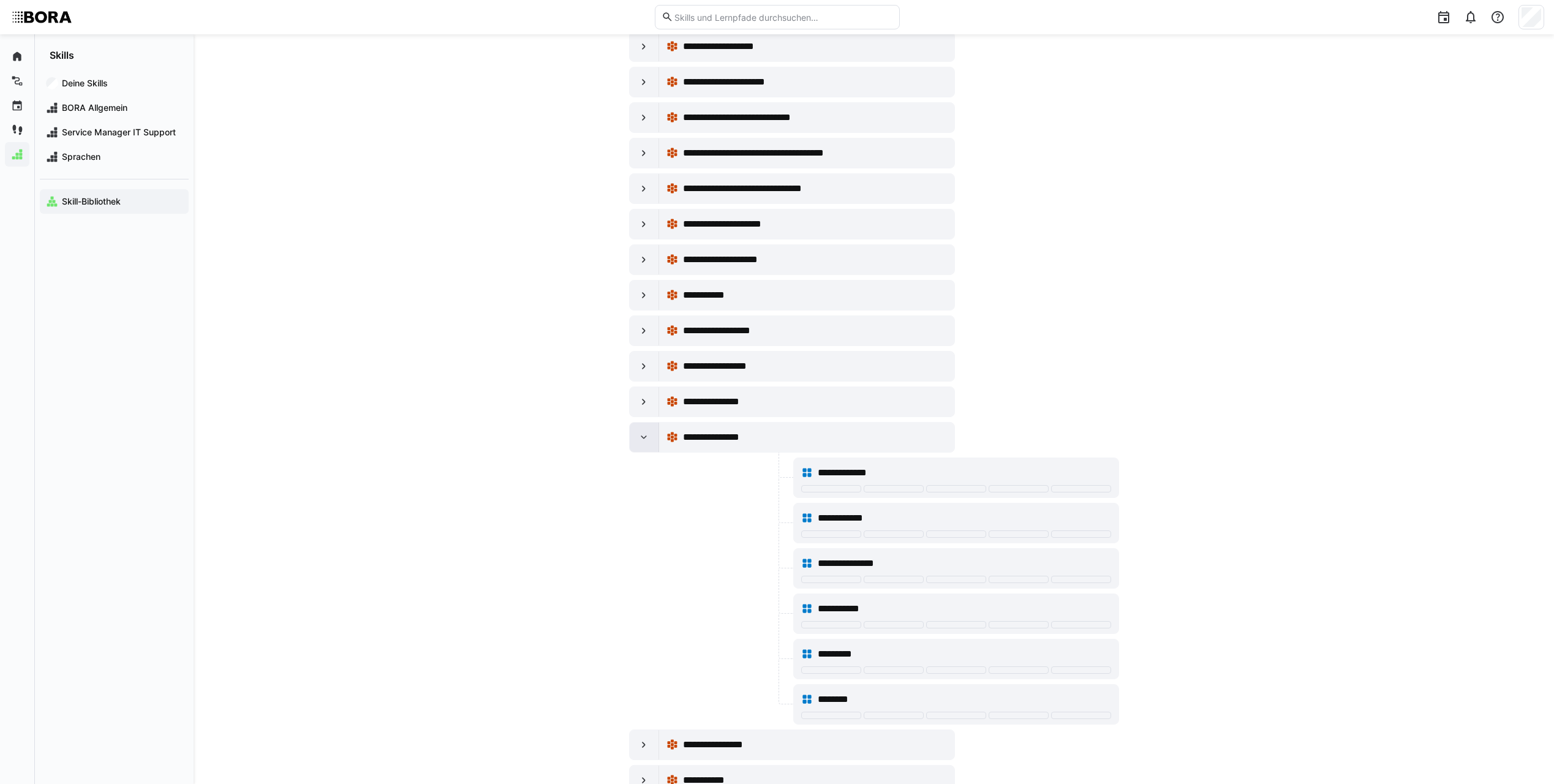 click 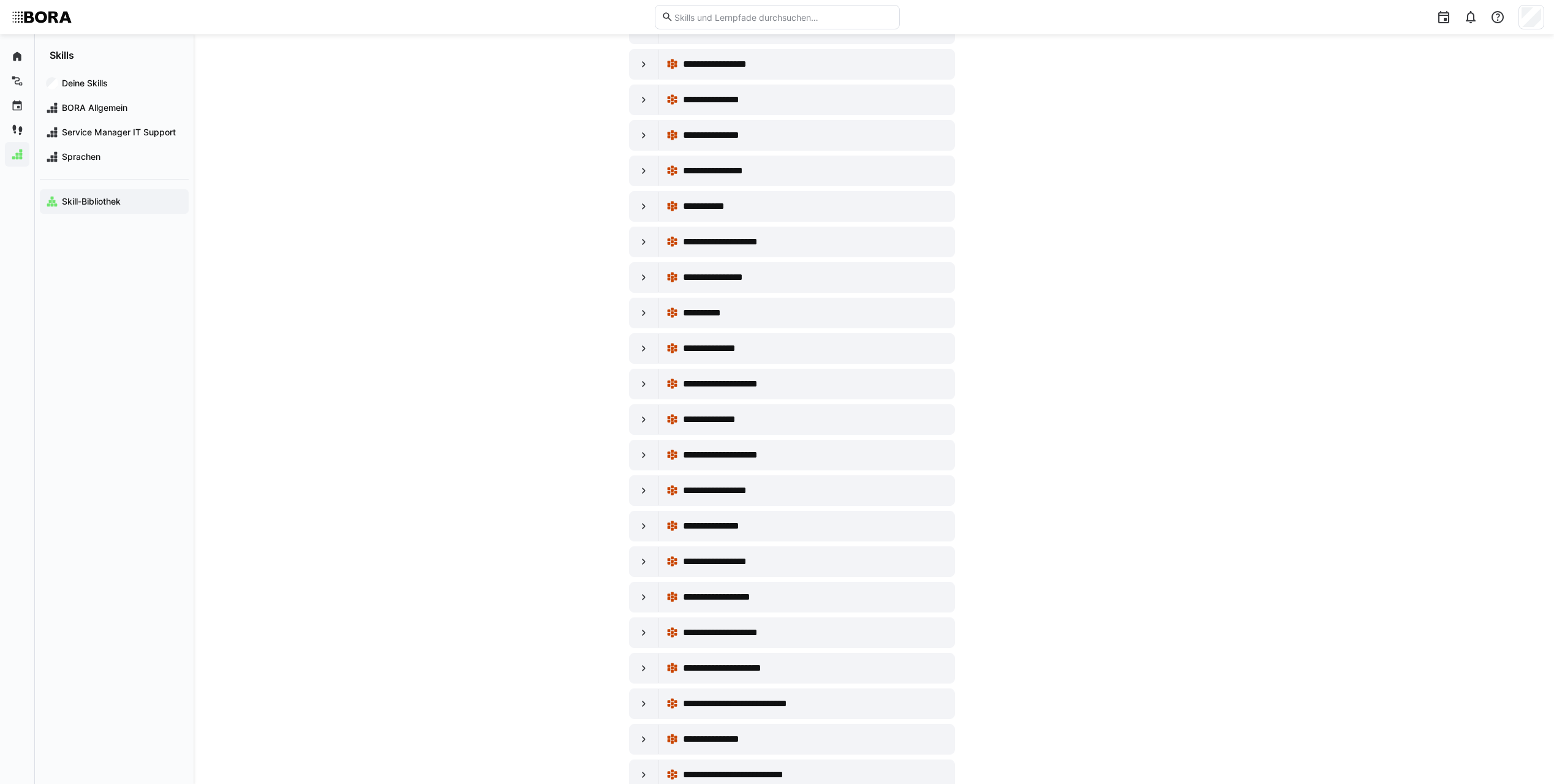 scroll, scrollTop: 1041, scrollLeft: 0, axis: vertical 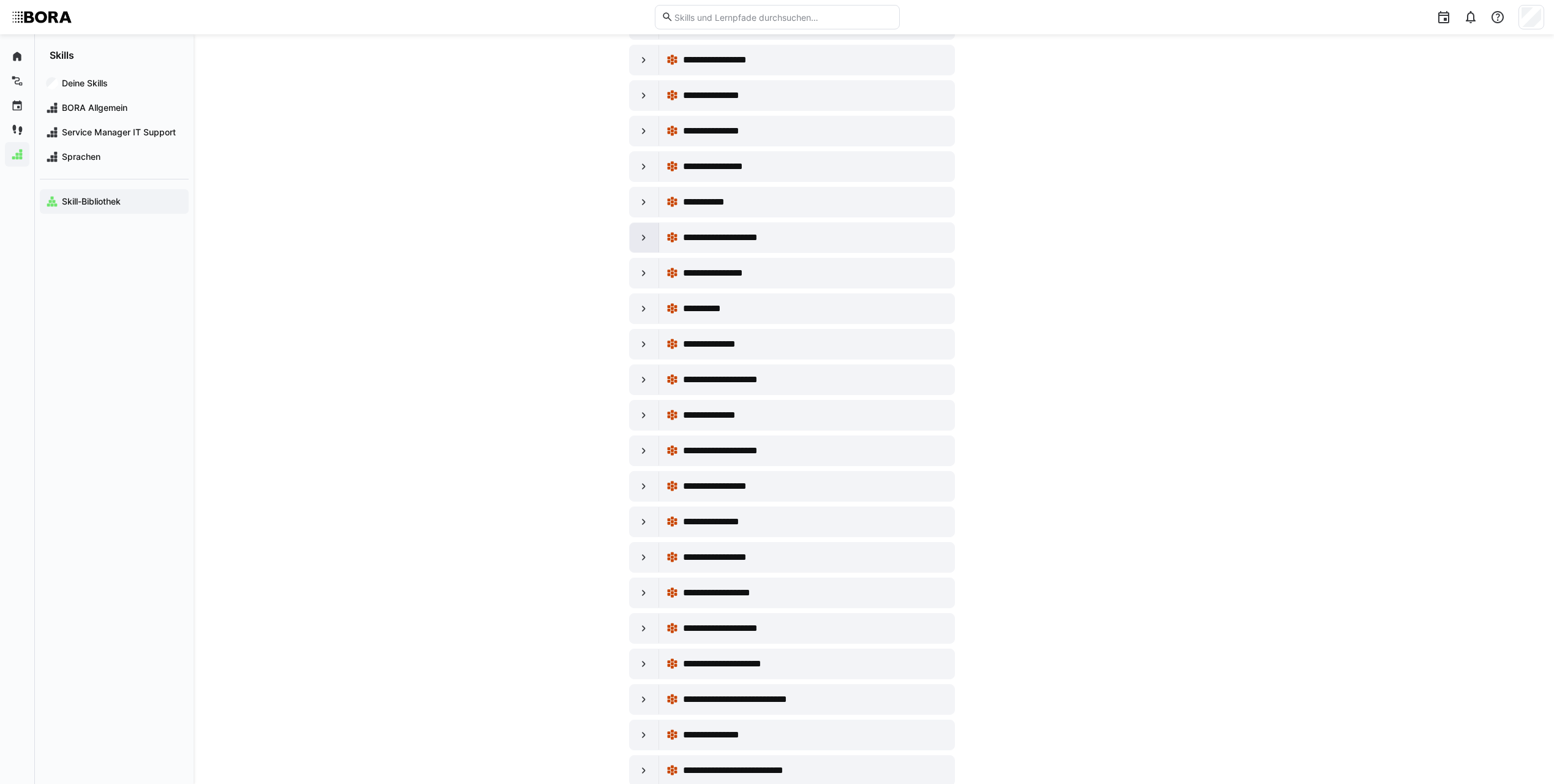 click 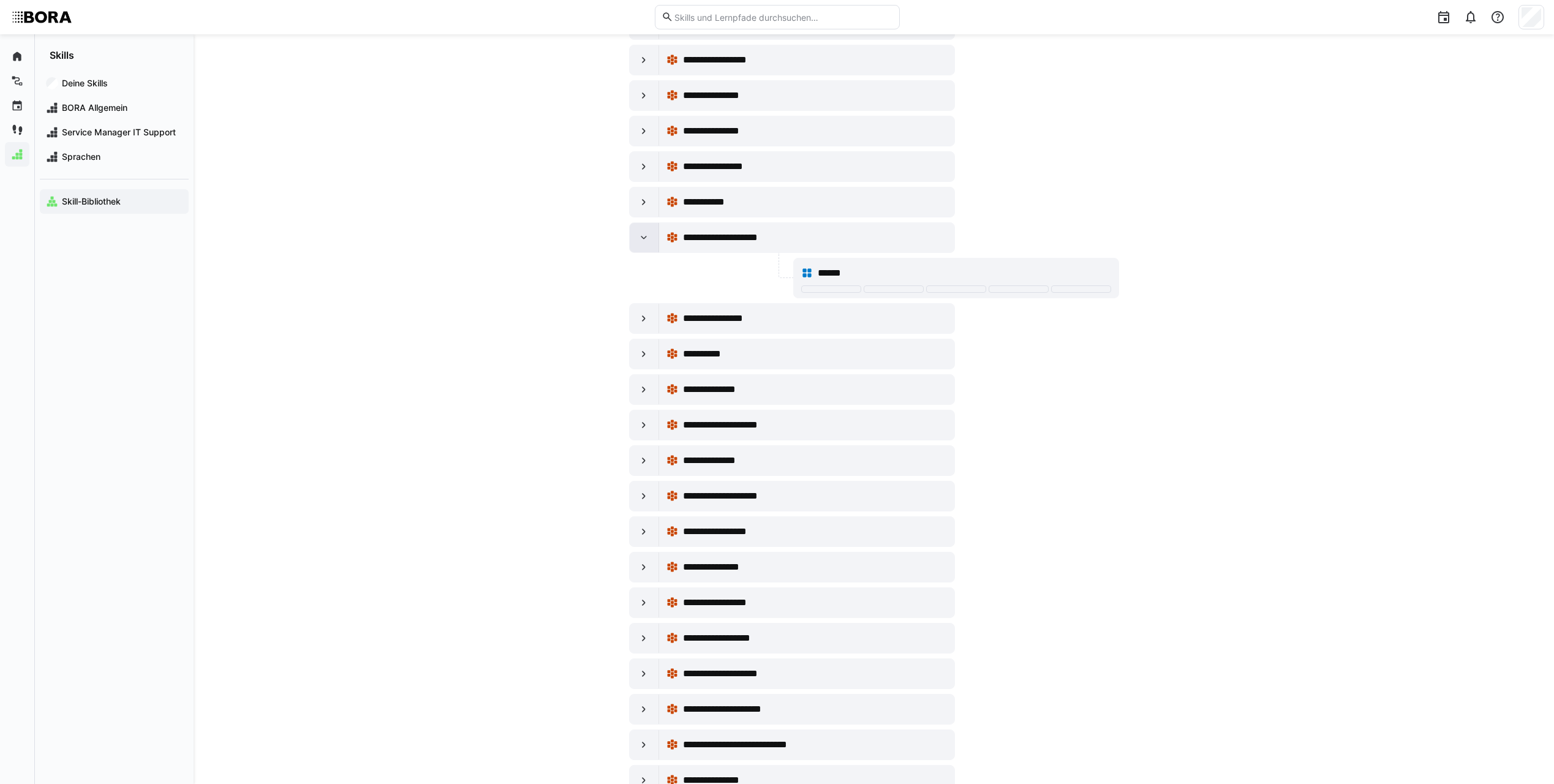 click 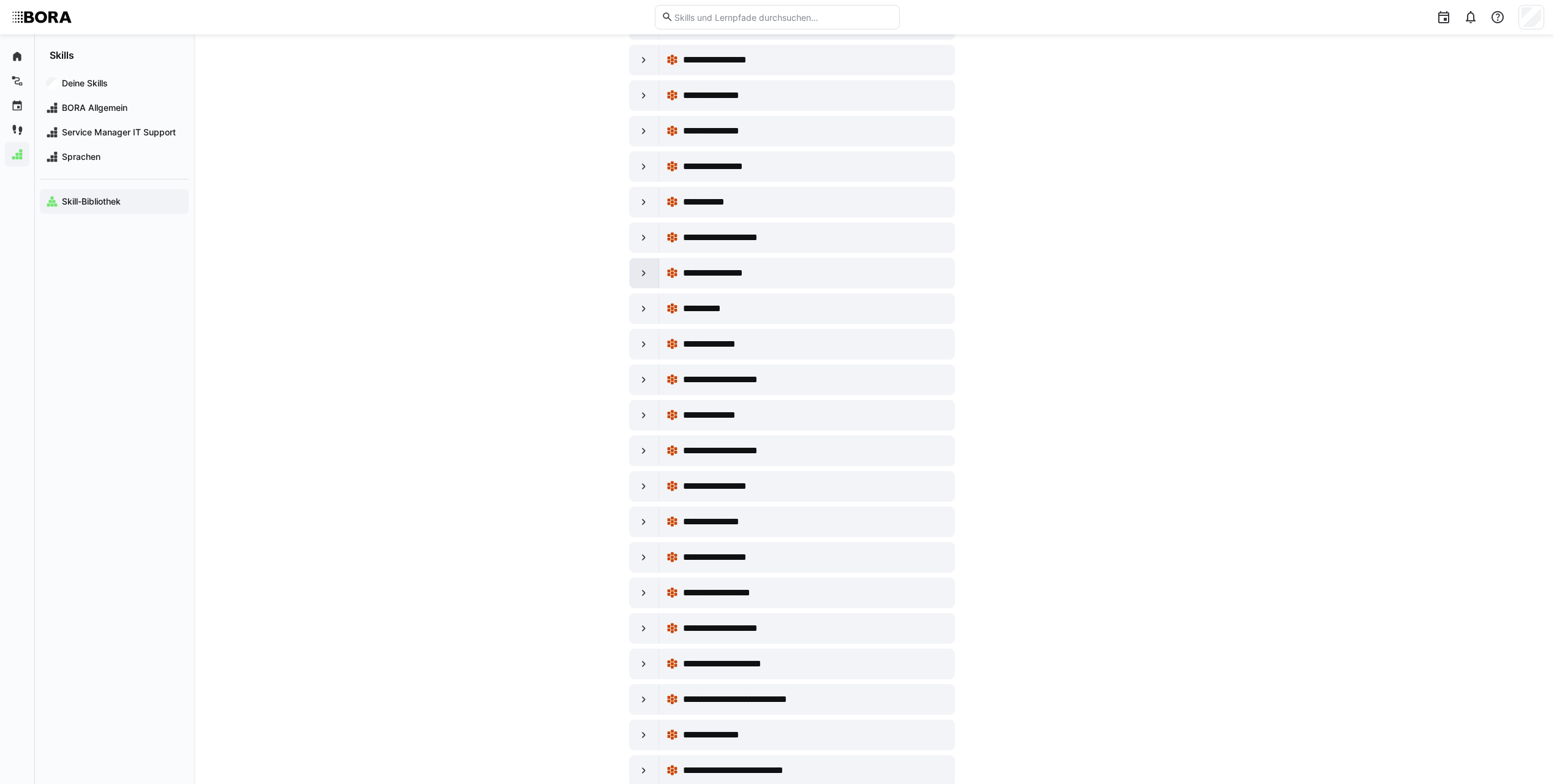 click 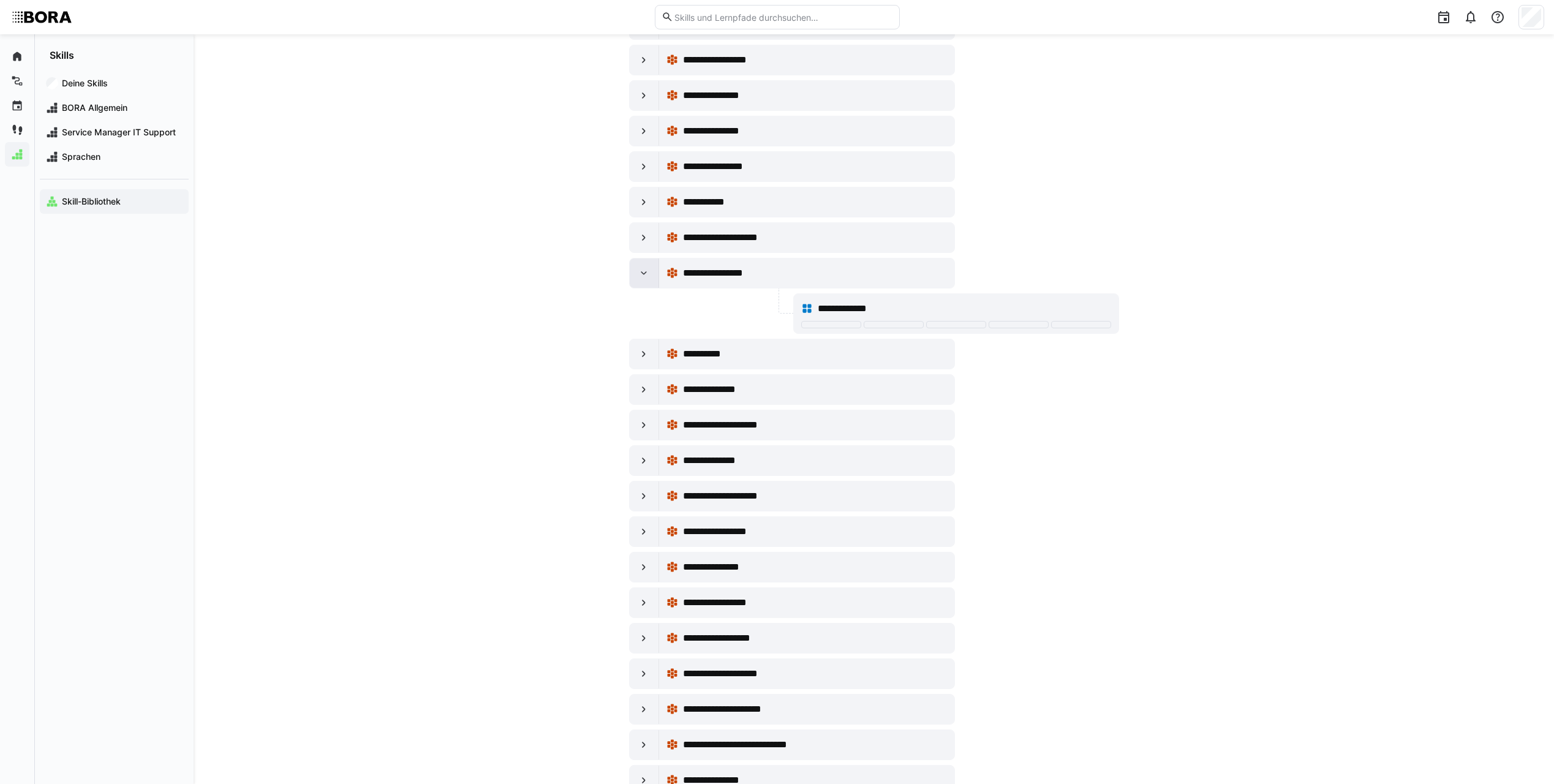 click 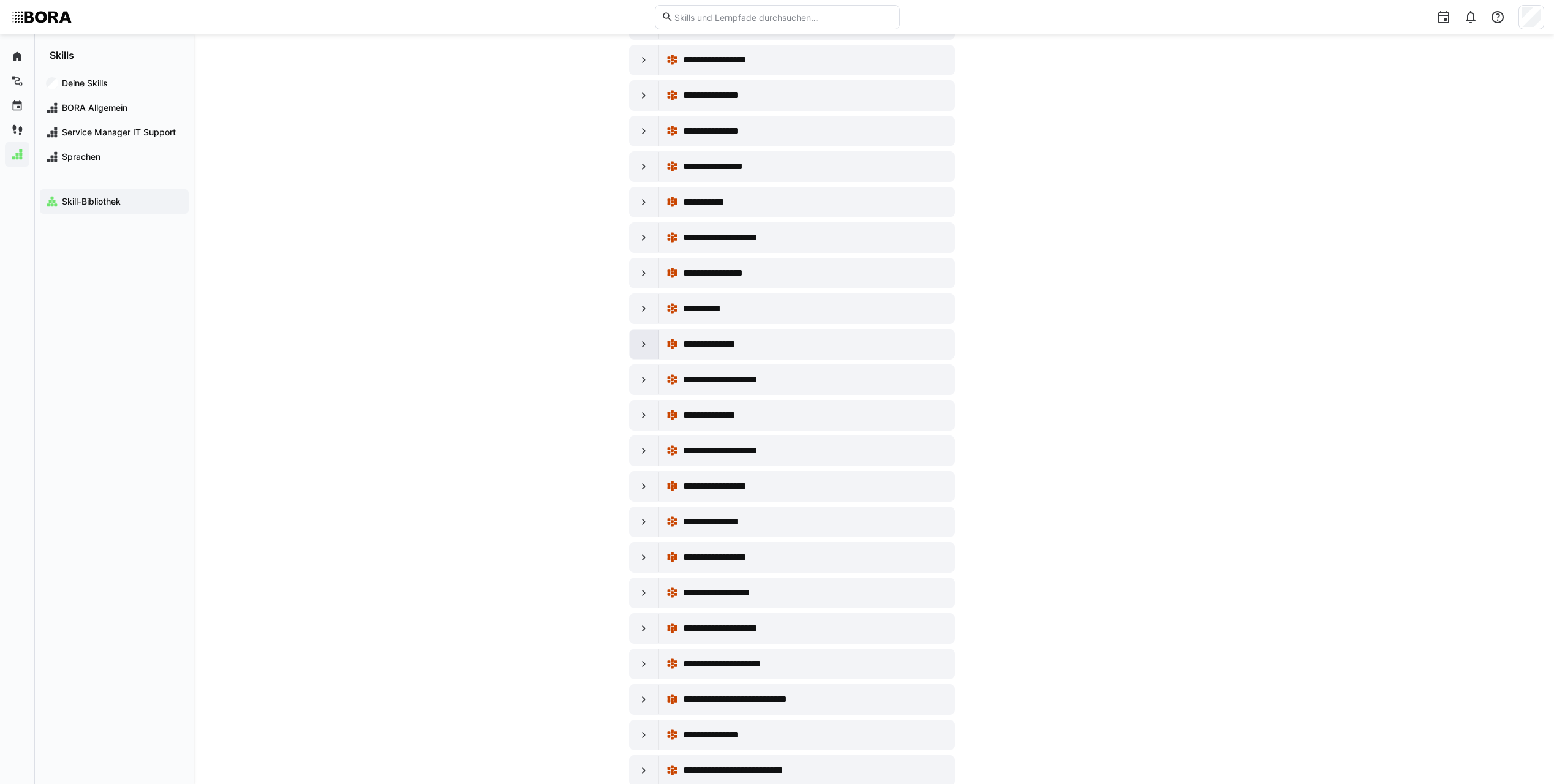 click 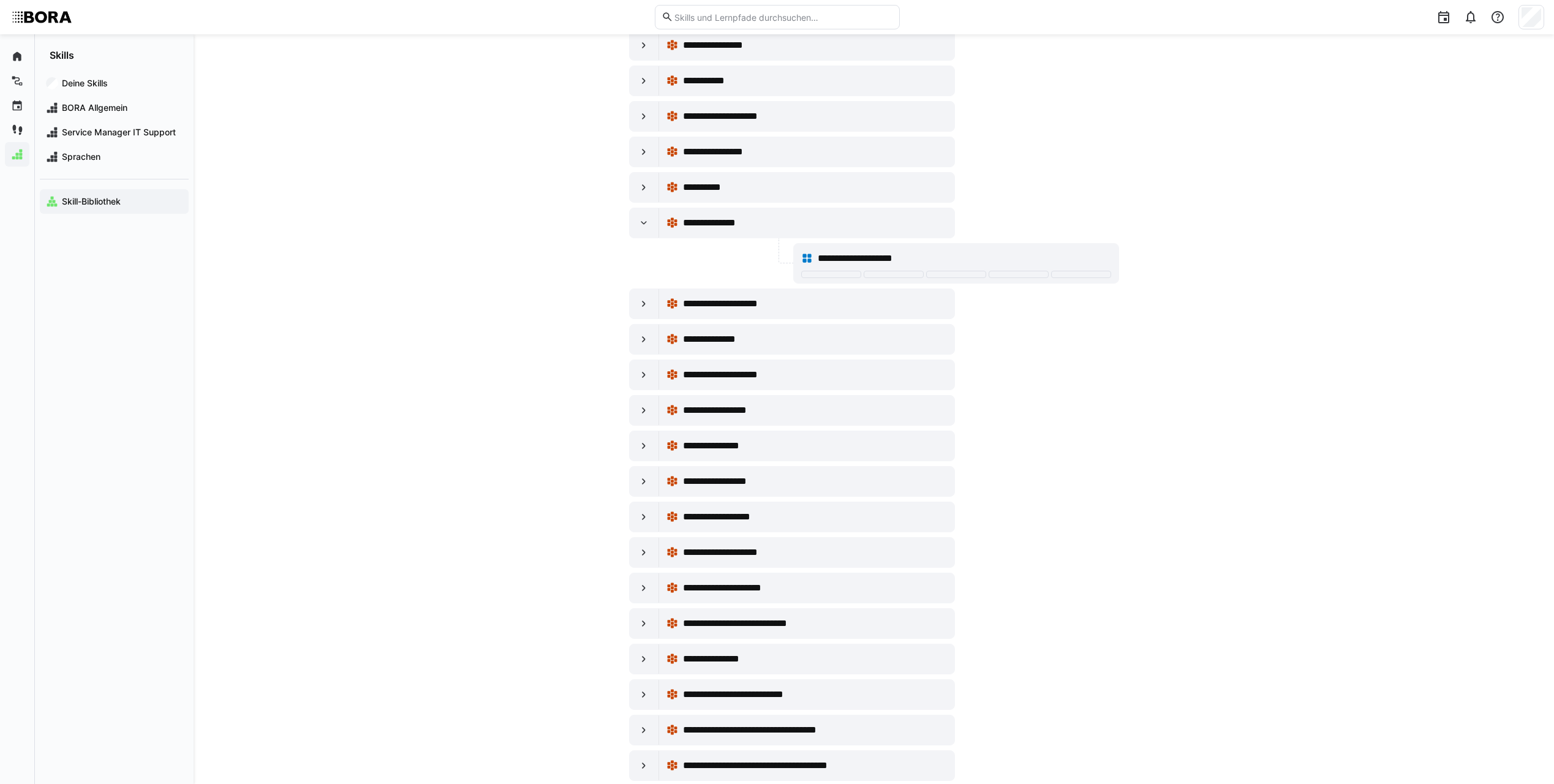 scroll, scrollTop: 1164, scrollLeft: 0, axis: vertical 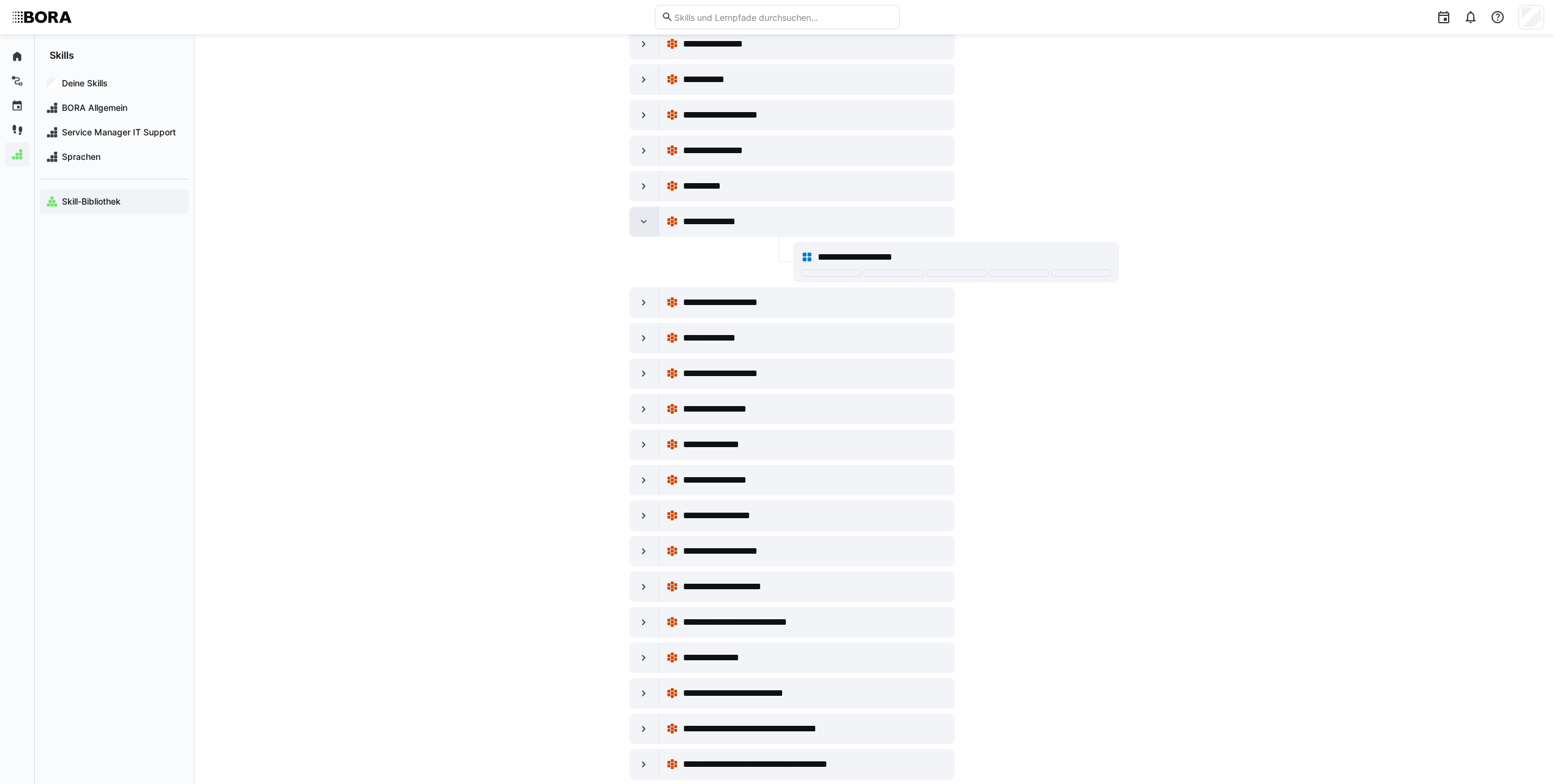 click 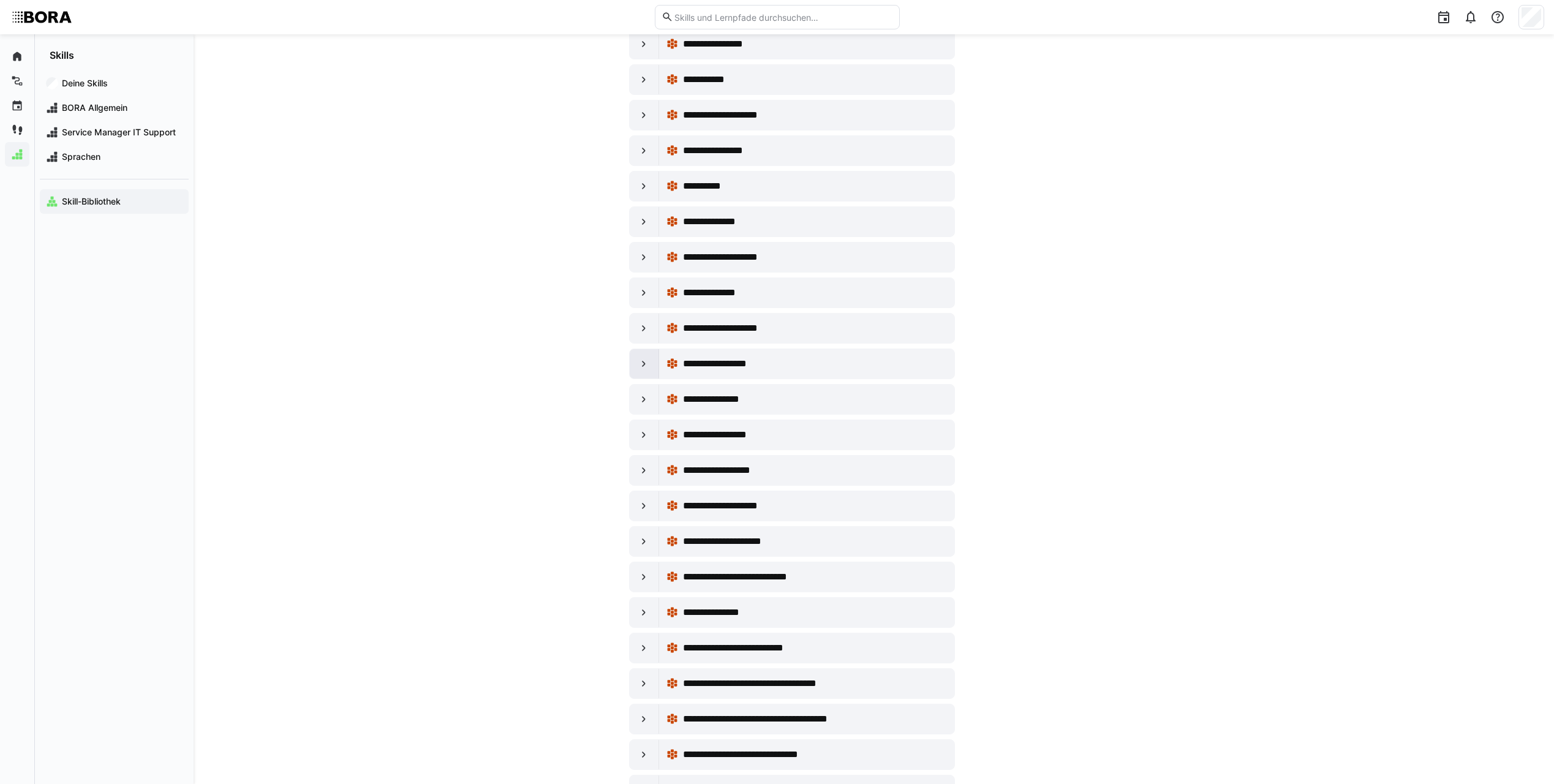 click 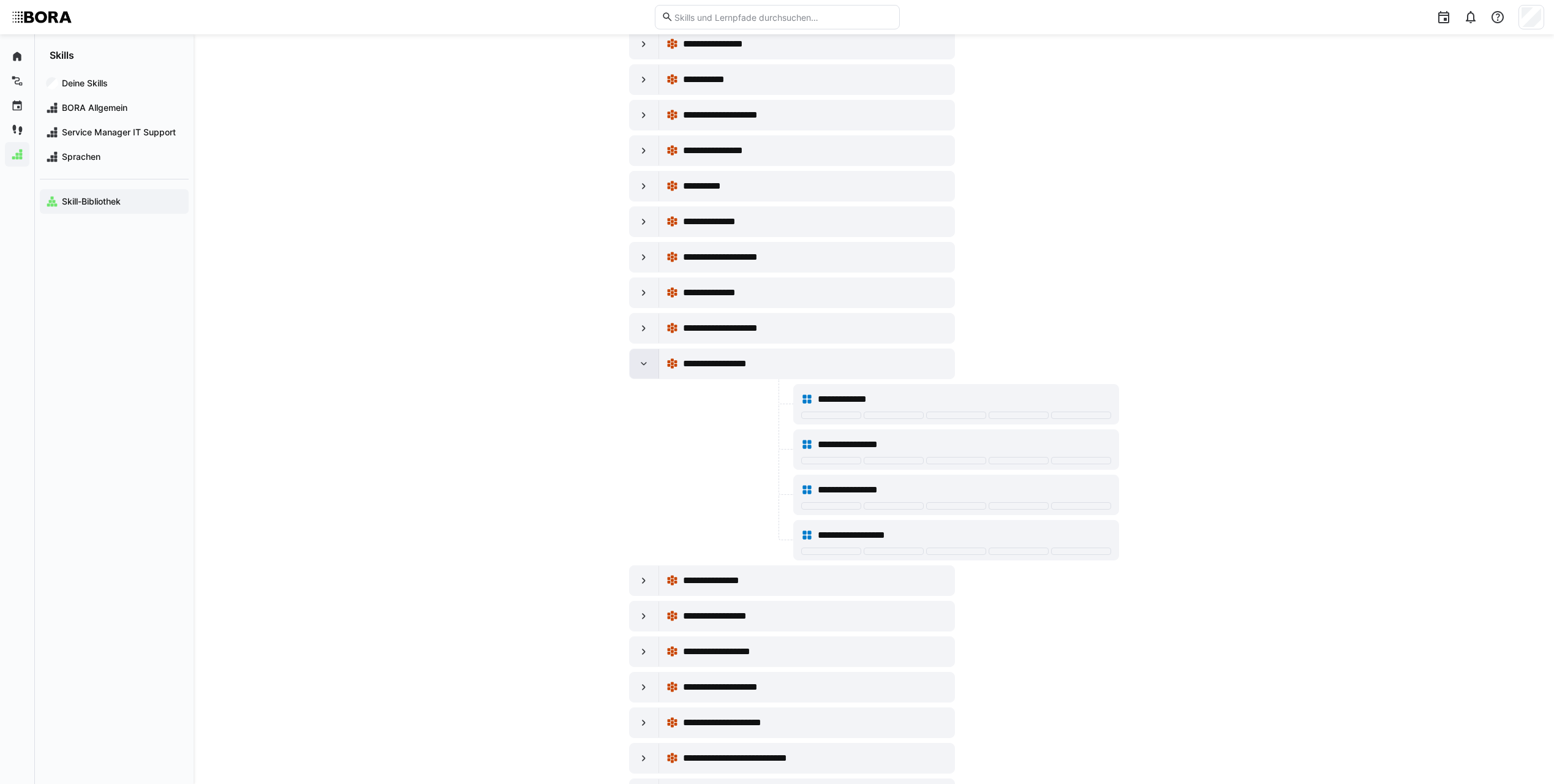 click 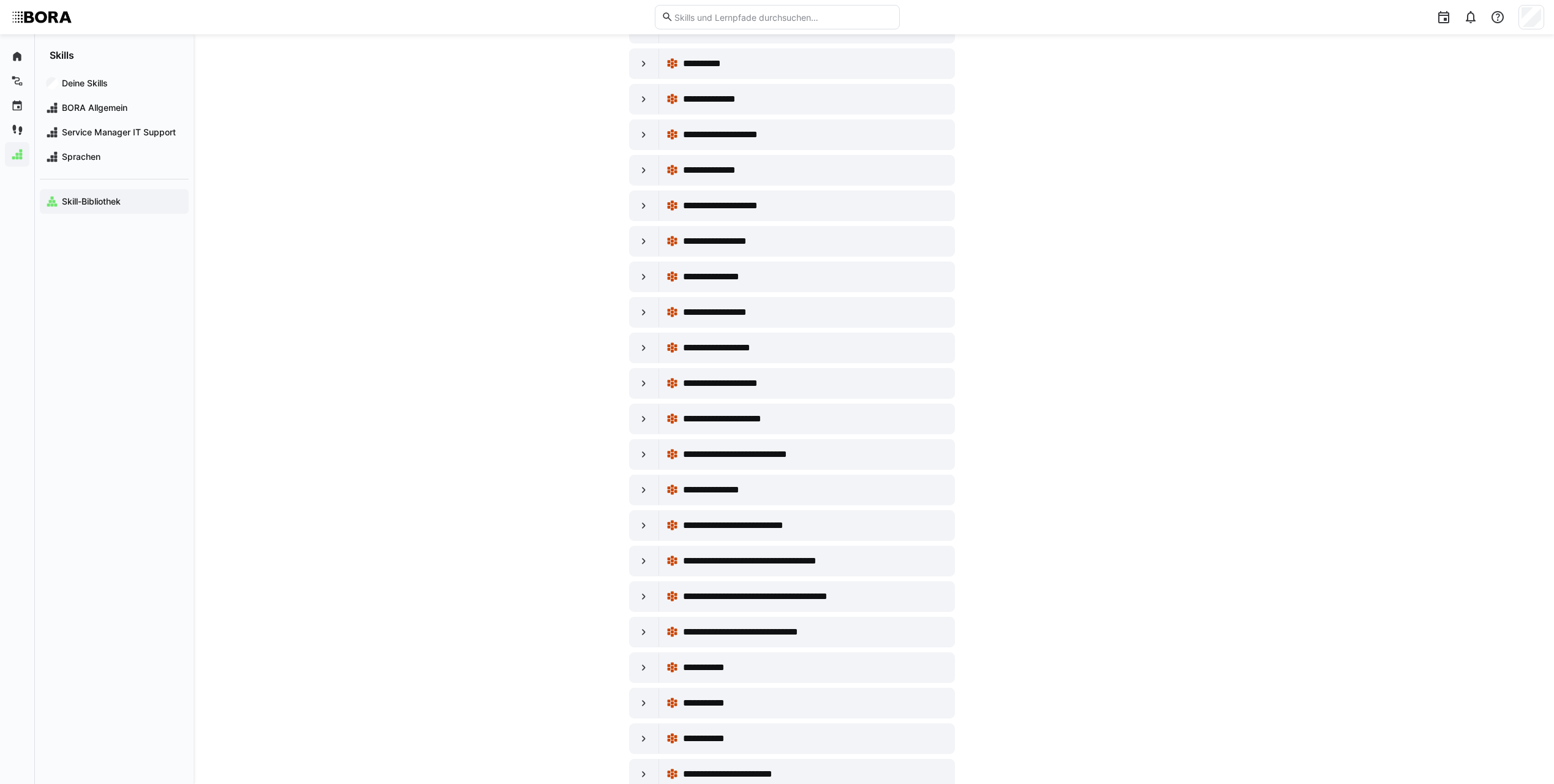 scroll, scrollTop: 1348, scrollLeft: 0, axis: vertical 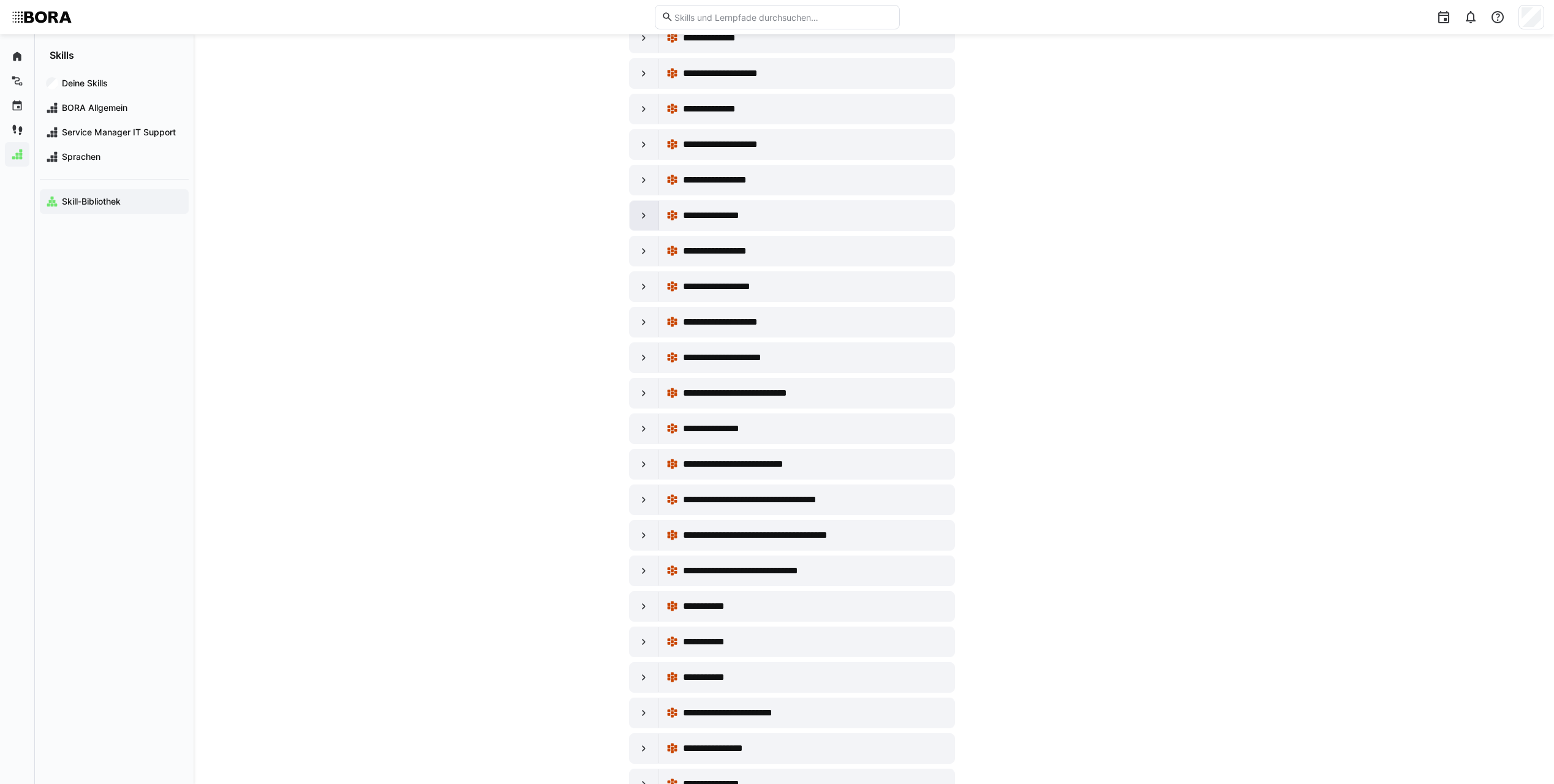 click 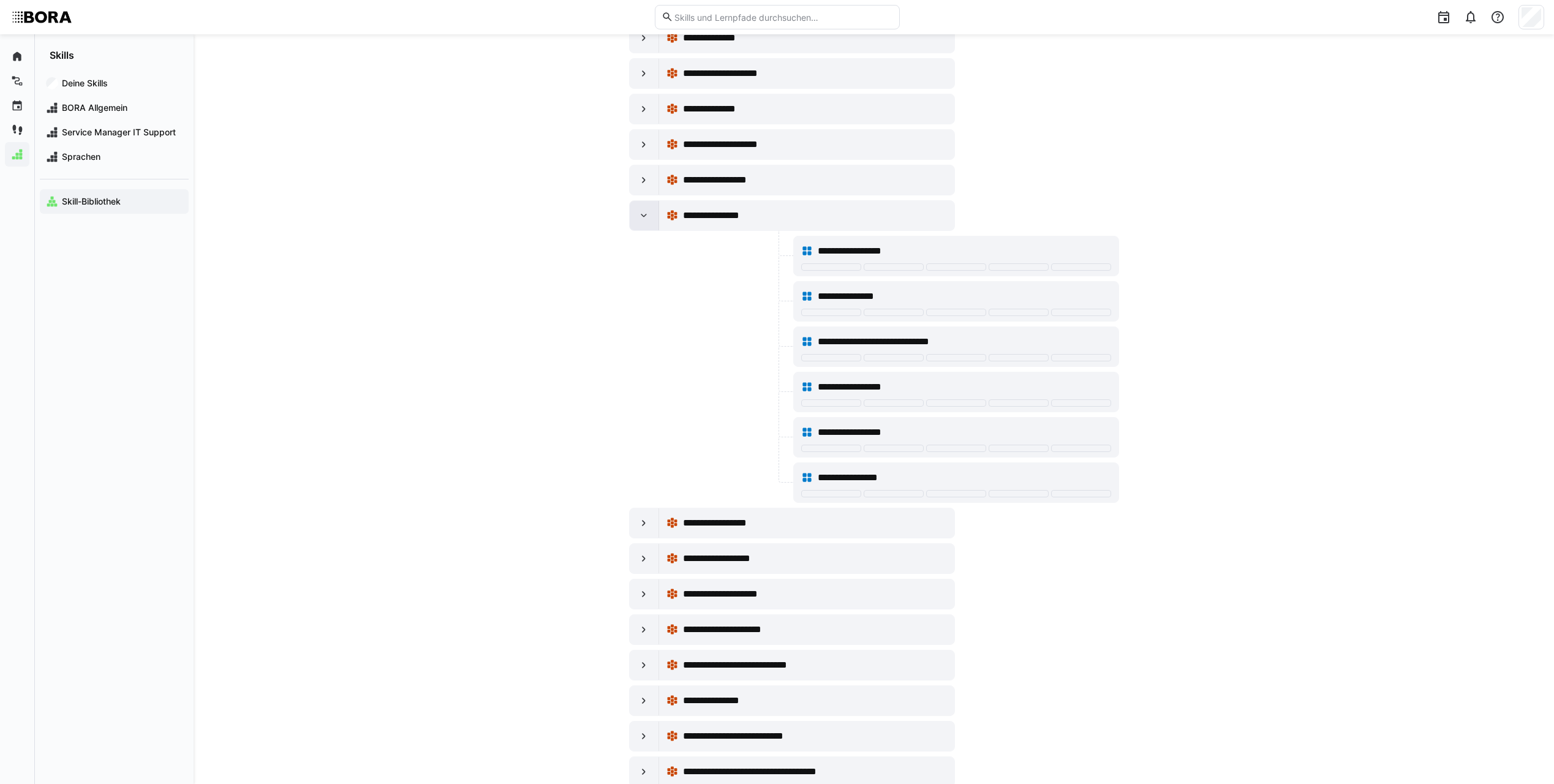 click 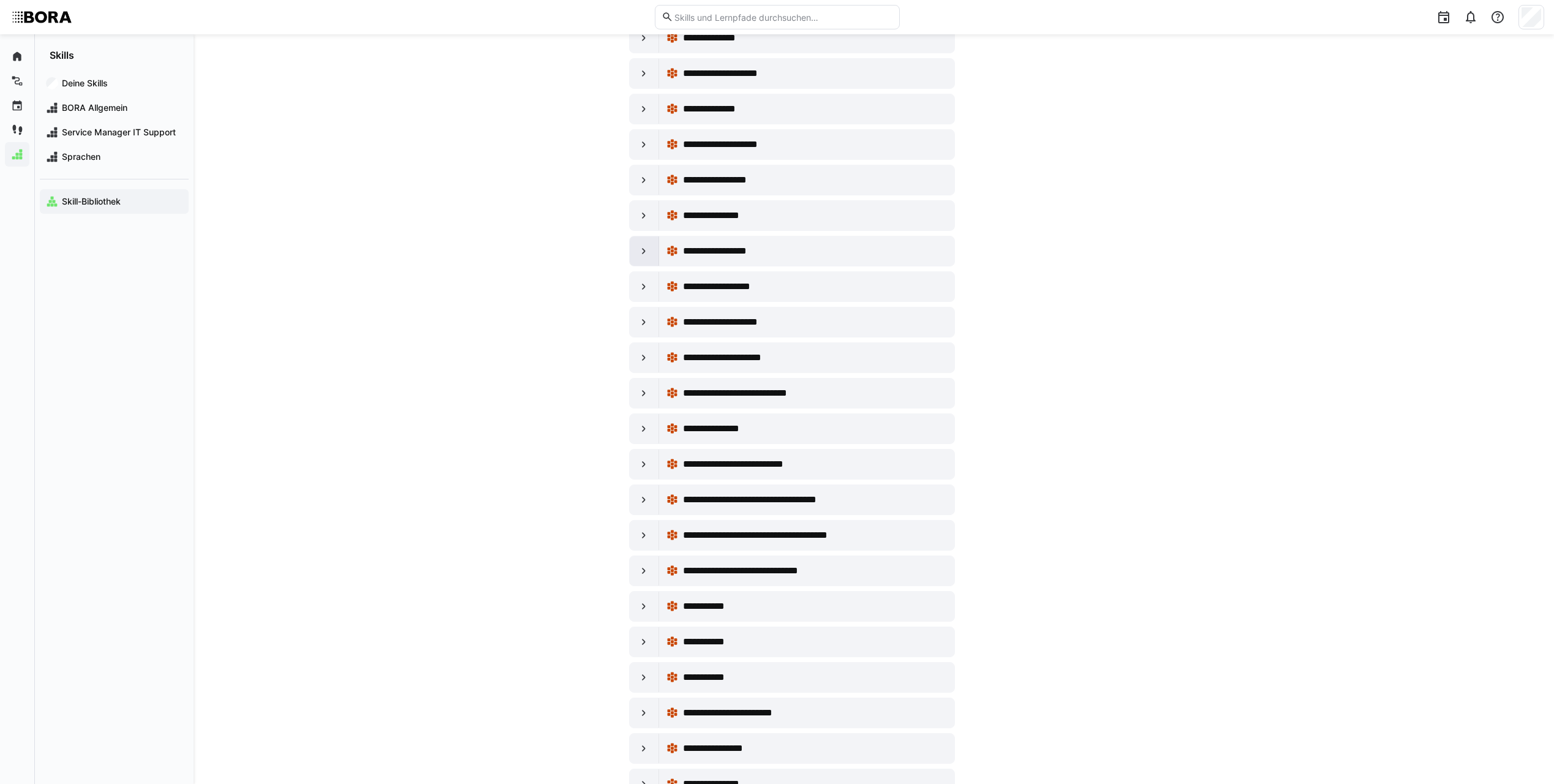click 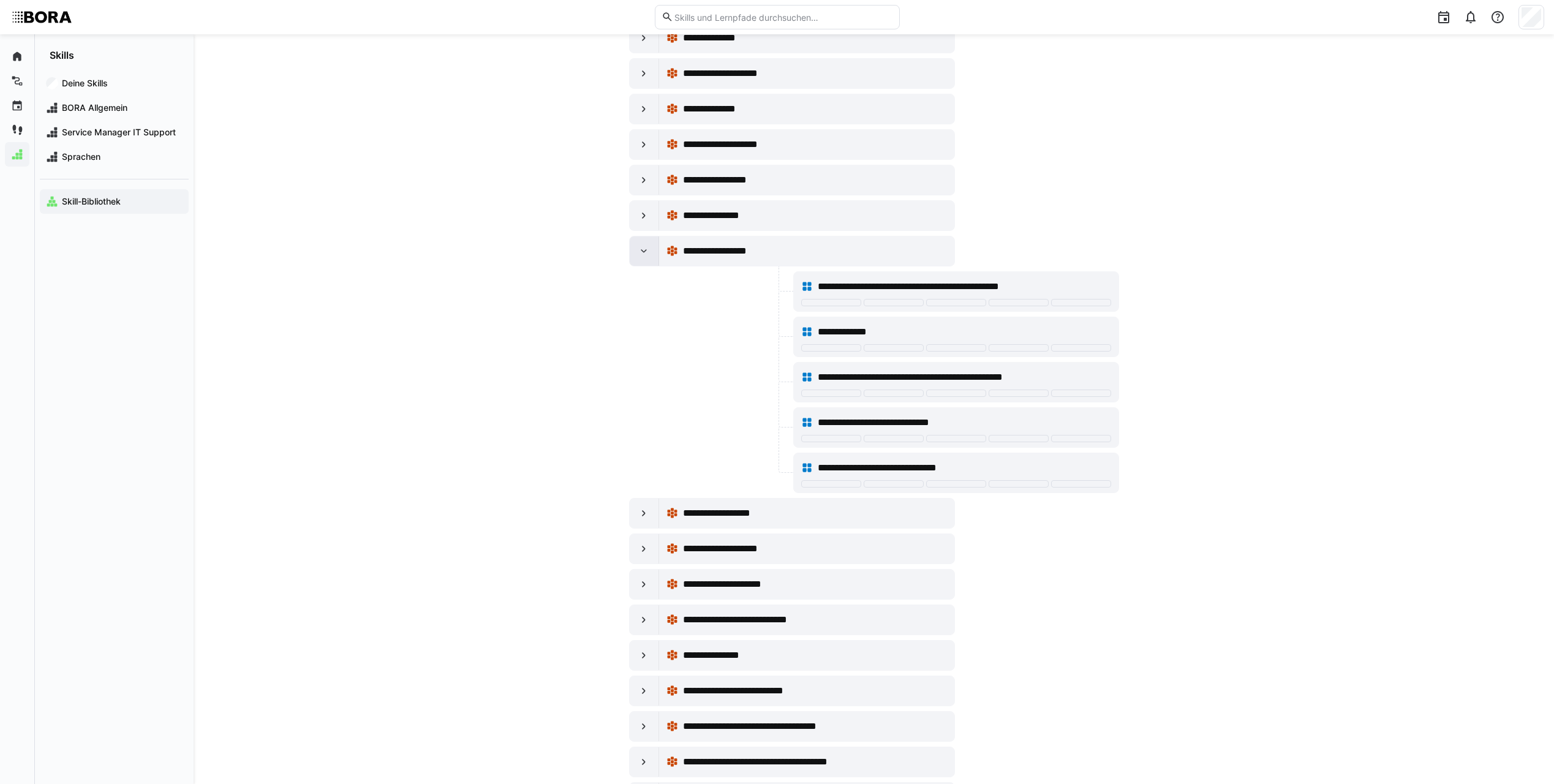 click 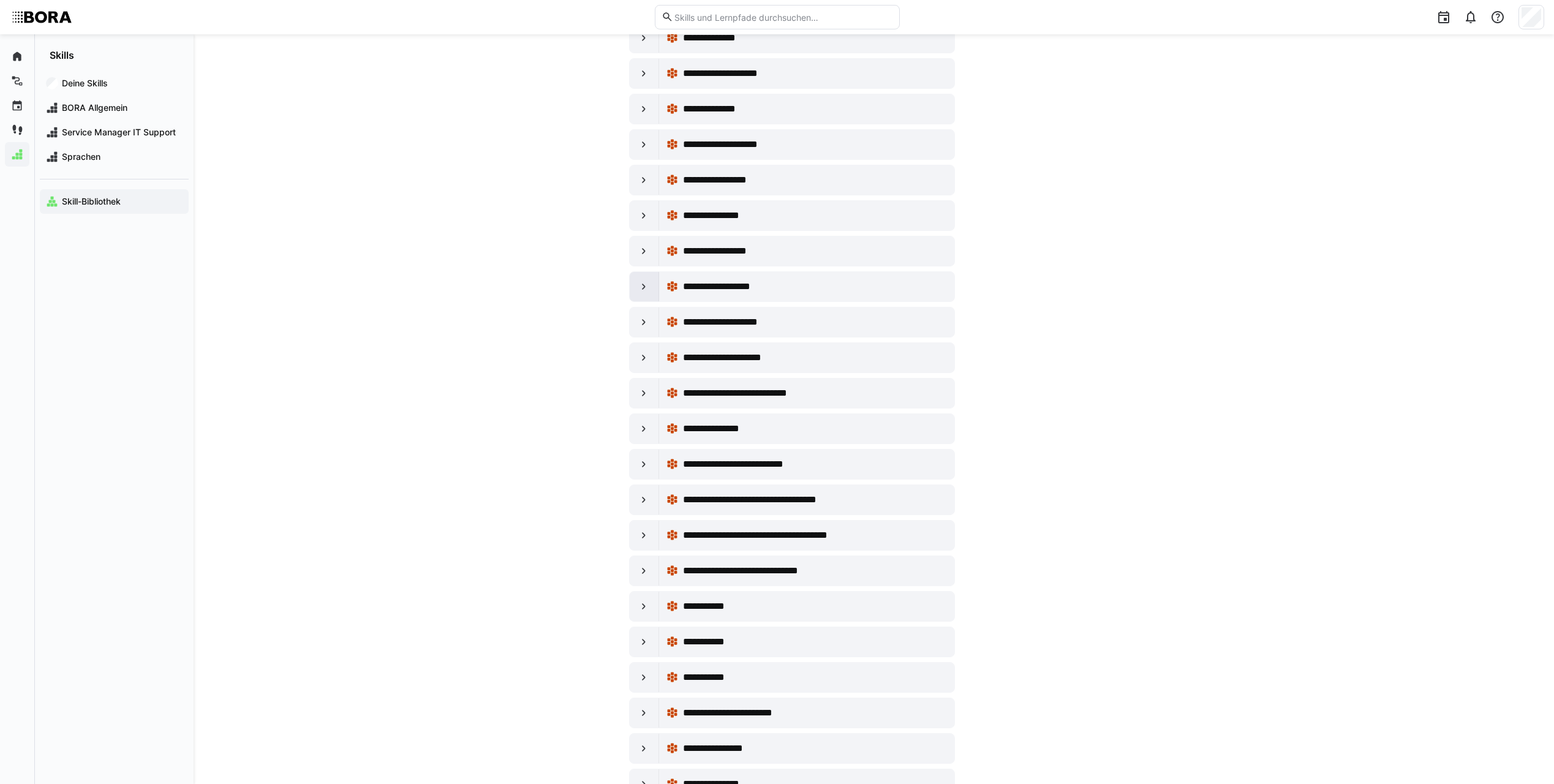 click 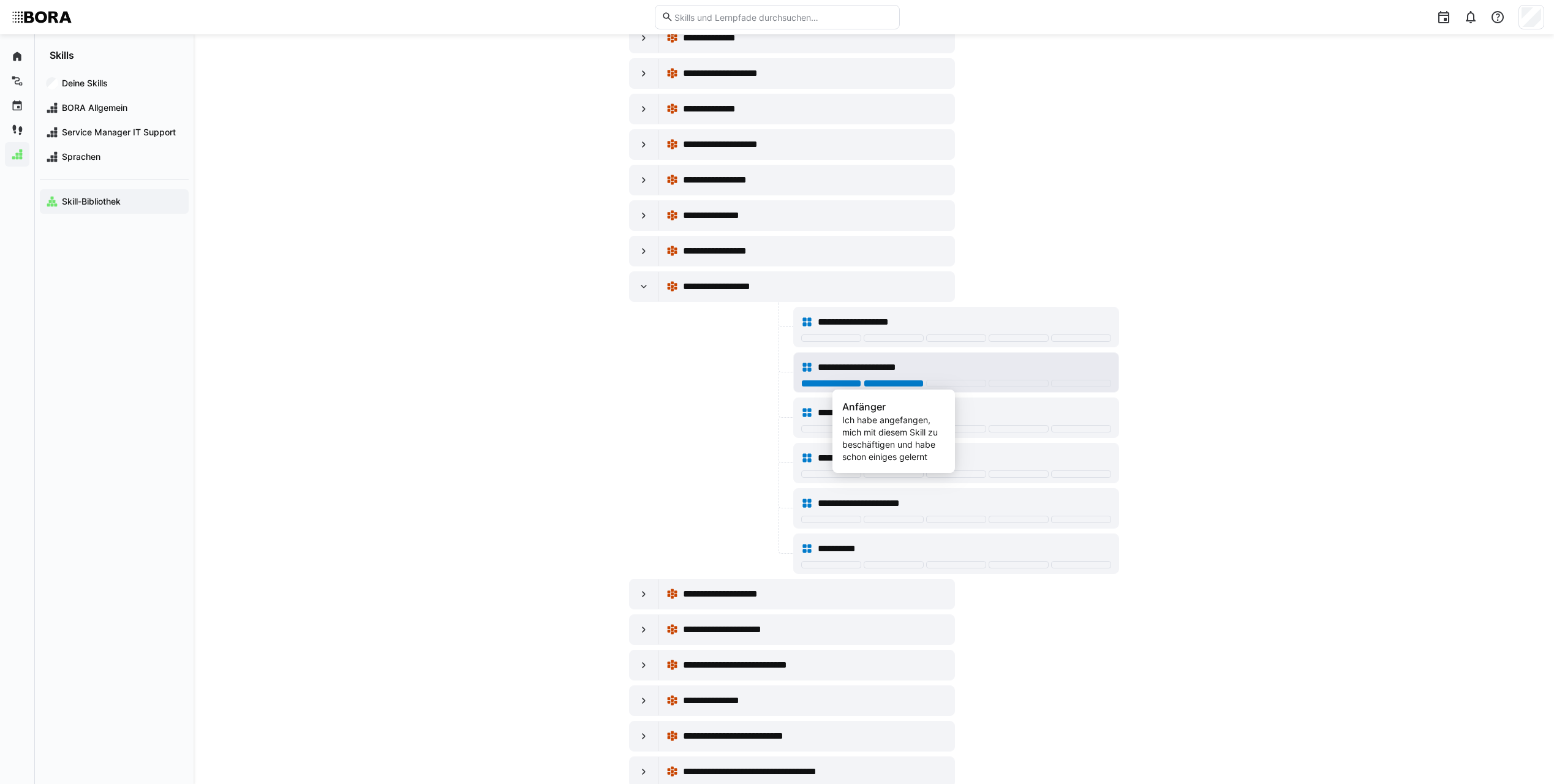 click 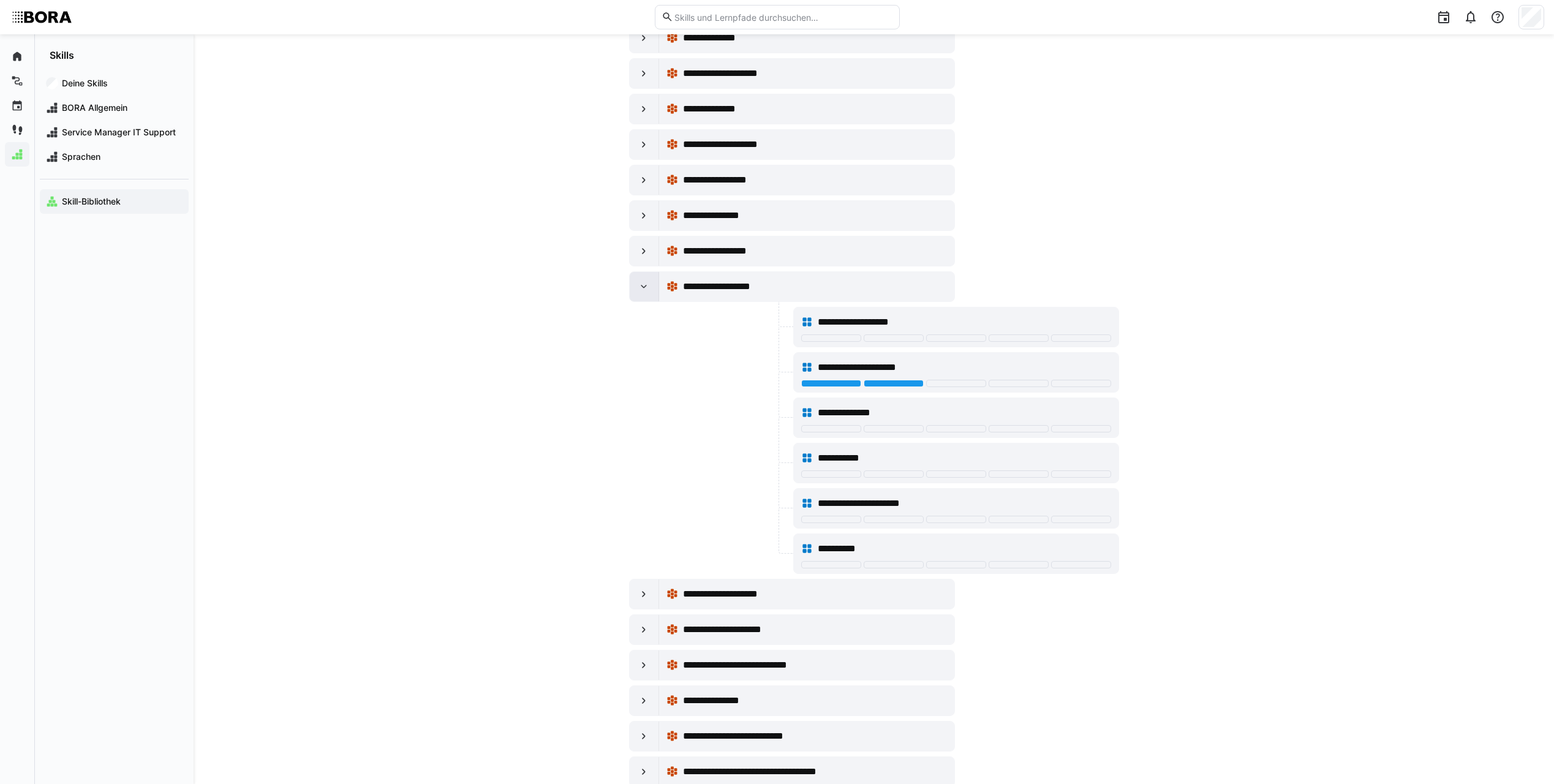 click 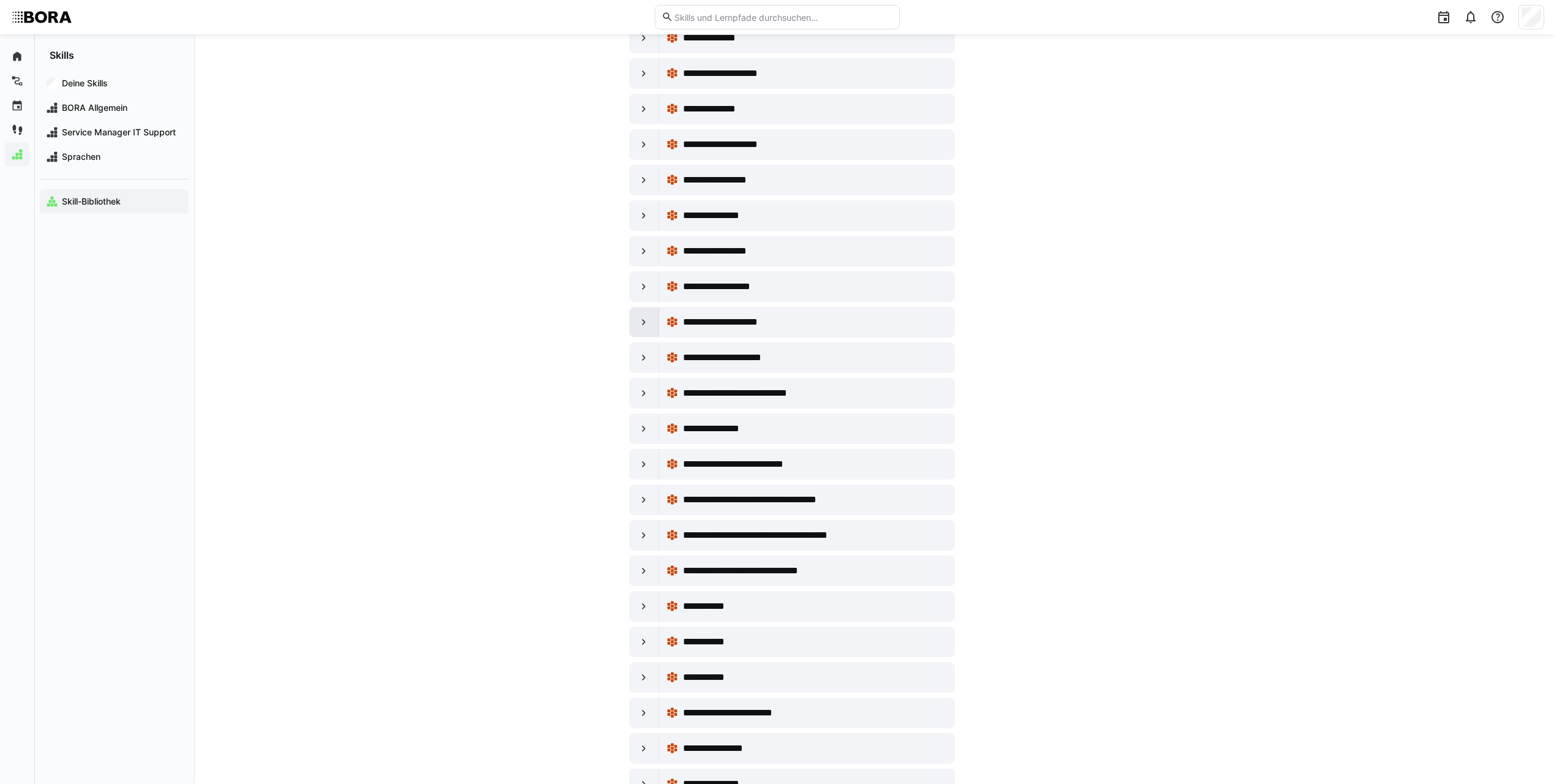click 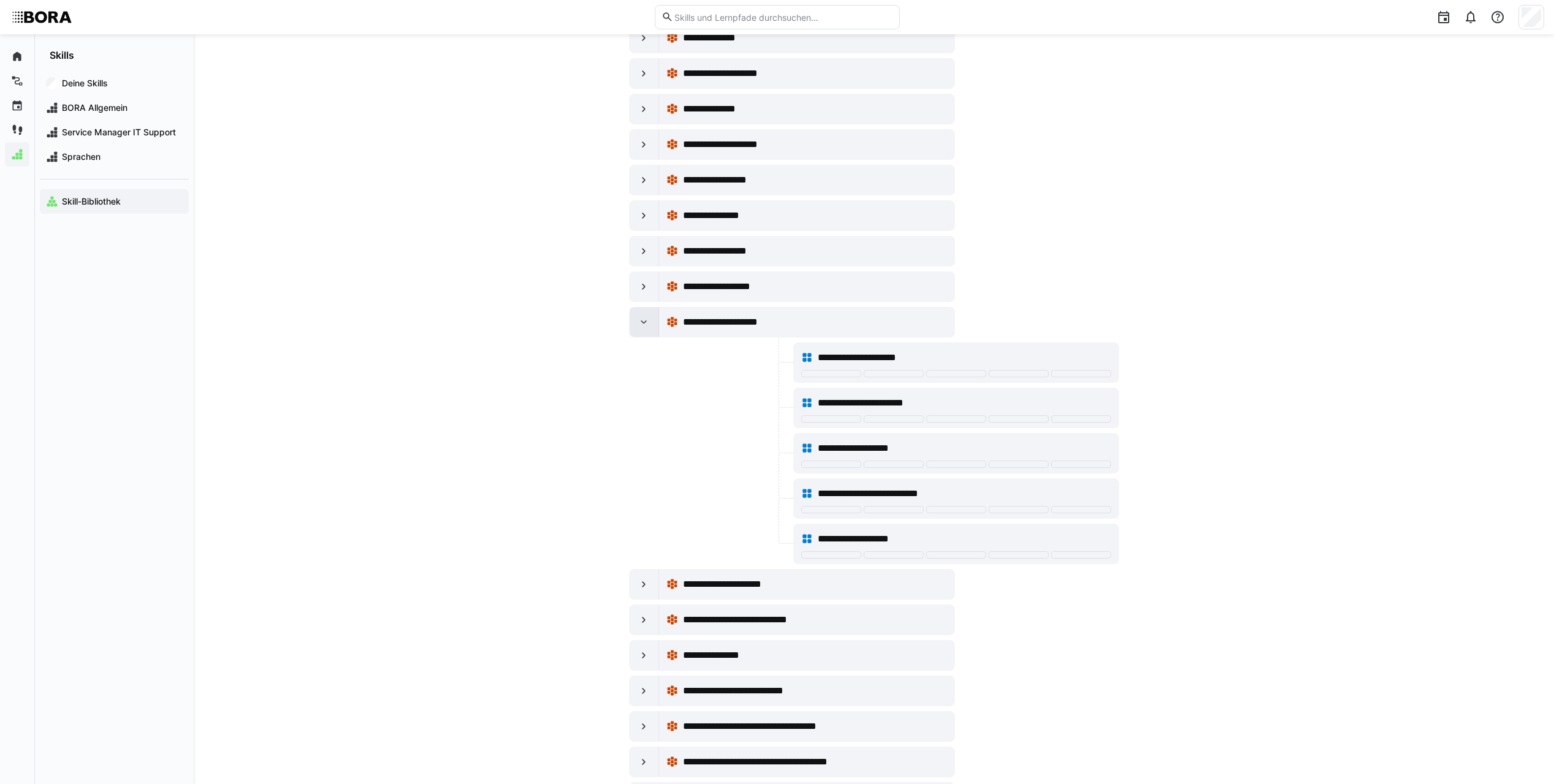 click 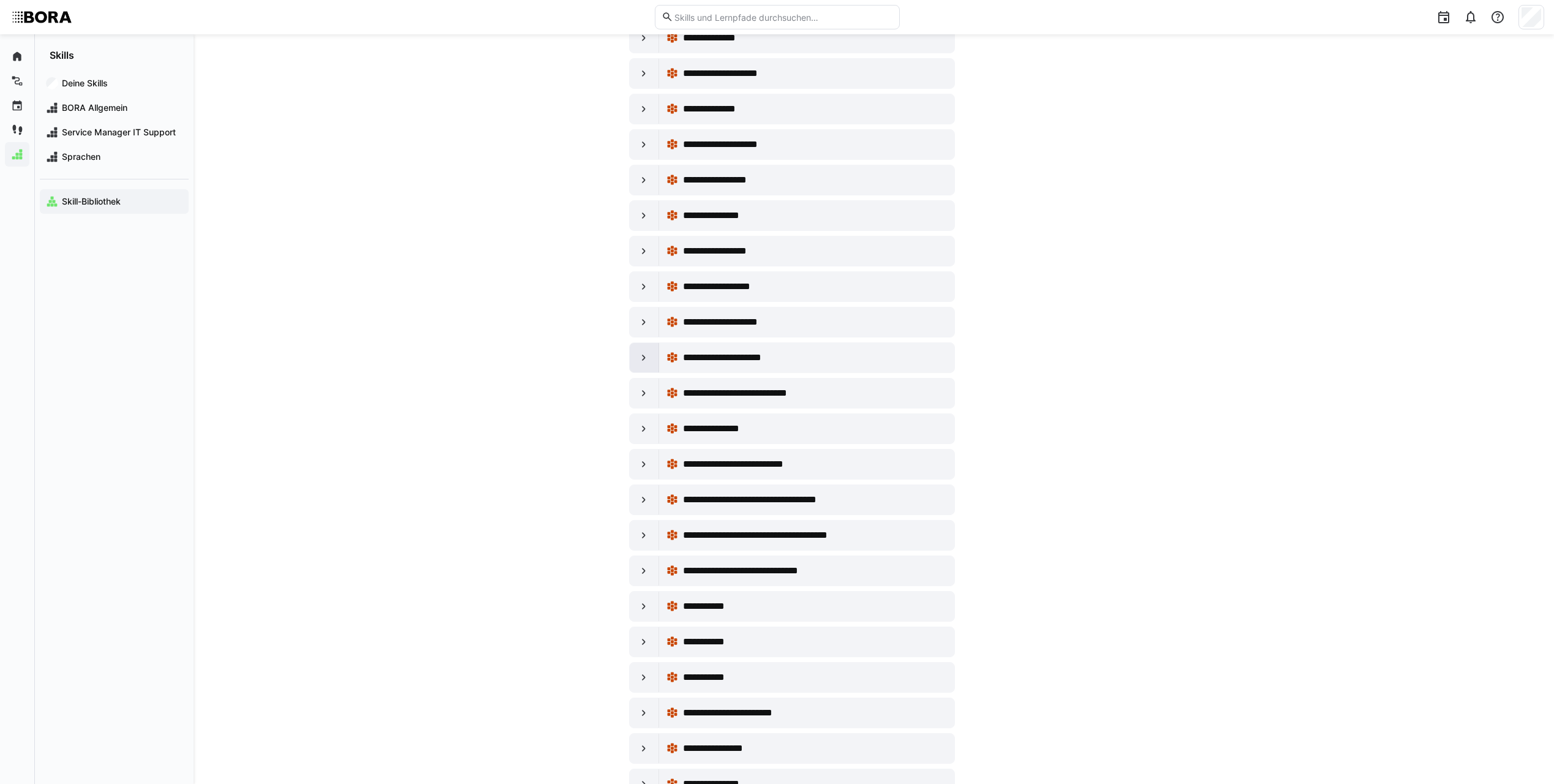 click 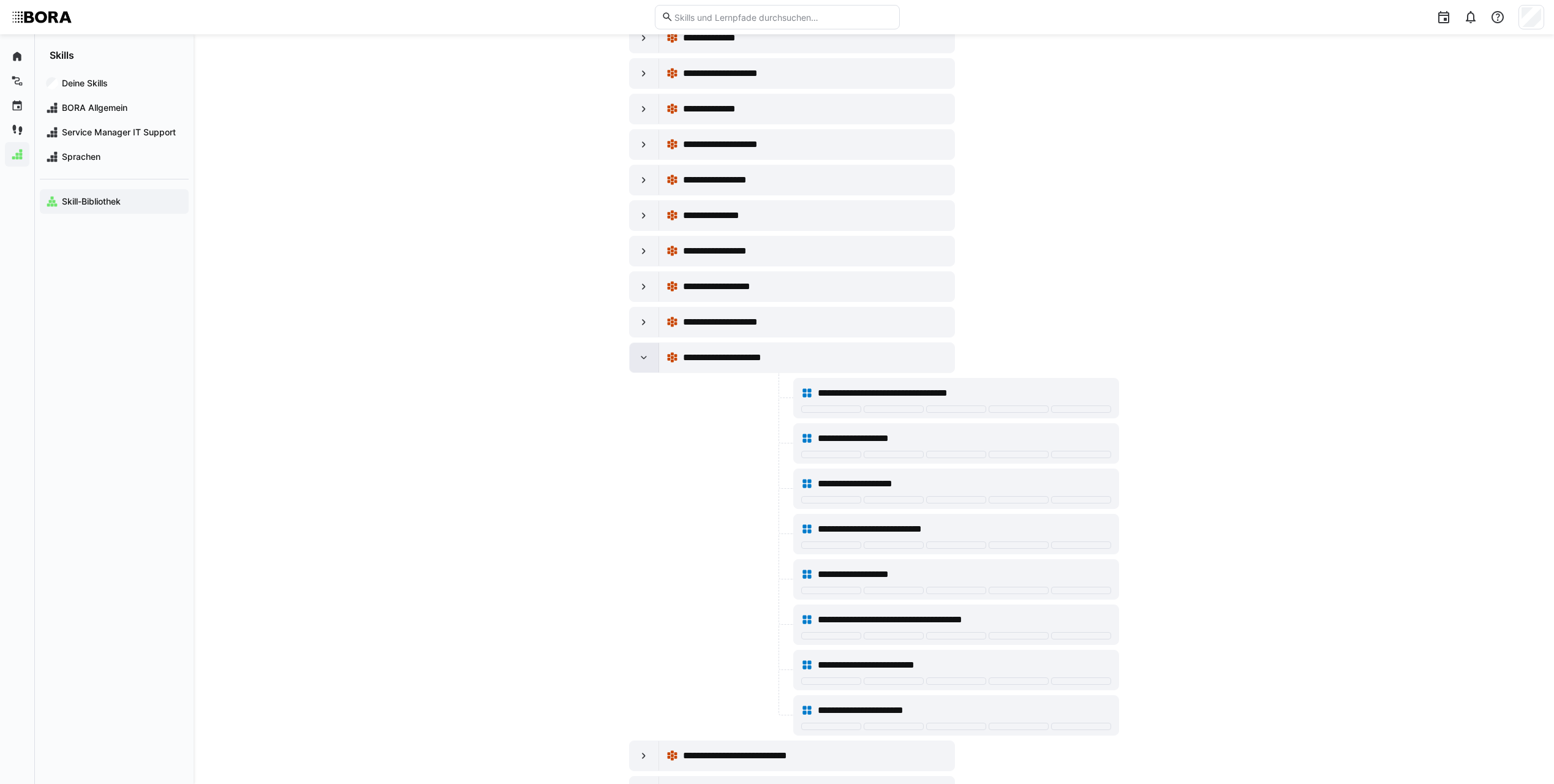 click 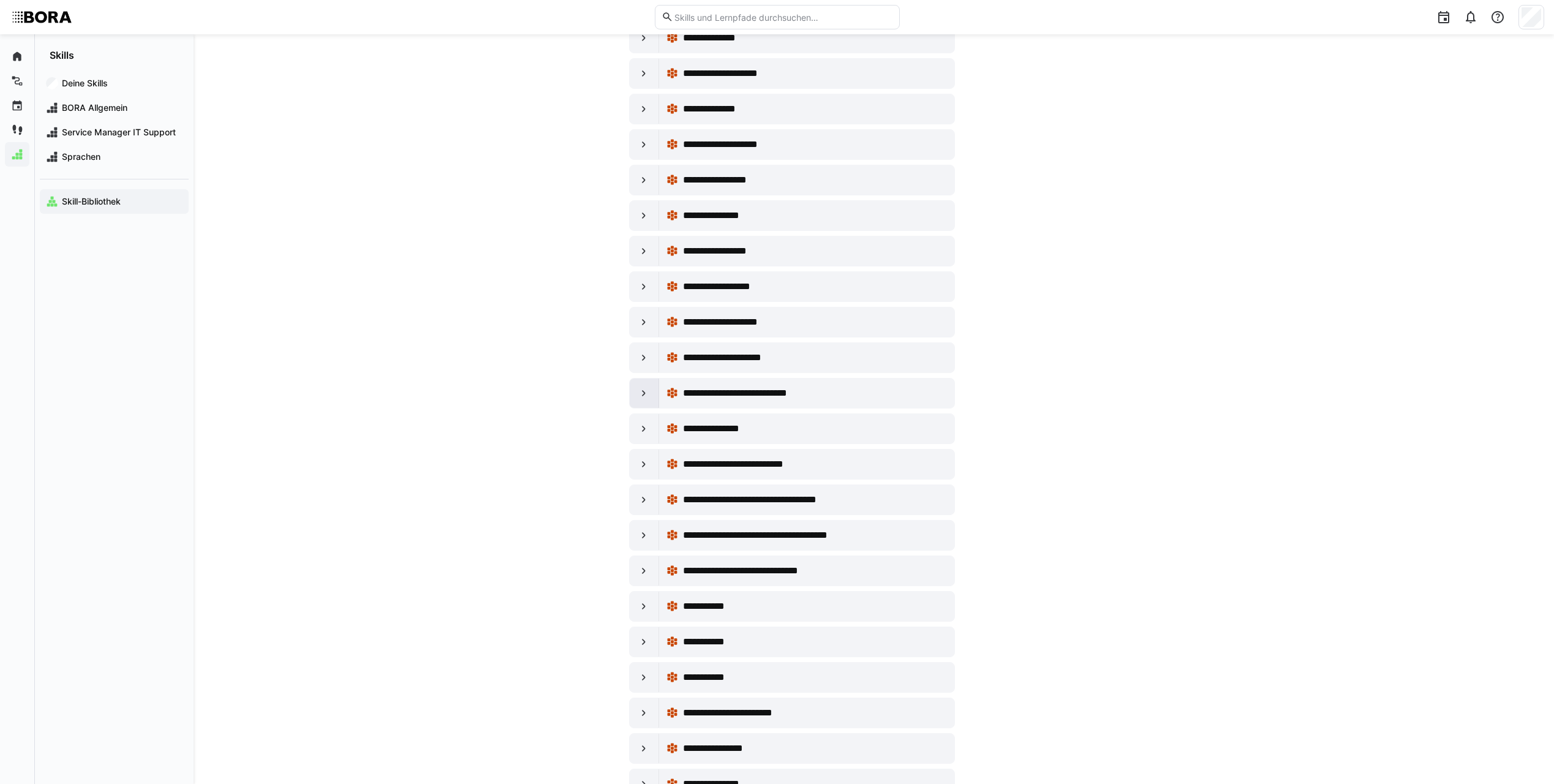 click 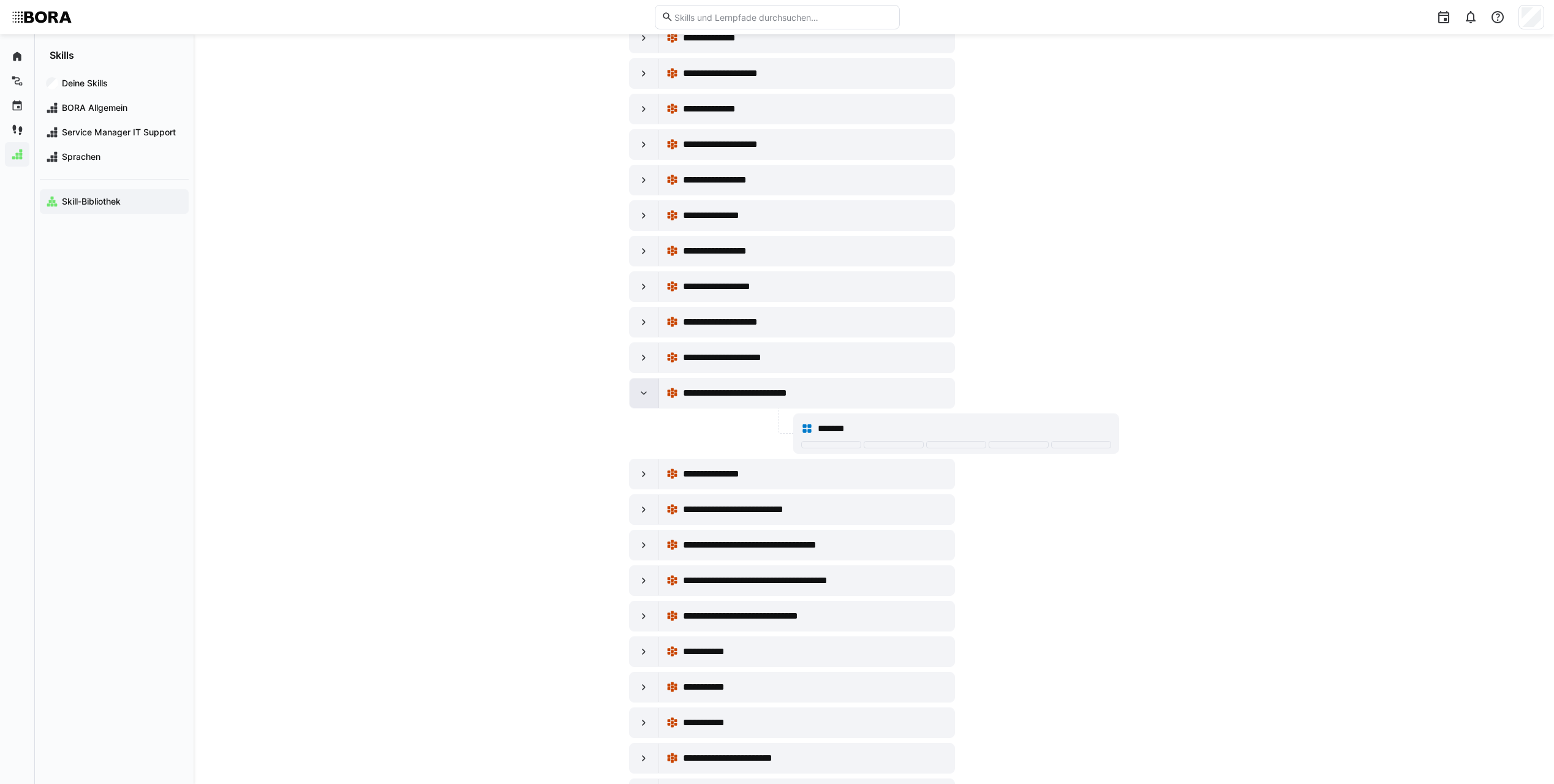 click 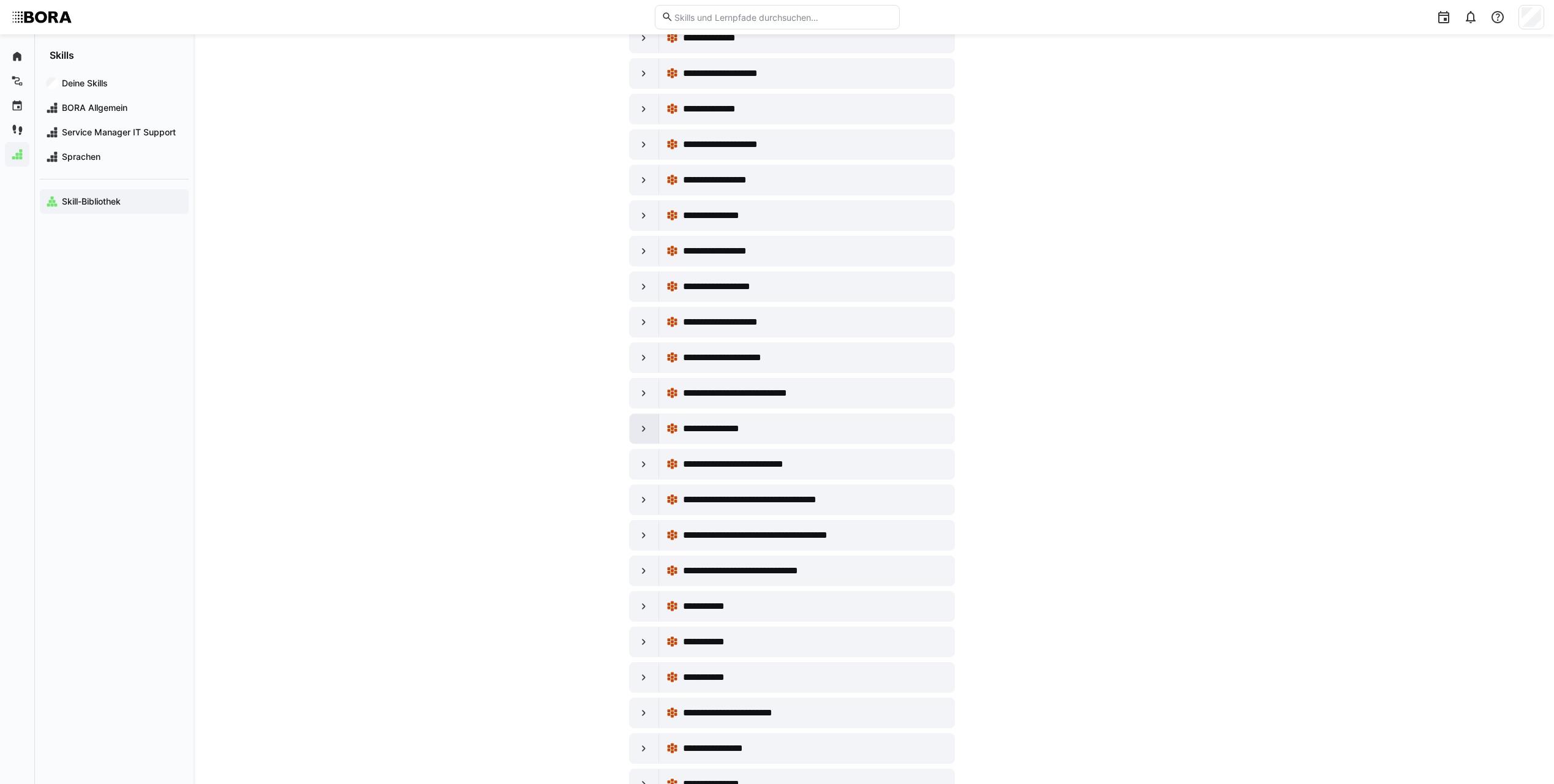 click 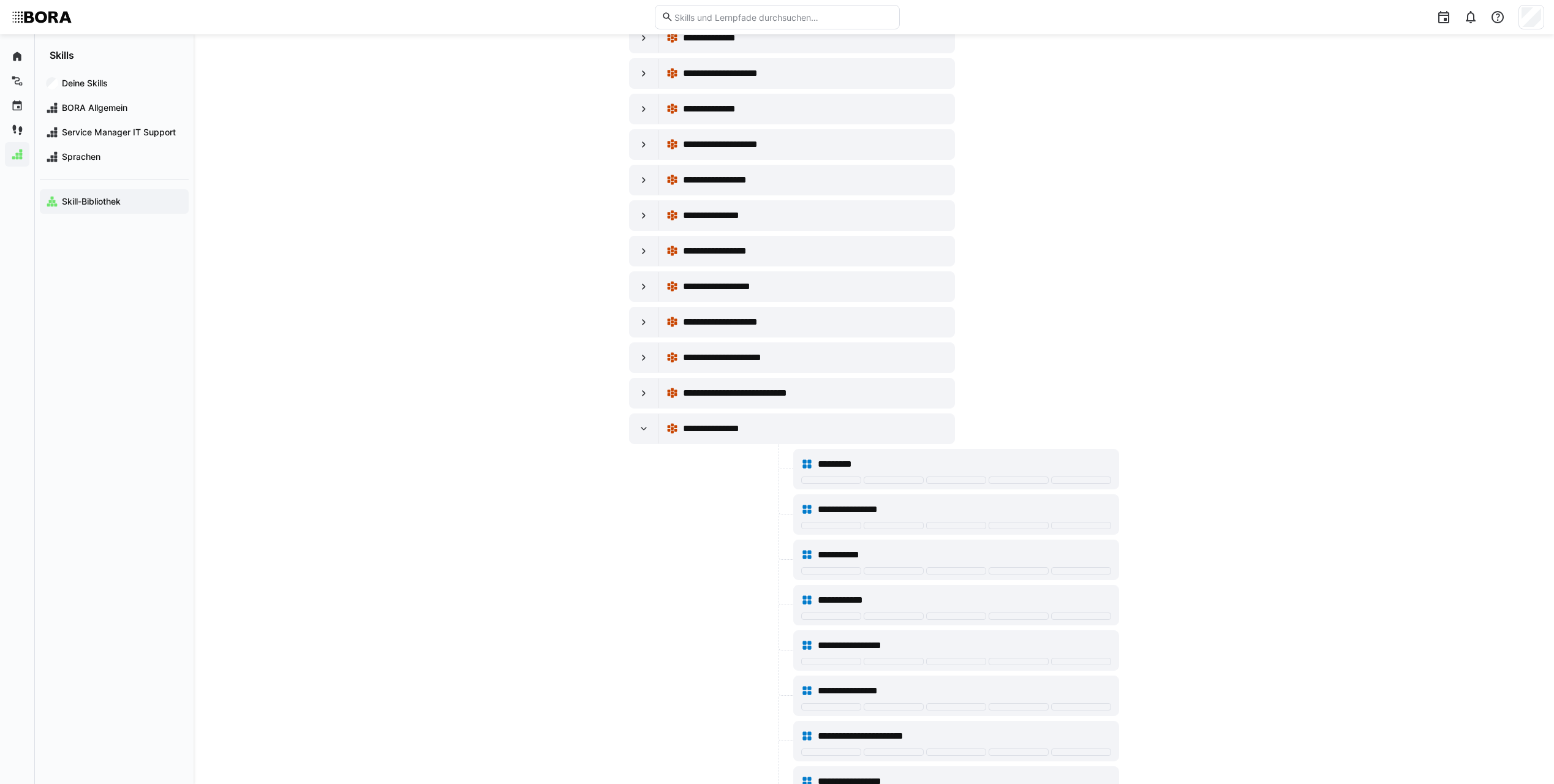 drag, startPoint x: 643, startPoint y: 423, endPoint x: 393, endPoint y: 426, distance: 250.018 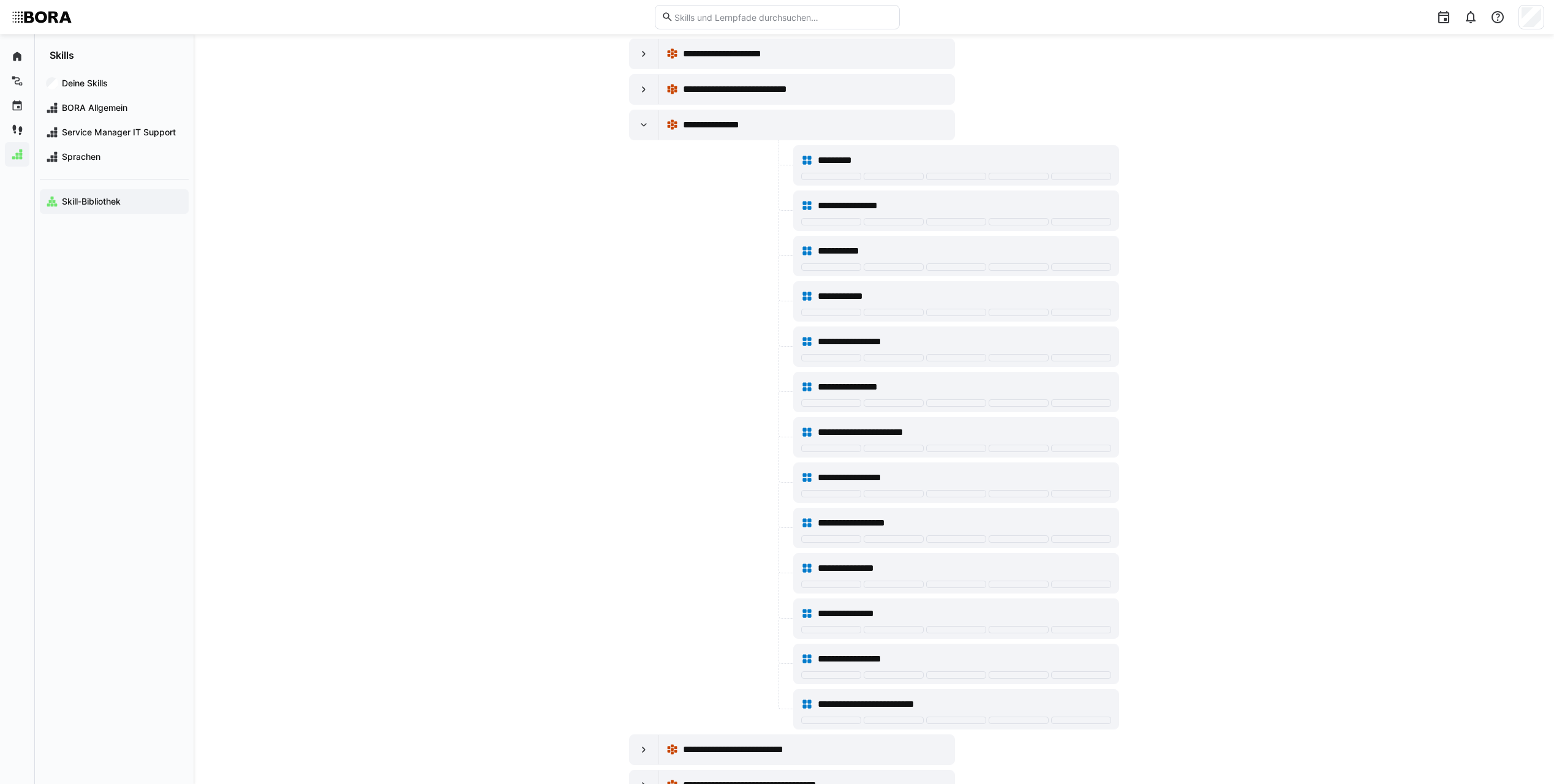 scroll, scrollTop: 1654, scrollLeft: 0, axis: vertical 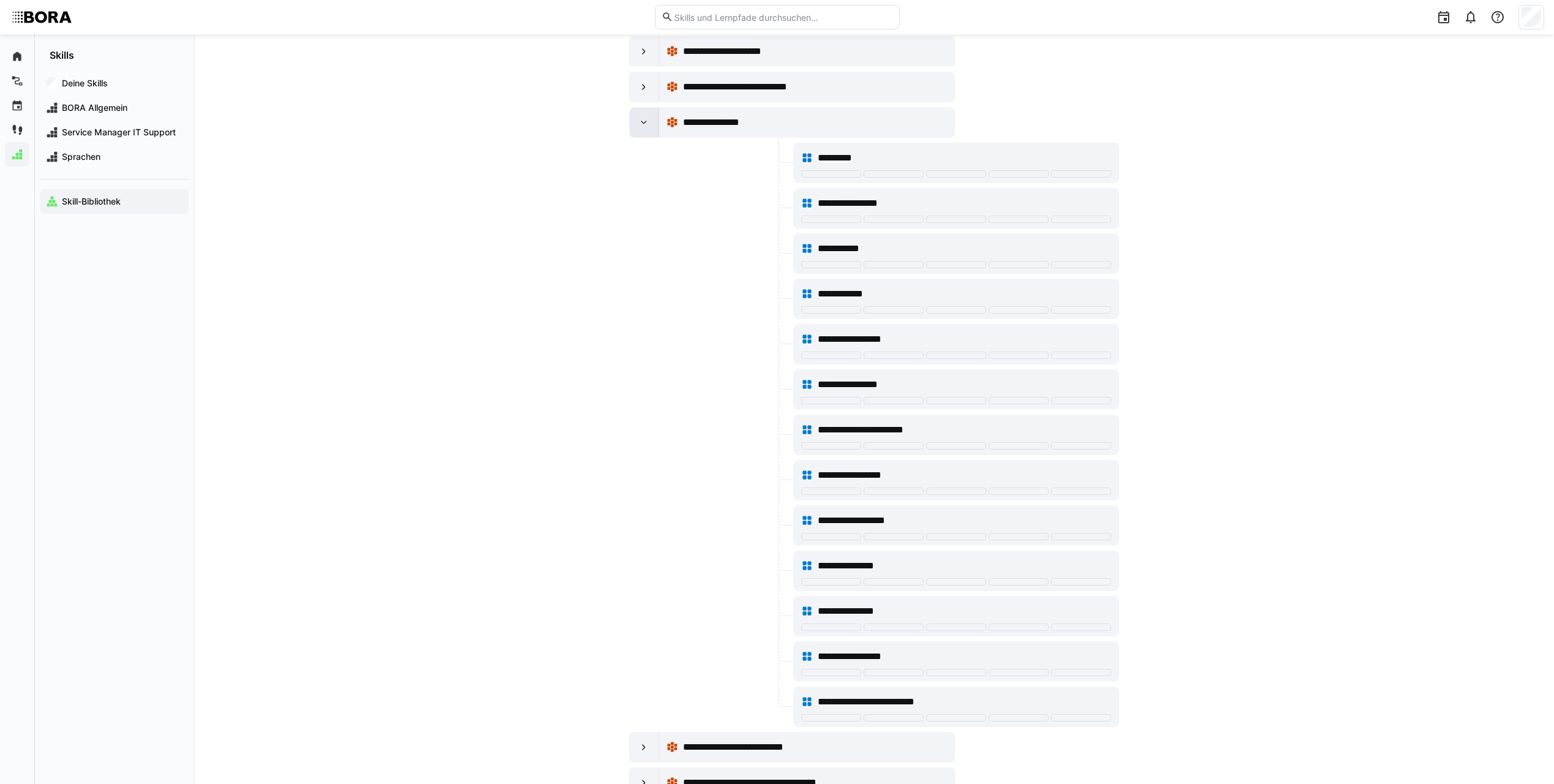 click 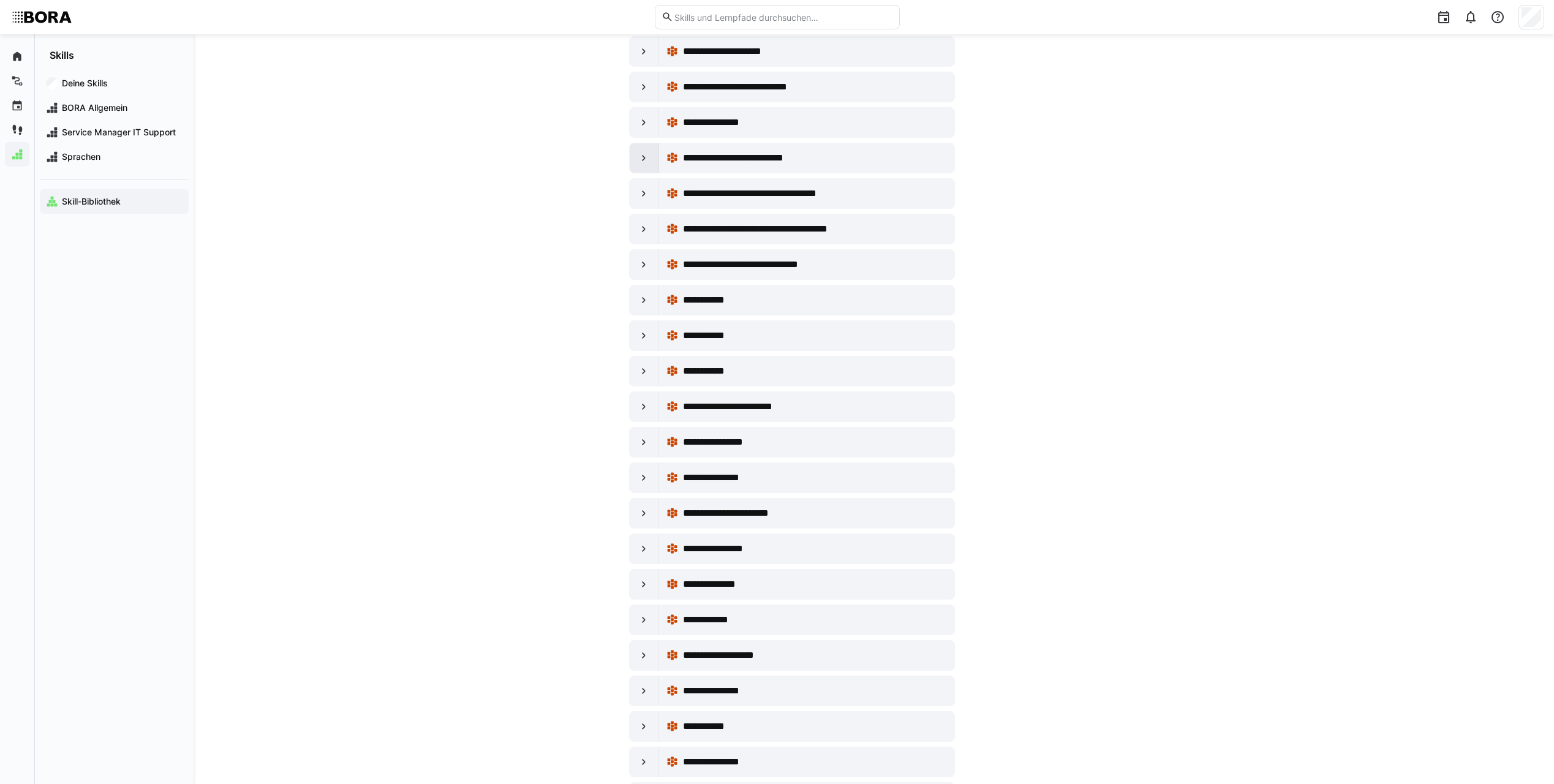 click 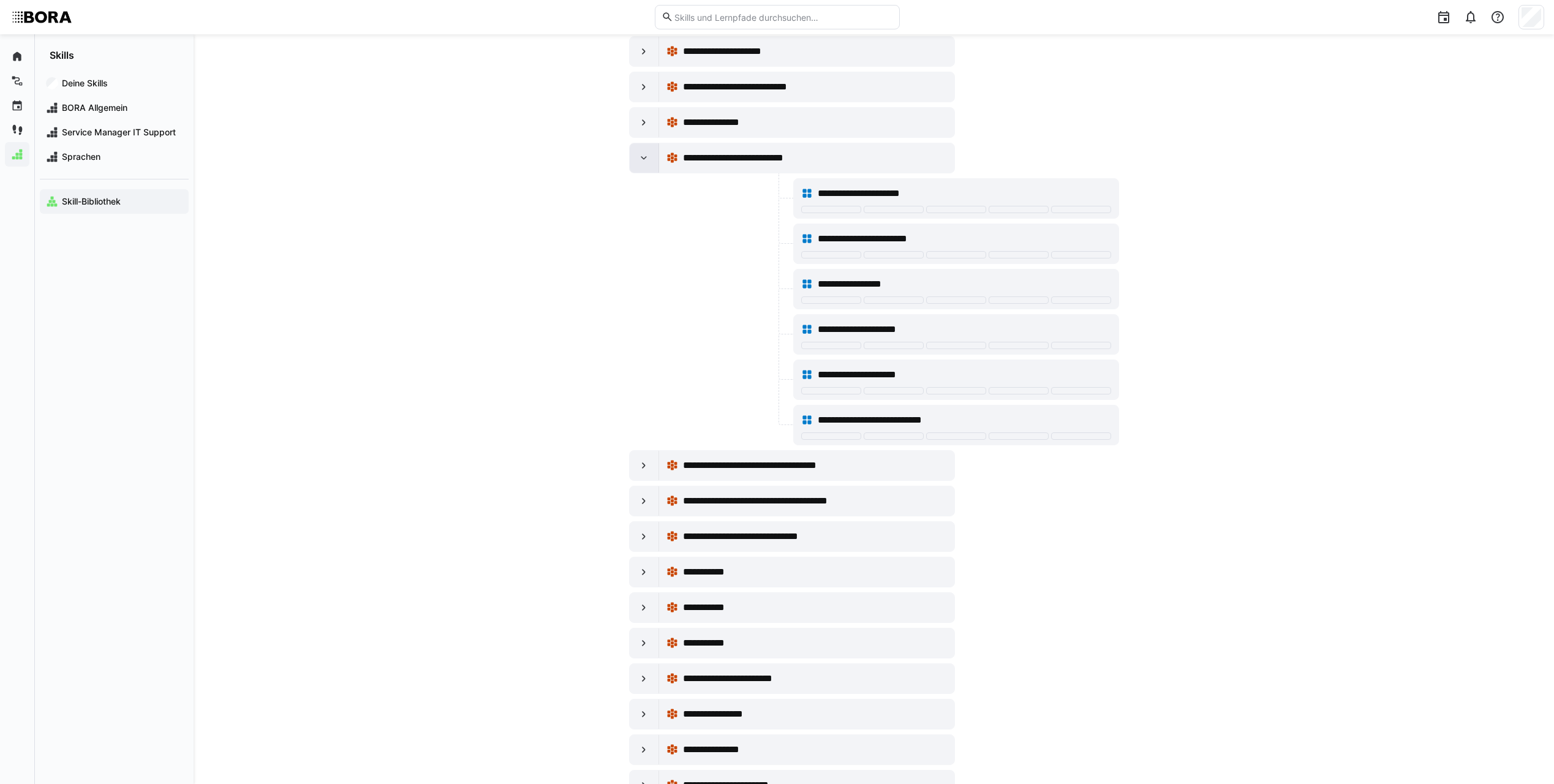 click 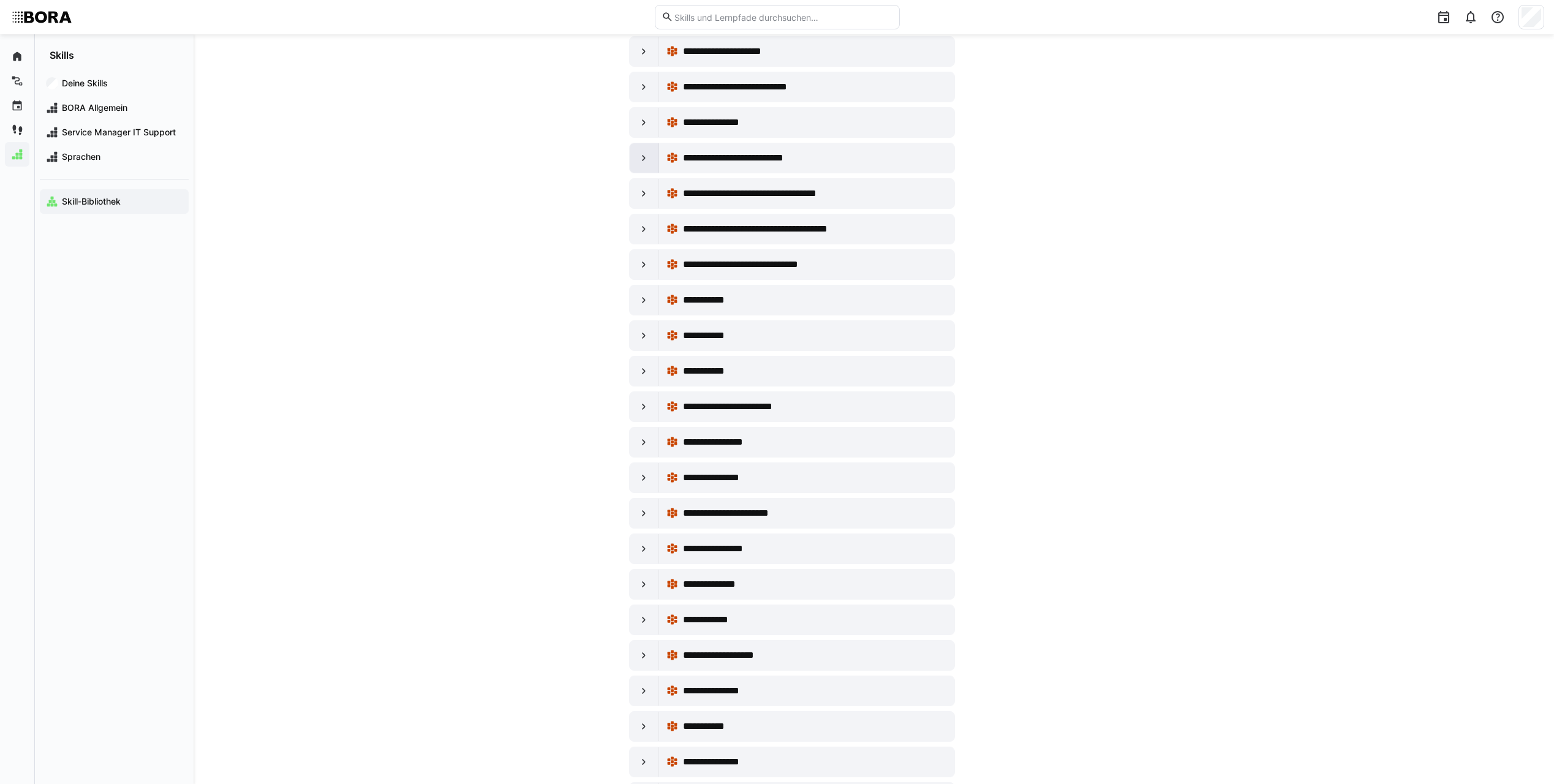 click 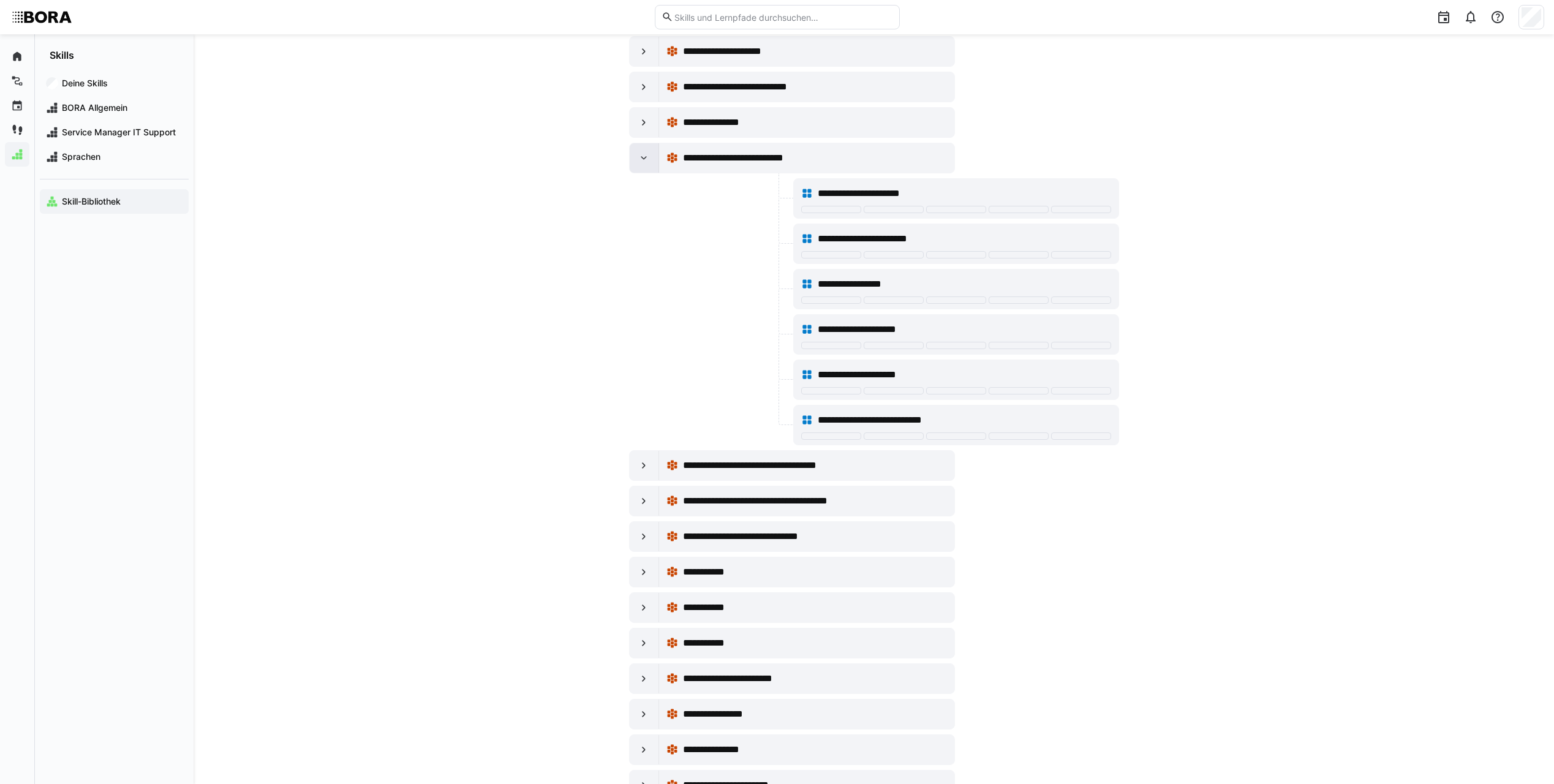 click 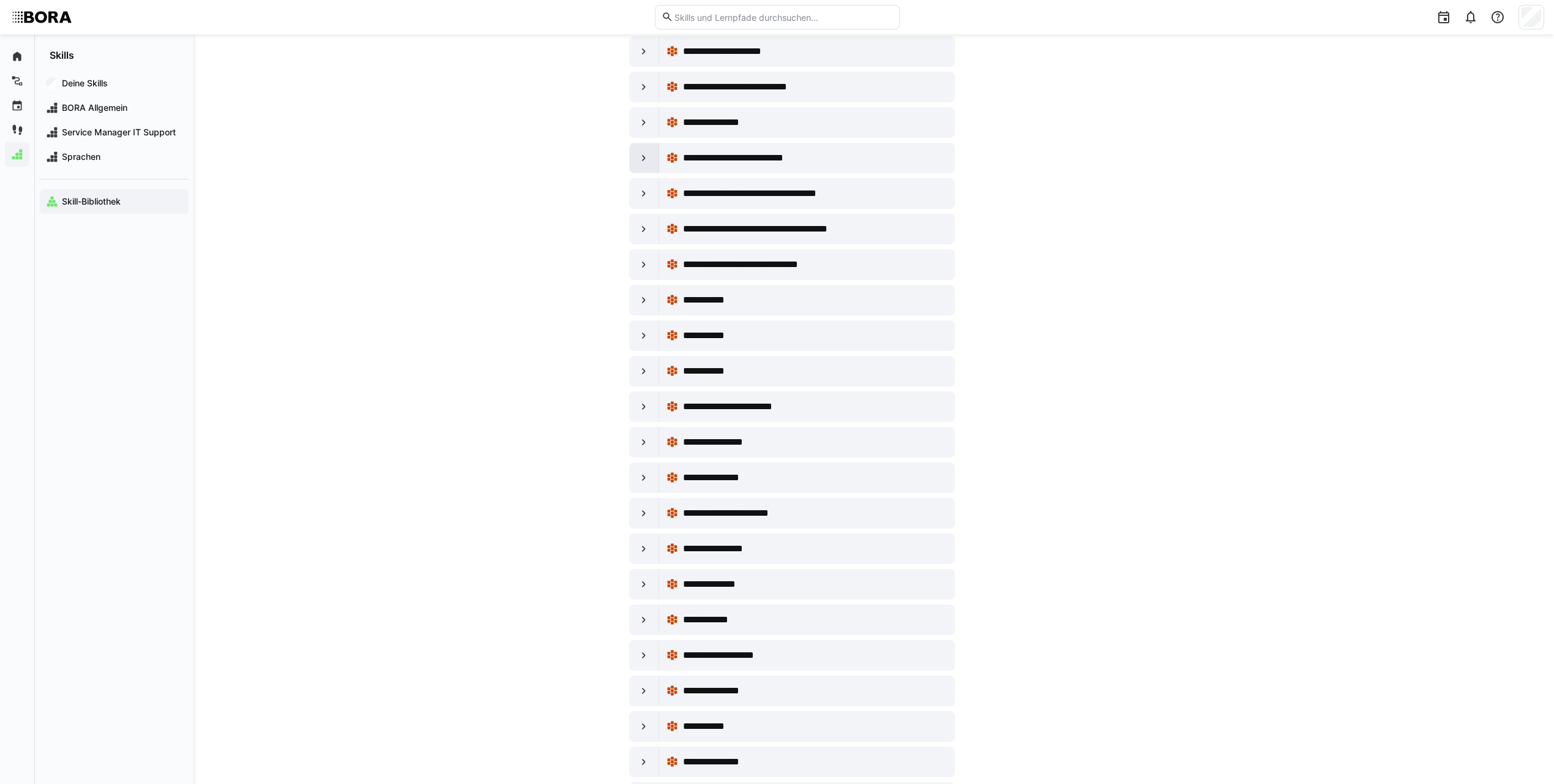 click 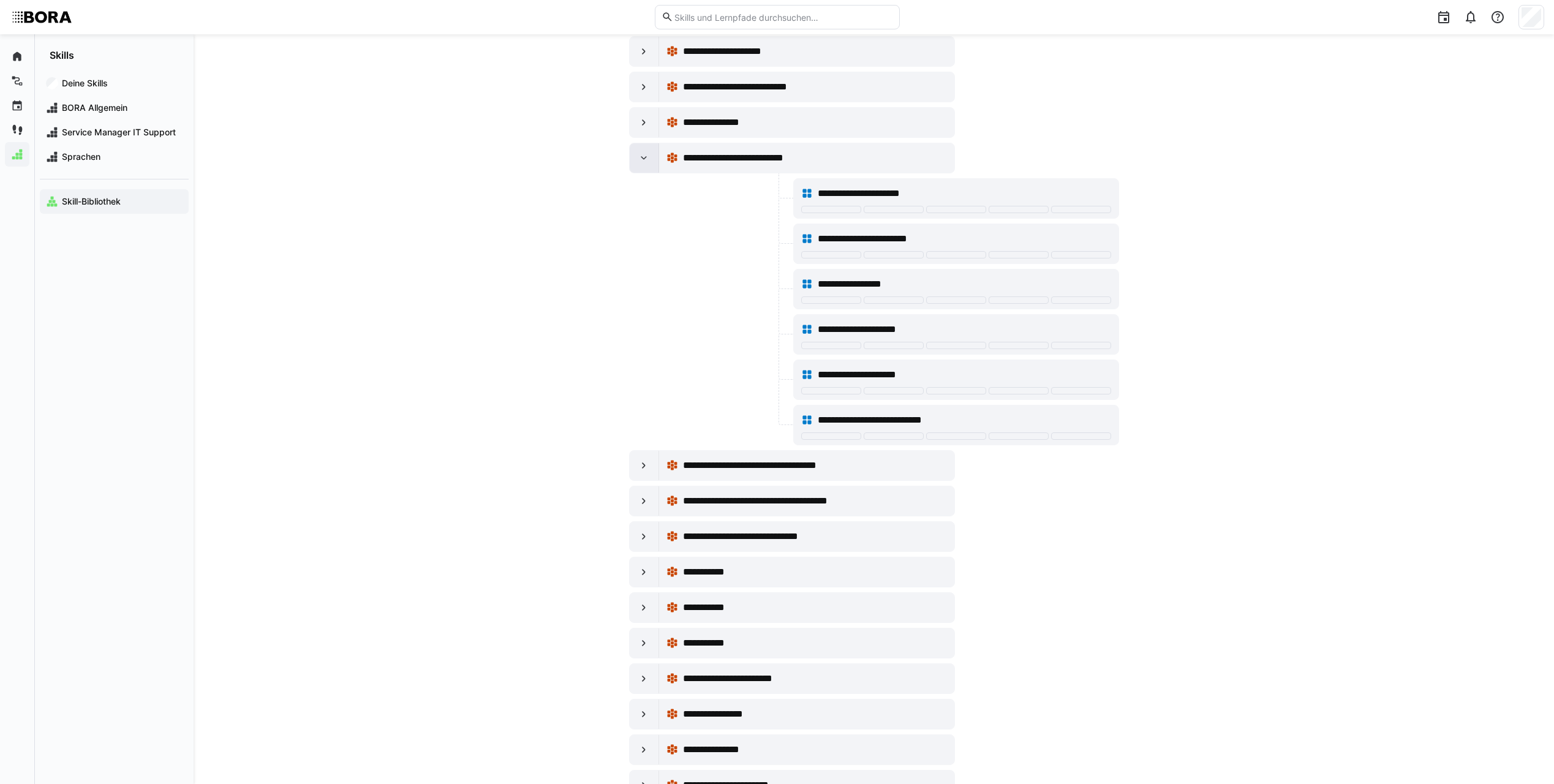 click 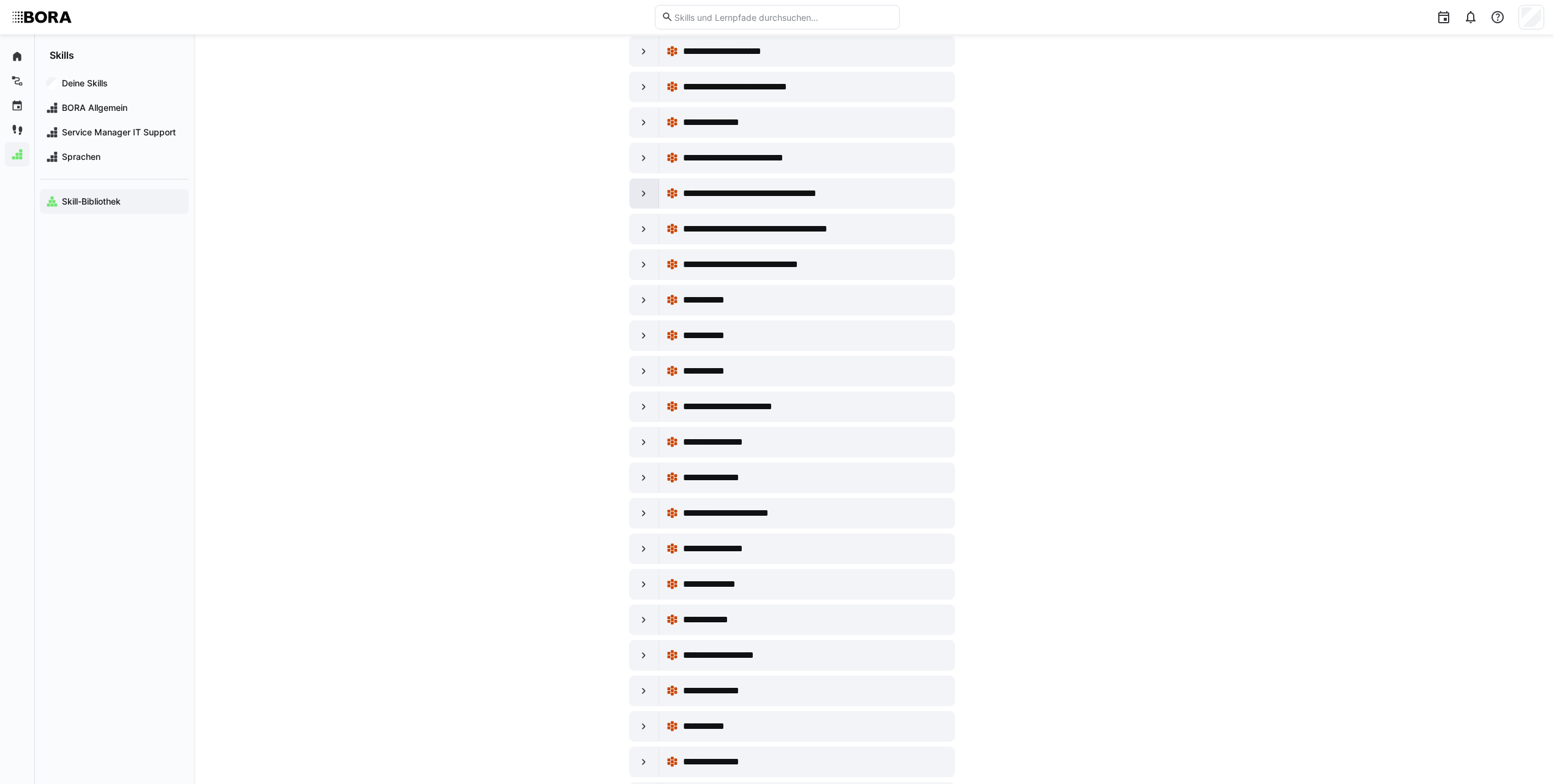click 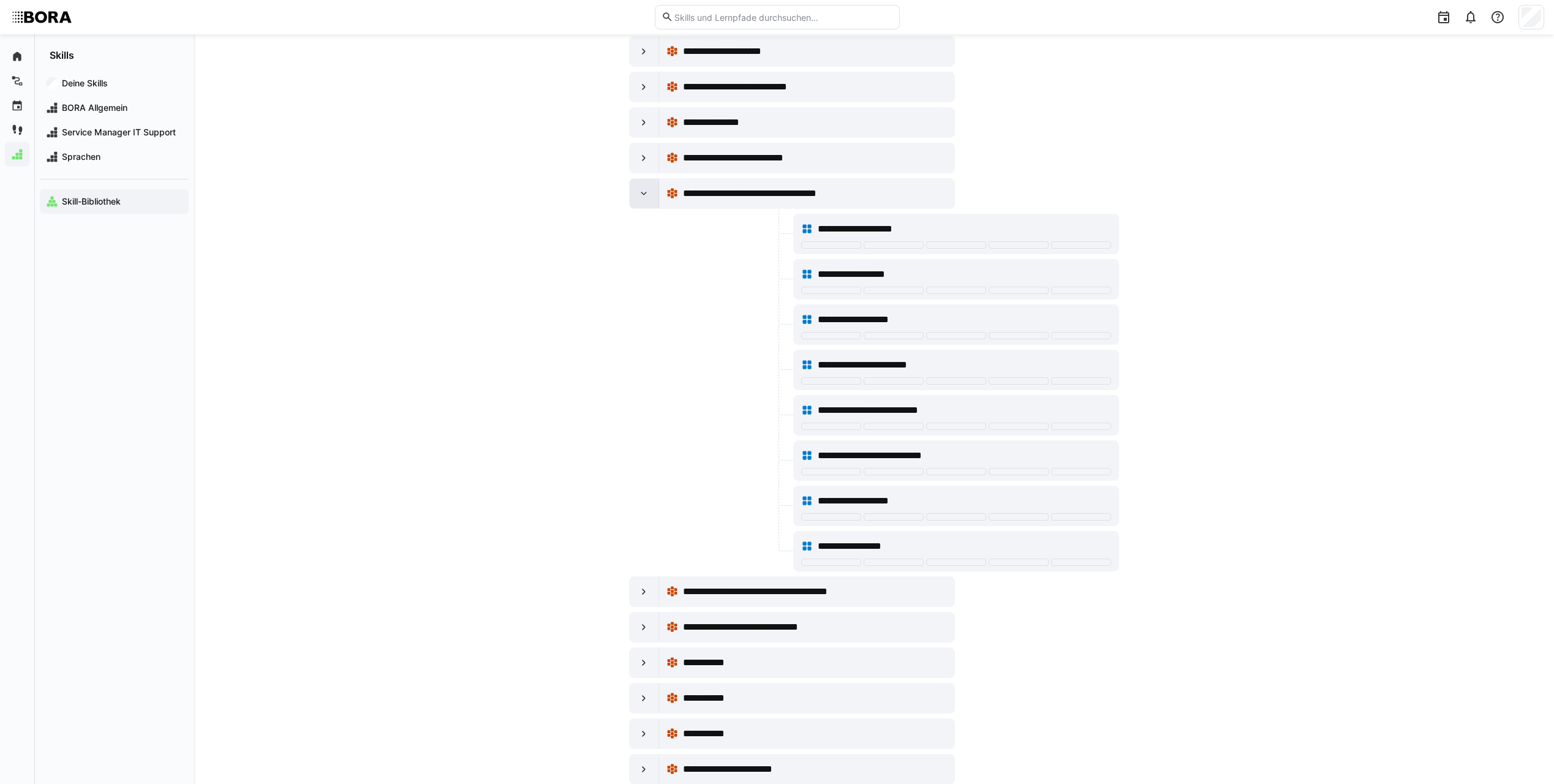 click 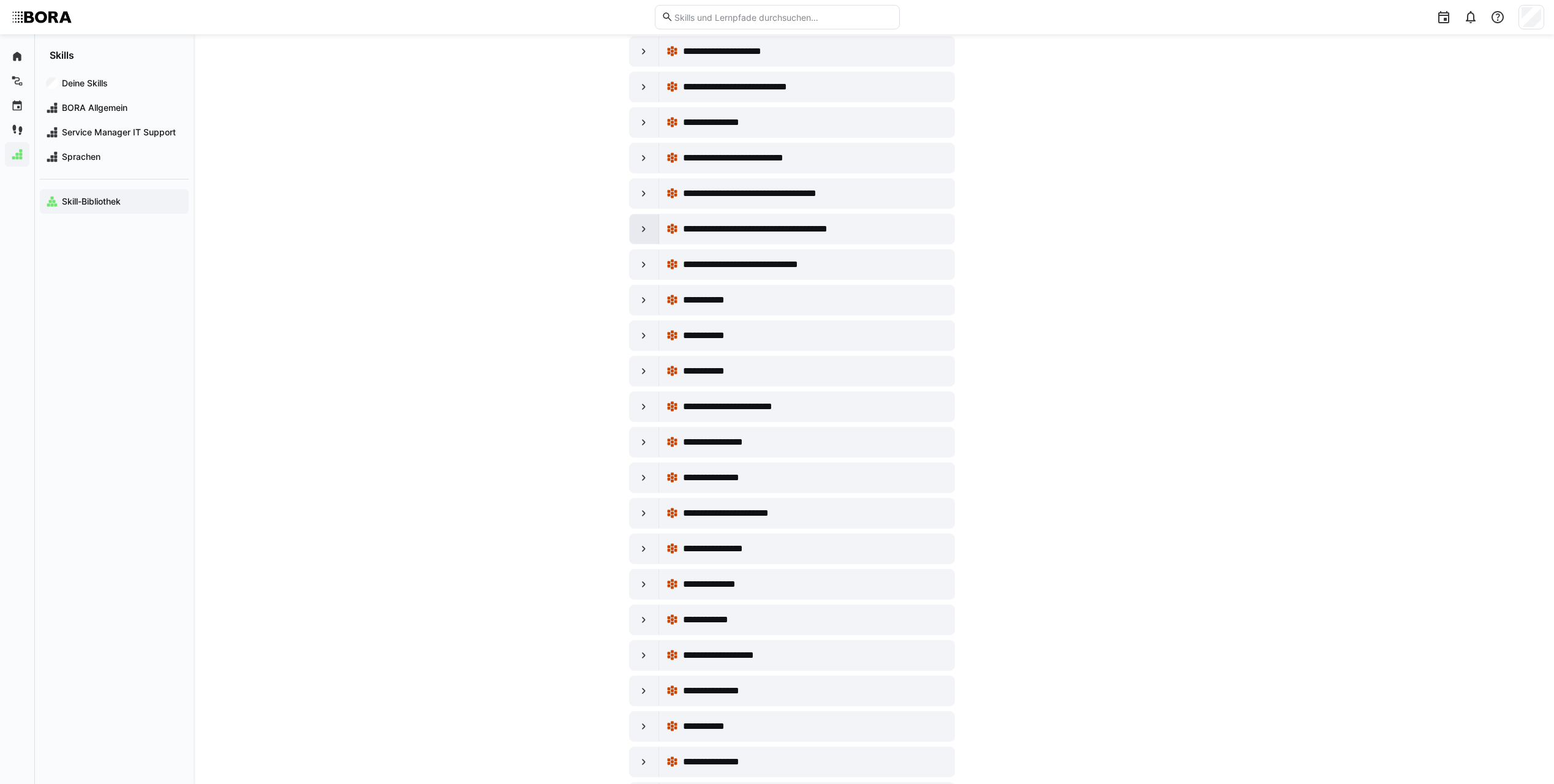 click 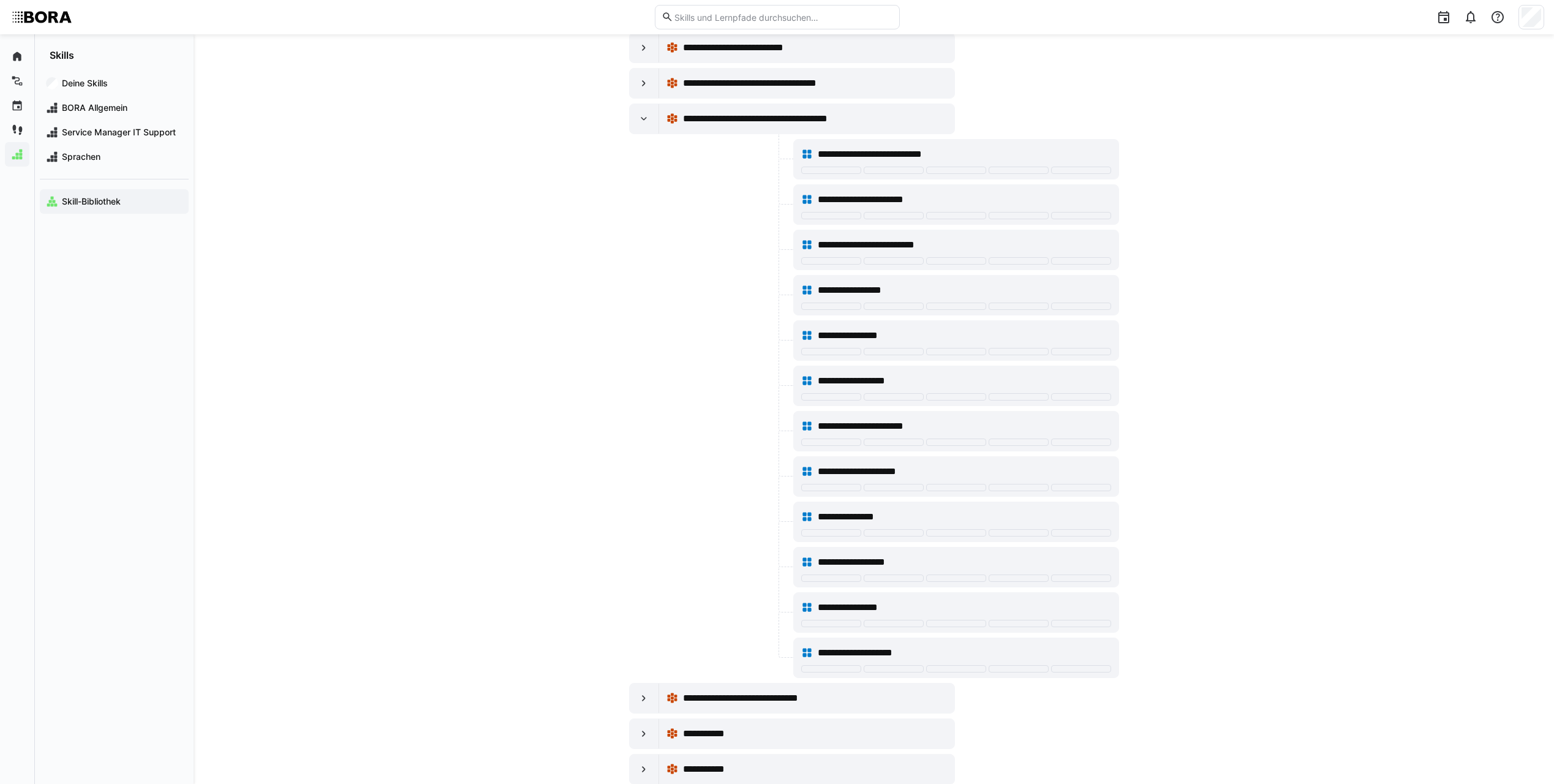 scroll, scrollTop: 1715, scrollLeft: 0, axis: vertical 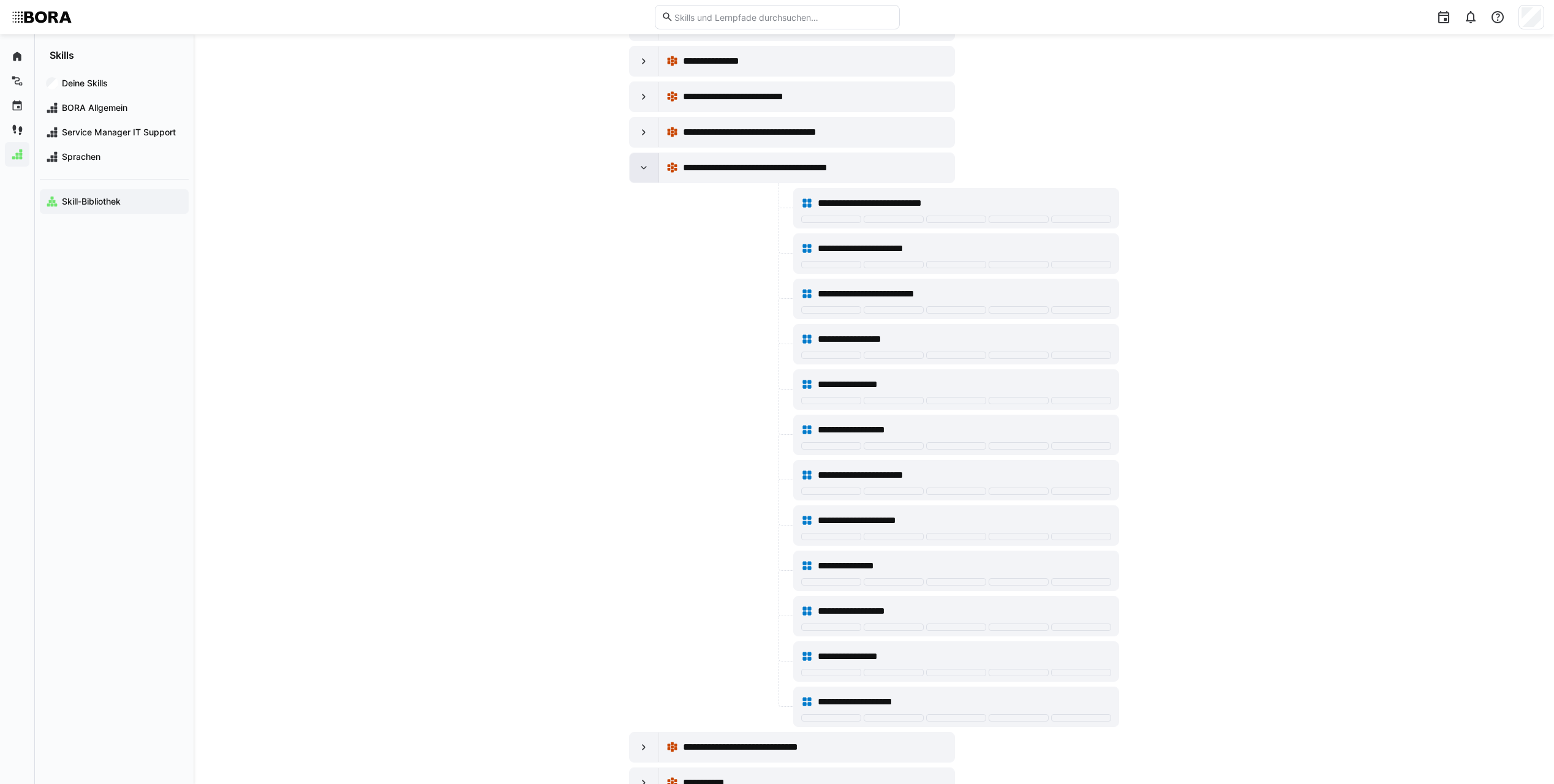 click 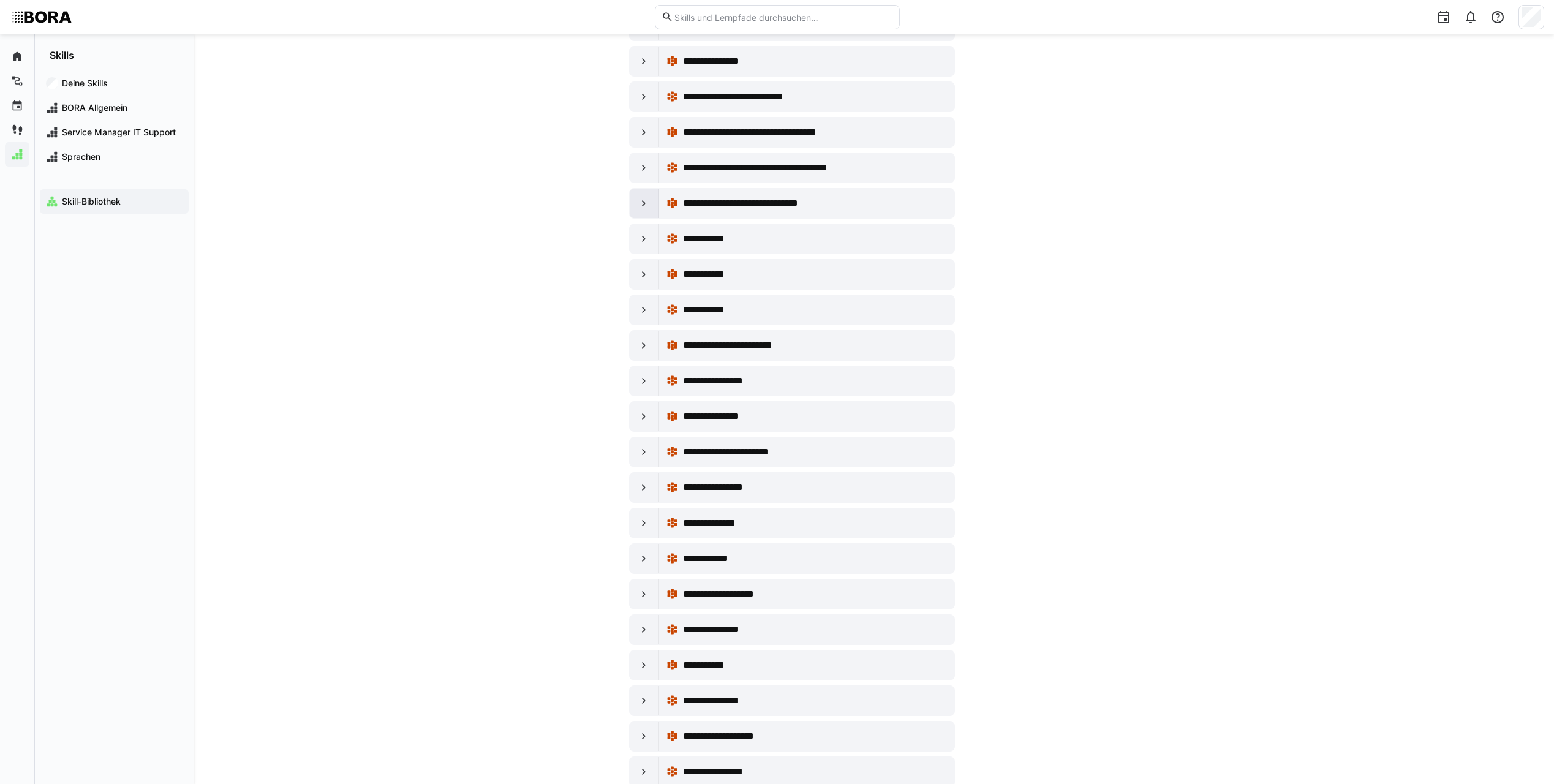 click 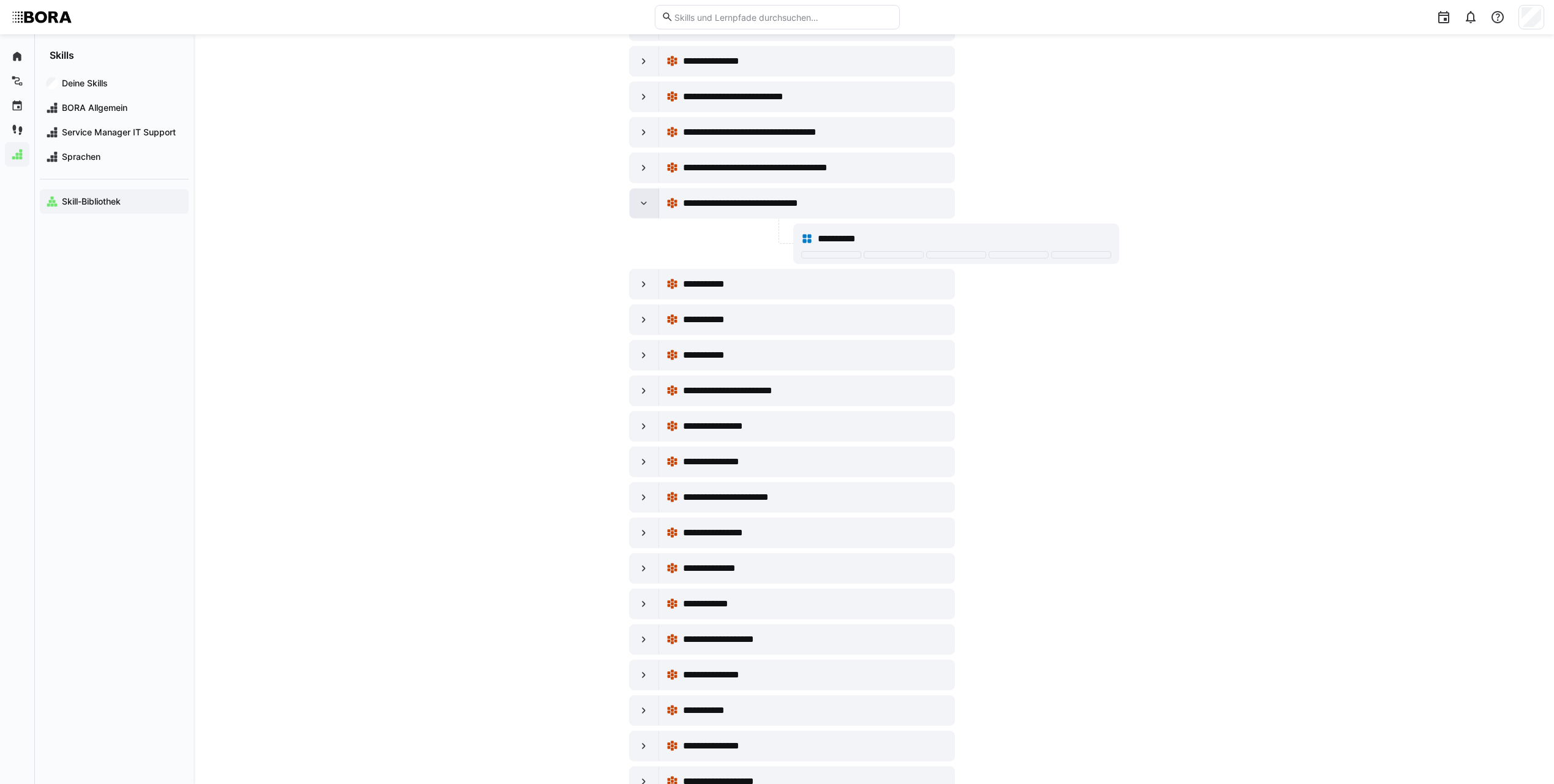 click 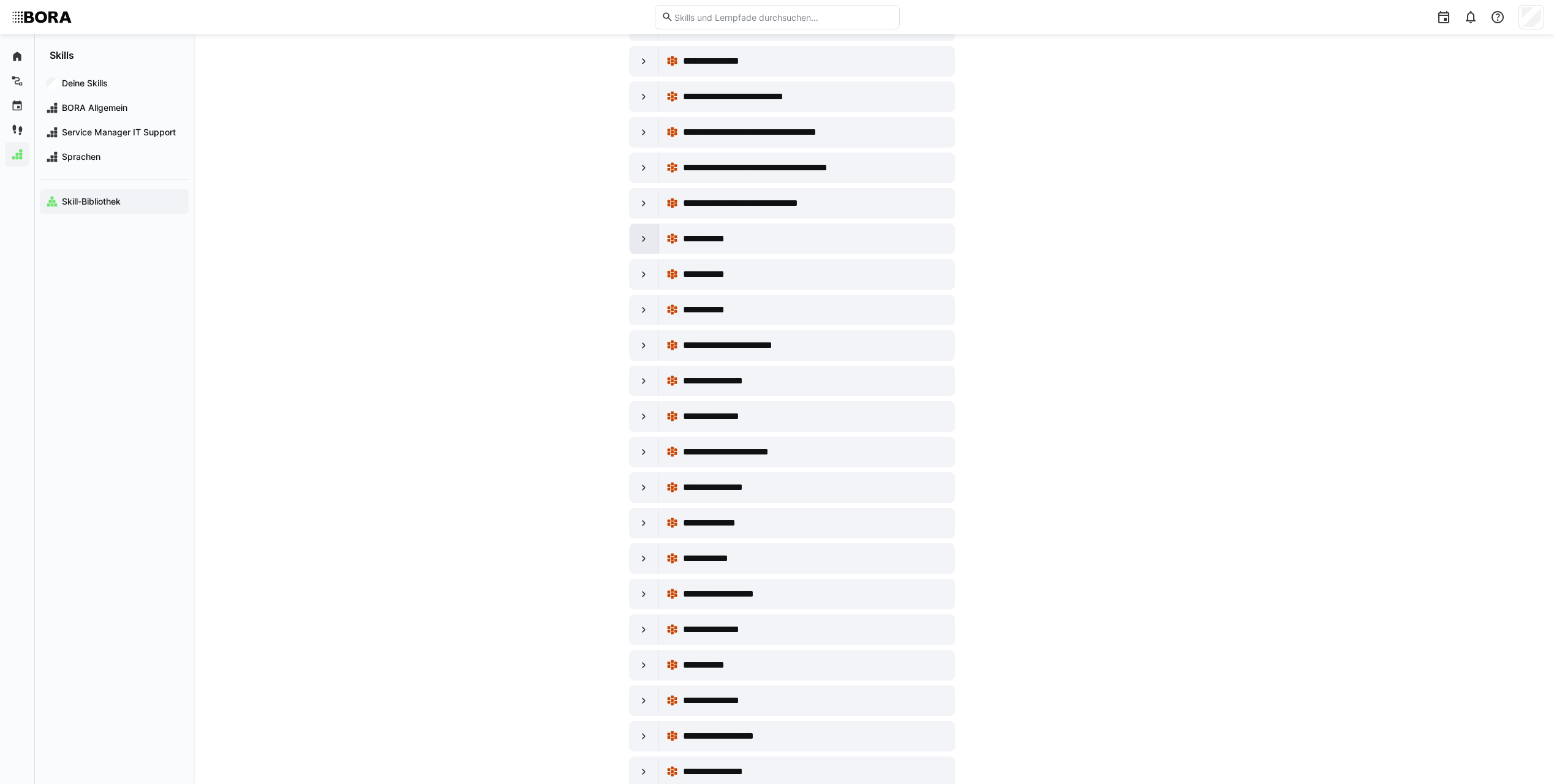 click 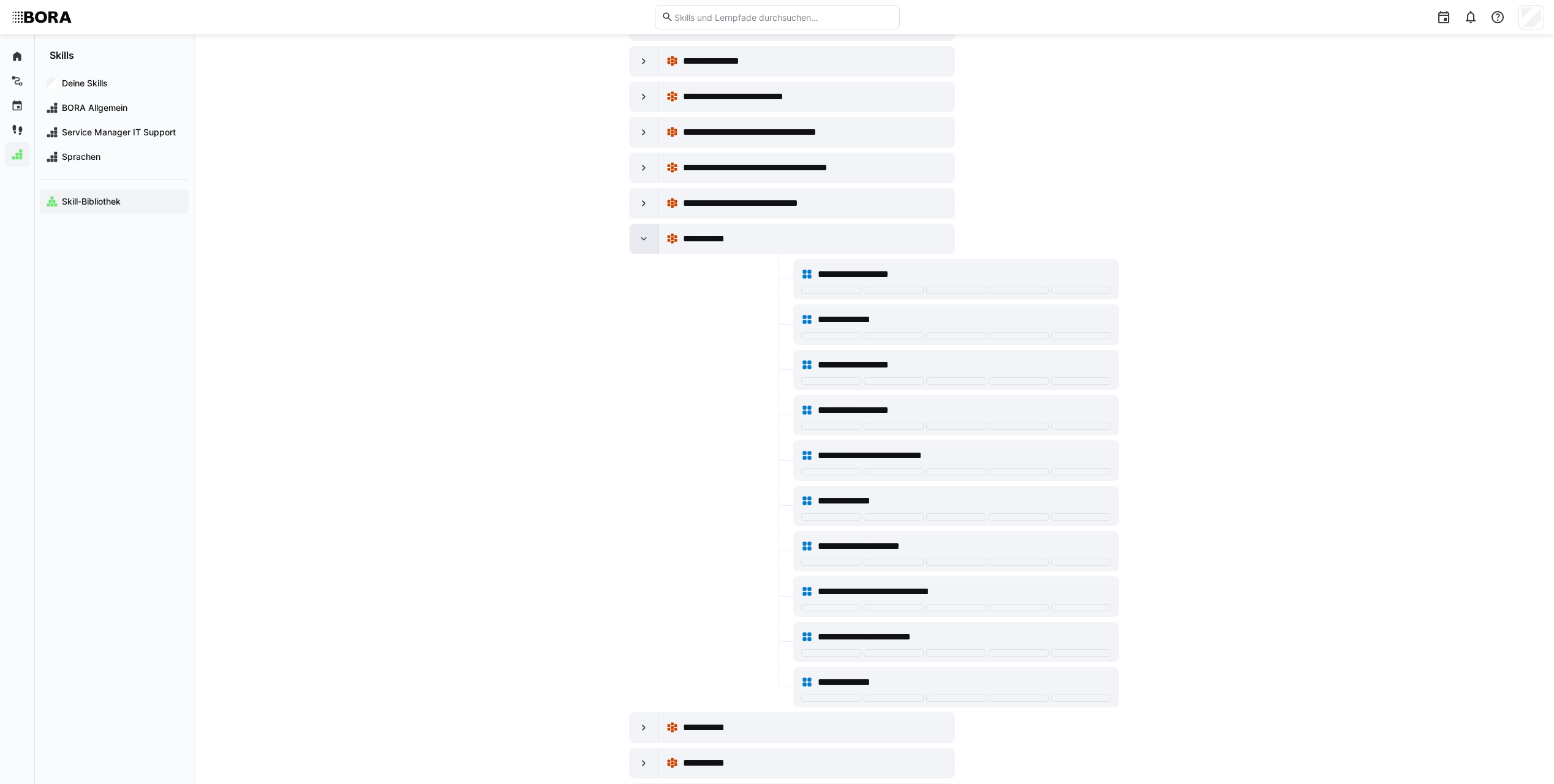 click 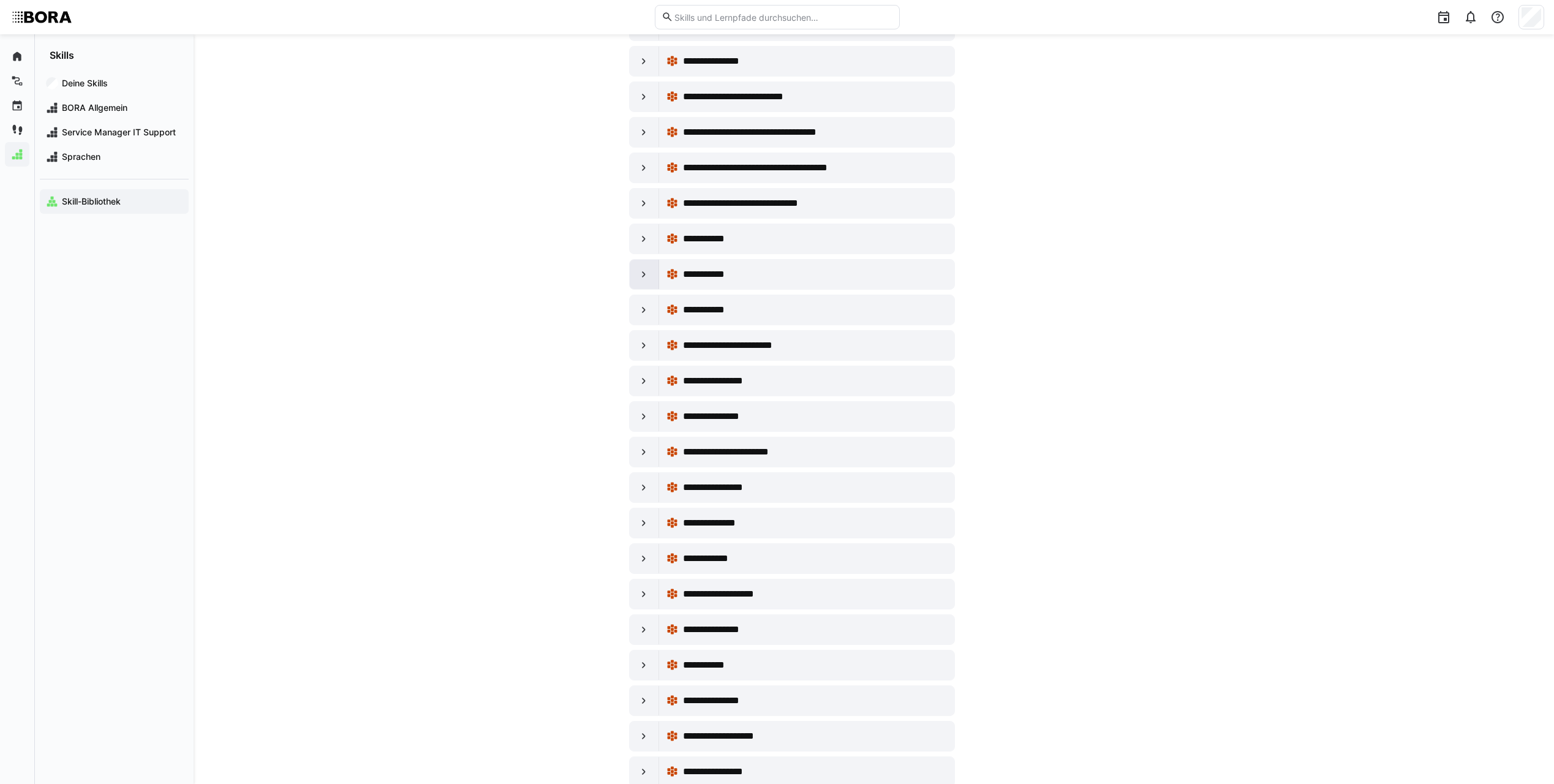 click 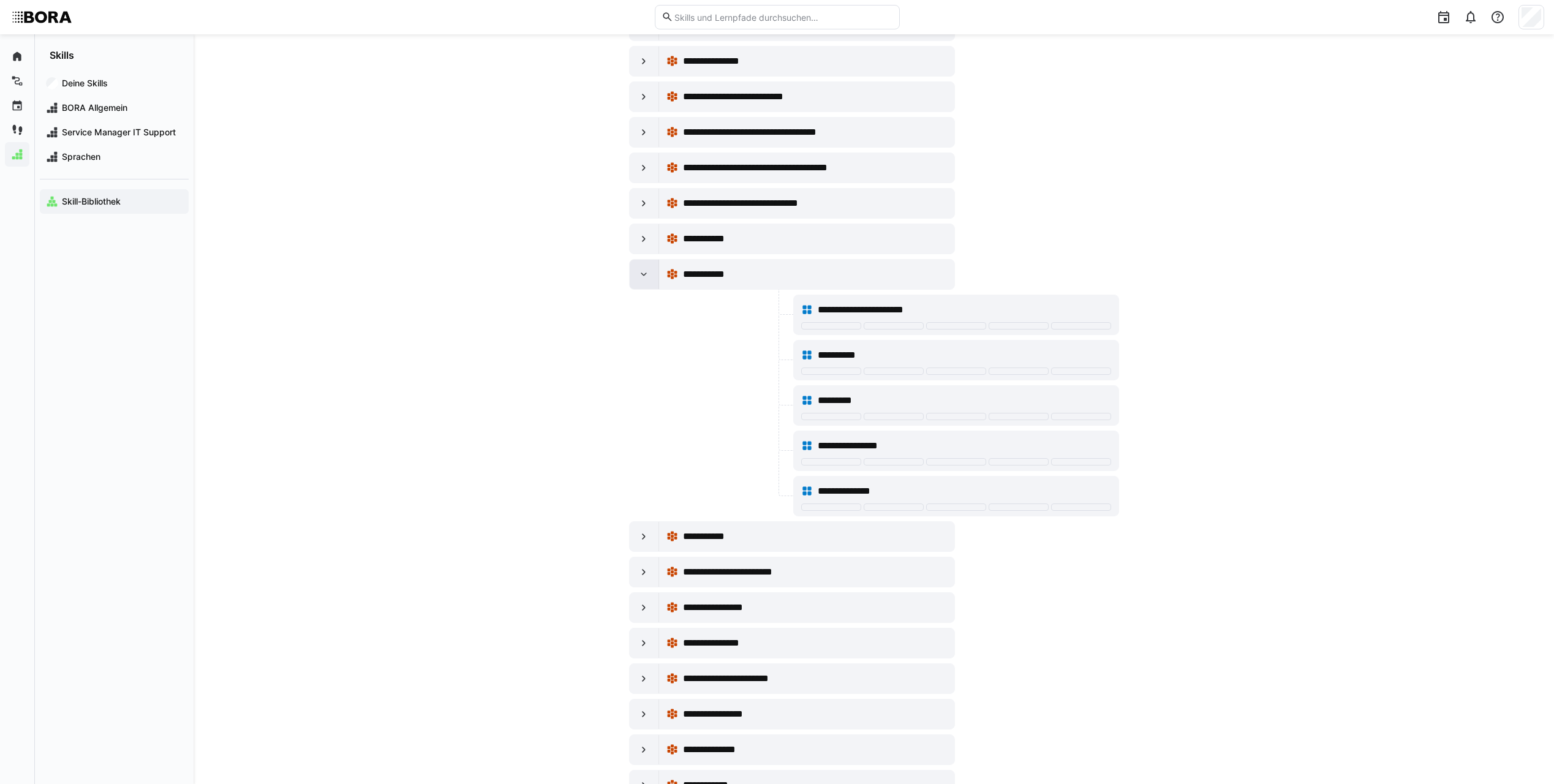 click 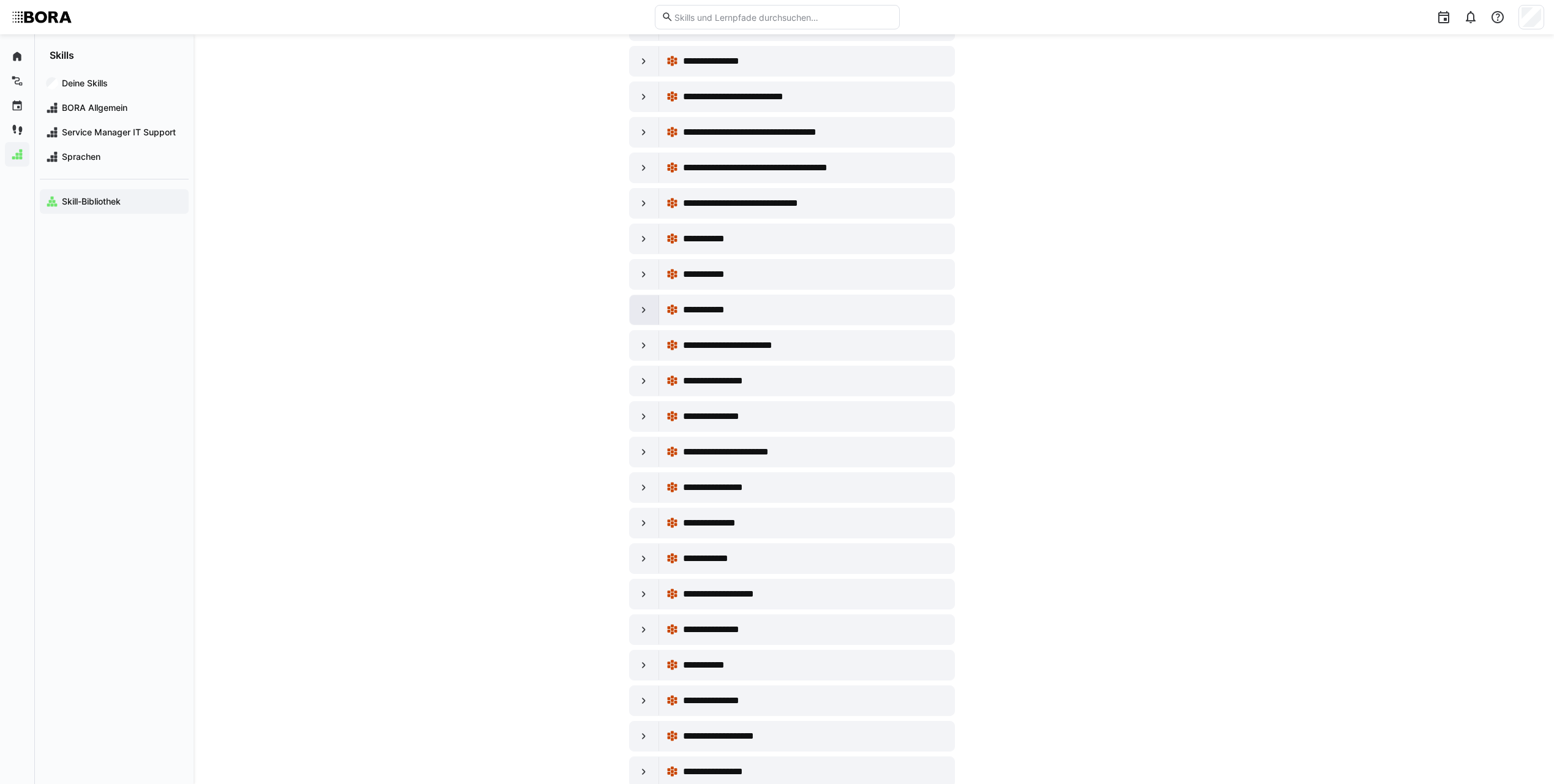 click 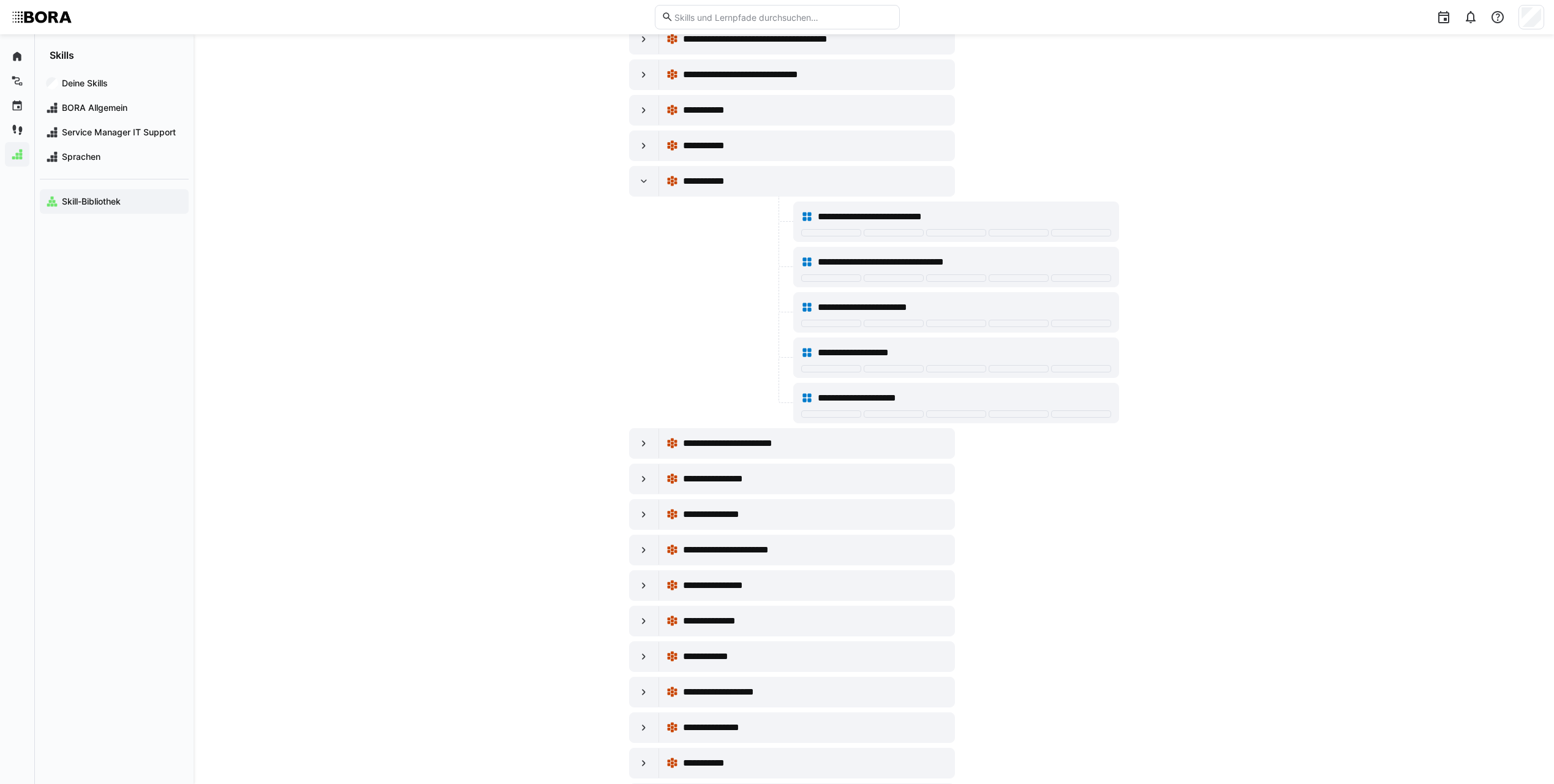 scroll, scrollTop: 1899, scrollLeft: 0, axis: vertical 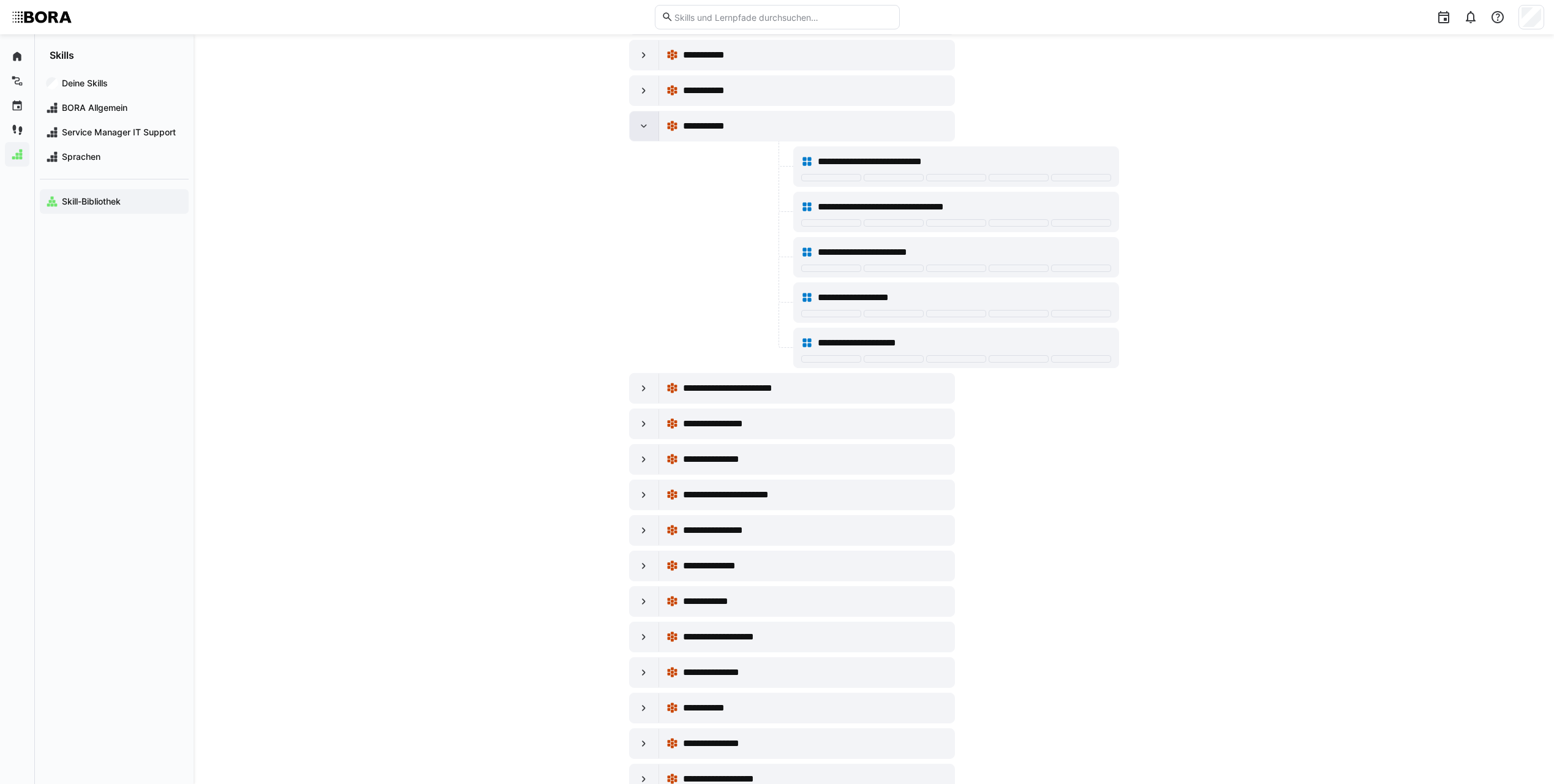 click 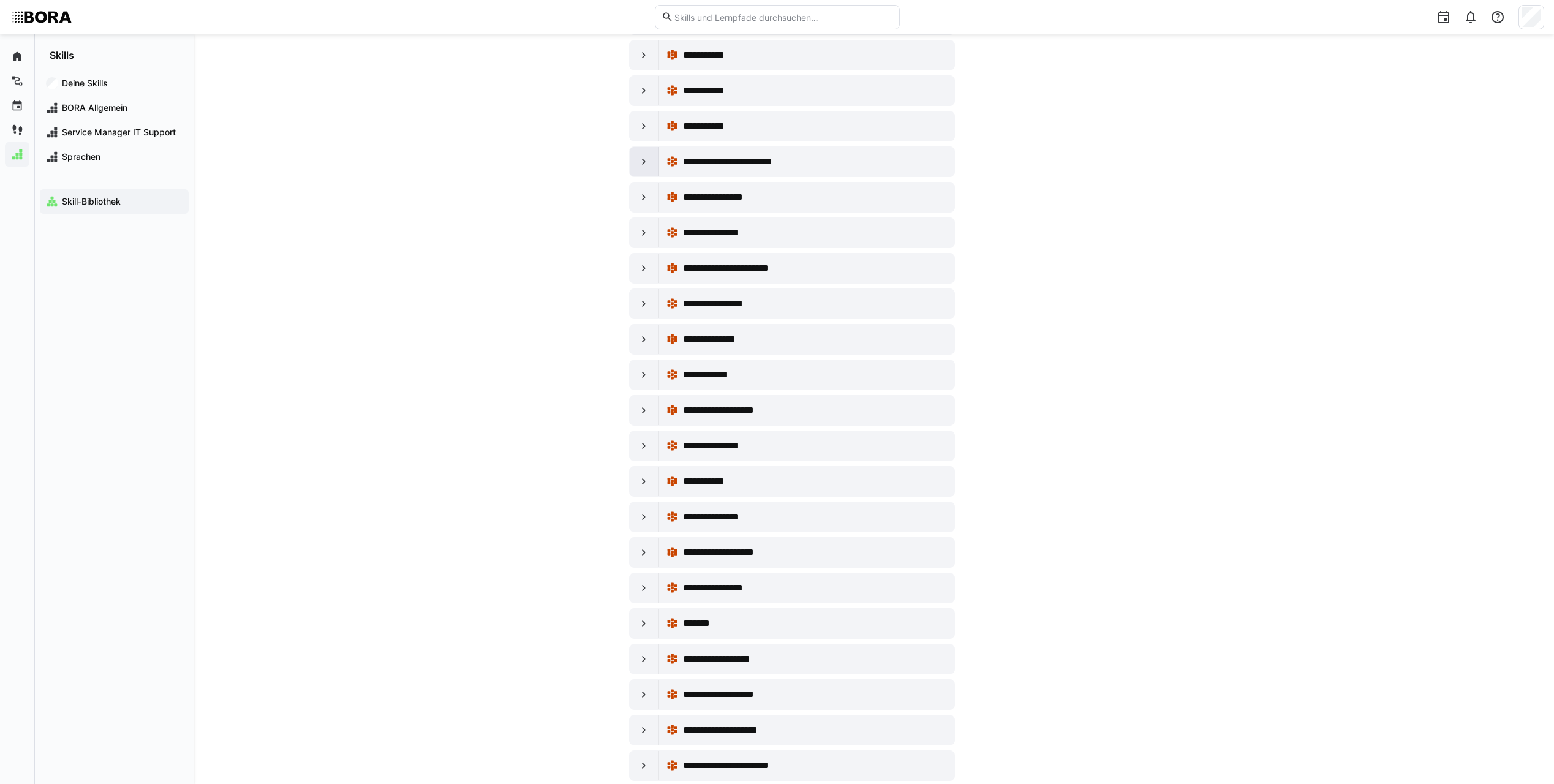 click 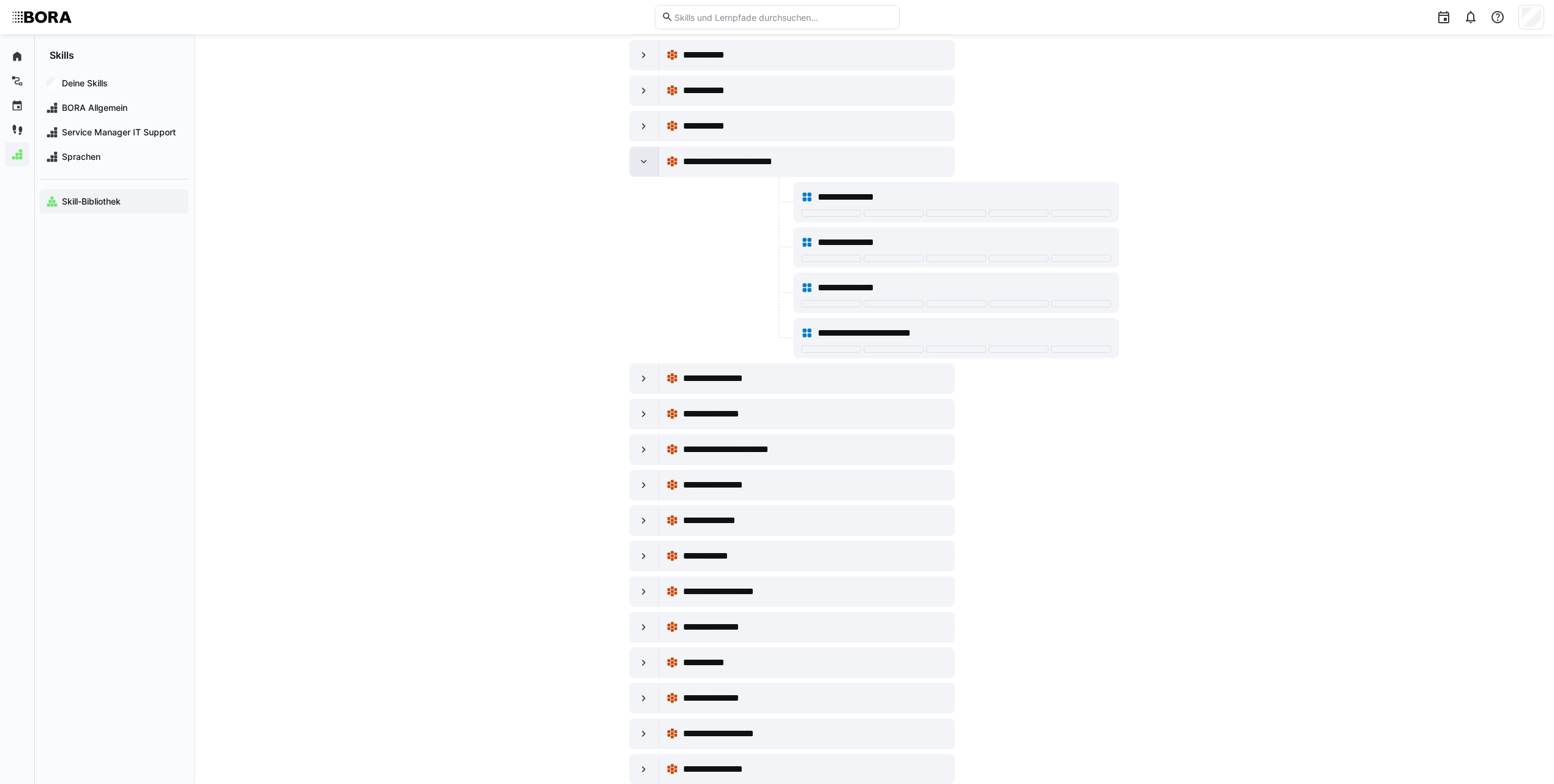 click 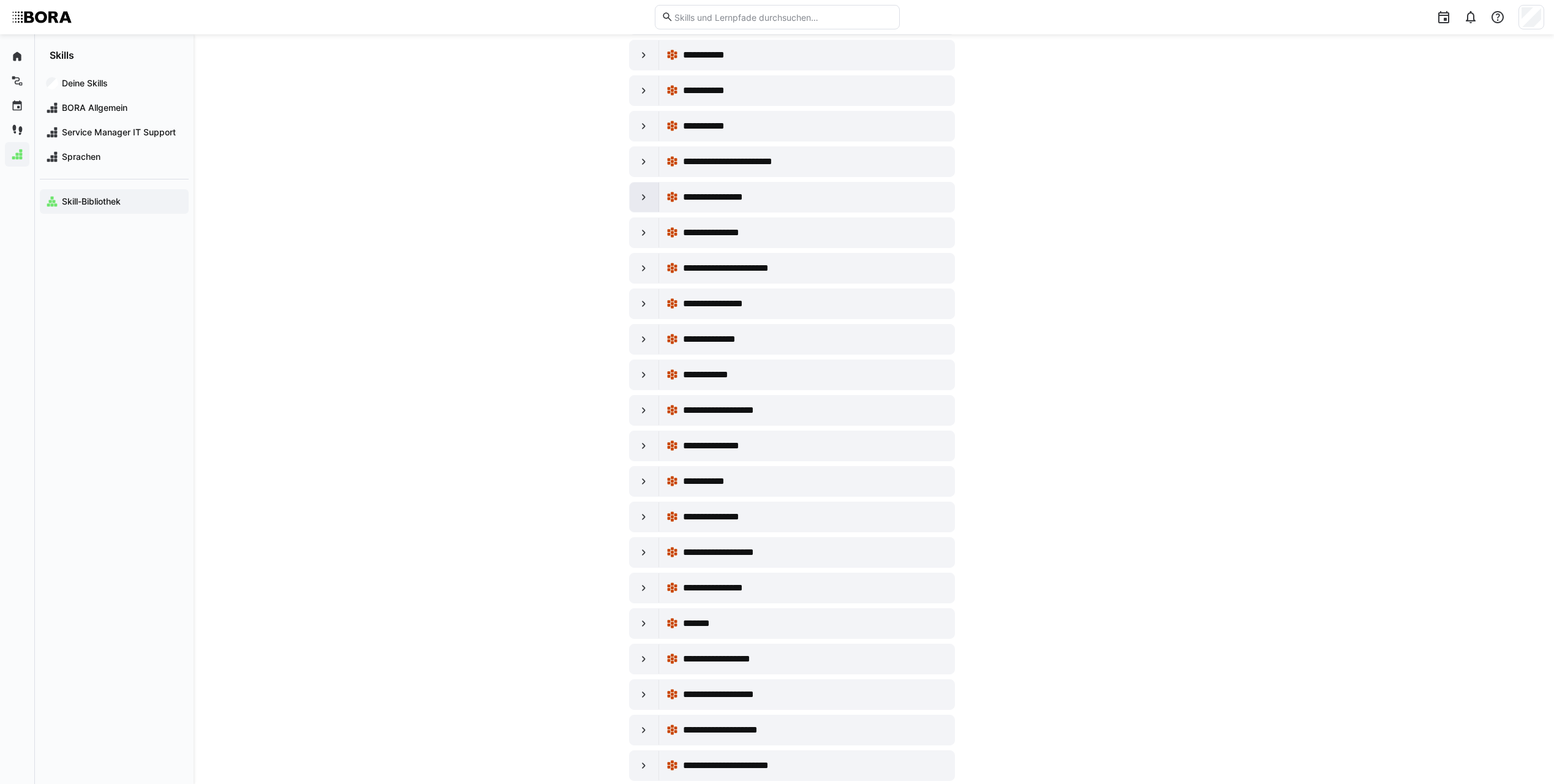 click 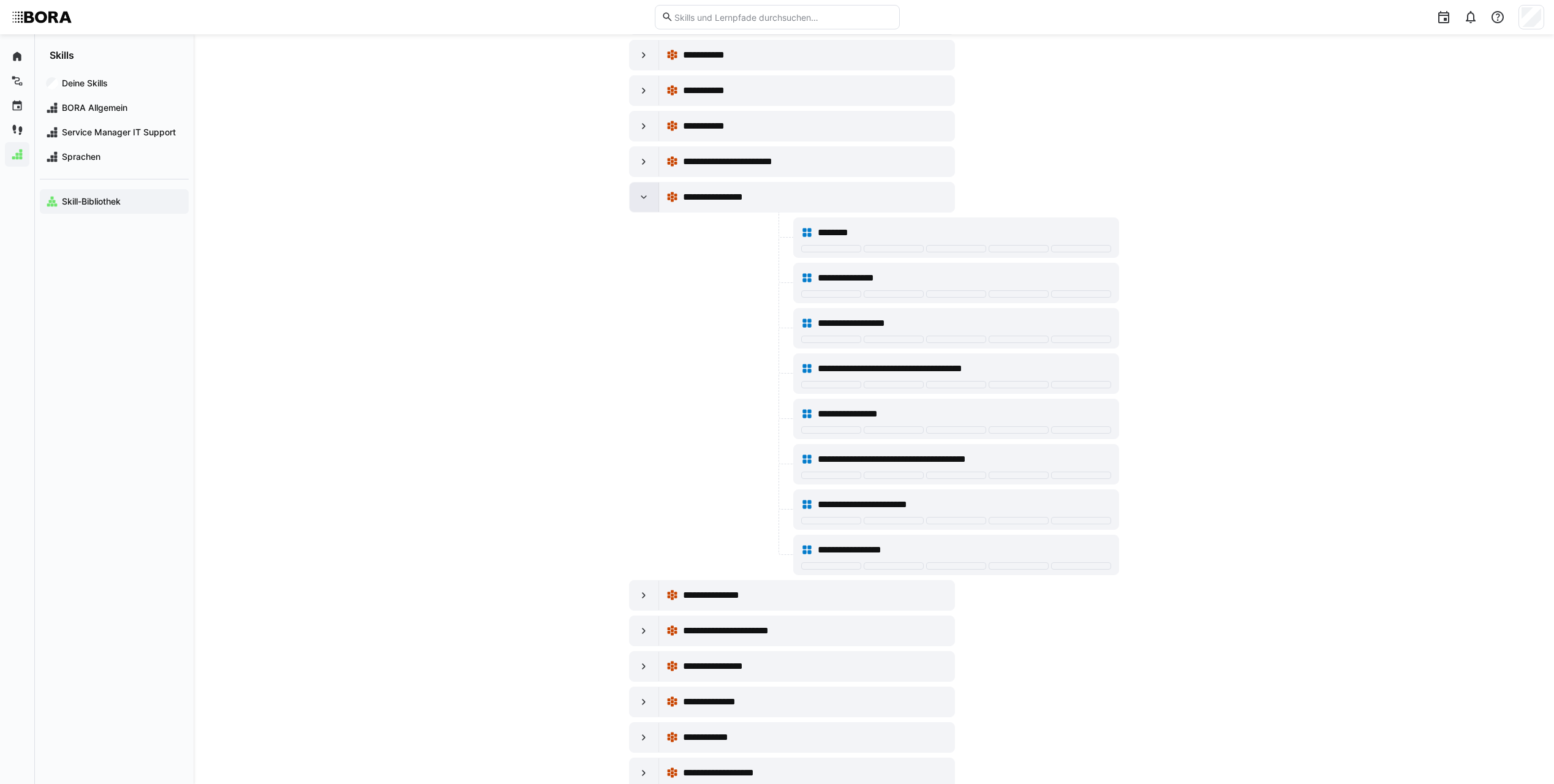 click 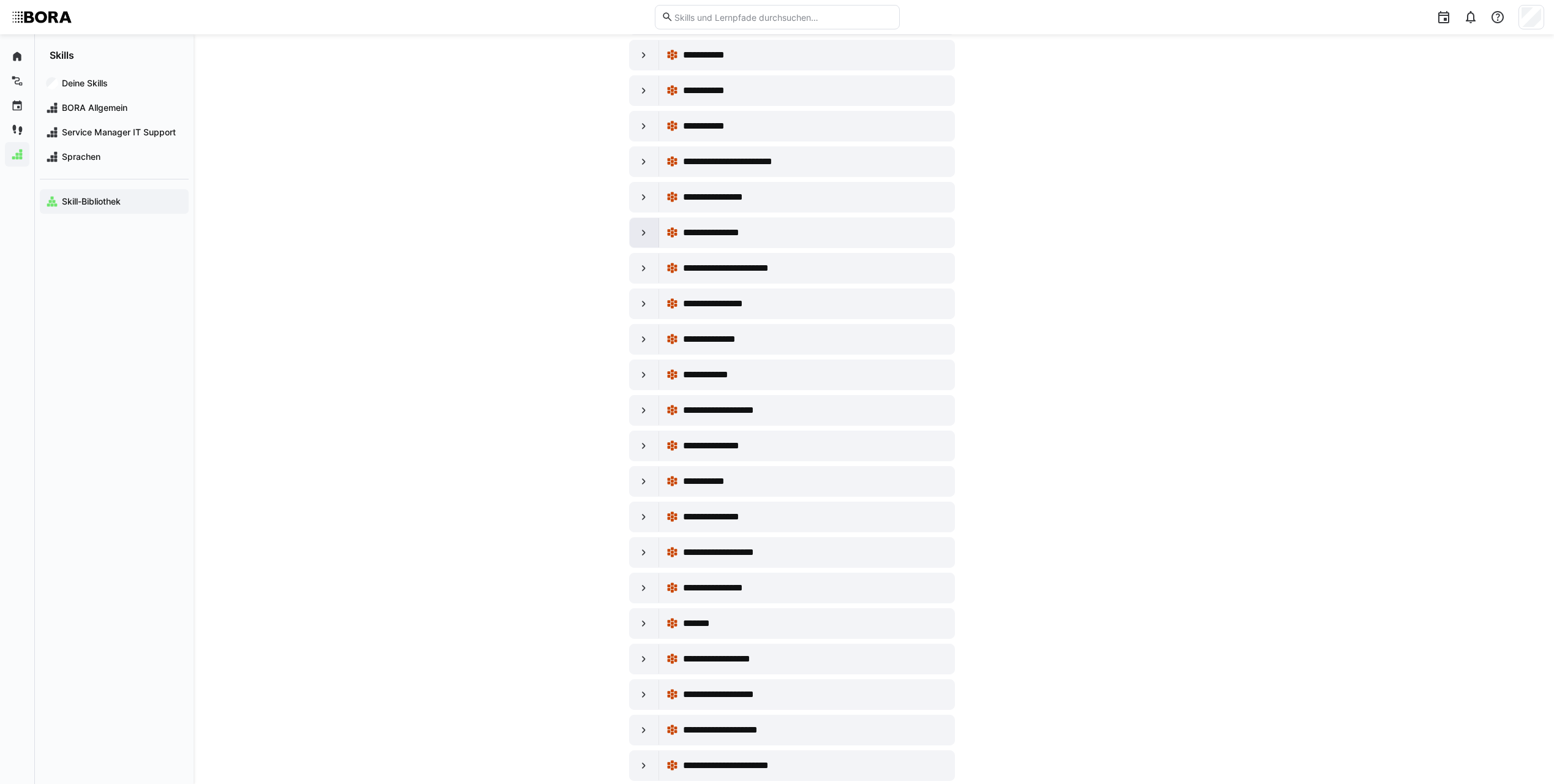 click 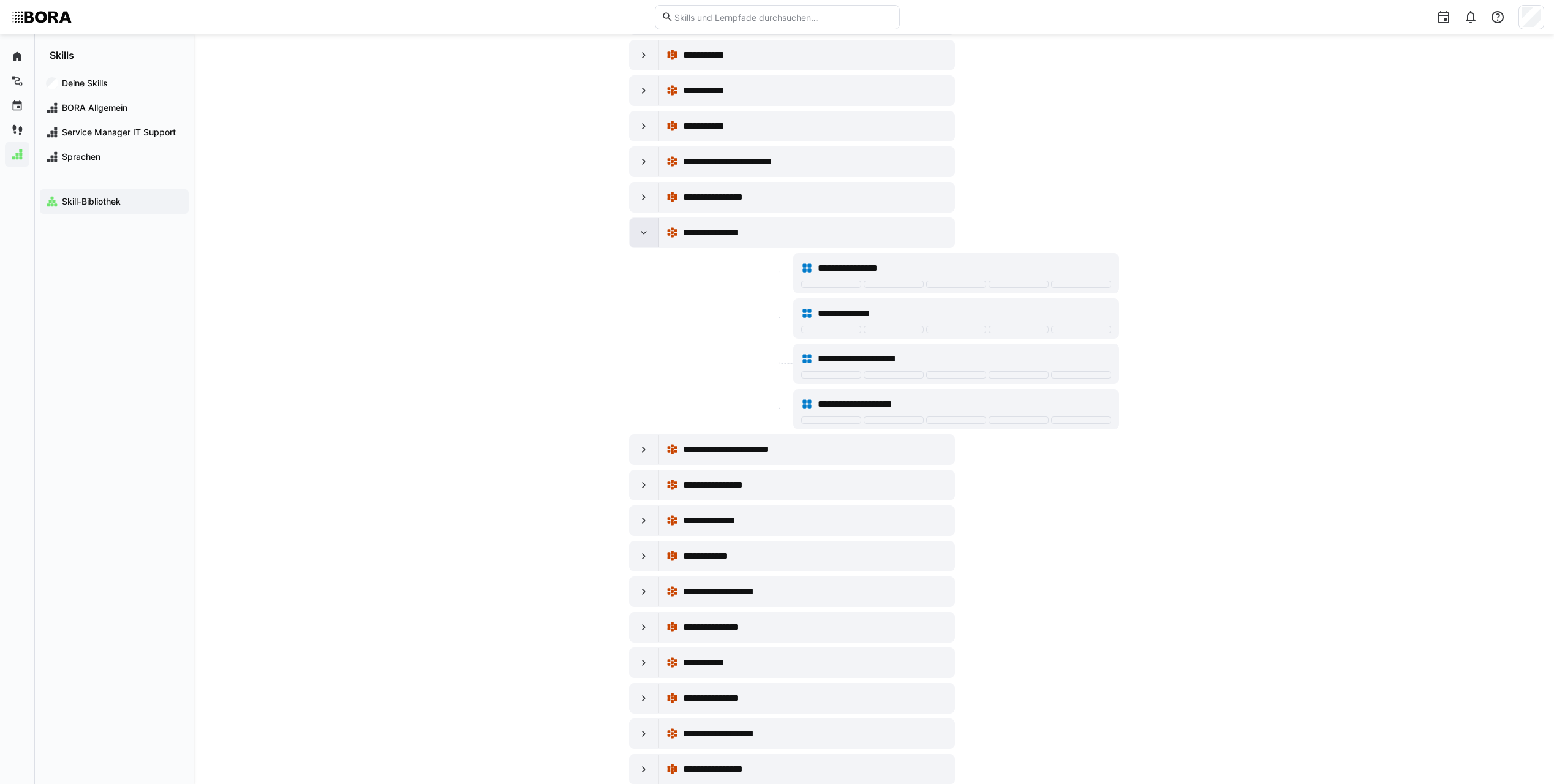 click 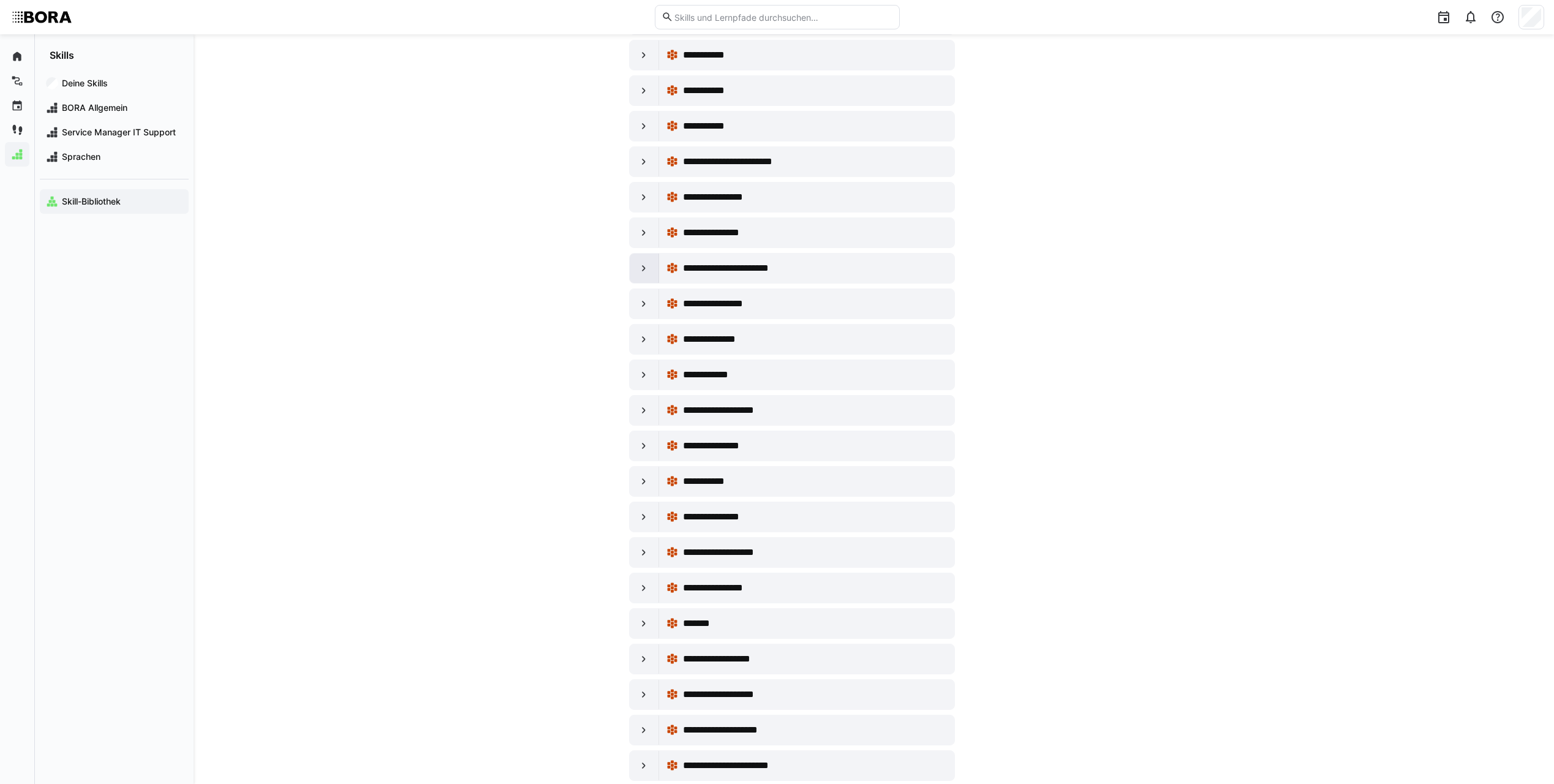 click 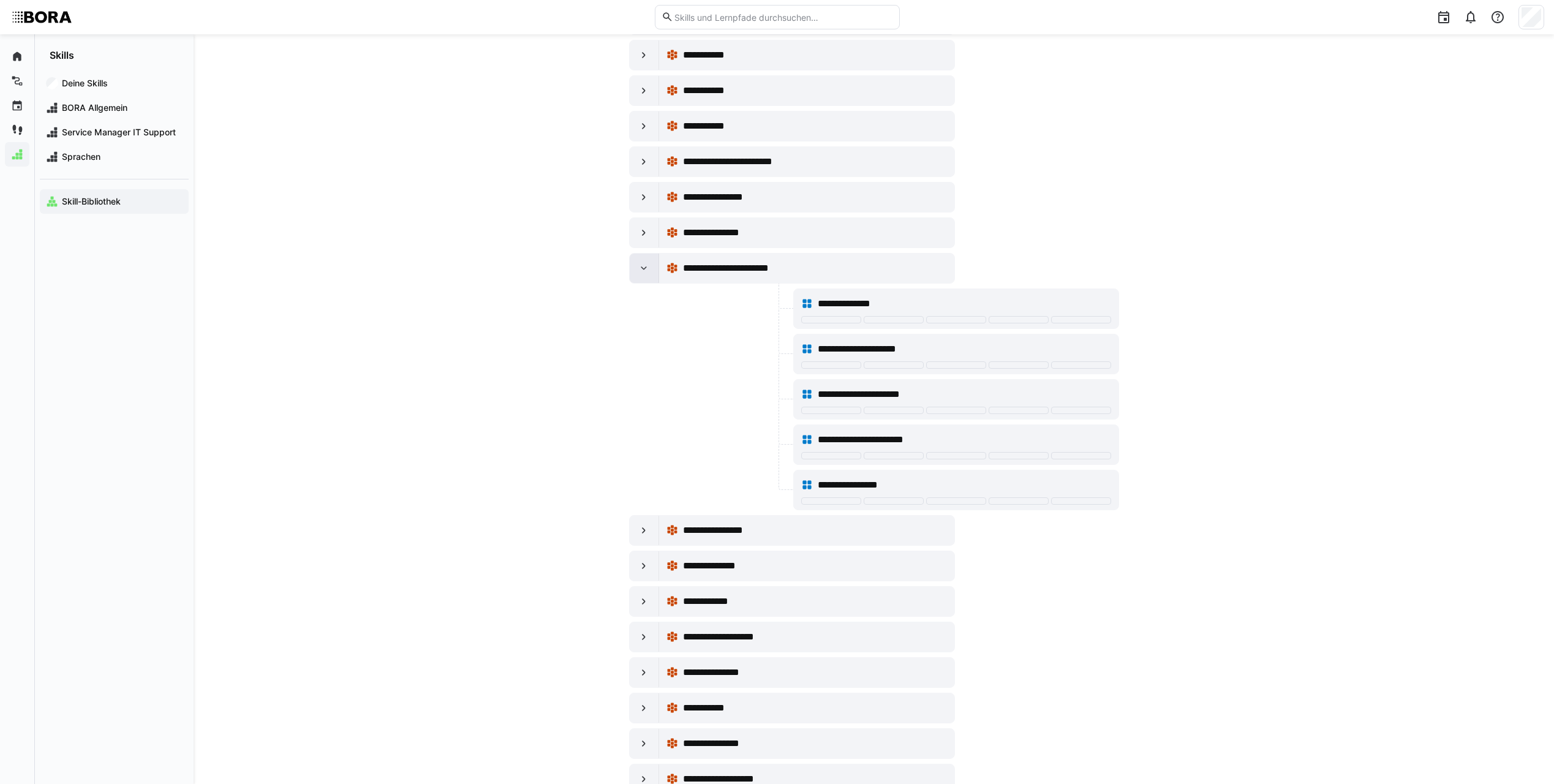 click 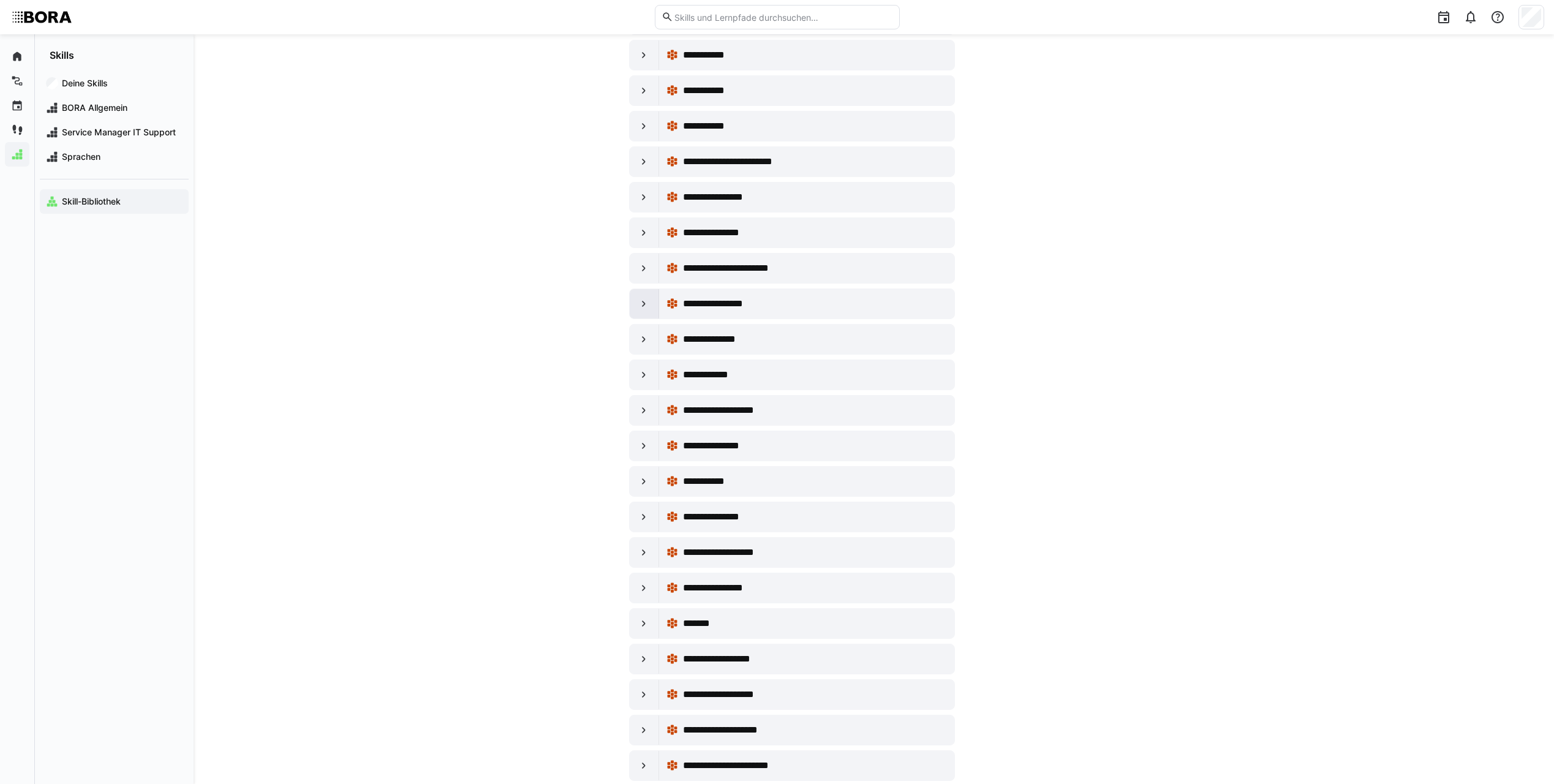click 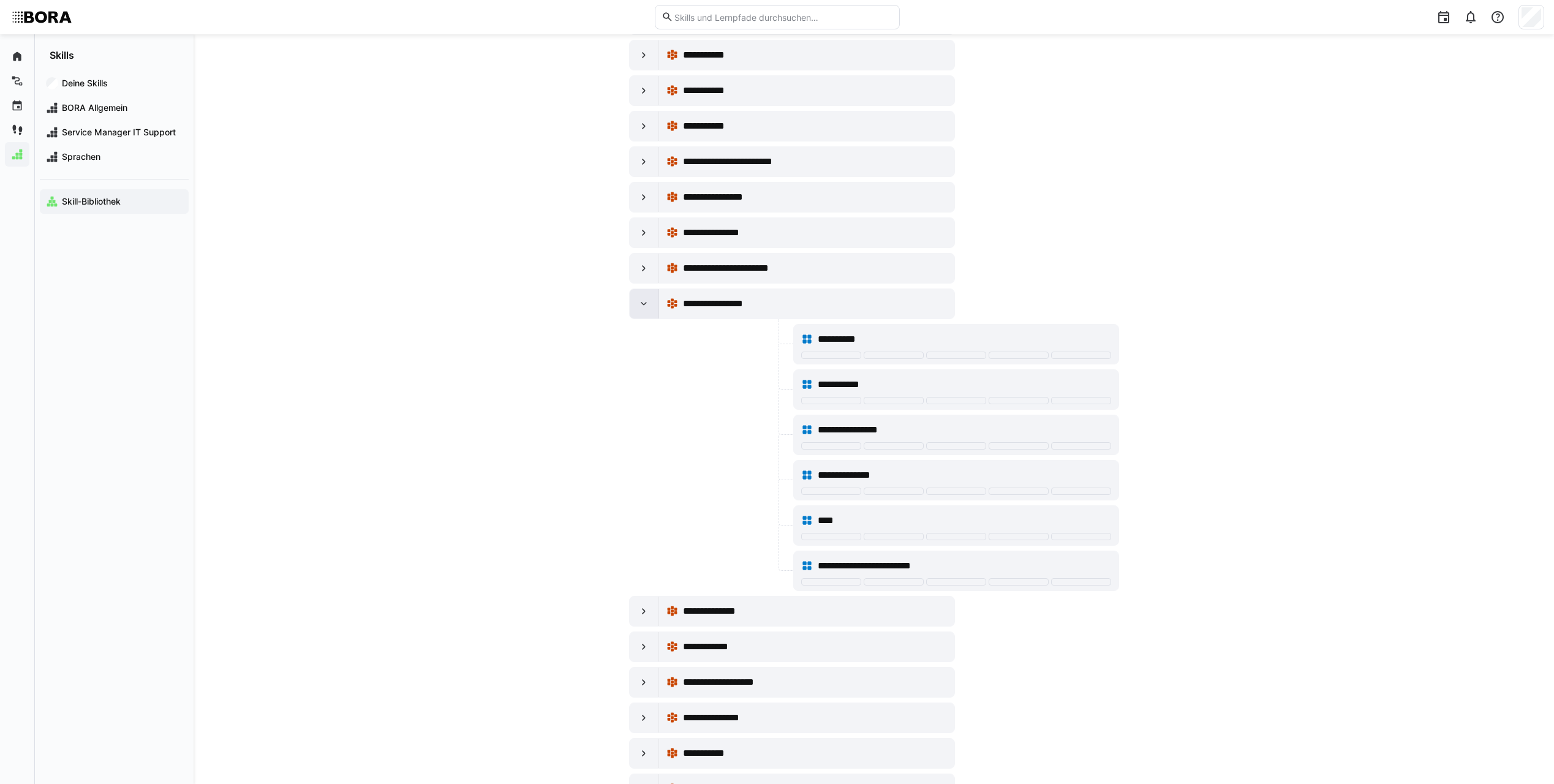 click 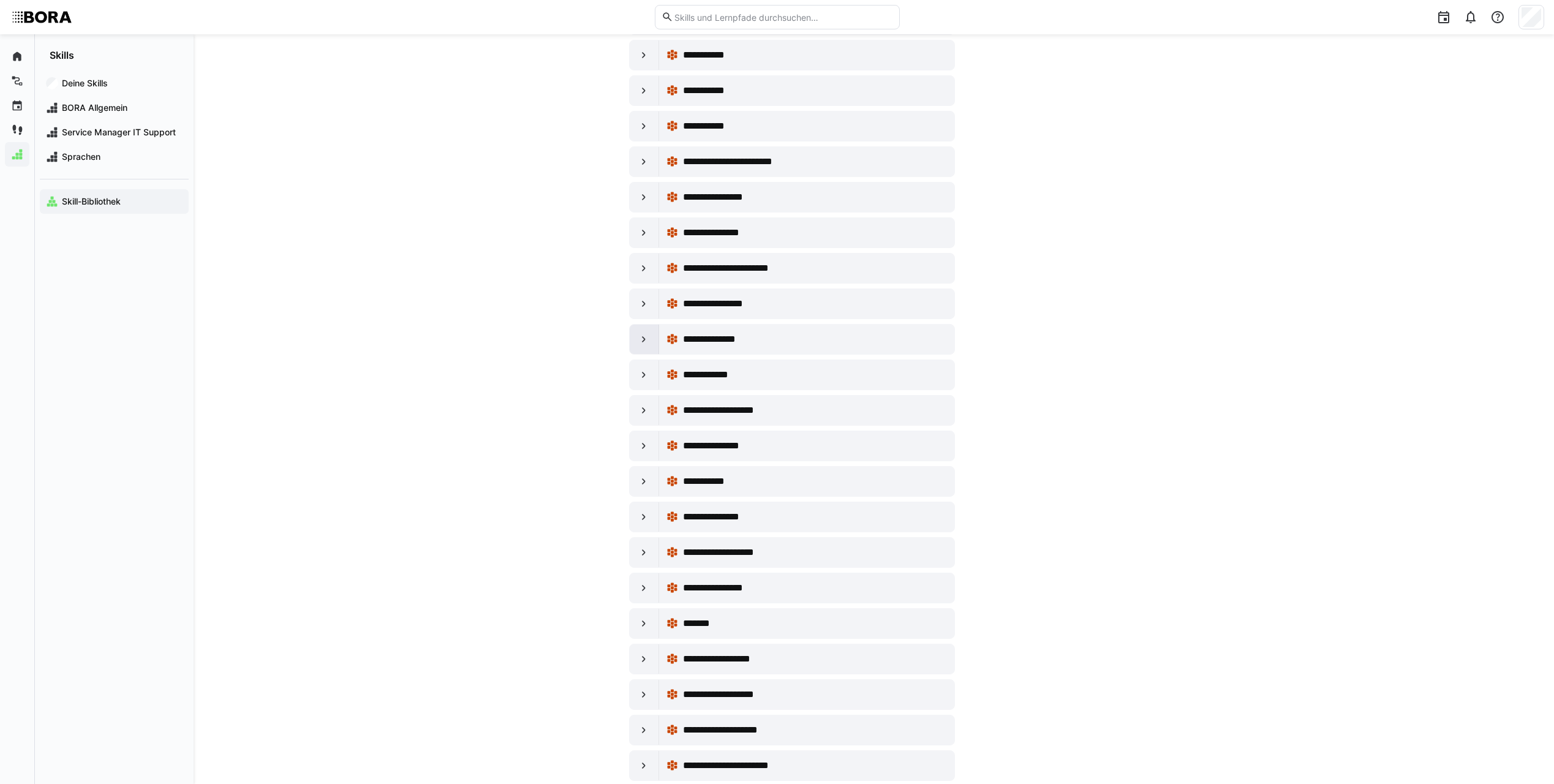 click 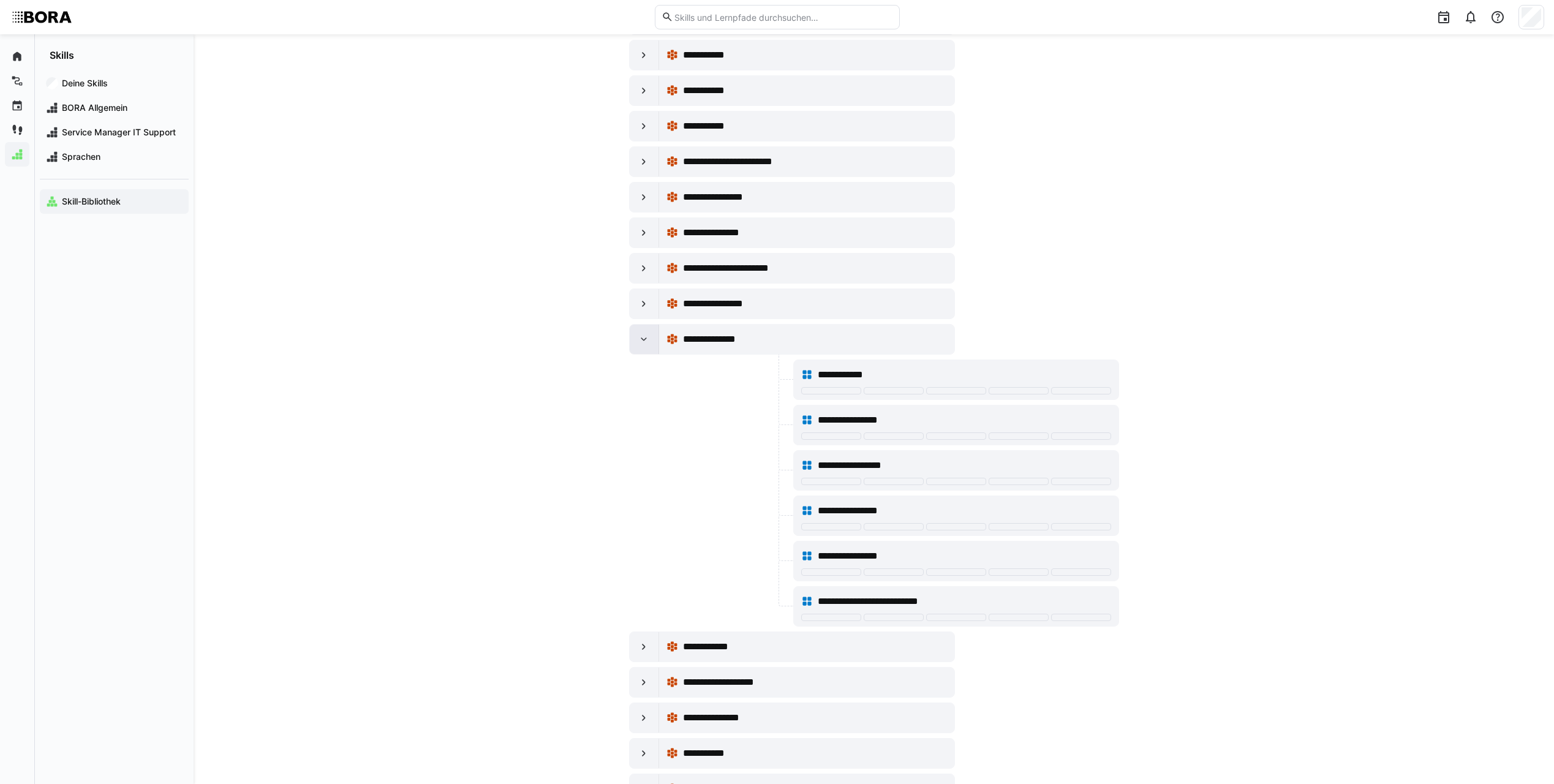 click 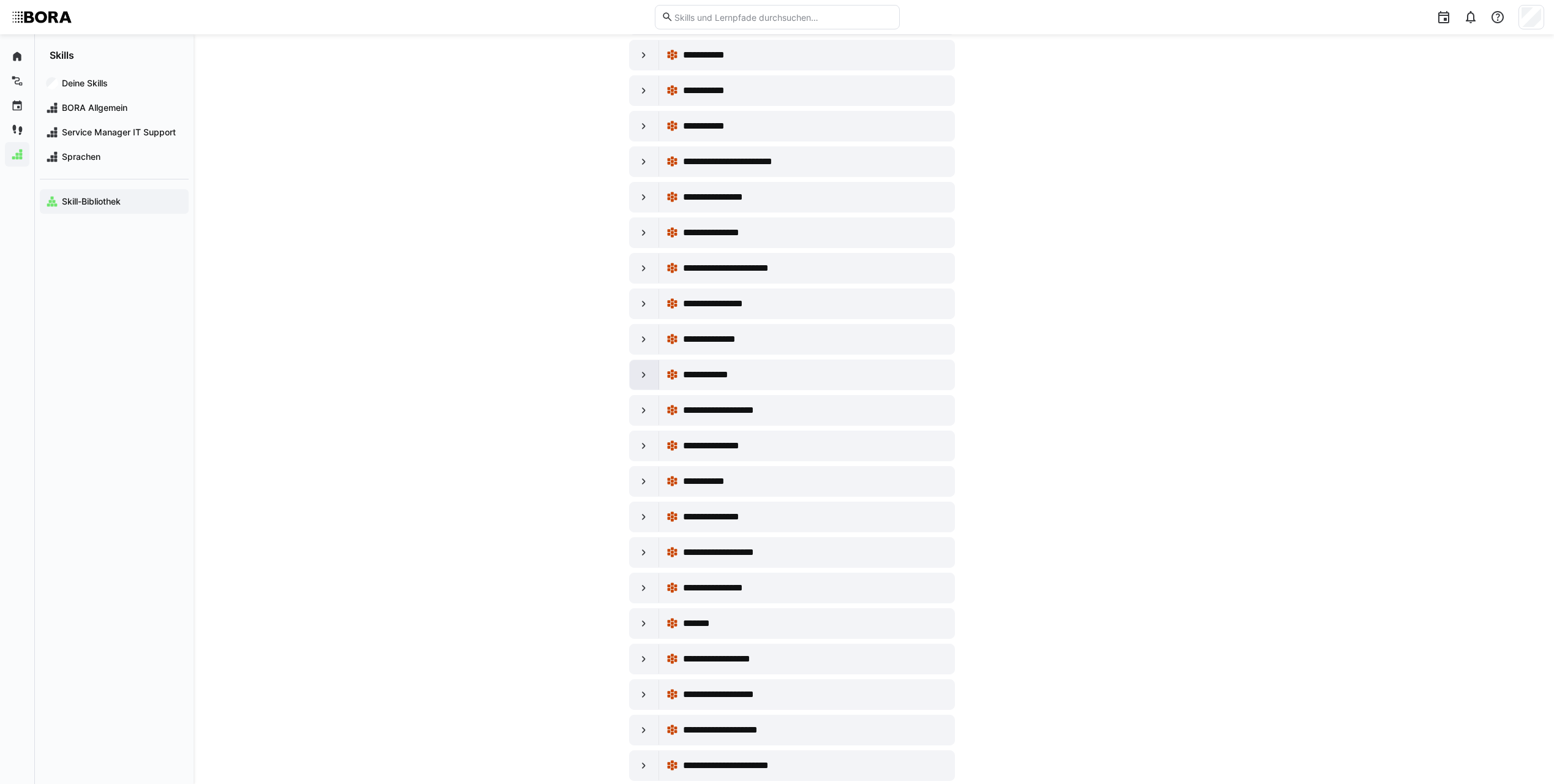 click 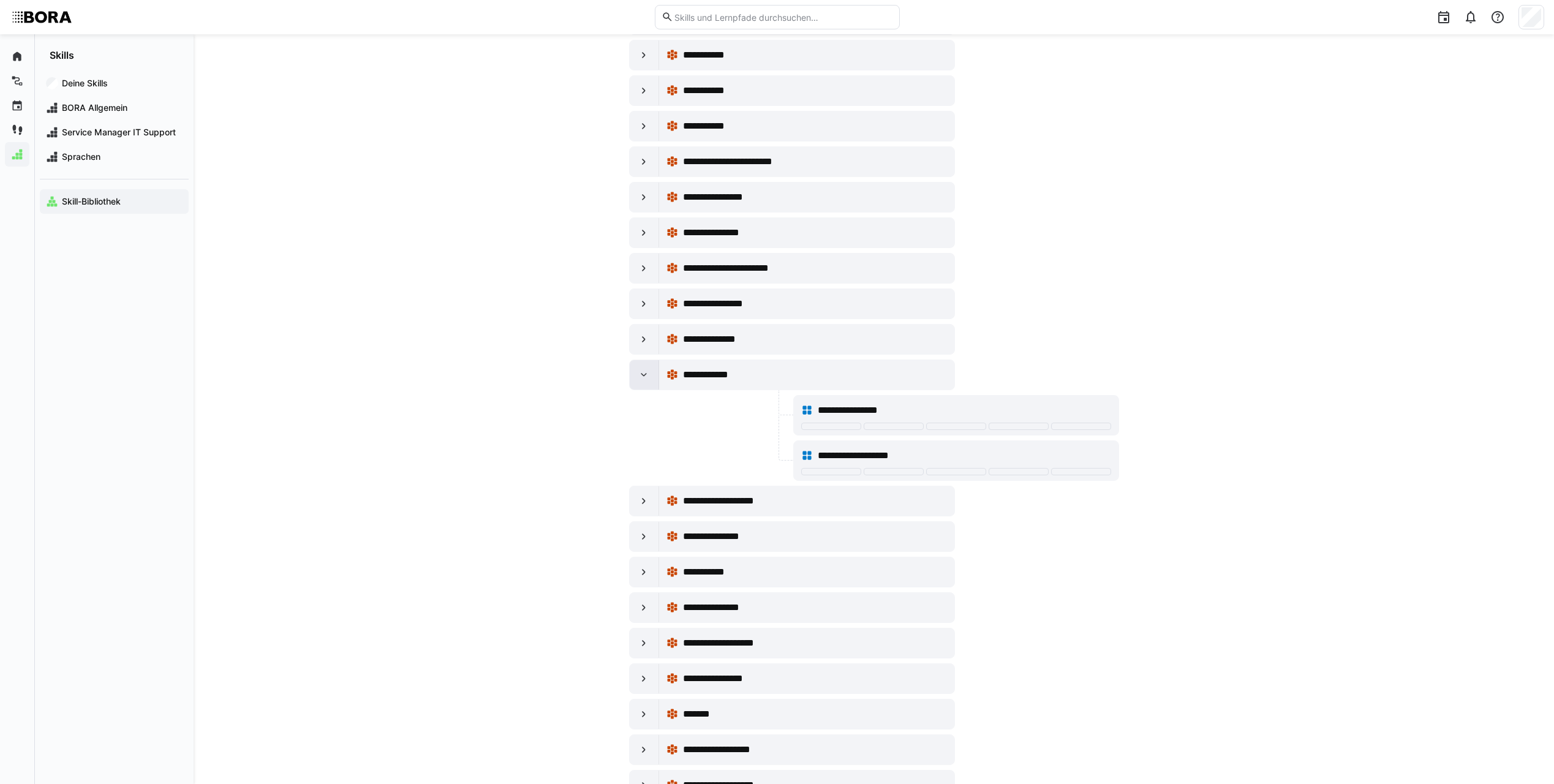 click 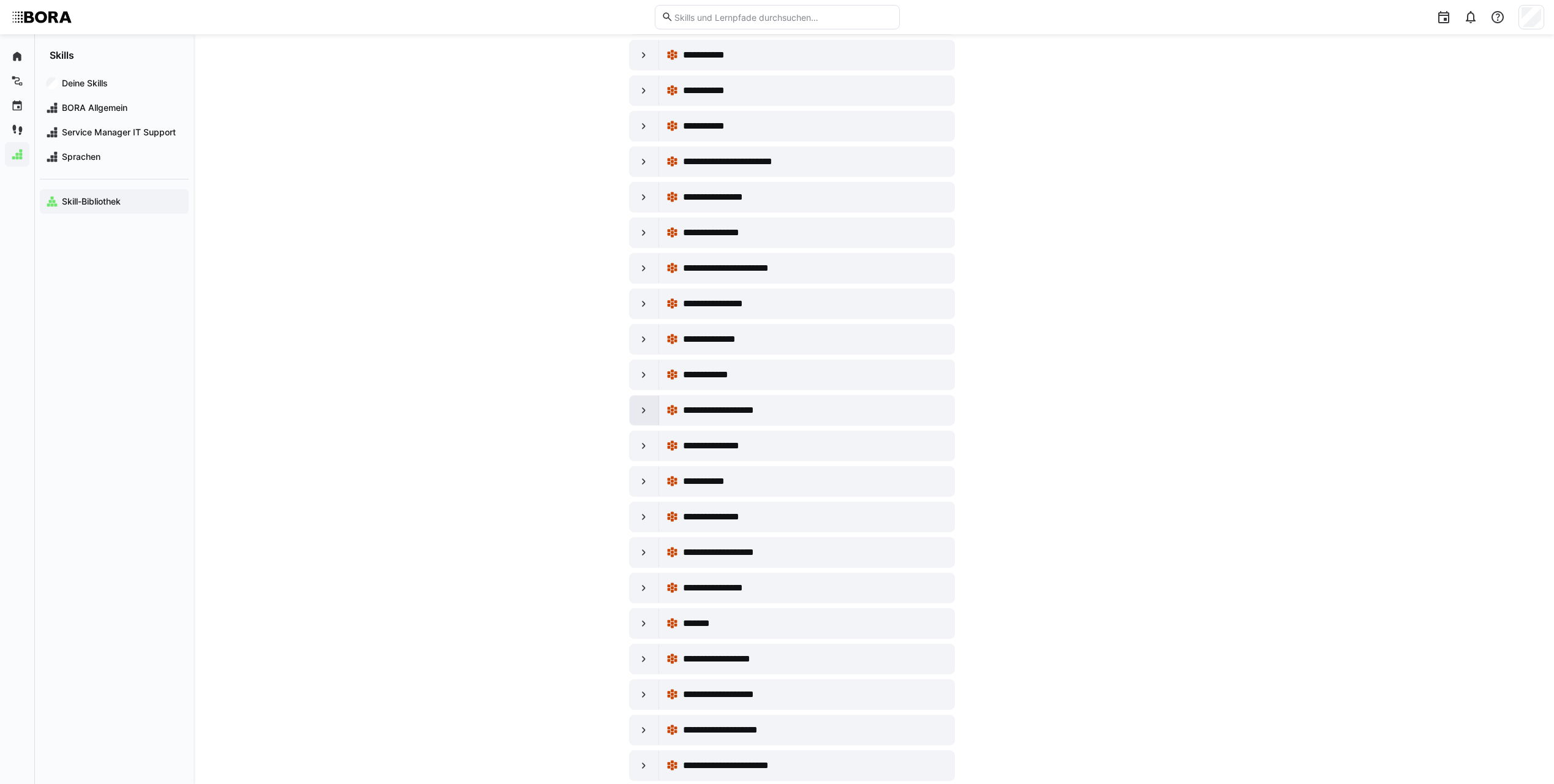 click 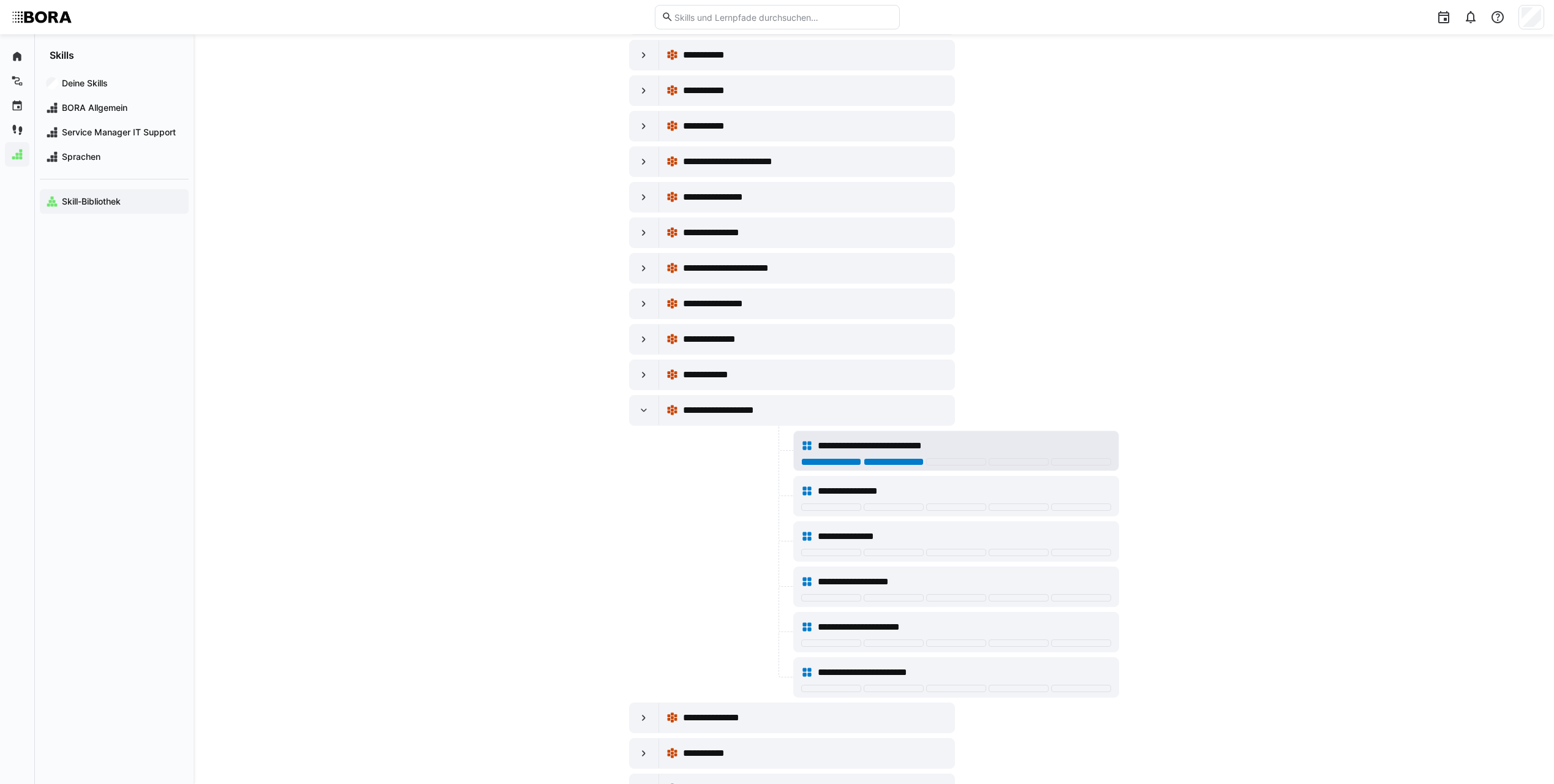 click 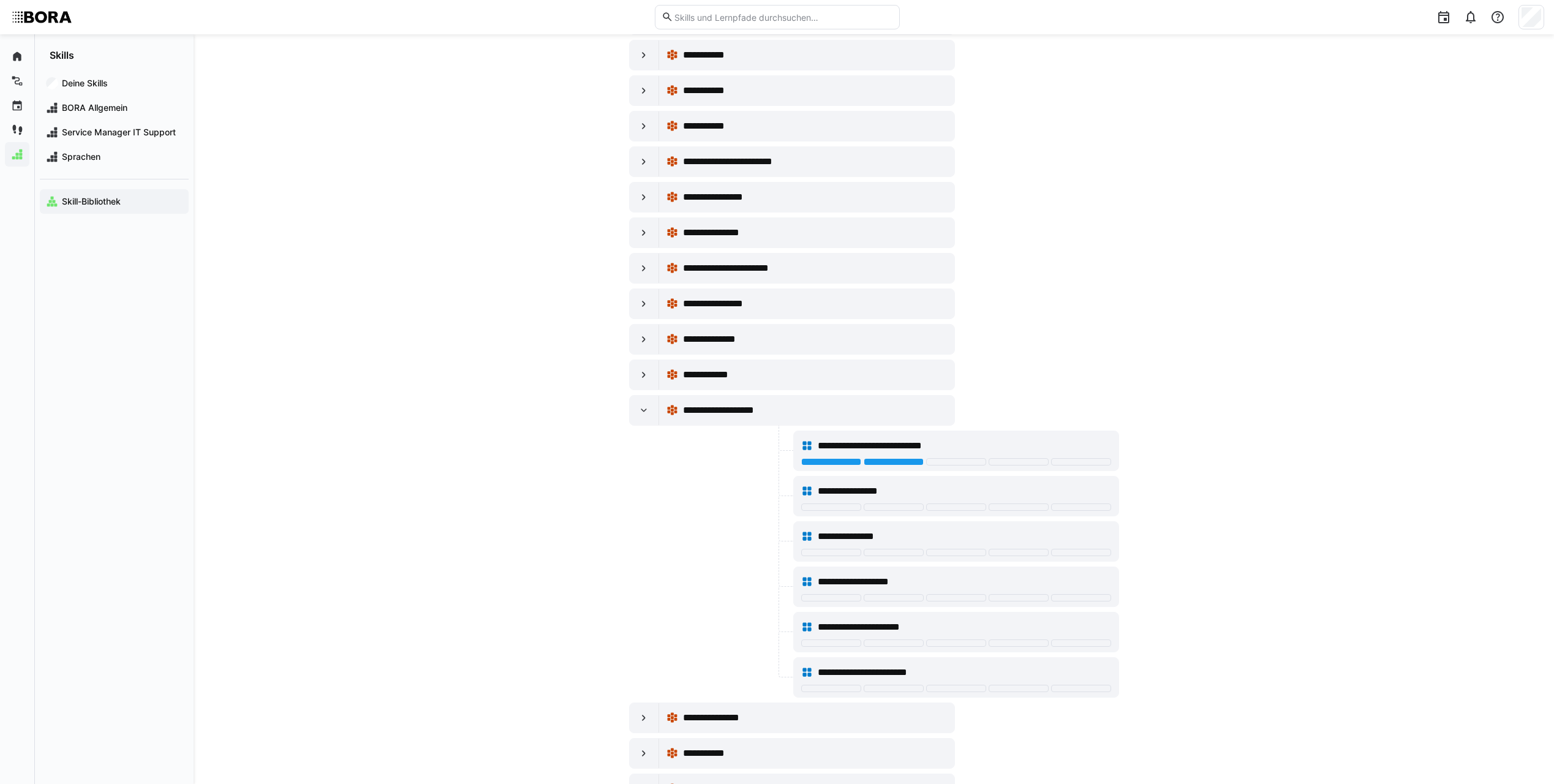 click on "**********" 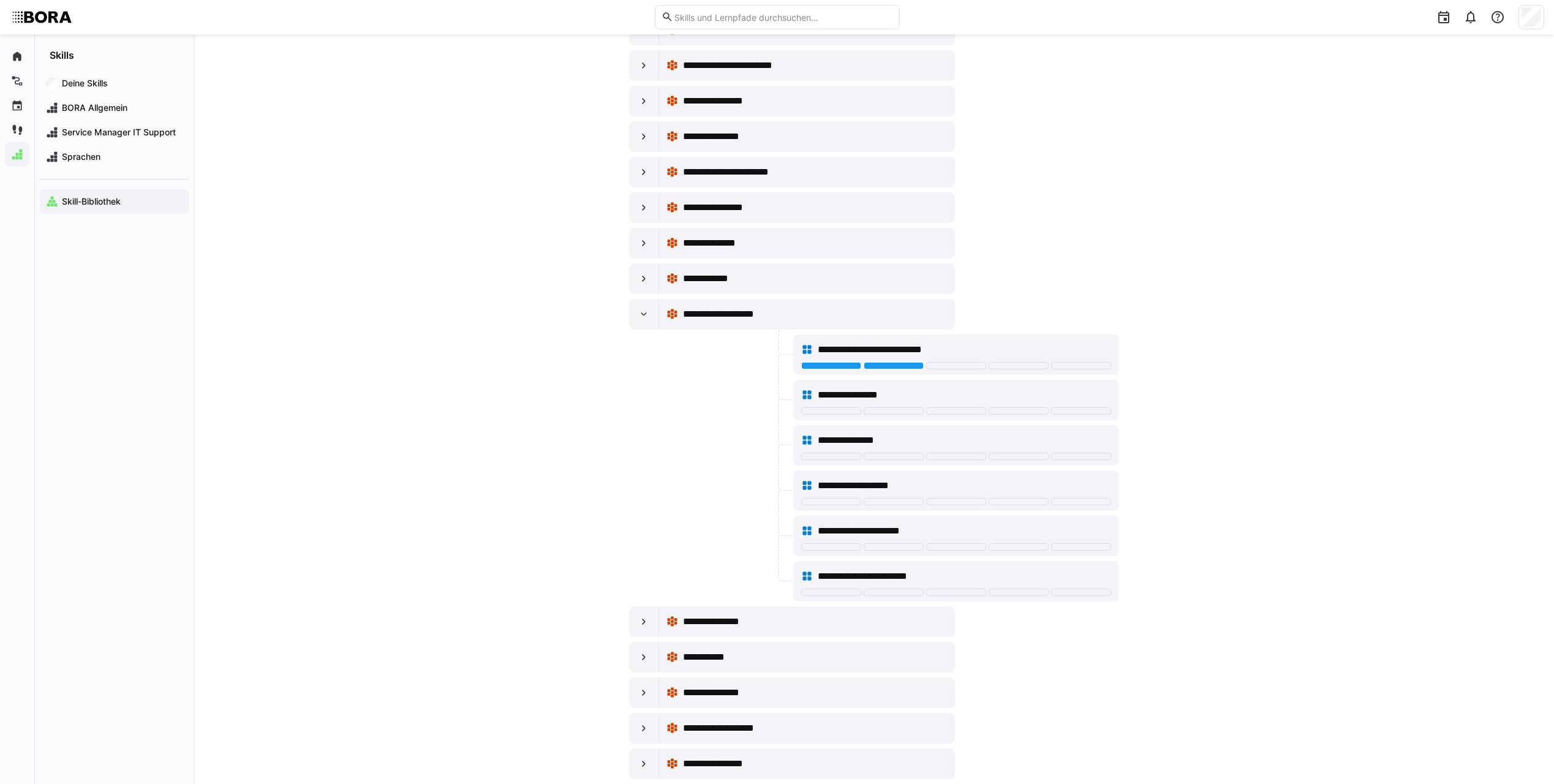 scroll, scrollTop: 2021, scrollLeft: 0, axis: vertical 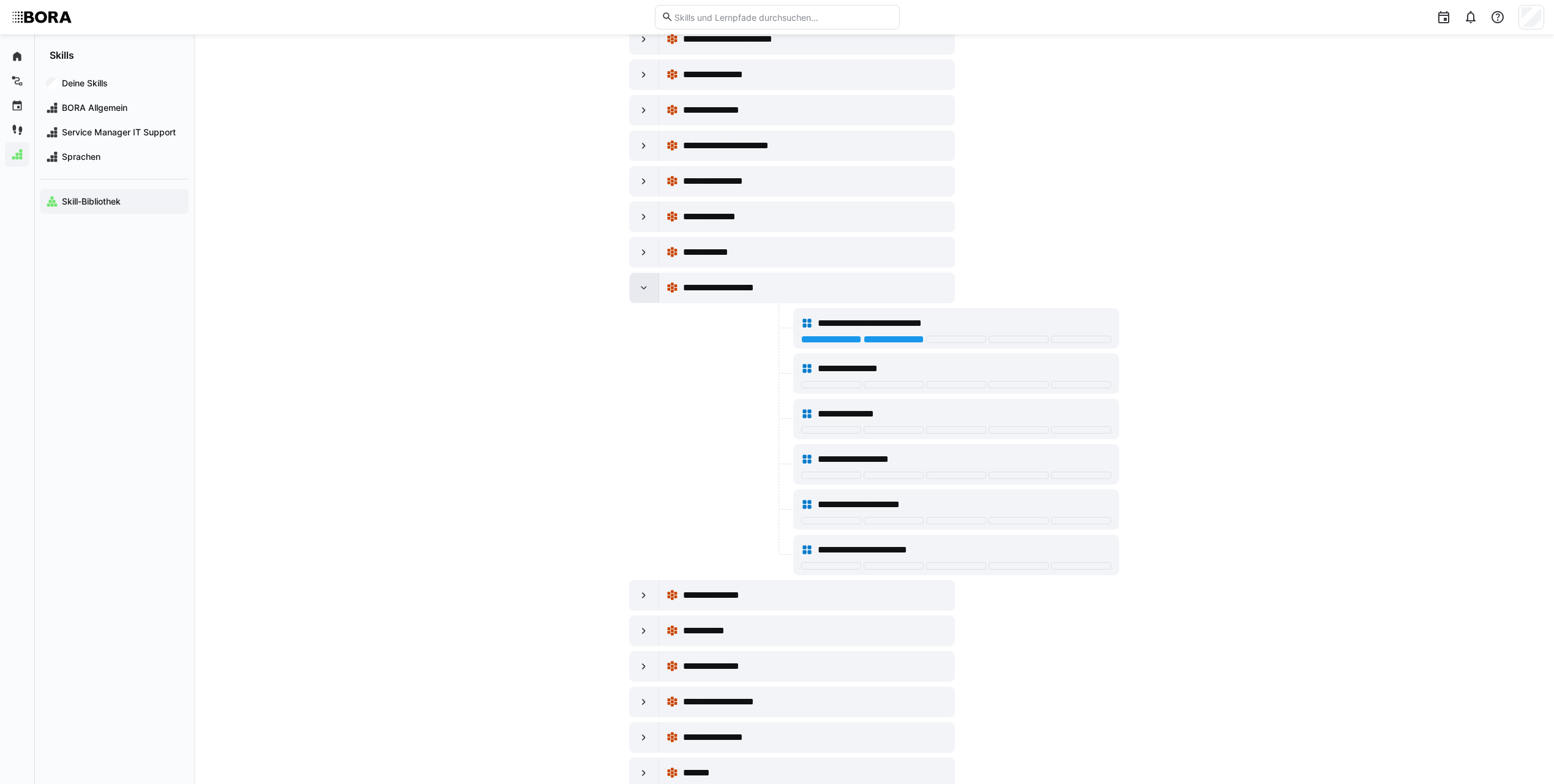 click 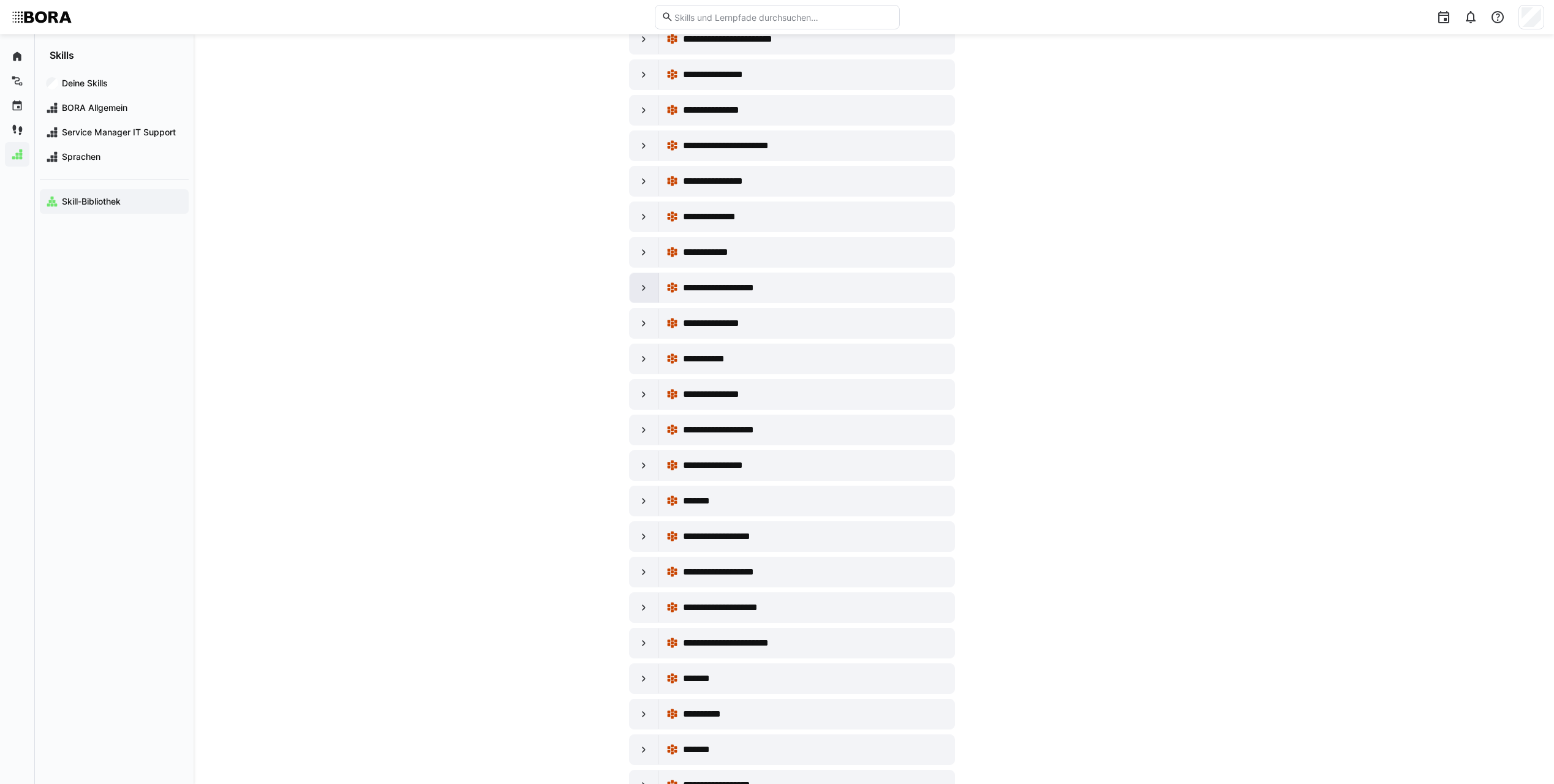 click 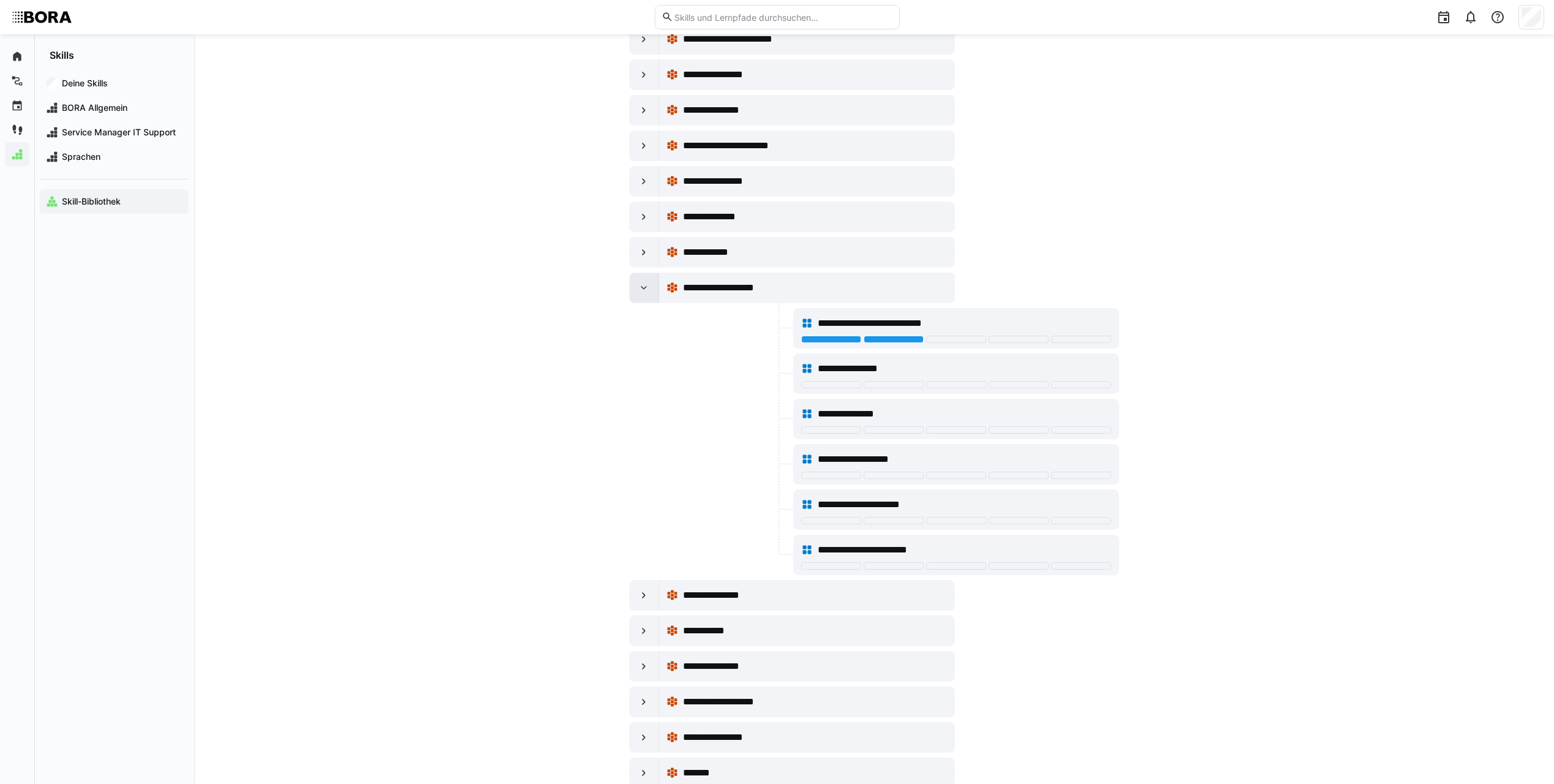 click 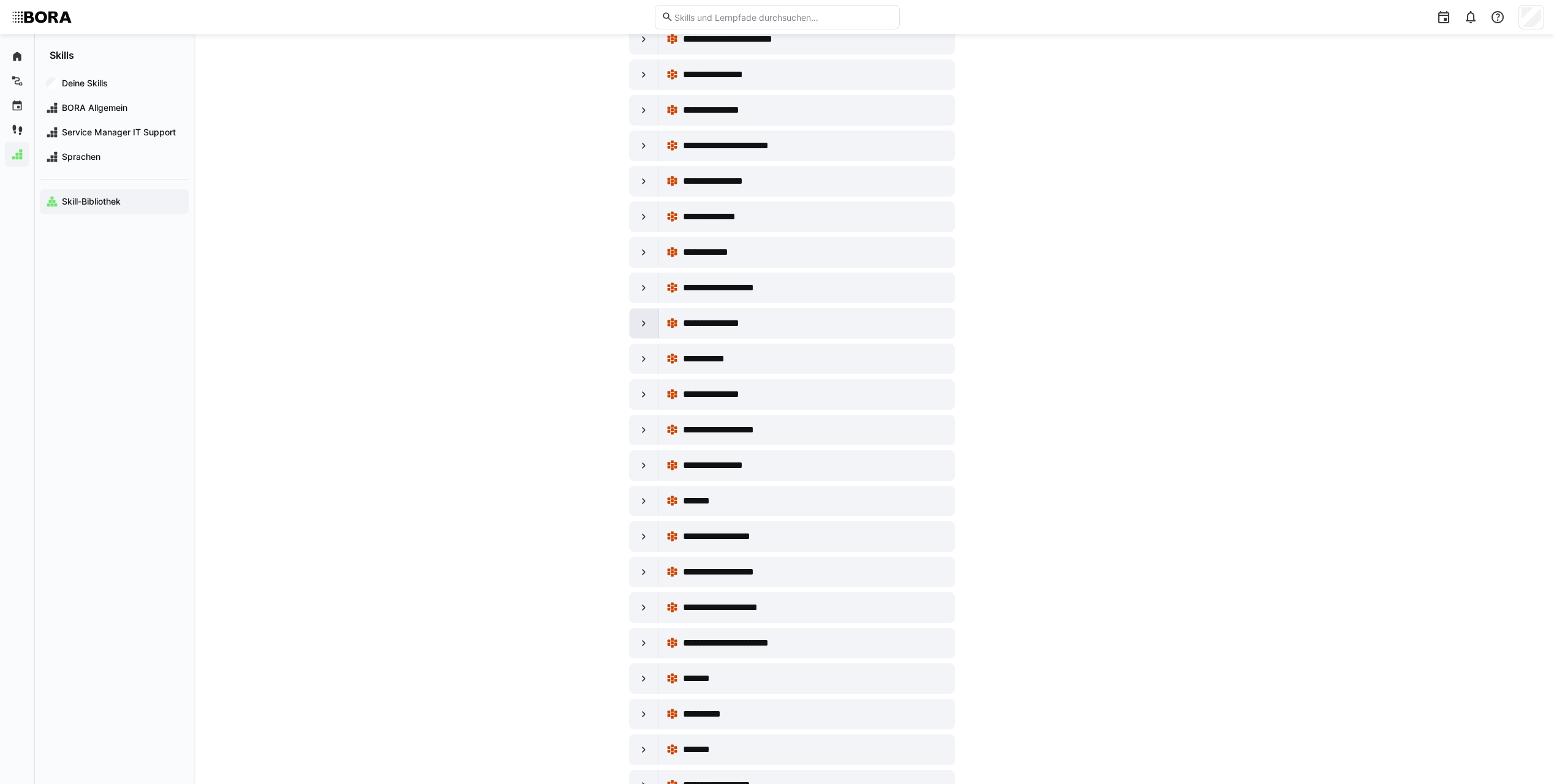 click 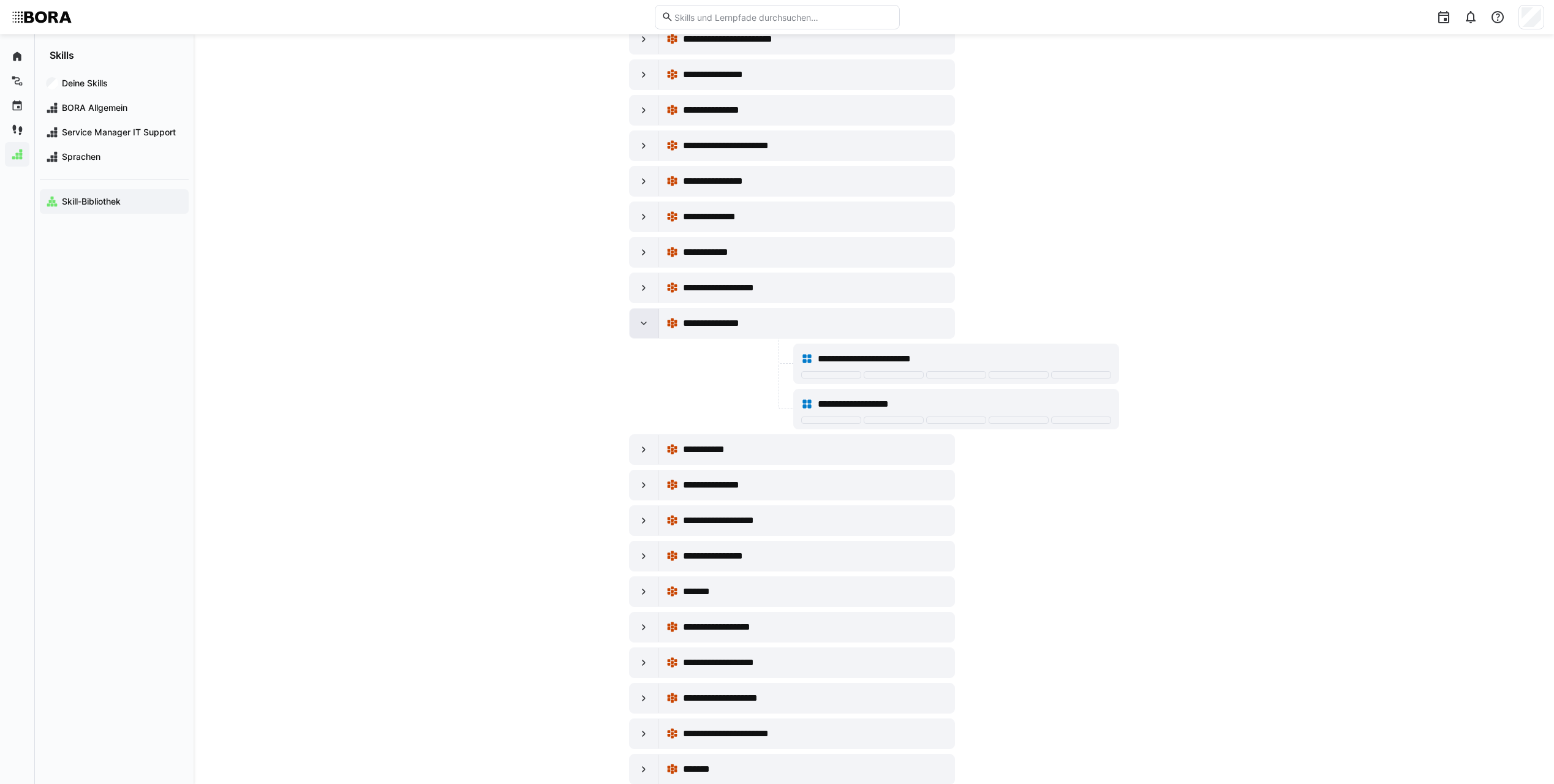 click 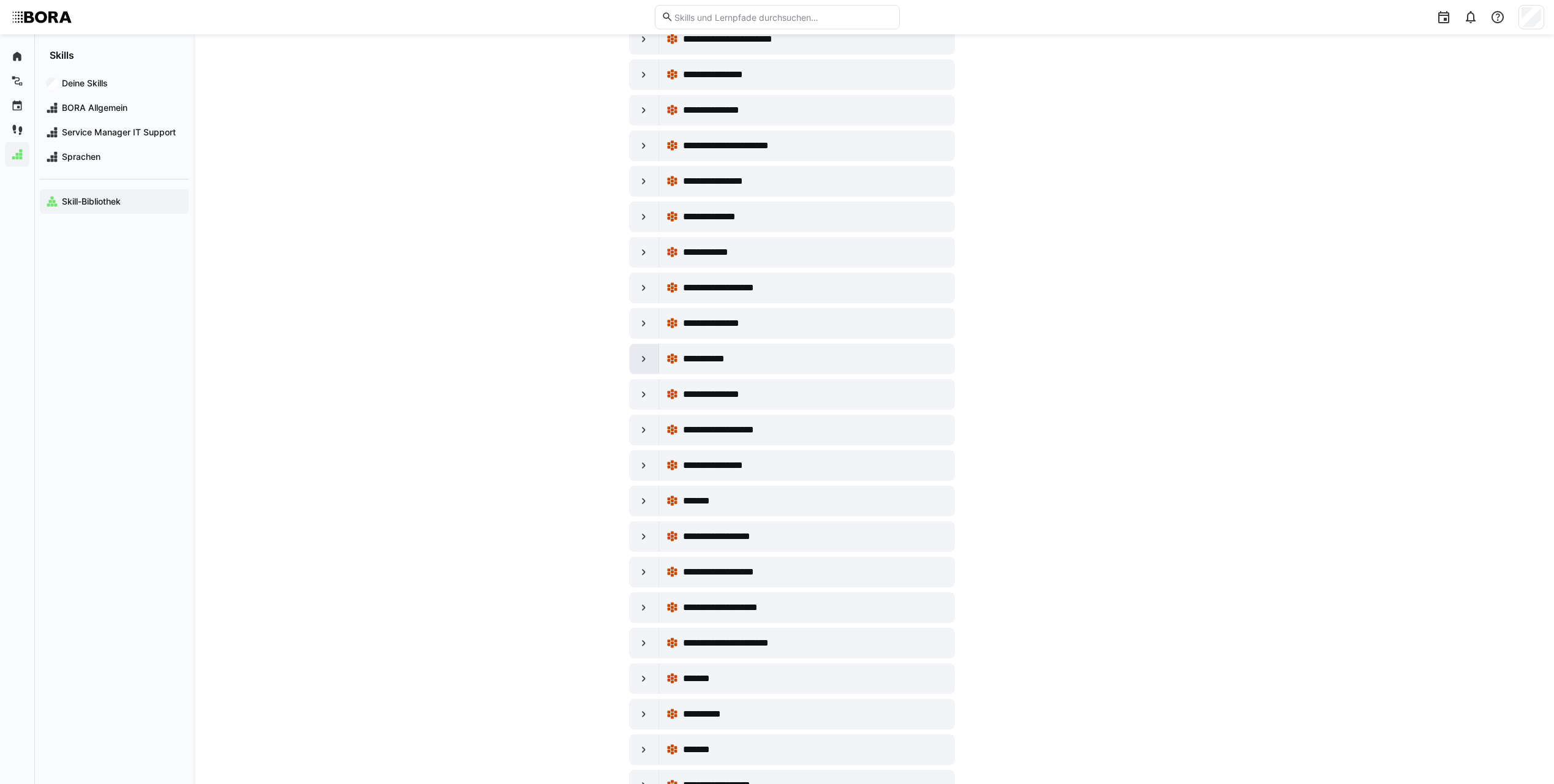 click 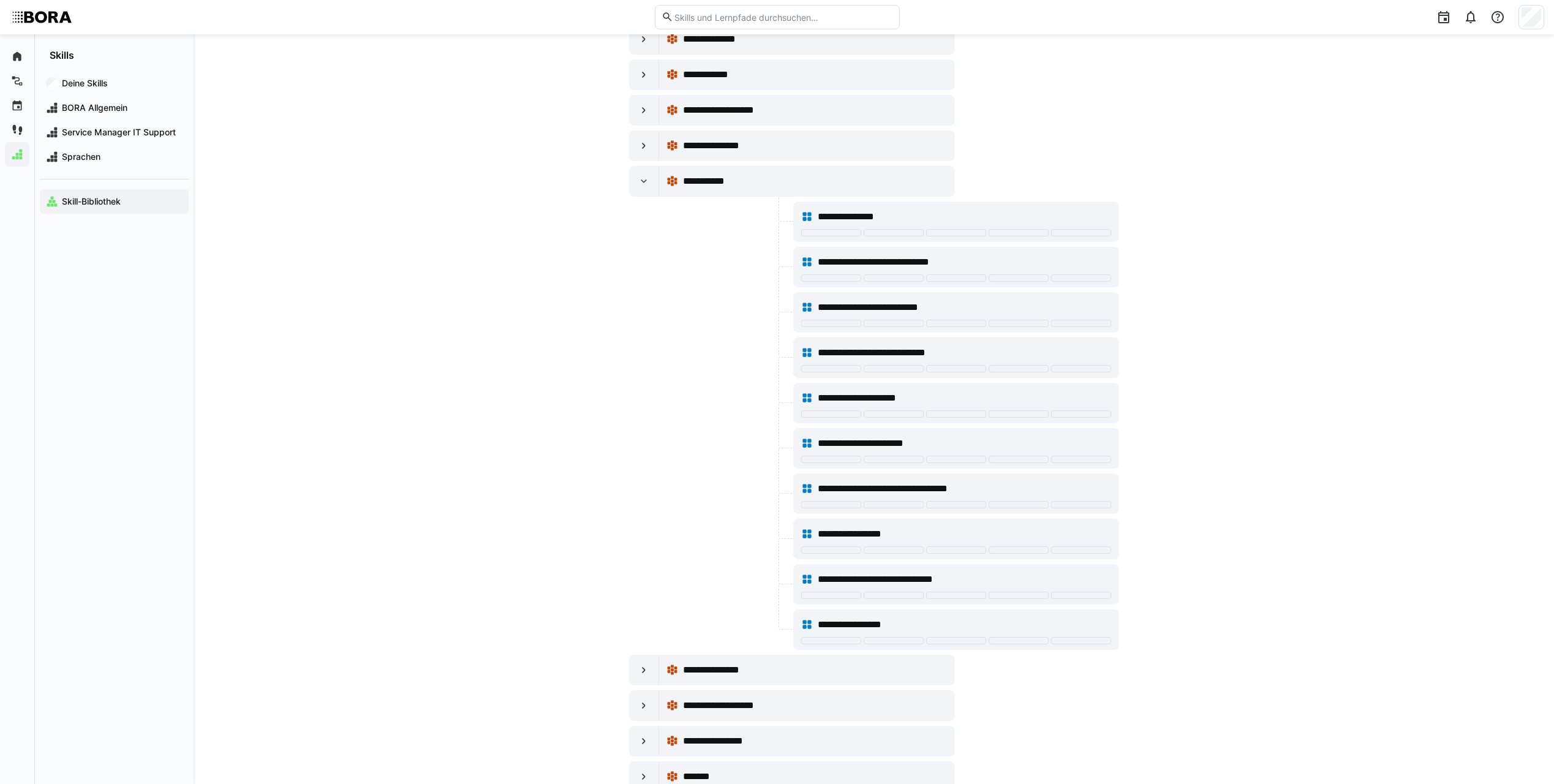 scroll, scrollTop: 2266, scrollLeft: 0, axis: vertical 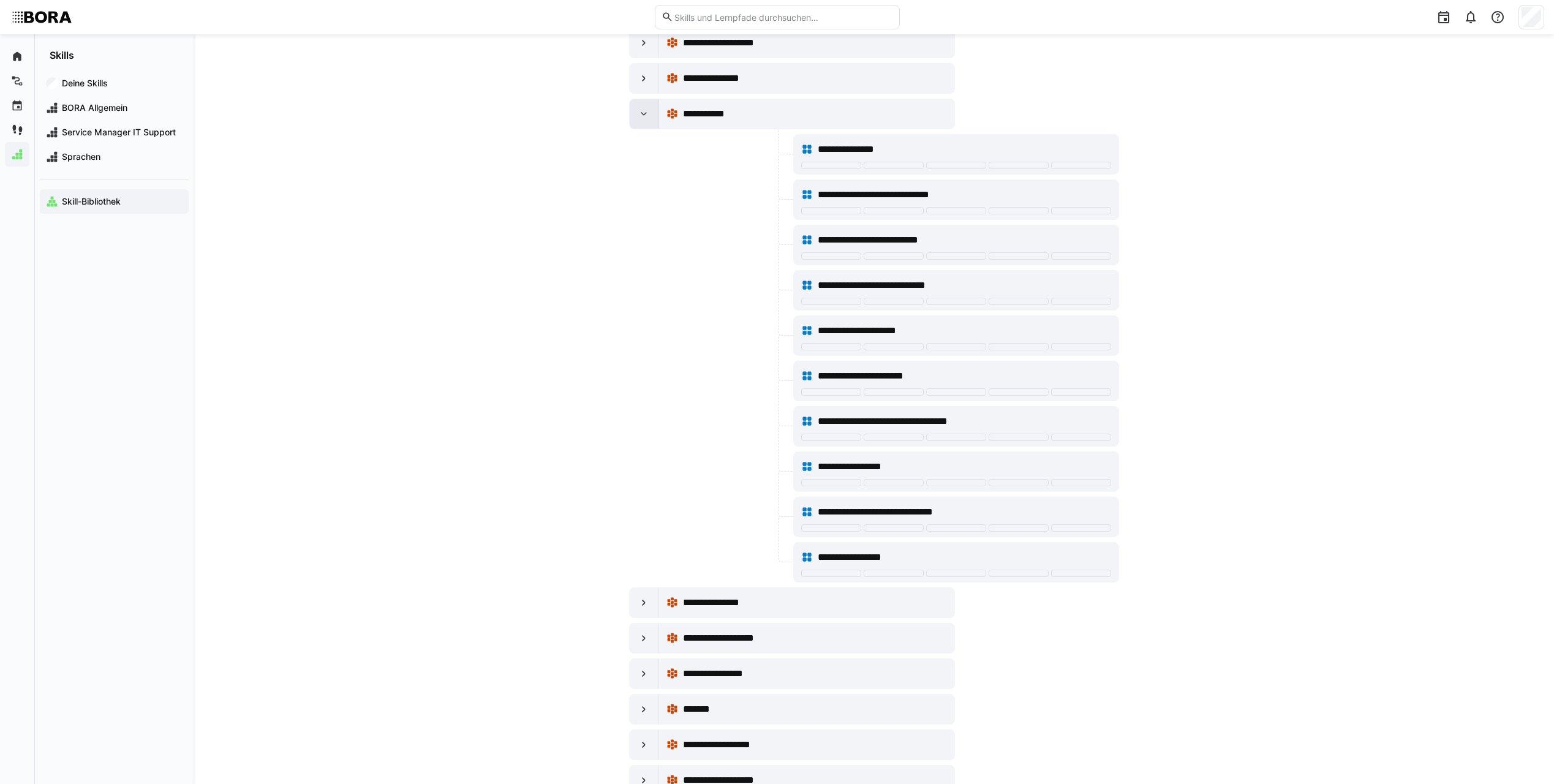 click 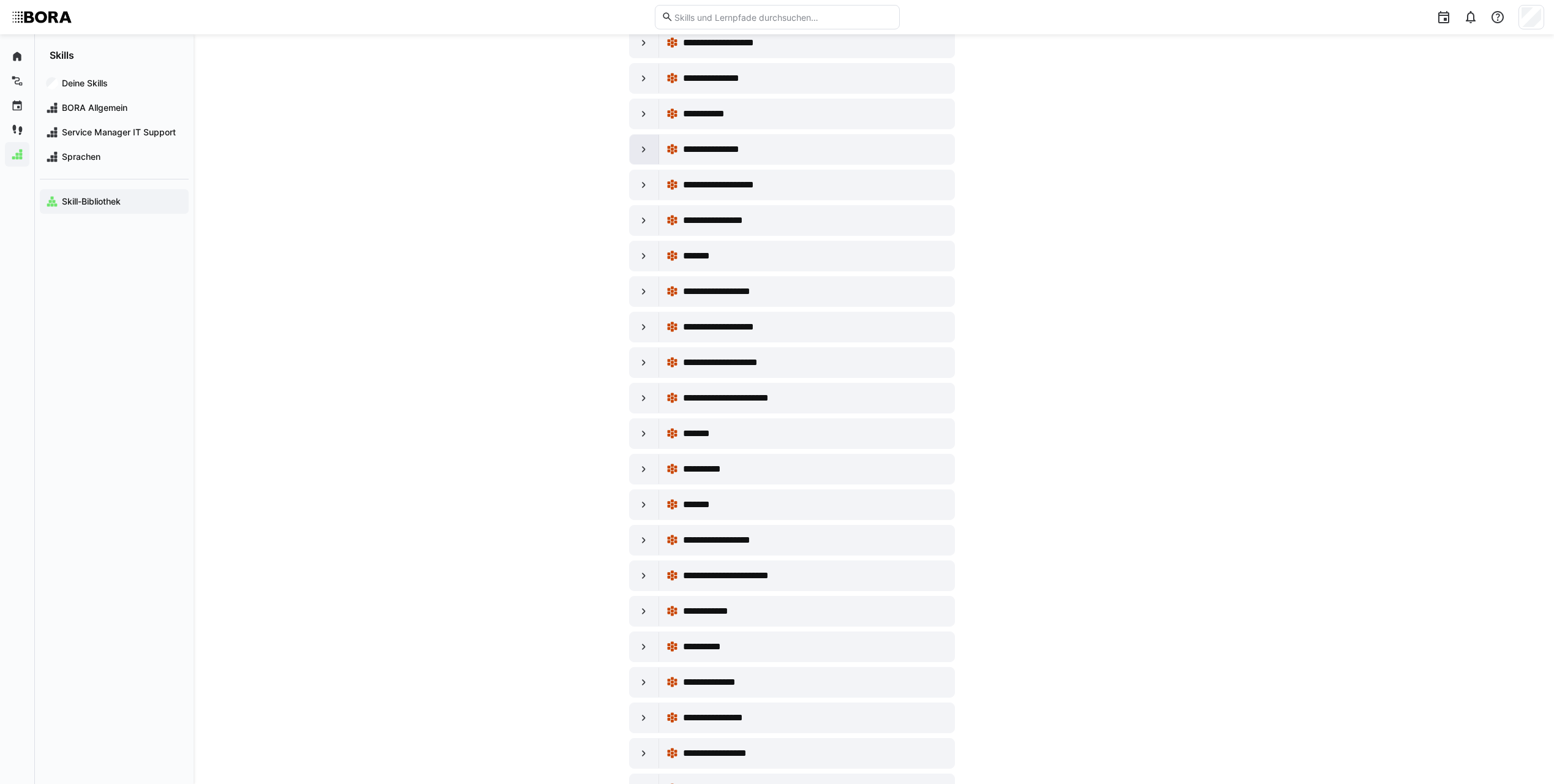 click 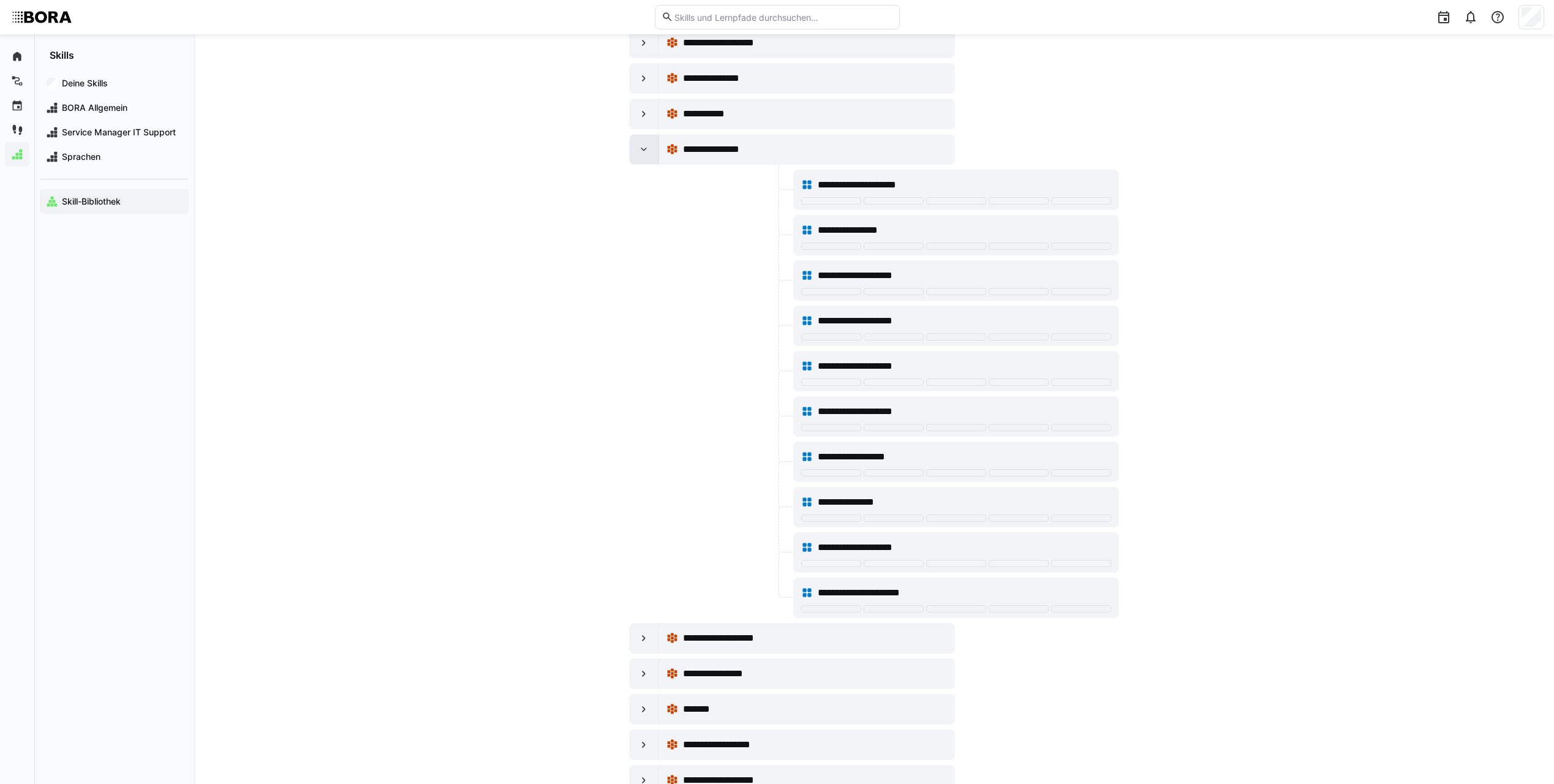 click 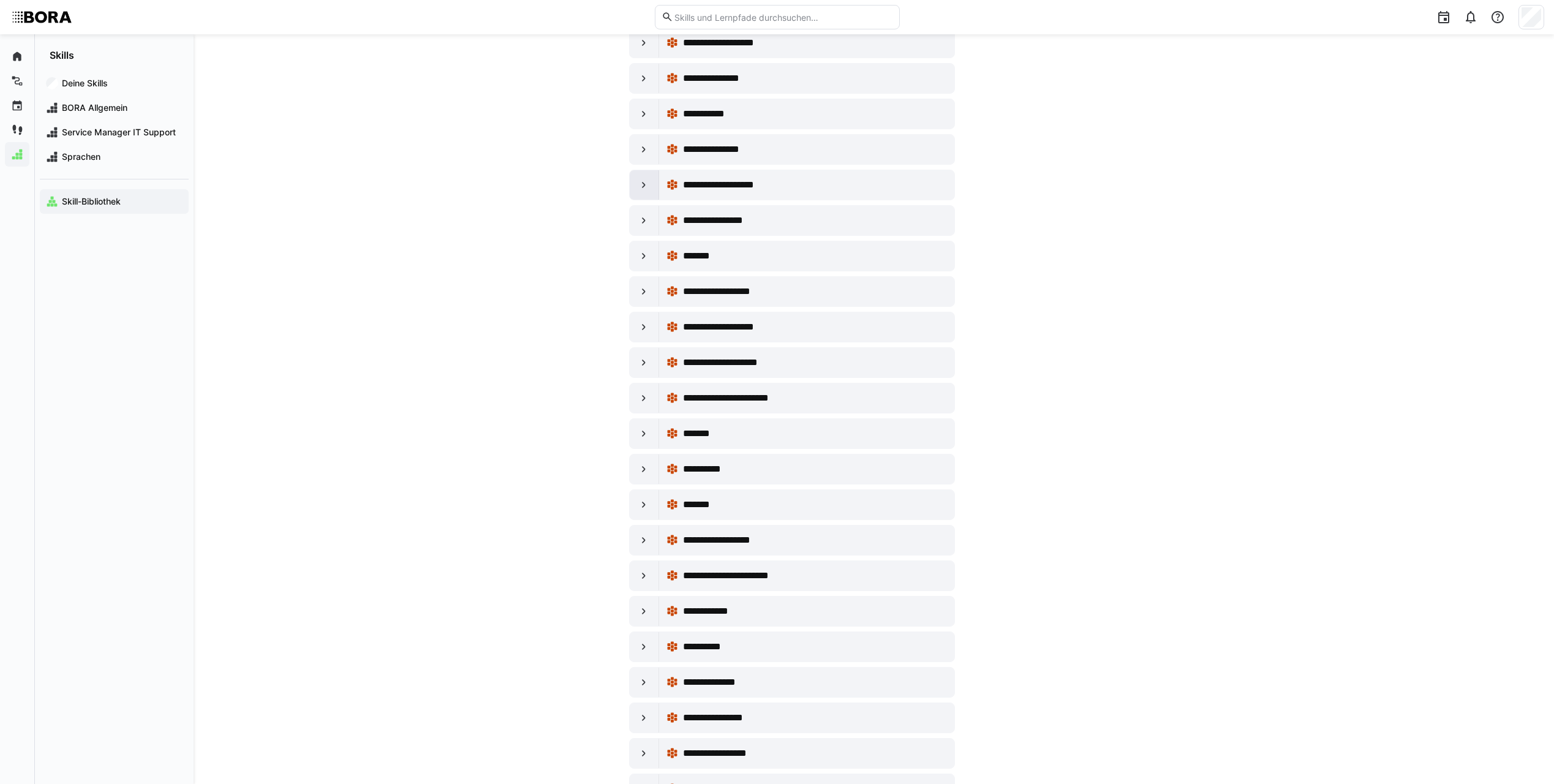 click 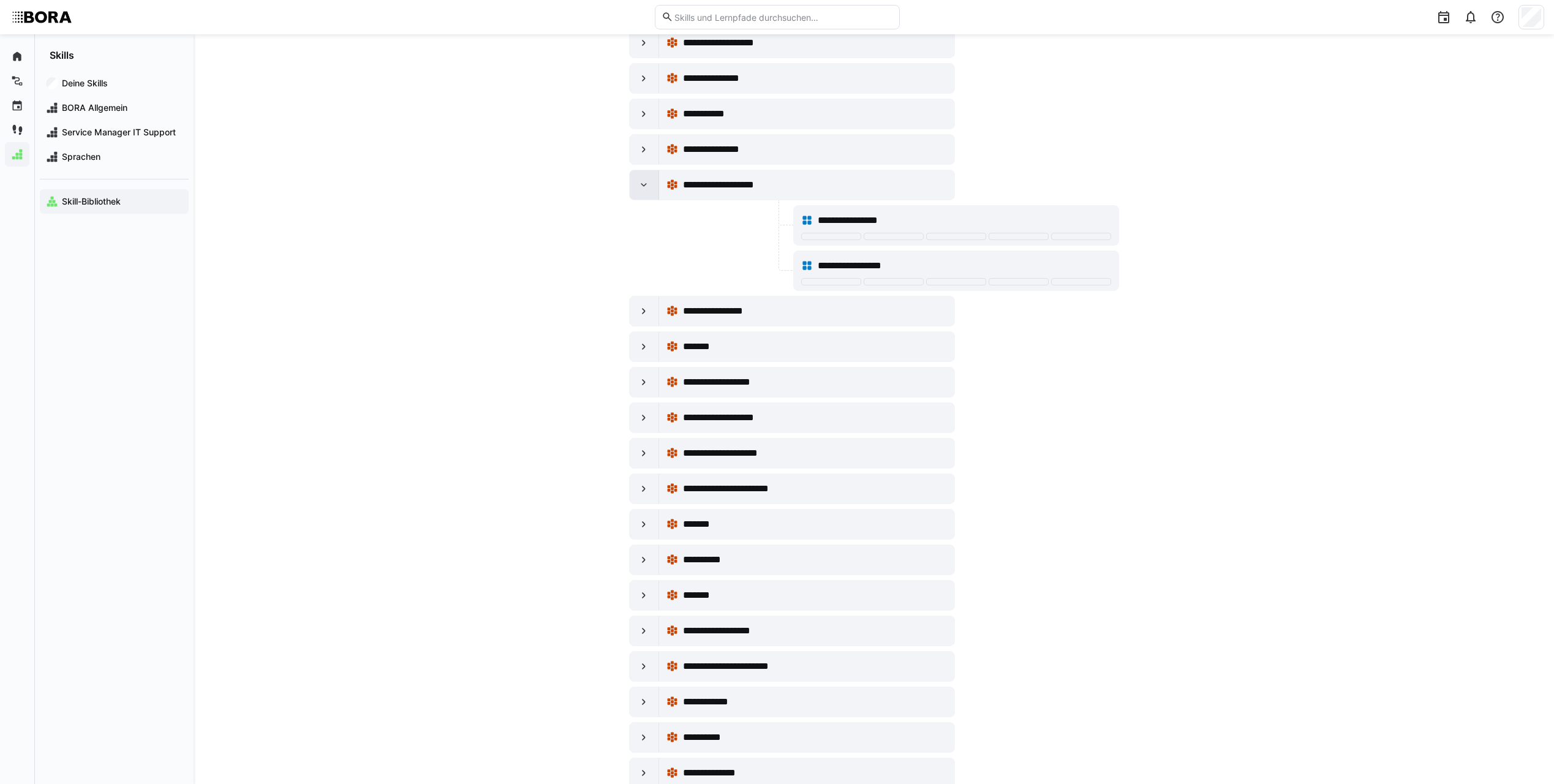 click 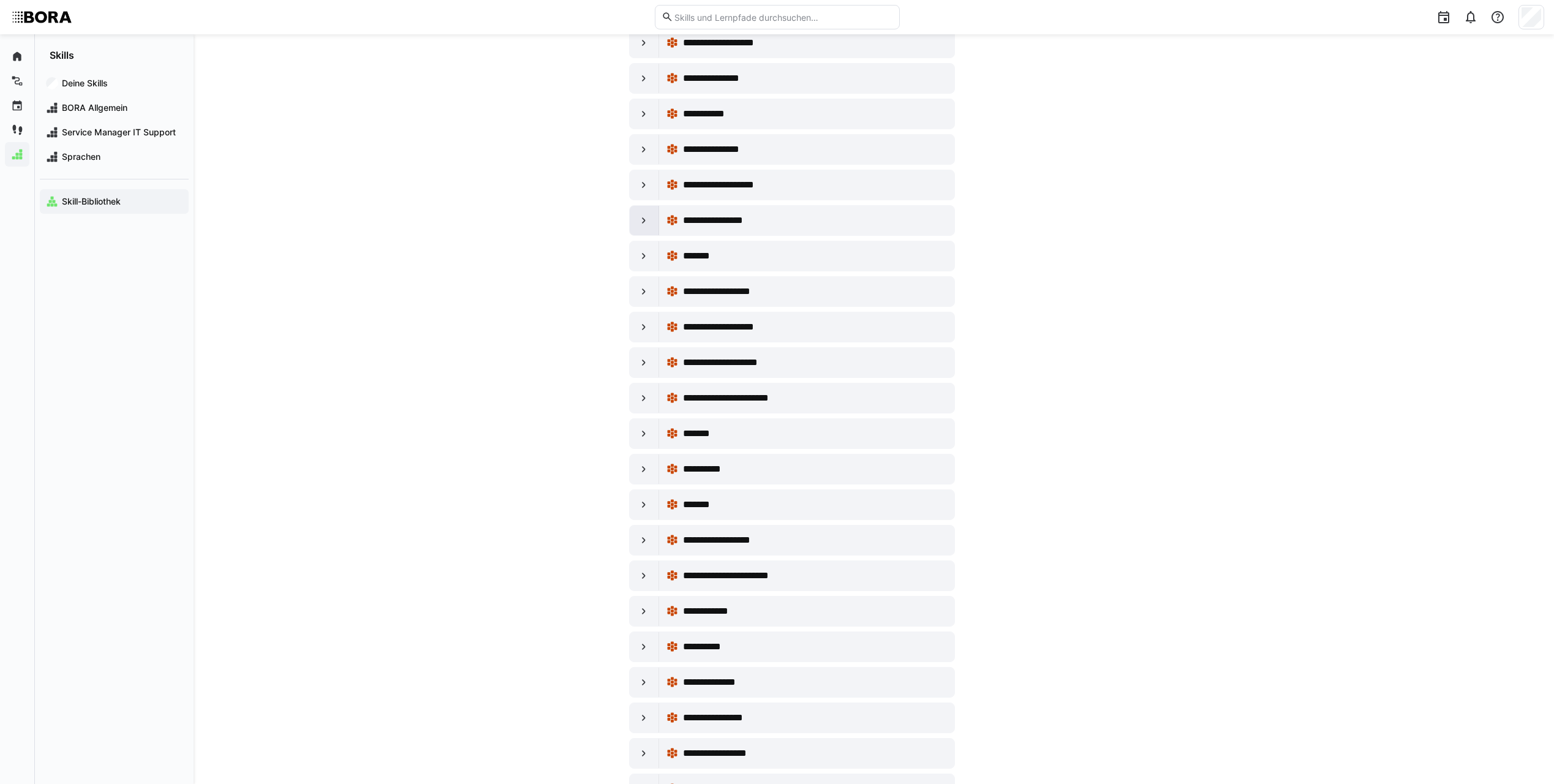 click 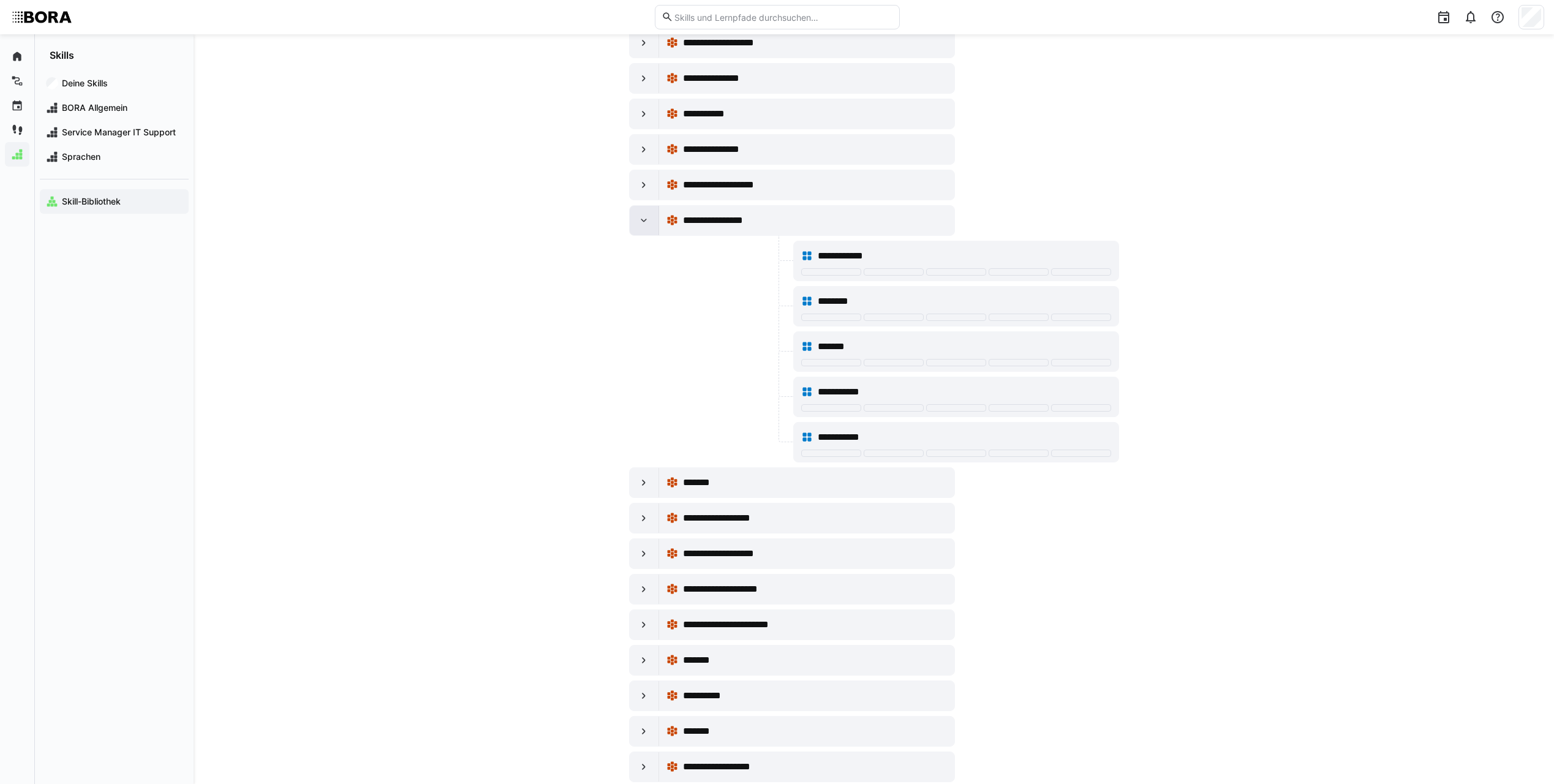 click 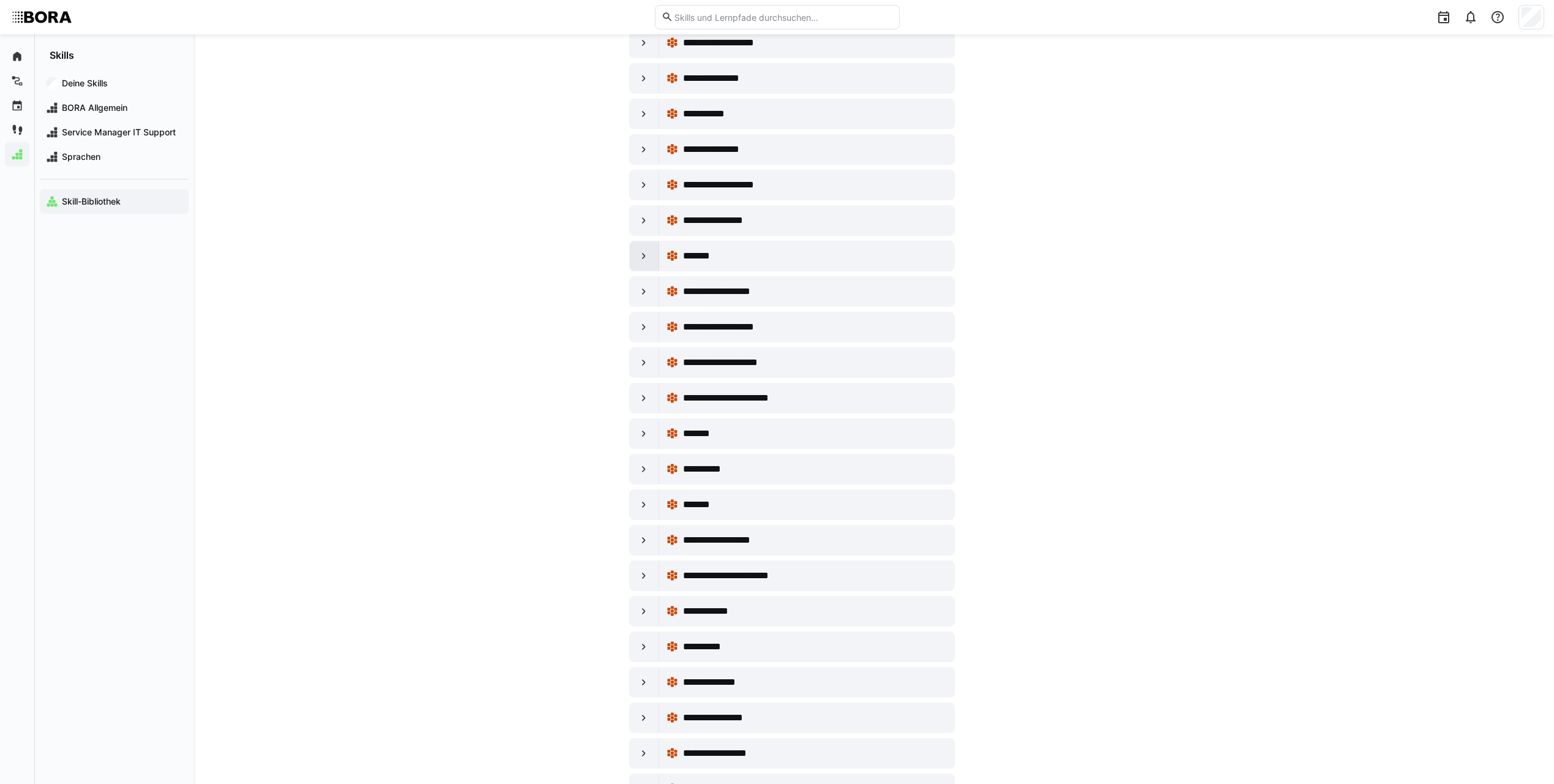 click 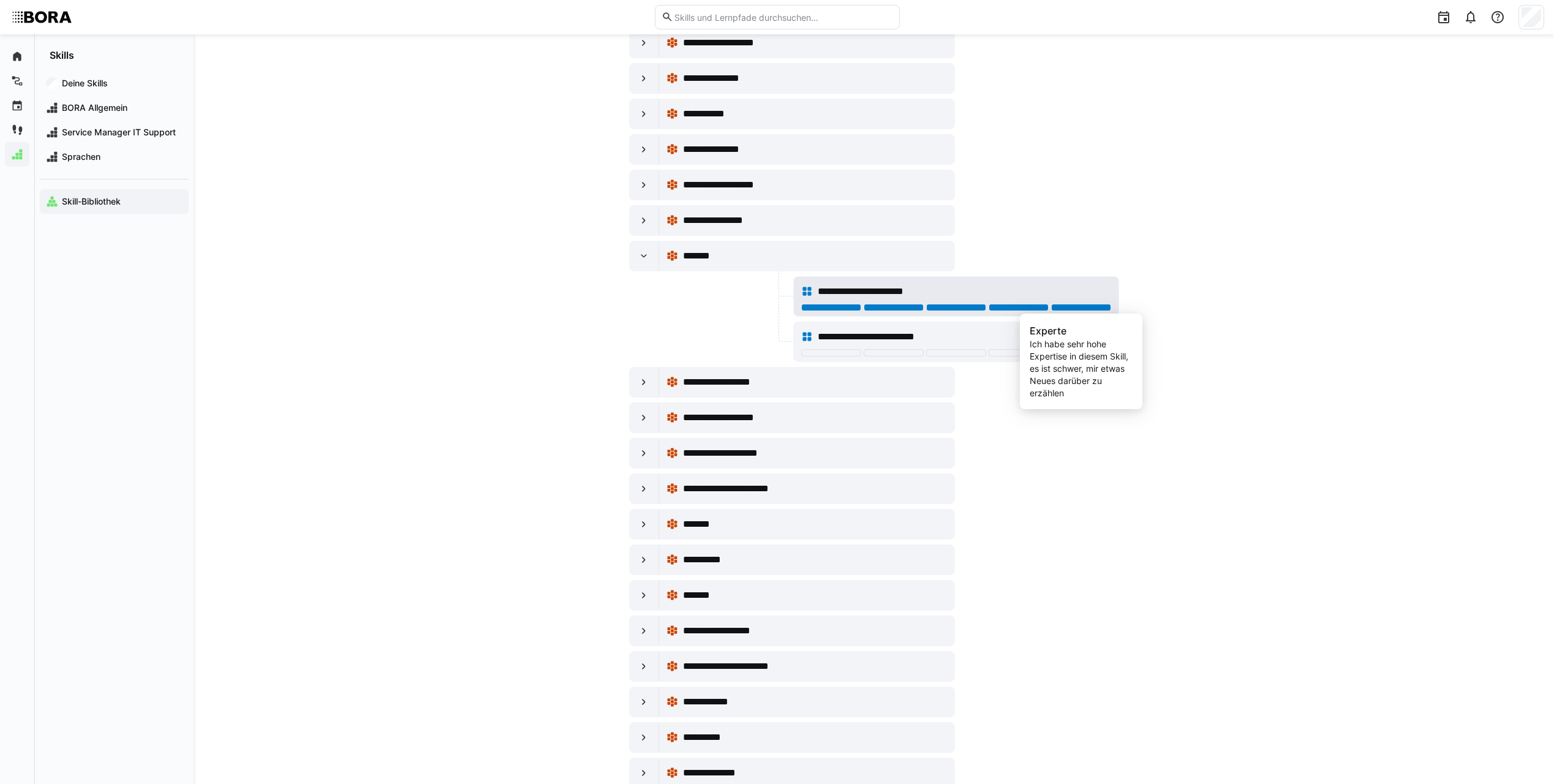 click 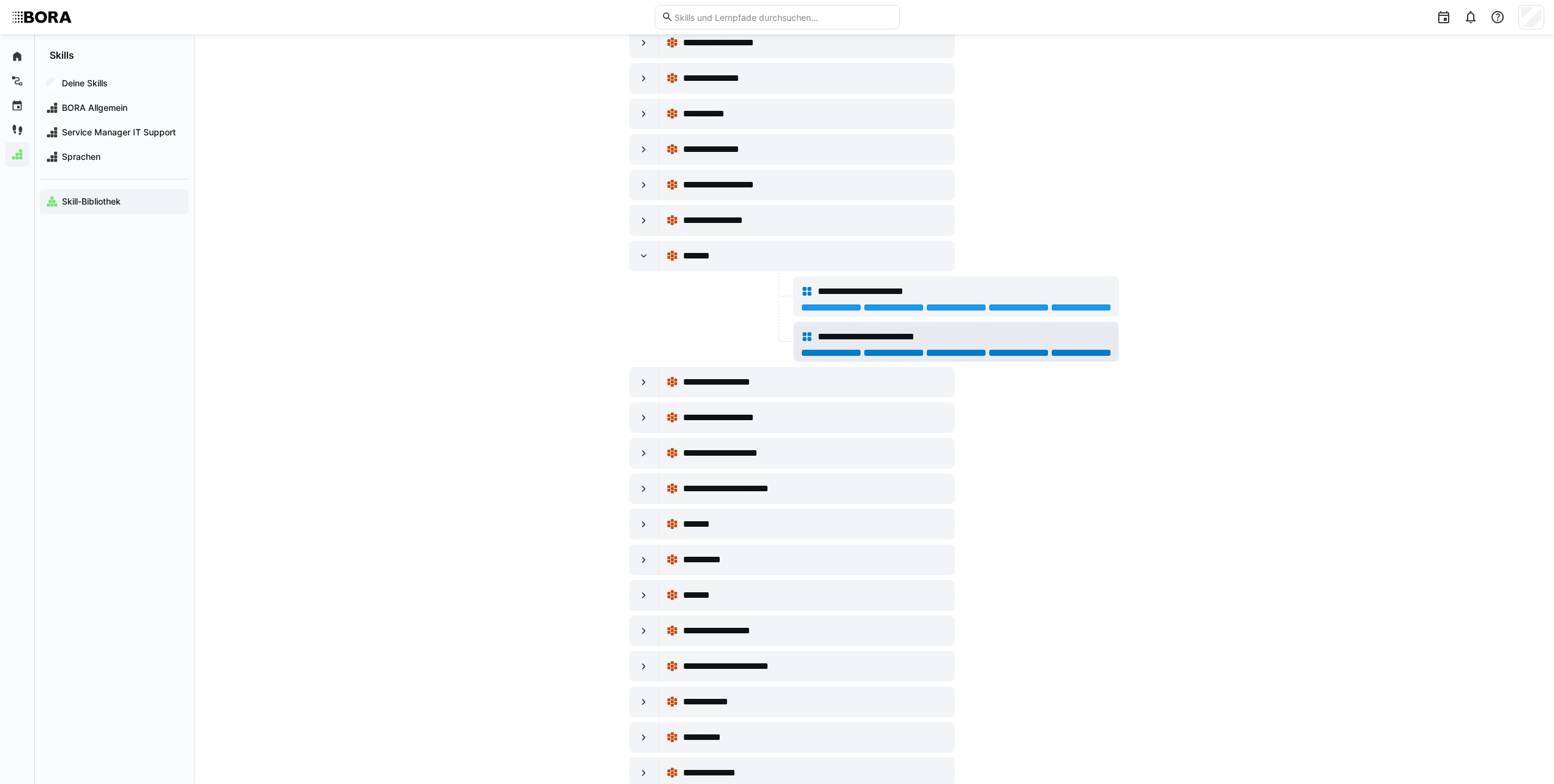 click 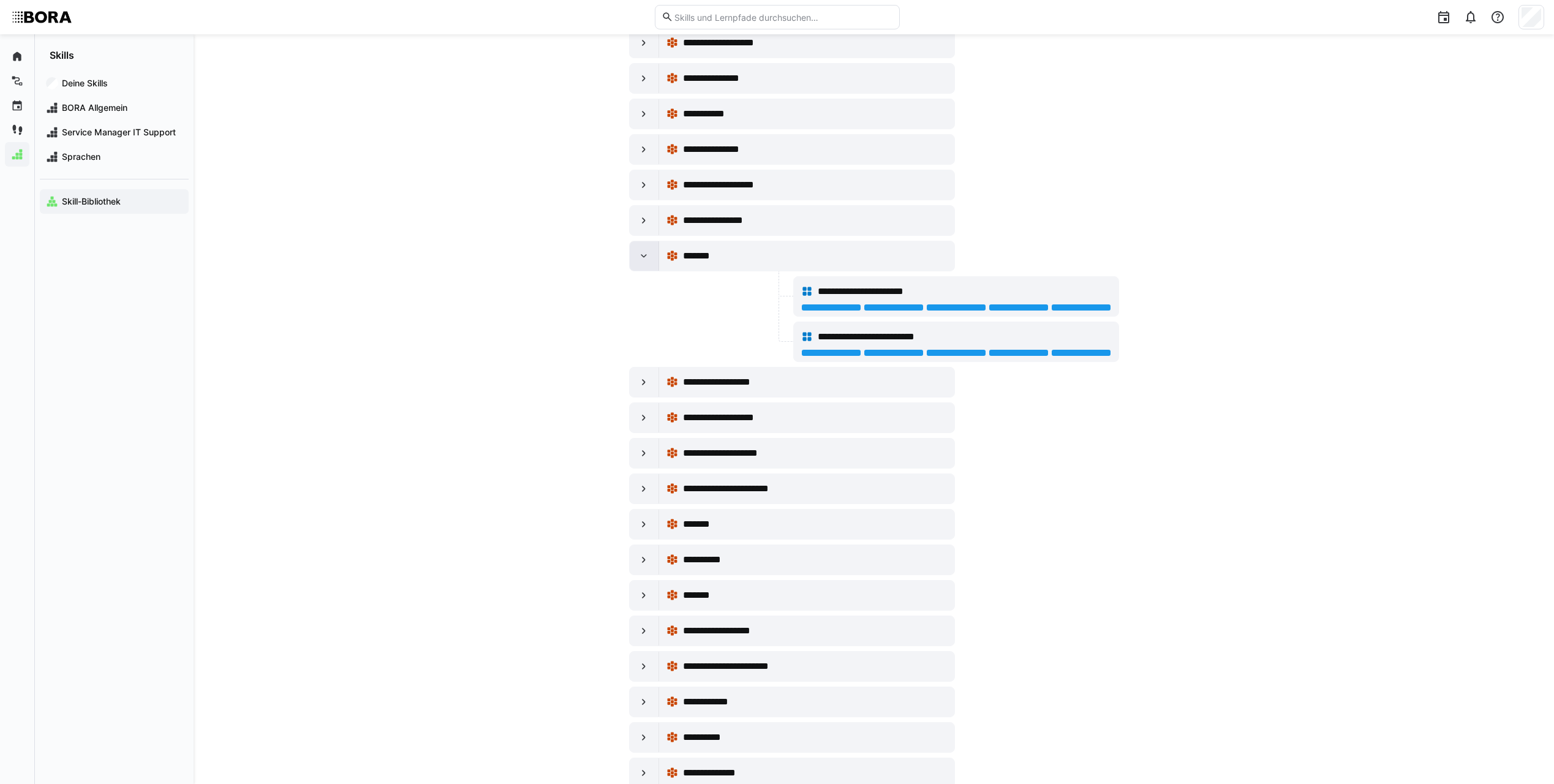 click 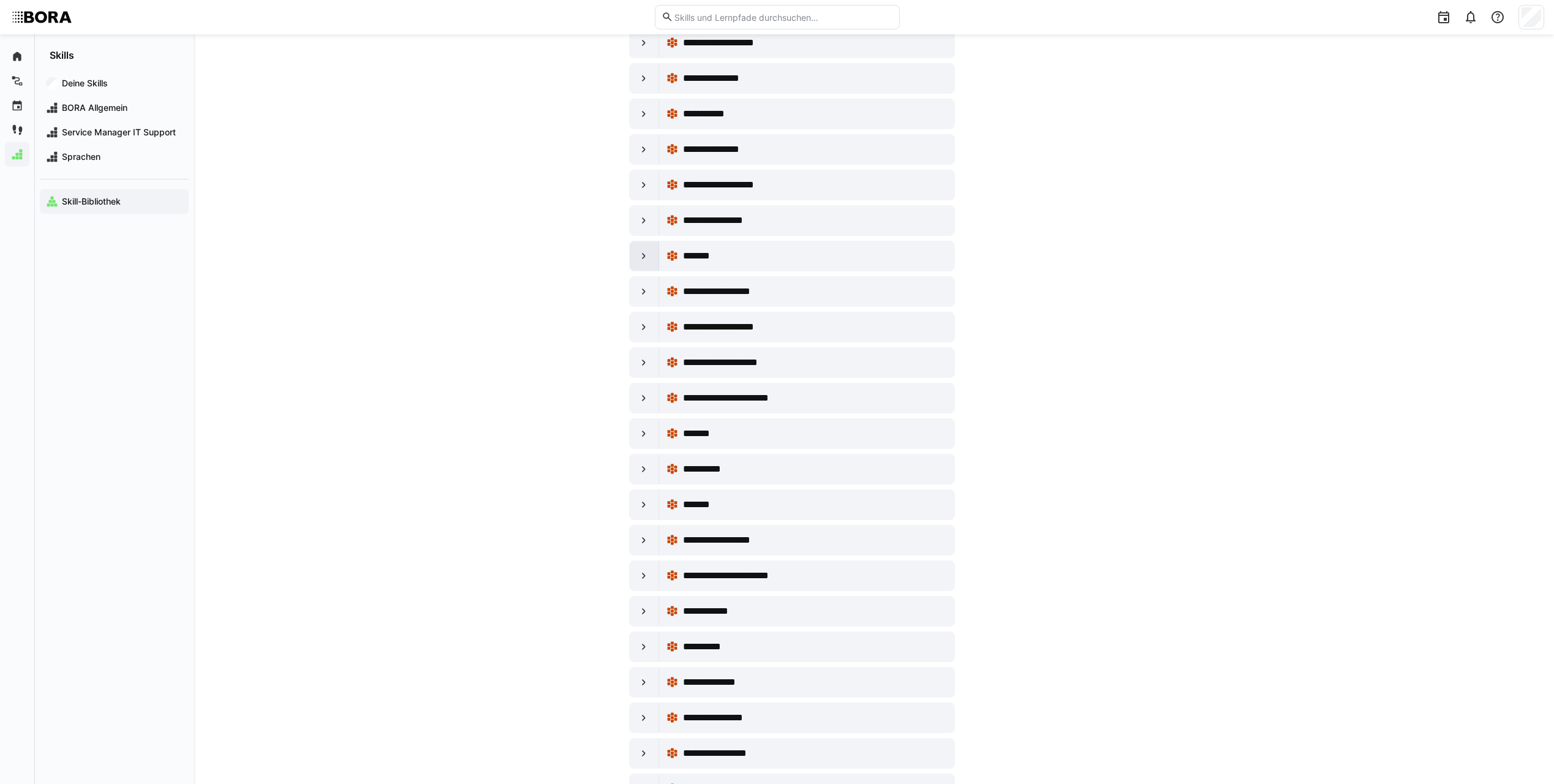 click 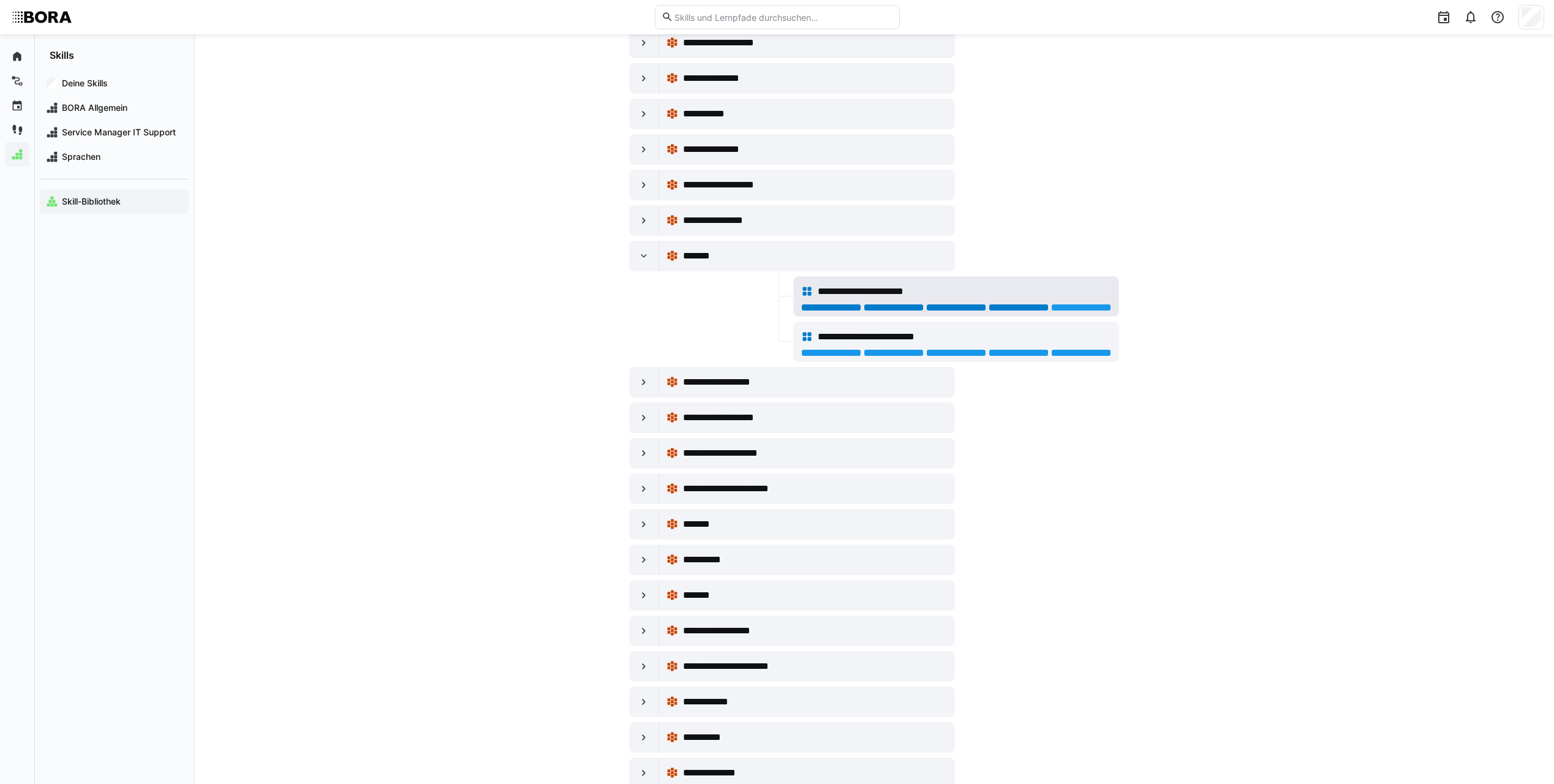 click 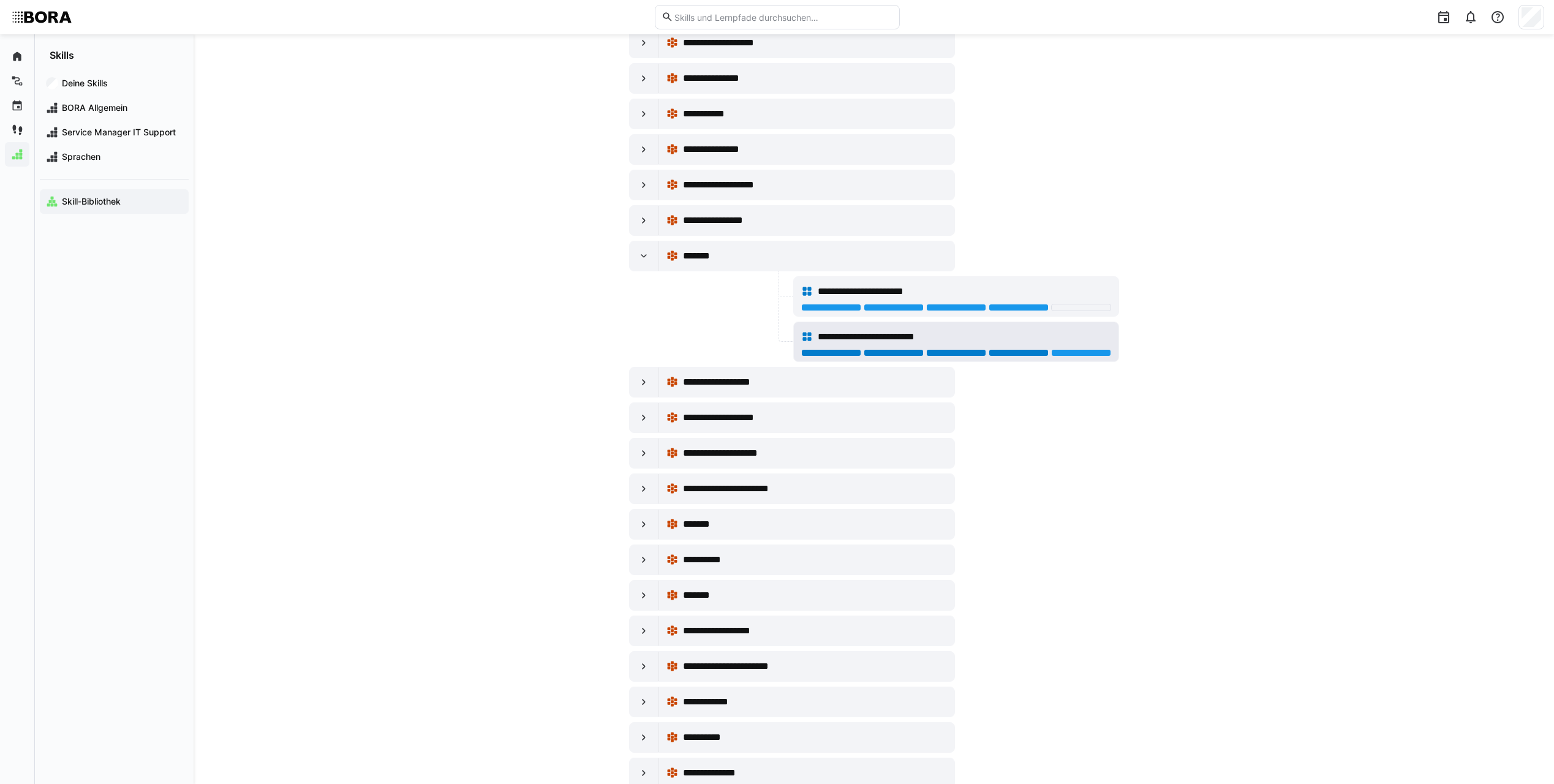click 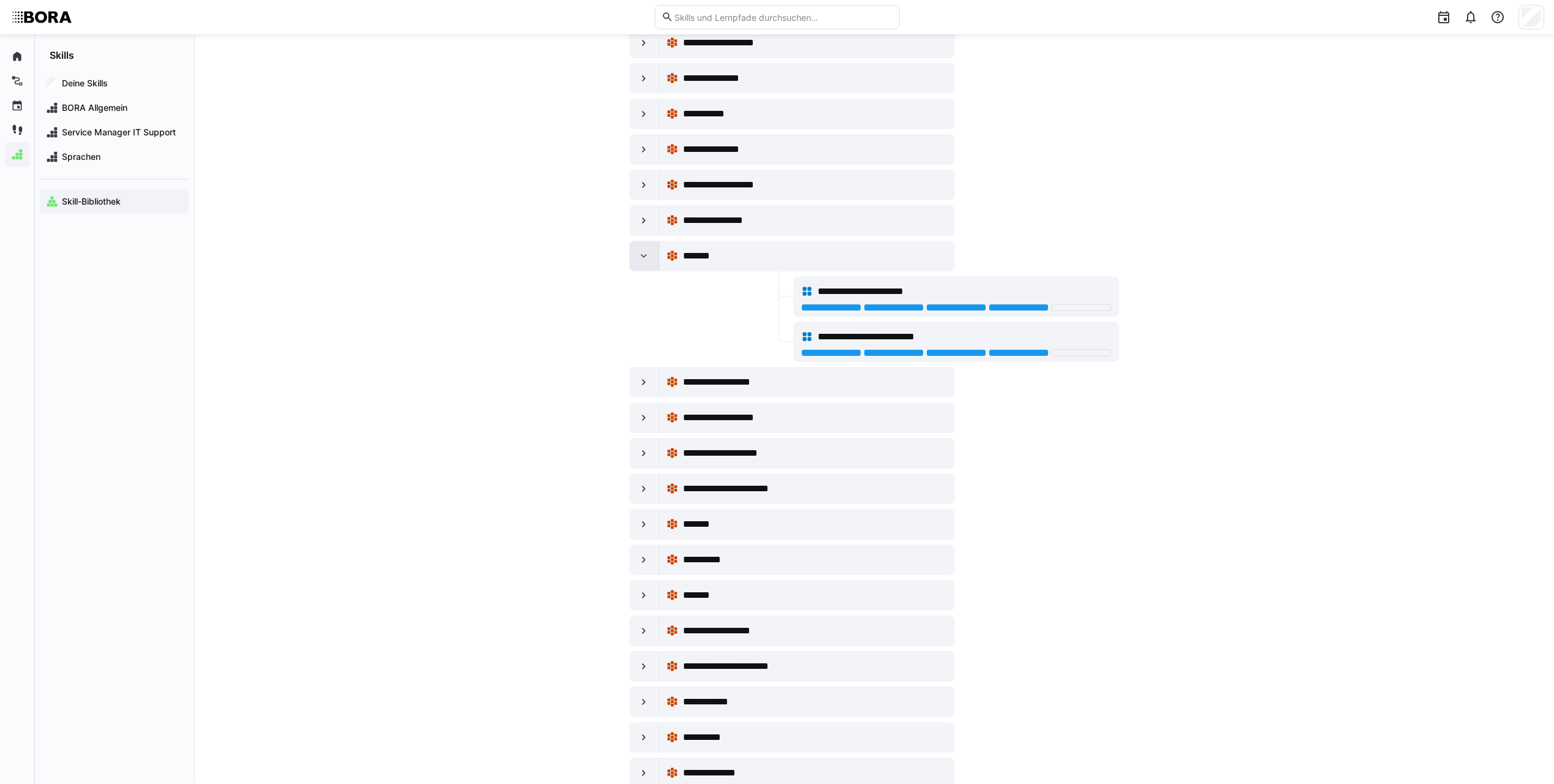 click 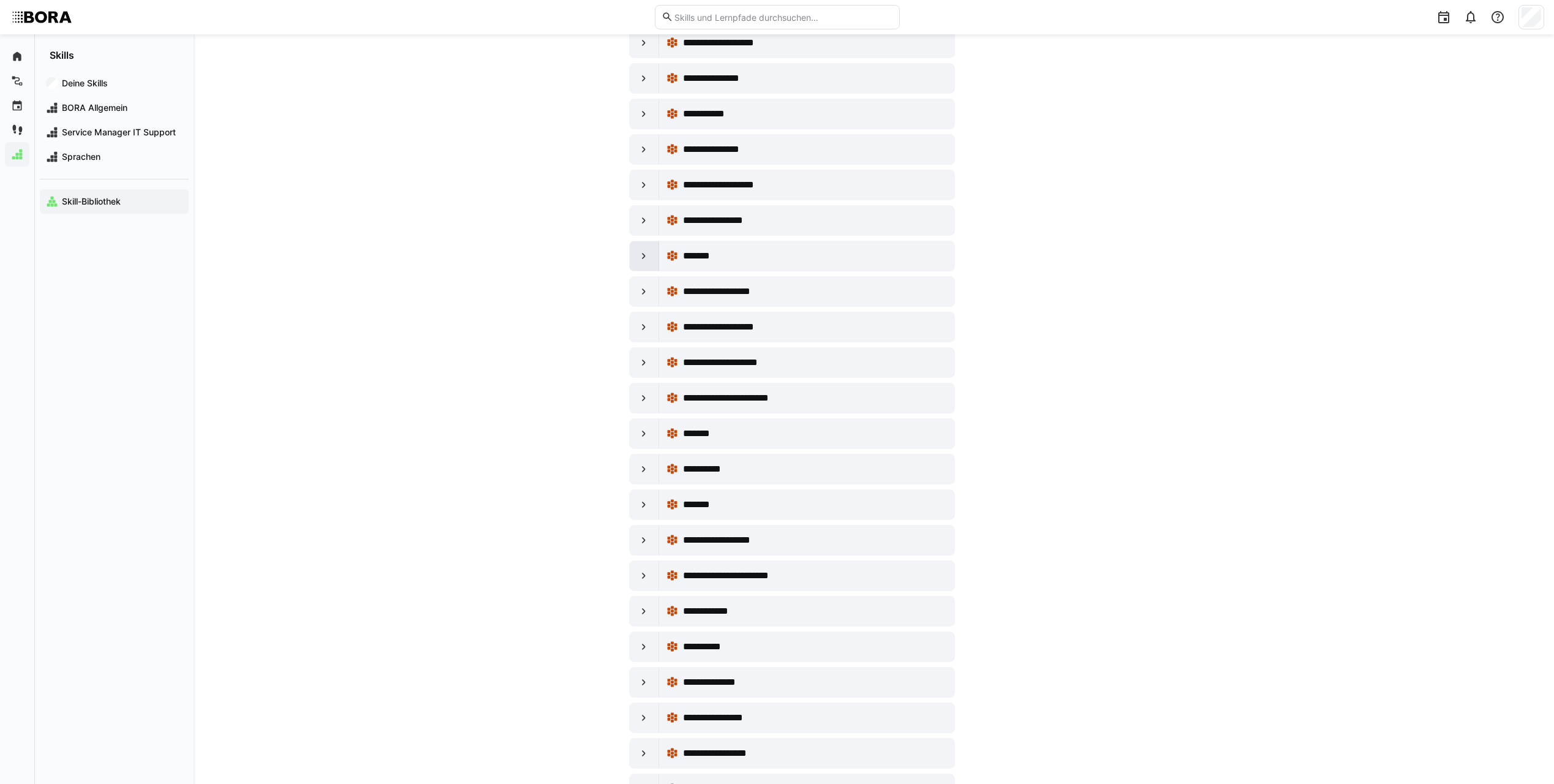 click 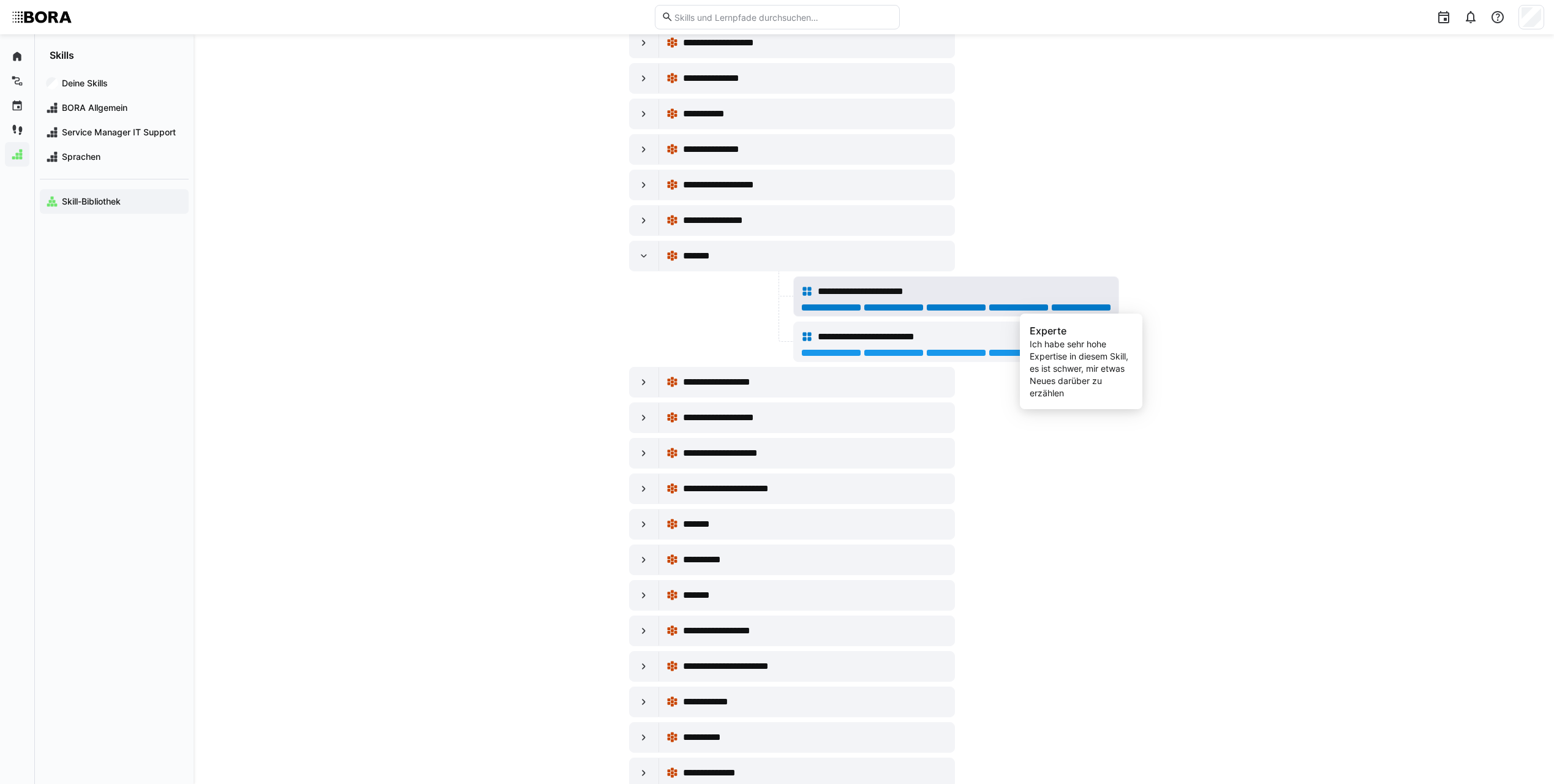 click 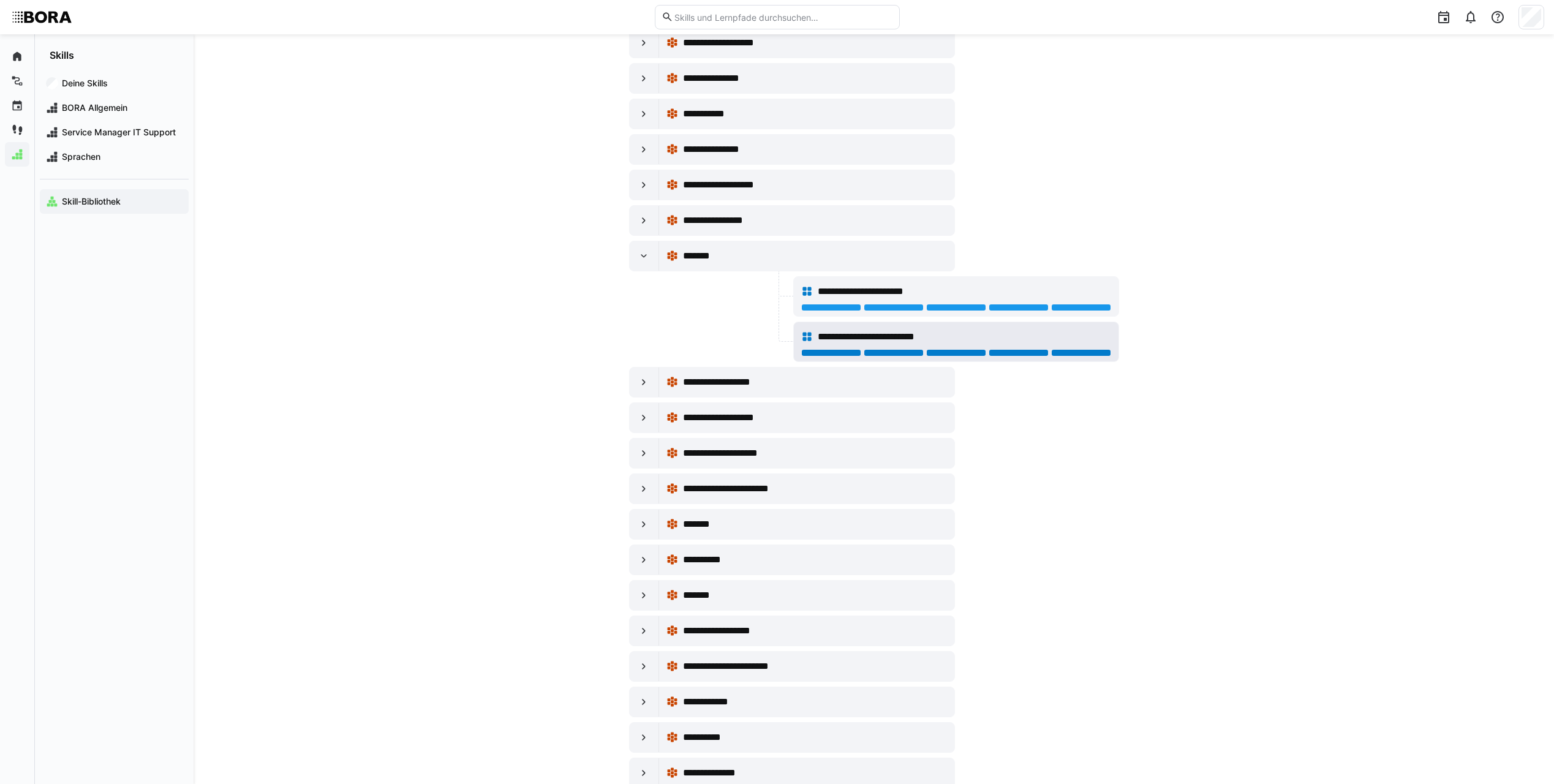 click 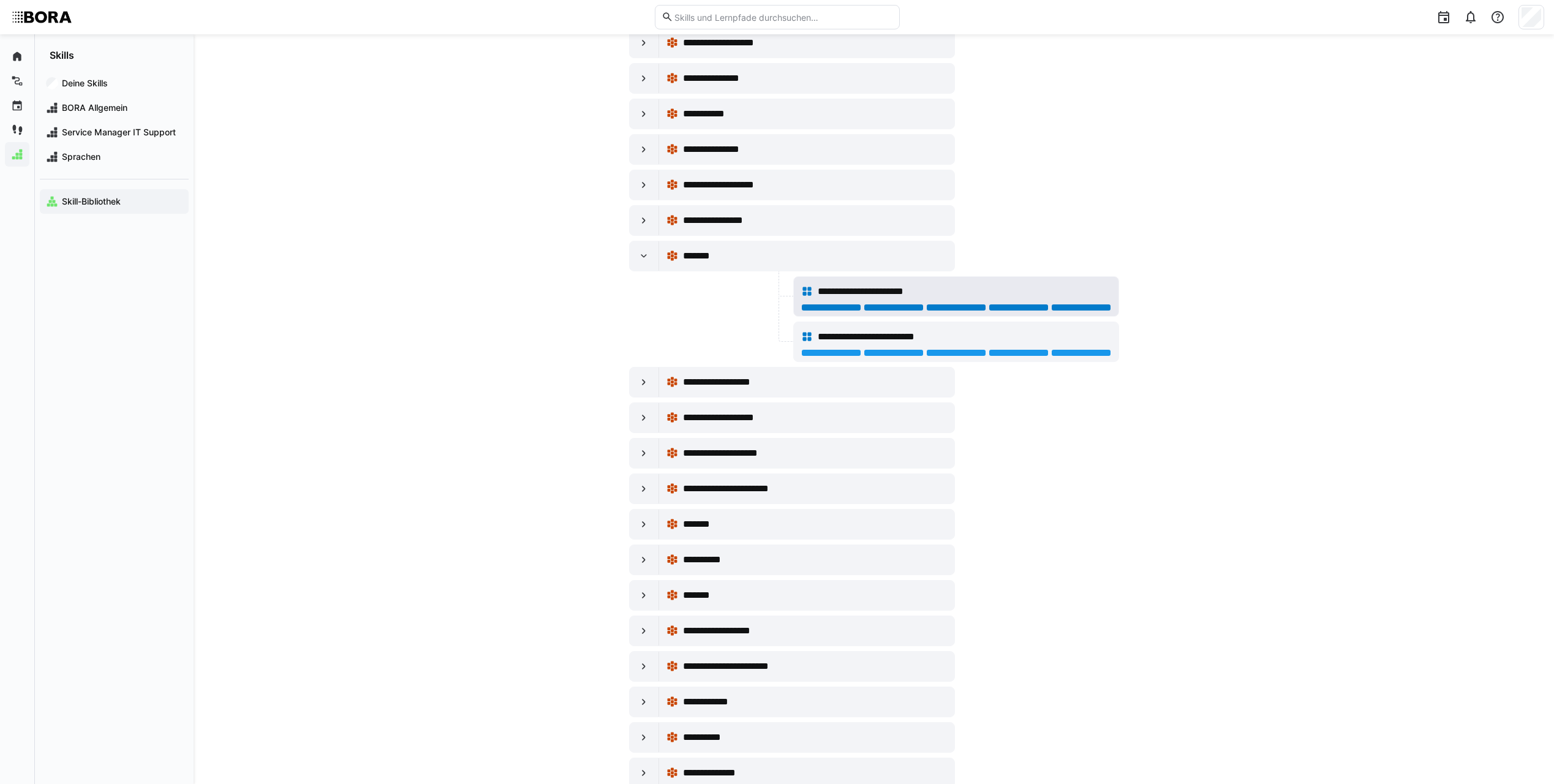 click 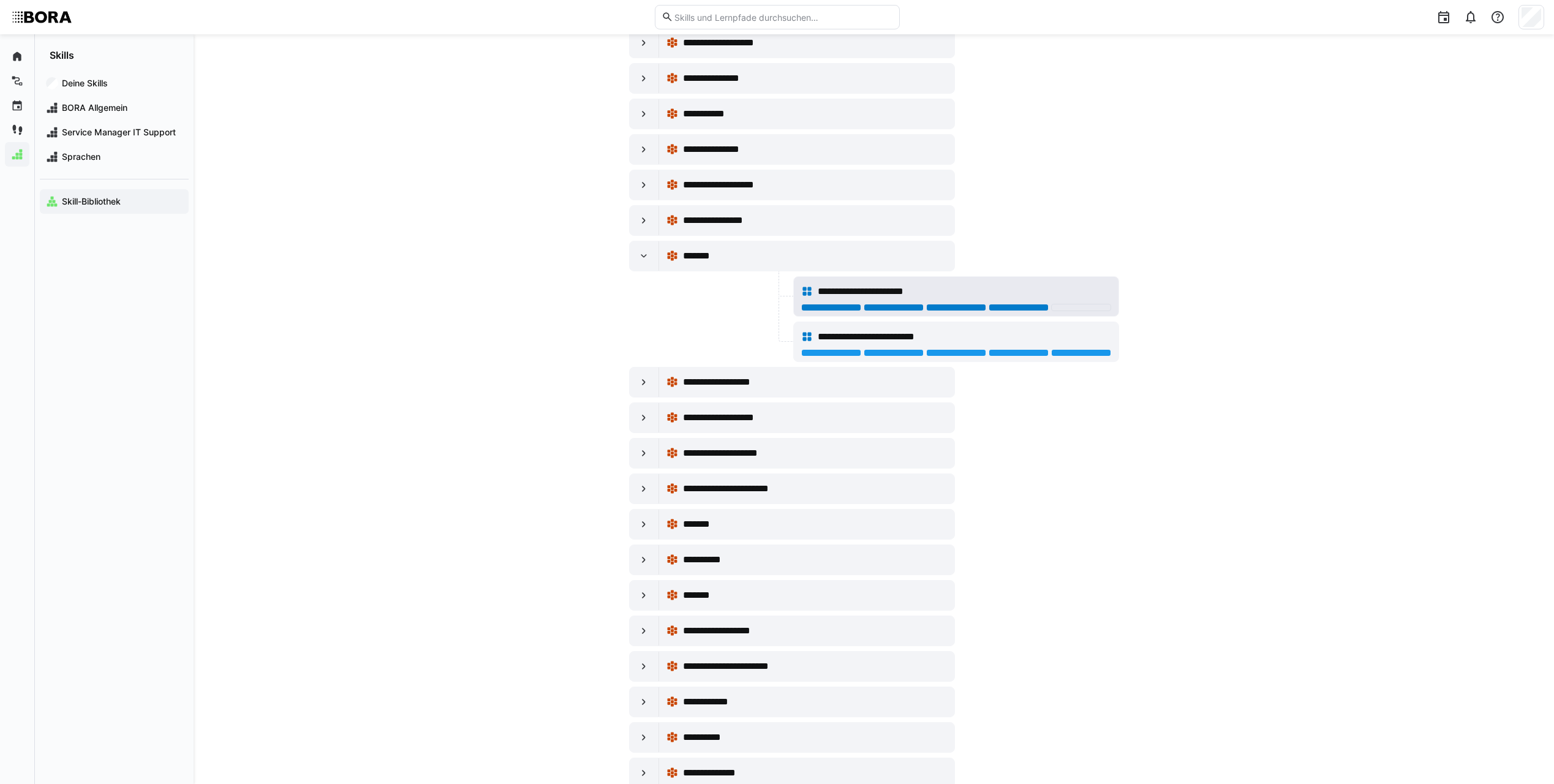 click 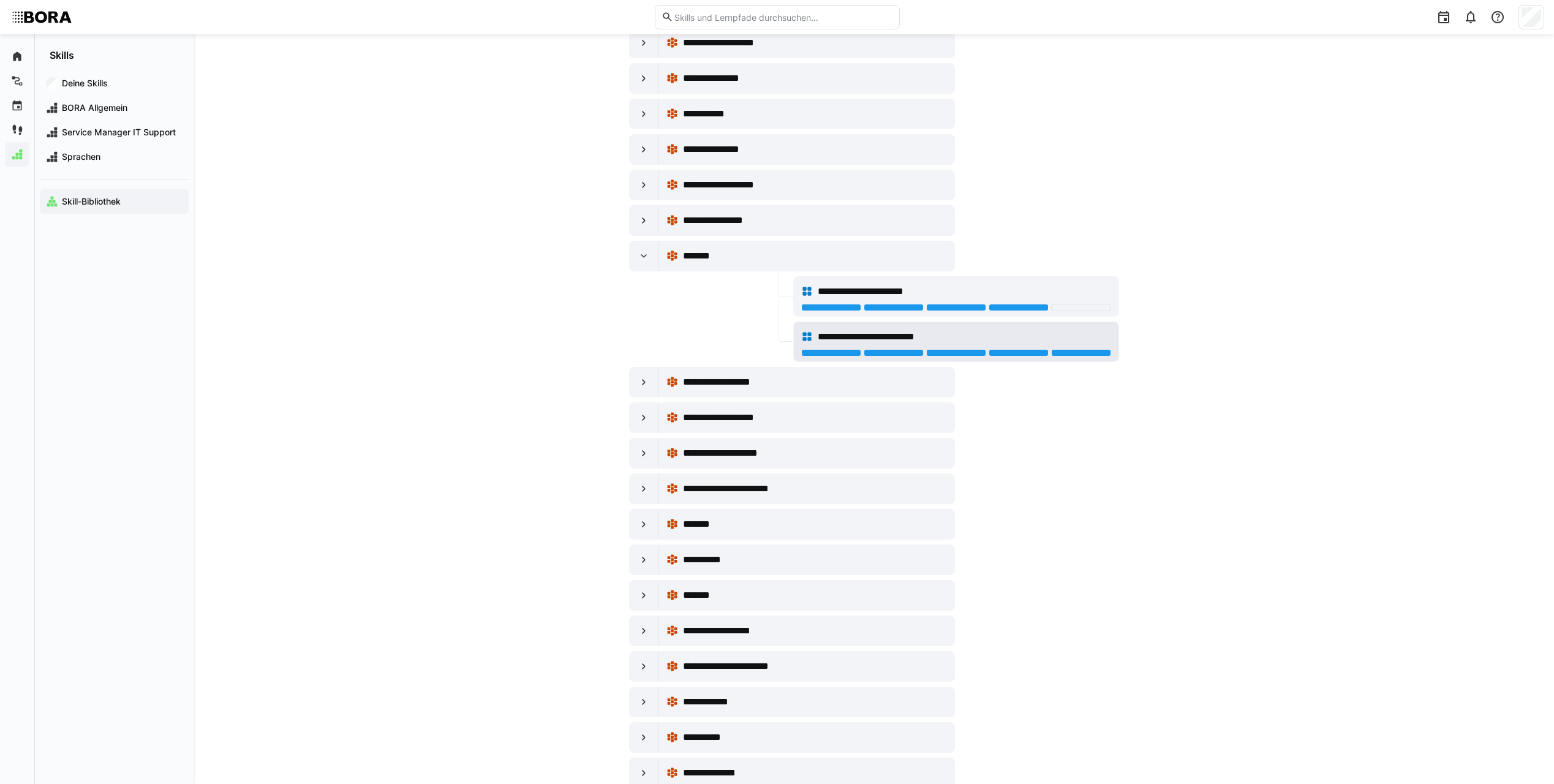 click 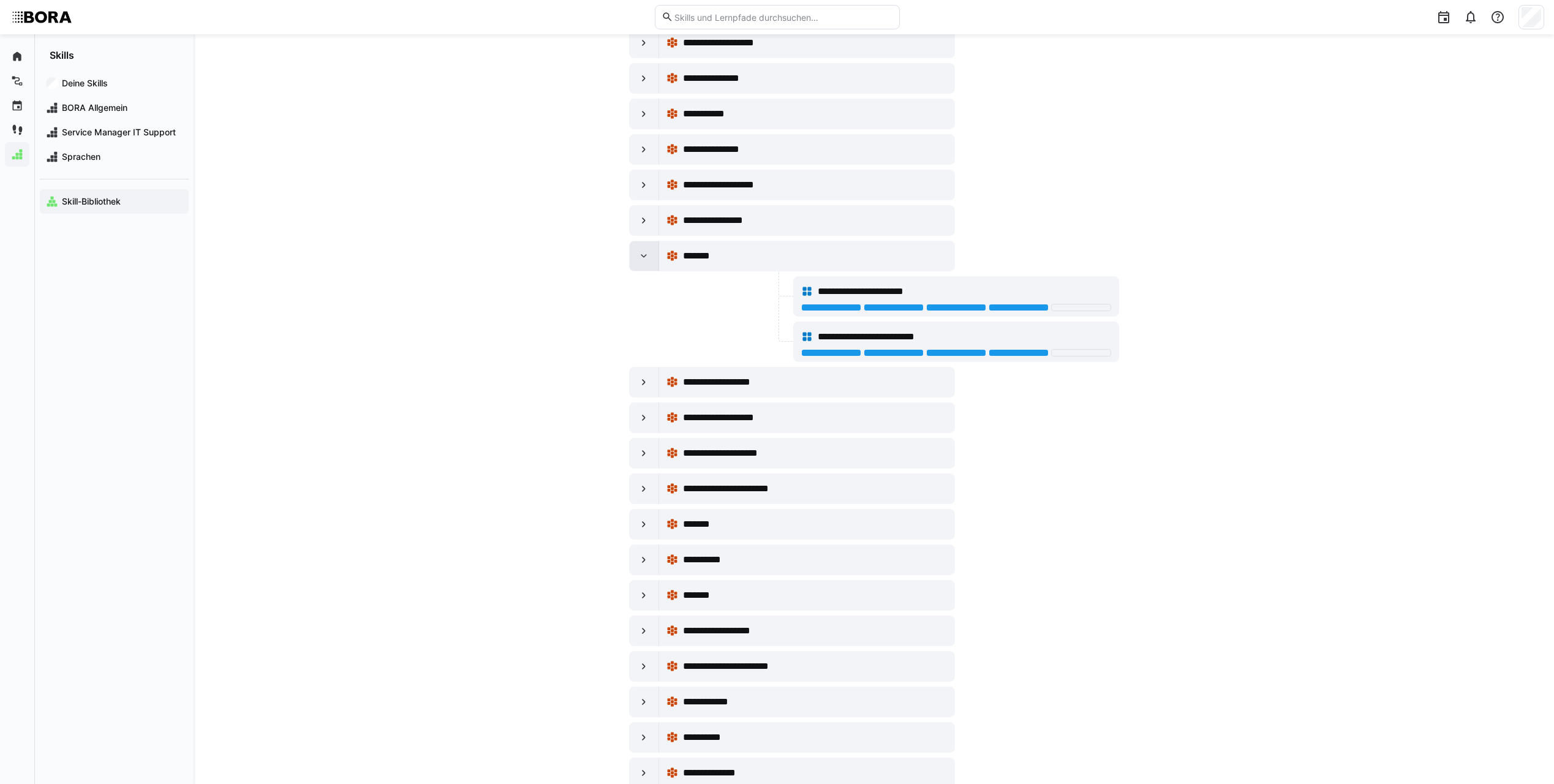 click 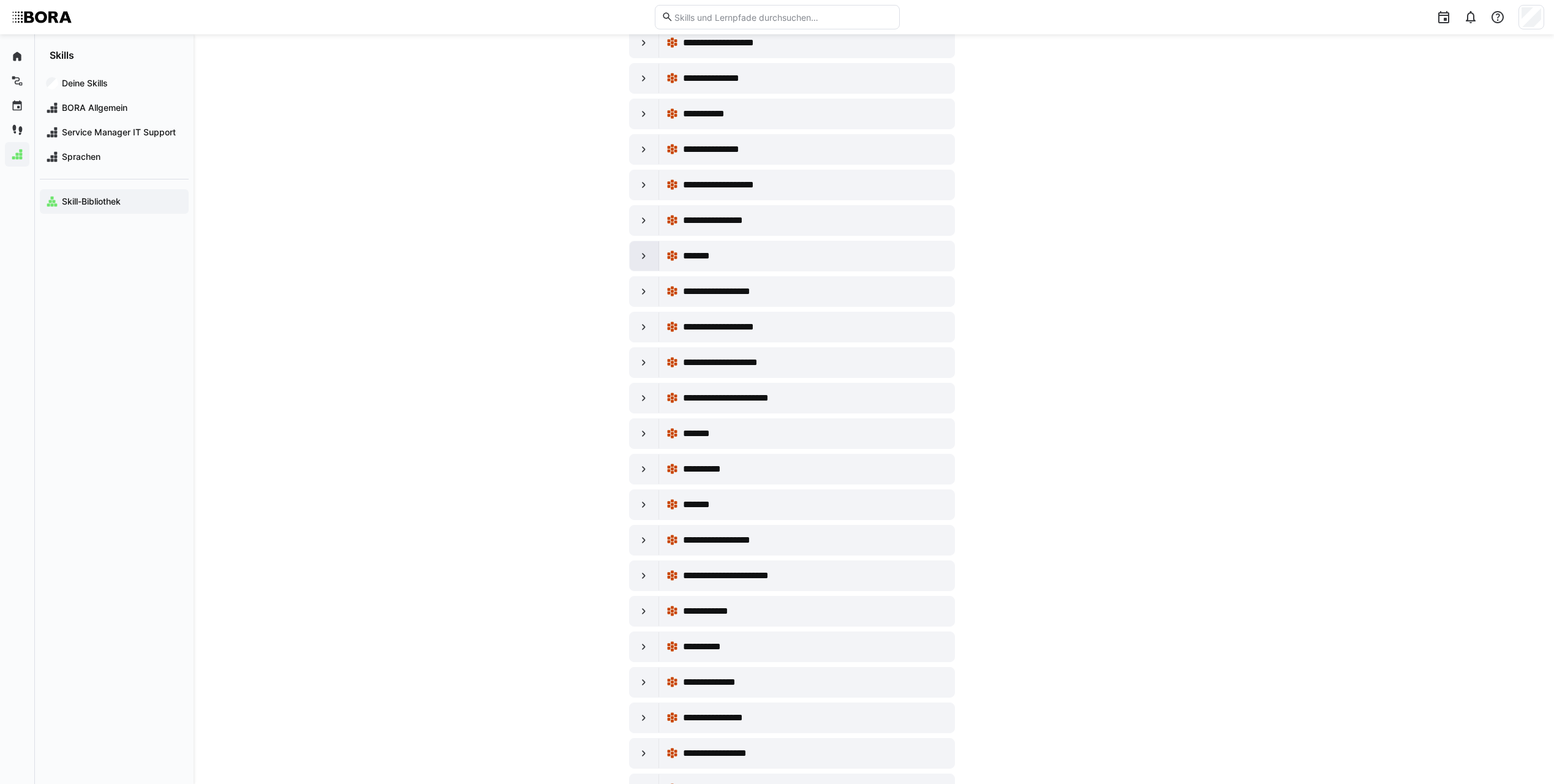 click 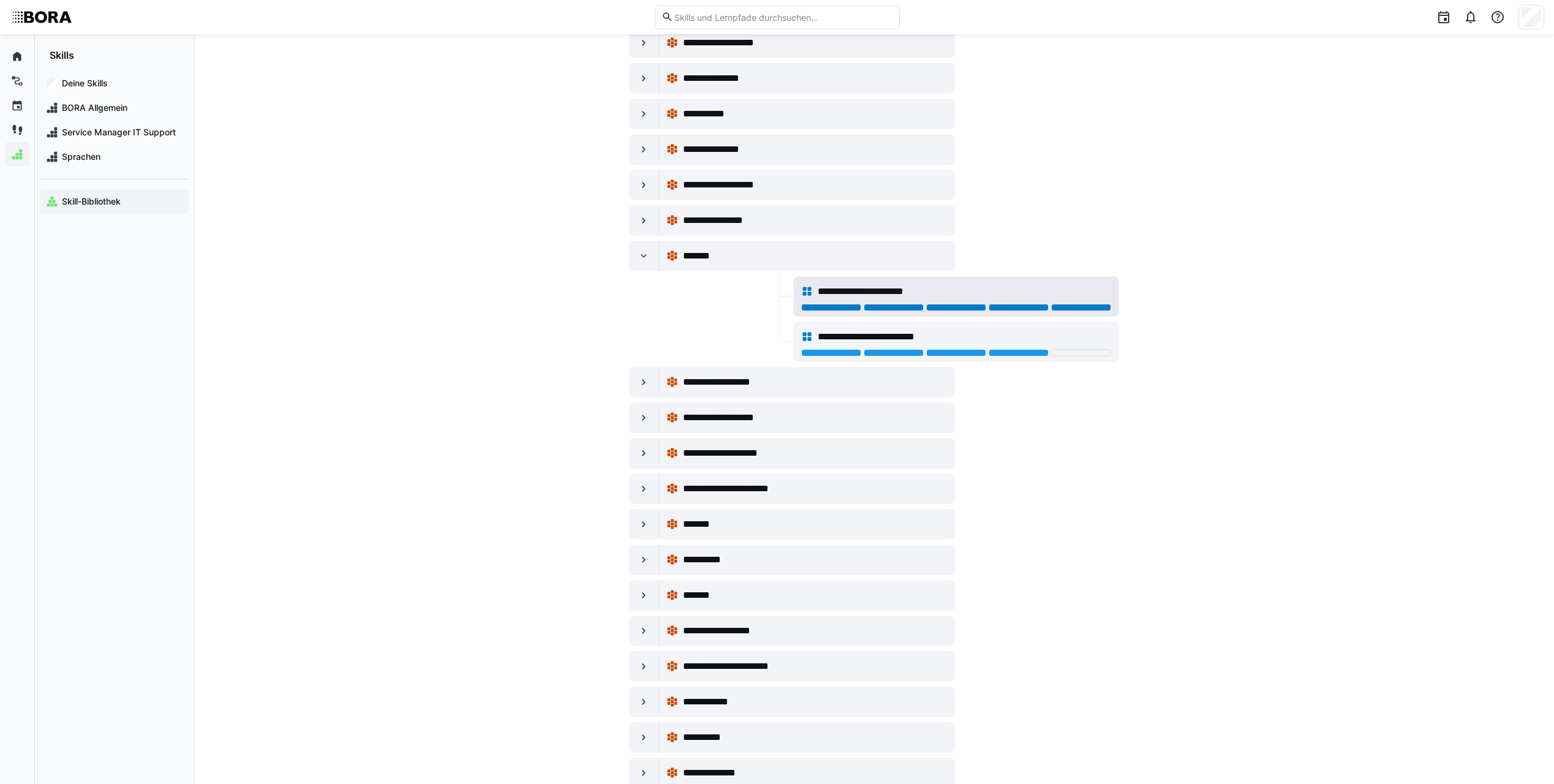 click 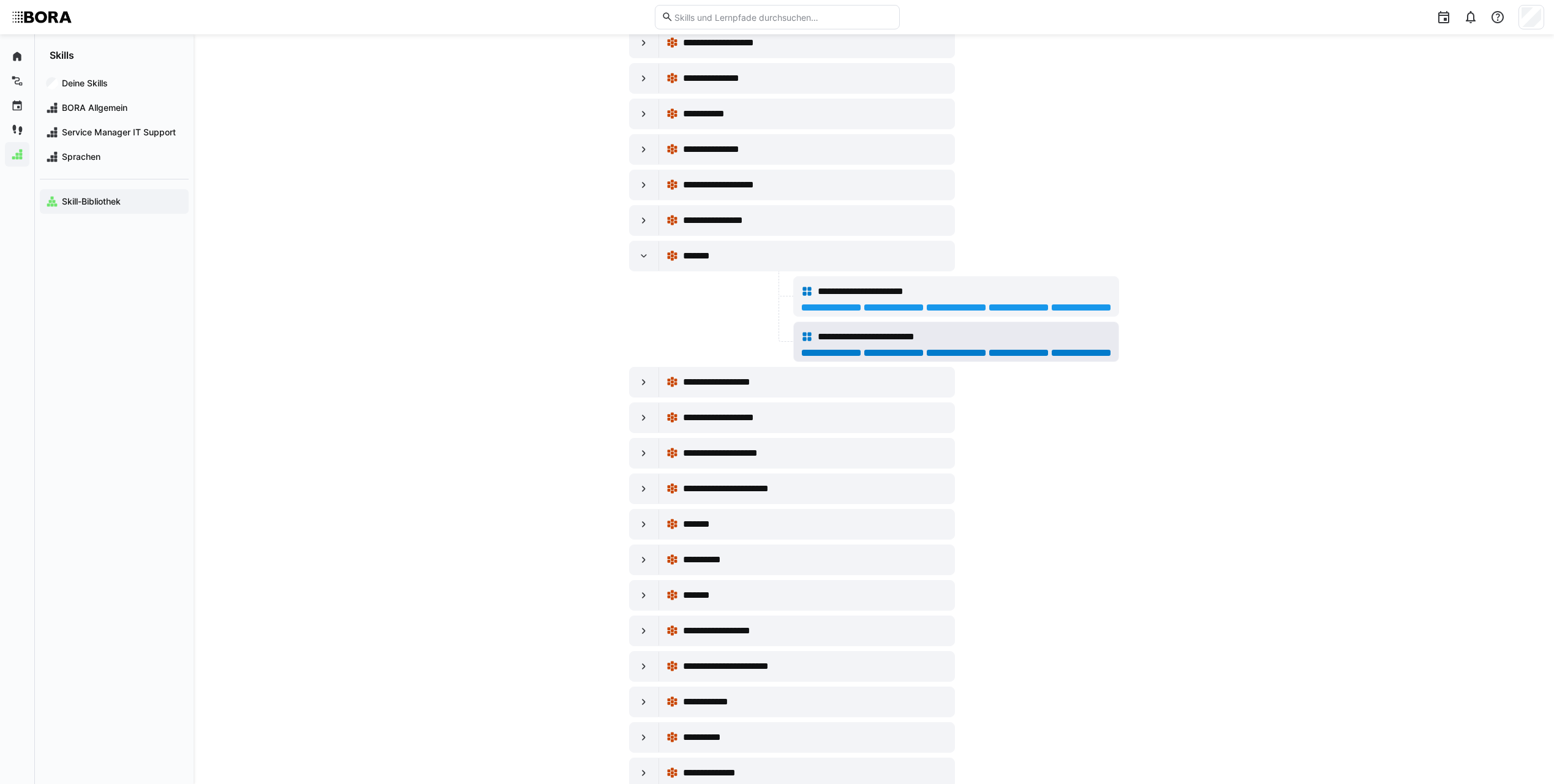 click 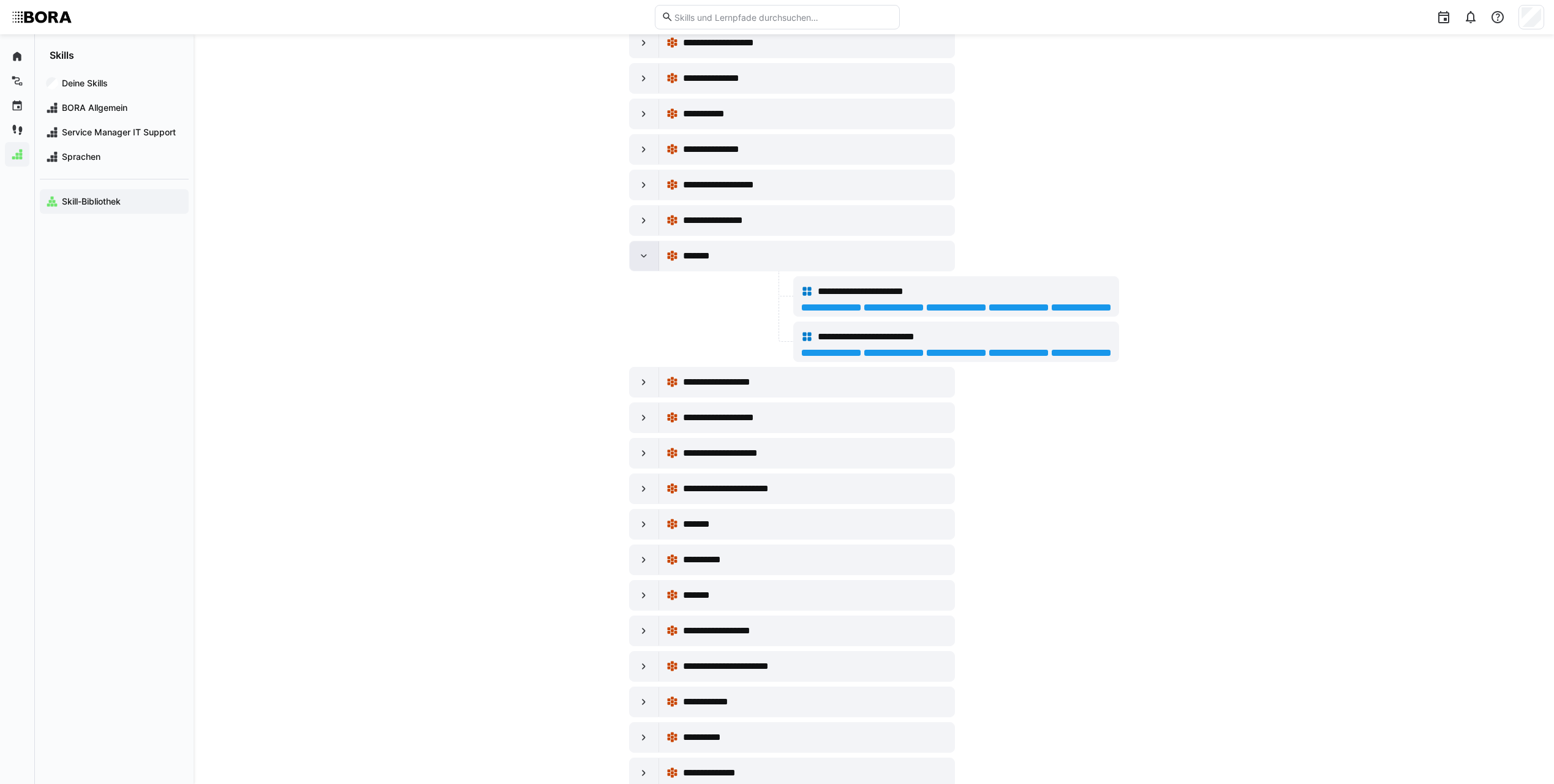 click 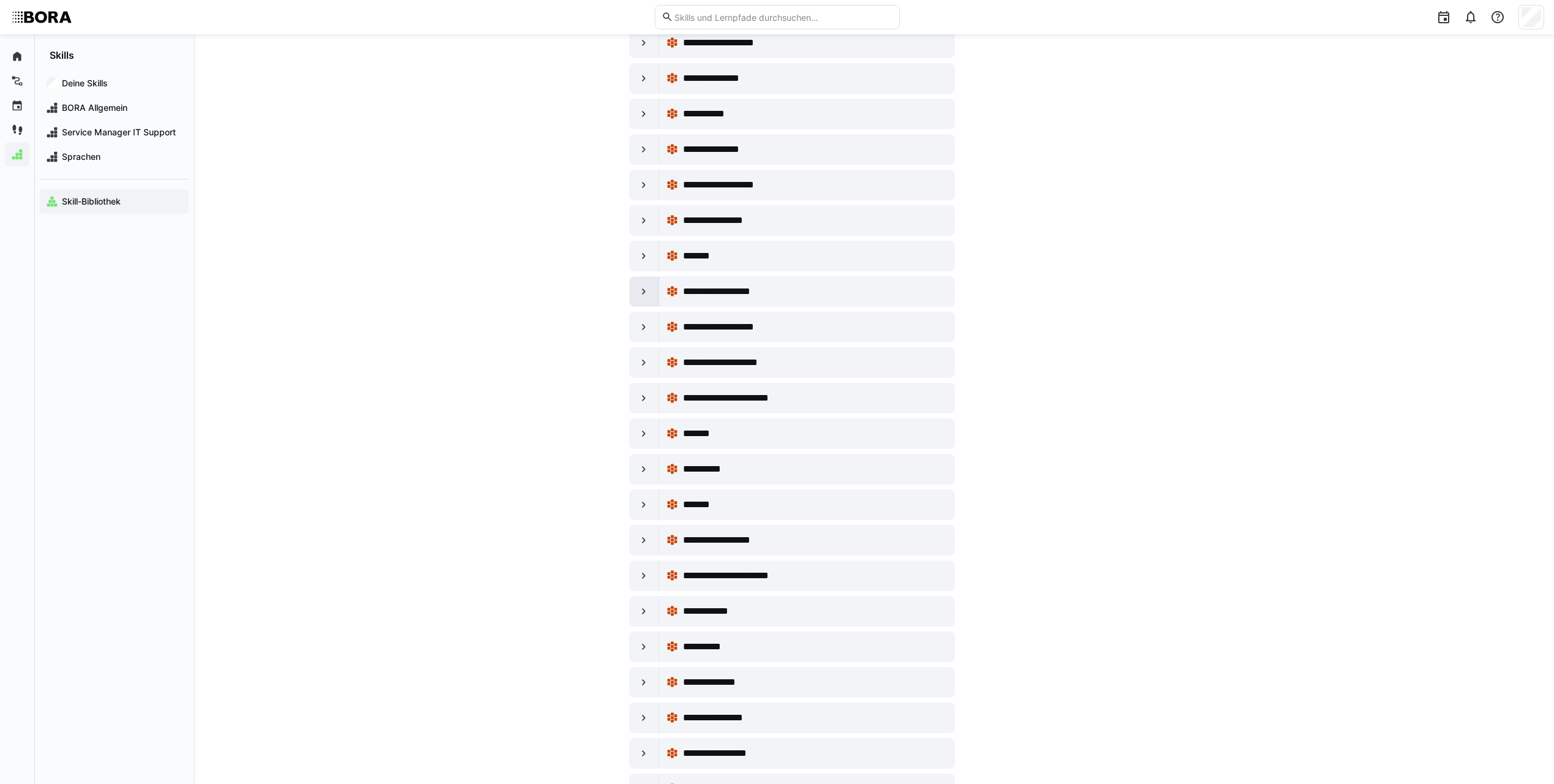 click 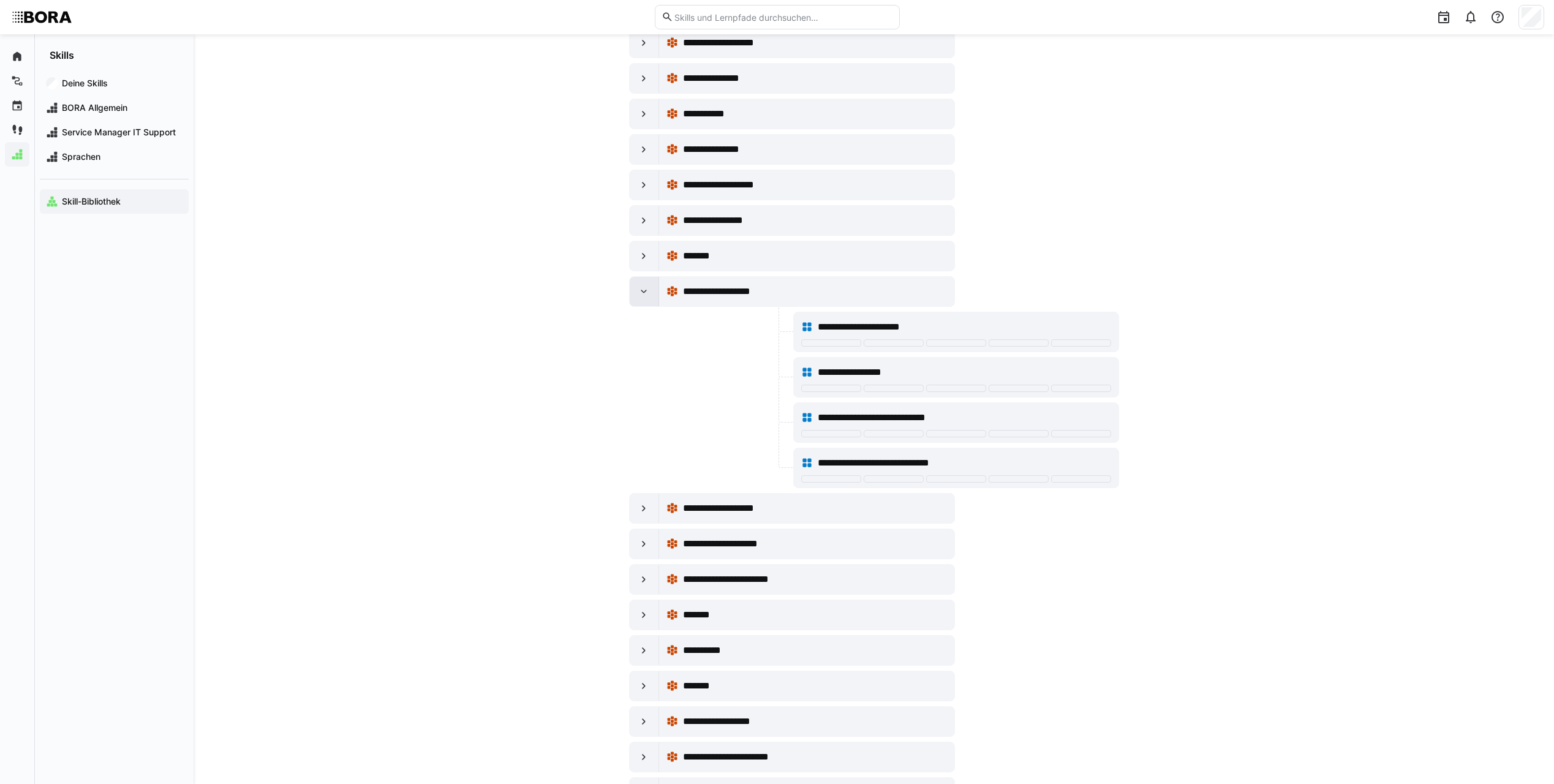 click 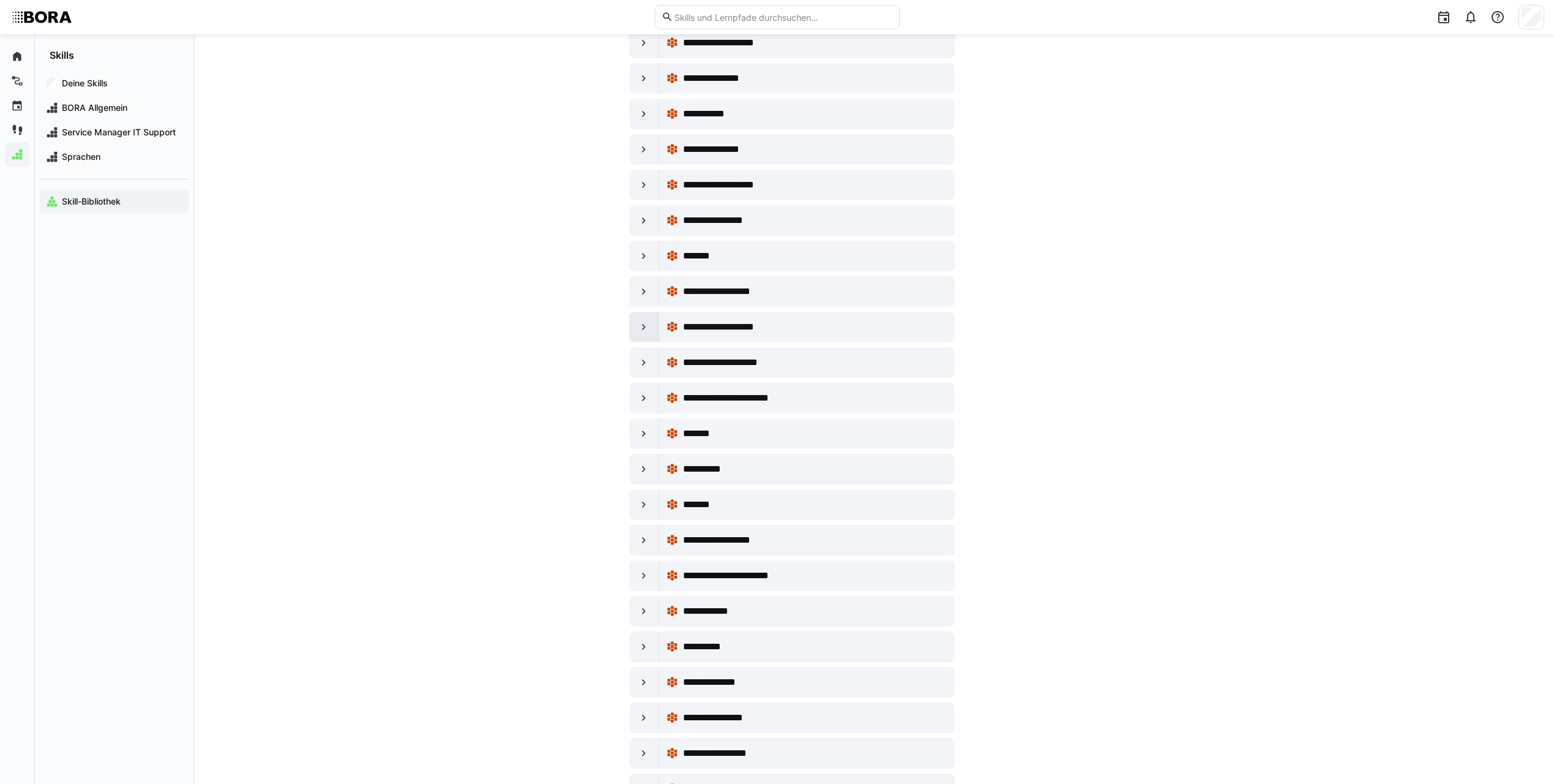 click 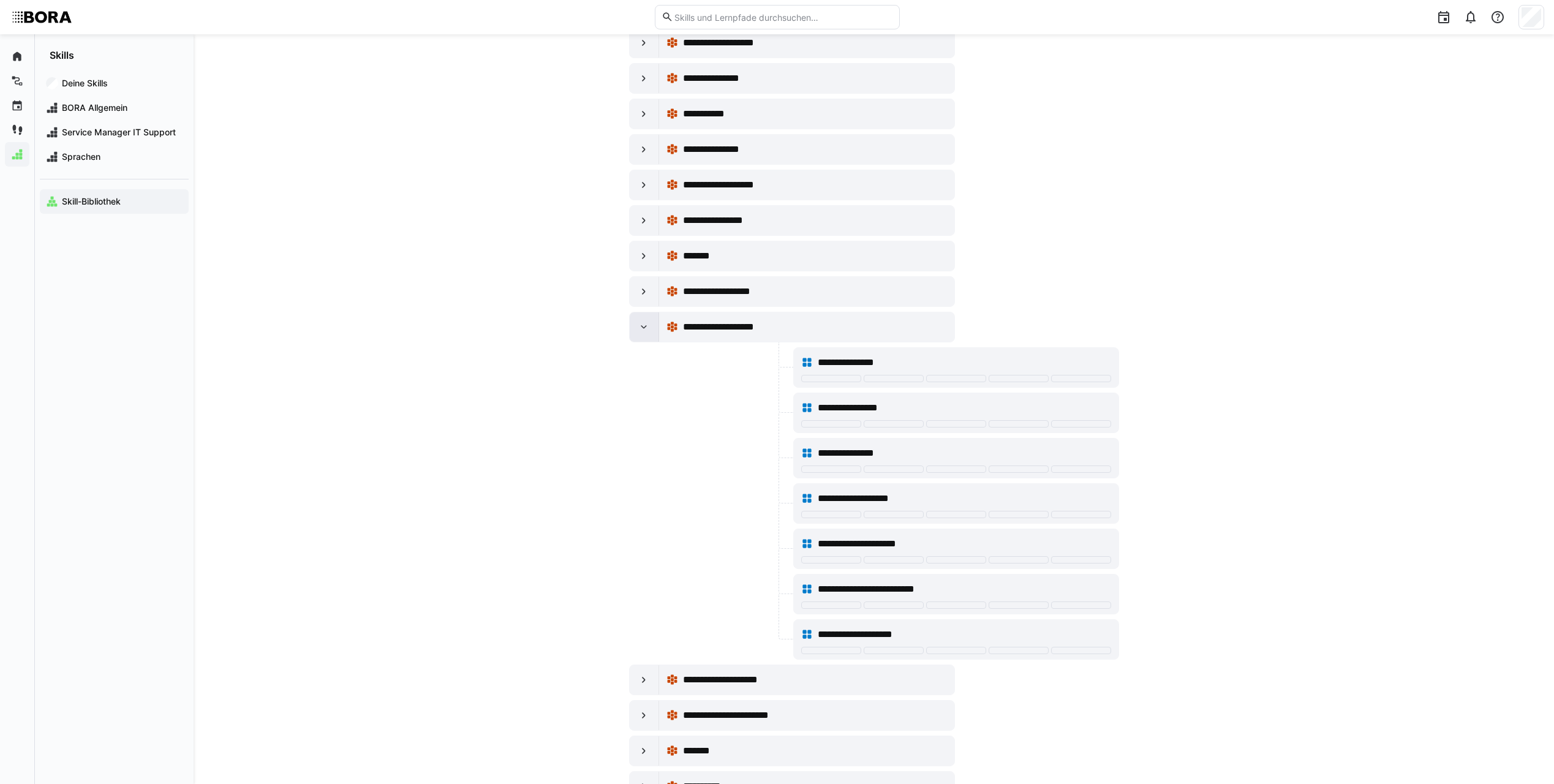 click 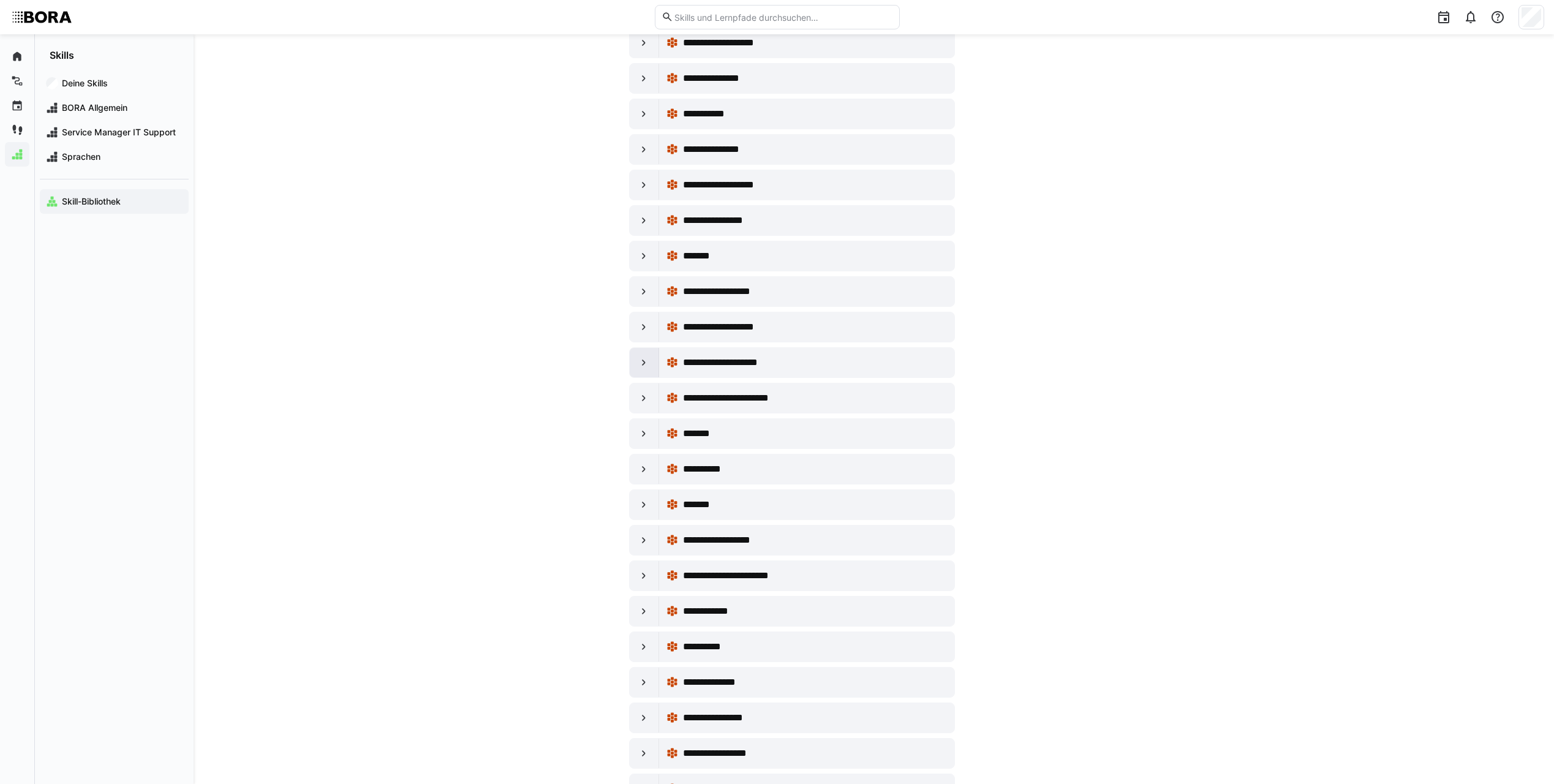click 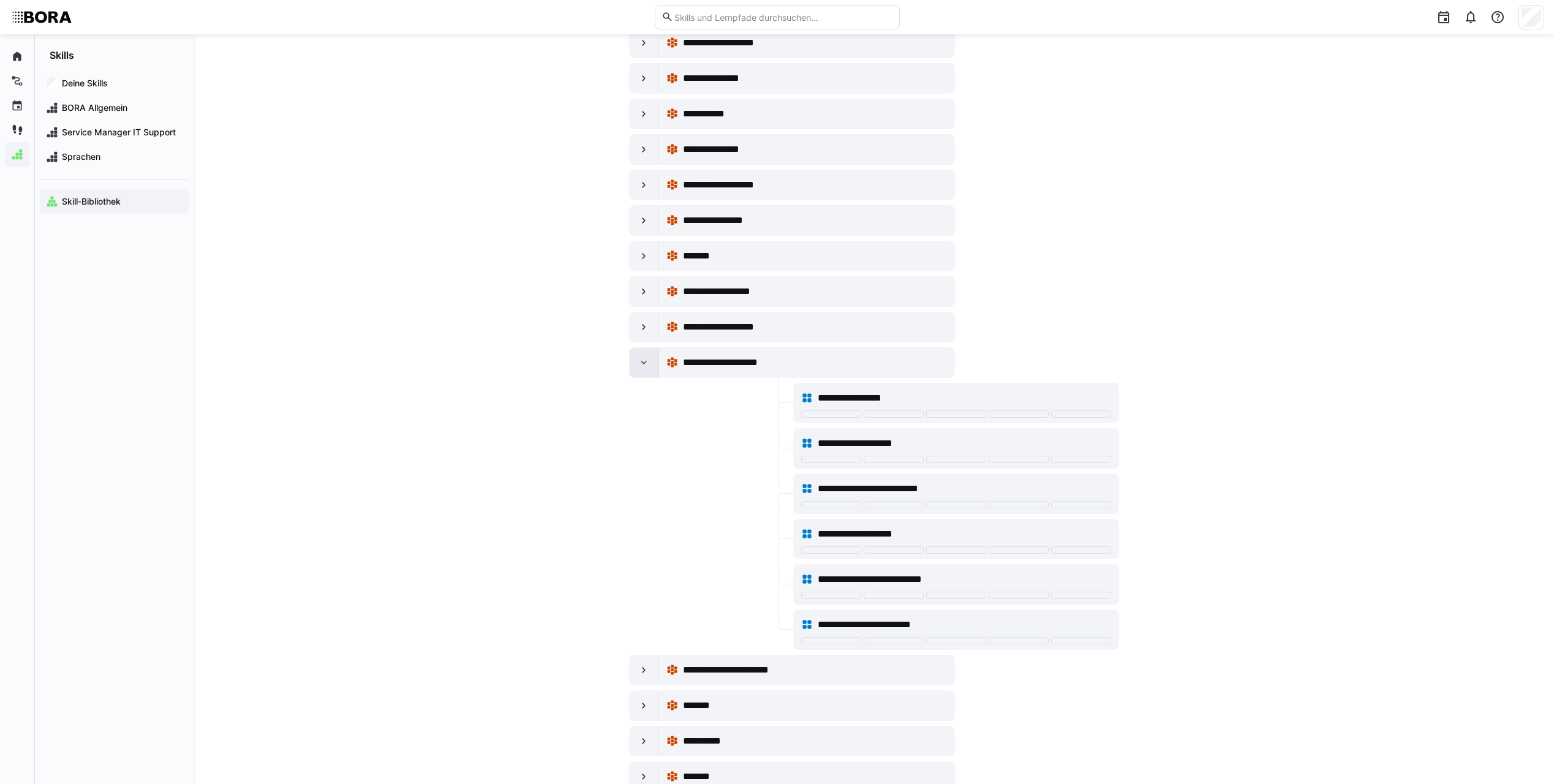 click 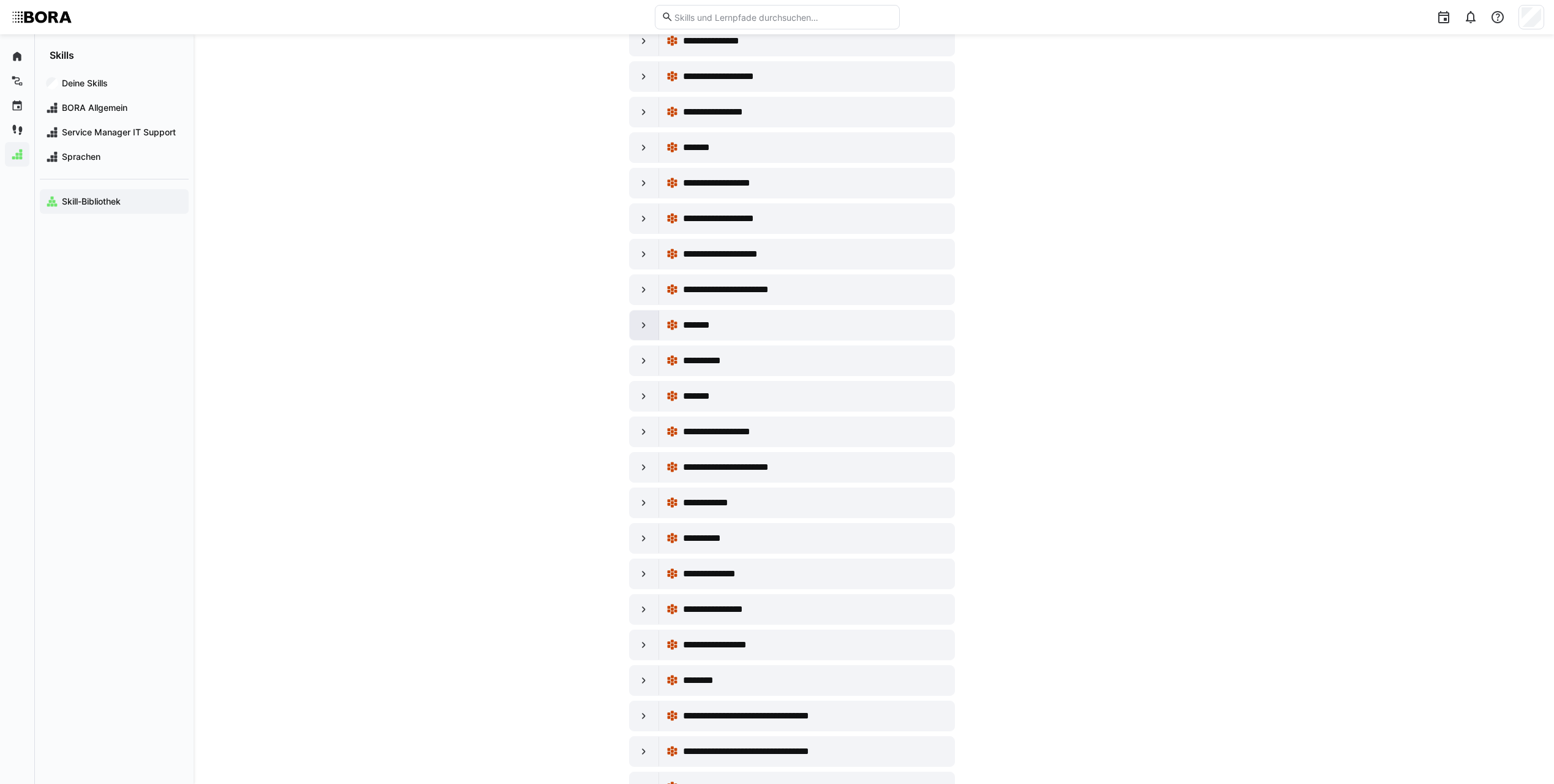 scroll, scrollTop: 2389, scrollLeft: 0, axis: vertical 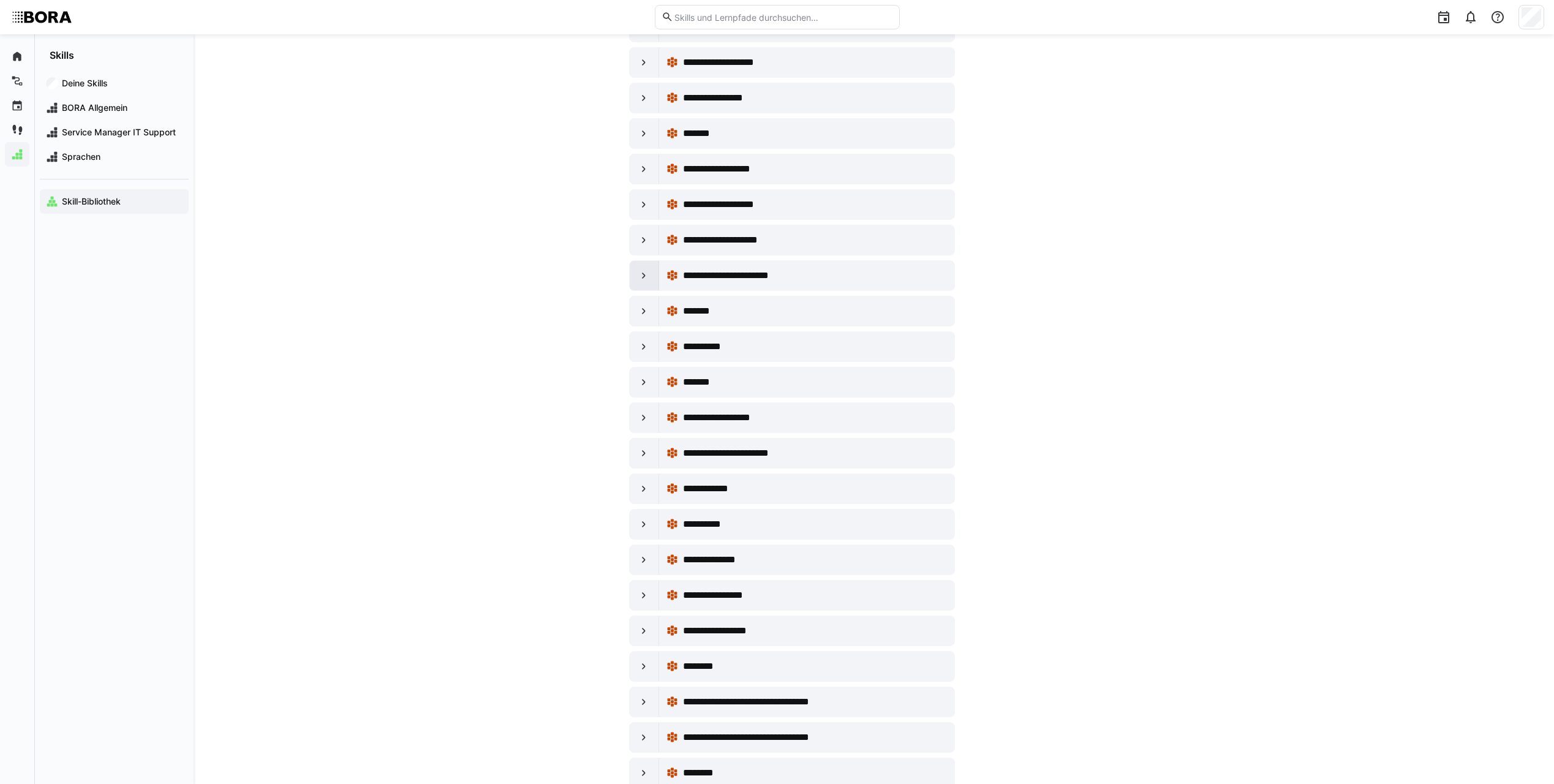 click 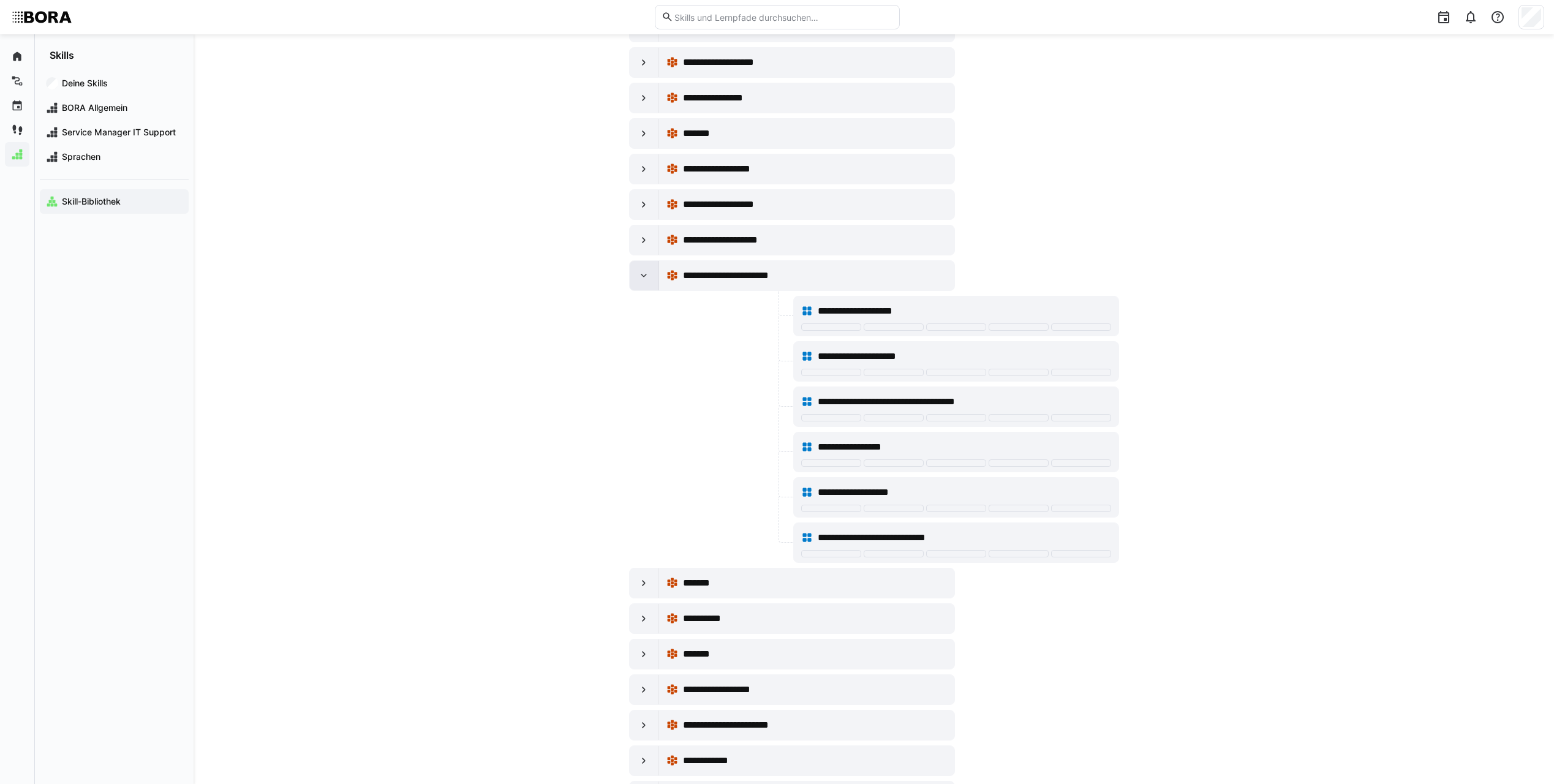 click 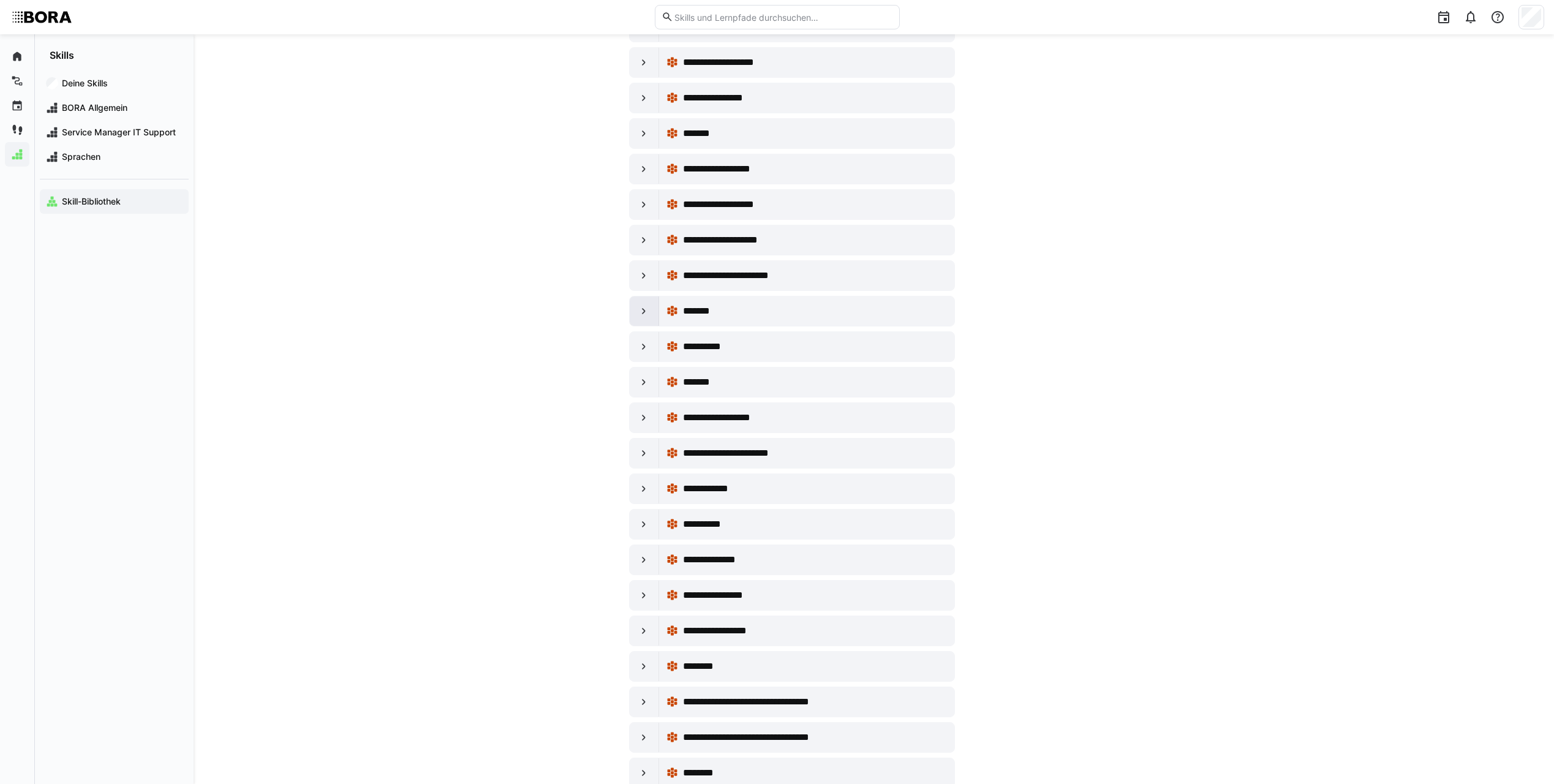 click 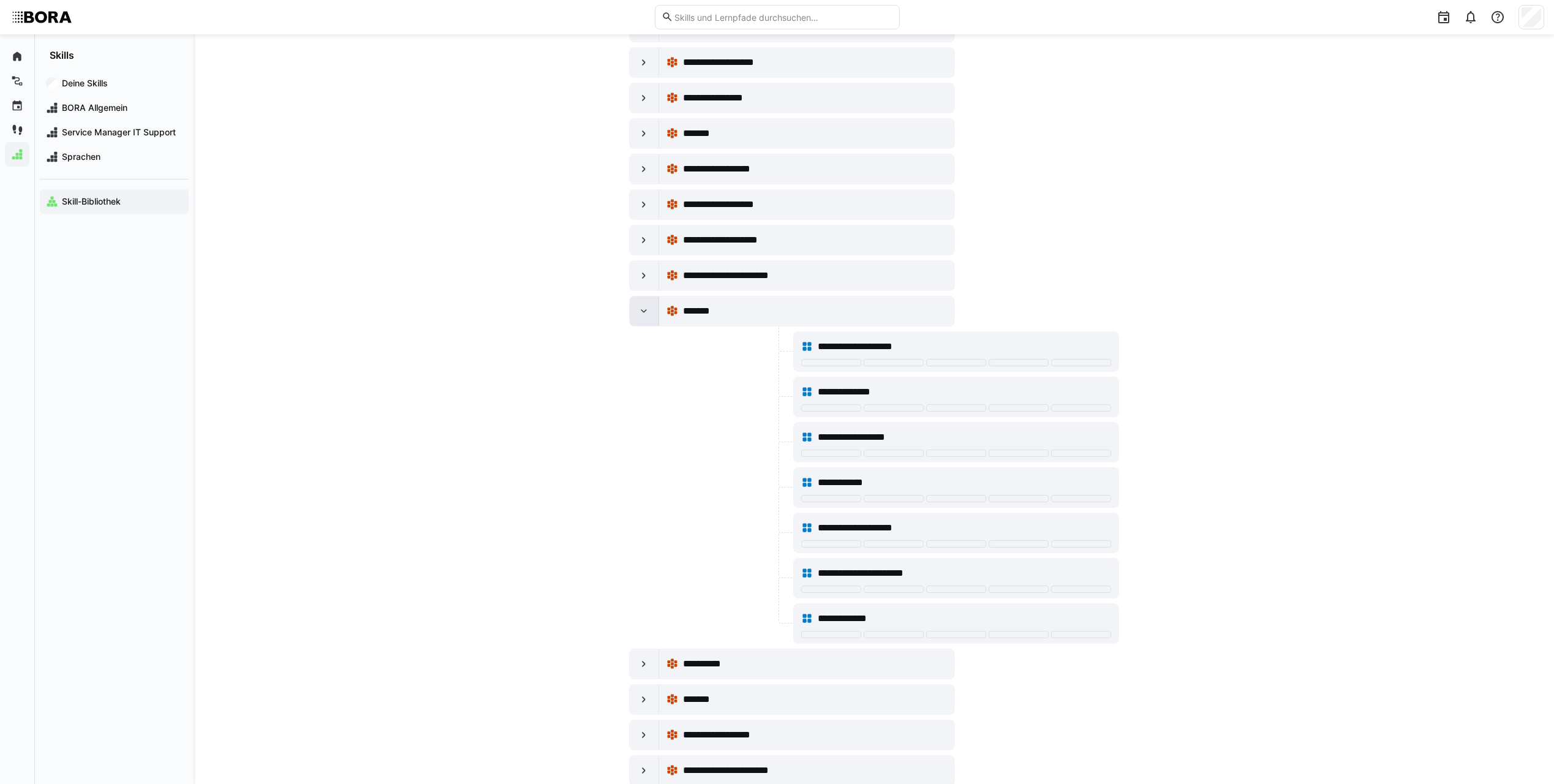 click 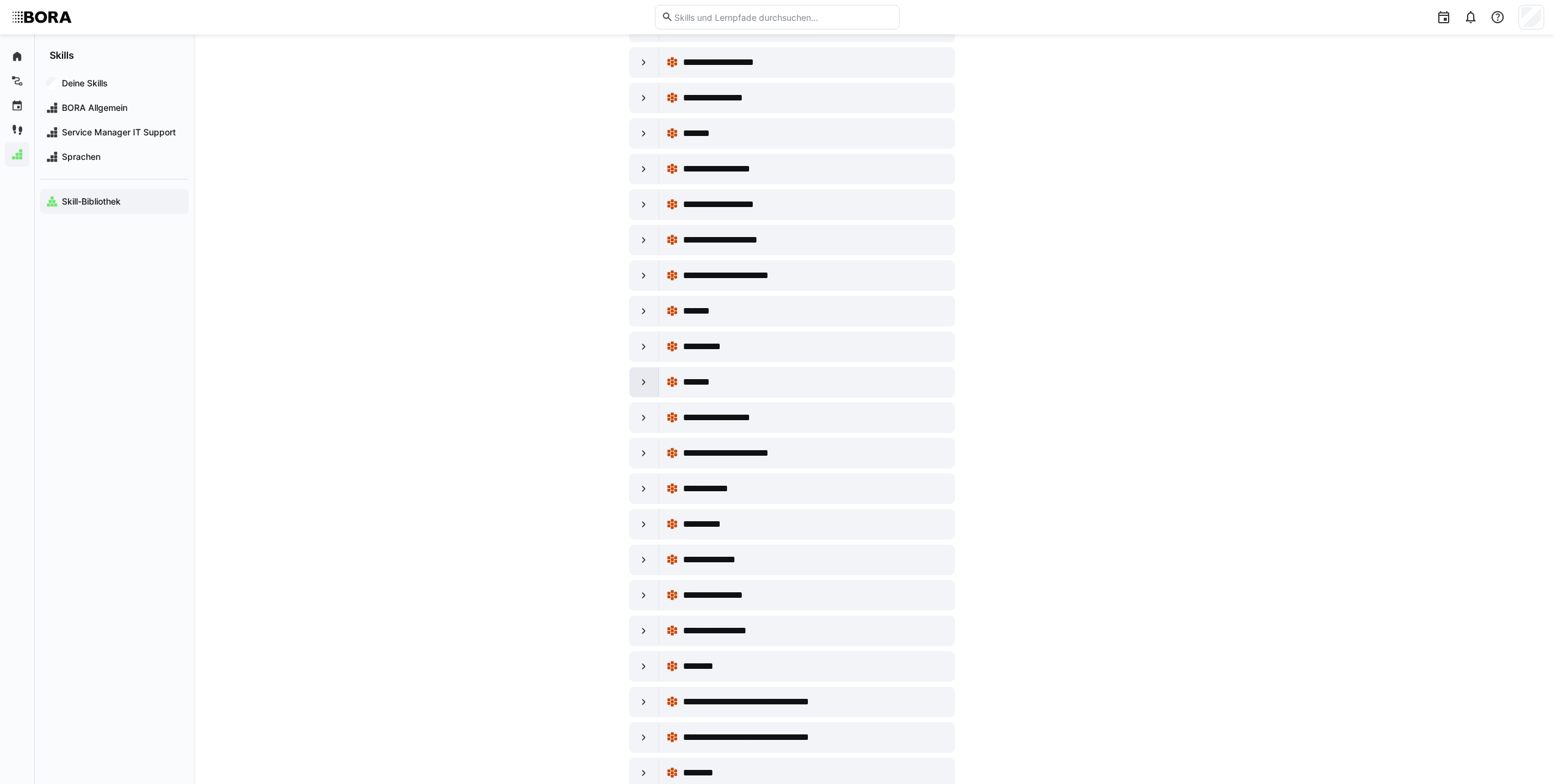click 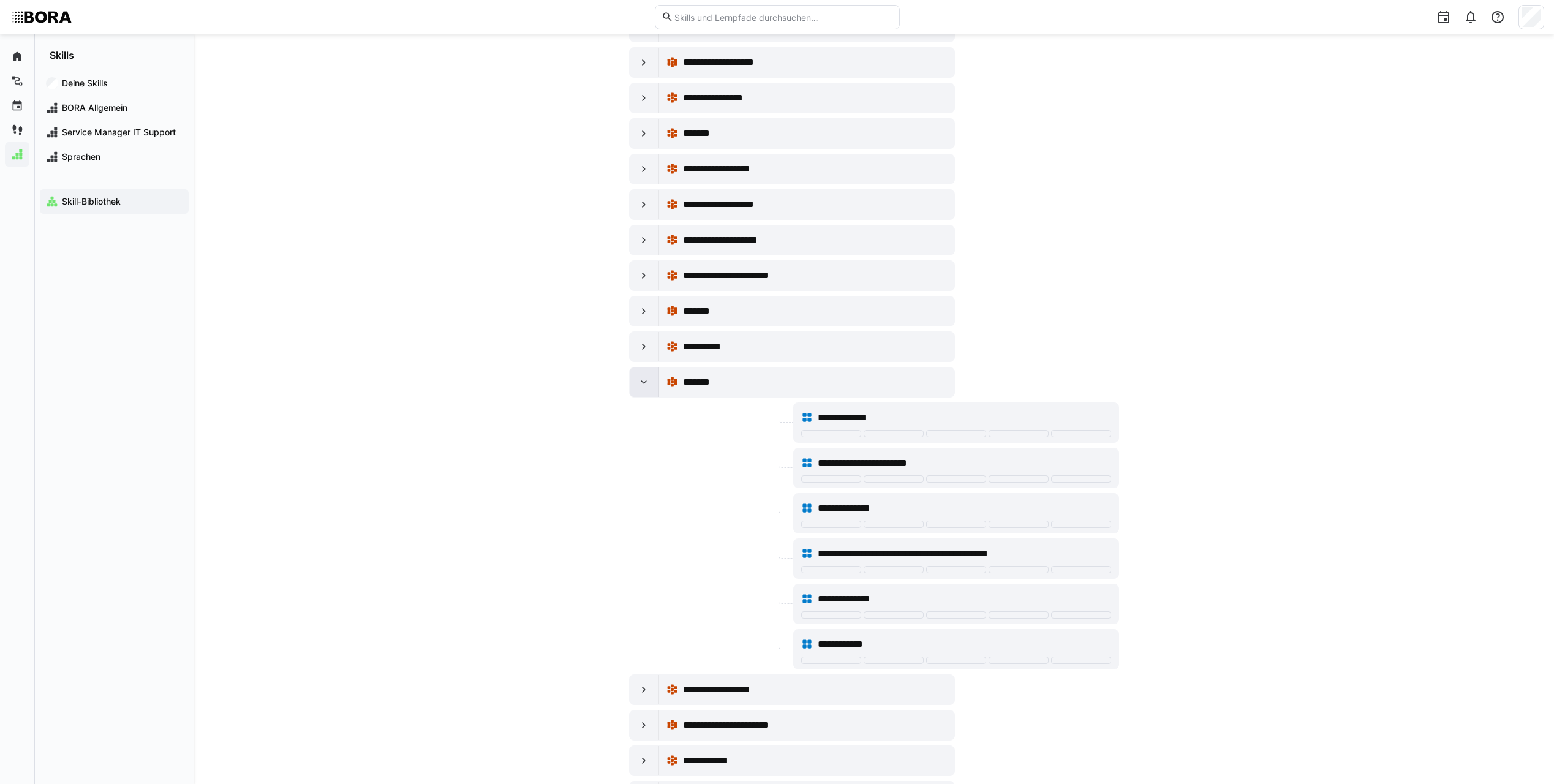 click 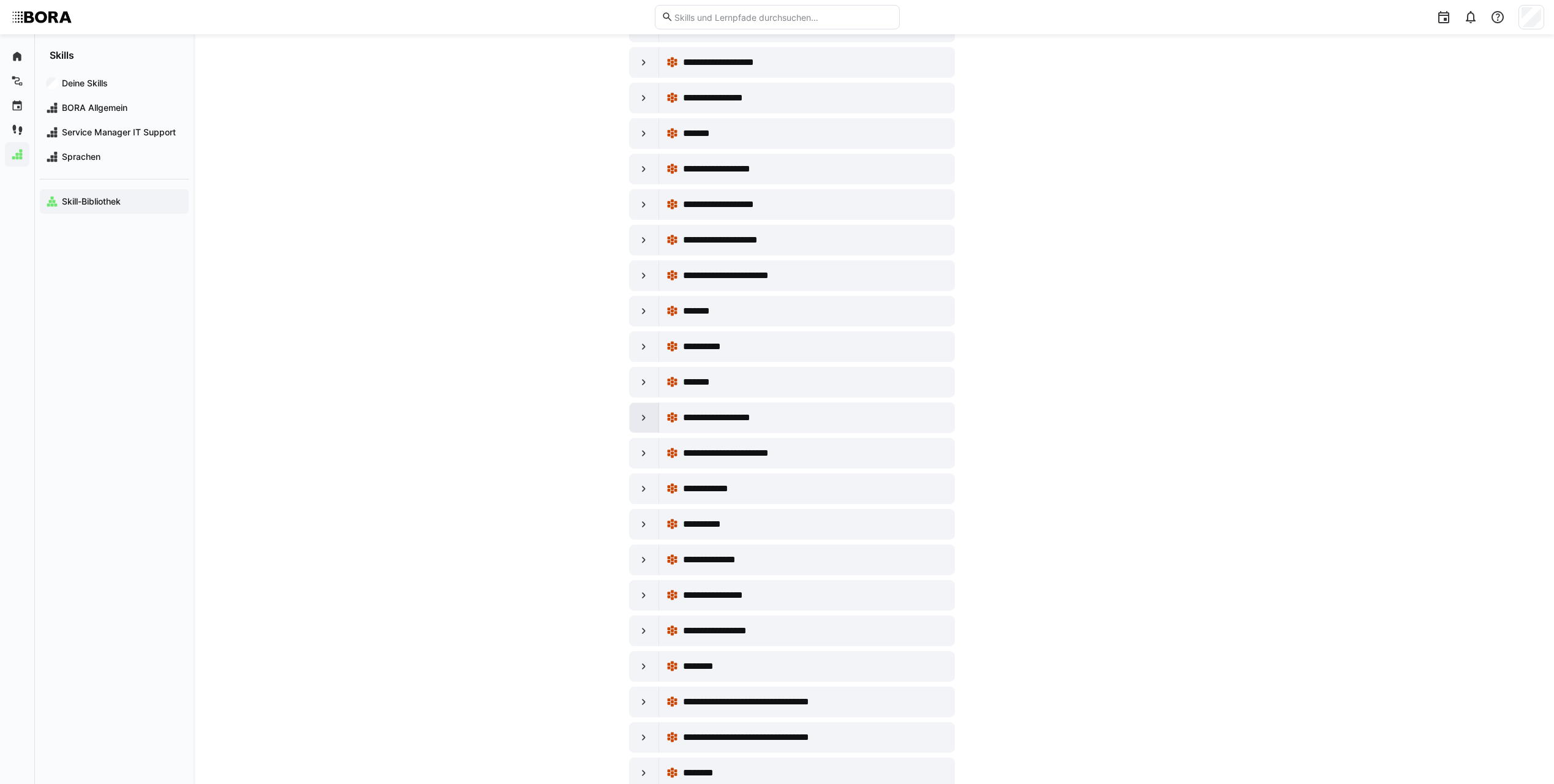 click 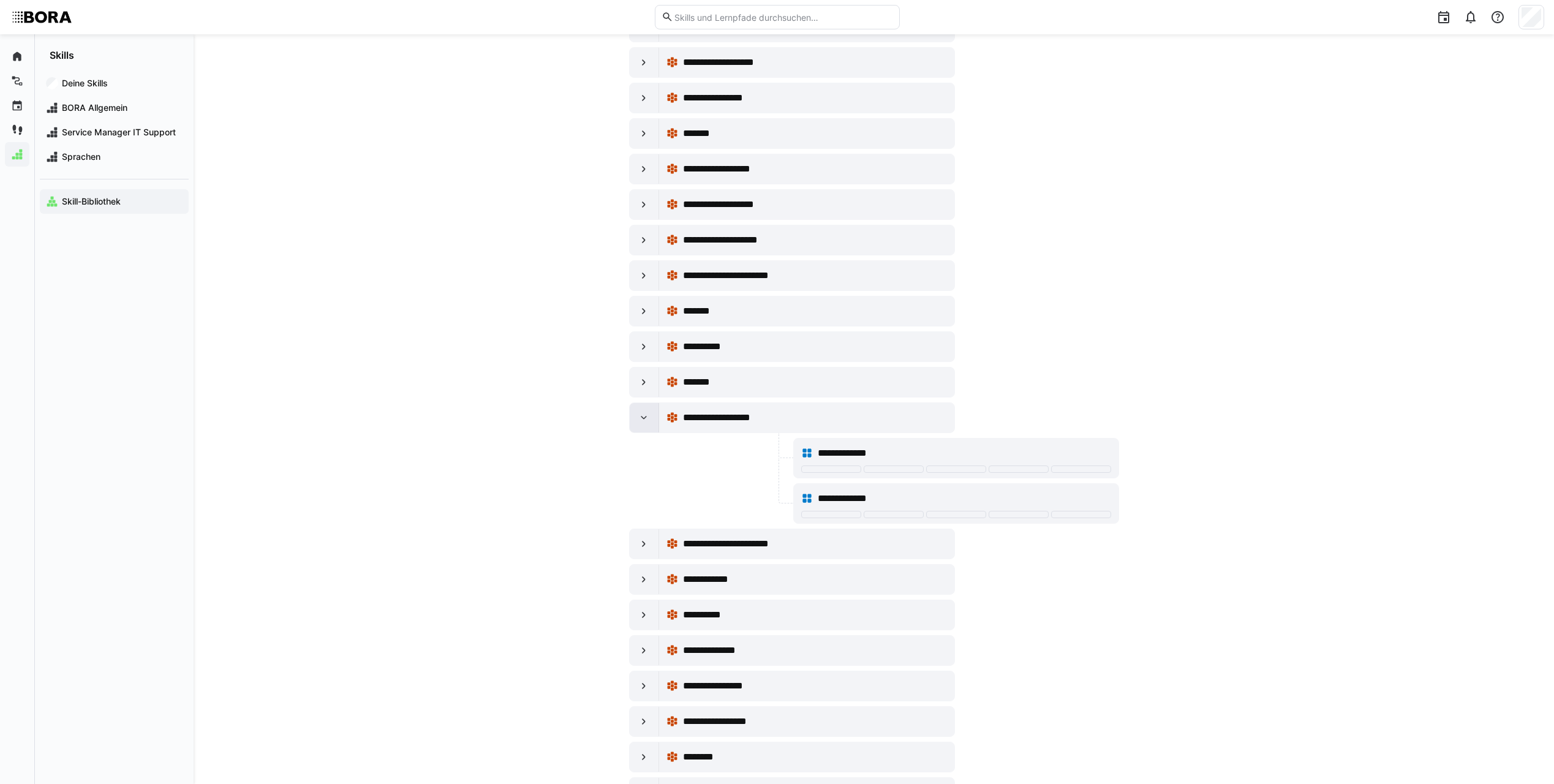 click 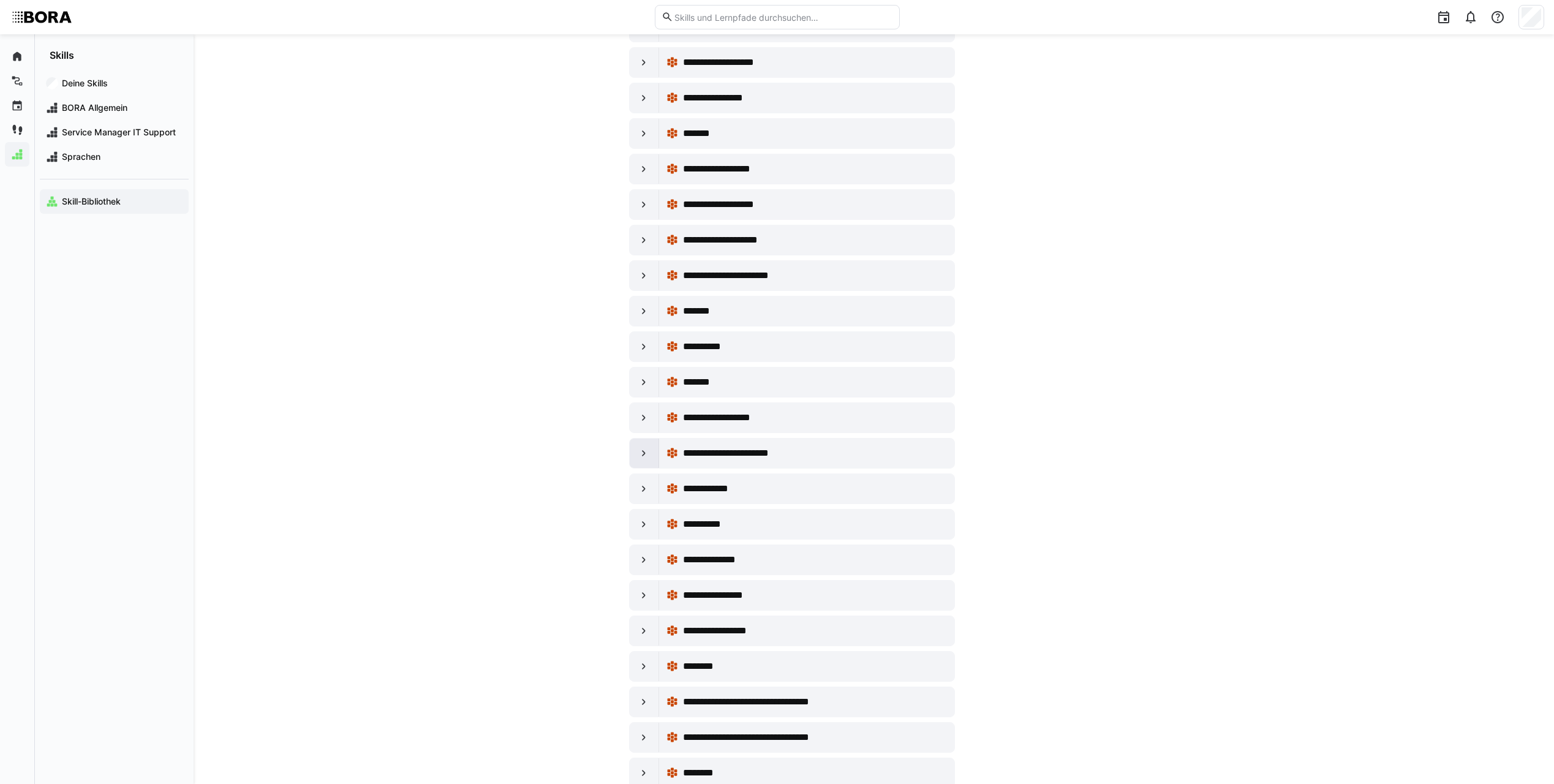 click 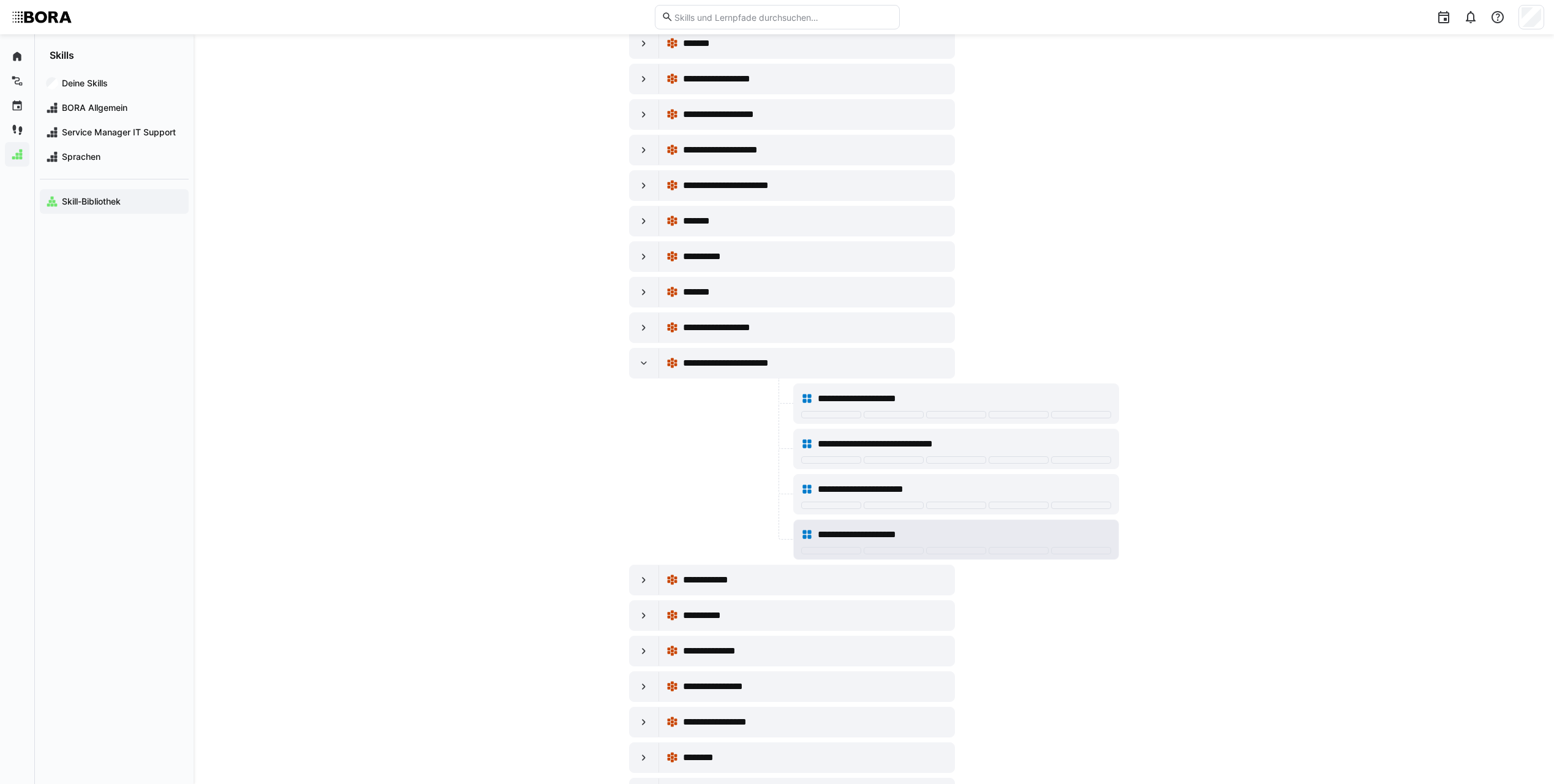 scroll, scrollTop: 2511, scrollLeft: 0, axis: vertical 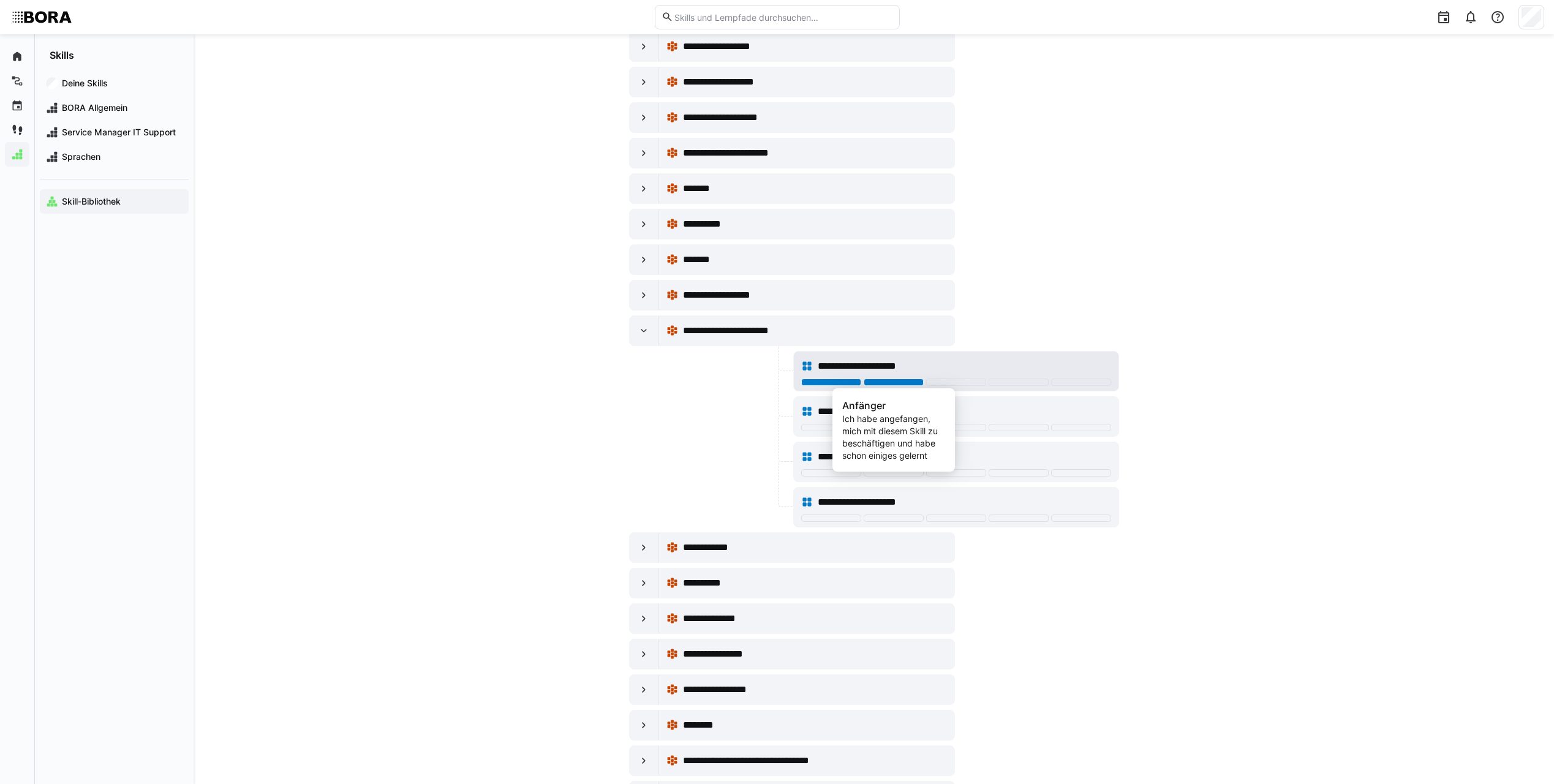 click 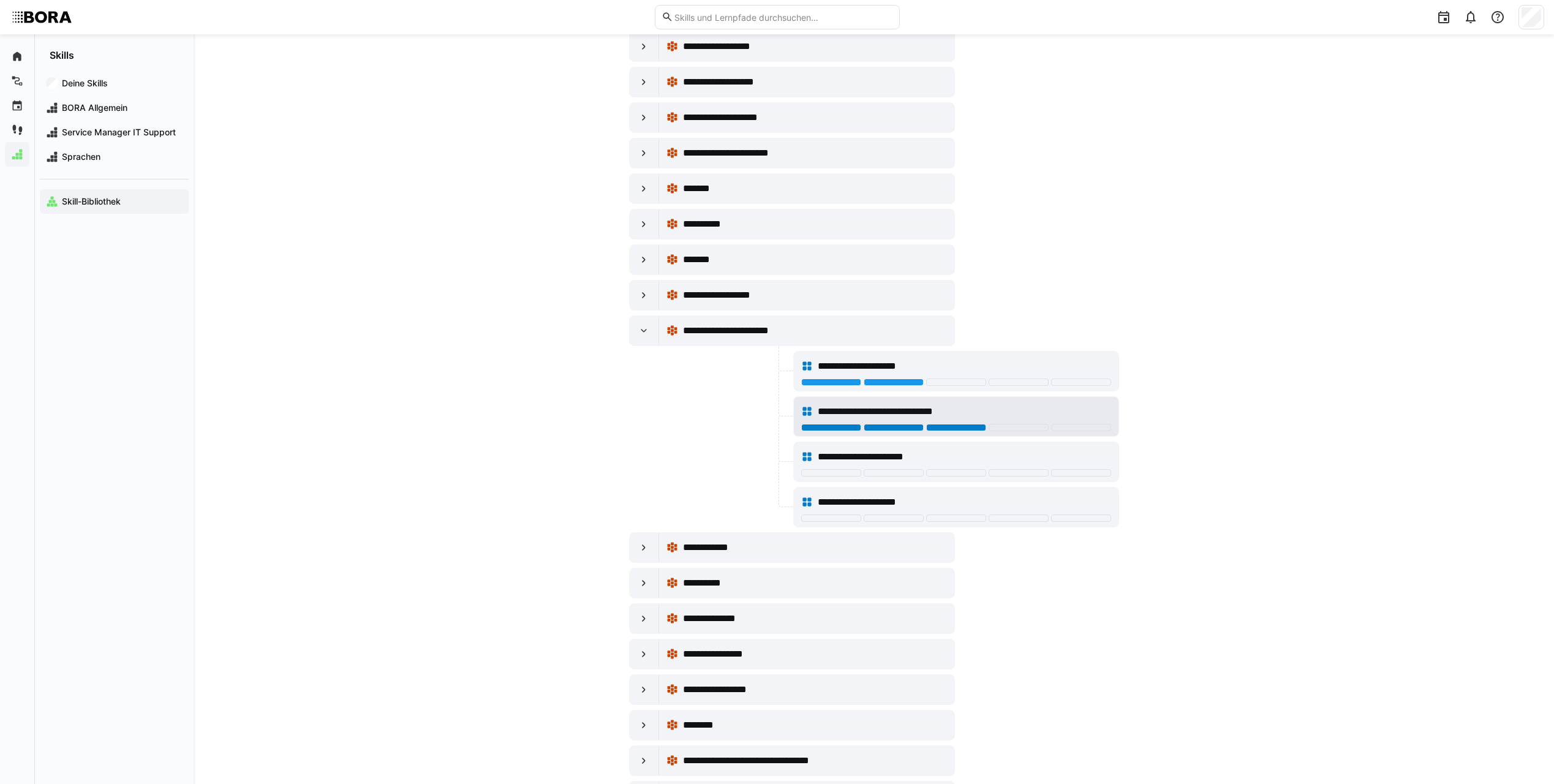 click 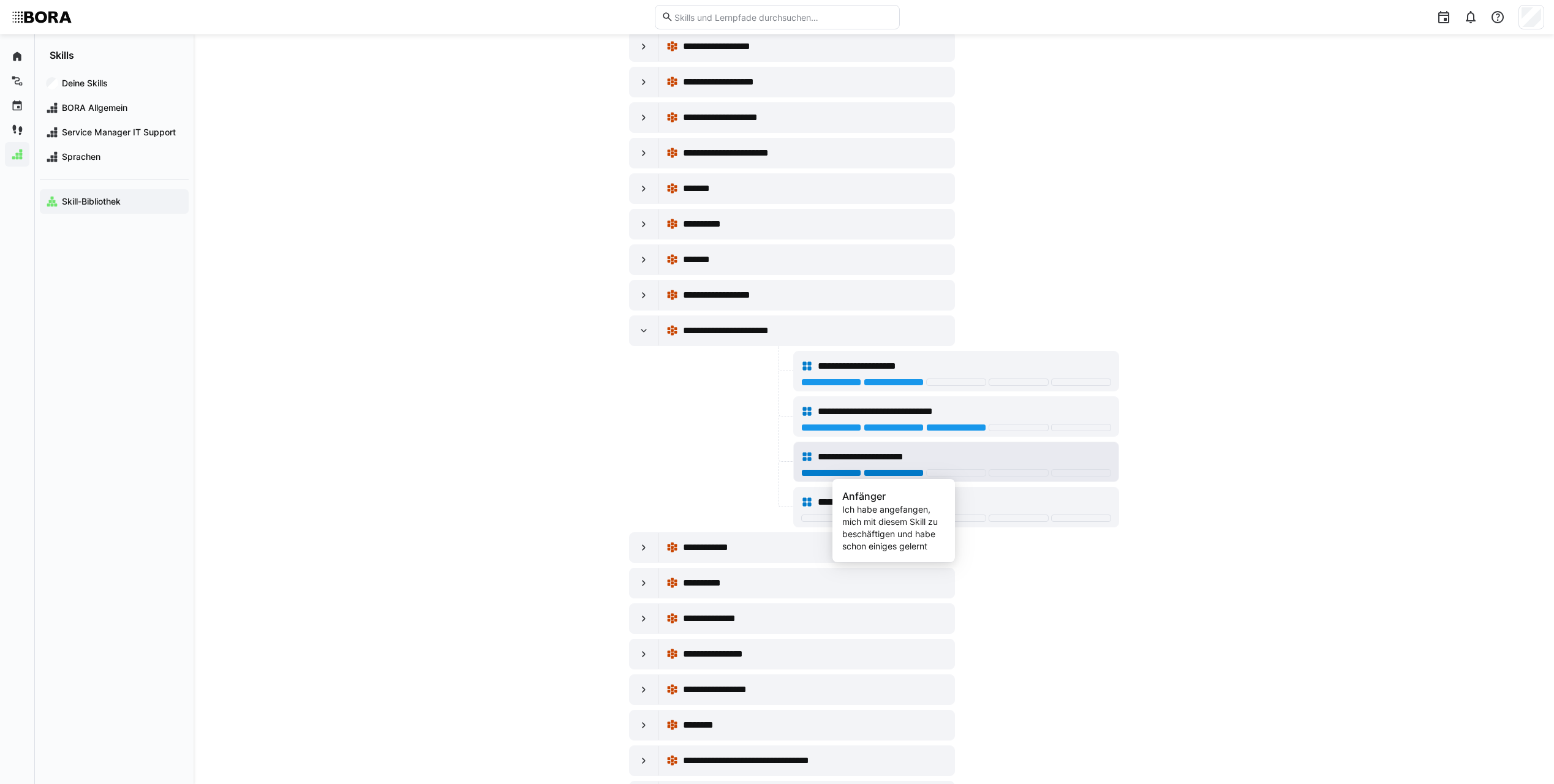 click 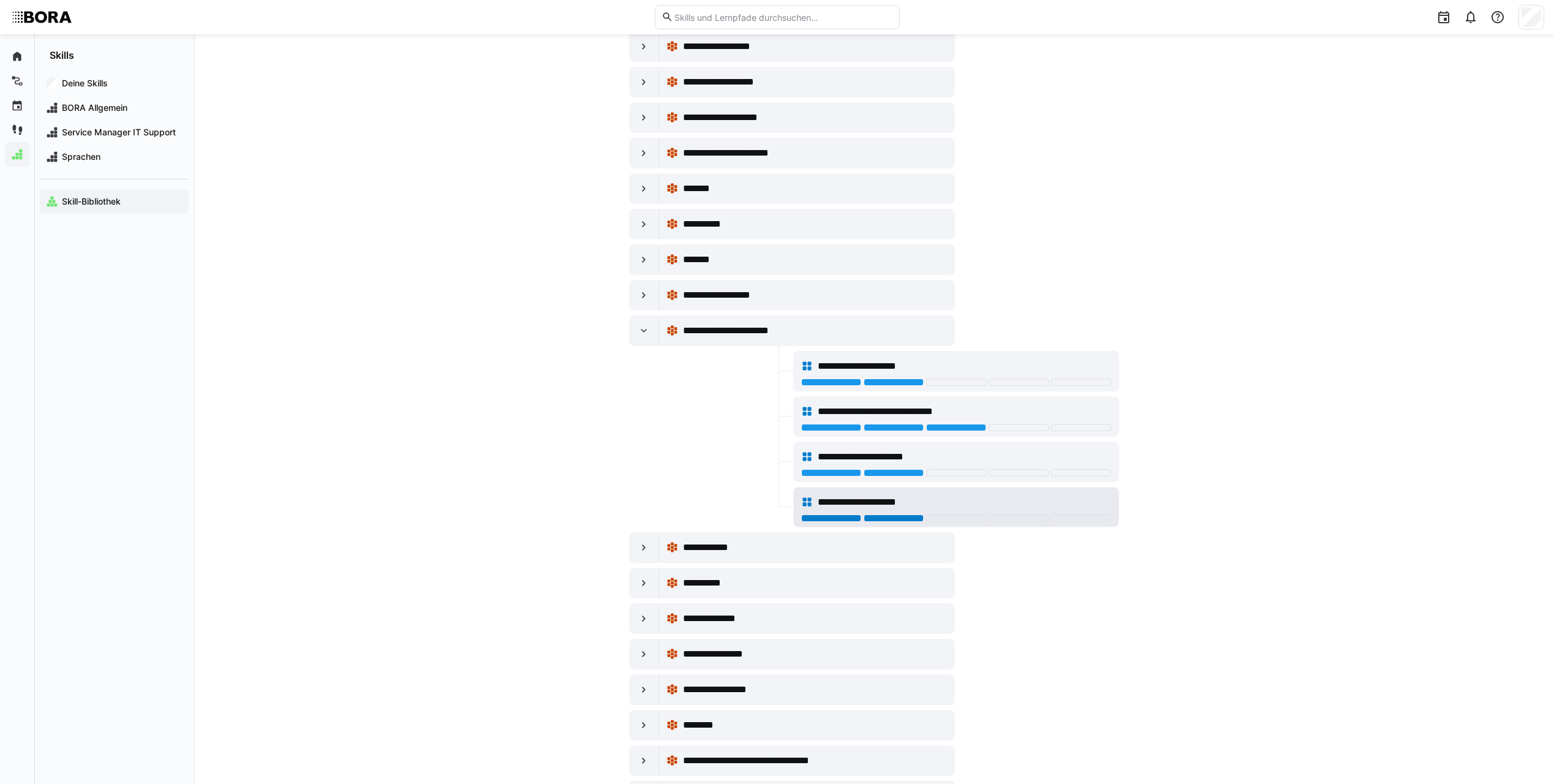 click 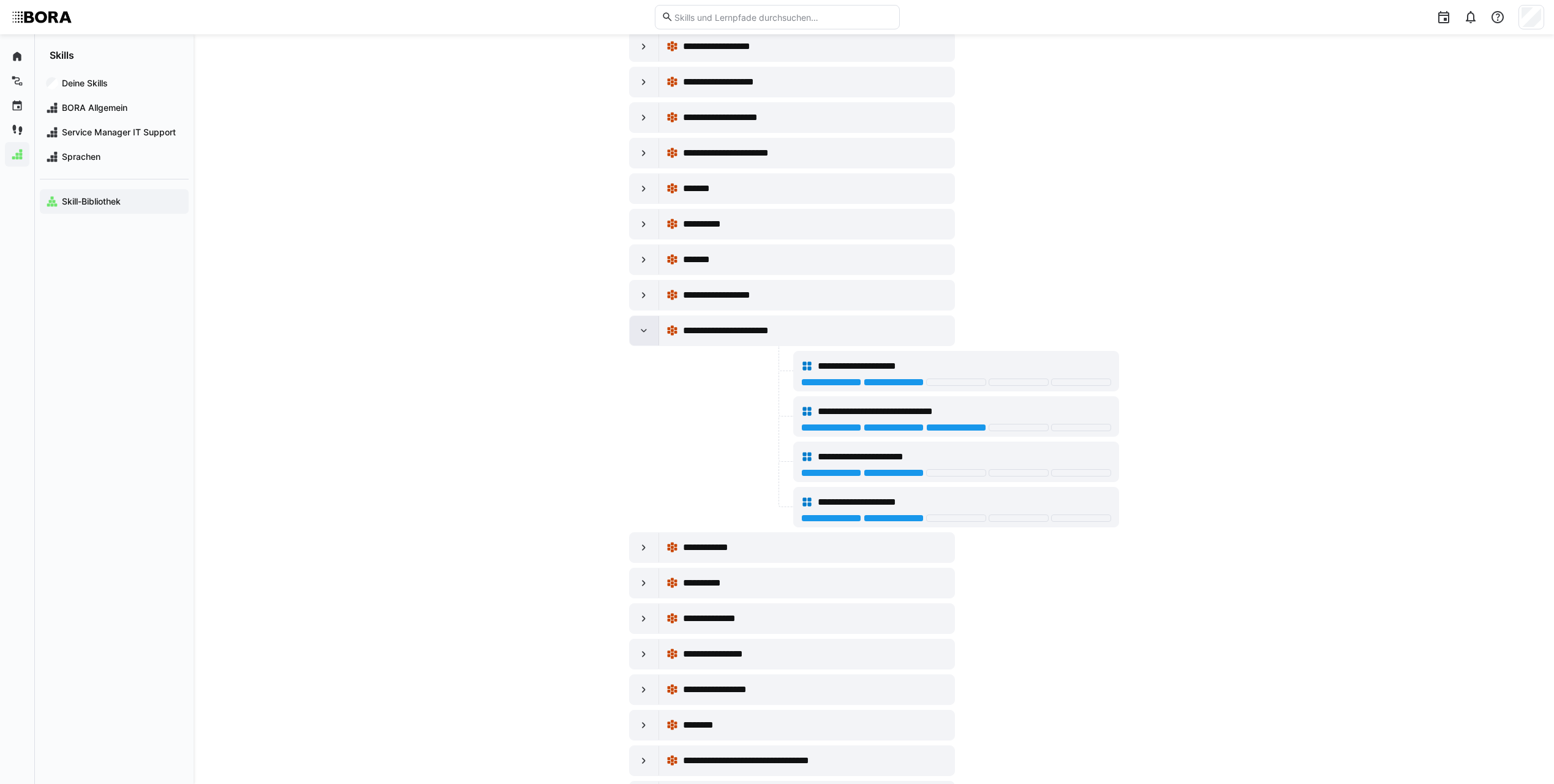 click 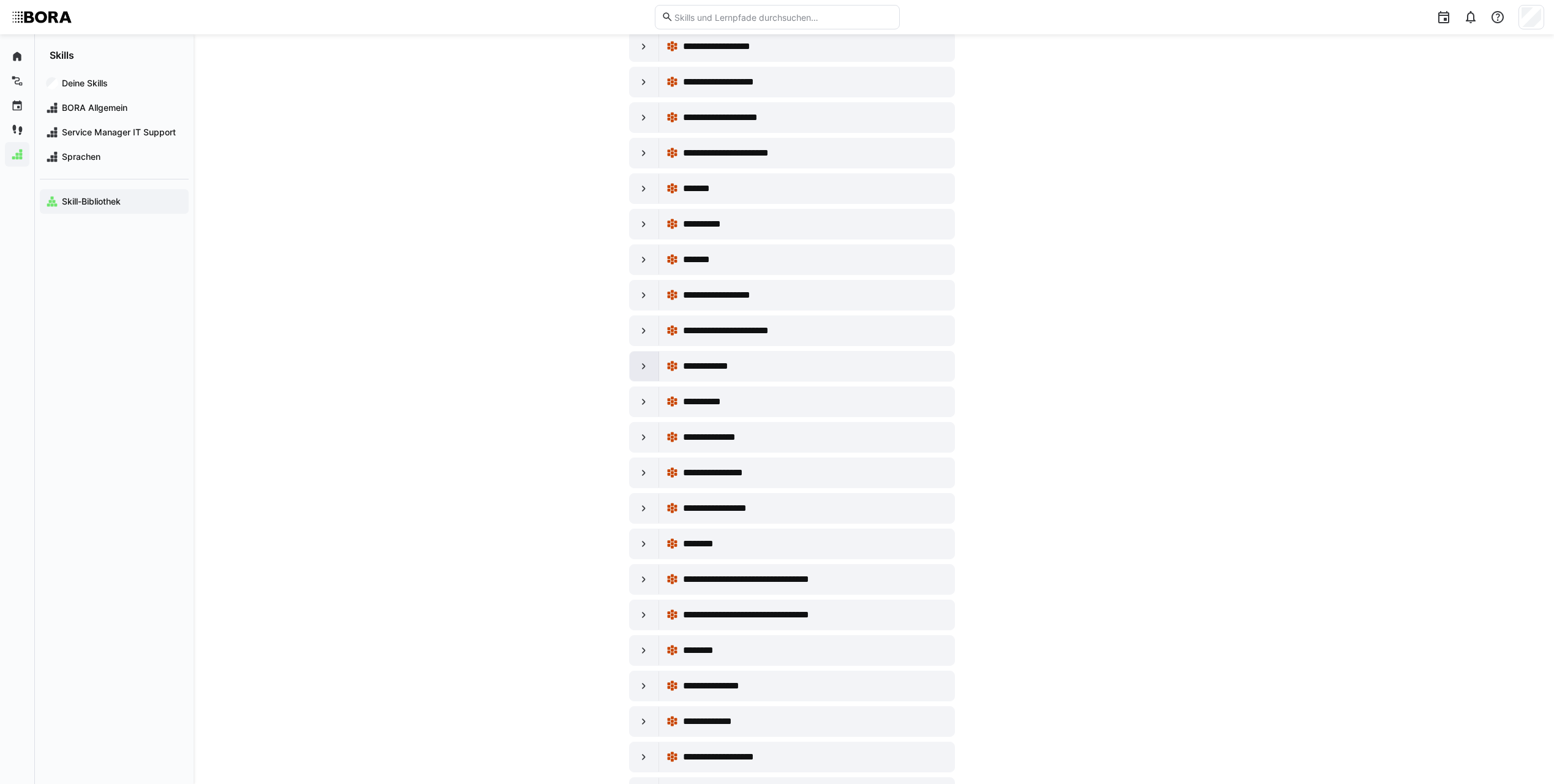 click 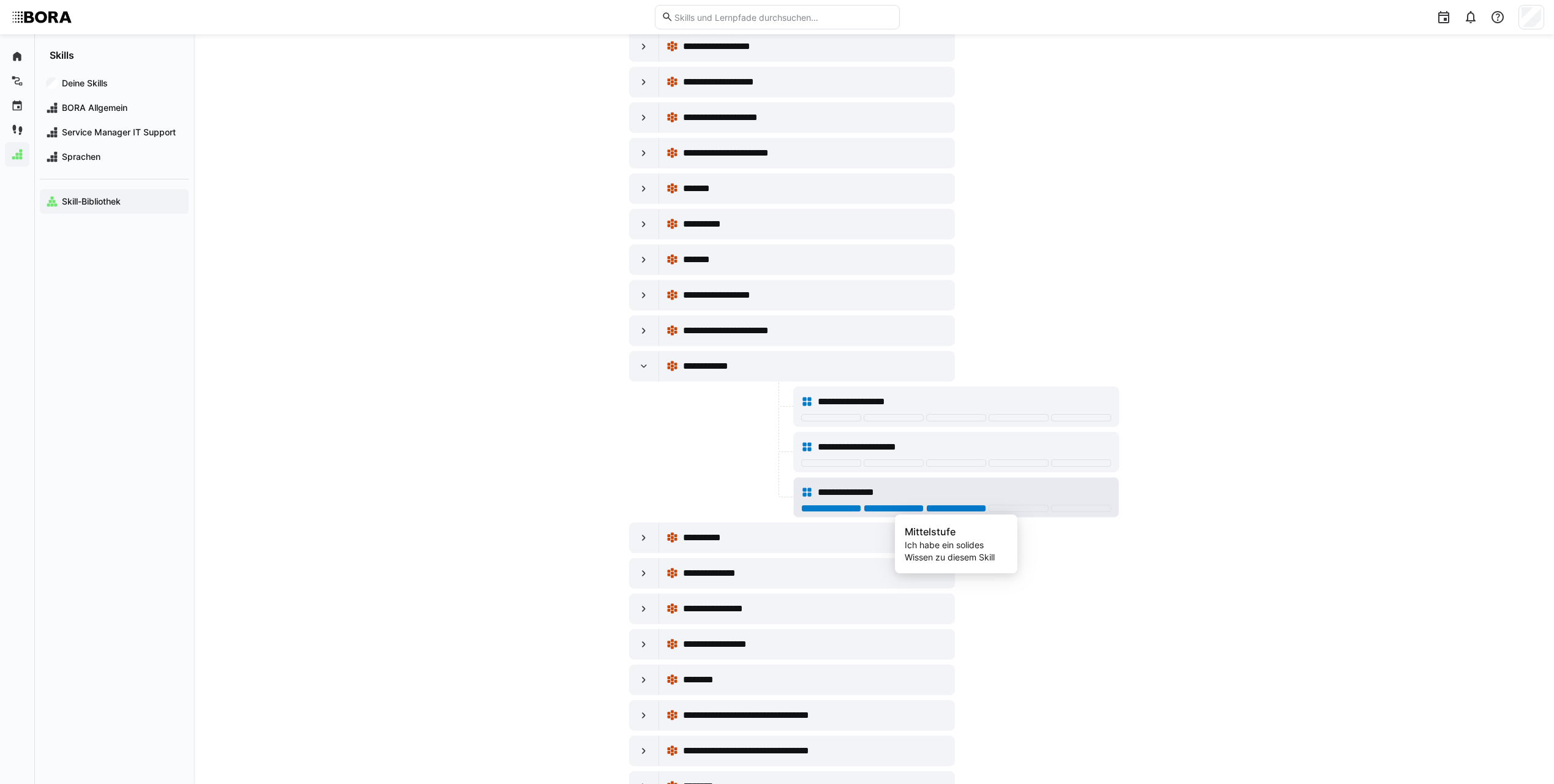 click 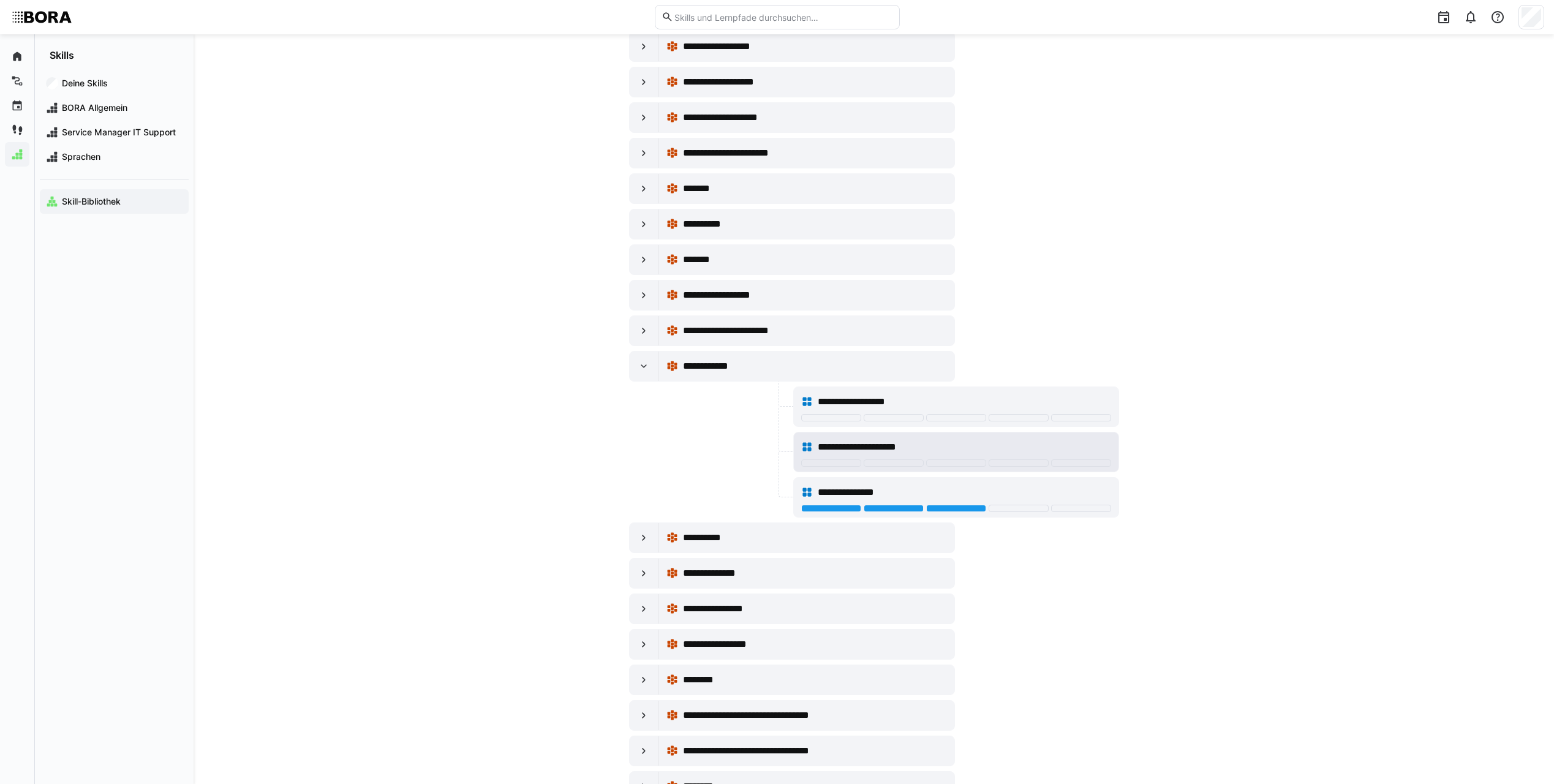 click on "**********" 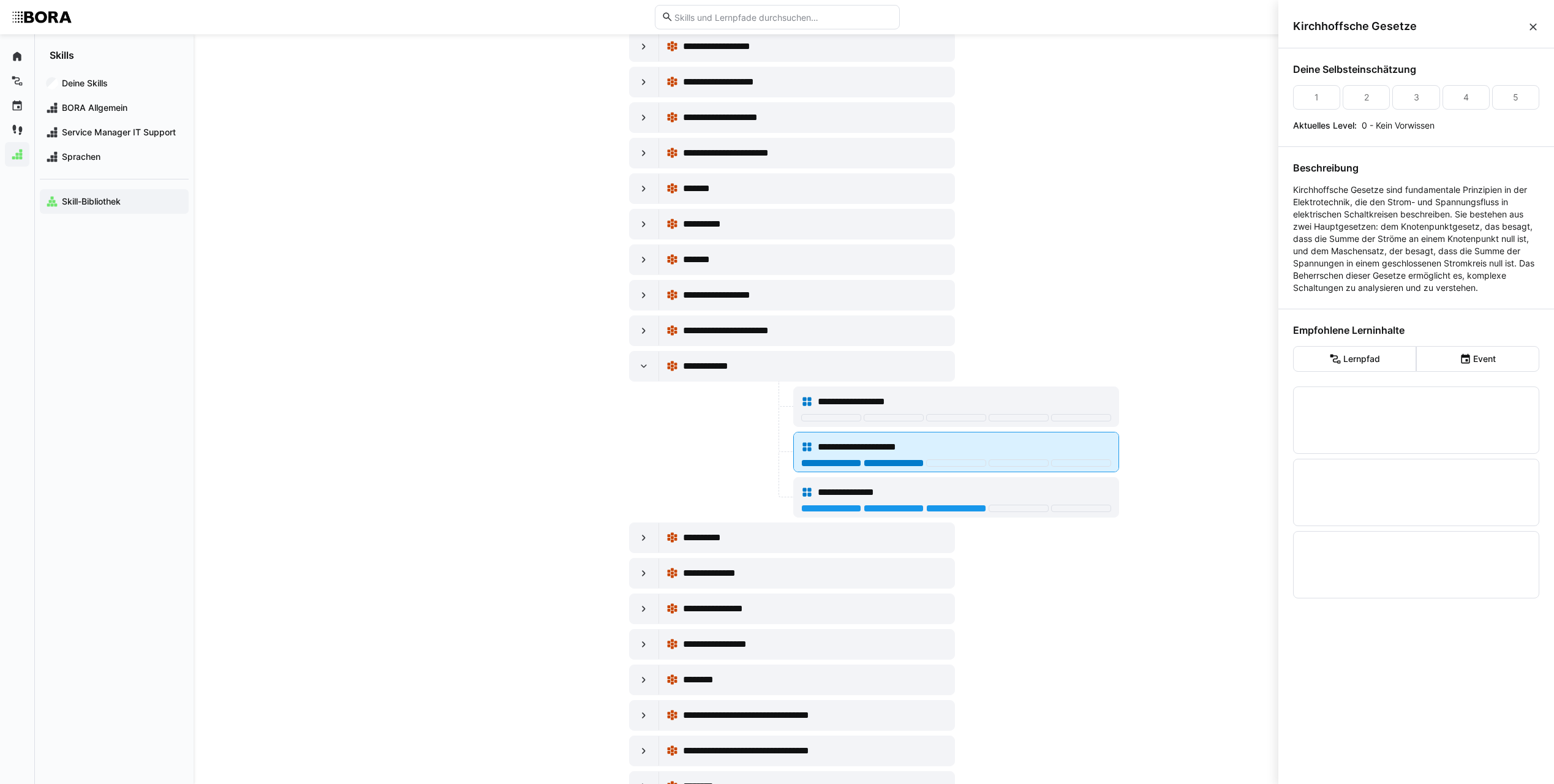 click 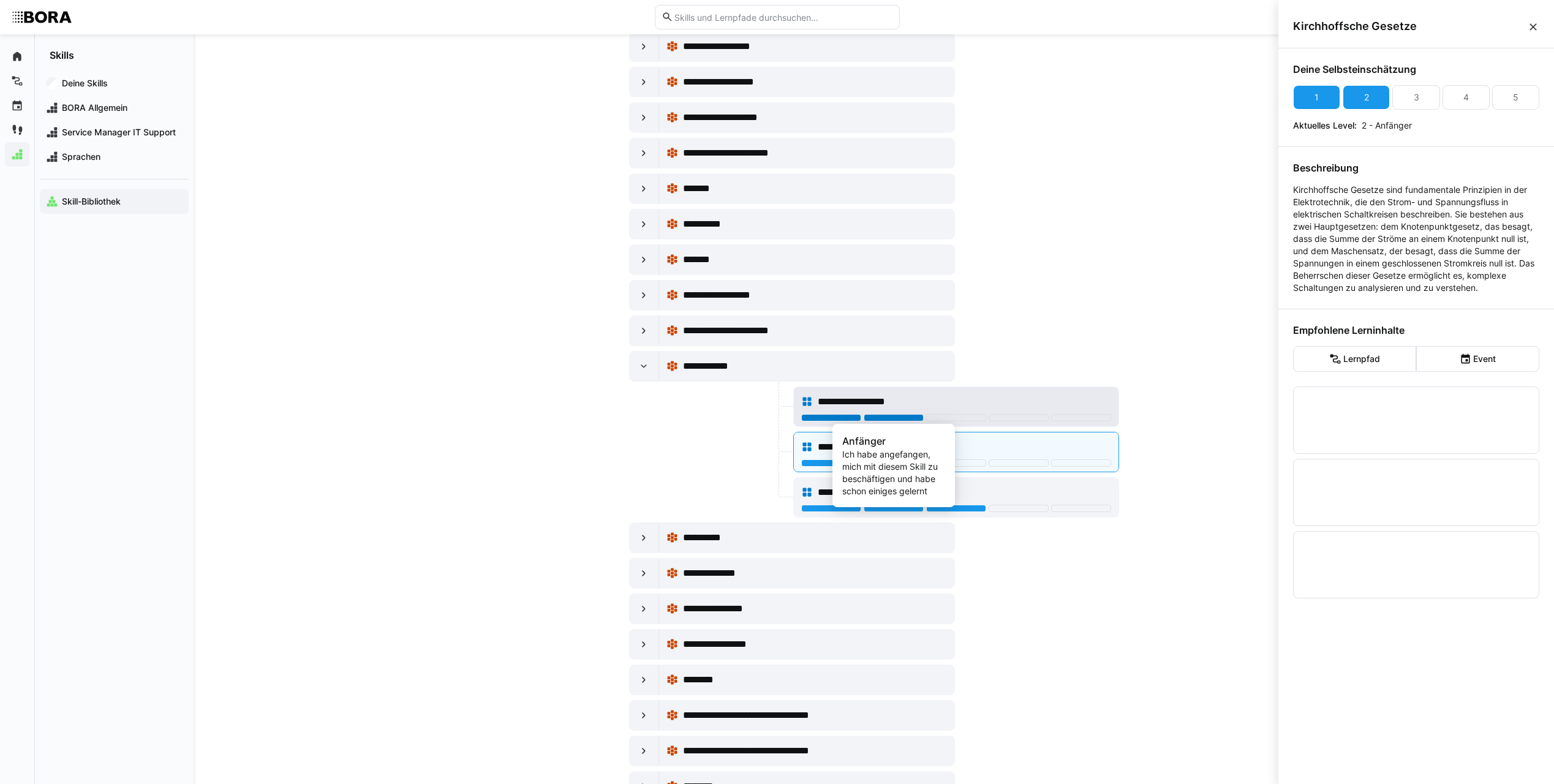click 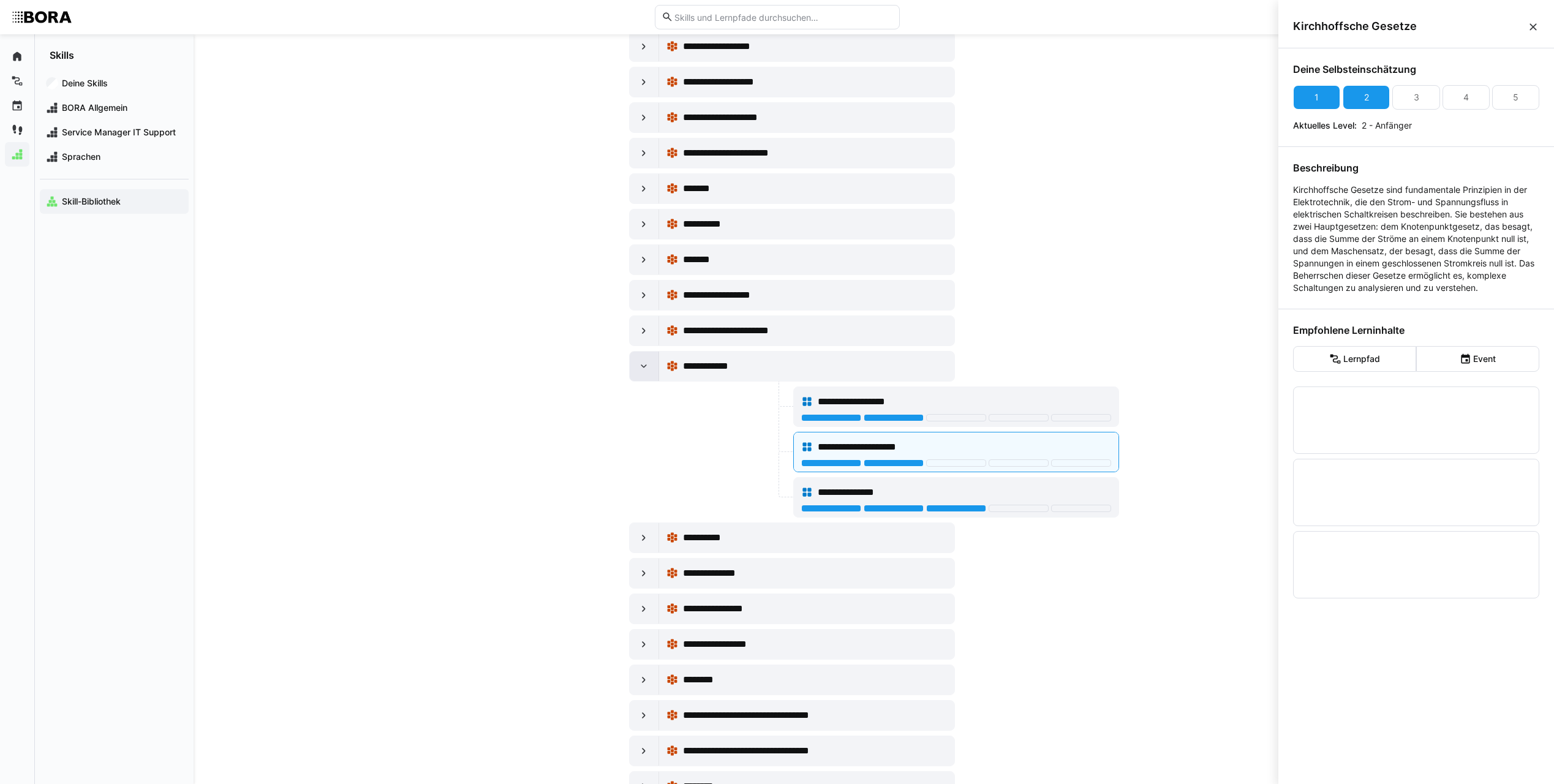 click 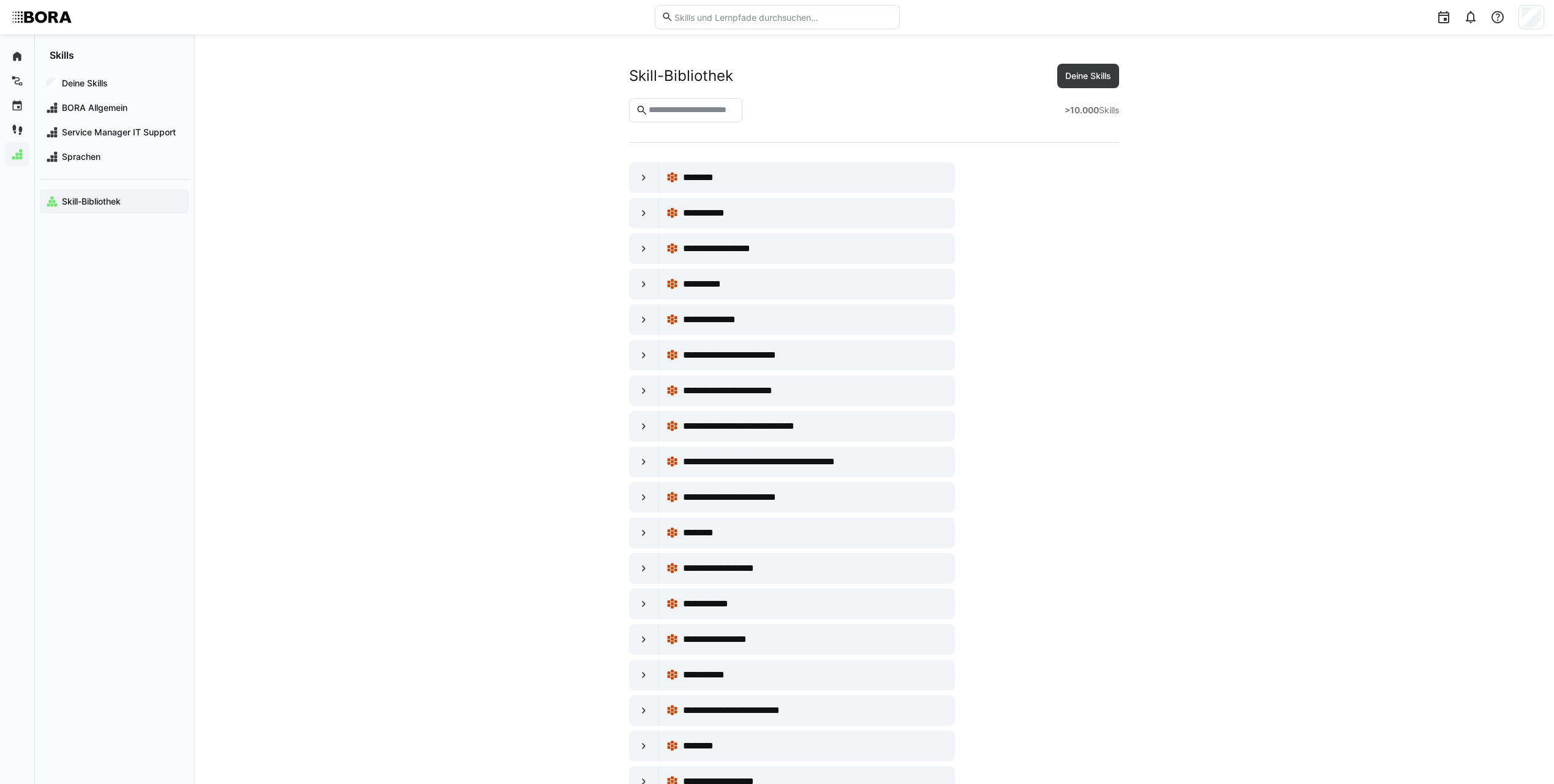 scroll, scrollTop: 2511, scrollLeft: 0, axis: vertical 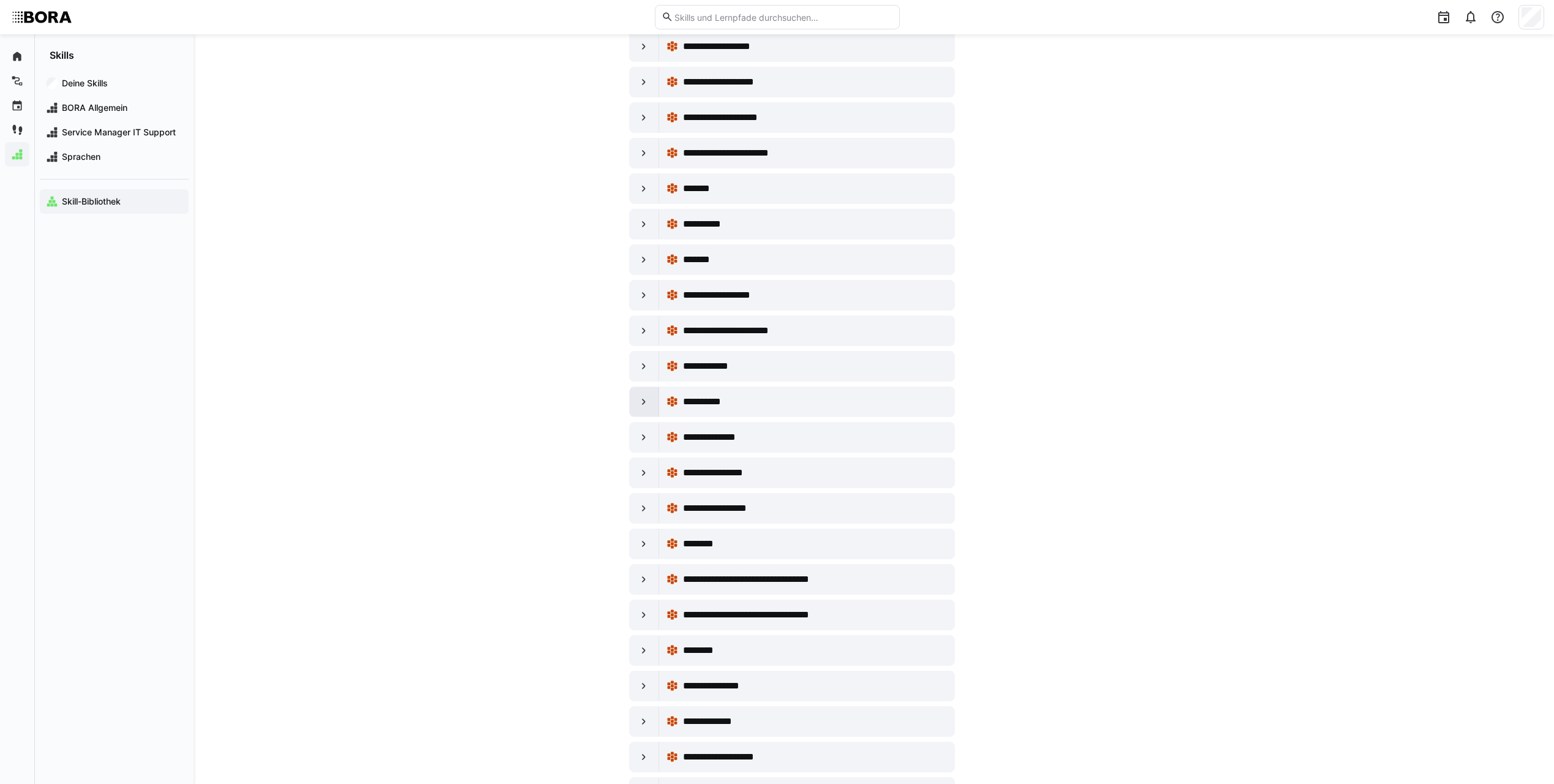 click 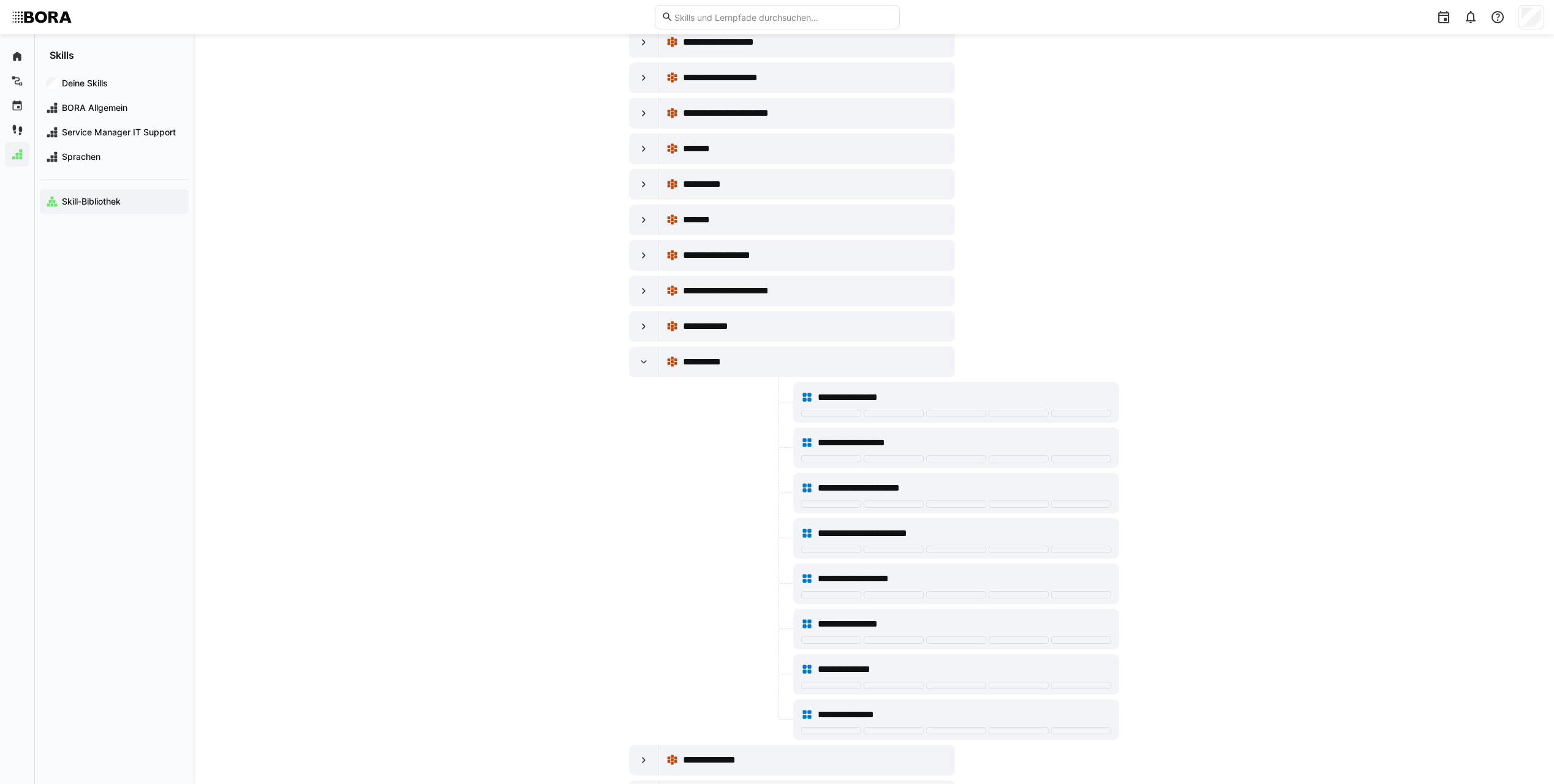 scroll, scrollTop: 2572, scrollLeft: 0, axis: vertical 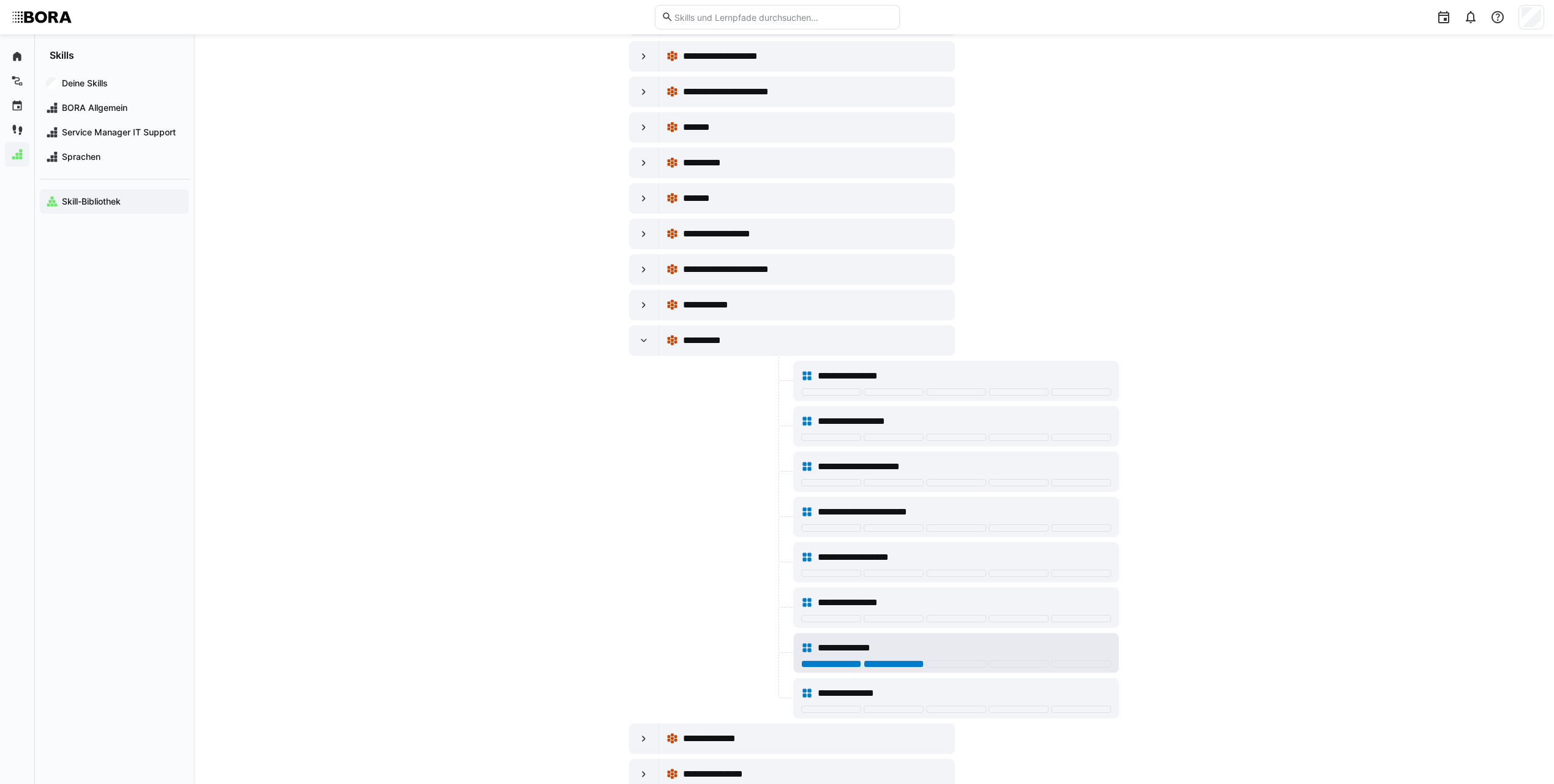 click 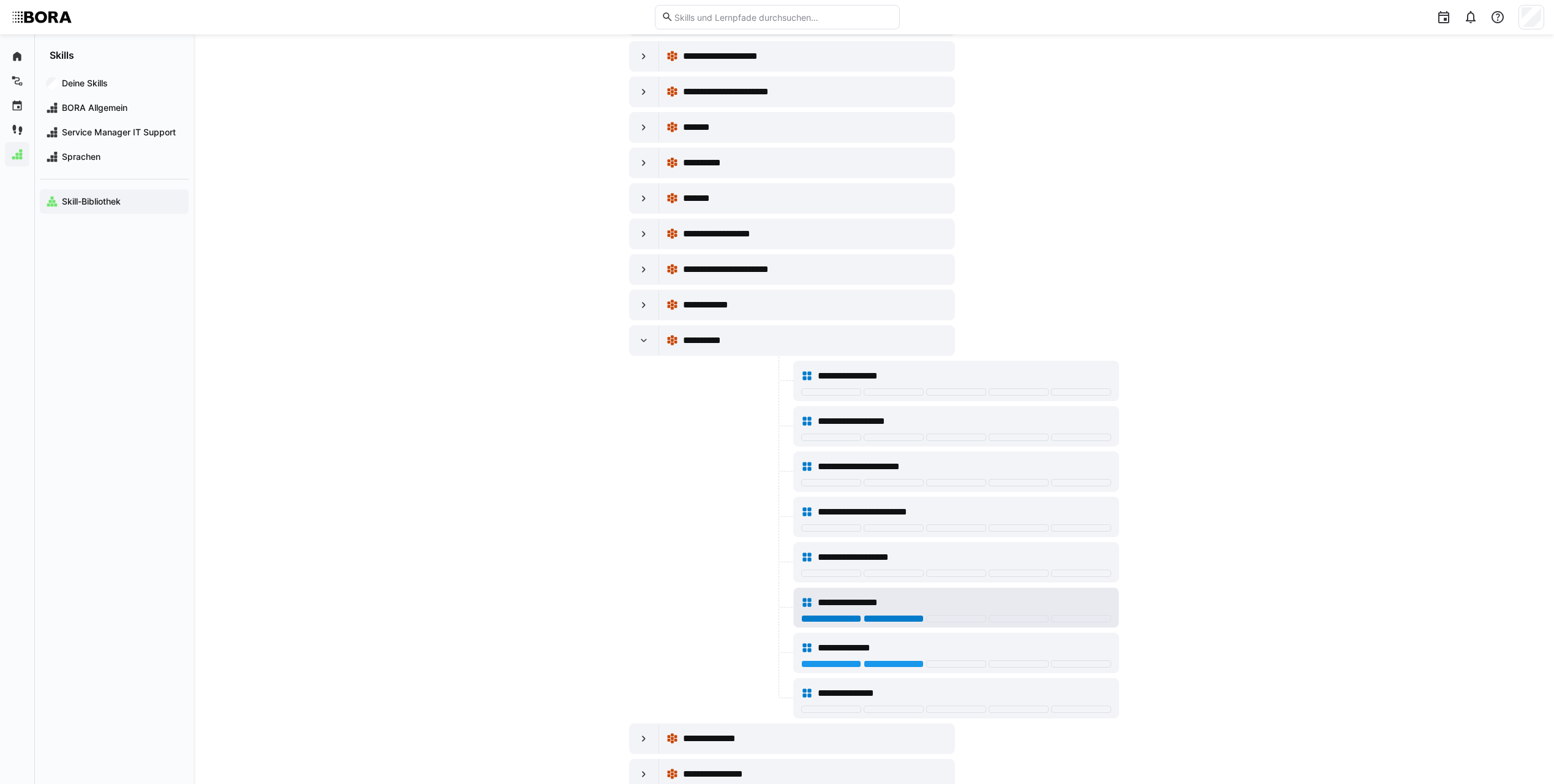 click 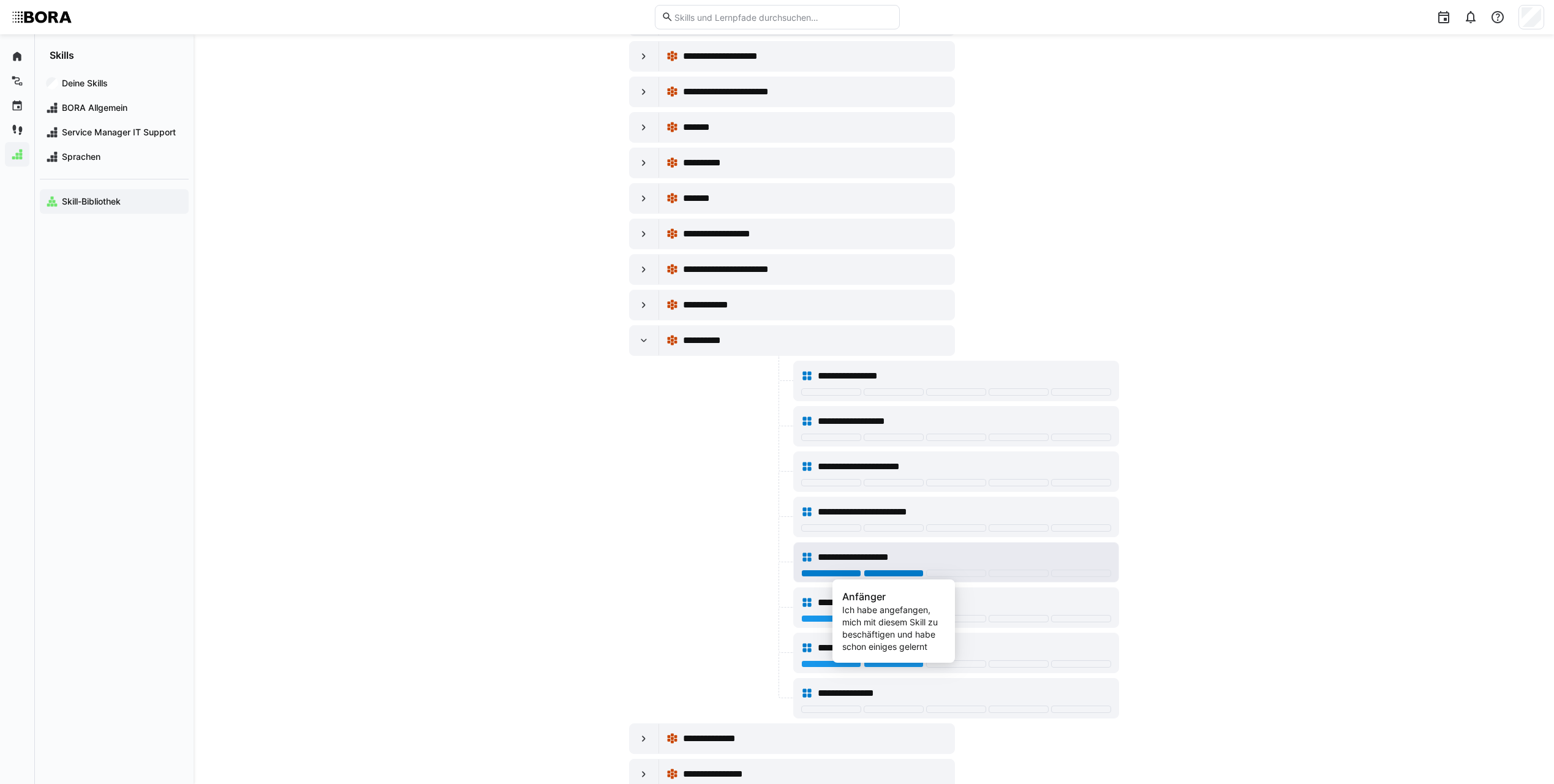 click 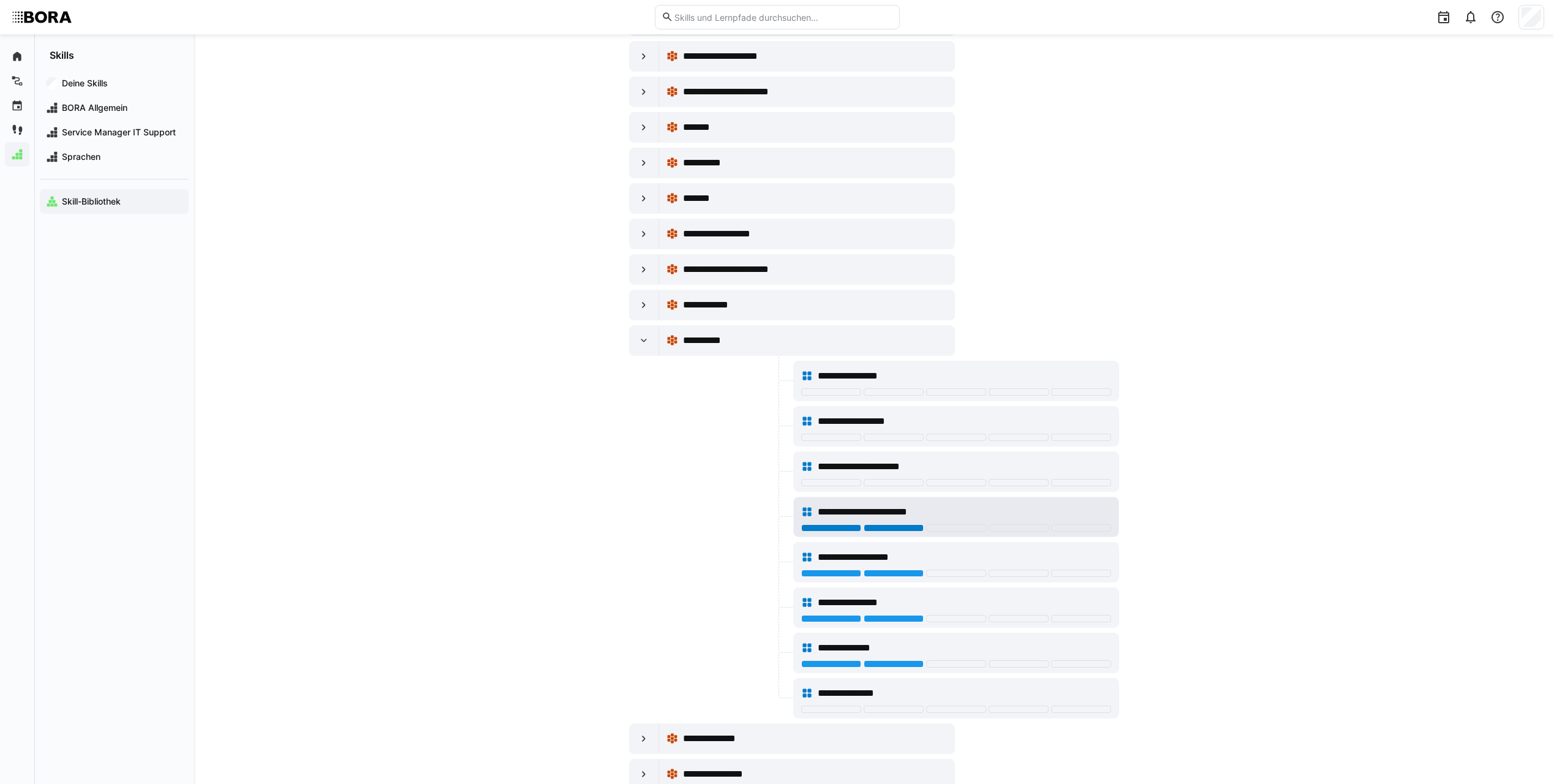 click 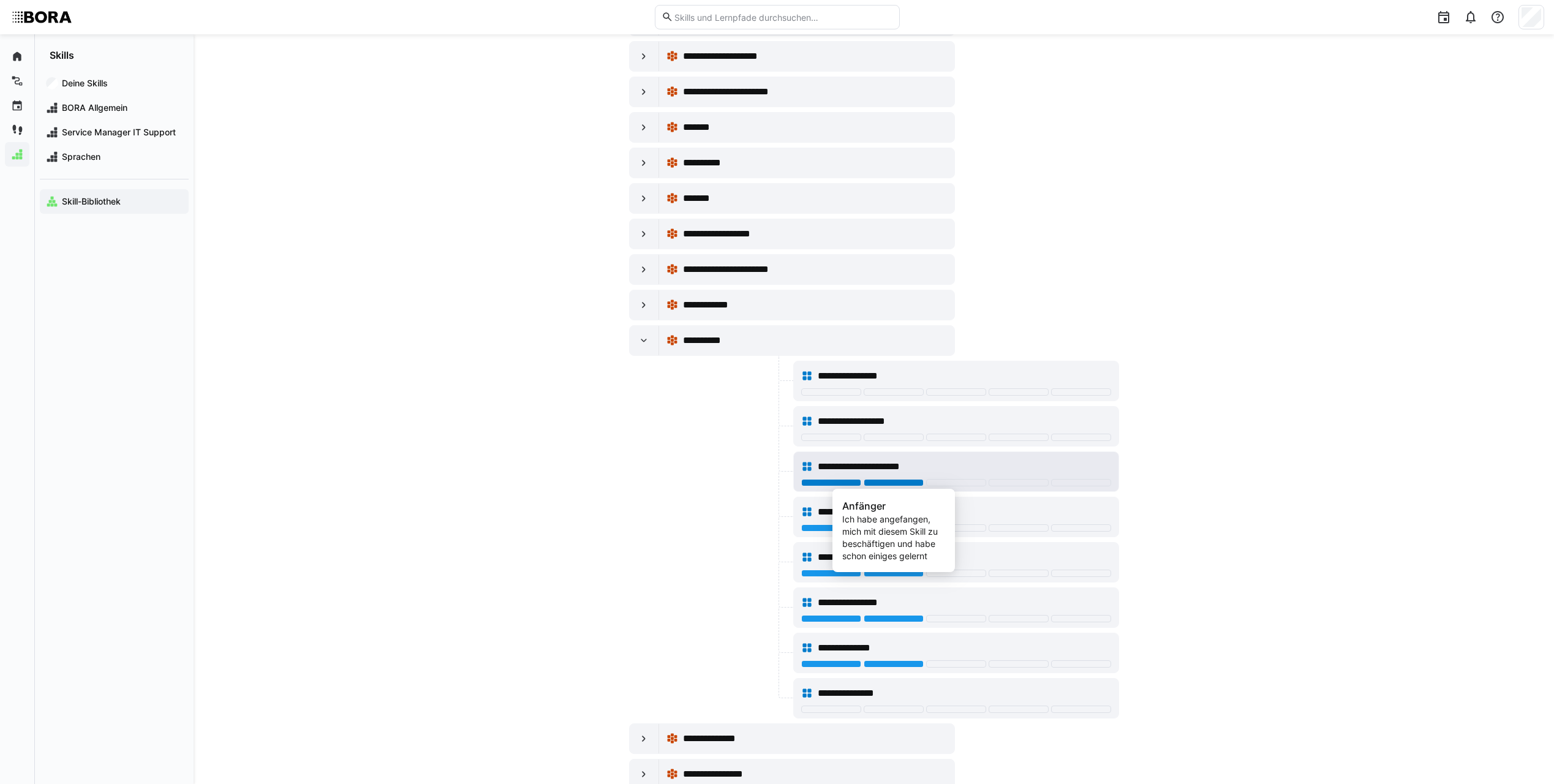click 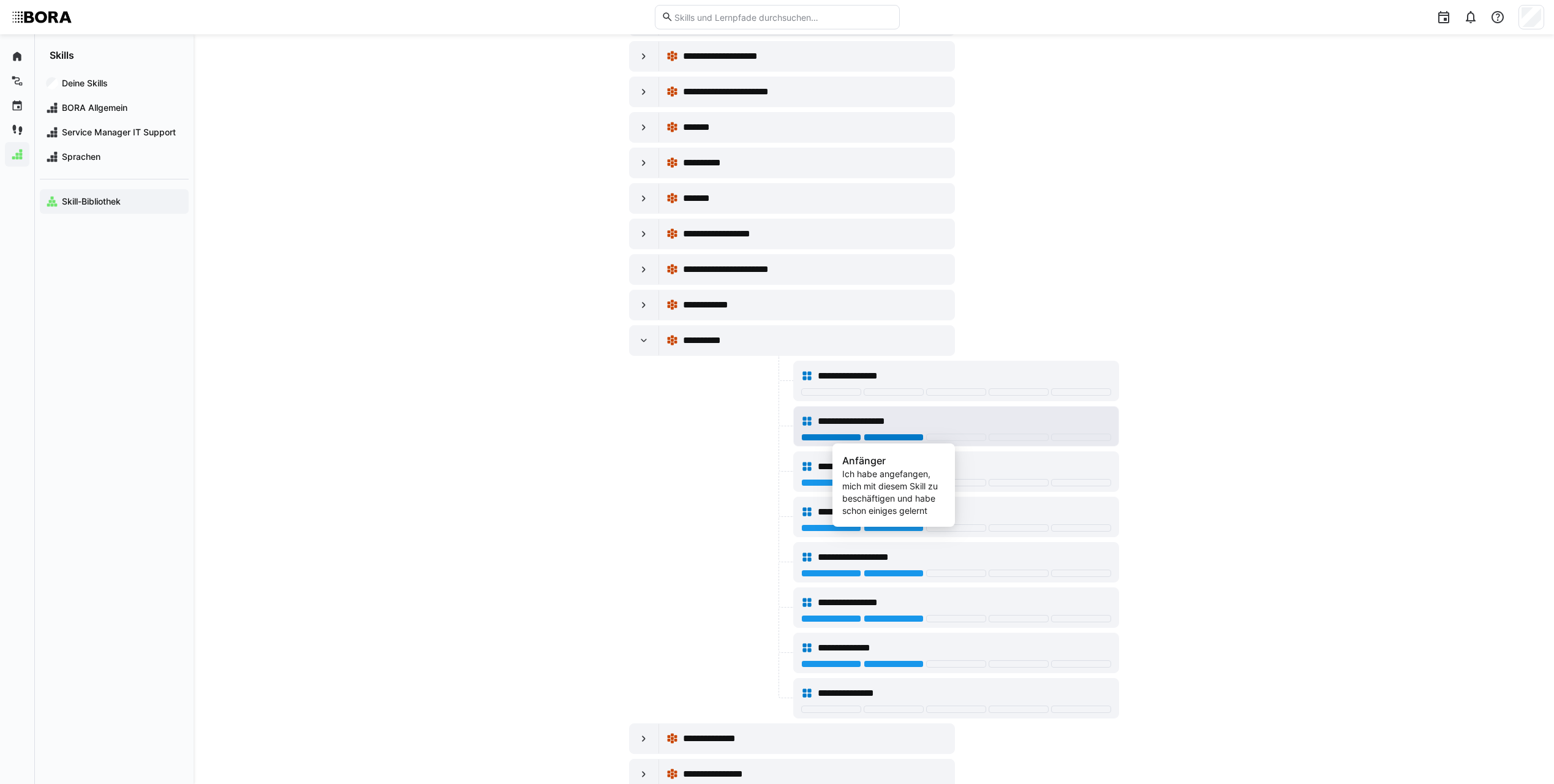 click 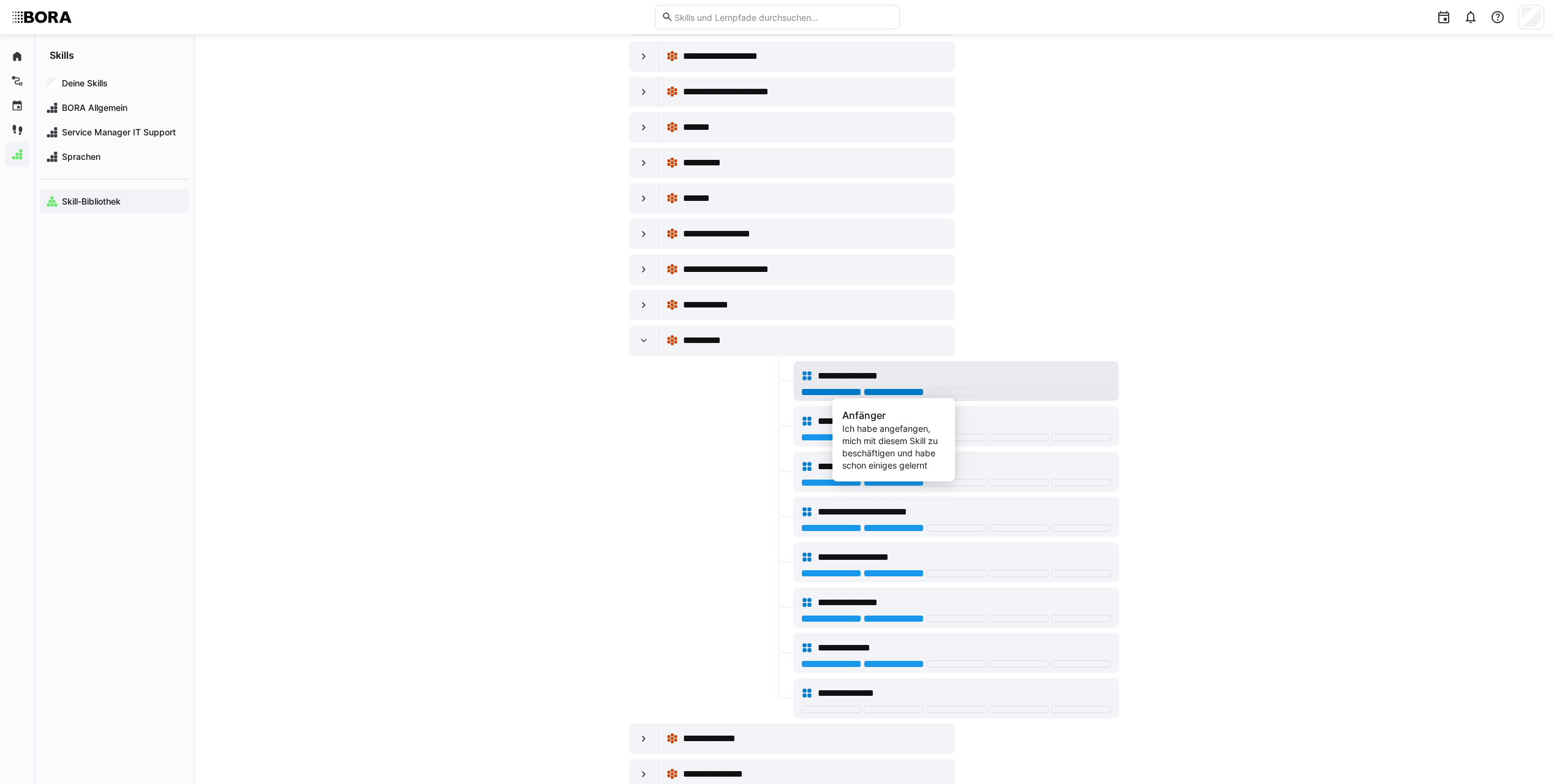 click 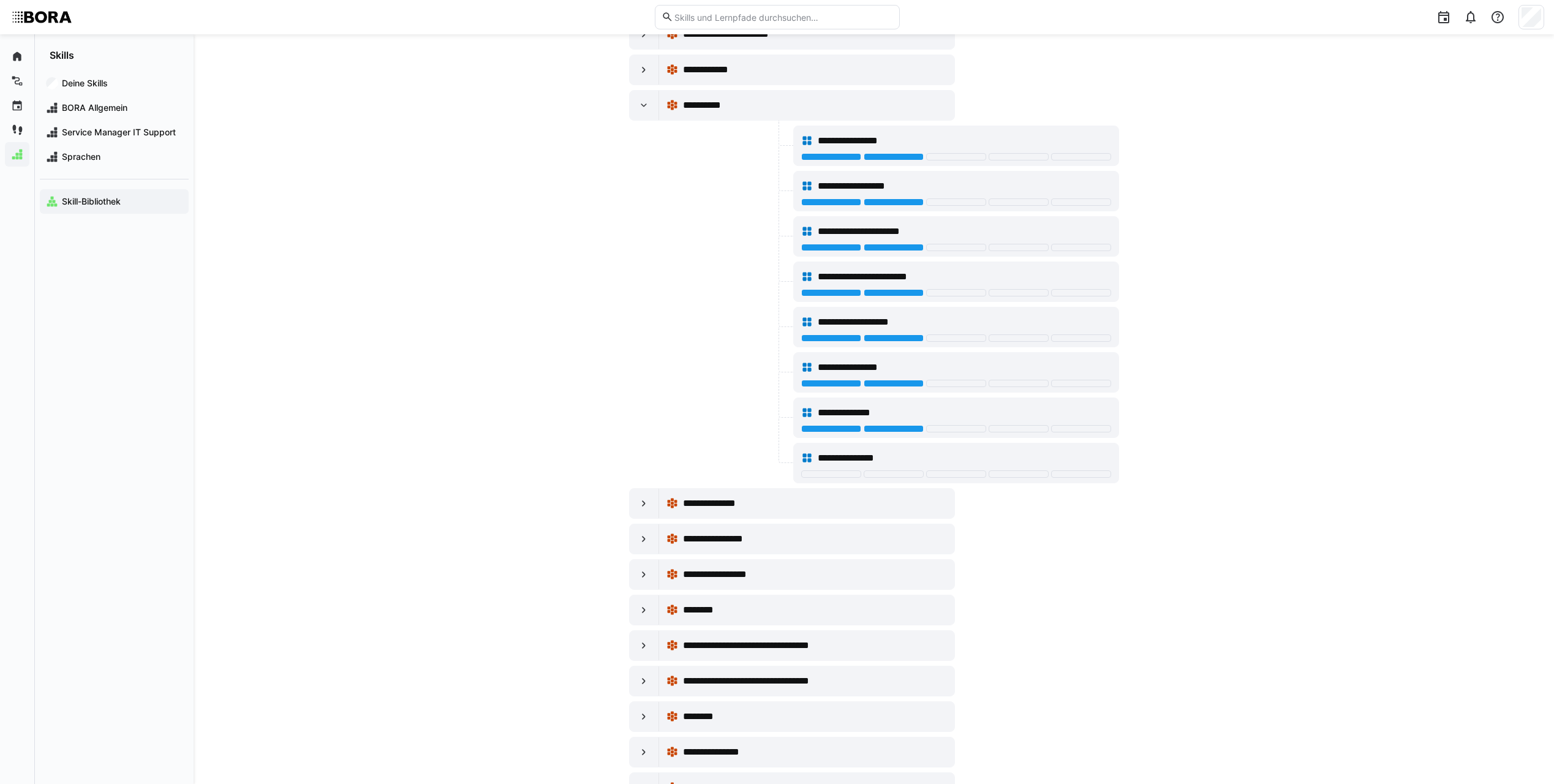 scroll, scrollTop: 2818, scrollLeft: 0, axis: vertical 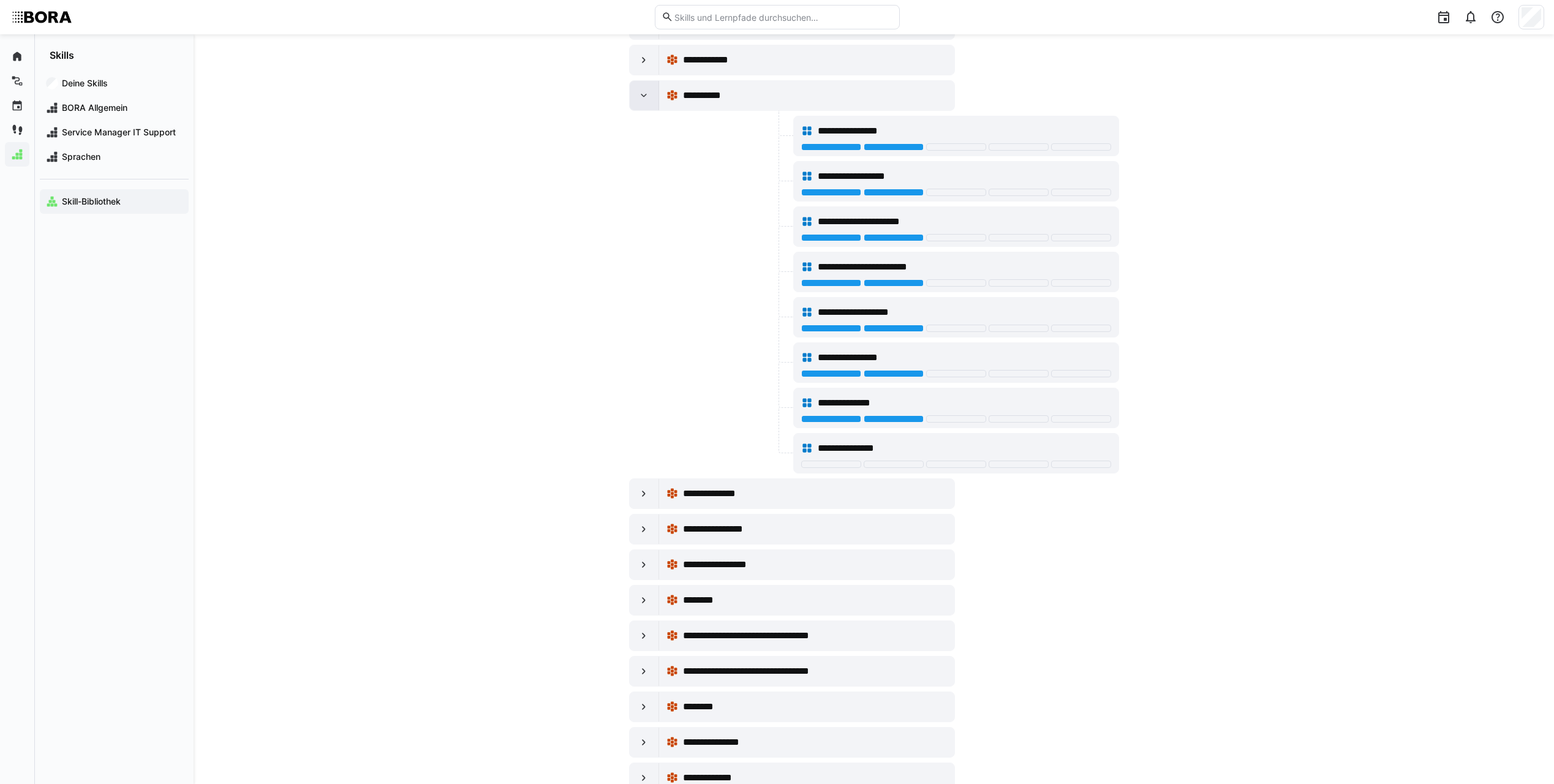 click 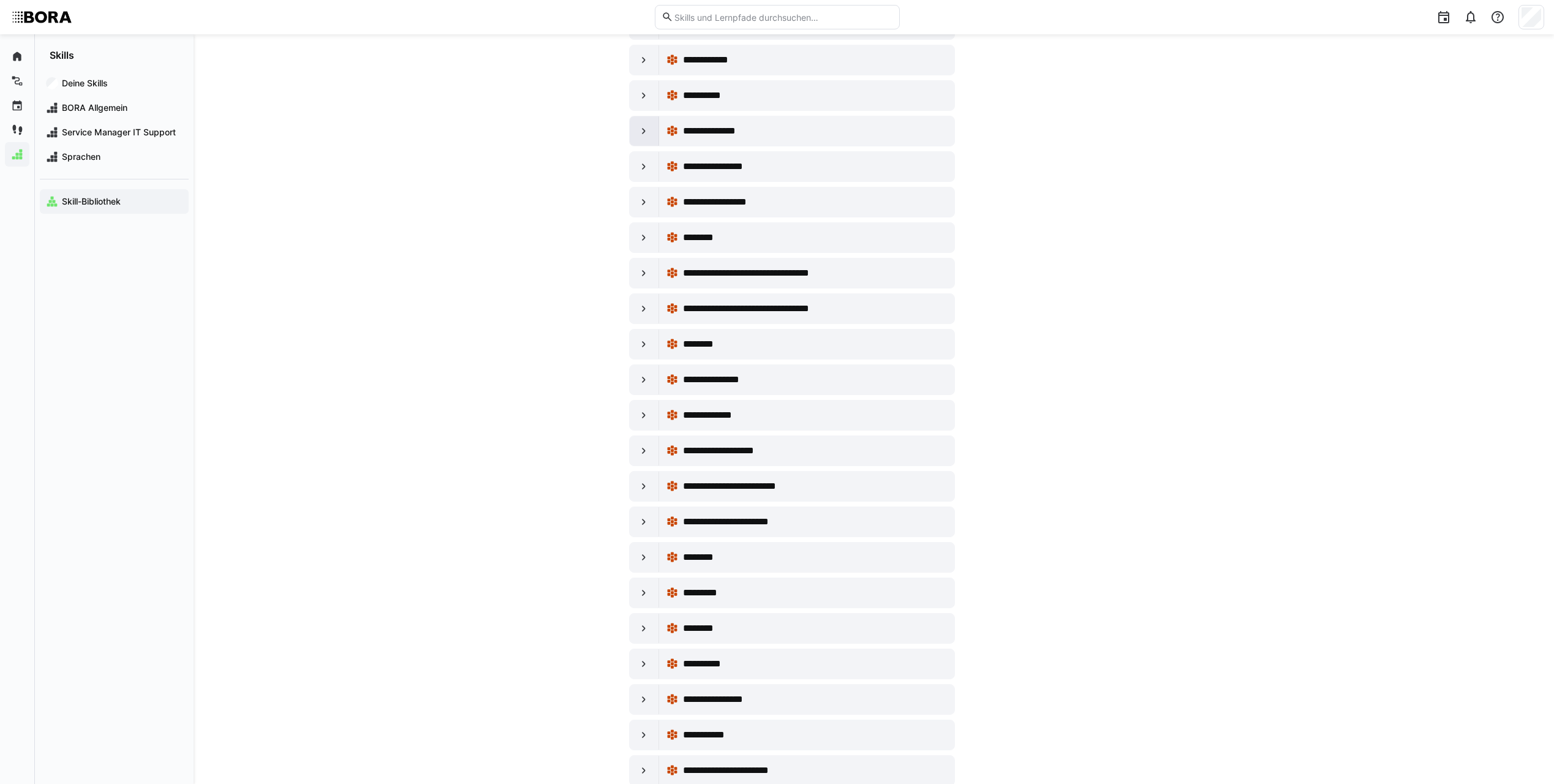 click 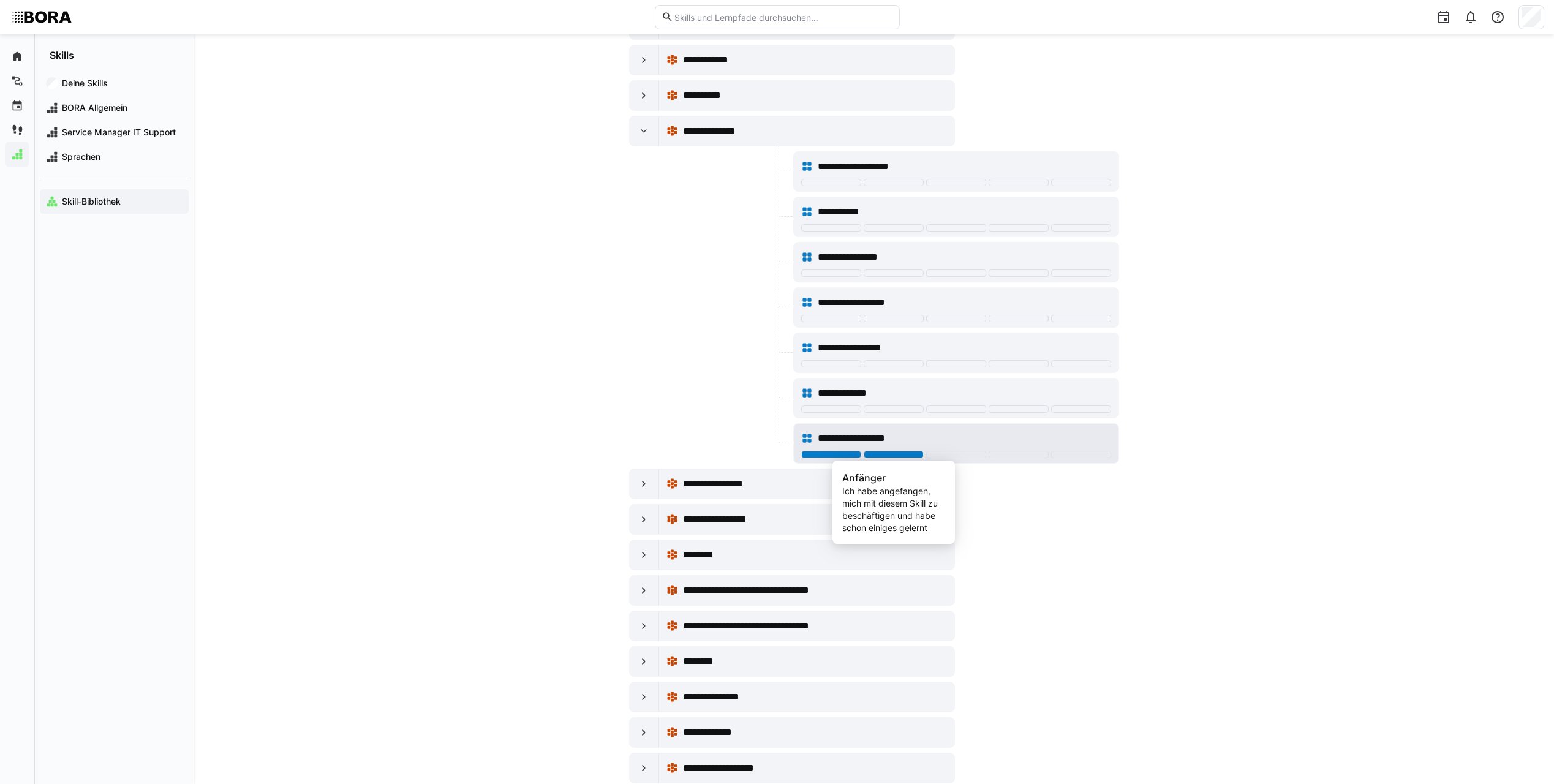 click 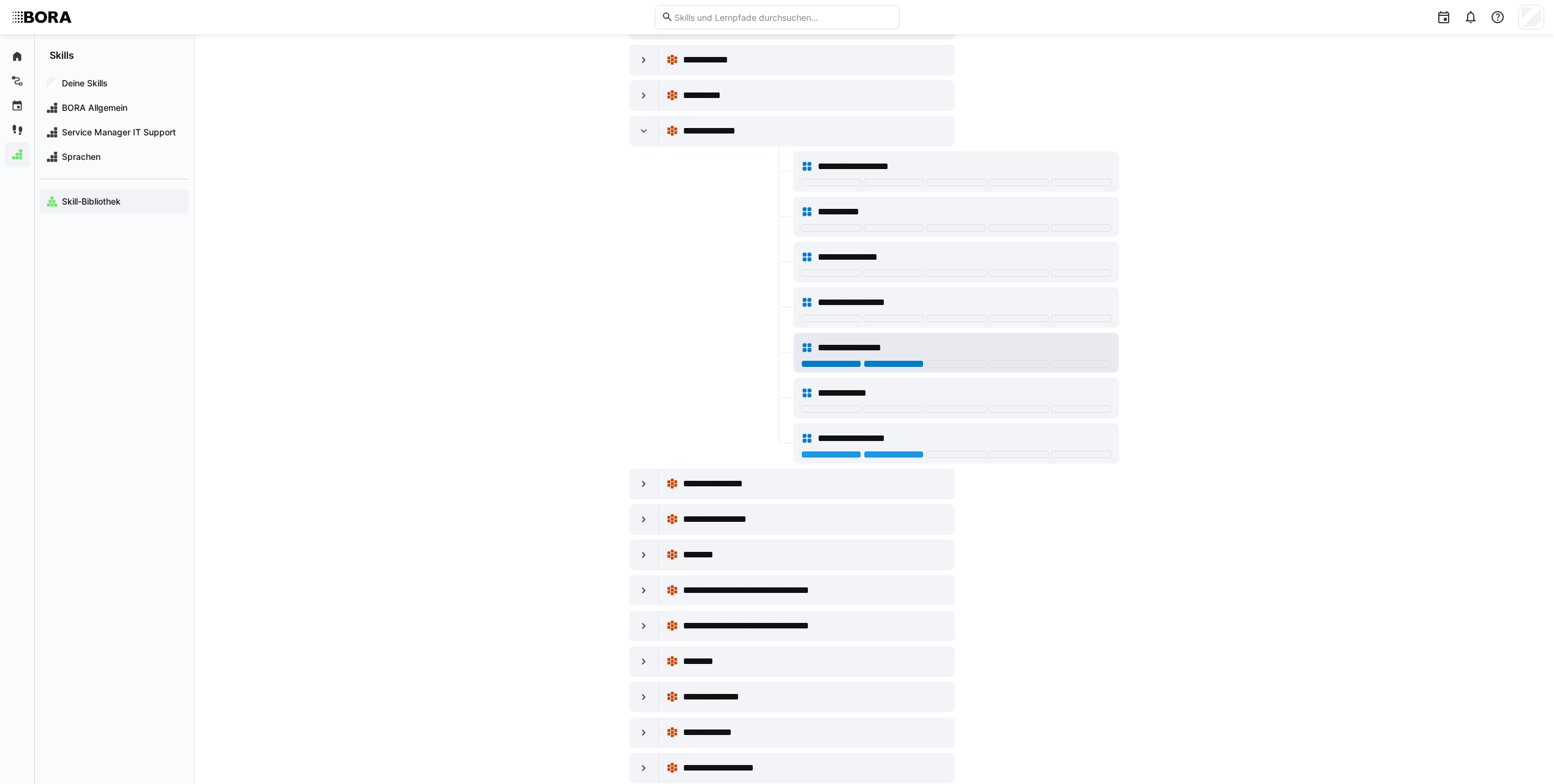 click 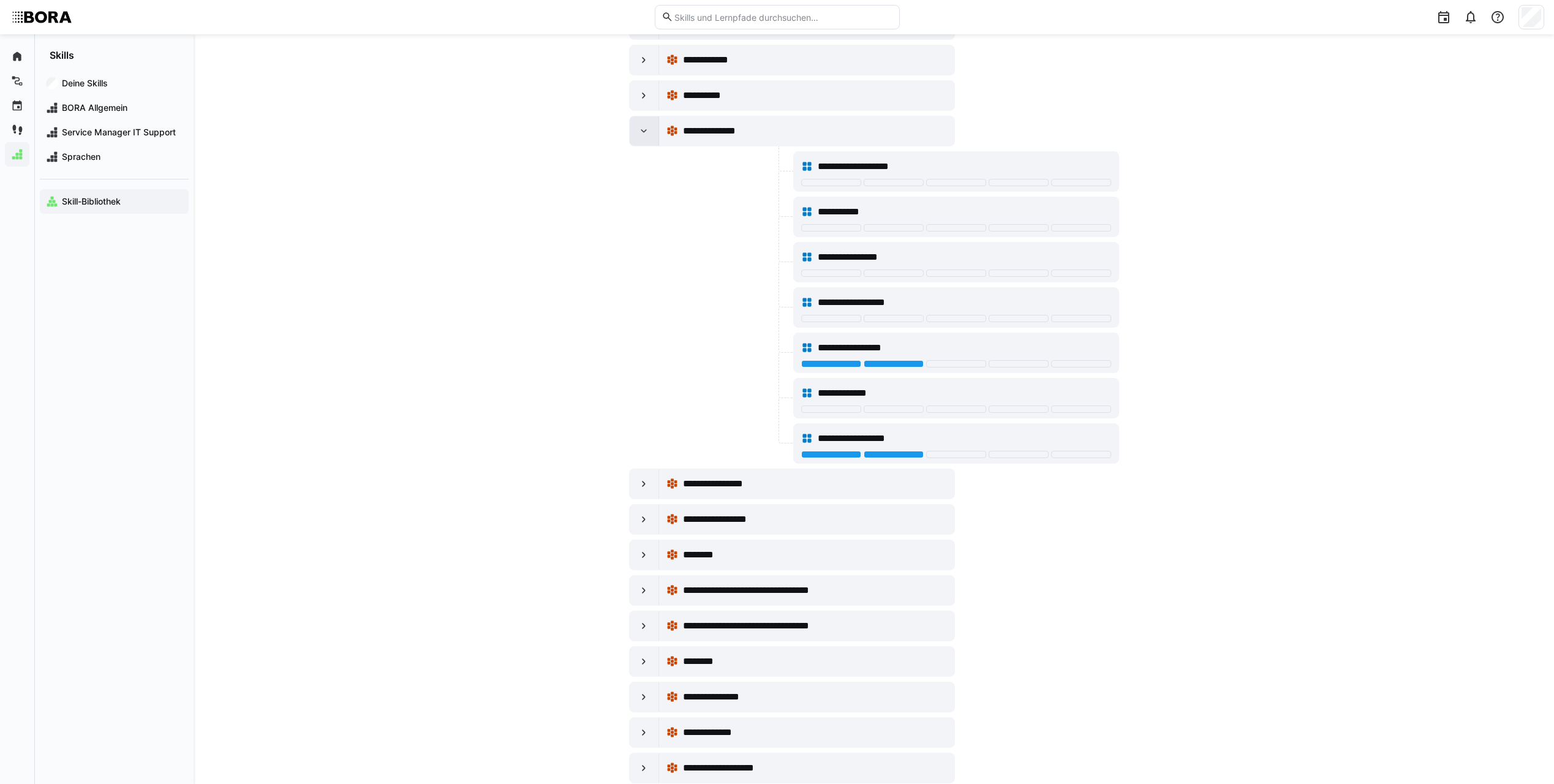 click 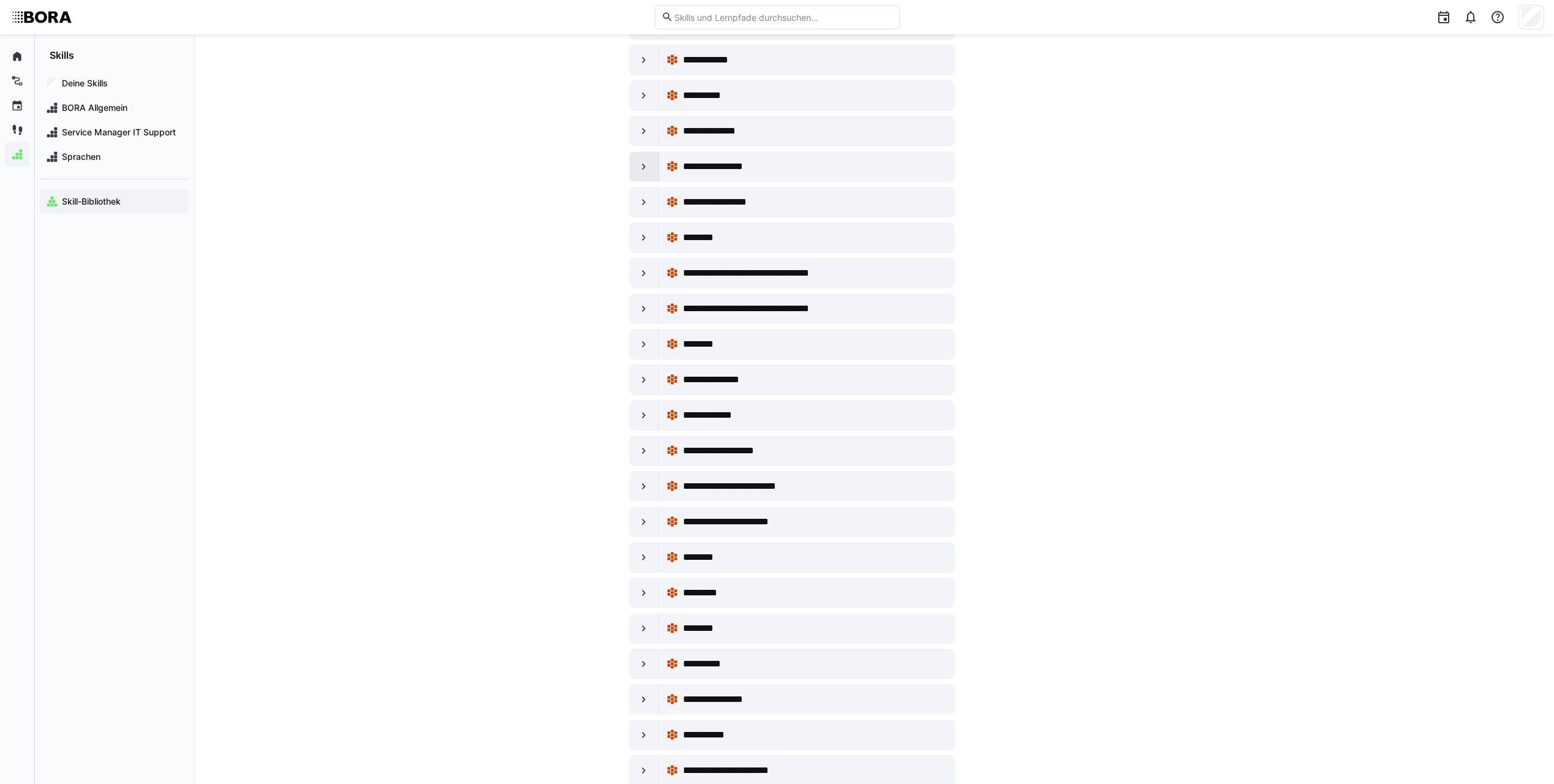 click 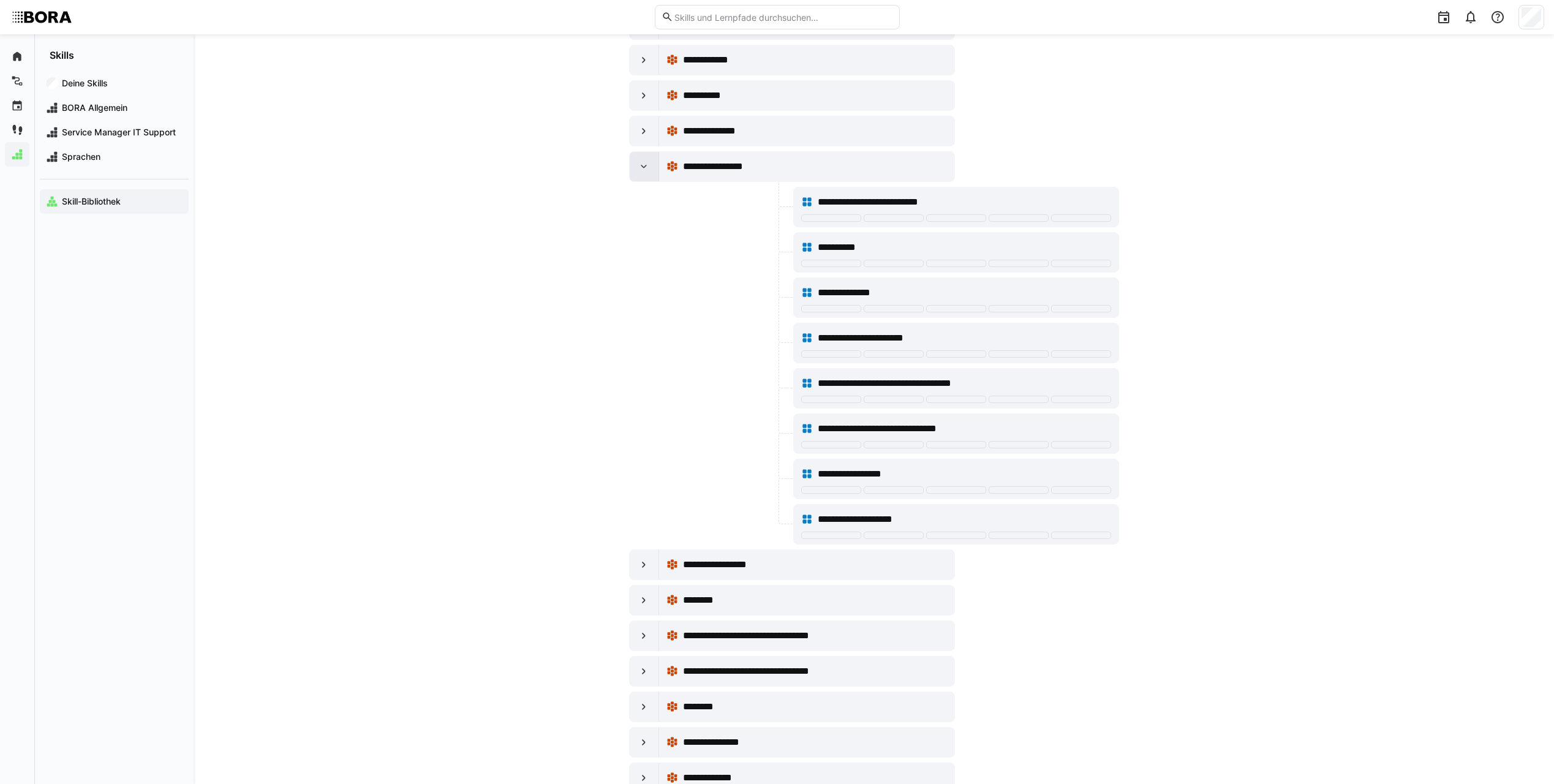 click 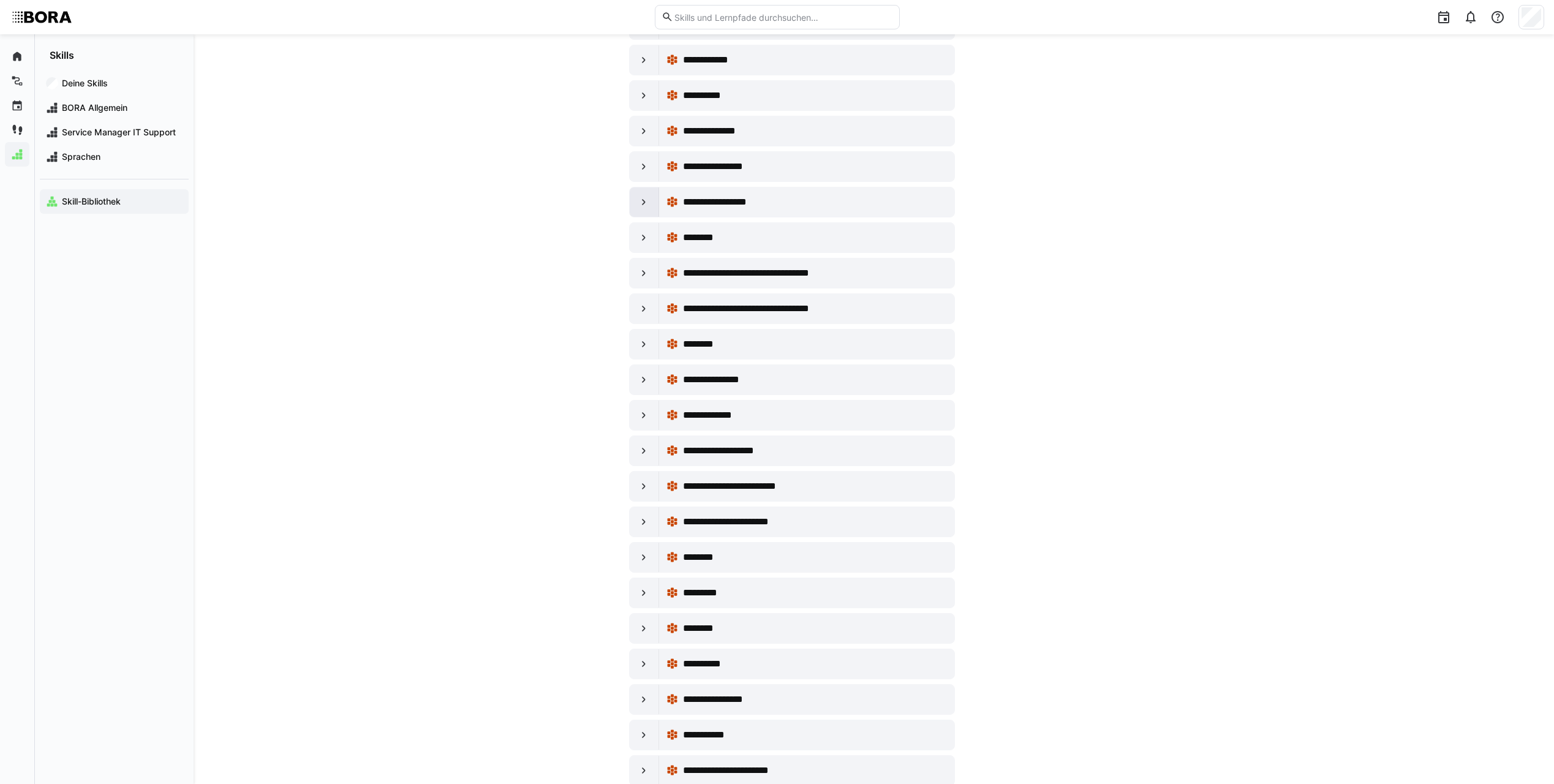 click 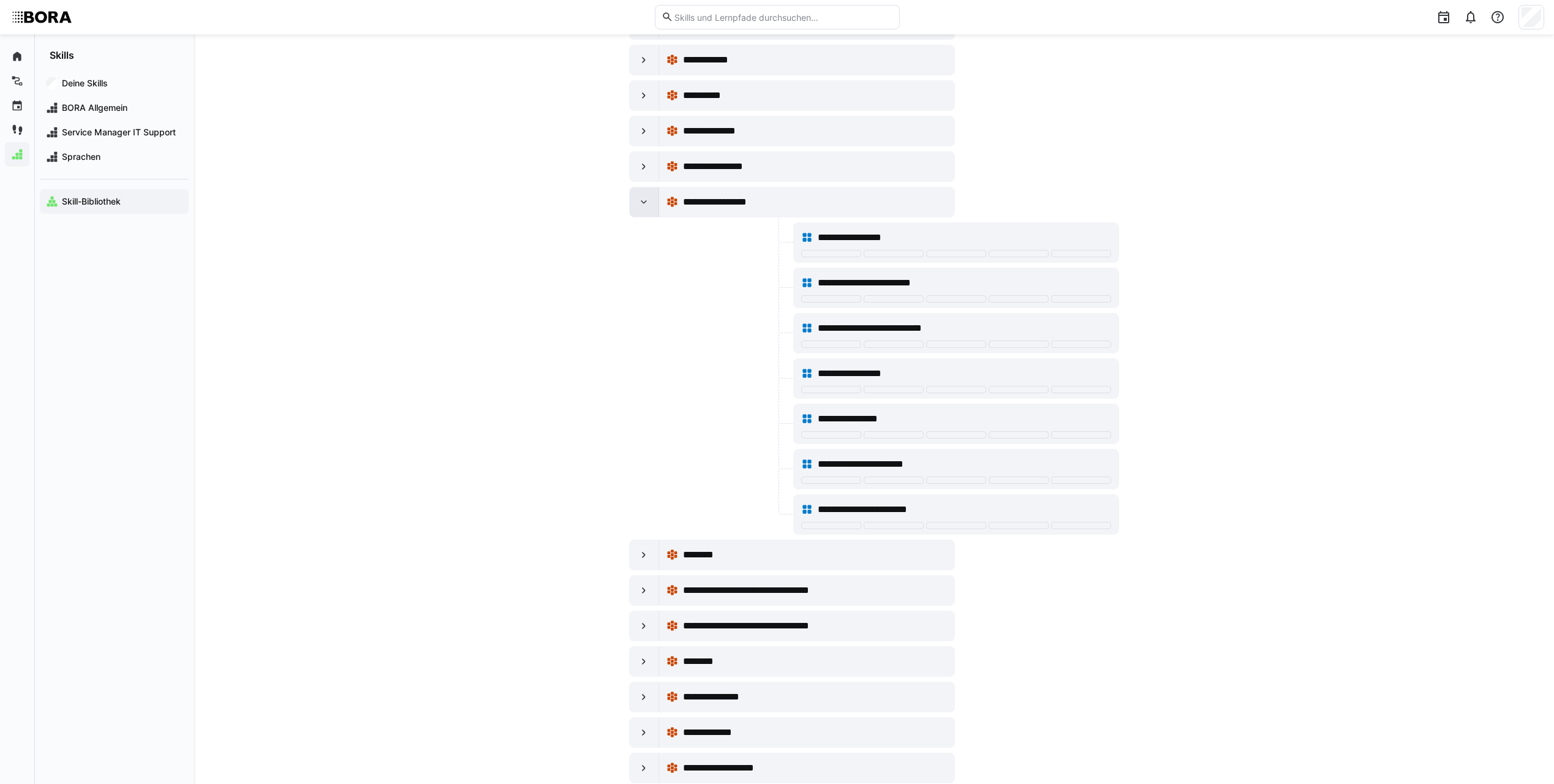 click 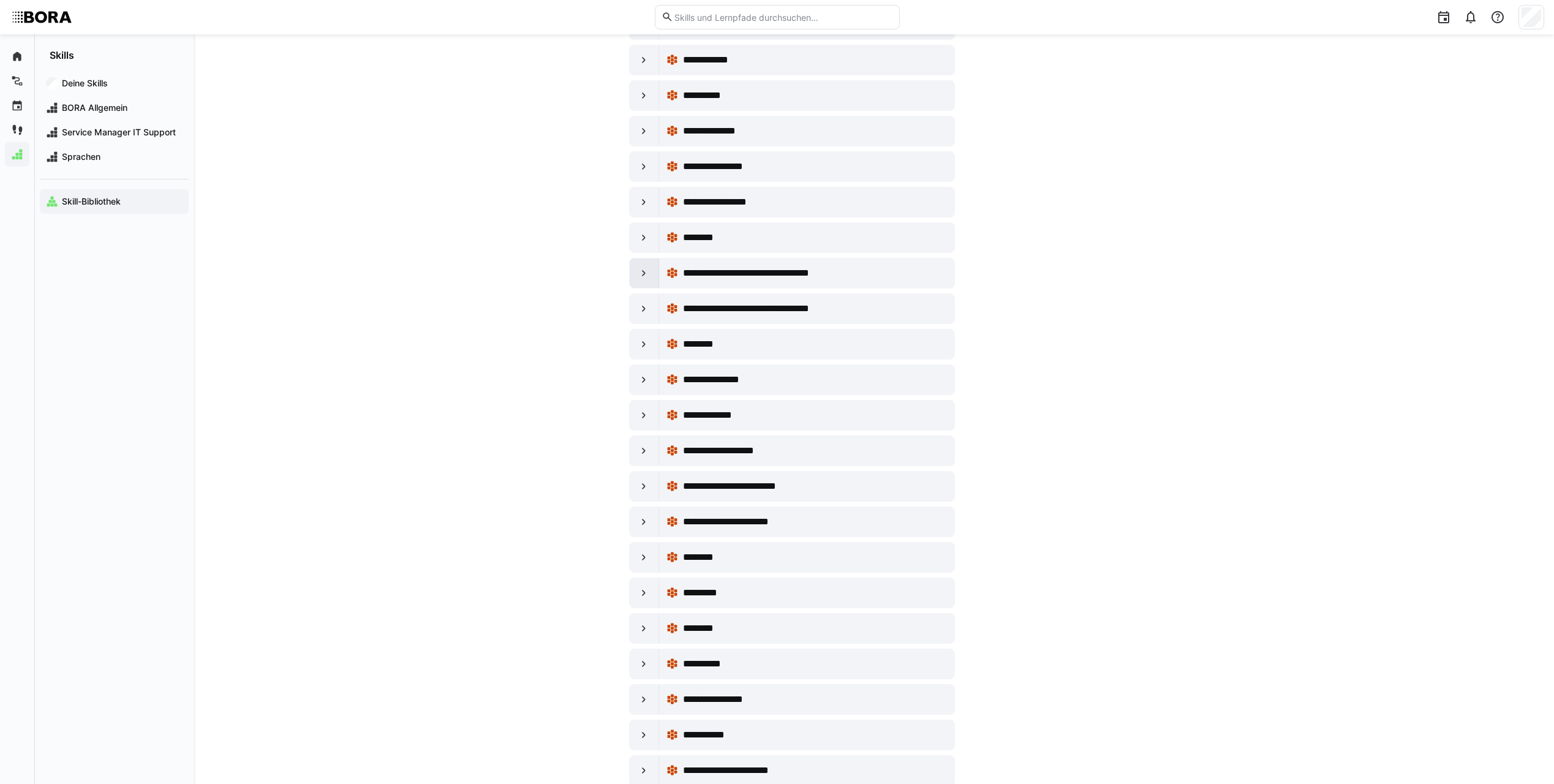 click 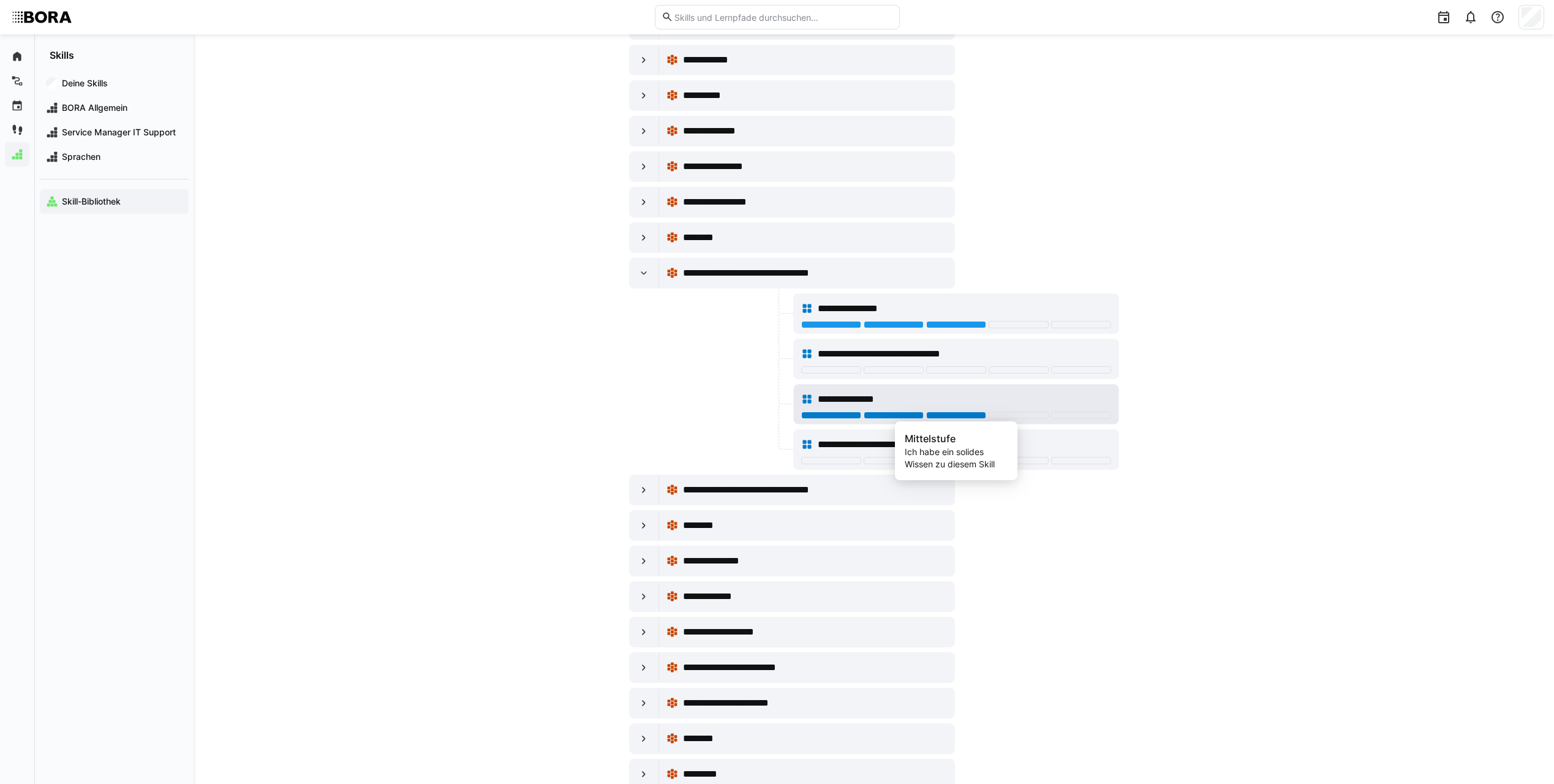 click 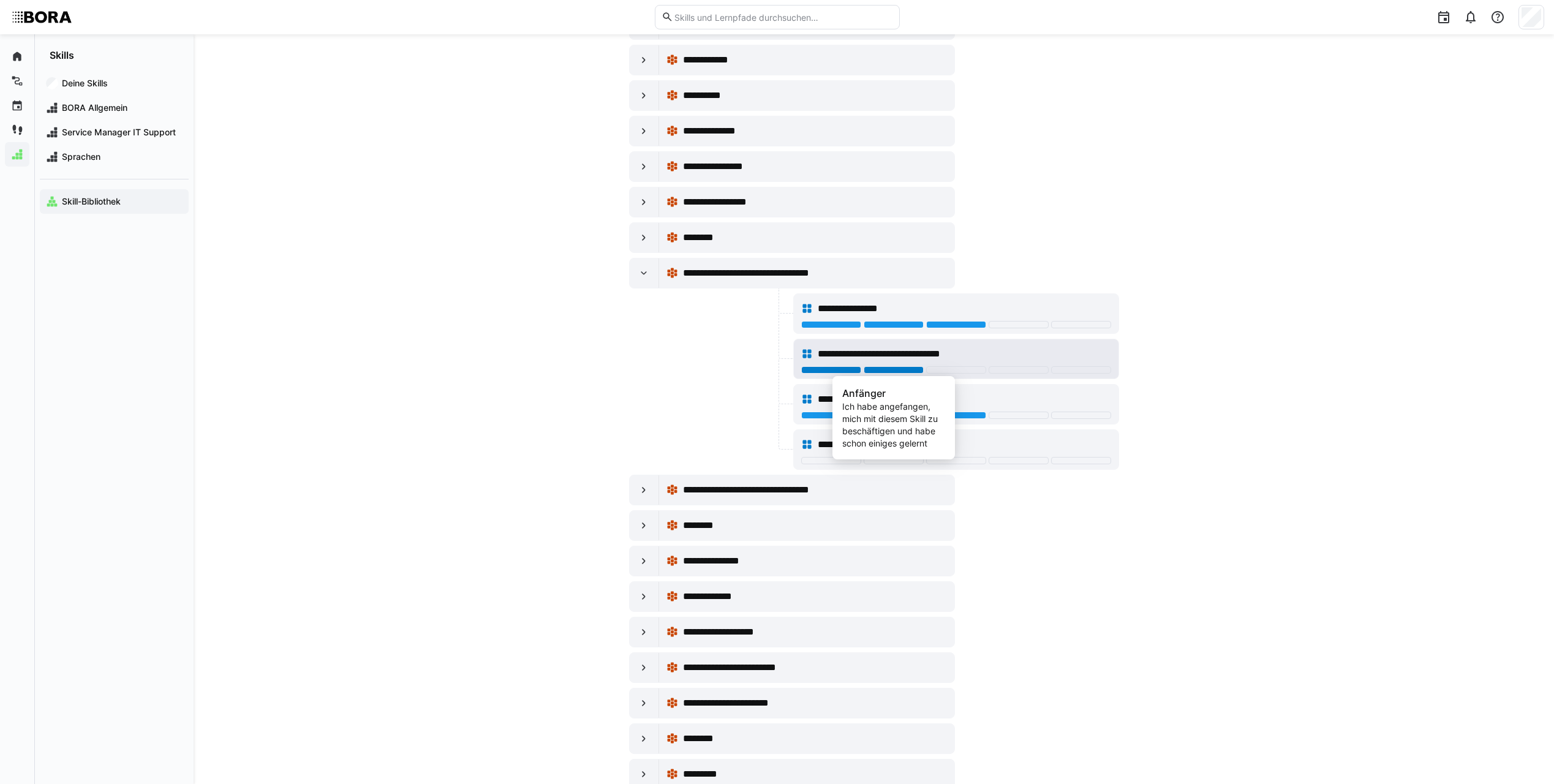 click 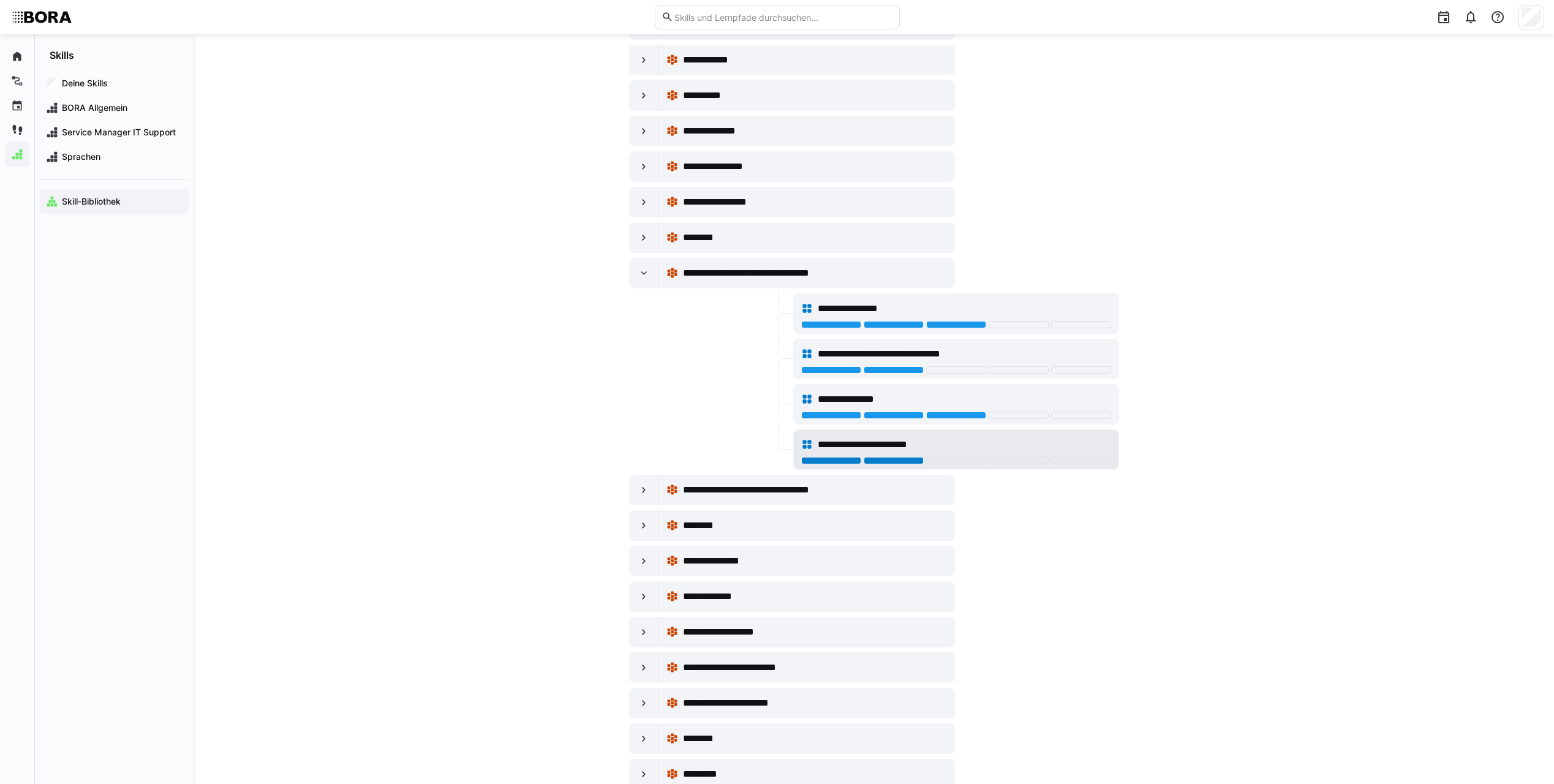 click 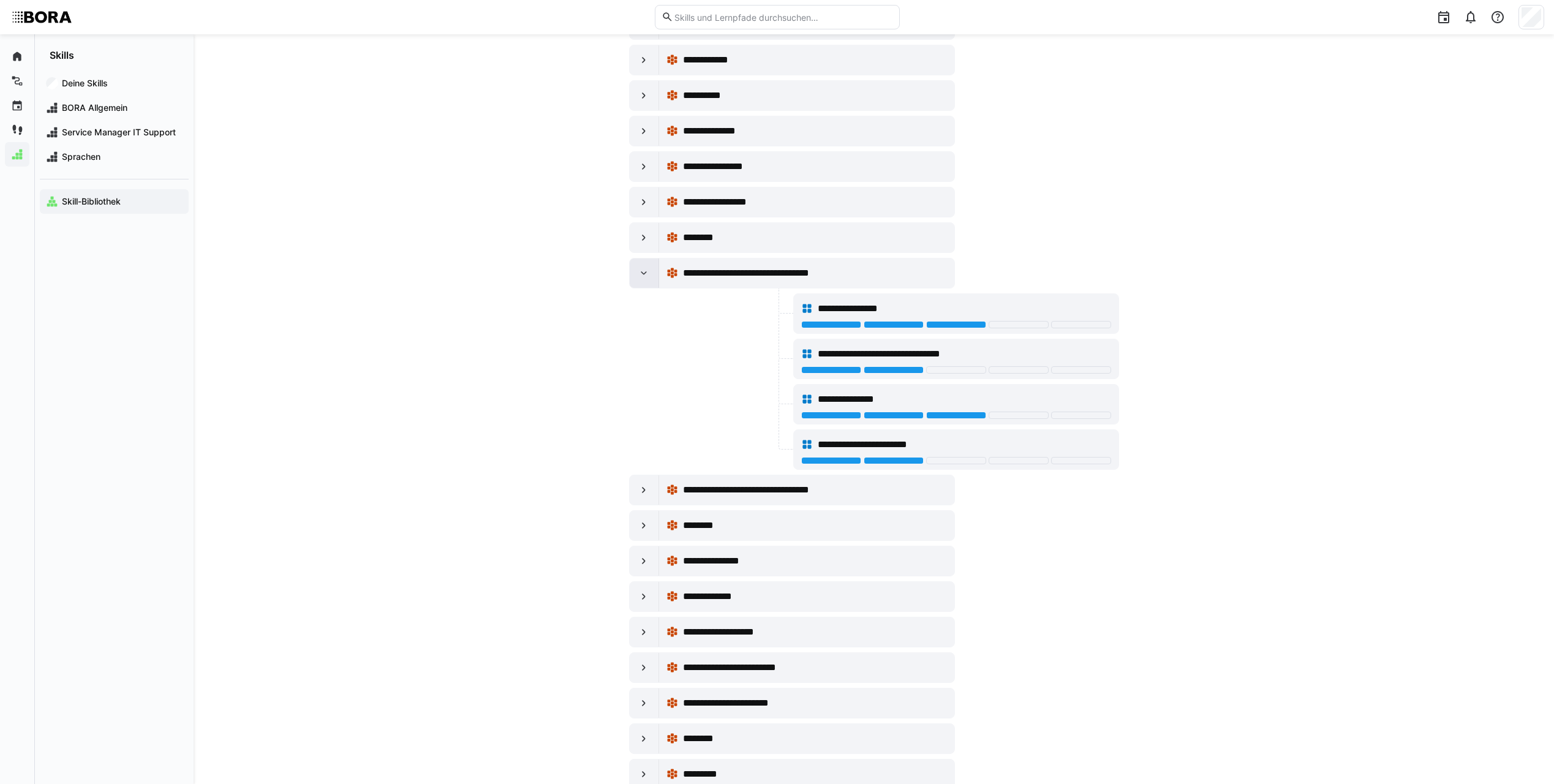 click 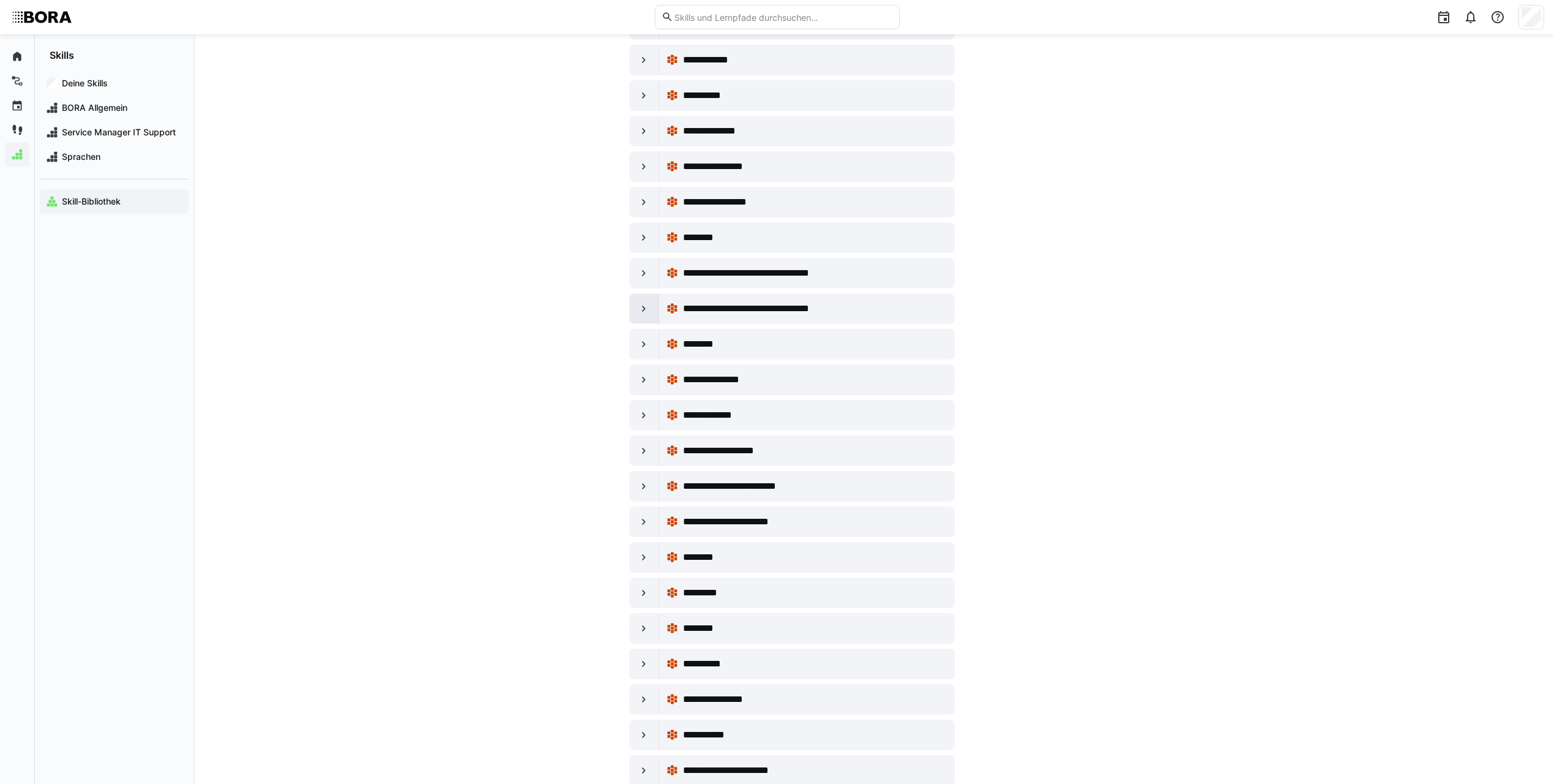 click 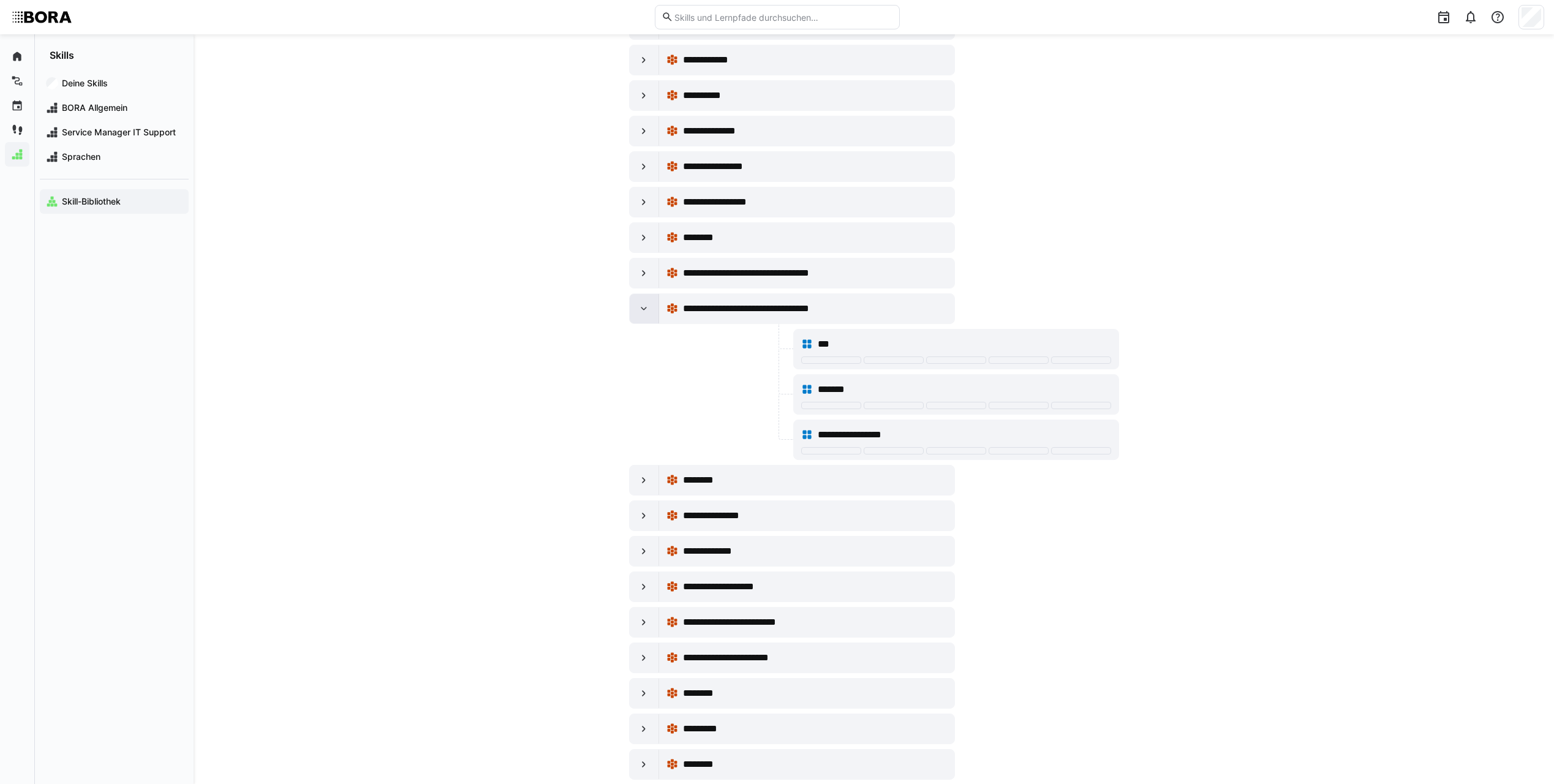 click 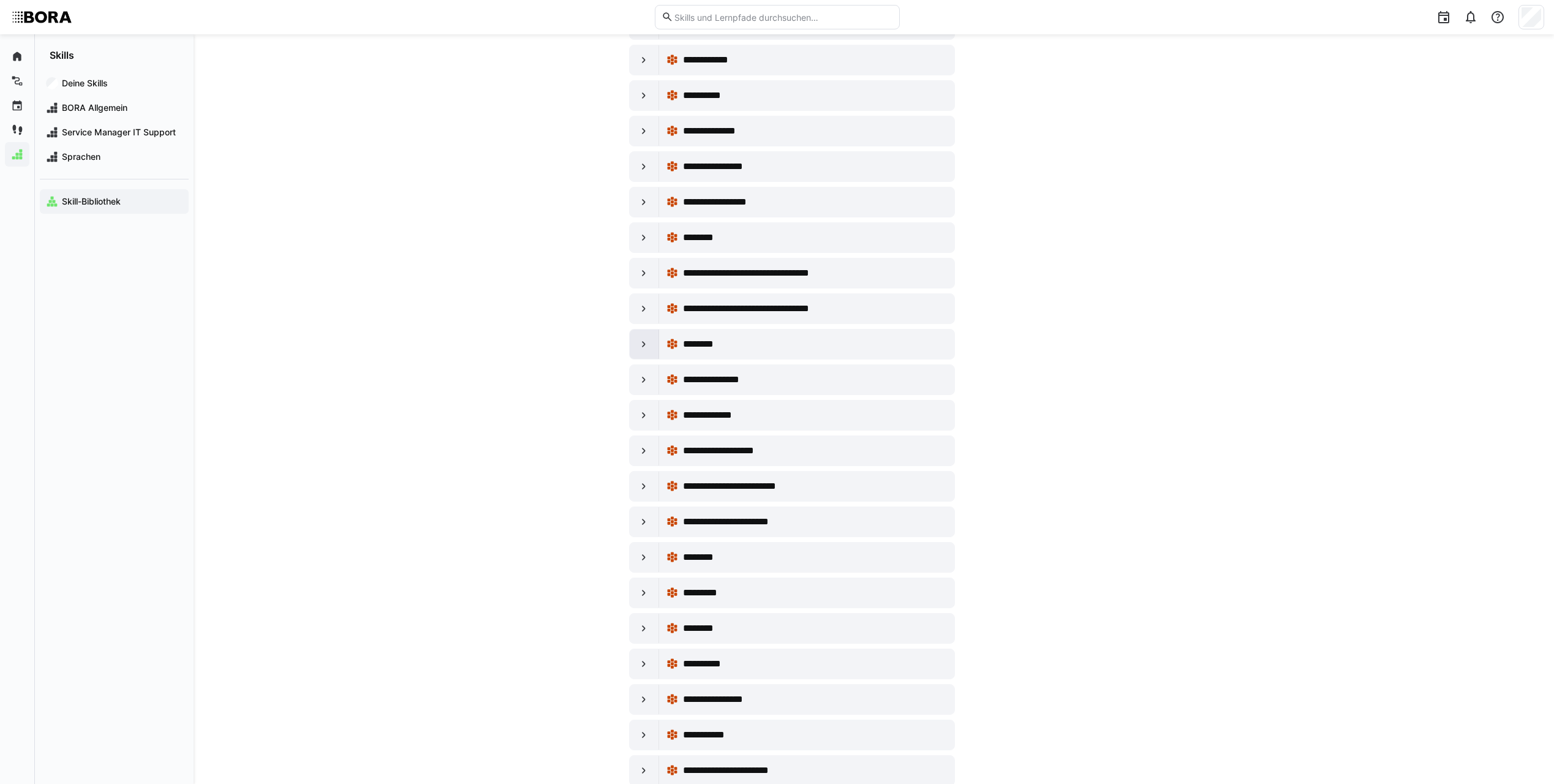 click 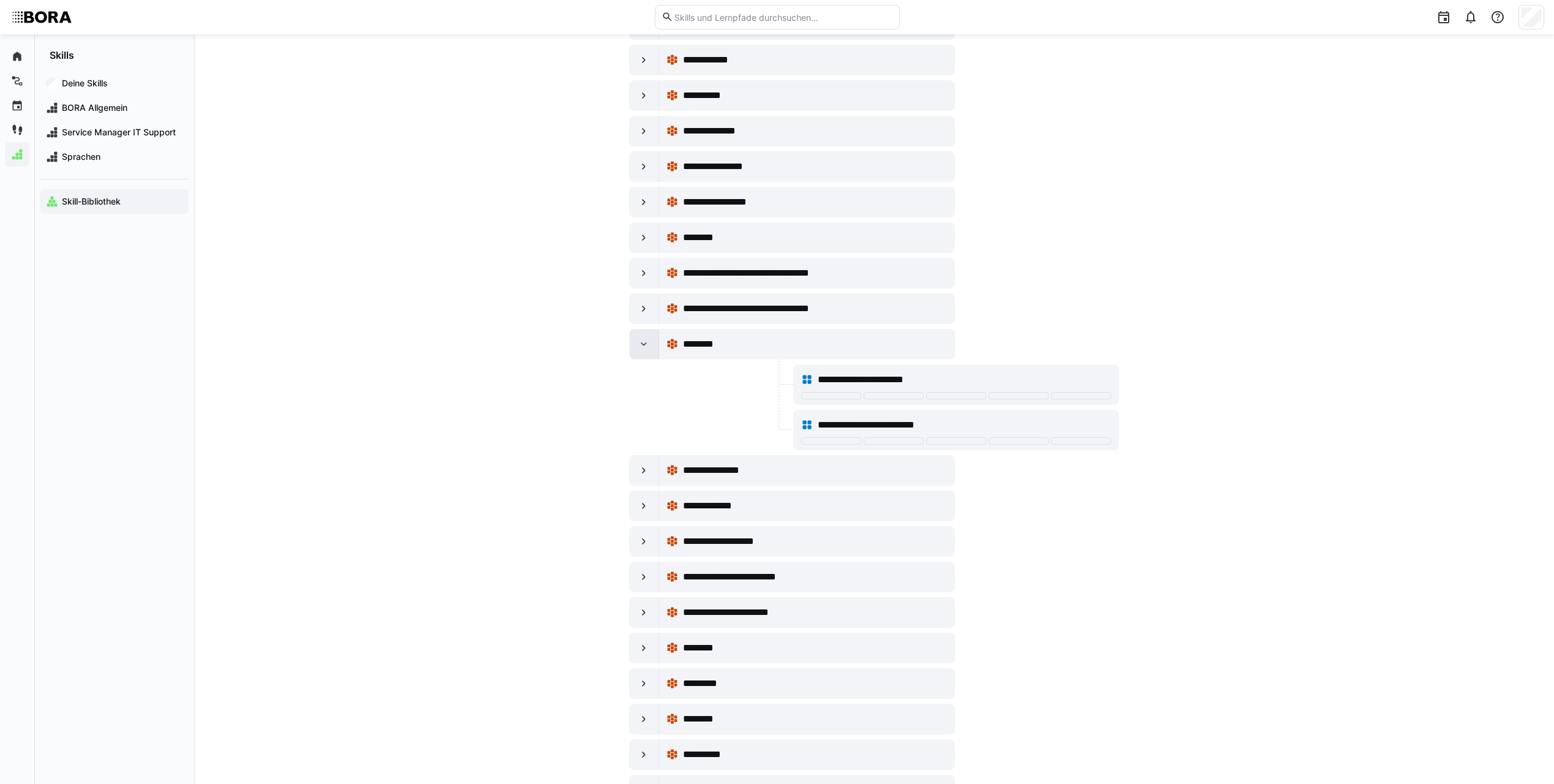 click 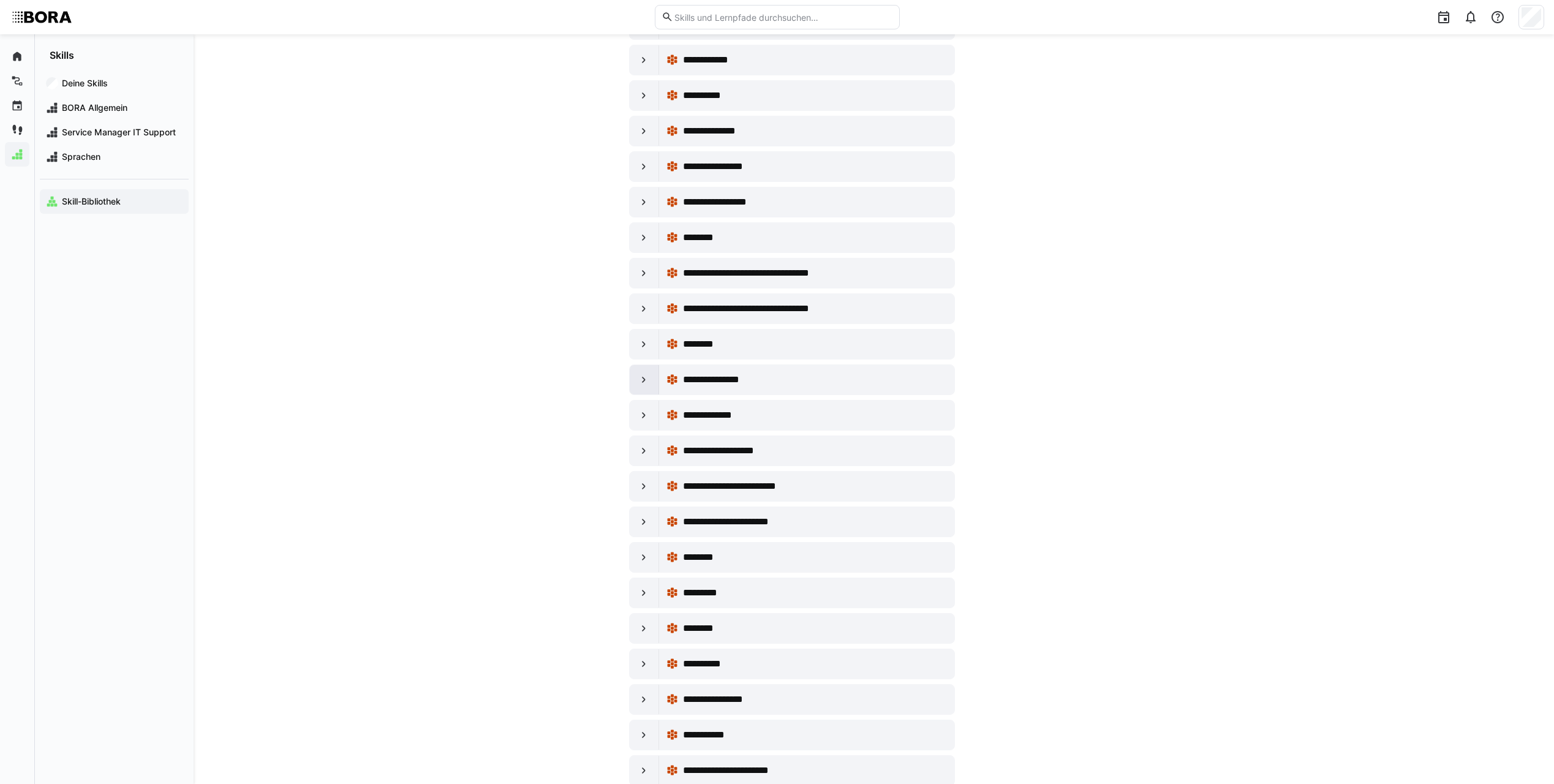 click 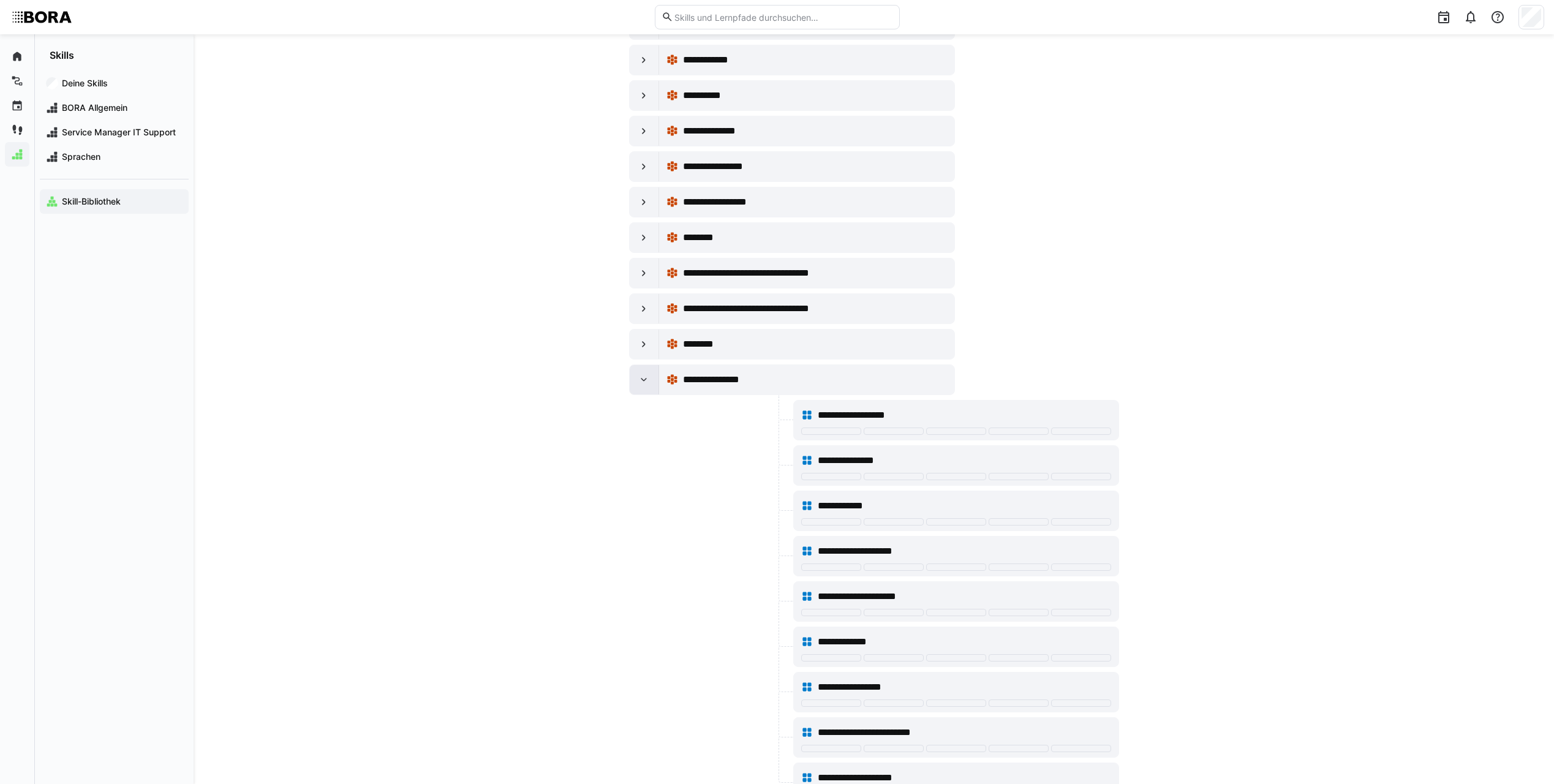 click 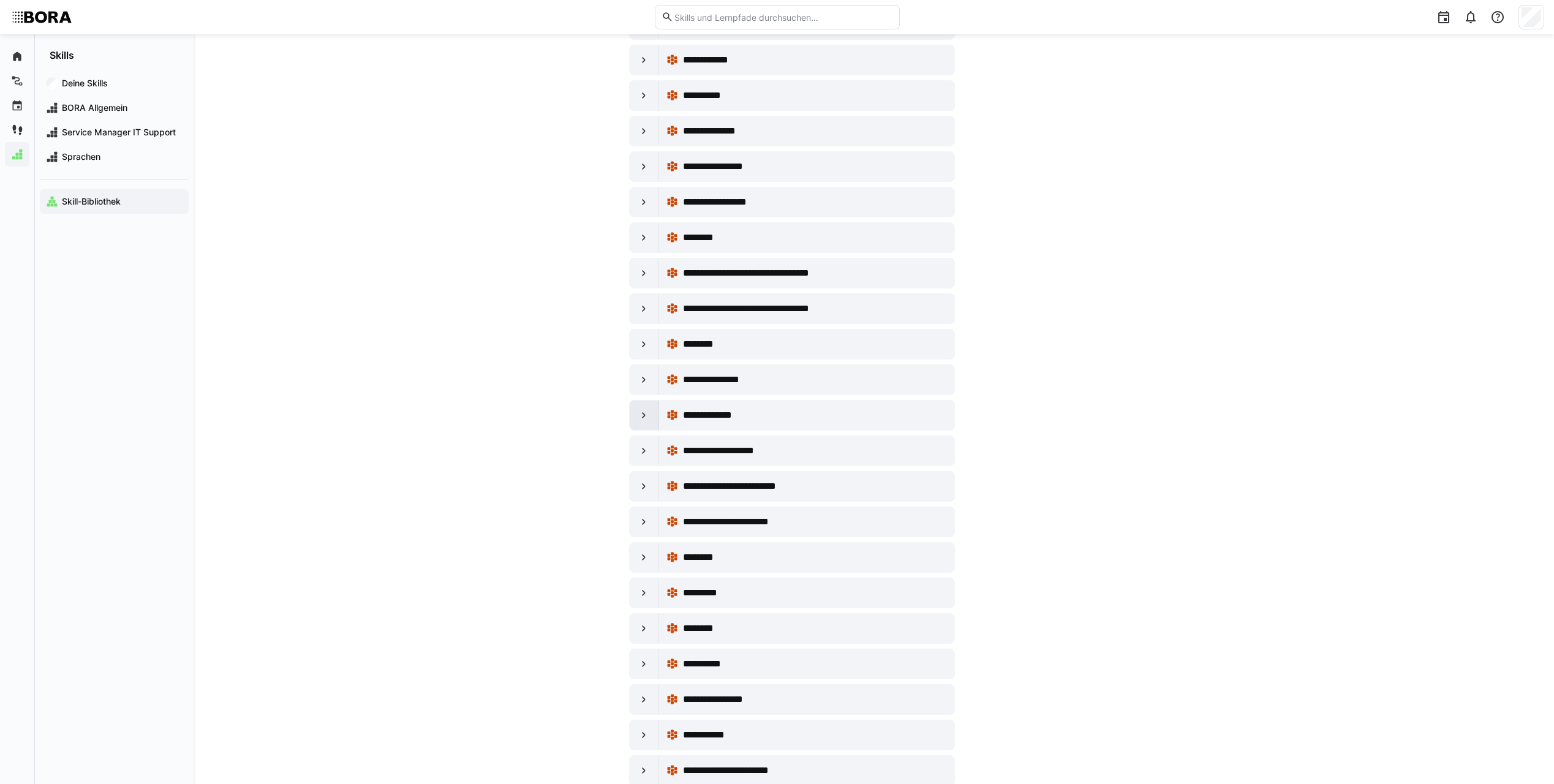 click 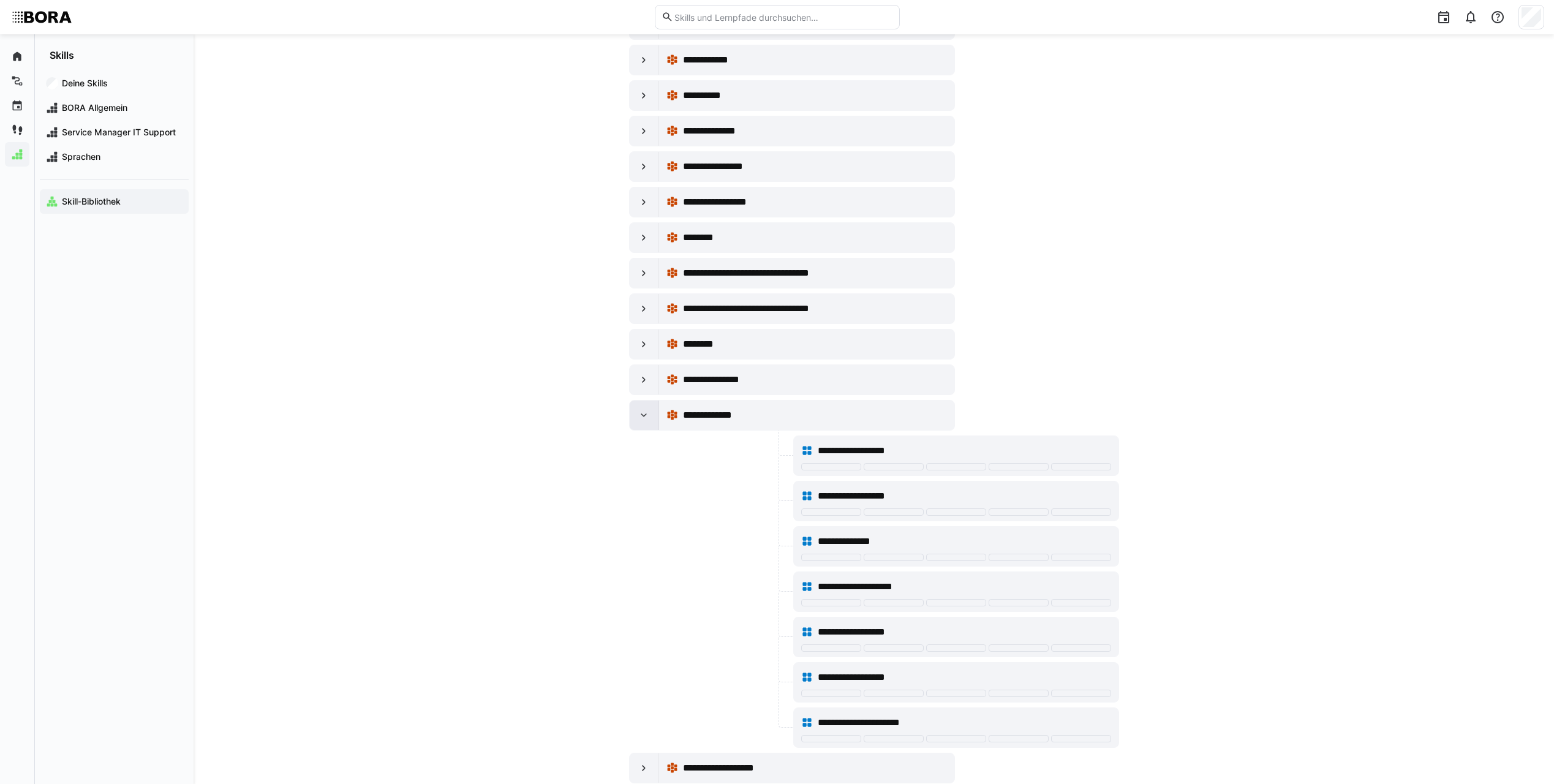 click 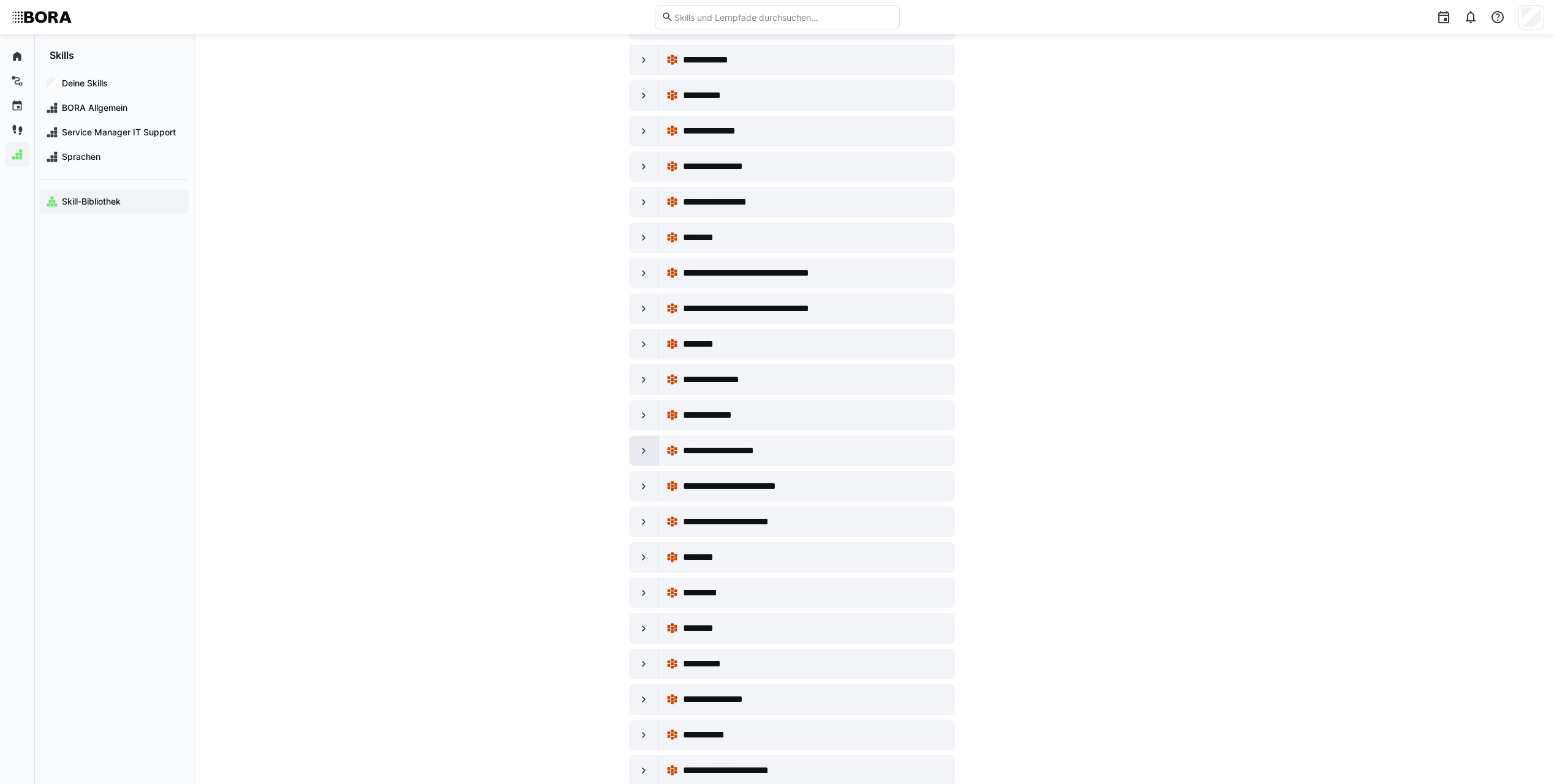 click 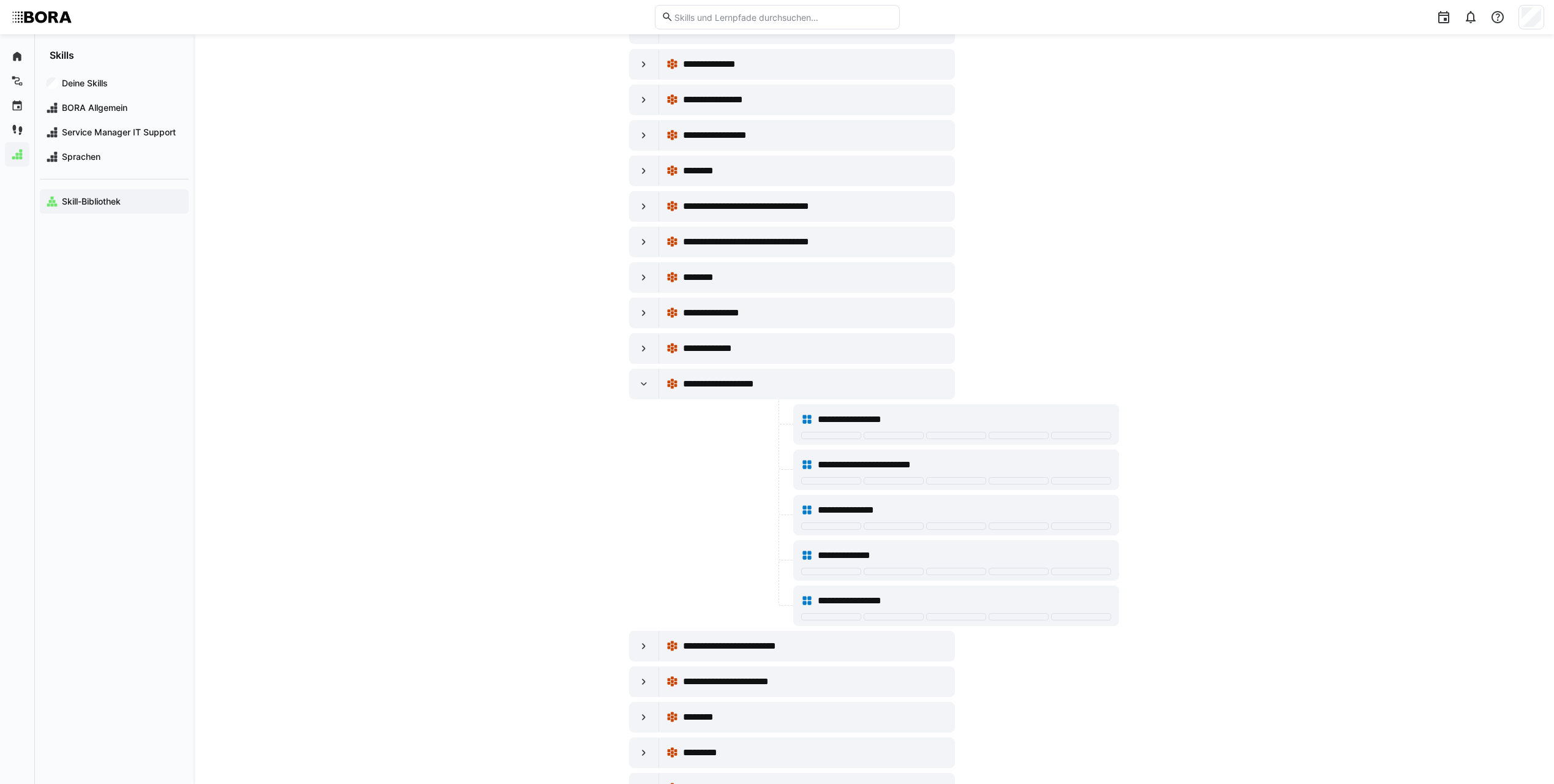 scroll, scrollTop: 2940, scrollLeft: 0, axis: vertical 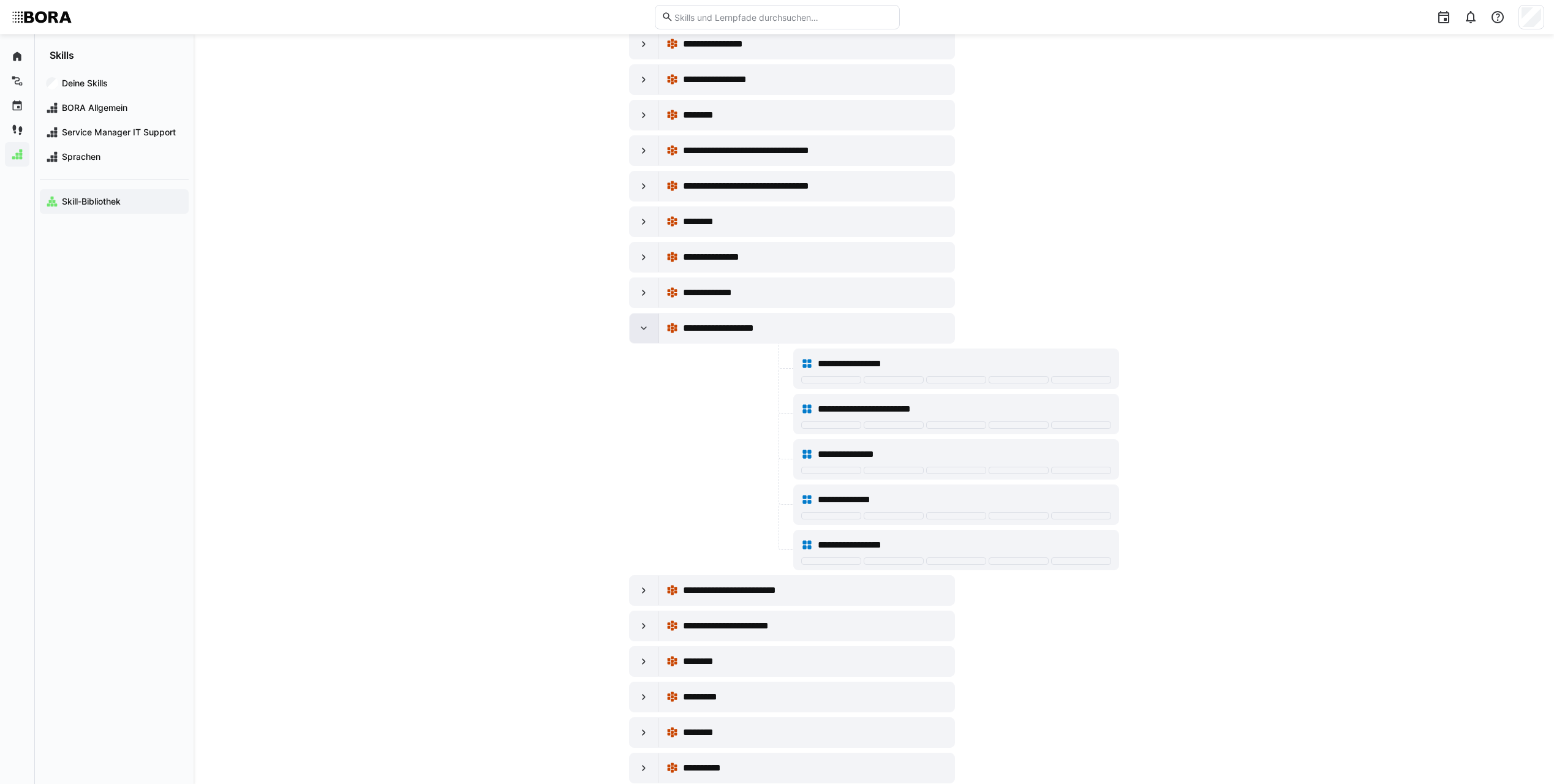 click 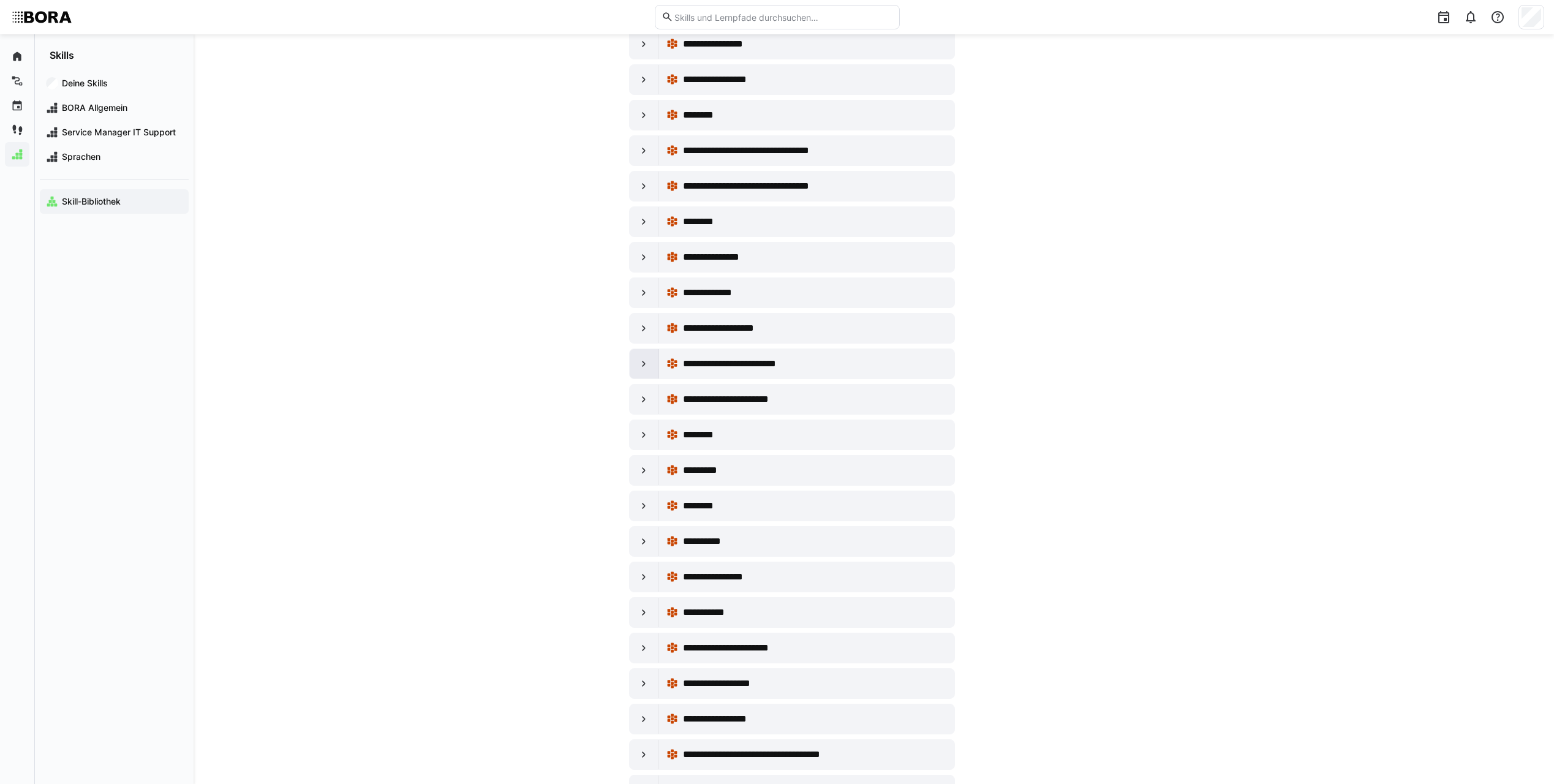 click 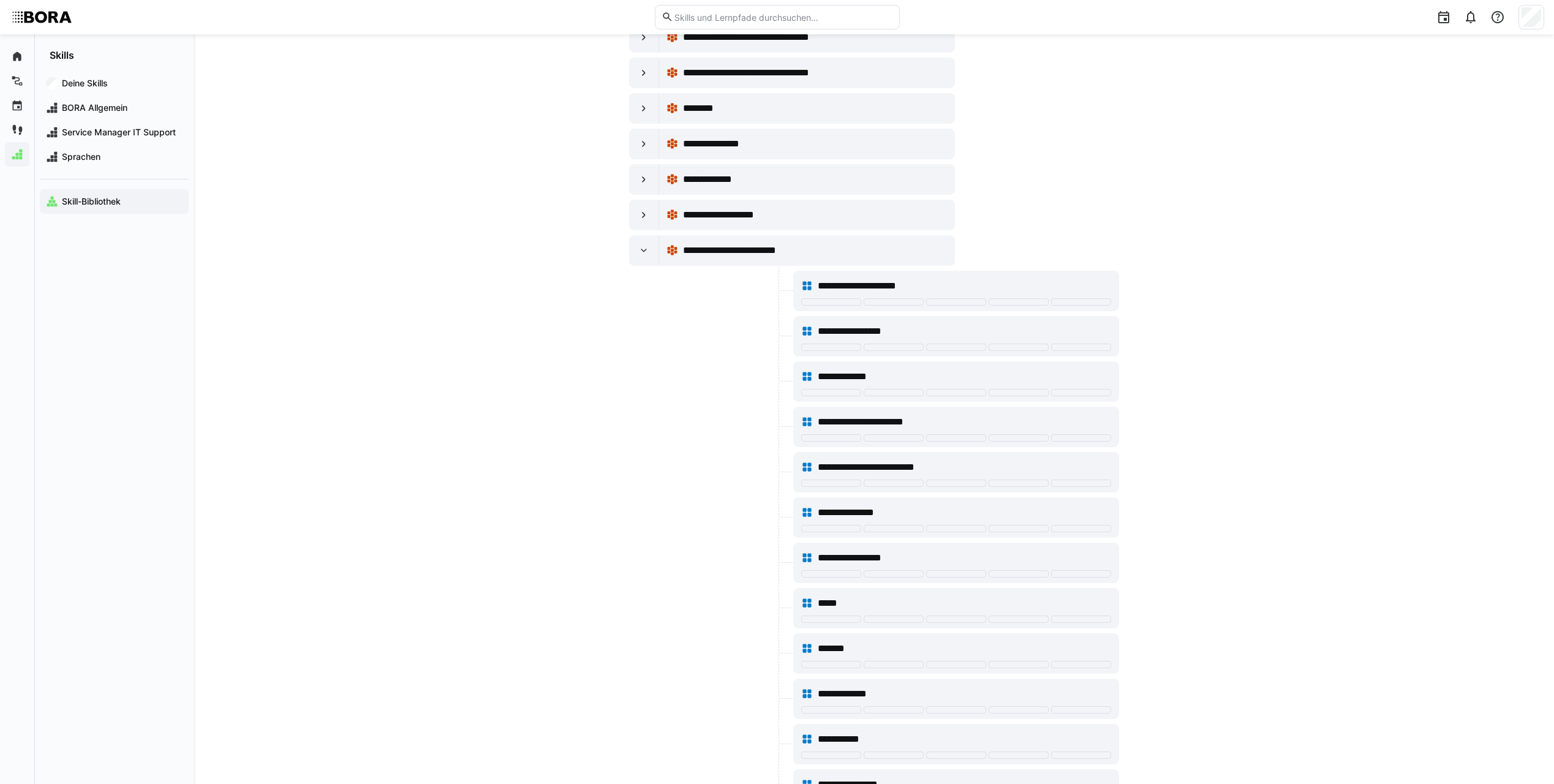 scroll, scrollTop: 3124, scrollLeft: 0, axis: vertical 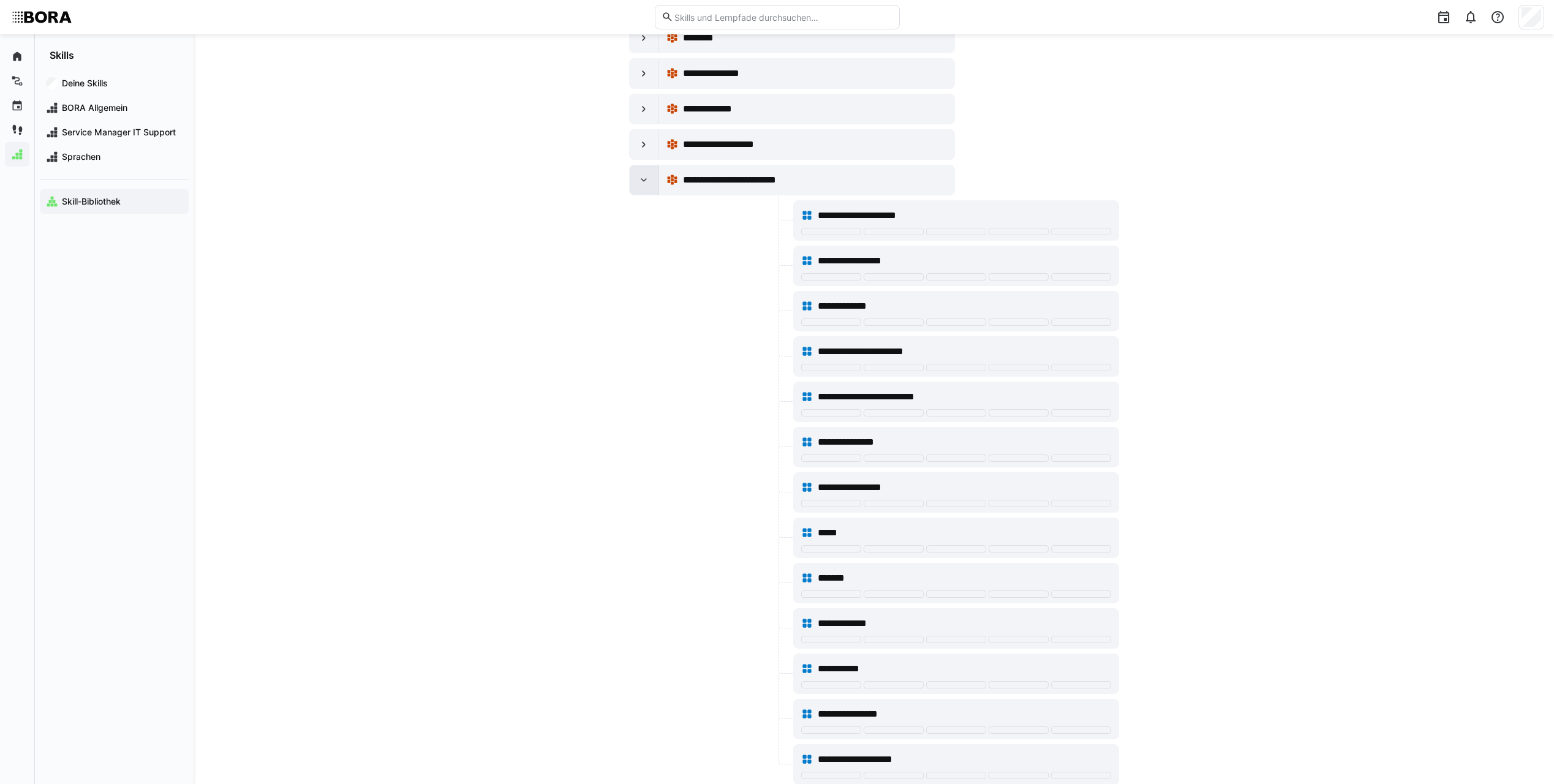 click 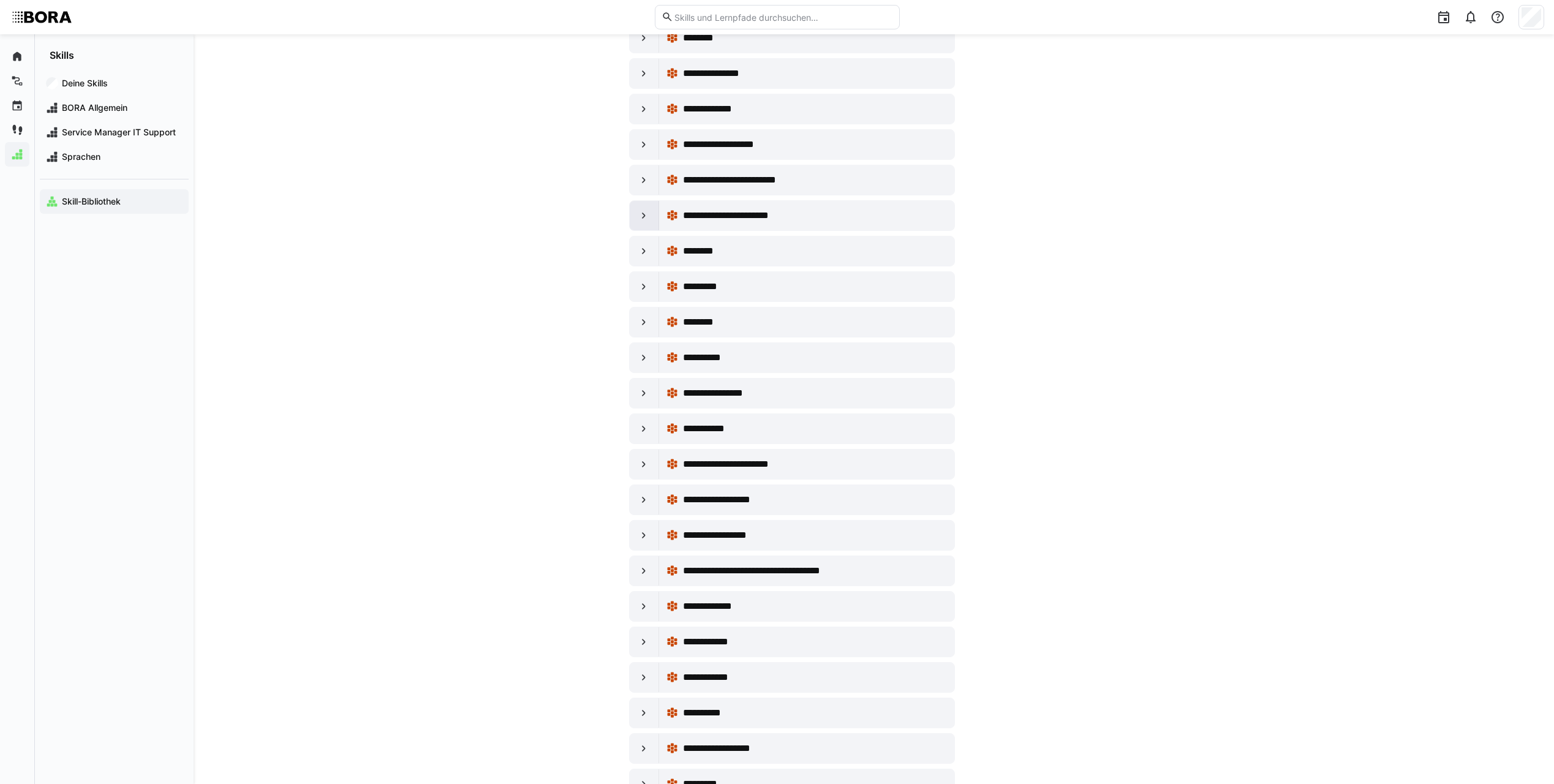 click 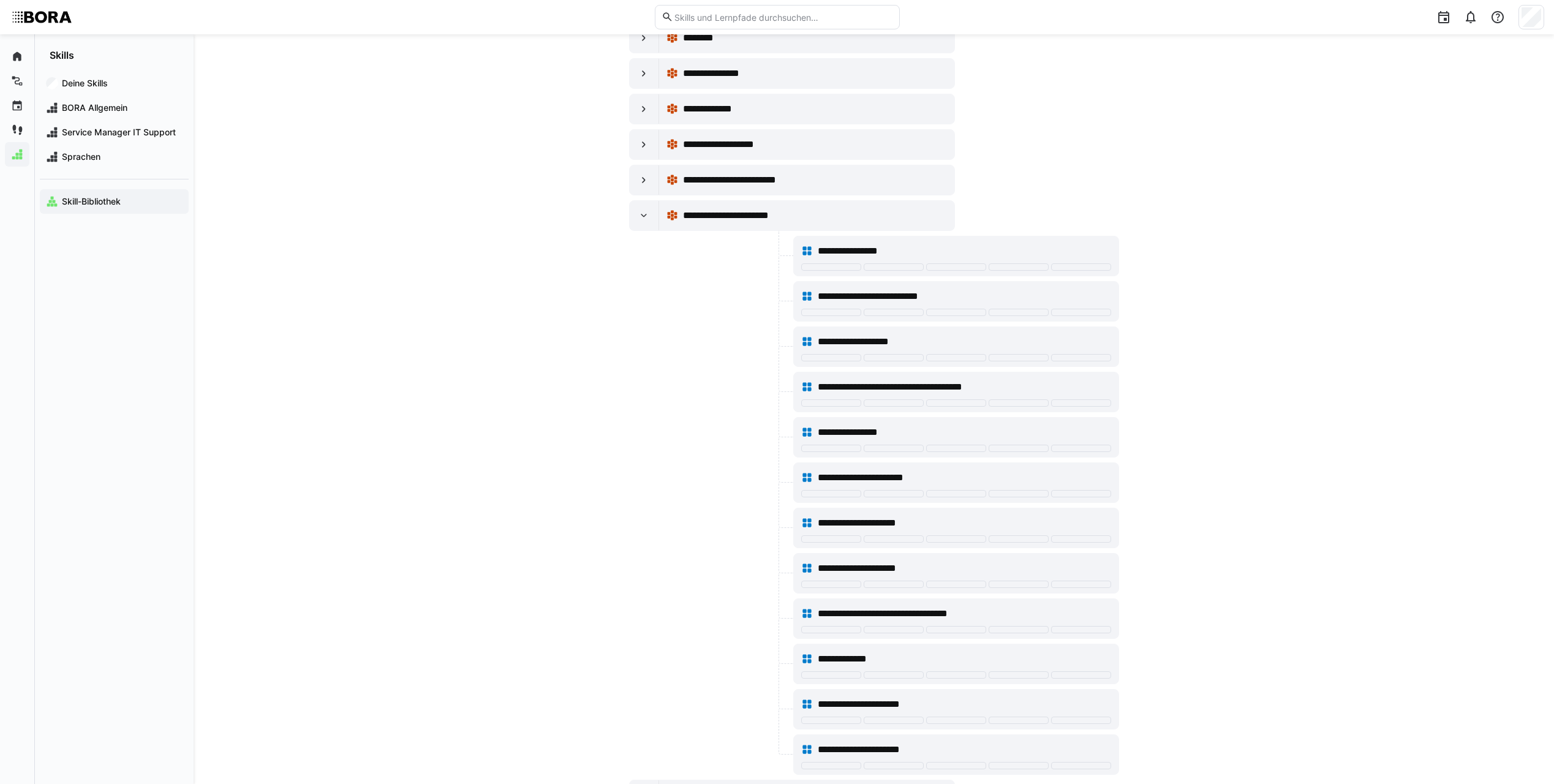 scroll, scrollTop: 3185, scrollLeft: 0, axis: vertical 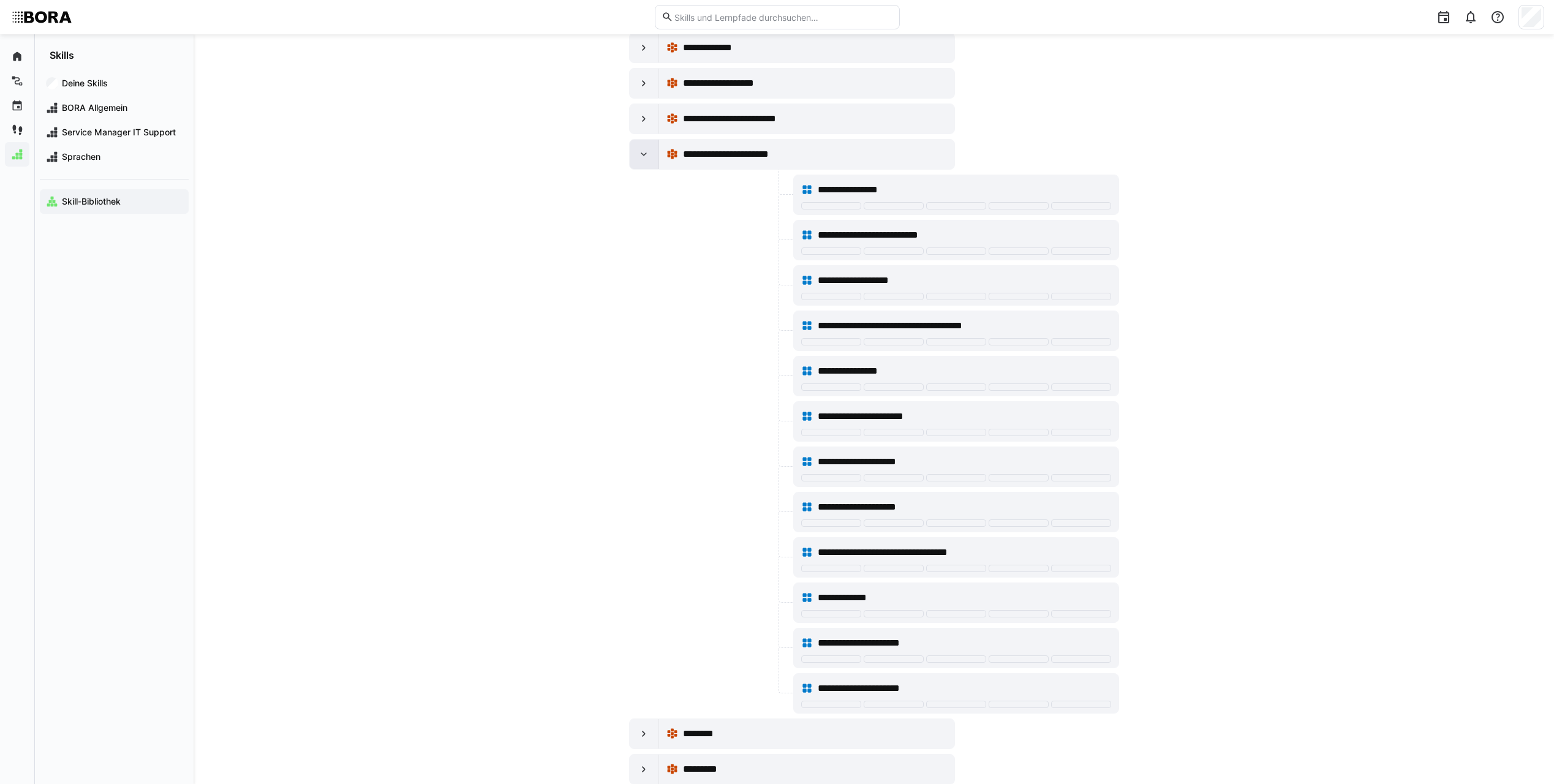 click 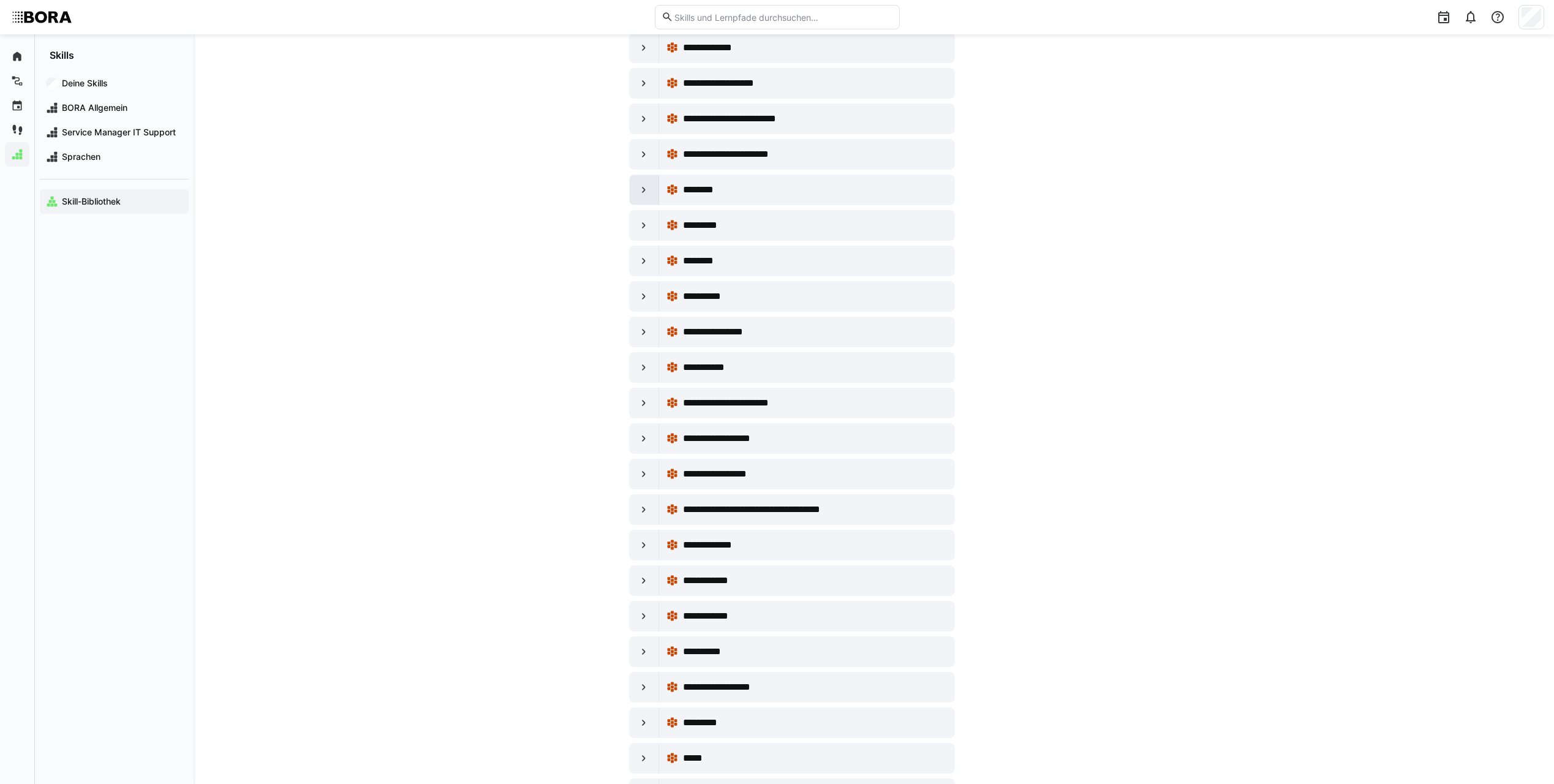 click 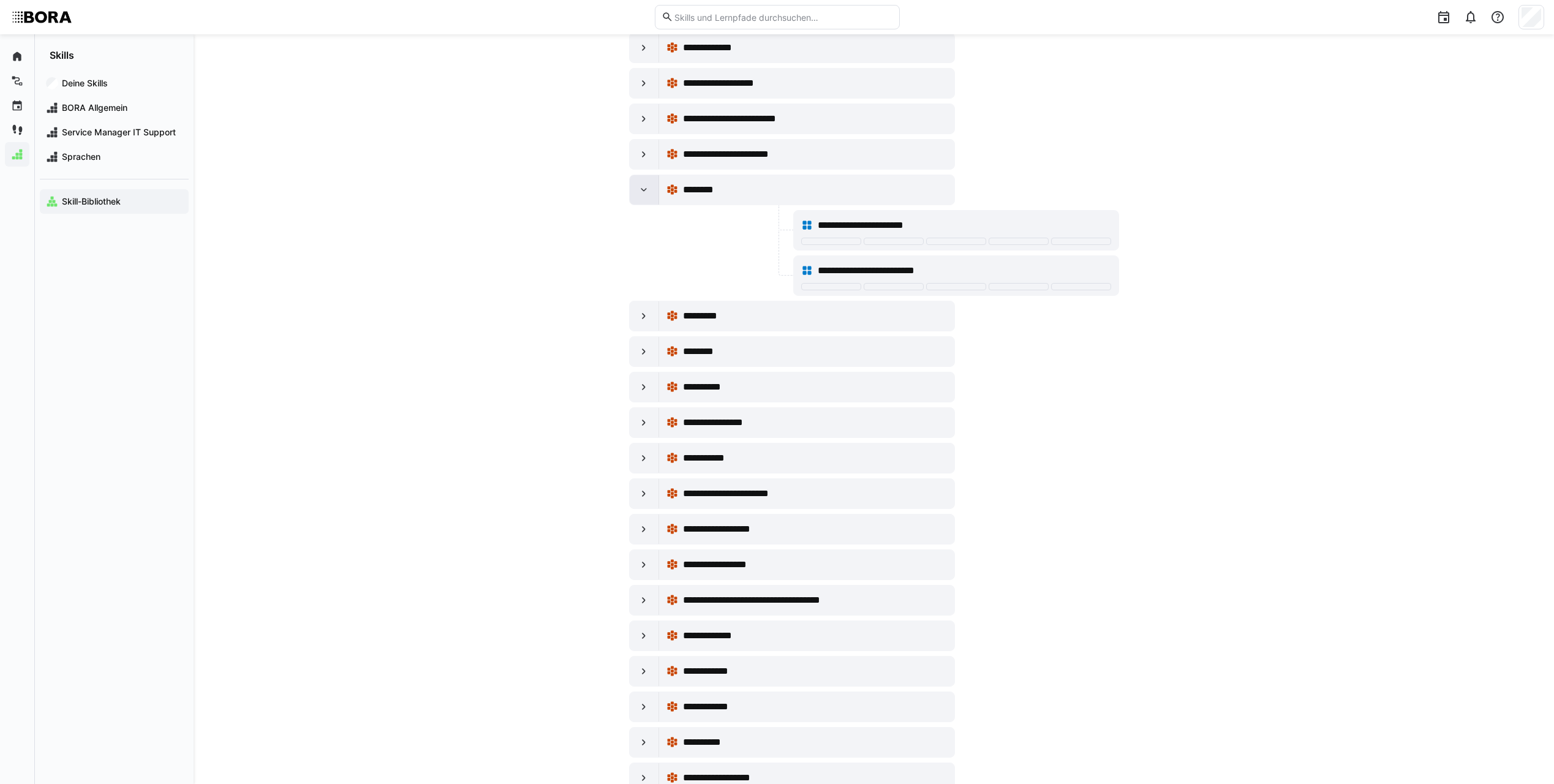 click 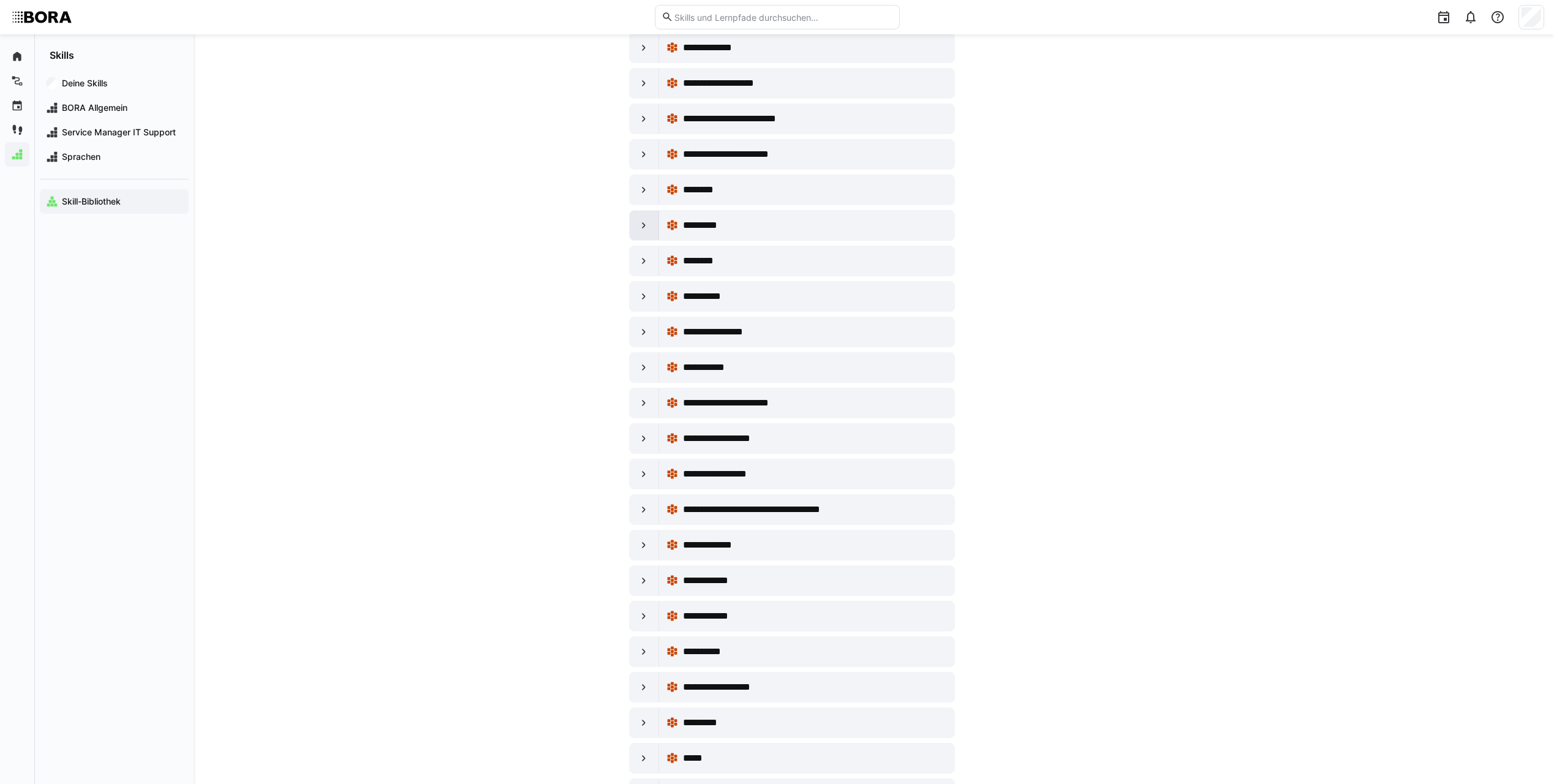 click 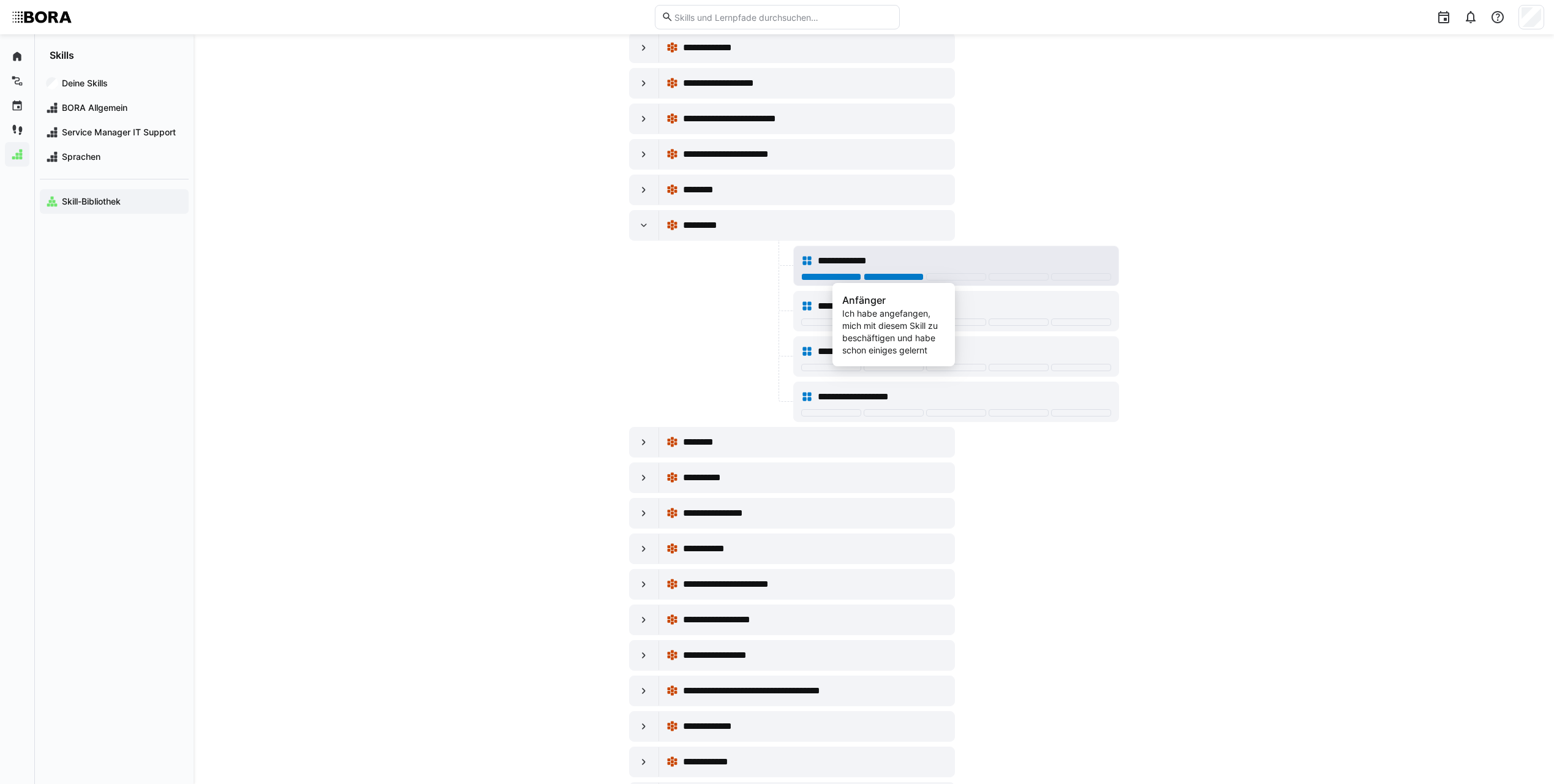 click 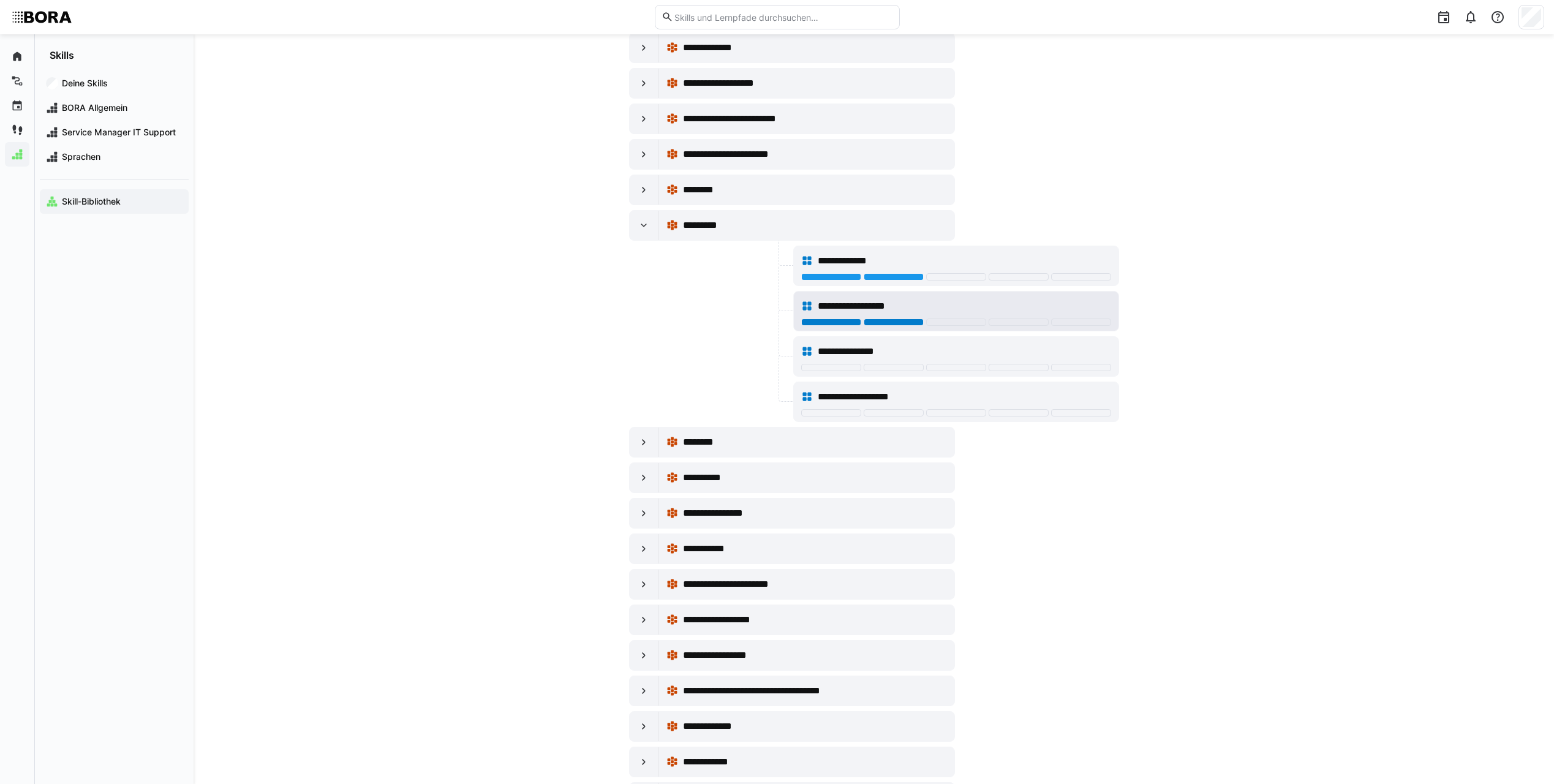 click 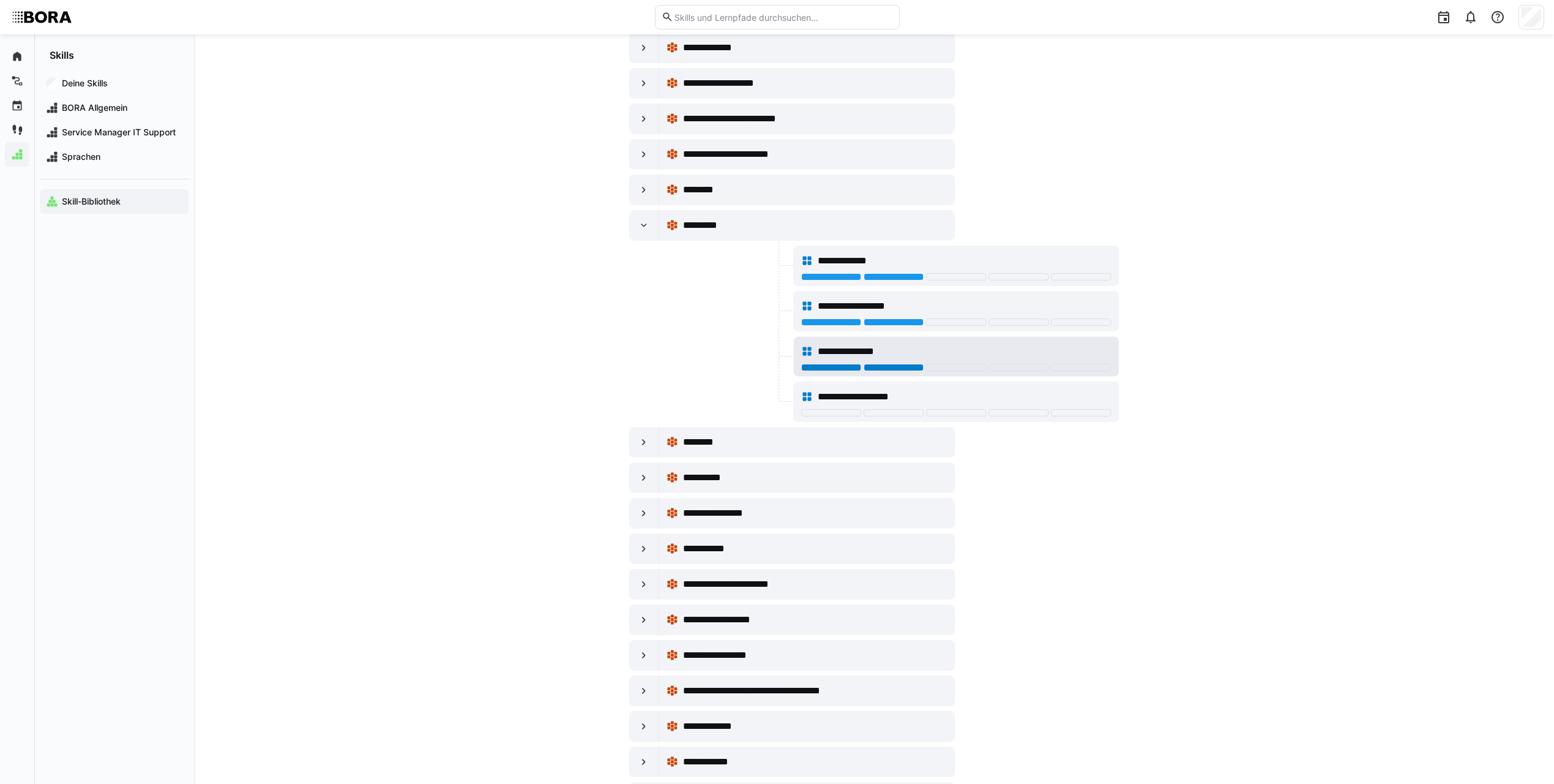 click 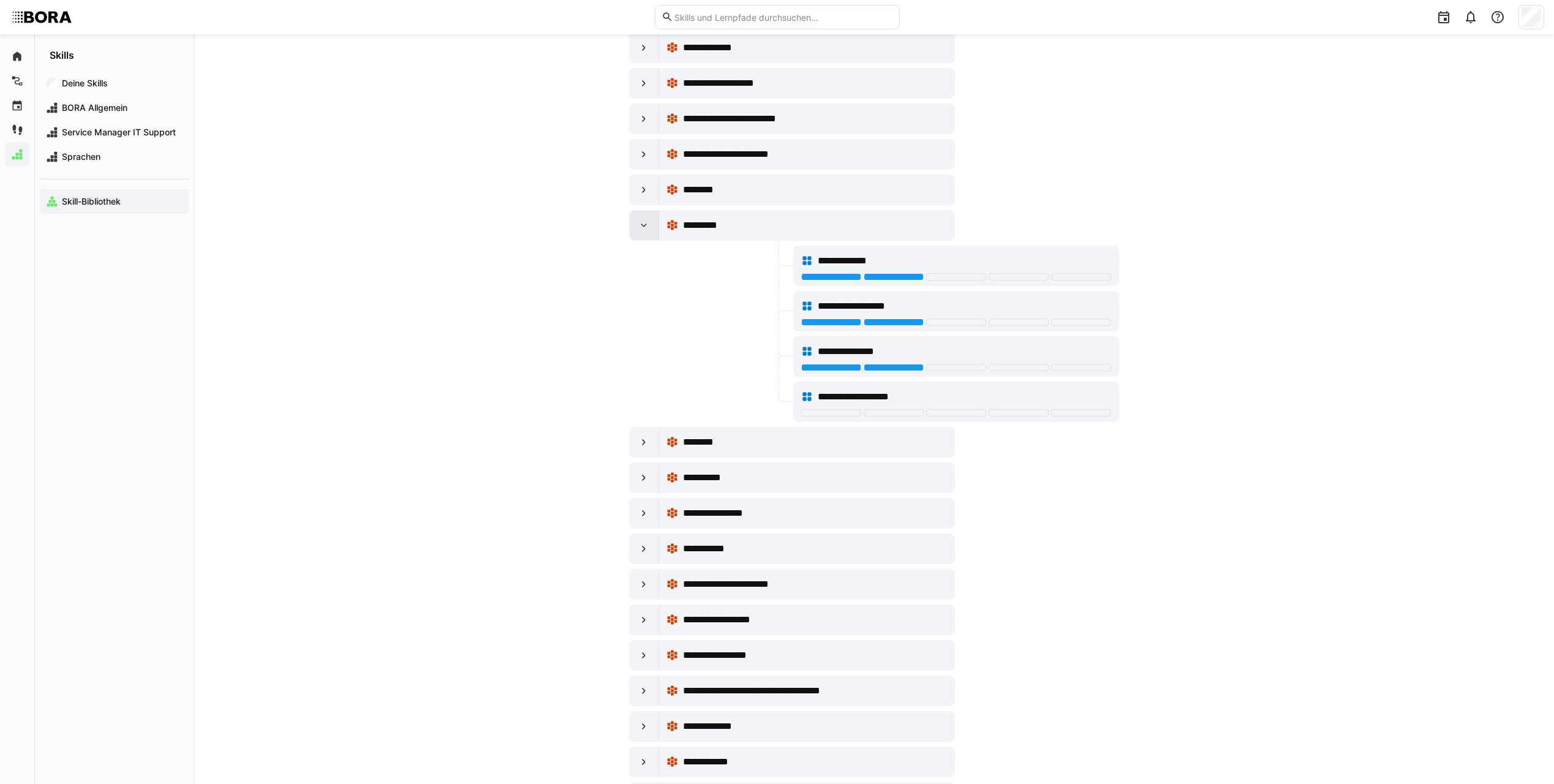 click 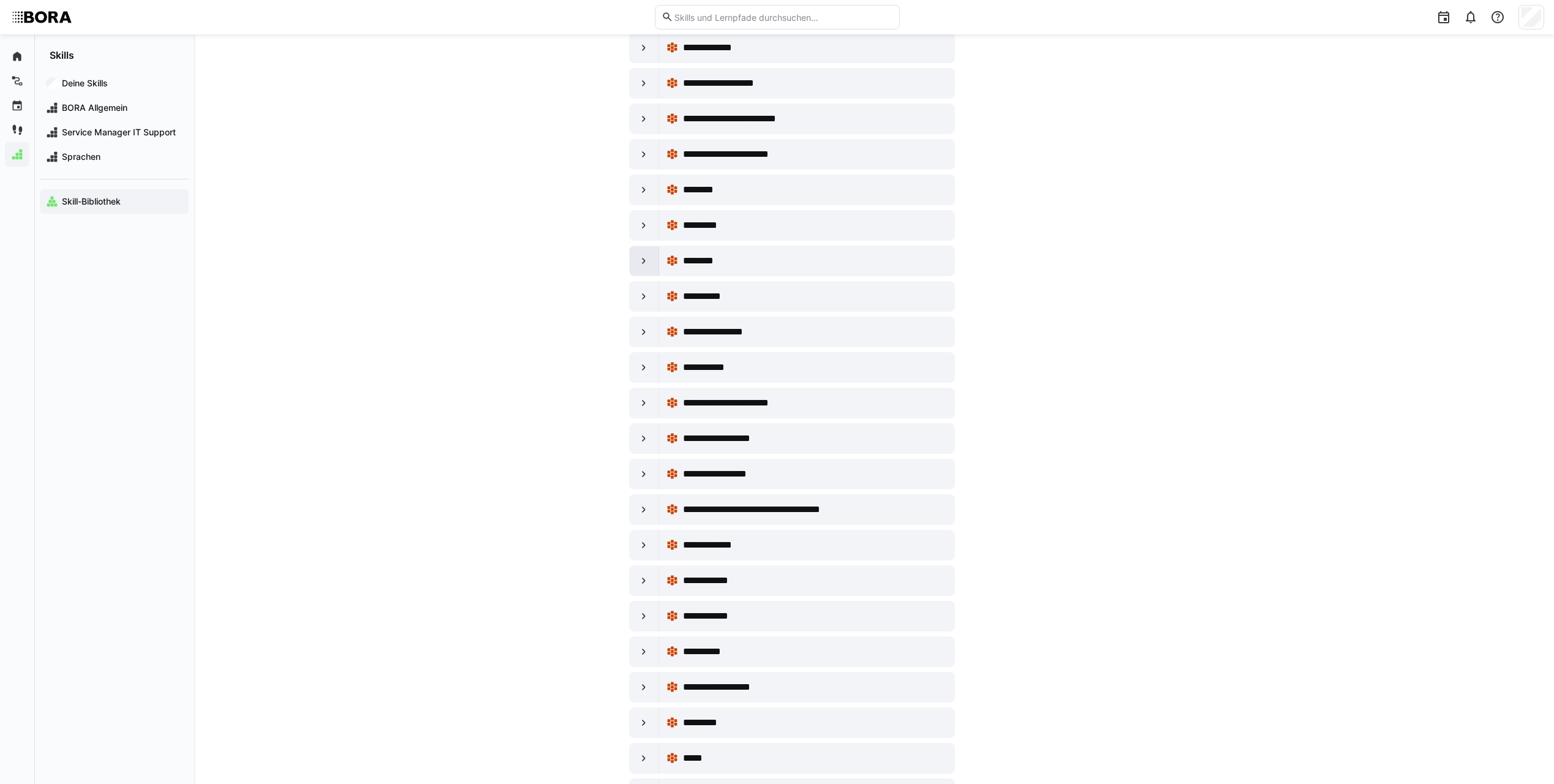 click 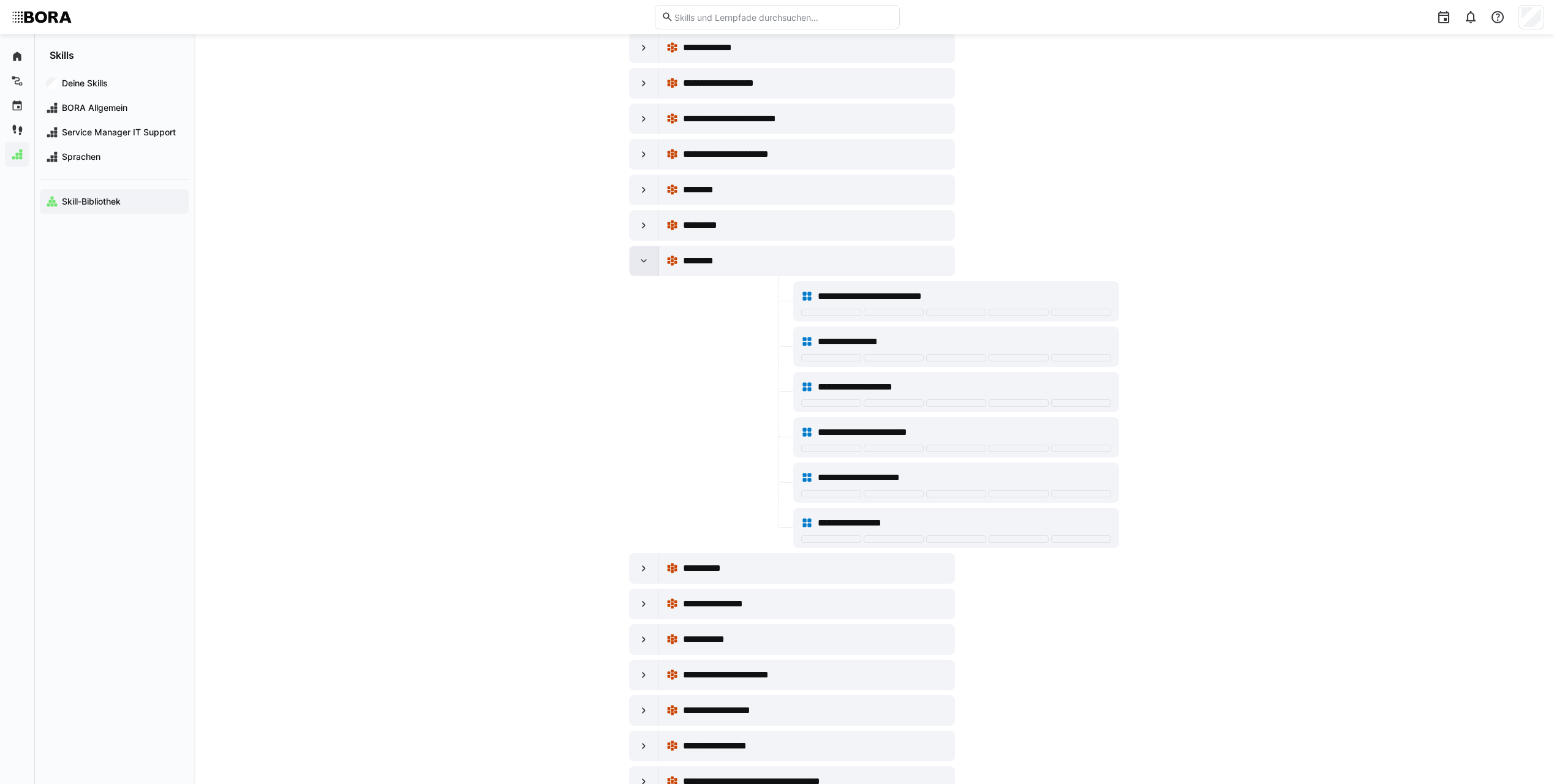 click 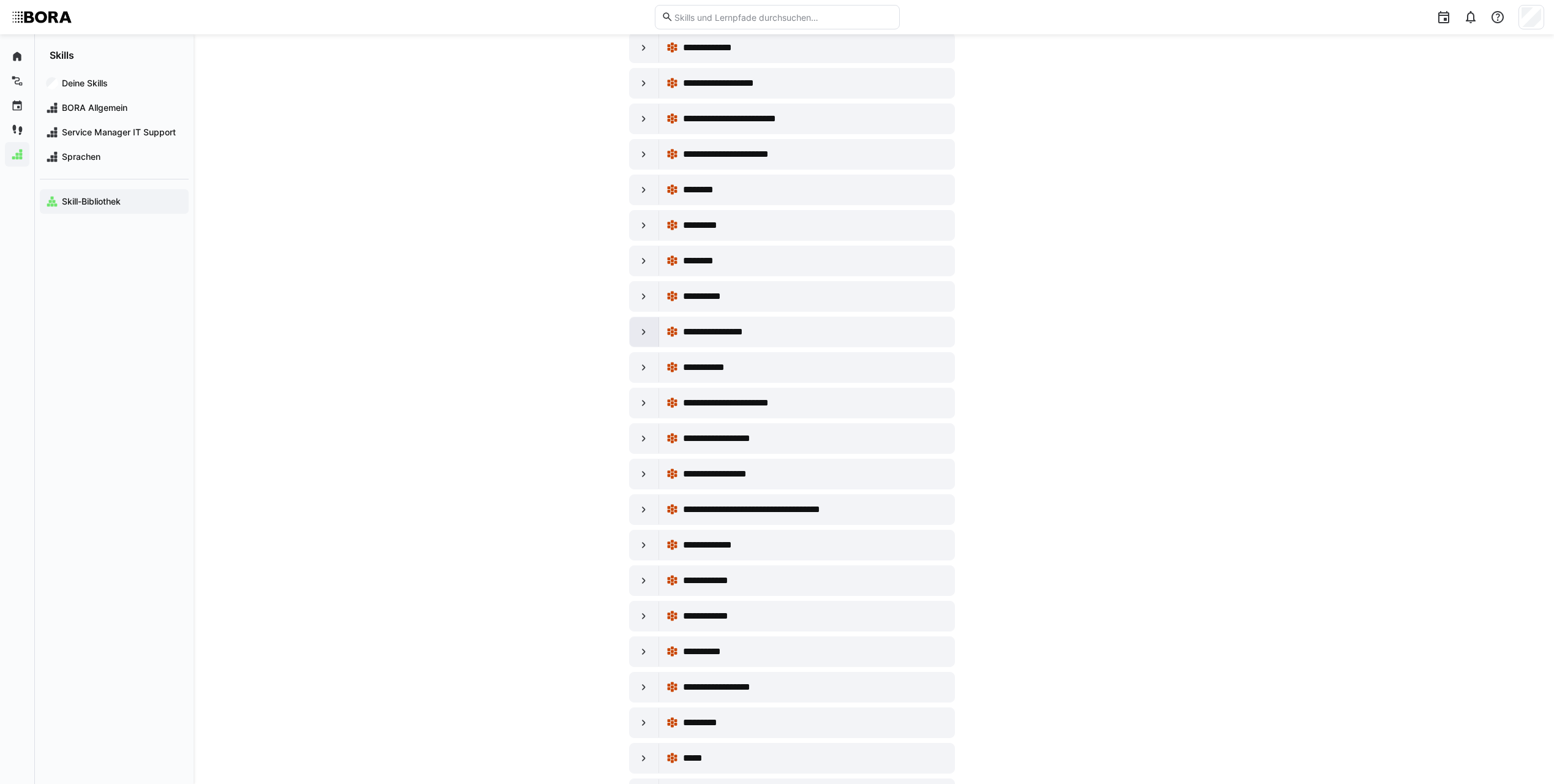 click 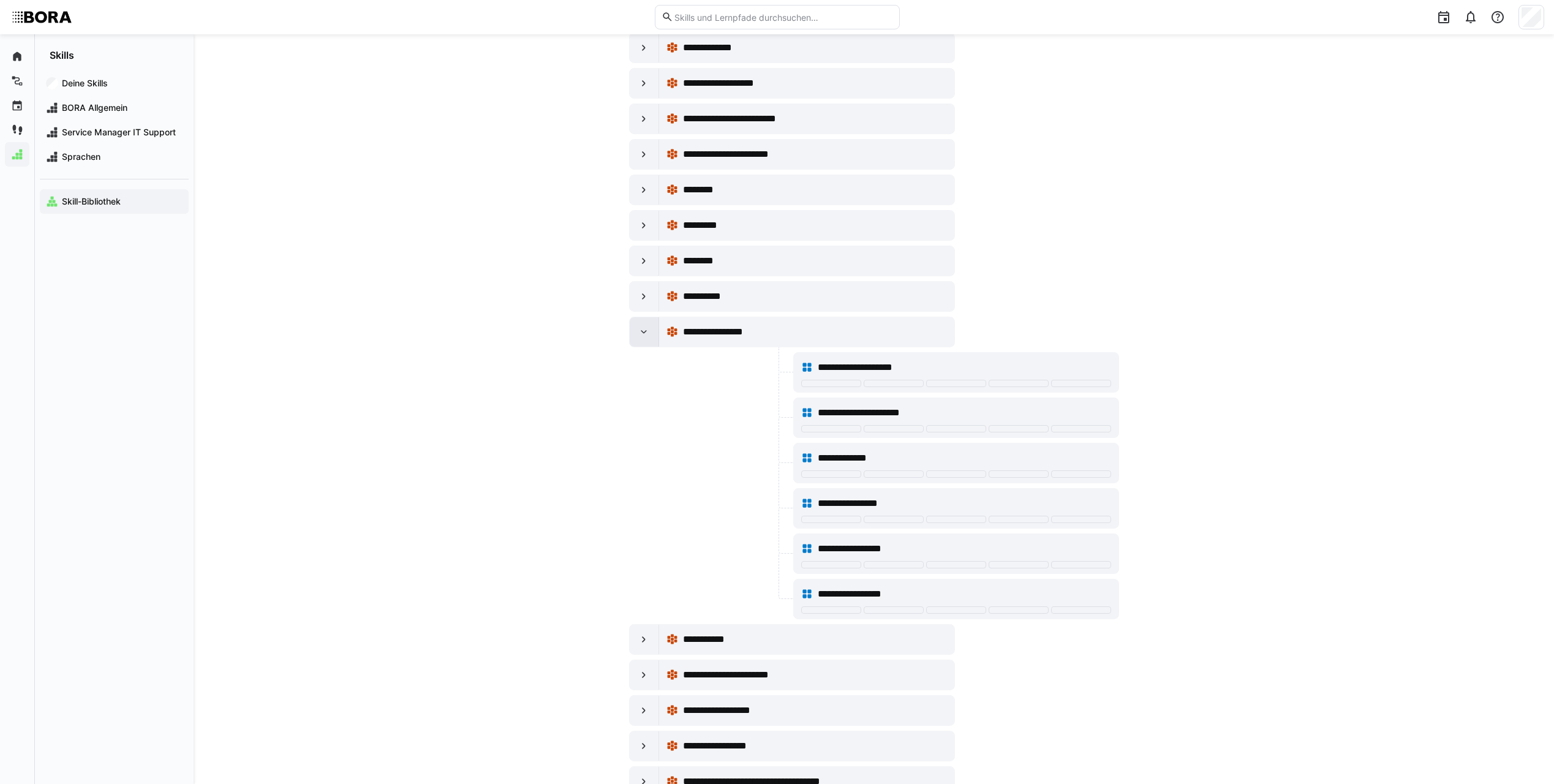 click 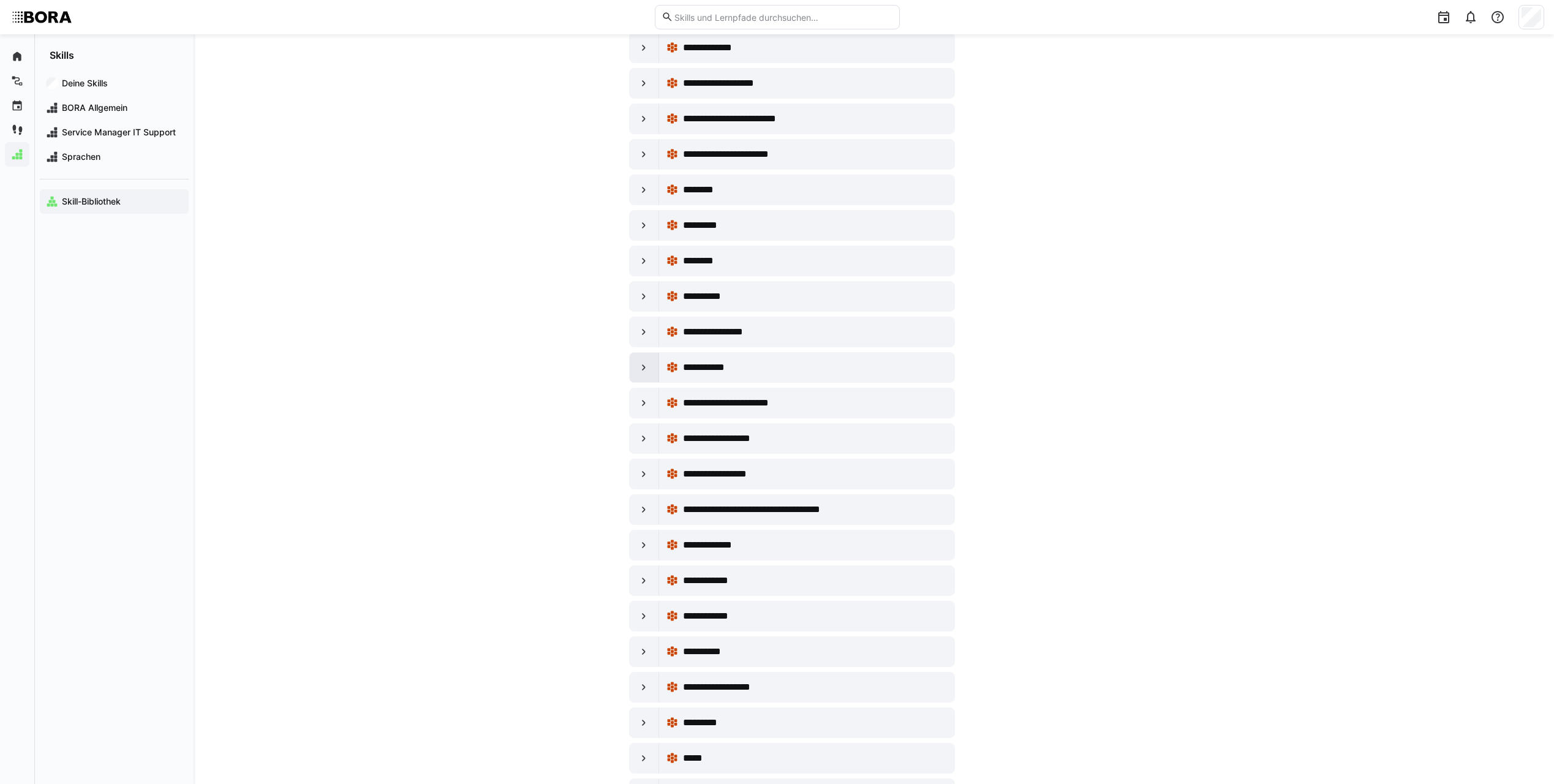 click 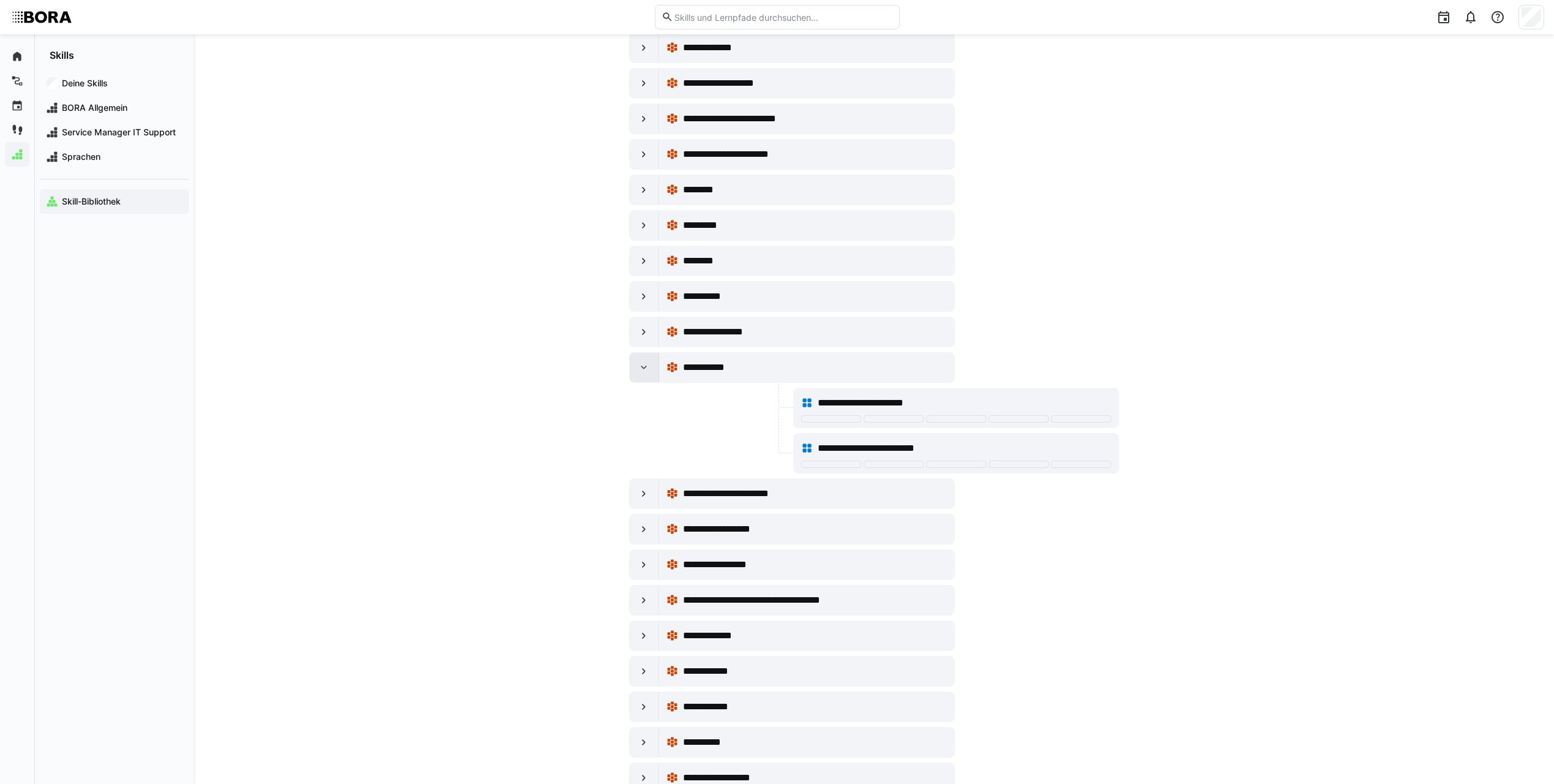 click 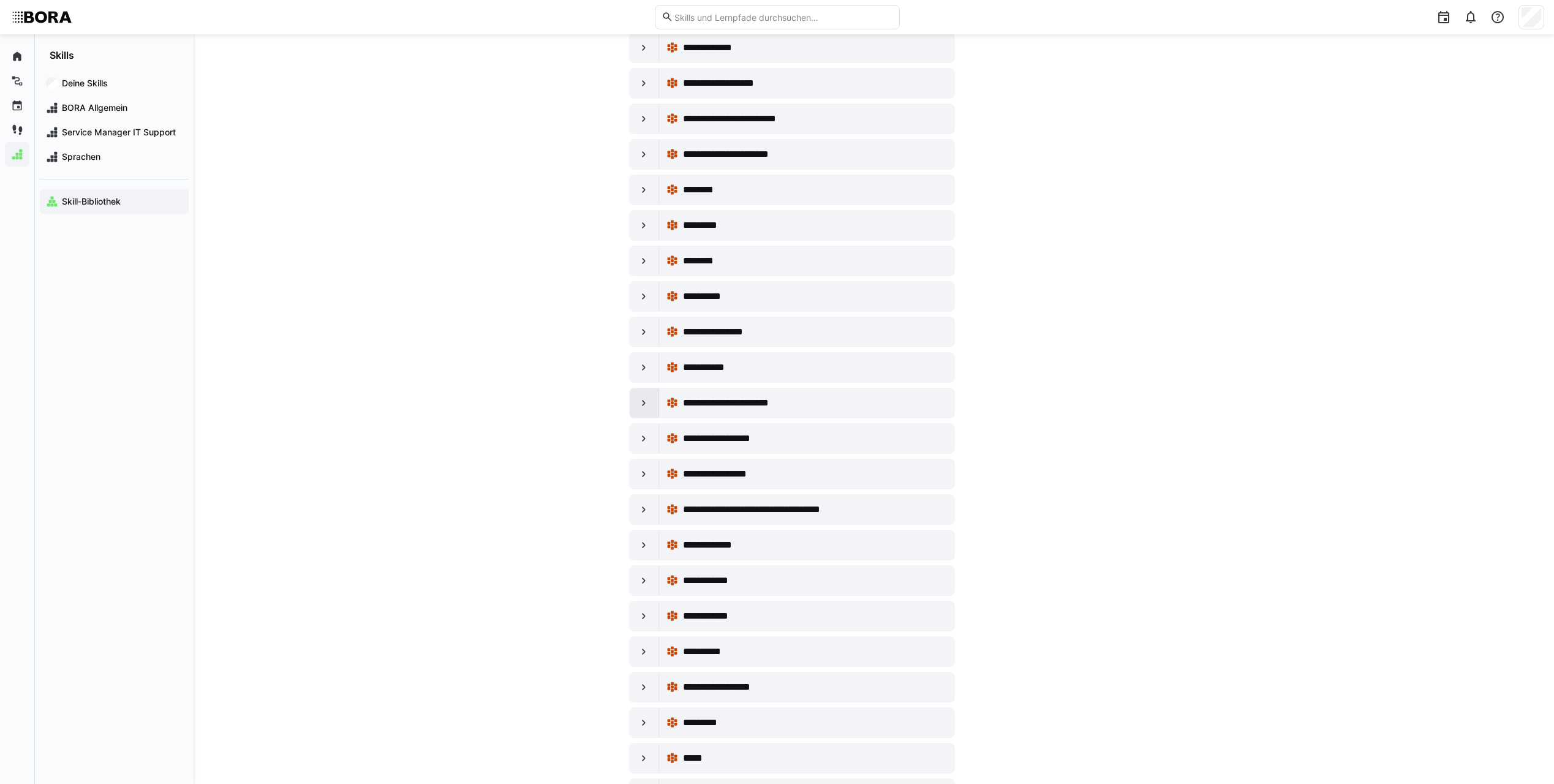 click 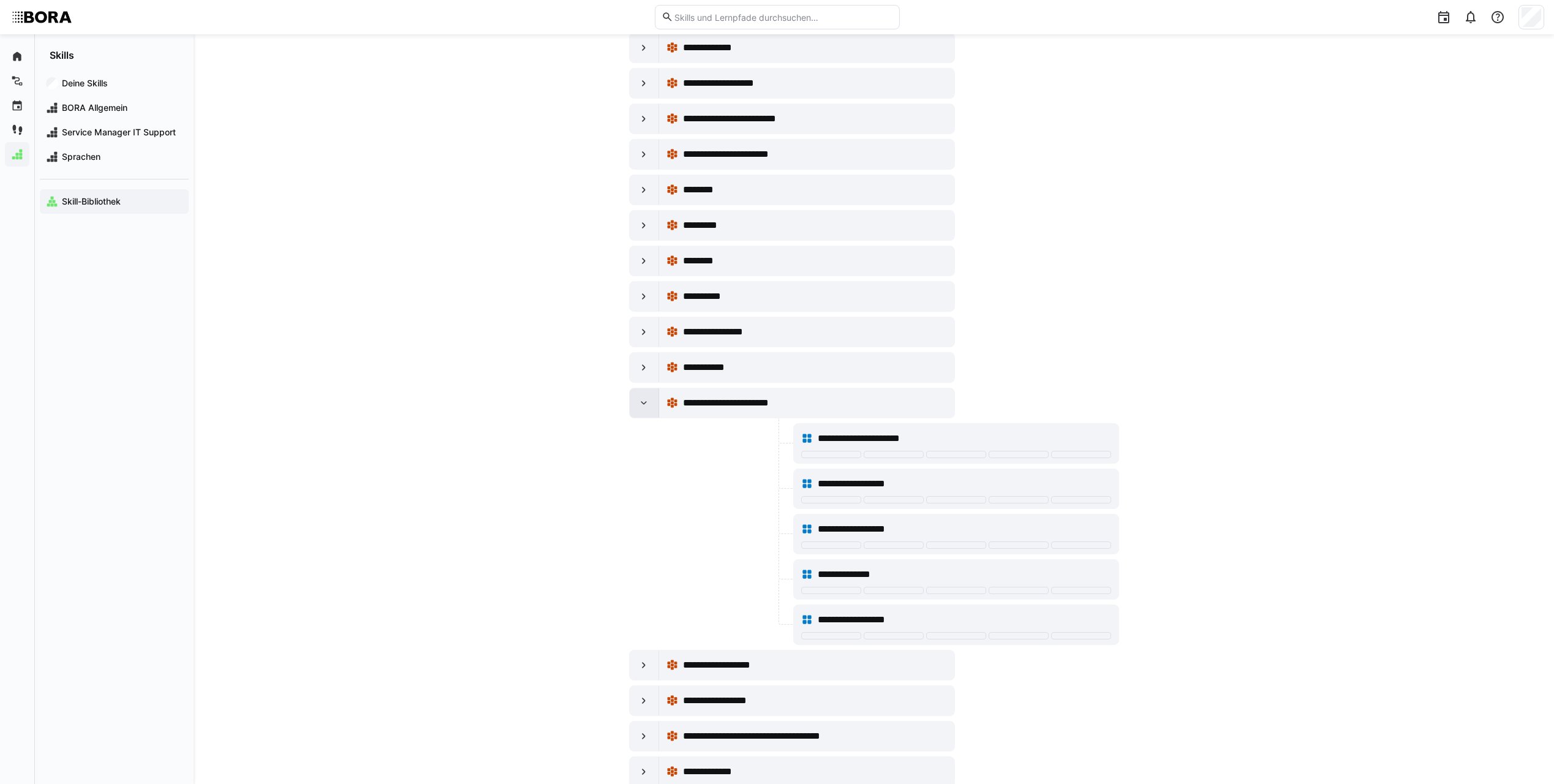 click 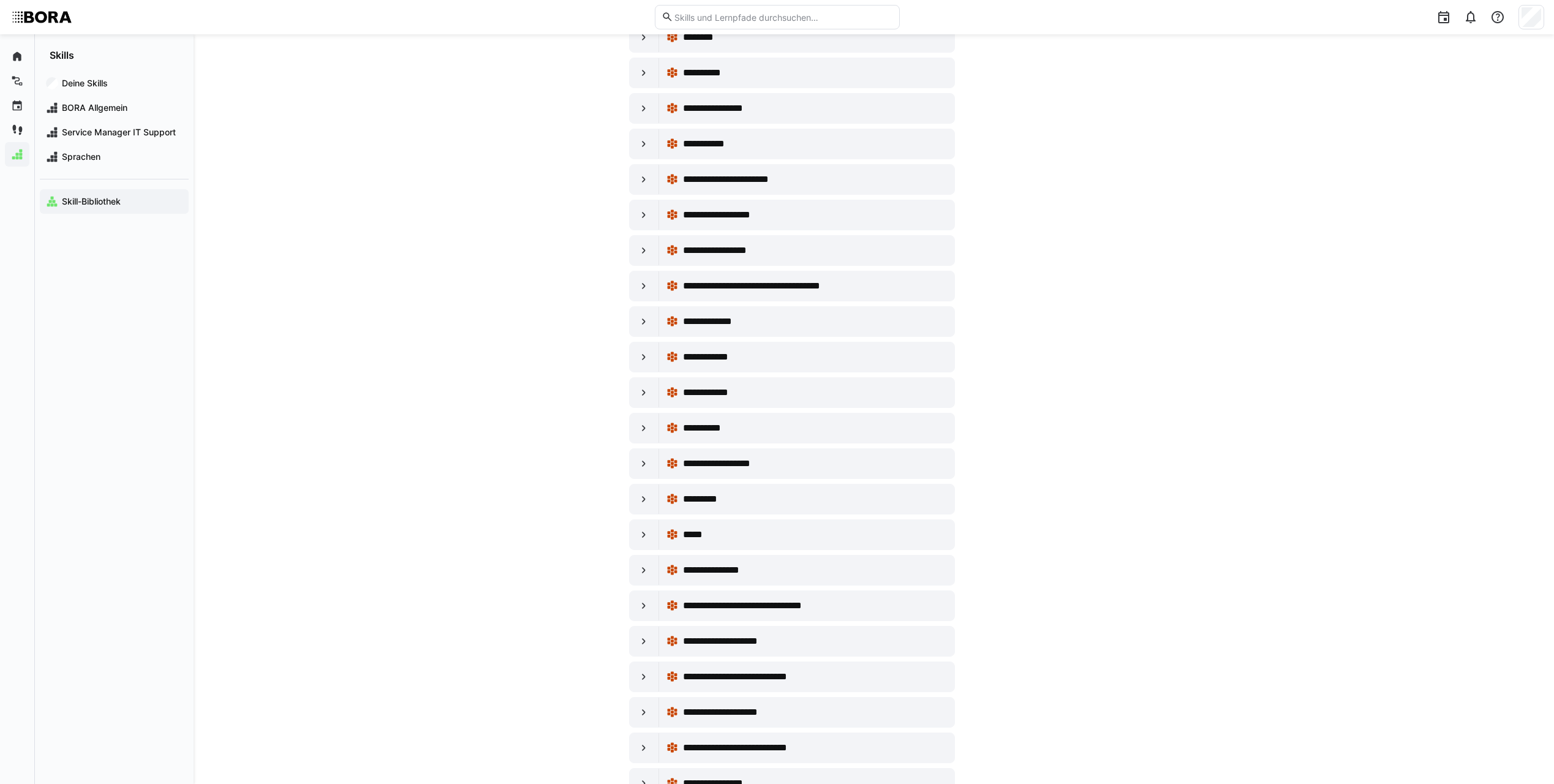 scroll, scrollTop: 3430, scrollLeft: 0, axis: vertical 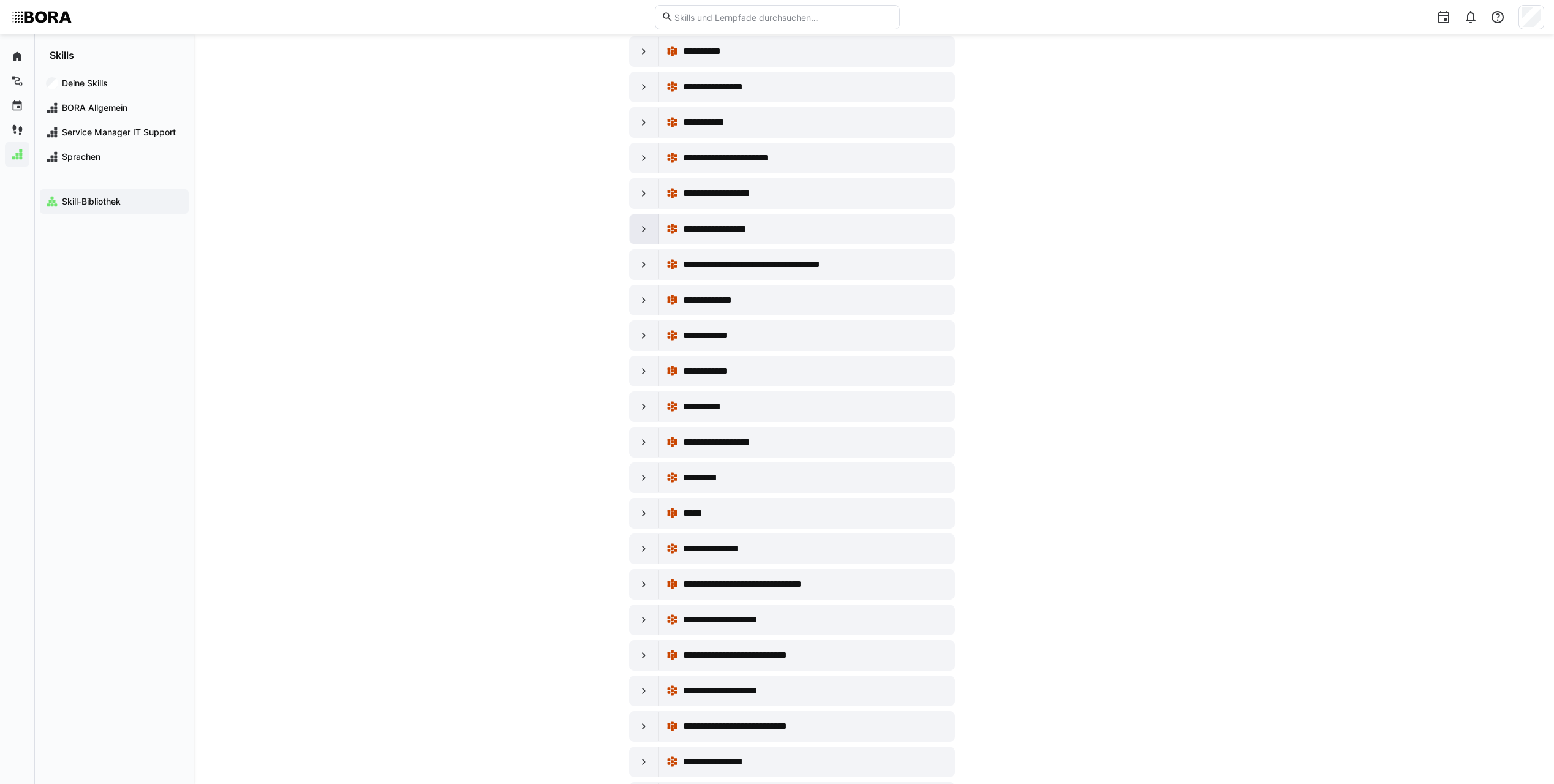 click 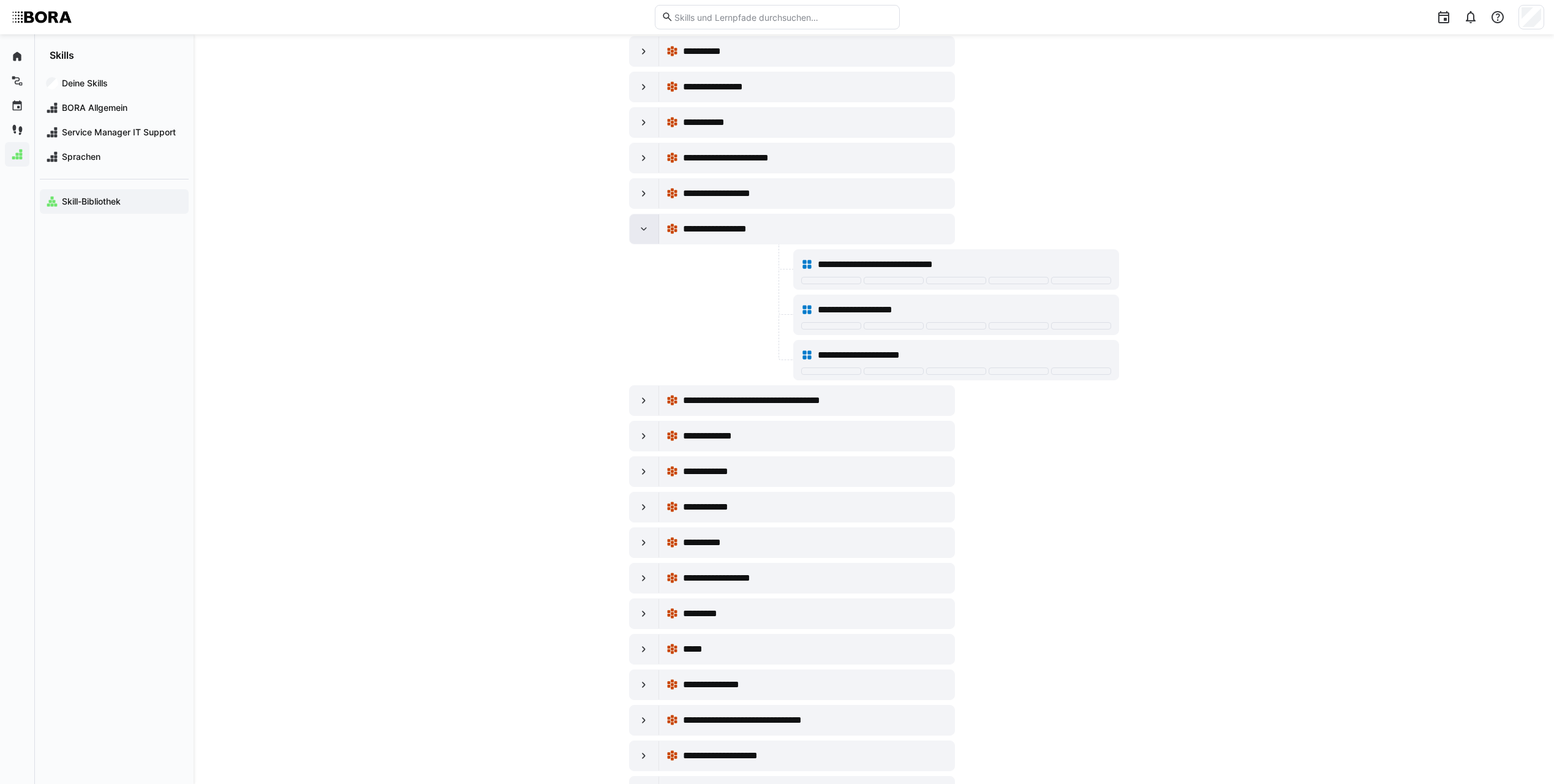 click 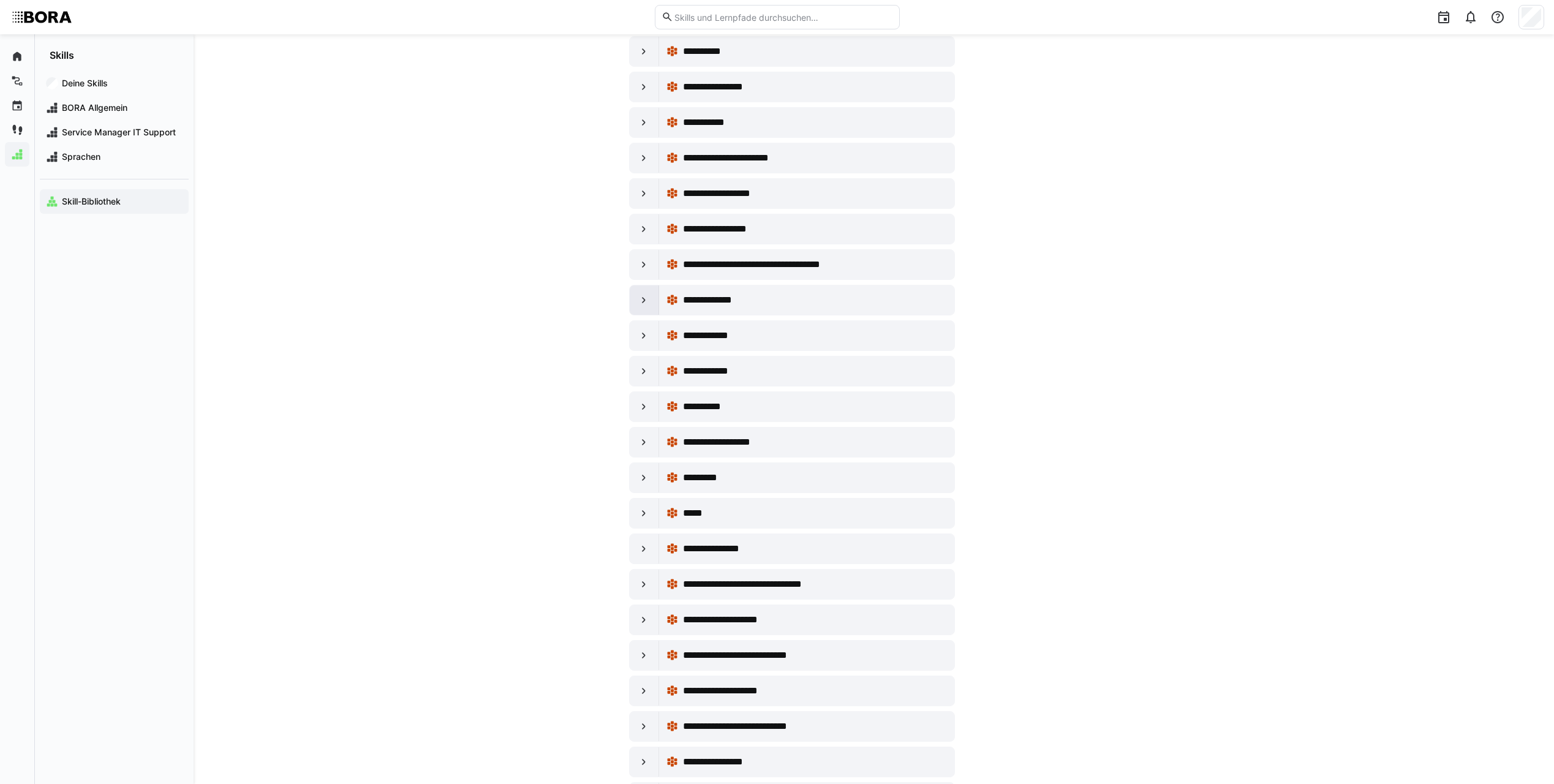 click 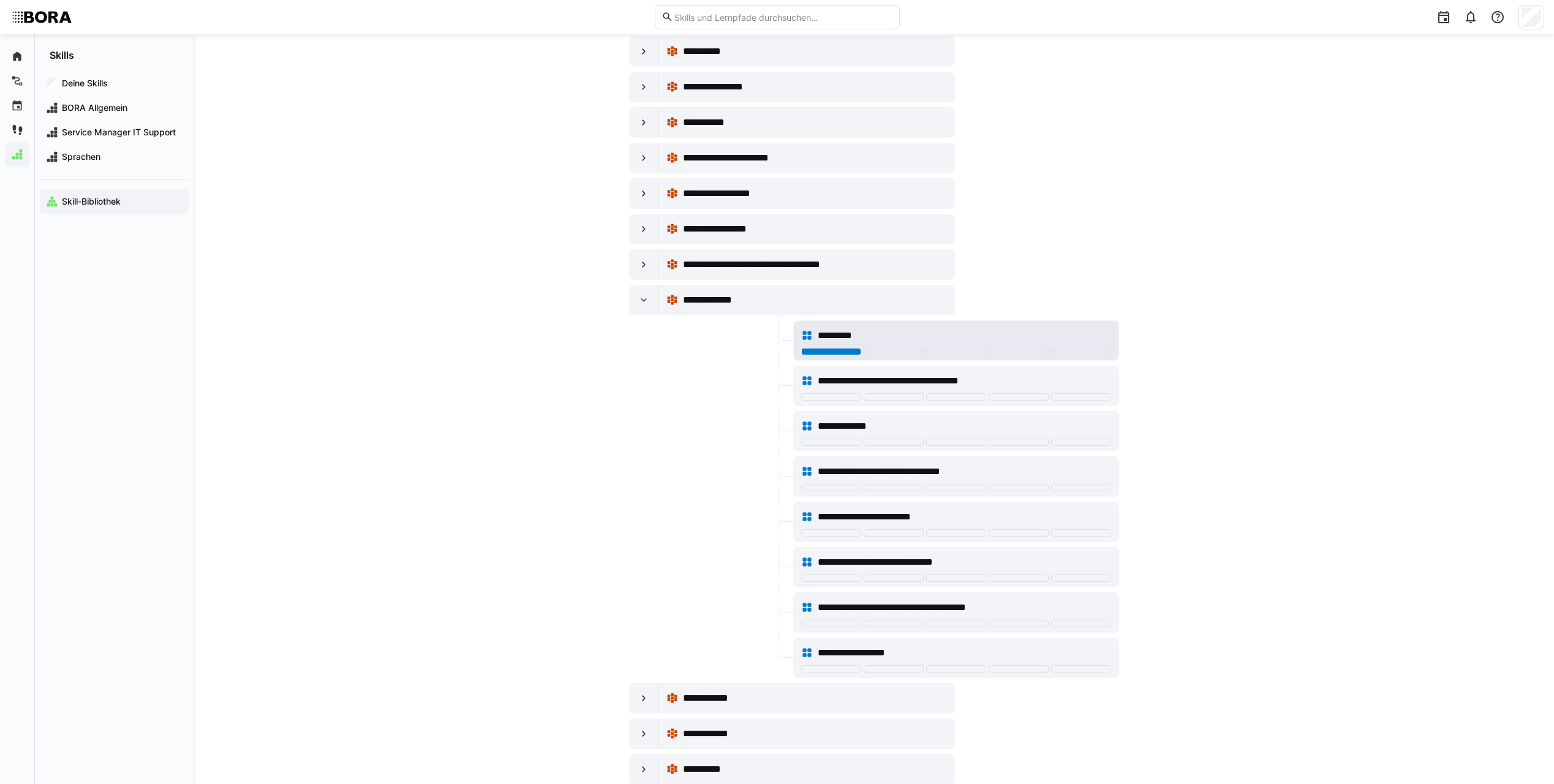 click 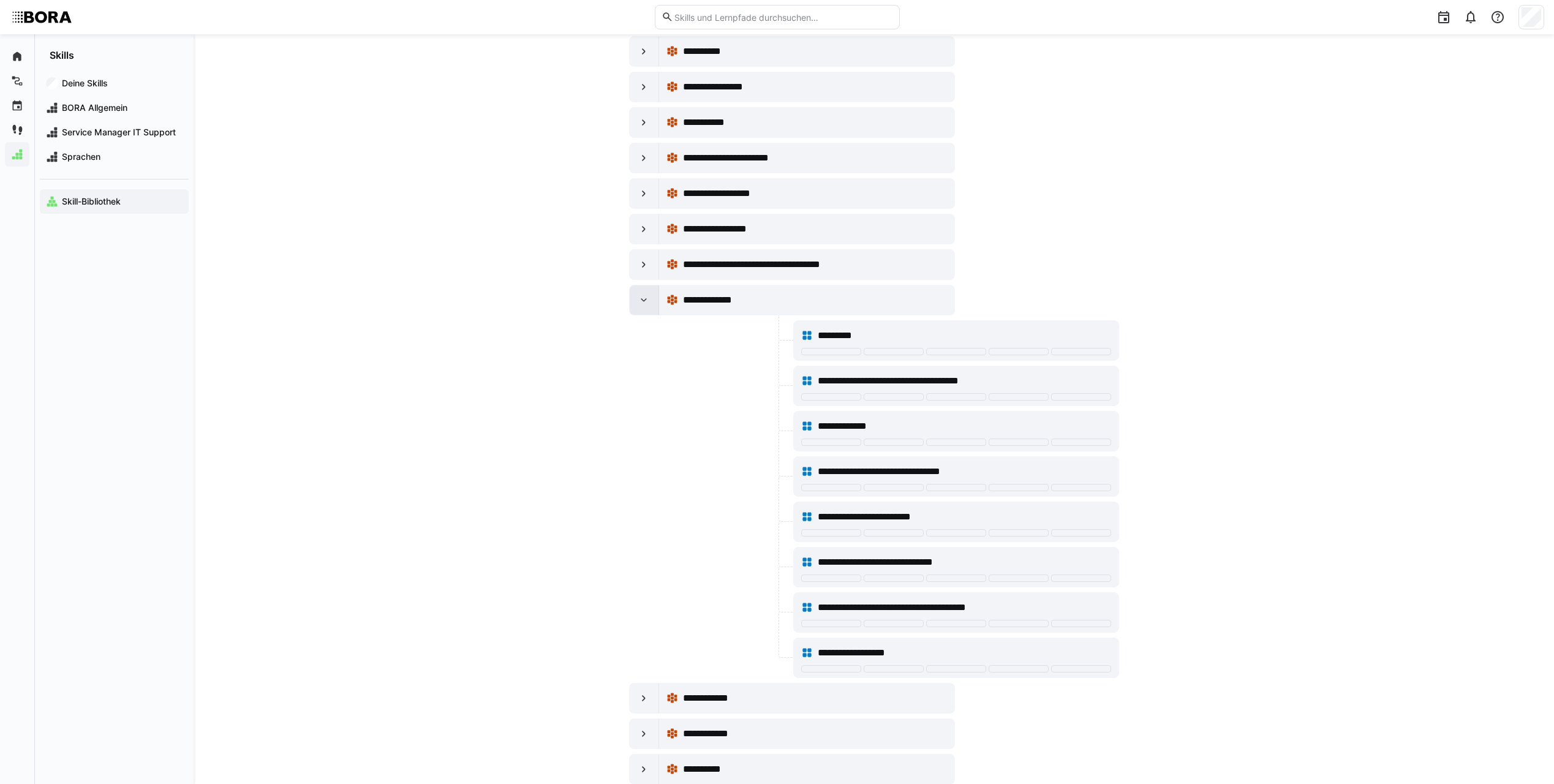 click 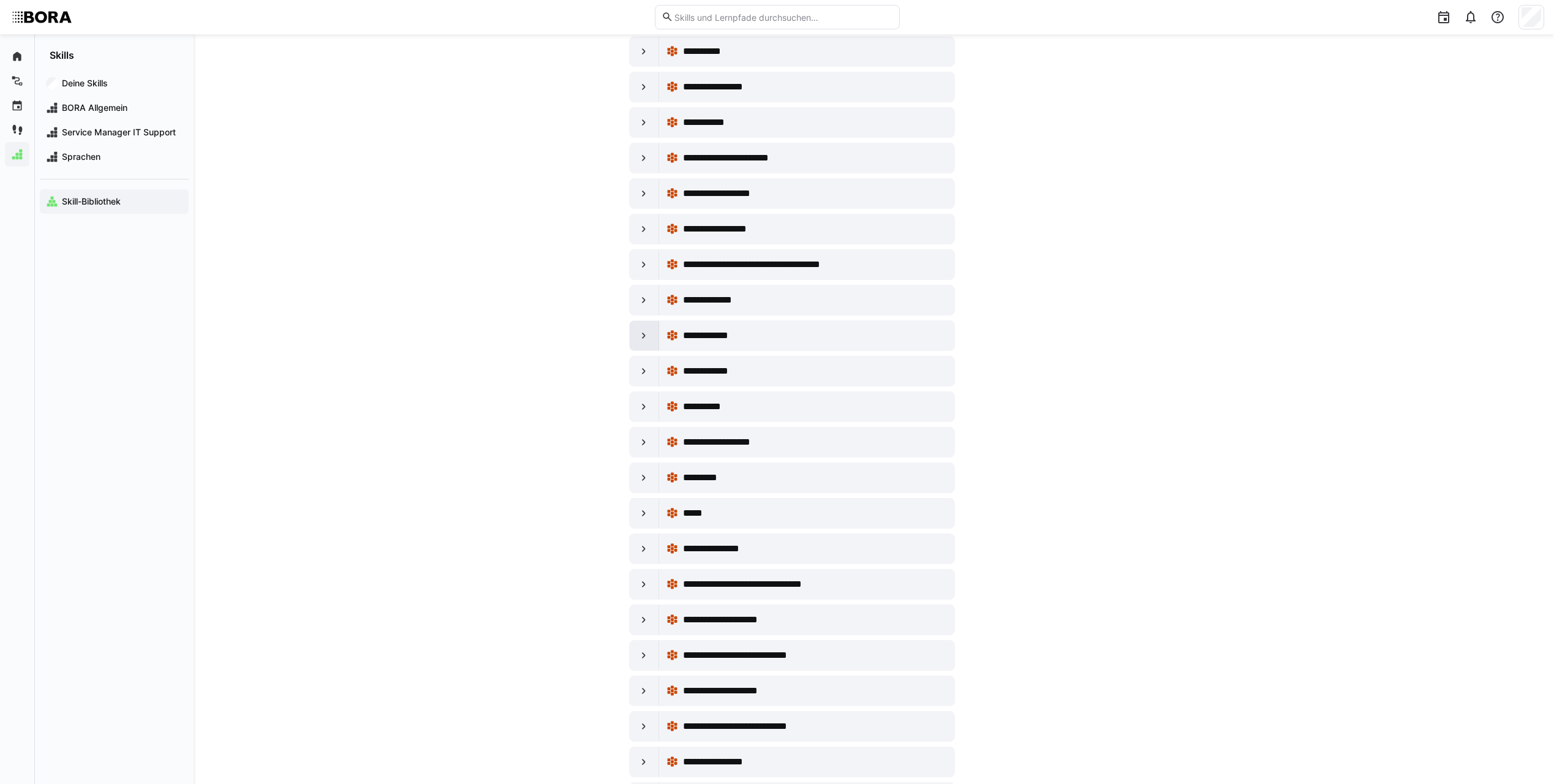 click 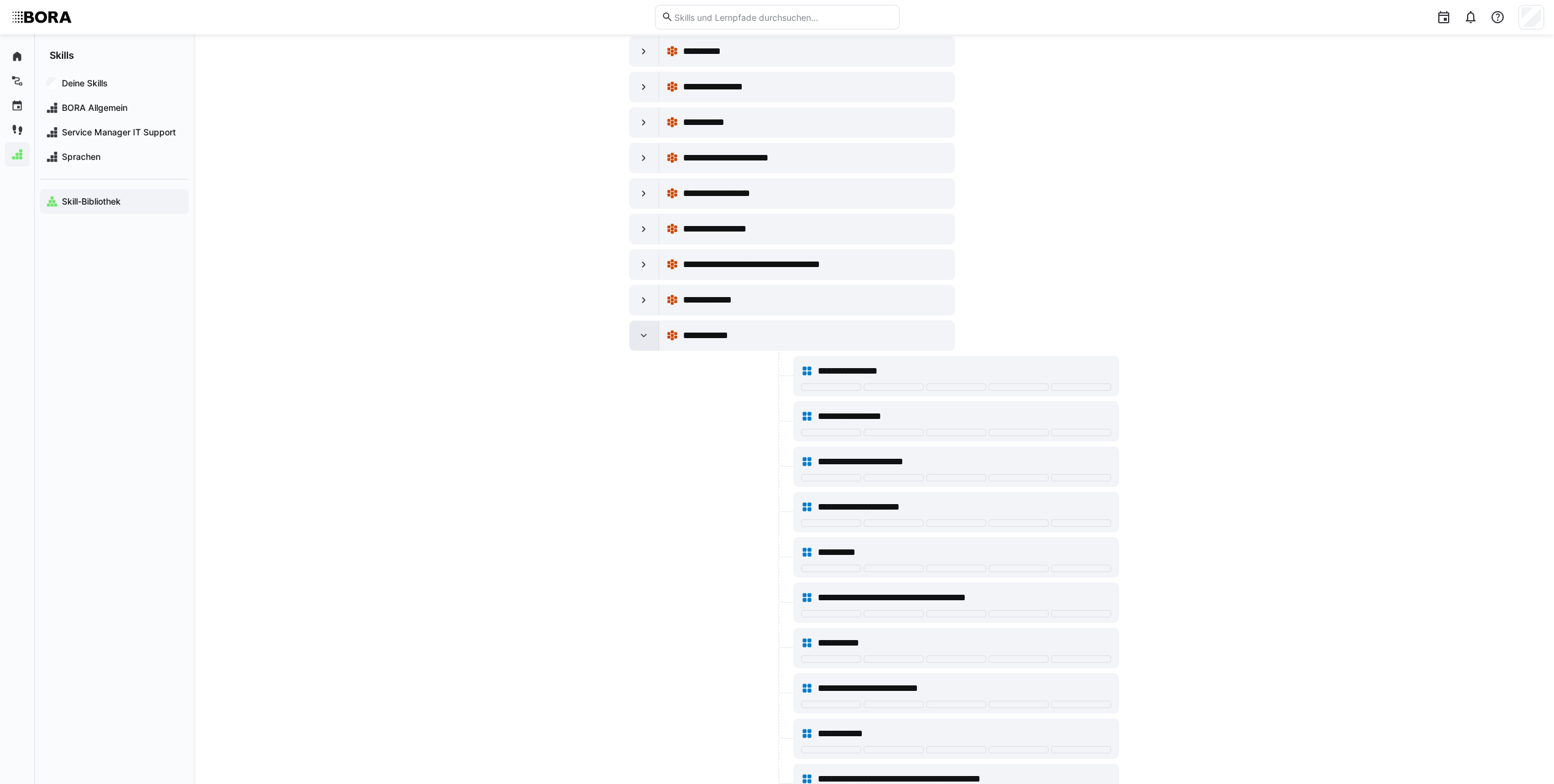 click 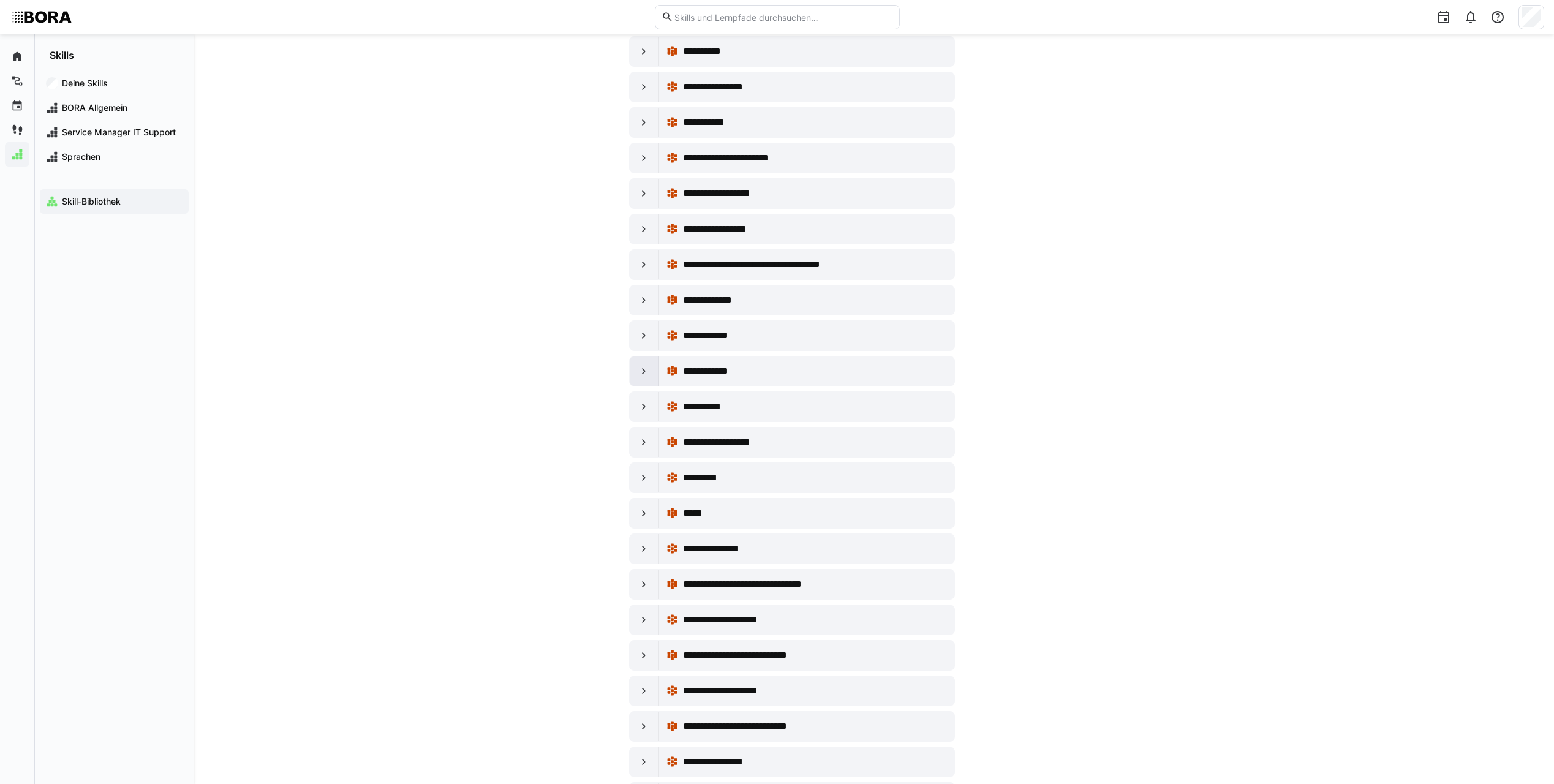 click 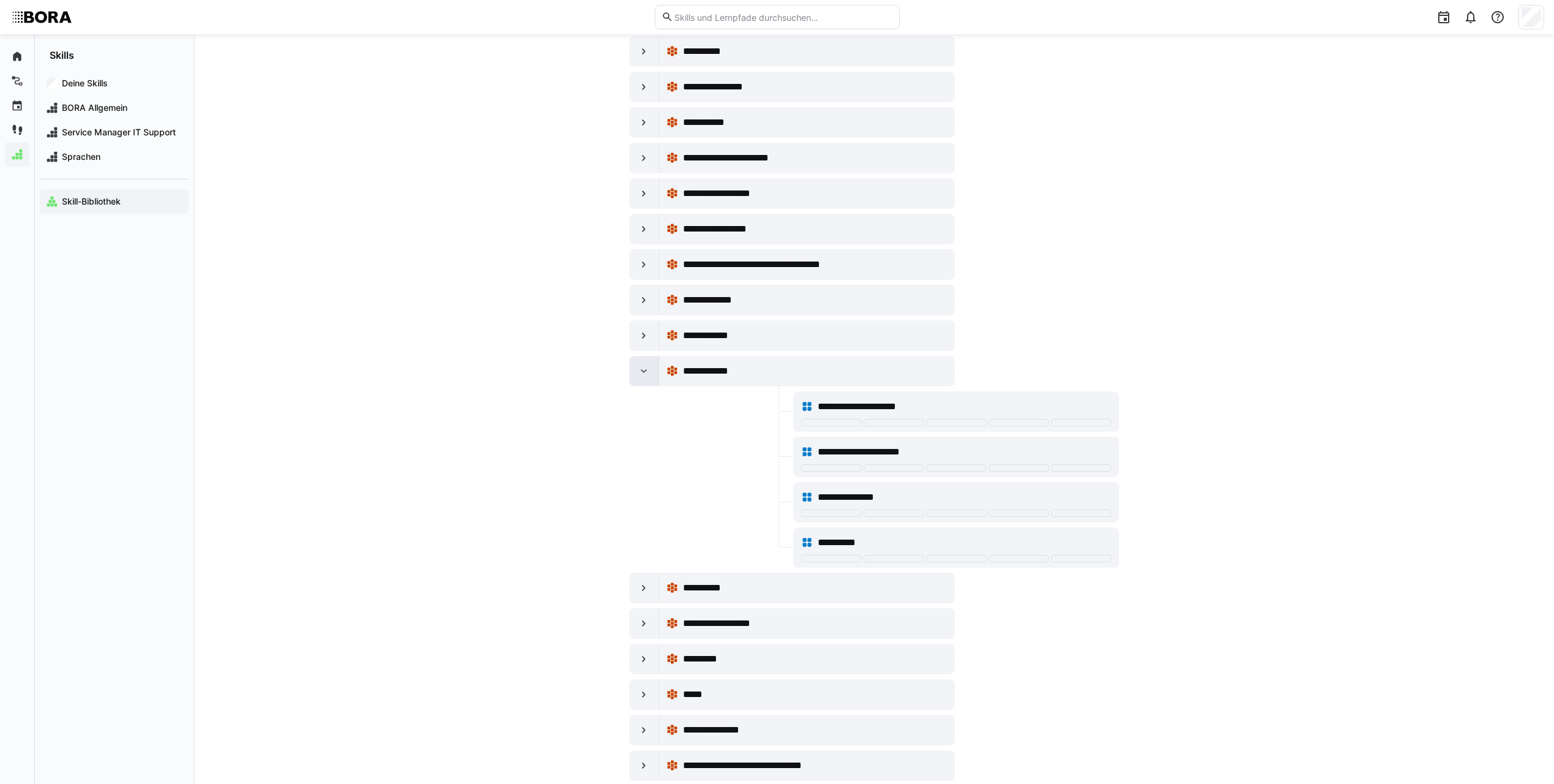 click 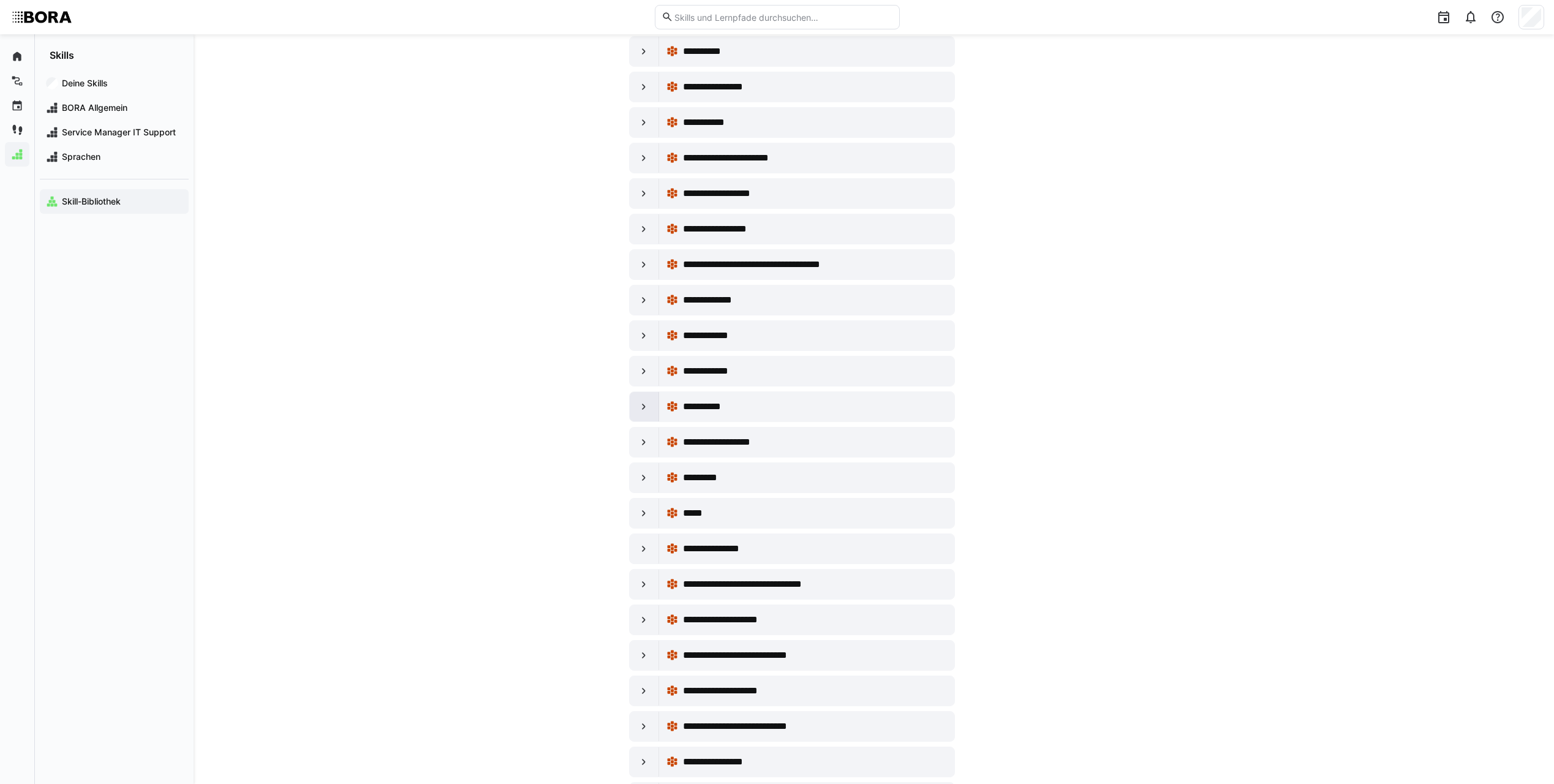 click 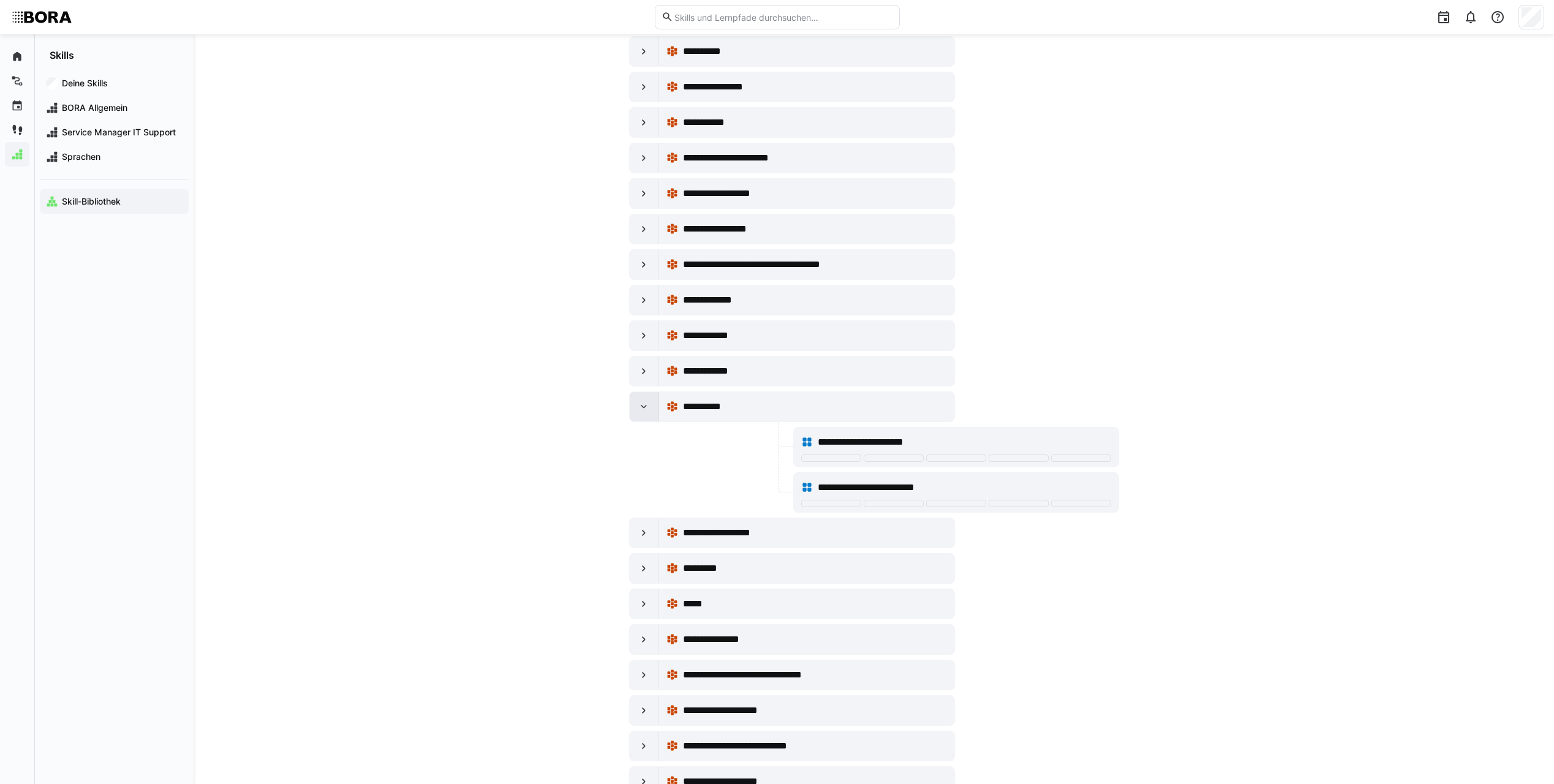 click 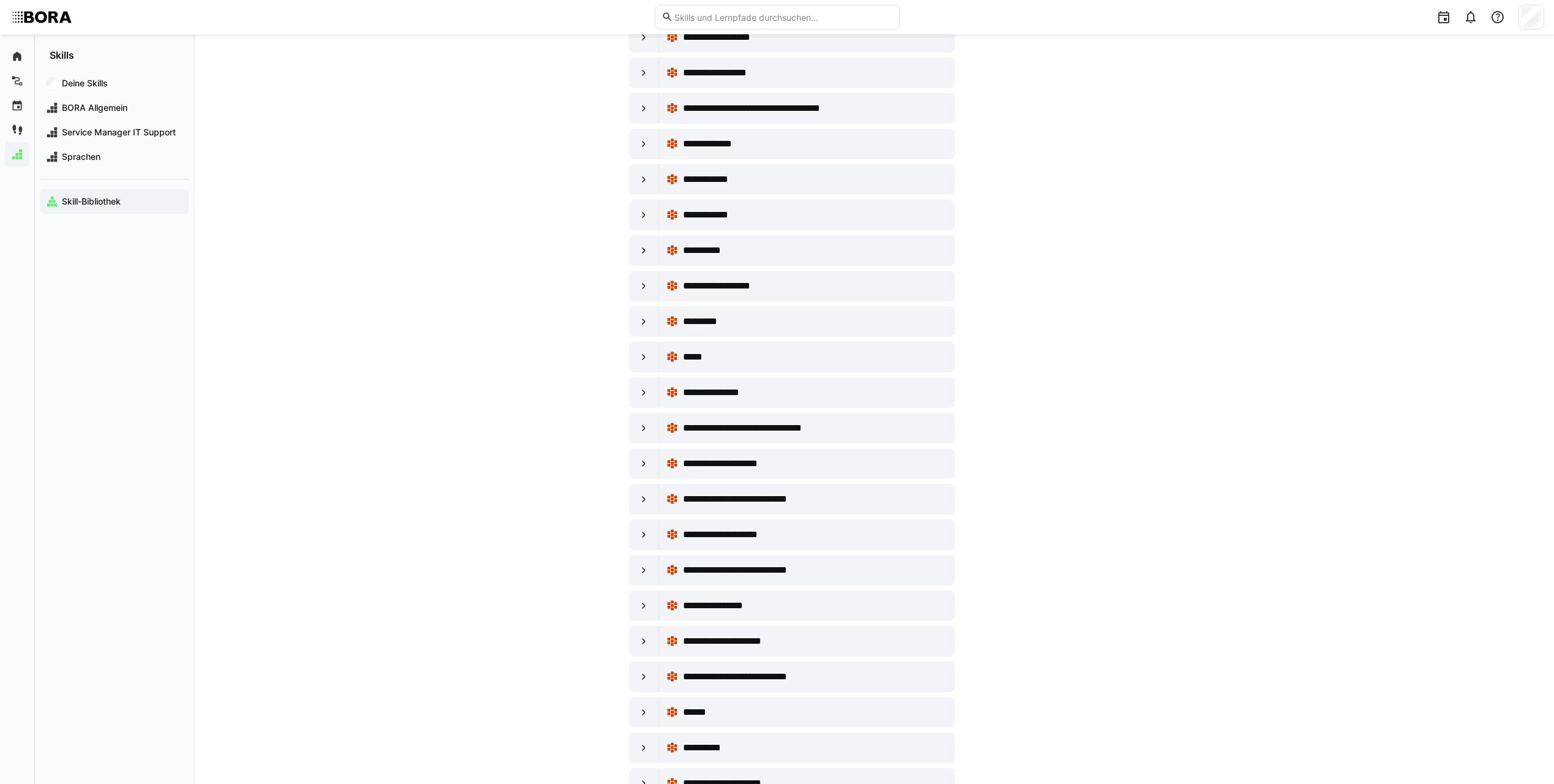 scroll, scrollTop: 3614, scrollLeft: 0, axis: vertical 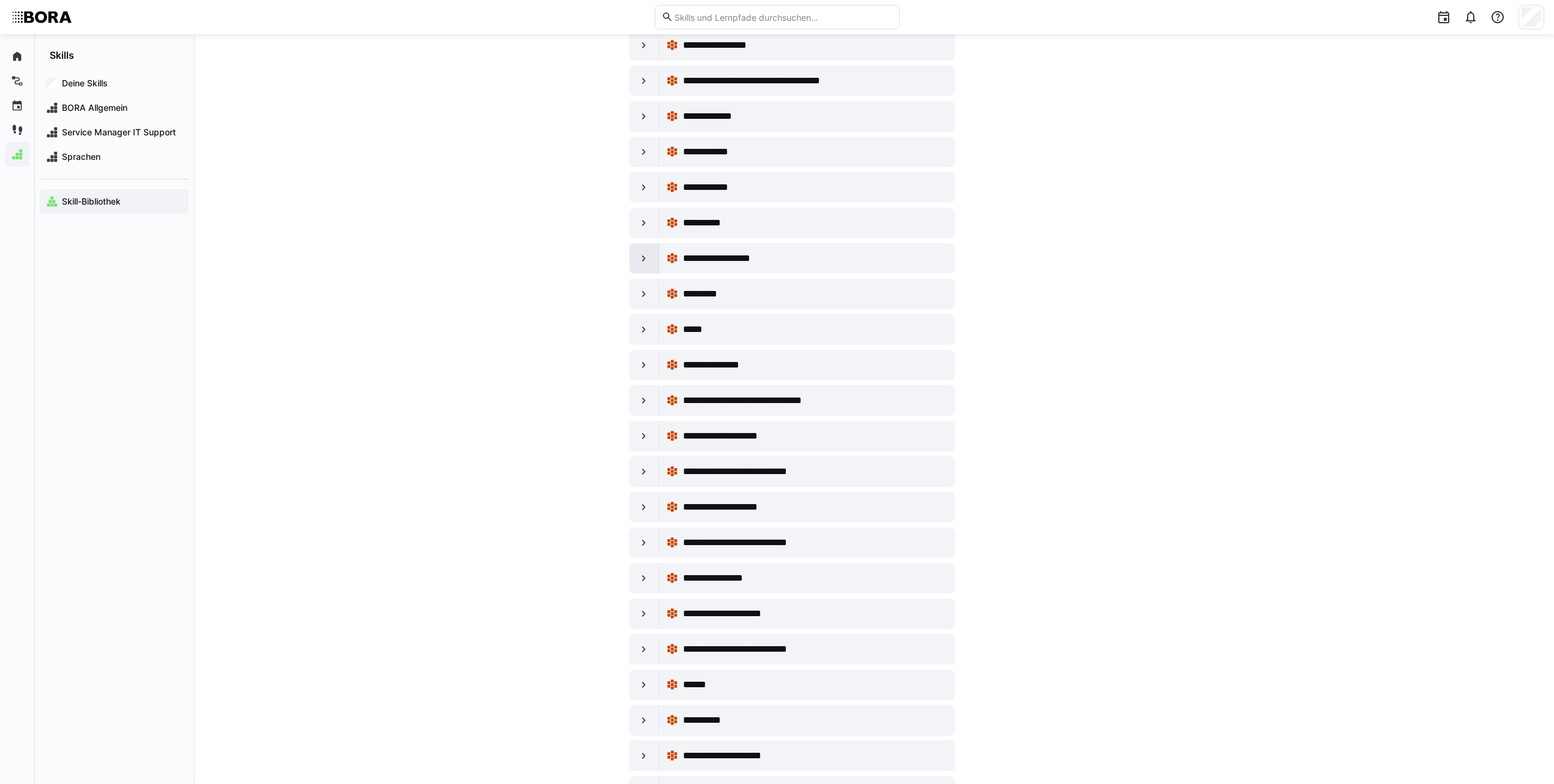 click 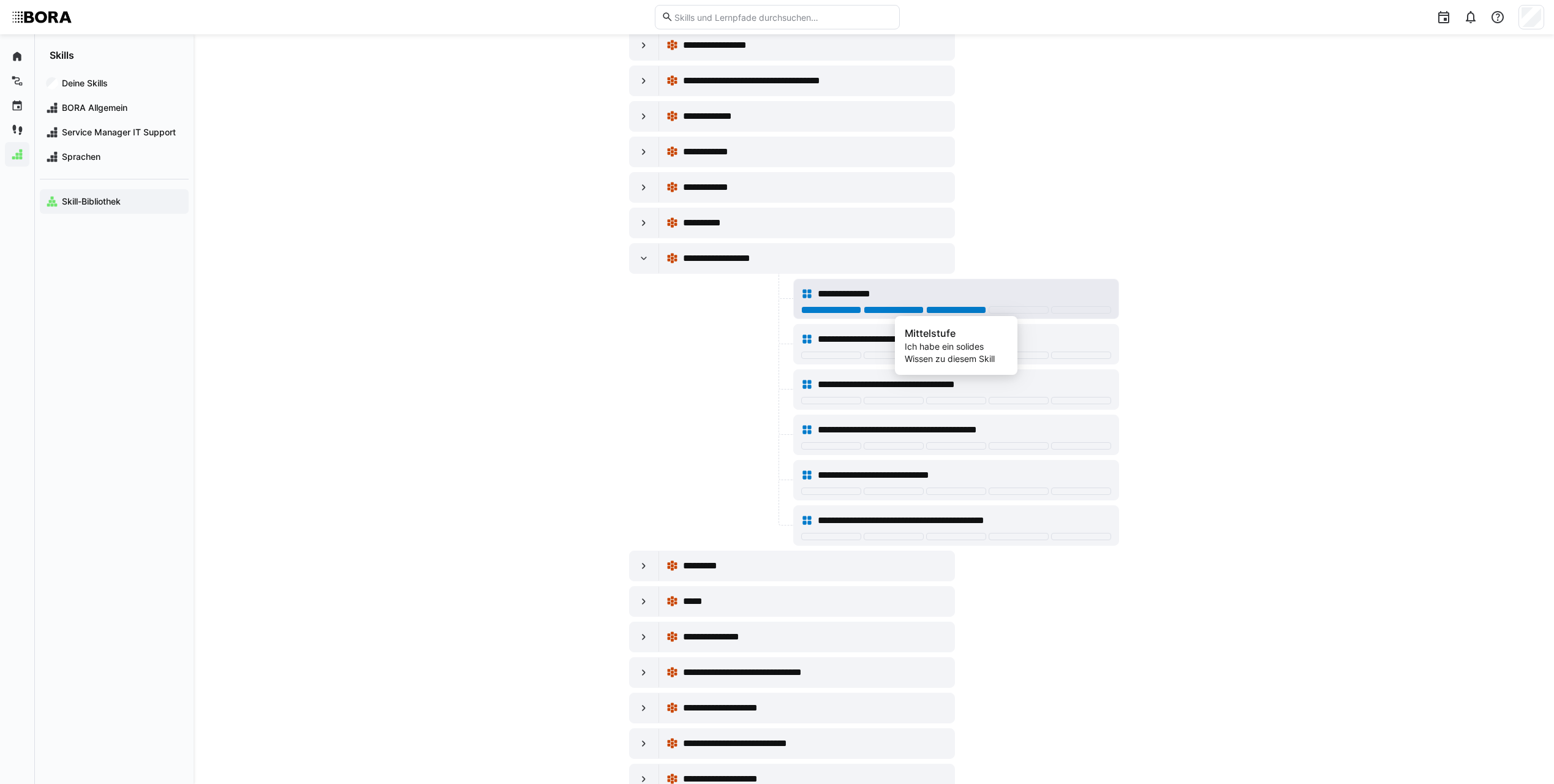 click 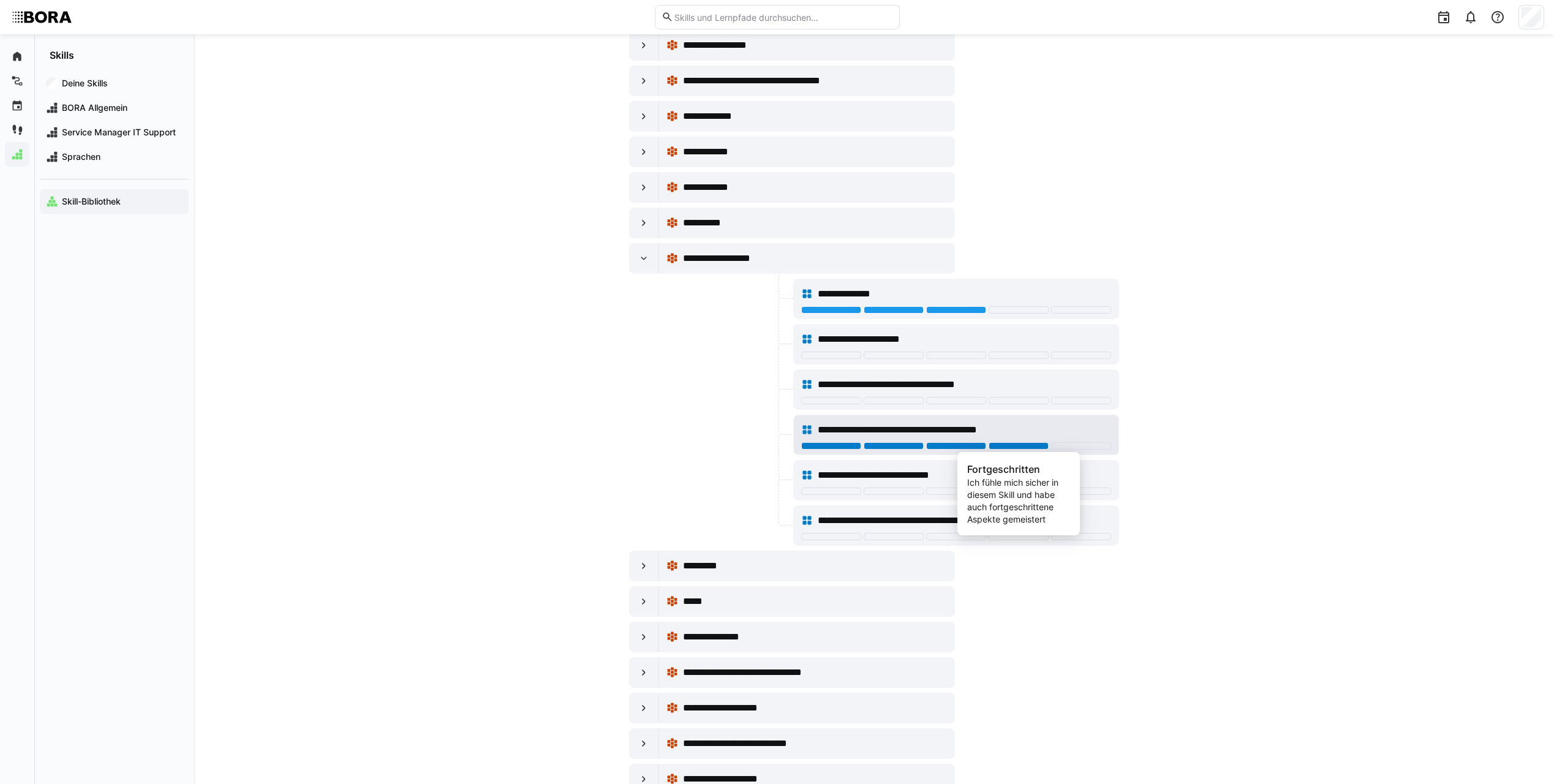 click 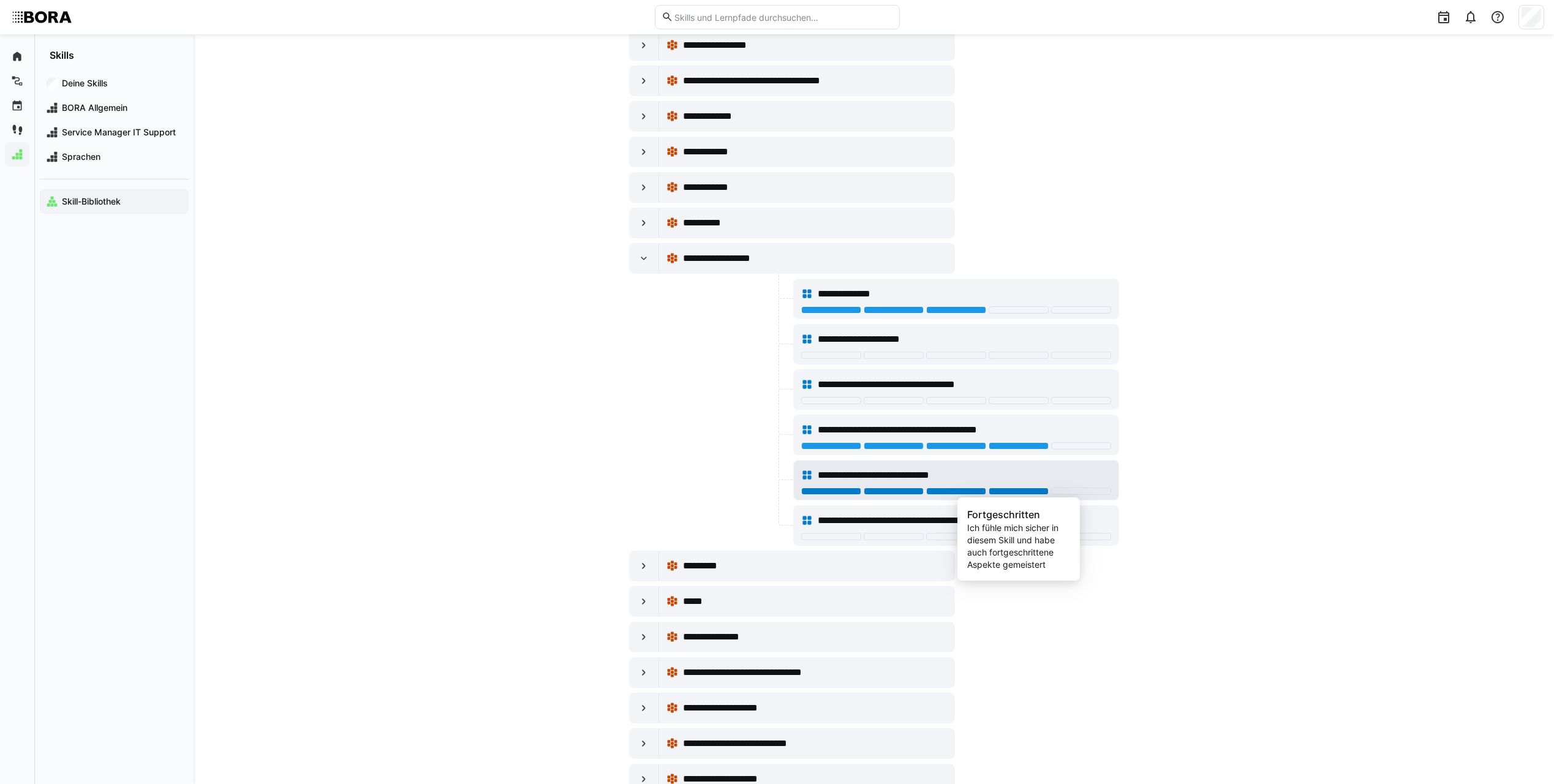 click 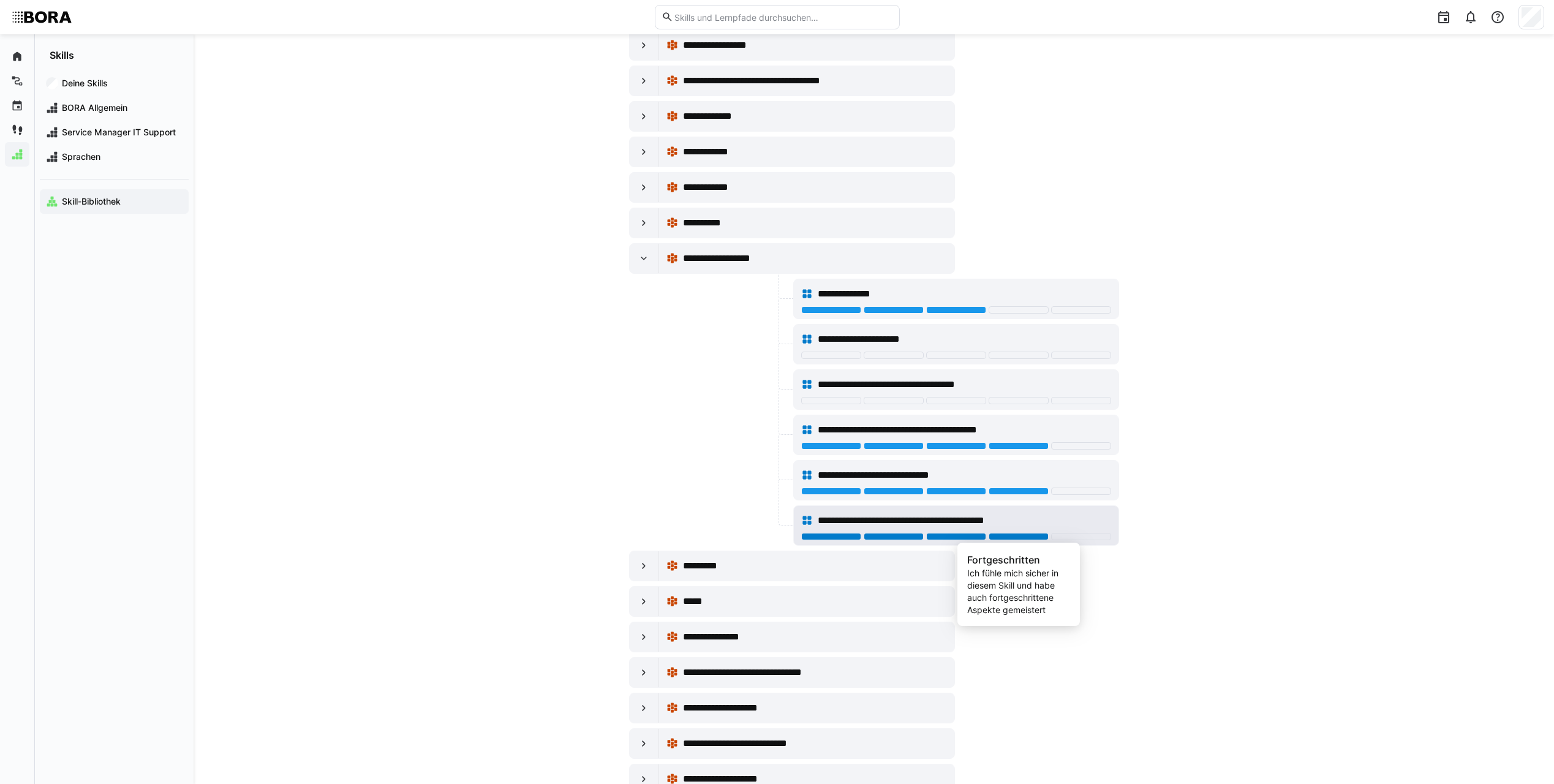 click 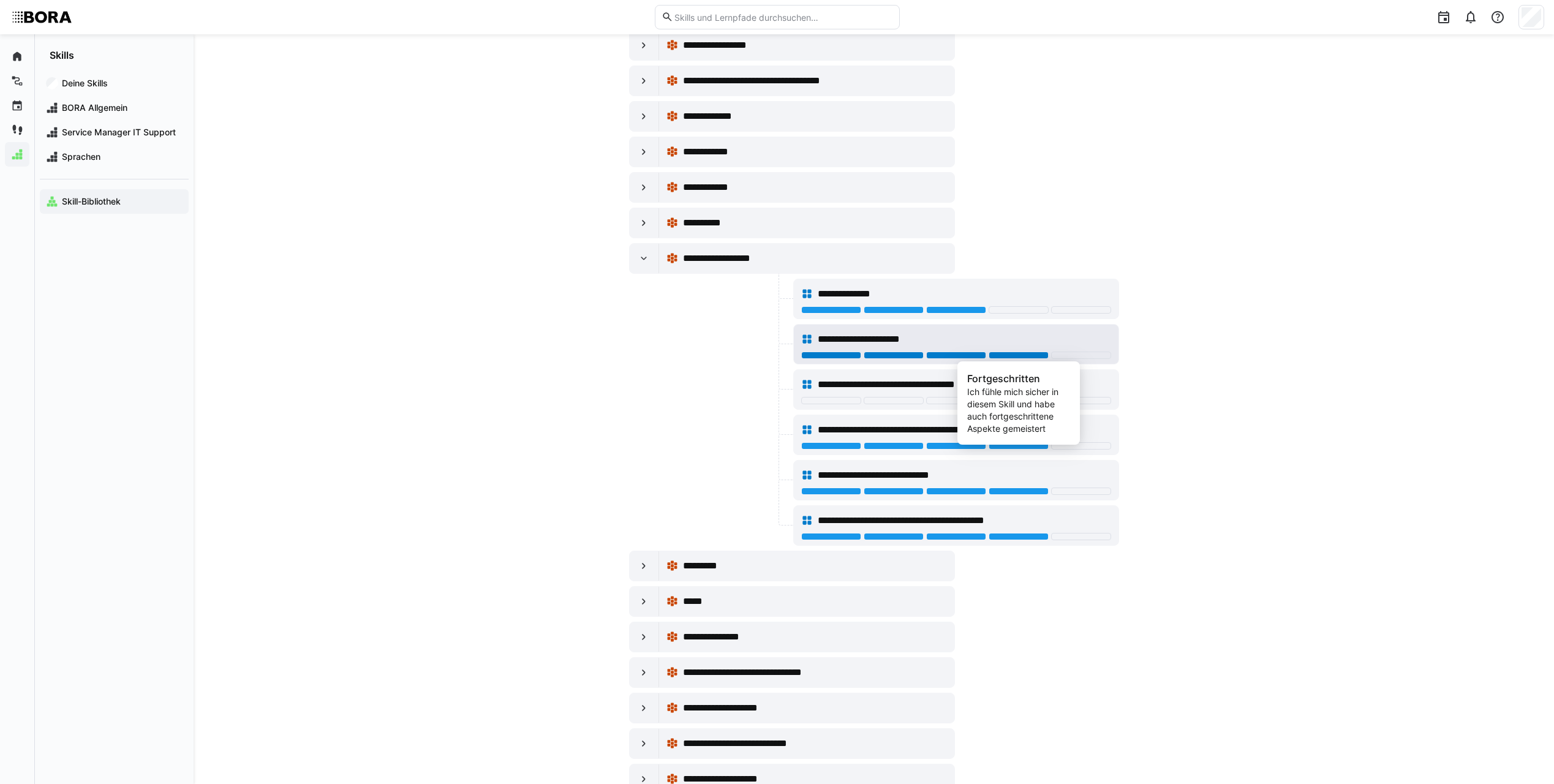 click 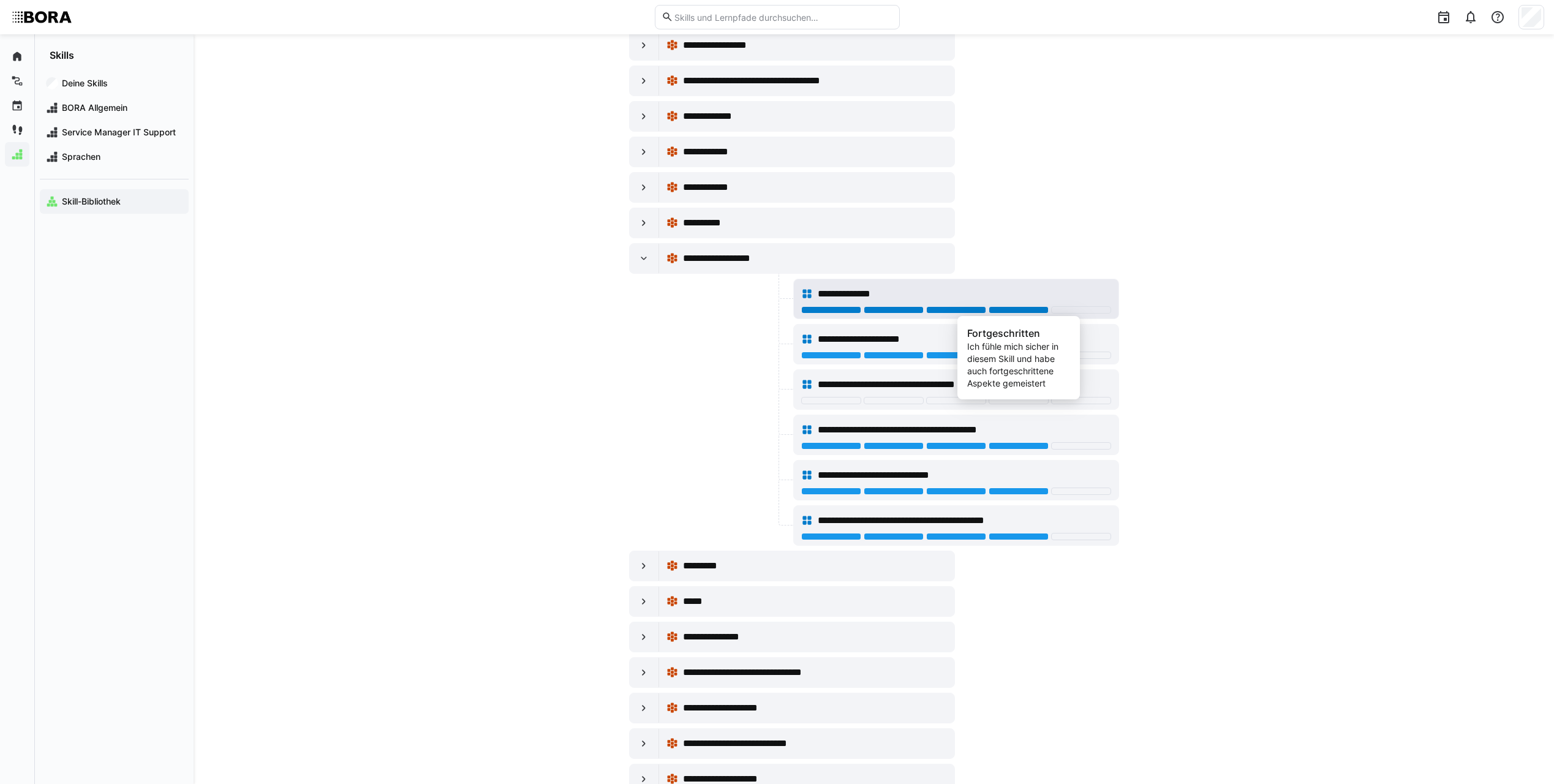 click 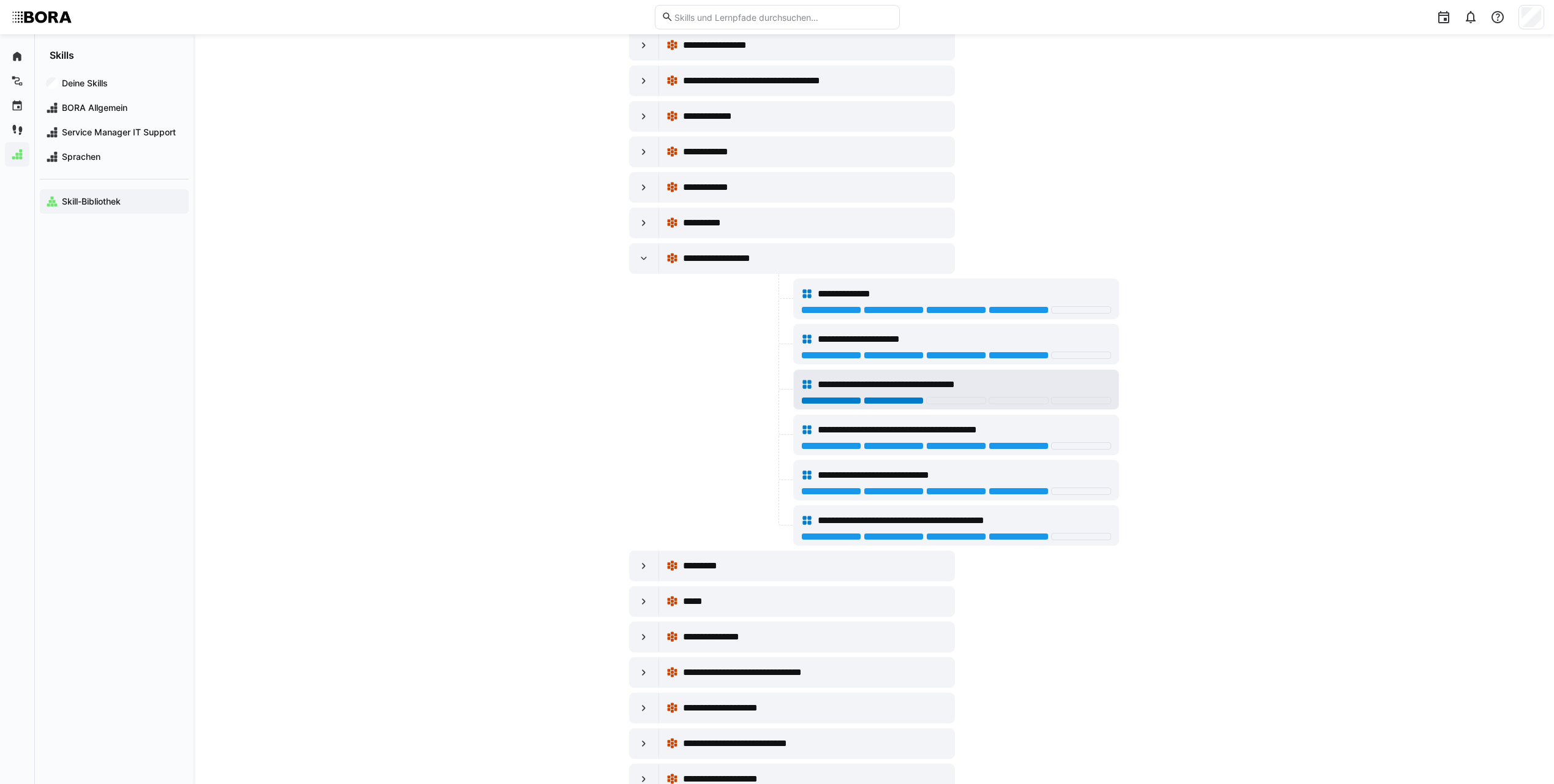 click 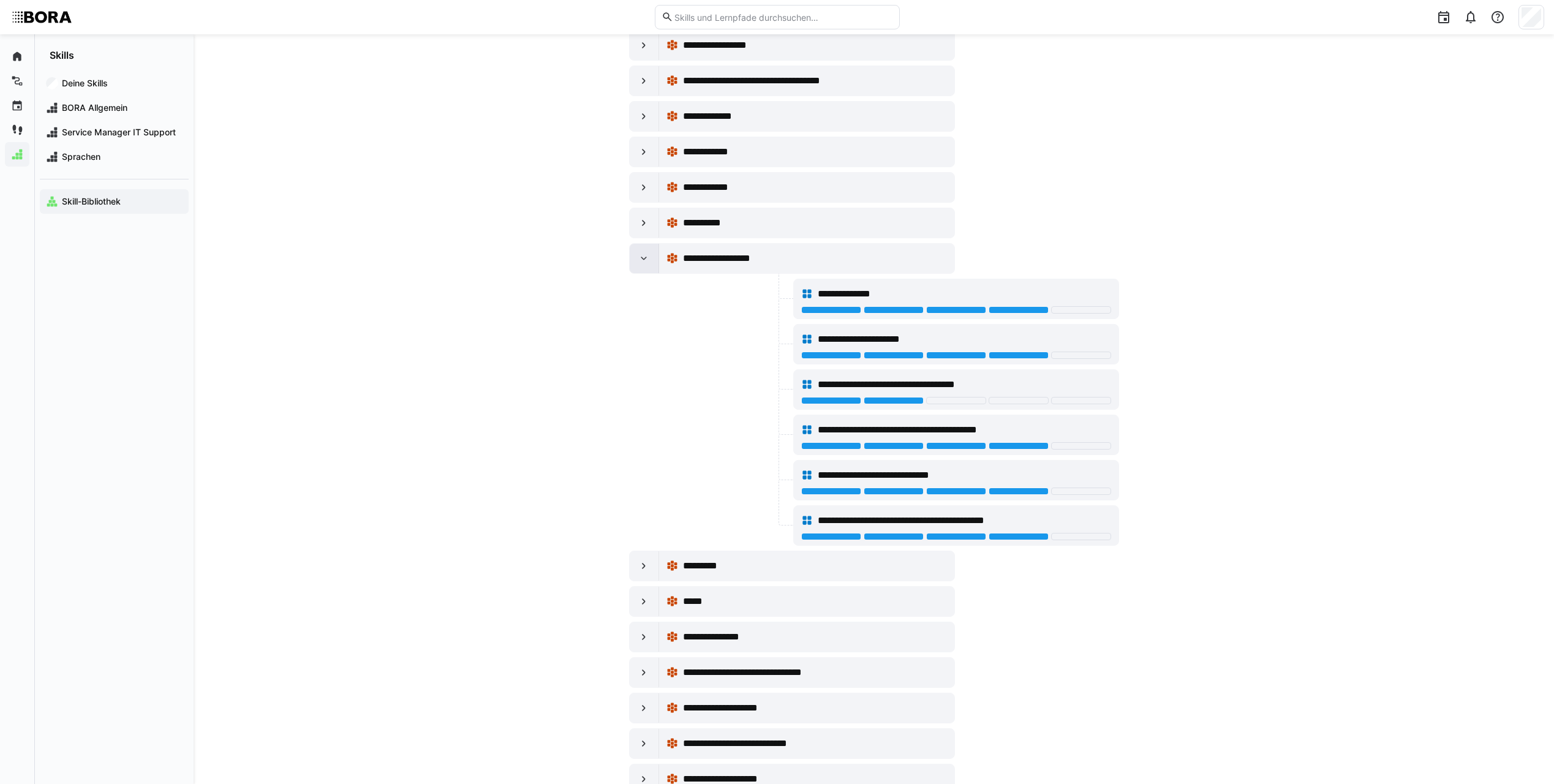 click 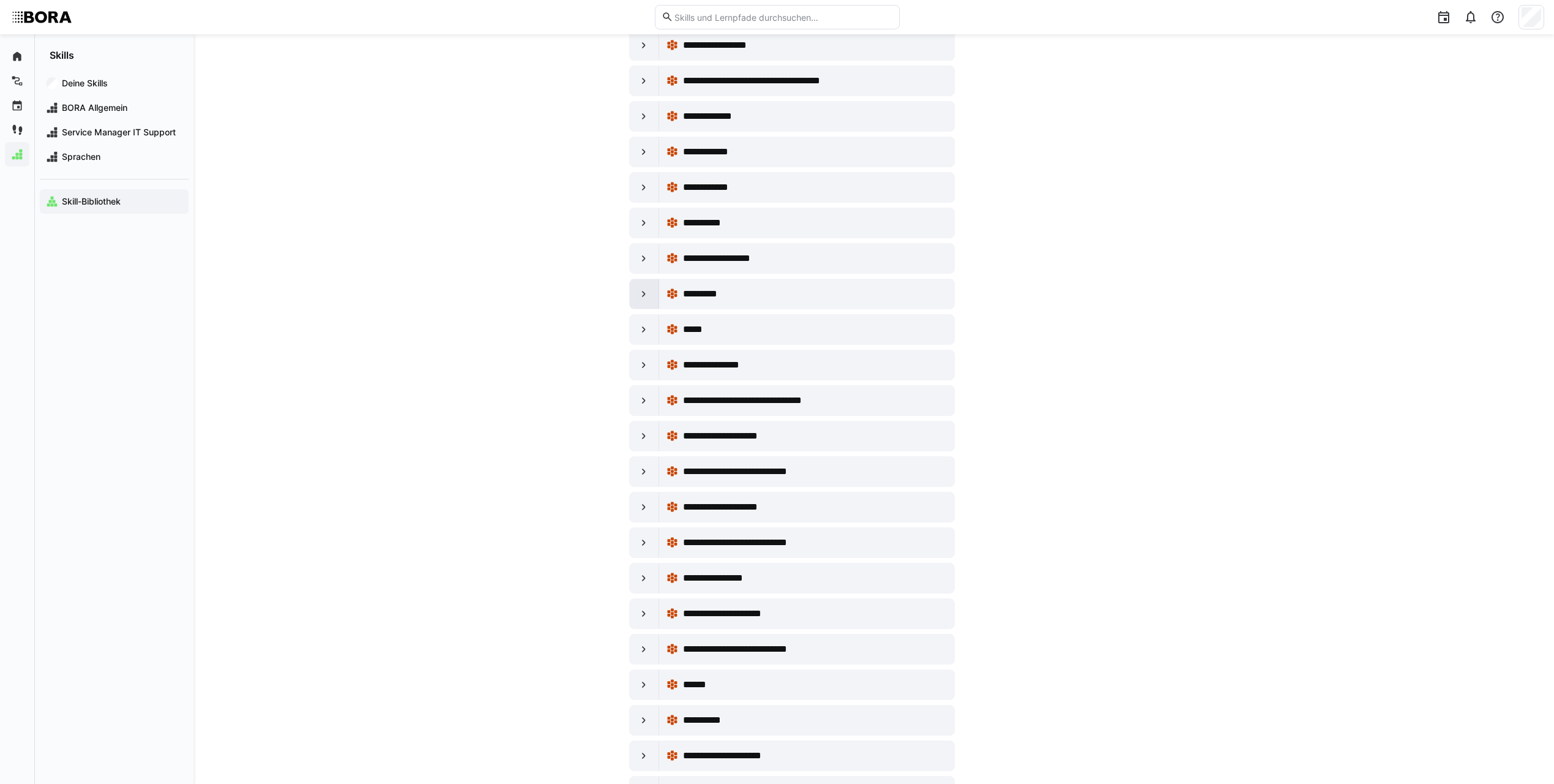 click 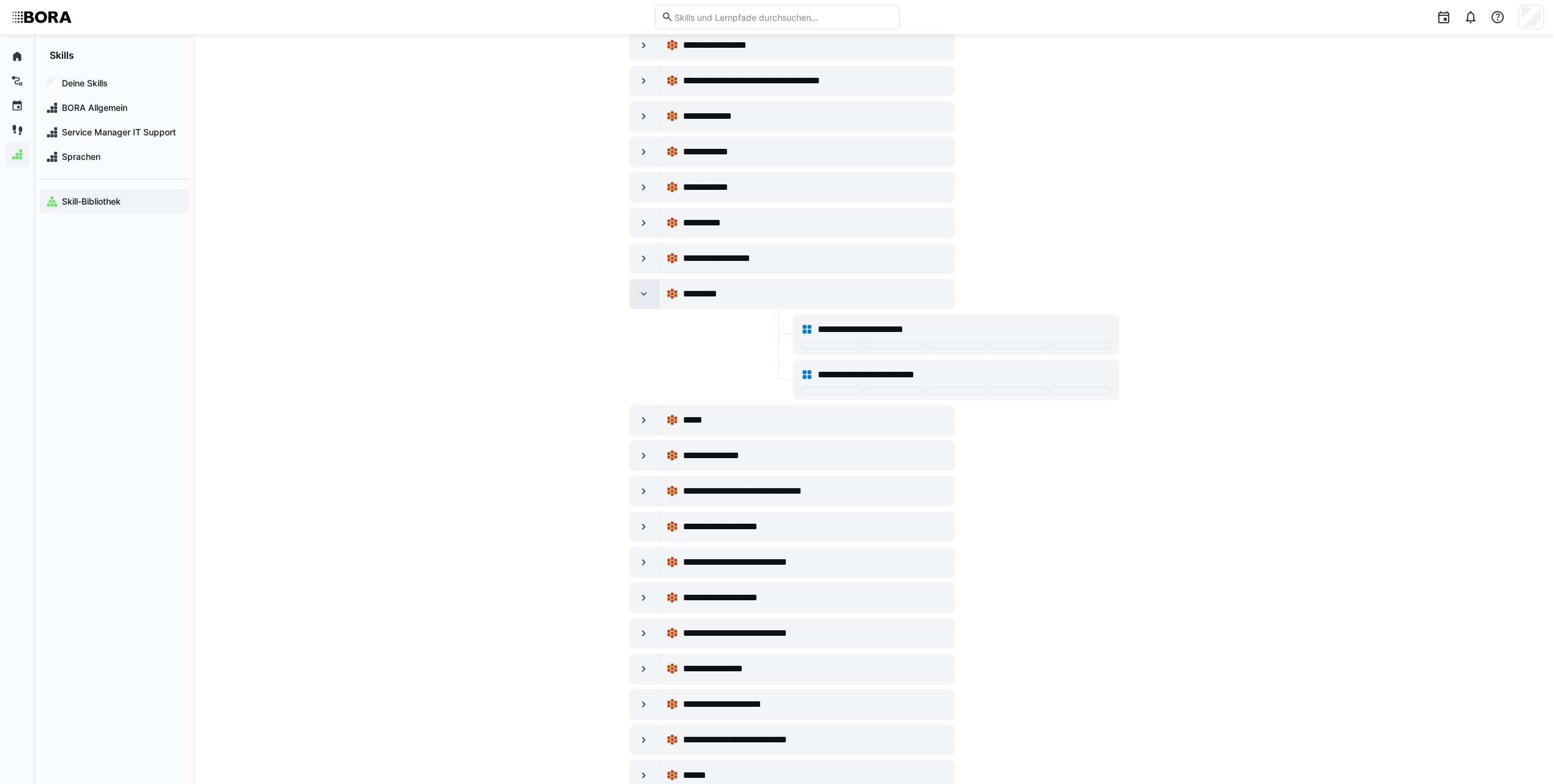 click 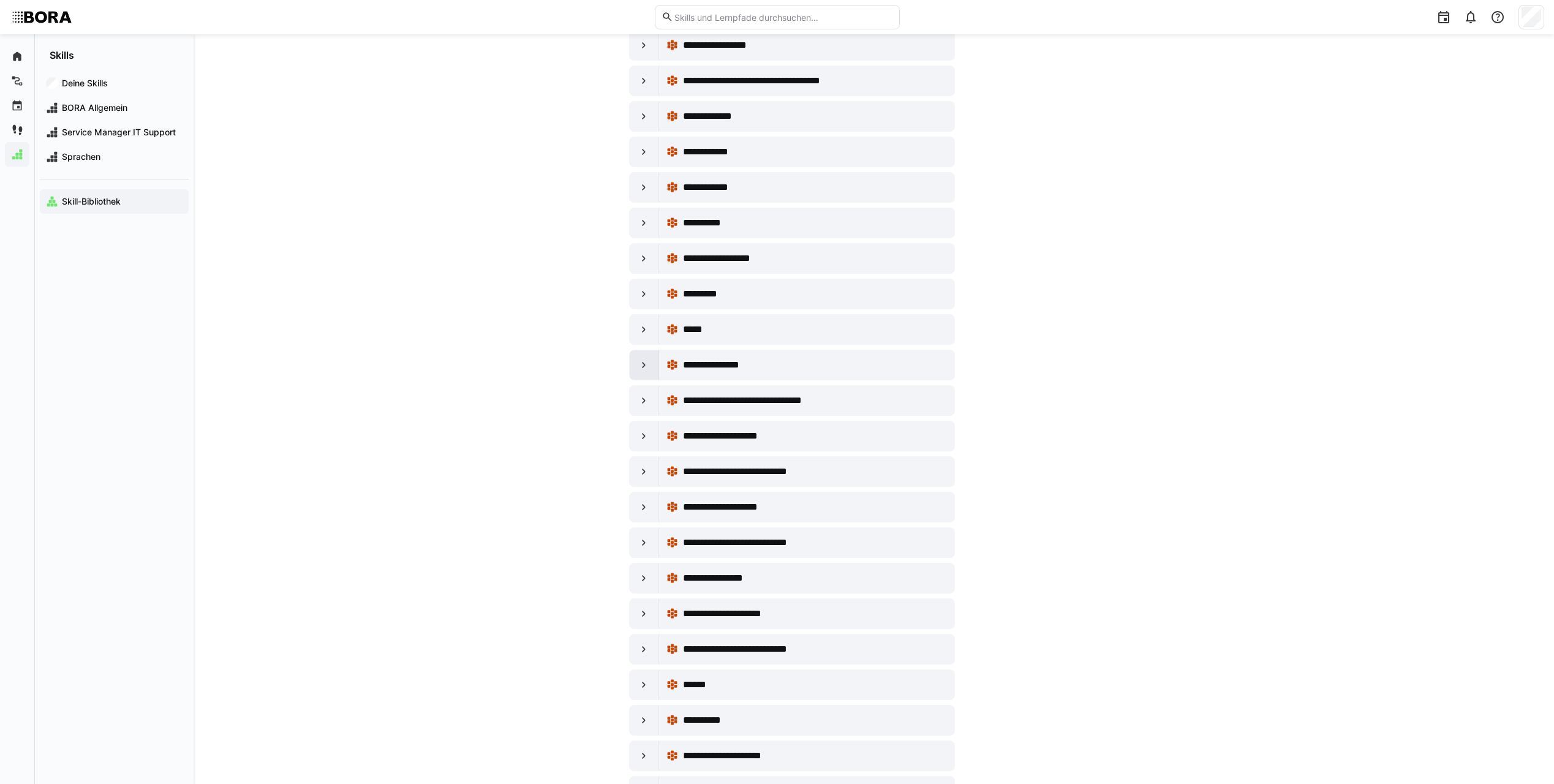 click 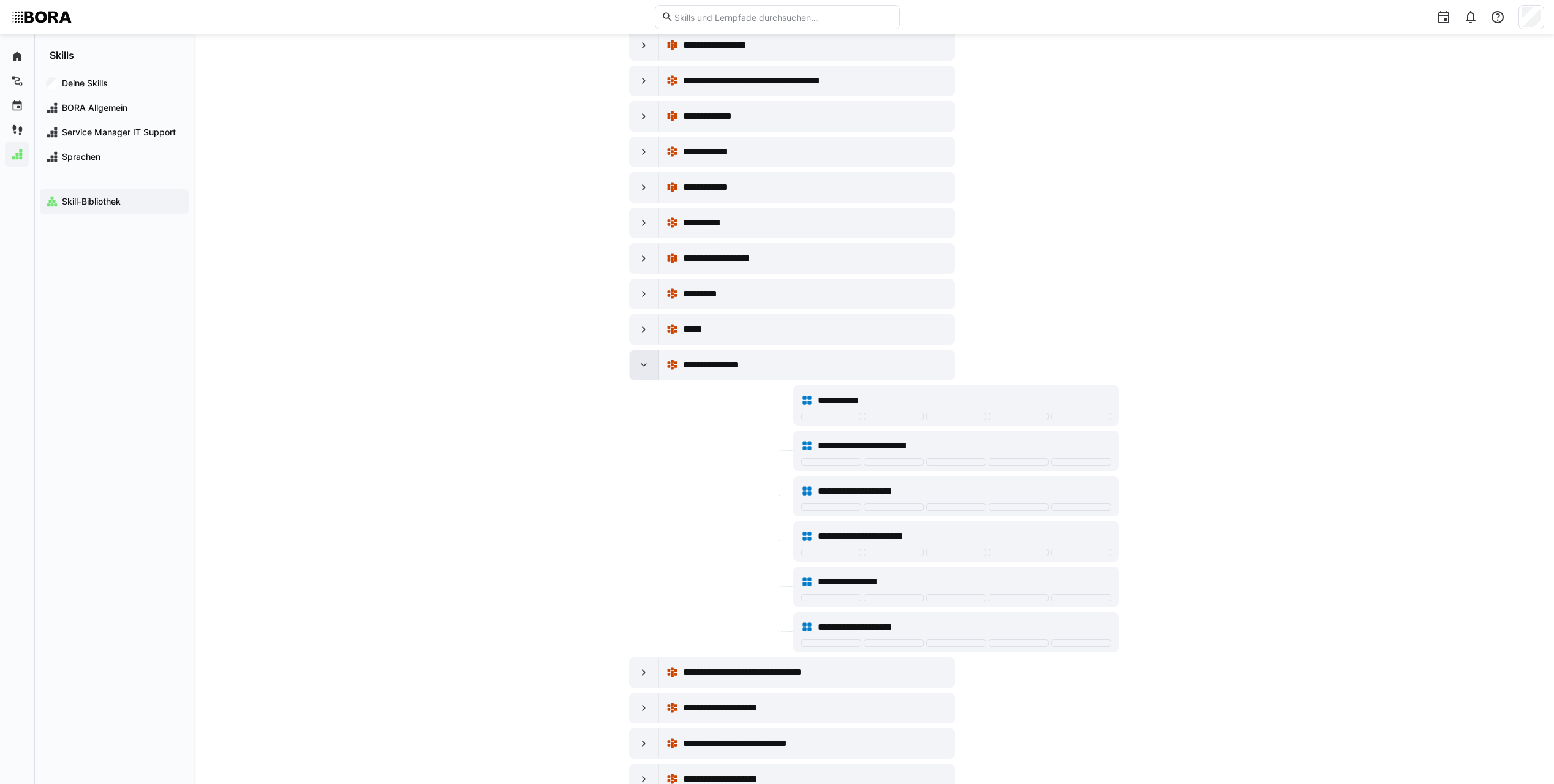 click 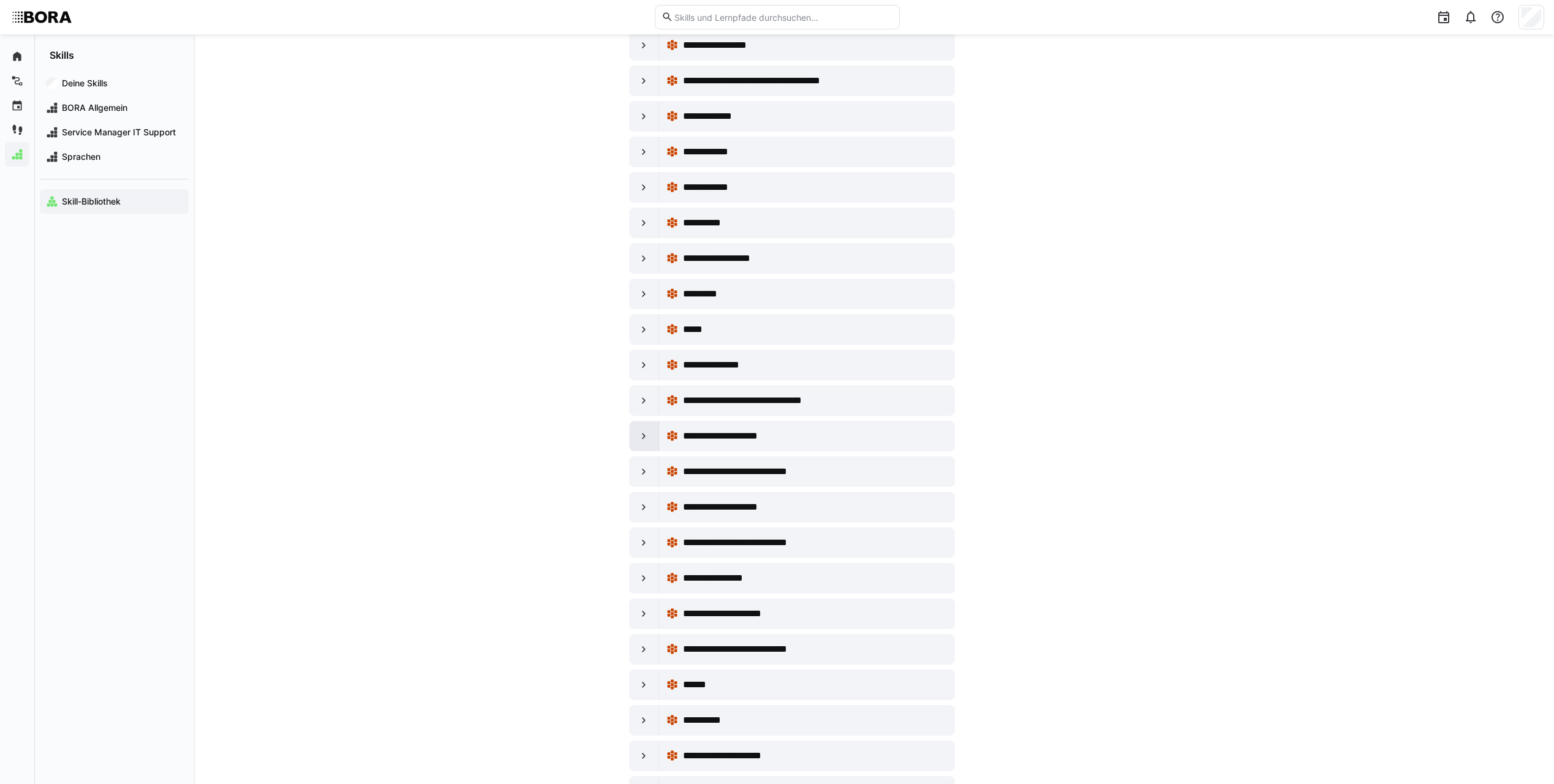 click 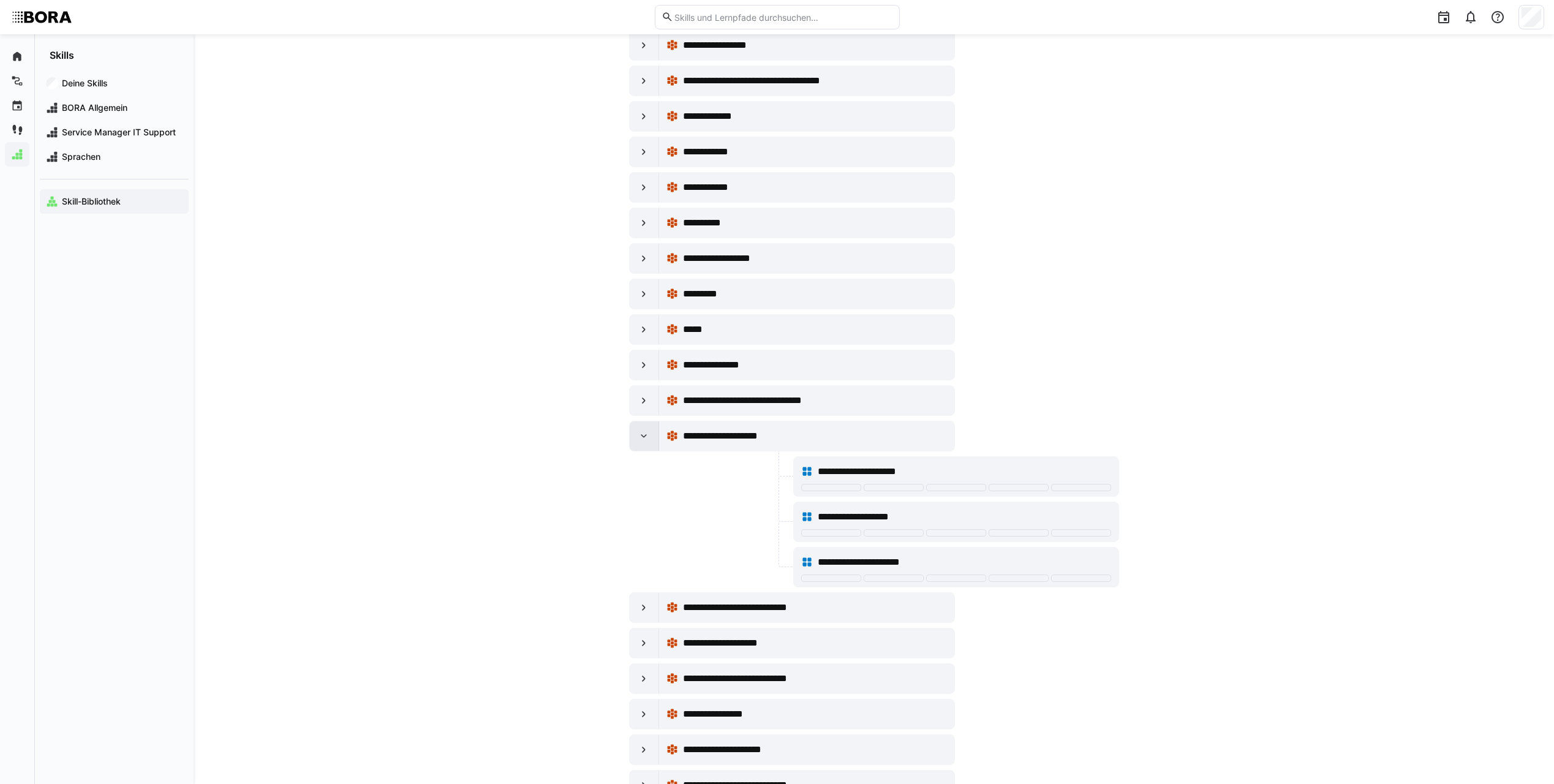 click 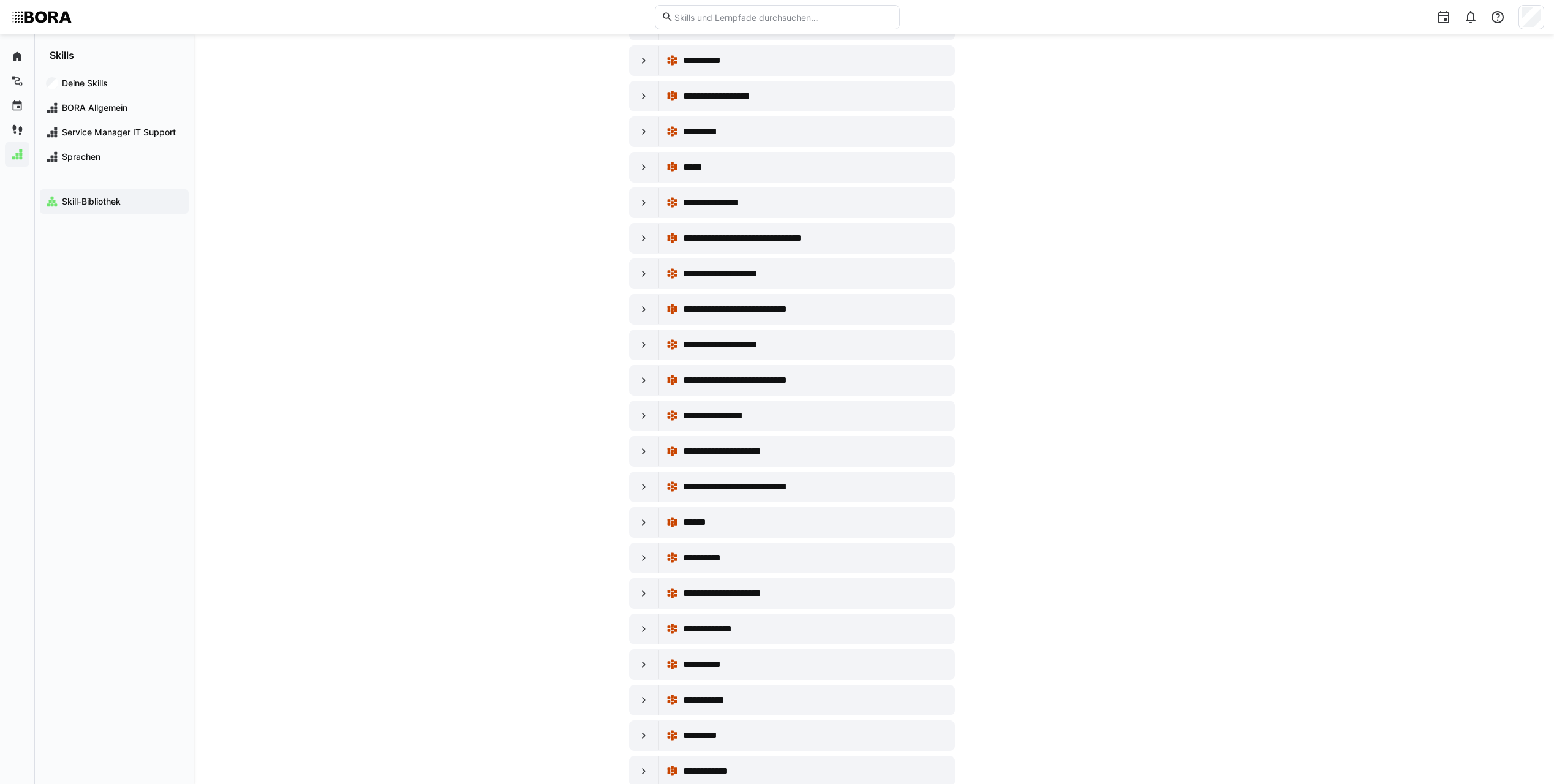 scroll, scrollTop: 3798, scrollLeft: 0, axis: vertical 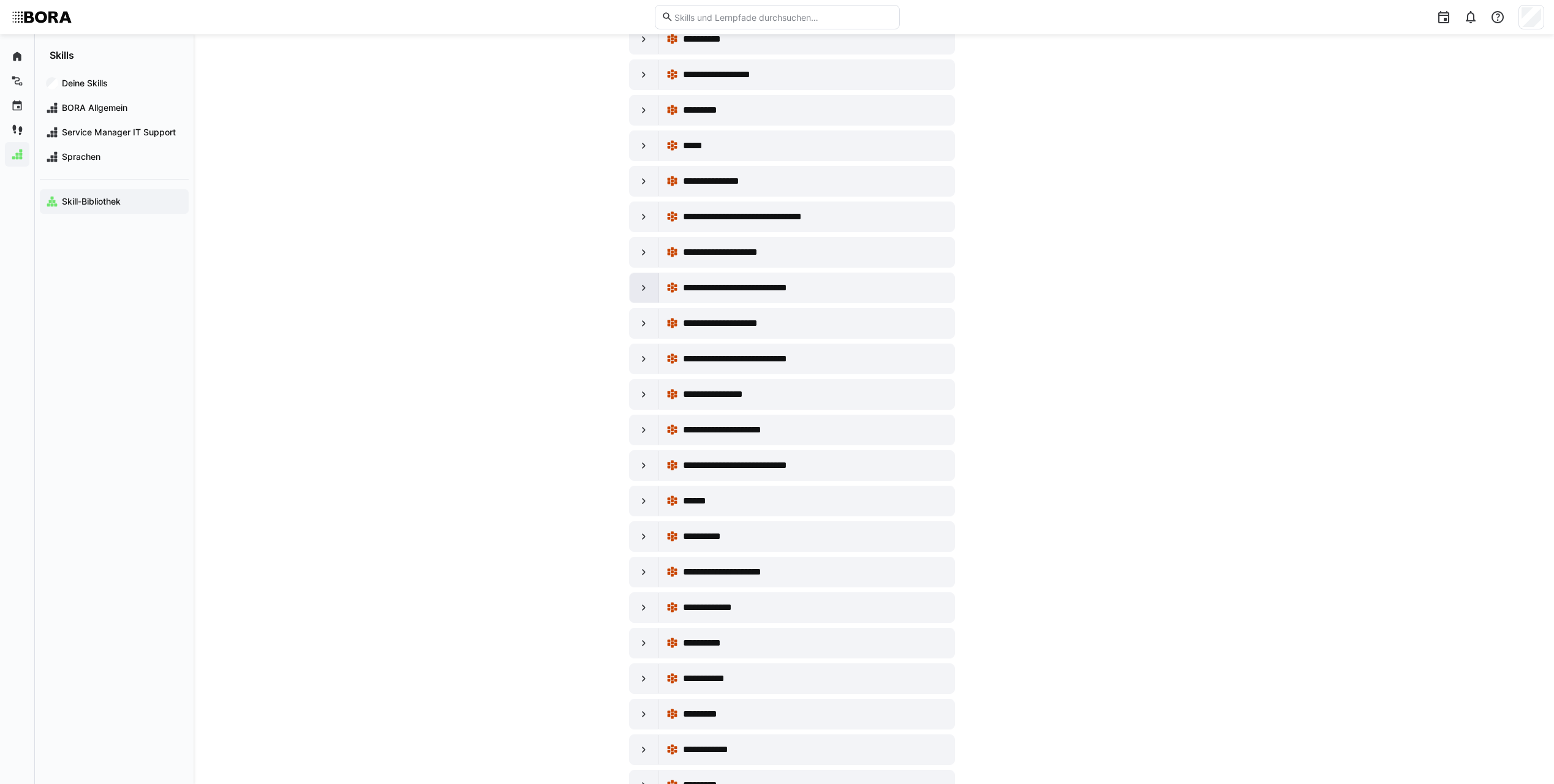 click 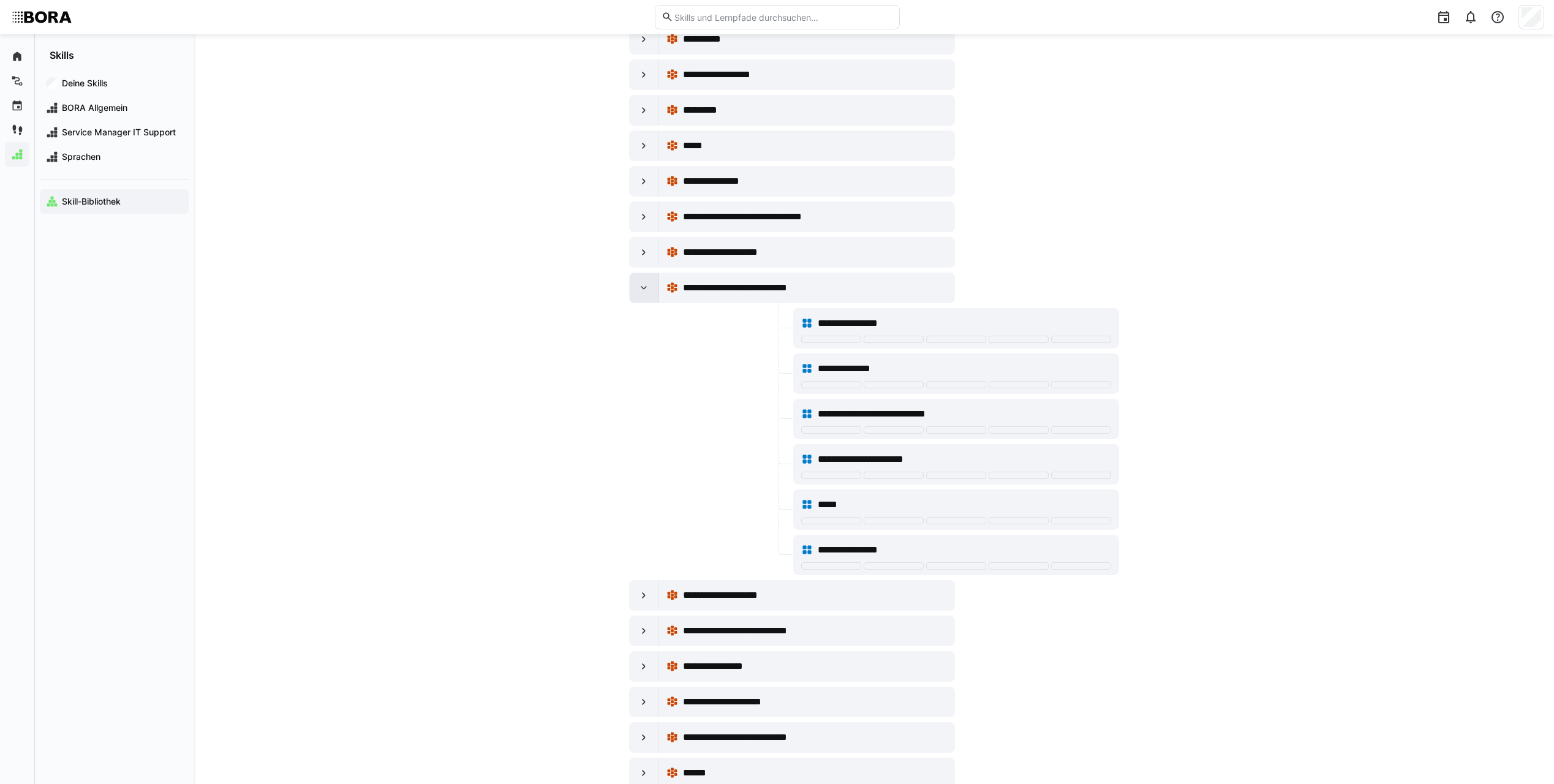 click 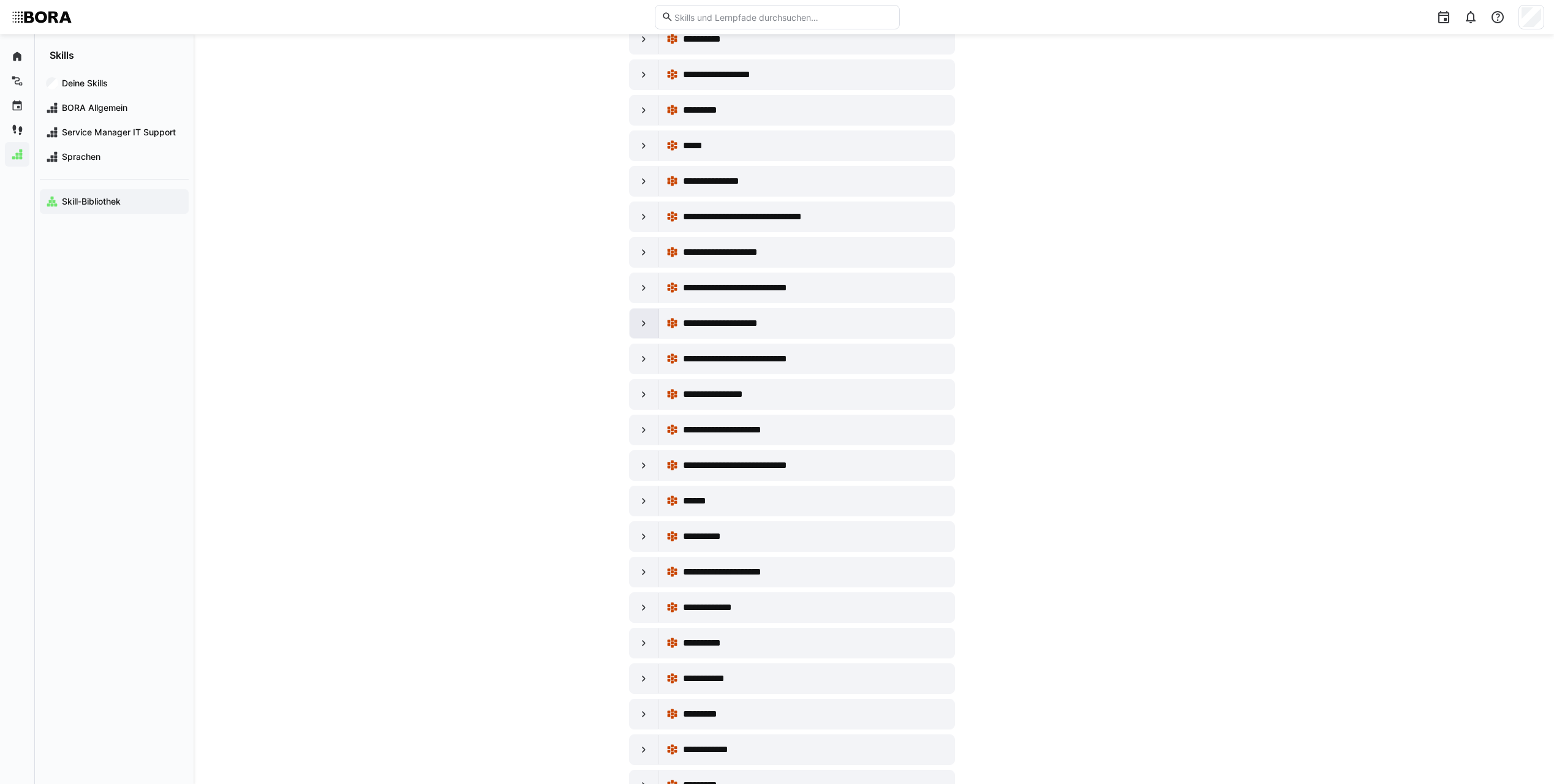 click 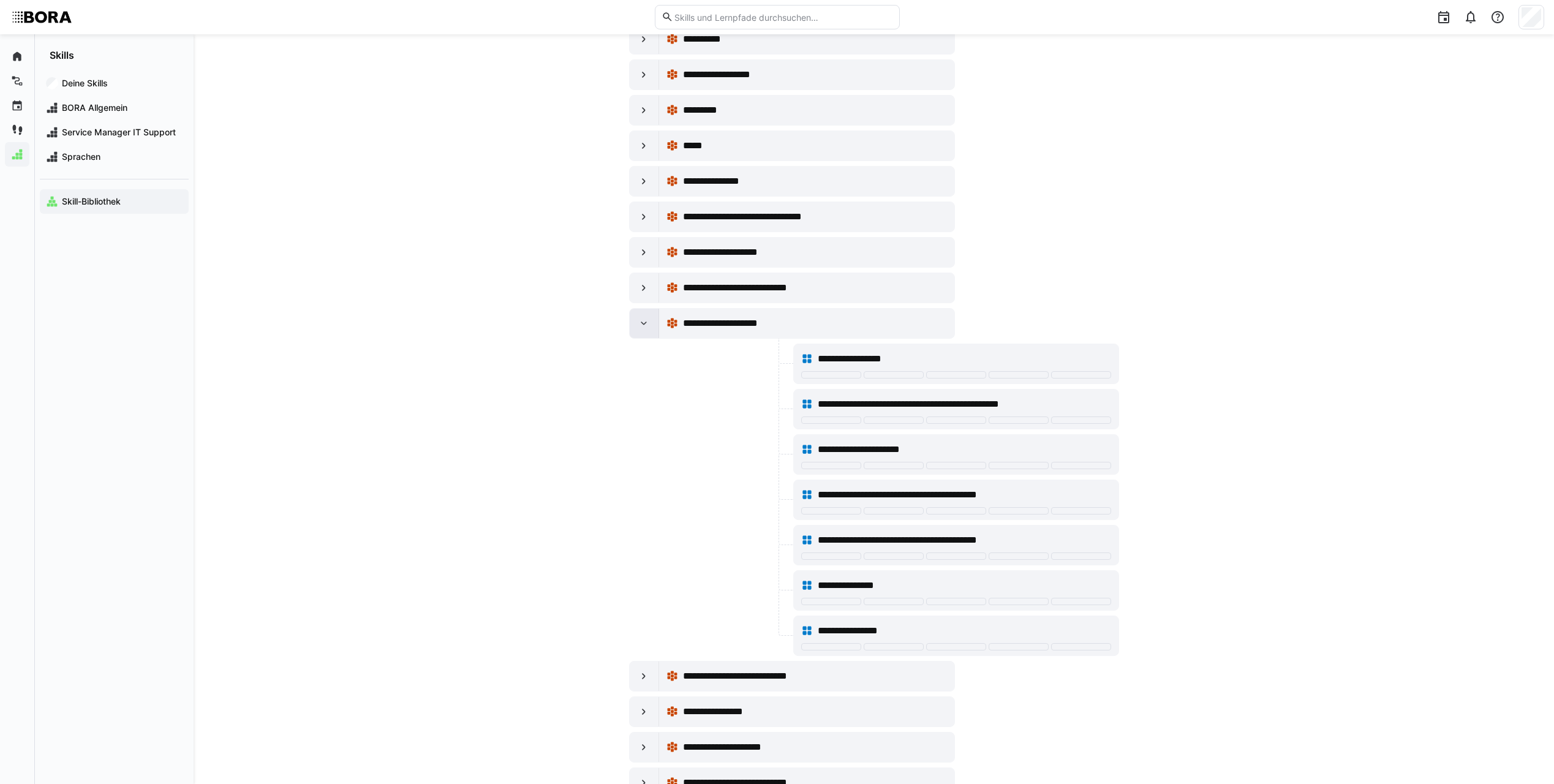 click 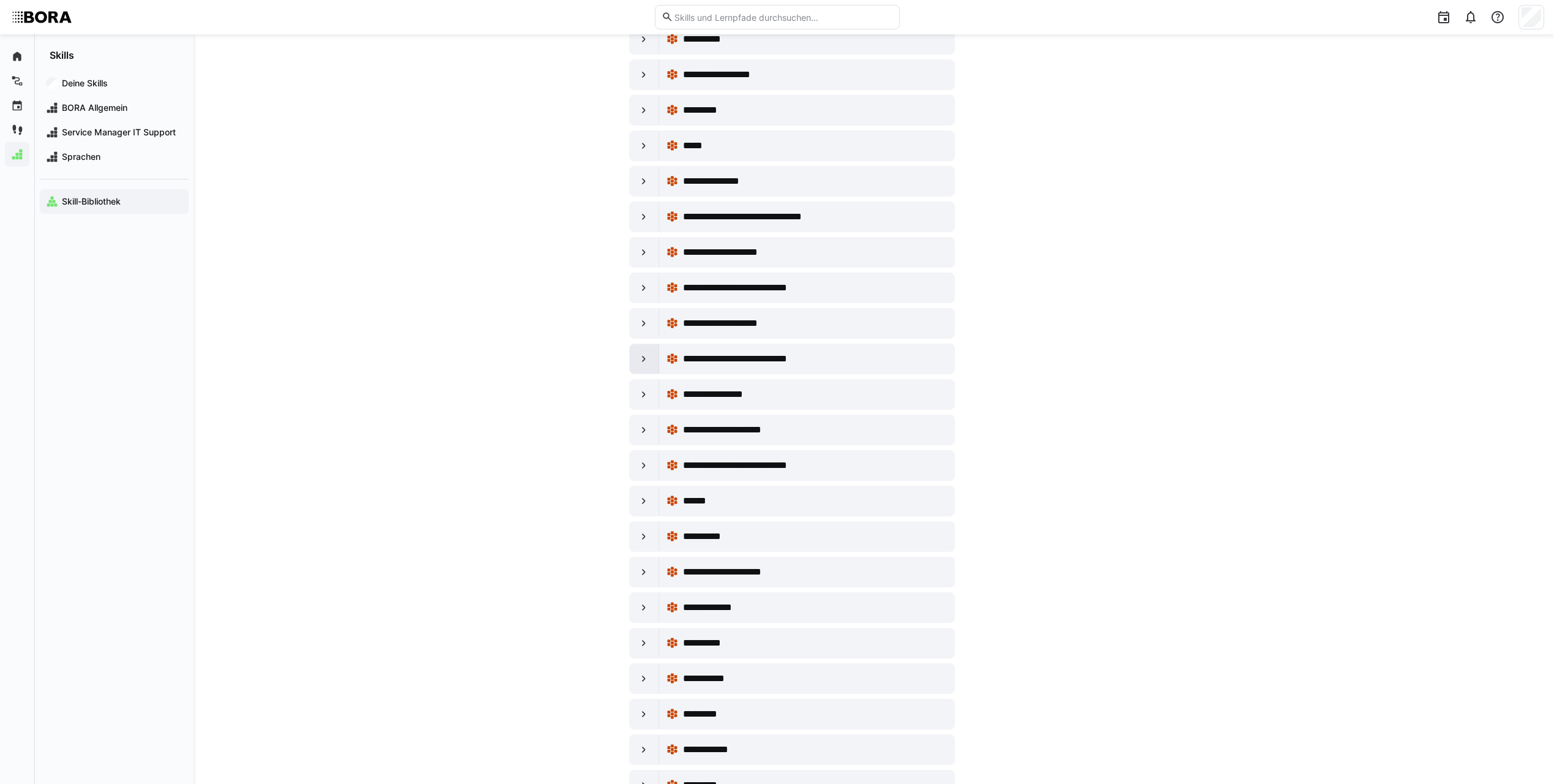 click 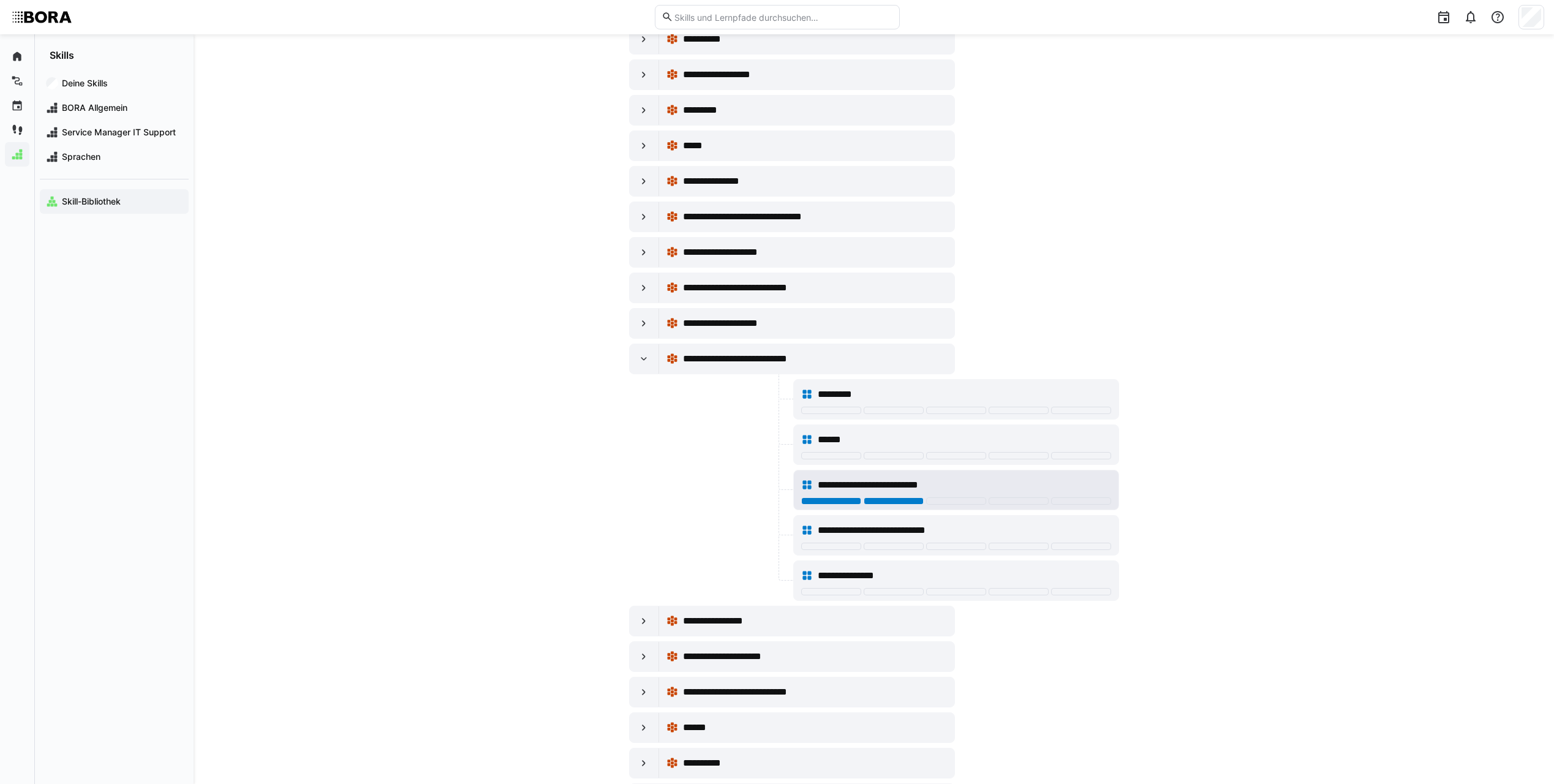 click 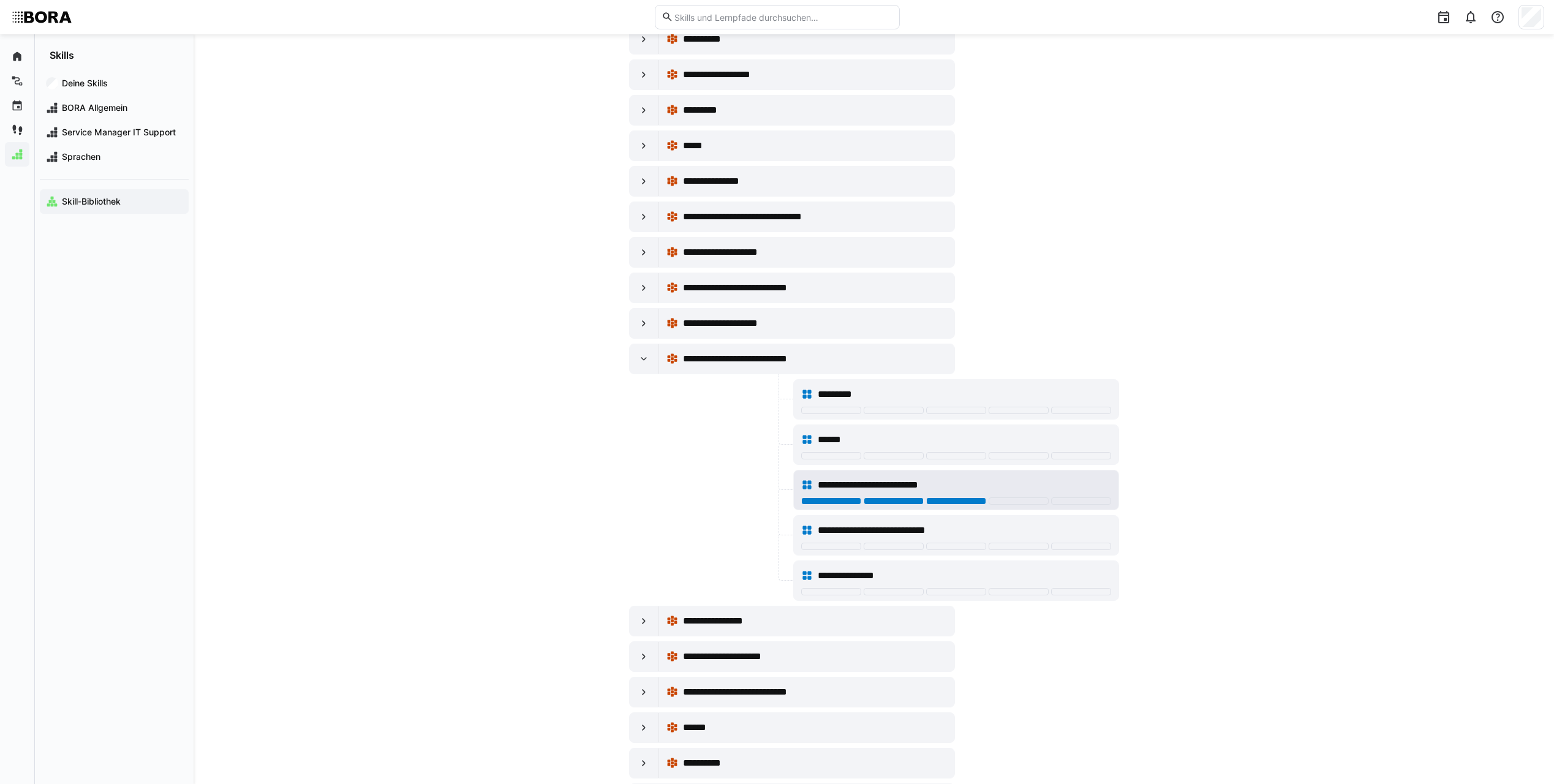 click 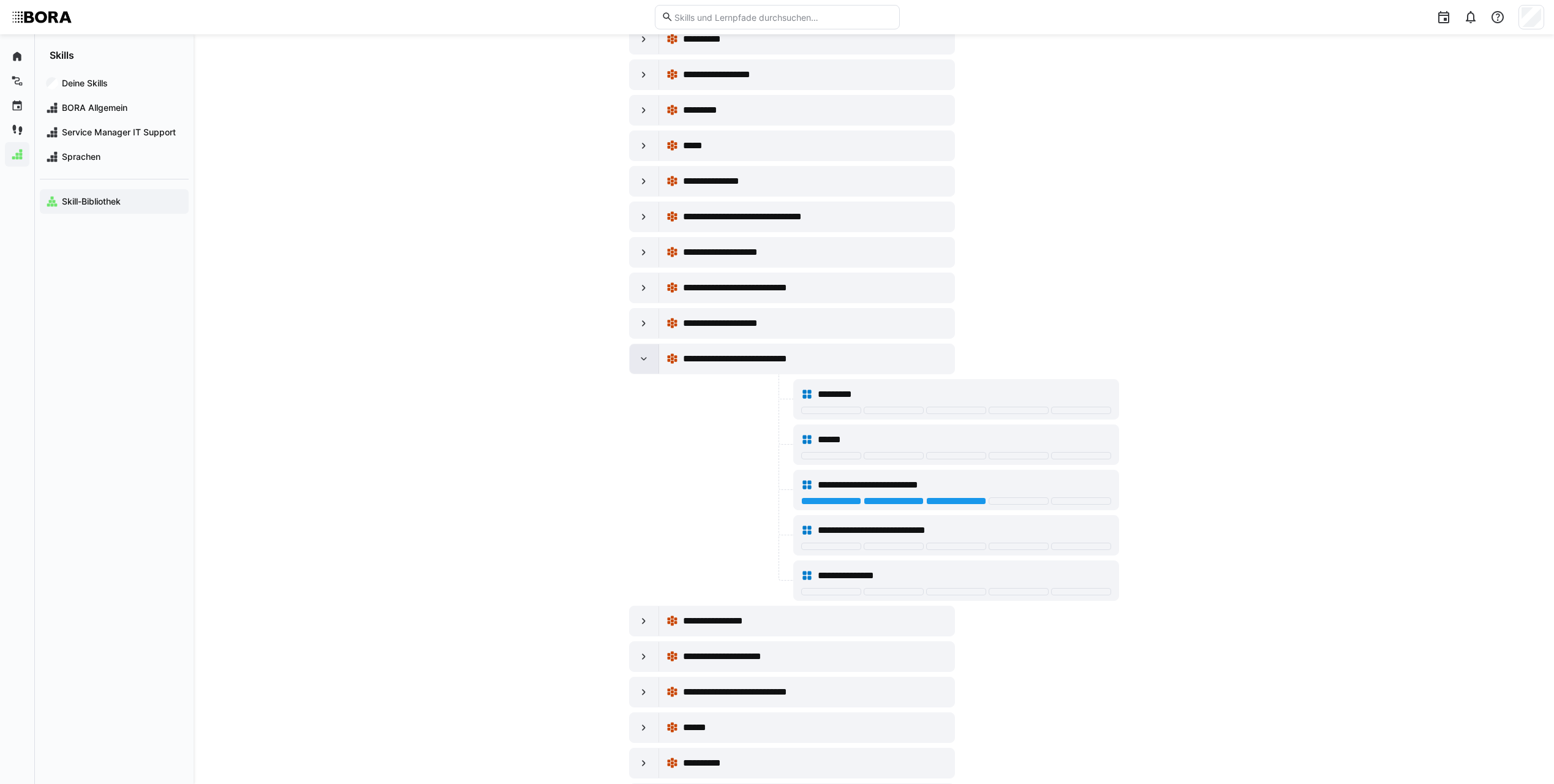 click 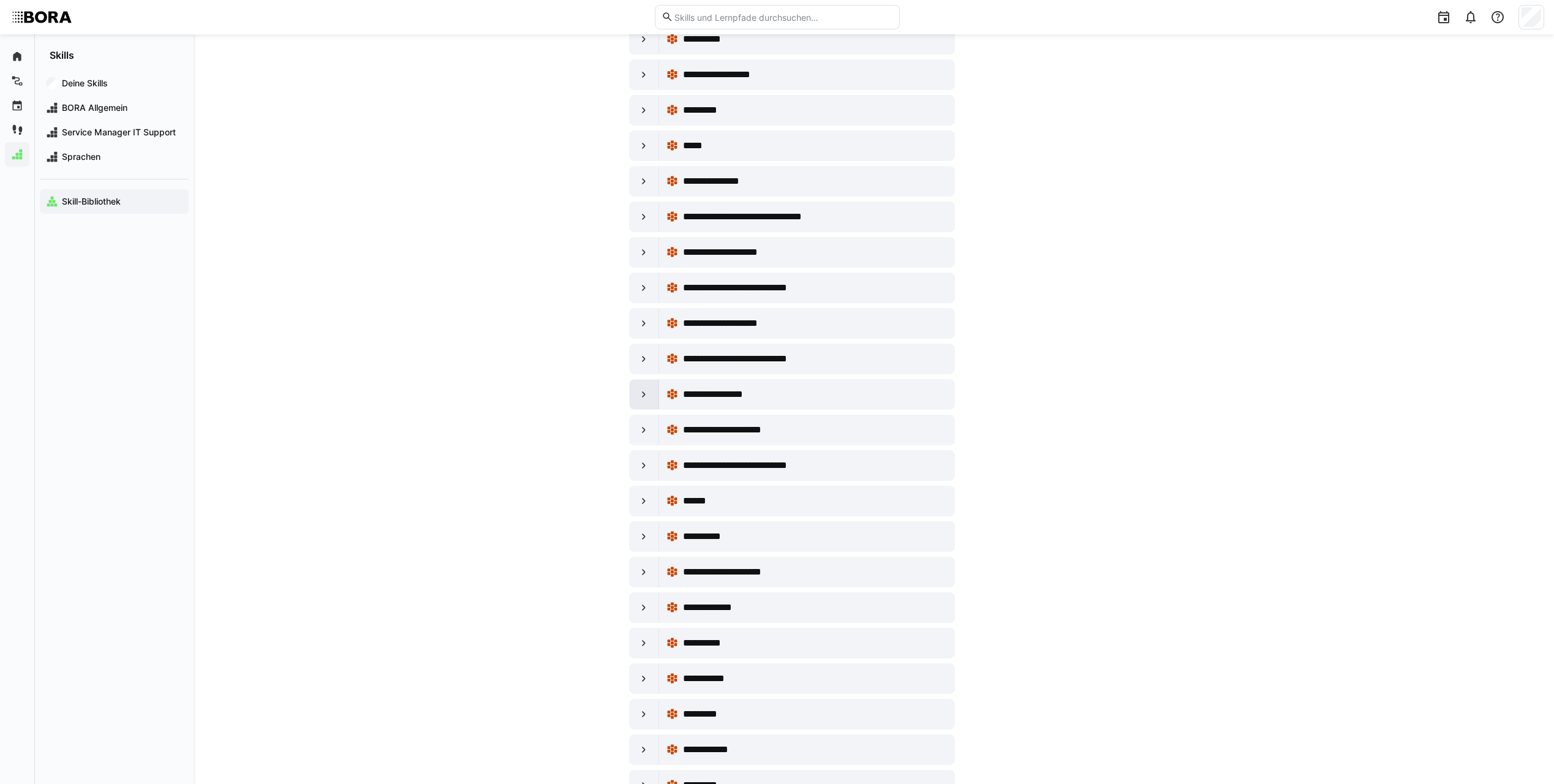click 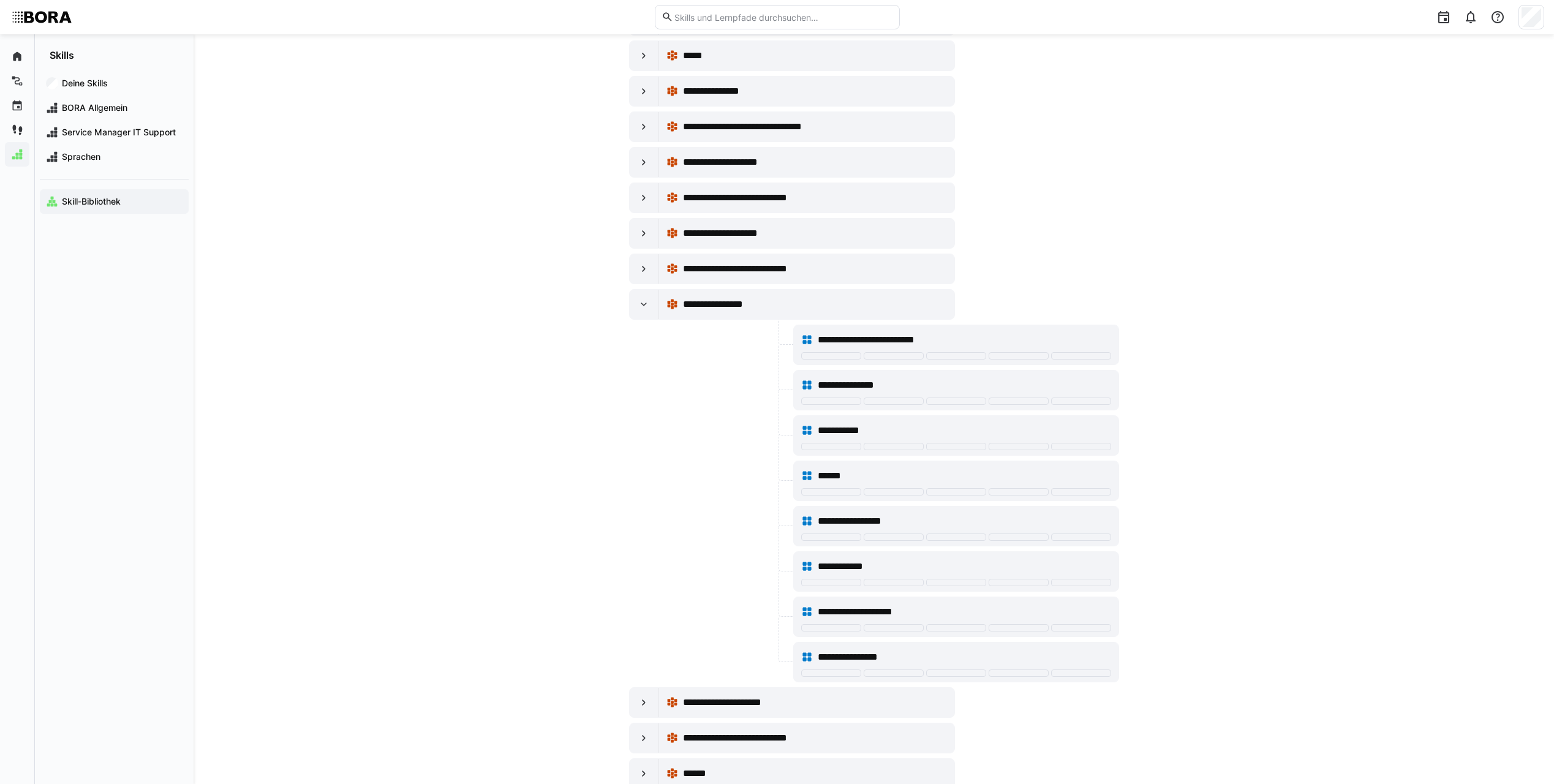 scroll, scrollTop: 3859, scrollLeft: 0, axis: vertical 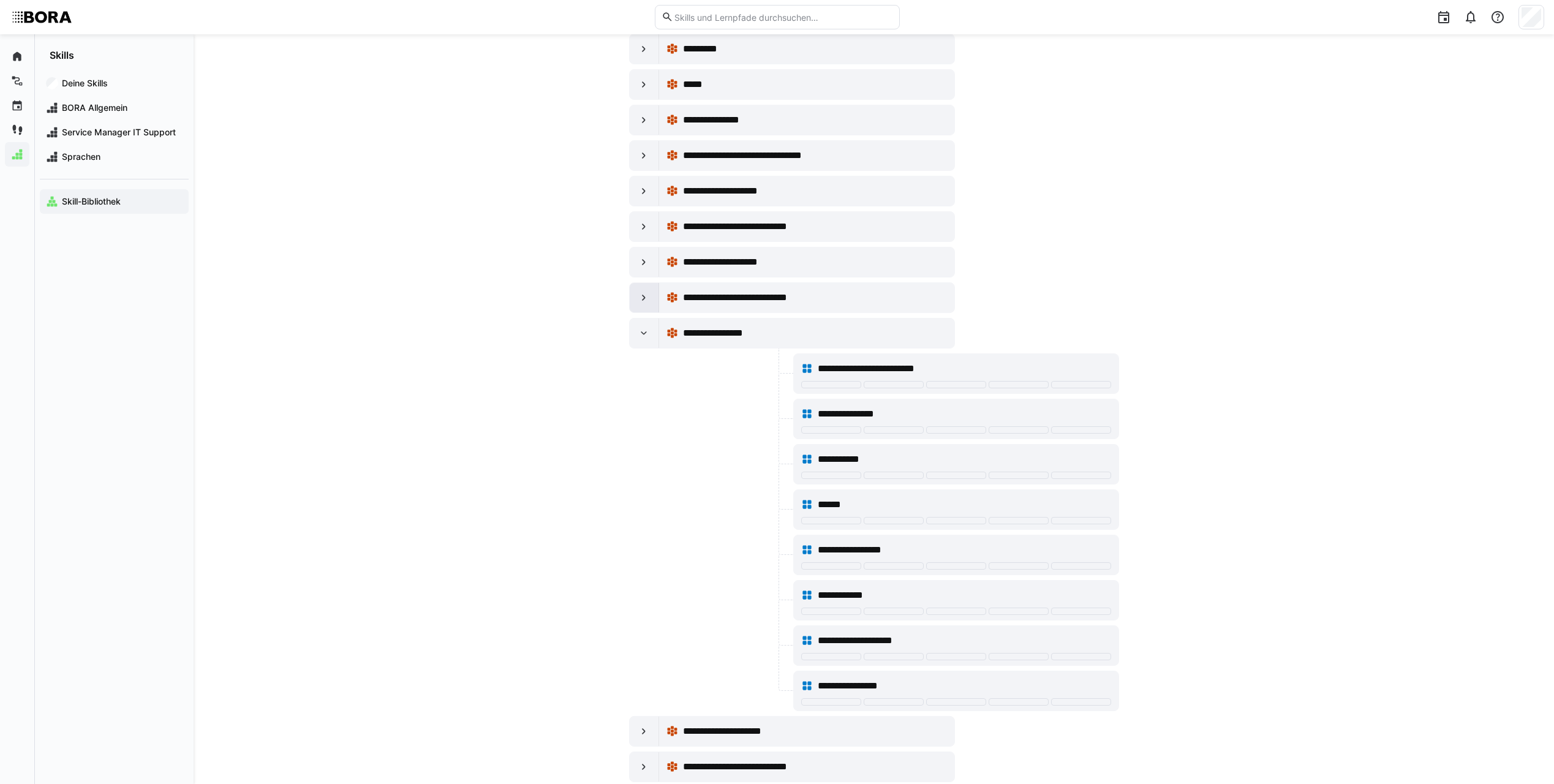 drag, startPoint x: 658, startPoint y: 336, endPoint x: 658, endPoint y: 312, distance: 24 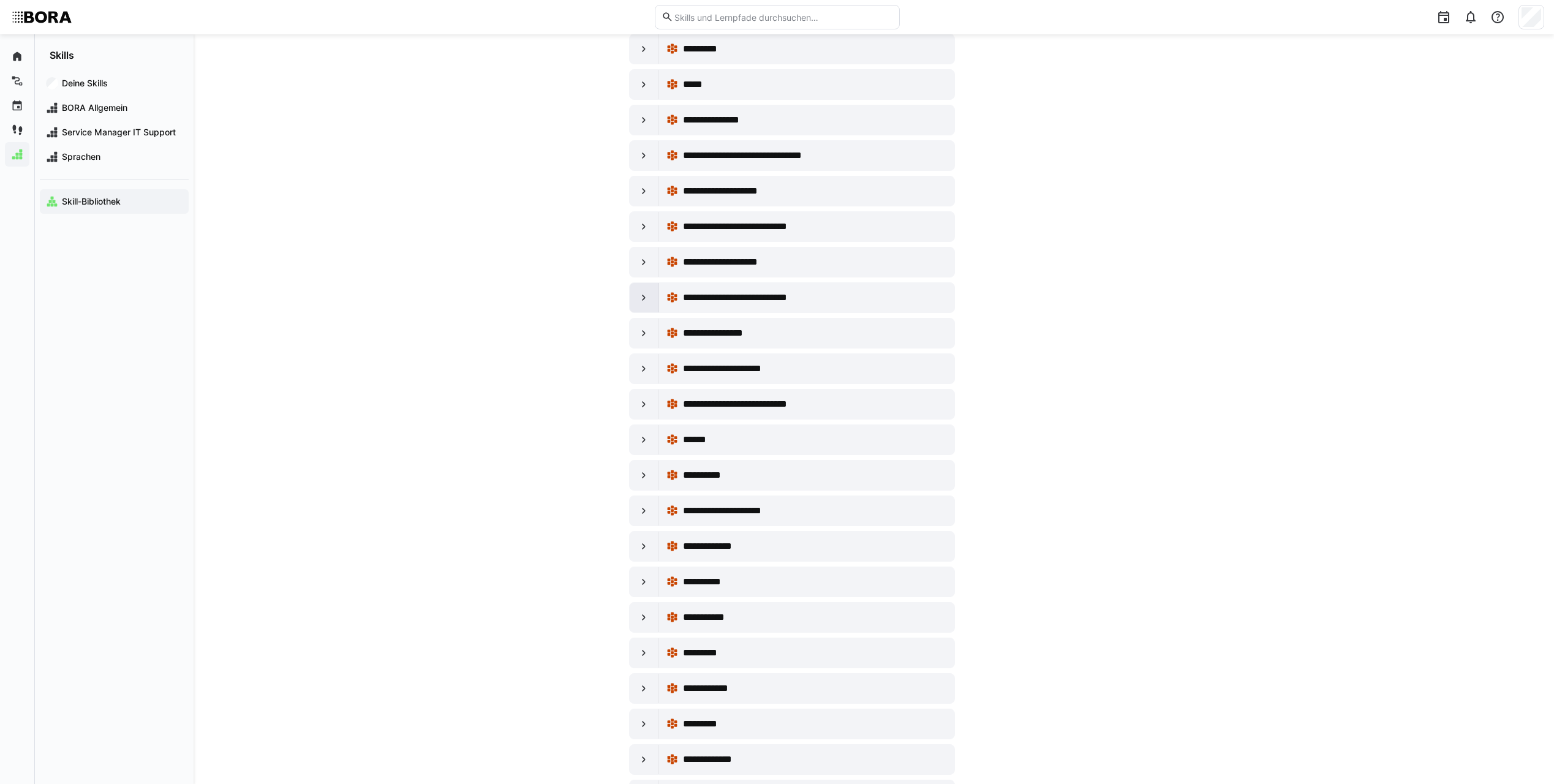 click 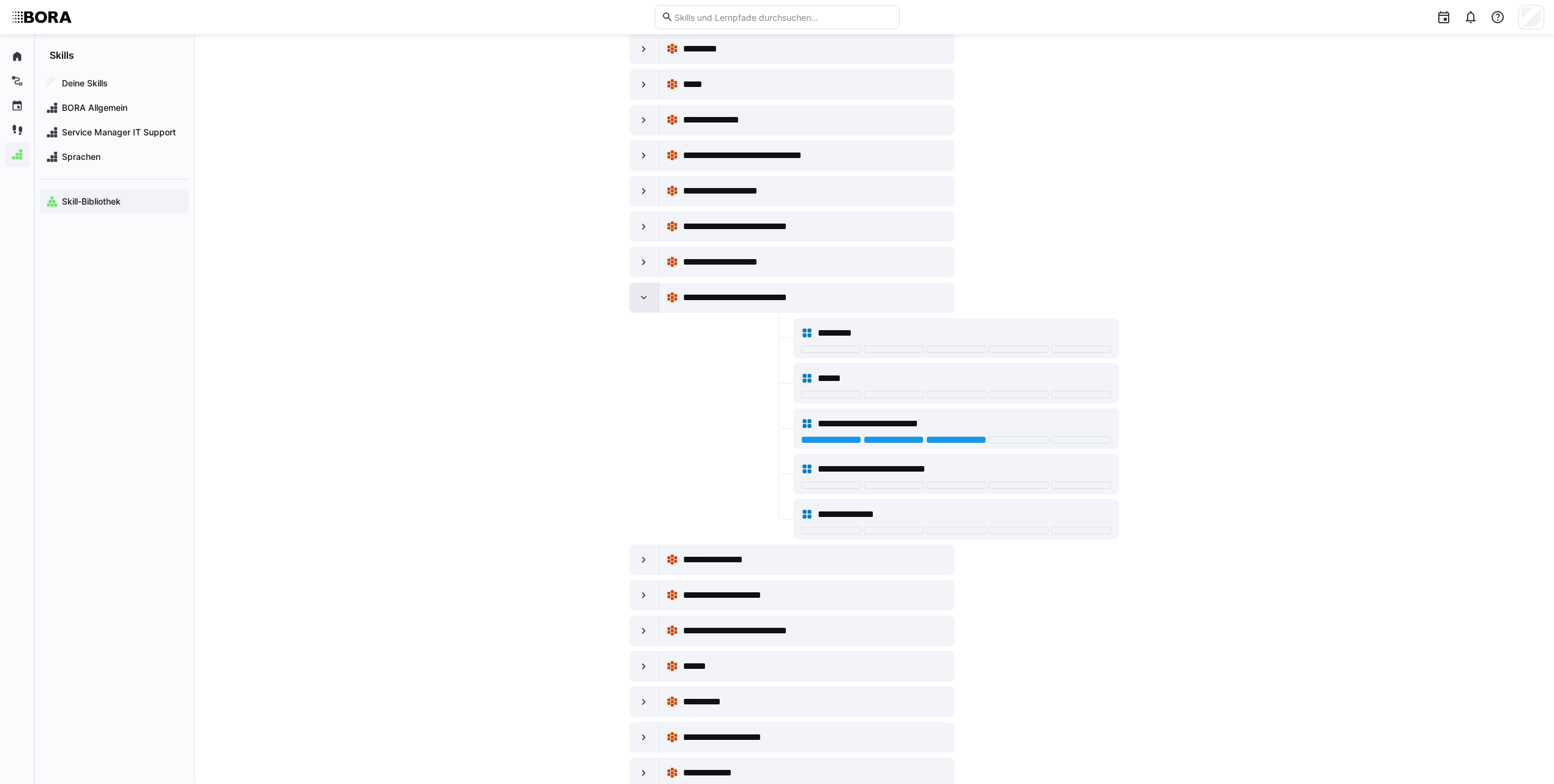 click 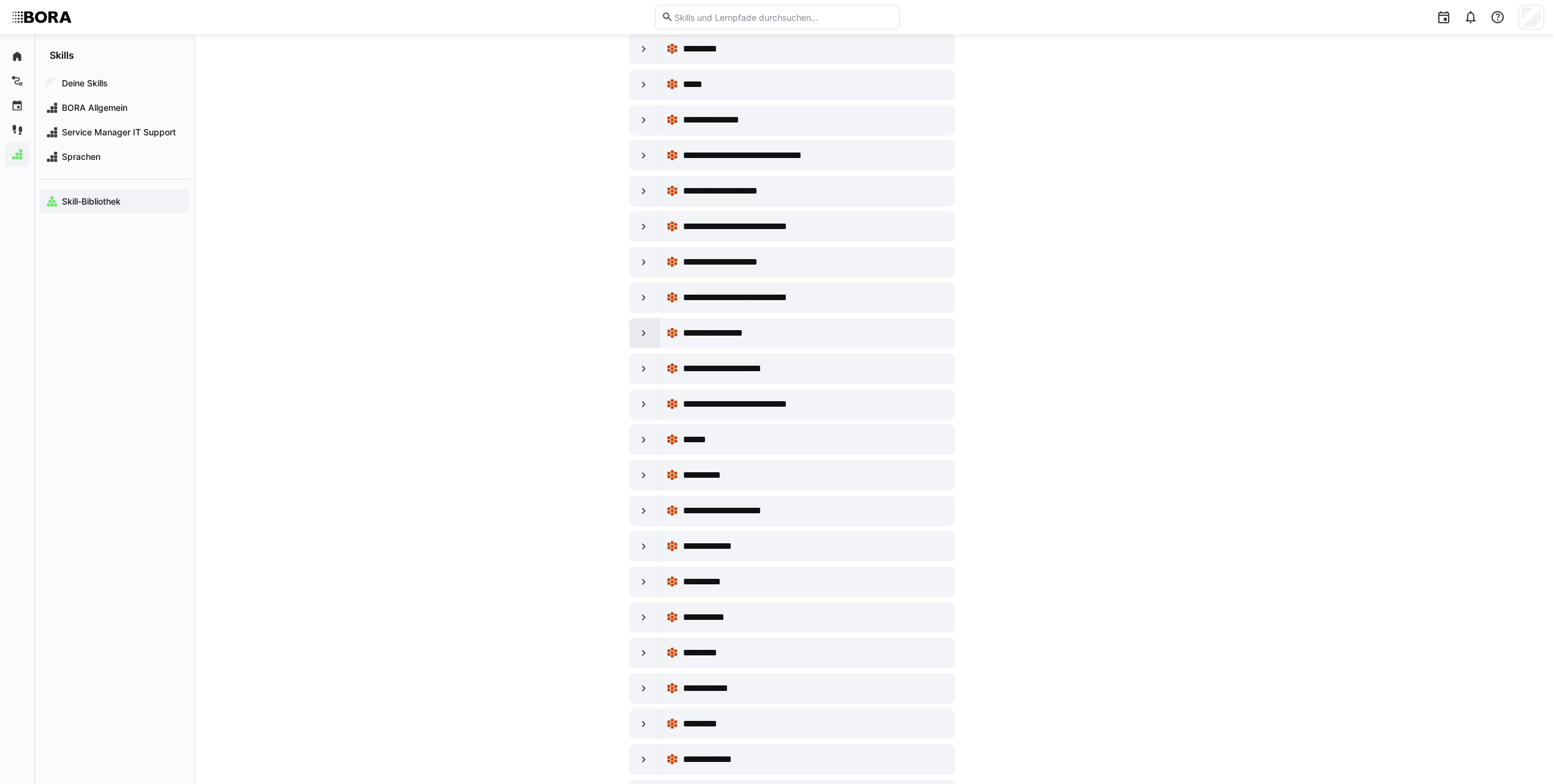click 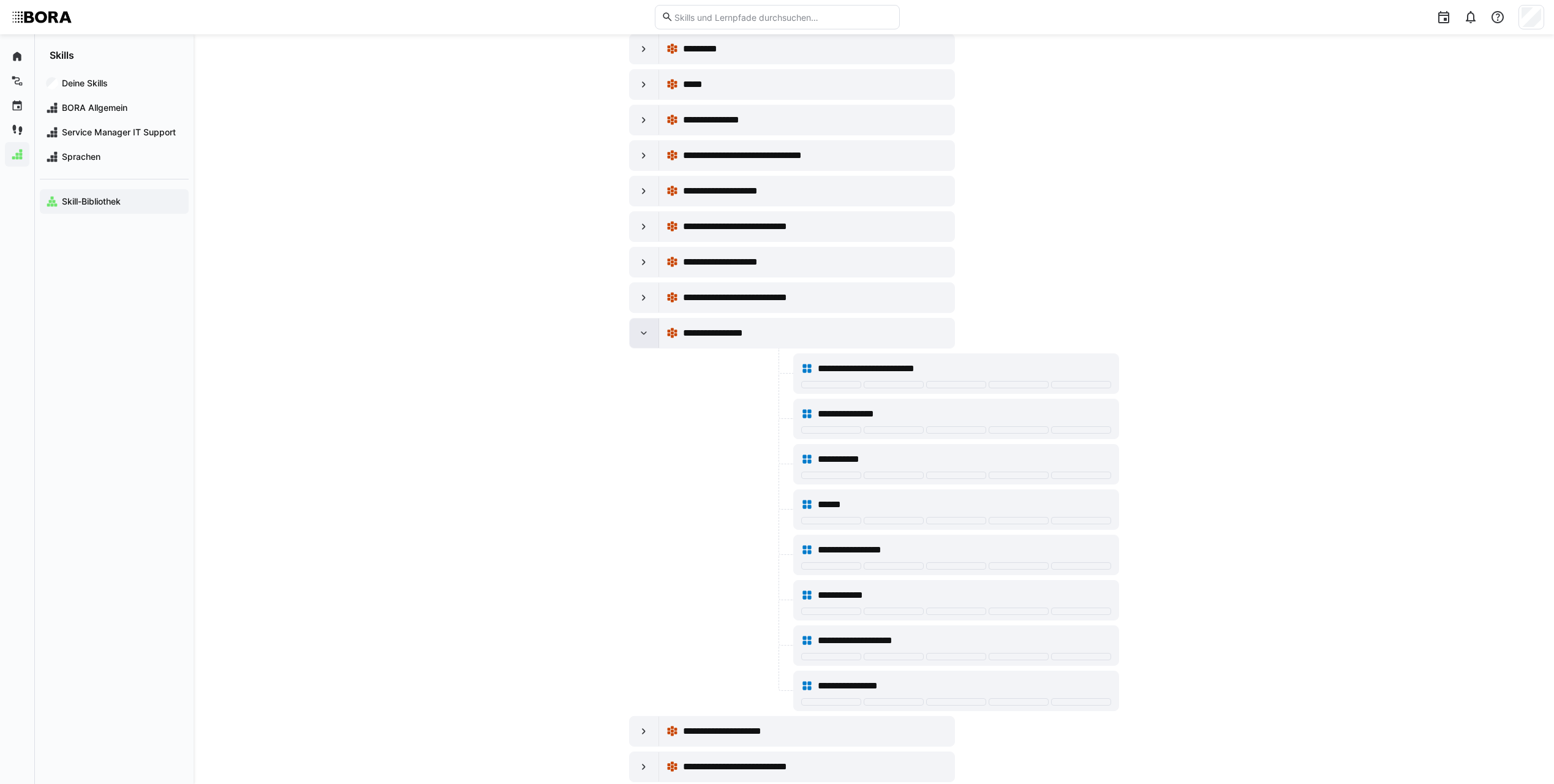 click 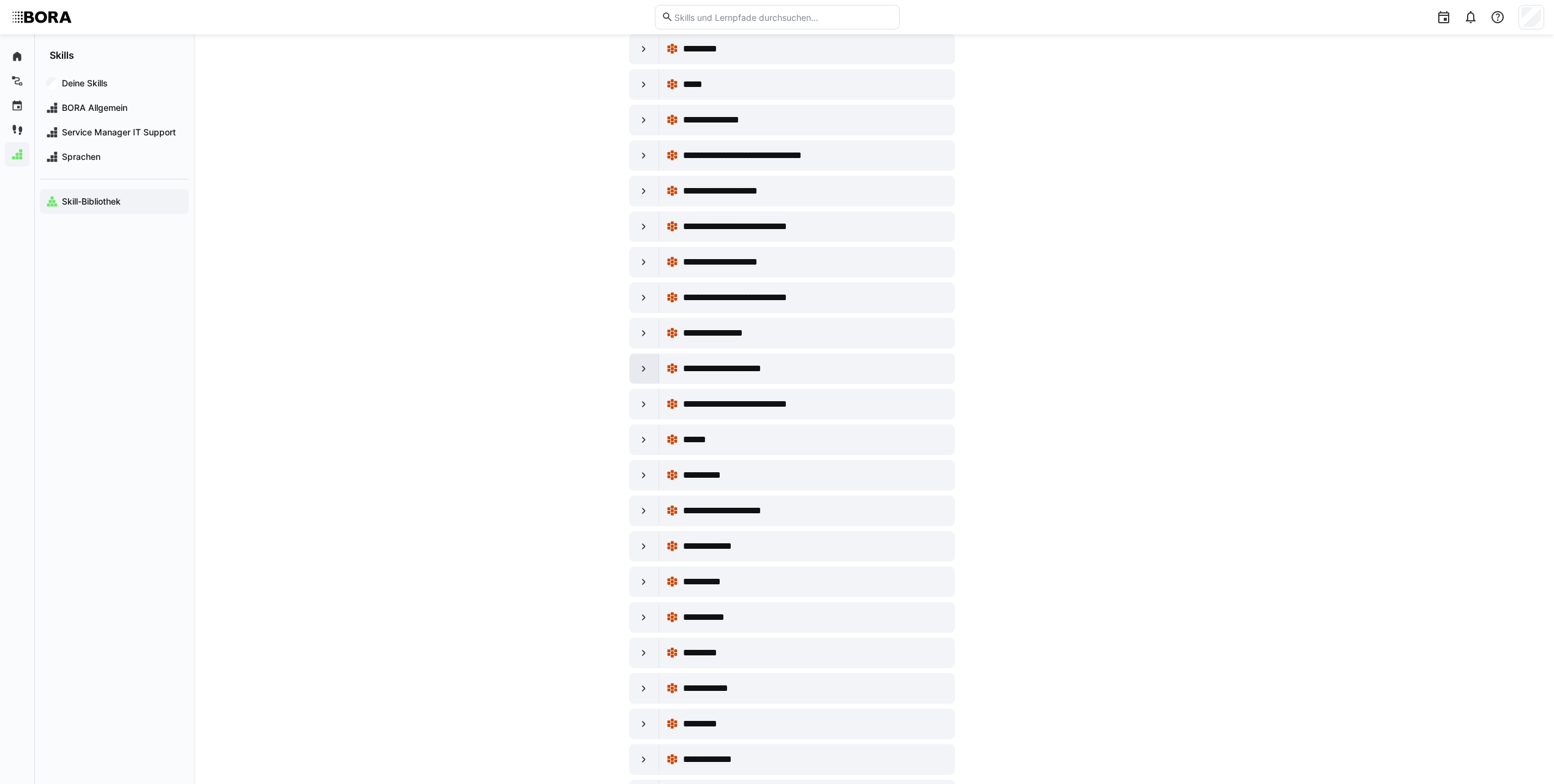 click 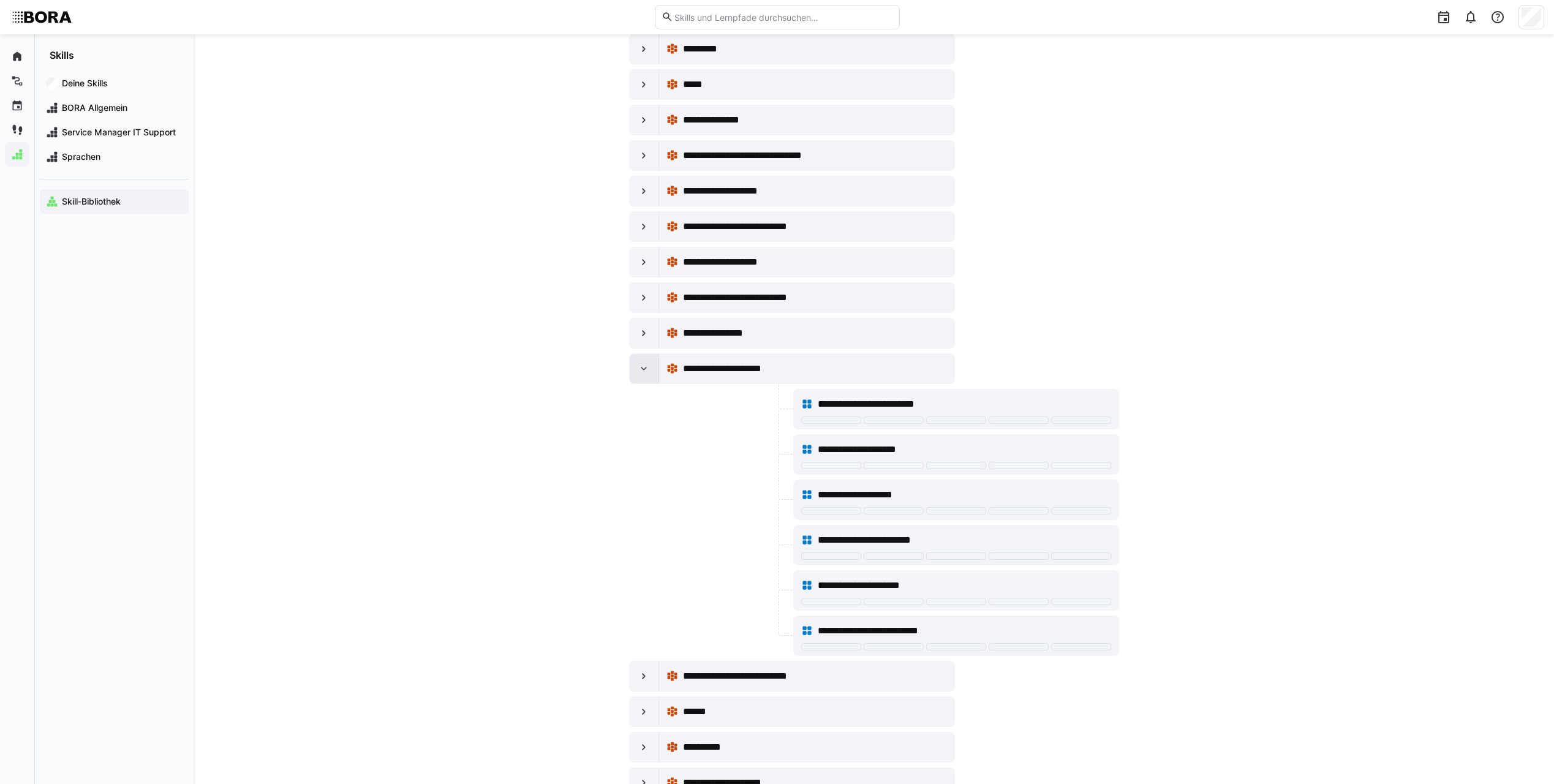 click 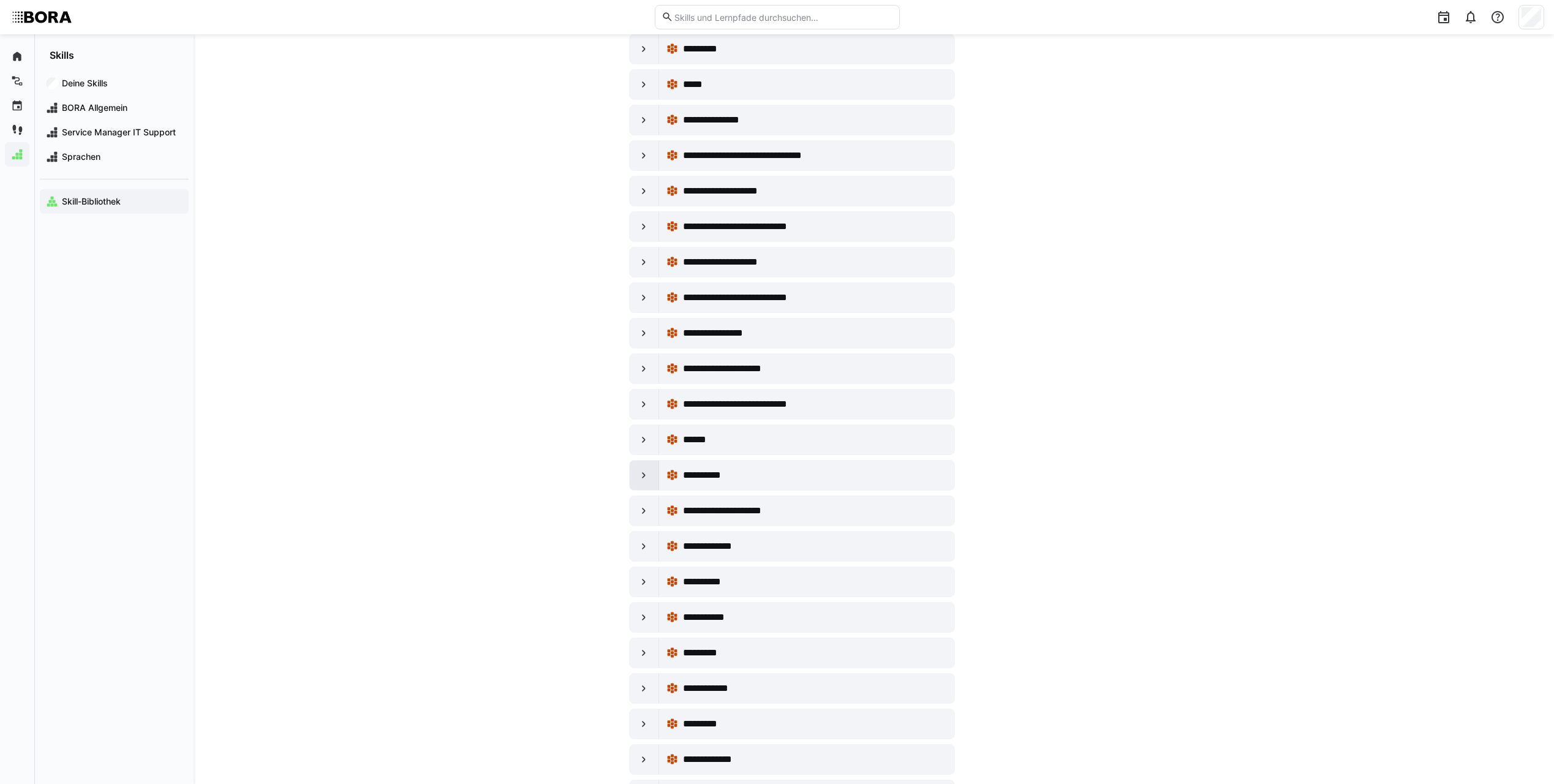 click 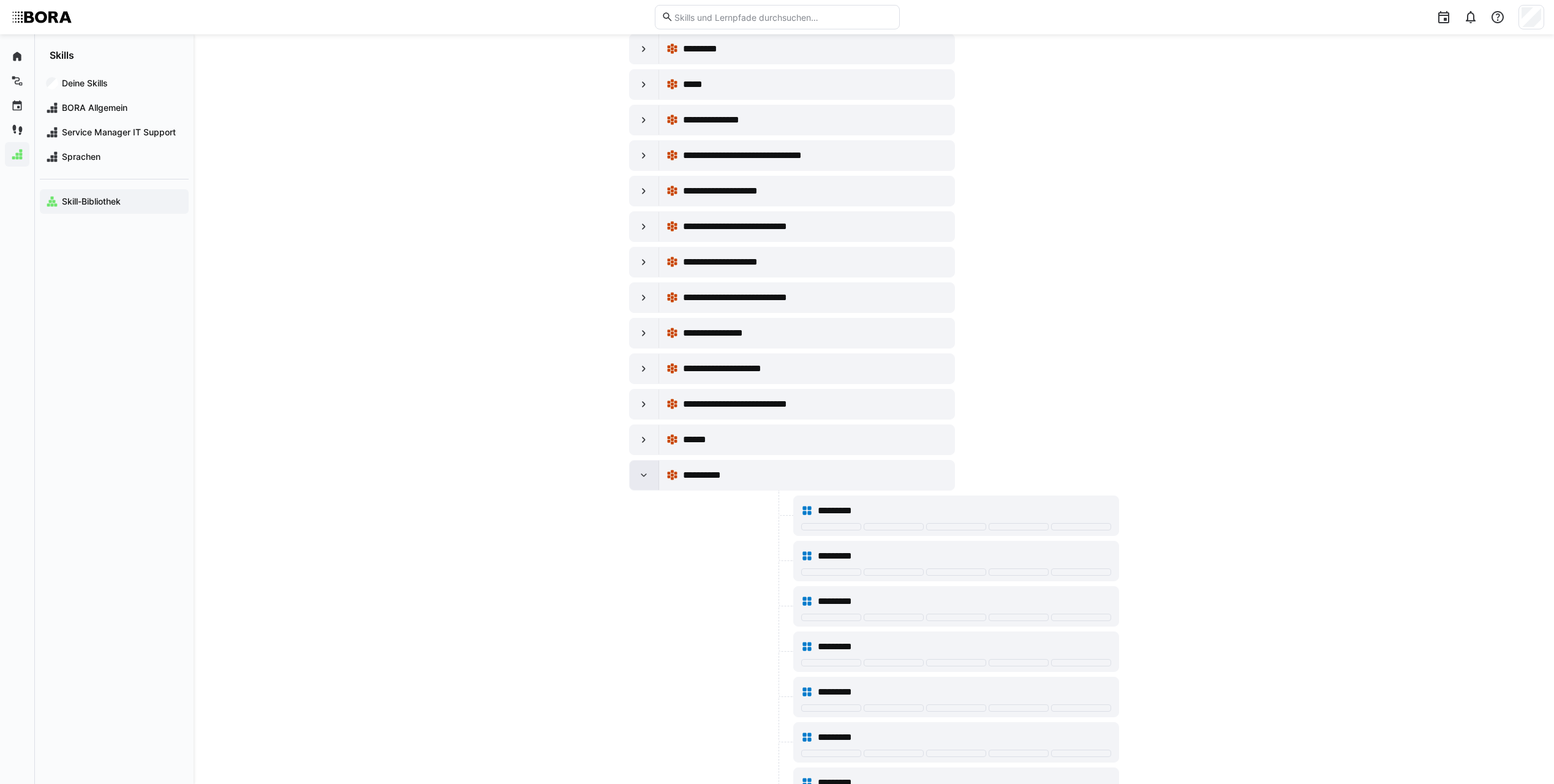 click 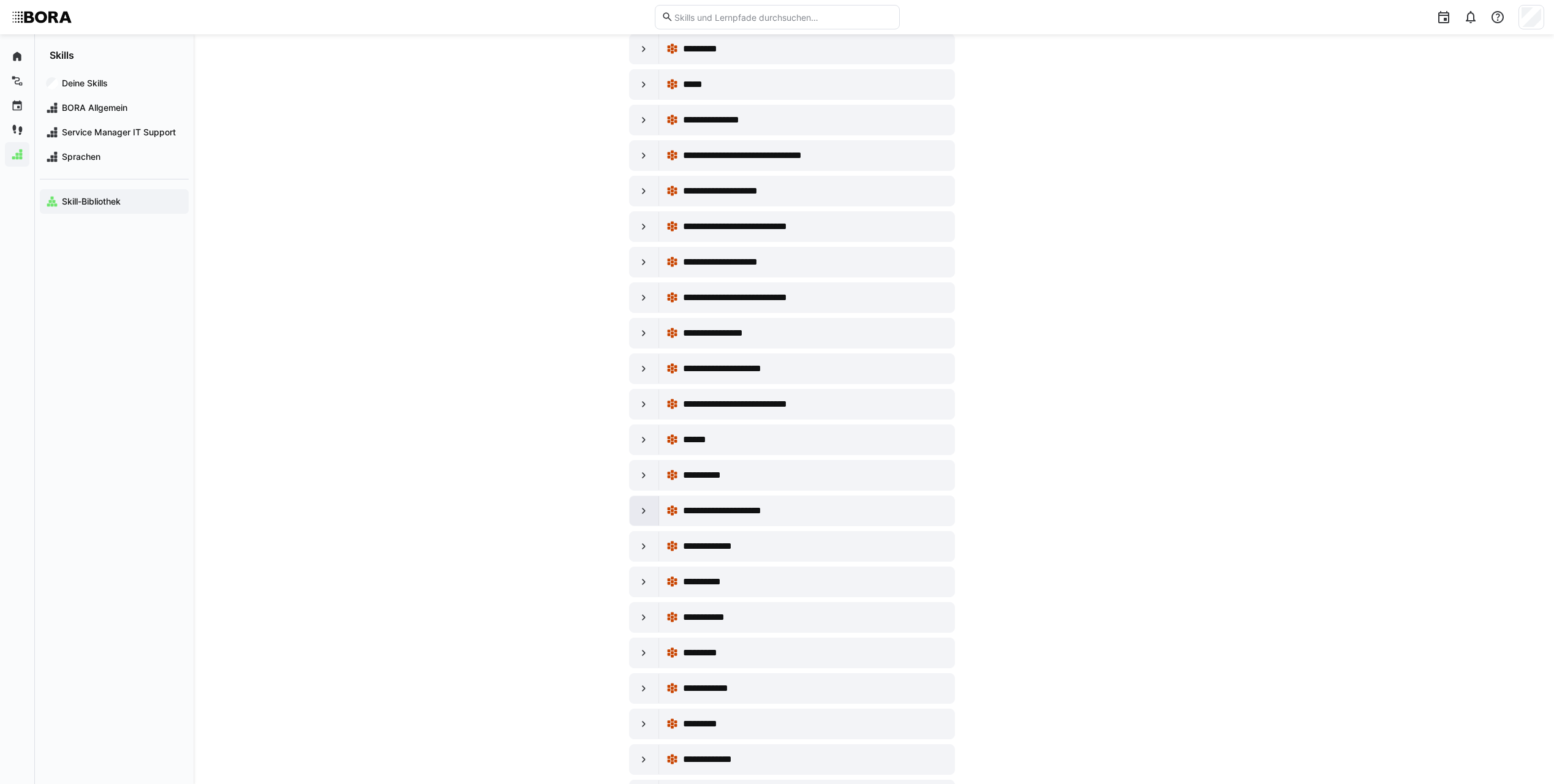 click 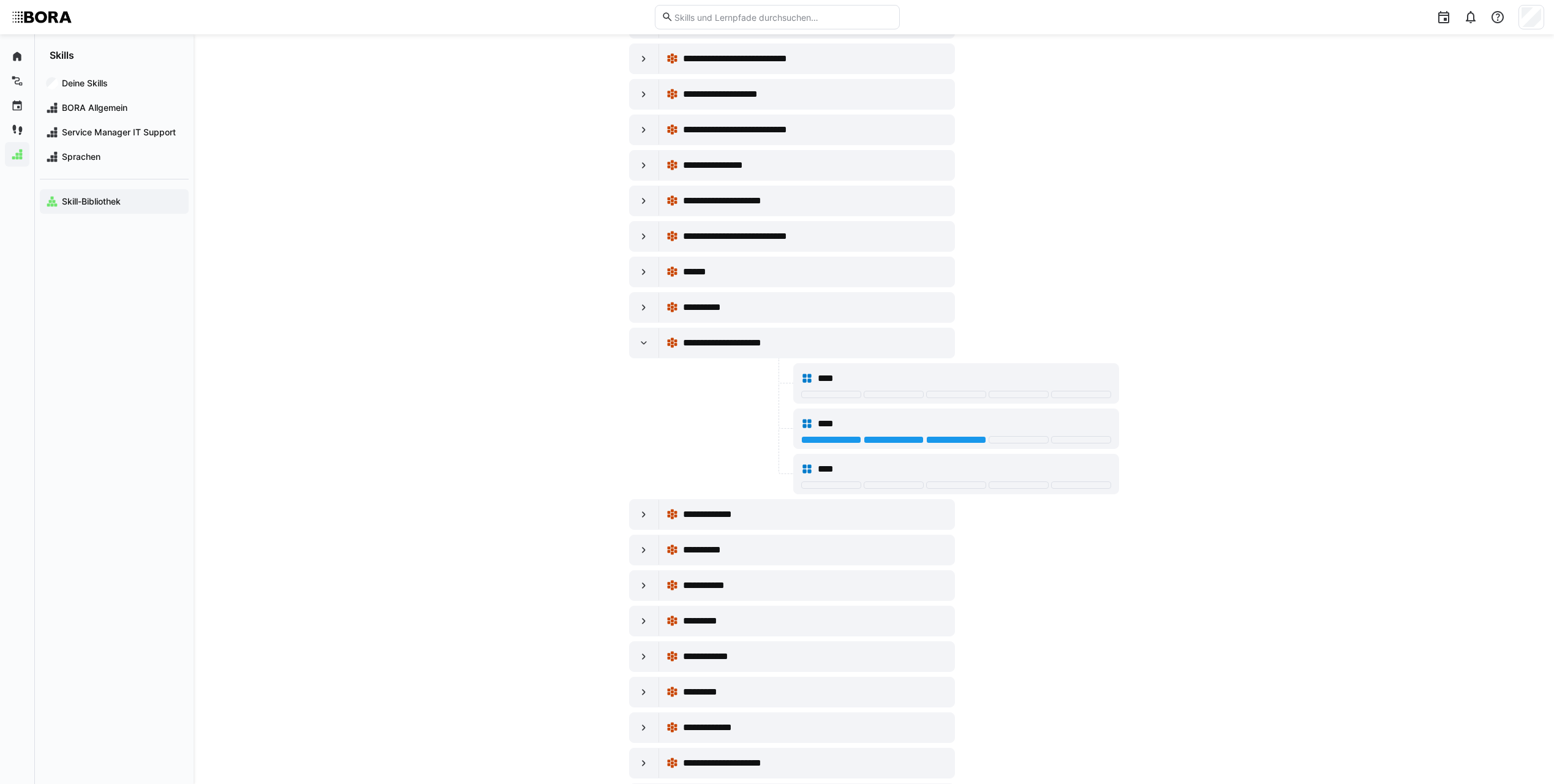 scroll, scrollTop: 4043, scrollLeft: 0, axis: vertical 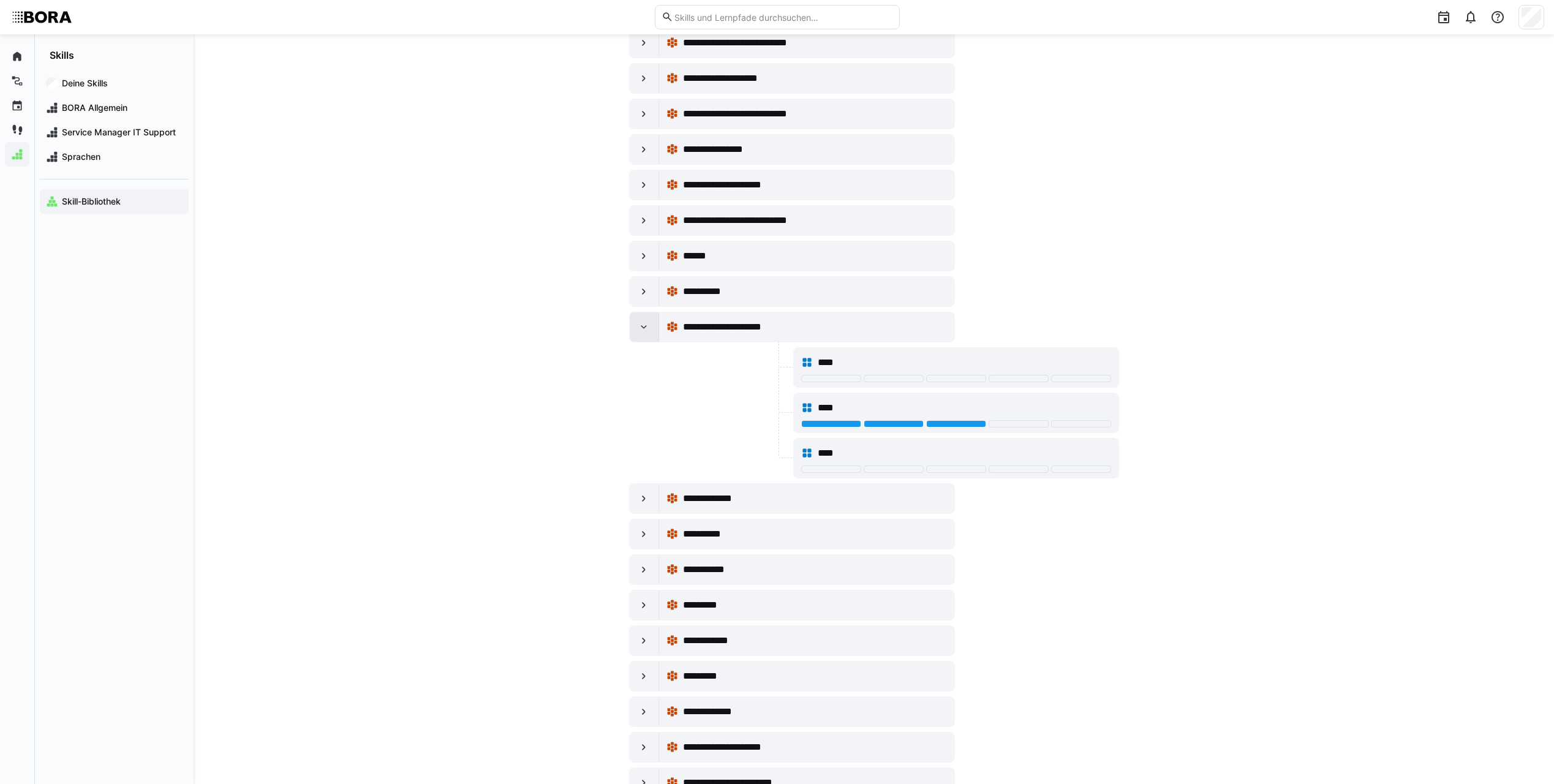 click 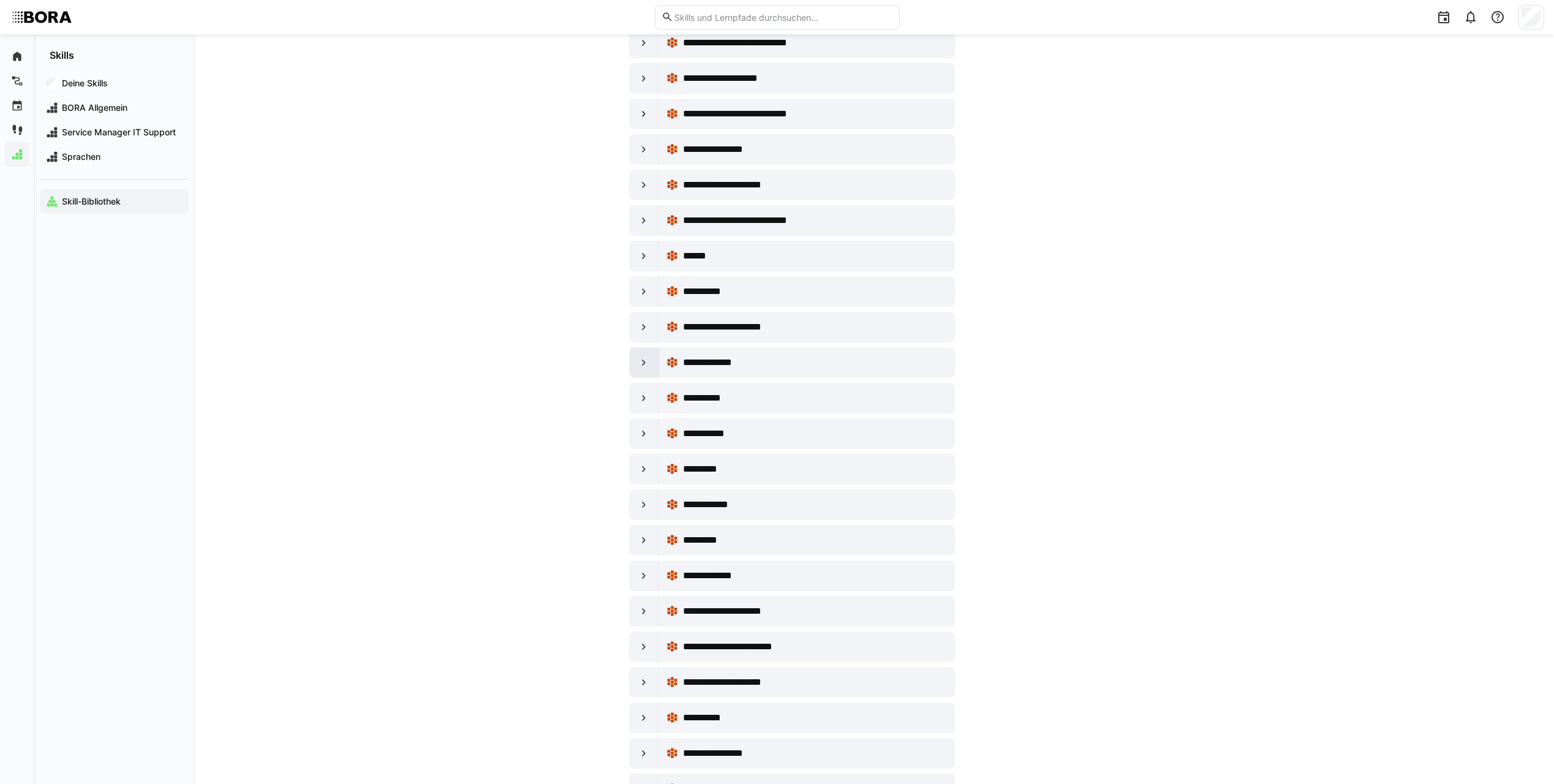 click 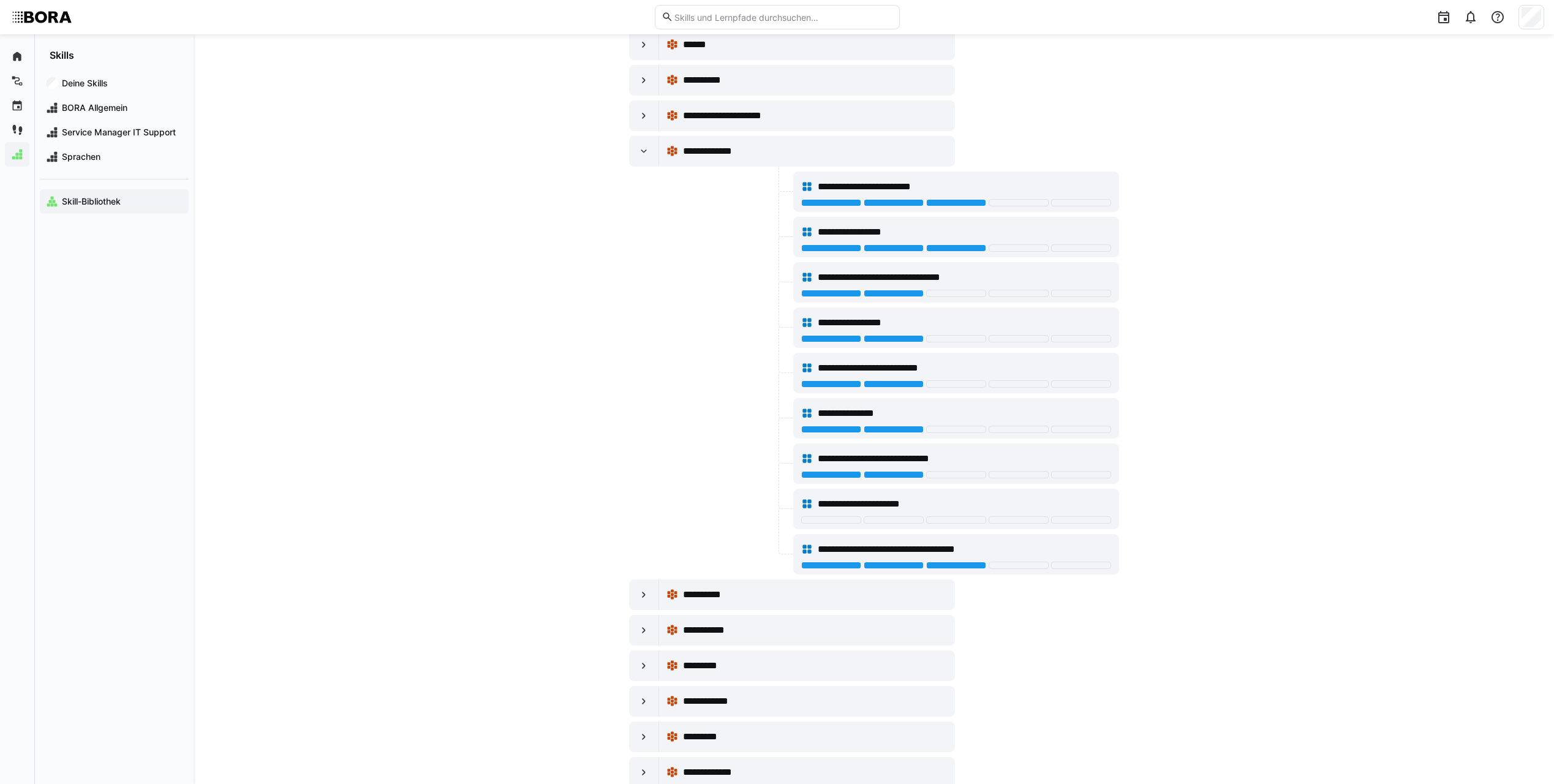 scroll, scrollTop: 4226, scrollLeft: 0, axis: vertical 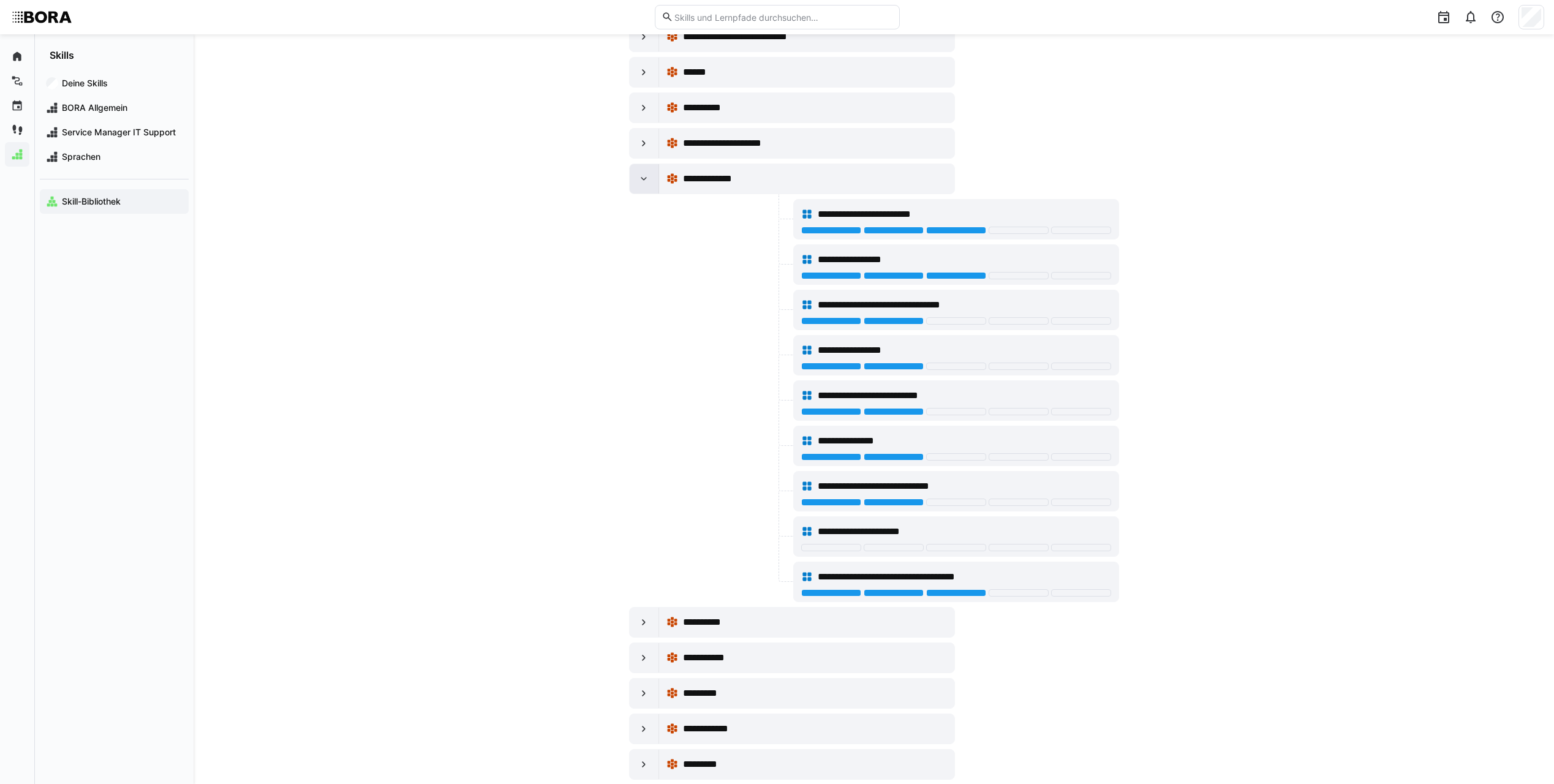 click 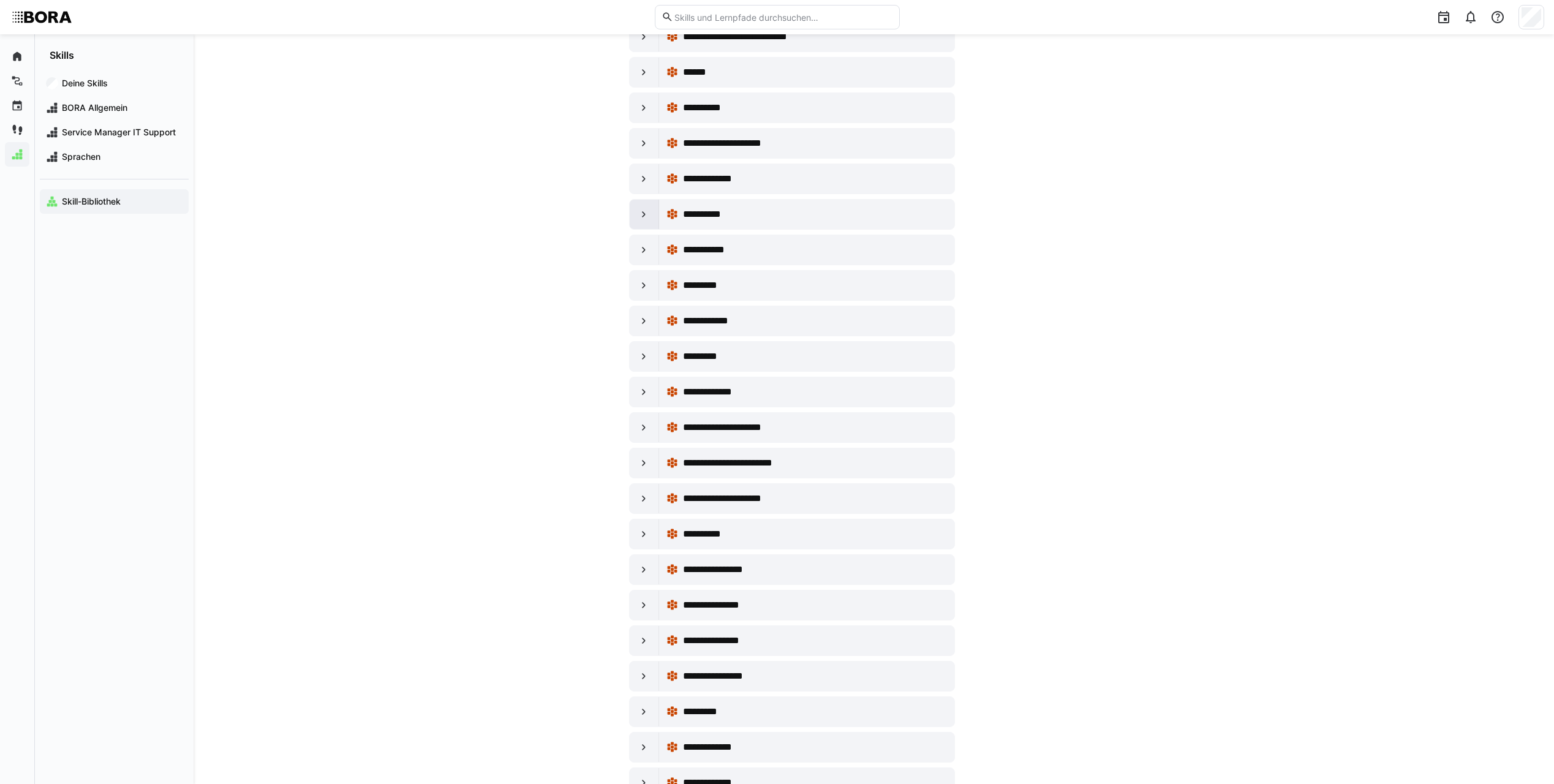 click 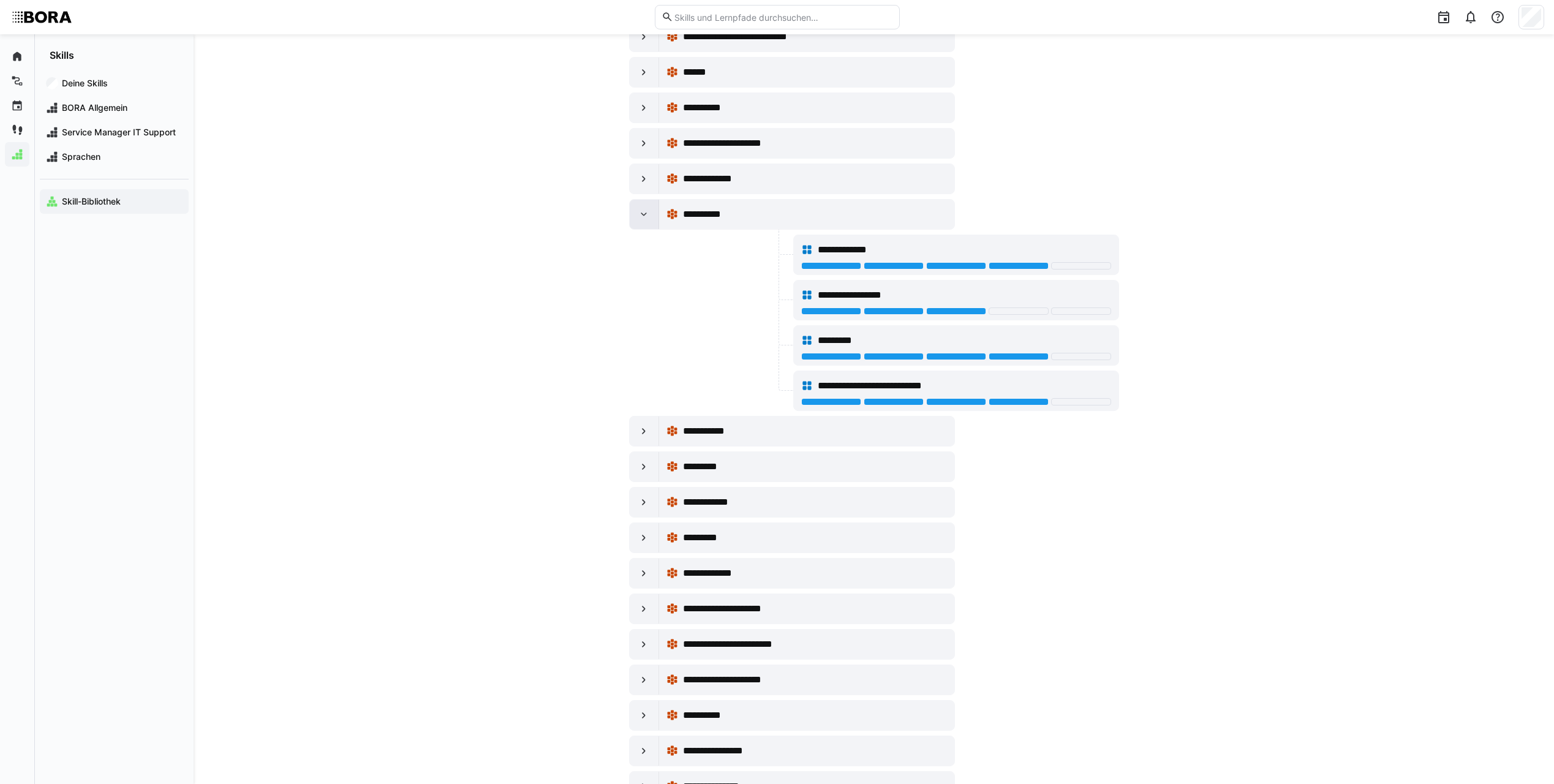 click 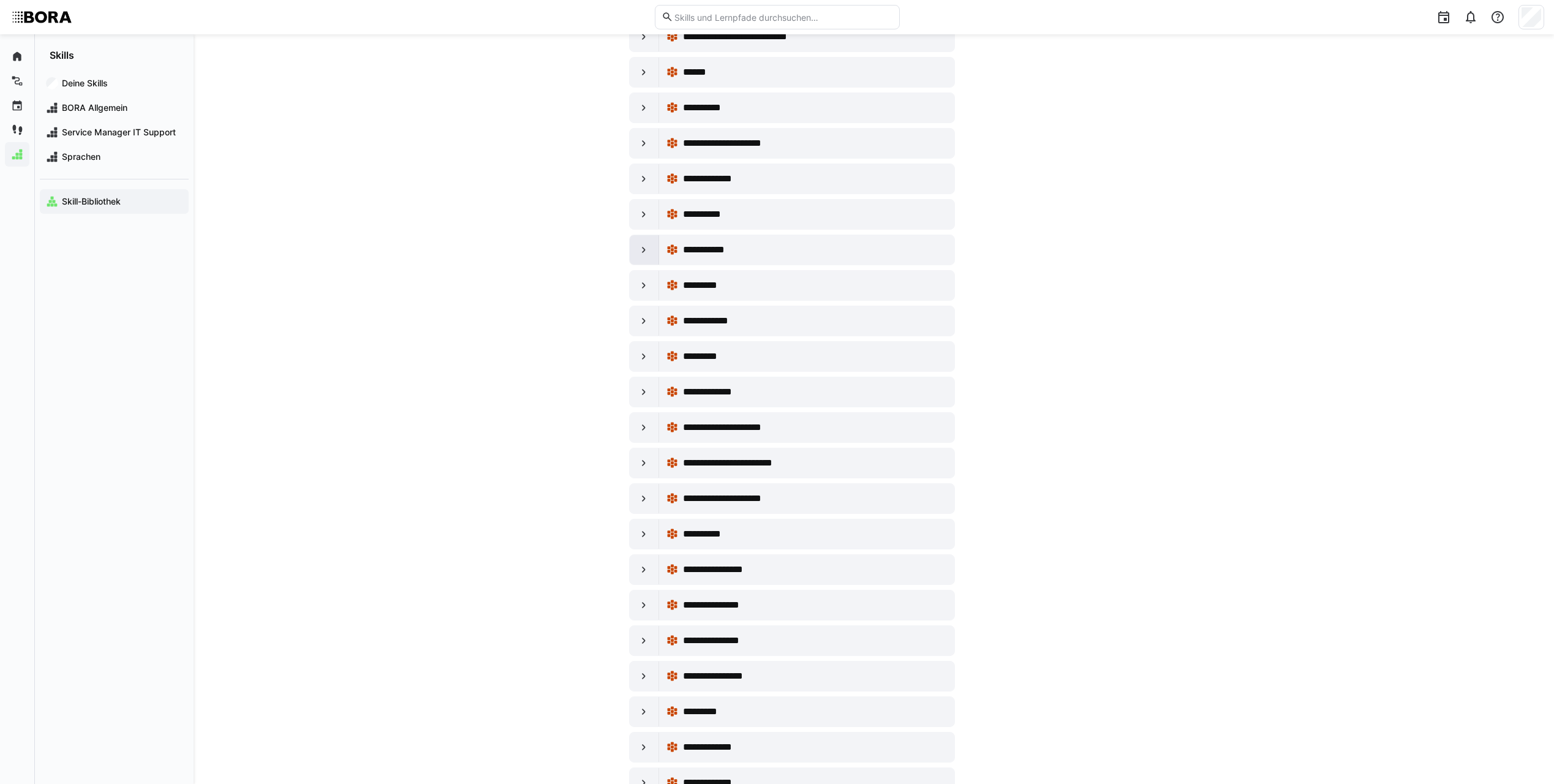 click 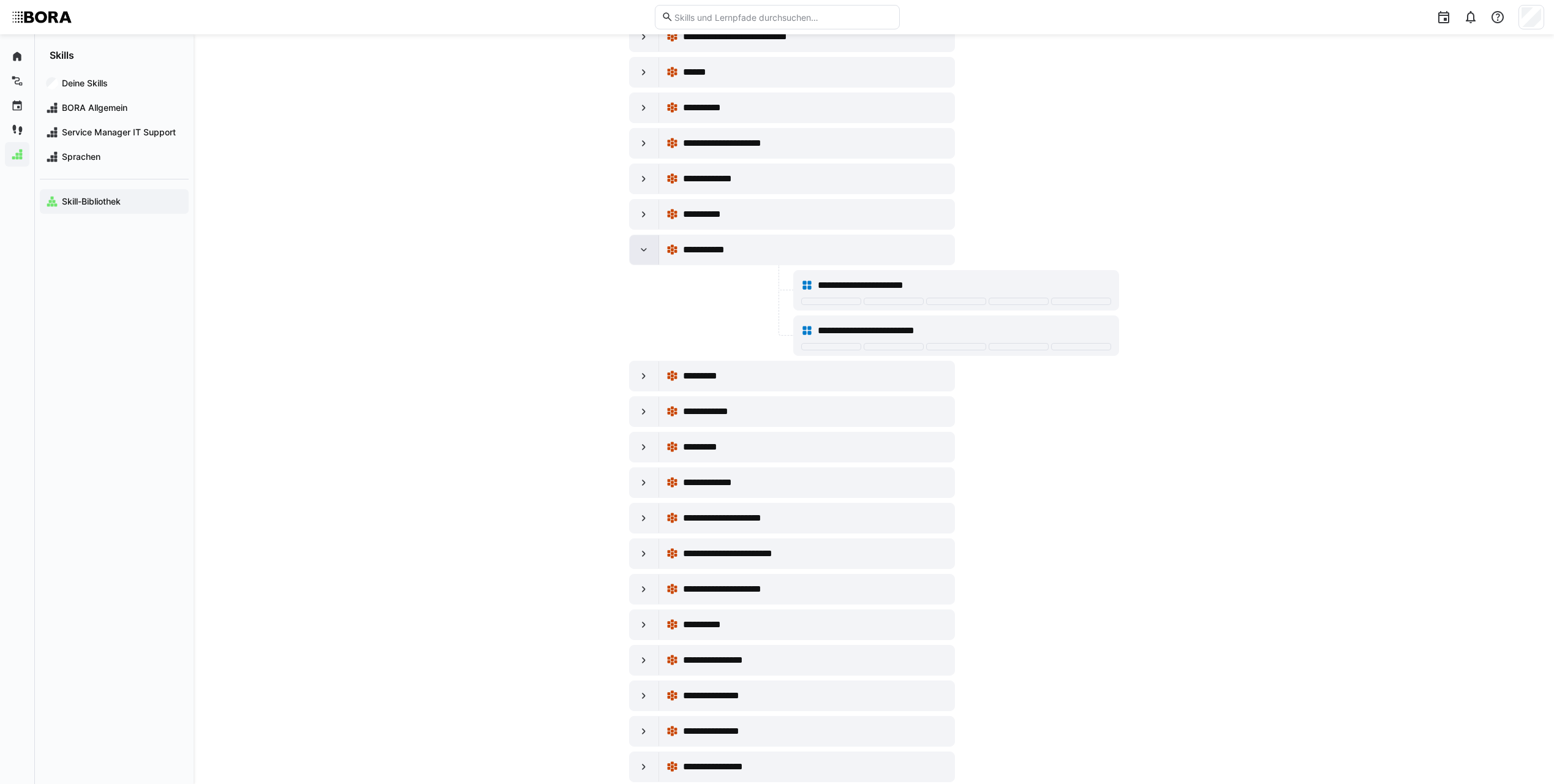 click 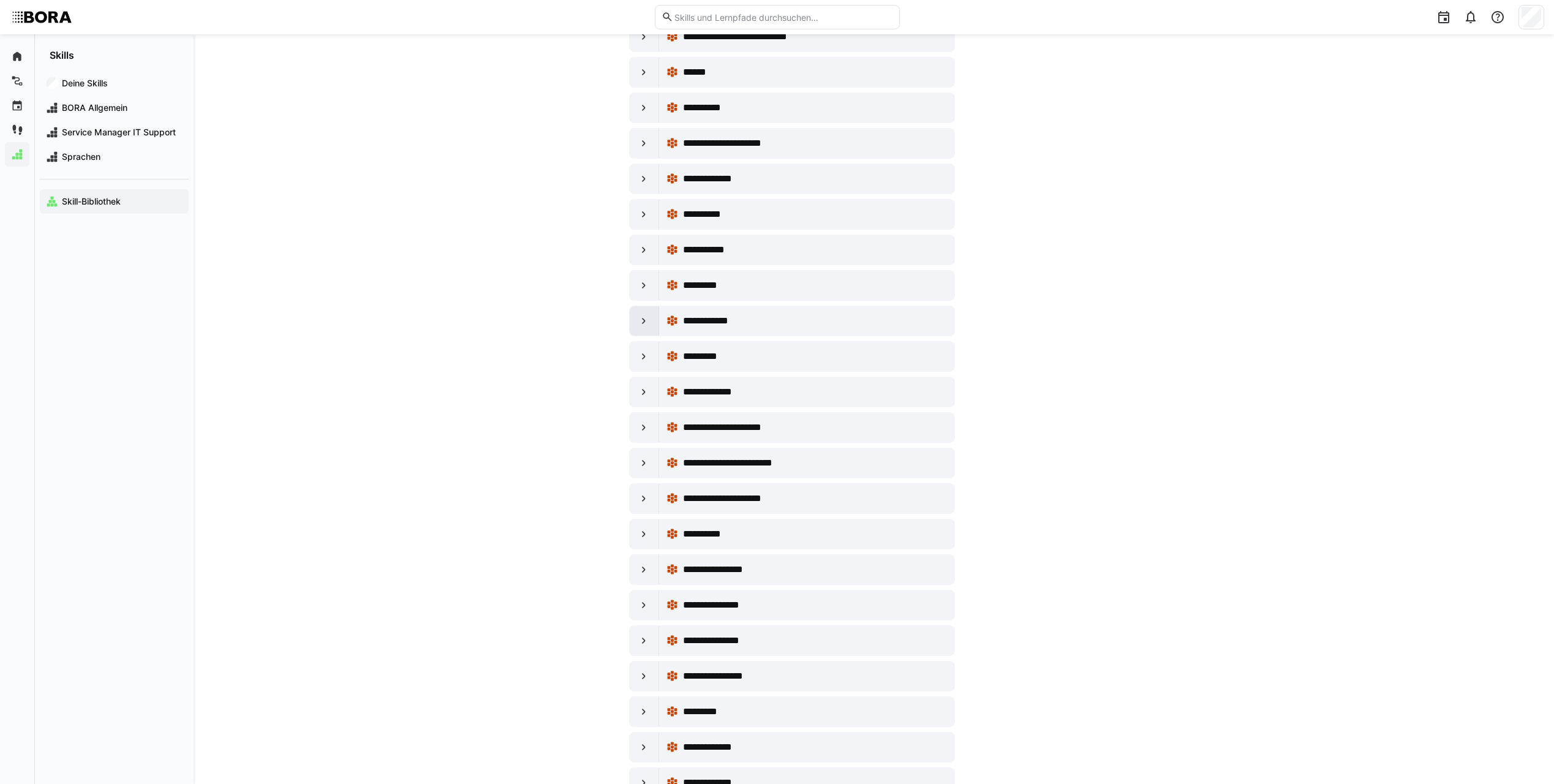 click 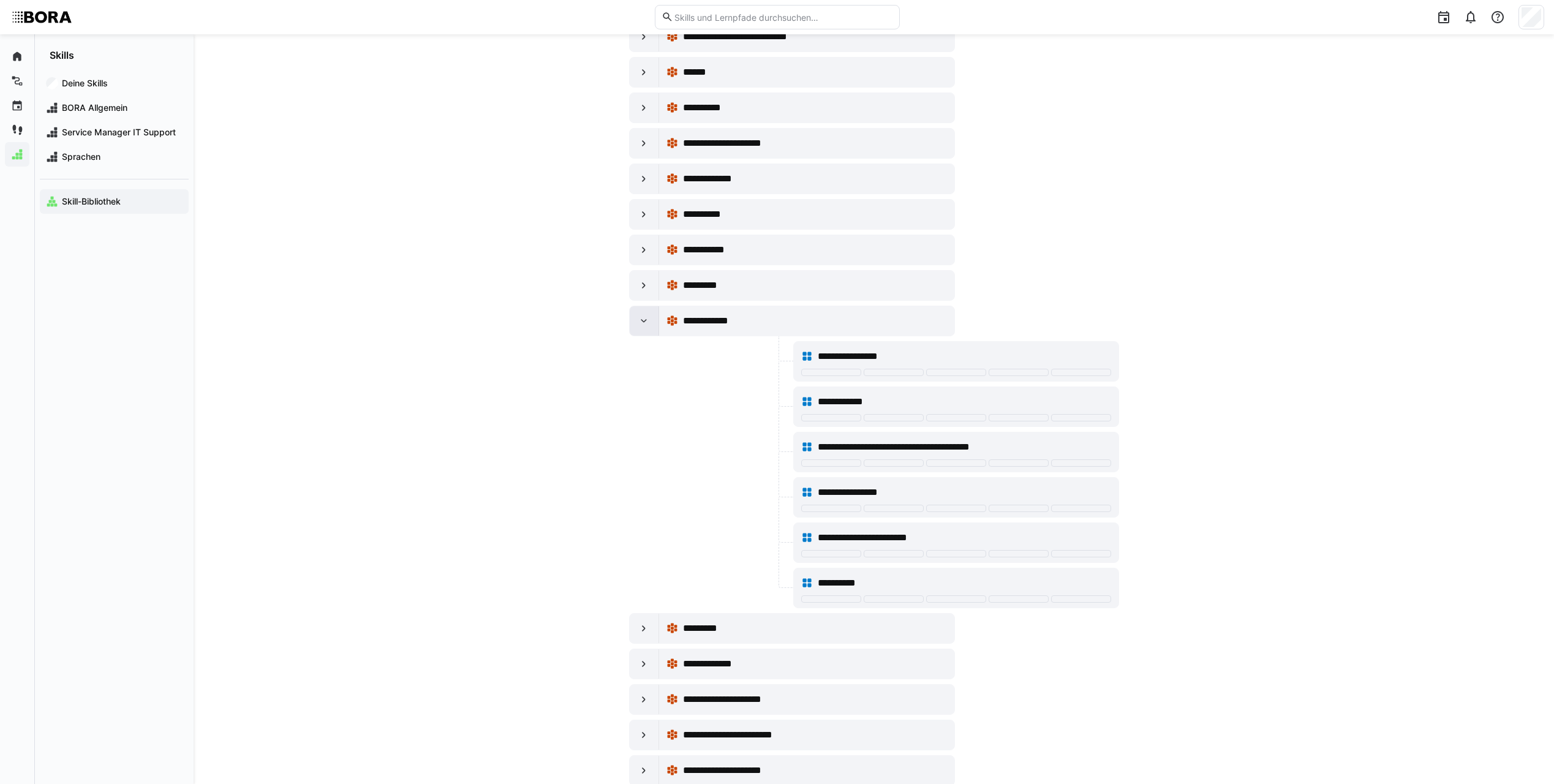 click 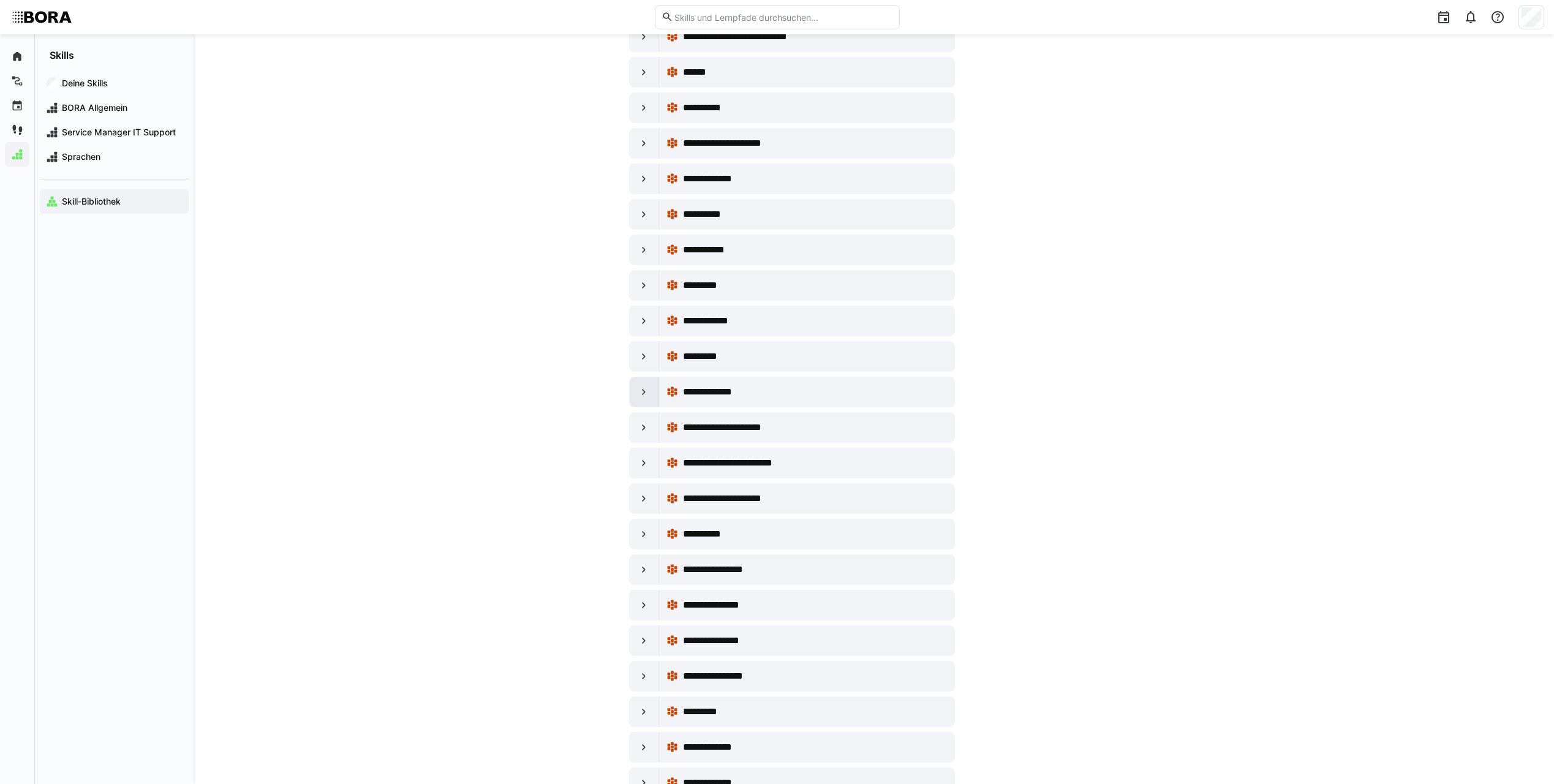 click 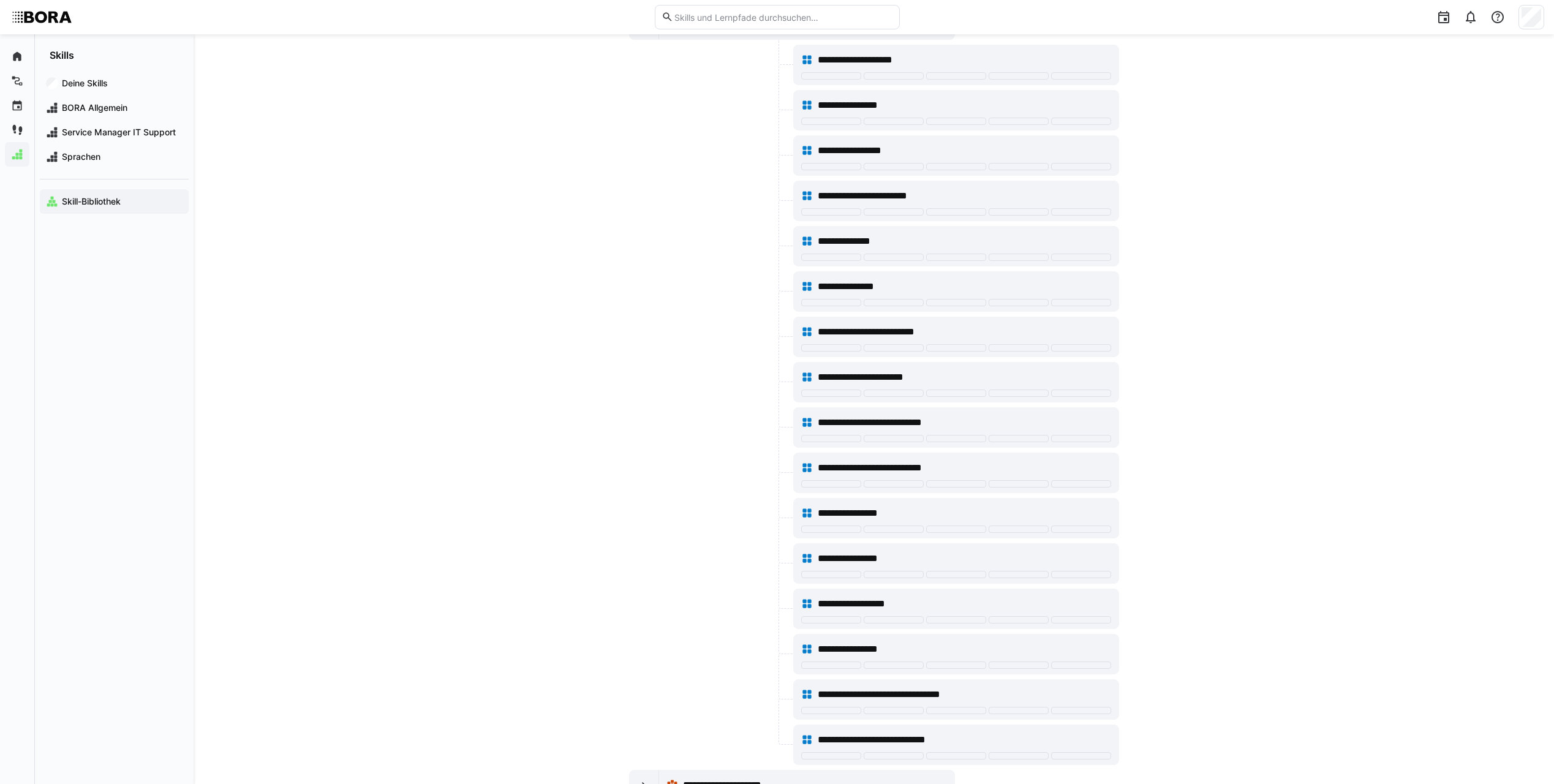scroll, scrollTop: 4532, scrollLeft: 0, axis: vertical 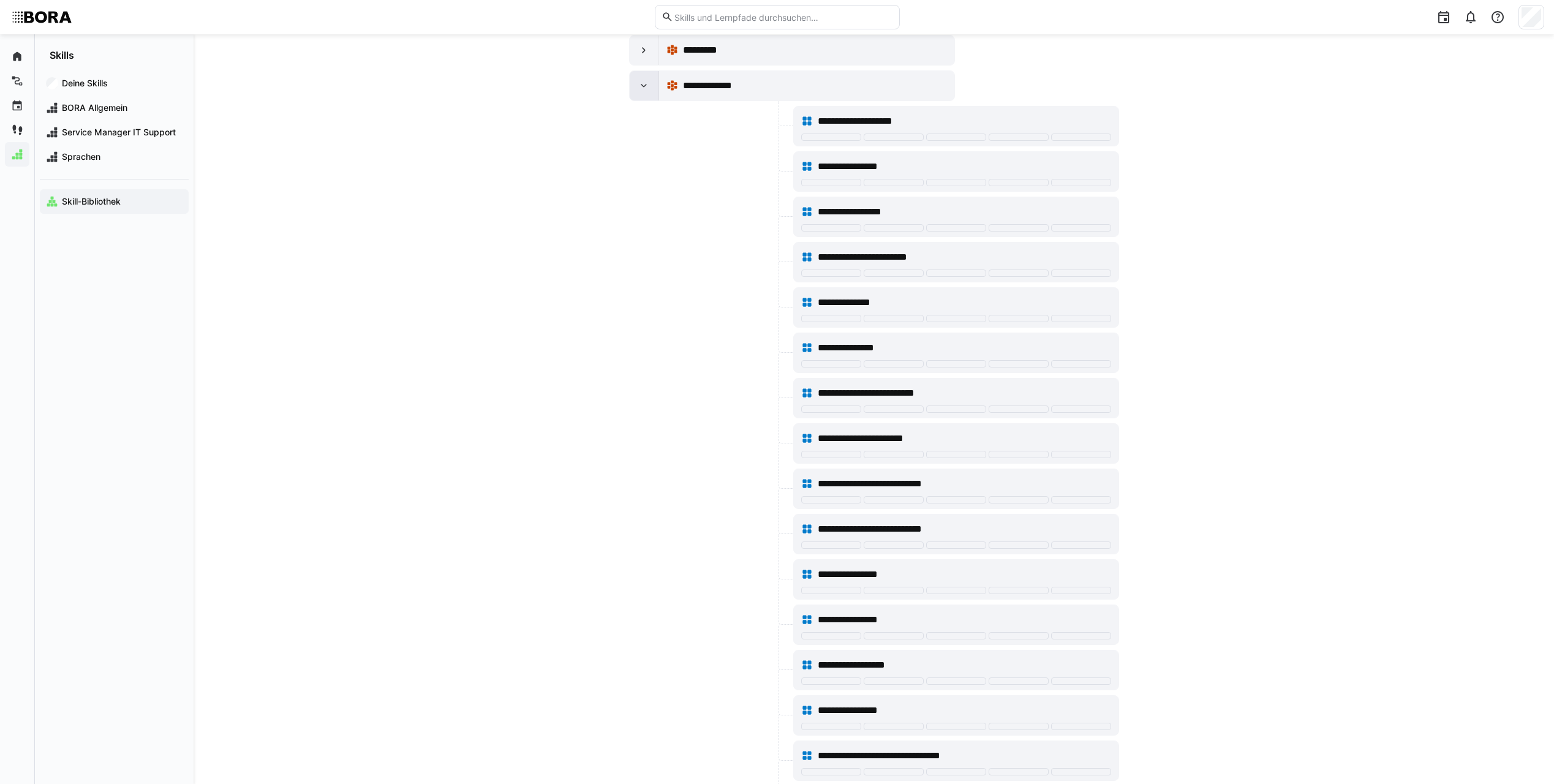 click 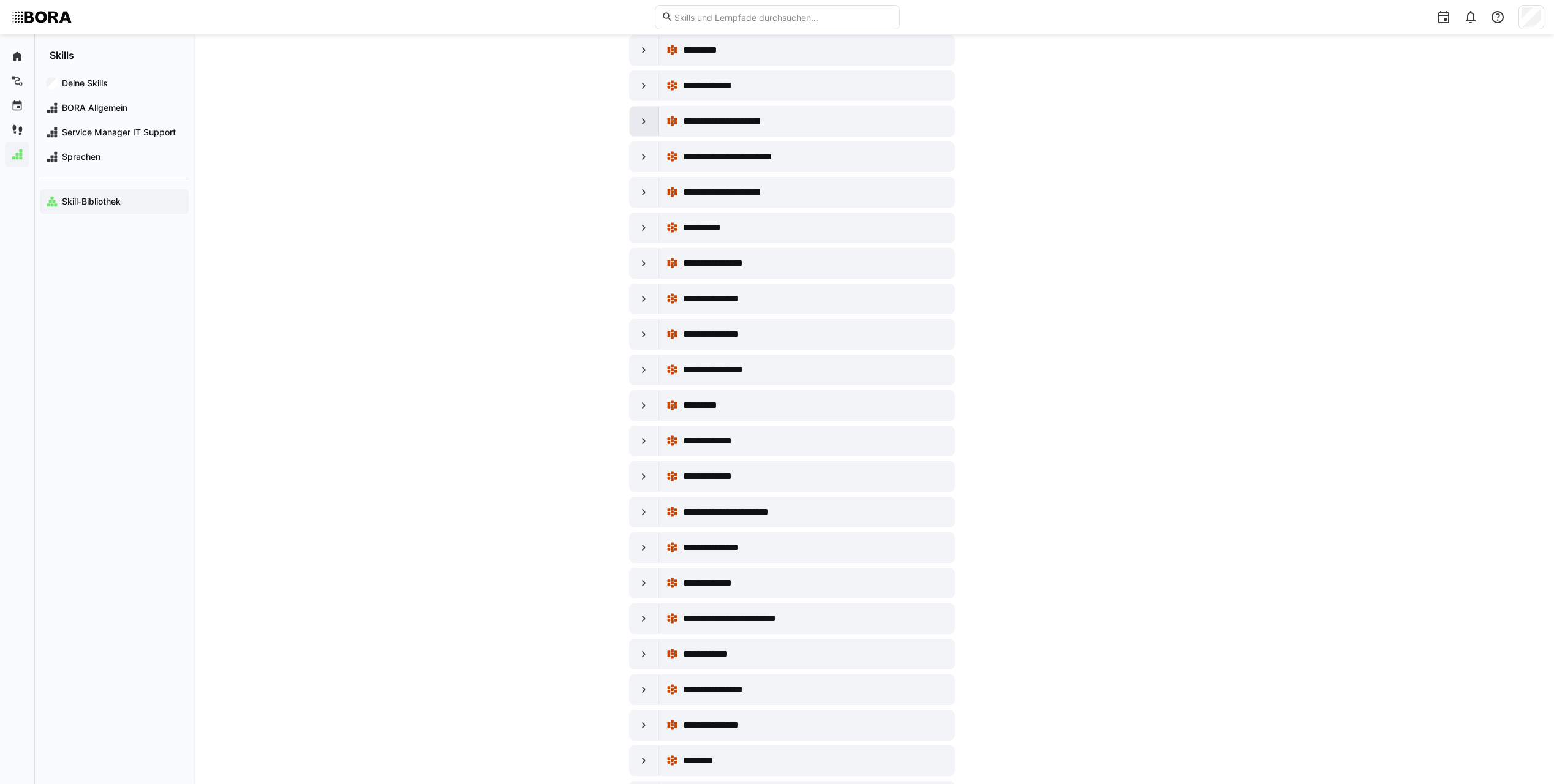 click 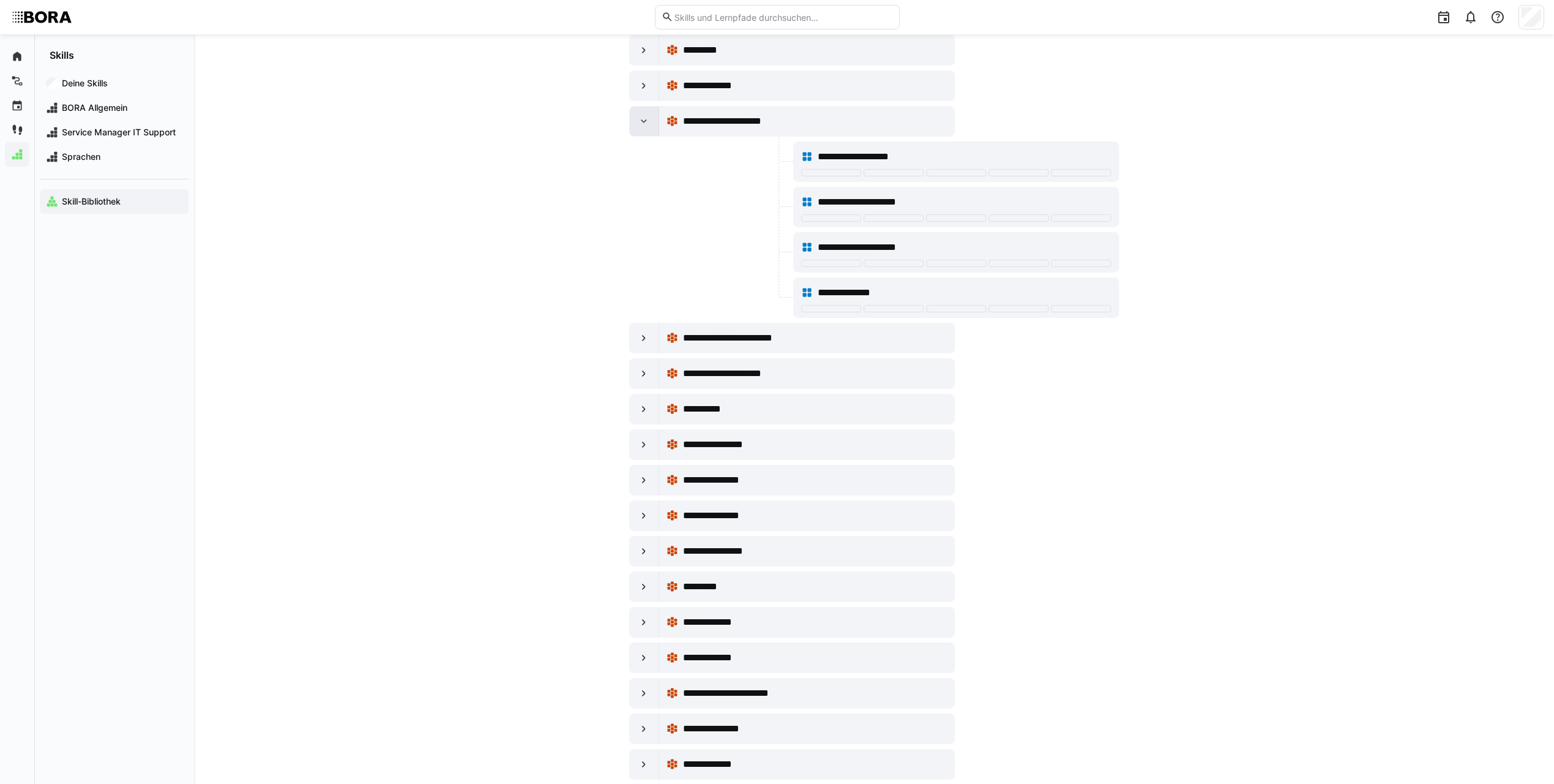 click 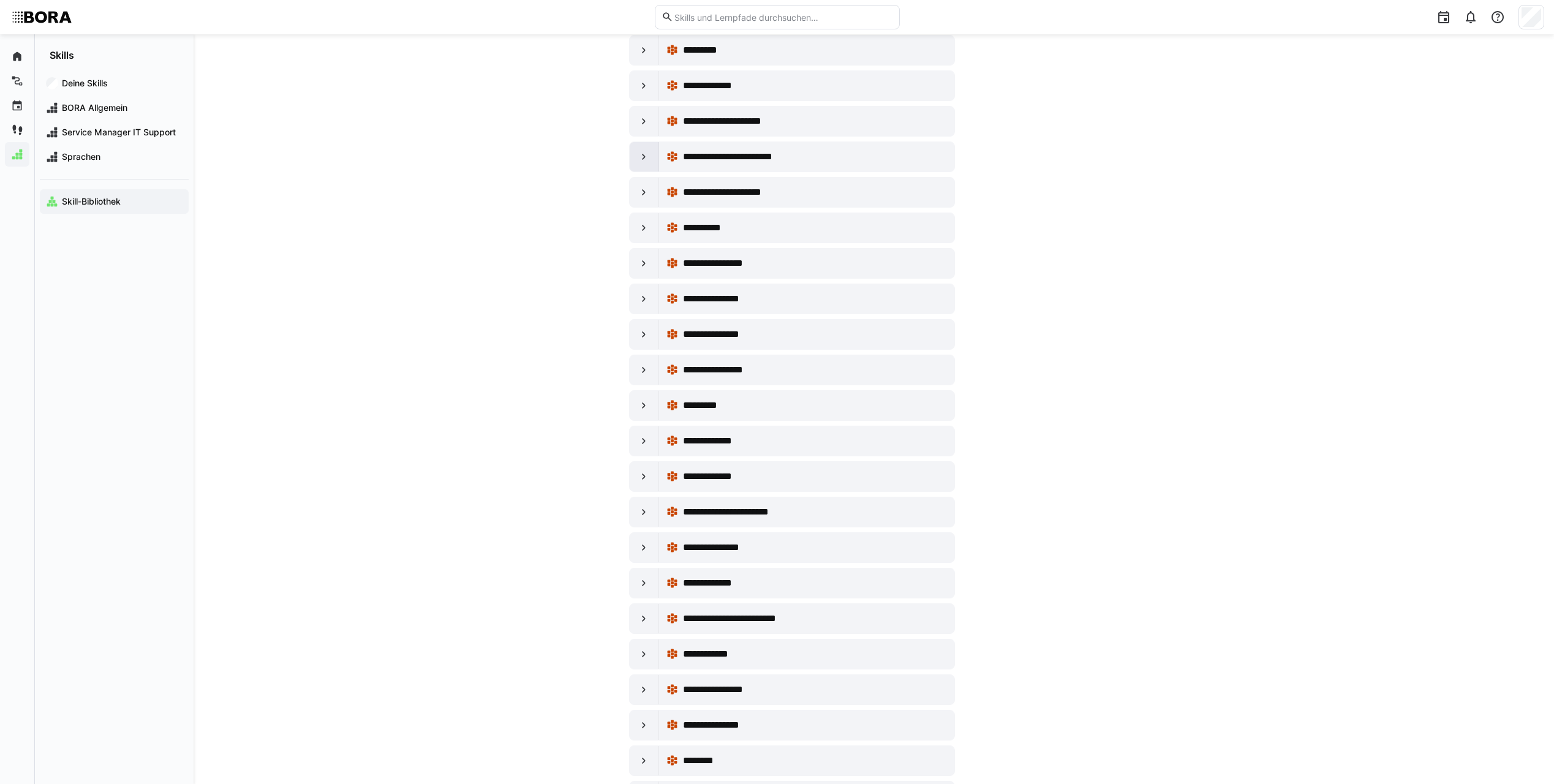 click 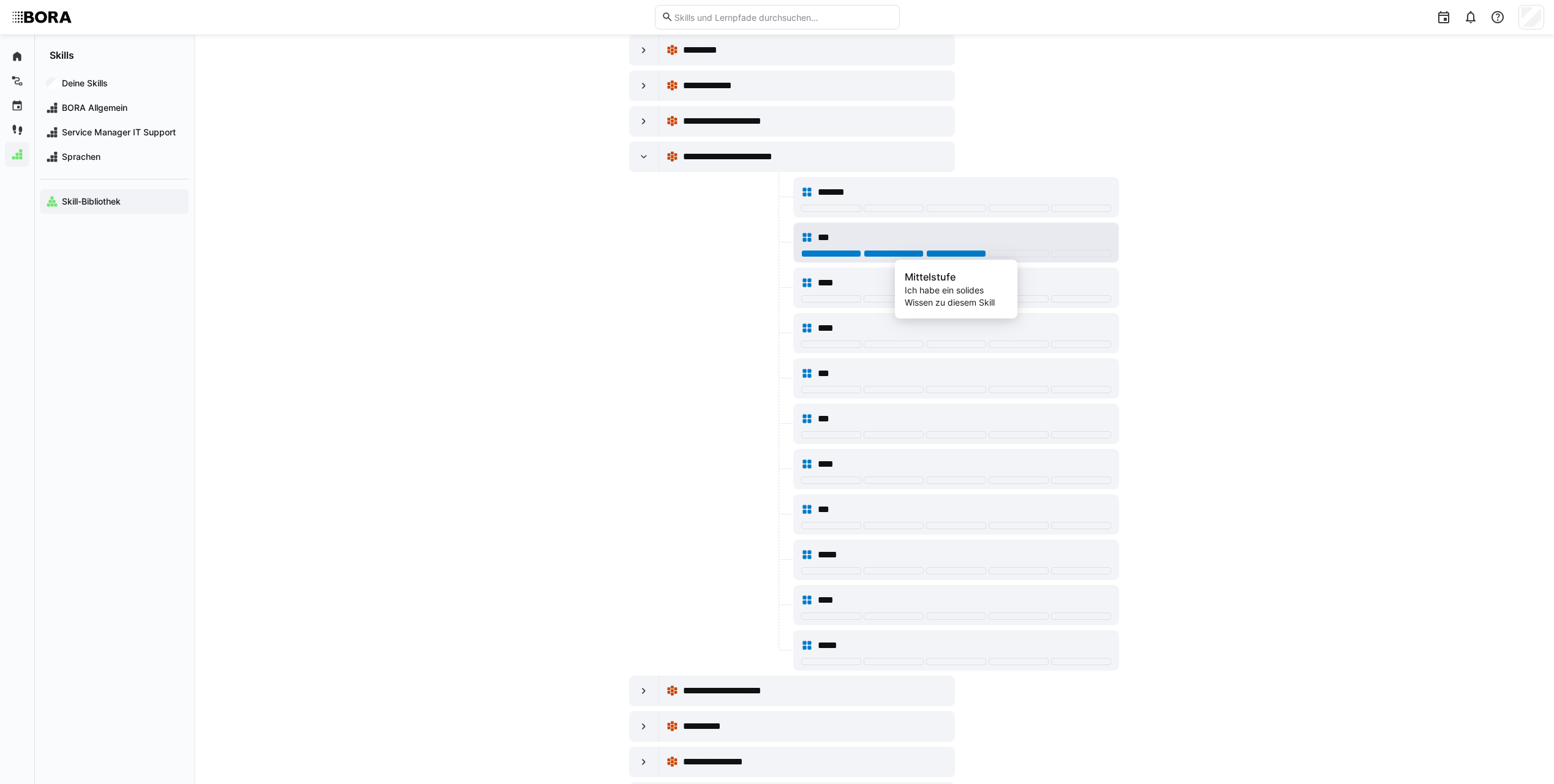 click 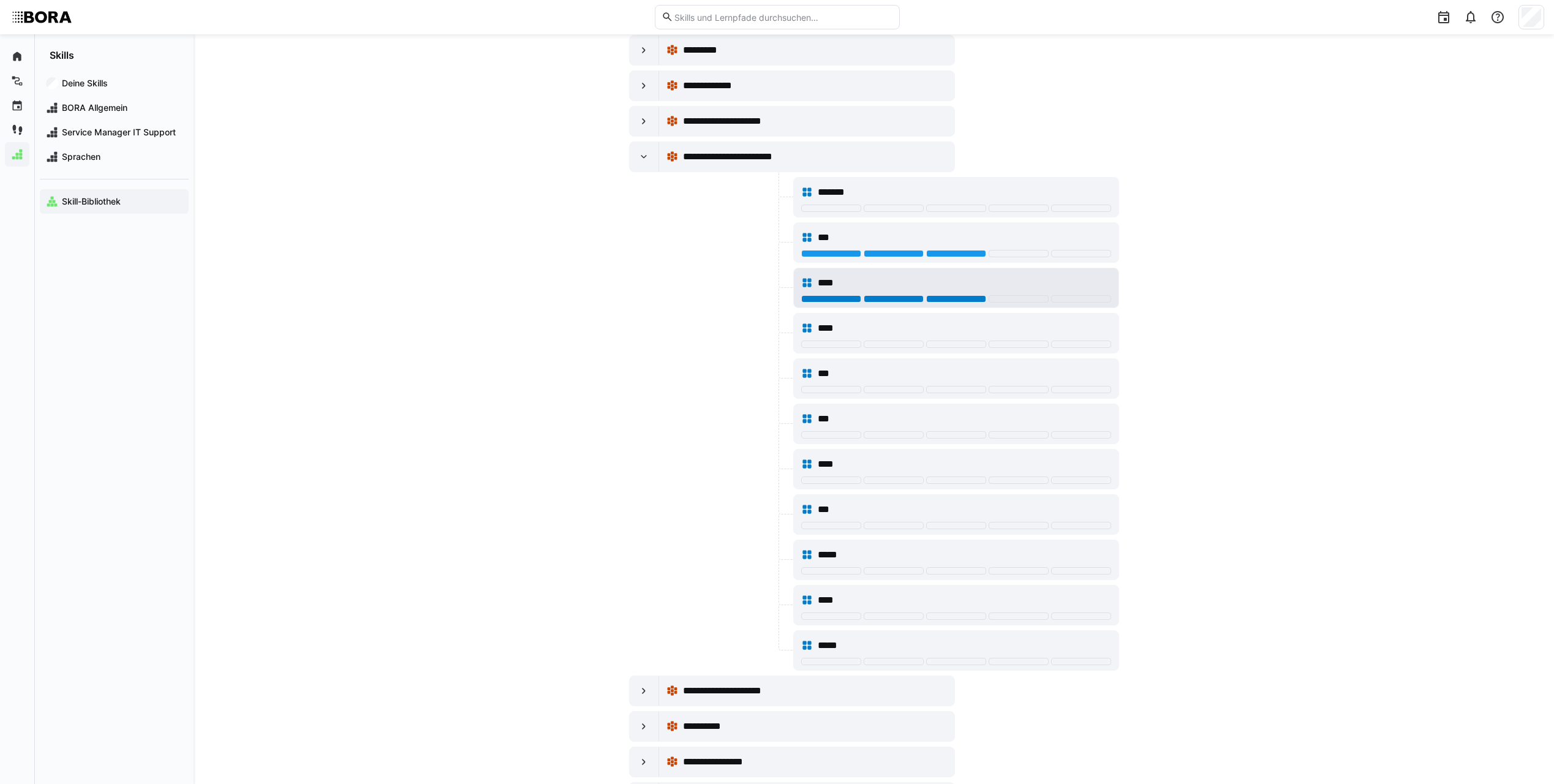 click 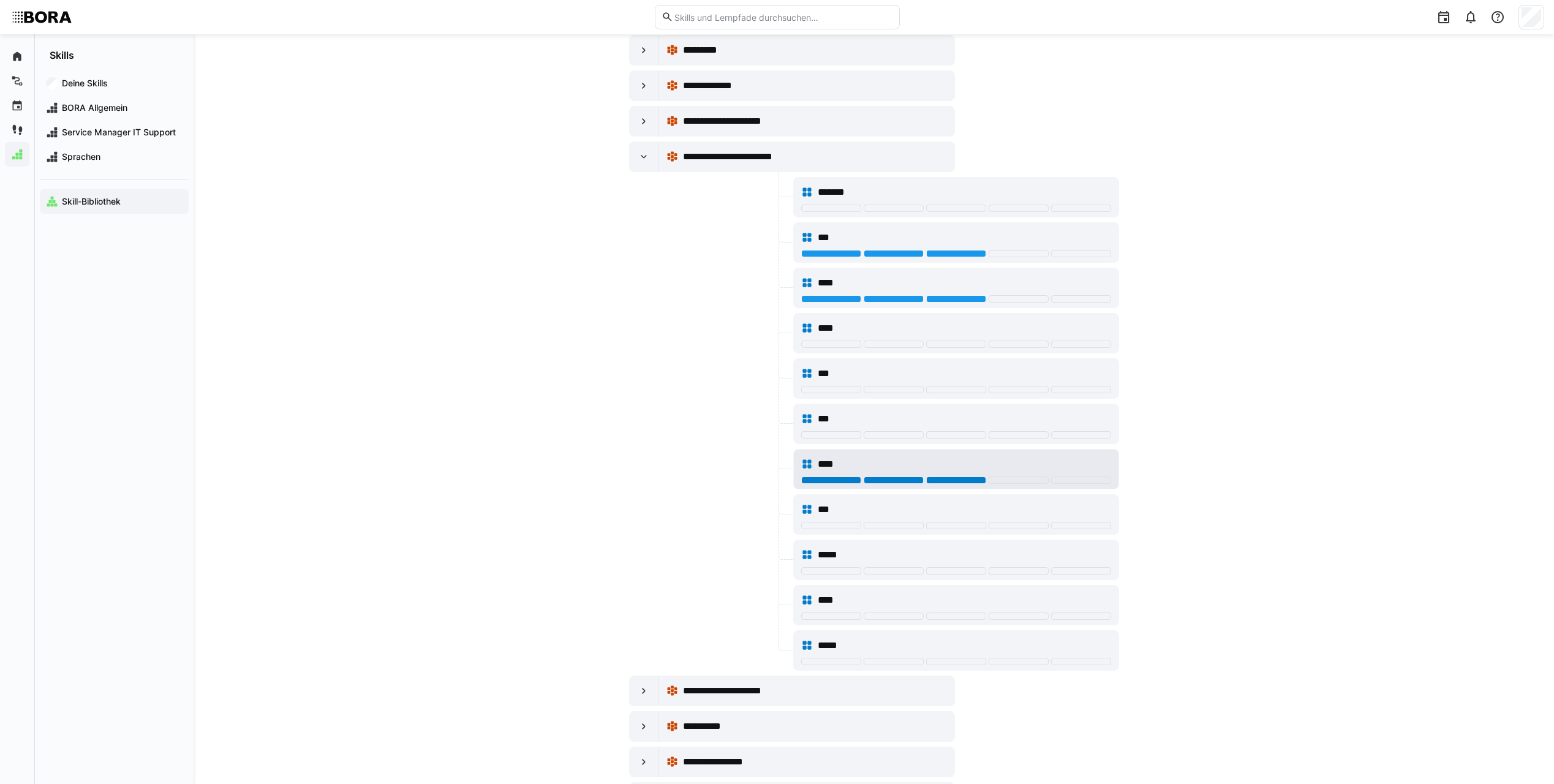 click 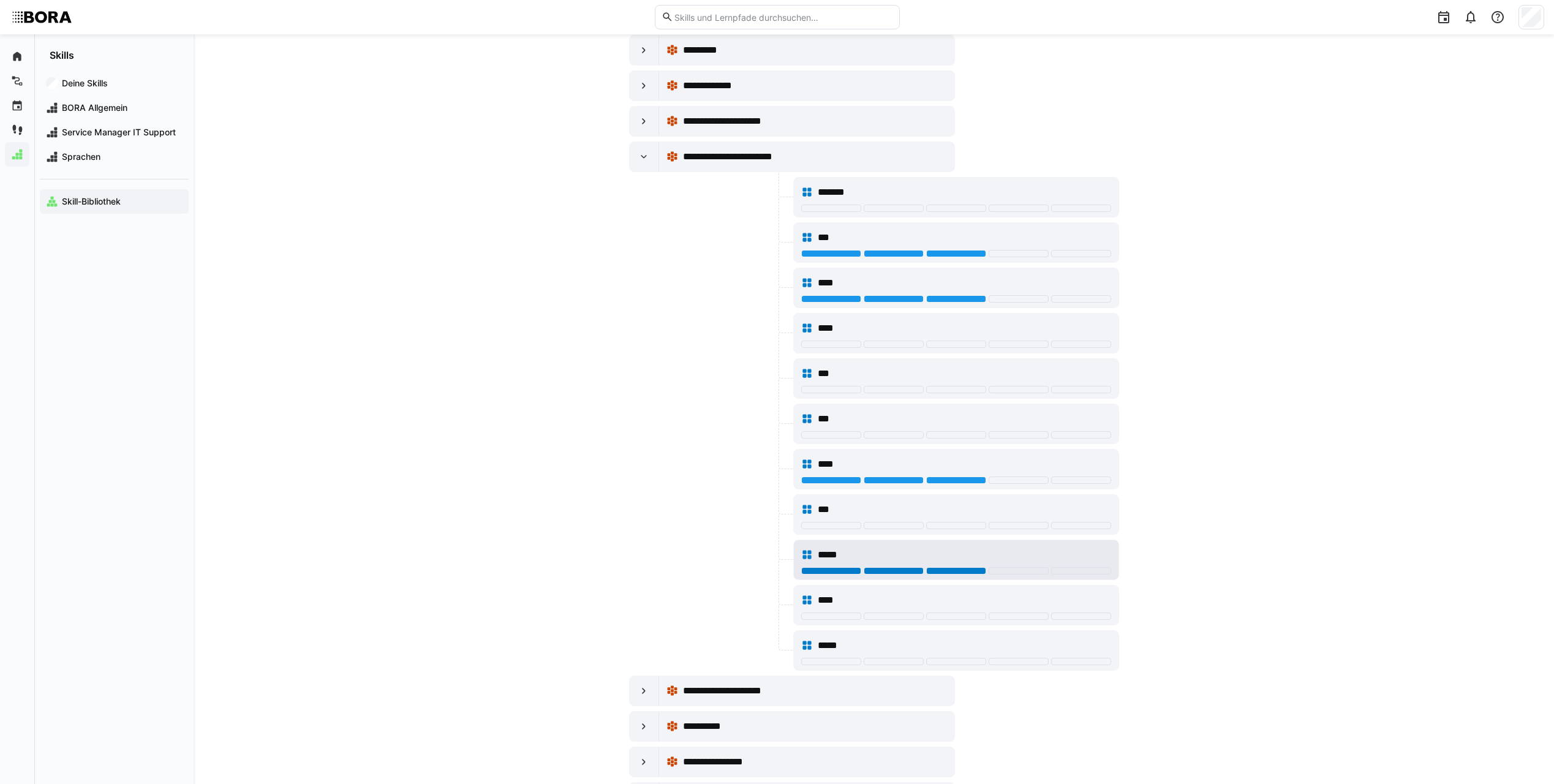 click 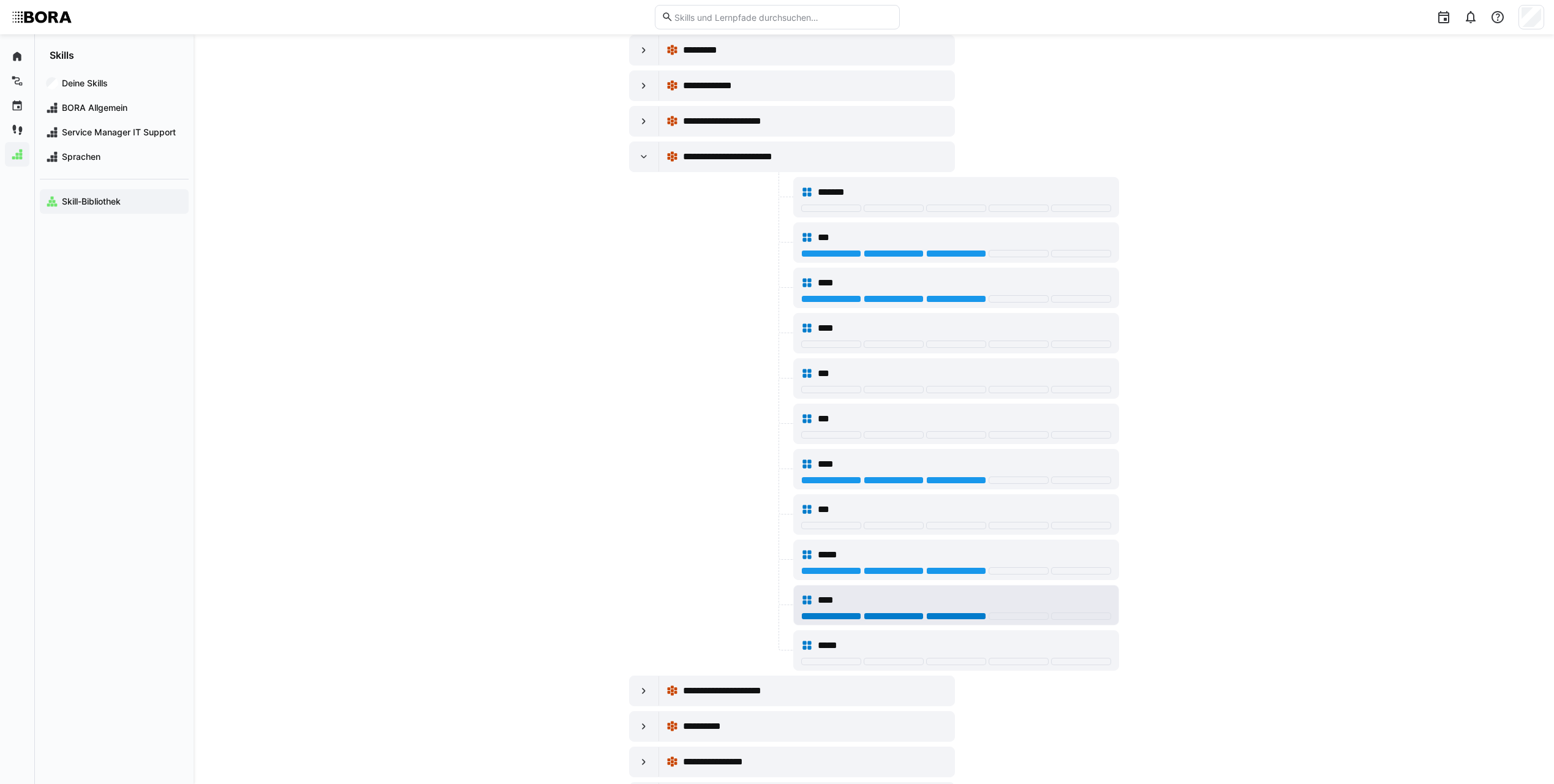 click 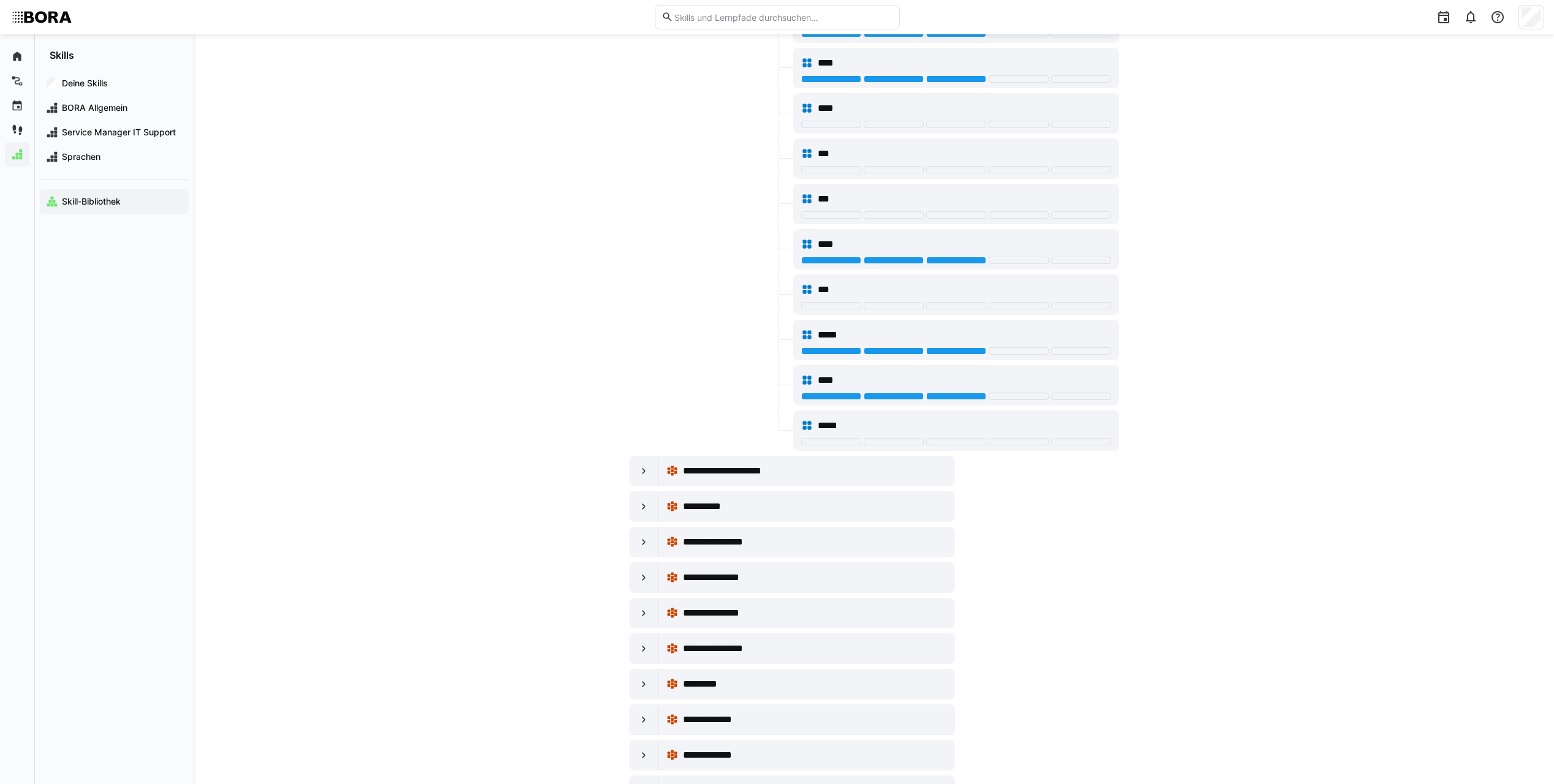 scroll, scrollTop: 4532, scrollLeft: 0, axis: vertical 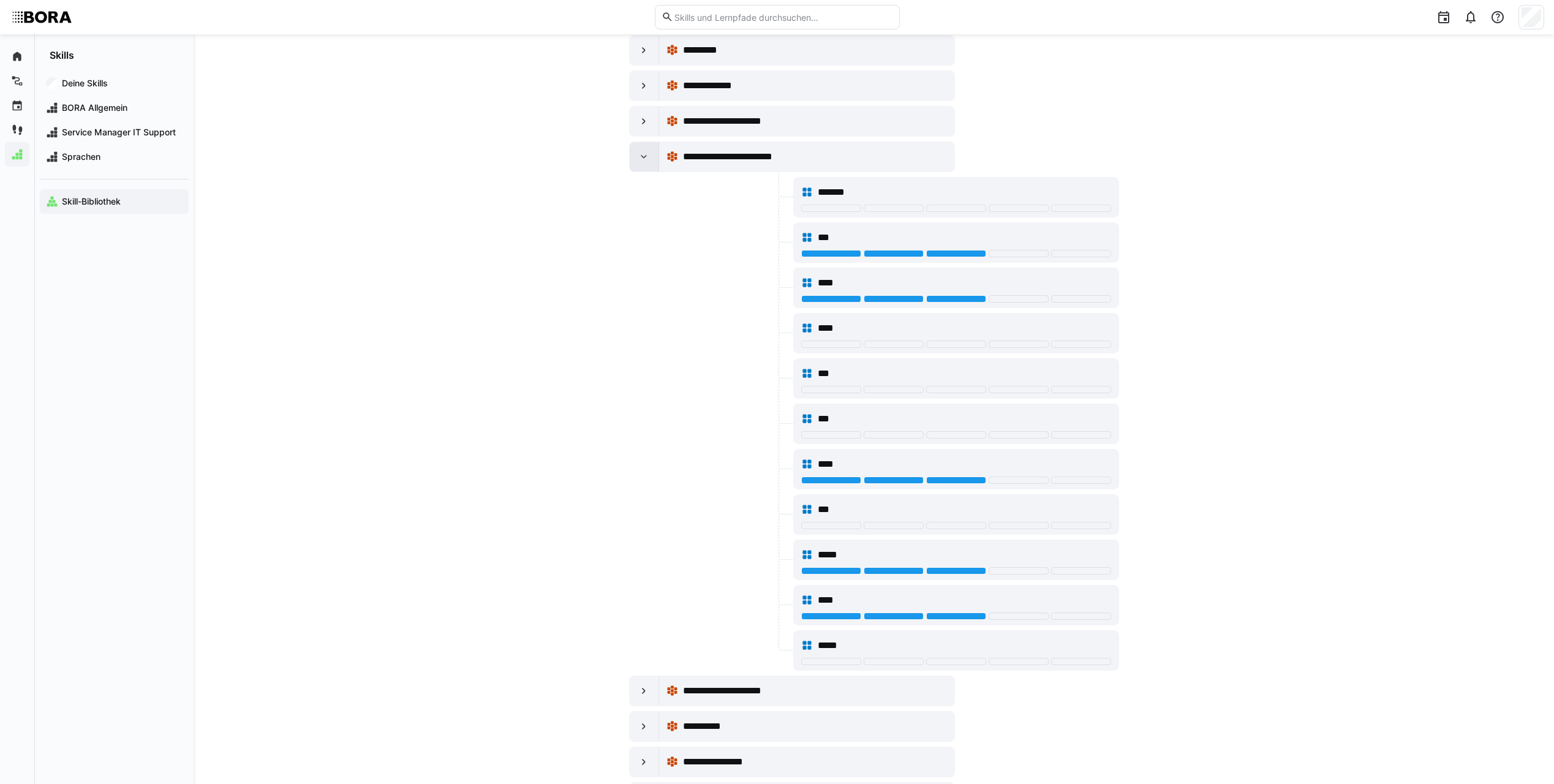 click 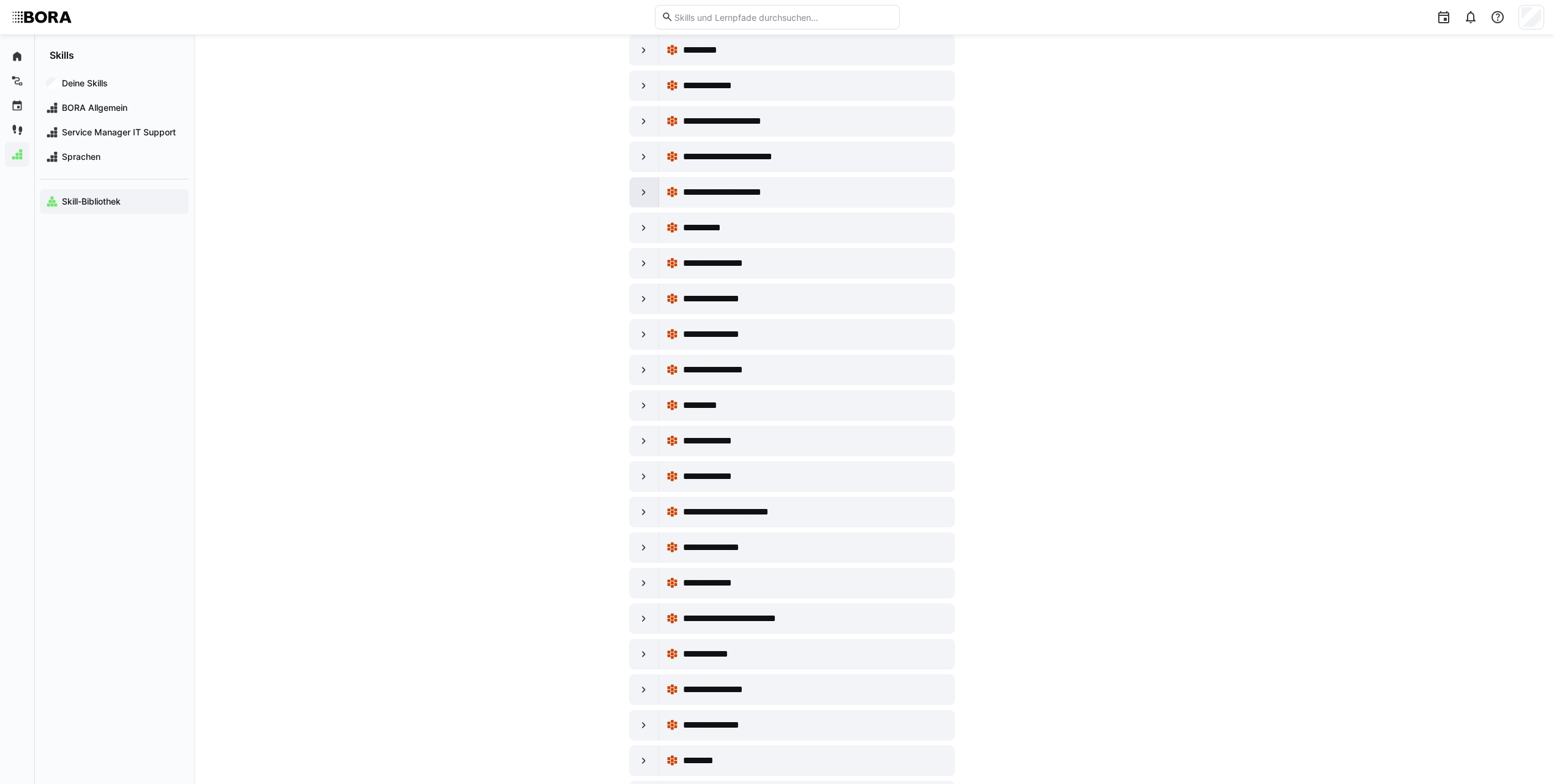 click 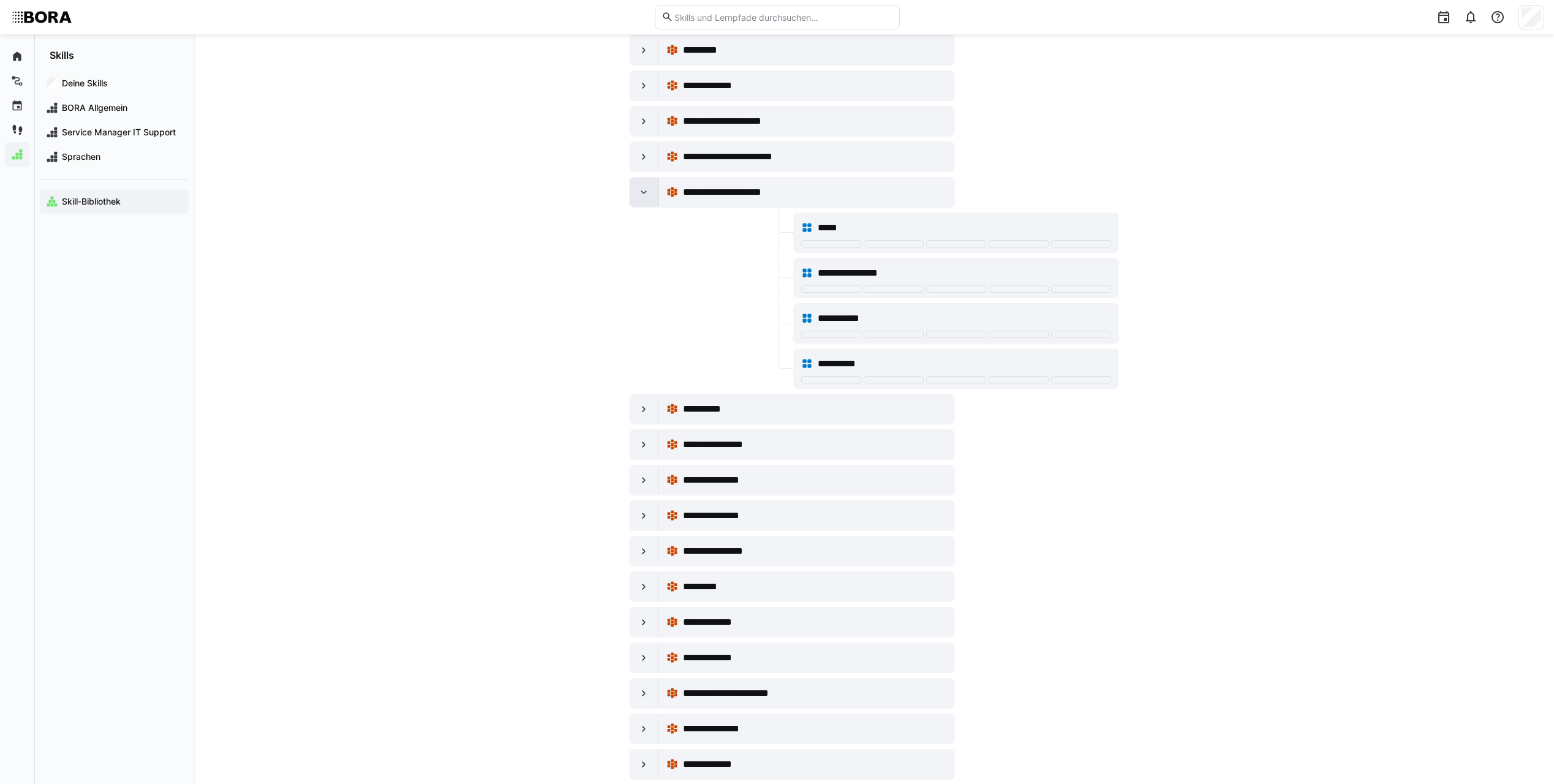 click 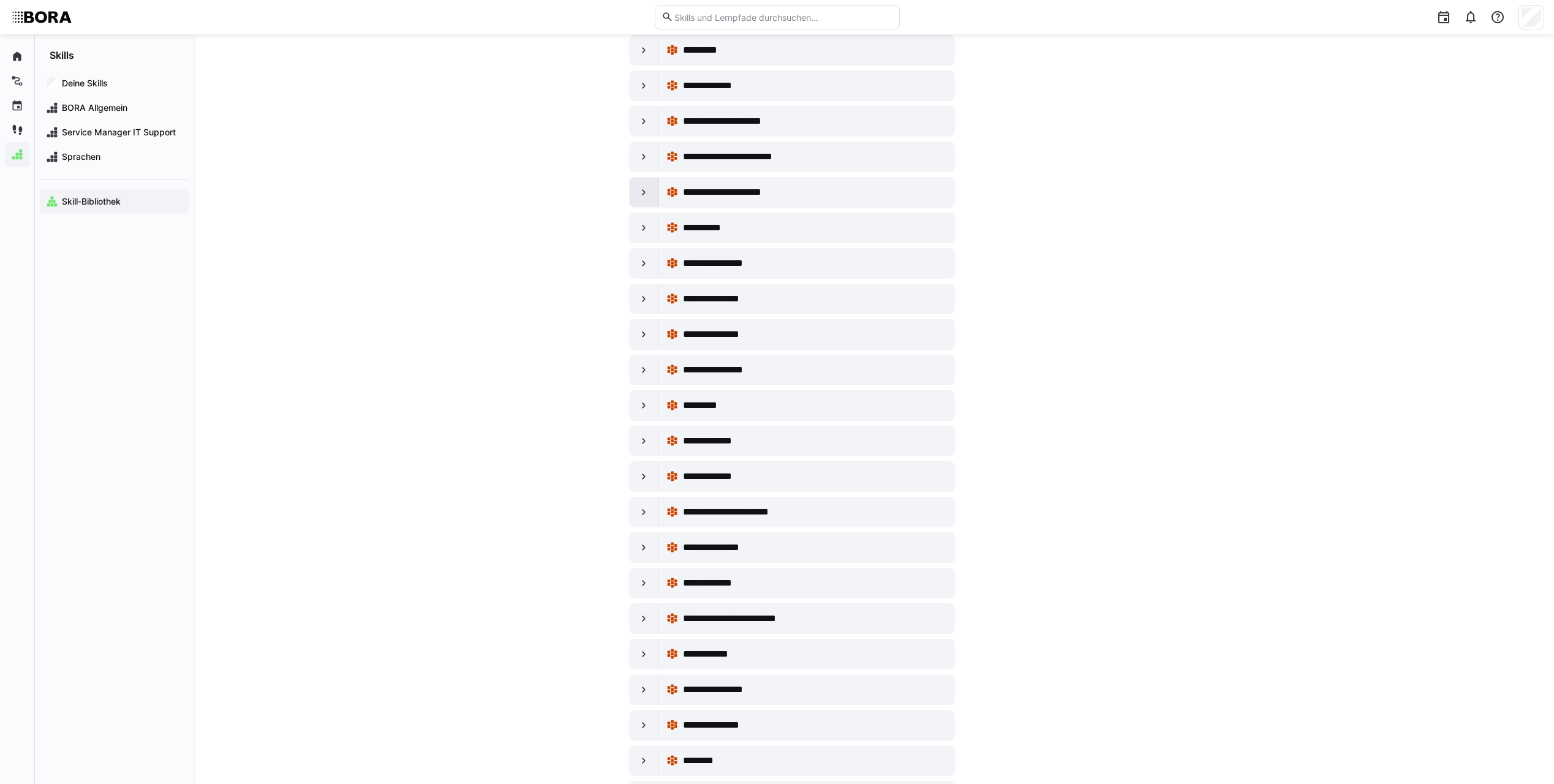 click 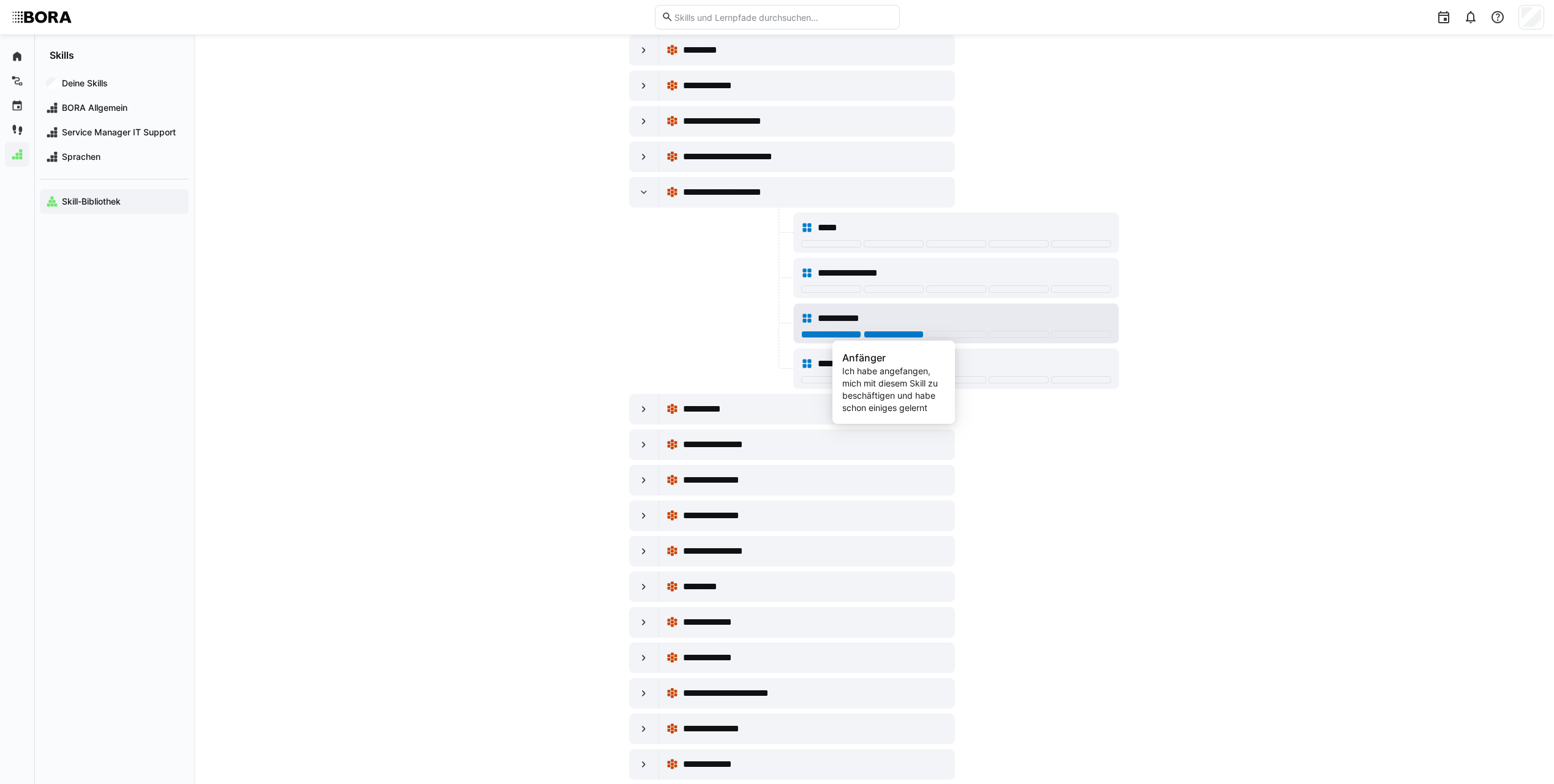click 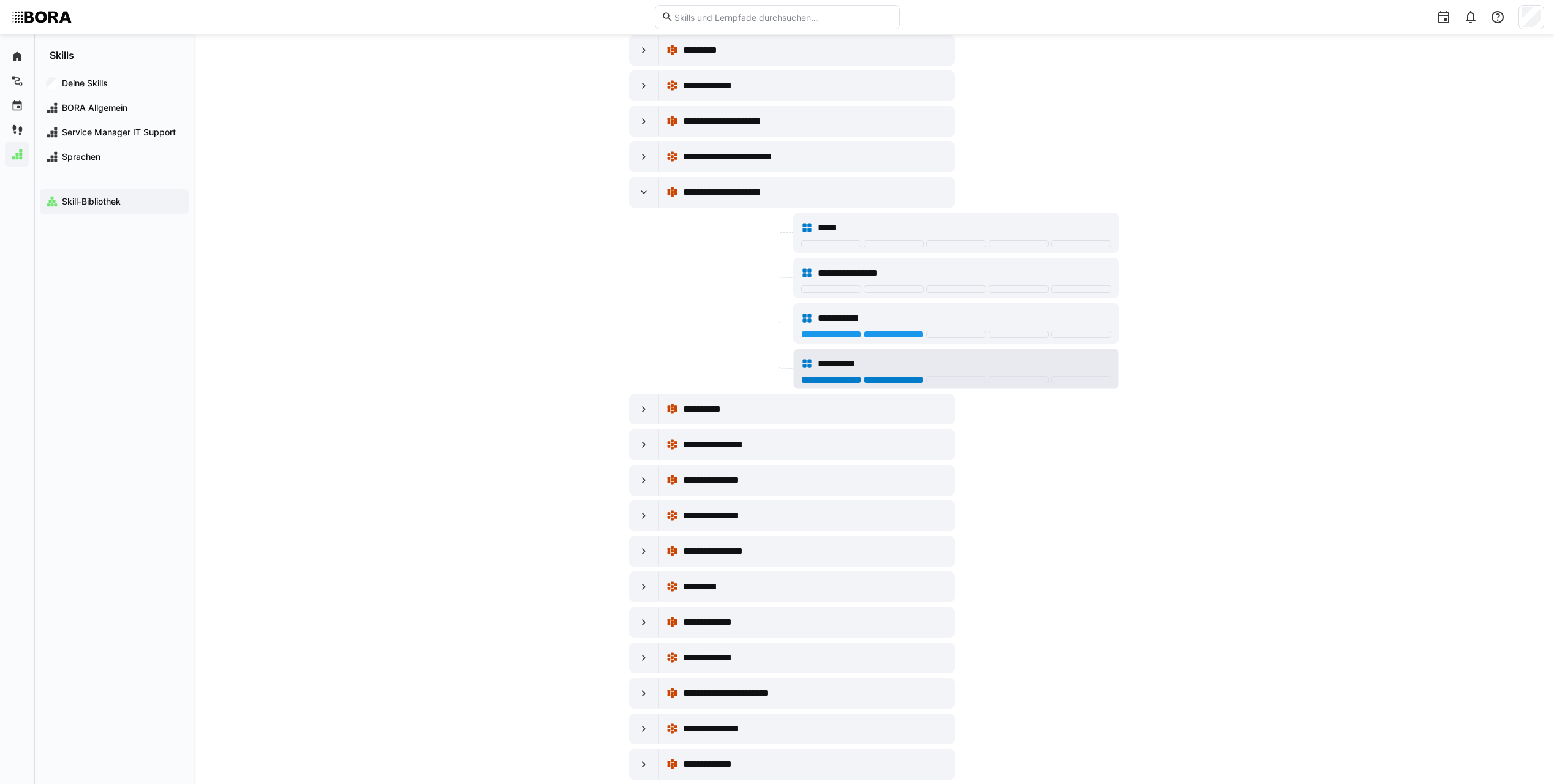 click 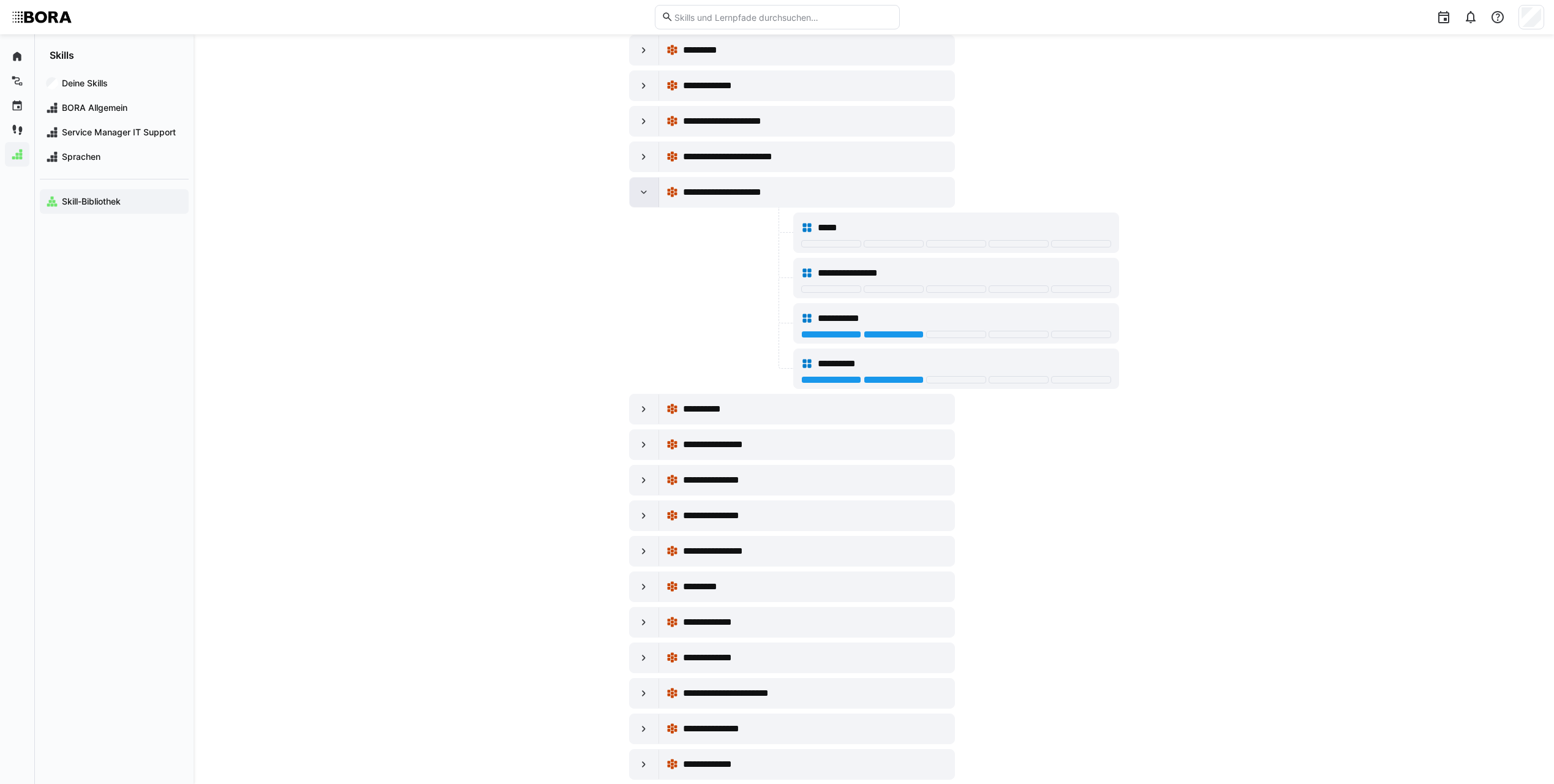 click 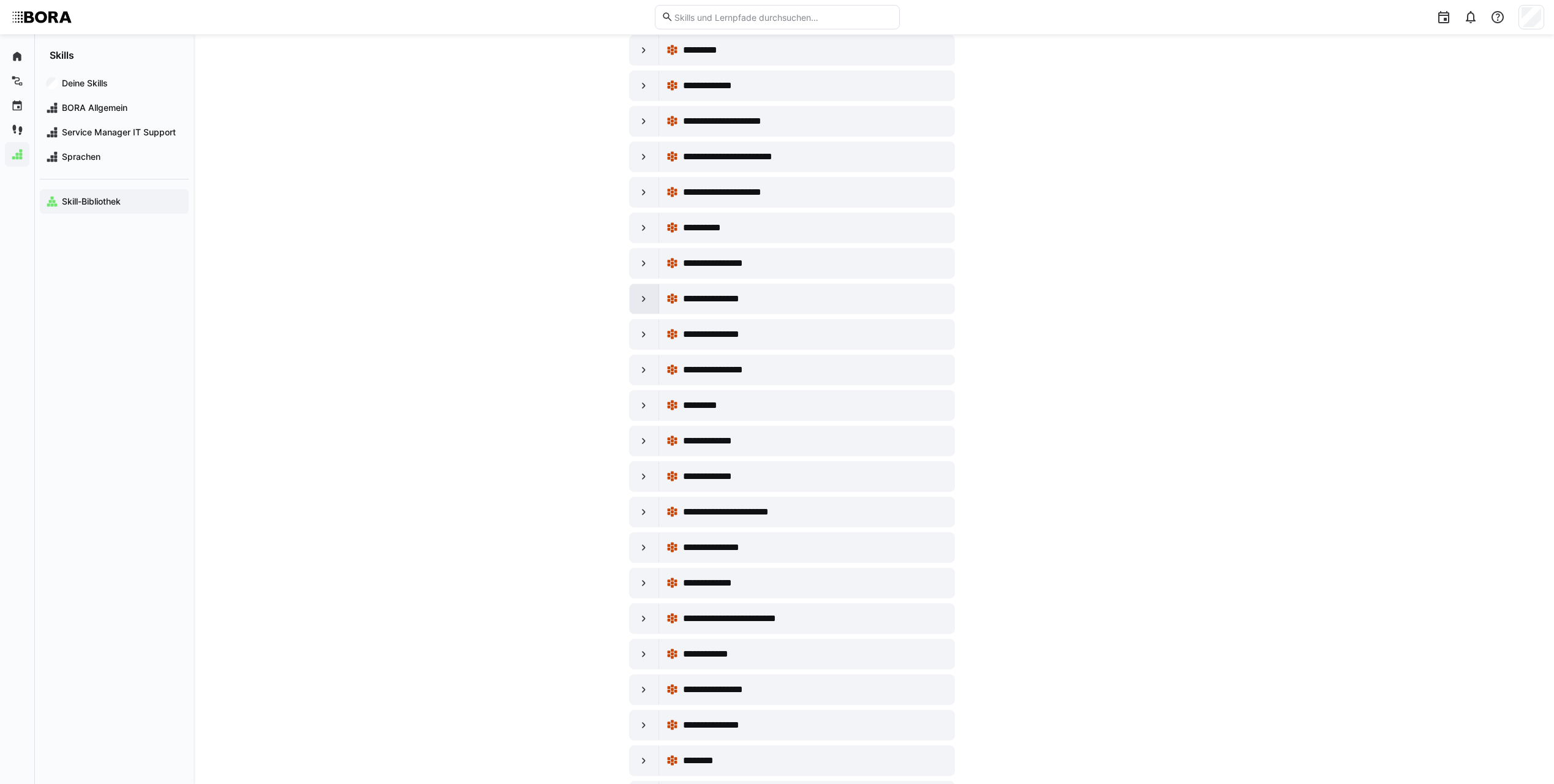 click 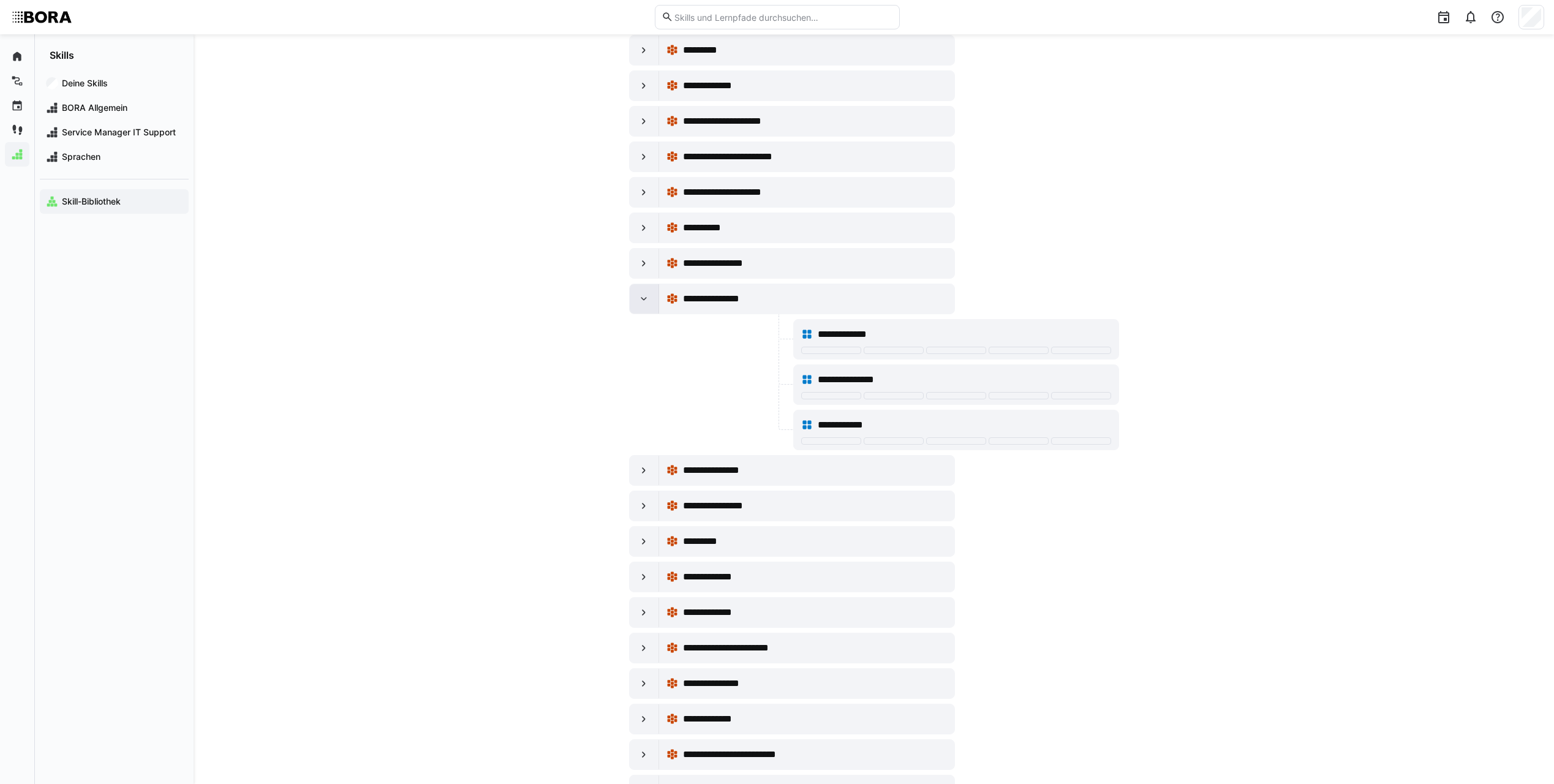 click 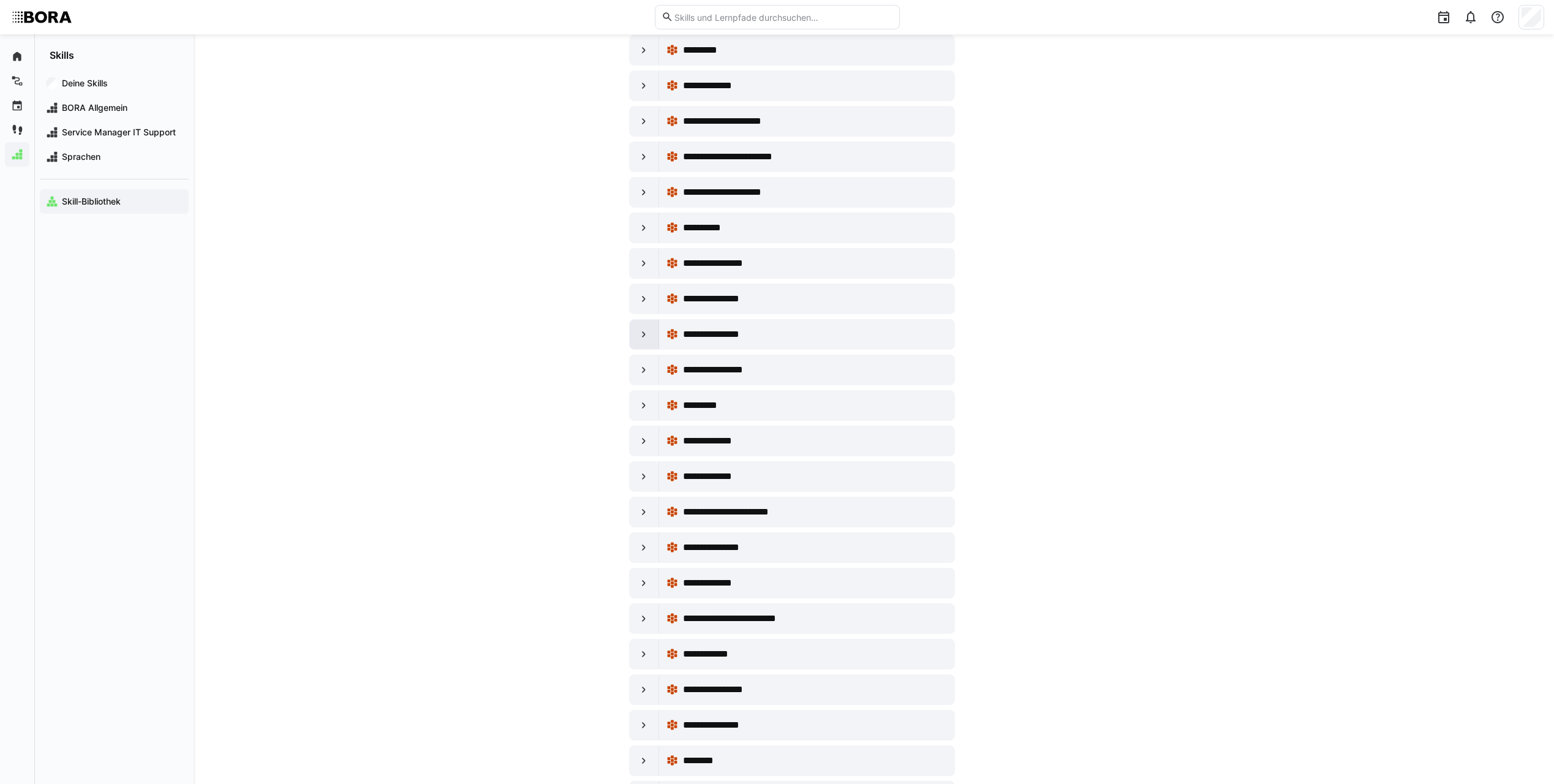 click 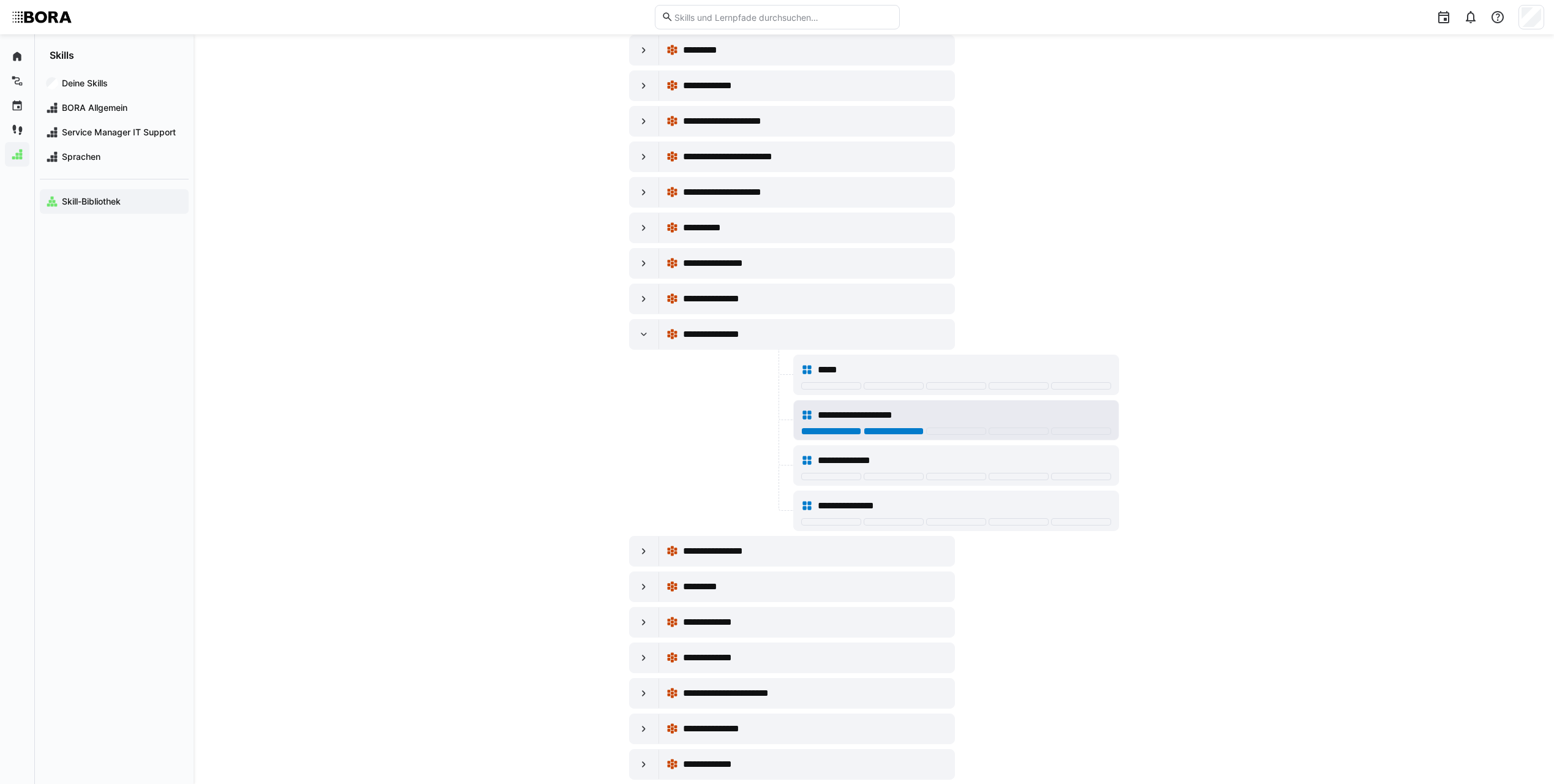 click on "**********" 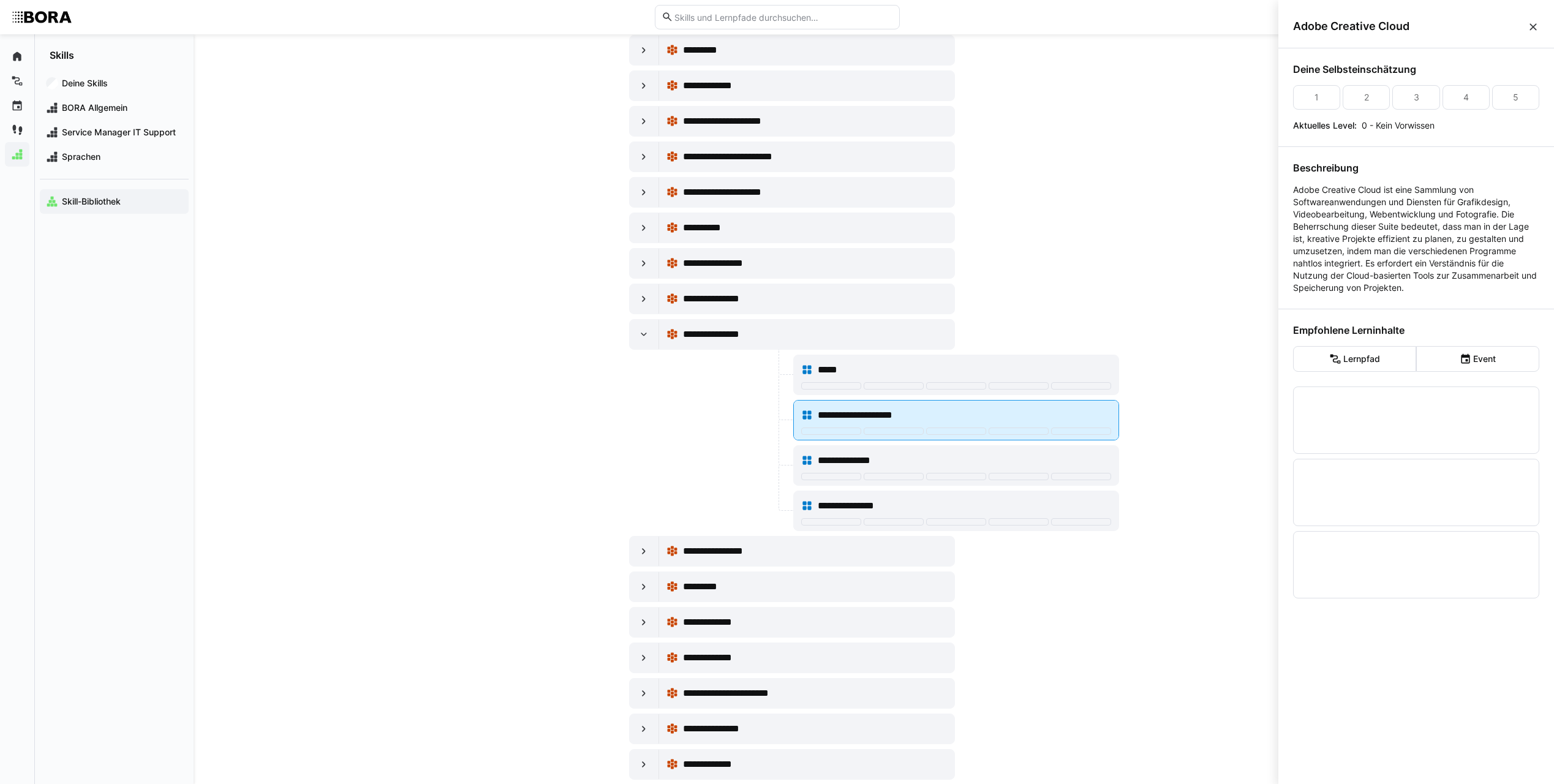scroll, scrollTop: 0, scrollLeft: 0, axis: both 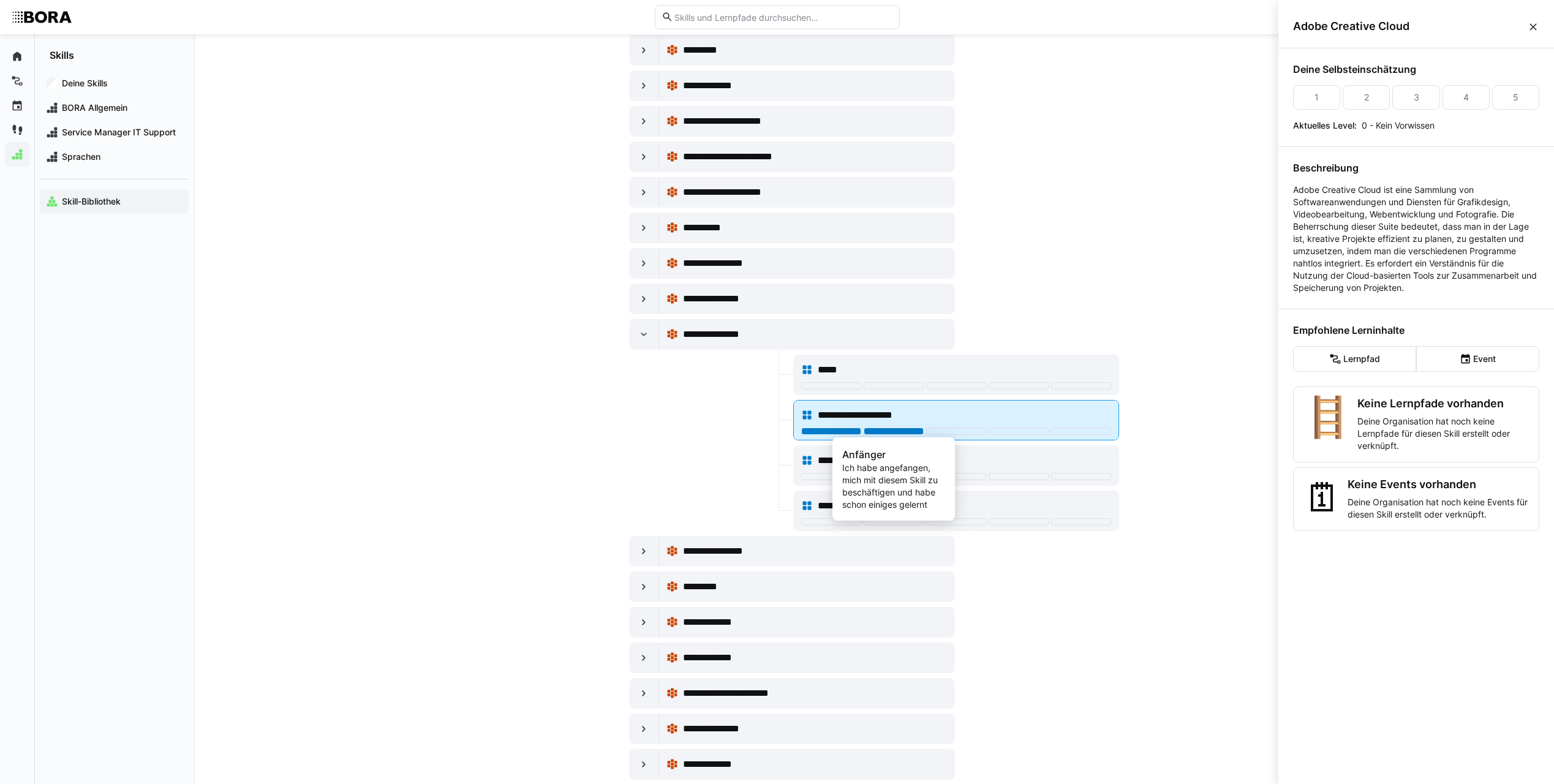 click 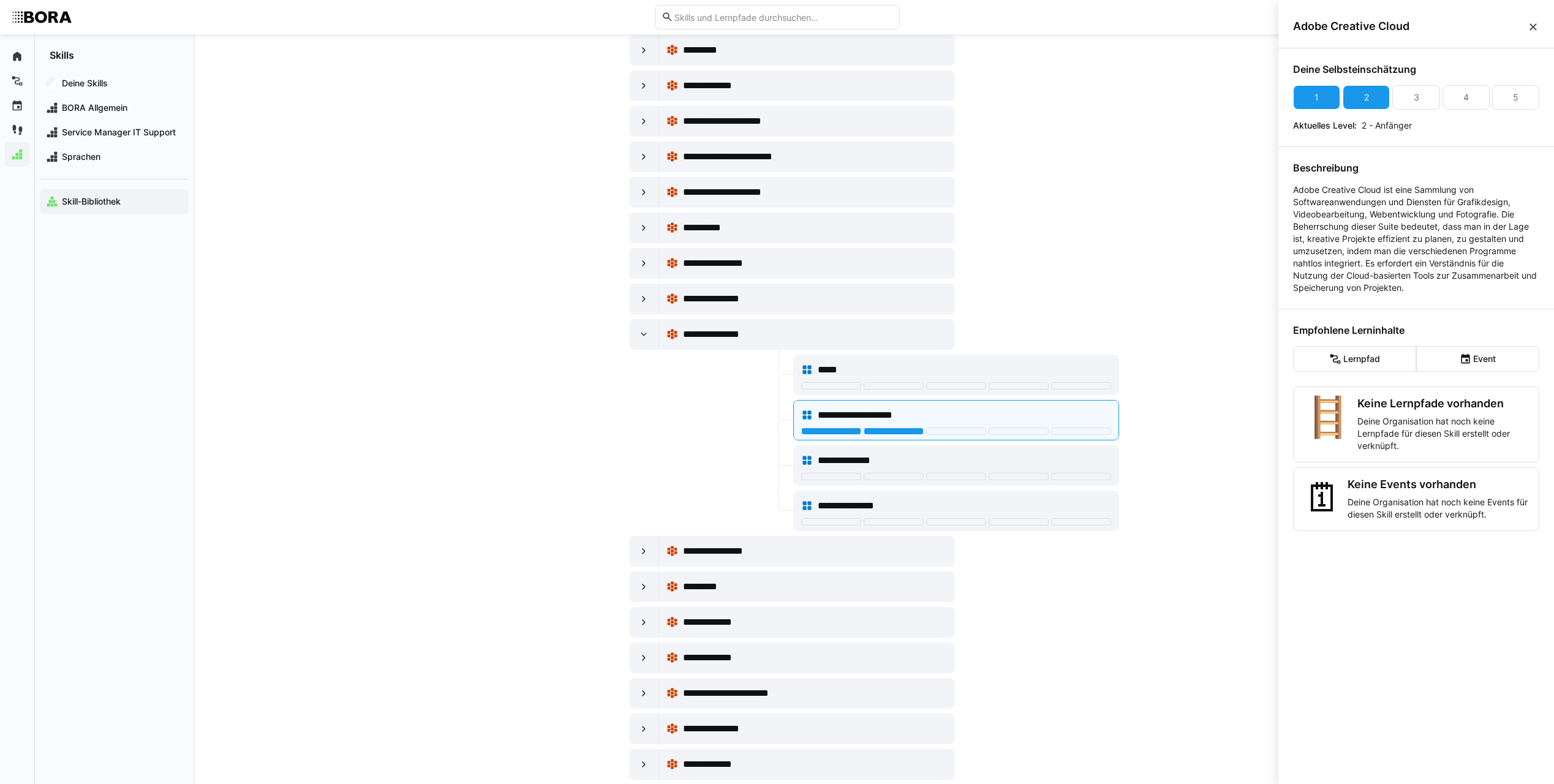 click at bounding box center (1533, 27) 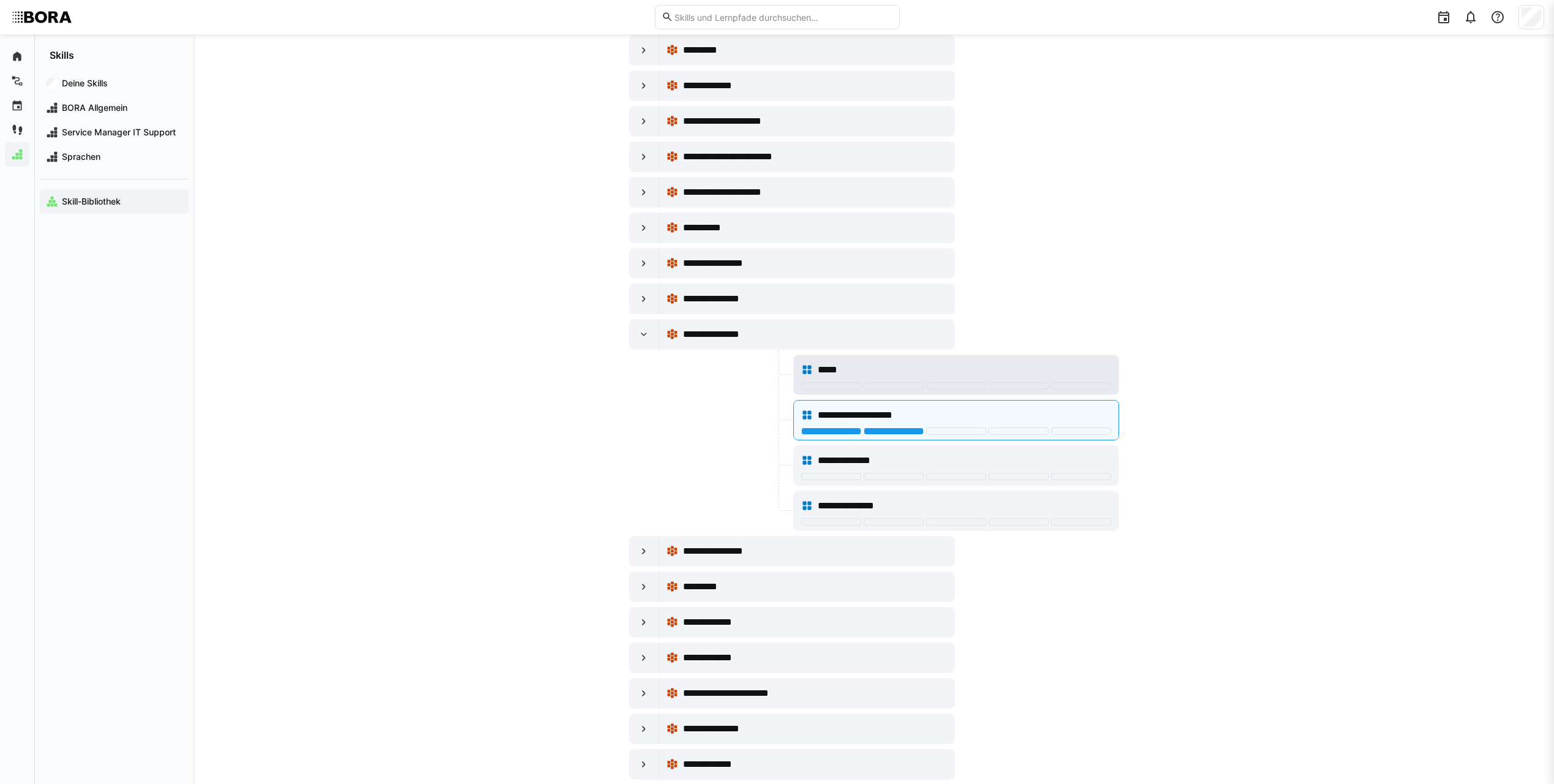 scroll, scrollTop: 4532, scrollLeft: 0, axis: vertical 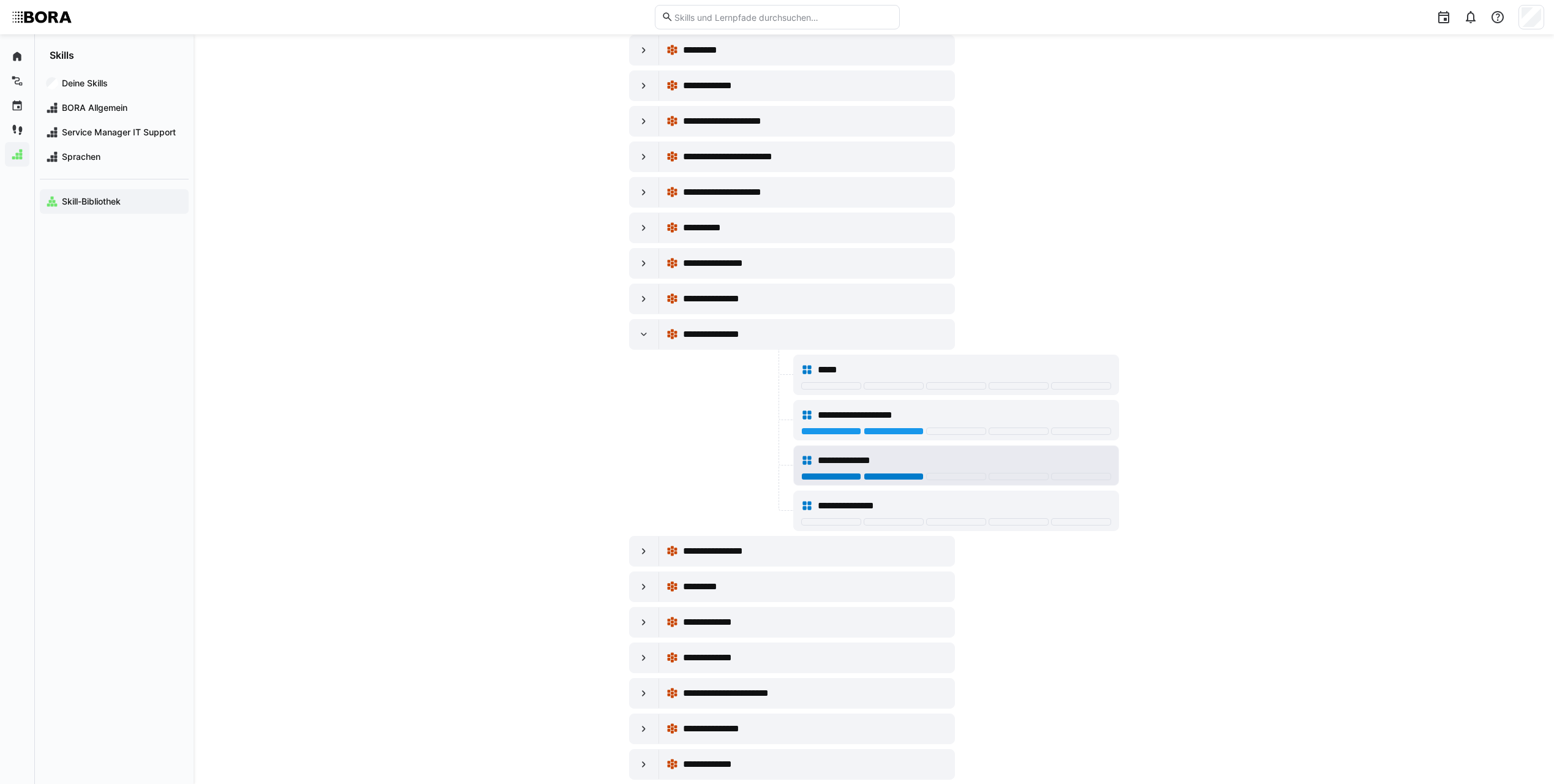 click 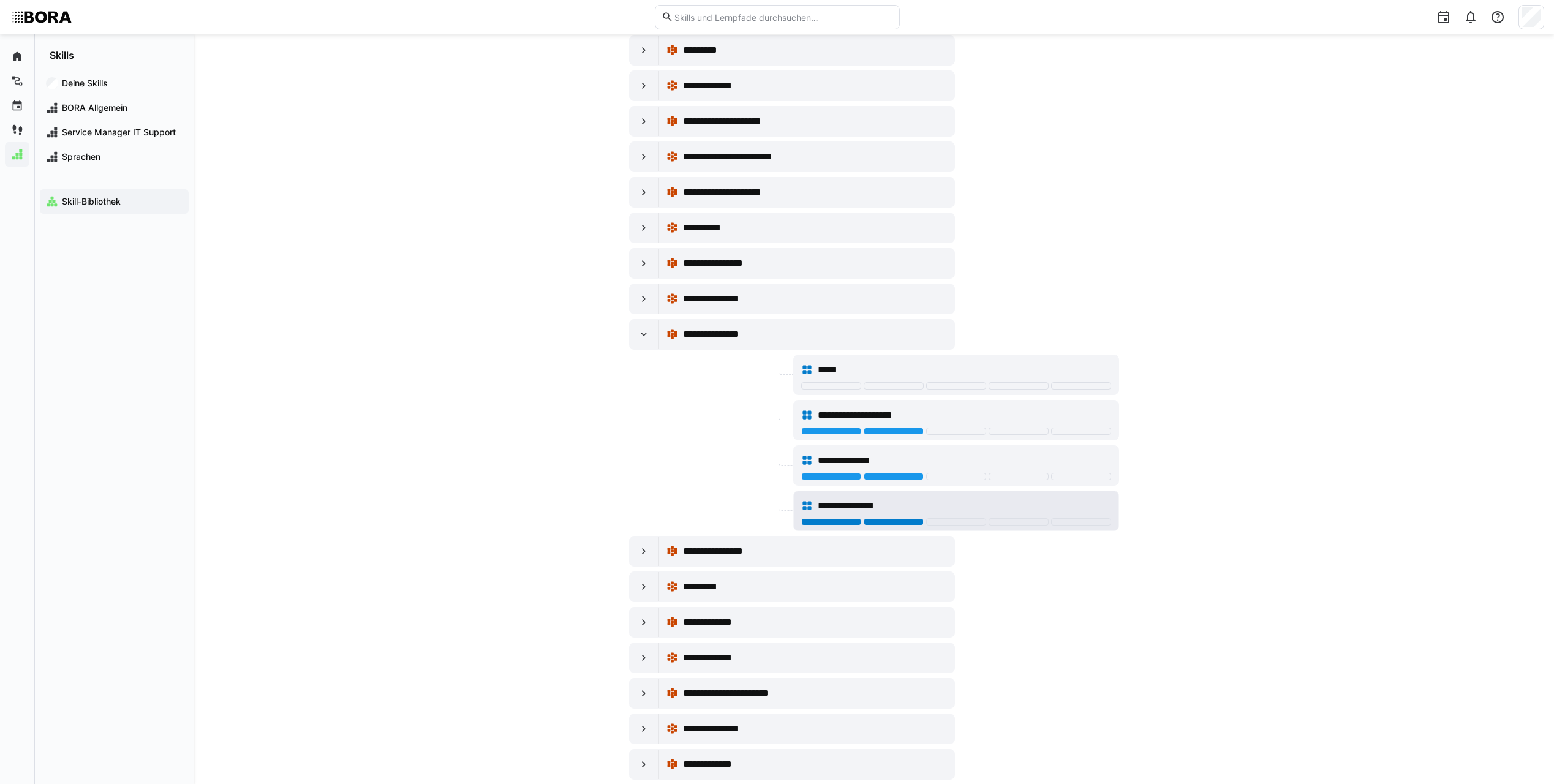 click 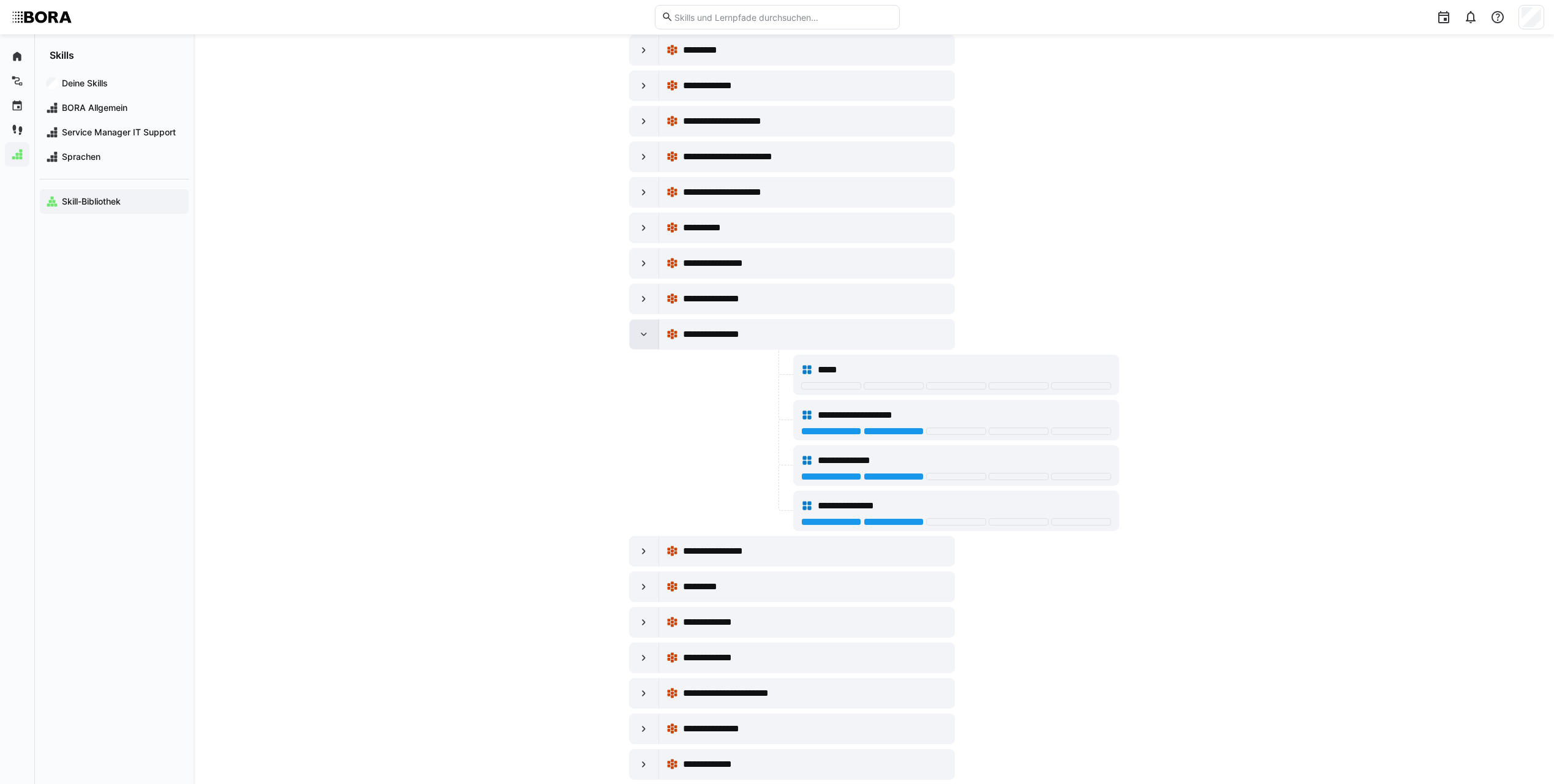 click 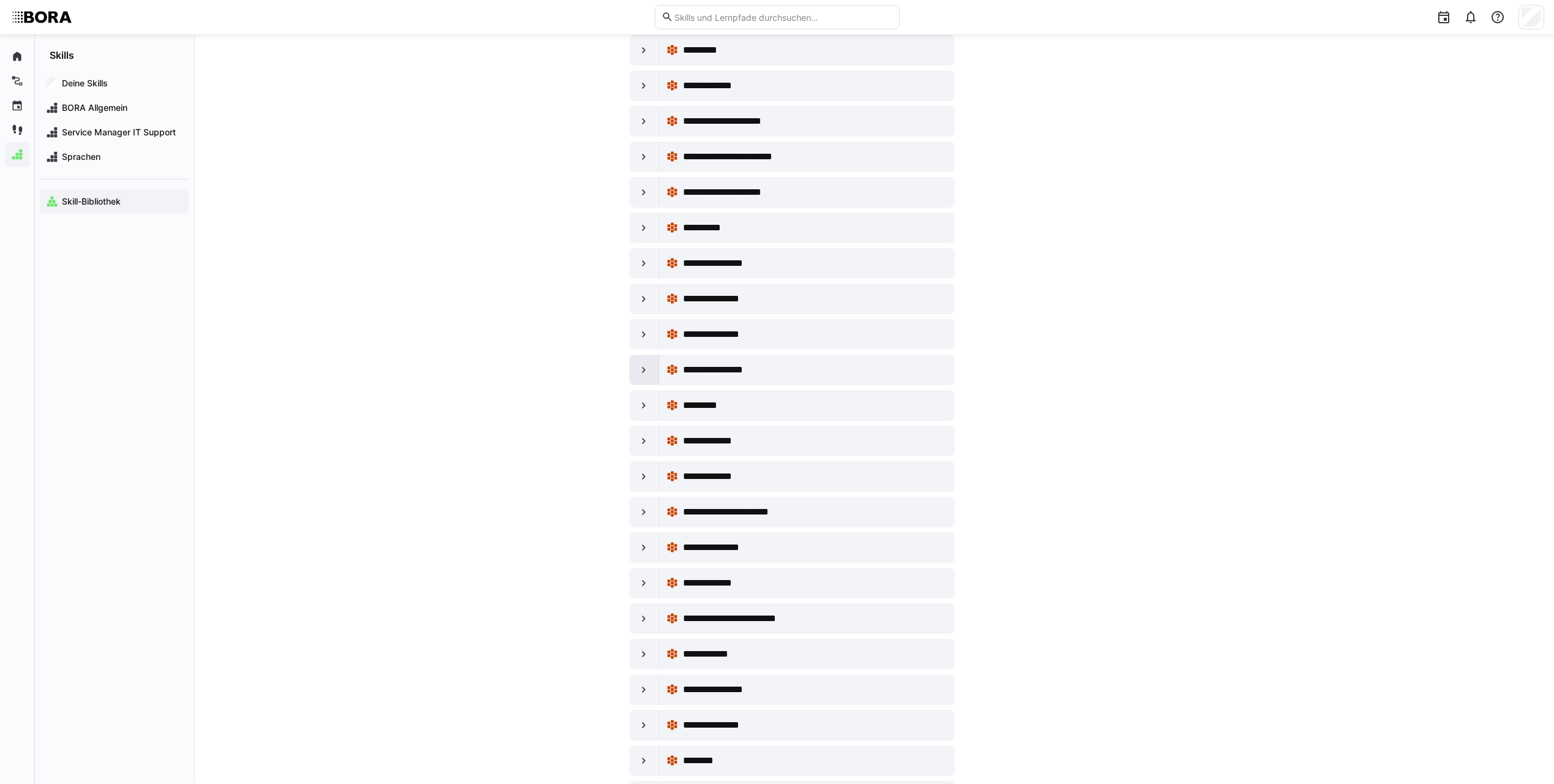 click 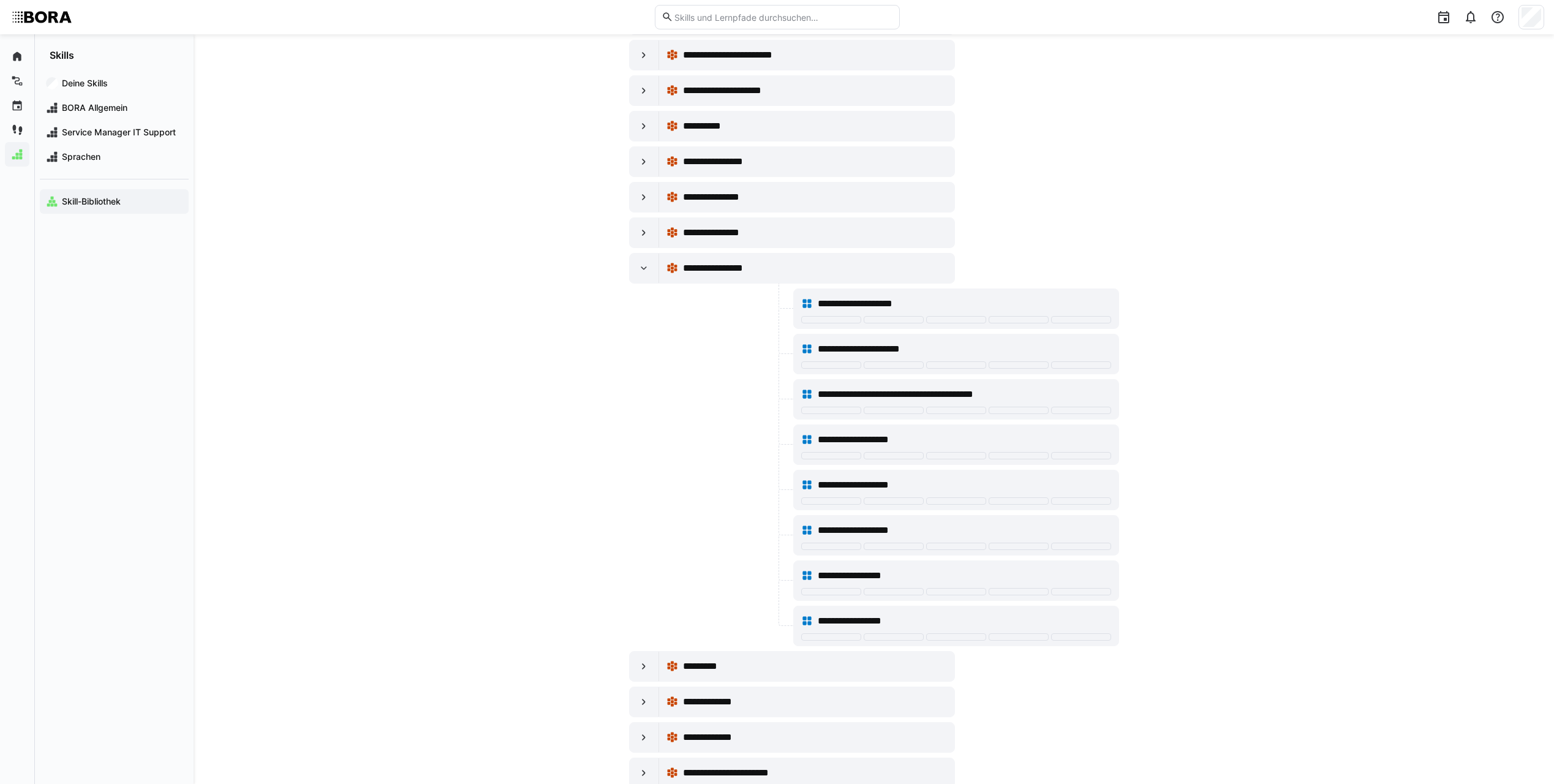 scroll, scrollTop: 4655, scrollLeft: 0, axis: vertical 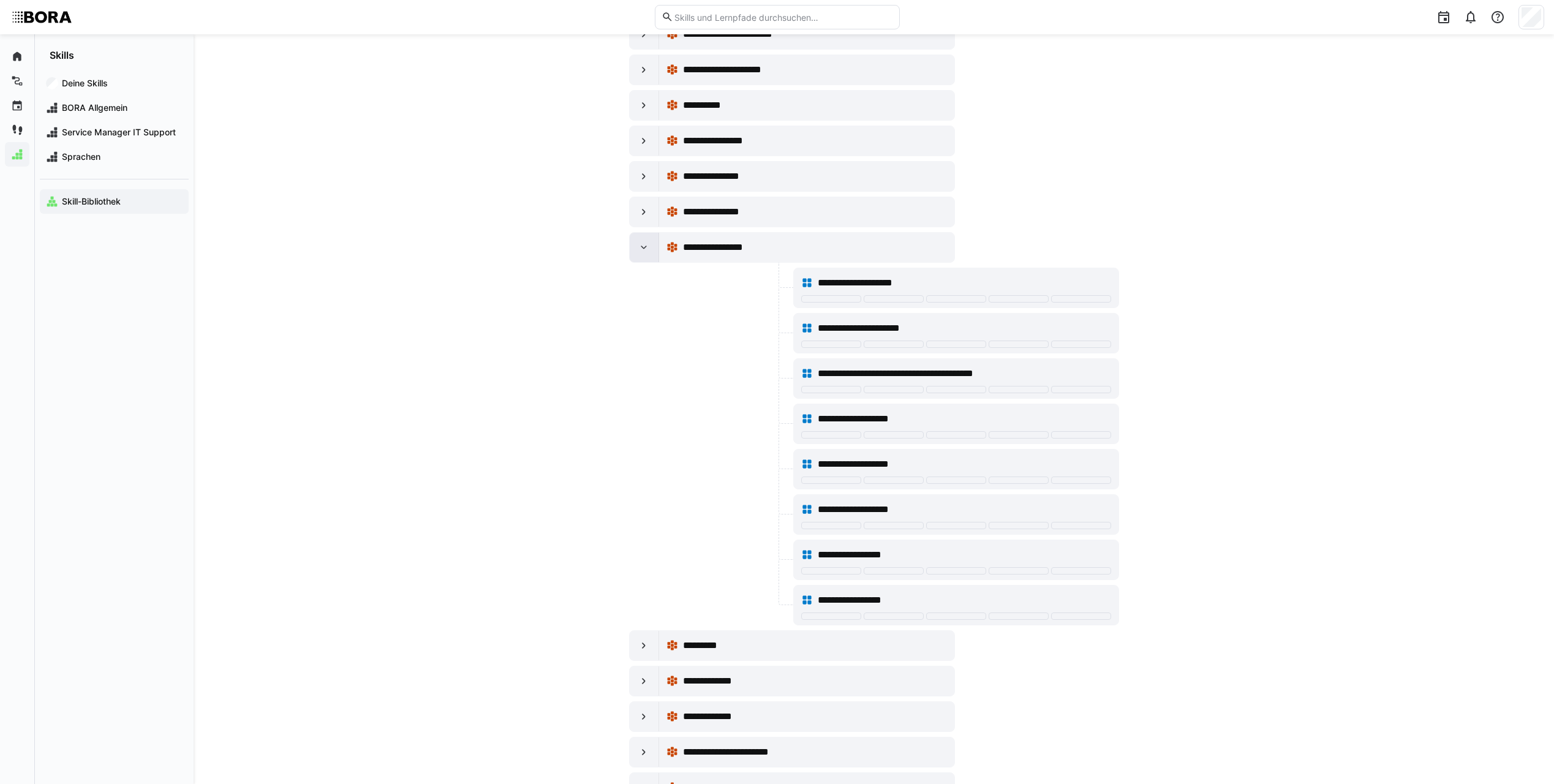 click 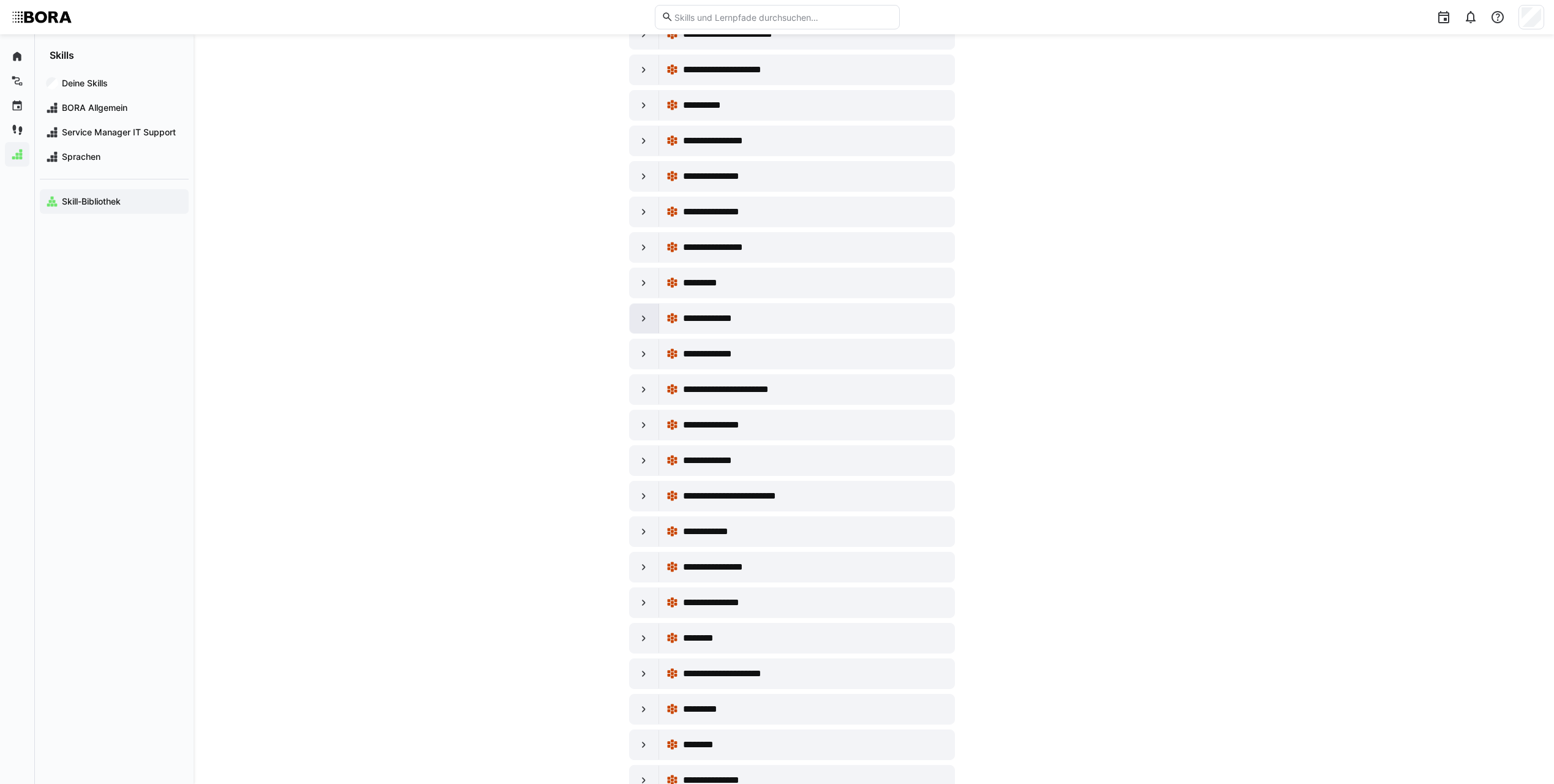 click 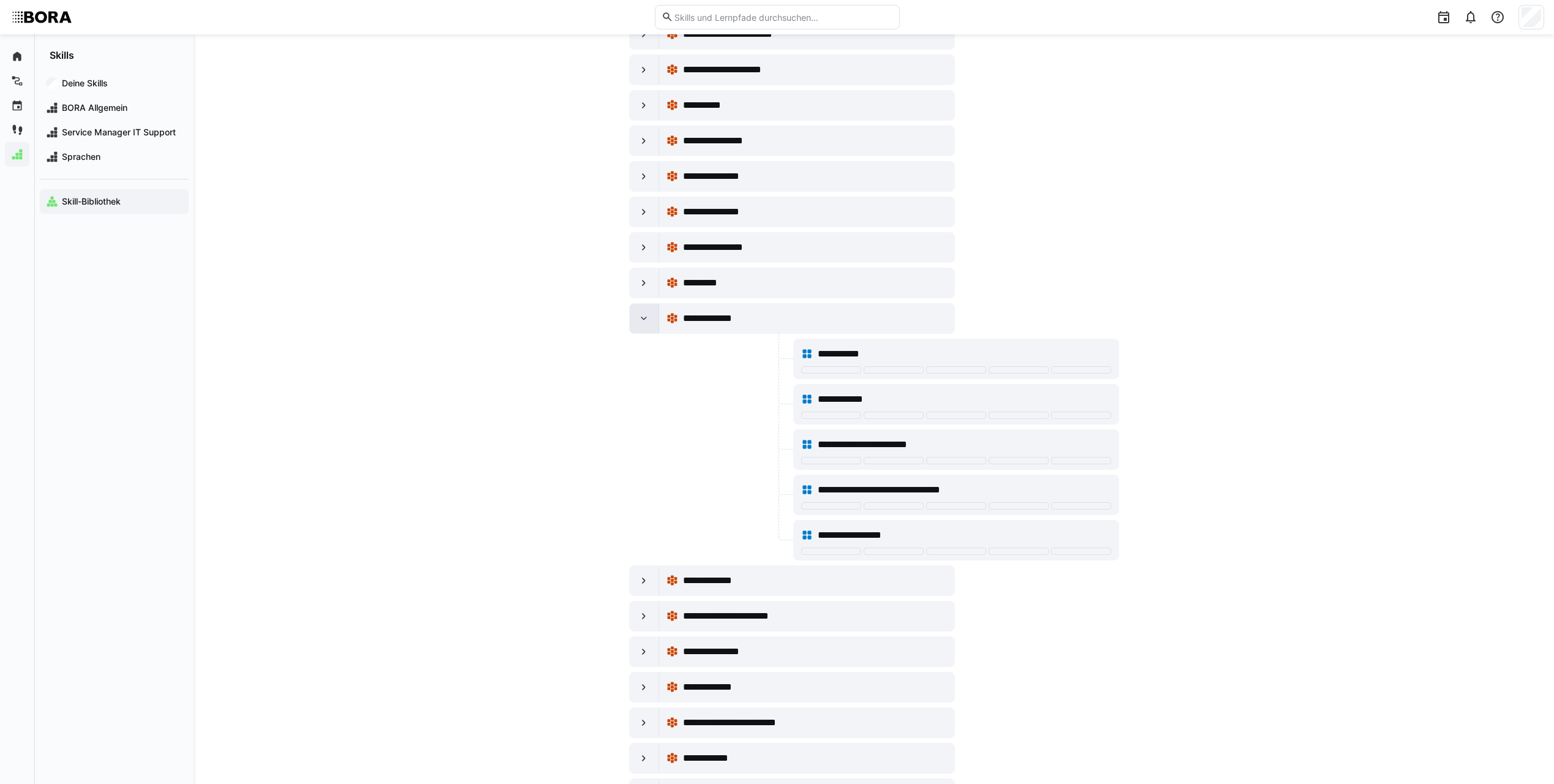 click 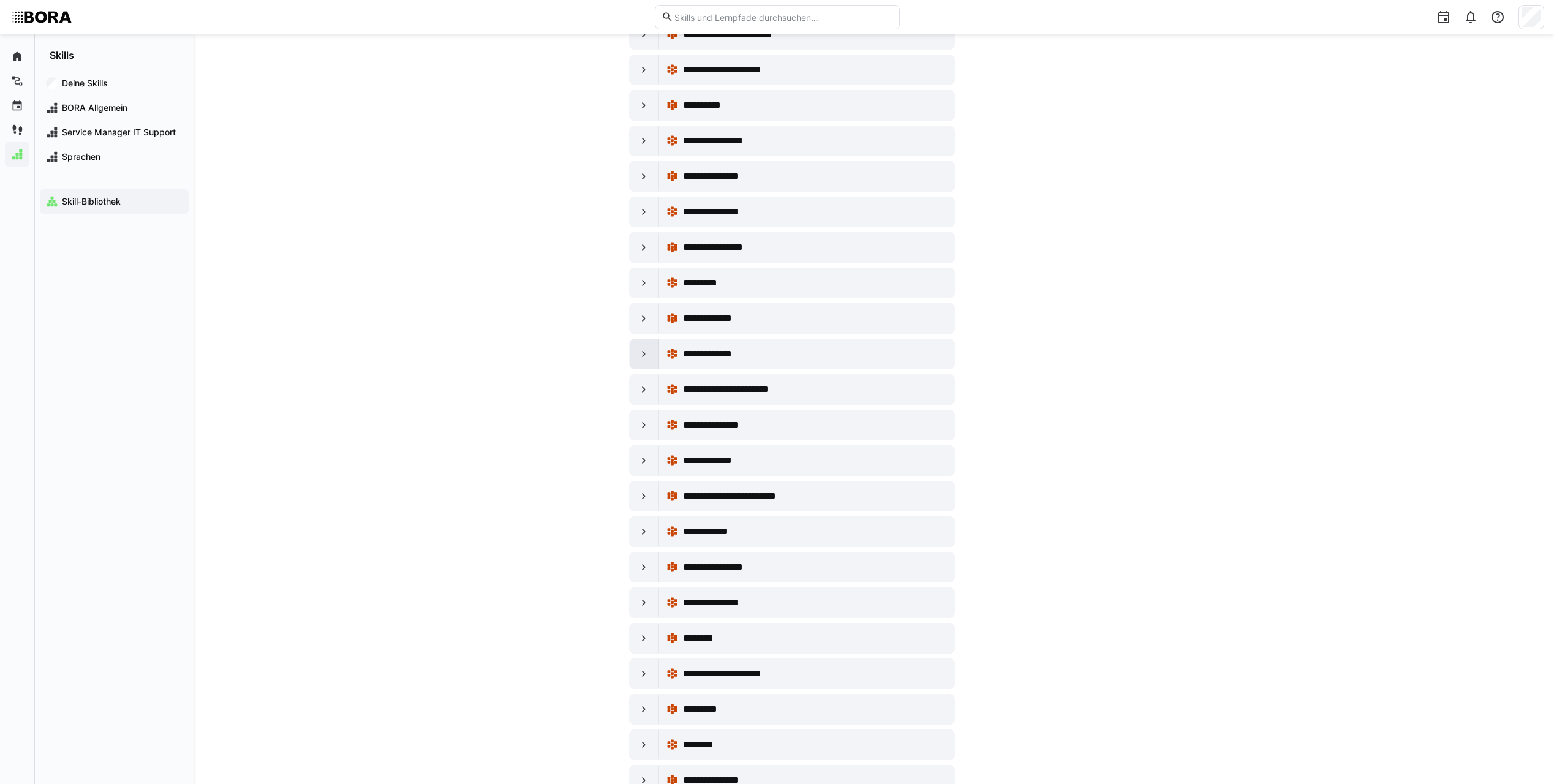 click 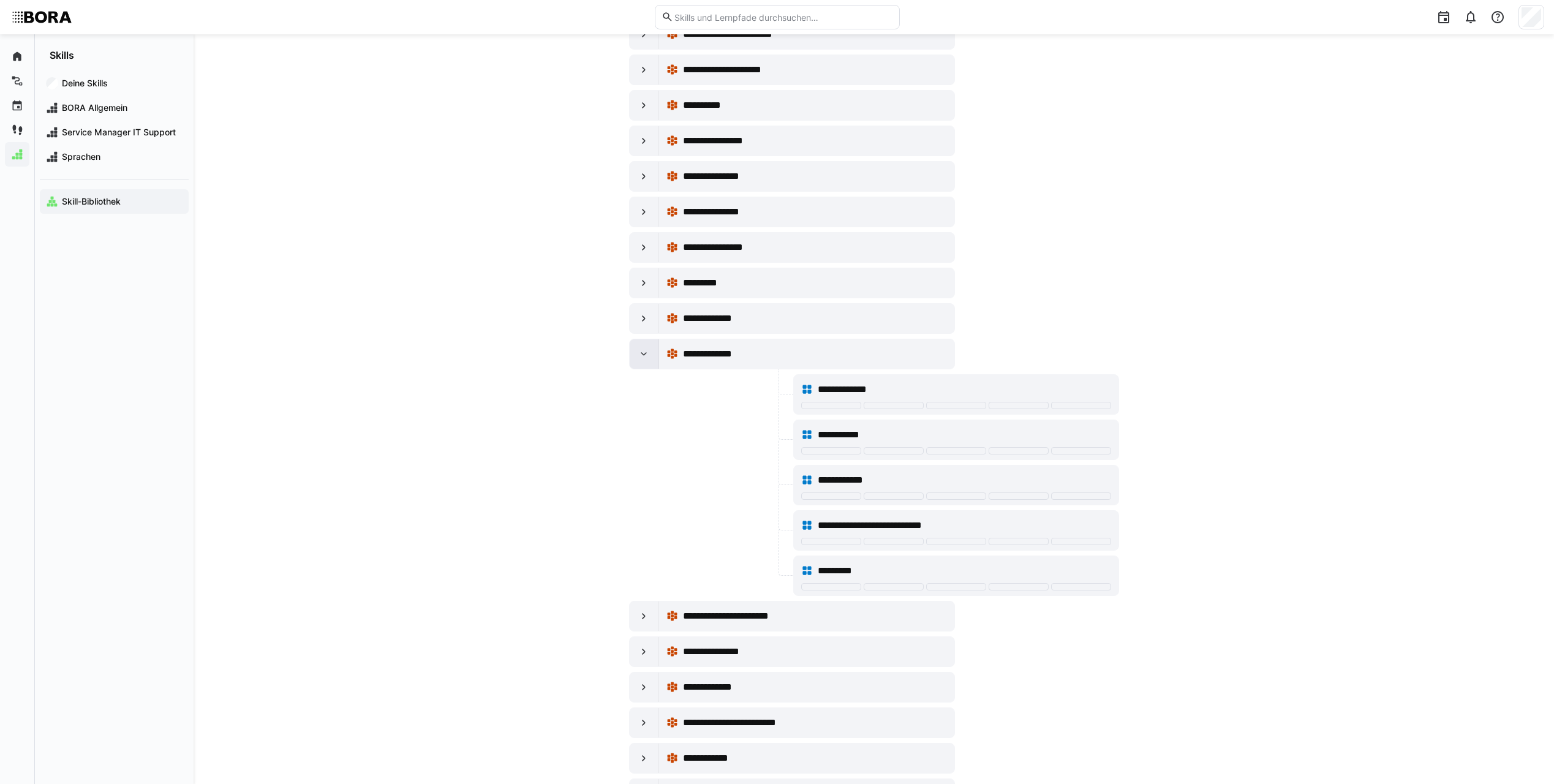 click 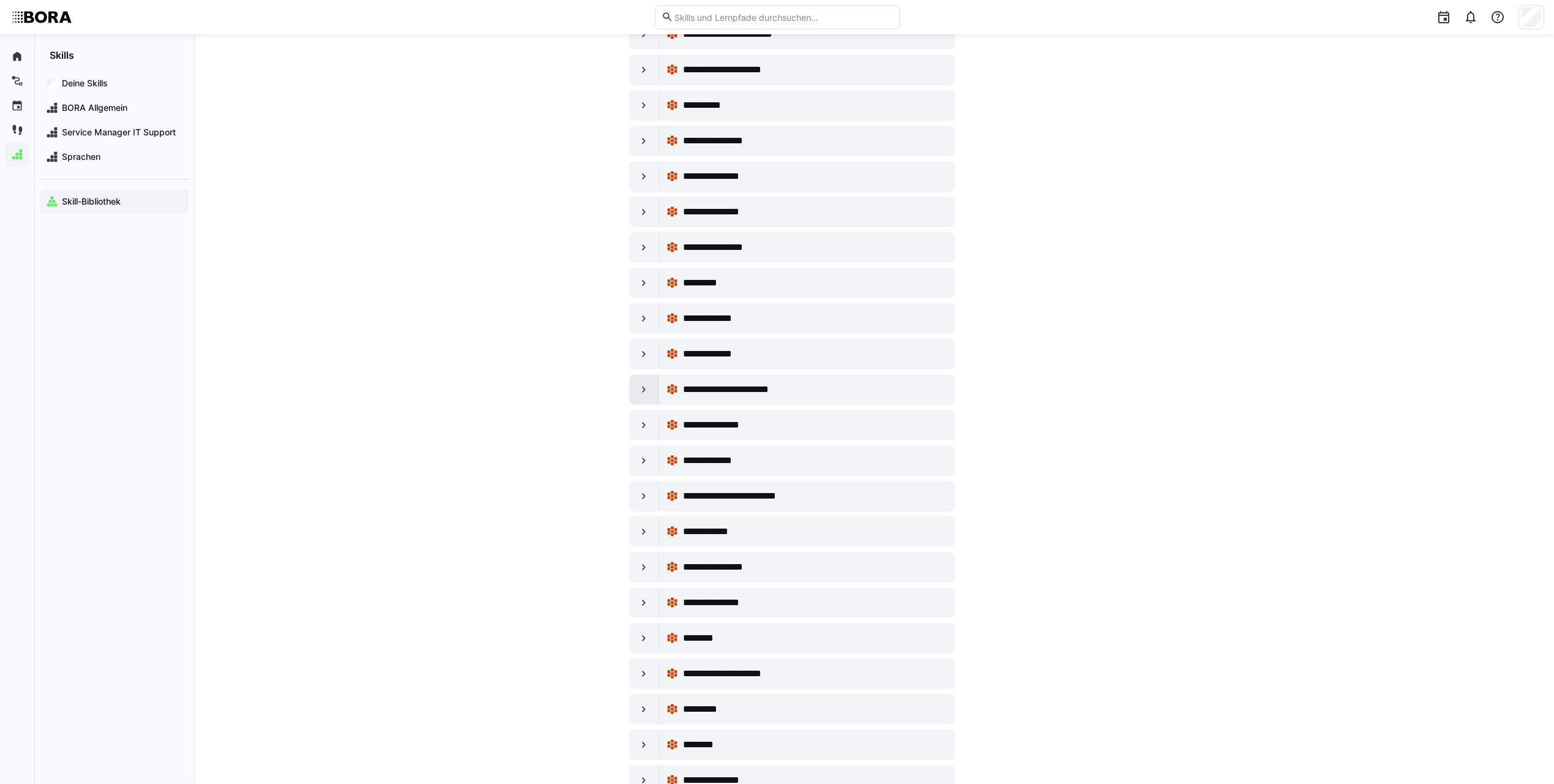 click 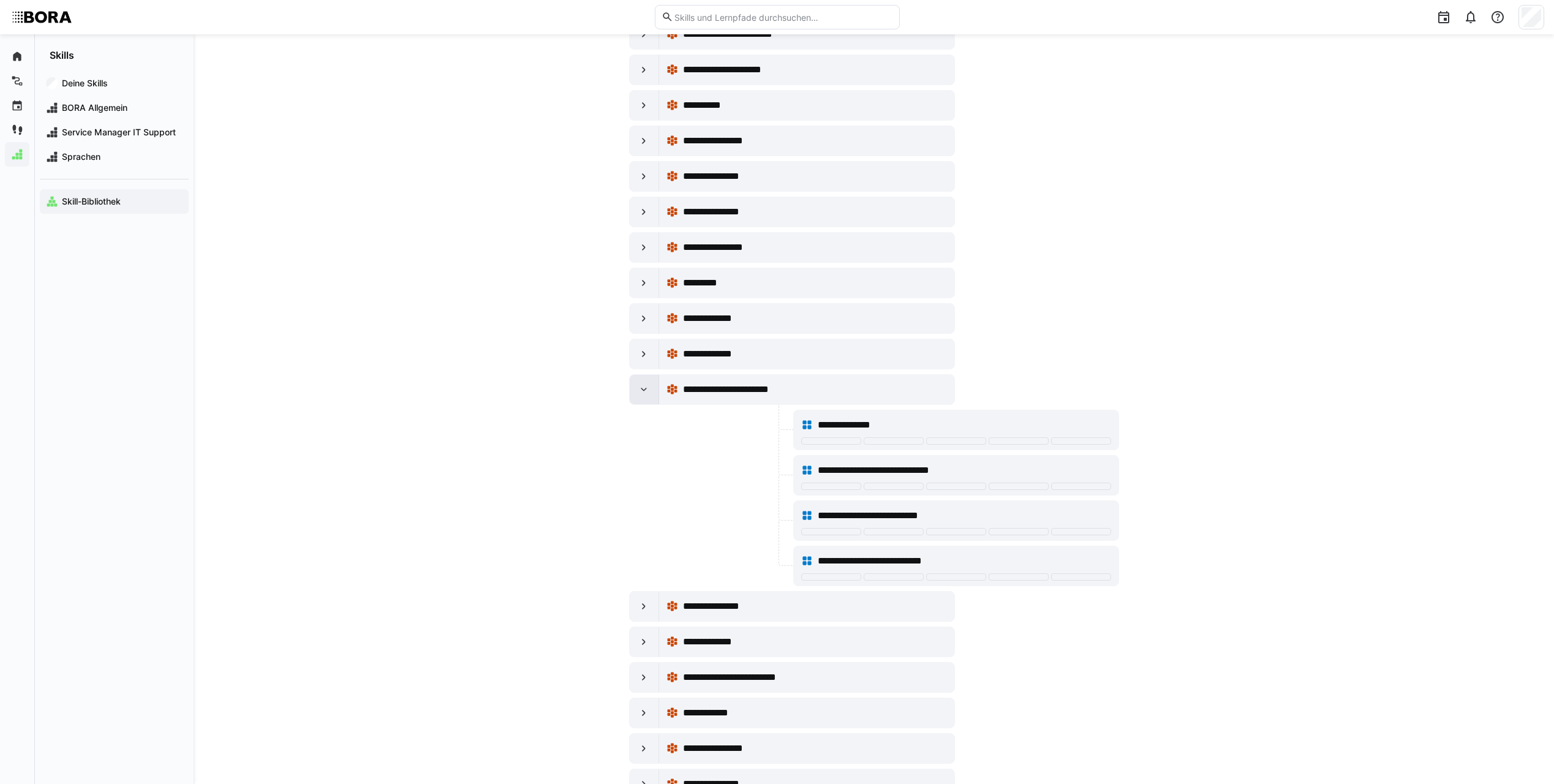 click 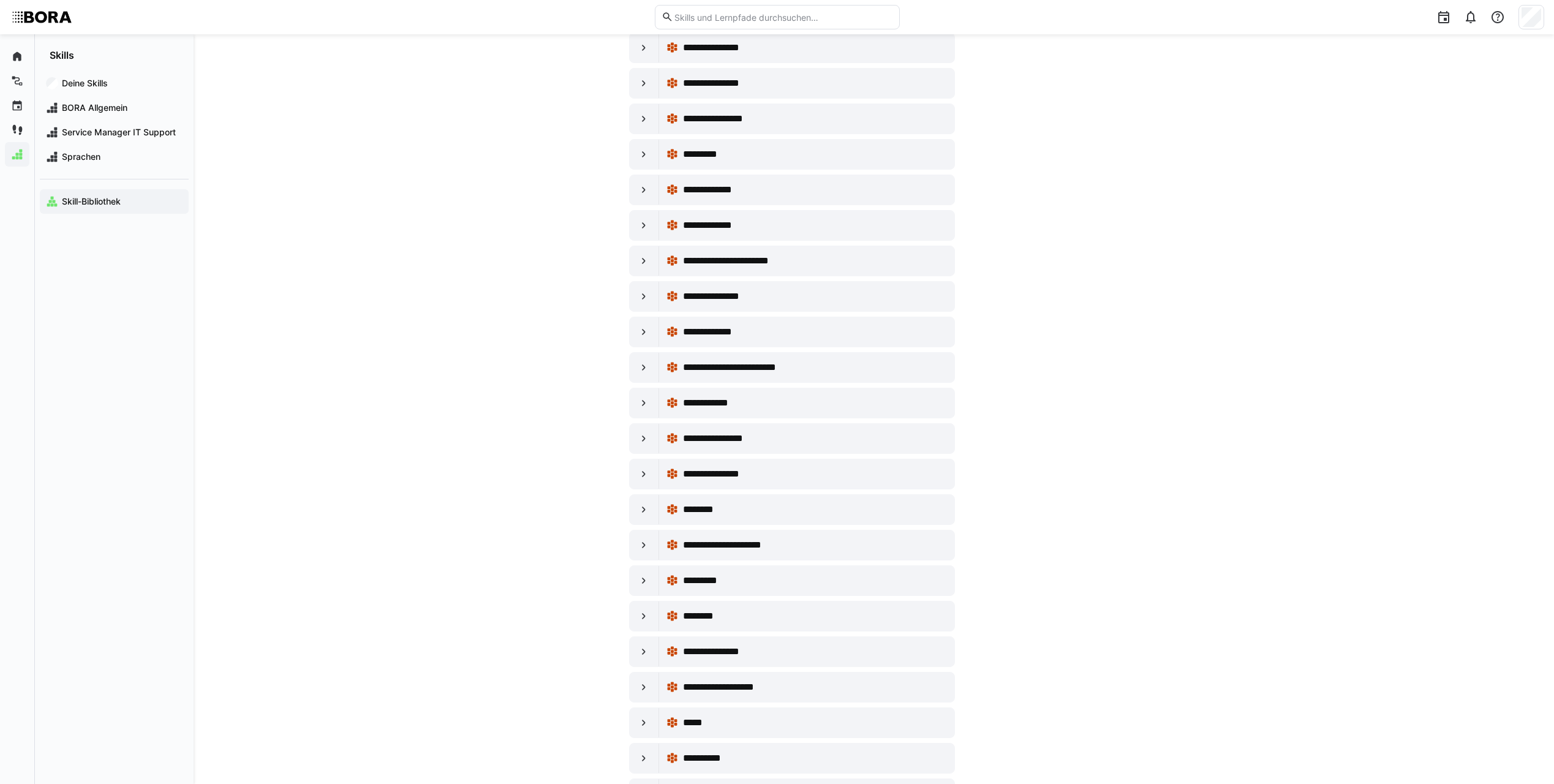scroll, scrollTop: 4839, scrollLeft: 0, axis: vertical 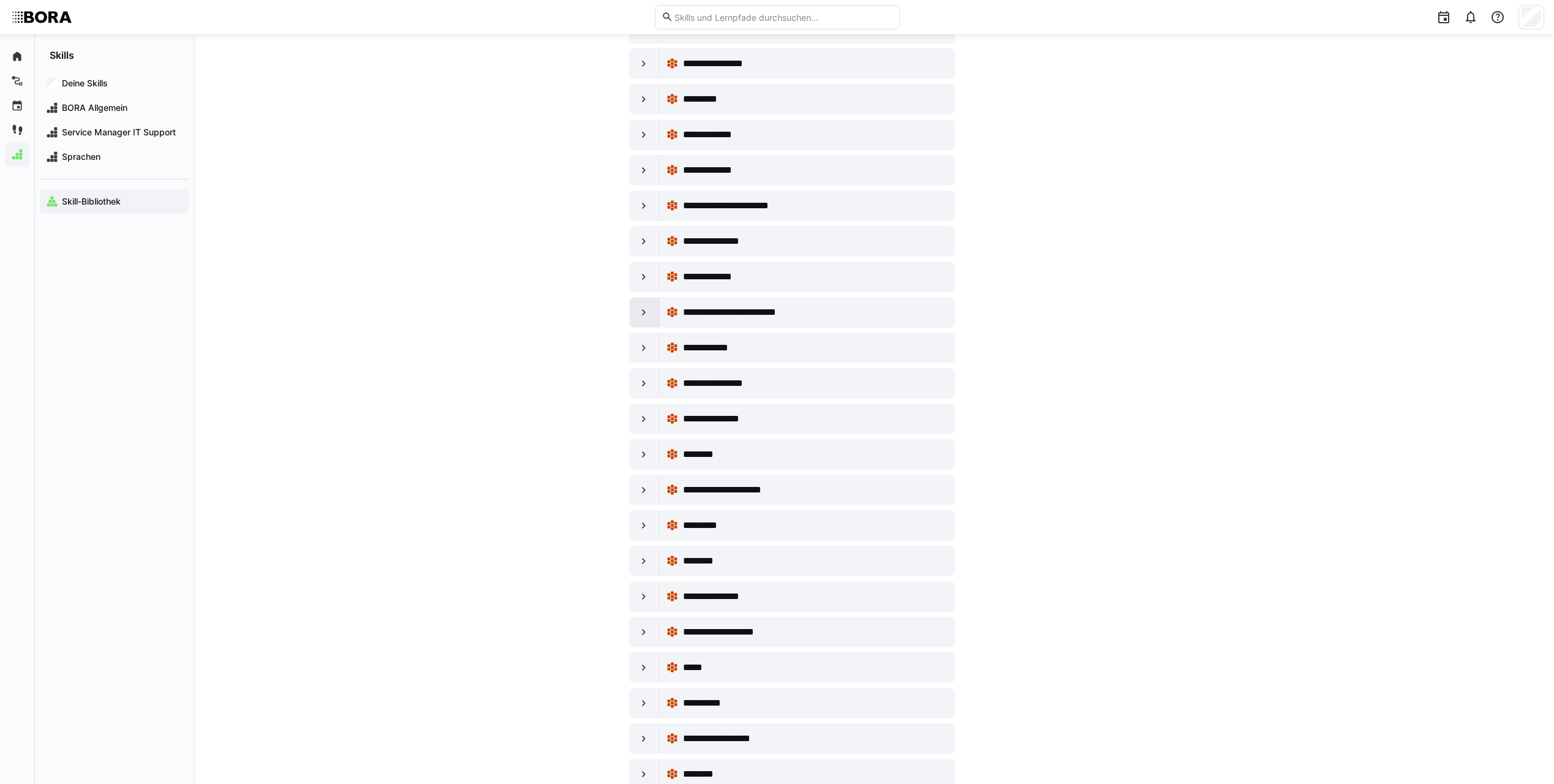 click 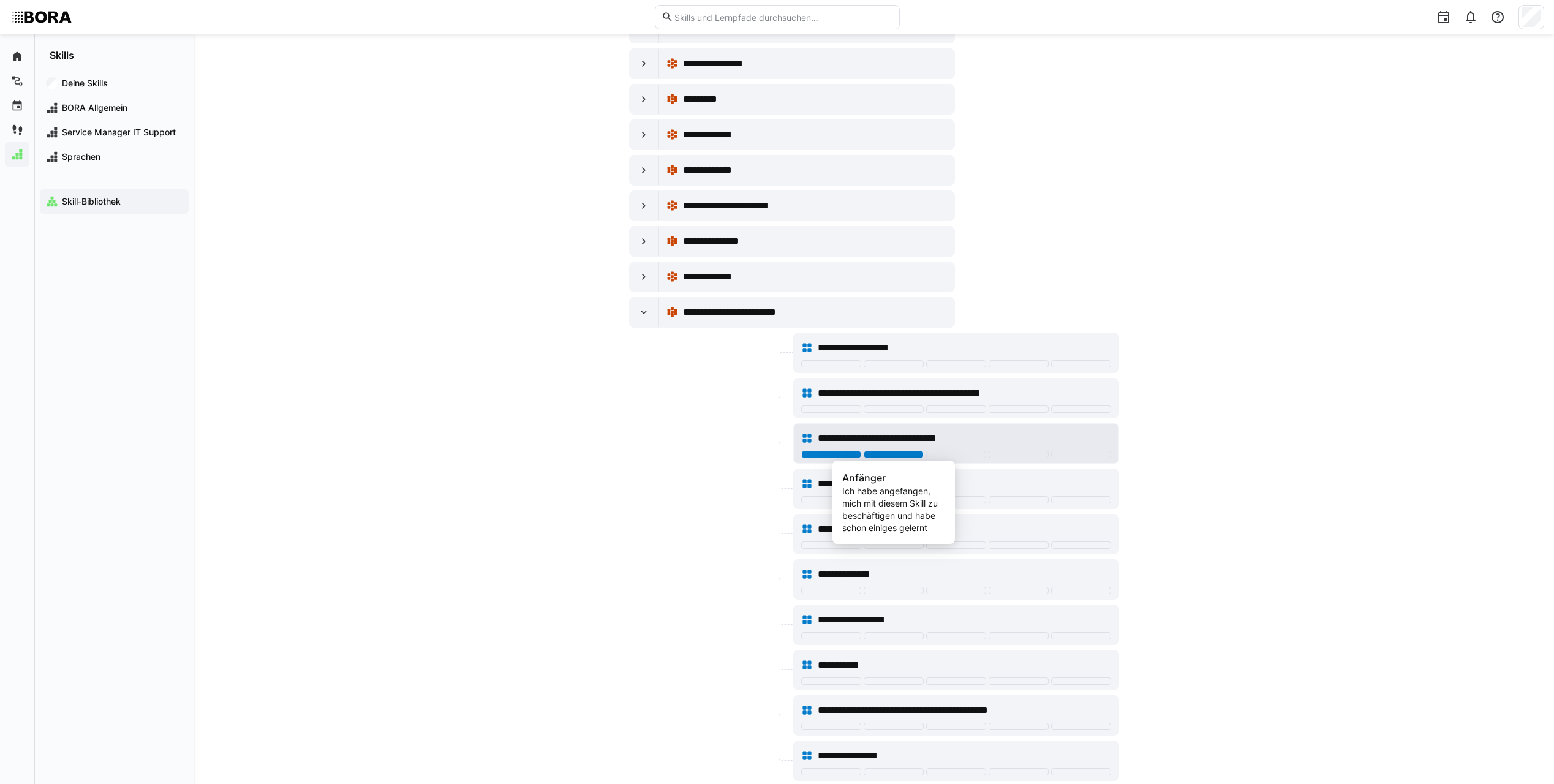 click 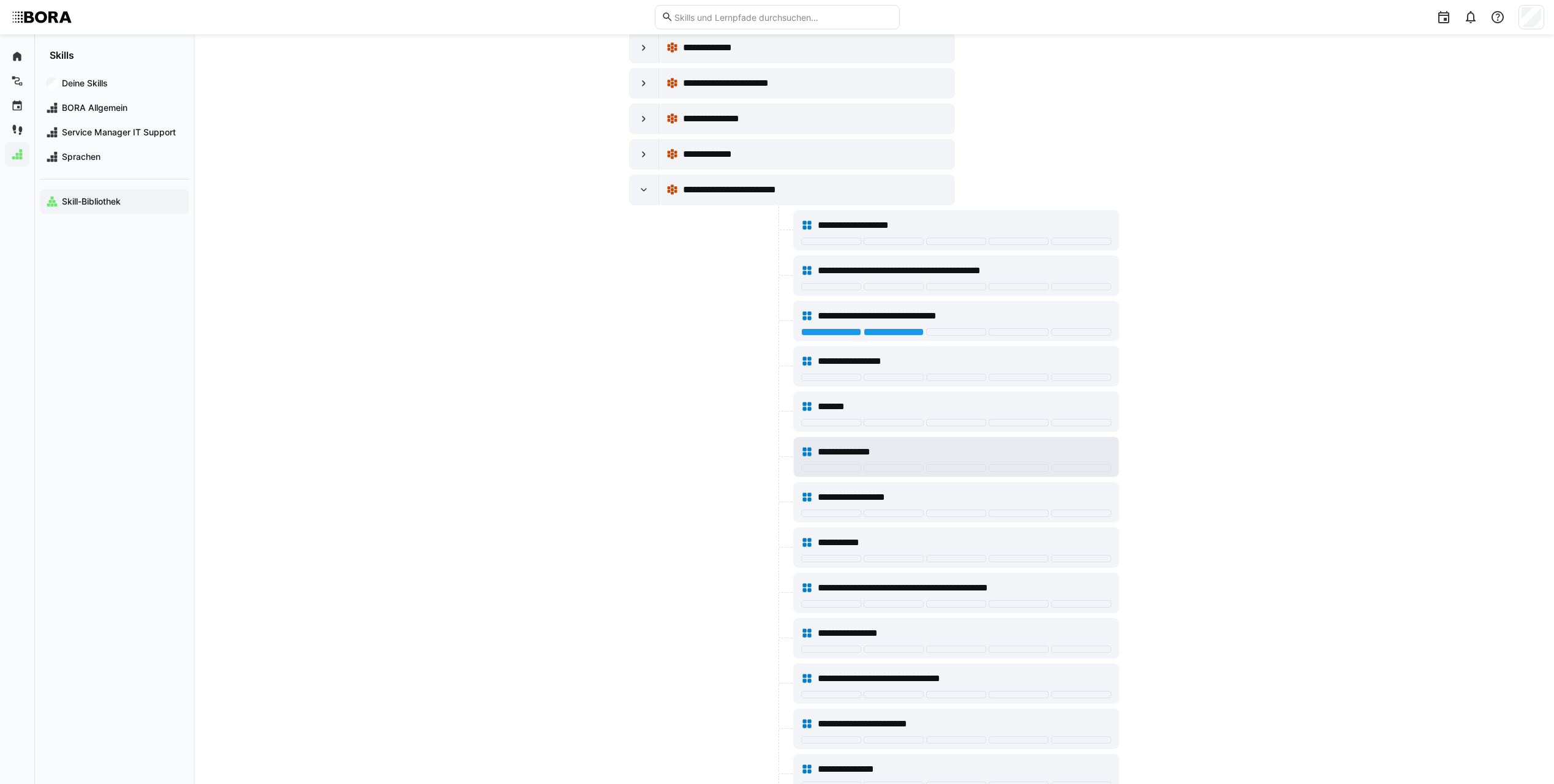 scroll, scrollTop: 5022, scrollLeft: 0, axis: vertical 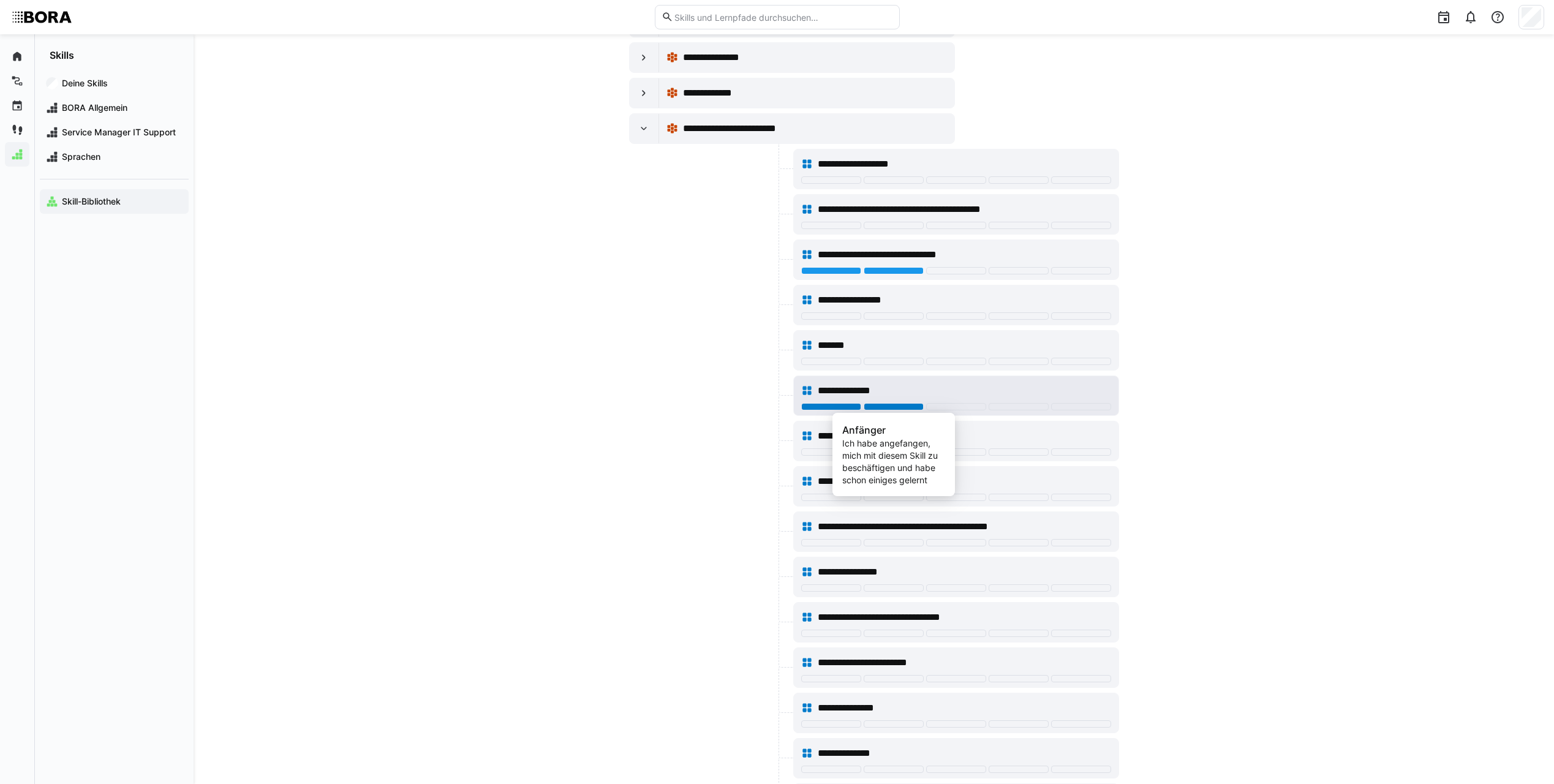 click 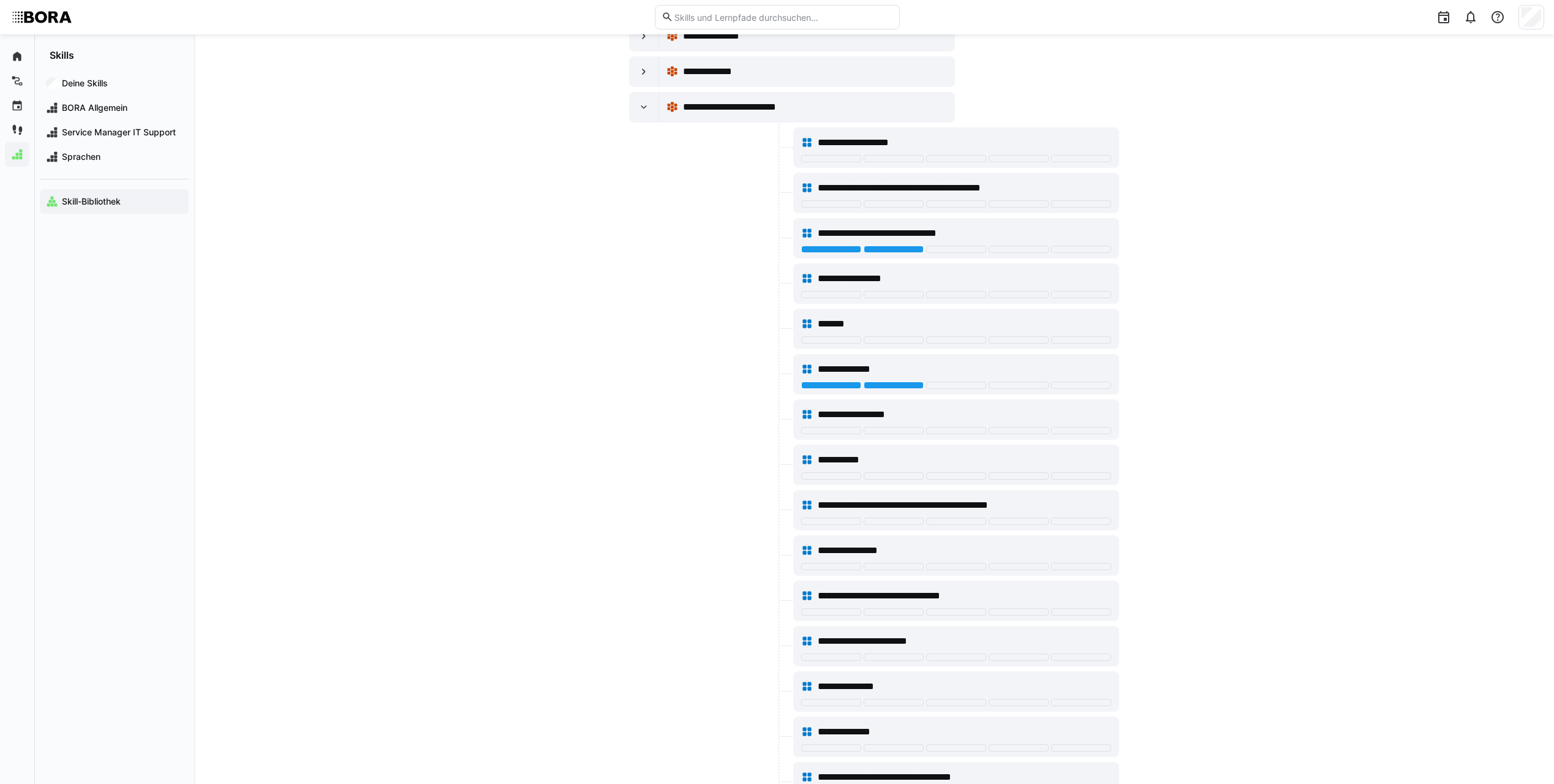 scroll, scrollTop: 5022, scrollLeft: 0, axis: vertical 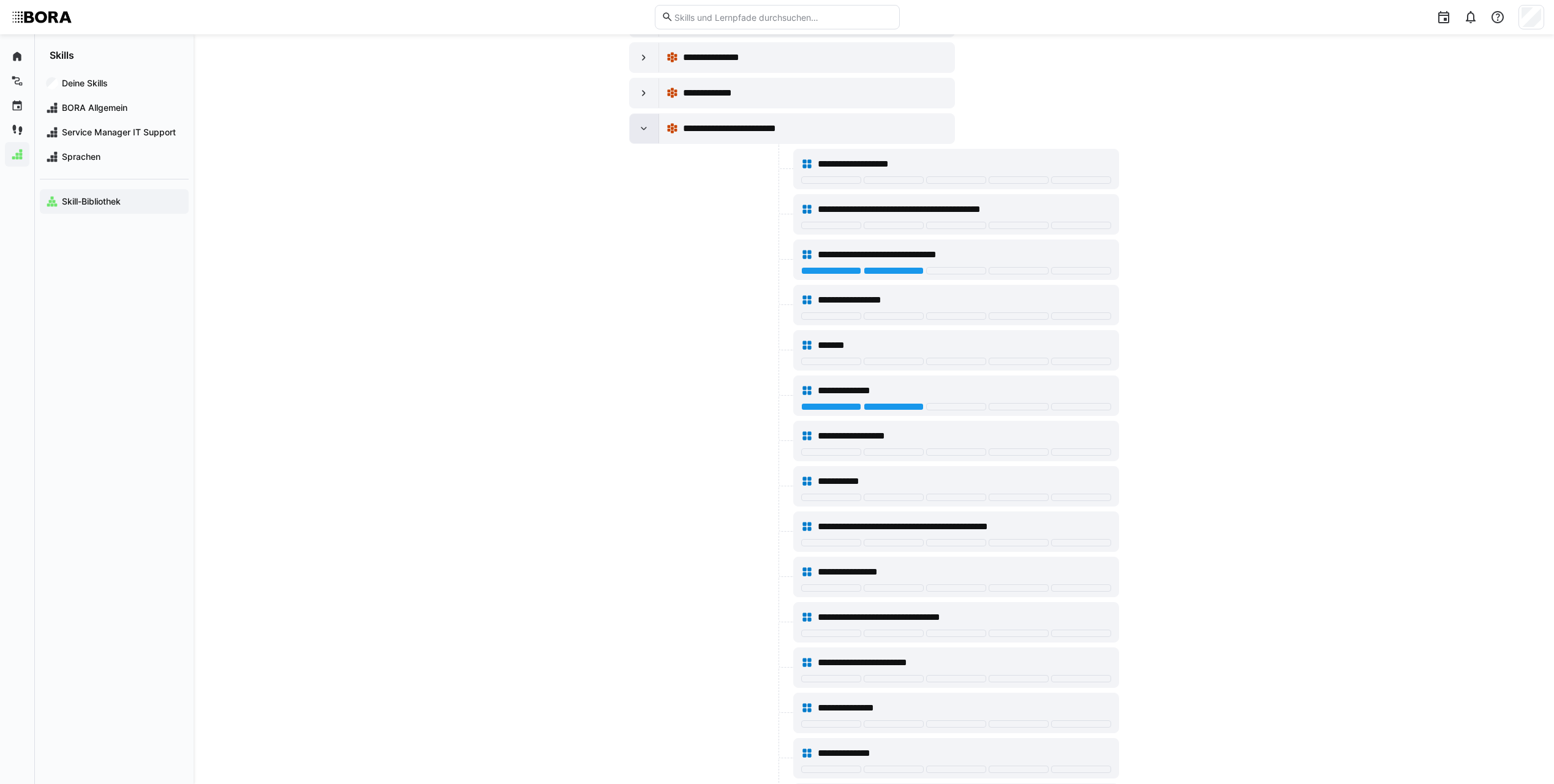 click 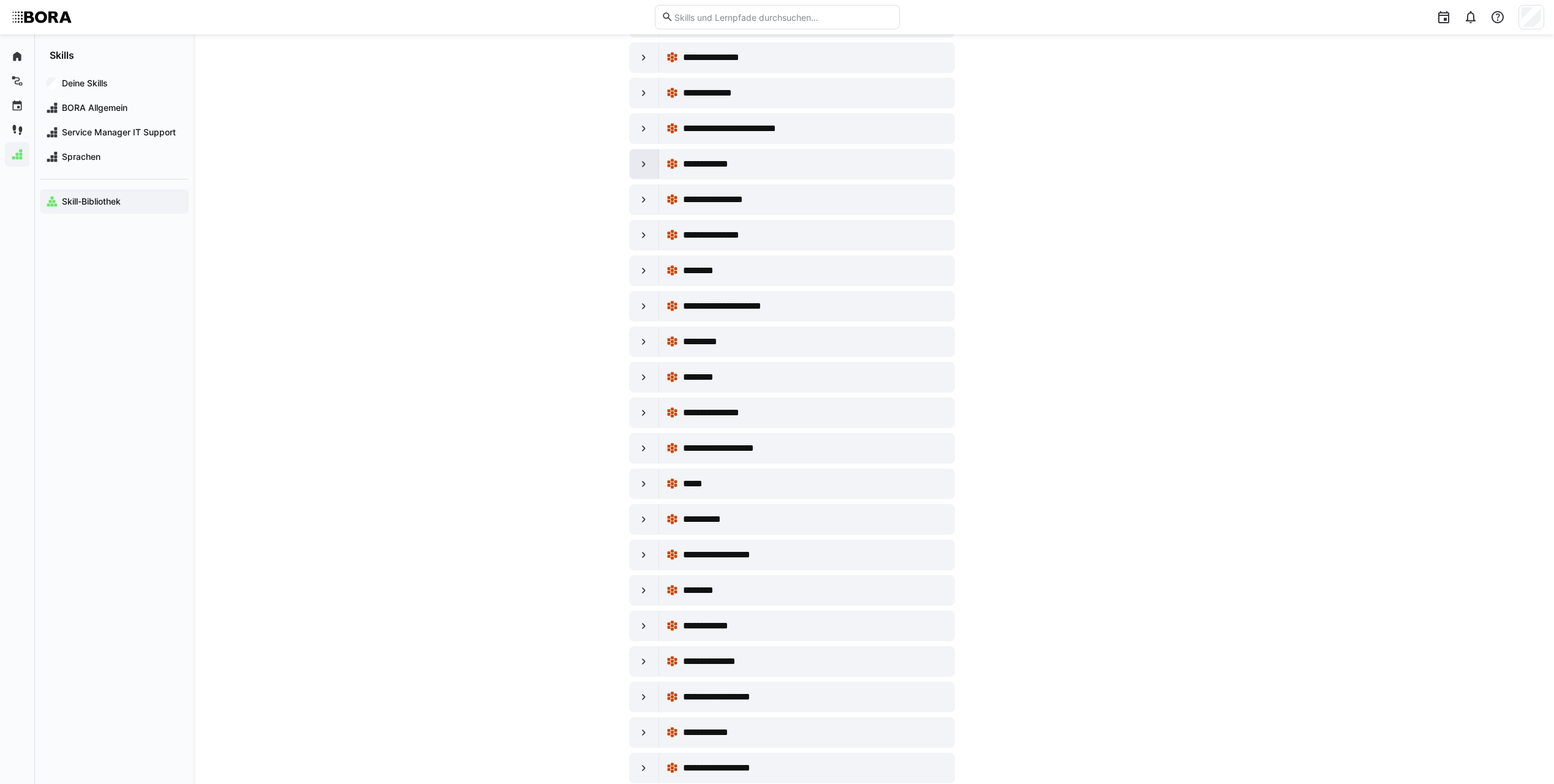 click 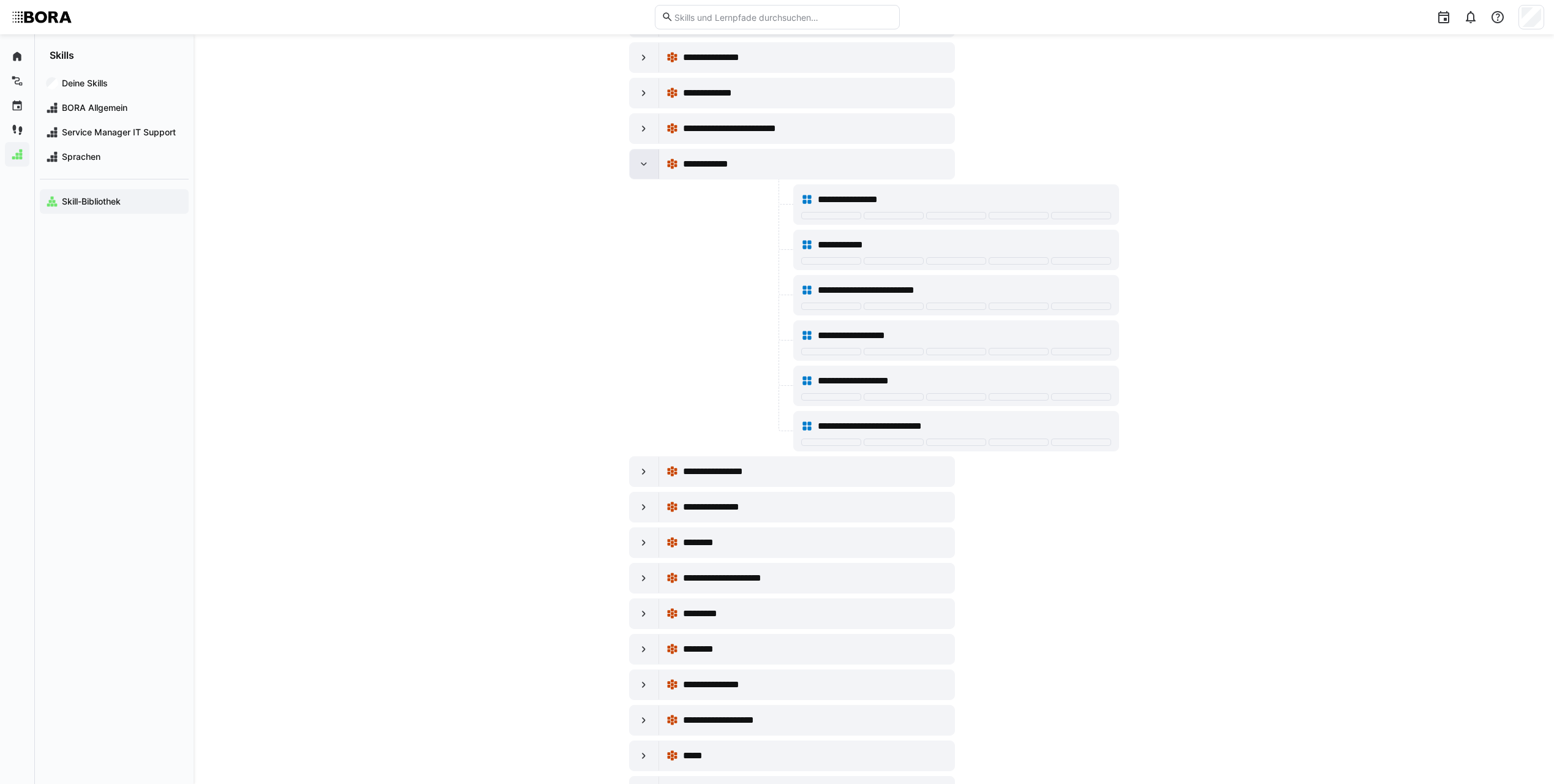 click 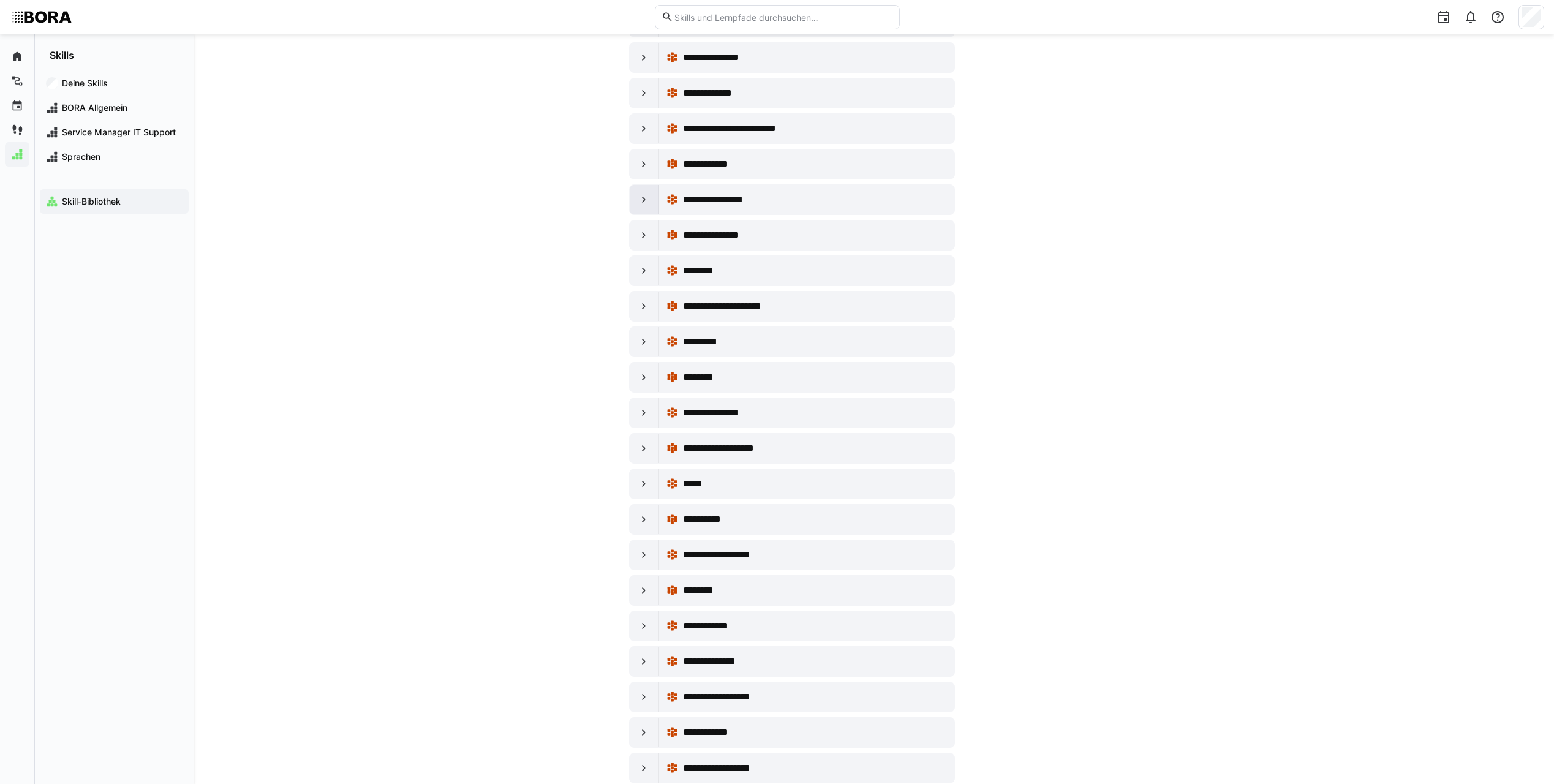 click 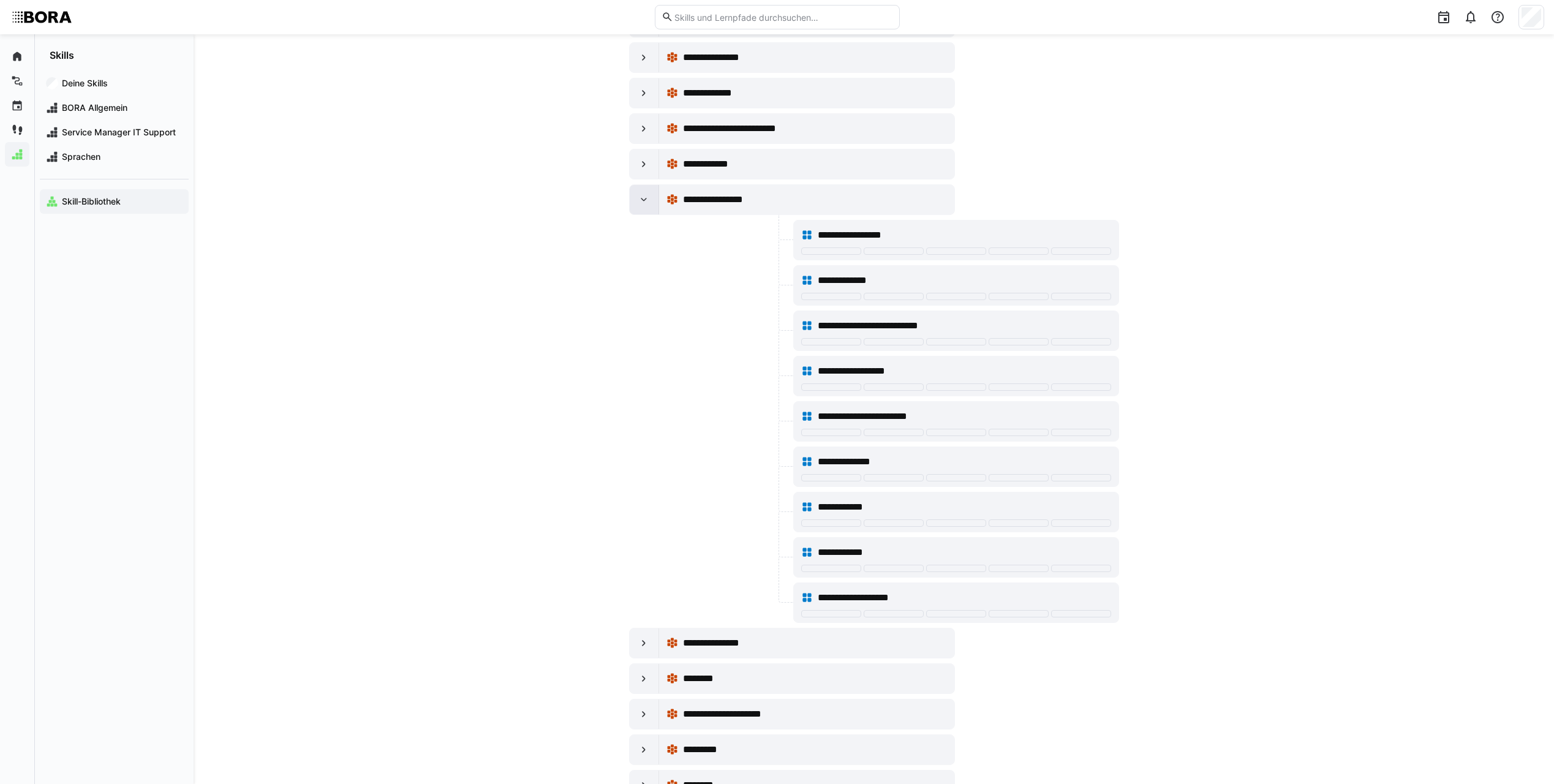 click 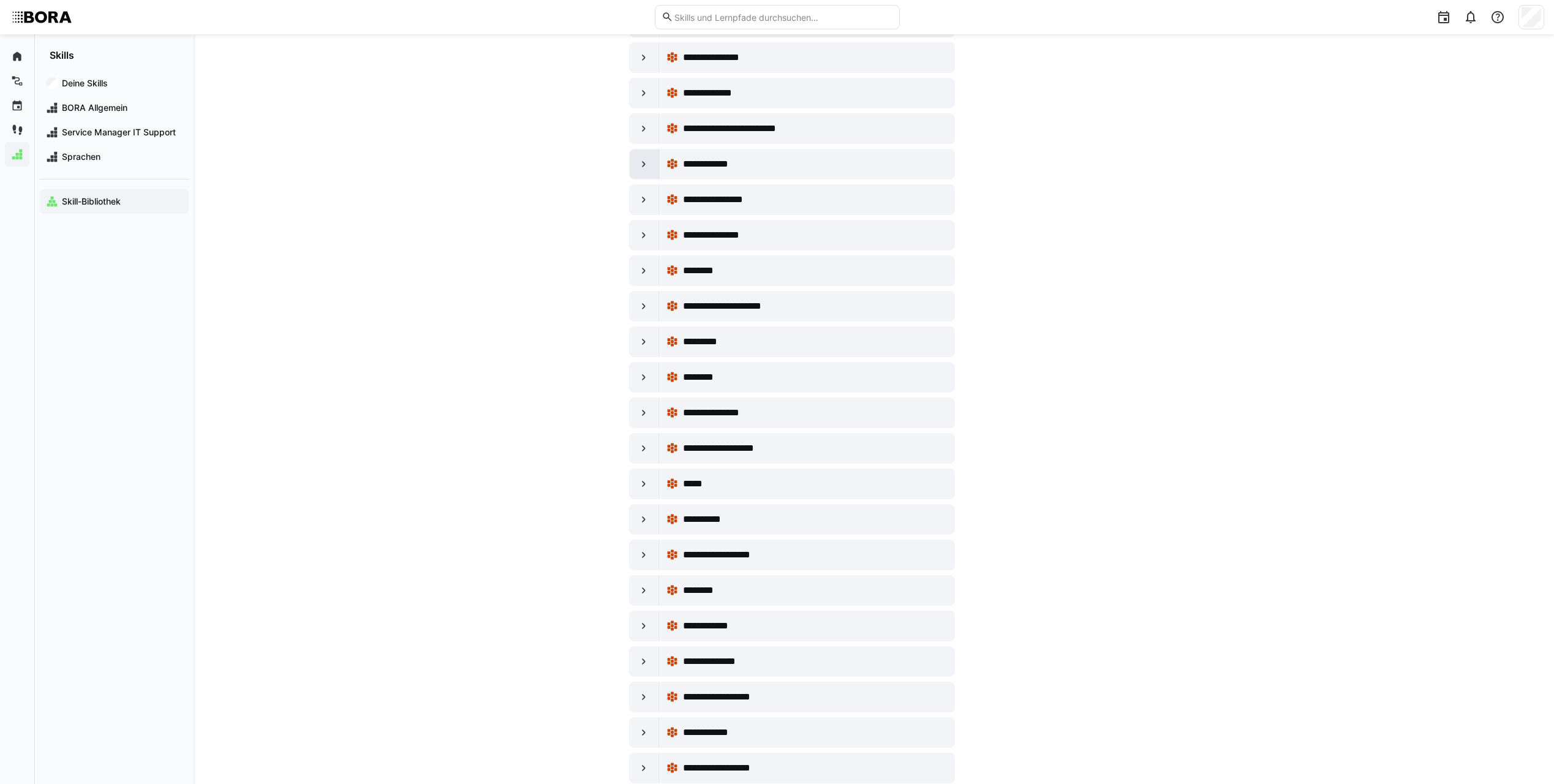 click 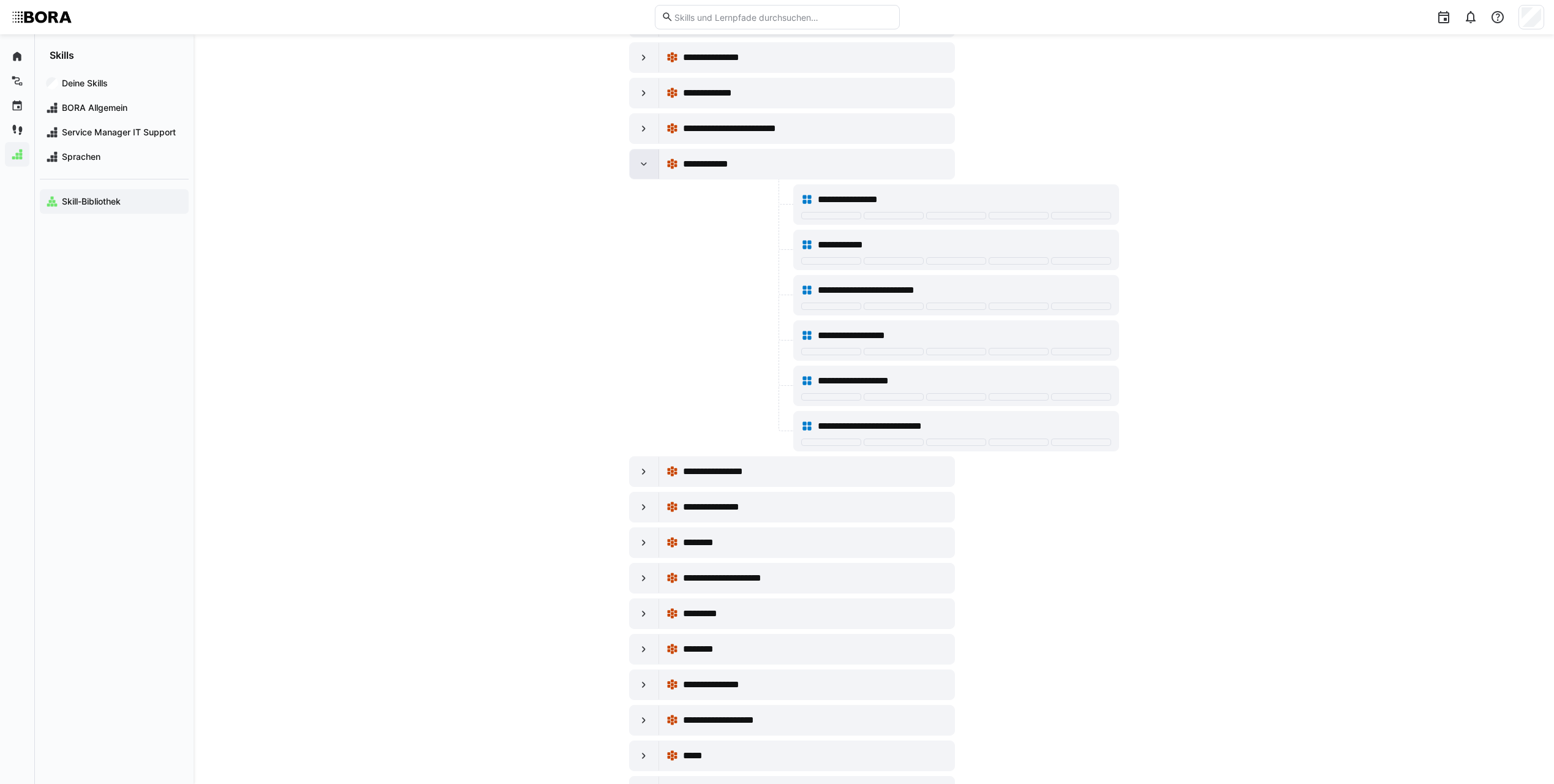 click 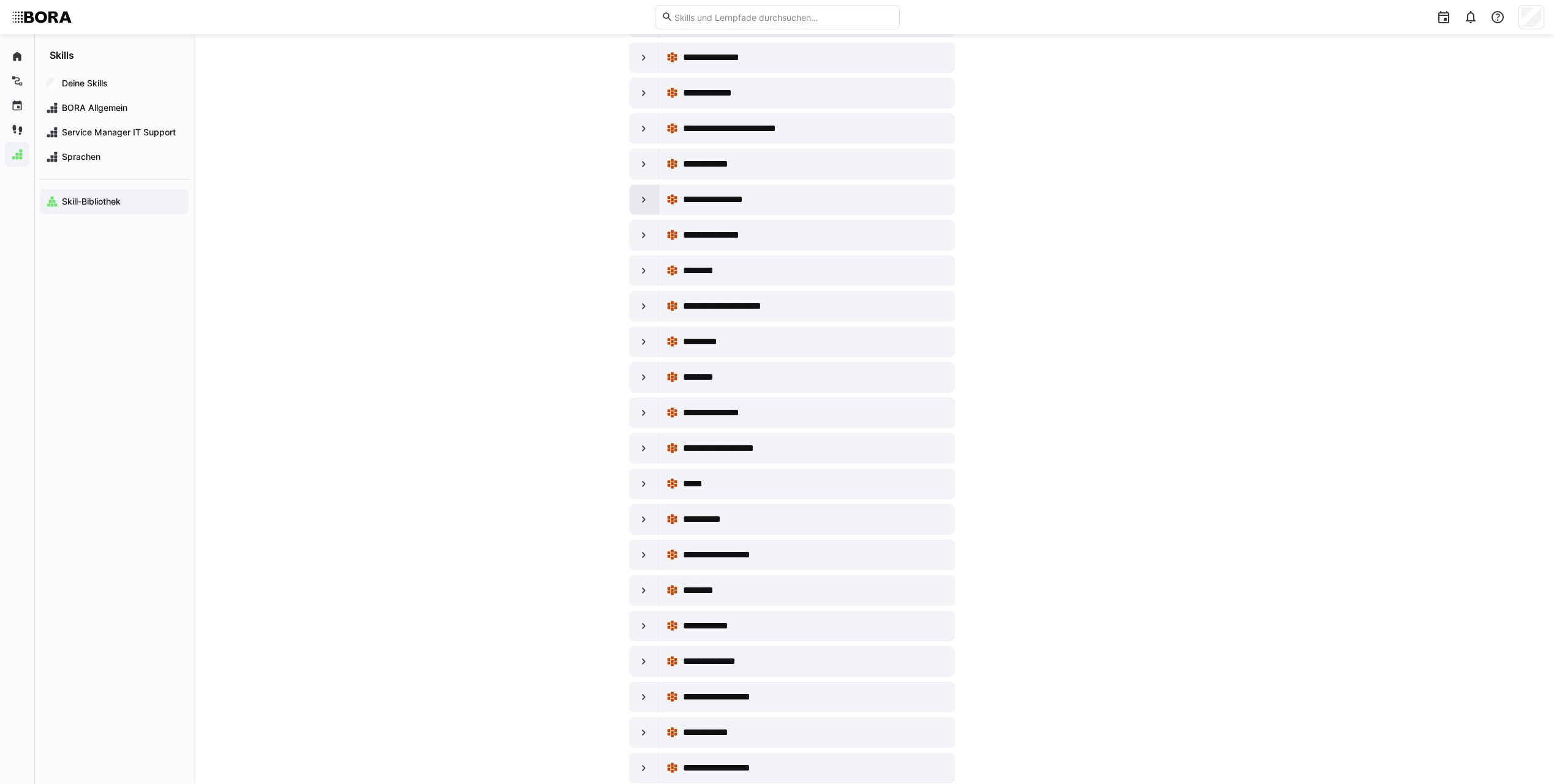 click 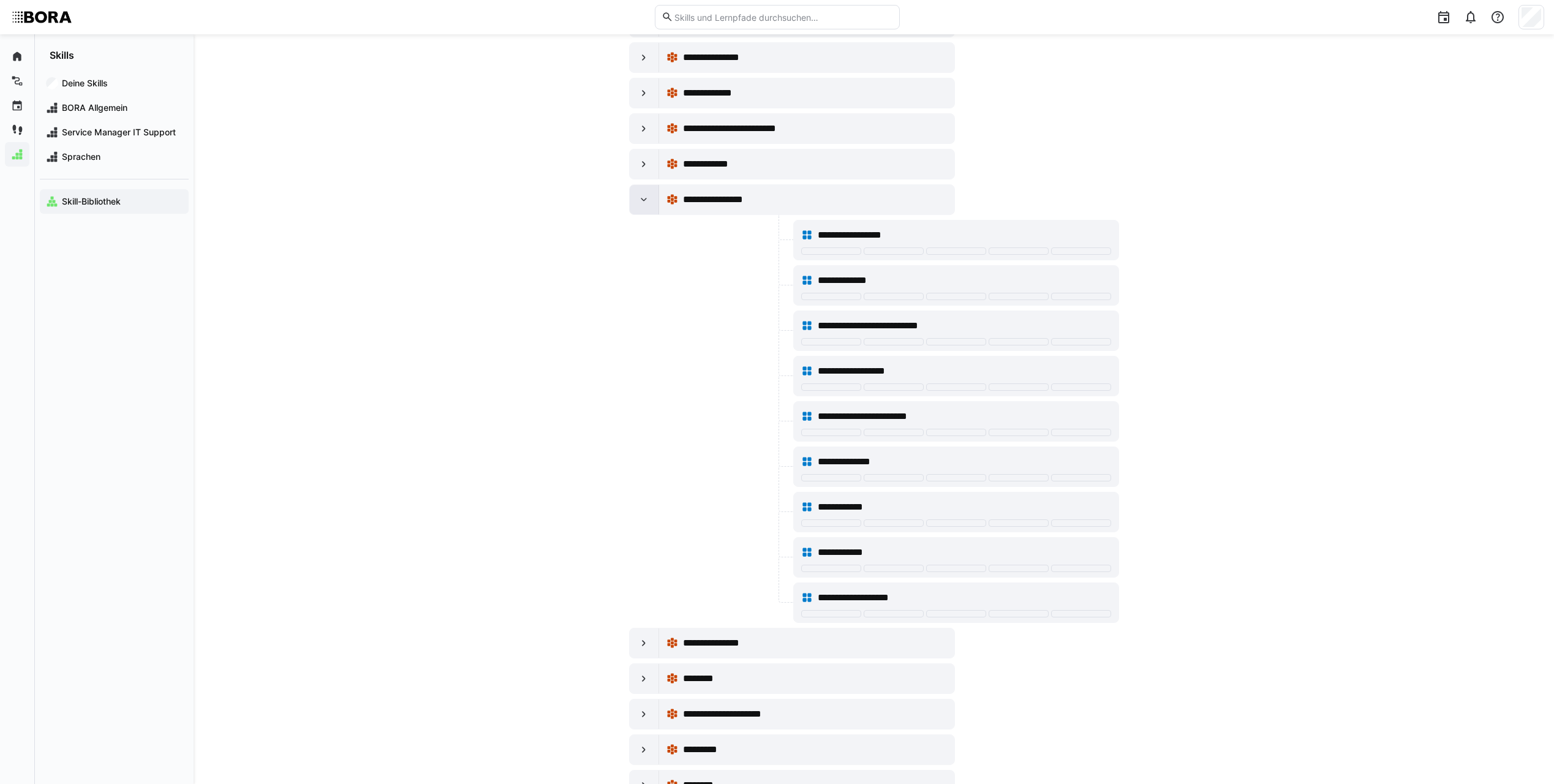 click 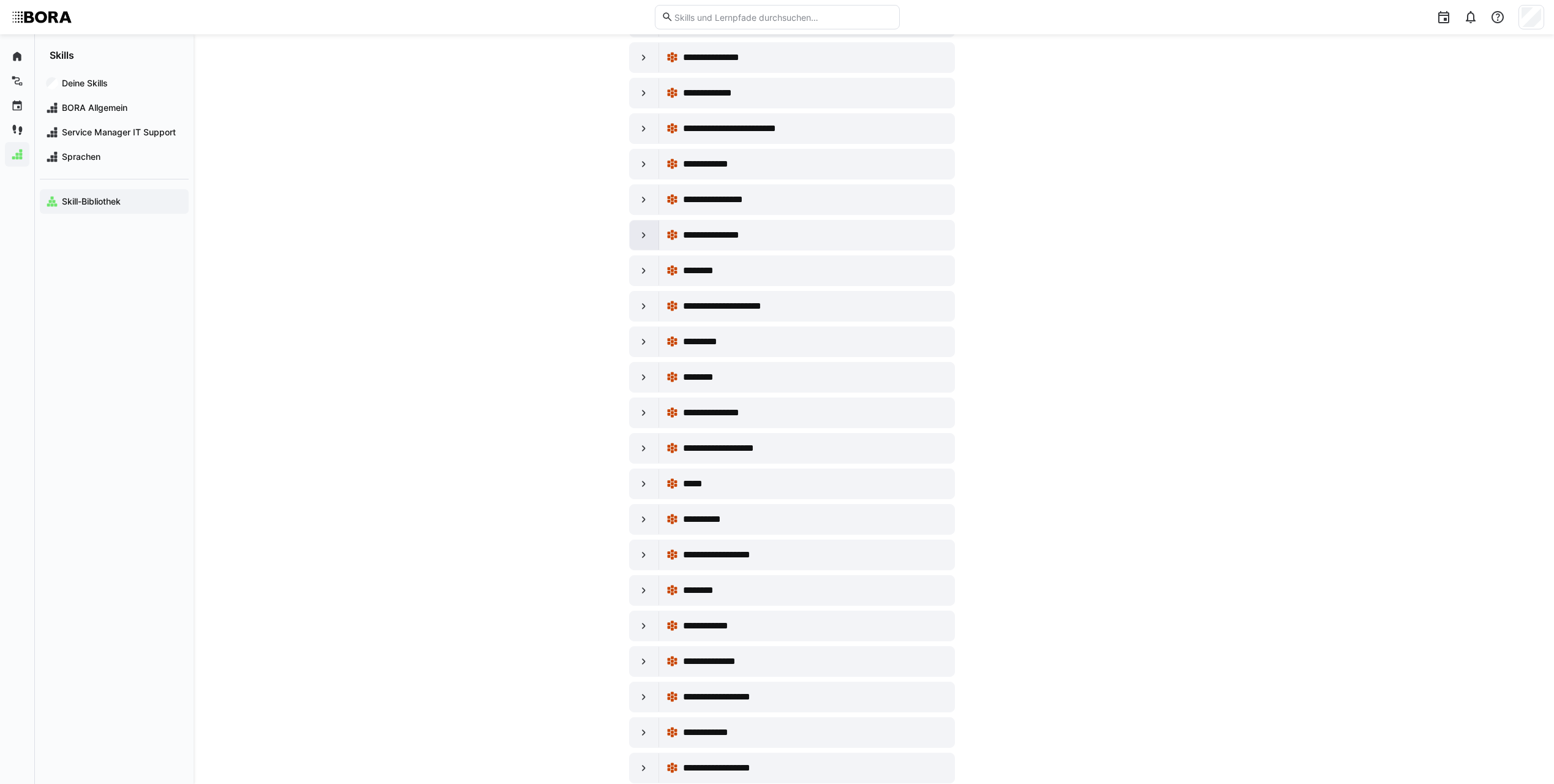 click 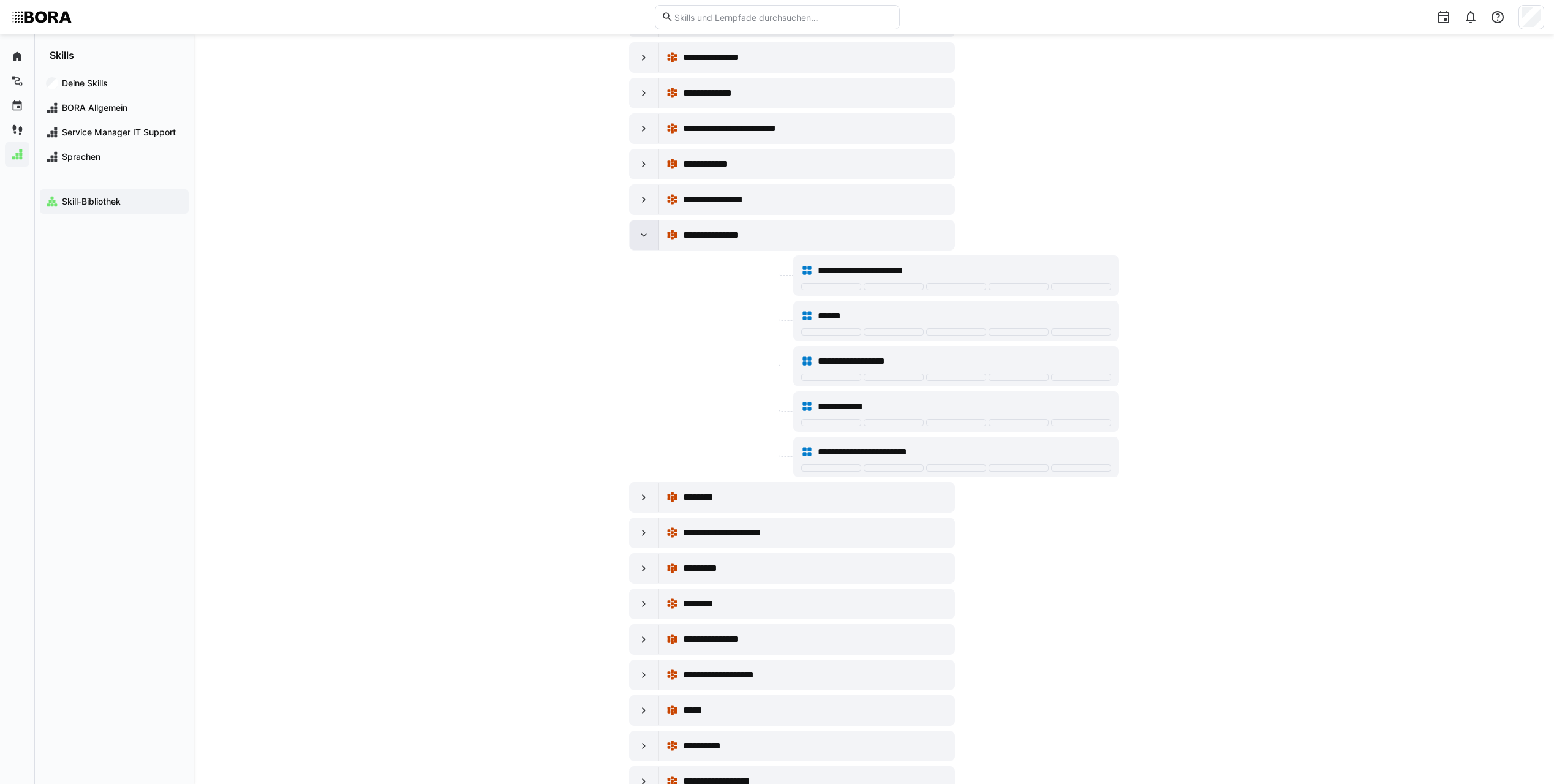click 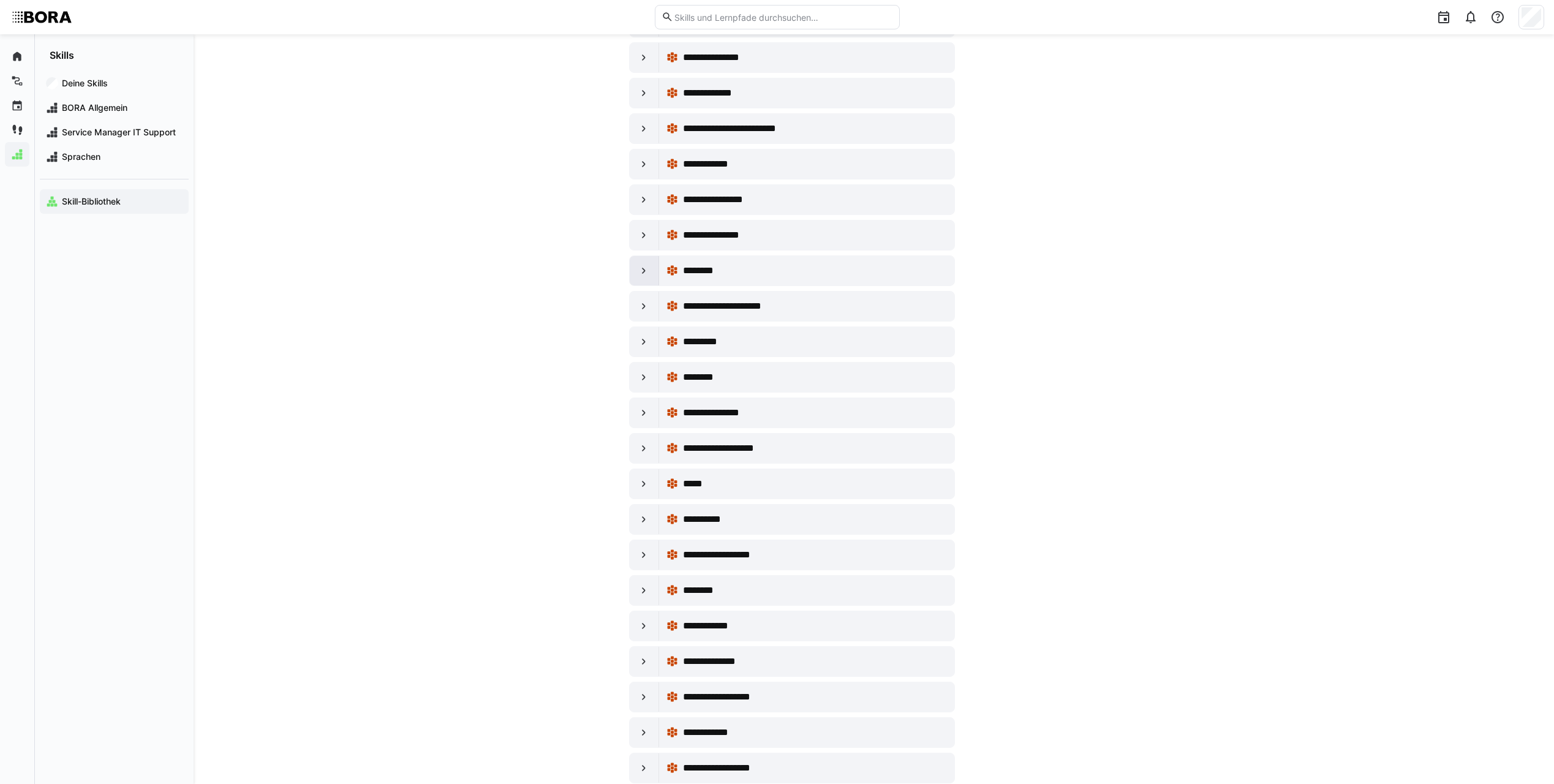 click 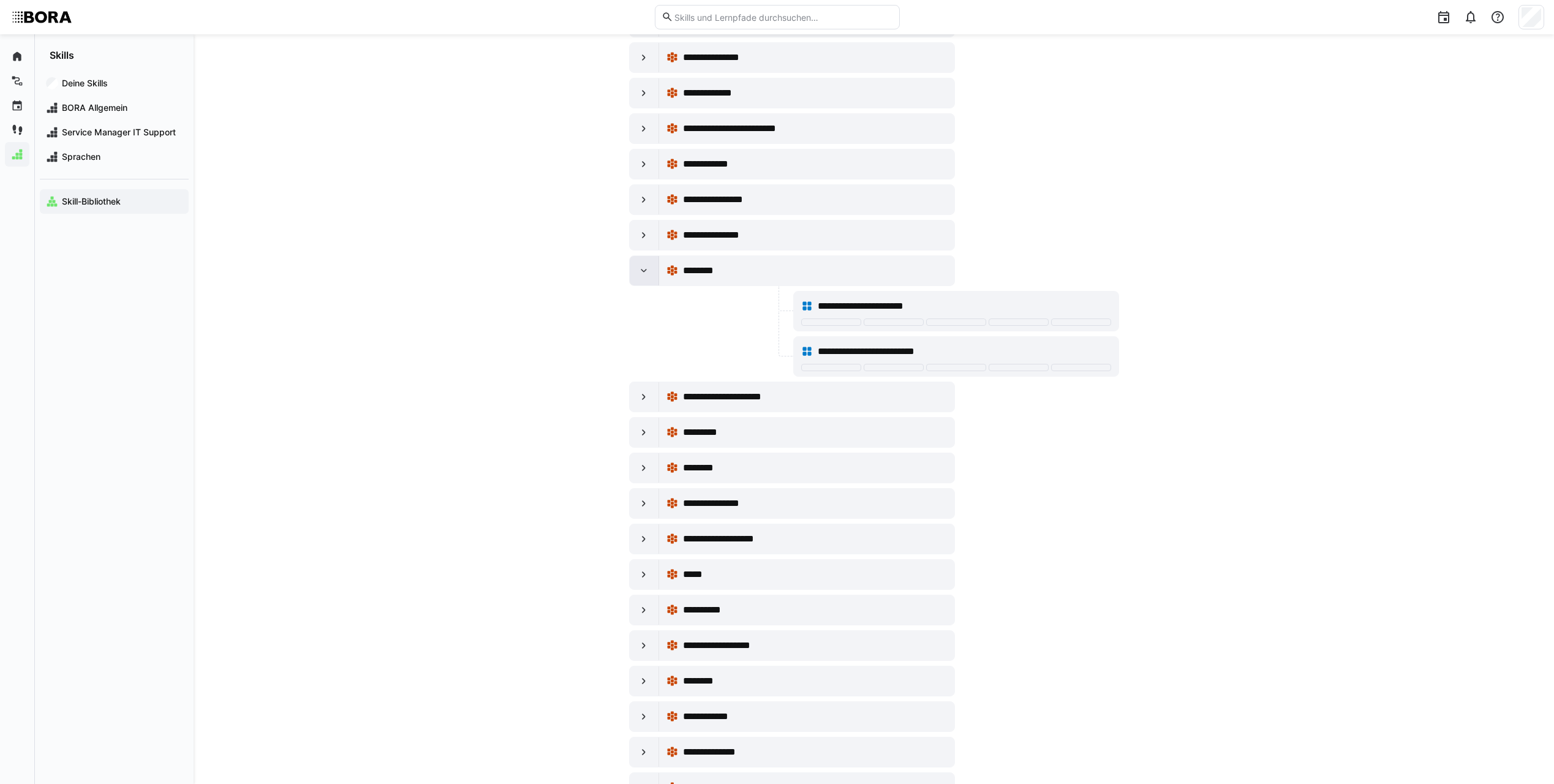 click 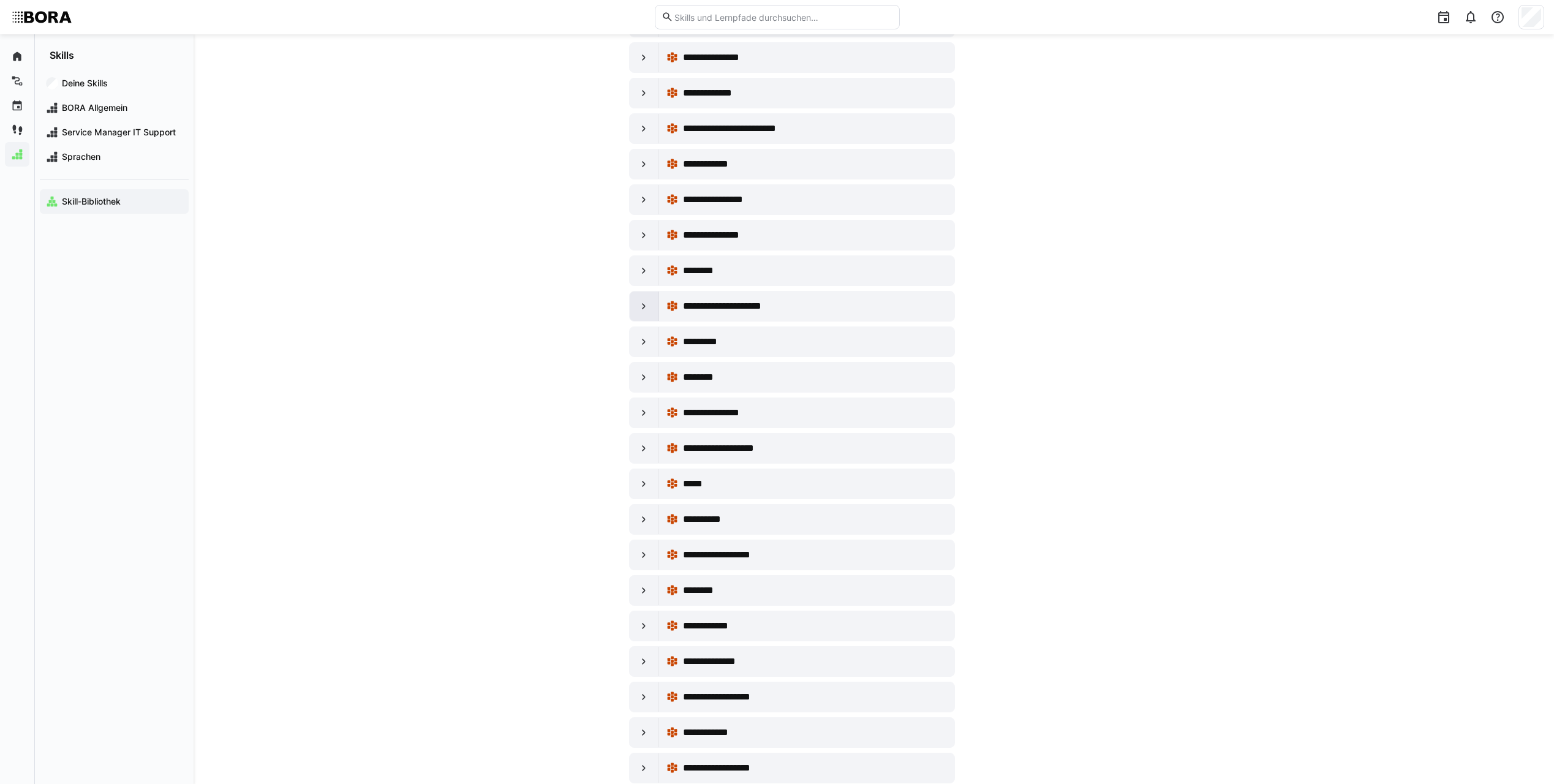 click 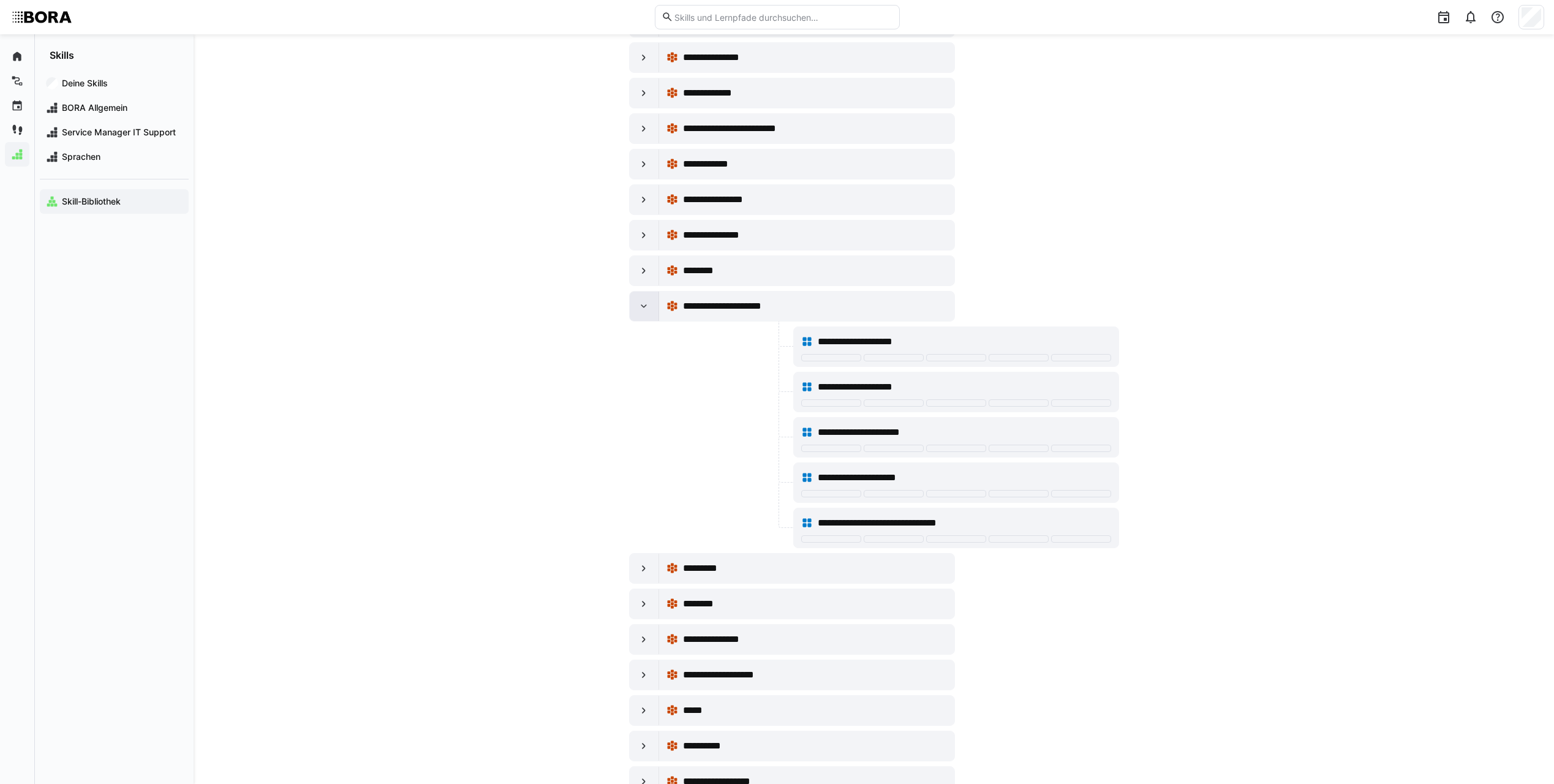 click 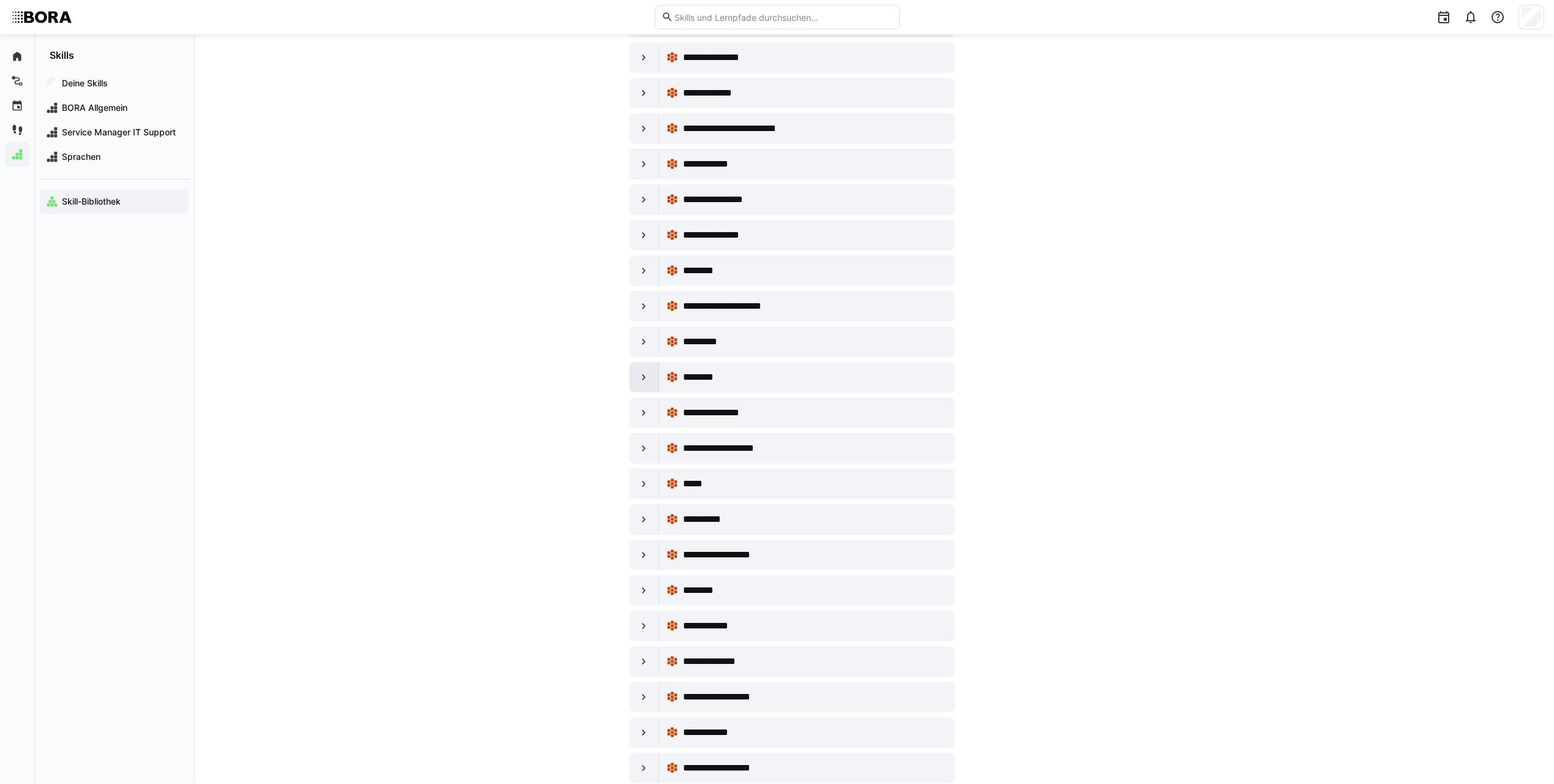 click 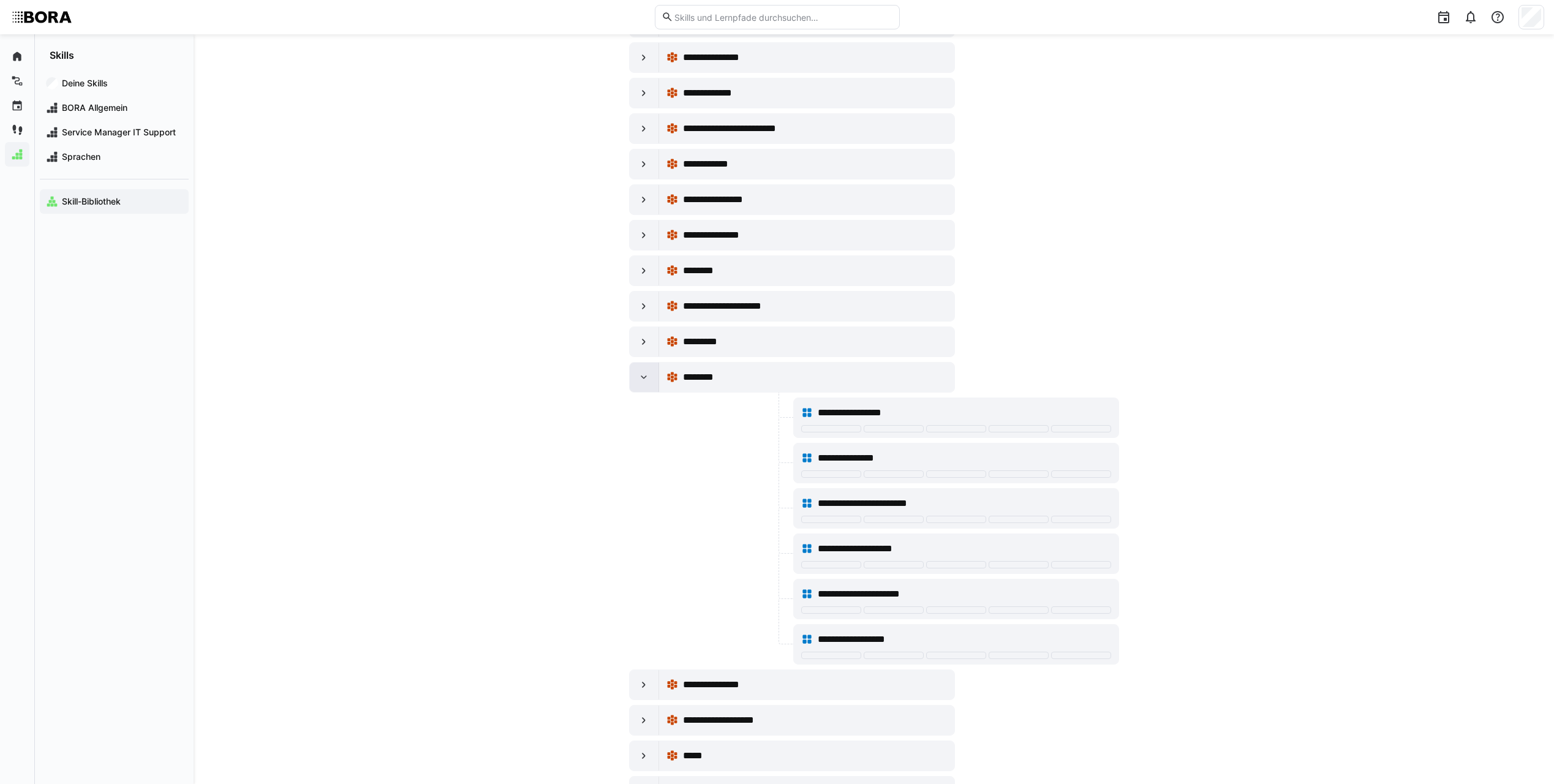 click 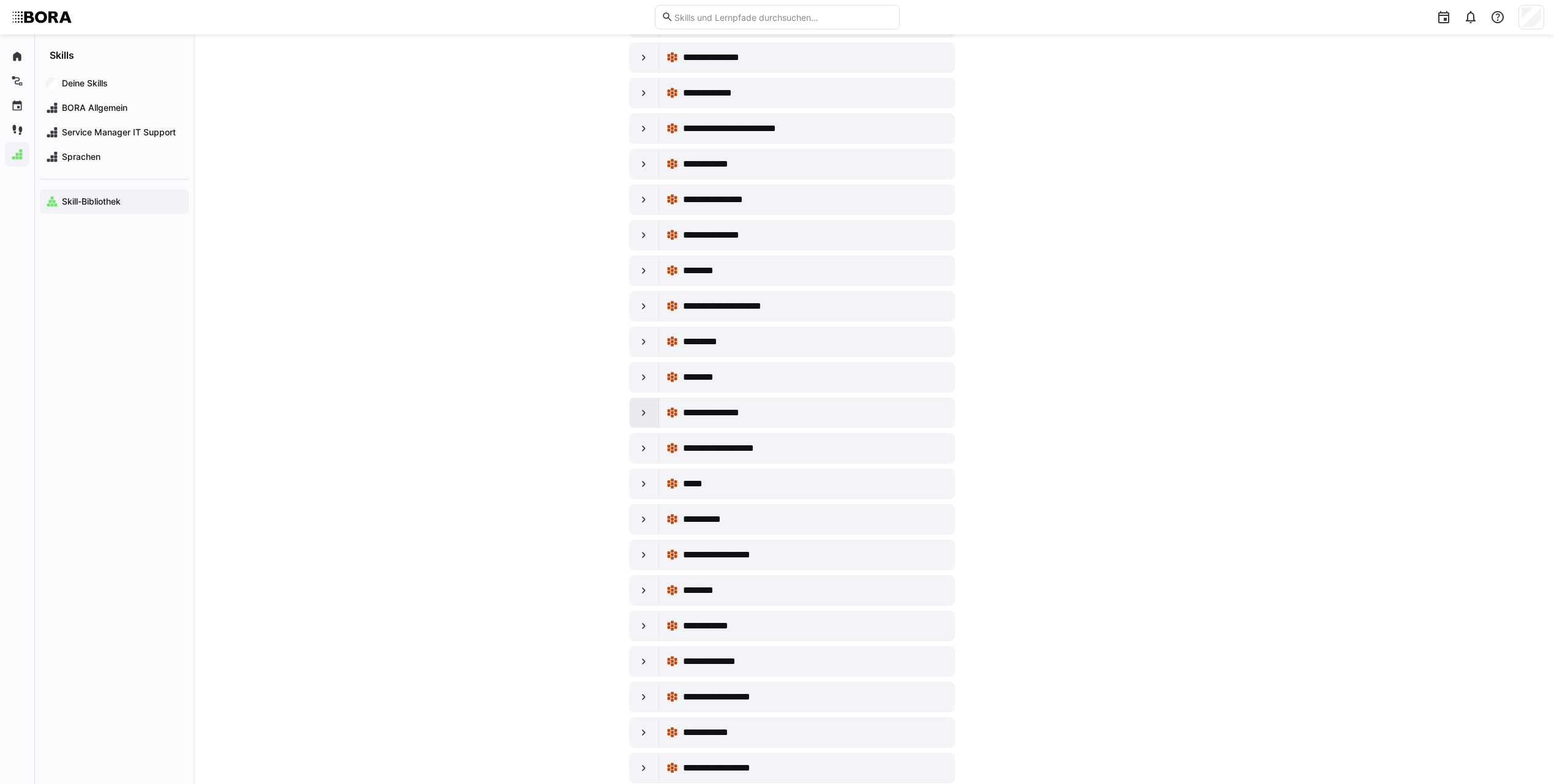 click 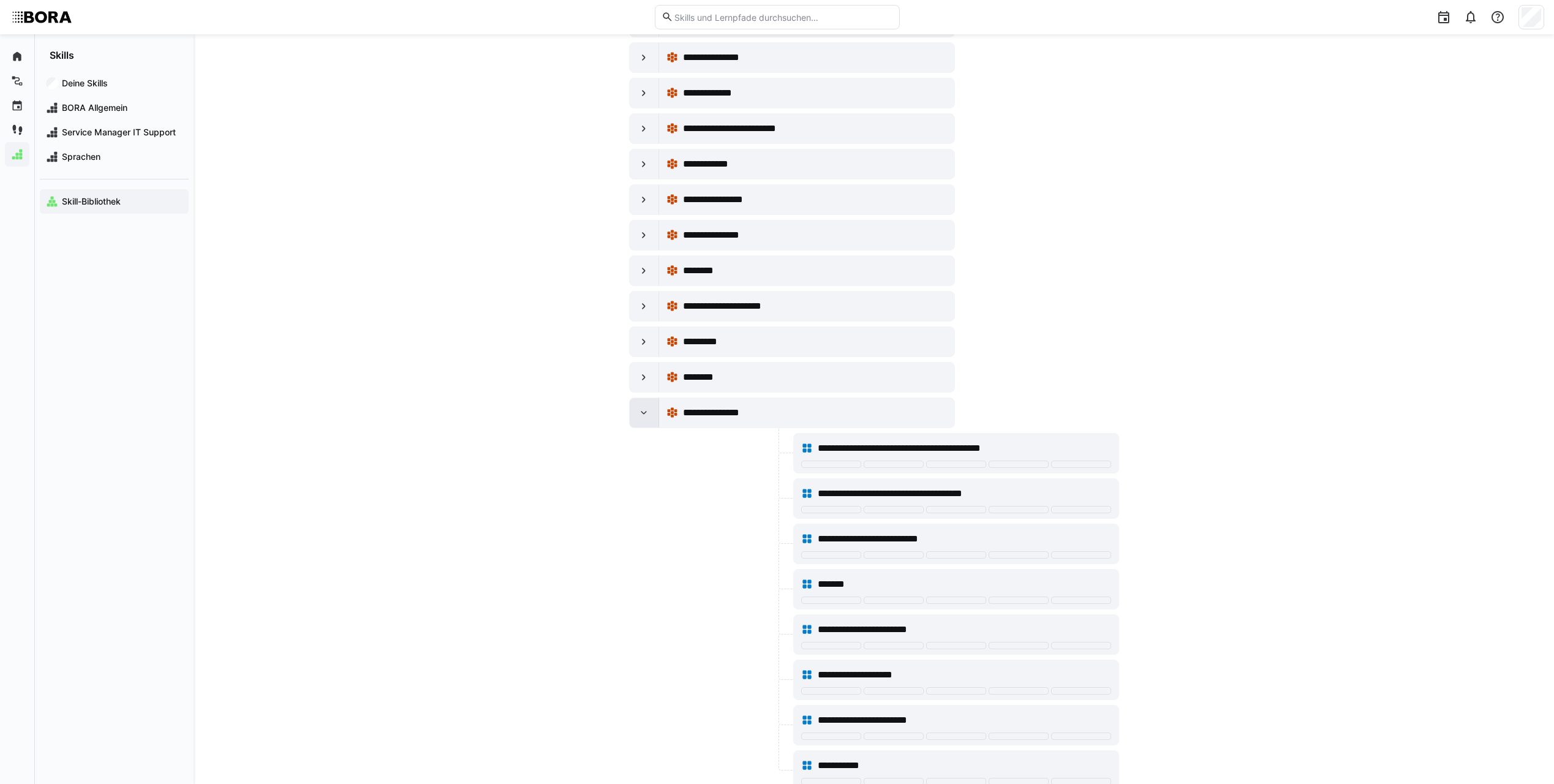 click 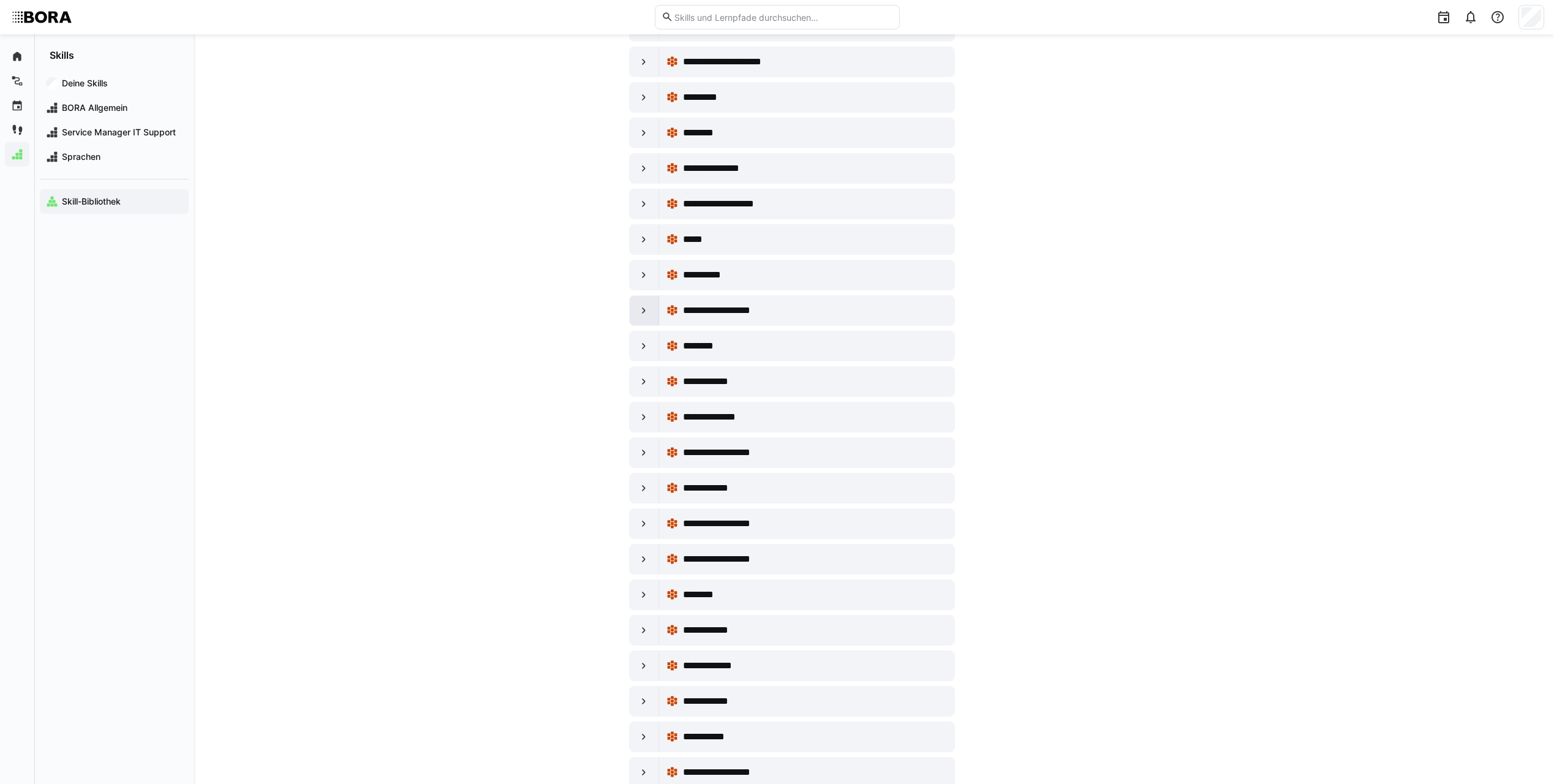 scroll, scrollTop: 5268, scrollLeft: 0, axis: vertical 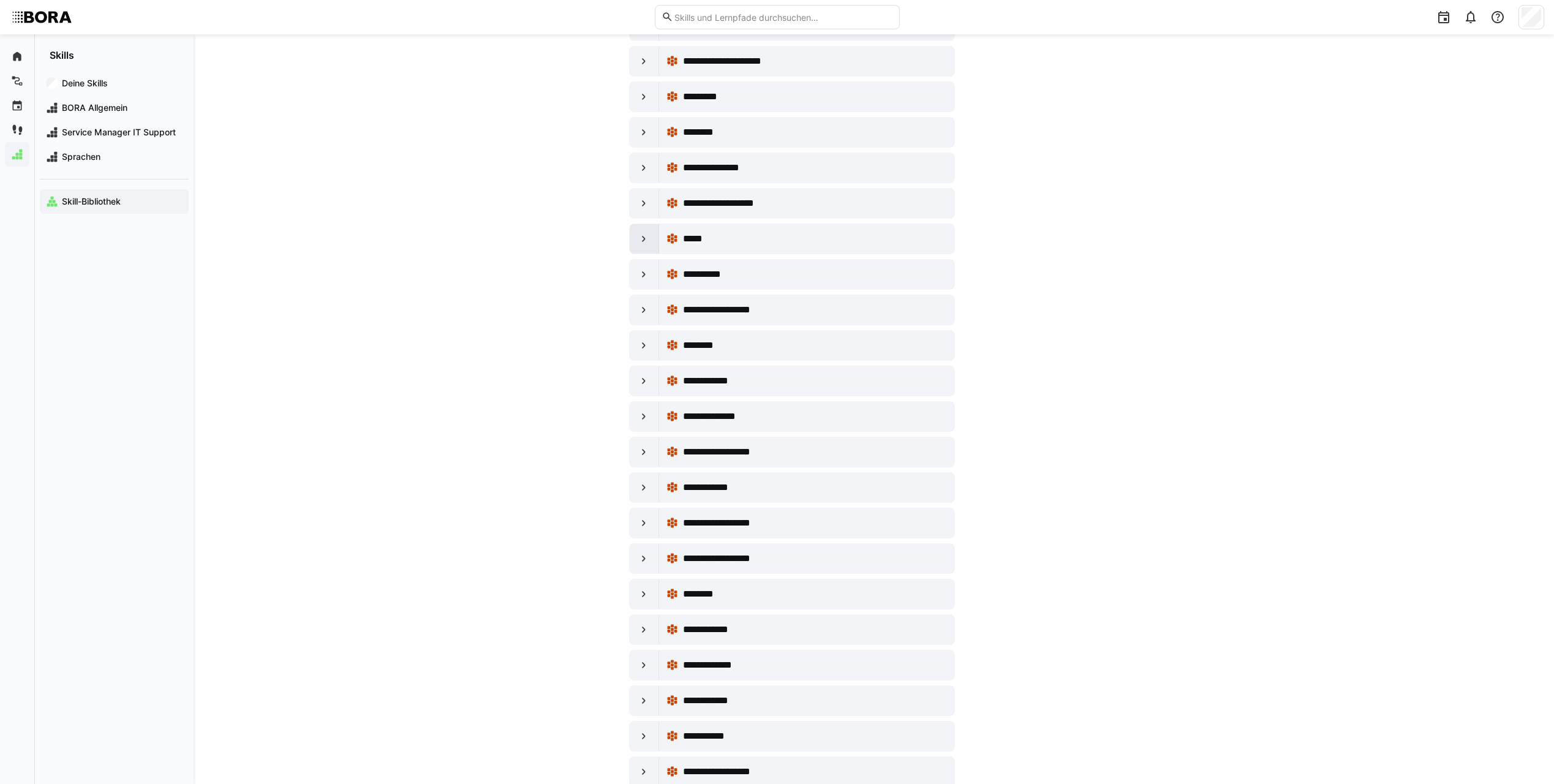 click 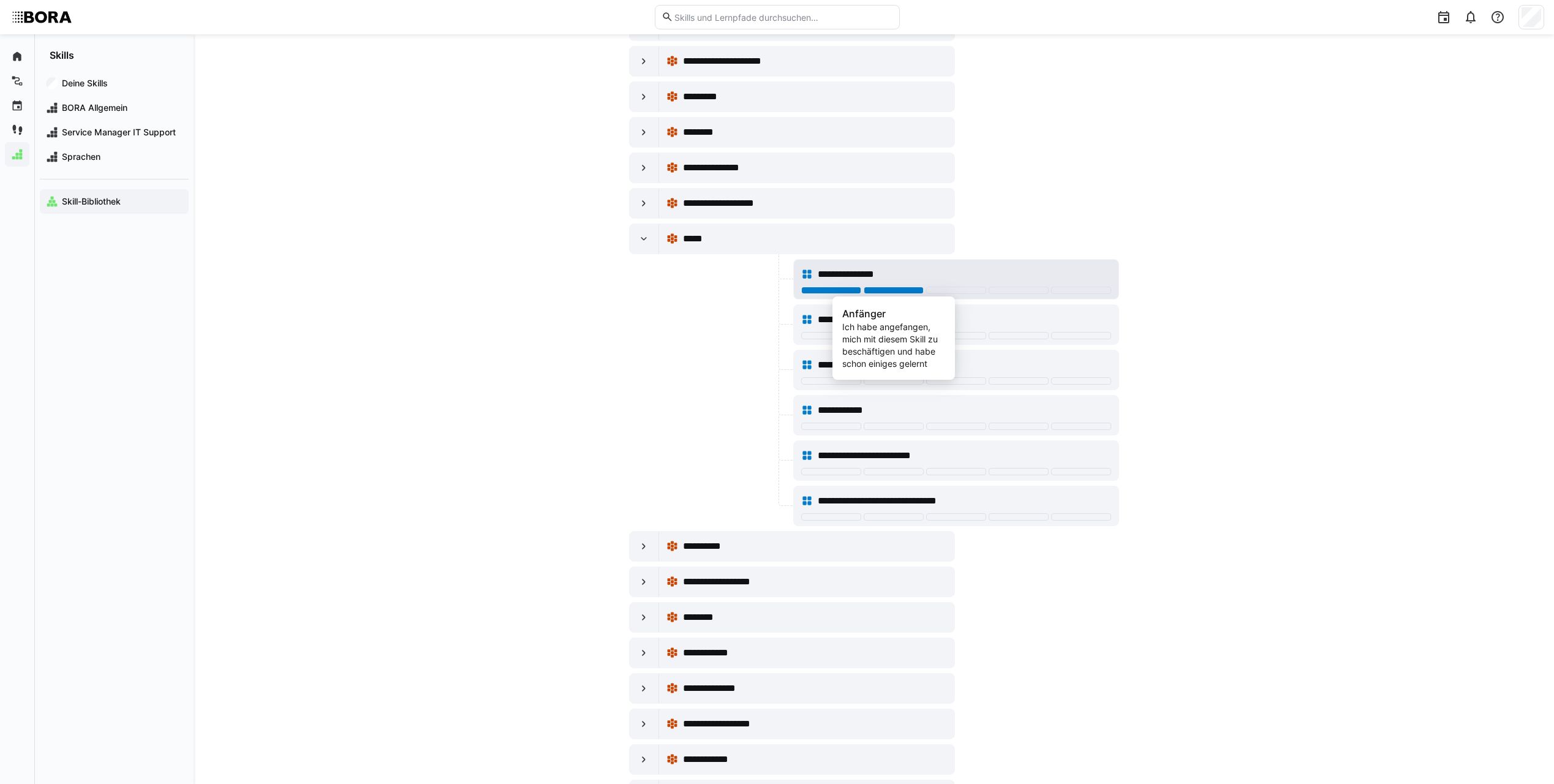 click 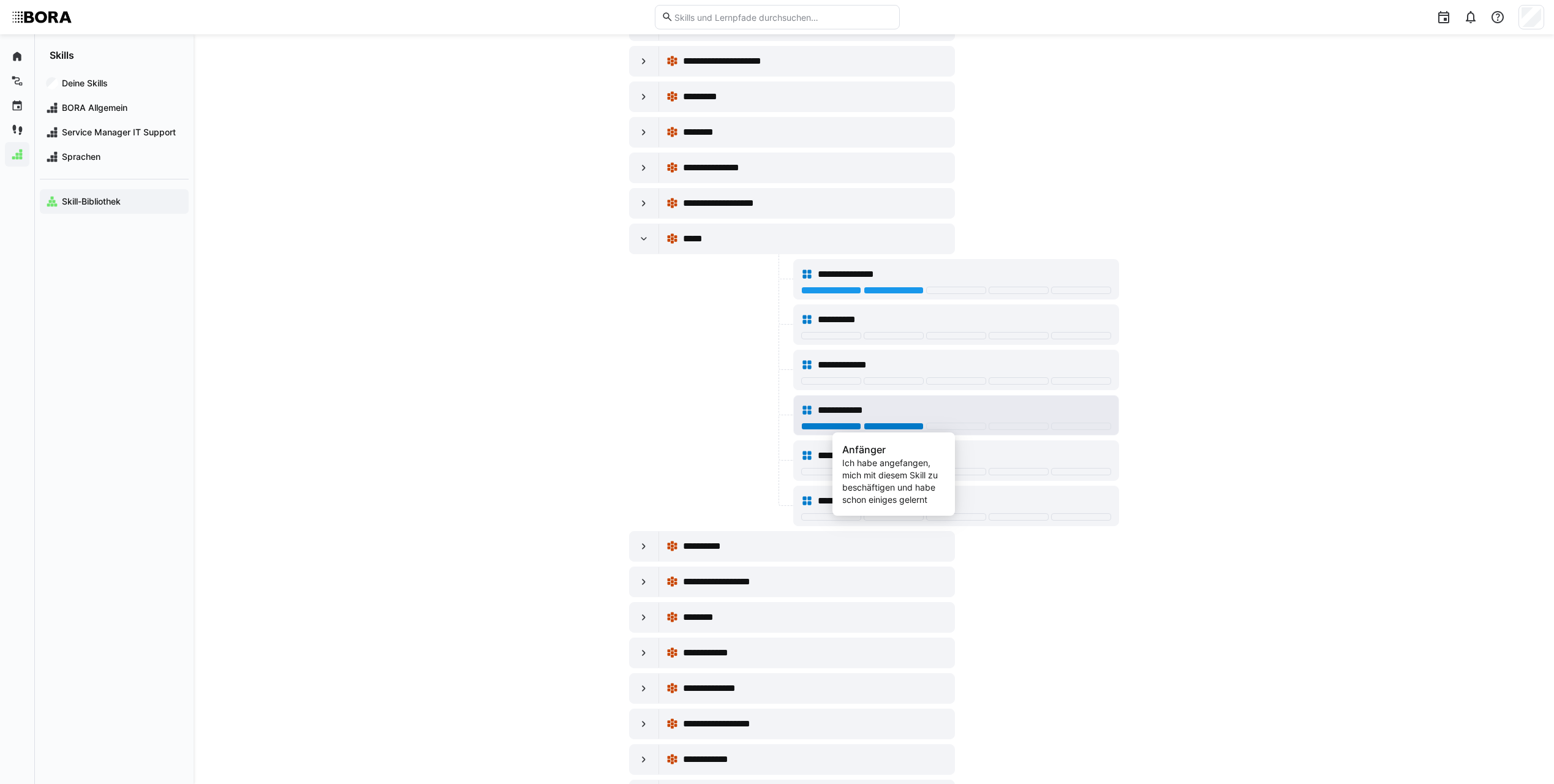 click 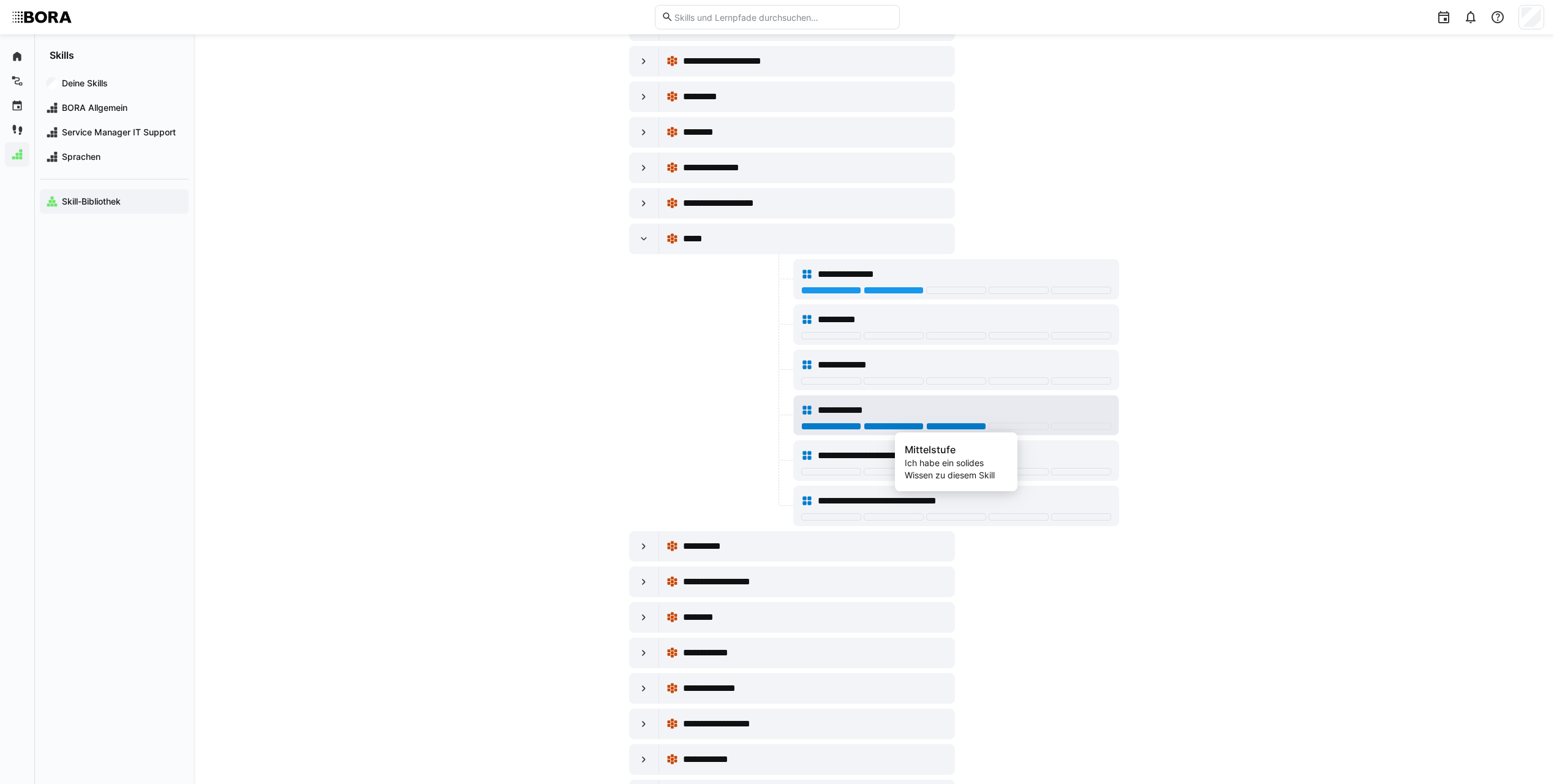 click 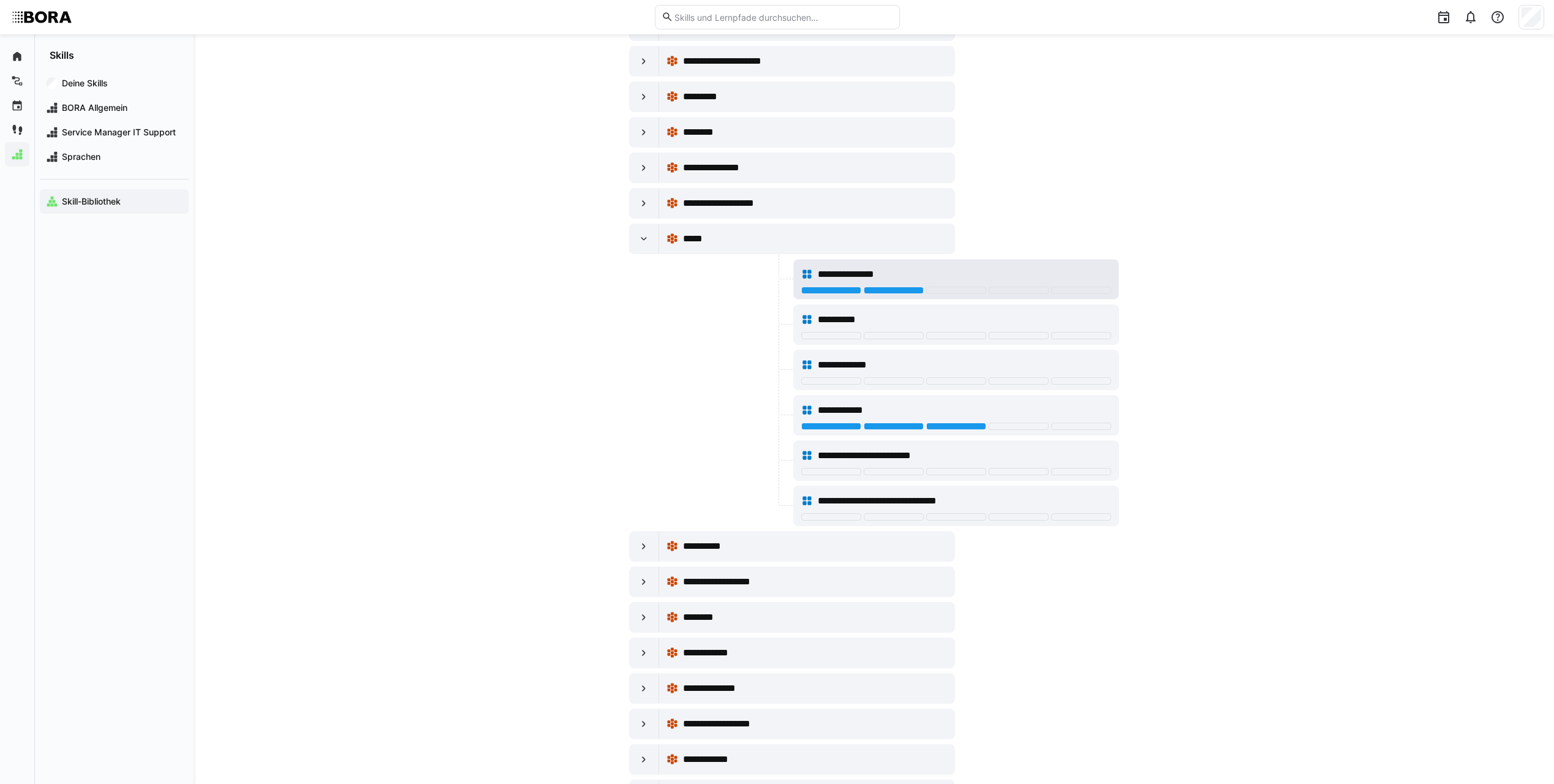click on "**********" 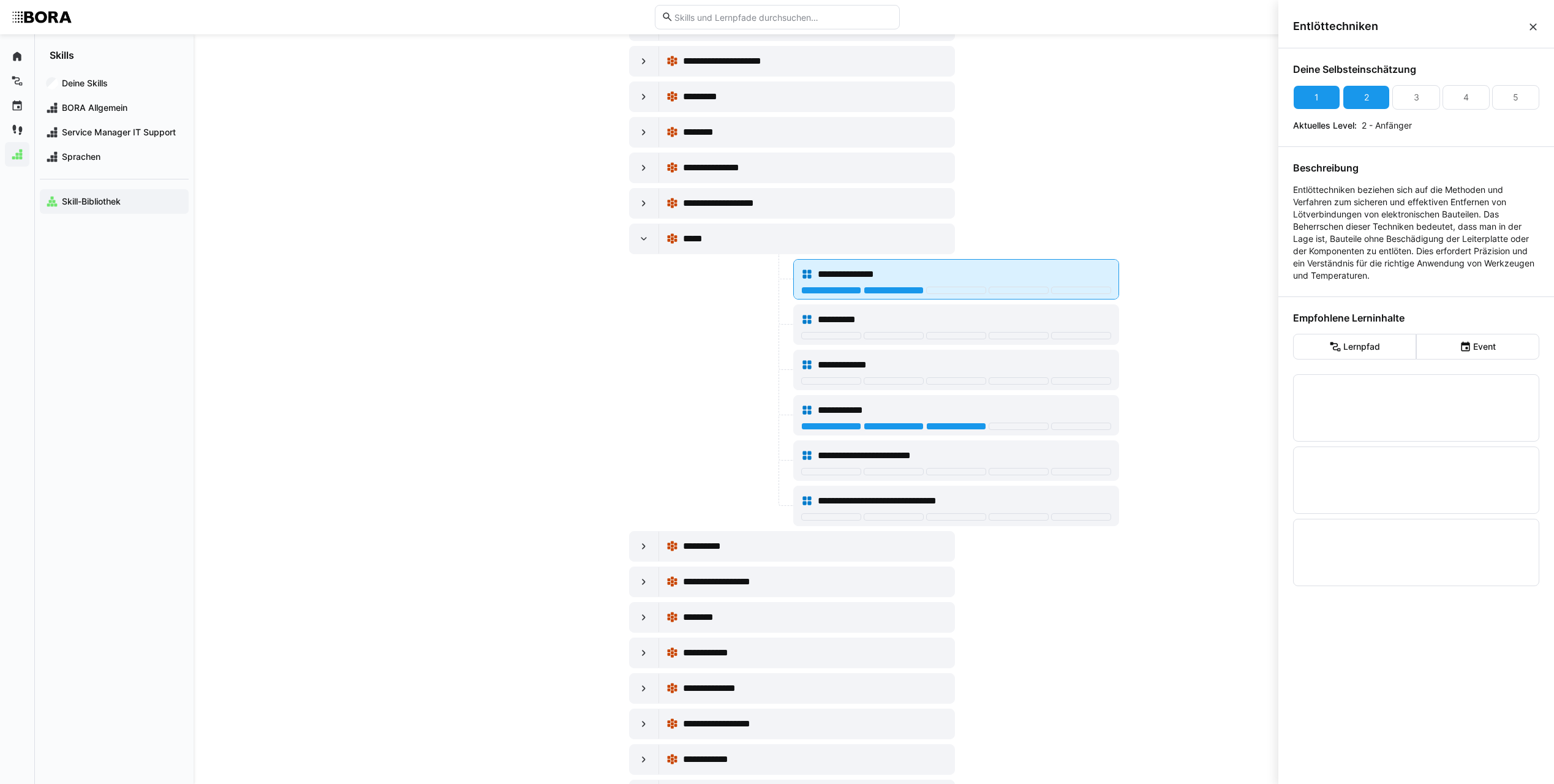 scroll, scrollTop: 0, scrollLeft: 0, axis: both 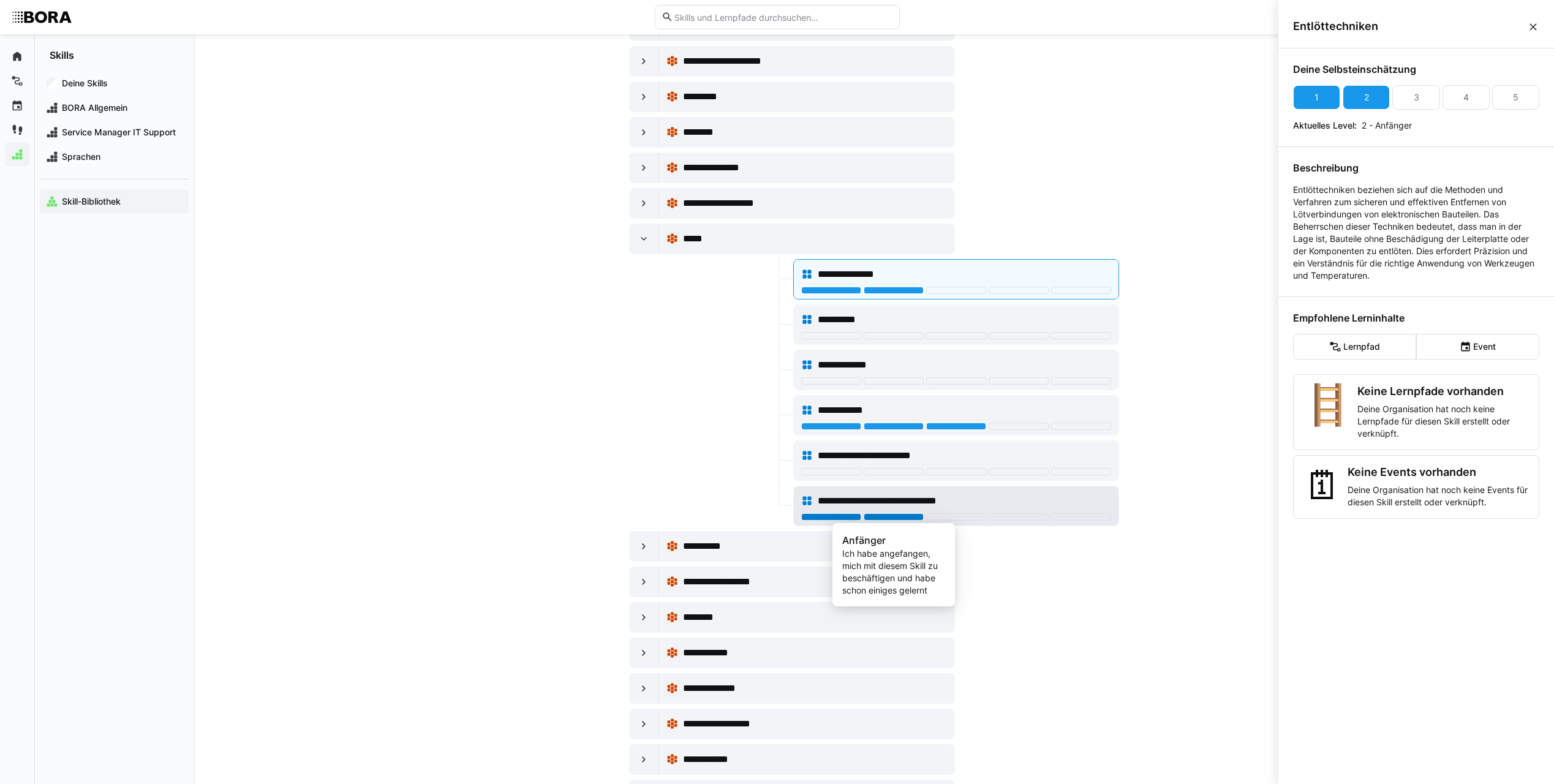 click 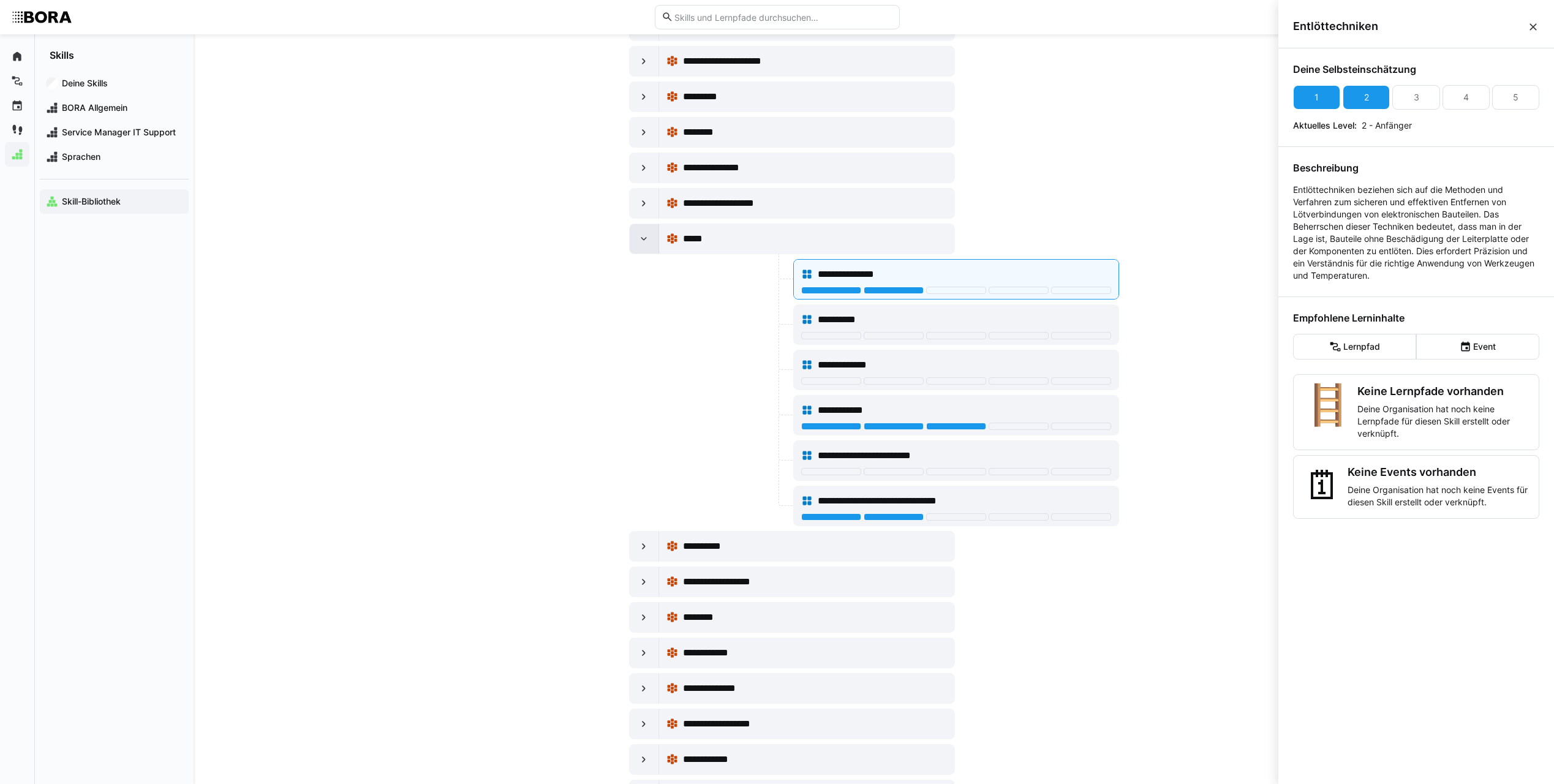 click 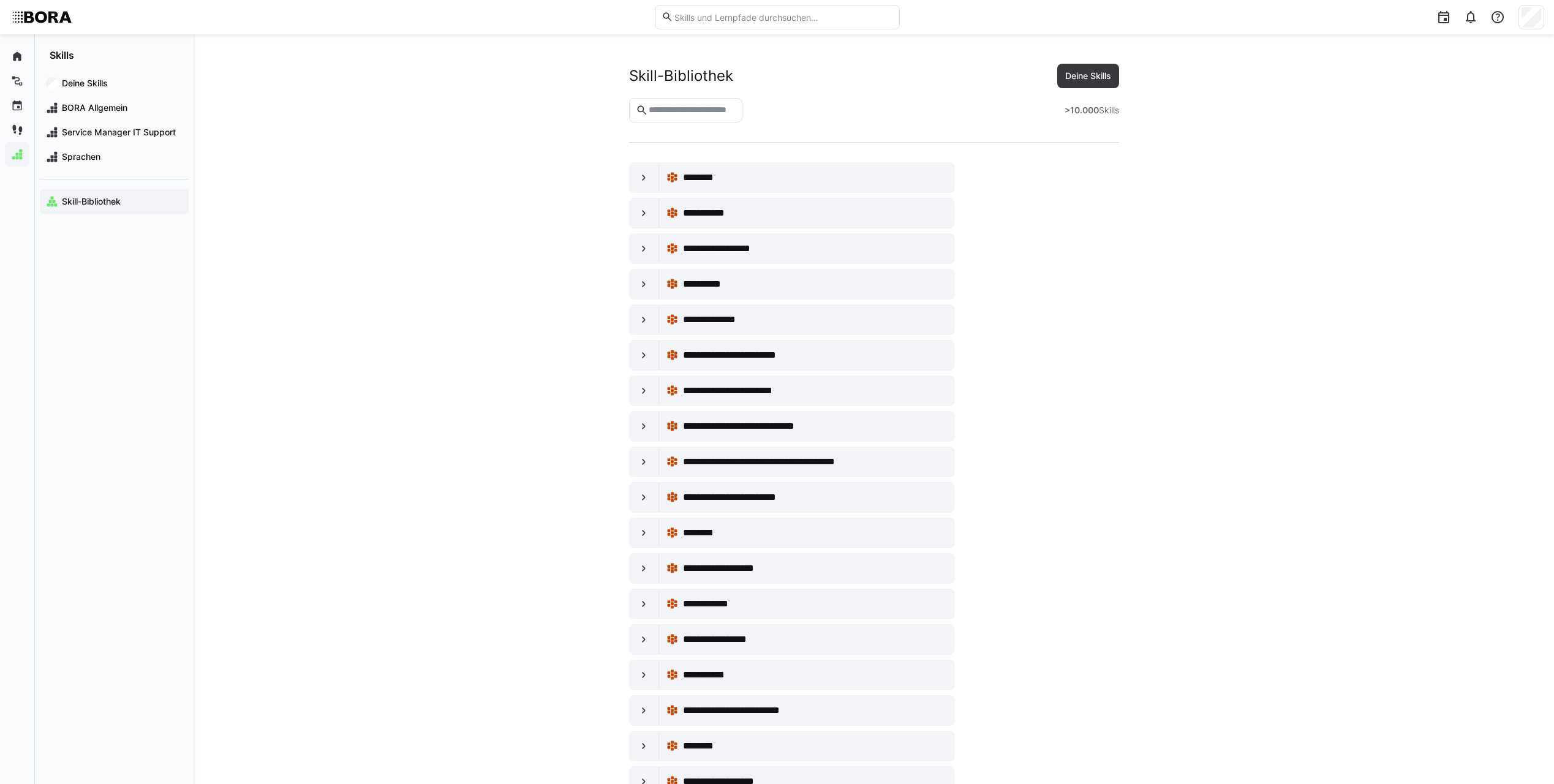 scroll, scrollTop: 5268, scrollLeft: 0, axis: vertical 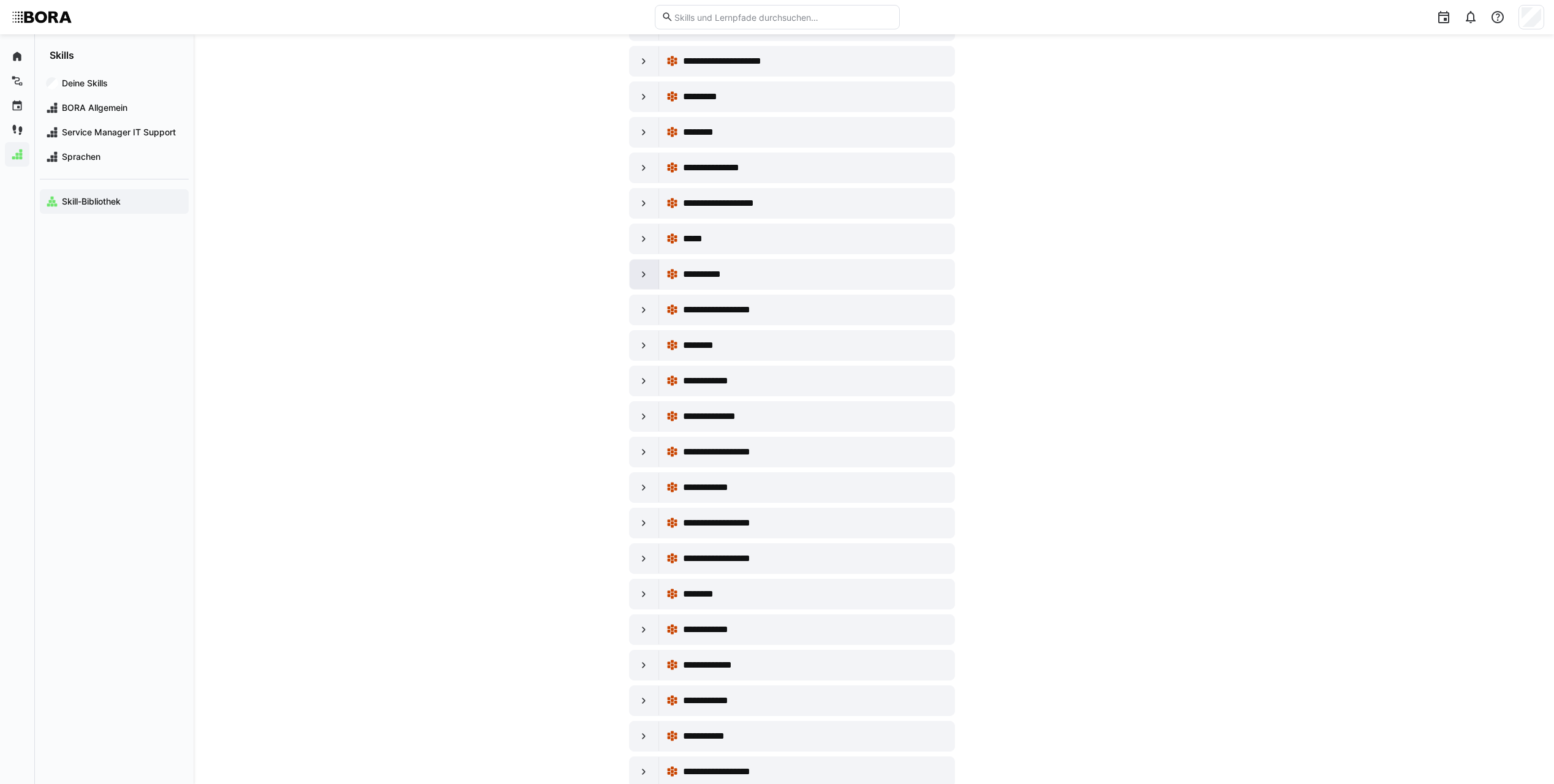 click 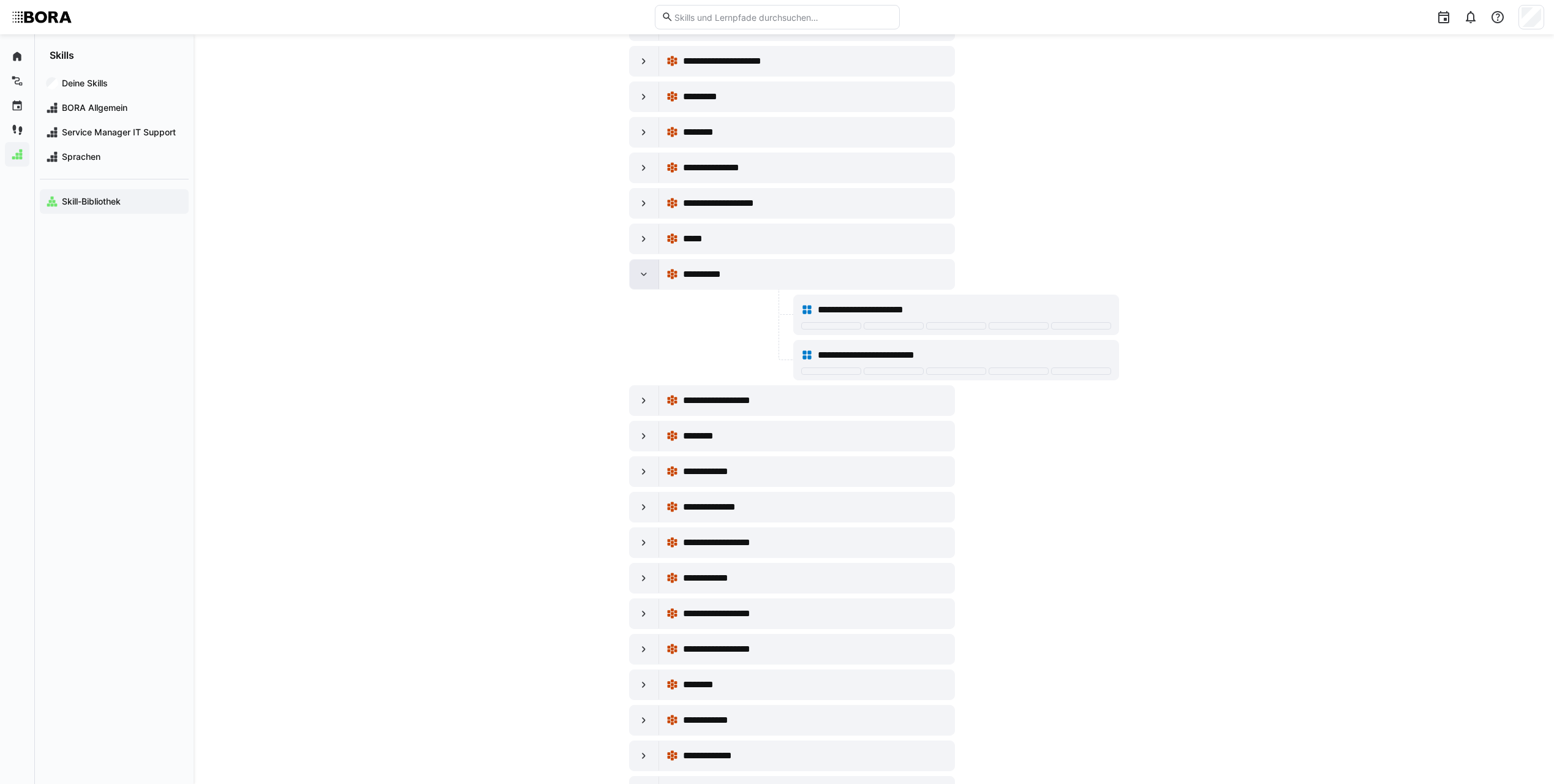 click 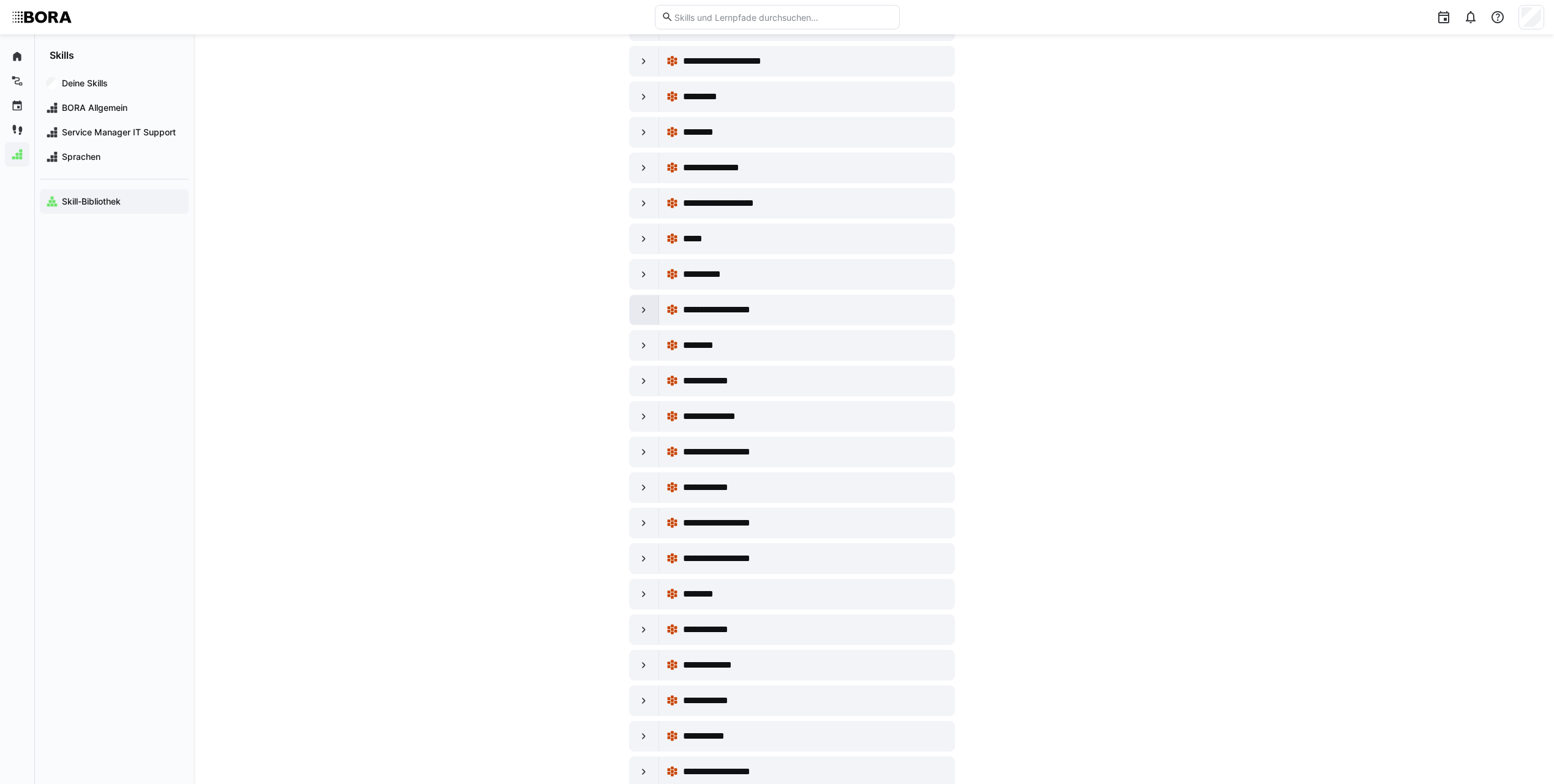 click 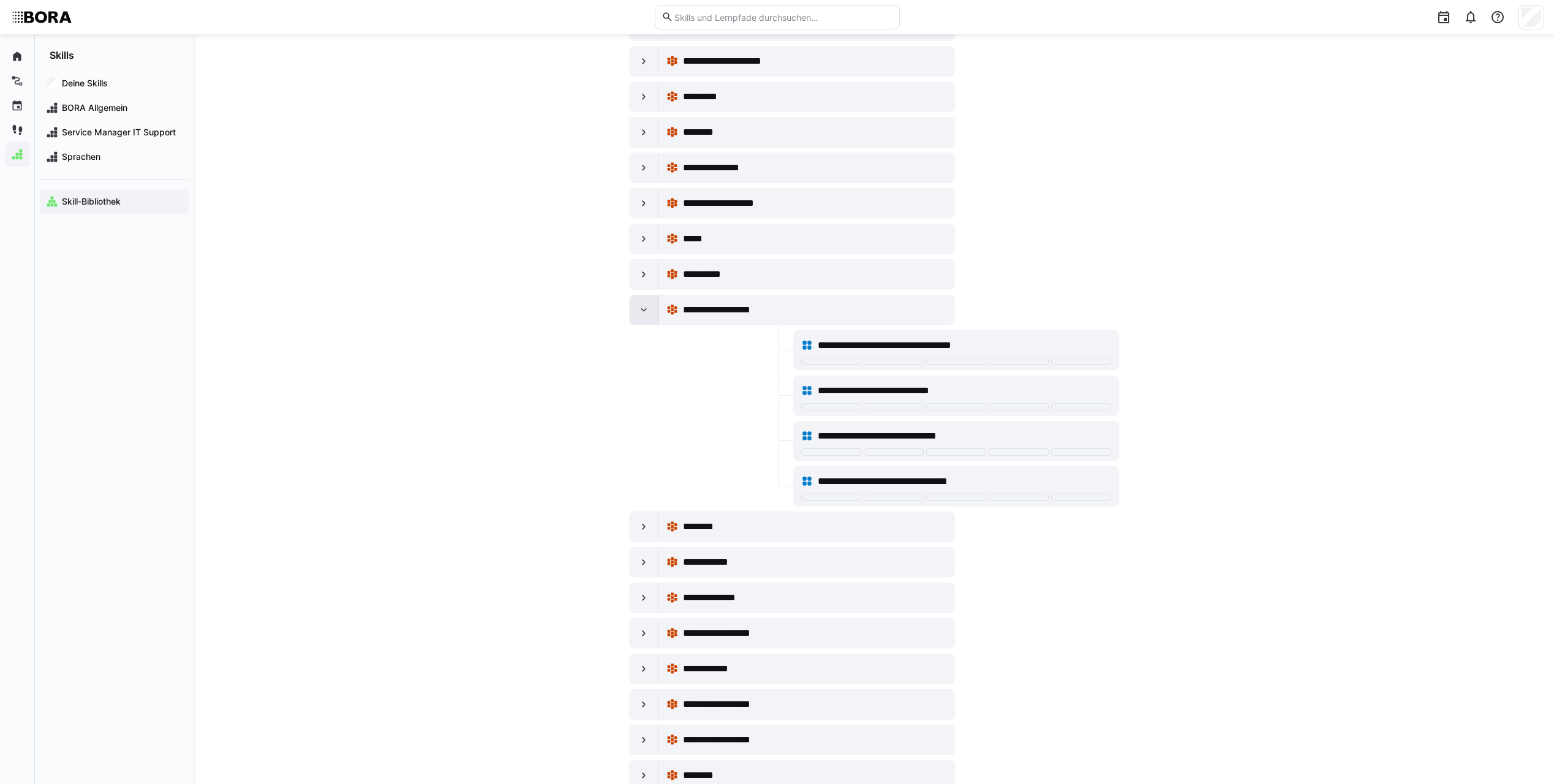 click 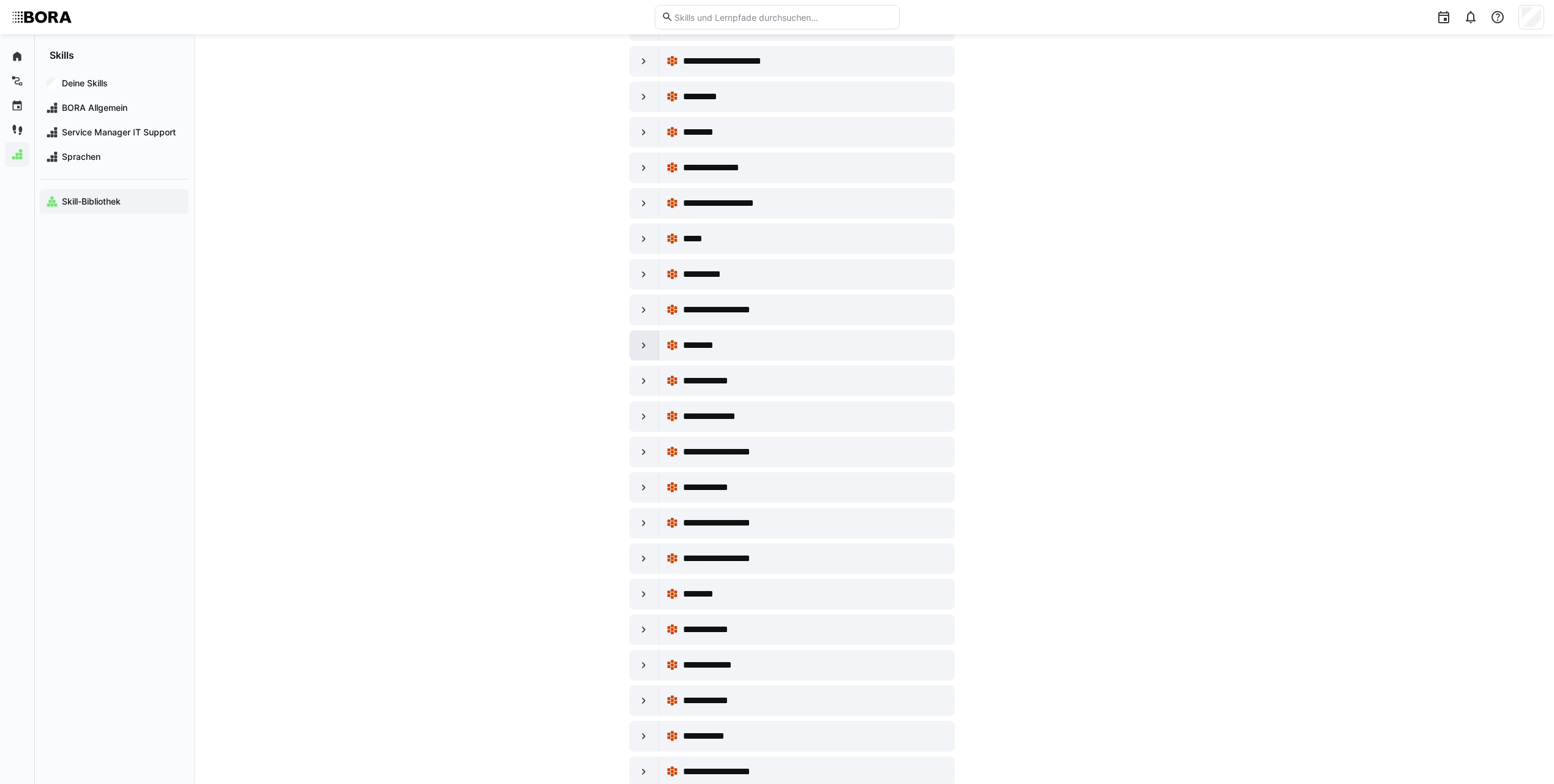 click 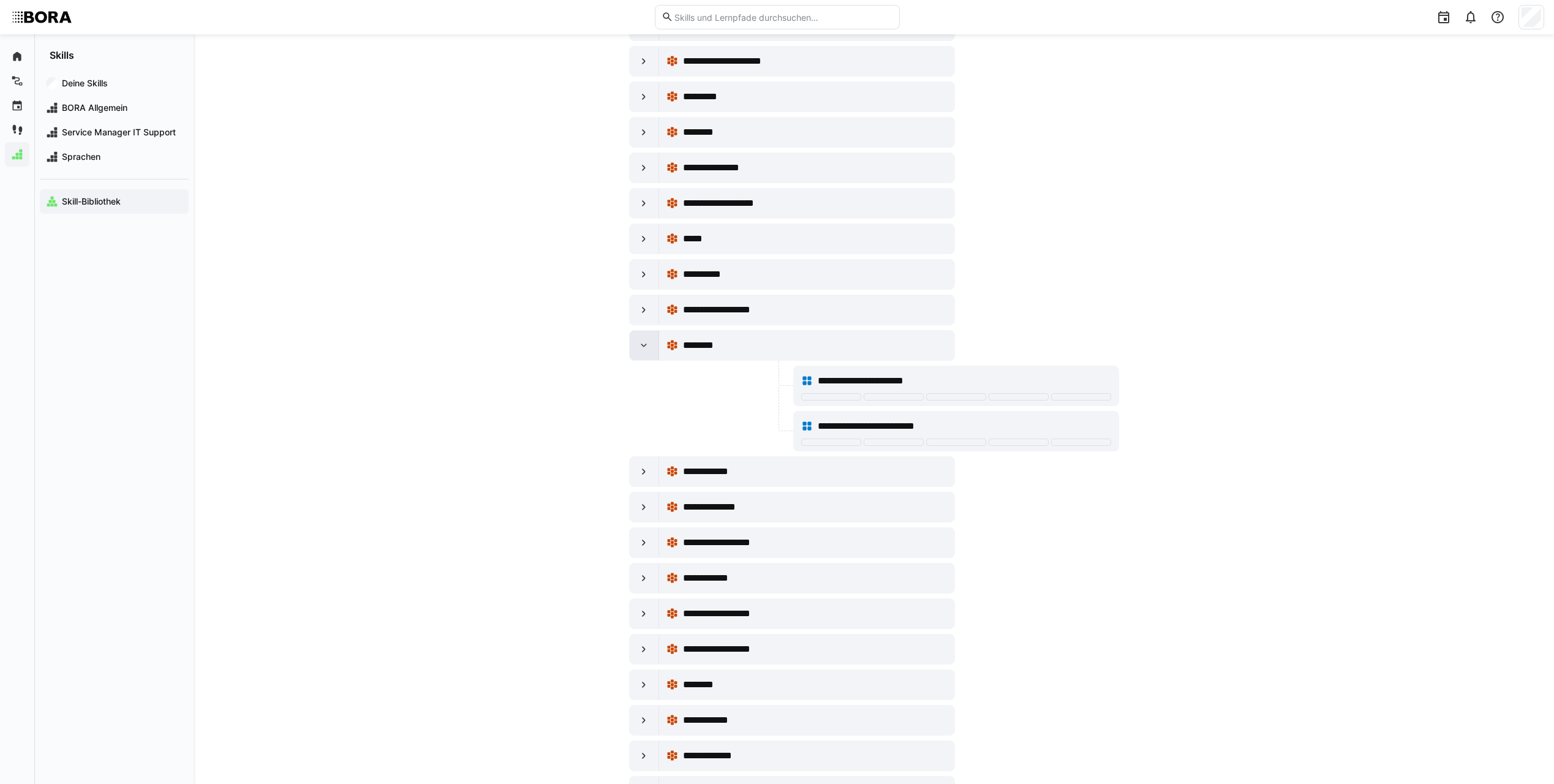 click 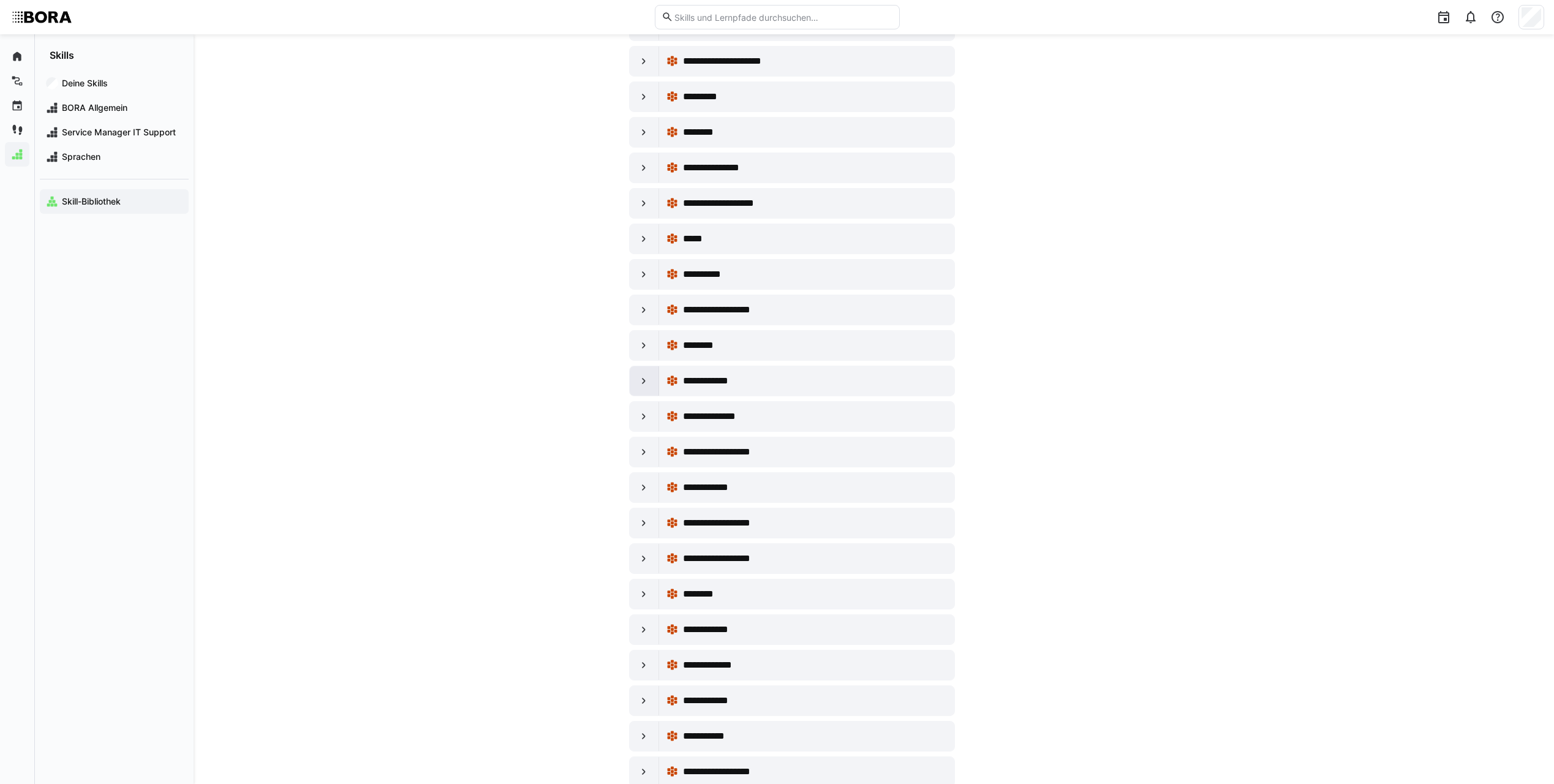 click 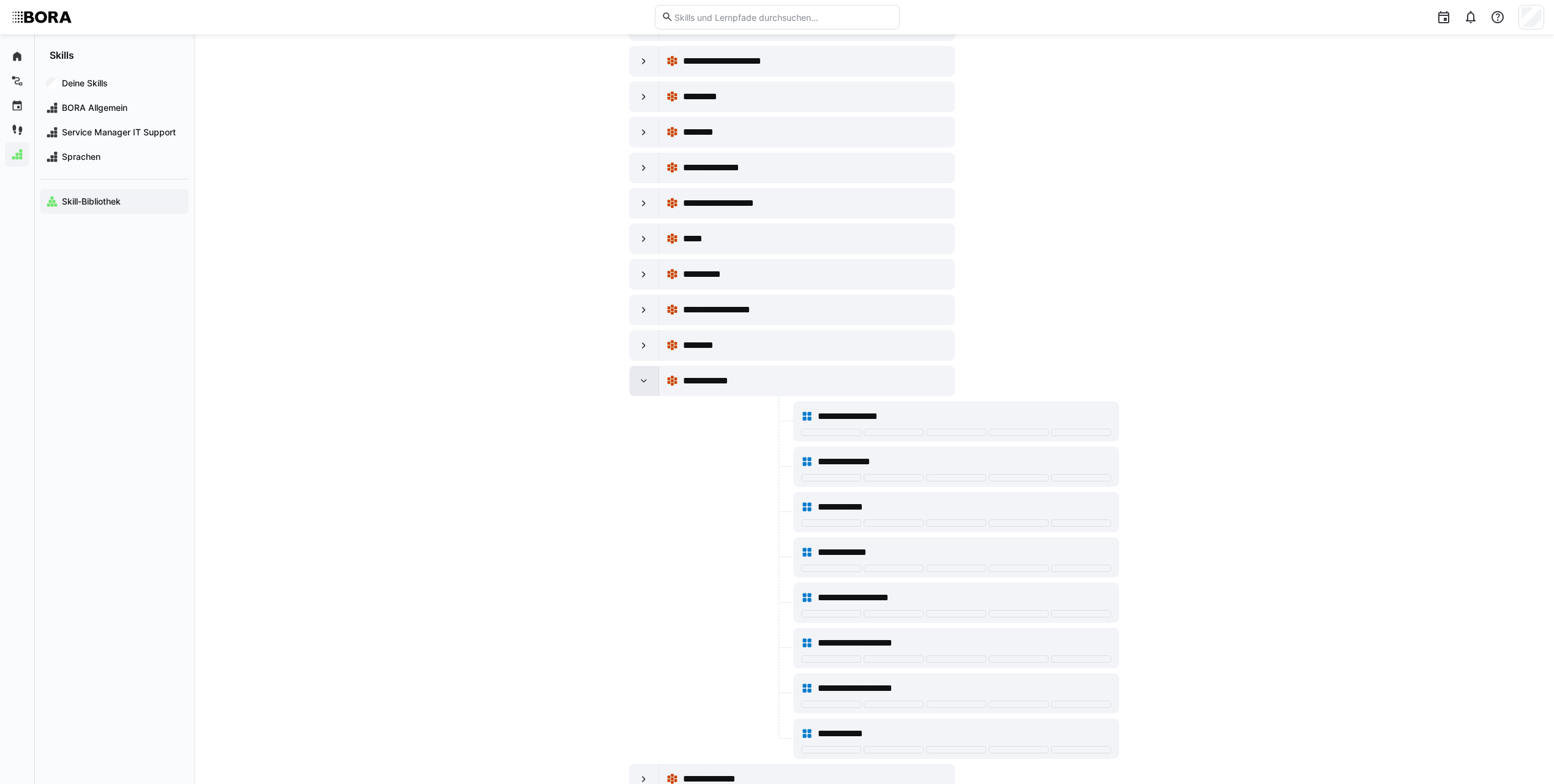 click 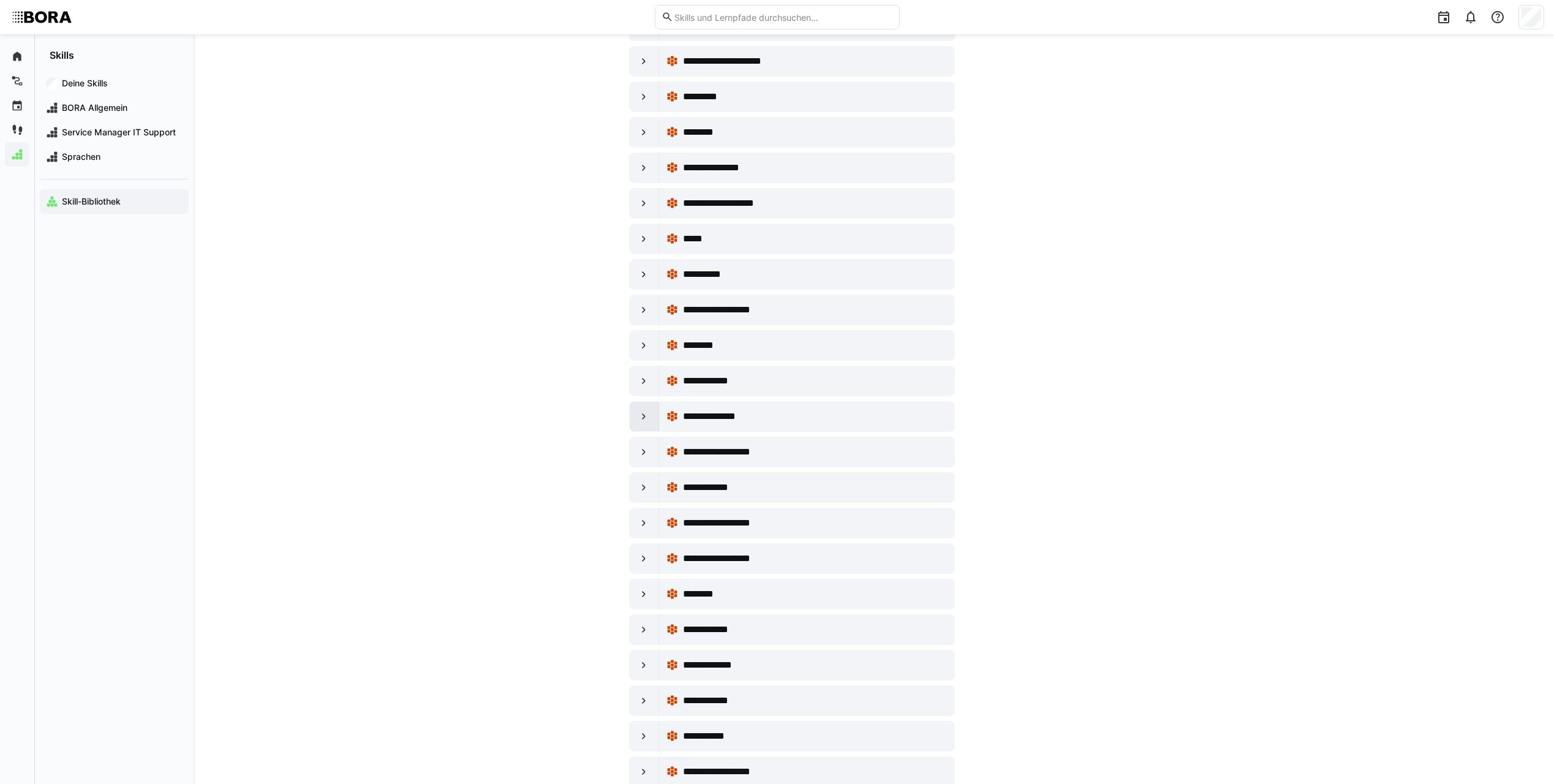 click 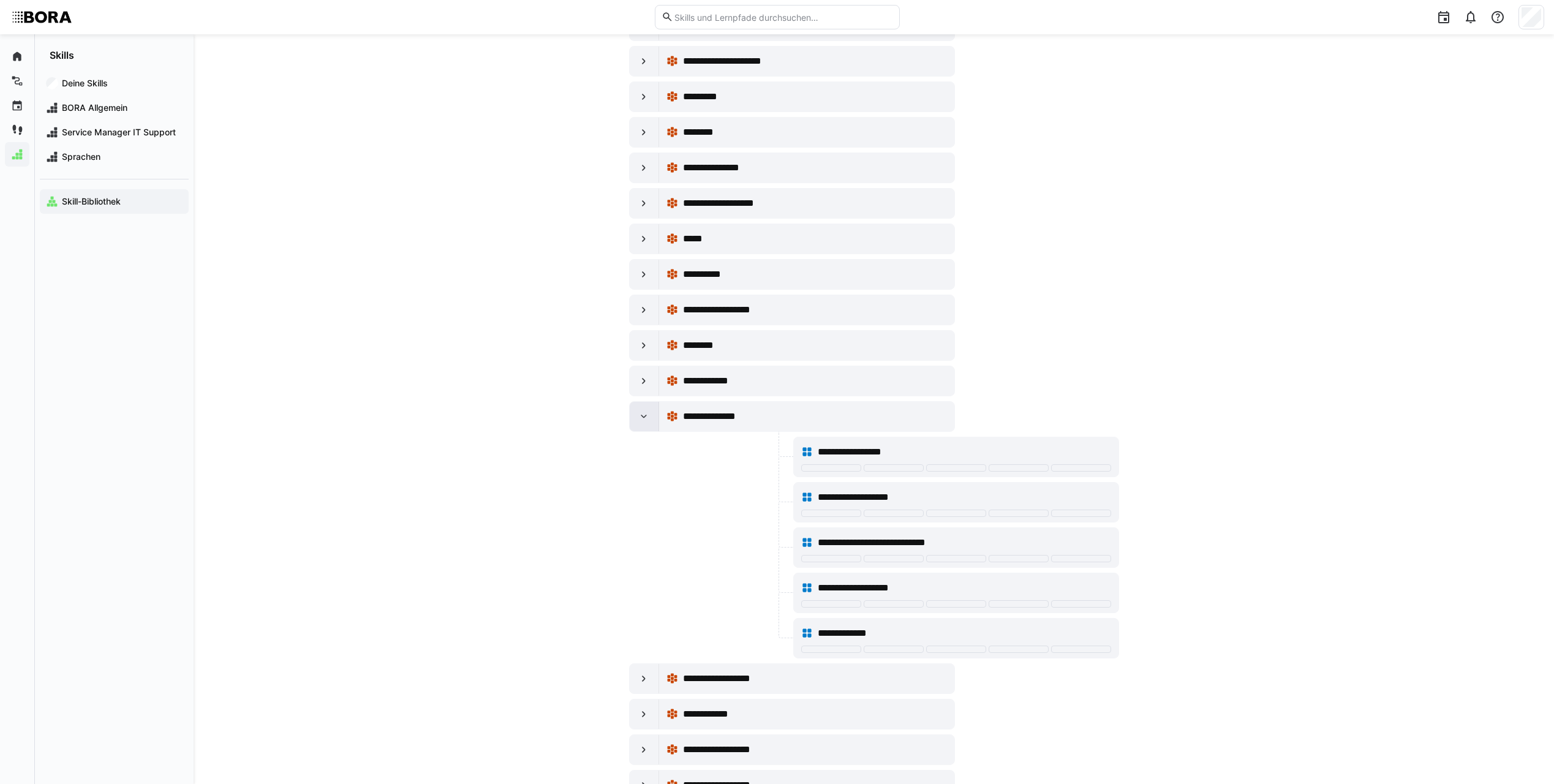 click 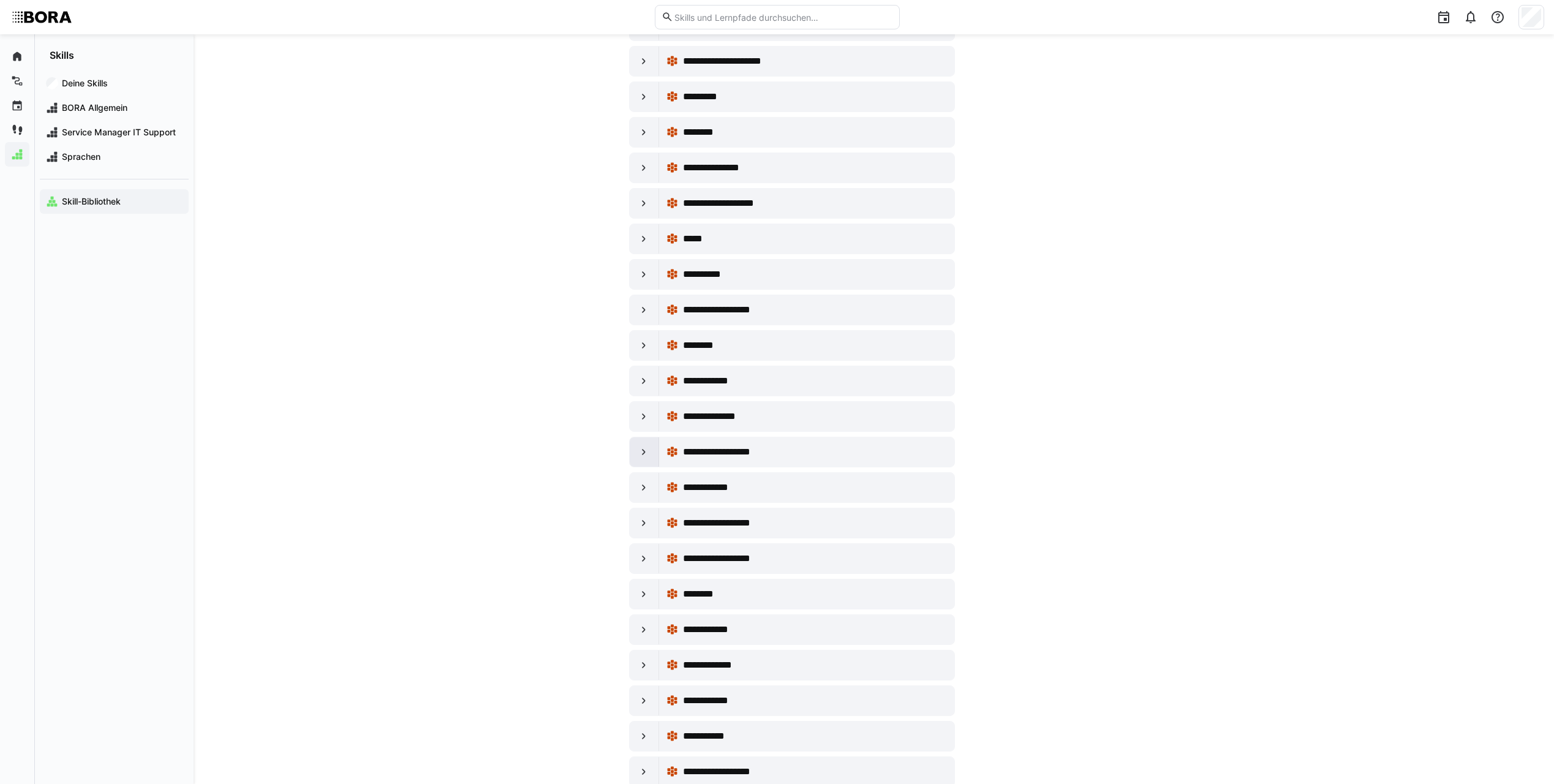 click 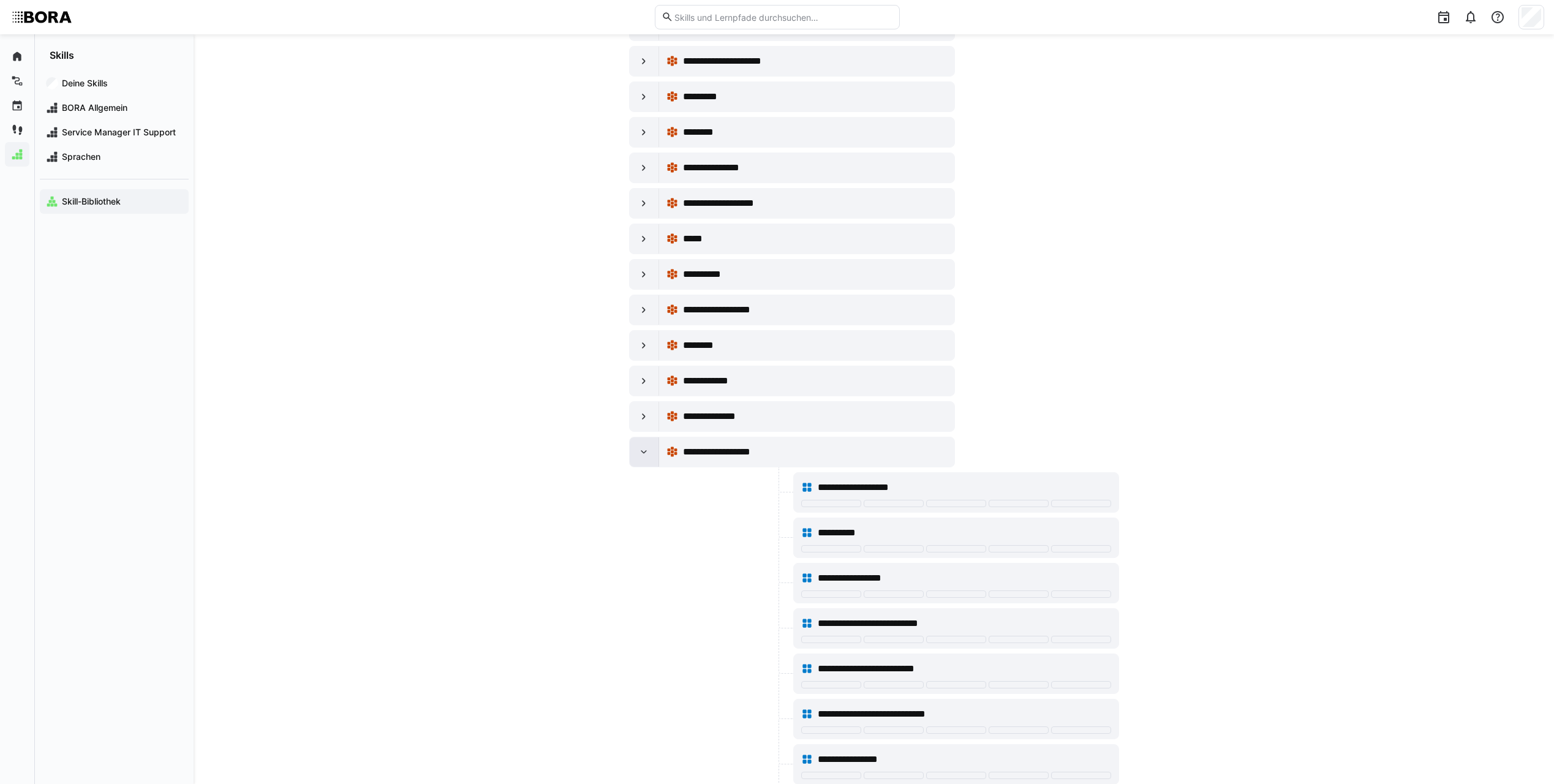 click 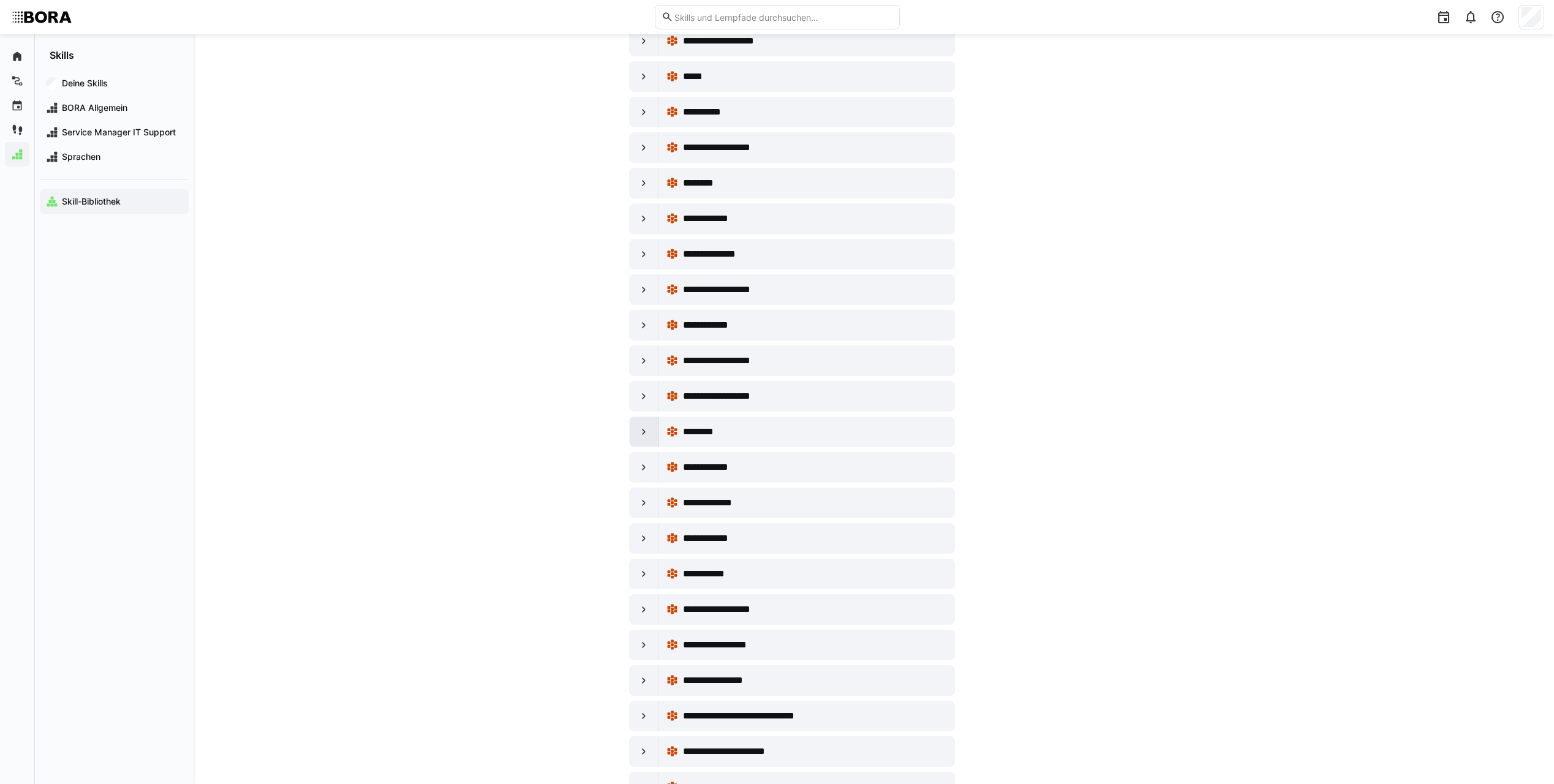 scroll, scrollTop: 5451, scrollLeft: 0, axis: vertical 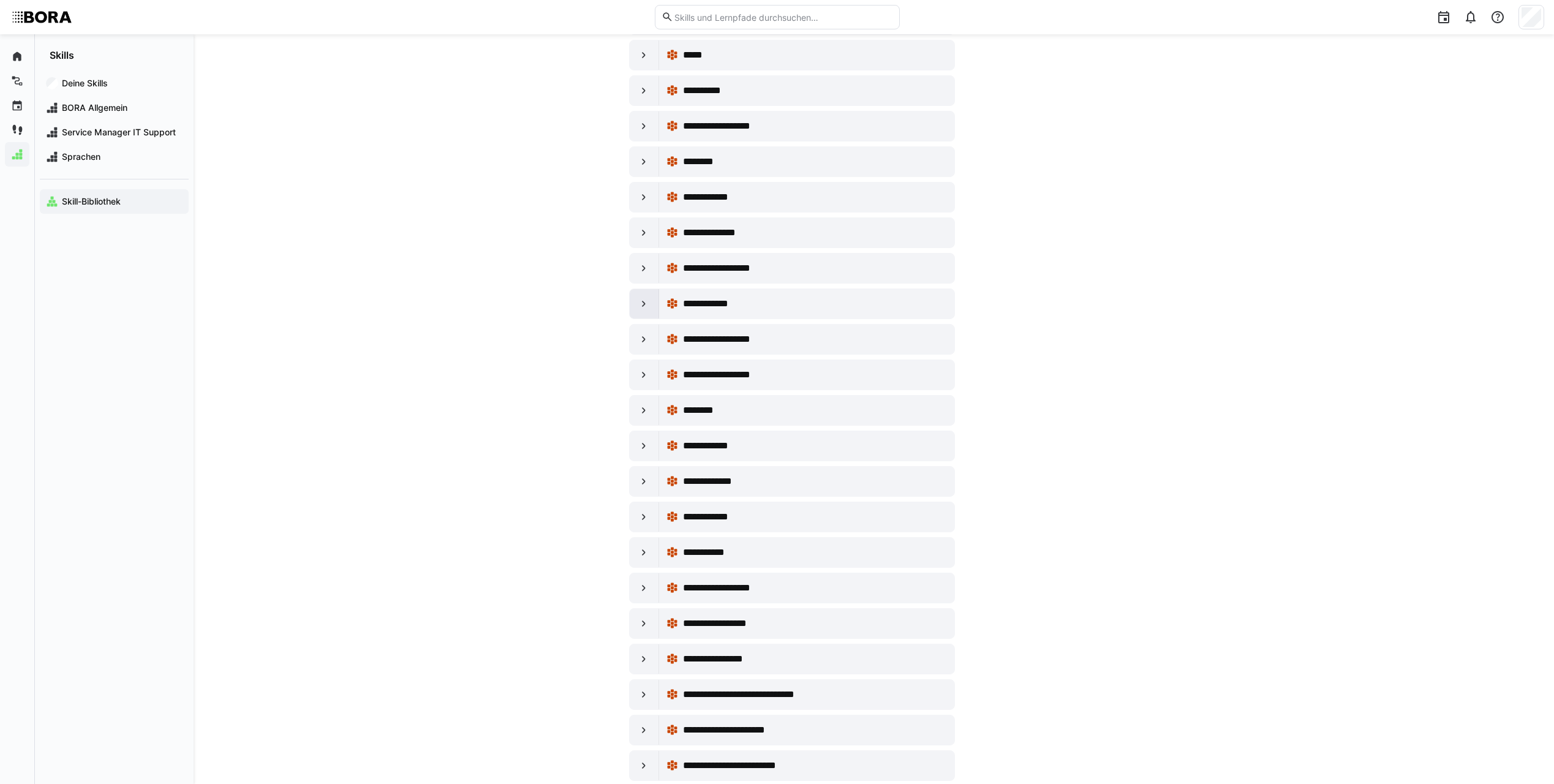 click 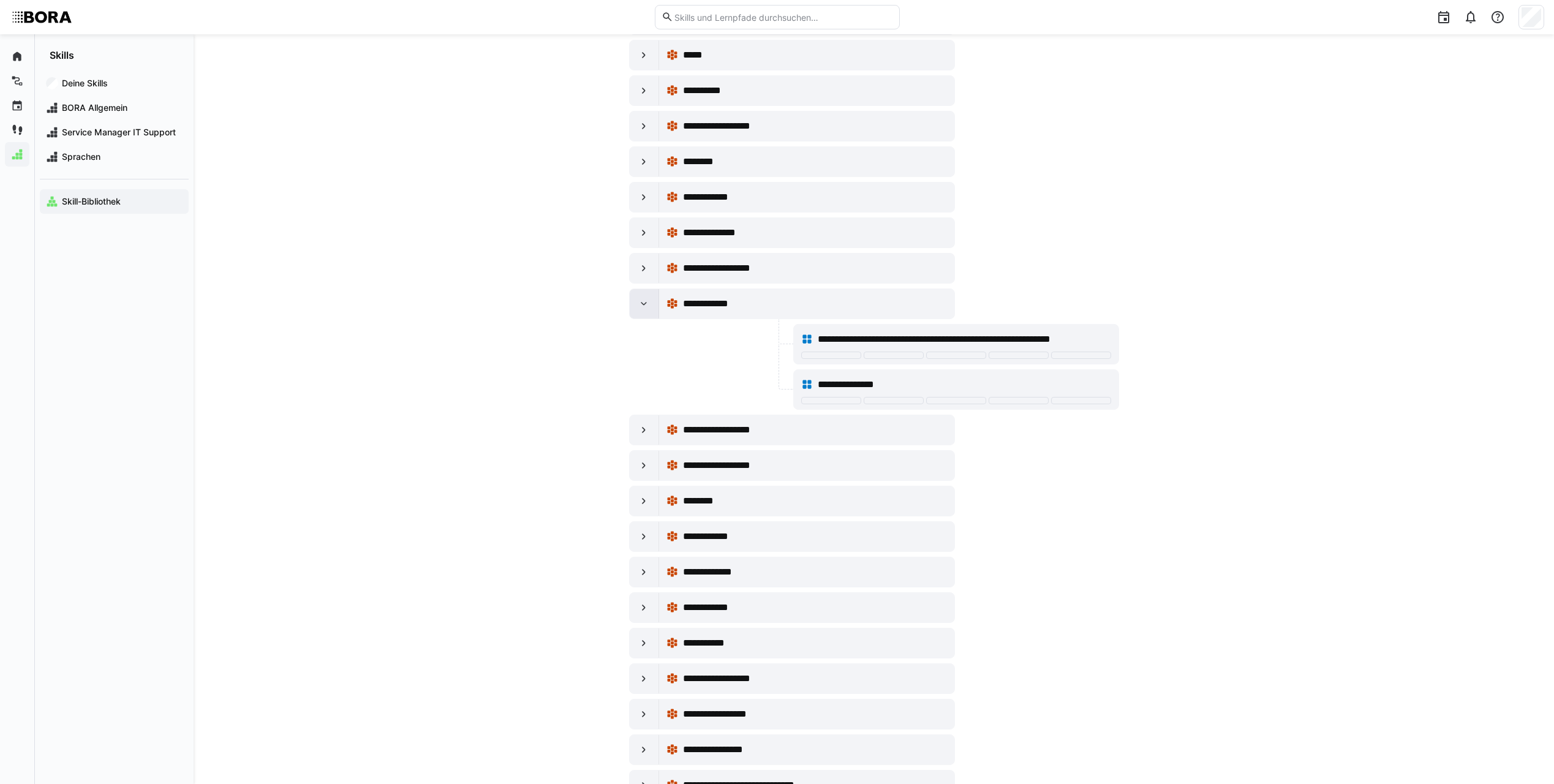 click 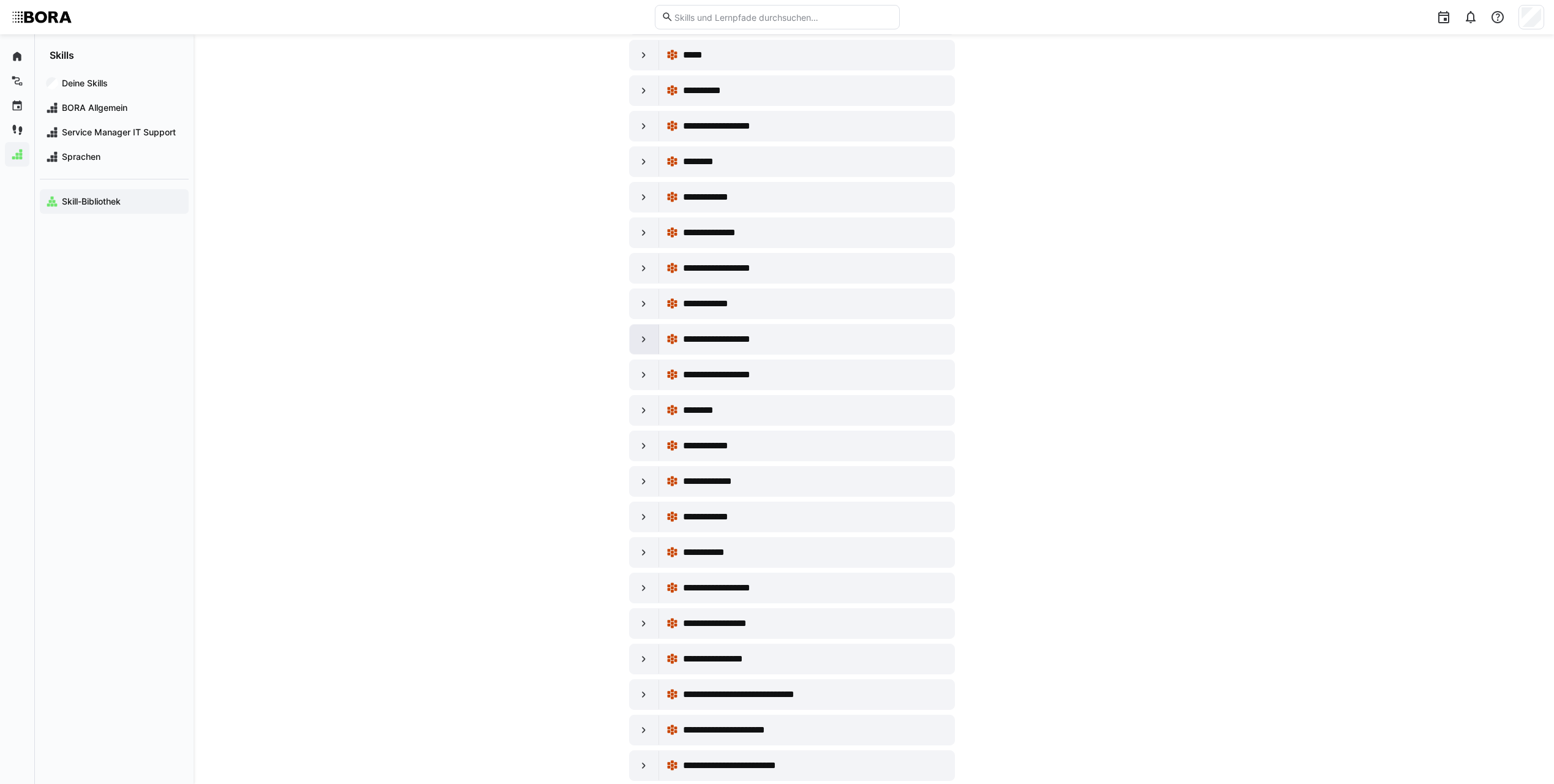 click 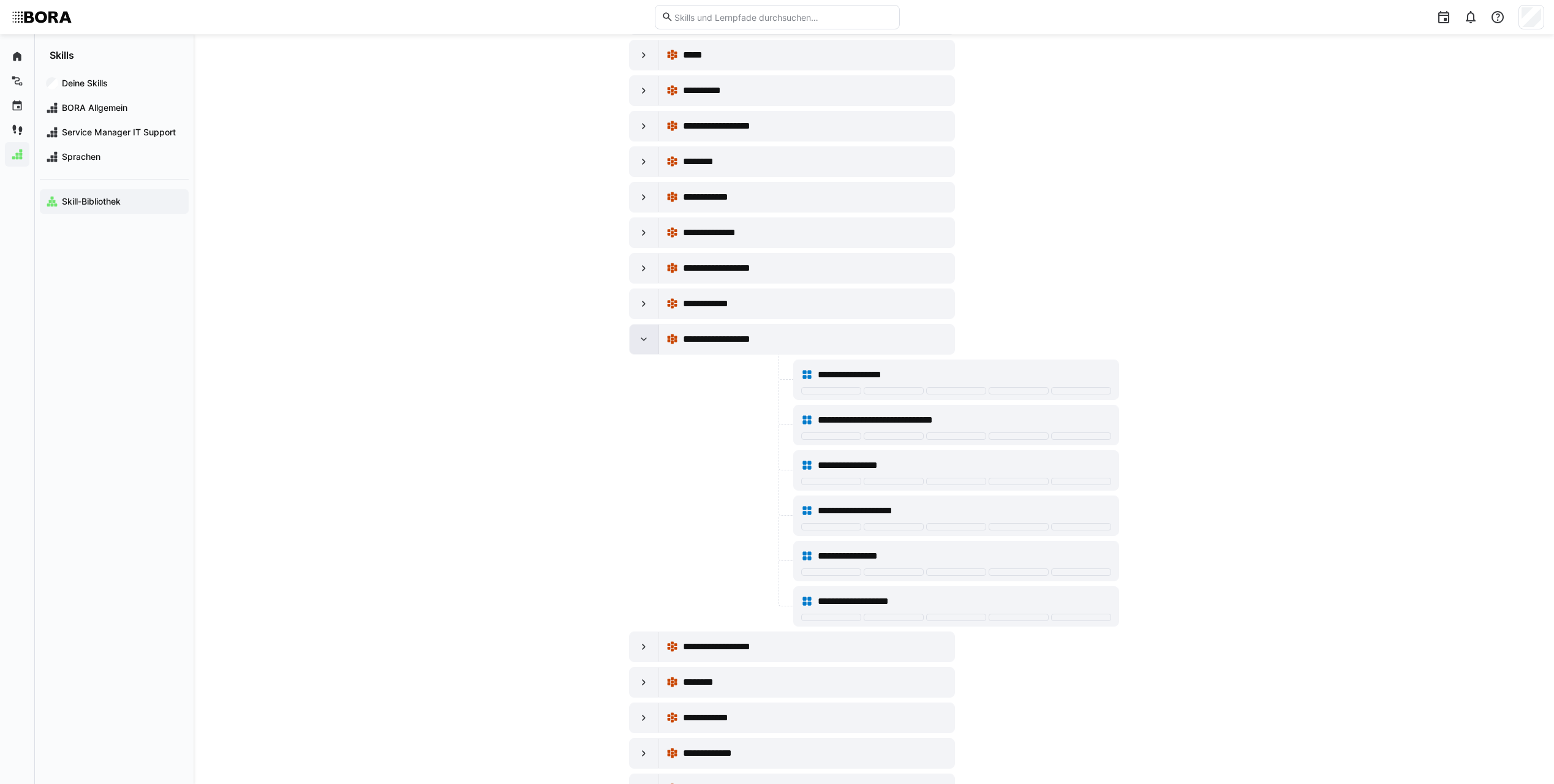 click 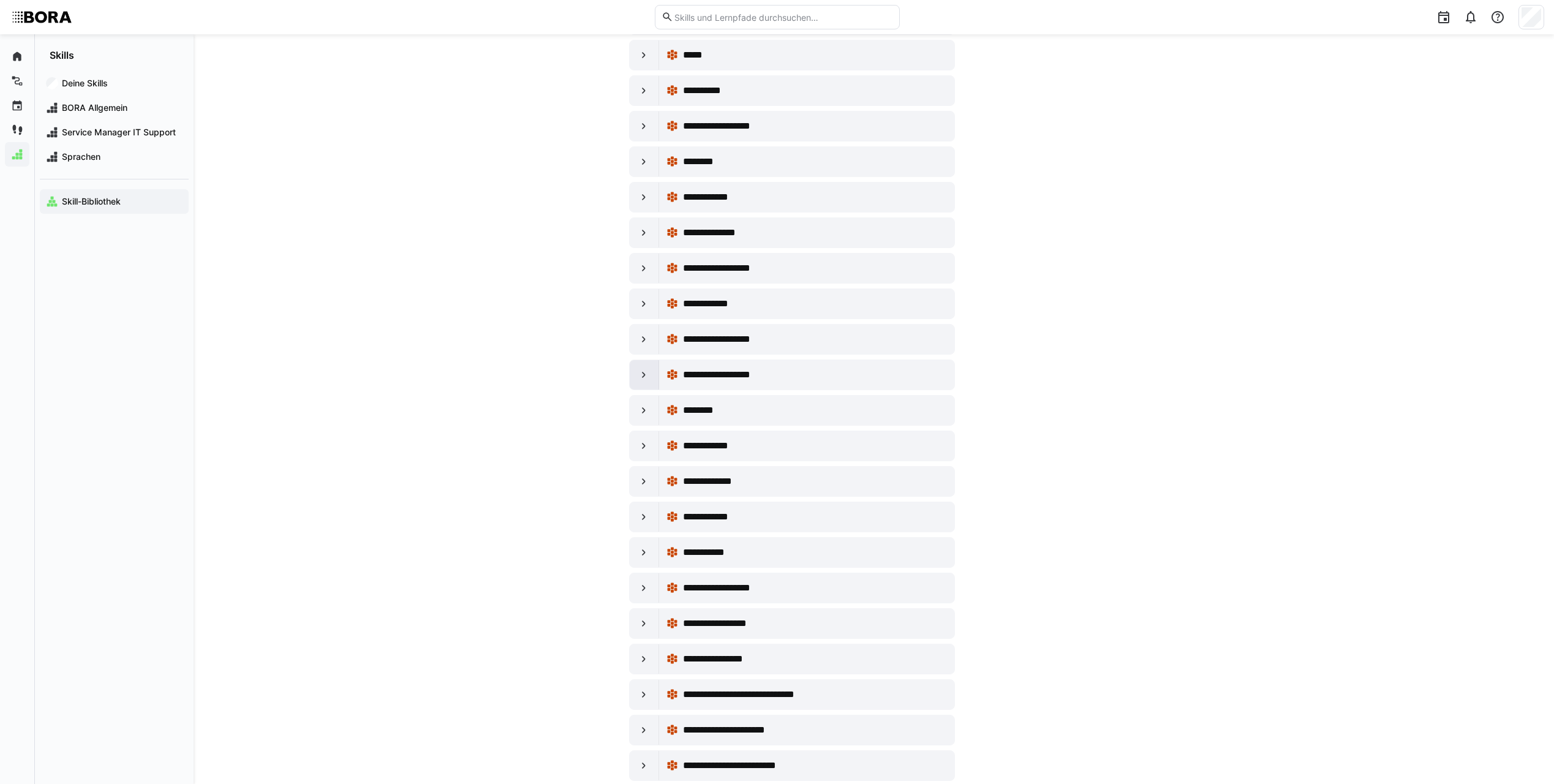 click 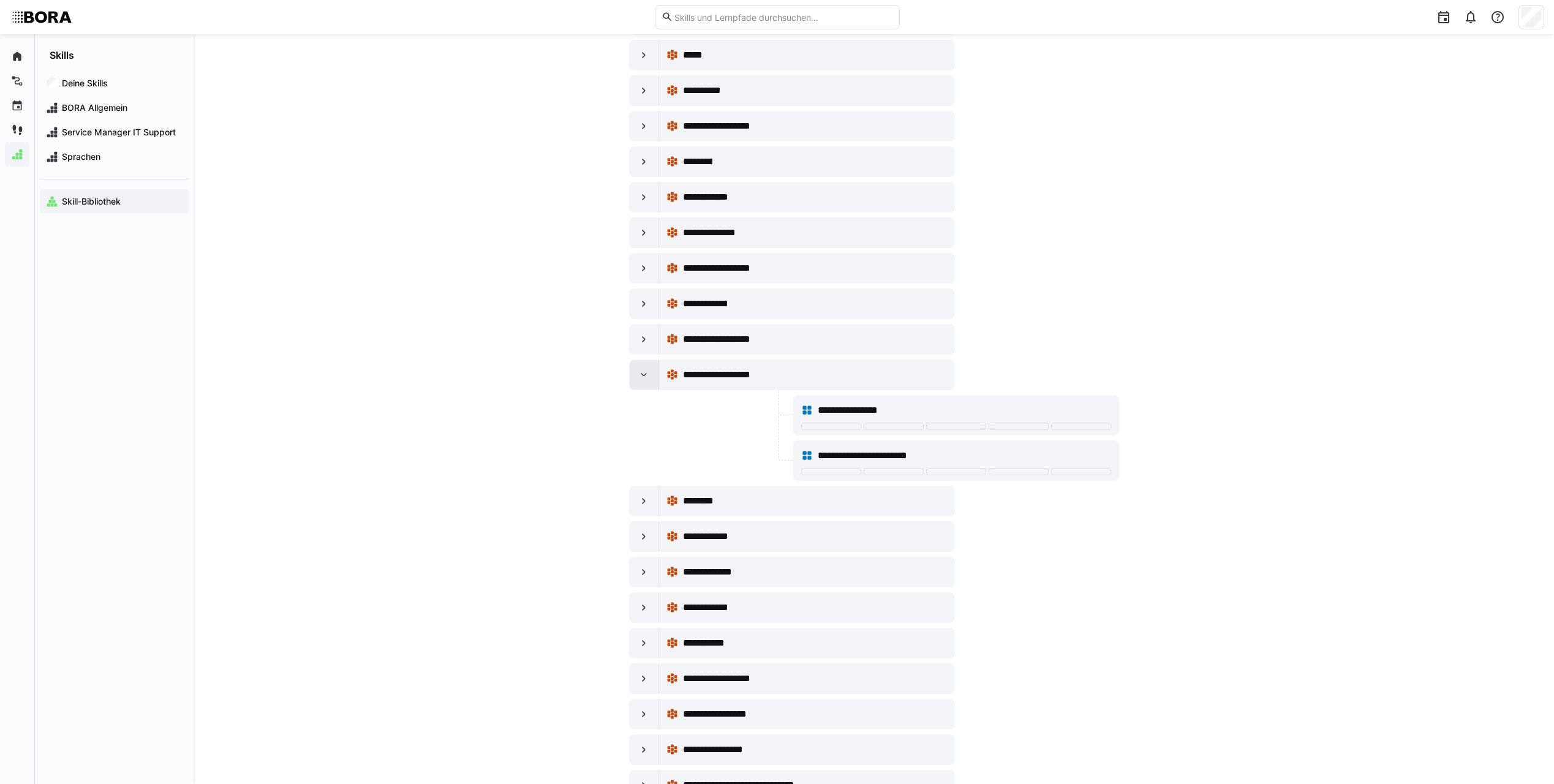 click 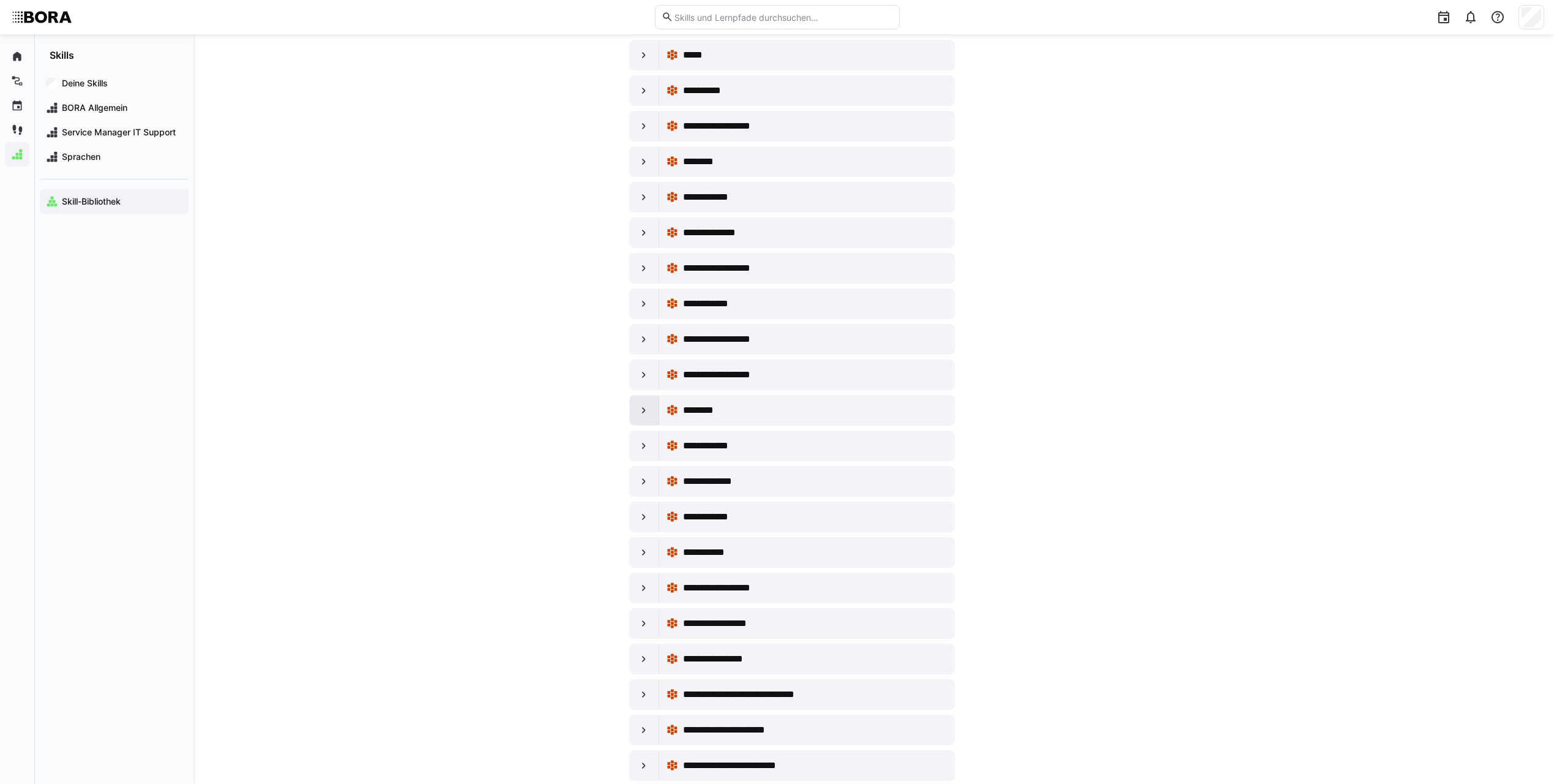 click 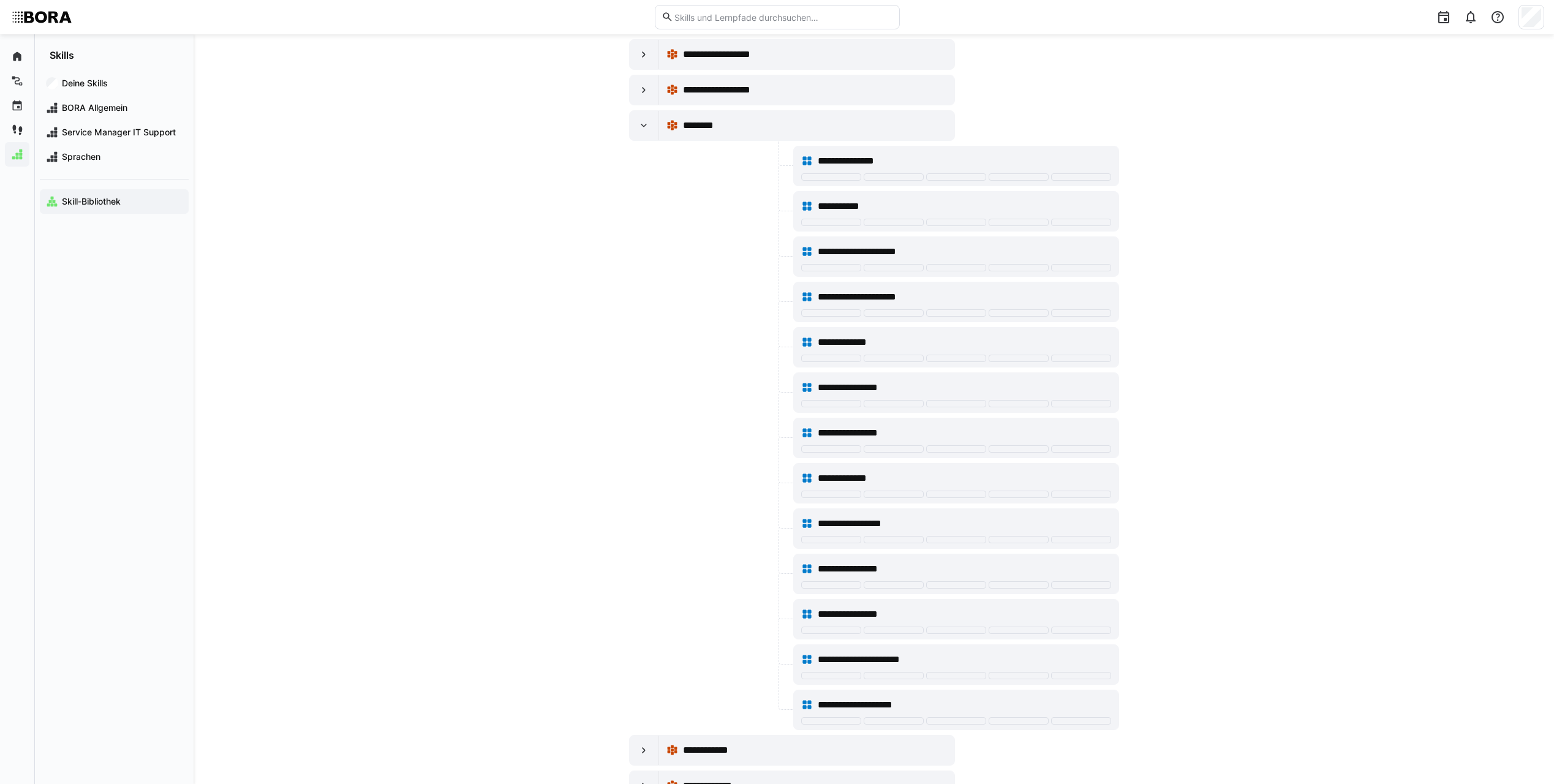 scroll, scrollTop: 5758, scrollLeft: 0, axis: vertical 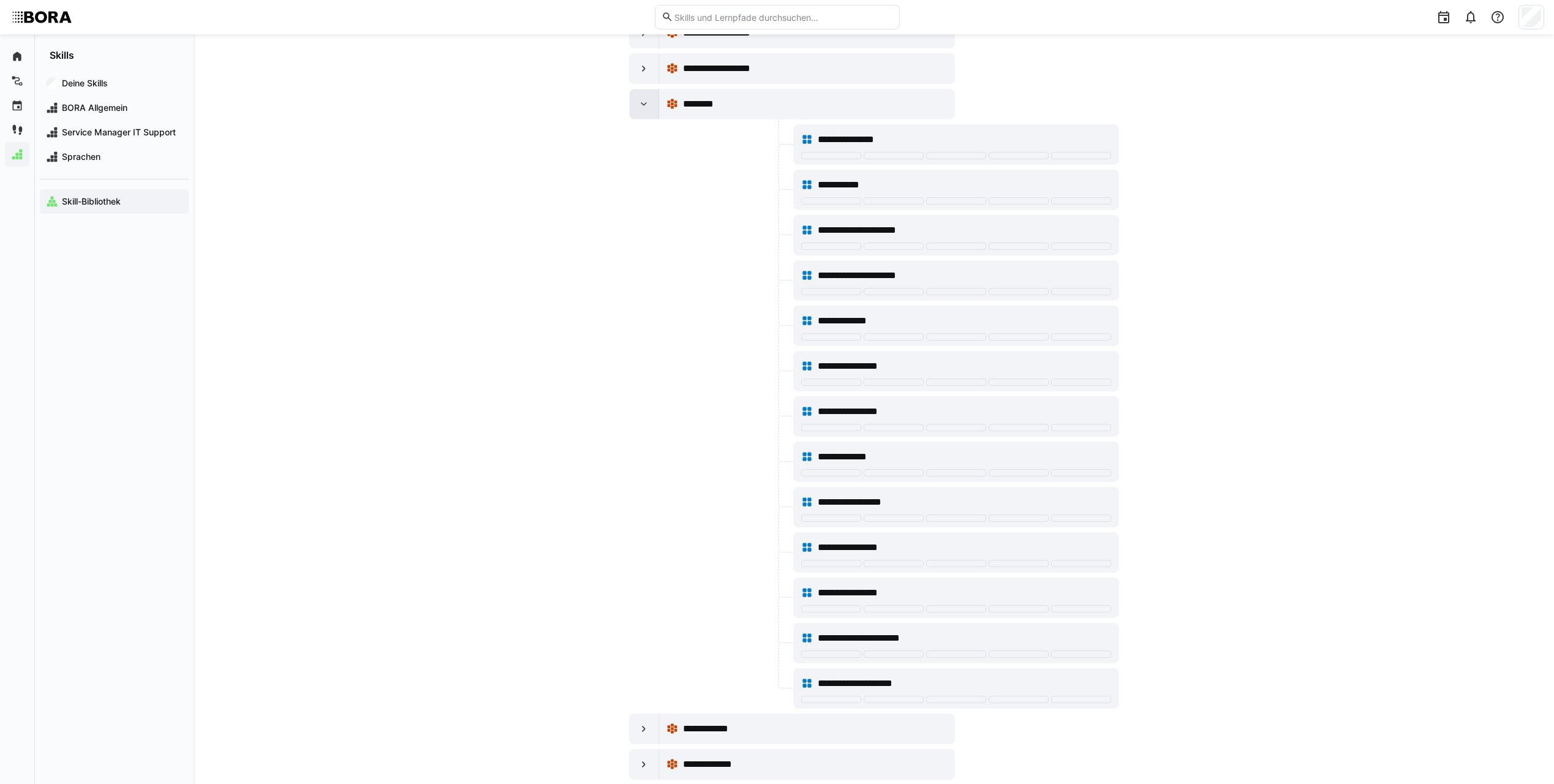 click 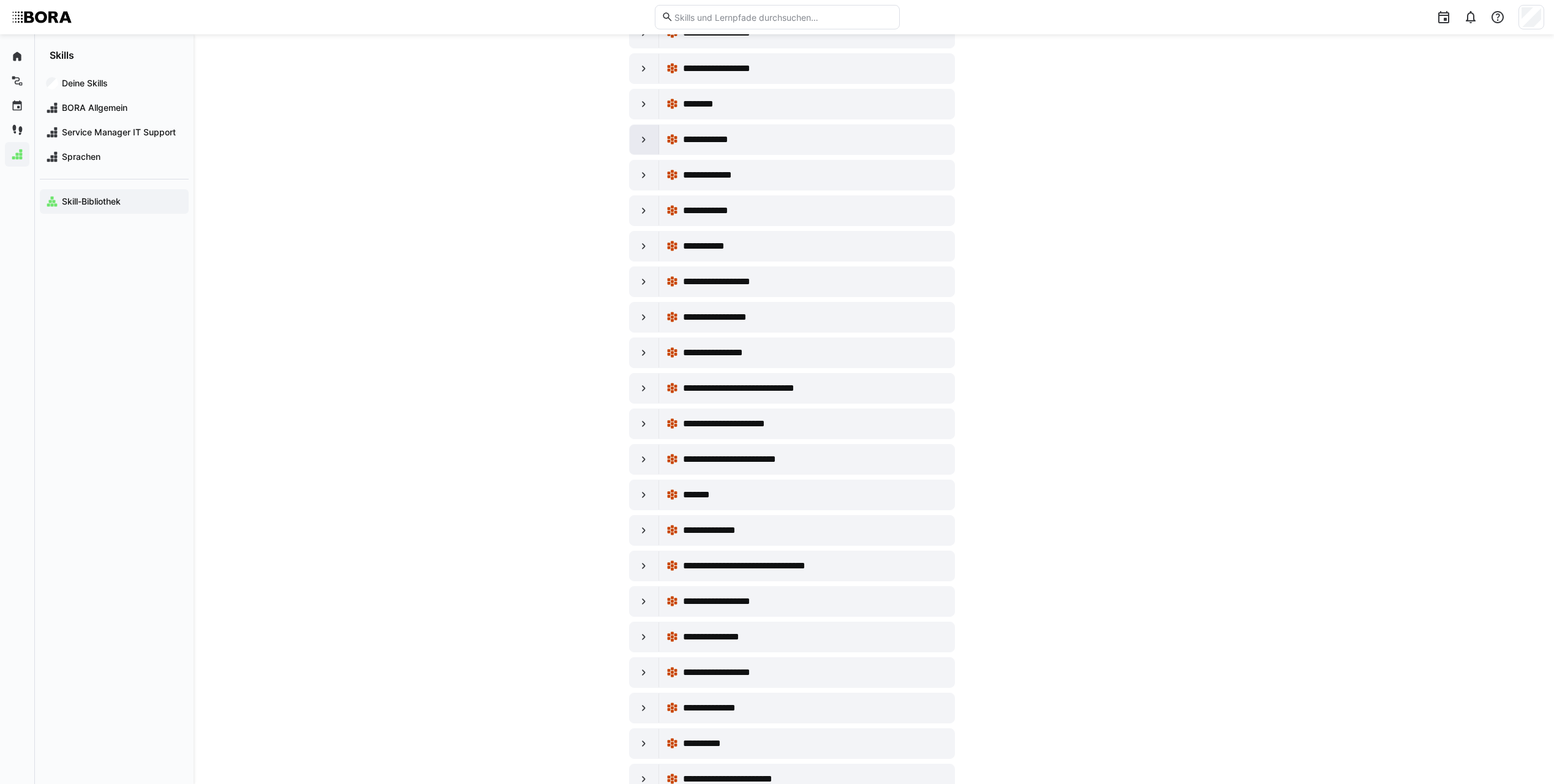 click 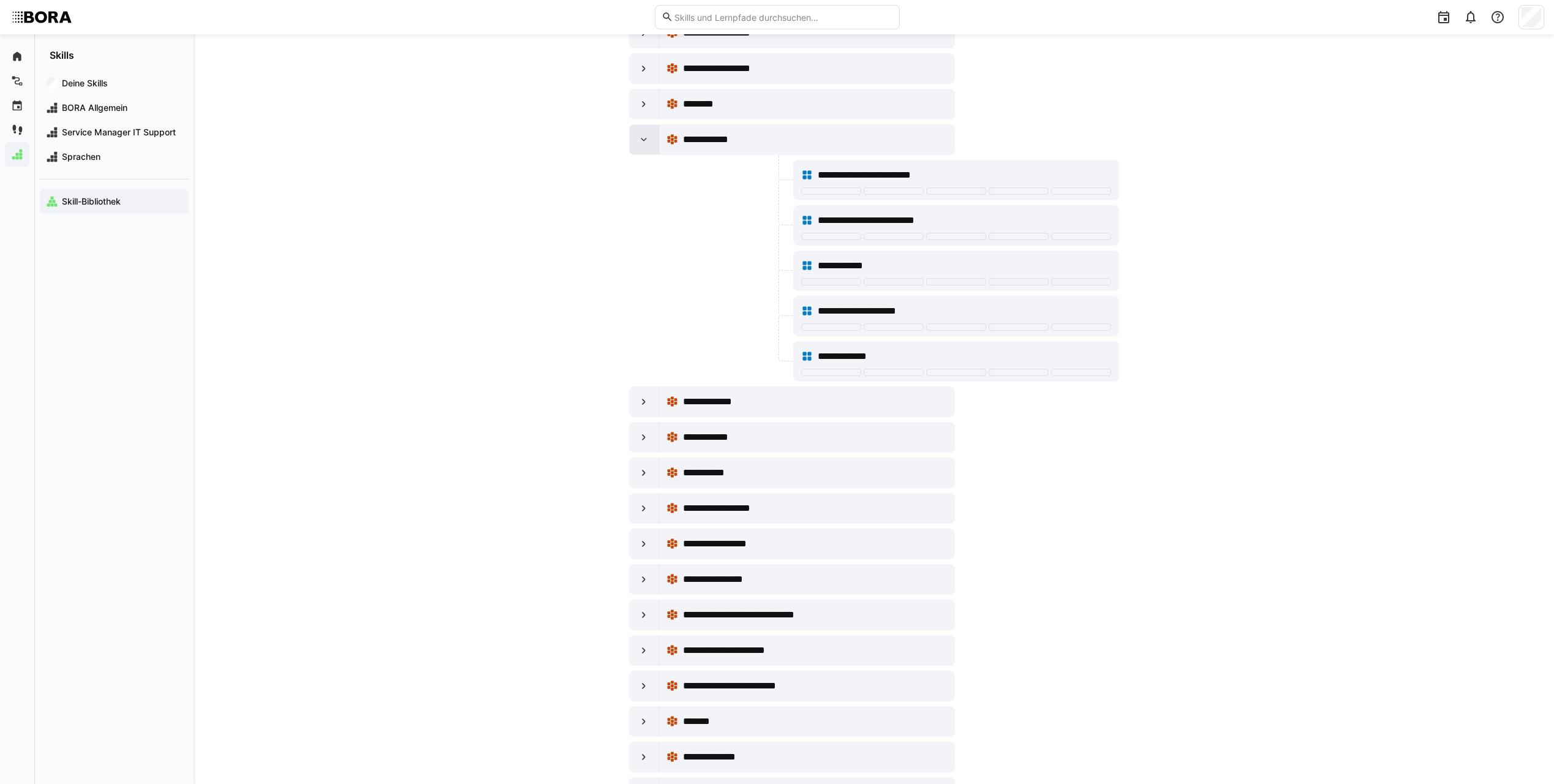 click 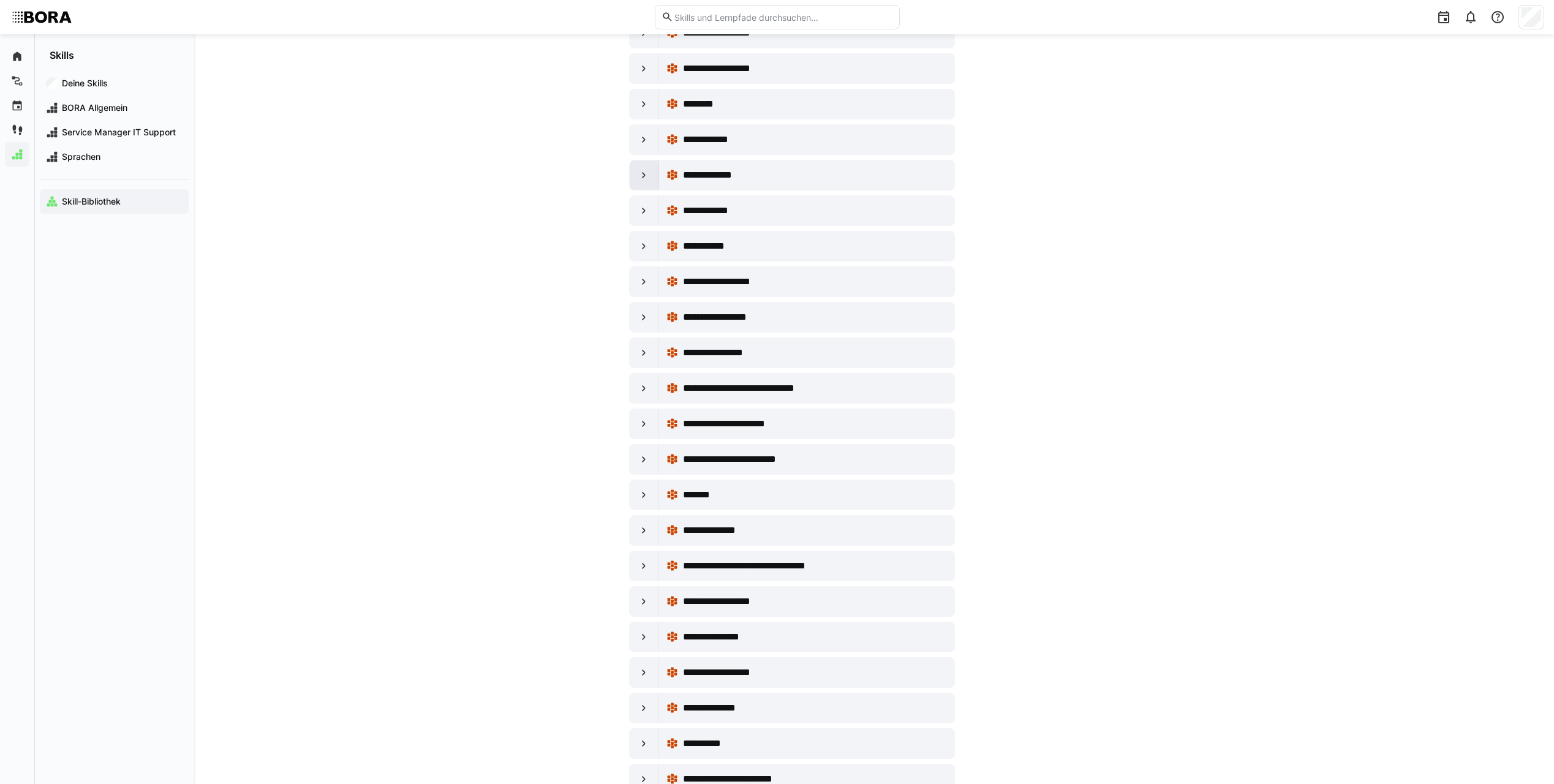click 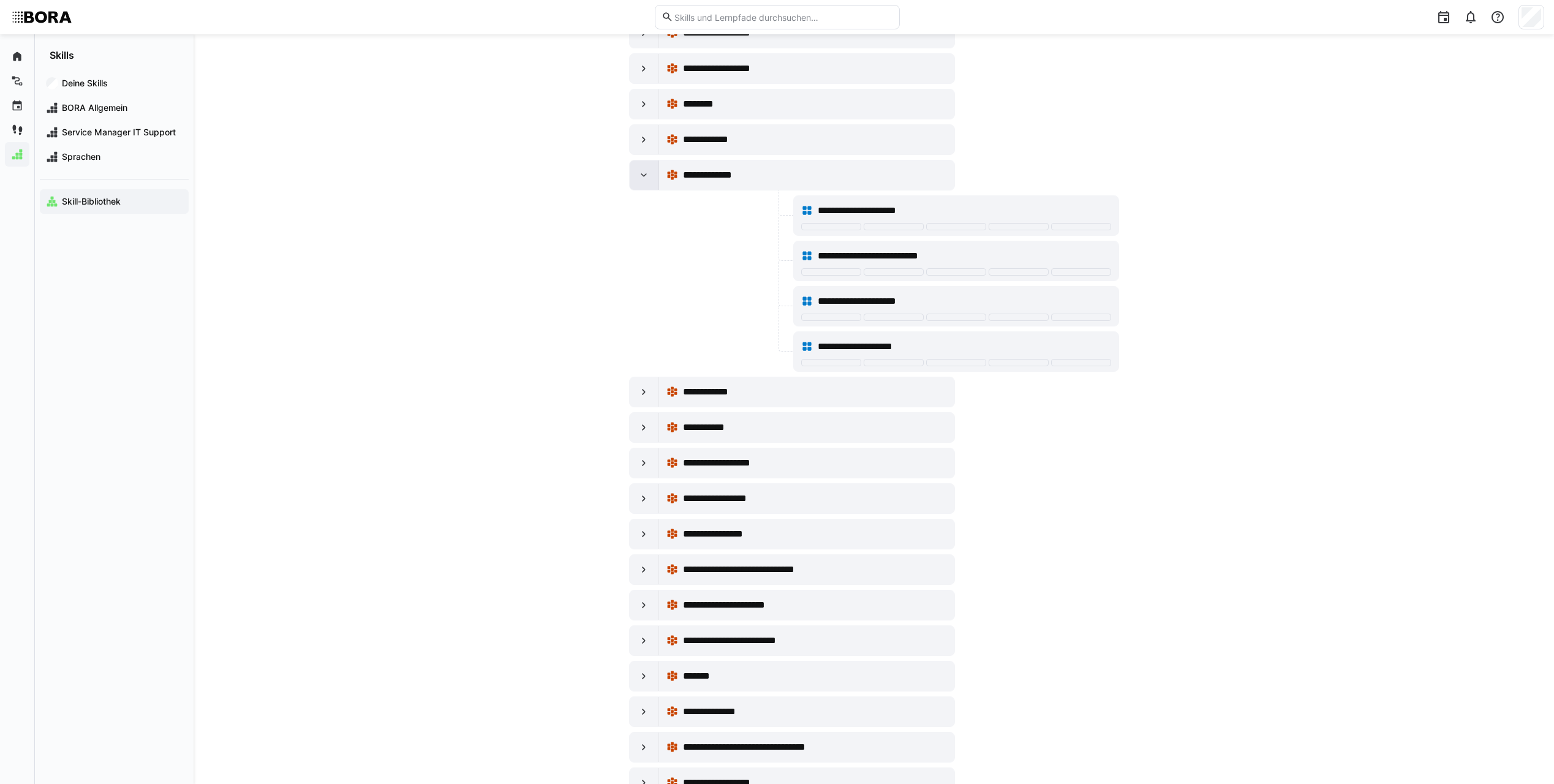 click 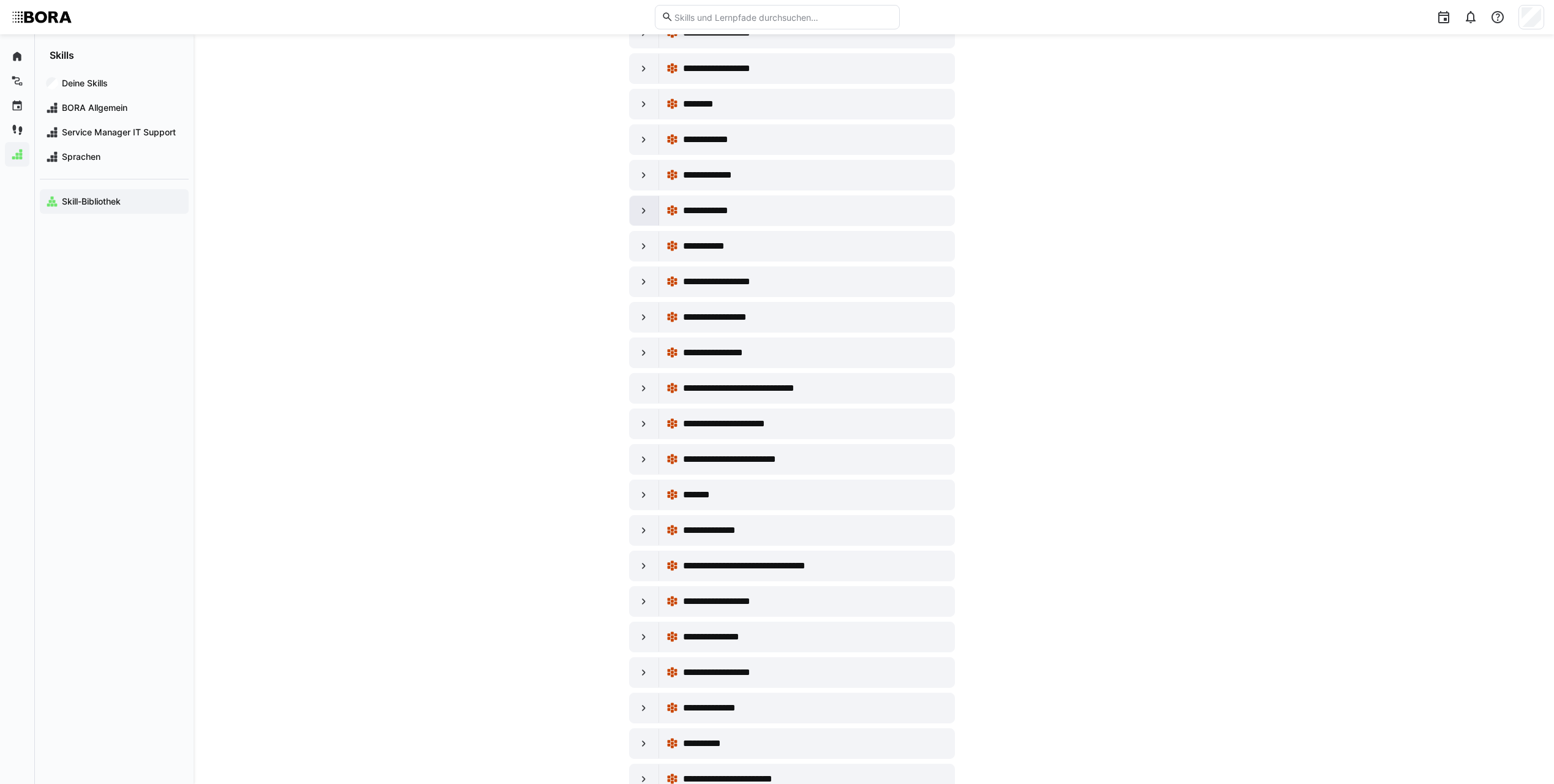 click 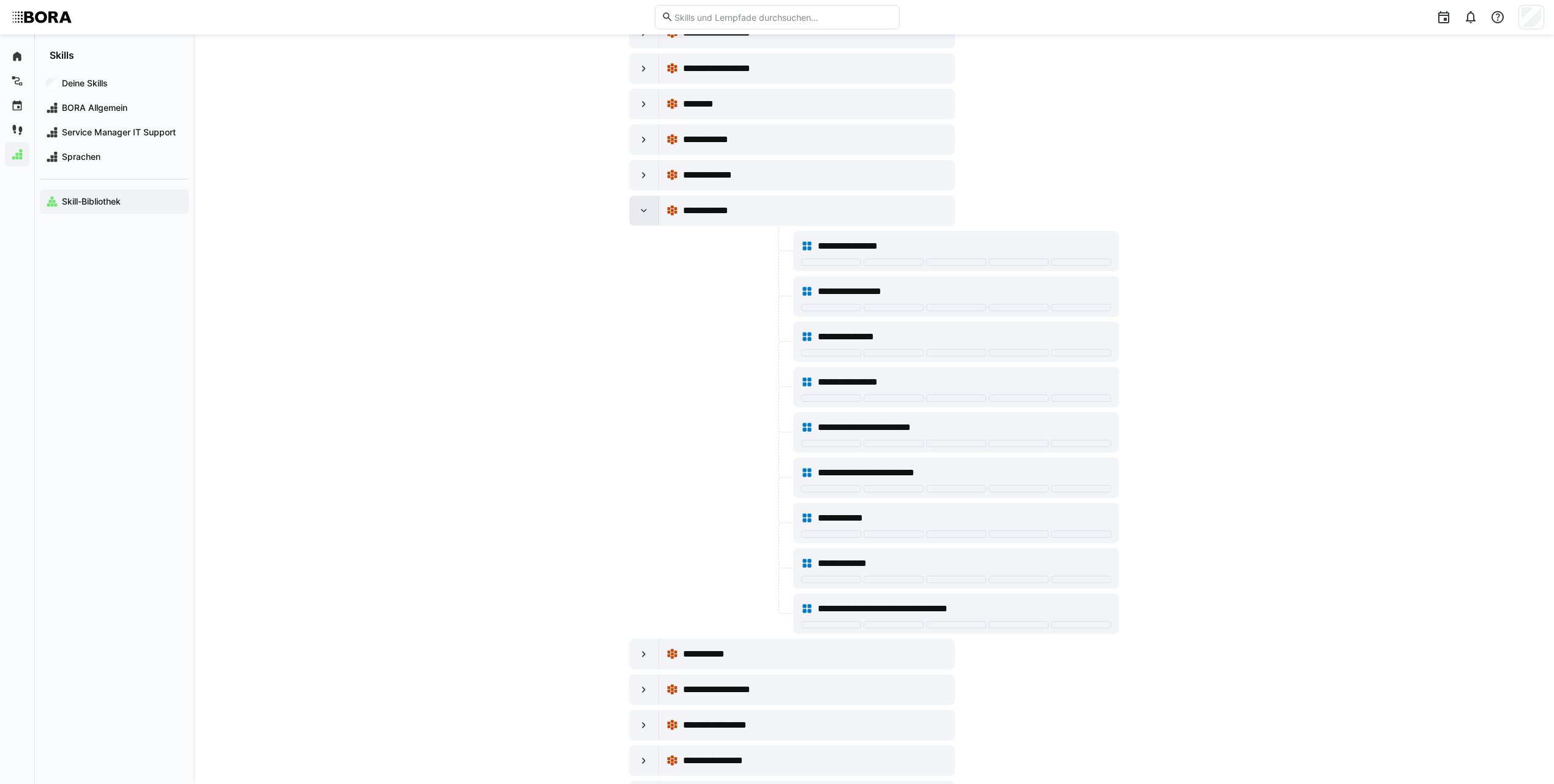 click 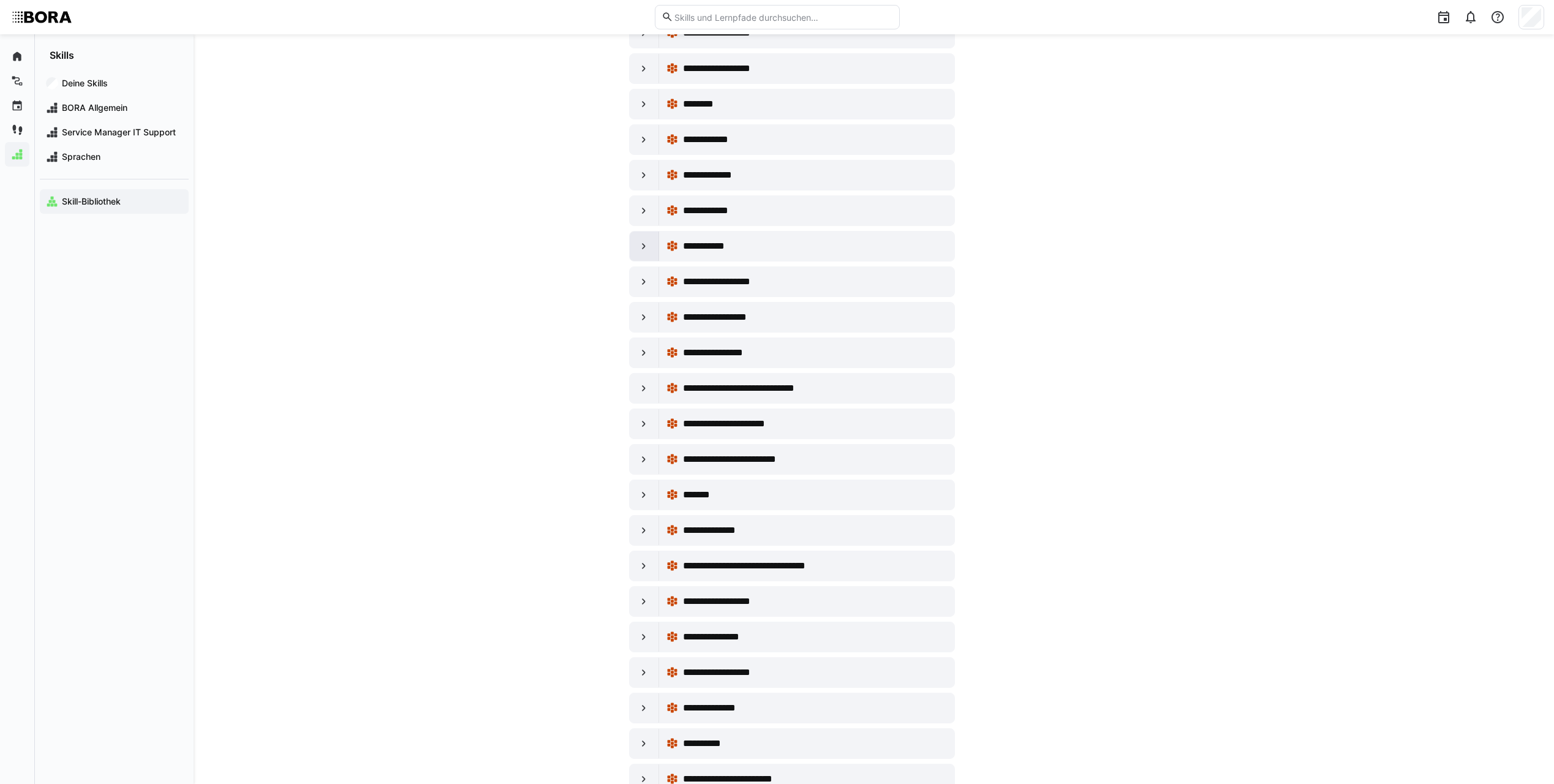 click 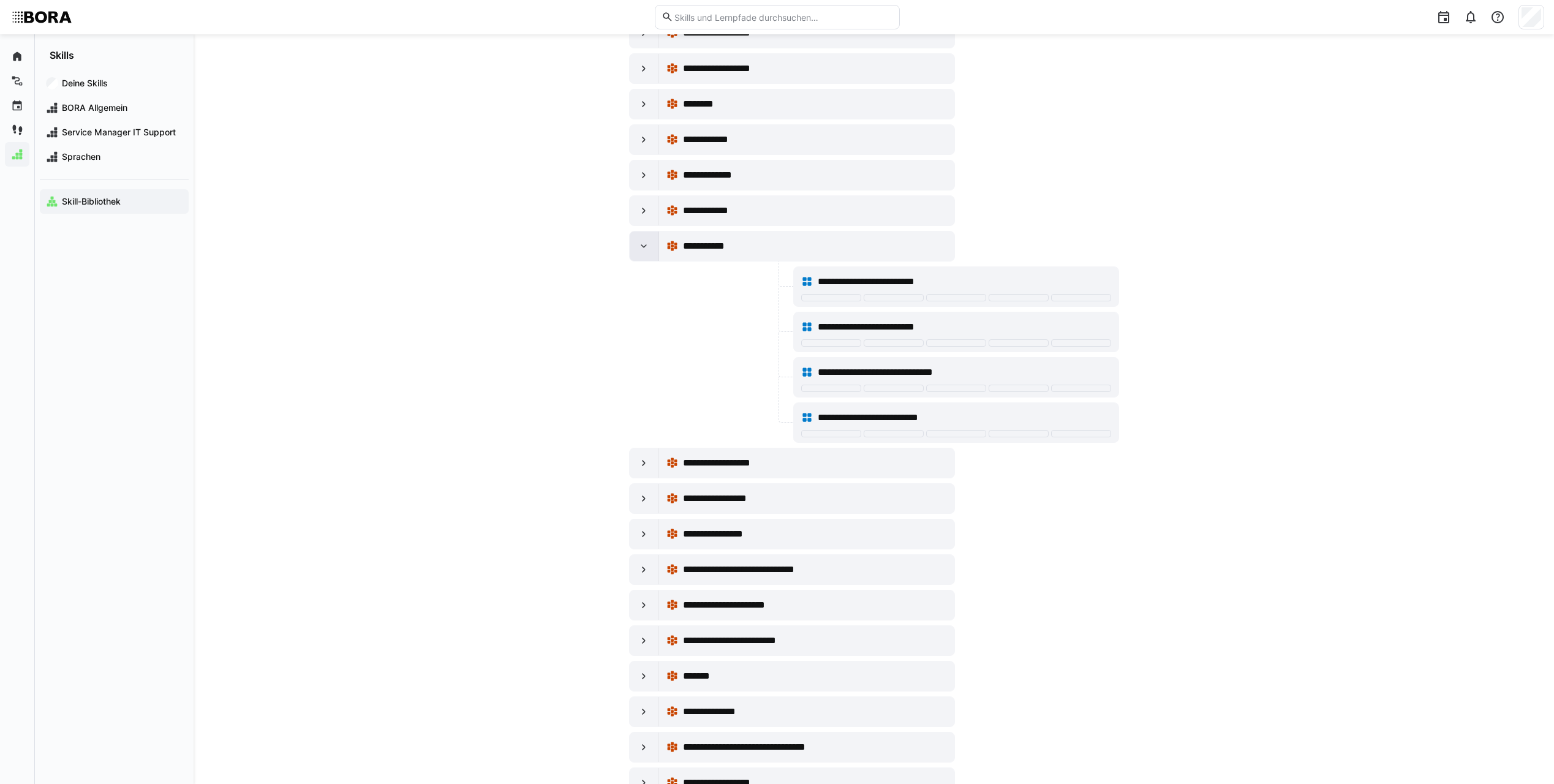 click 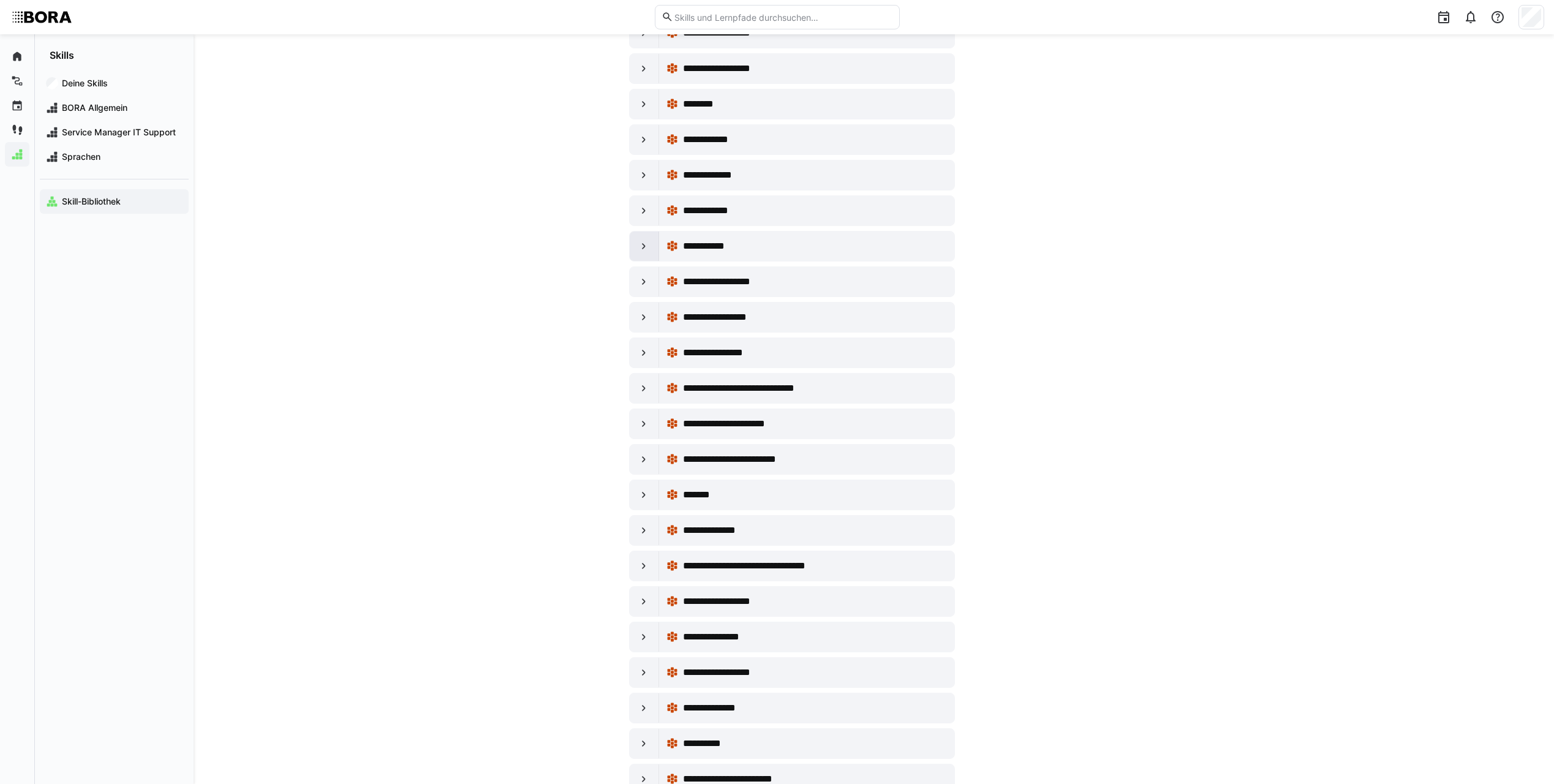 click 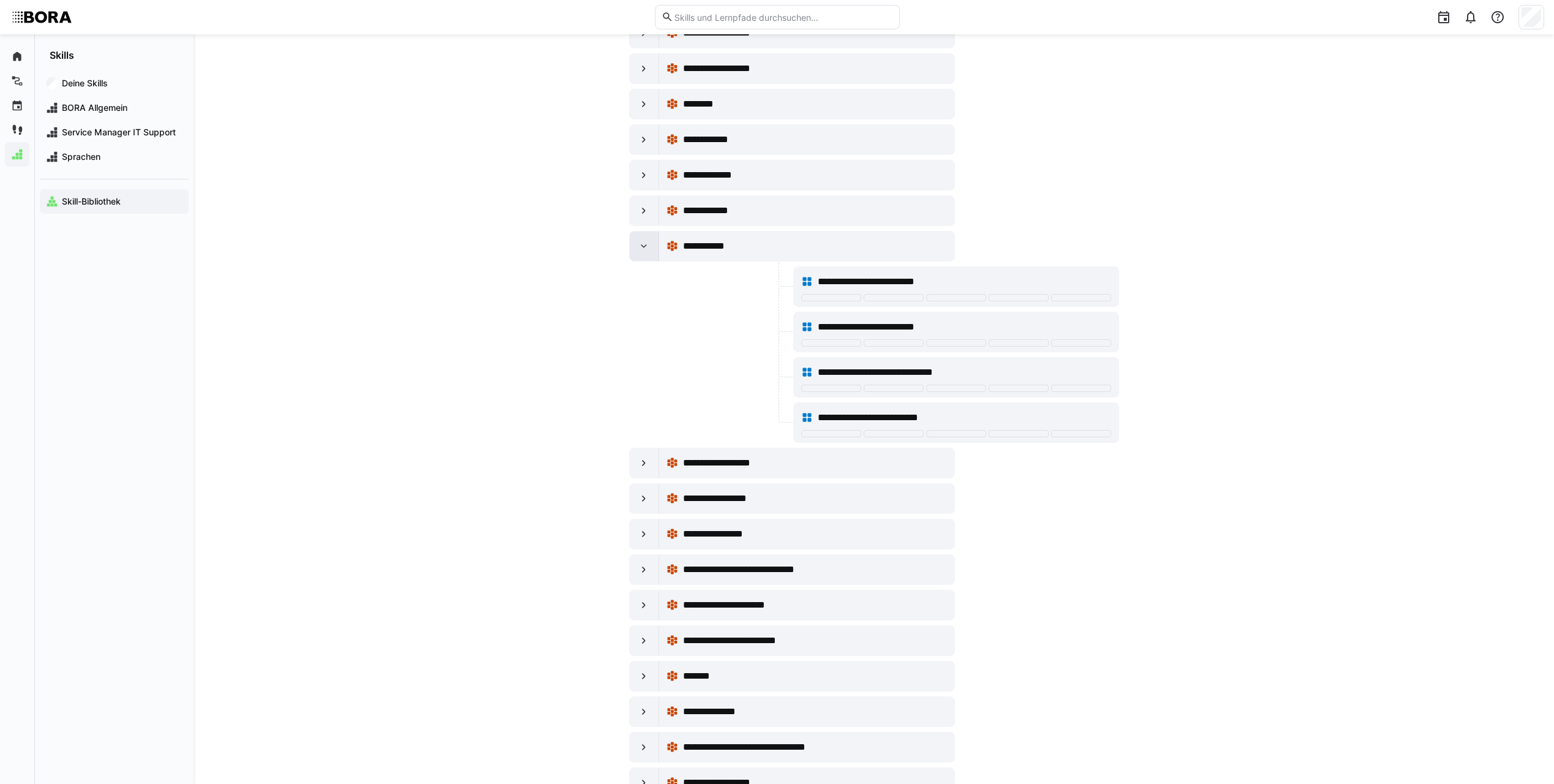 click 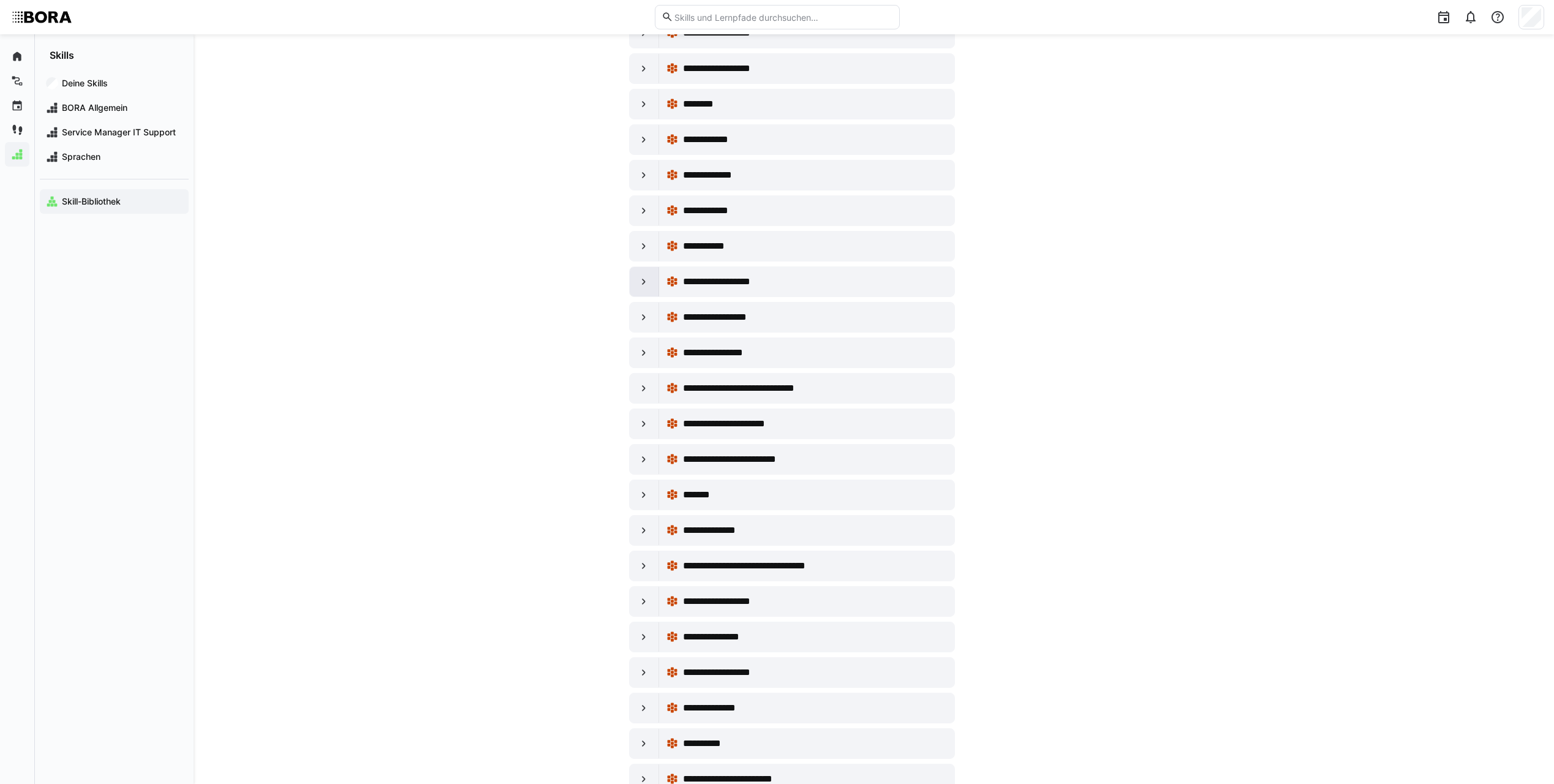 click 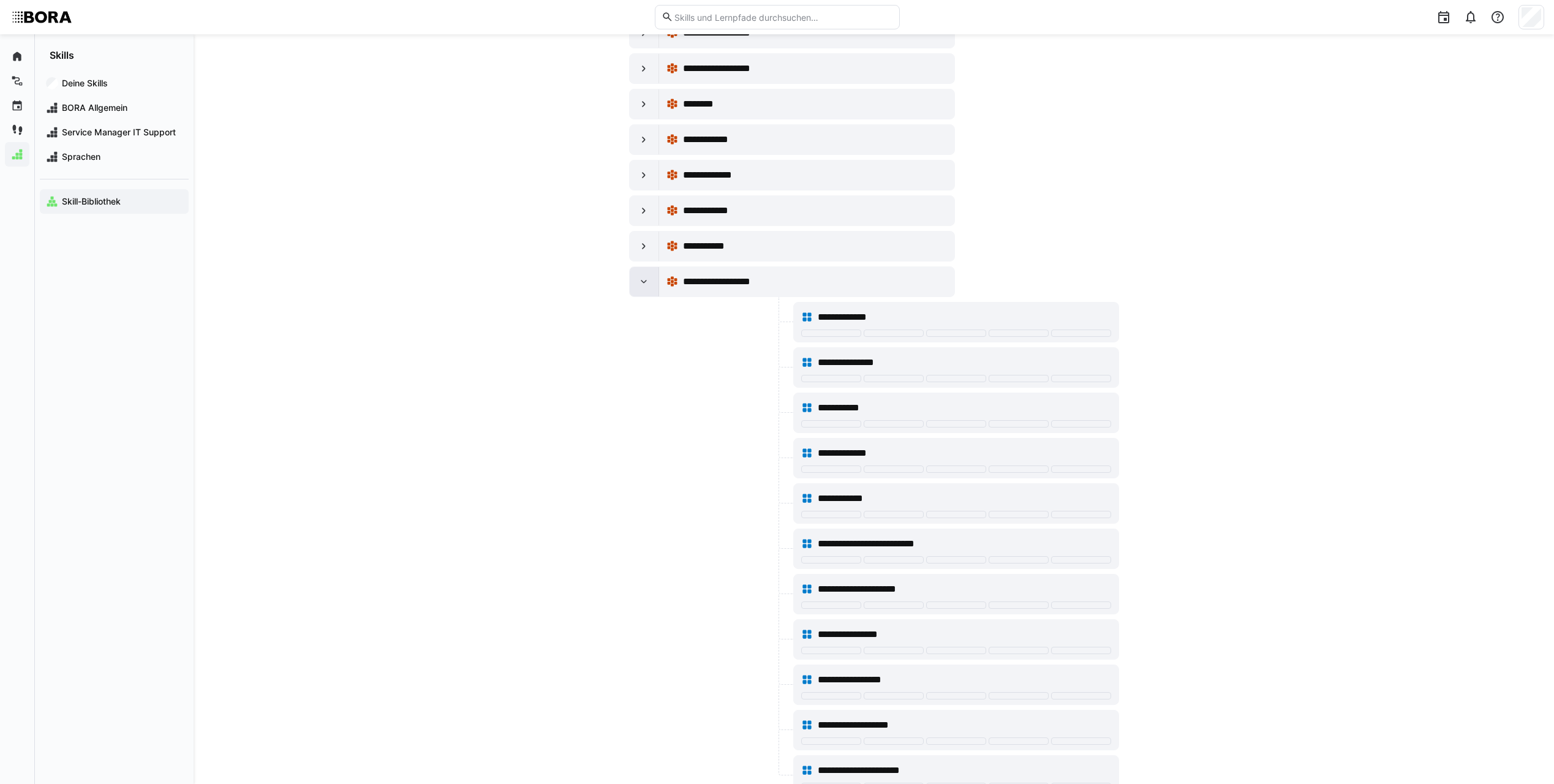 click 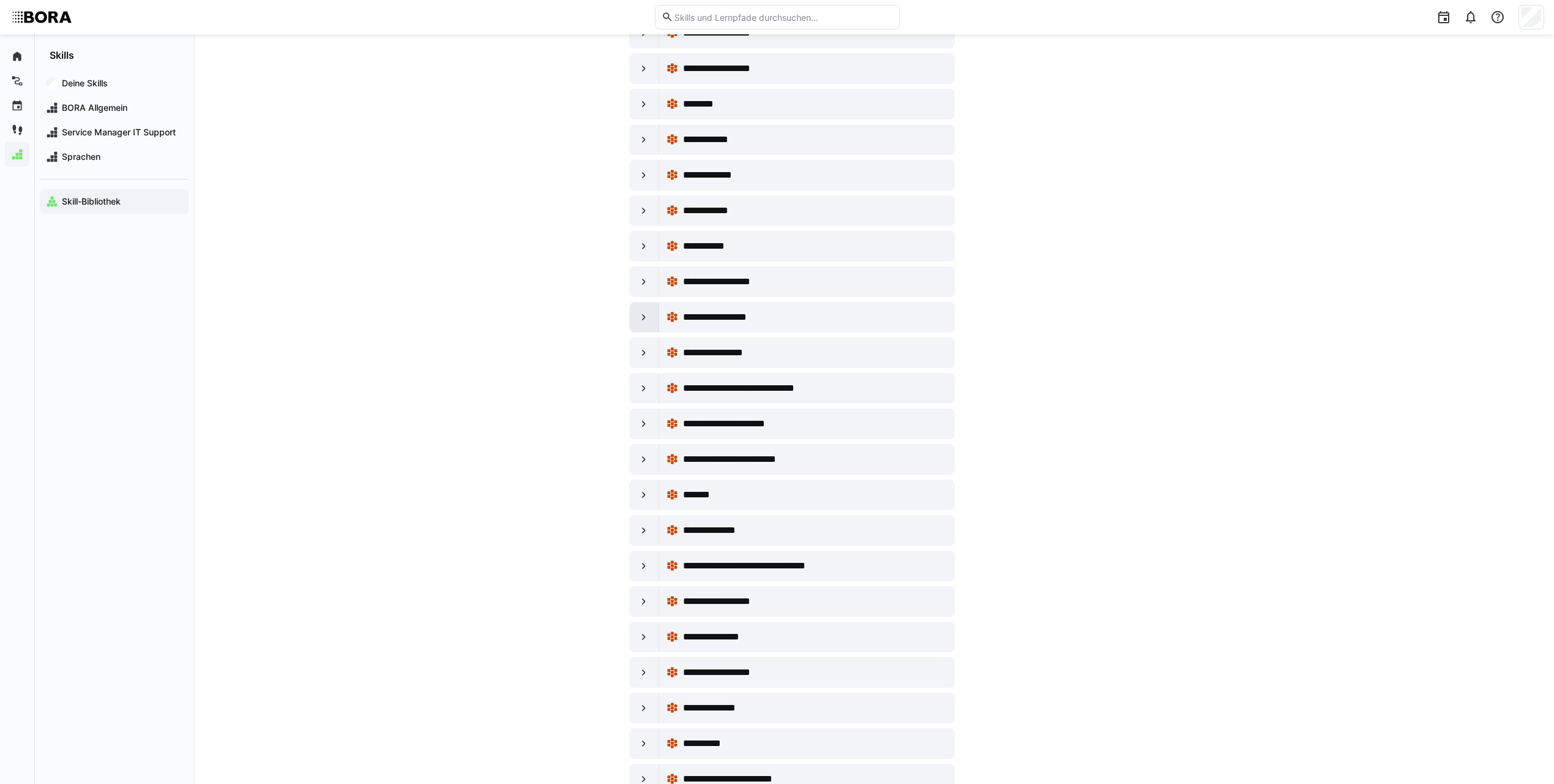 click 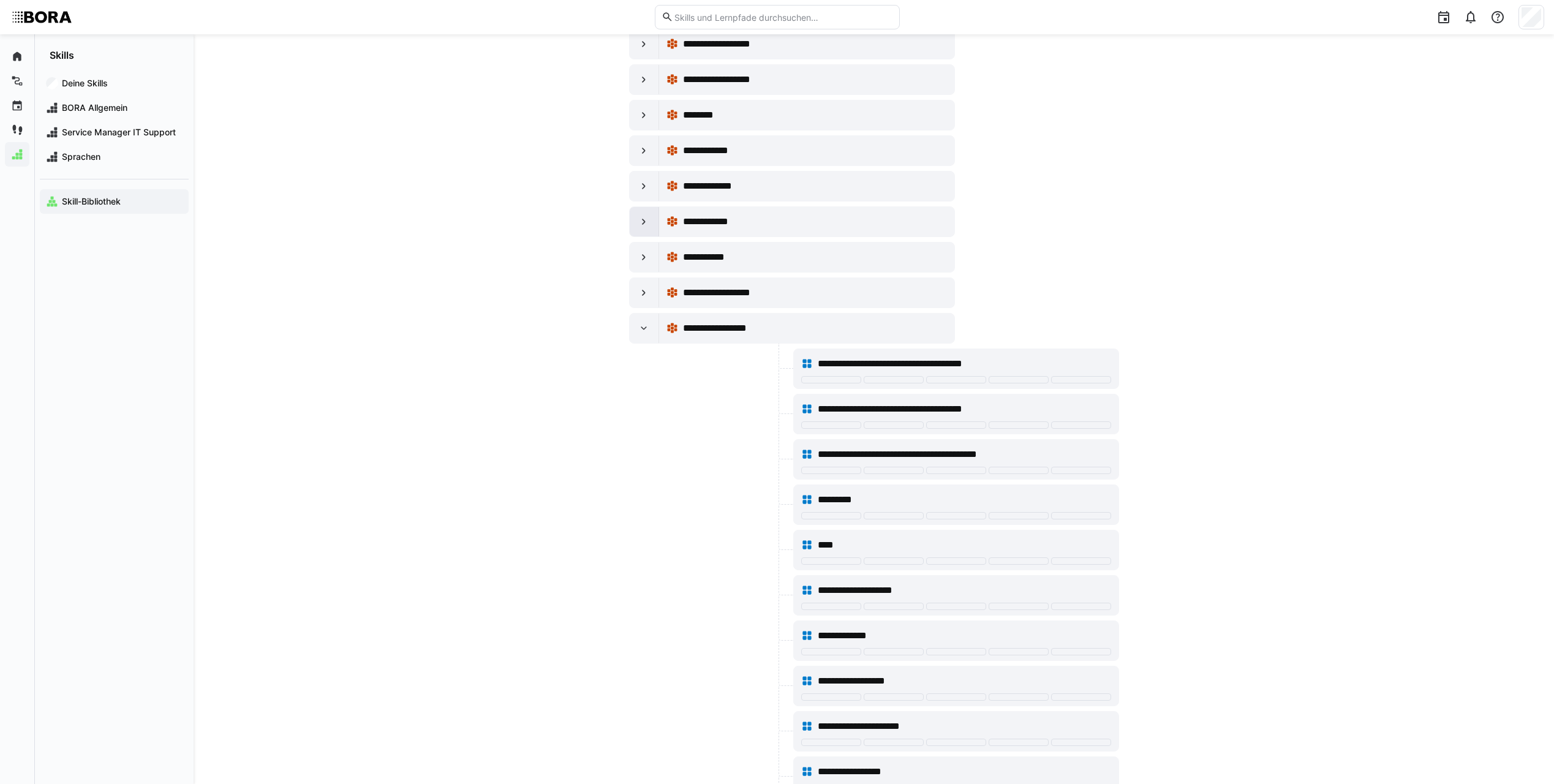 scroll, scrollTop: 5696, scrollLeft: 0, axis: vertical 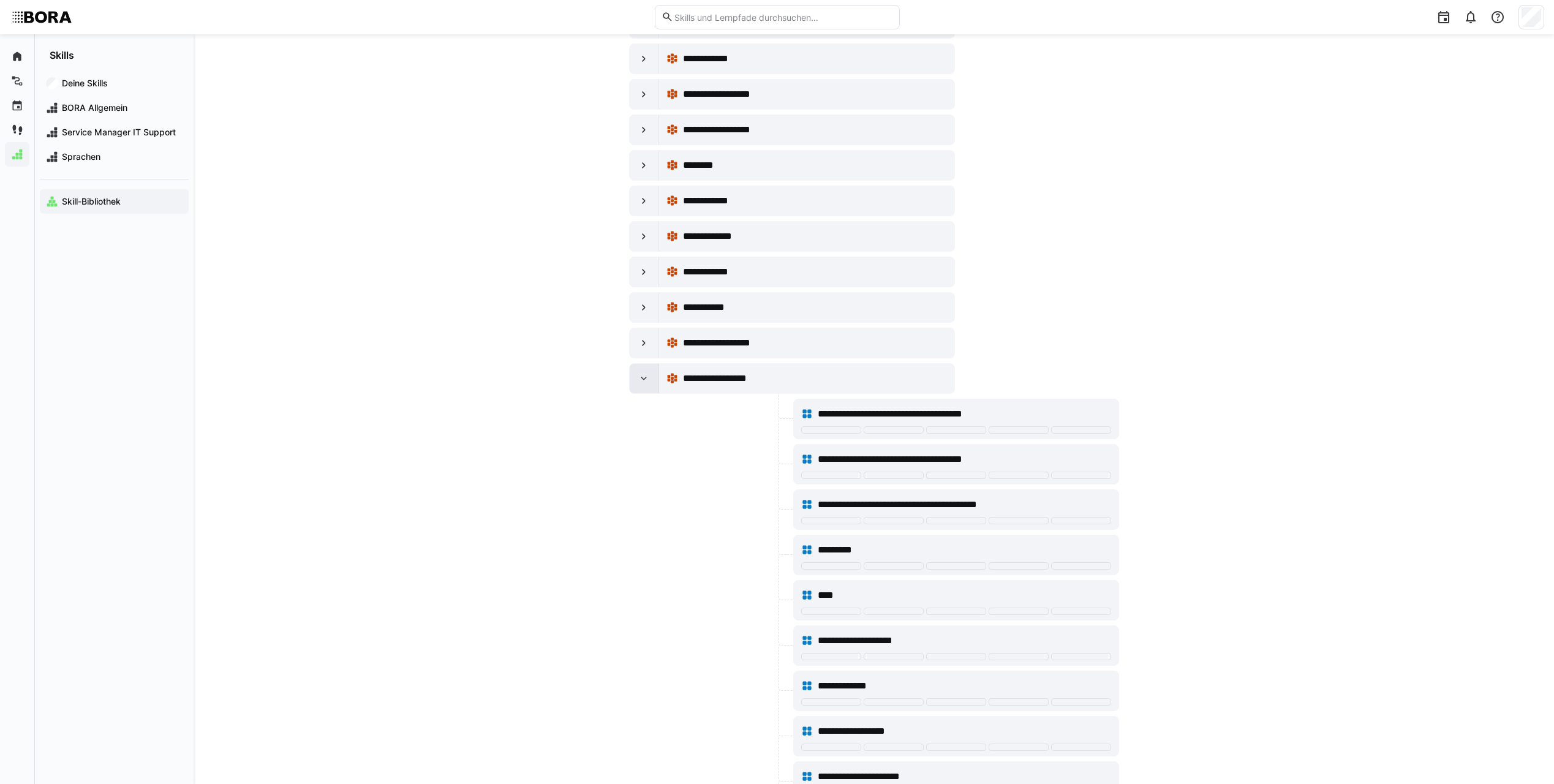 click 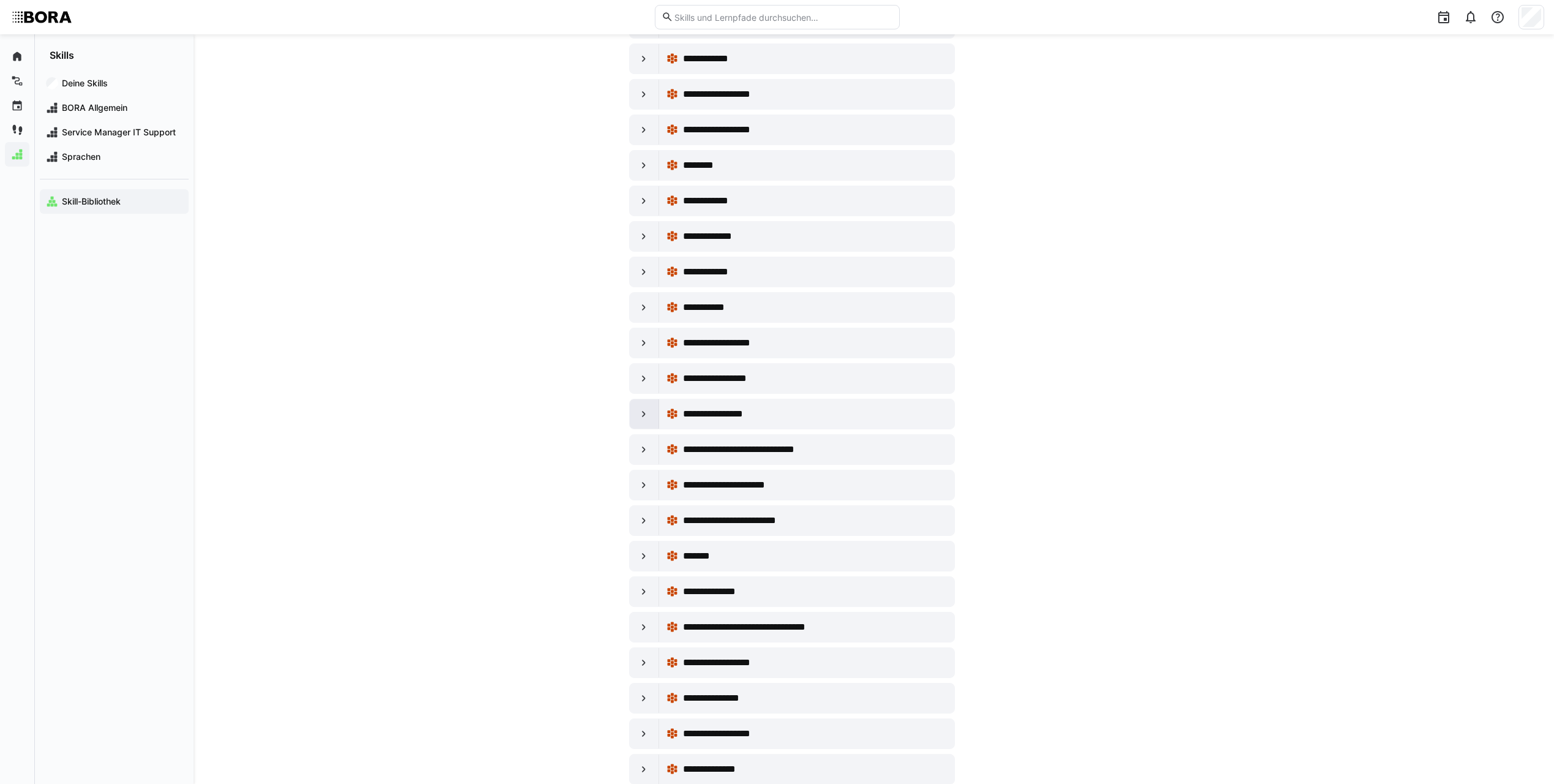 click 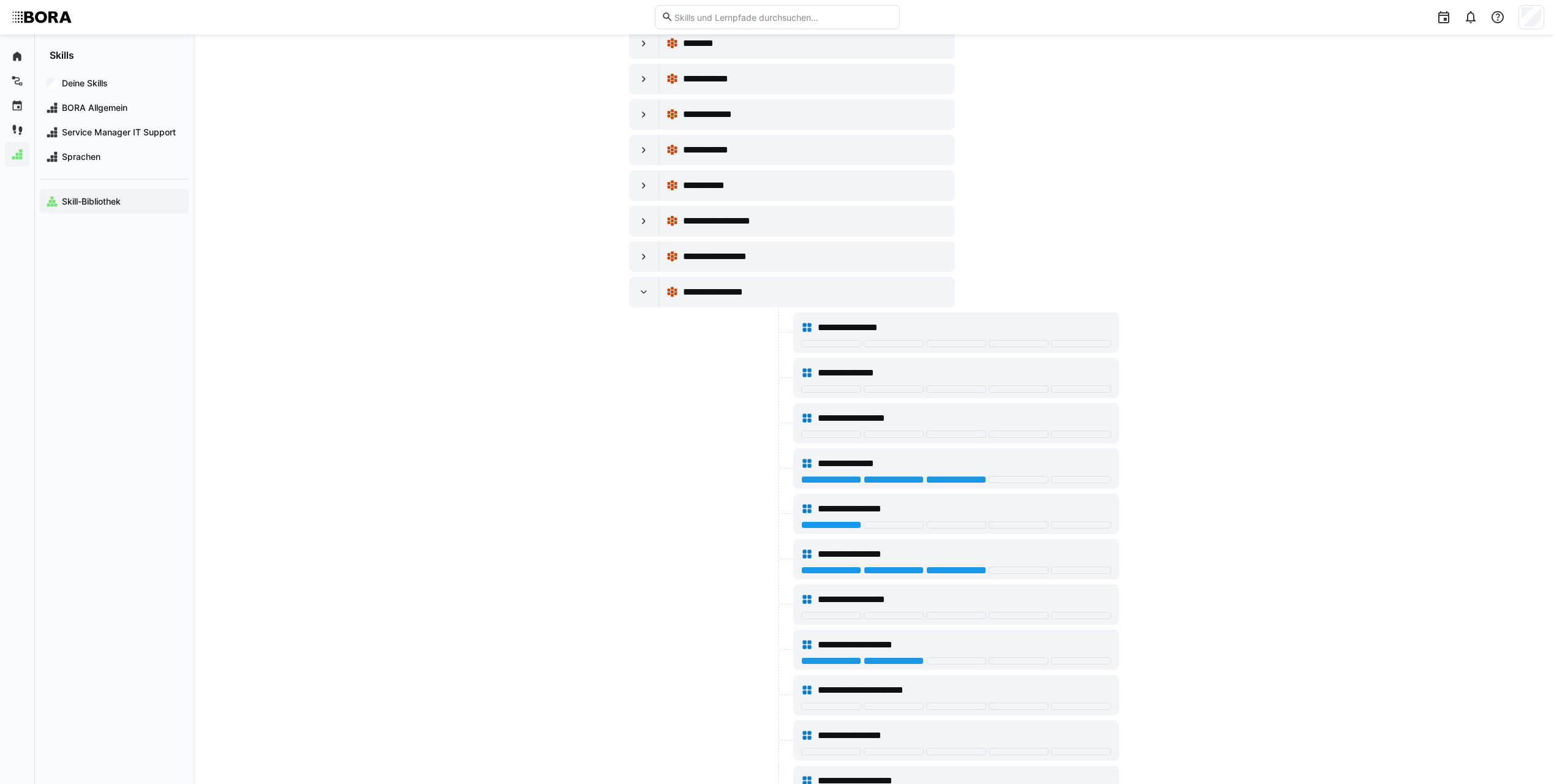 scroll, scrollTop: 5880, scrollLeft: 0, axis: vertical 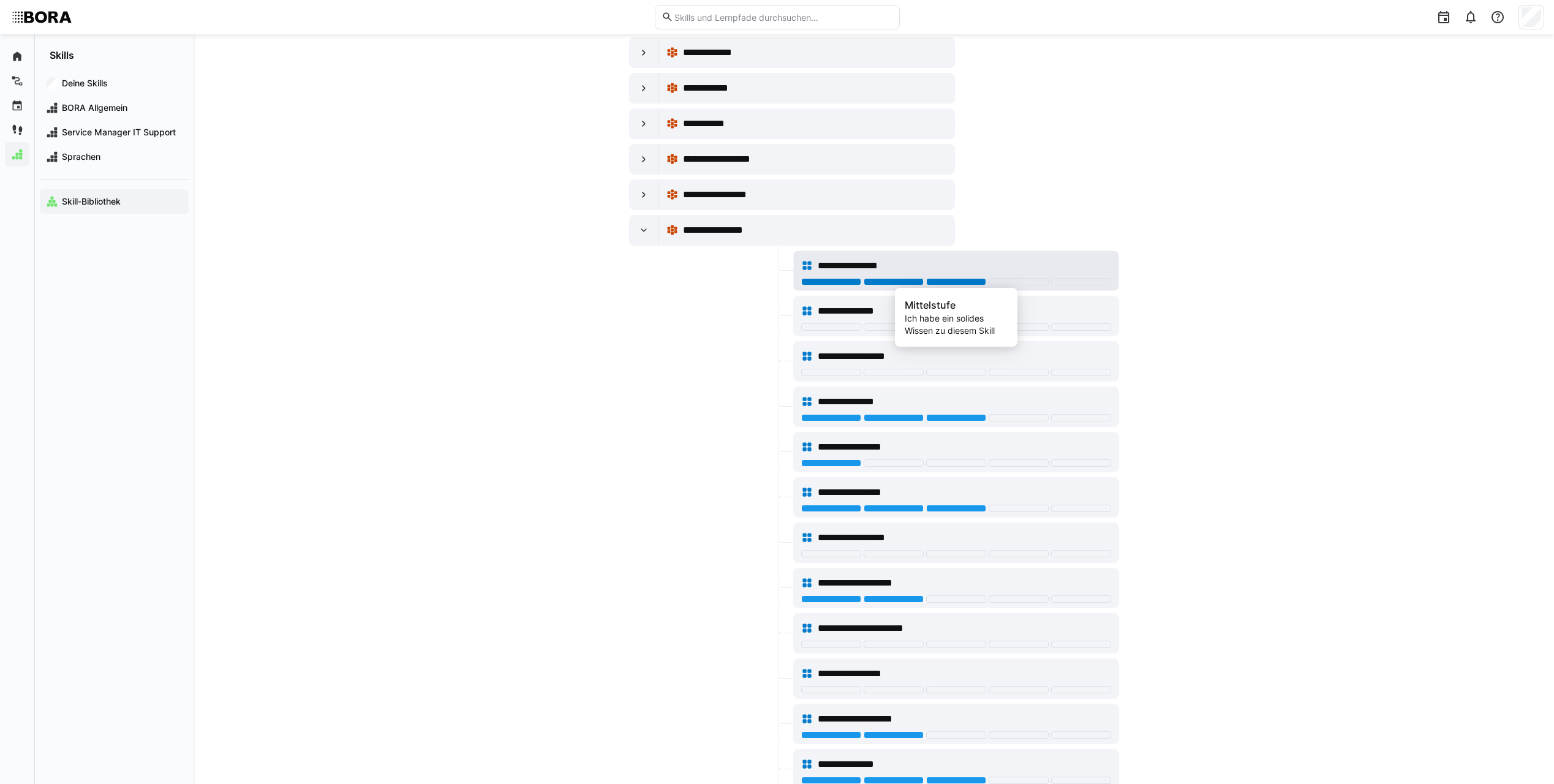 click 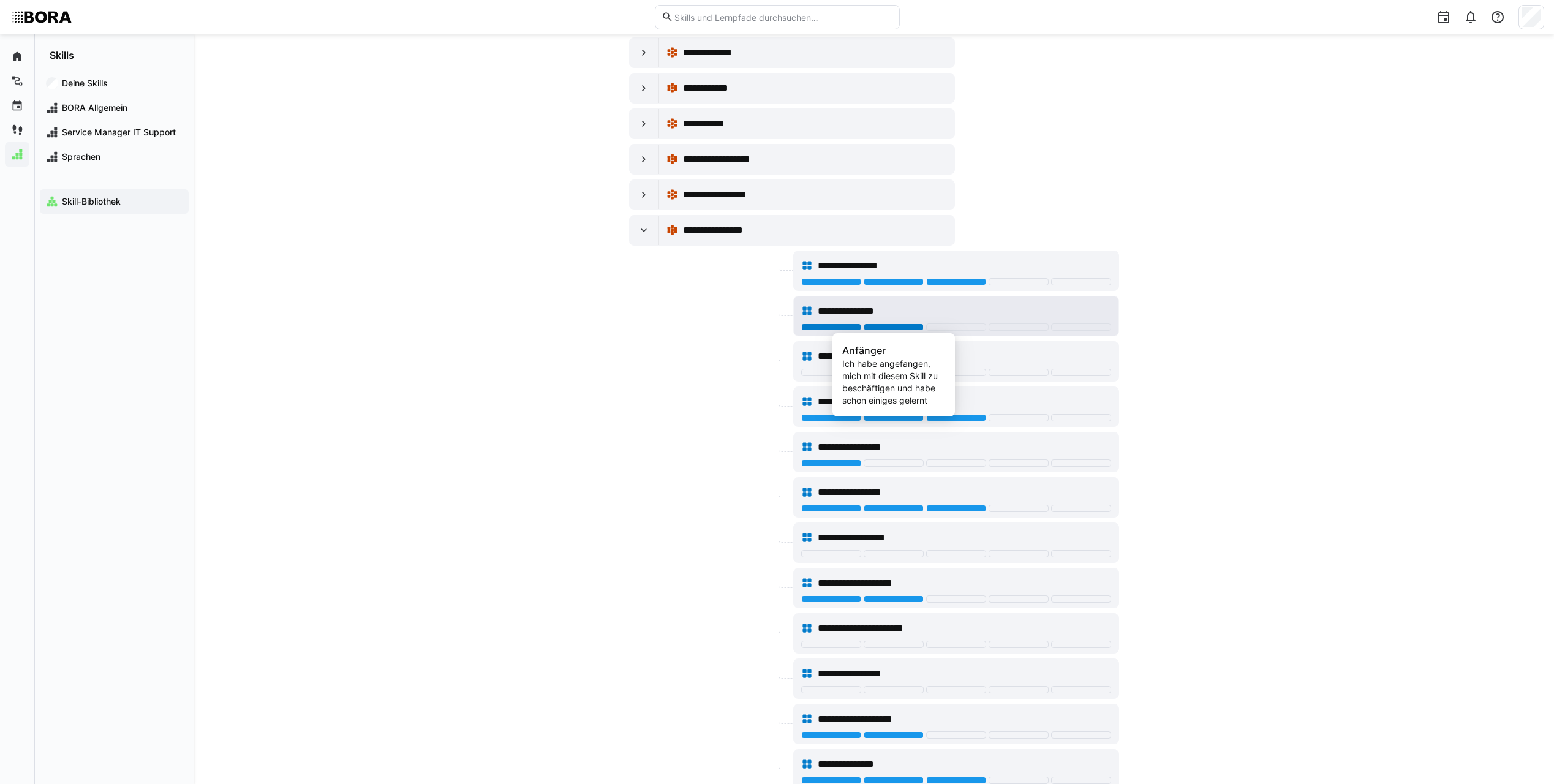 click 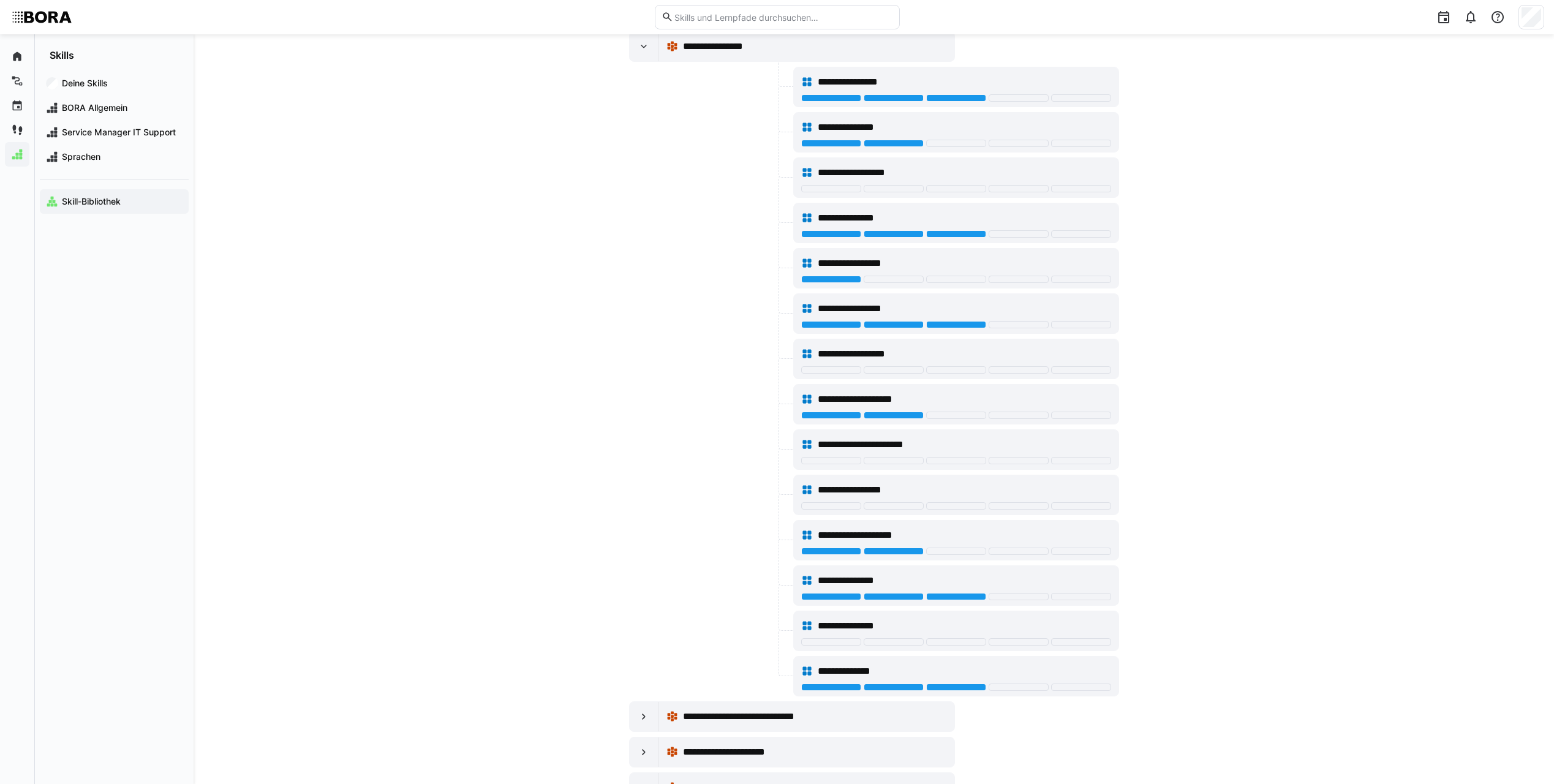 scroll, scrollTop: 6125, scrollLeft: 0, axis: vertical 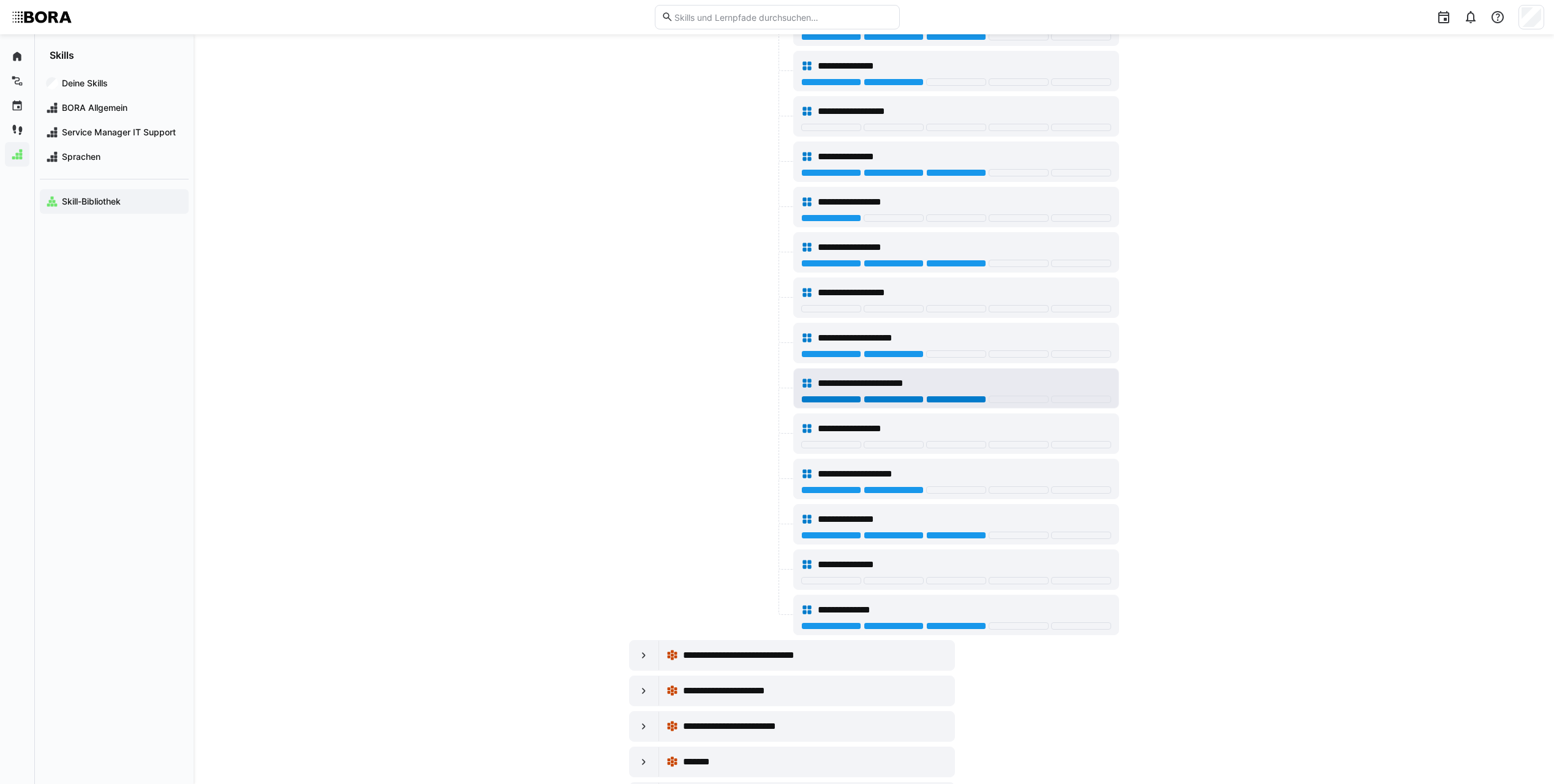 click 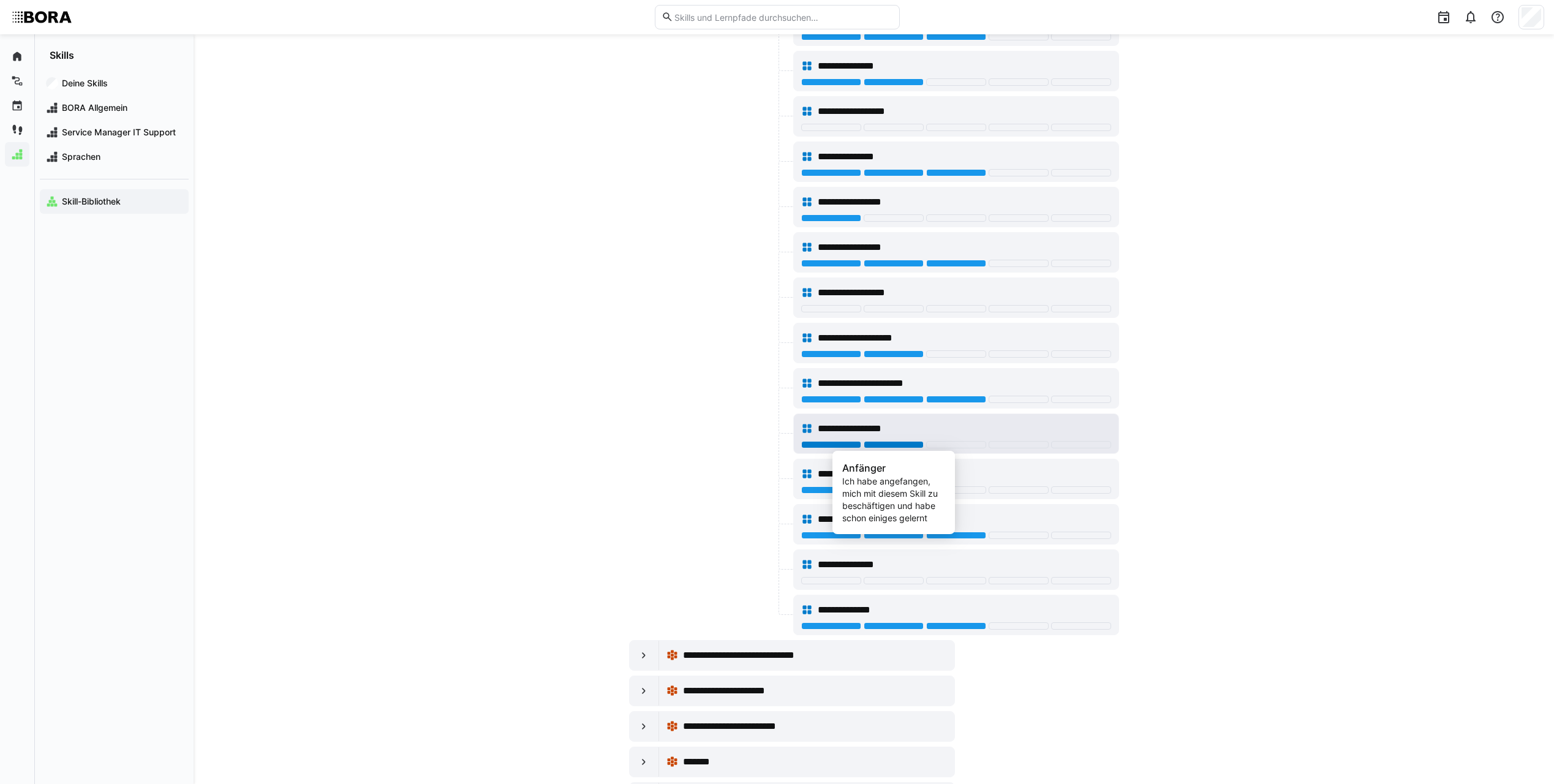 click 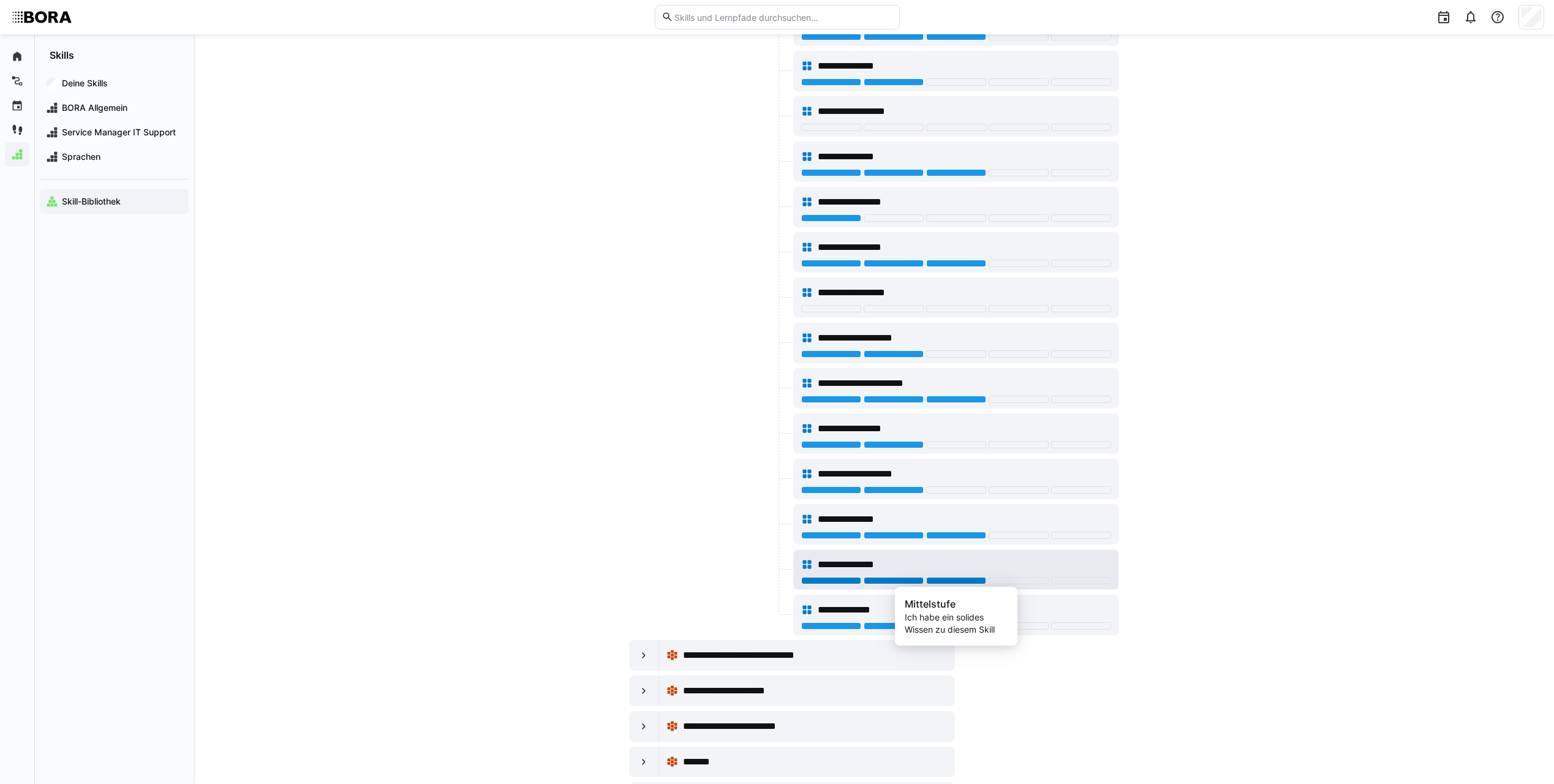 click 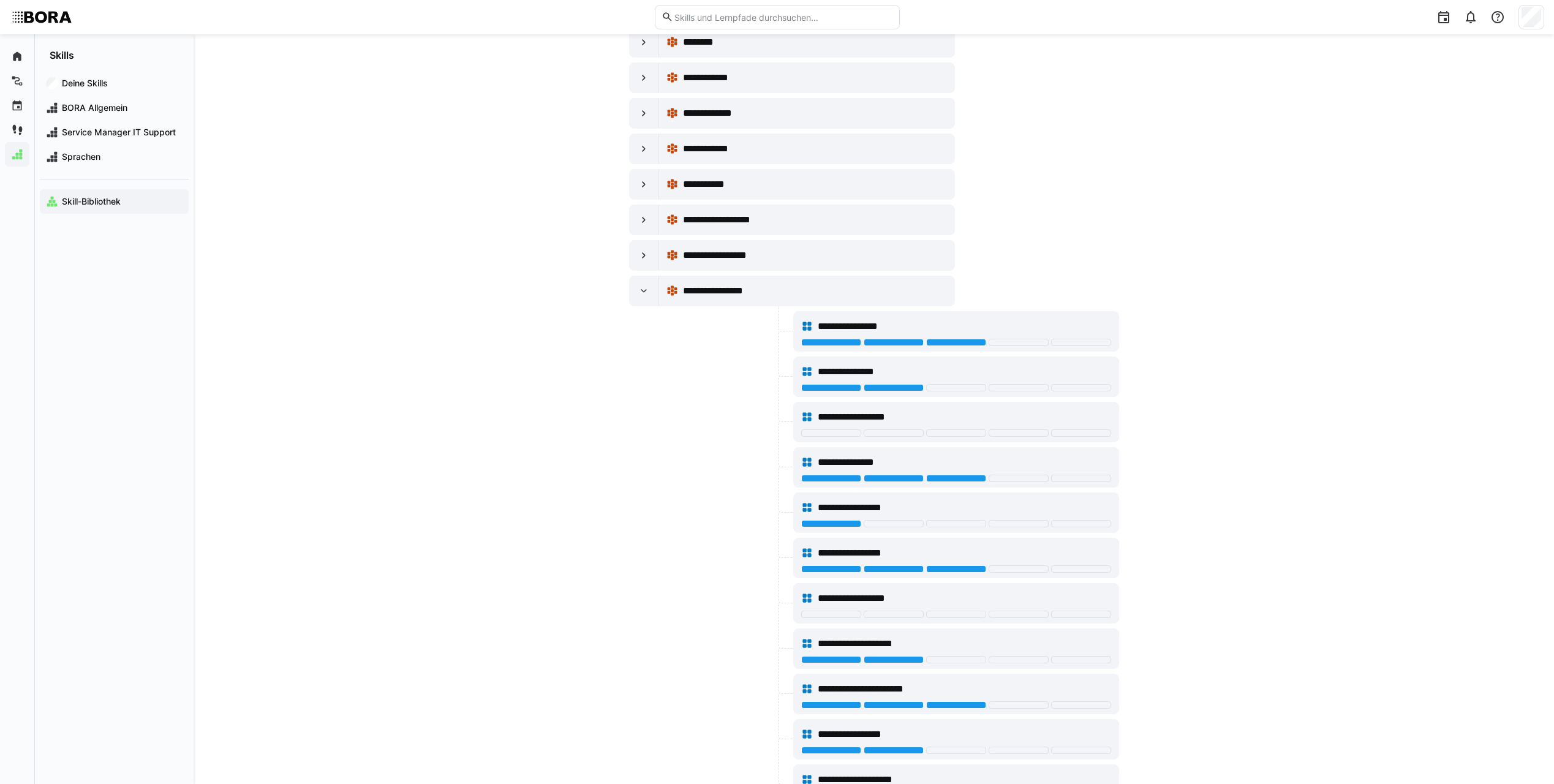 scroll, scrollTop: 5819, scrollLeft: 0, axis: vertical 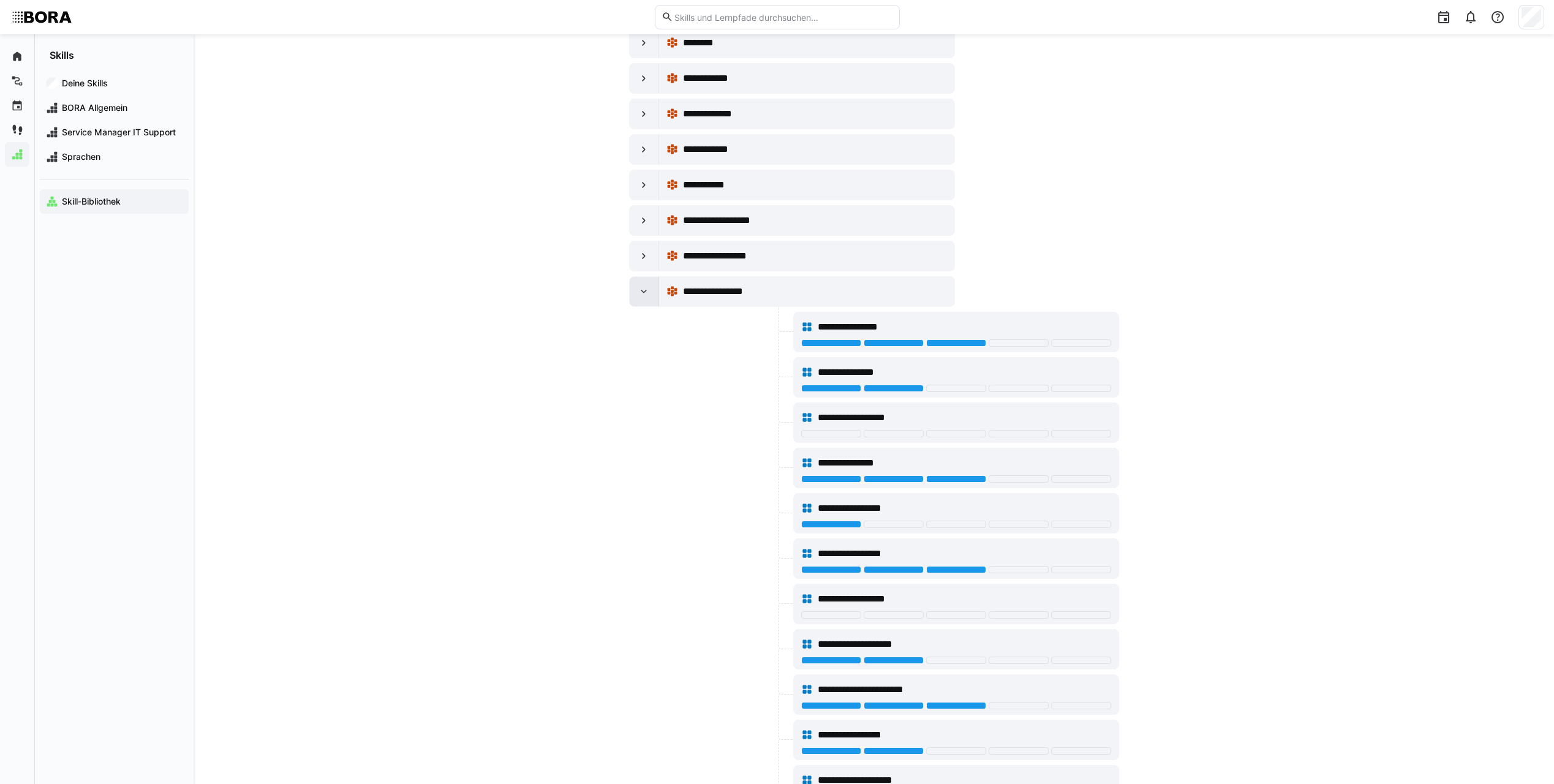 click 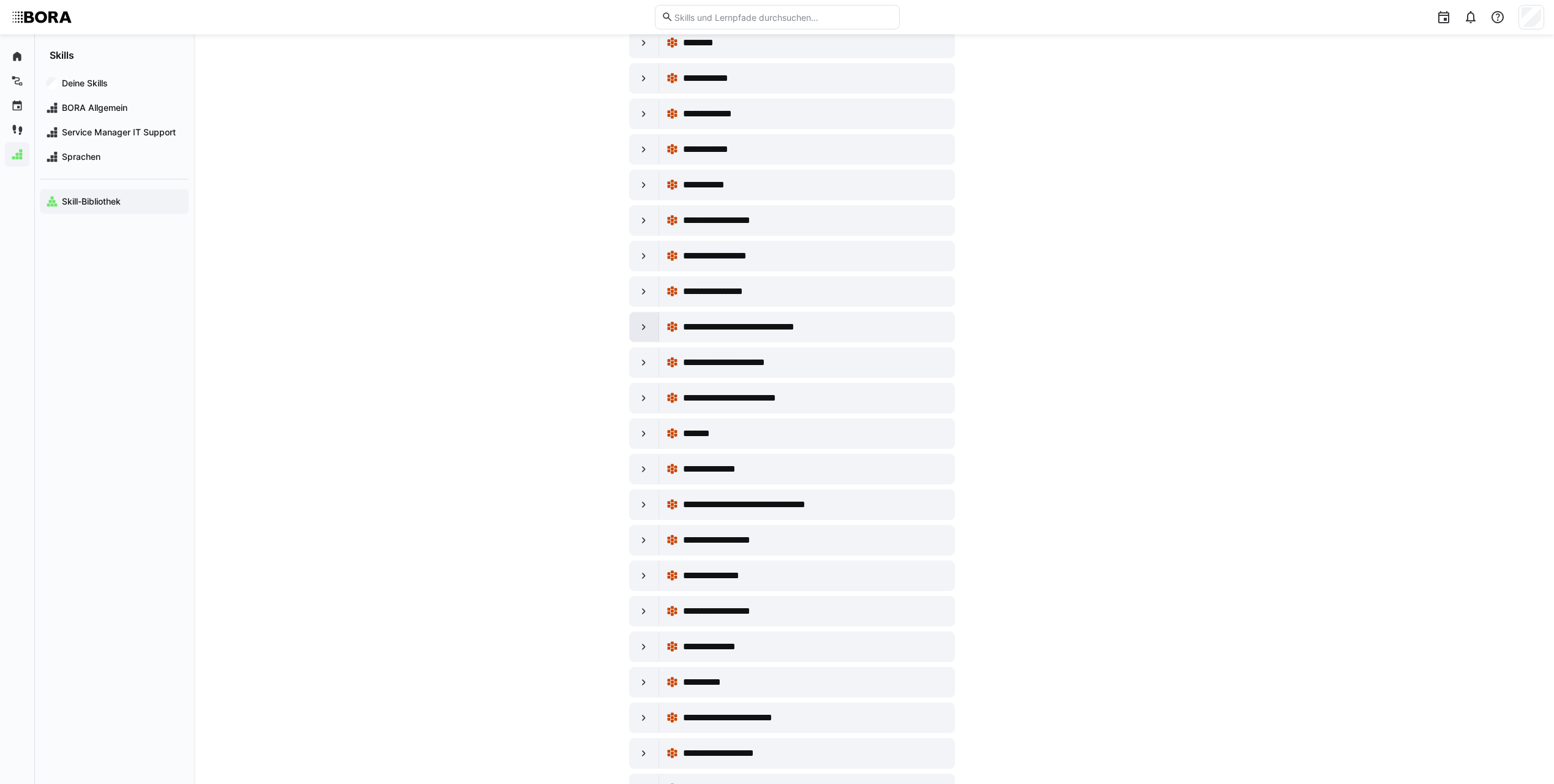 click 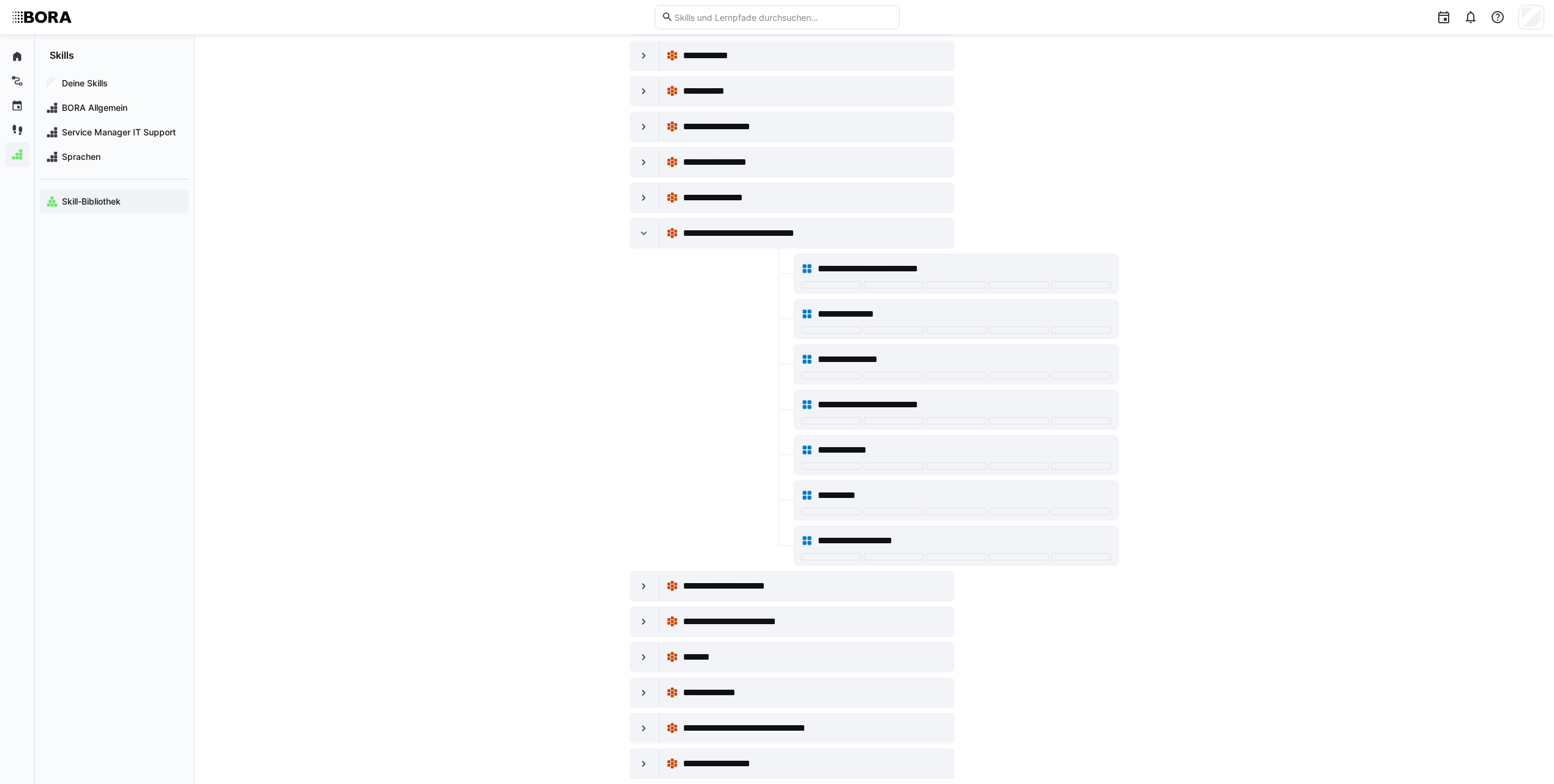 scroll, scrollTop: 5941, scrollLeft: 0, axis: vertical 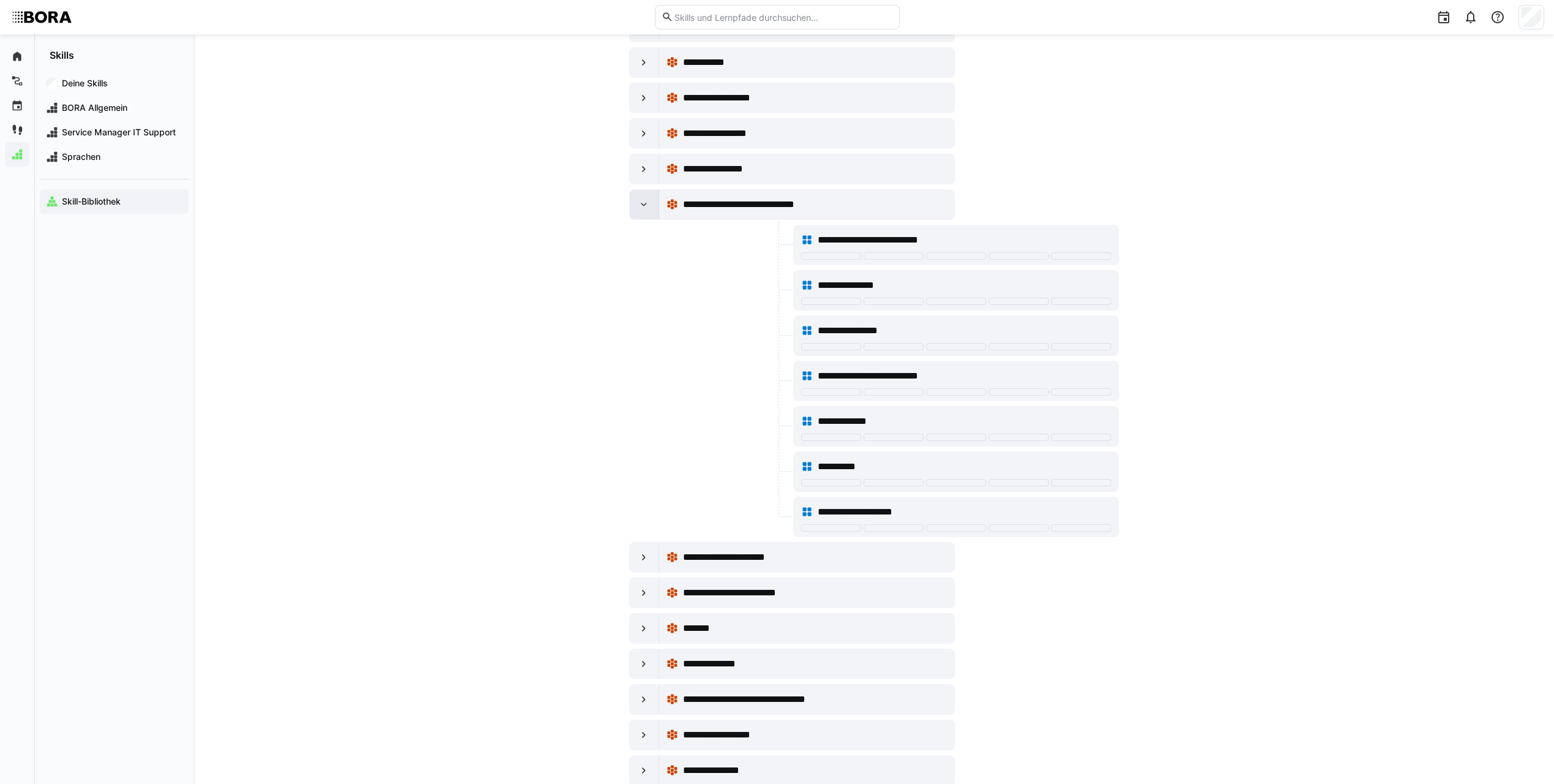 click 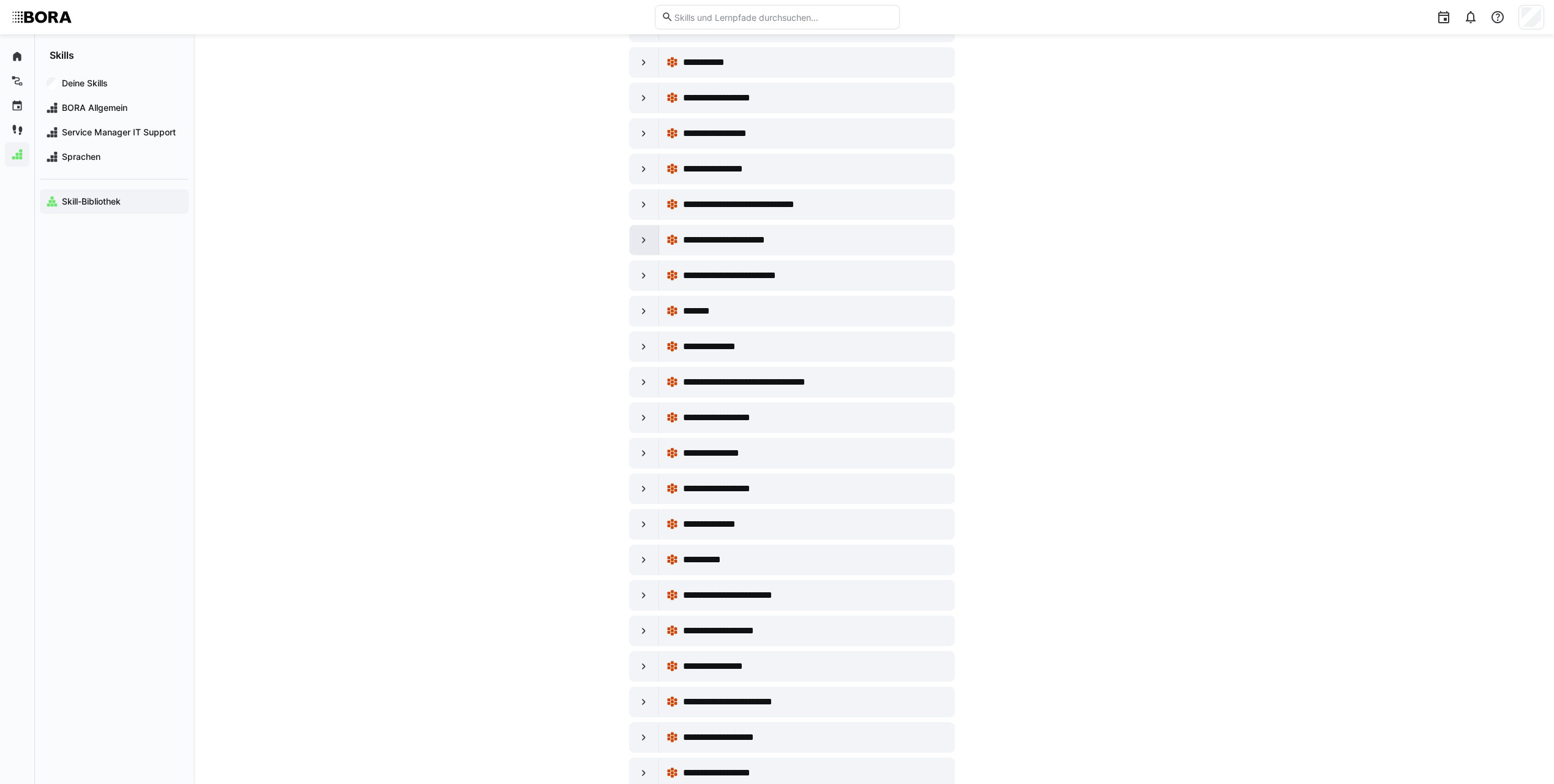click 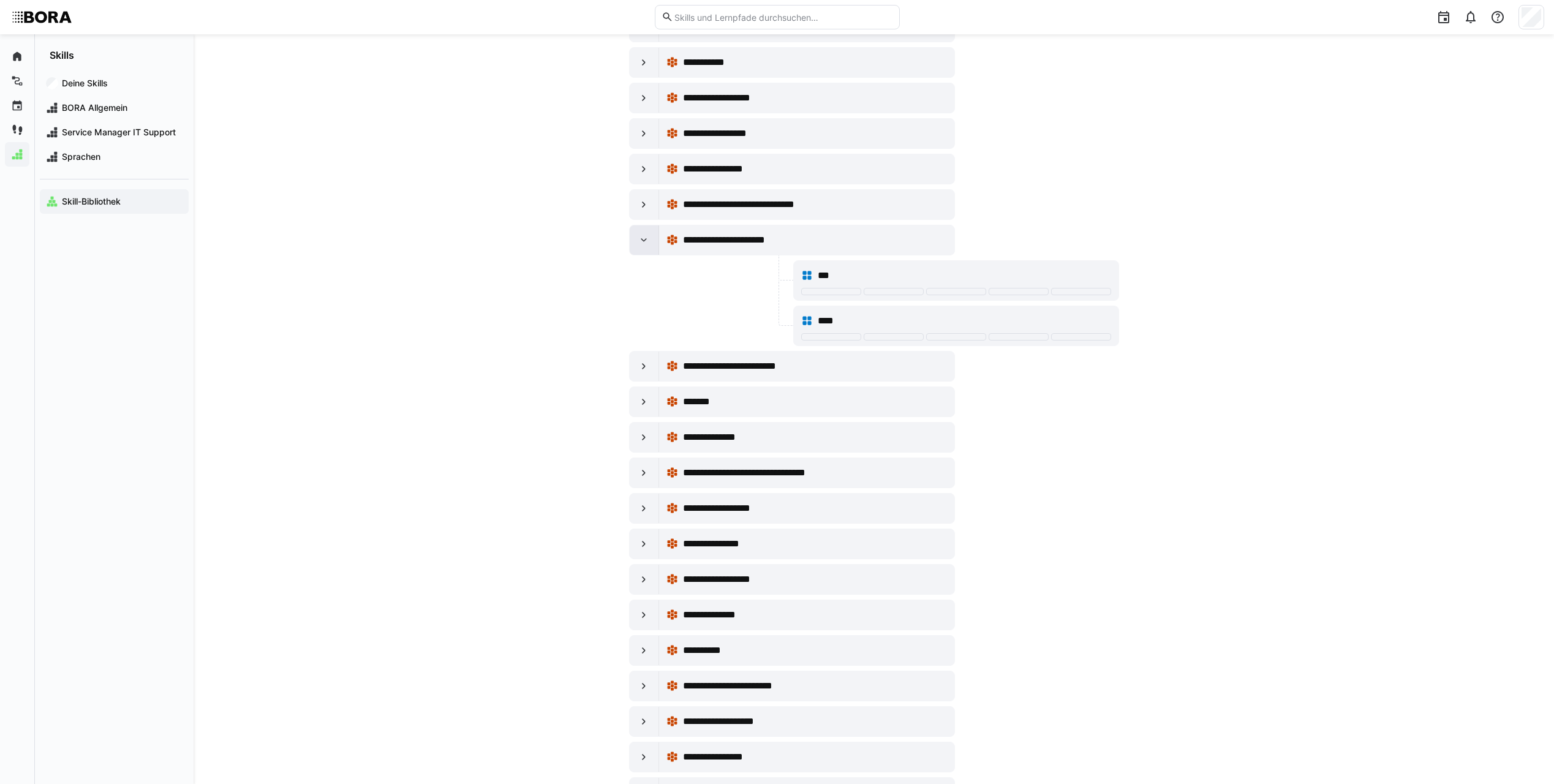 click 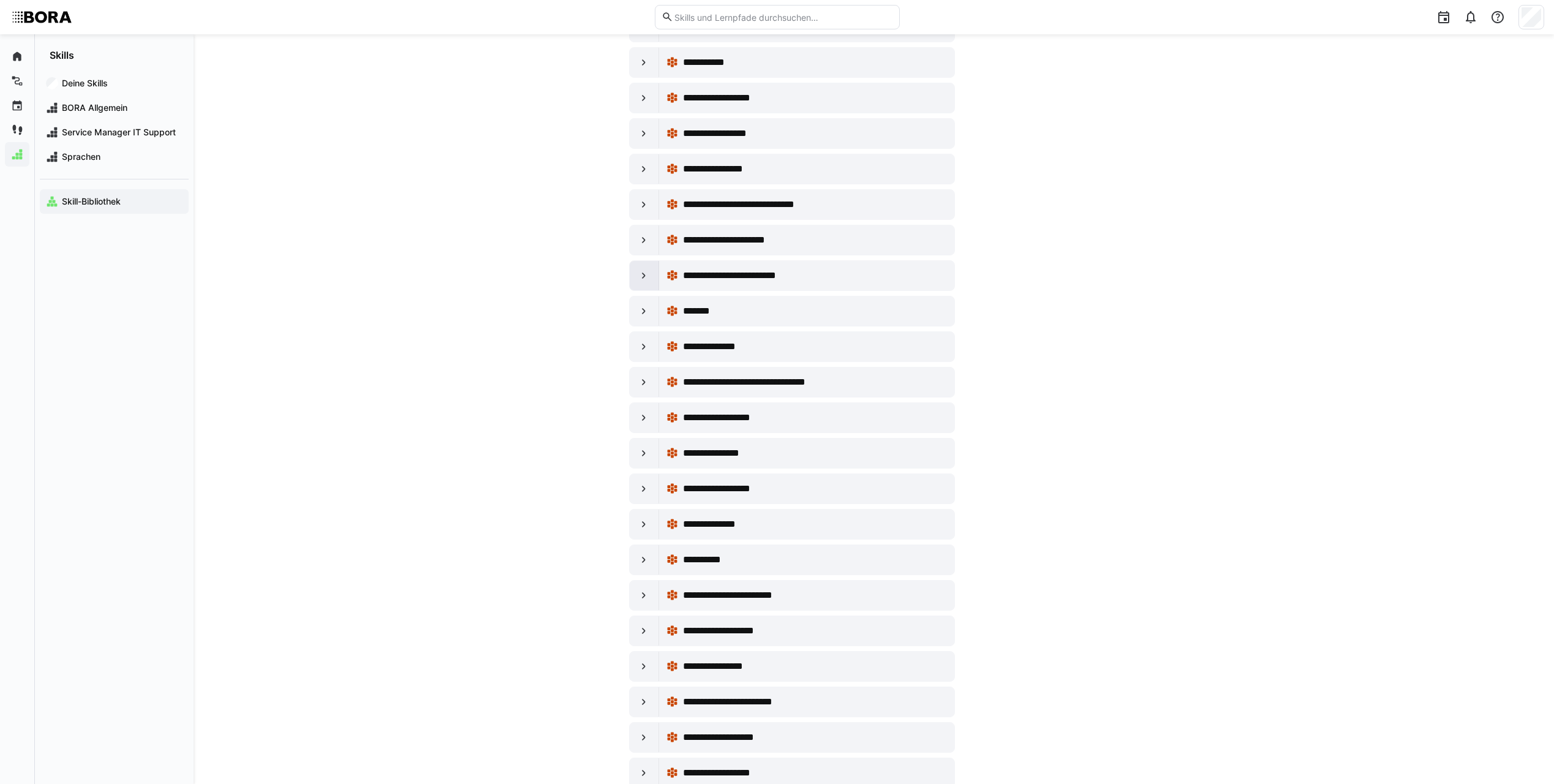 click 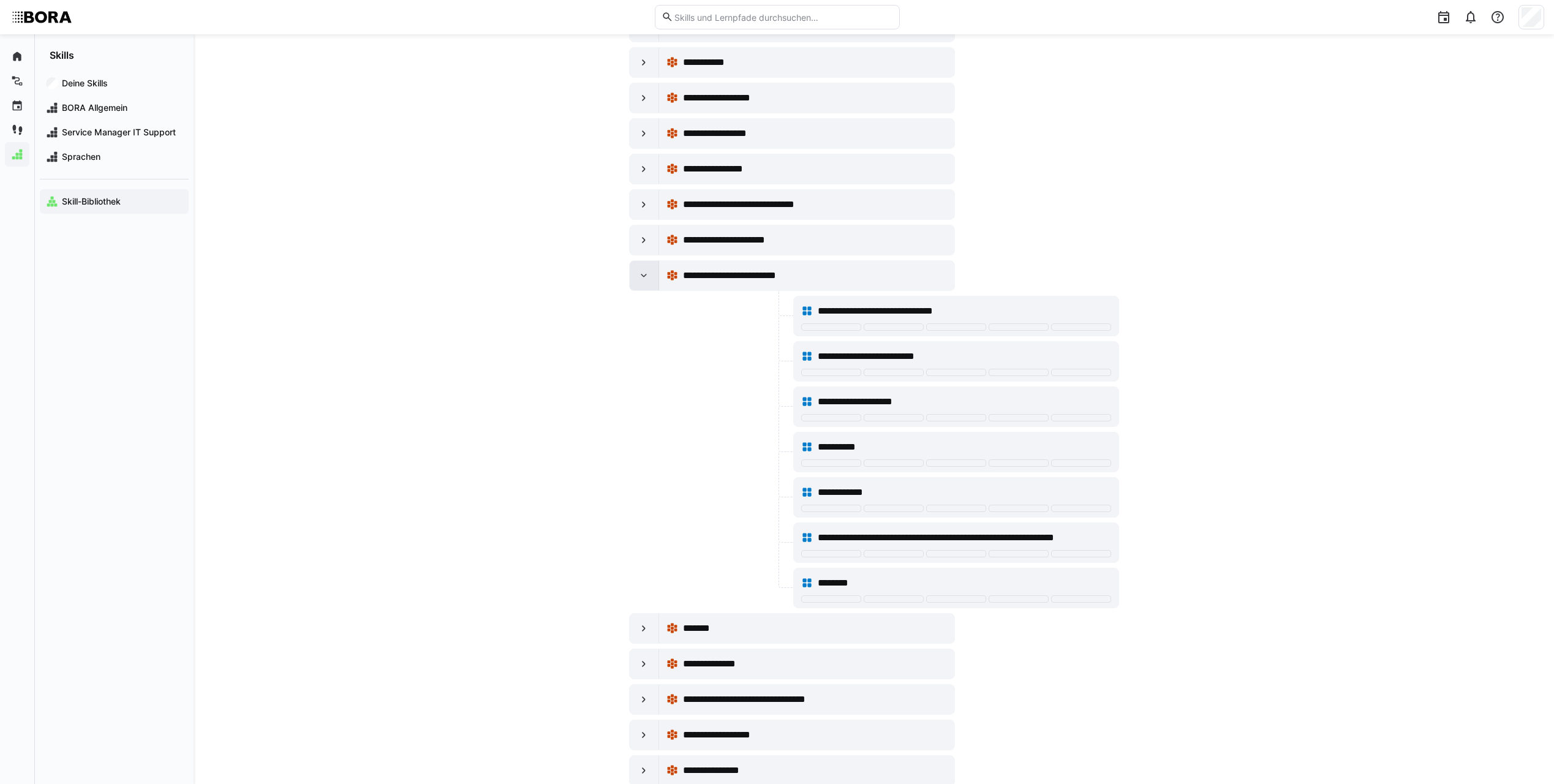 click 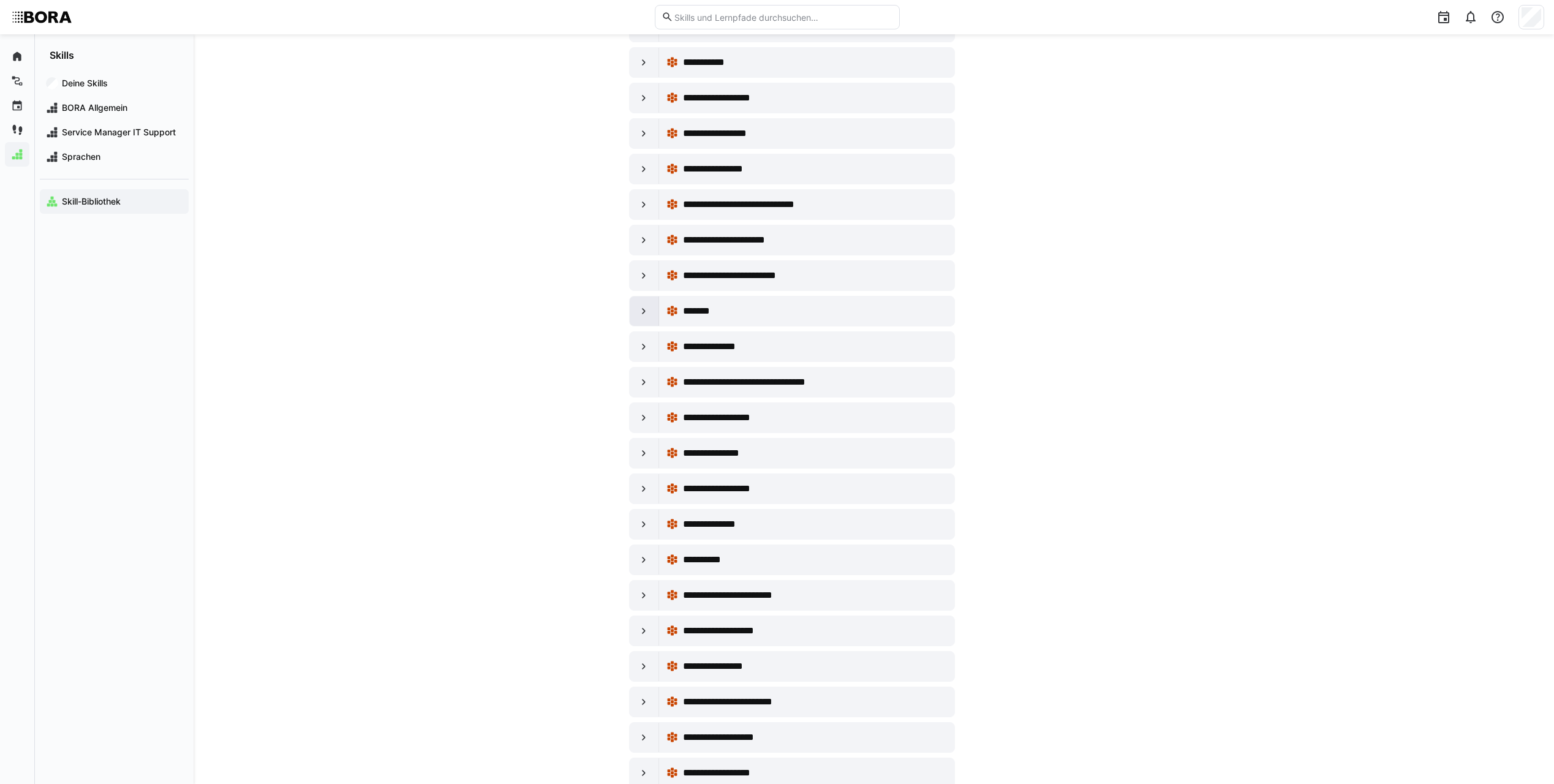 click 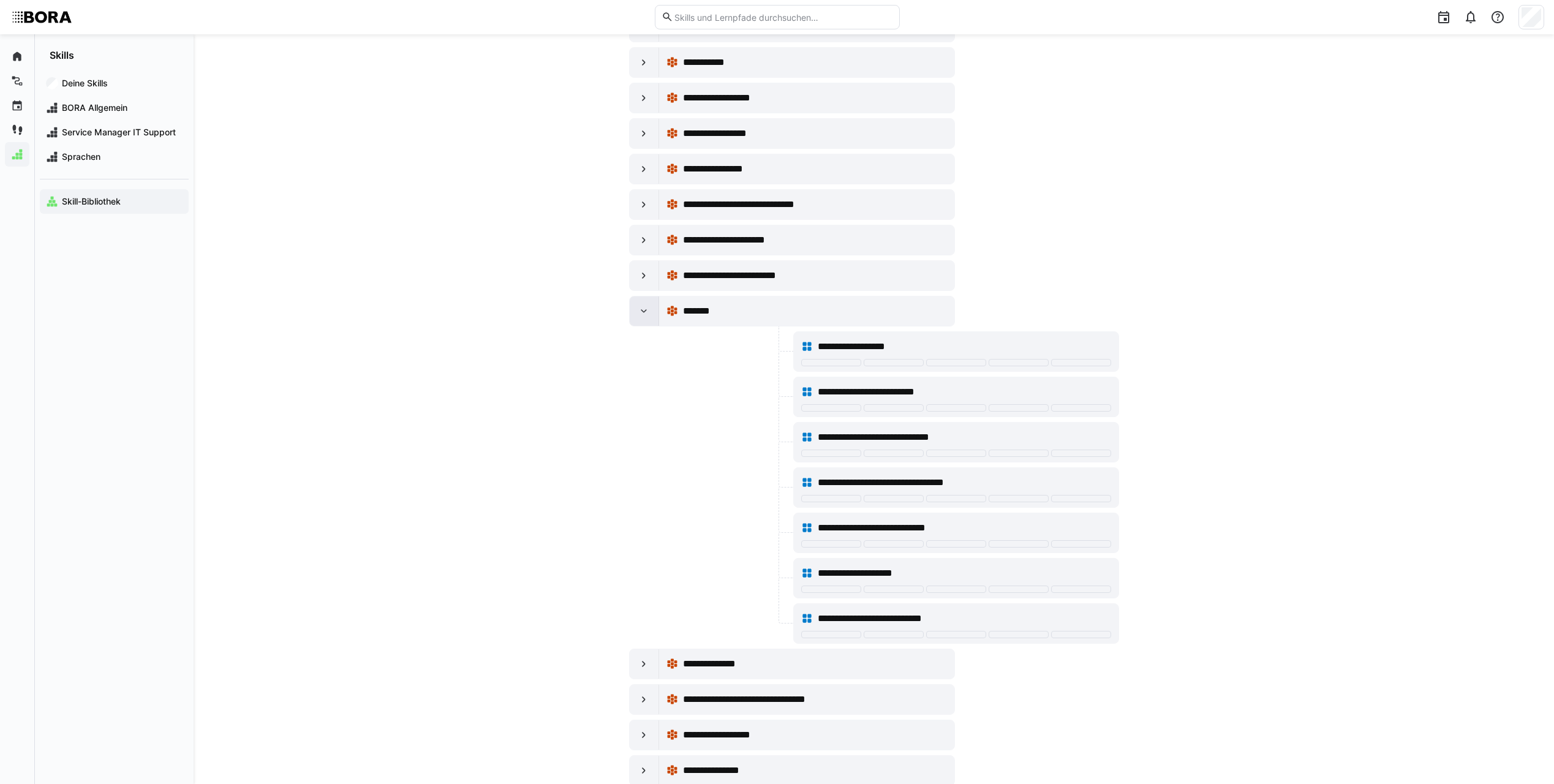 click 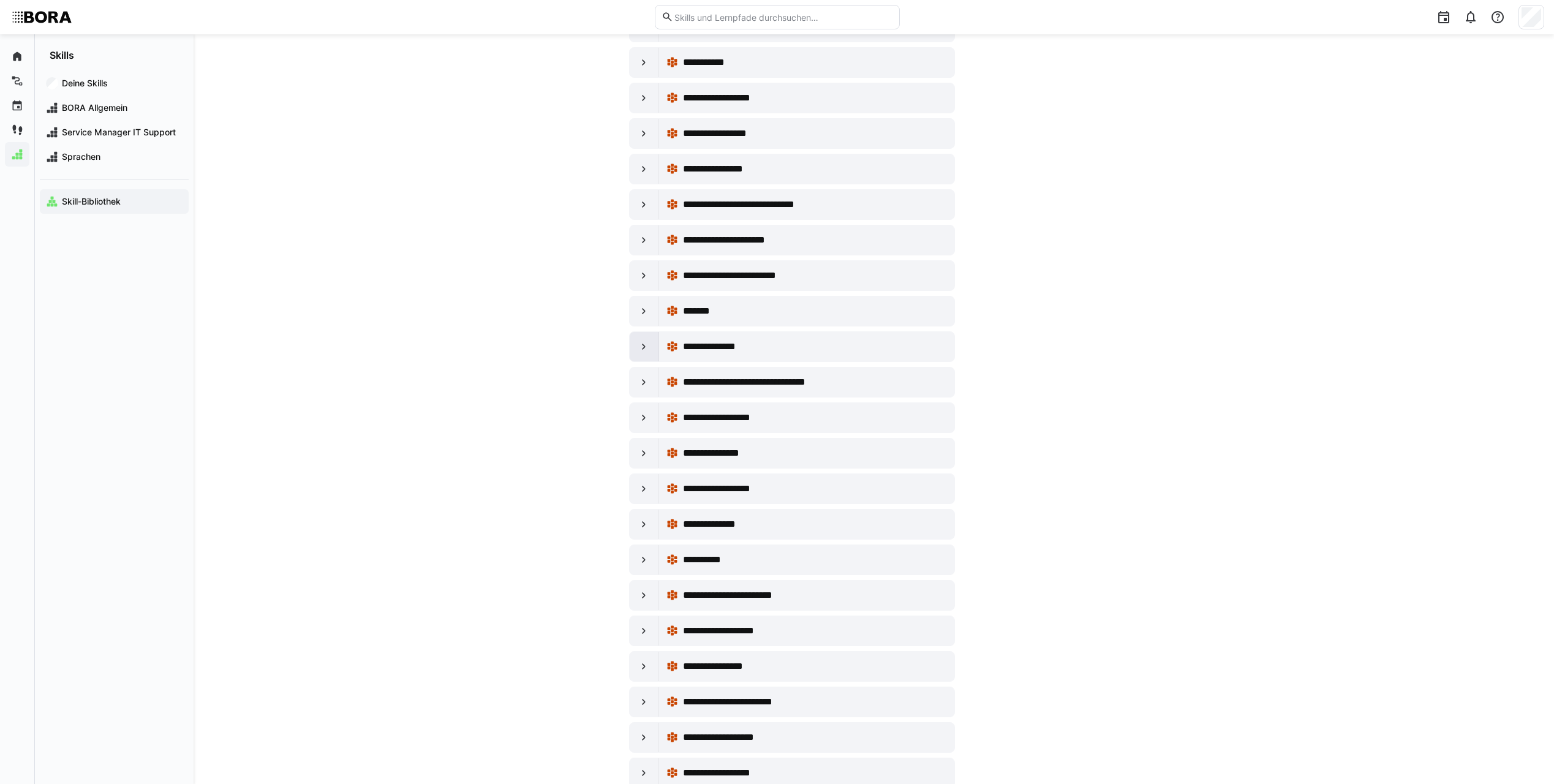 click 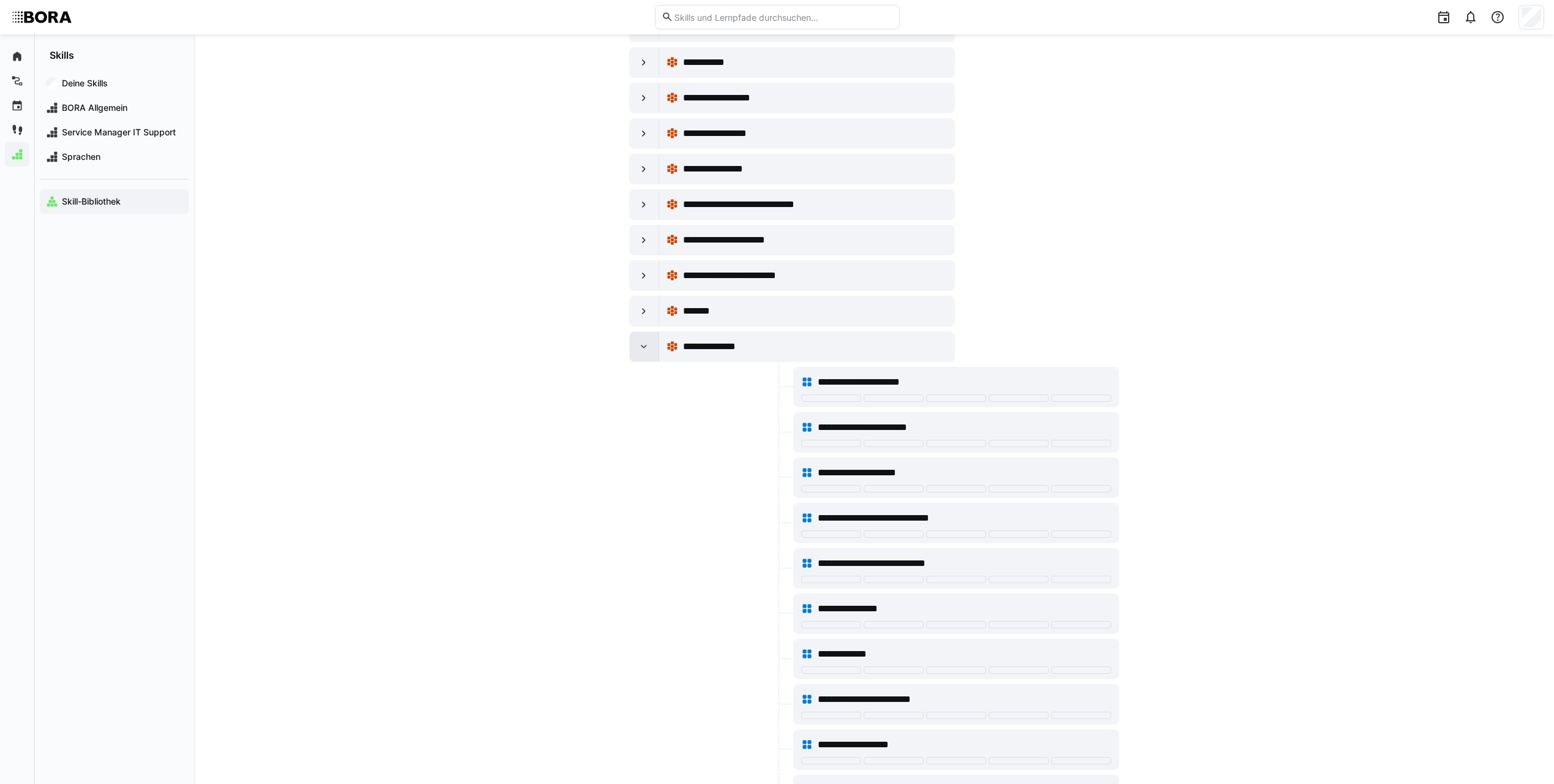 click 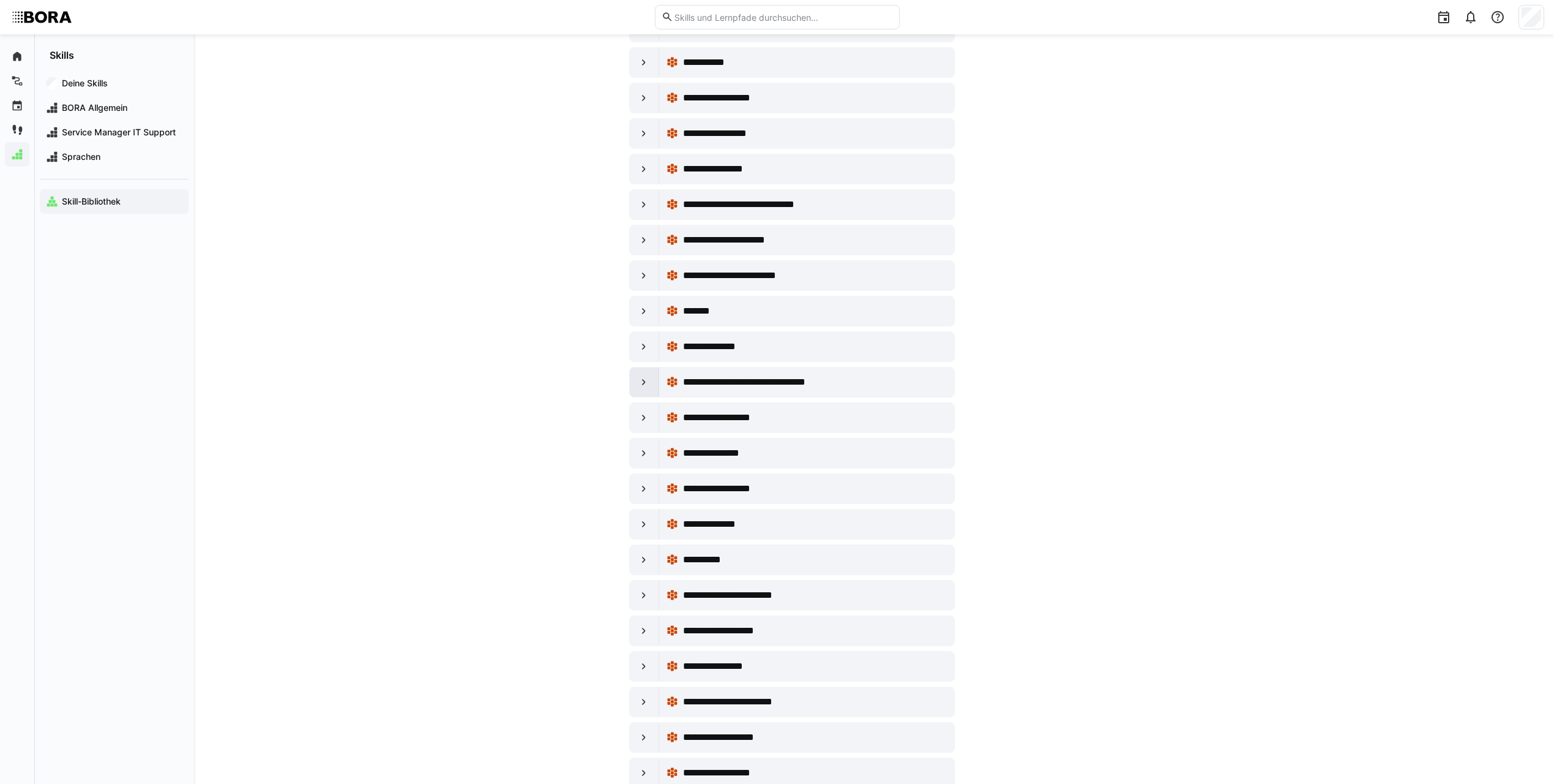 click 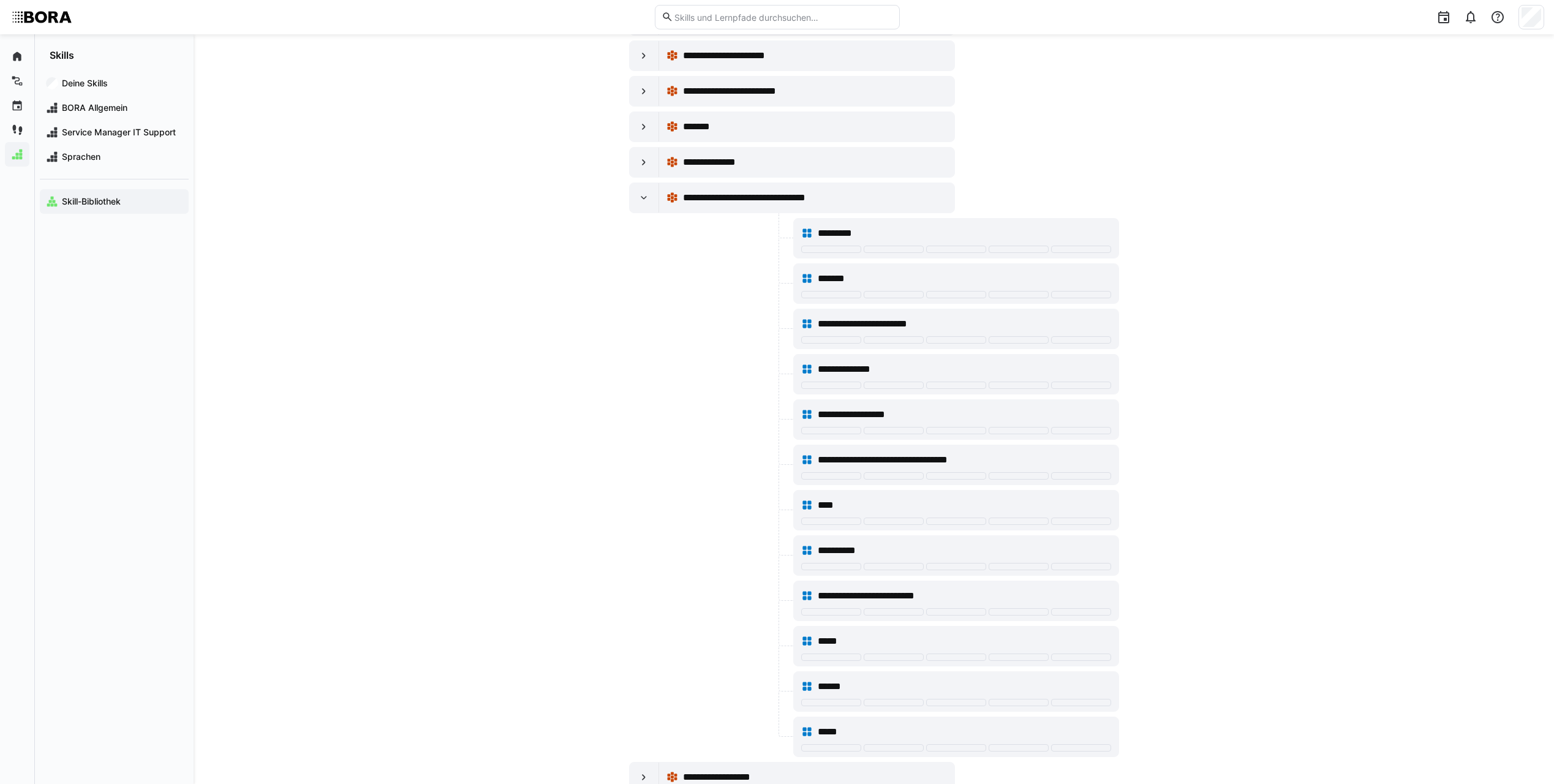 scroll, scrollTop: 6186, scrollLeft: 0, axis: vertical 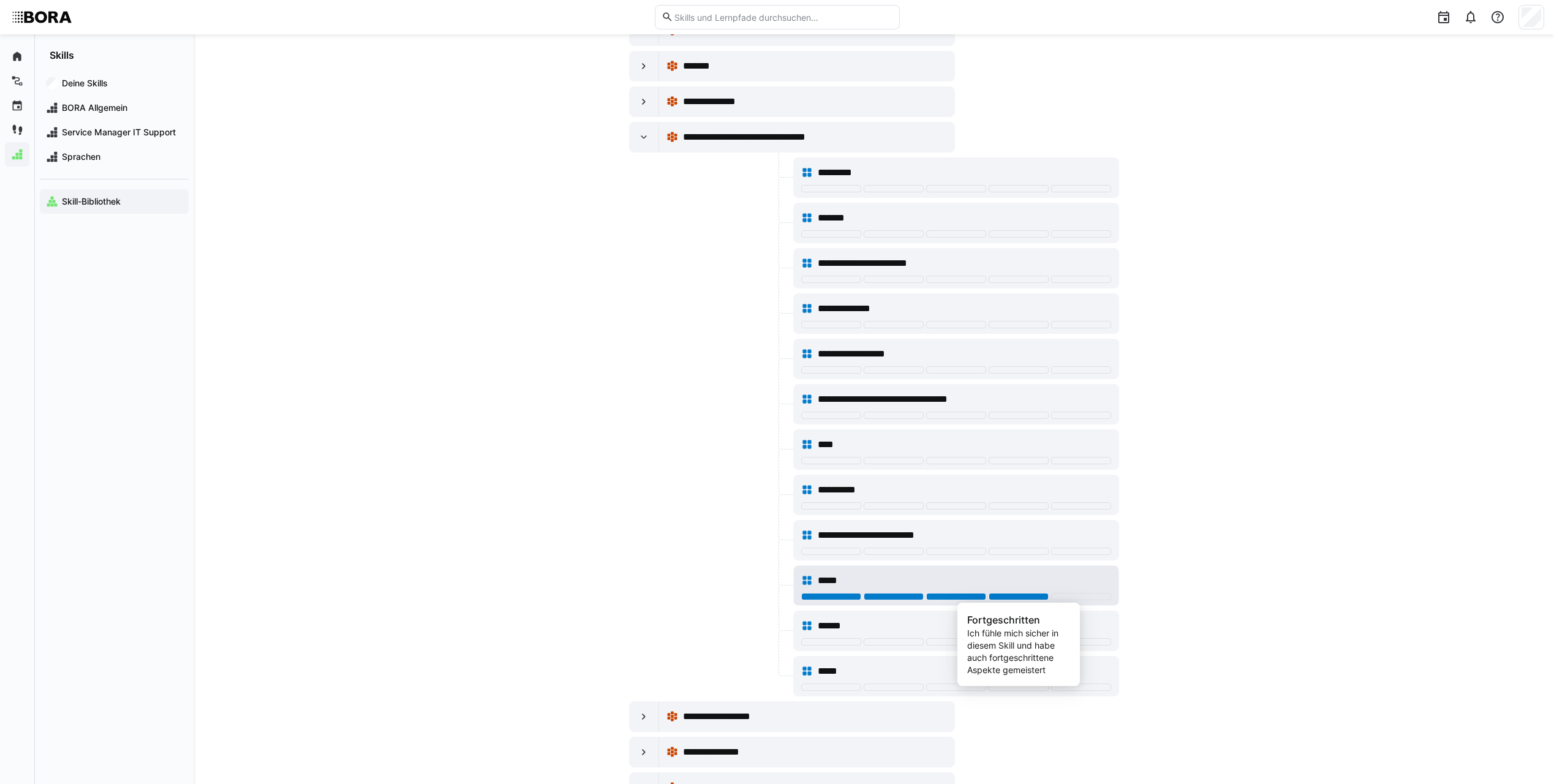 click 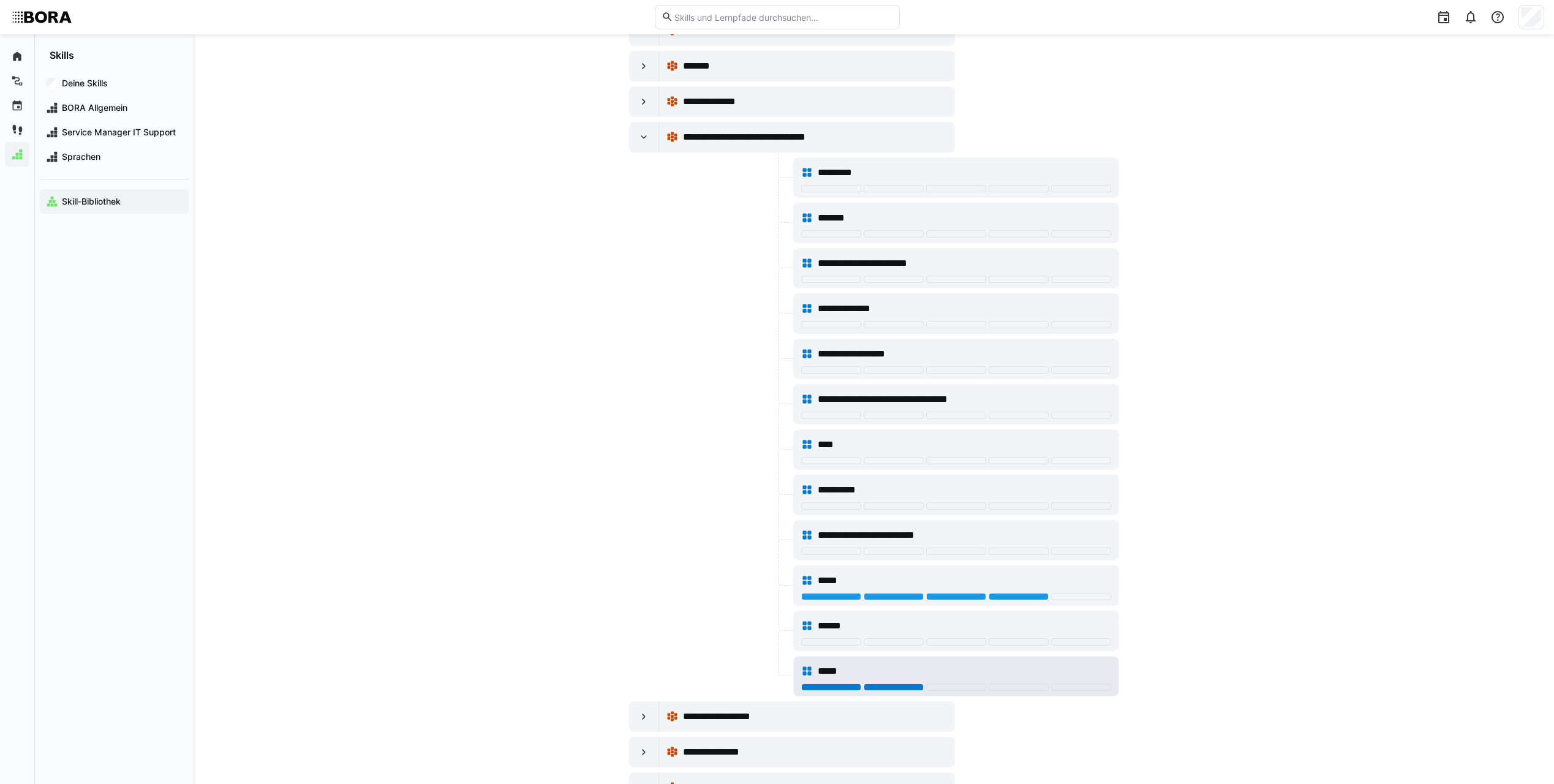 click 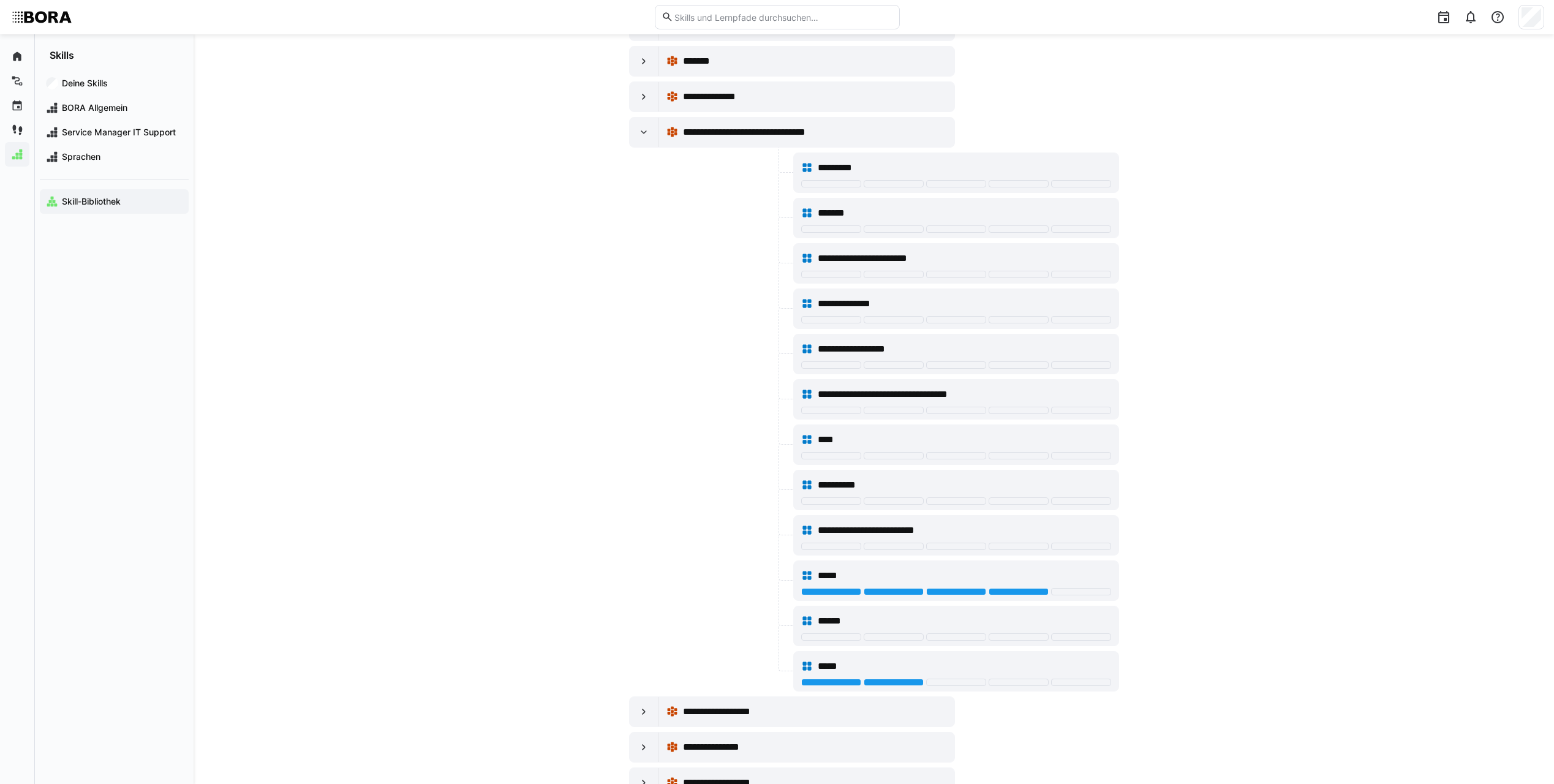 scroll, scrollTop: 6186, scrollLeft: 0, axis: vertical 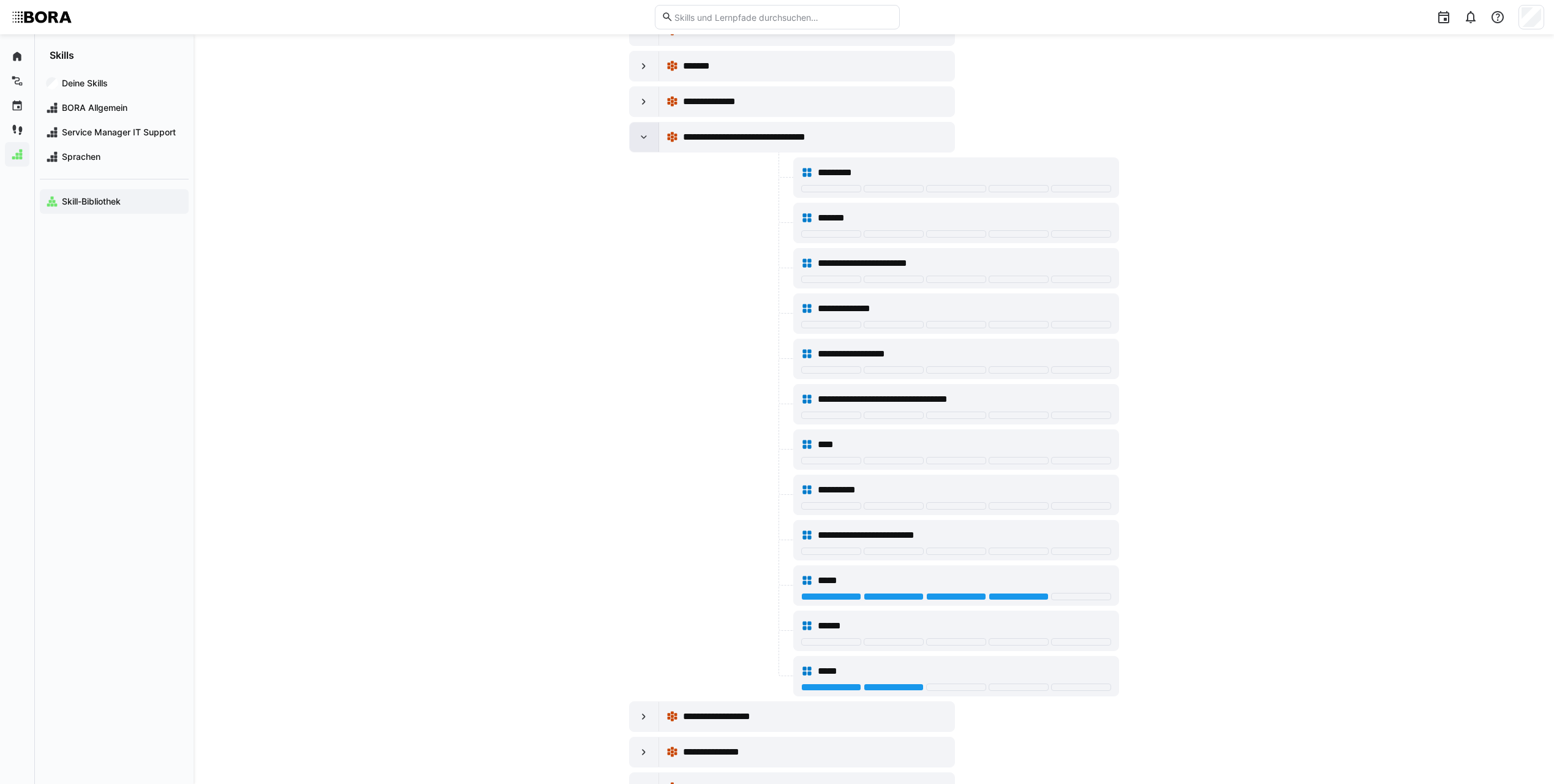 click 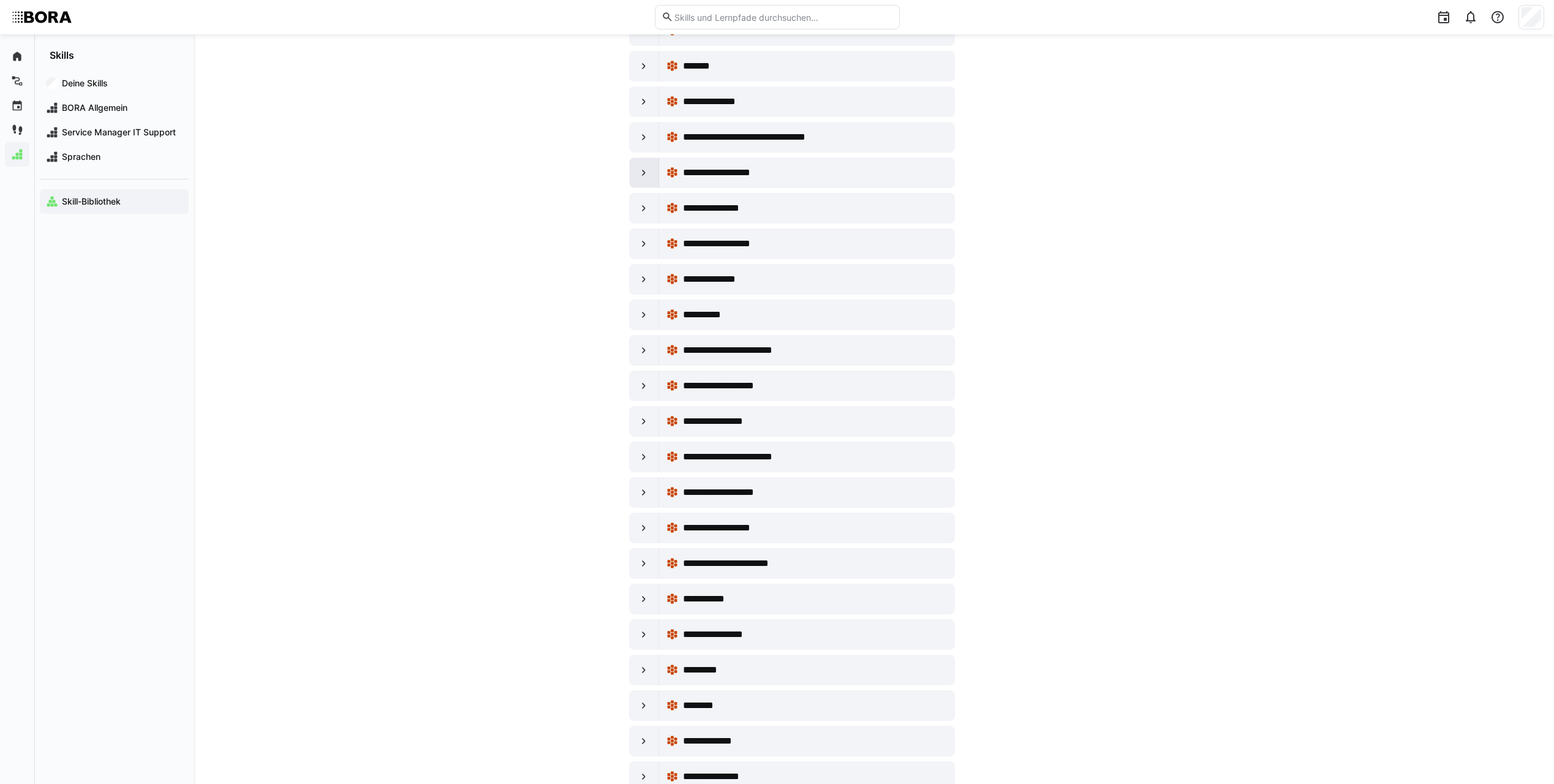 click 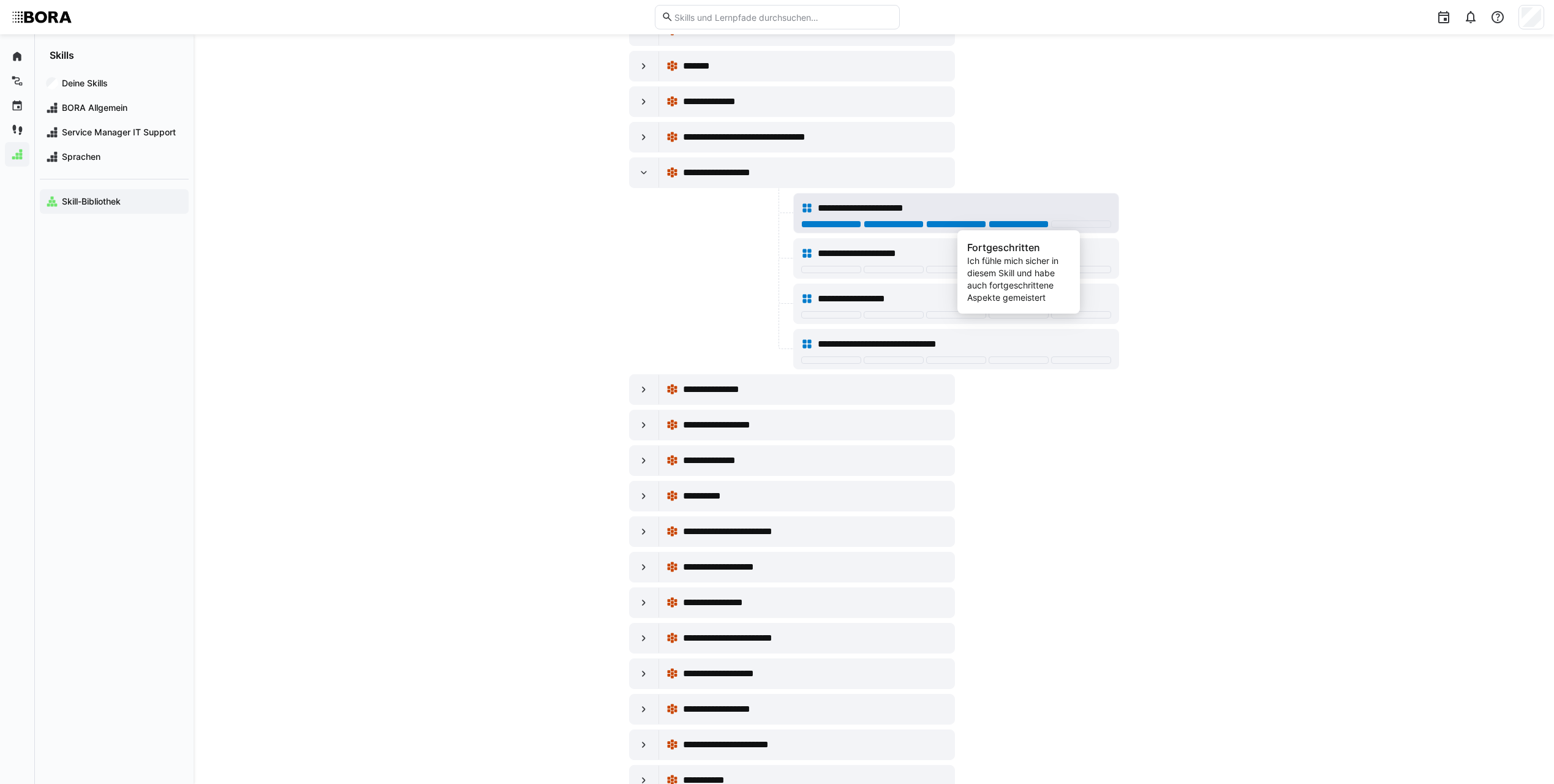 click 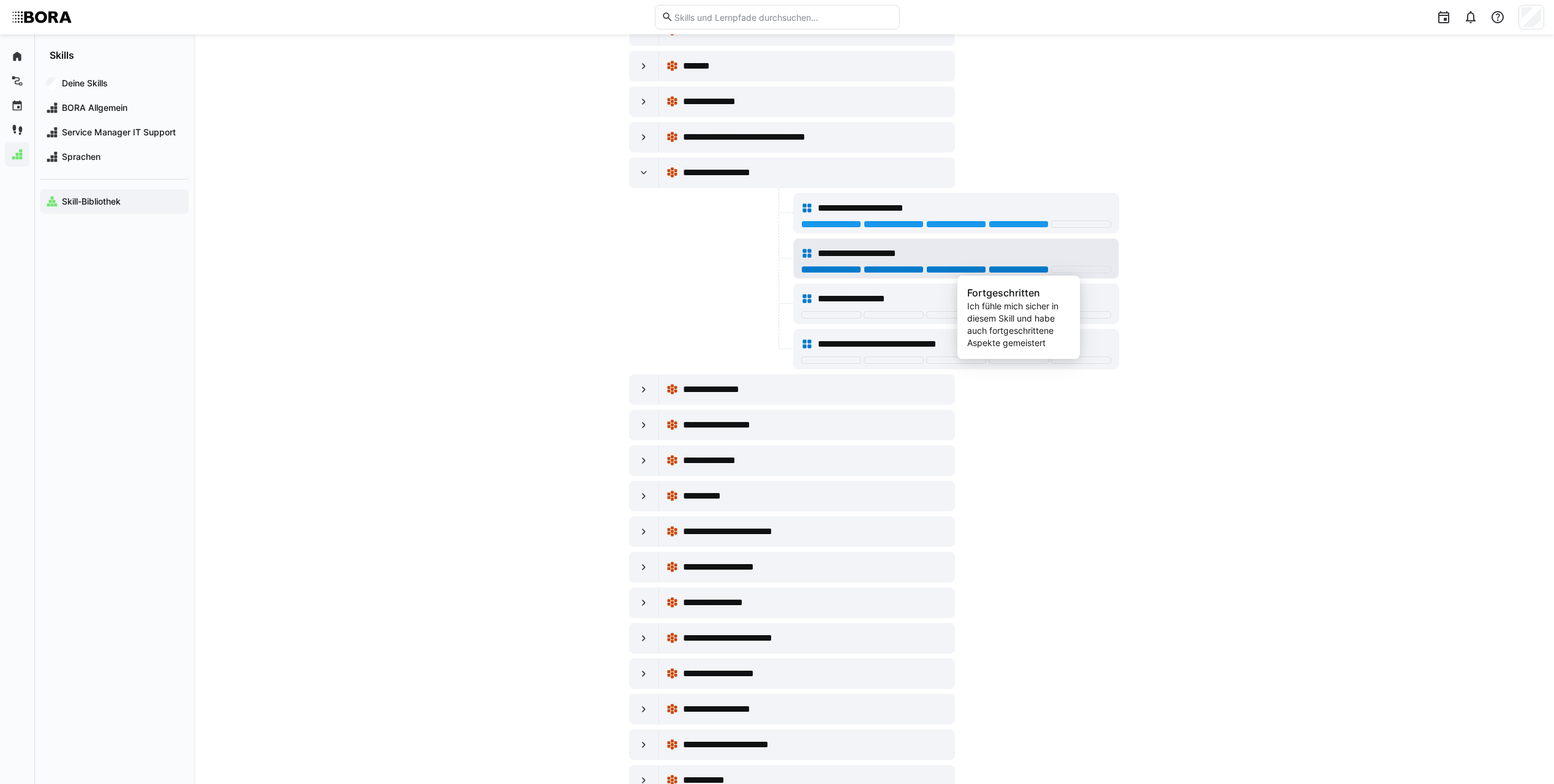 click 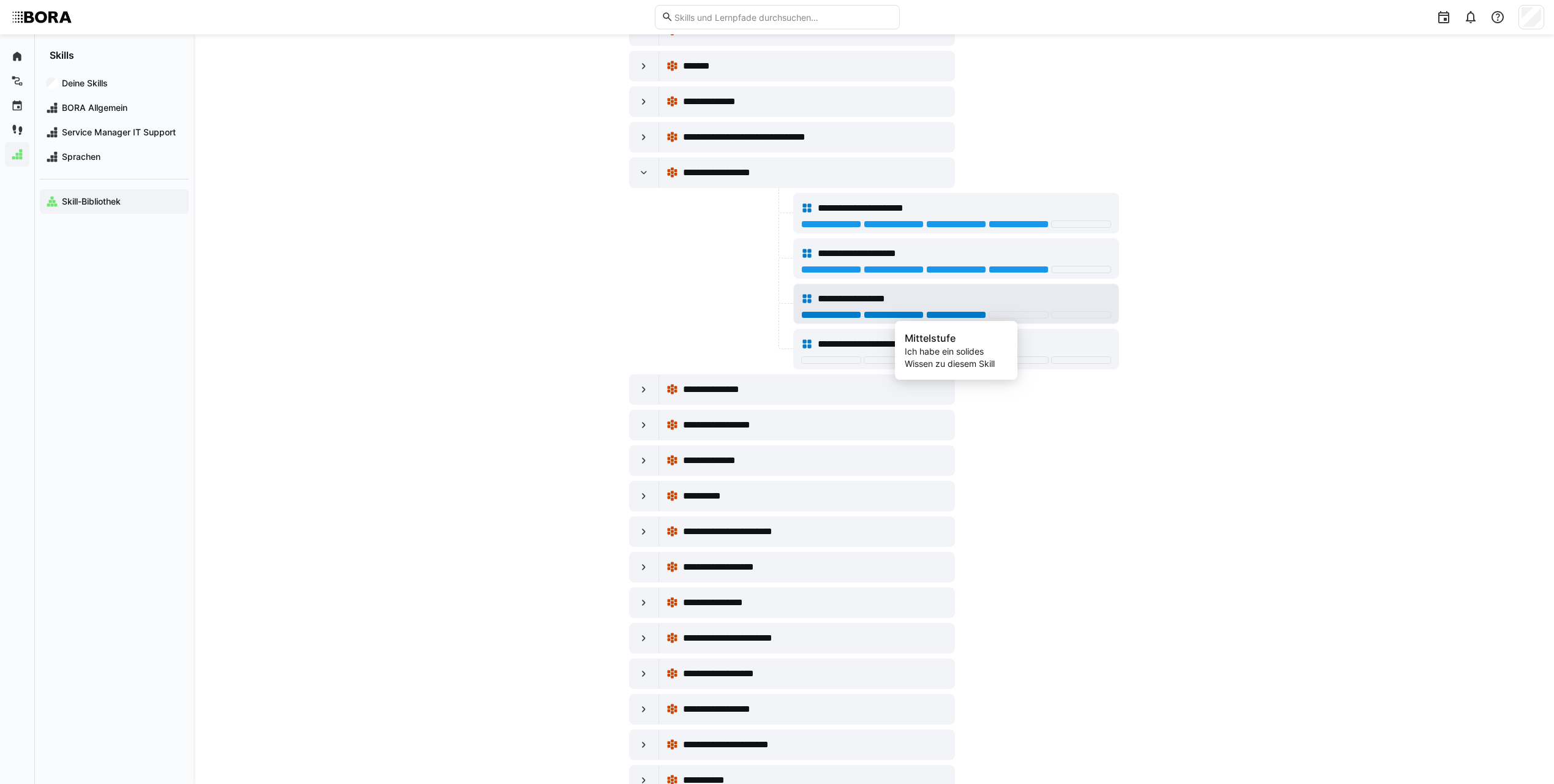 click 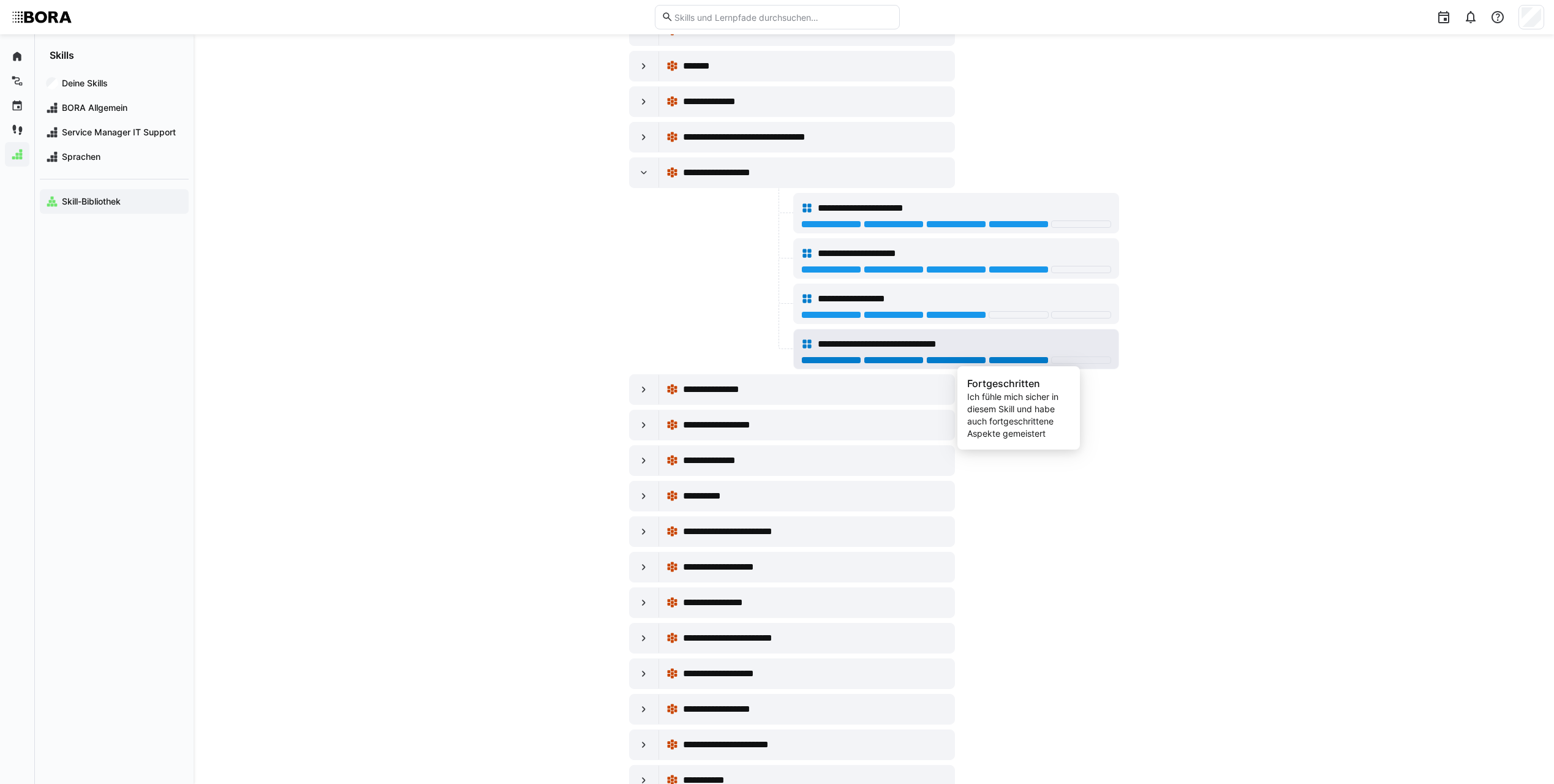 click 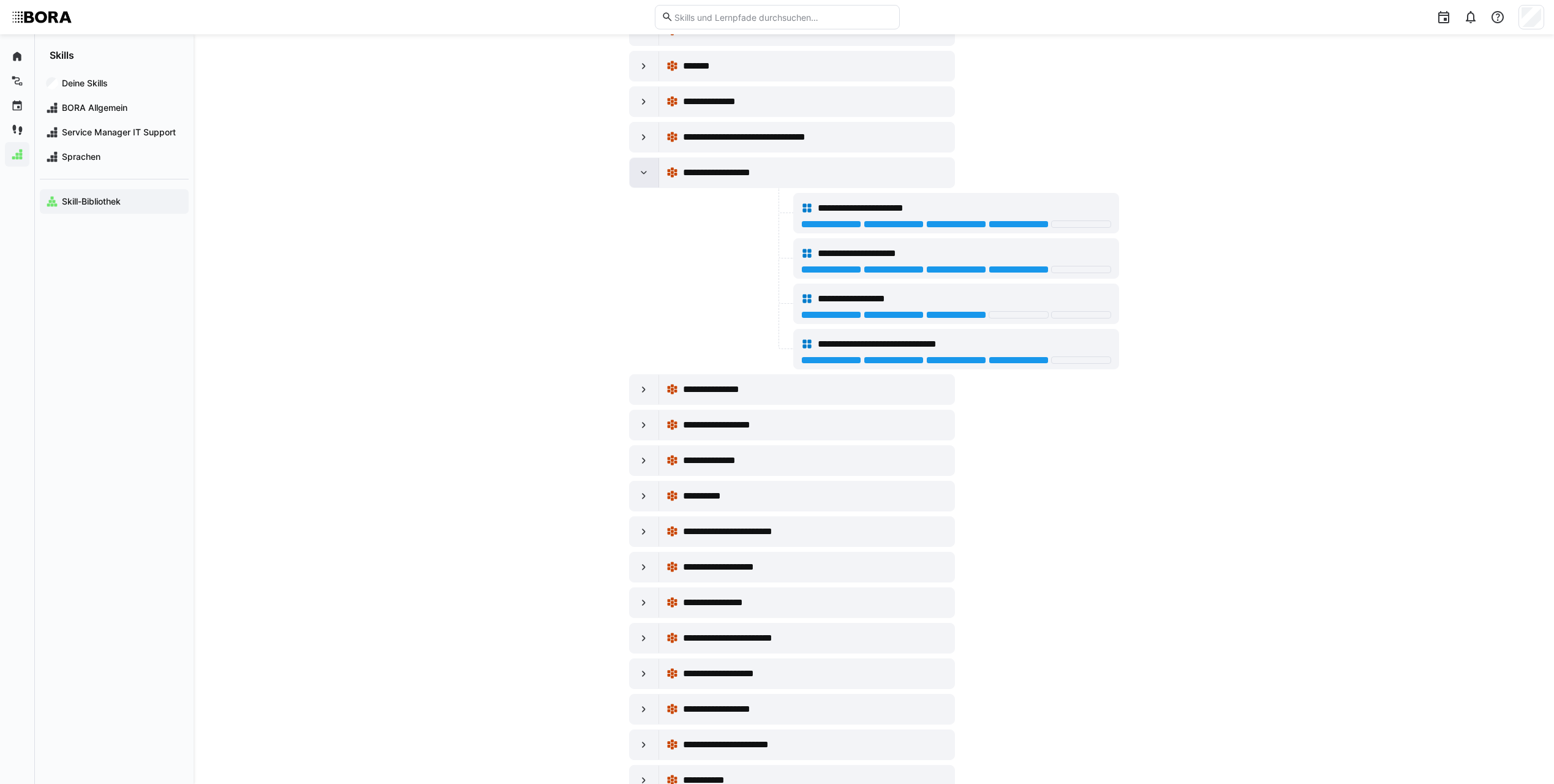 click 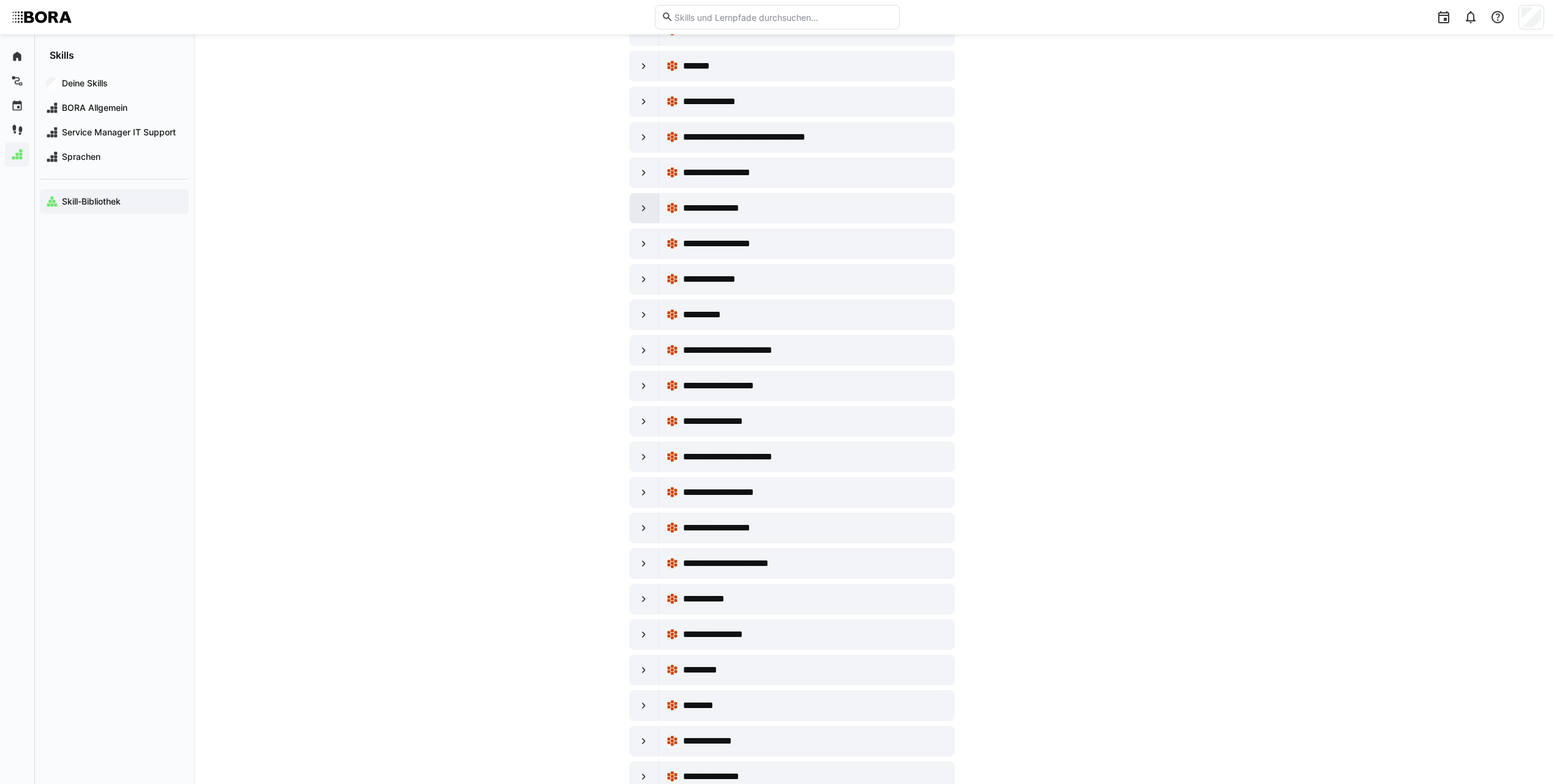 click 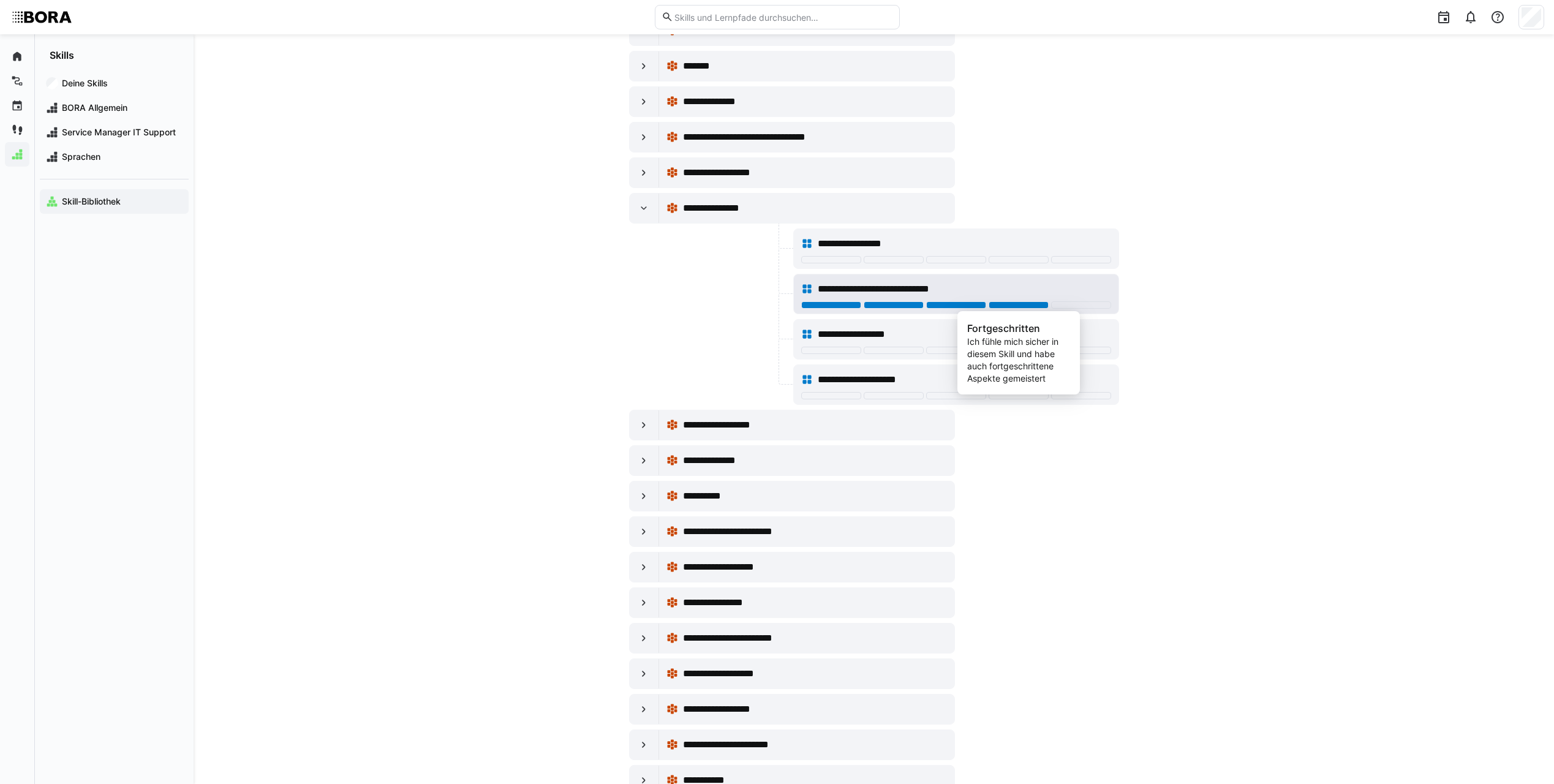 click 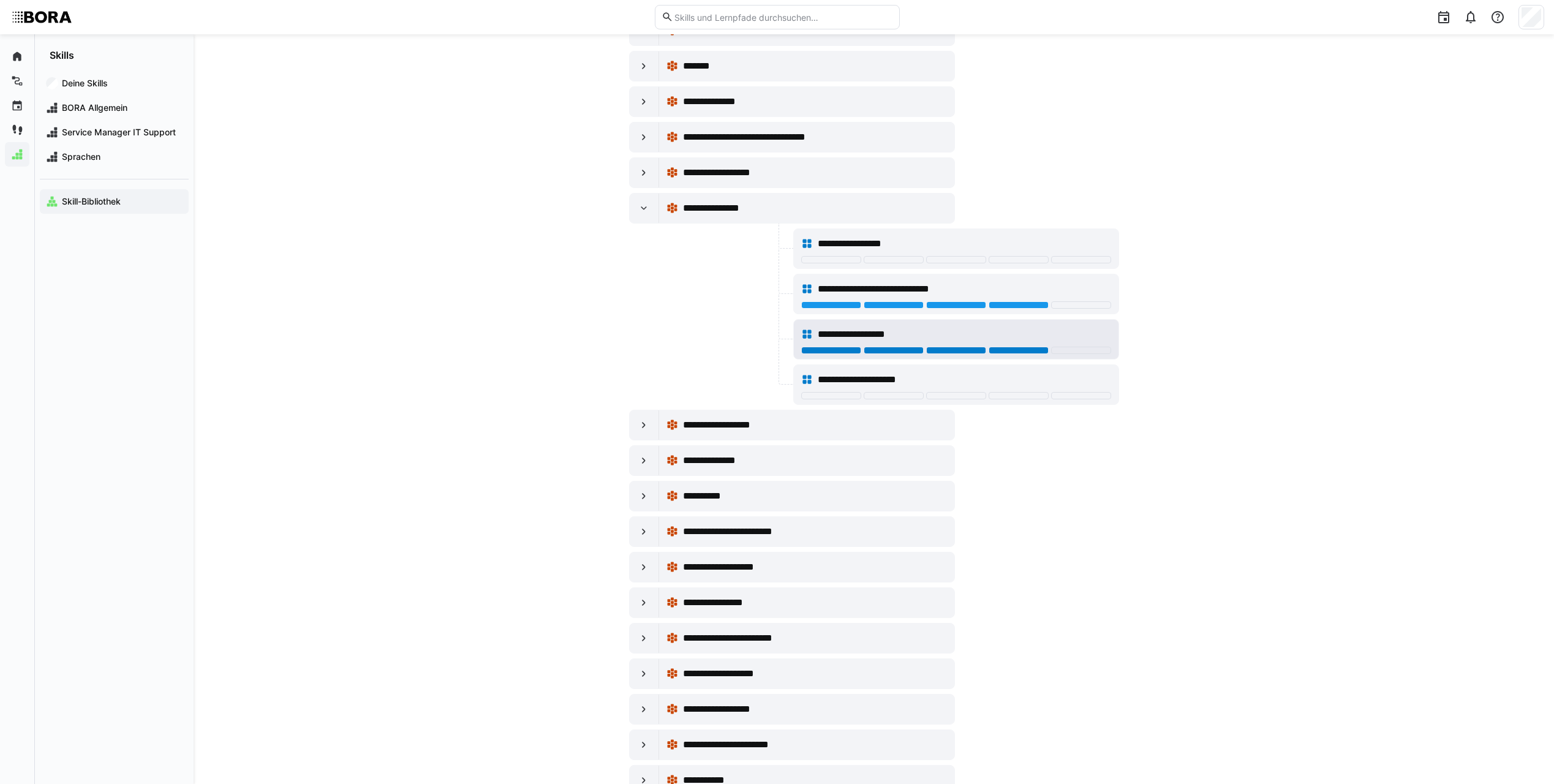 click 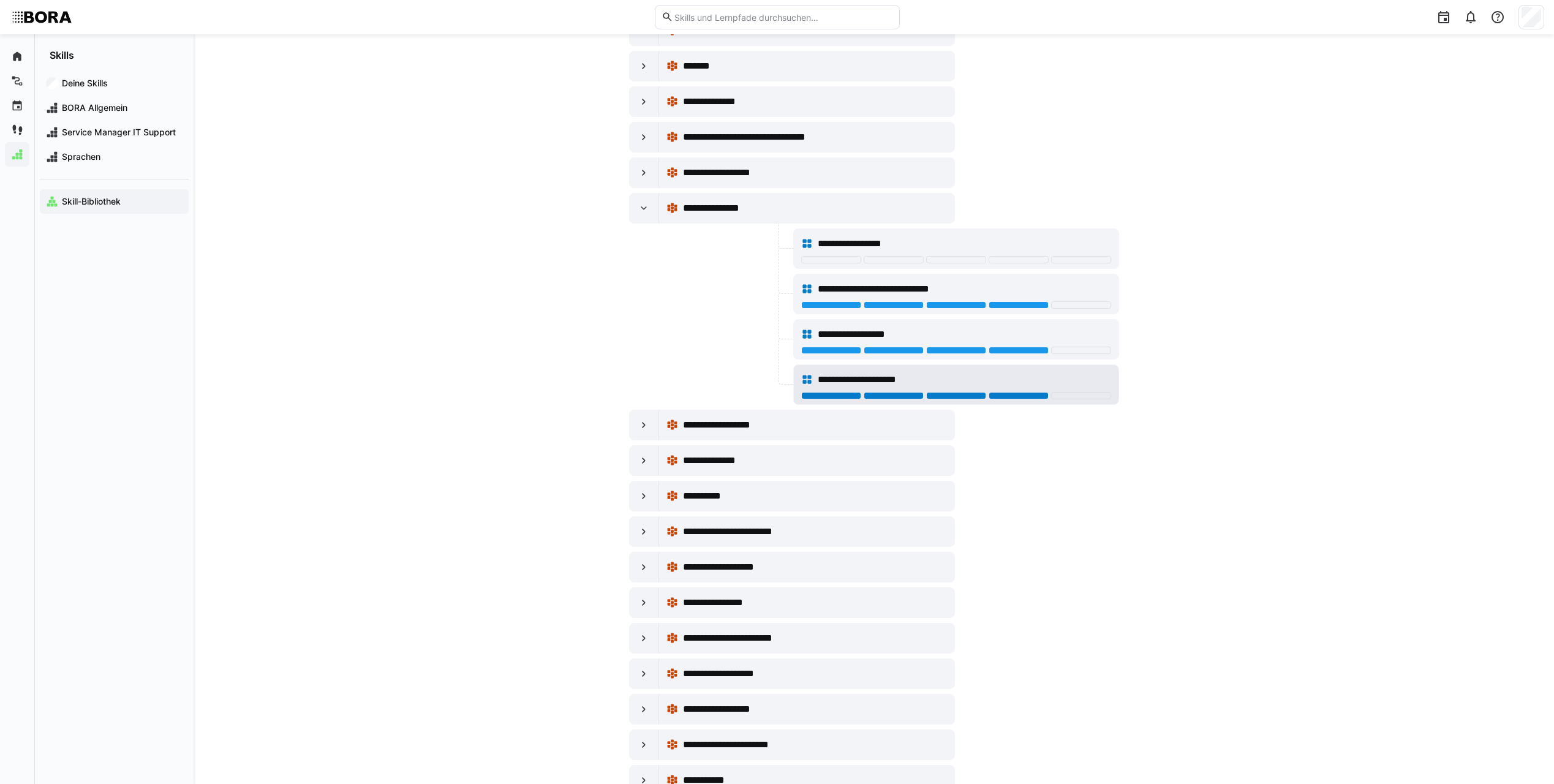 click 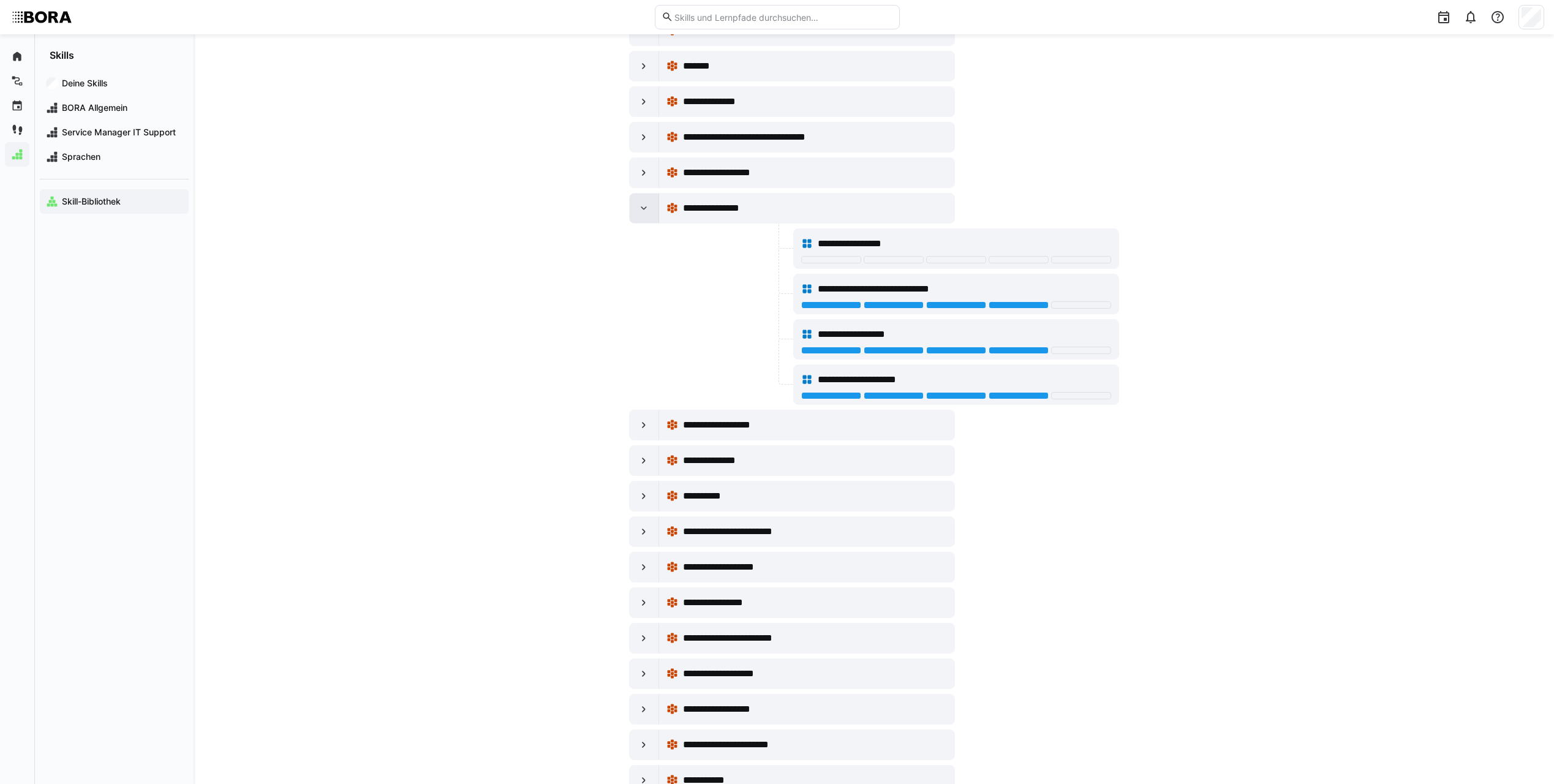 click 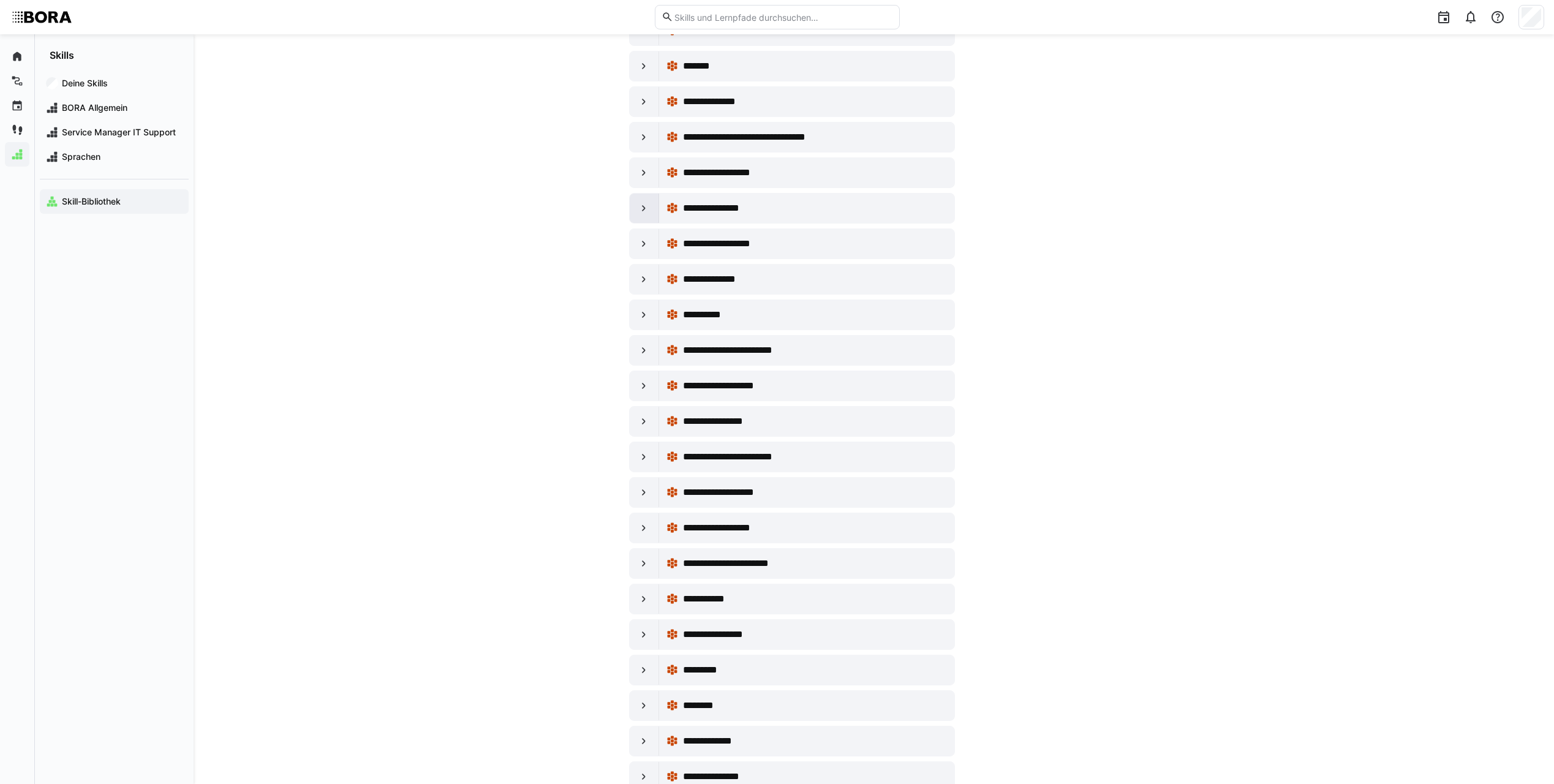 click 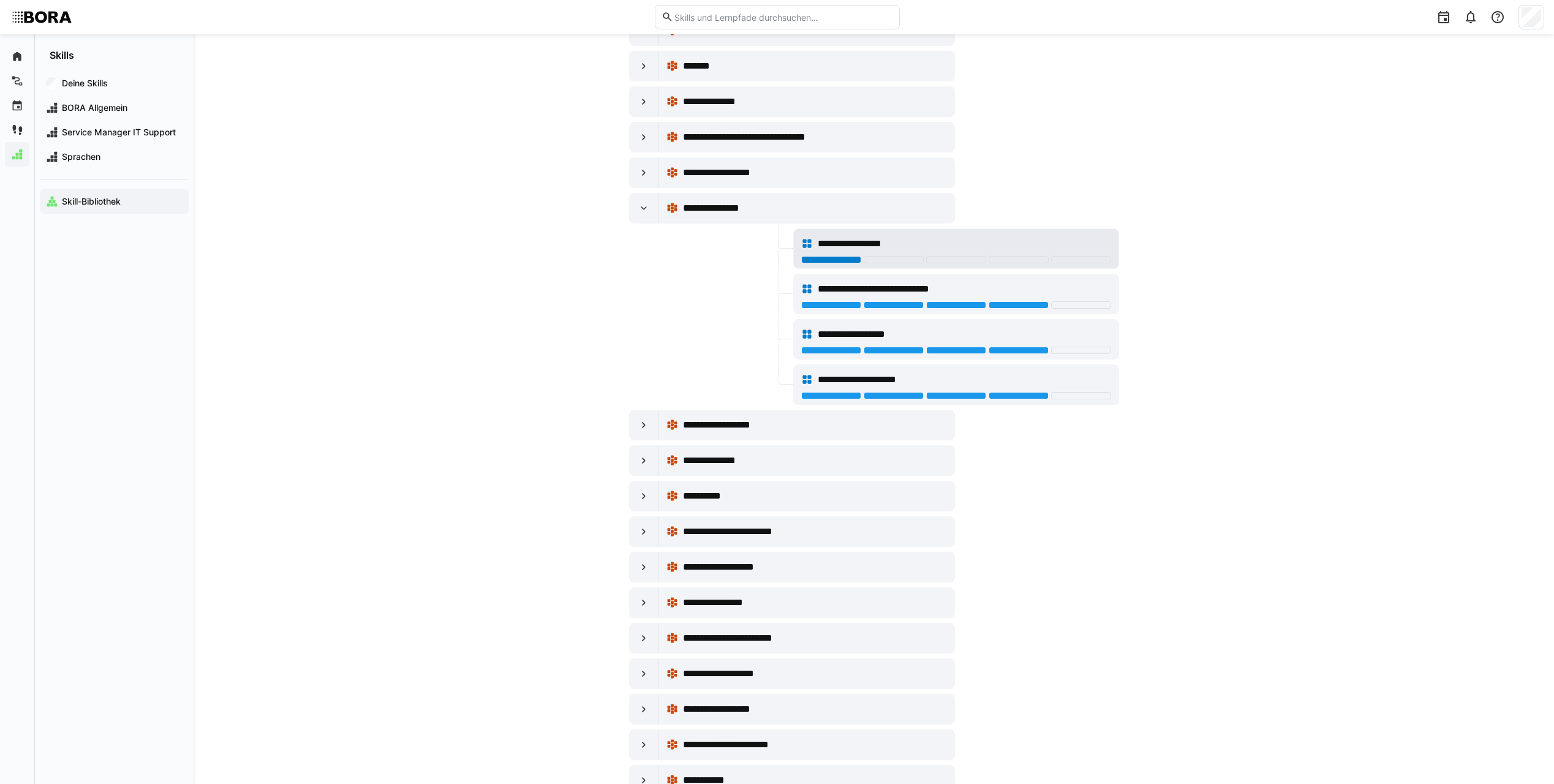 click 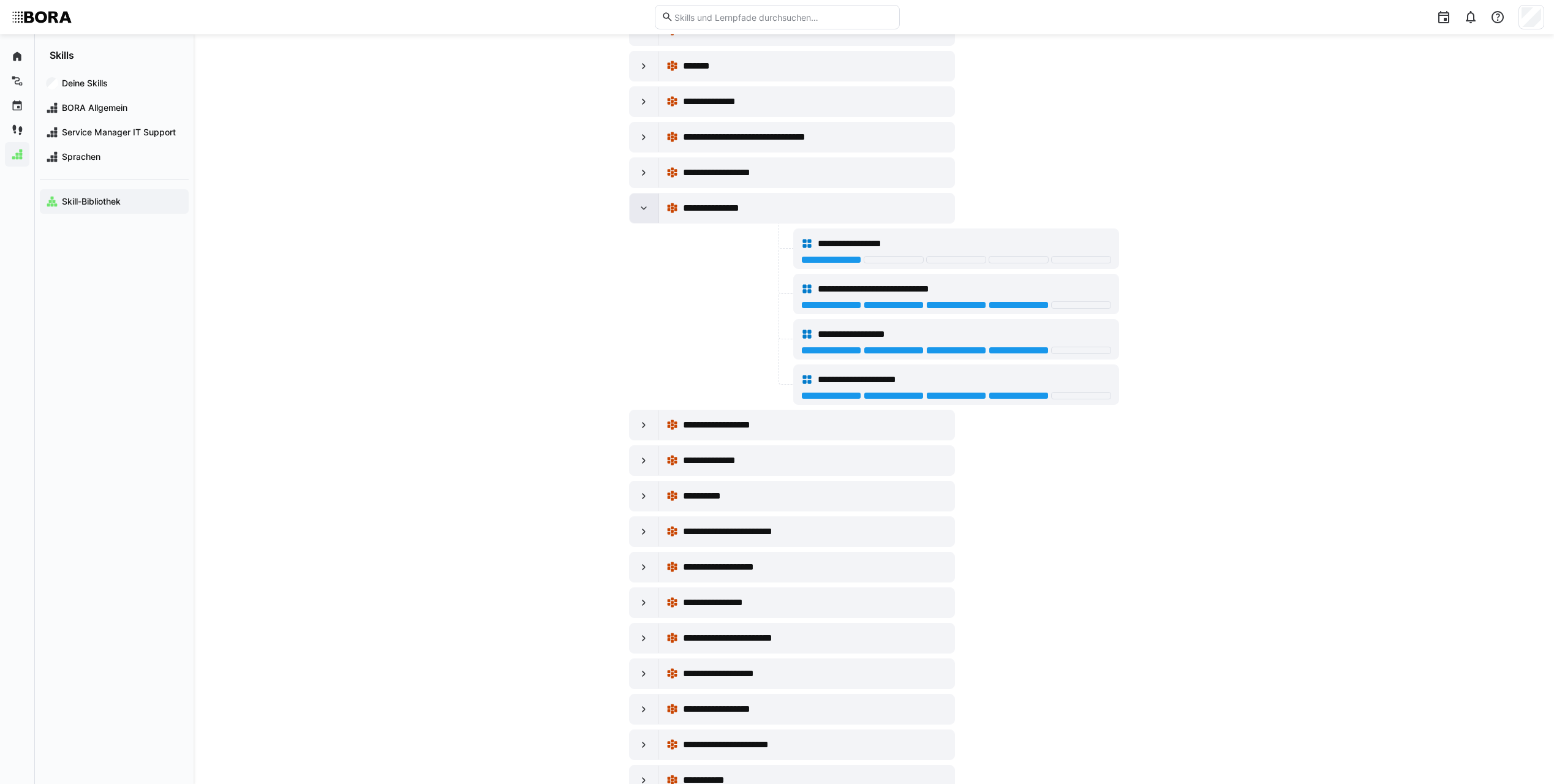 click 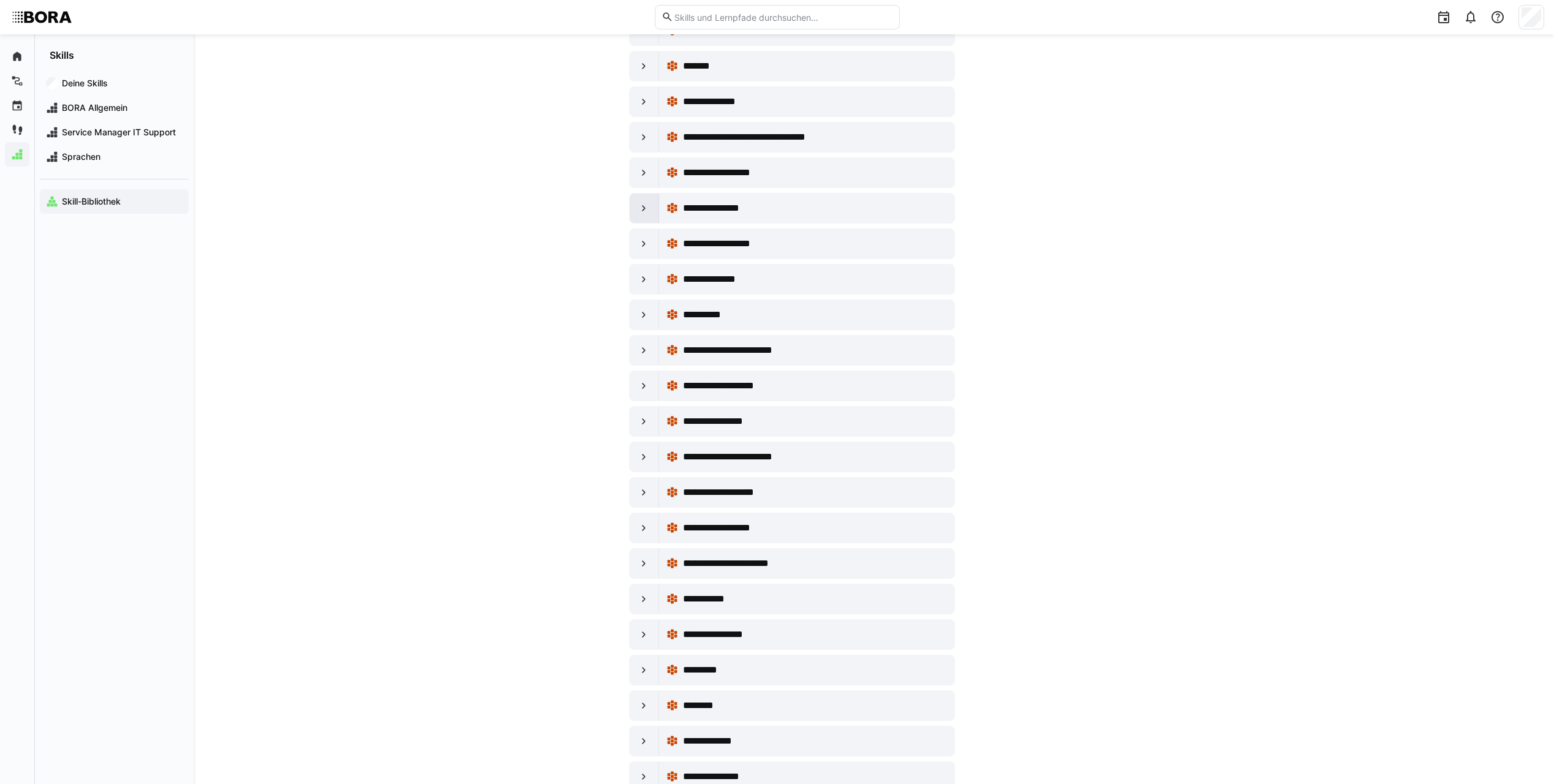 click 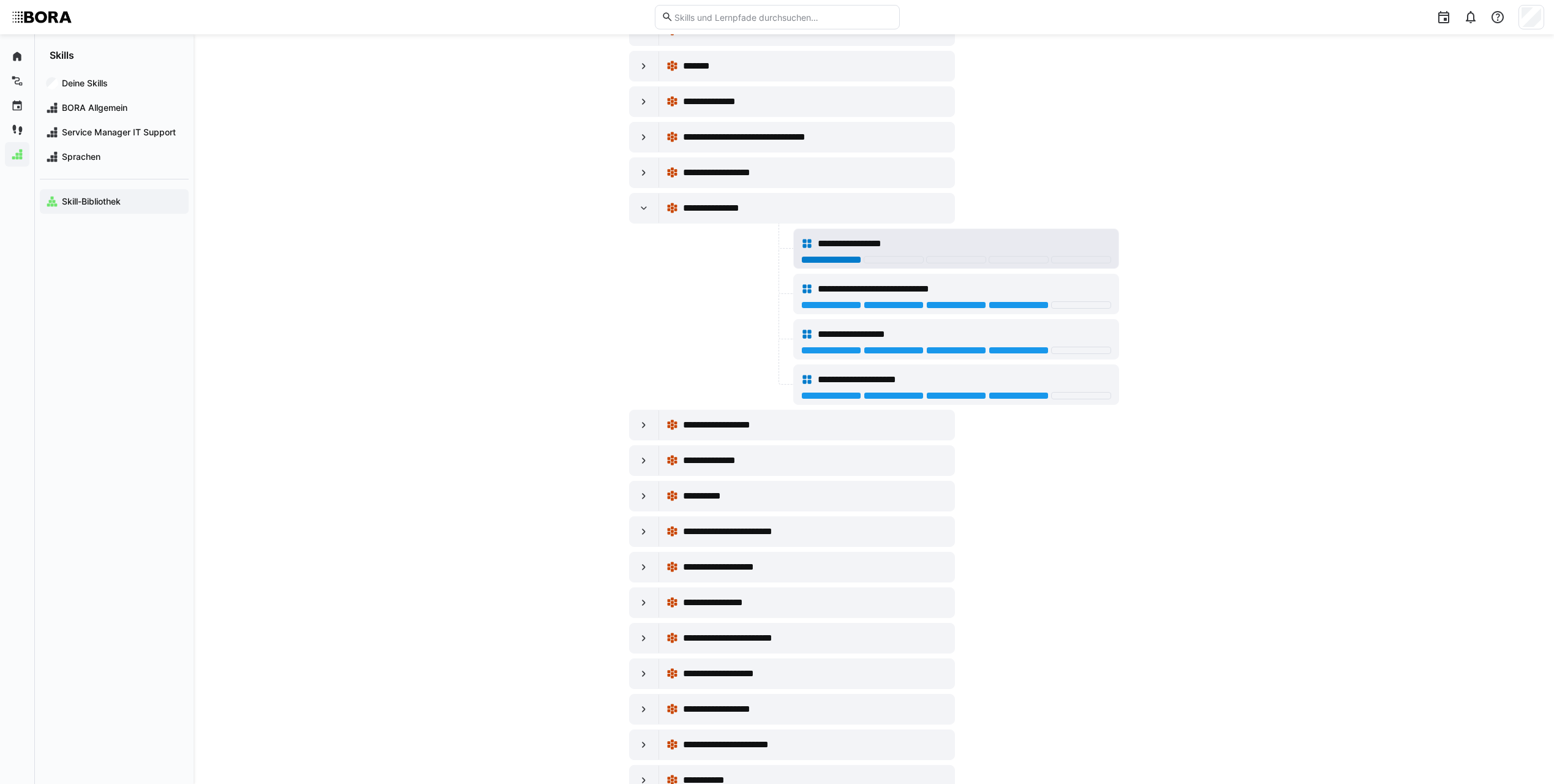 click 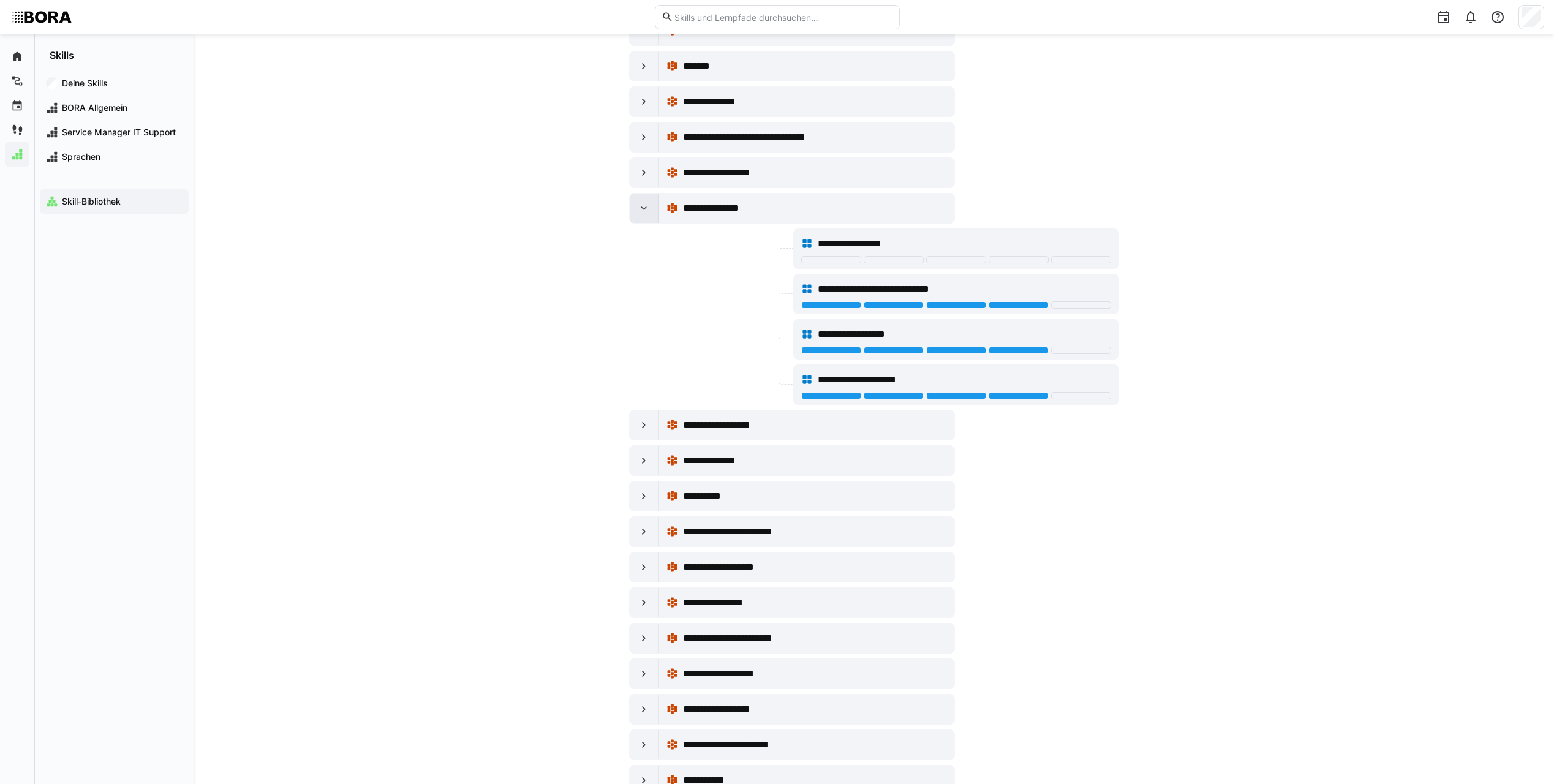 click 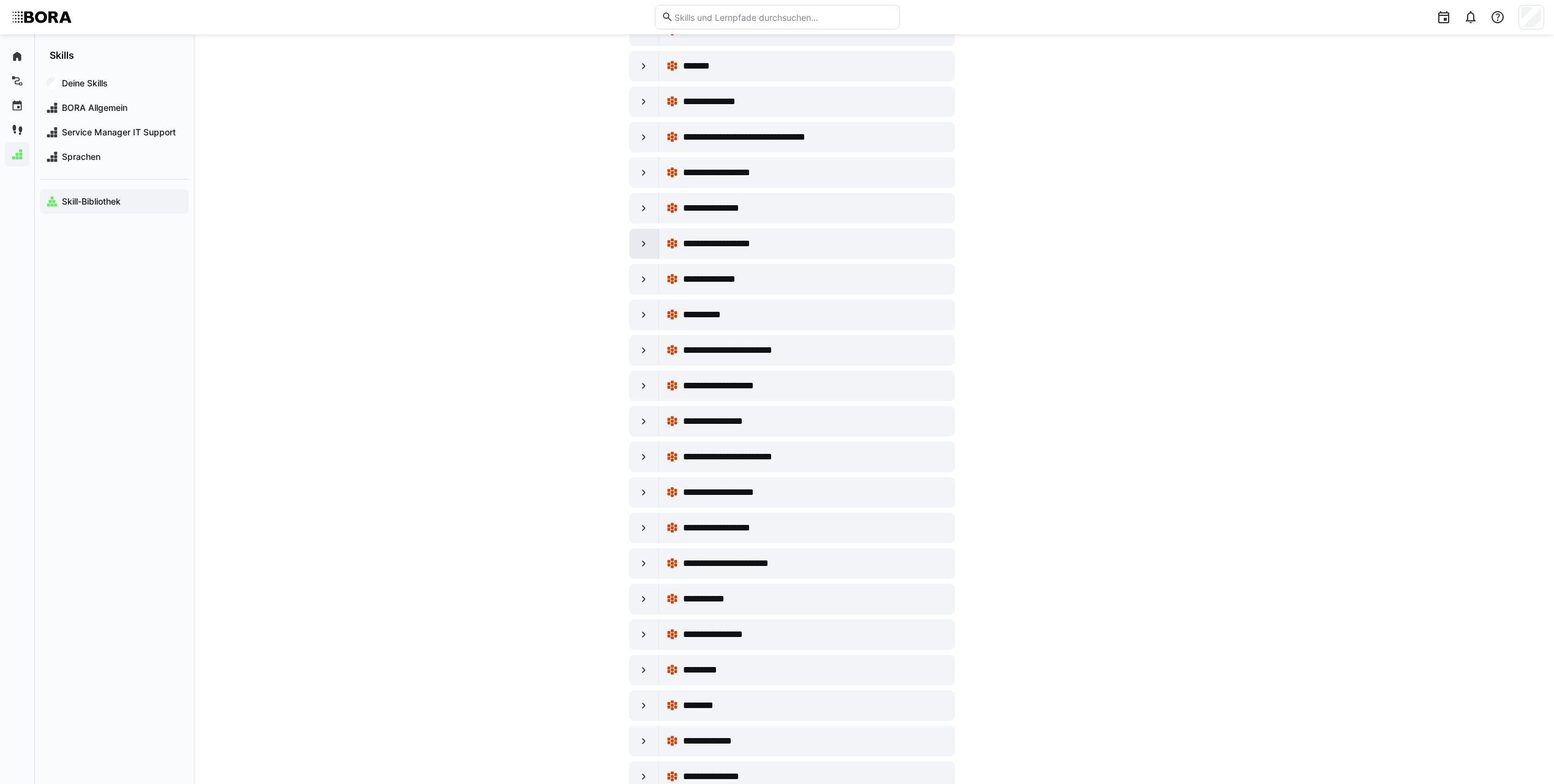 click 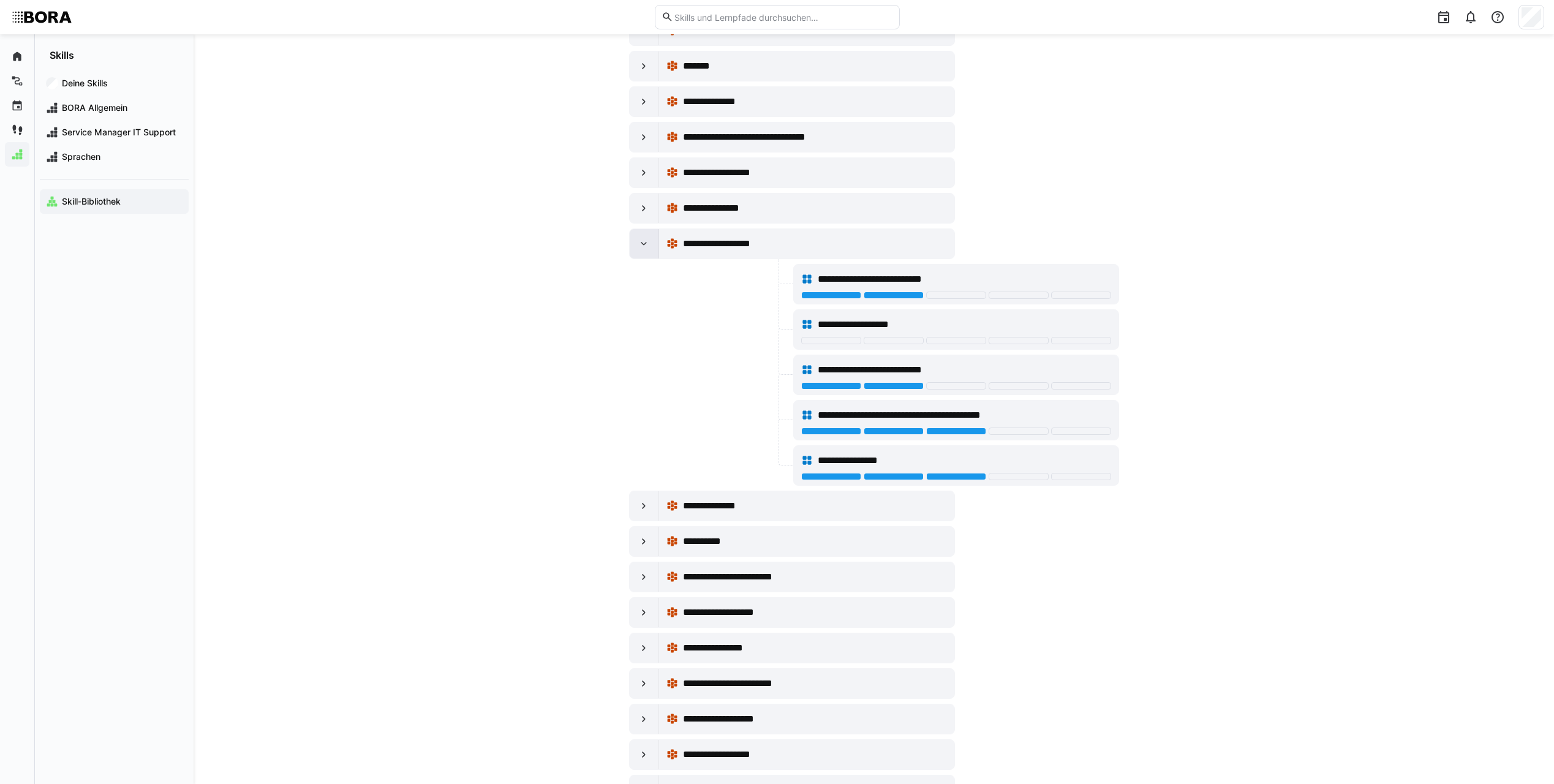 click 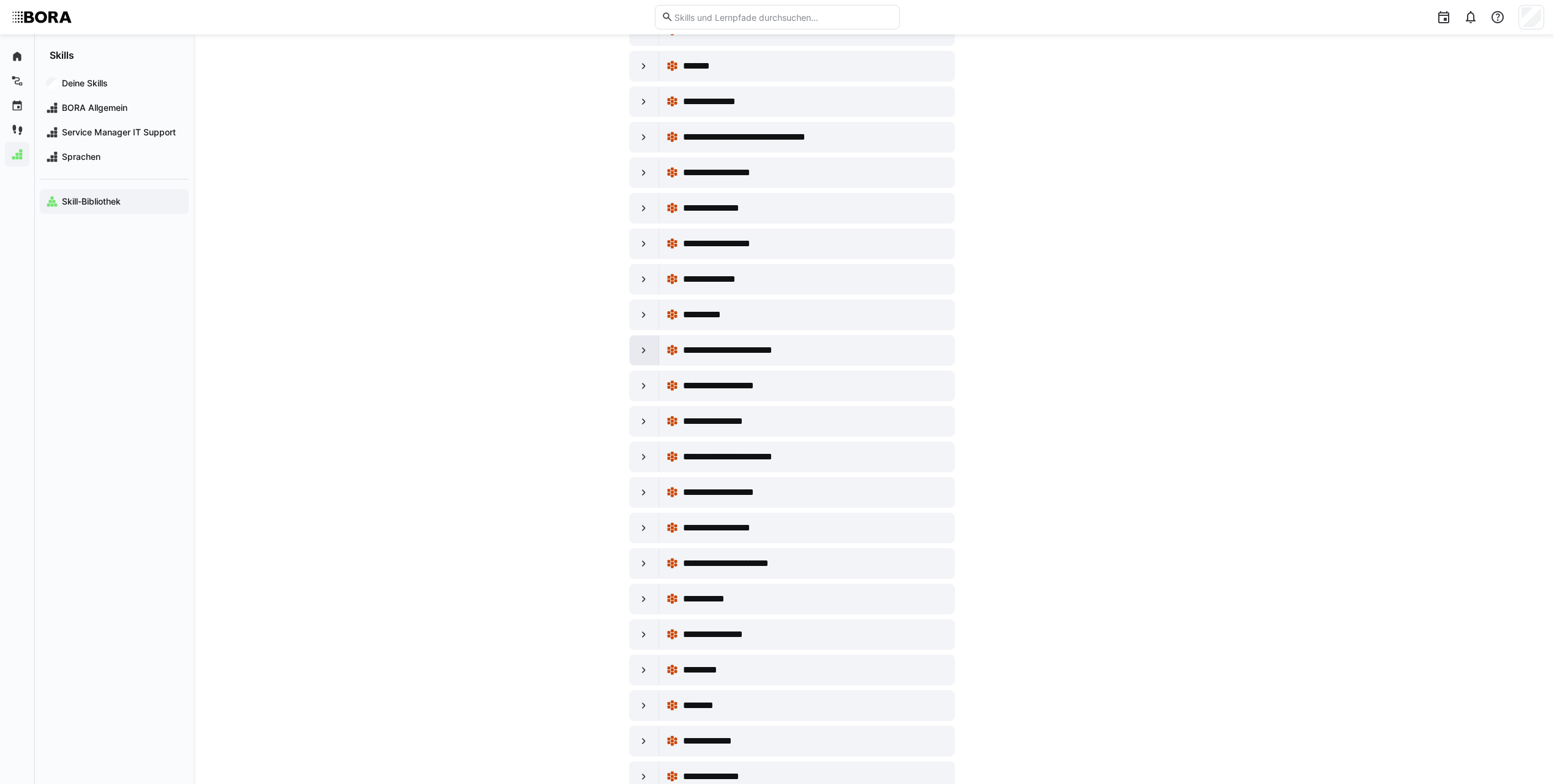 click 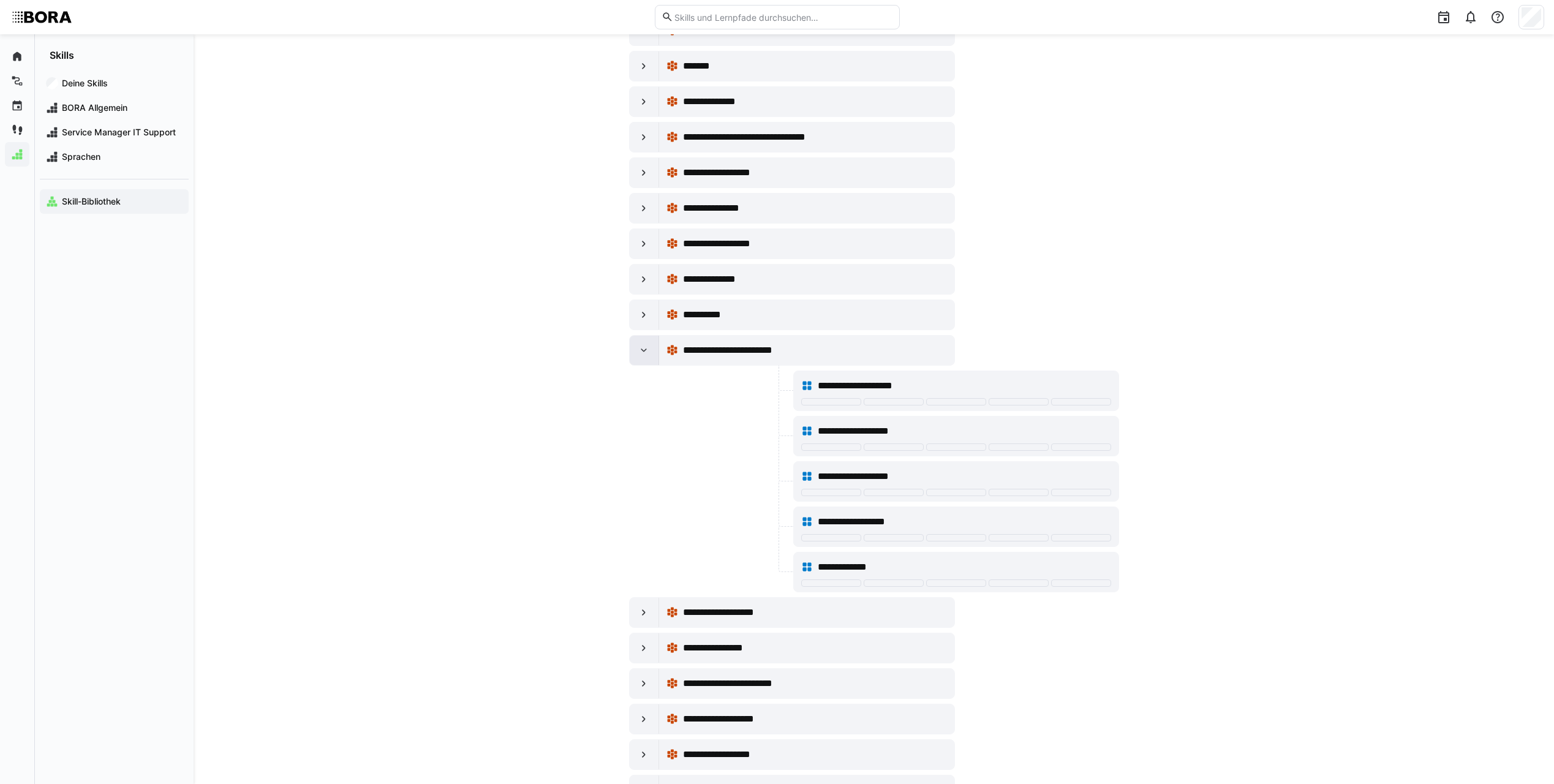 click 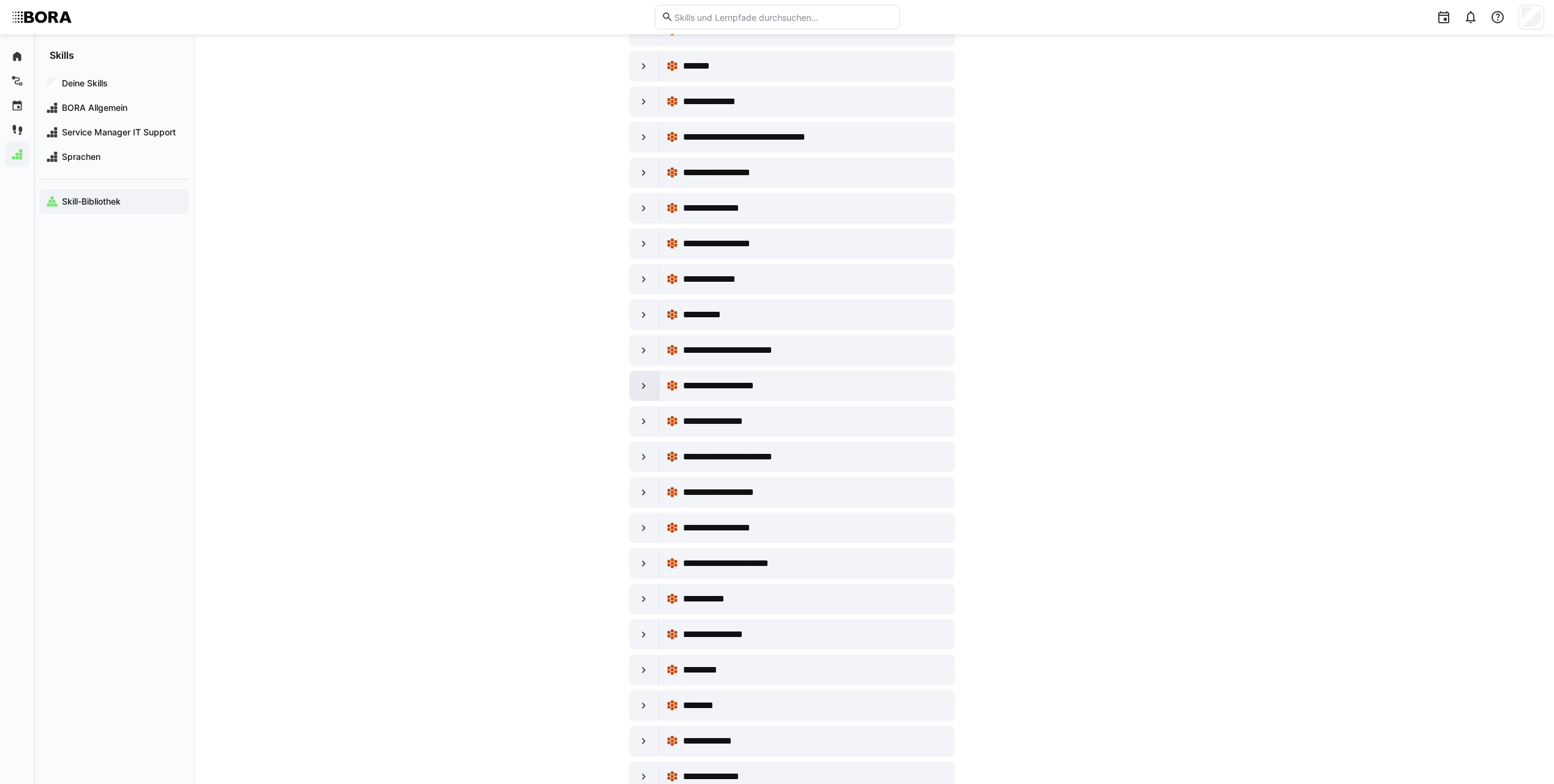 click 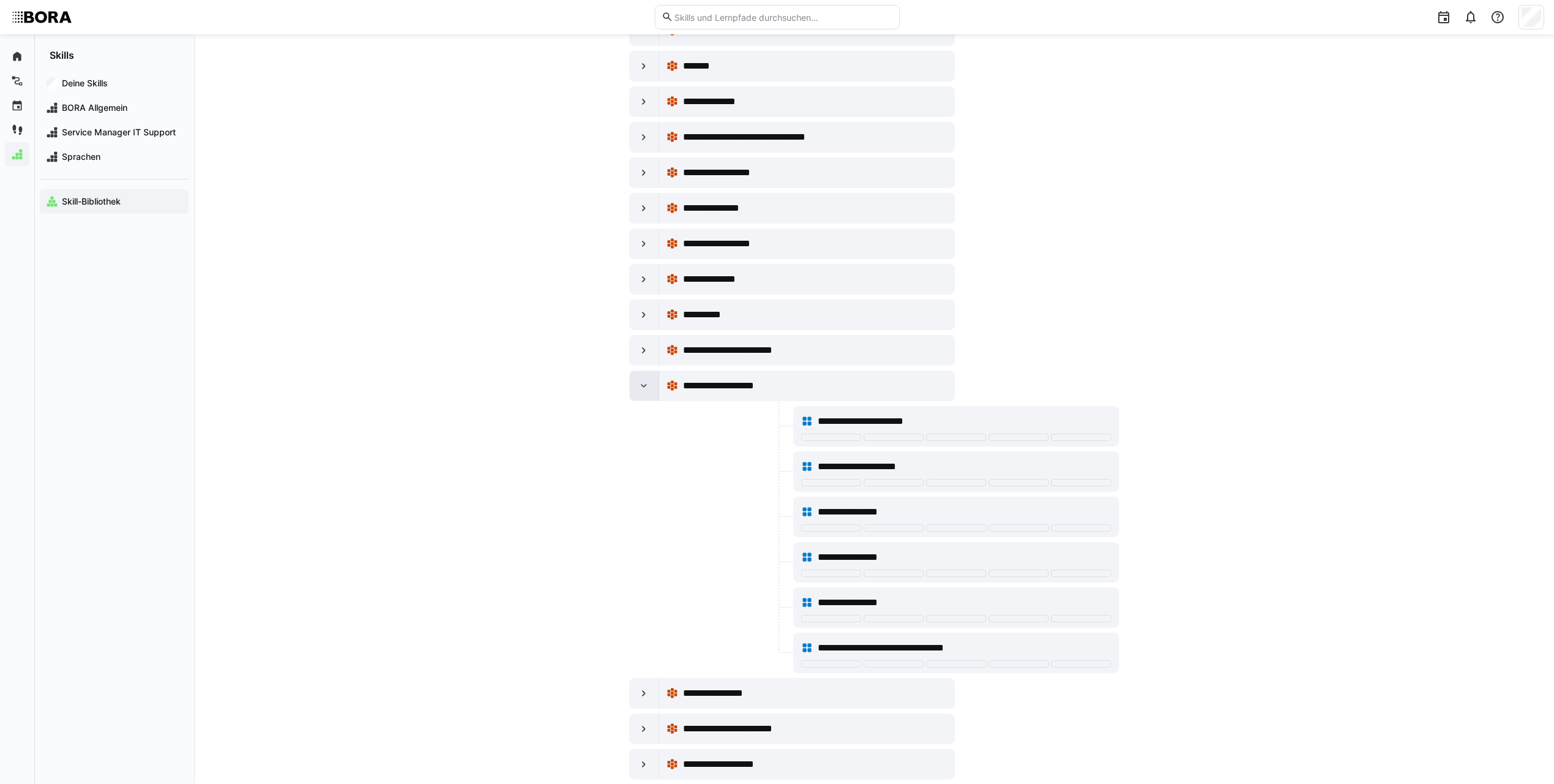 click 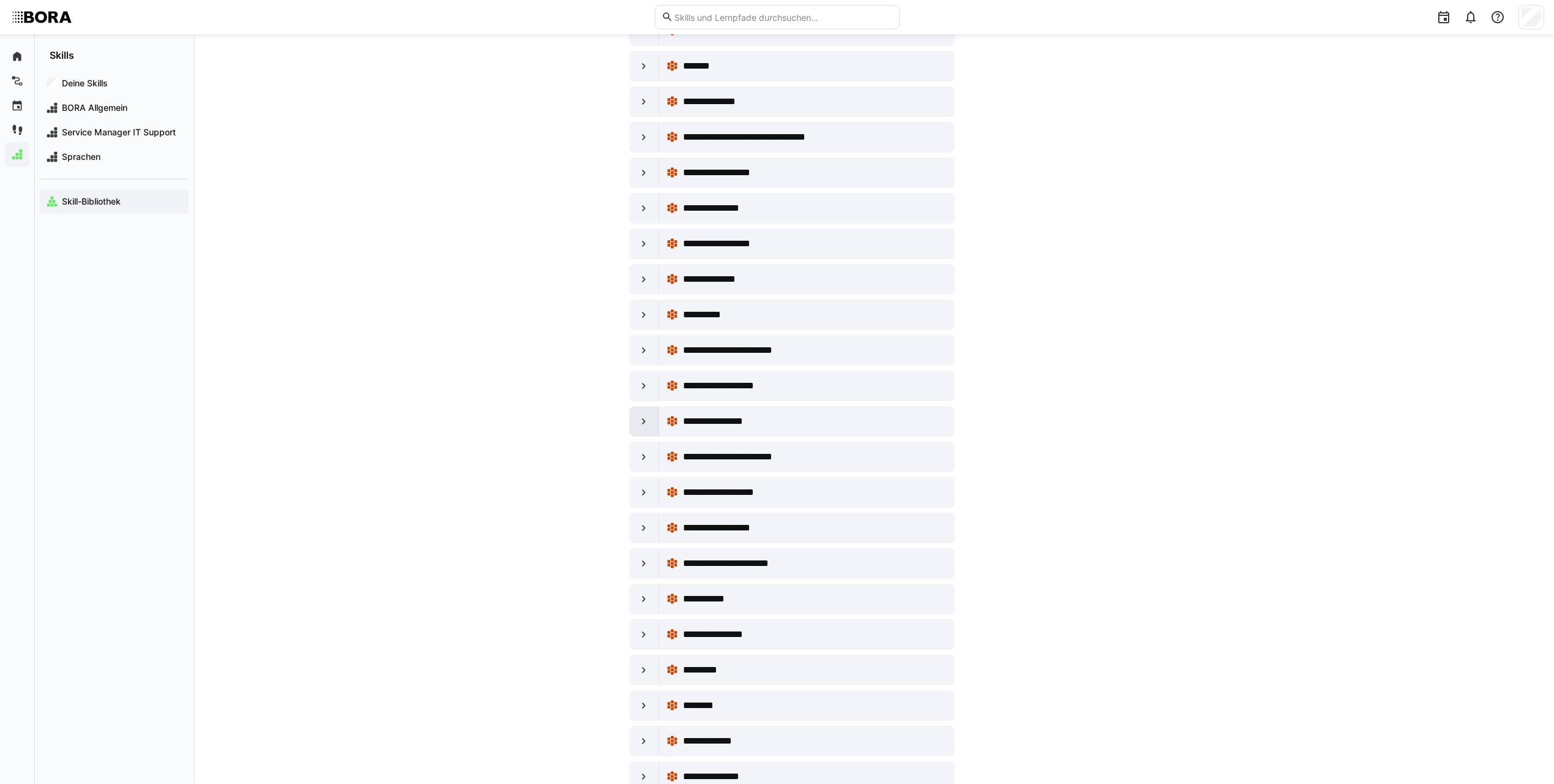 click 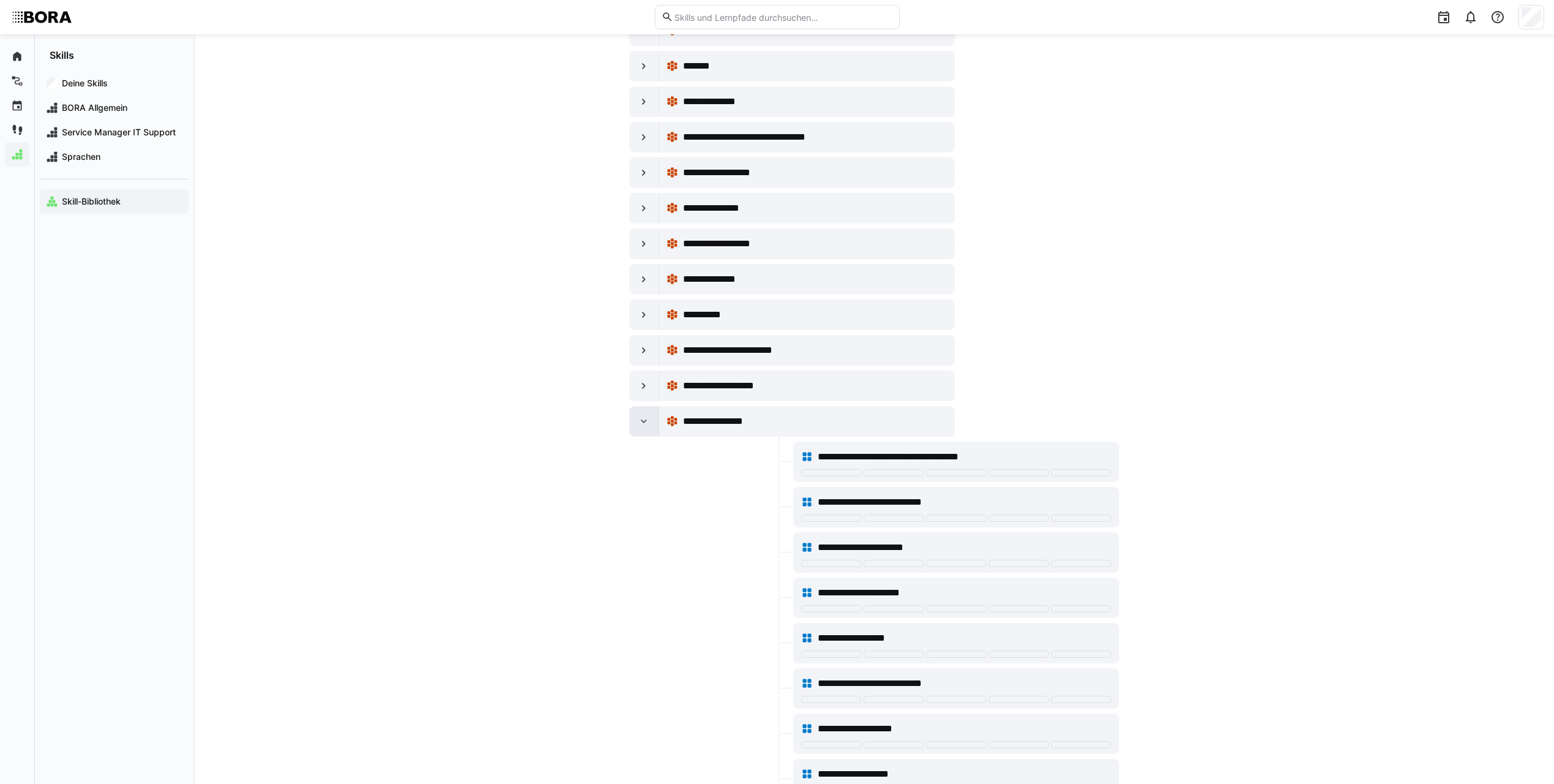 click 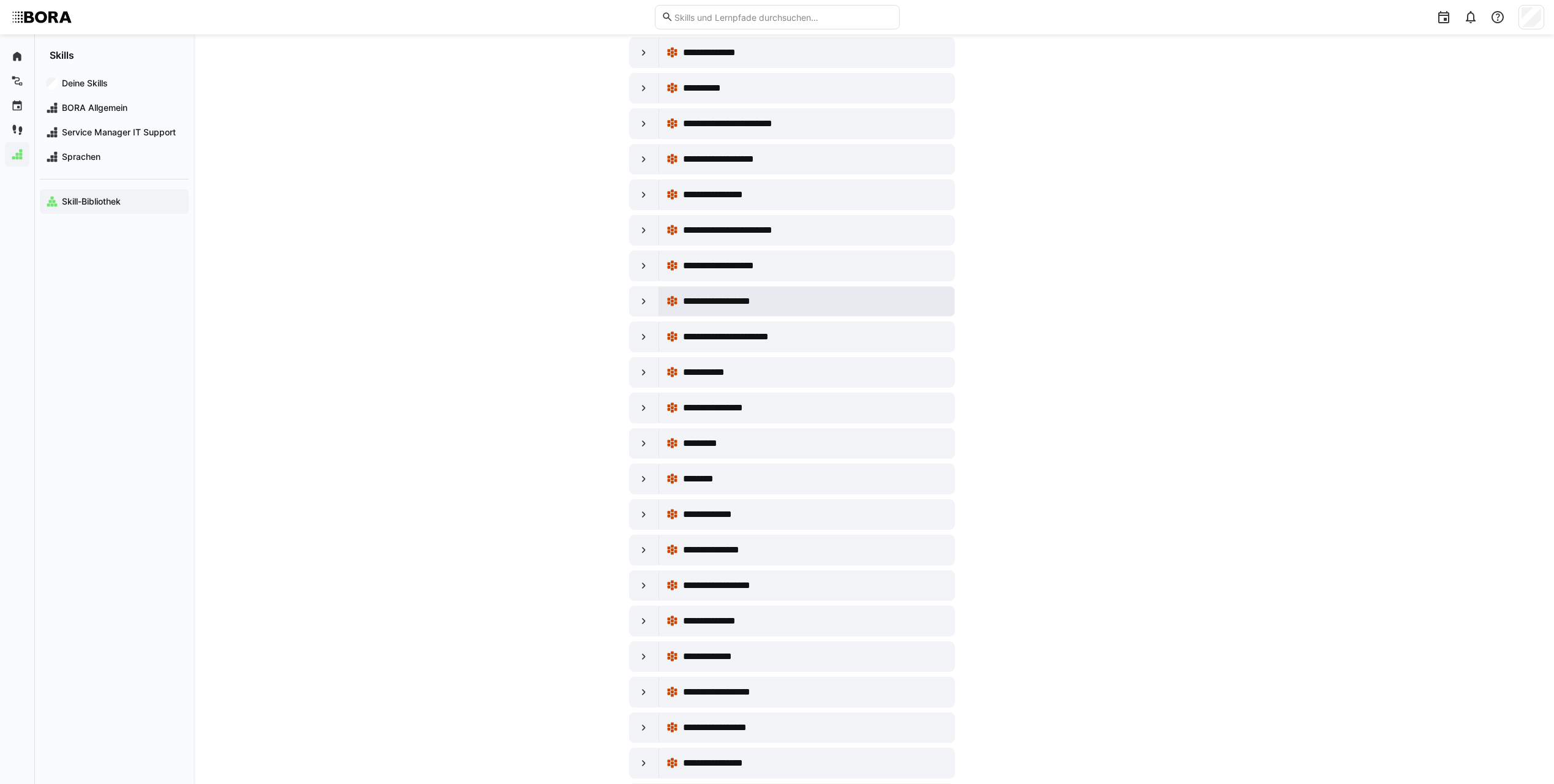scroll, scrollTop: 6431, scrollLeft: 0, axis: vertical 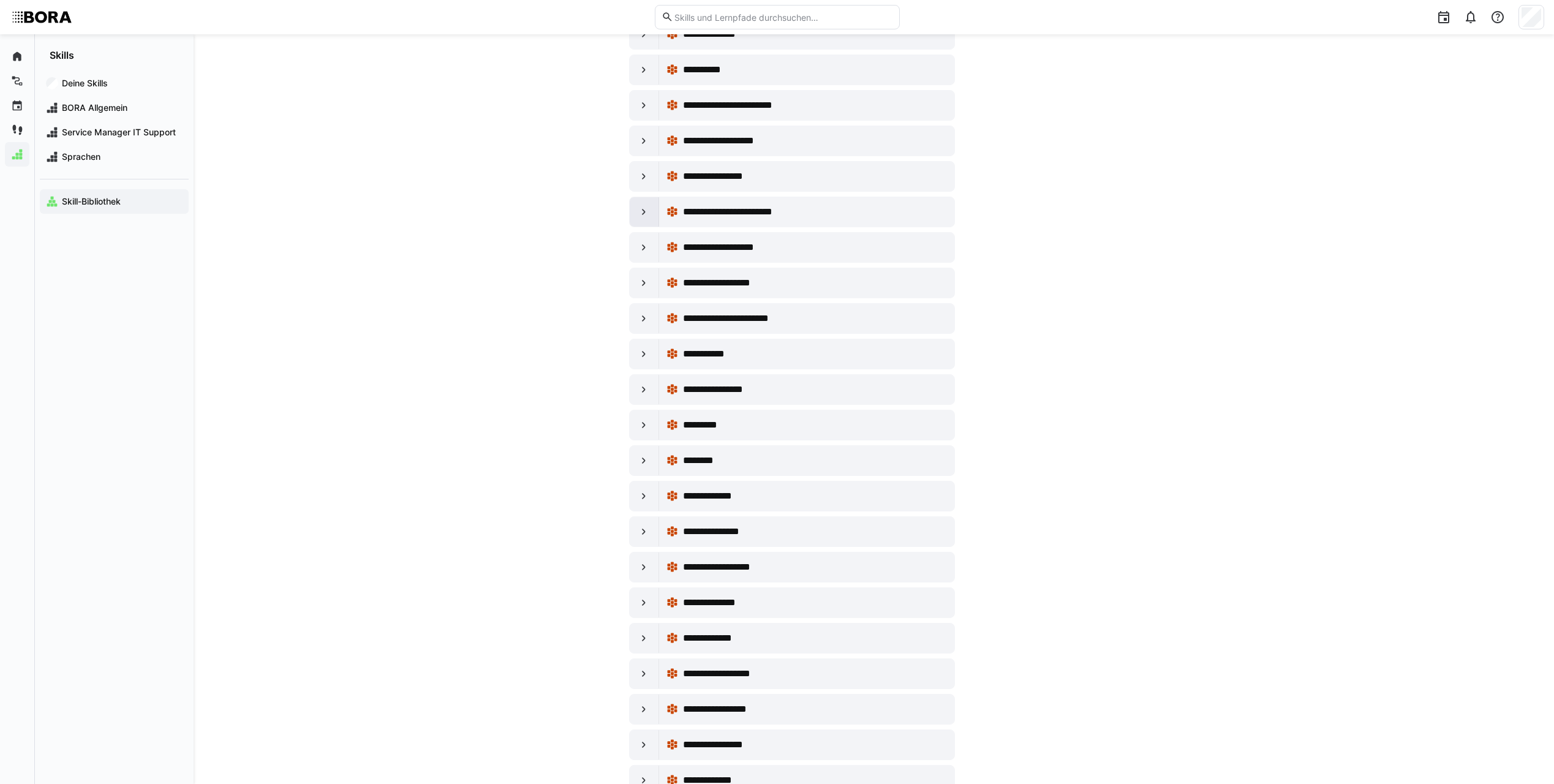 click 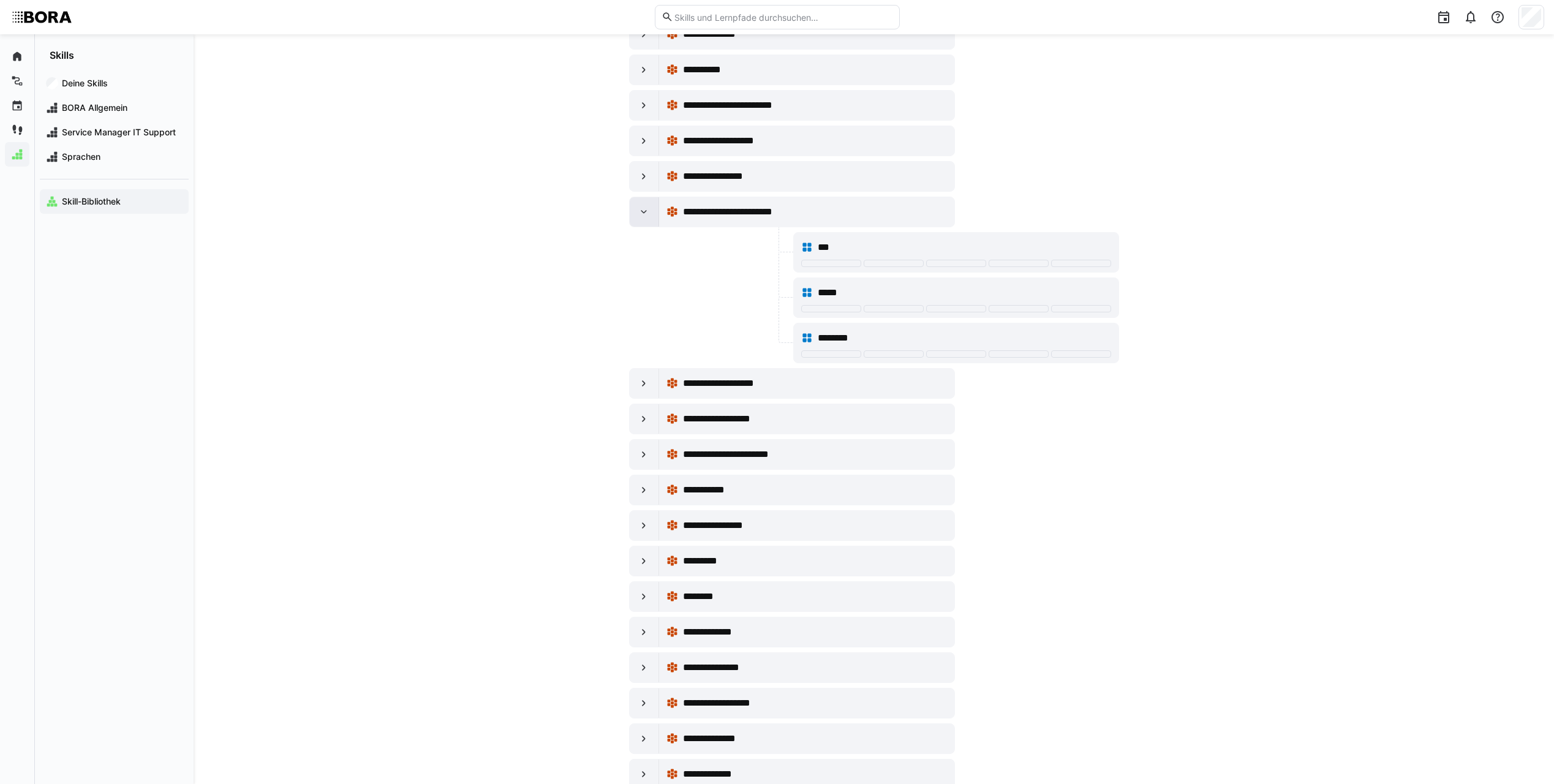 click 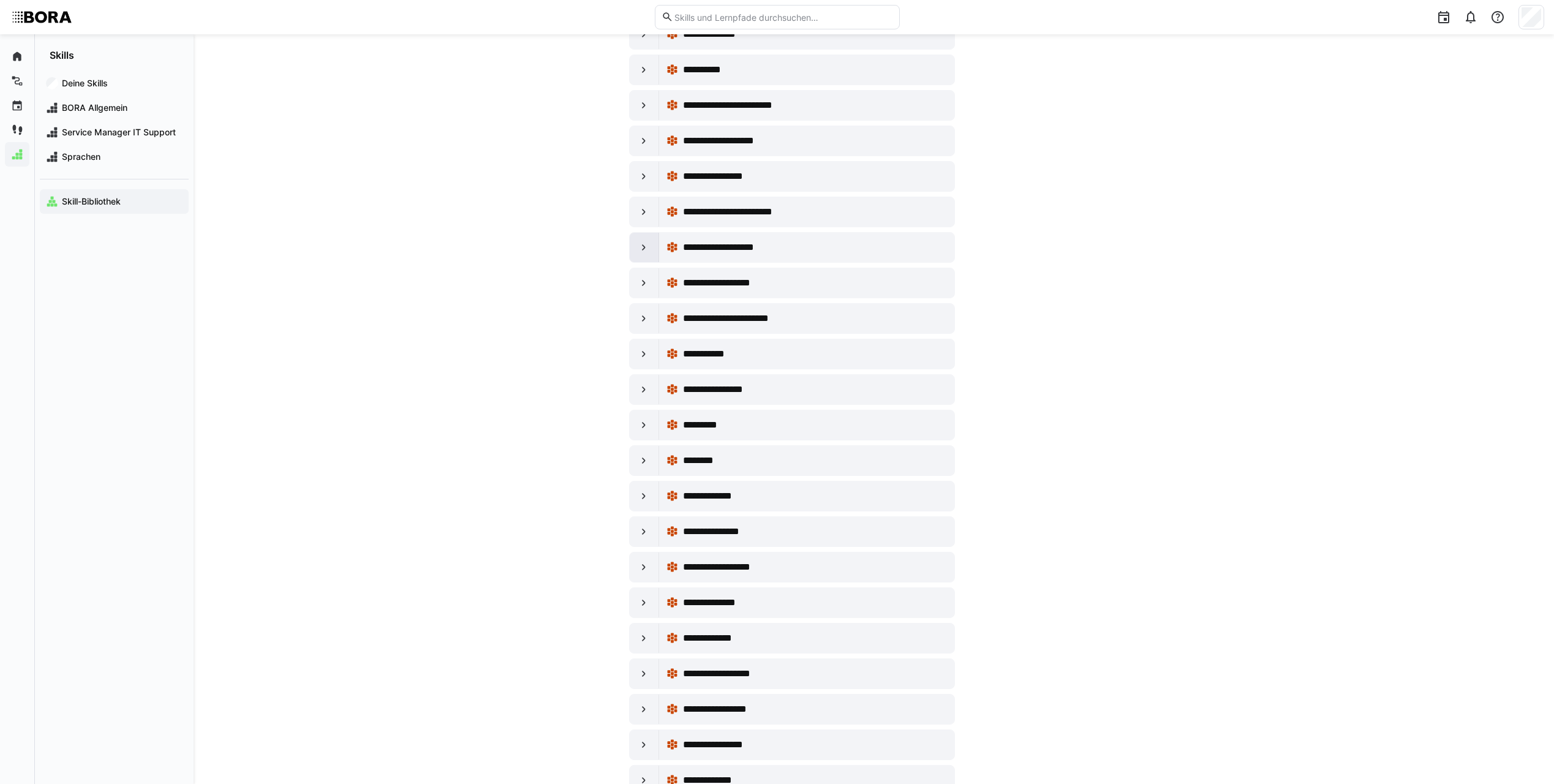 click 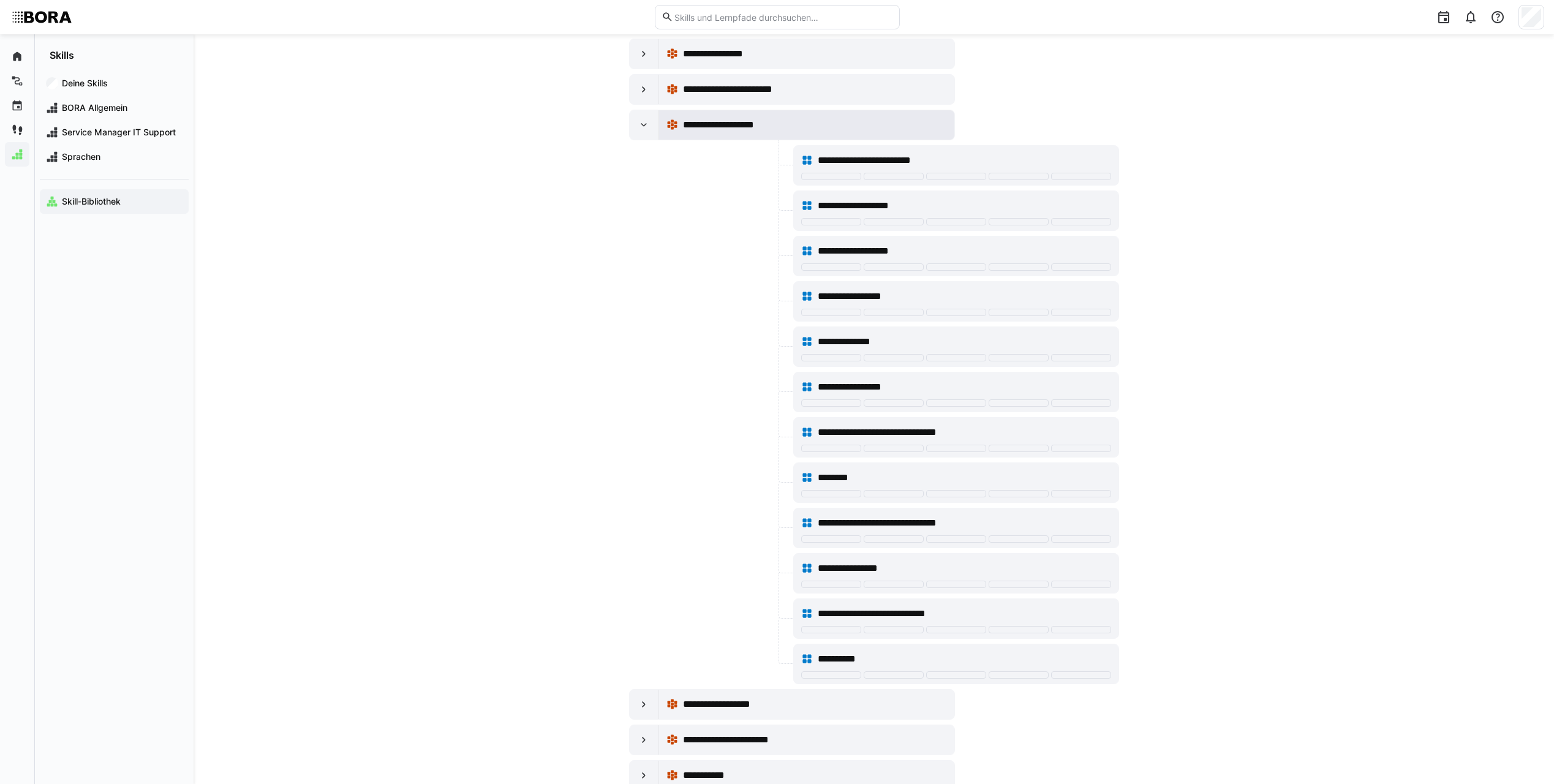 scroll, scrollTop: 6431, scrollLeft: 0, axis: vertical 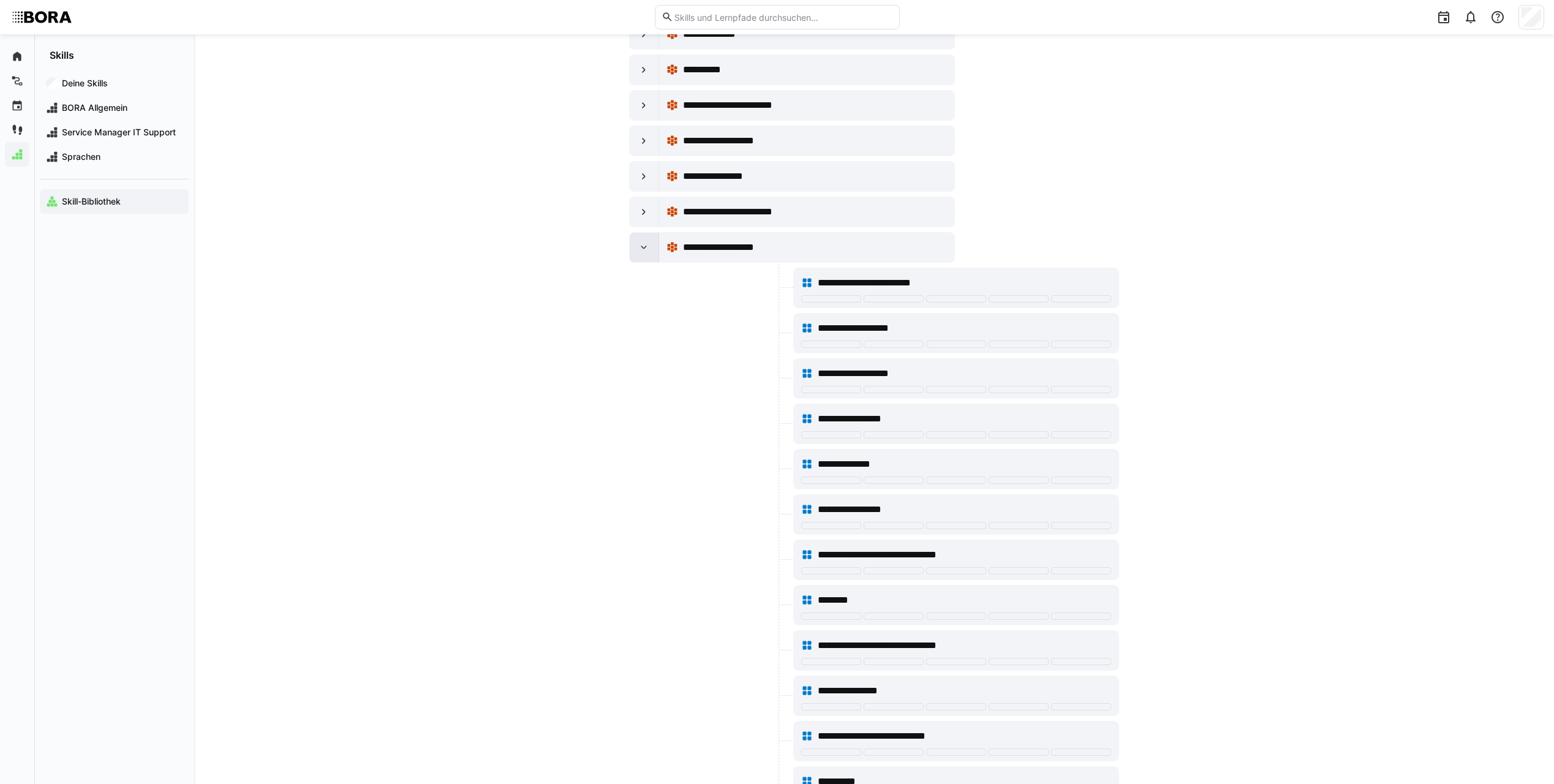 drag, startPoint x: 639, startPoint y: 247, endPoint x: 641, endPoint y: 239, distance: 8.246211 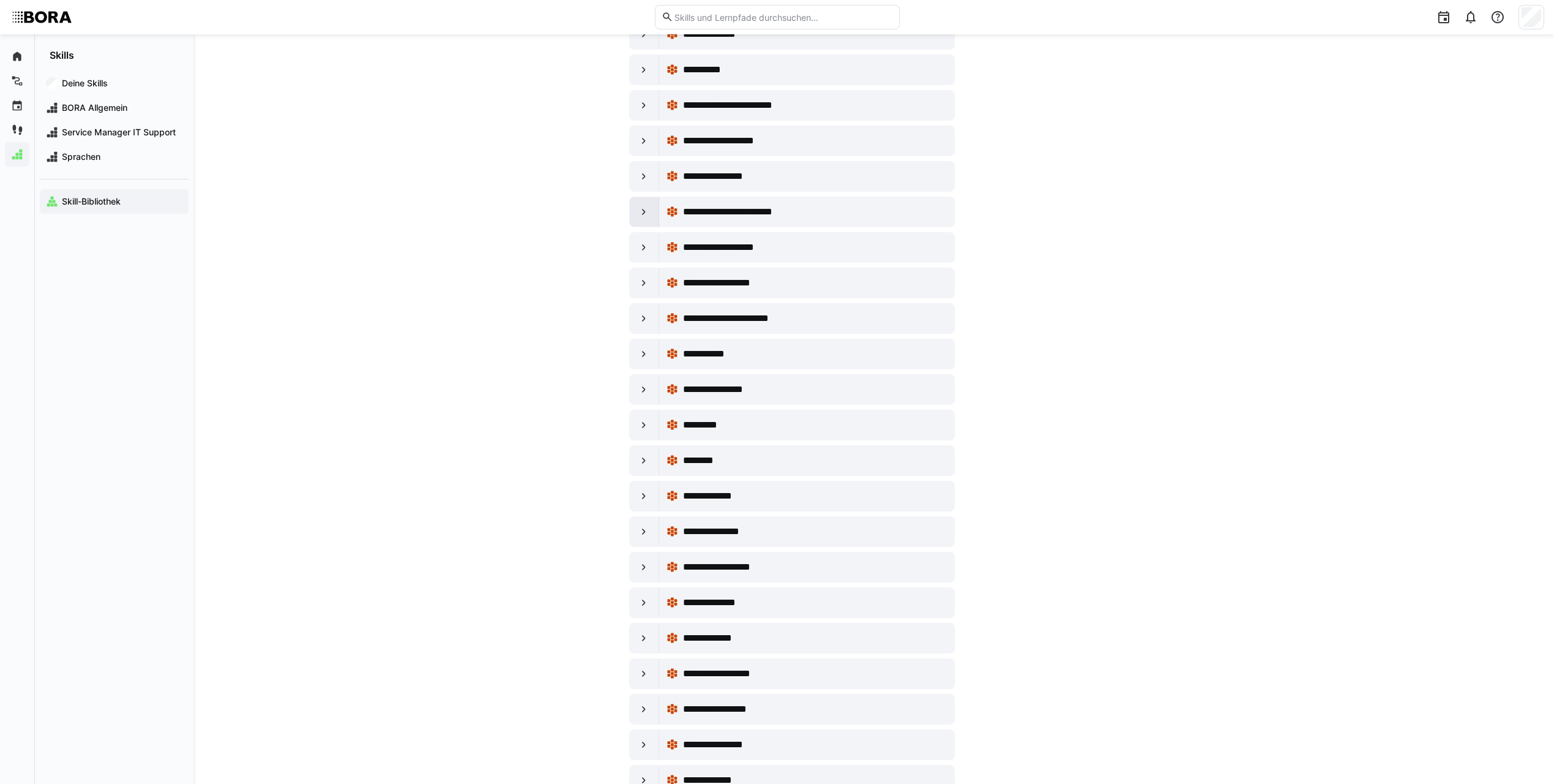 click 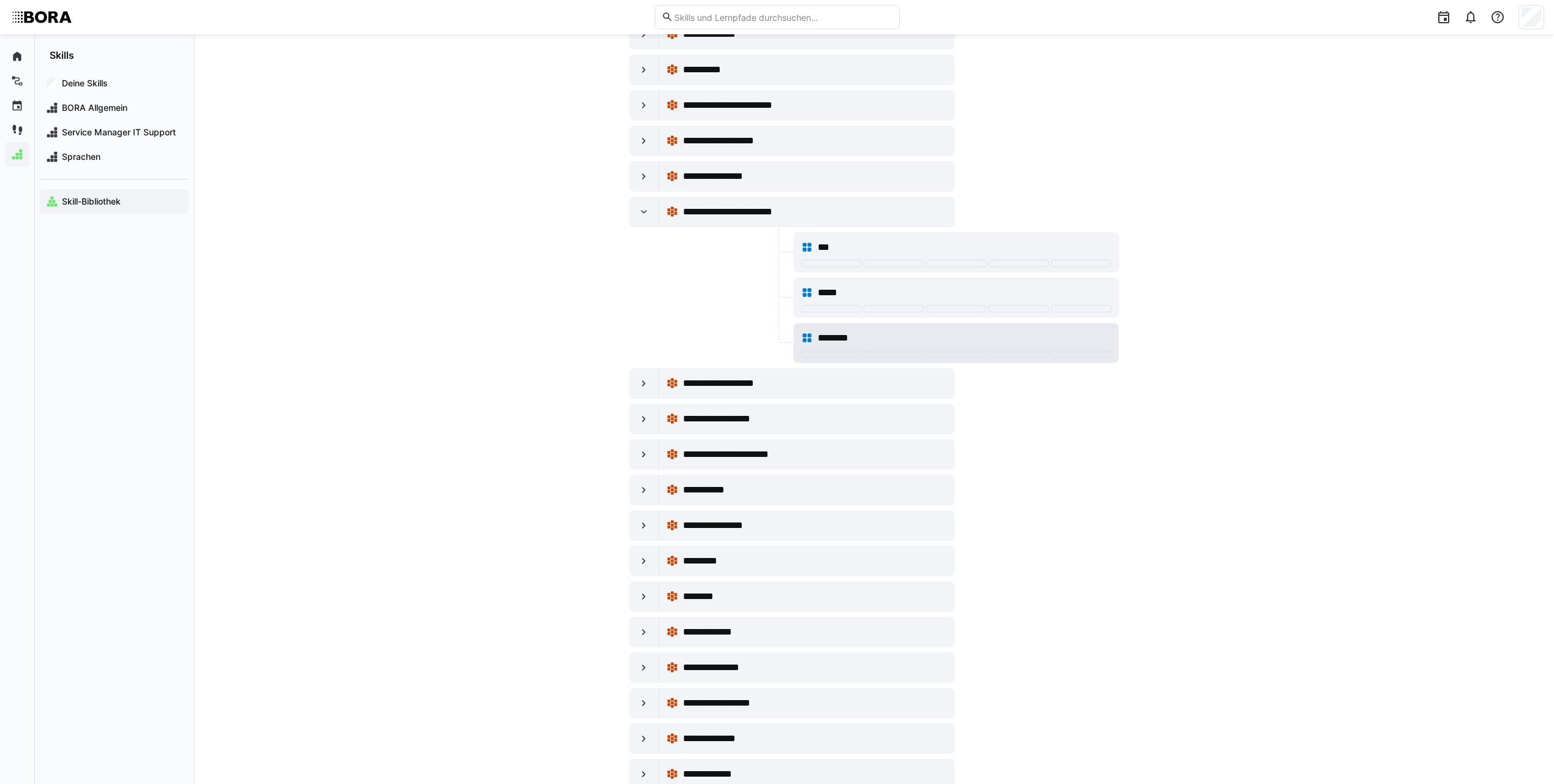 click on "********" 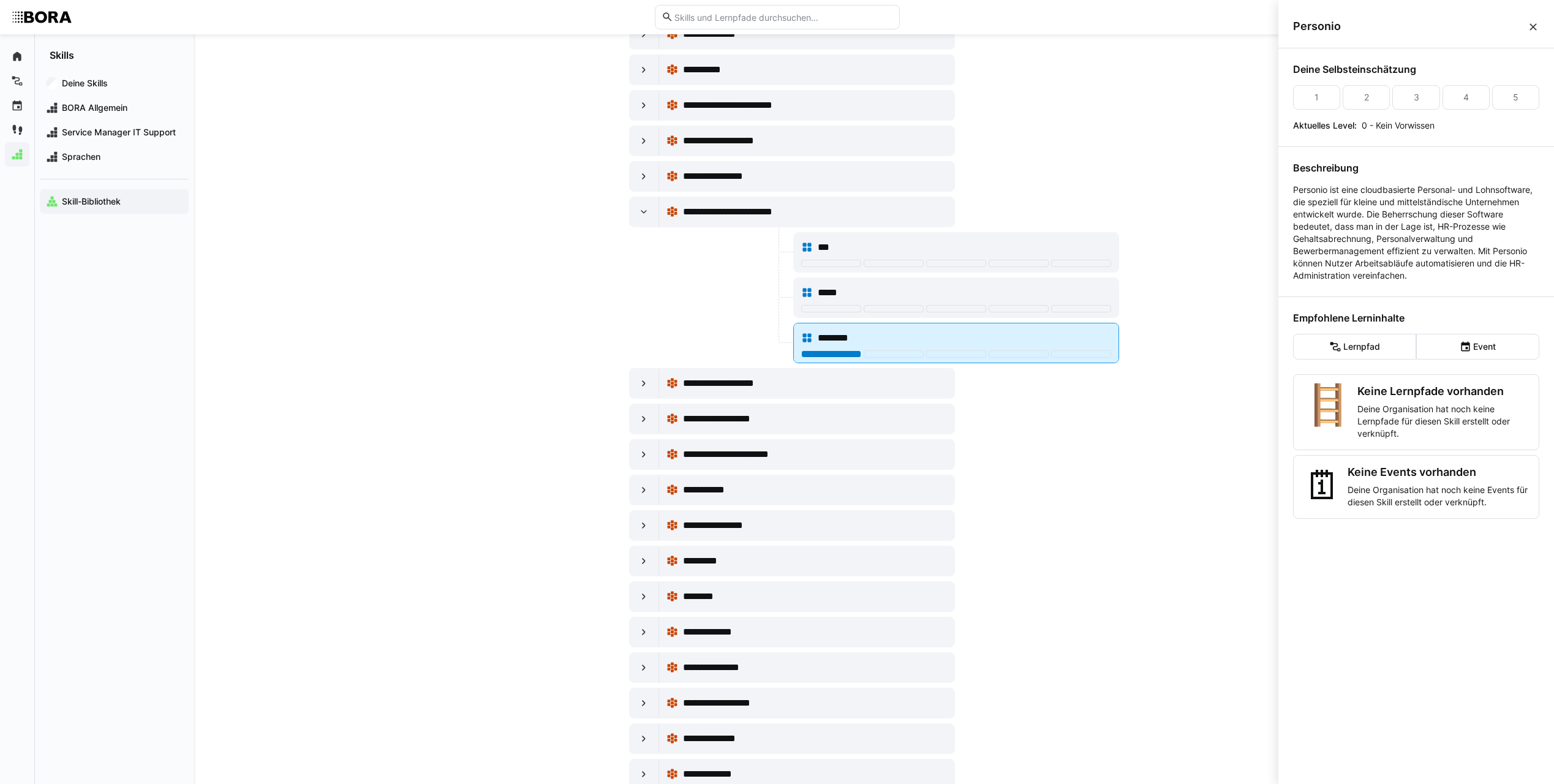 click 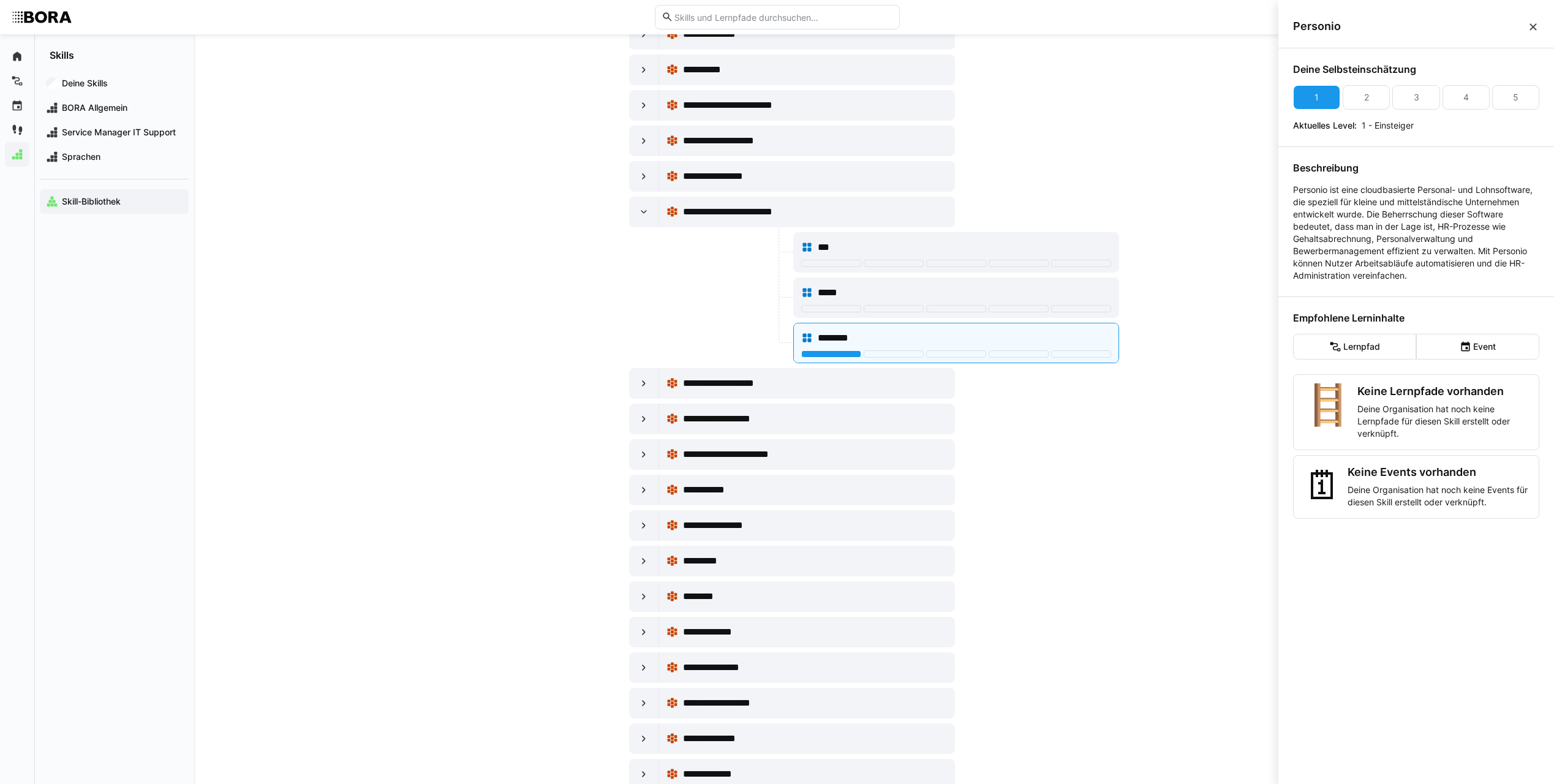 click at bounding box center [1533, 27] 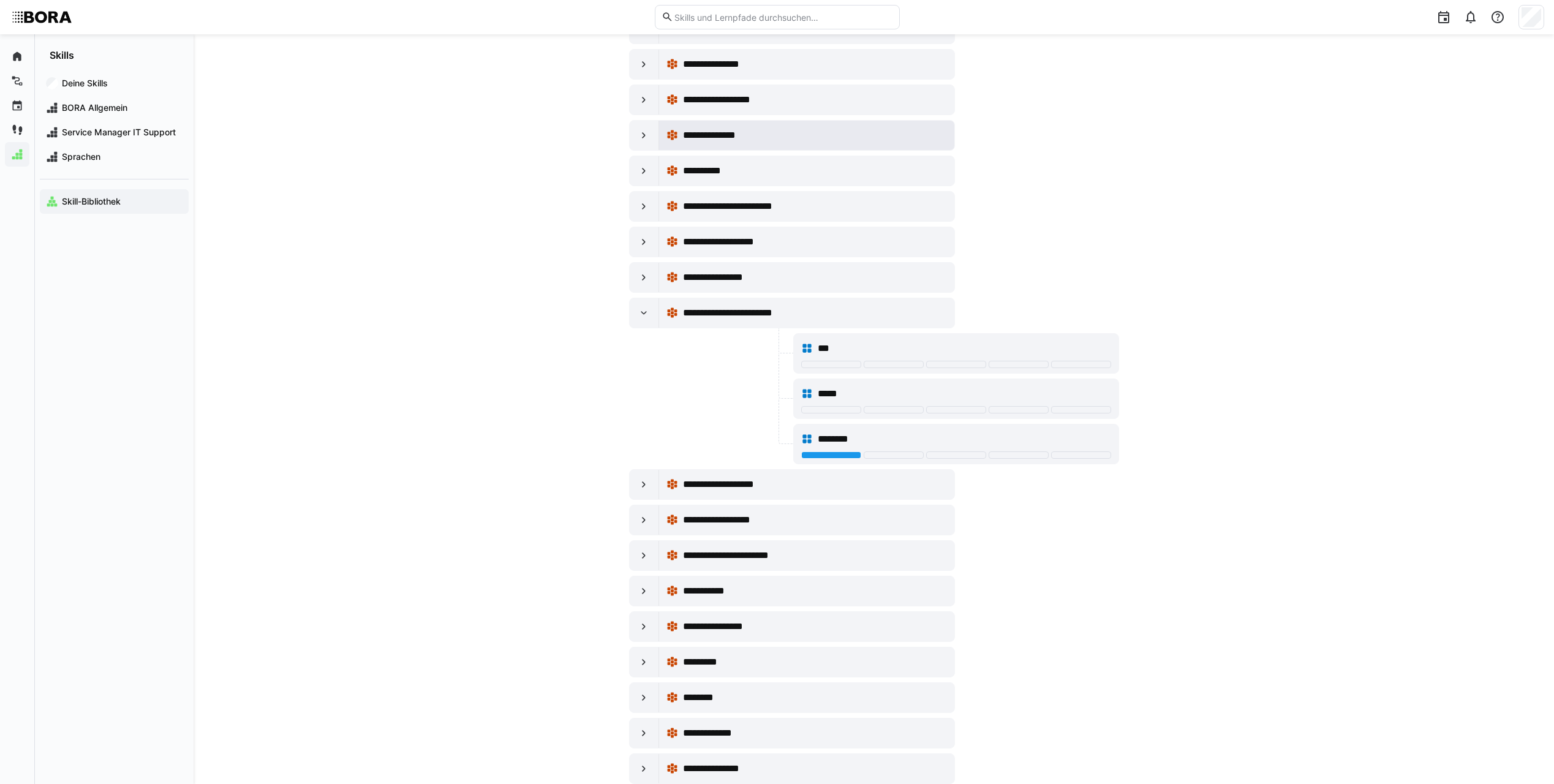 scroll, scrollTop: 6309, scrollLeft: 0, axis: vertical 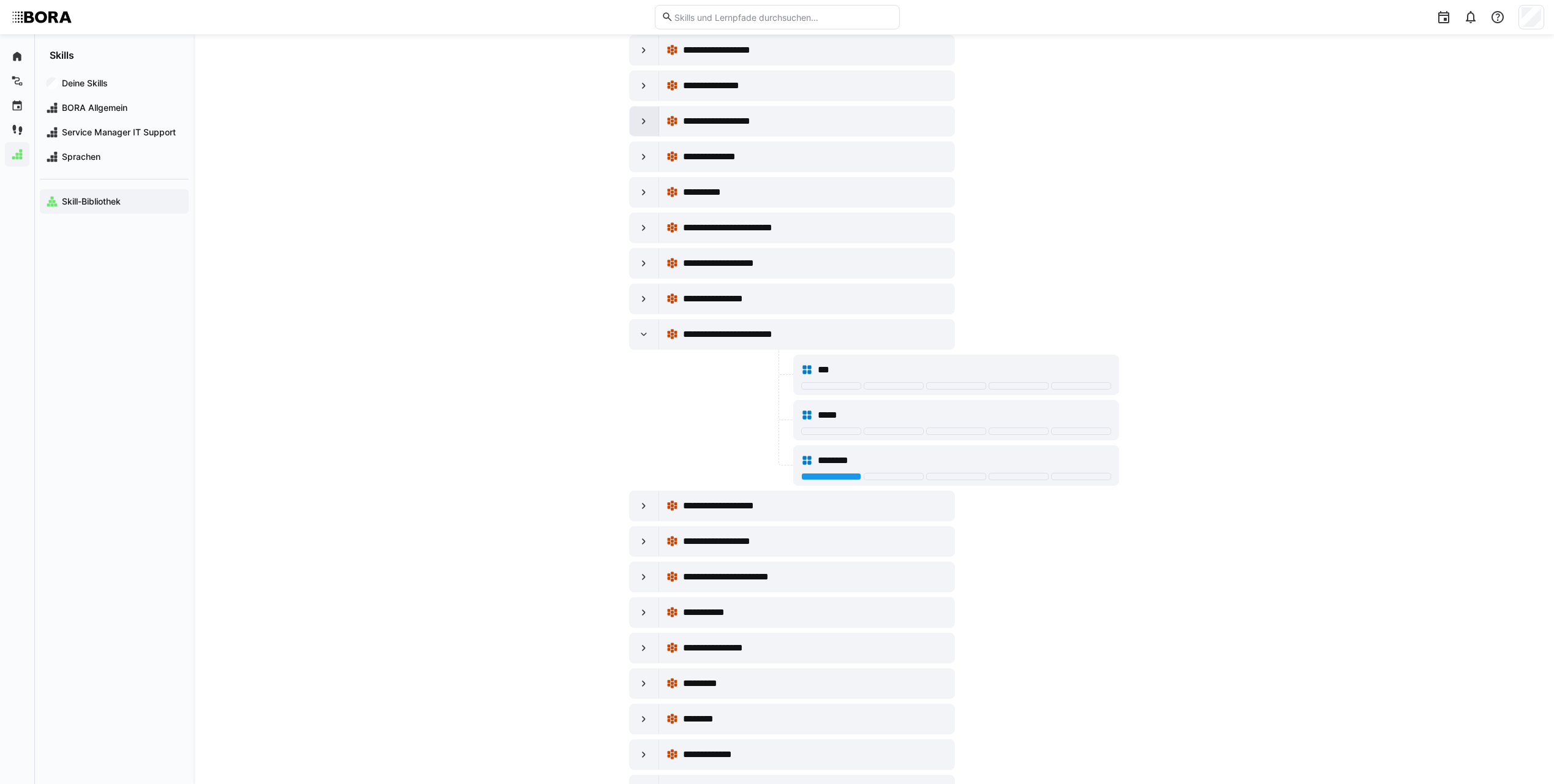 click 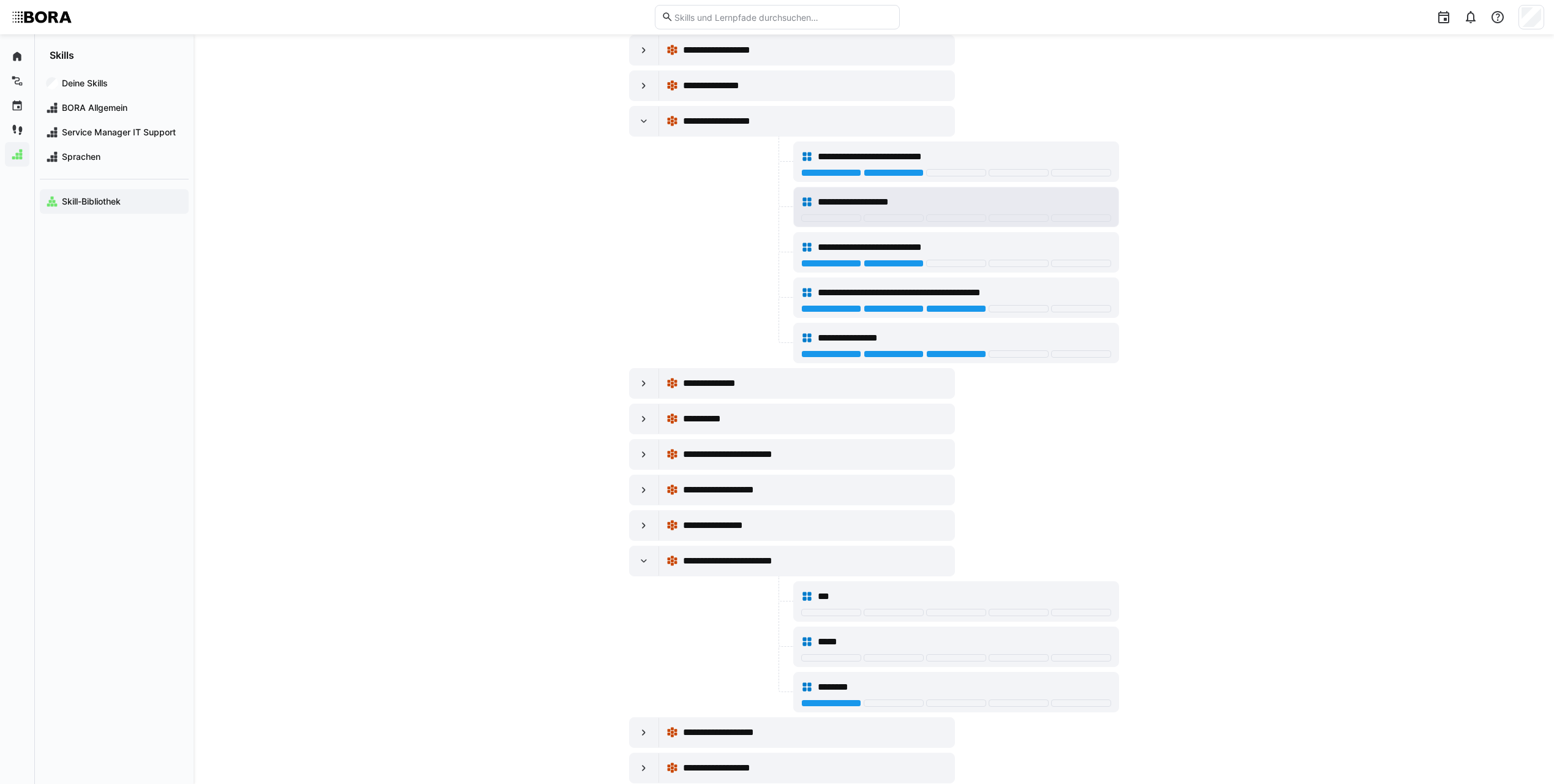 click on "**********" 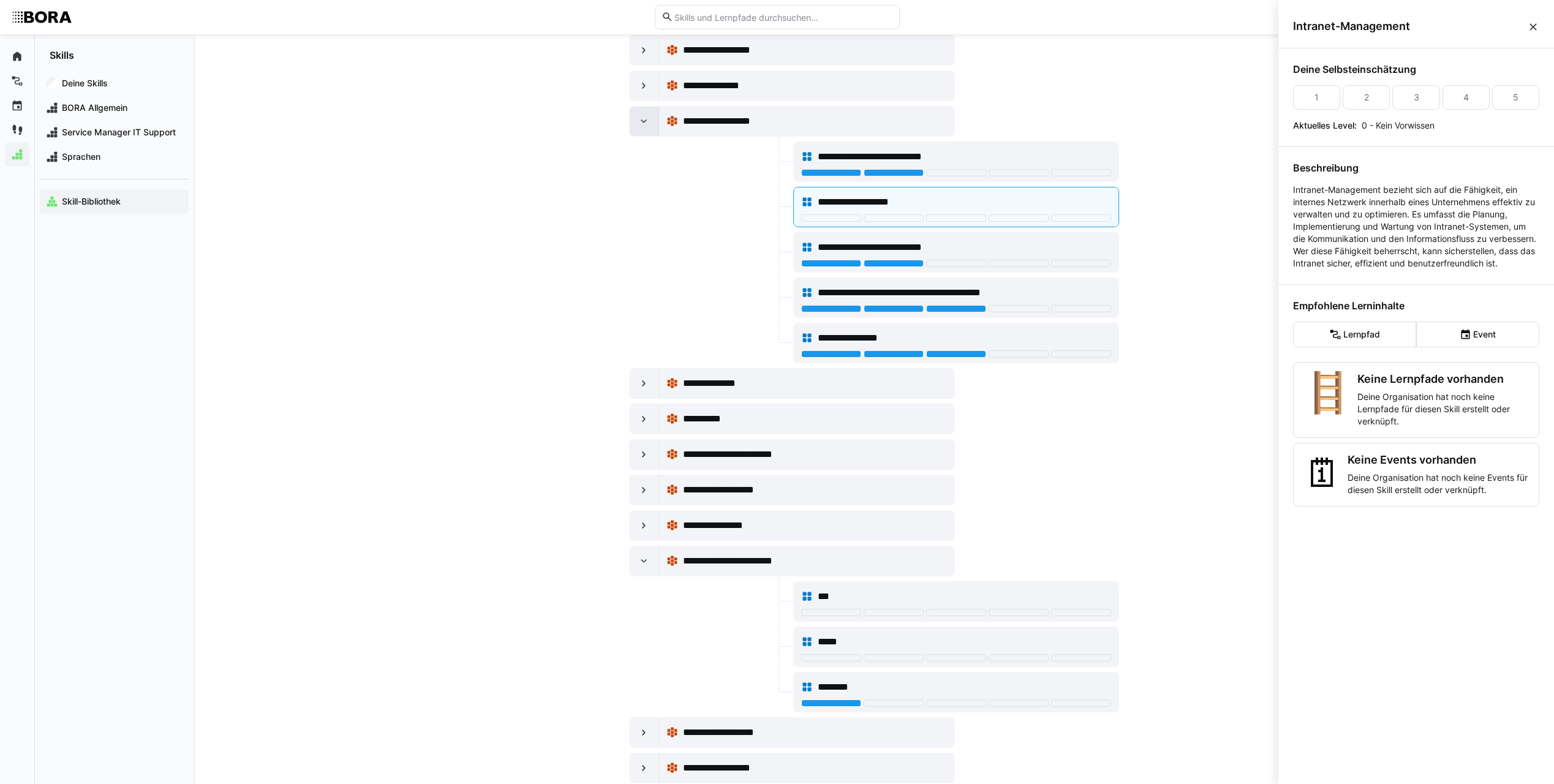 click 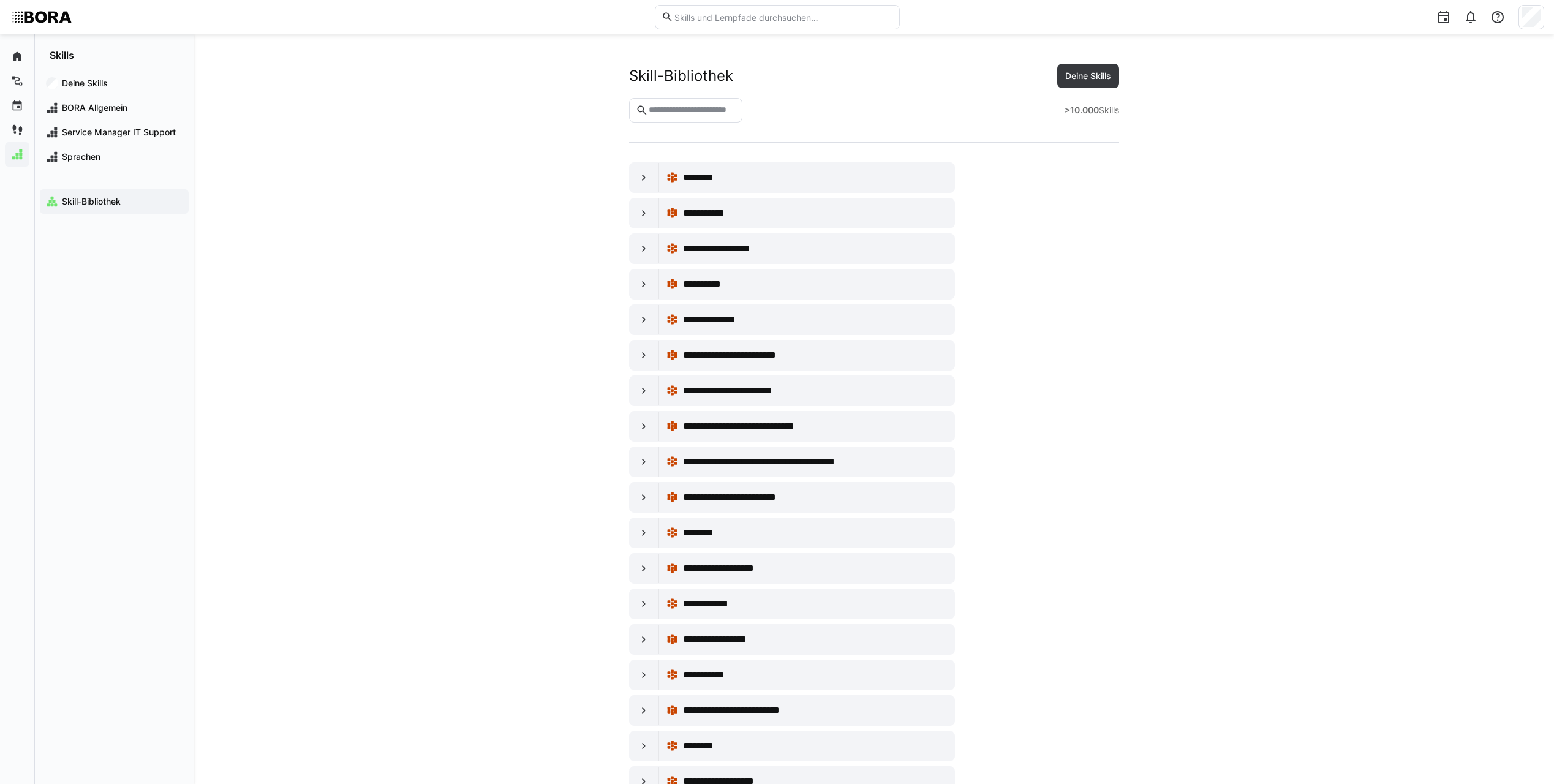scroll, scrollTop: 6309, scrollLeft: 0, axis: vertical 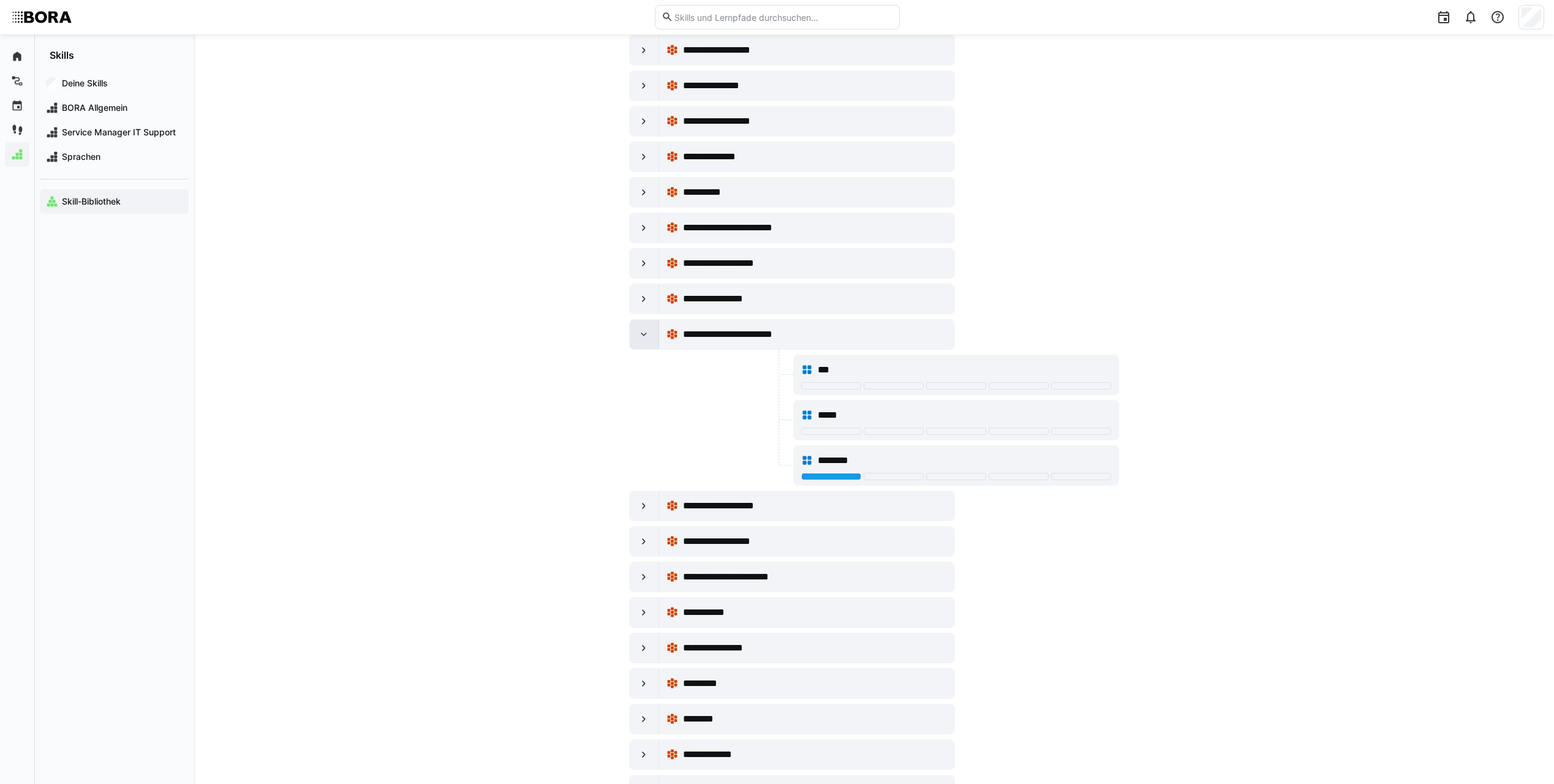 click 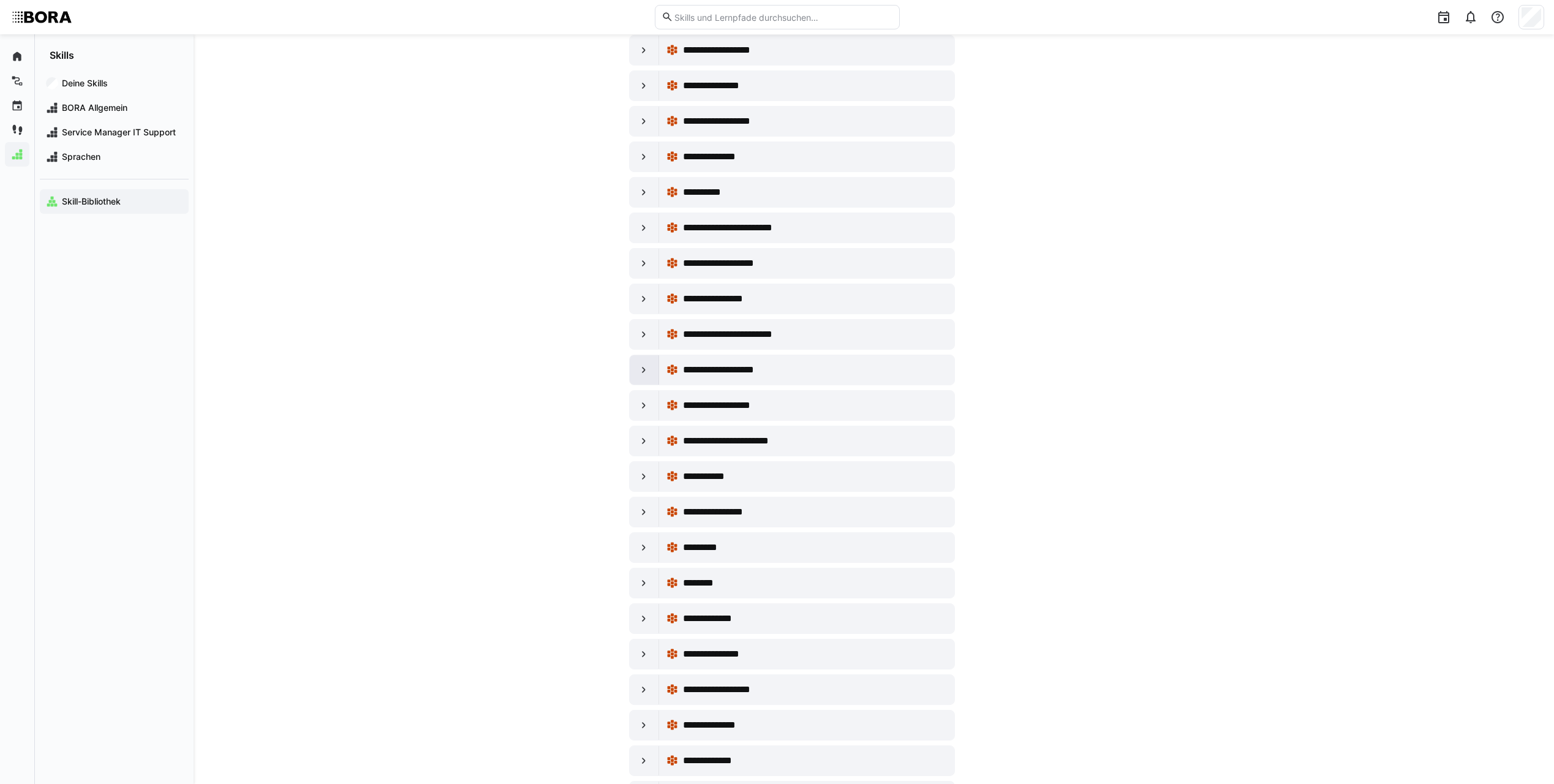 click 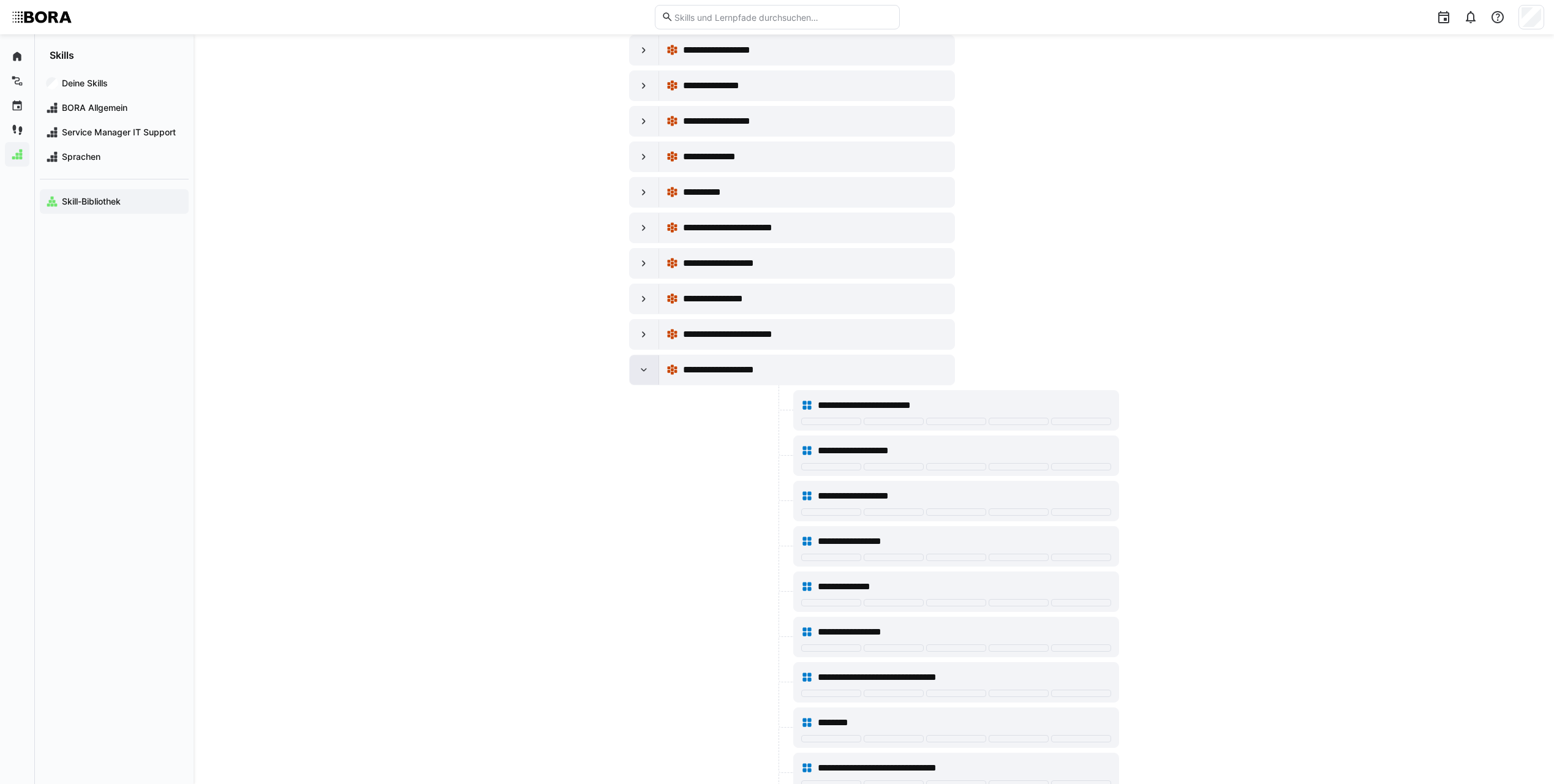 click 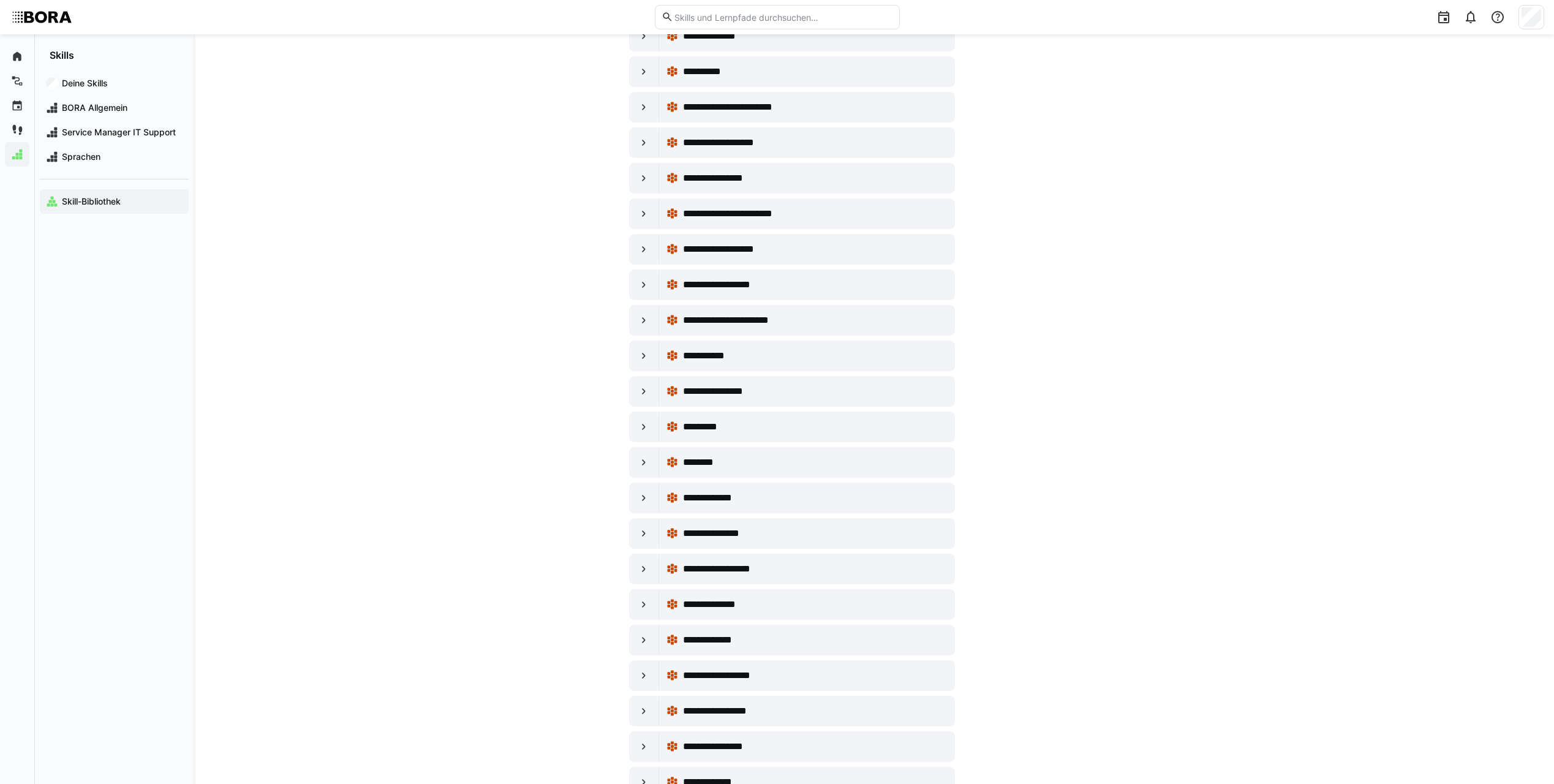 scroll, scrollTop: 6431, scrollLeft: 0, axis: vertical 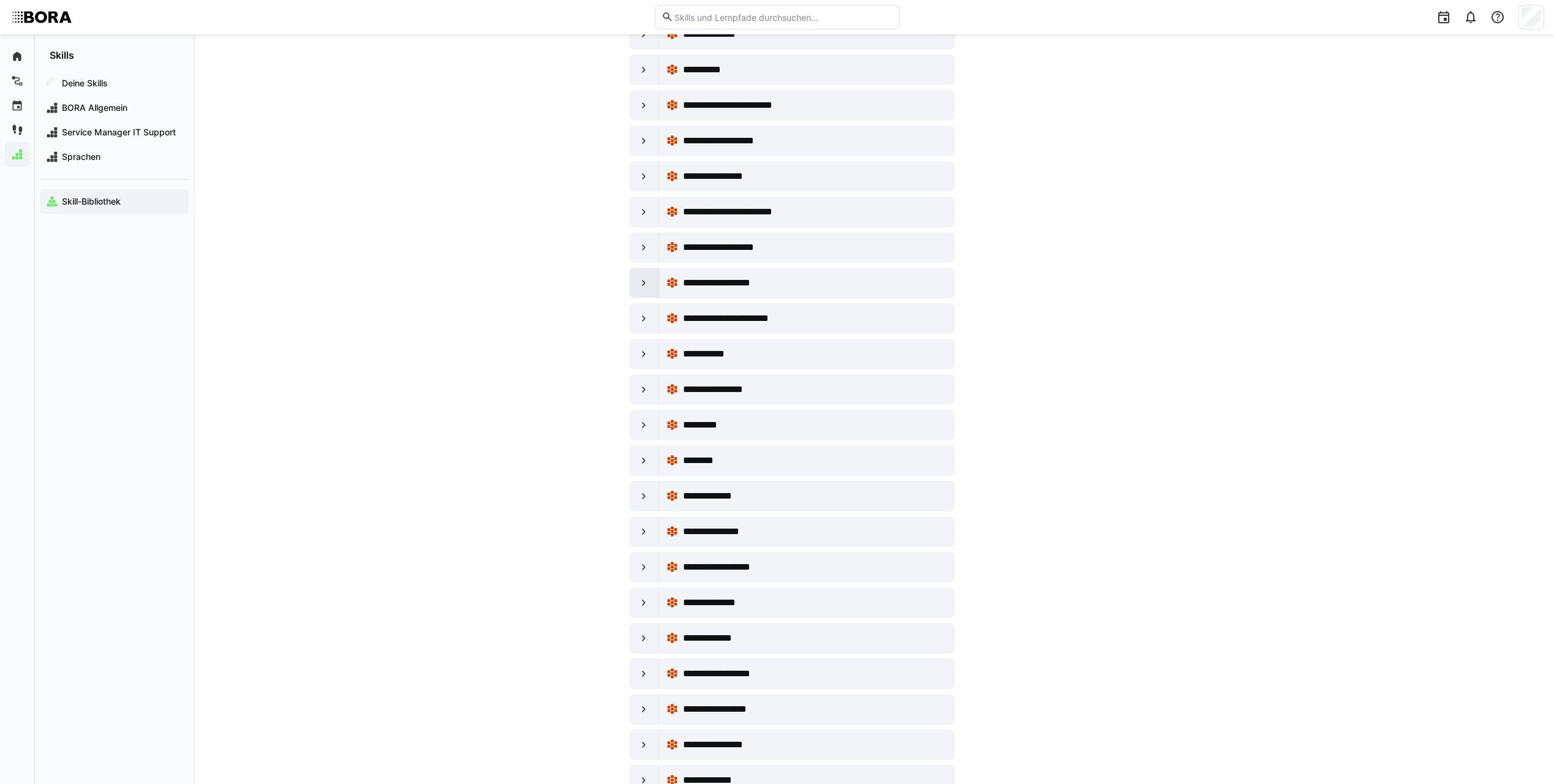 click 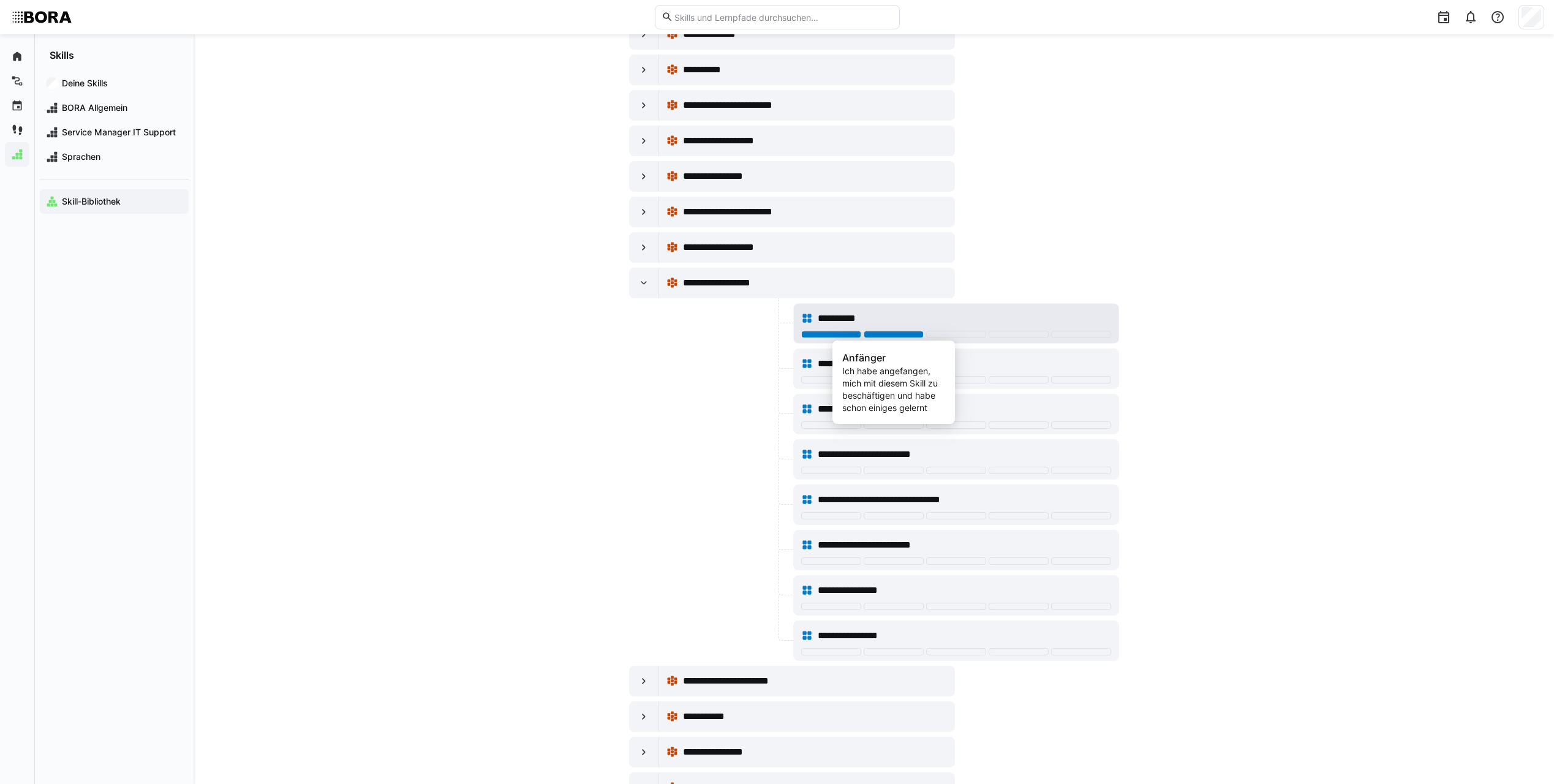 click 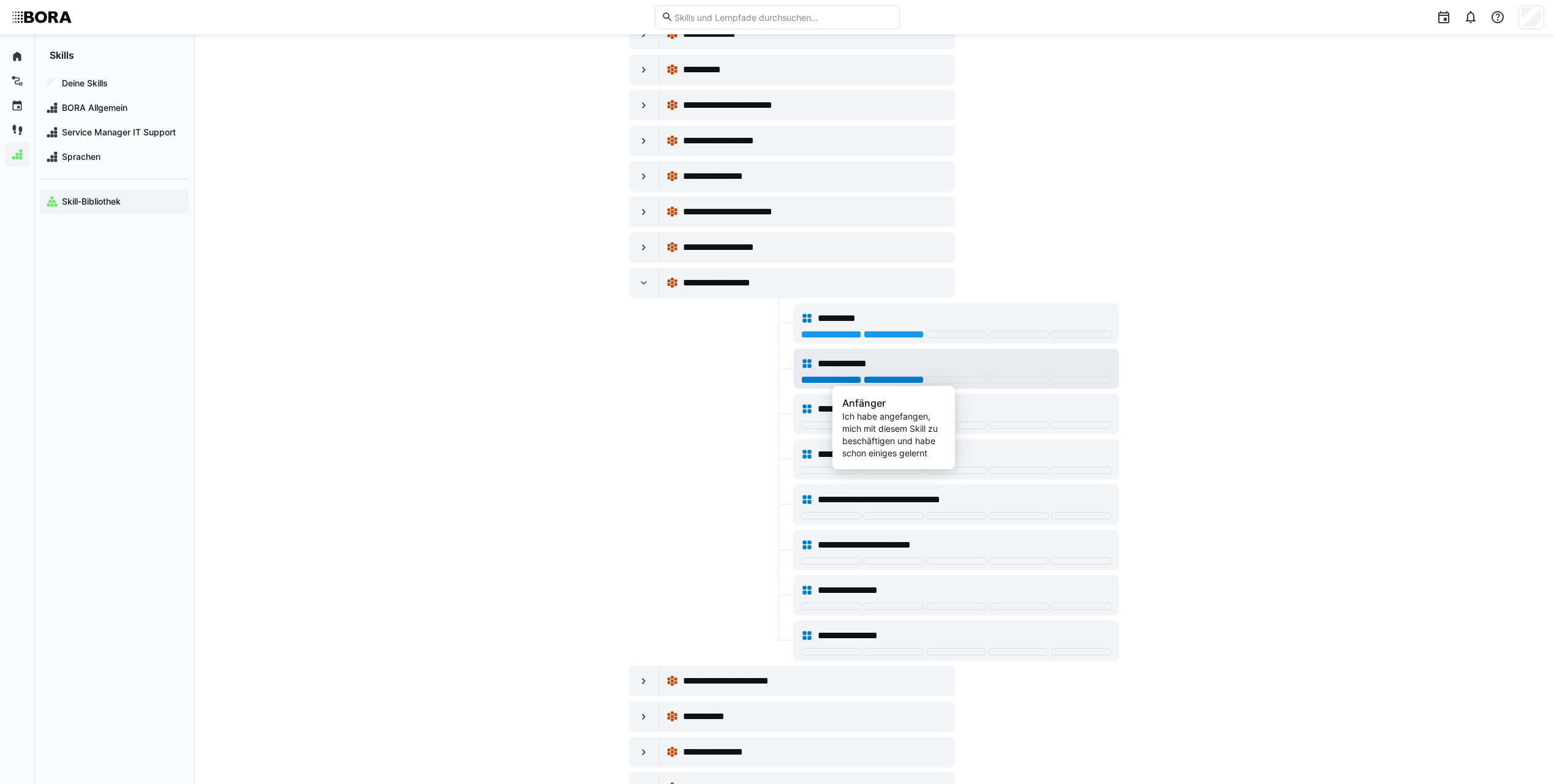 click 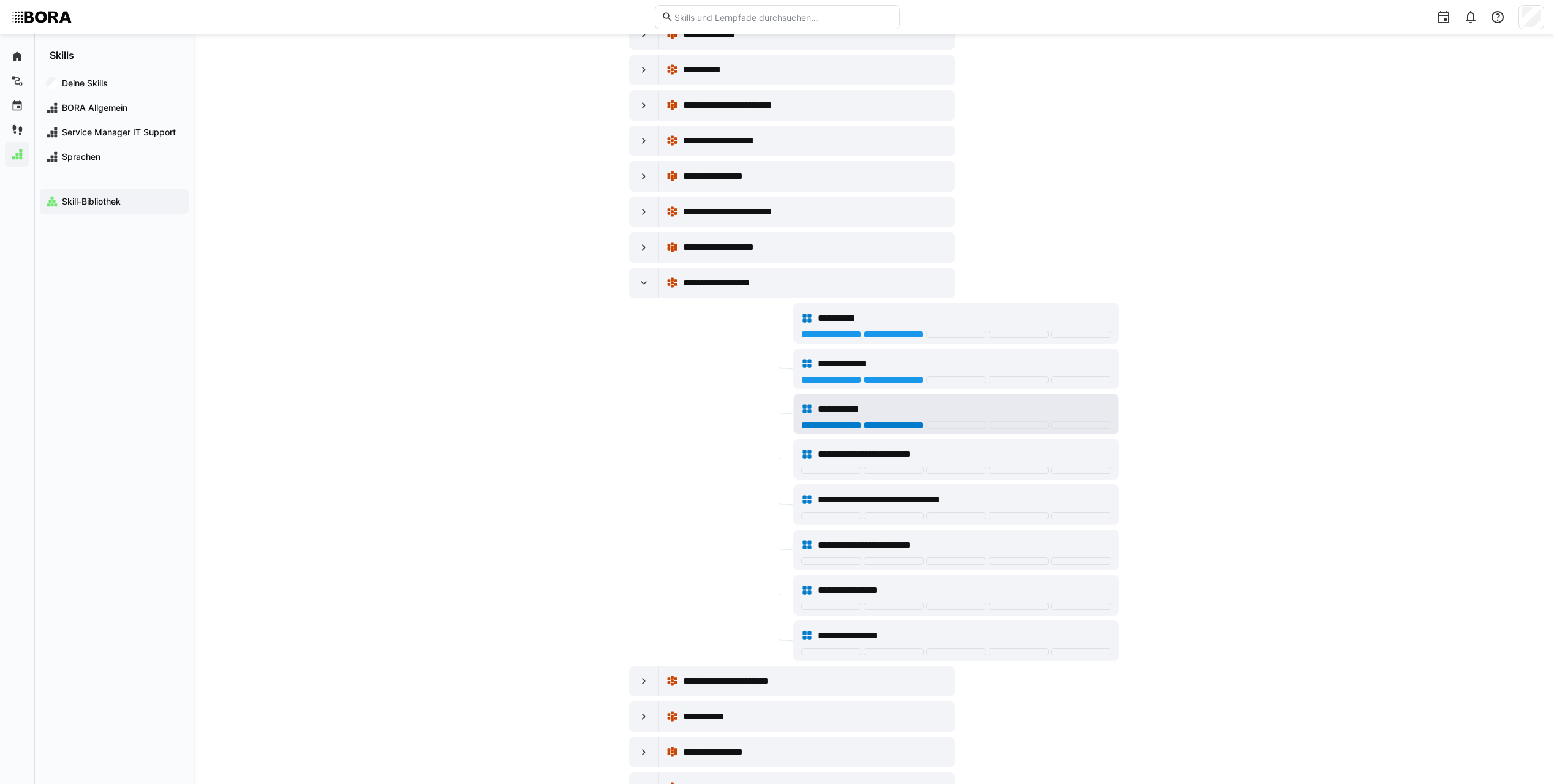 click 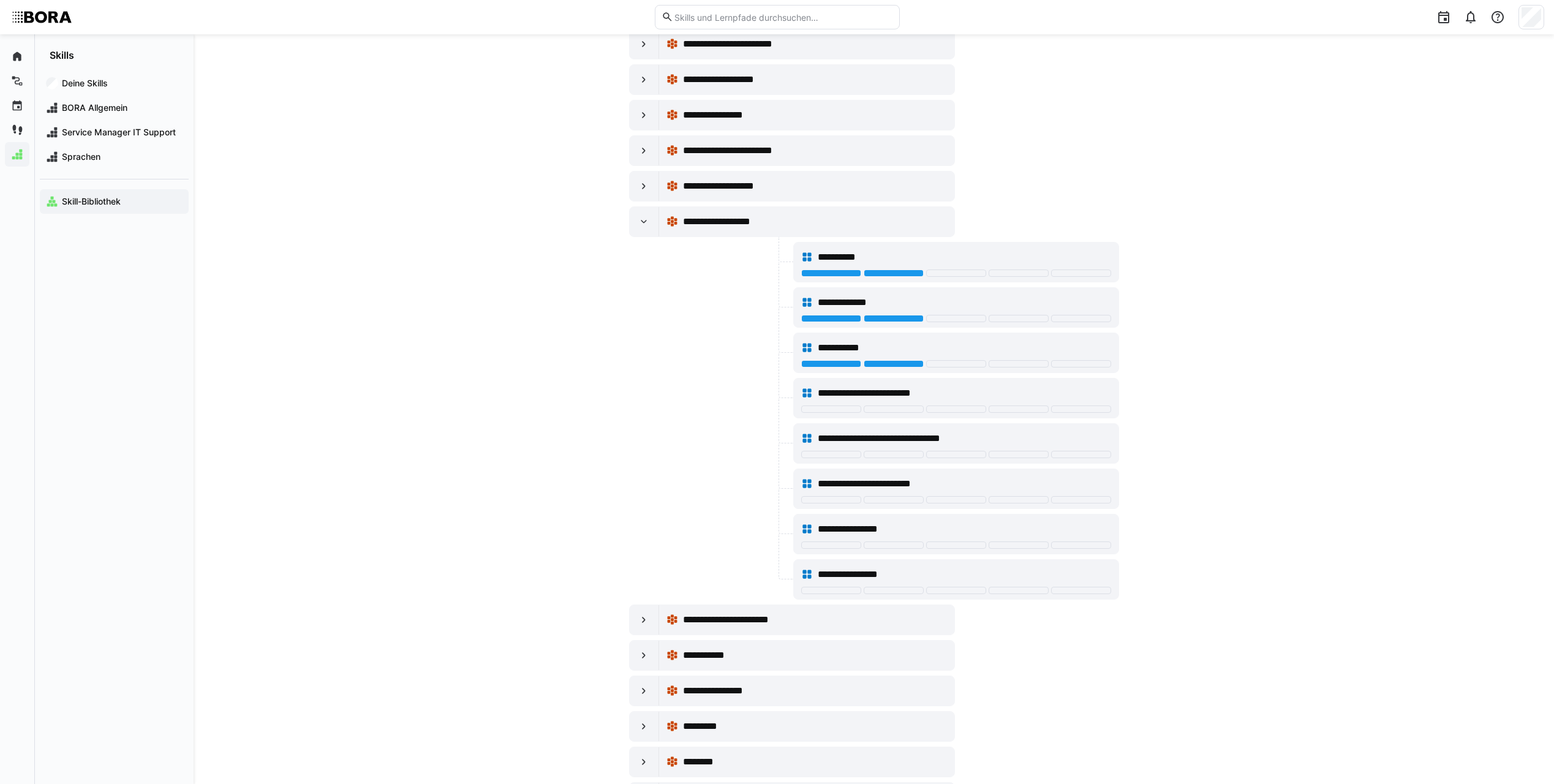 scroll, scrollTop: 6554, scrollLeft: 0, axis: vertical 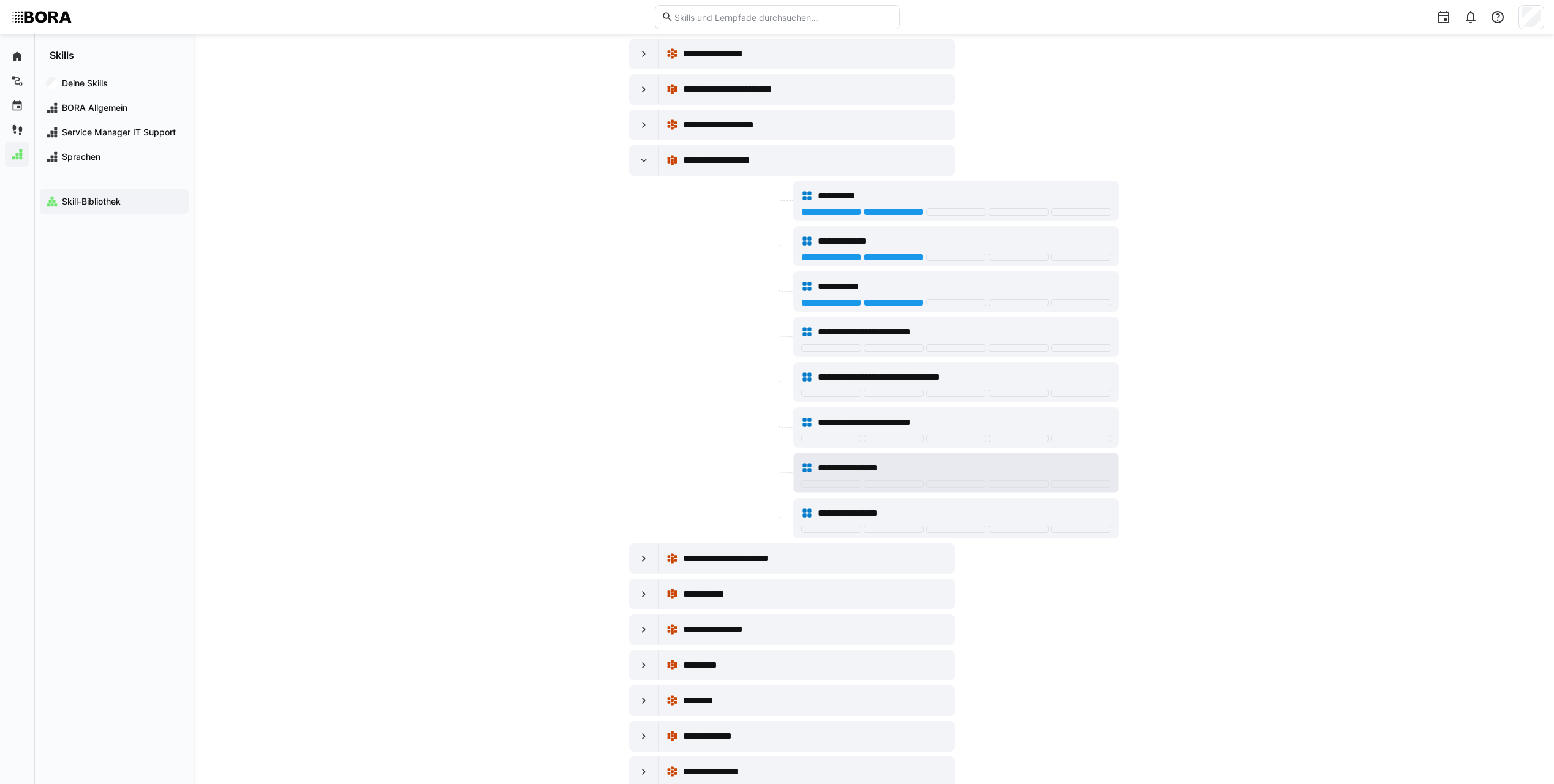 click on "**********" 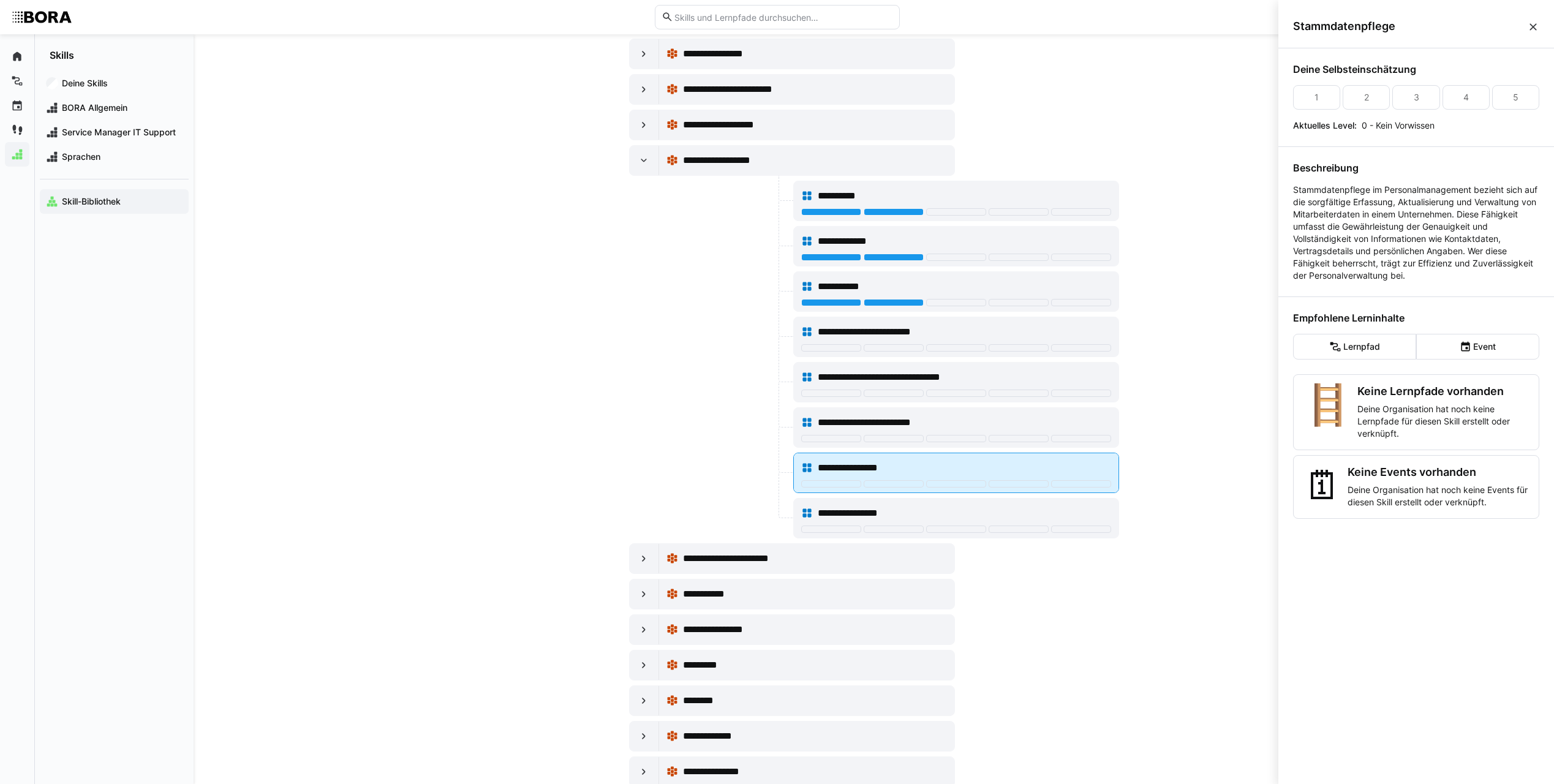 click on "**********" 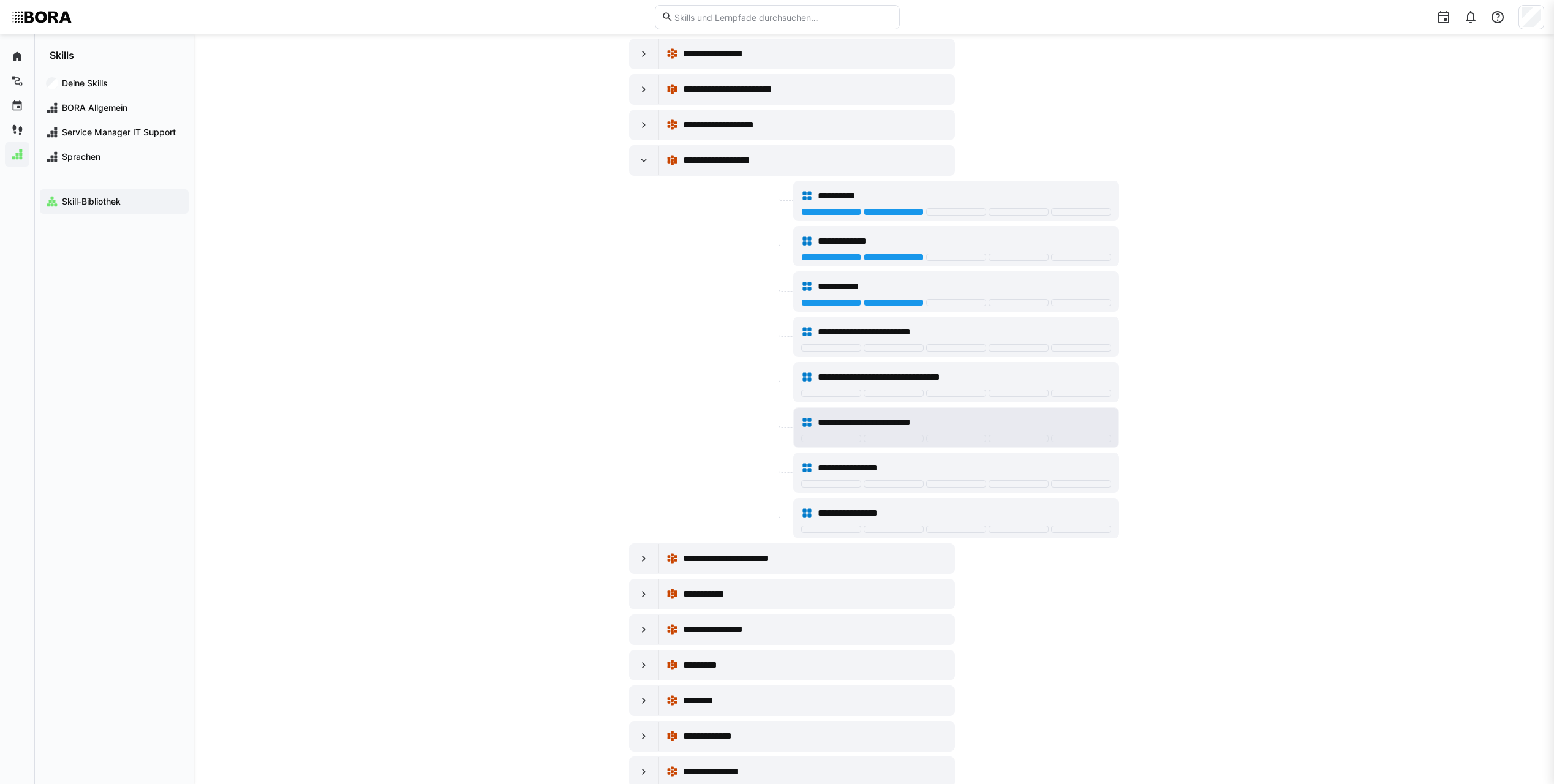 scroll, scrollTop: 6554, scrollLeft: 0, axis: vertical 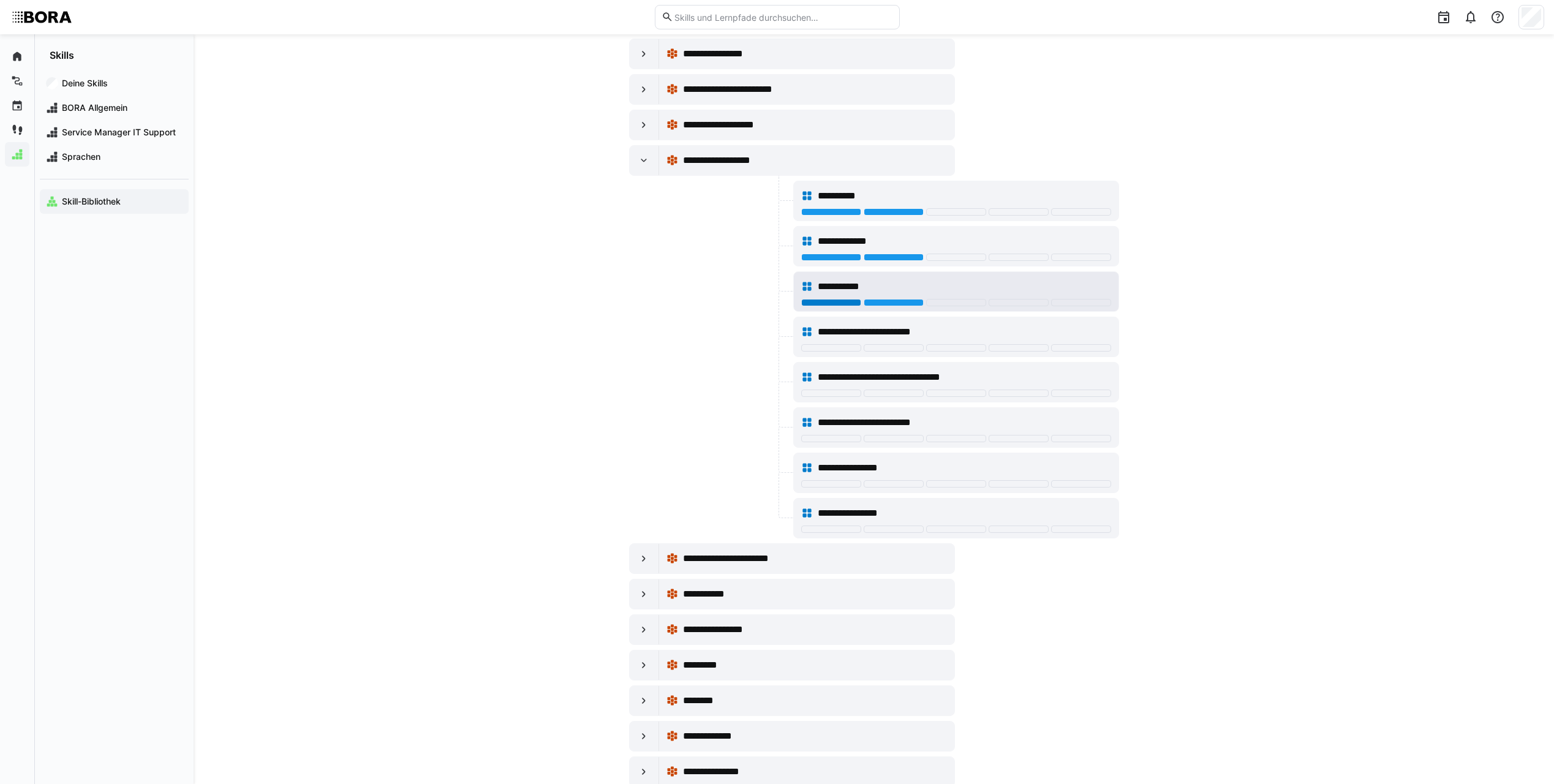 click 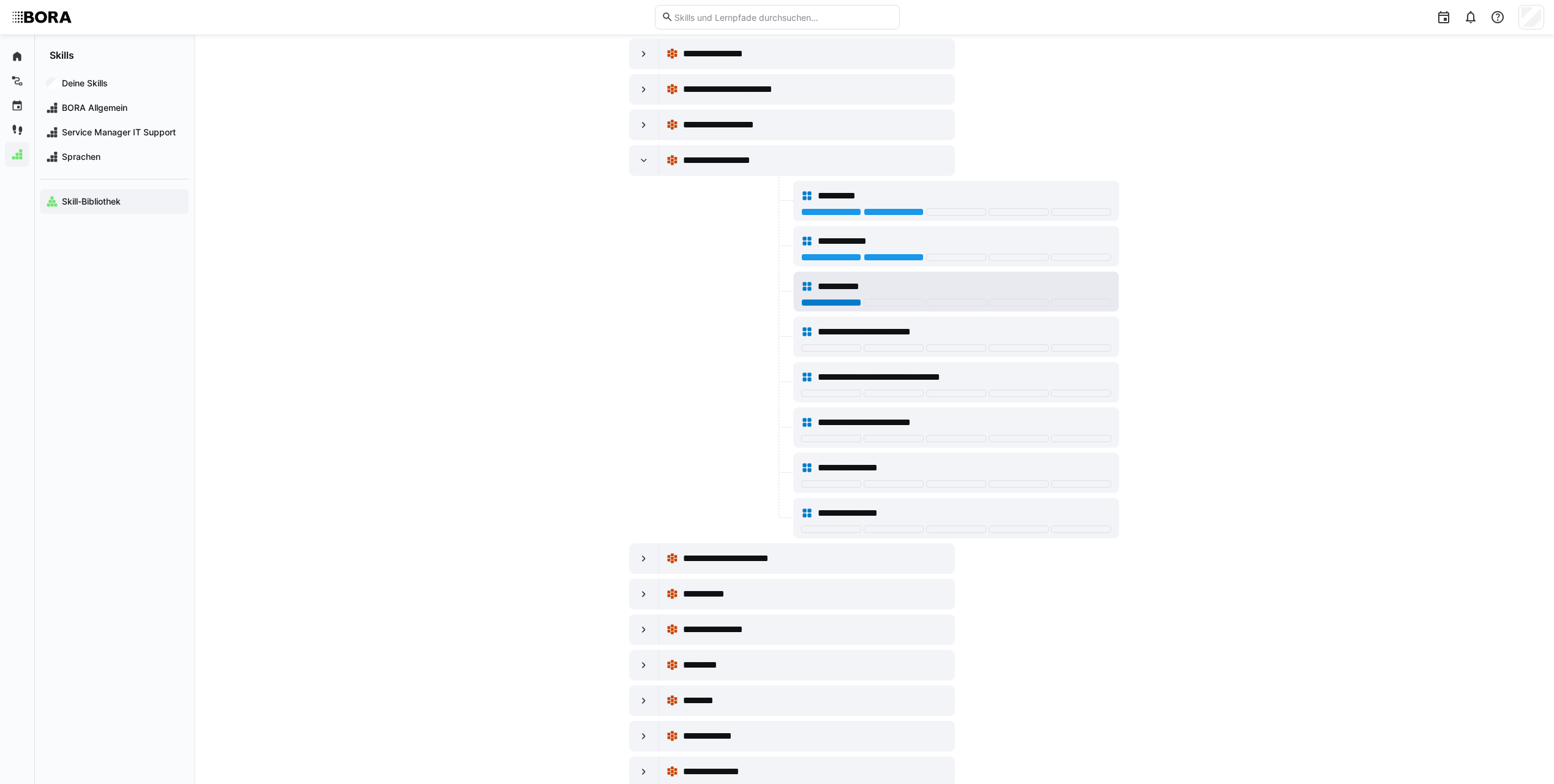 click 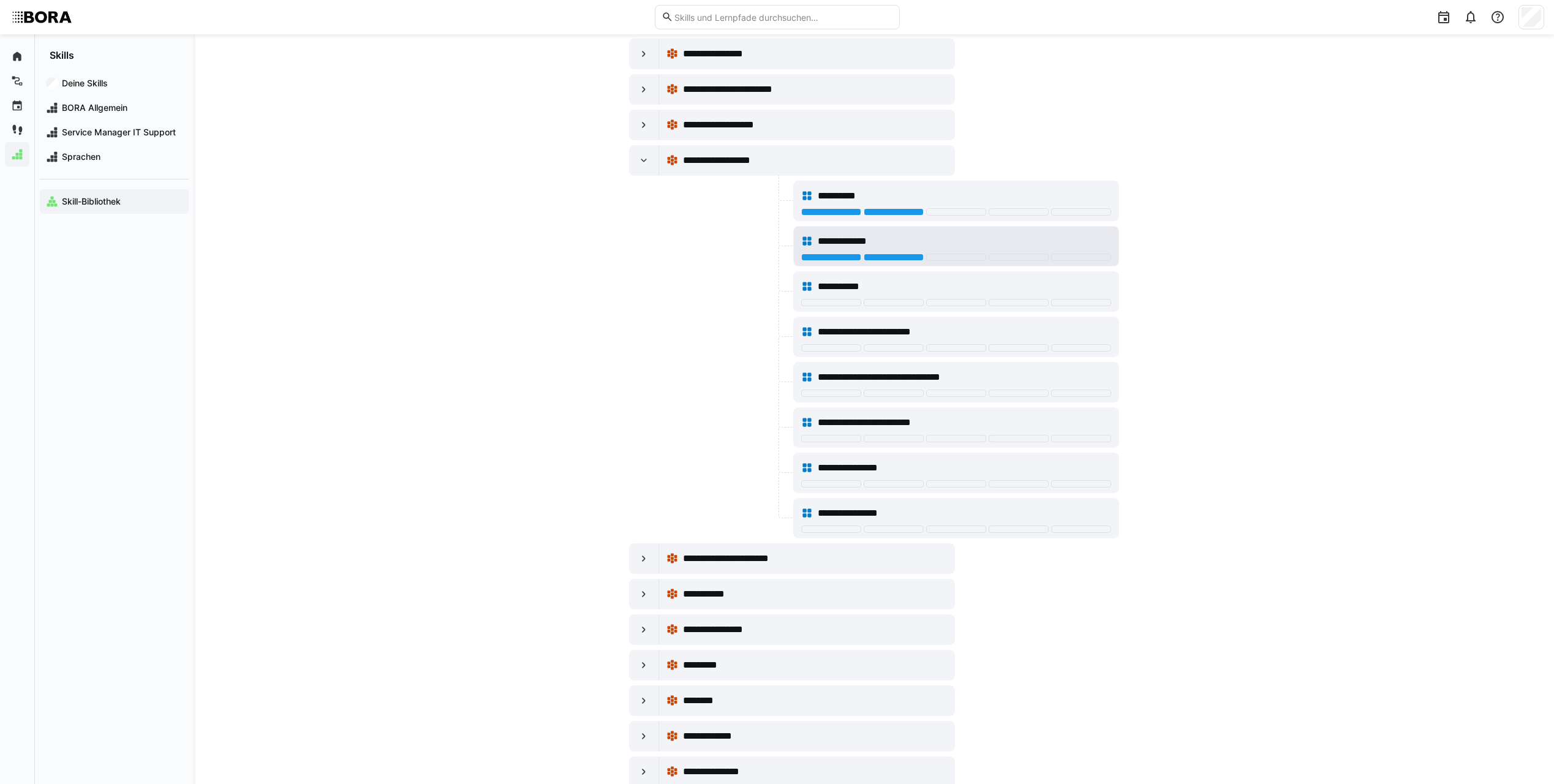 click on "**********" 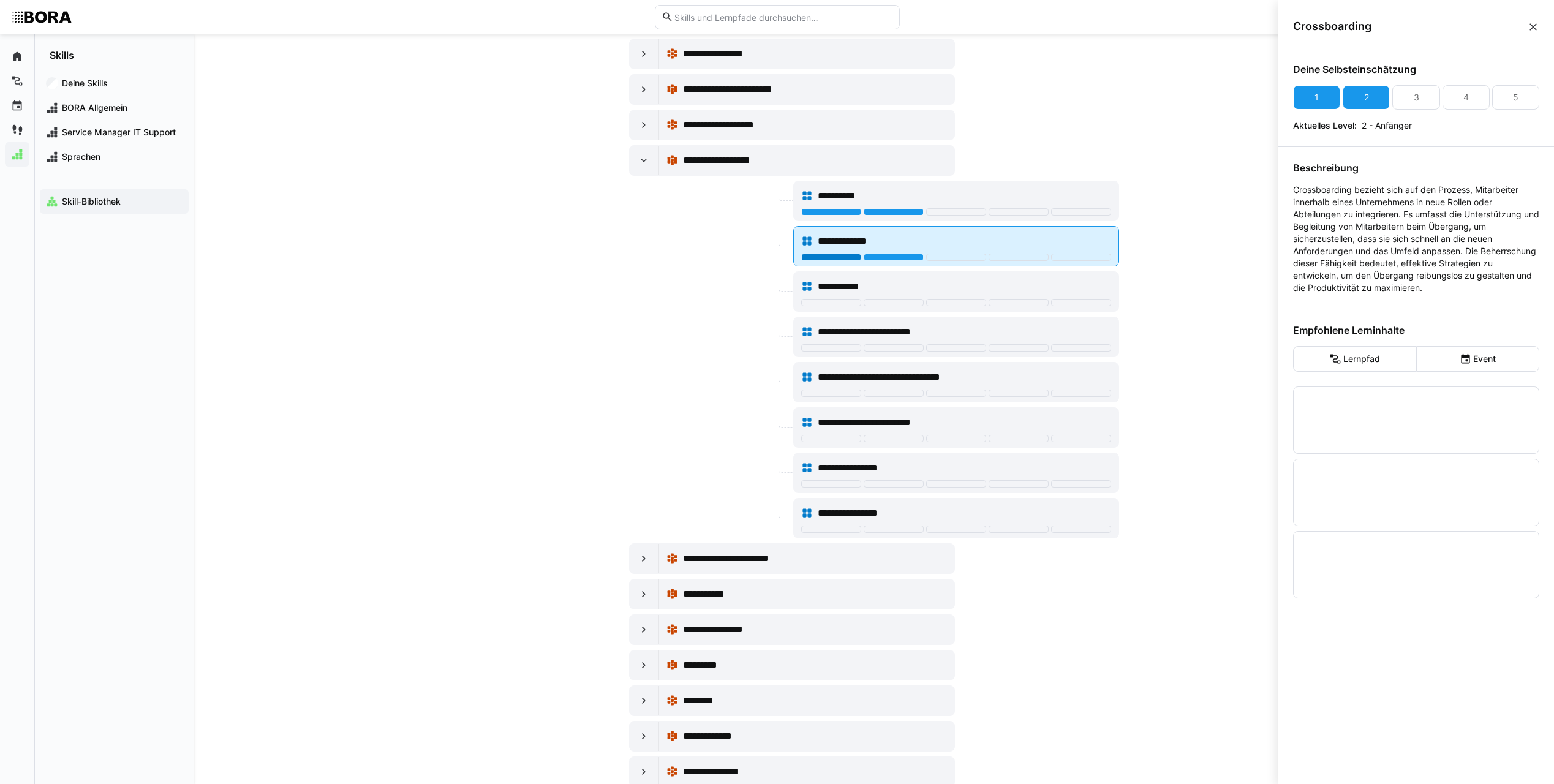 click 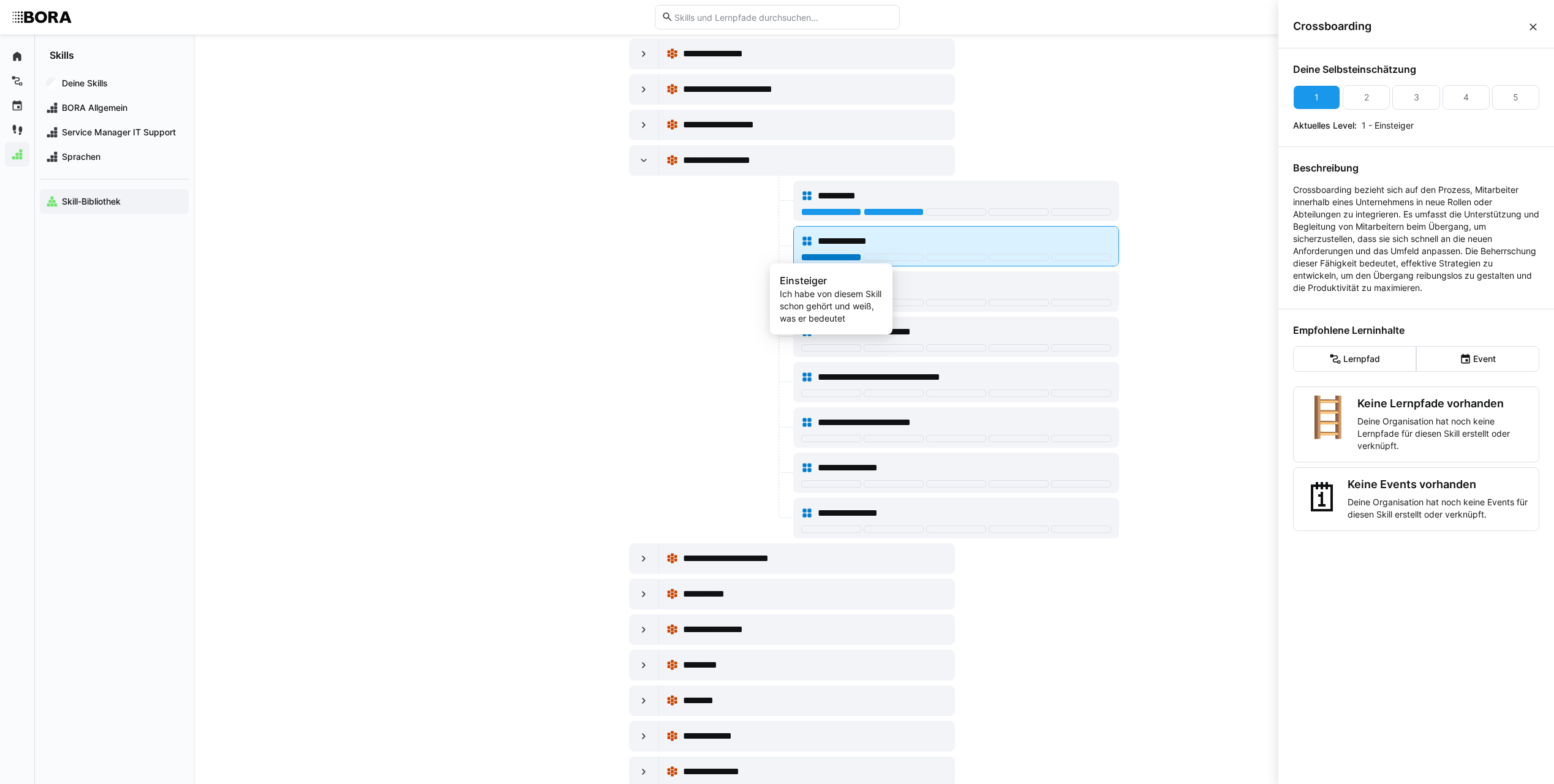 click 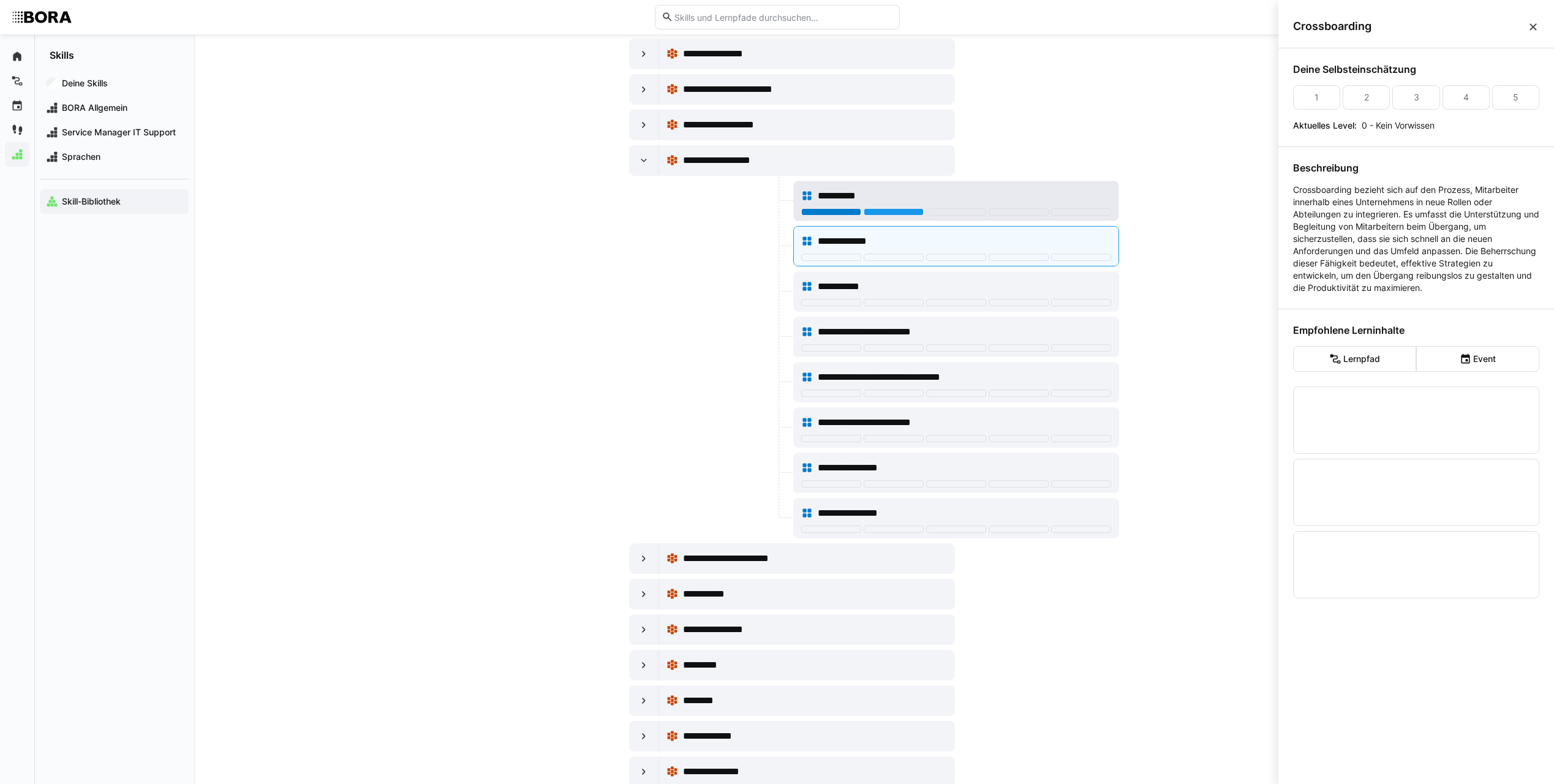 click 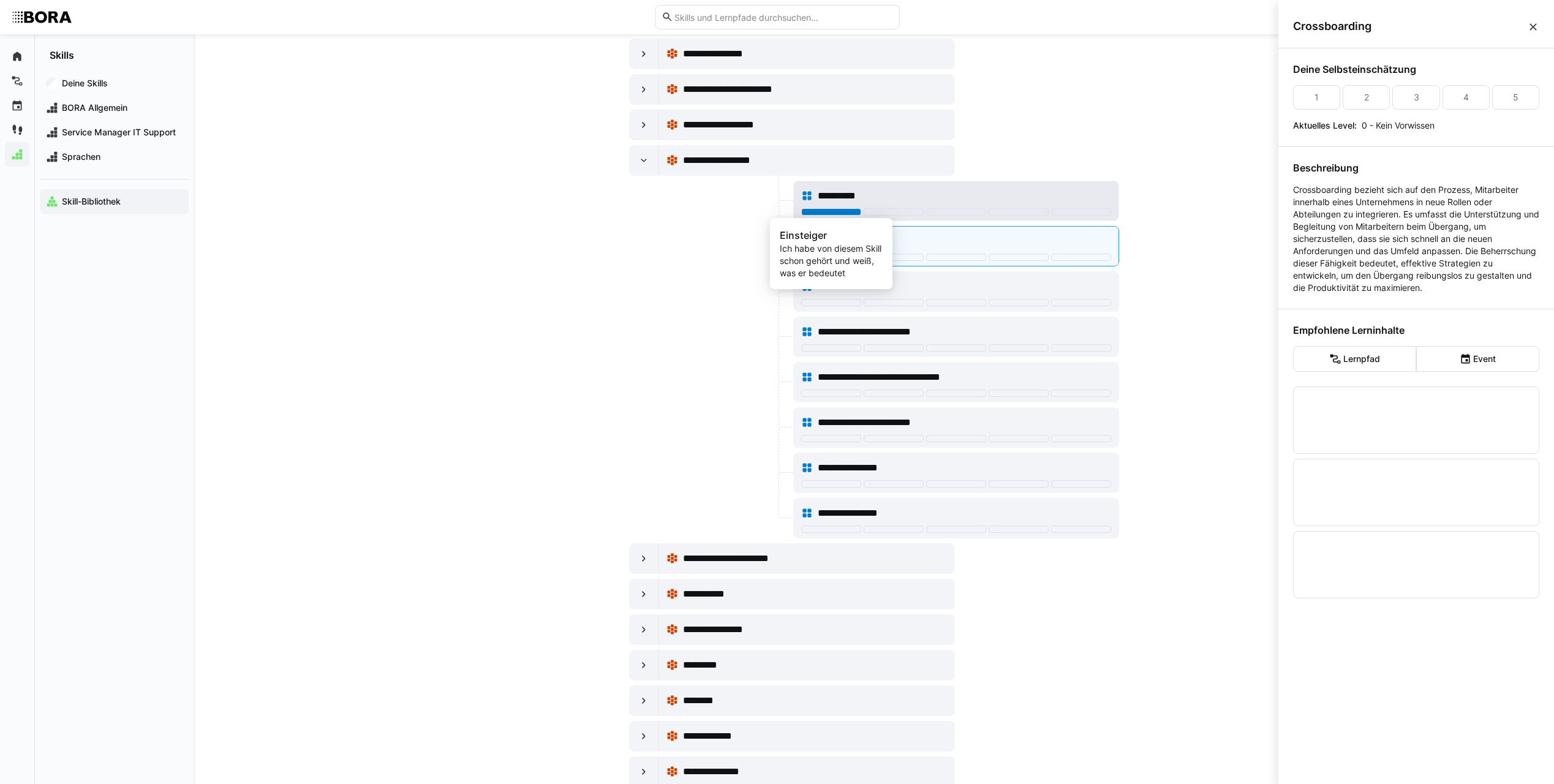 click 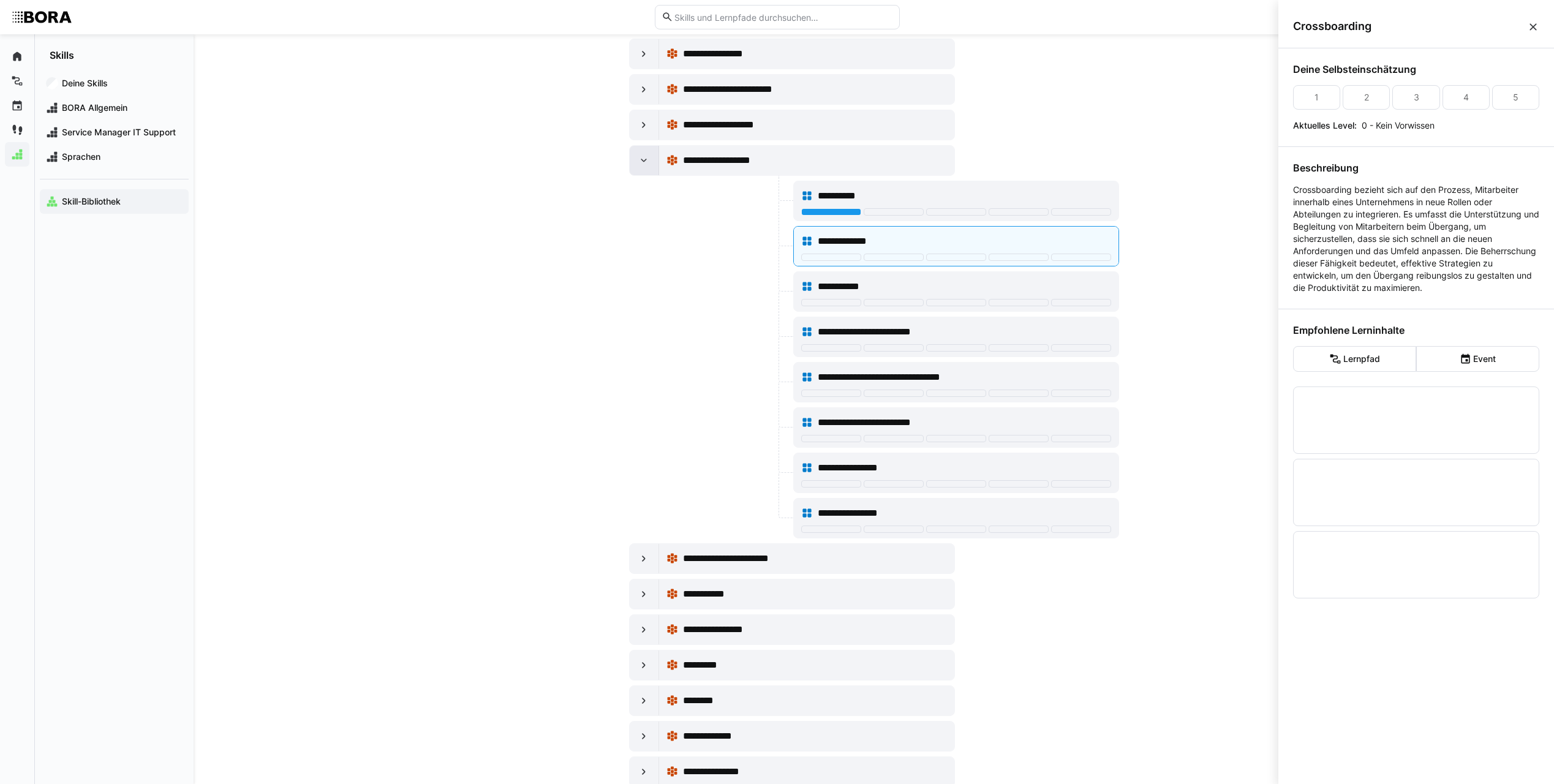 click 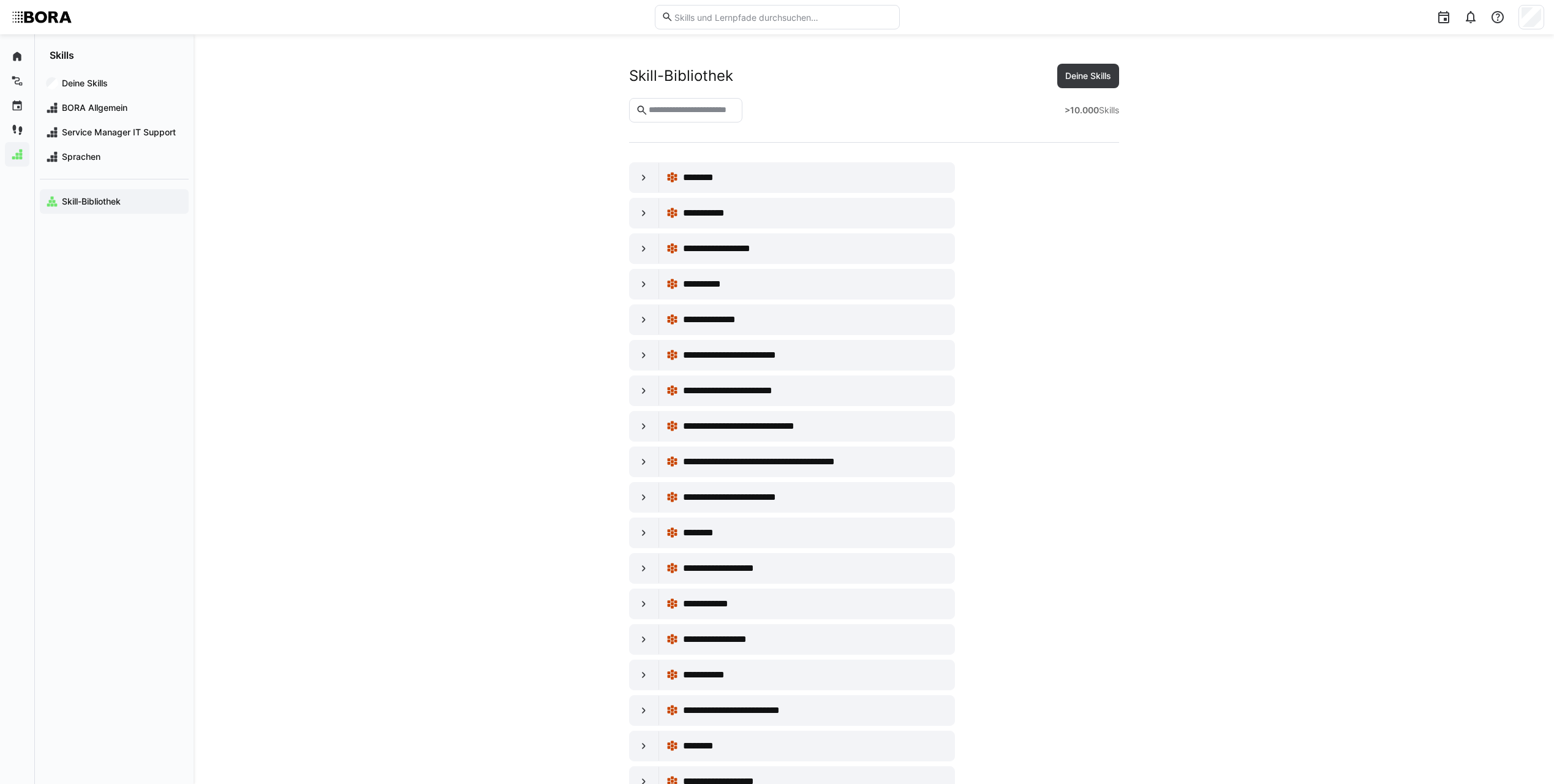 scroll, scrollTop: 6554, scrollLeft: 0, axis: vertical 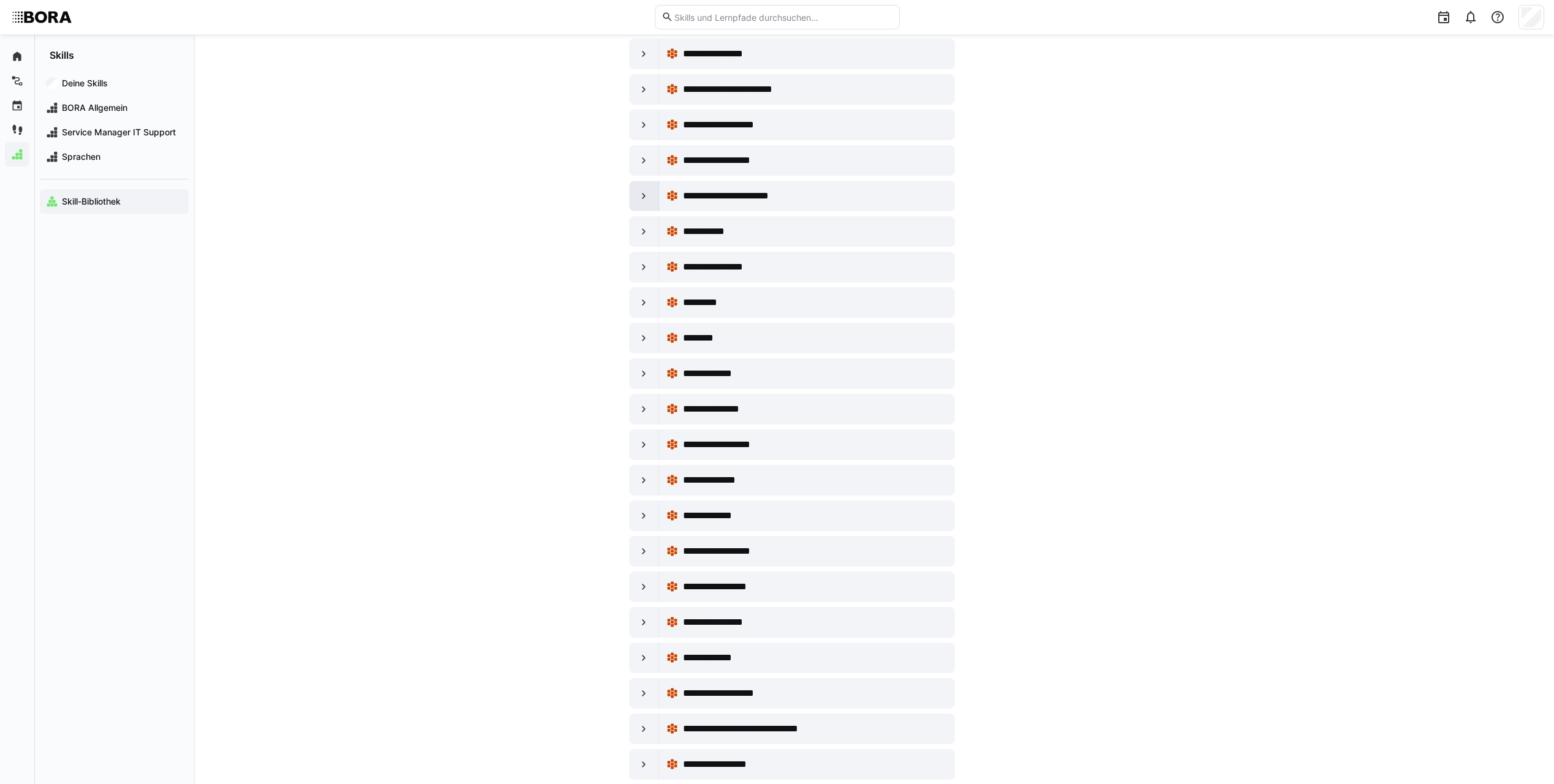 click 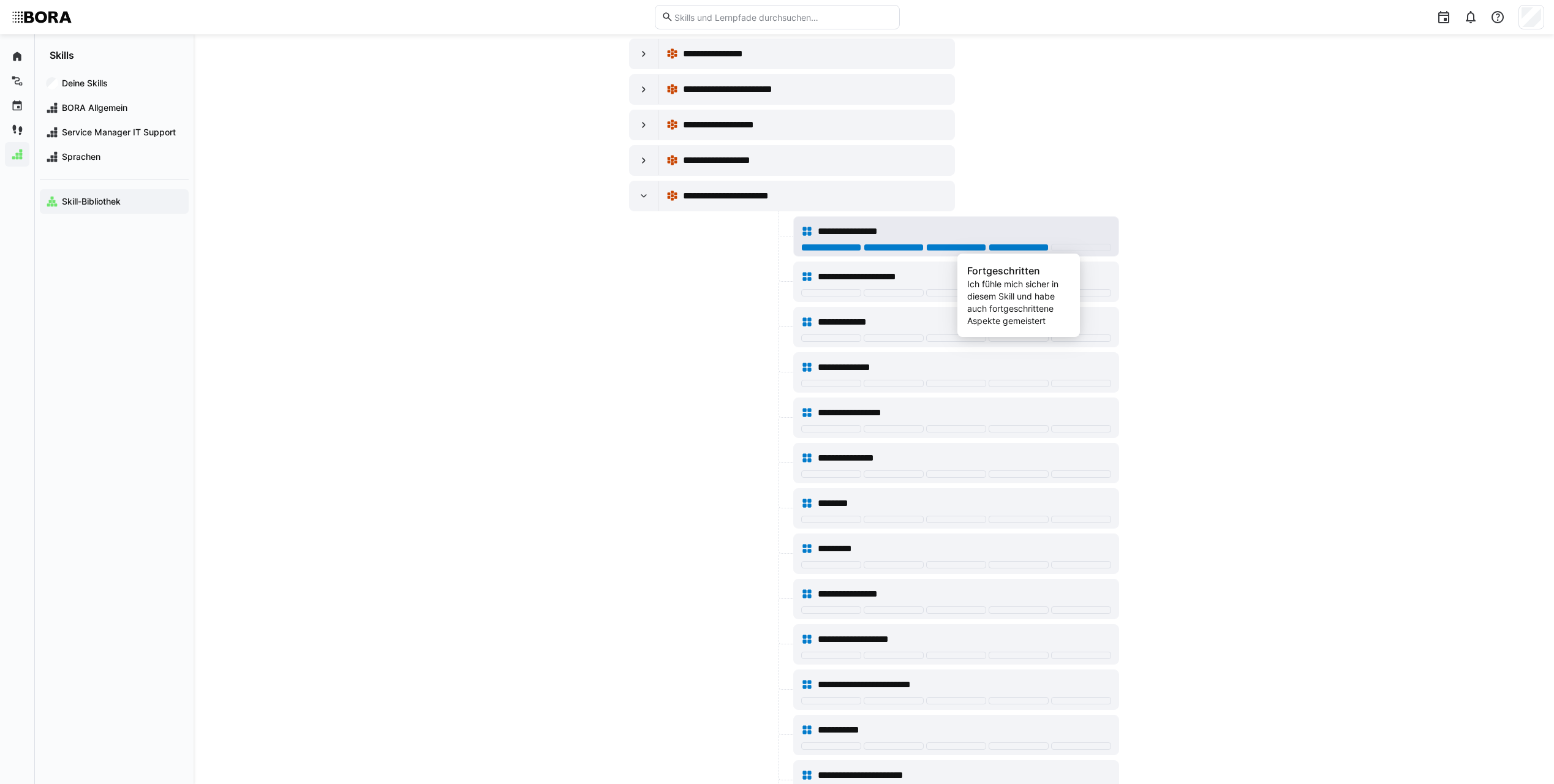 click 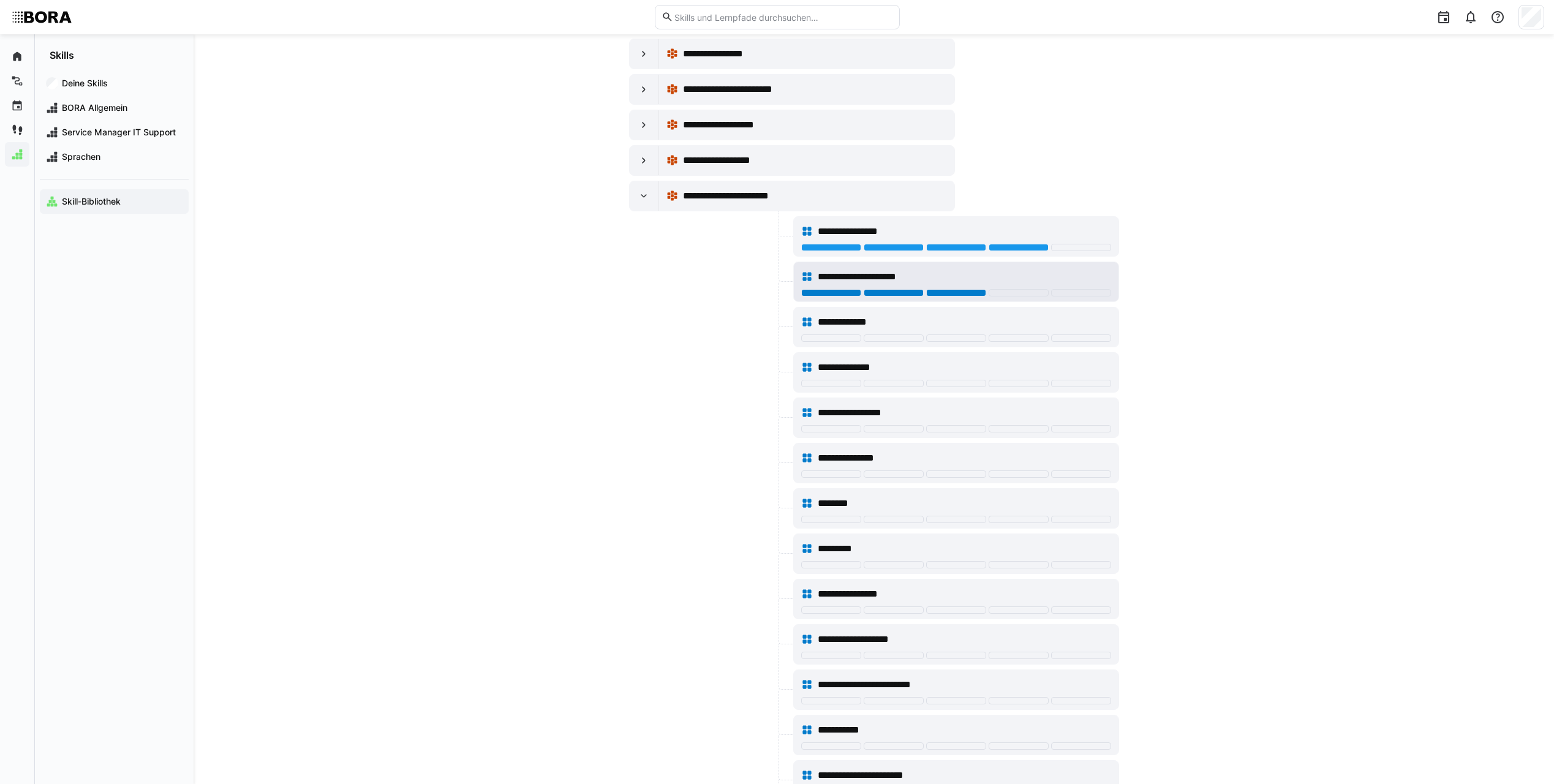 click 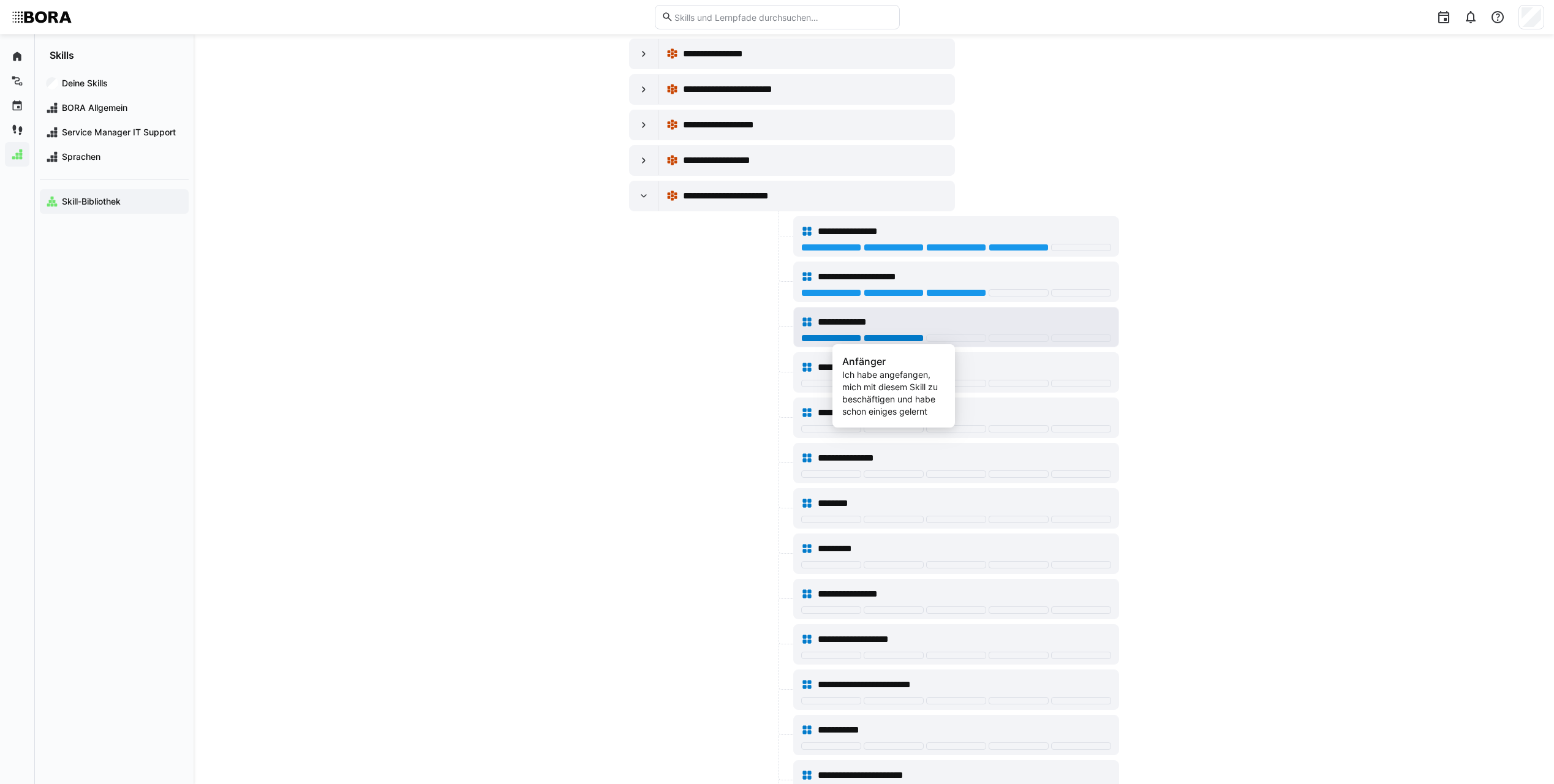 click 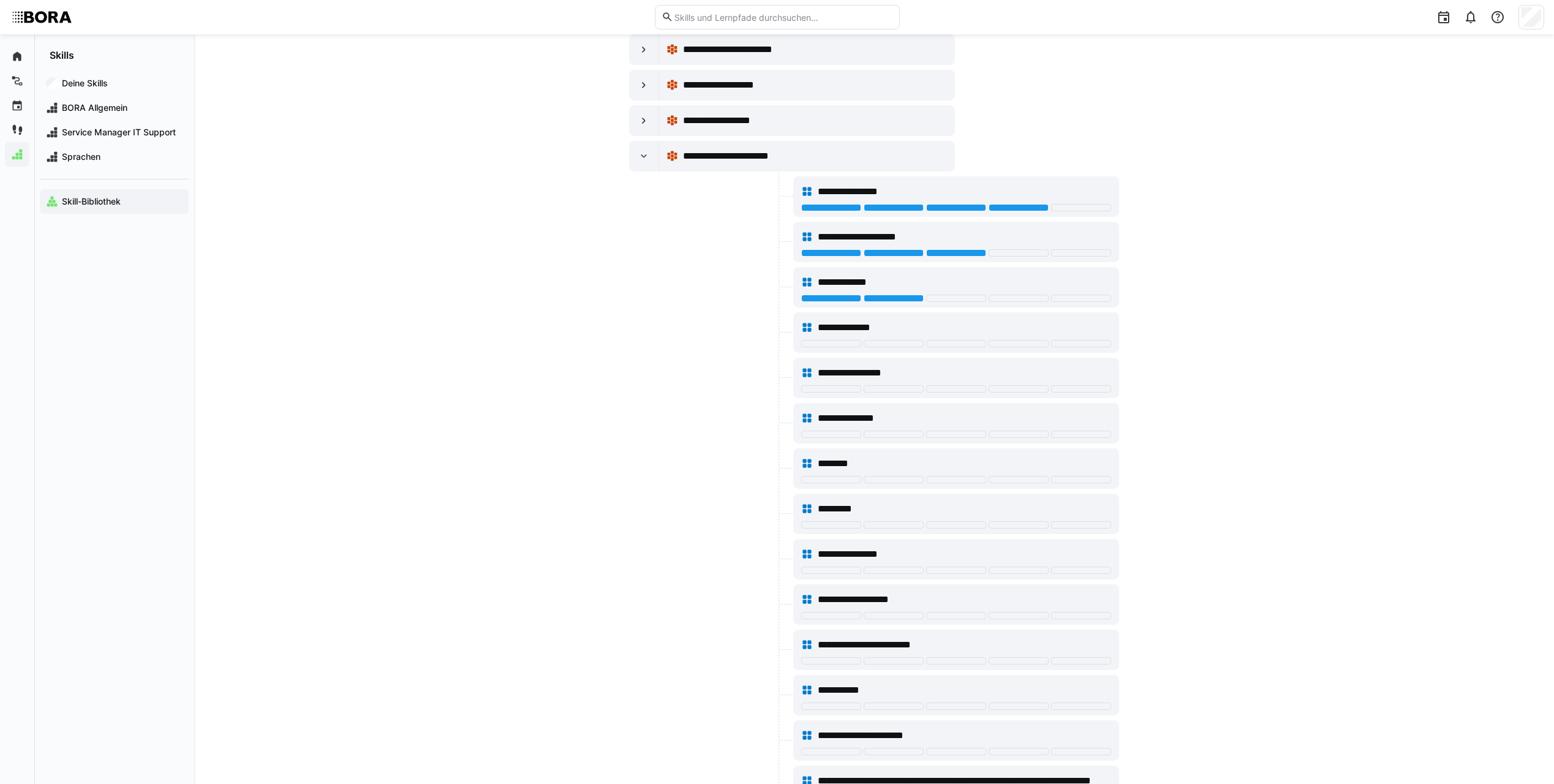 scroll, scrollTop: 6615, scrollLeft: 0, axis: vertical 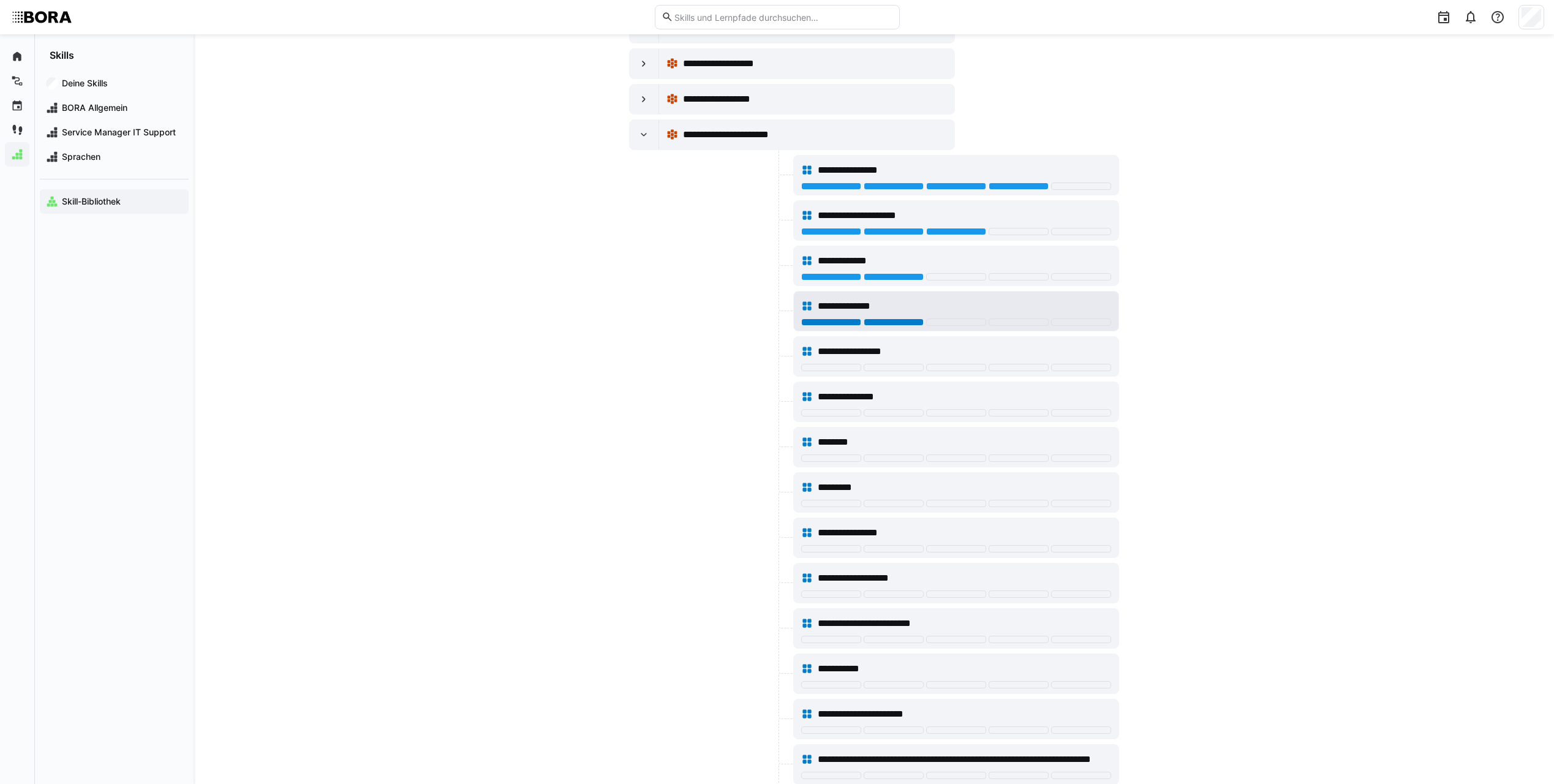 click 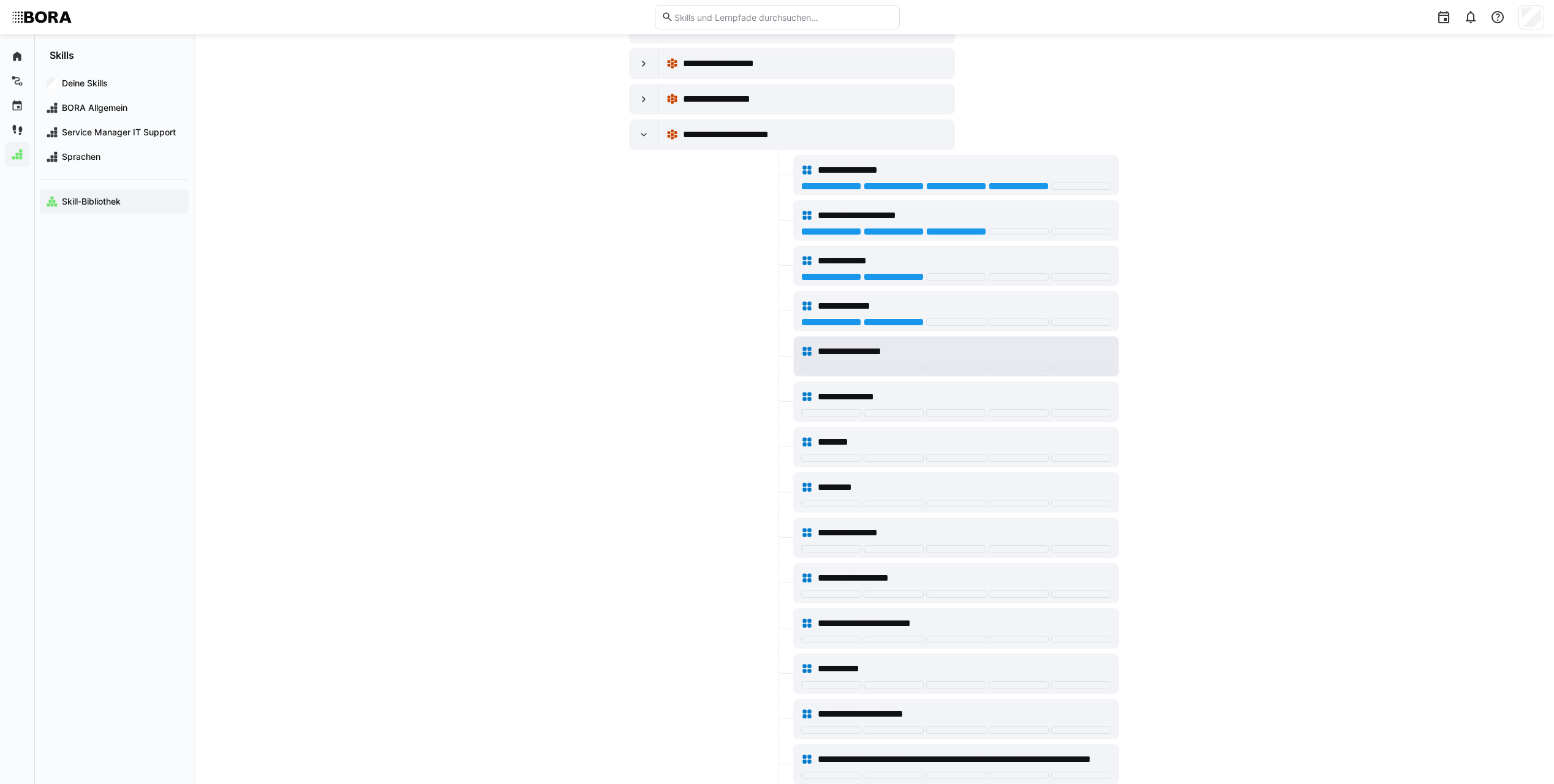 click on "**********" 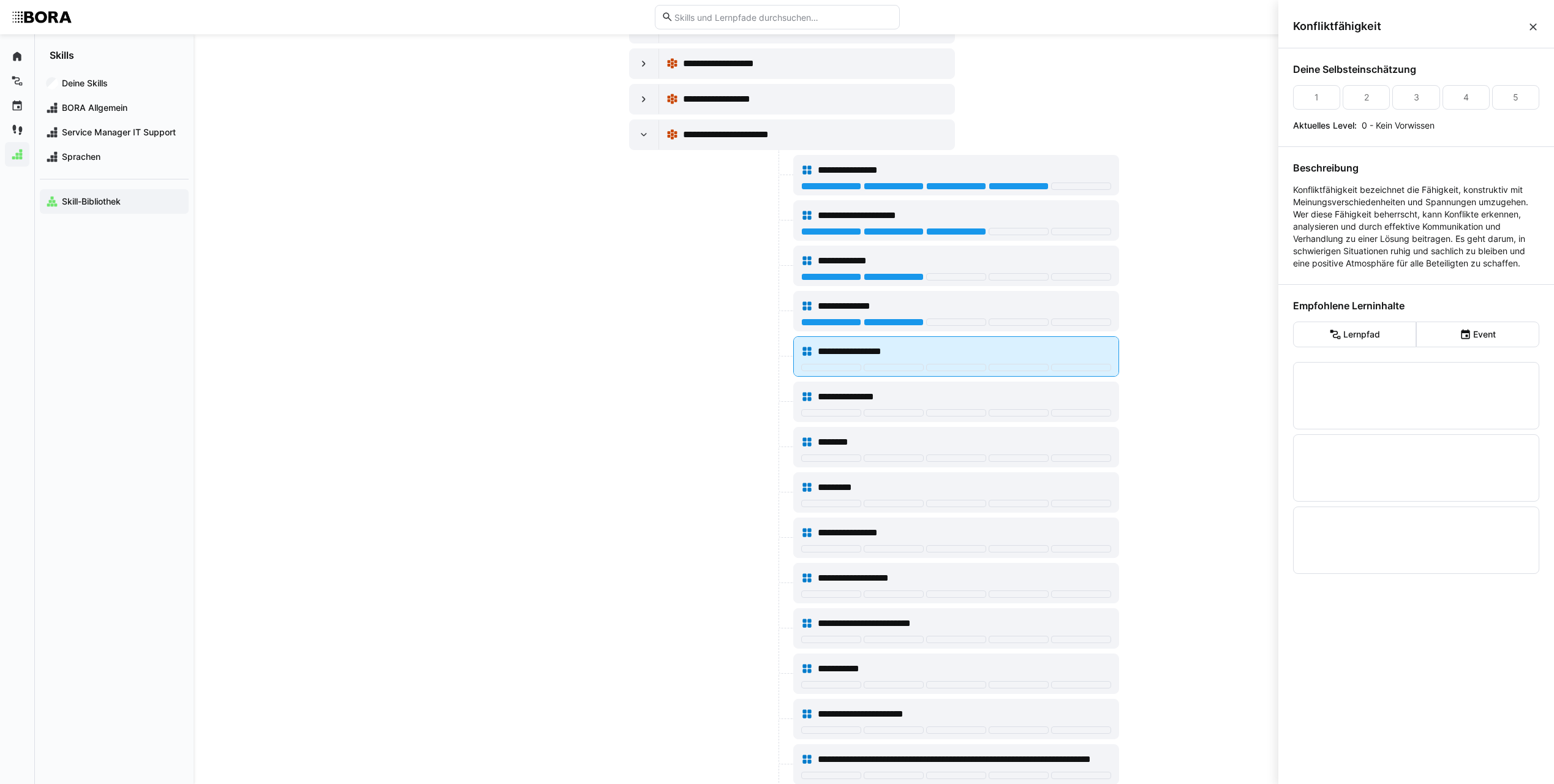 scroll, scrollTop: 0, scrollLeft: 0, axis: both 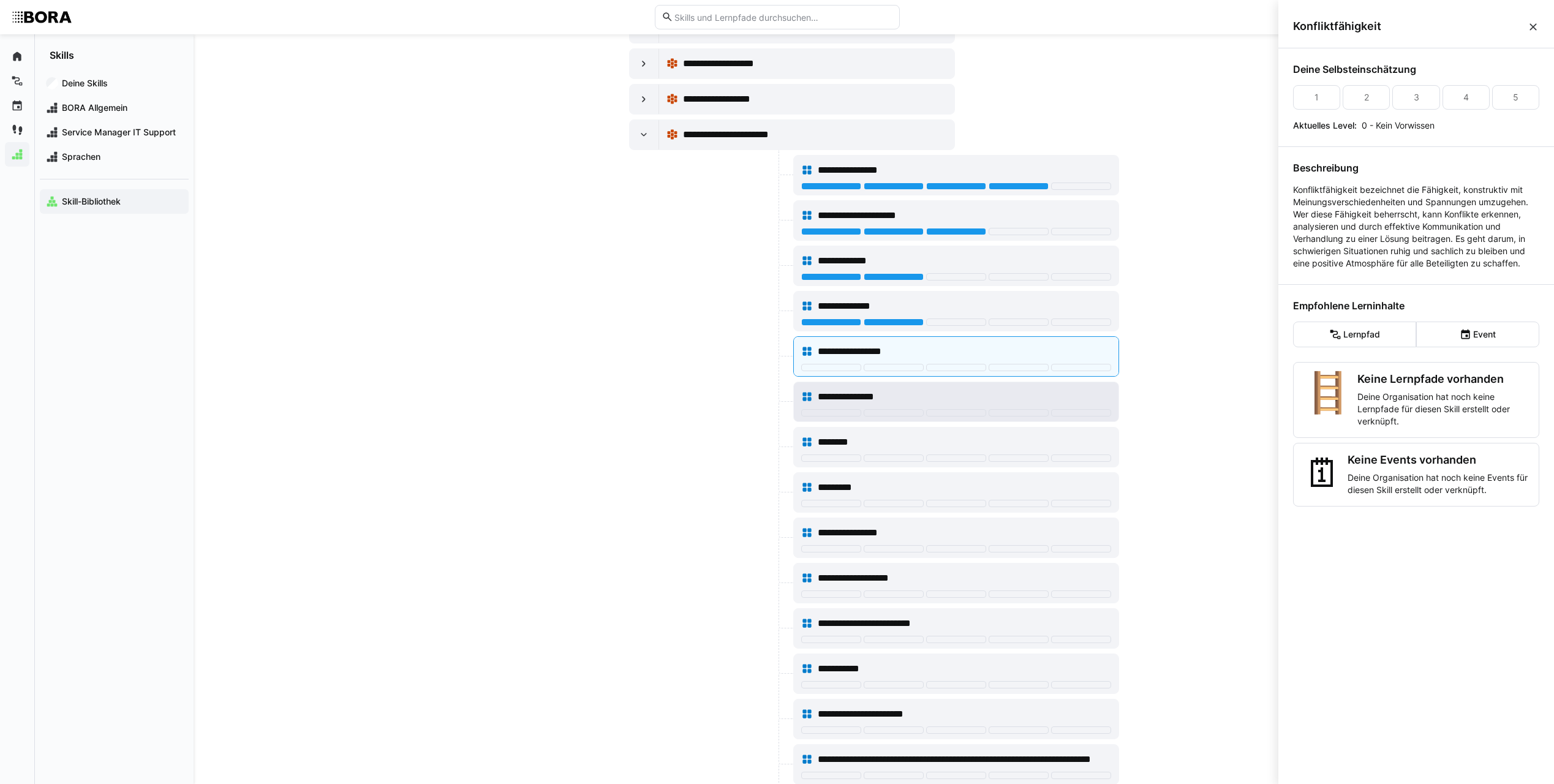 click on "**********" 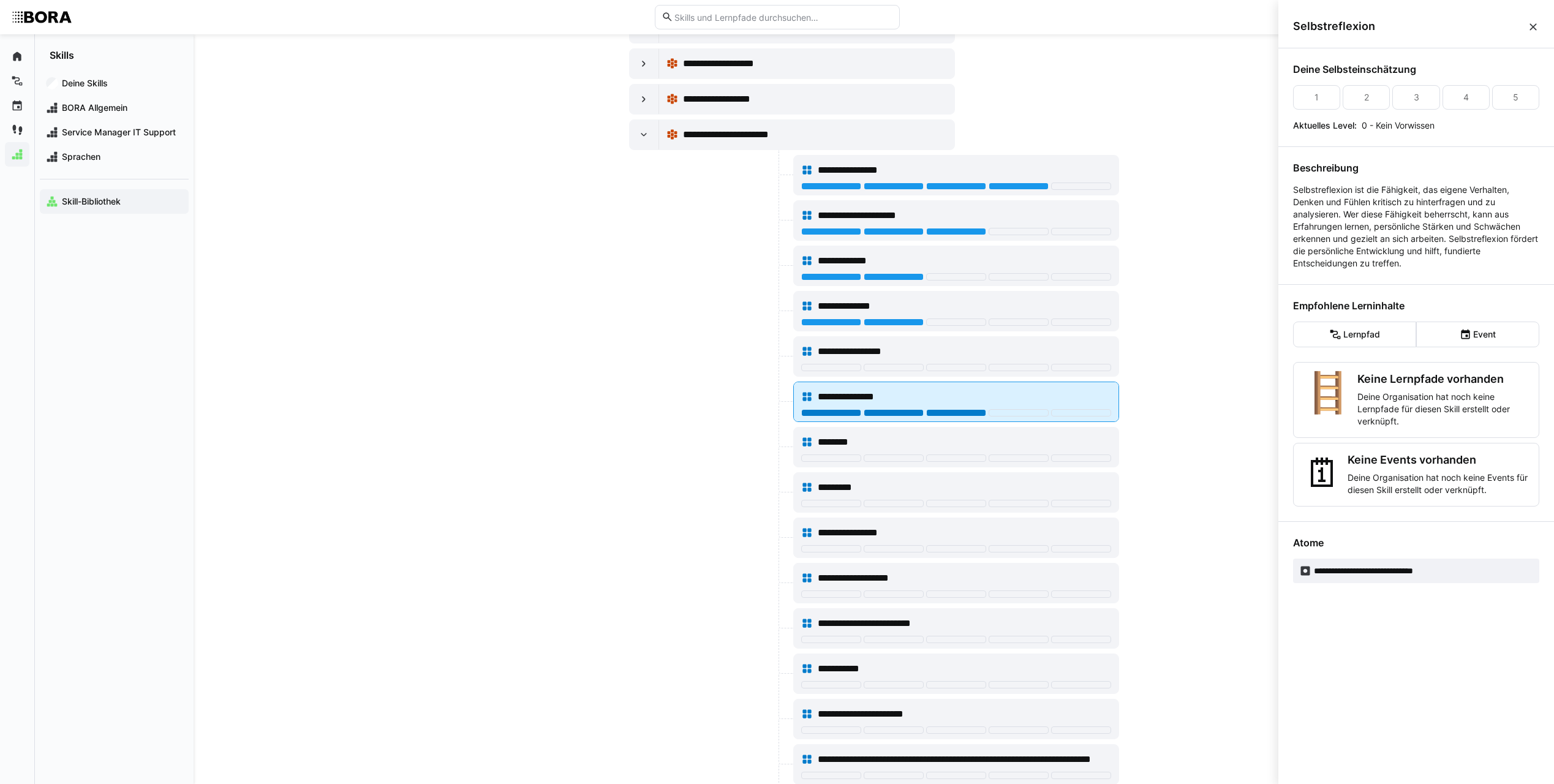 click 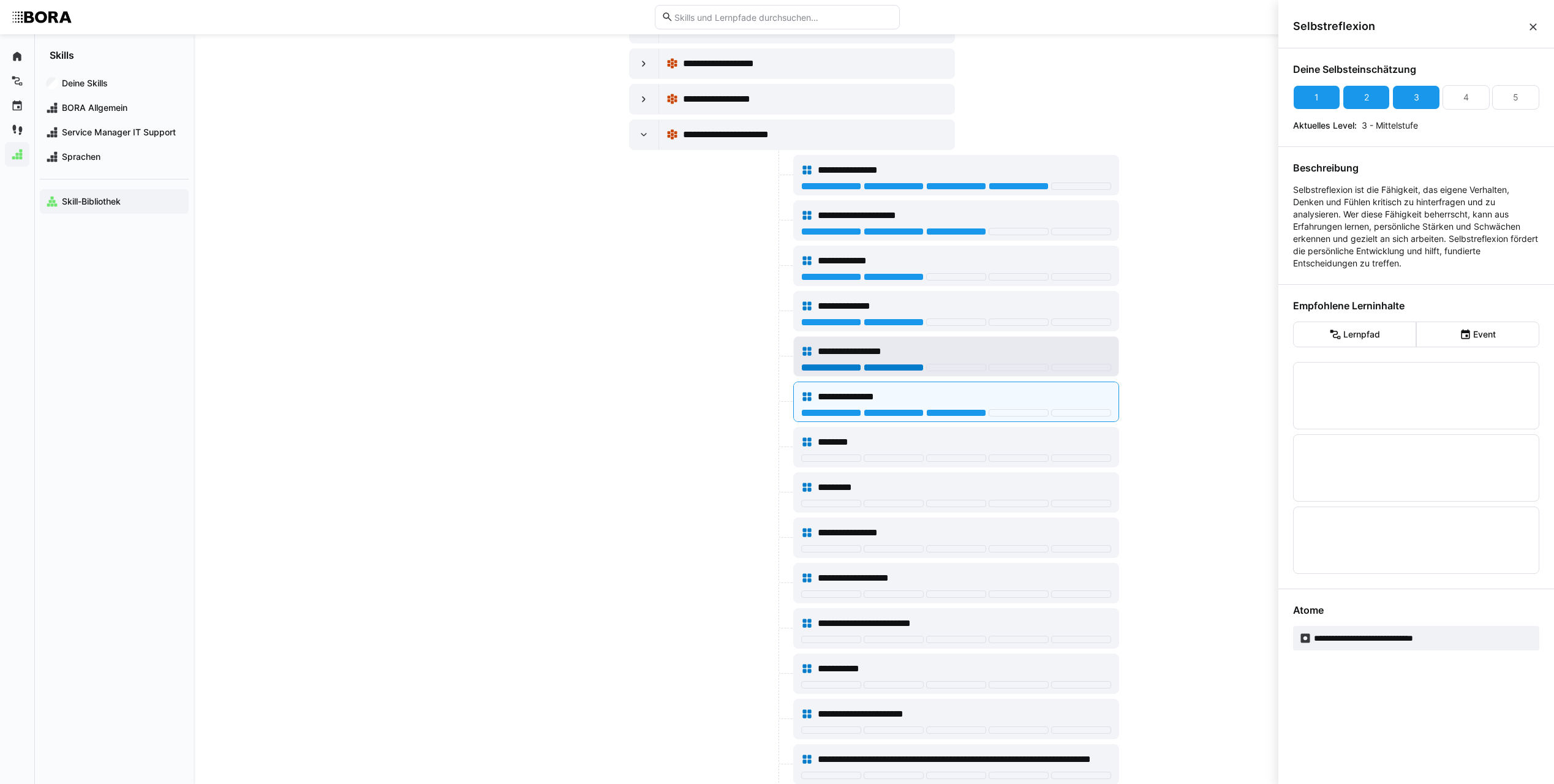 click 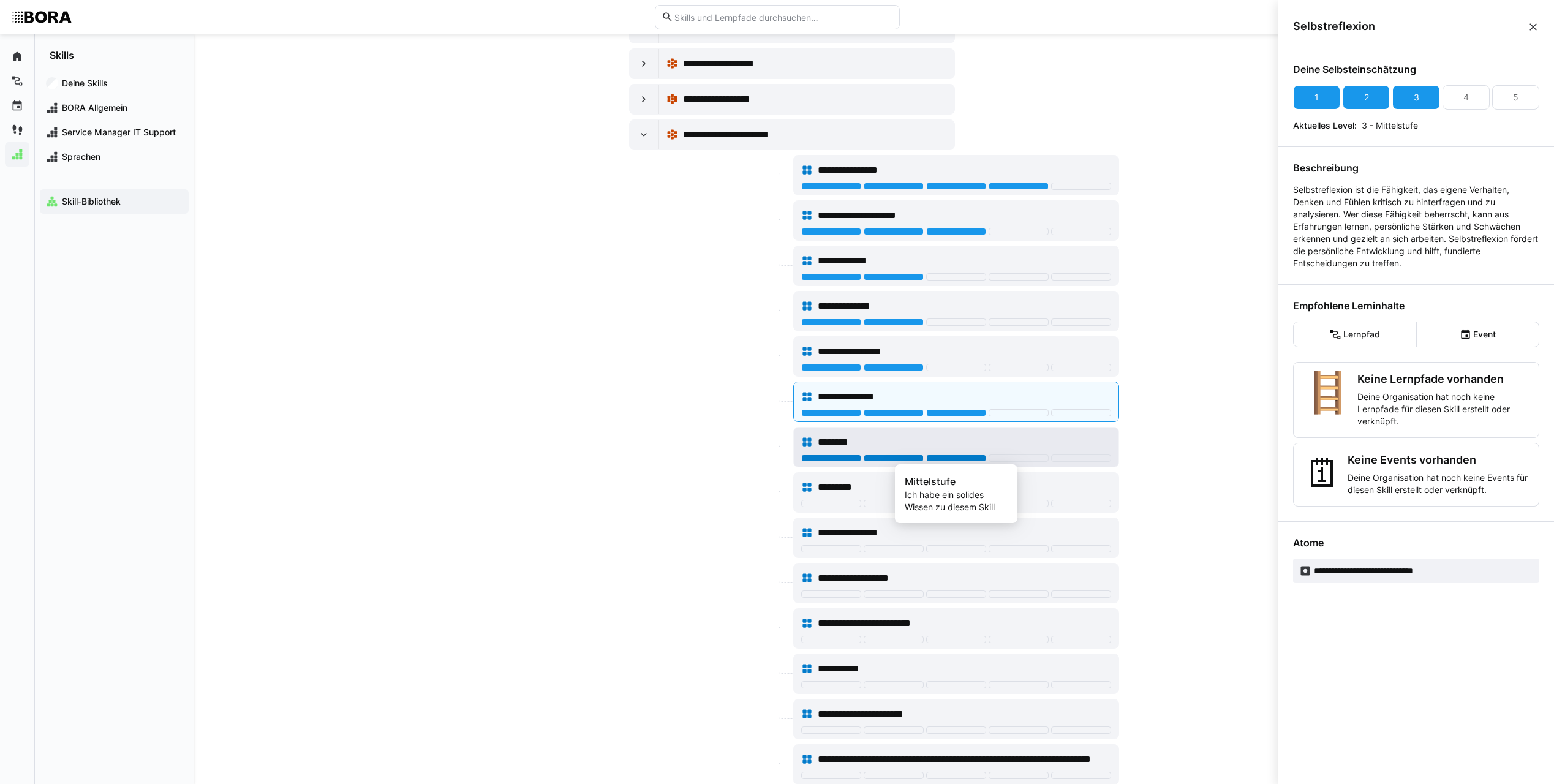click 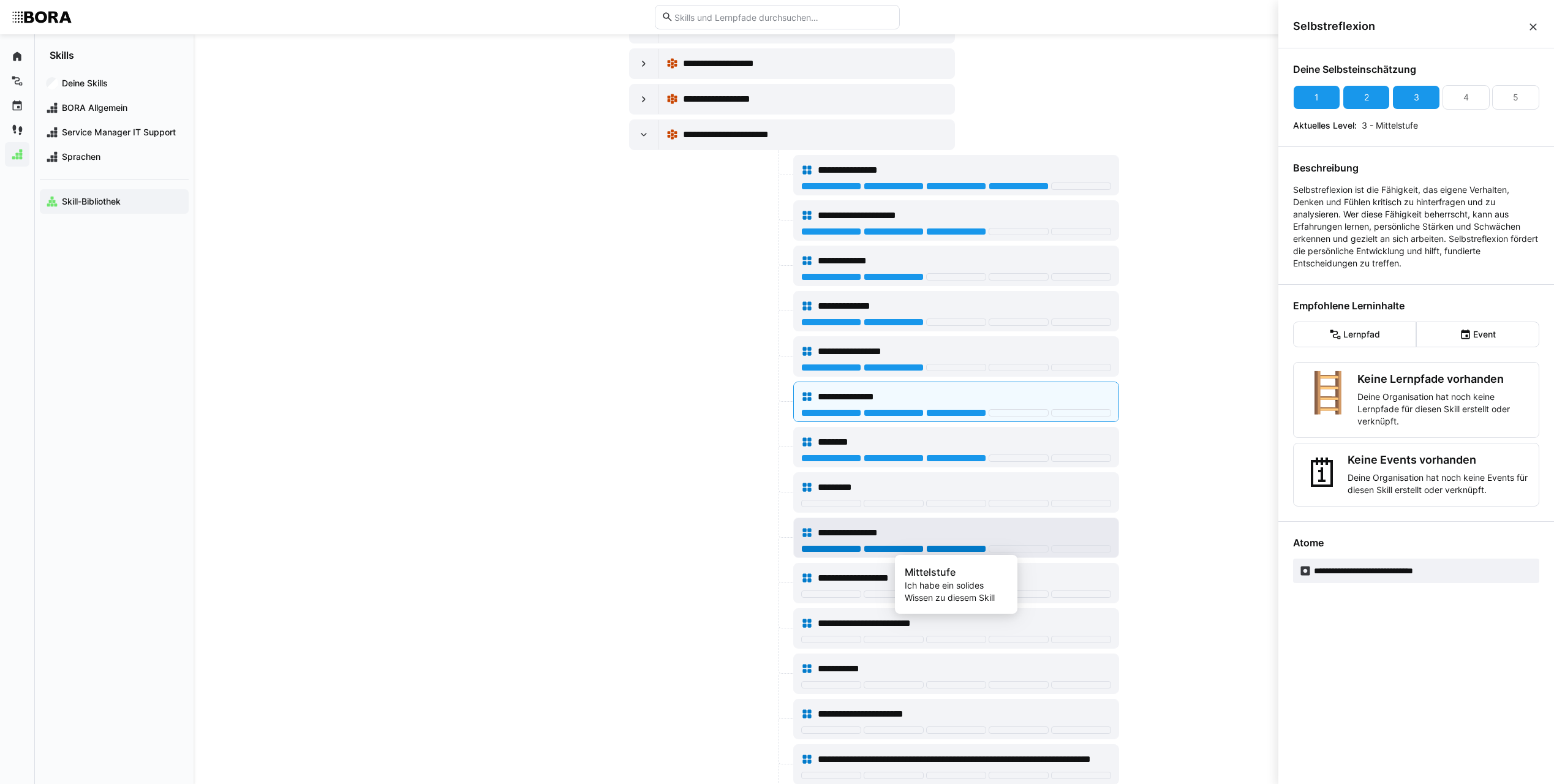 click 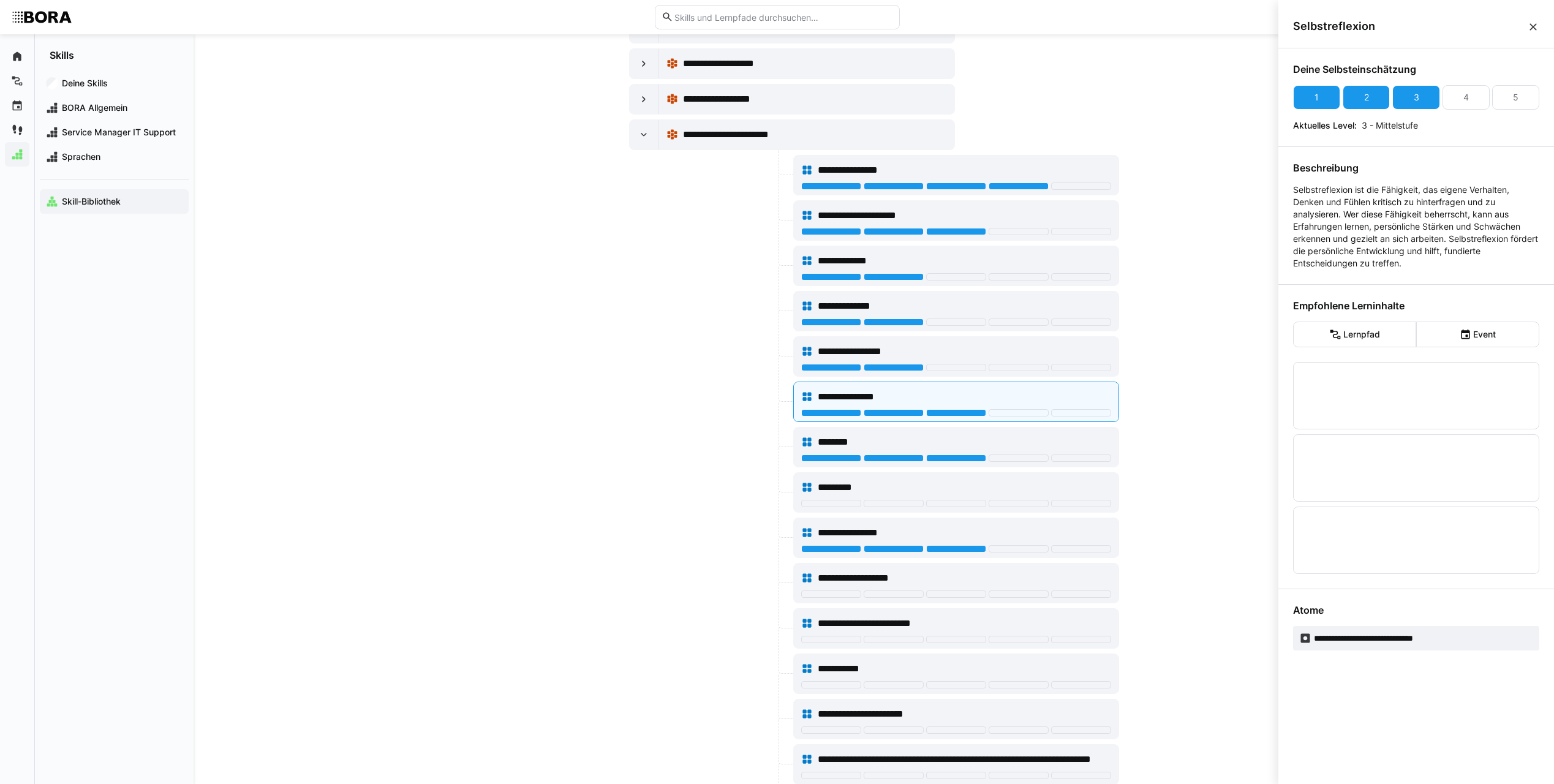 click on "**********" 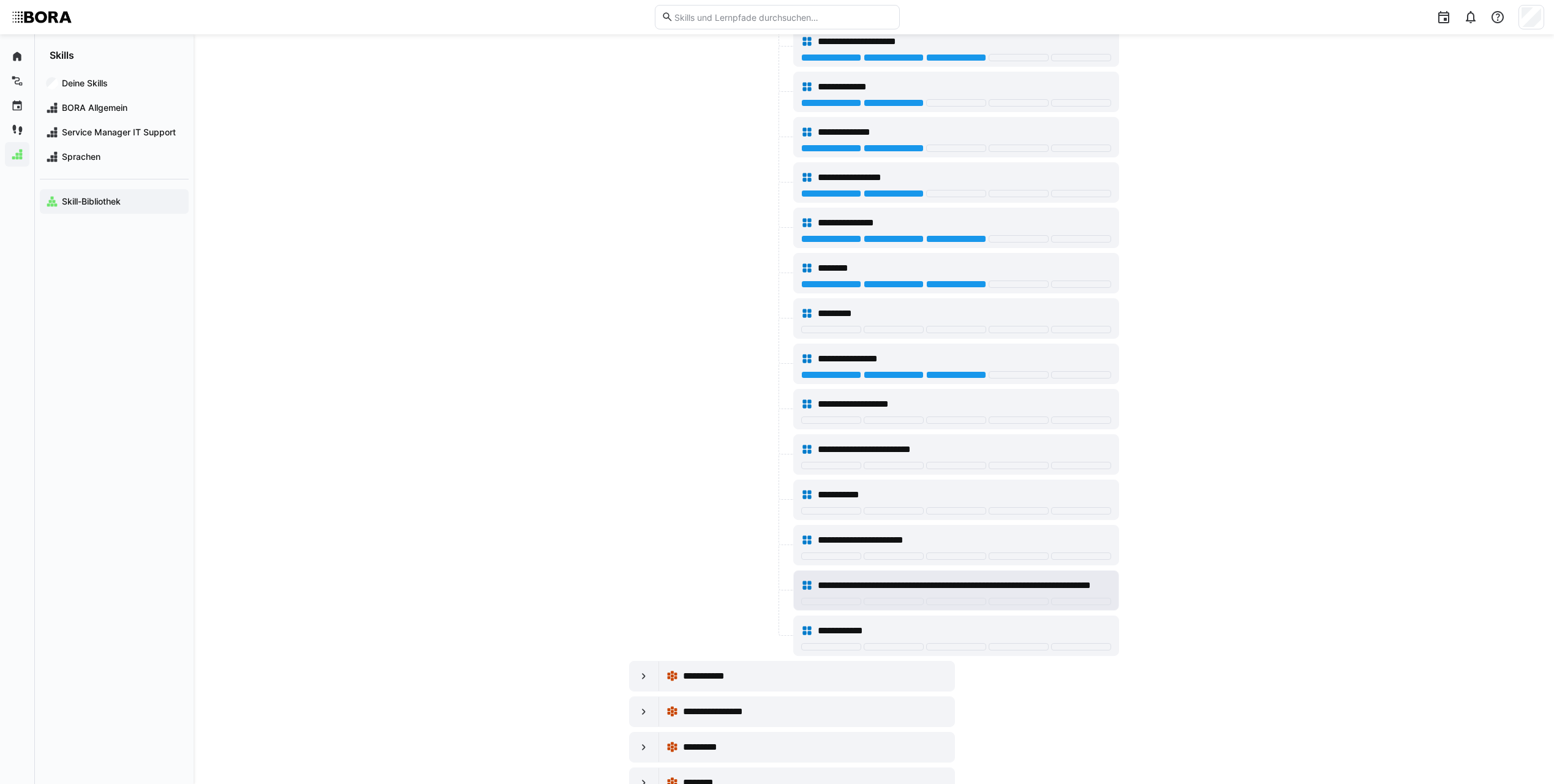 scroll, scrollTop: 6860, scrollLeft: 0, axis: vertical 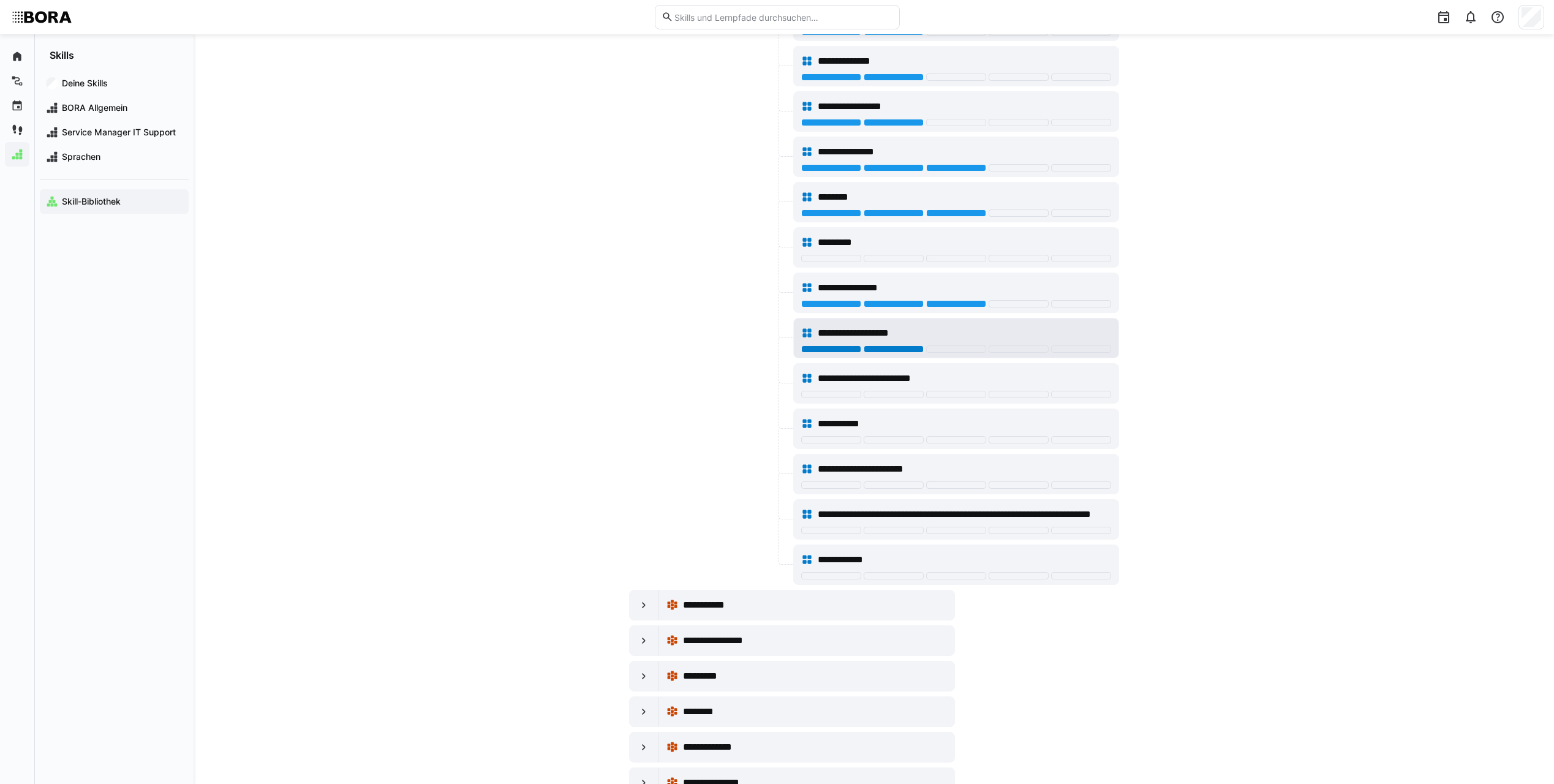 click 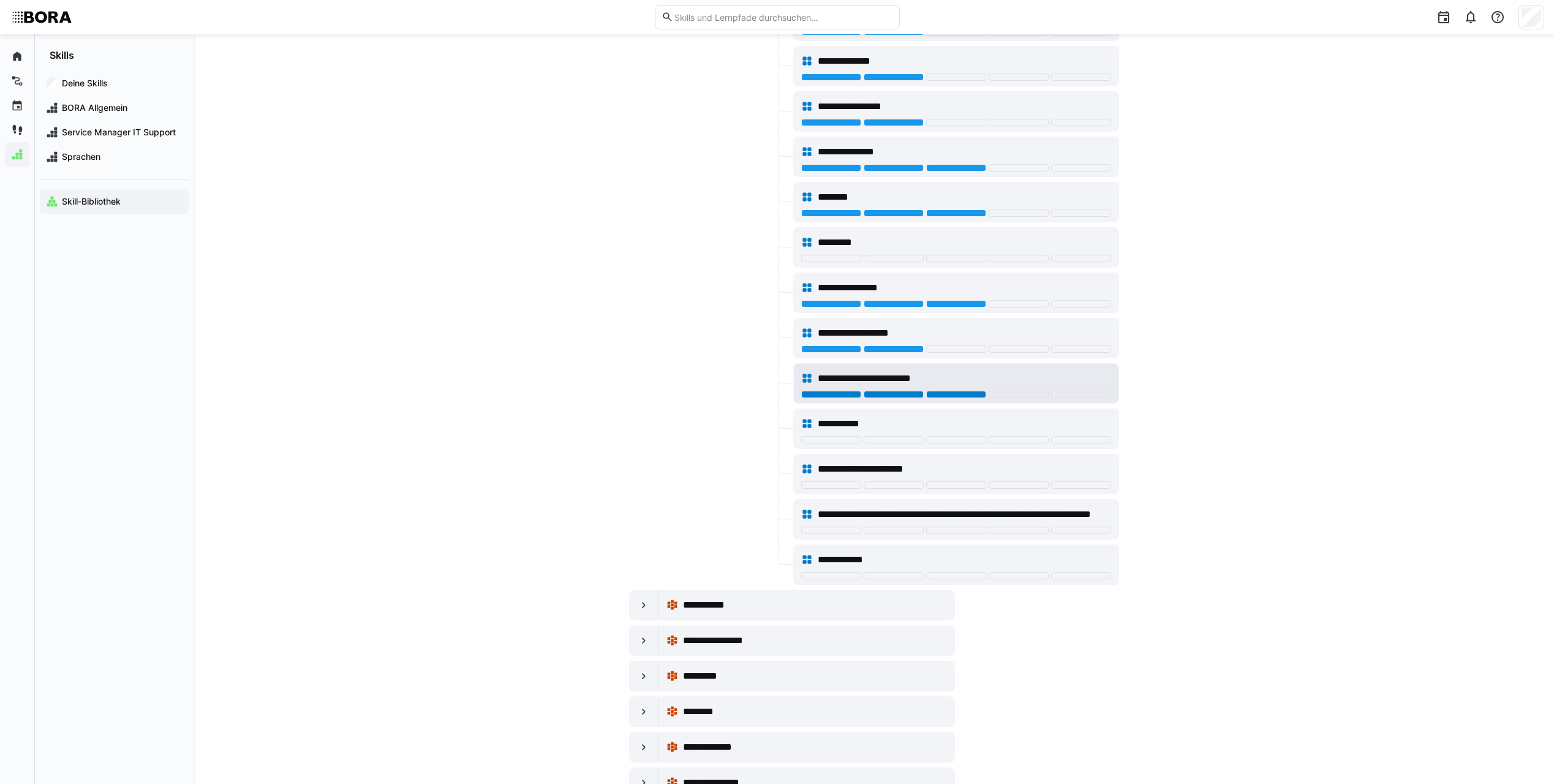 click 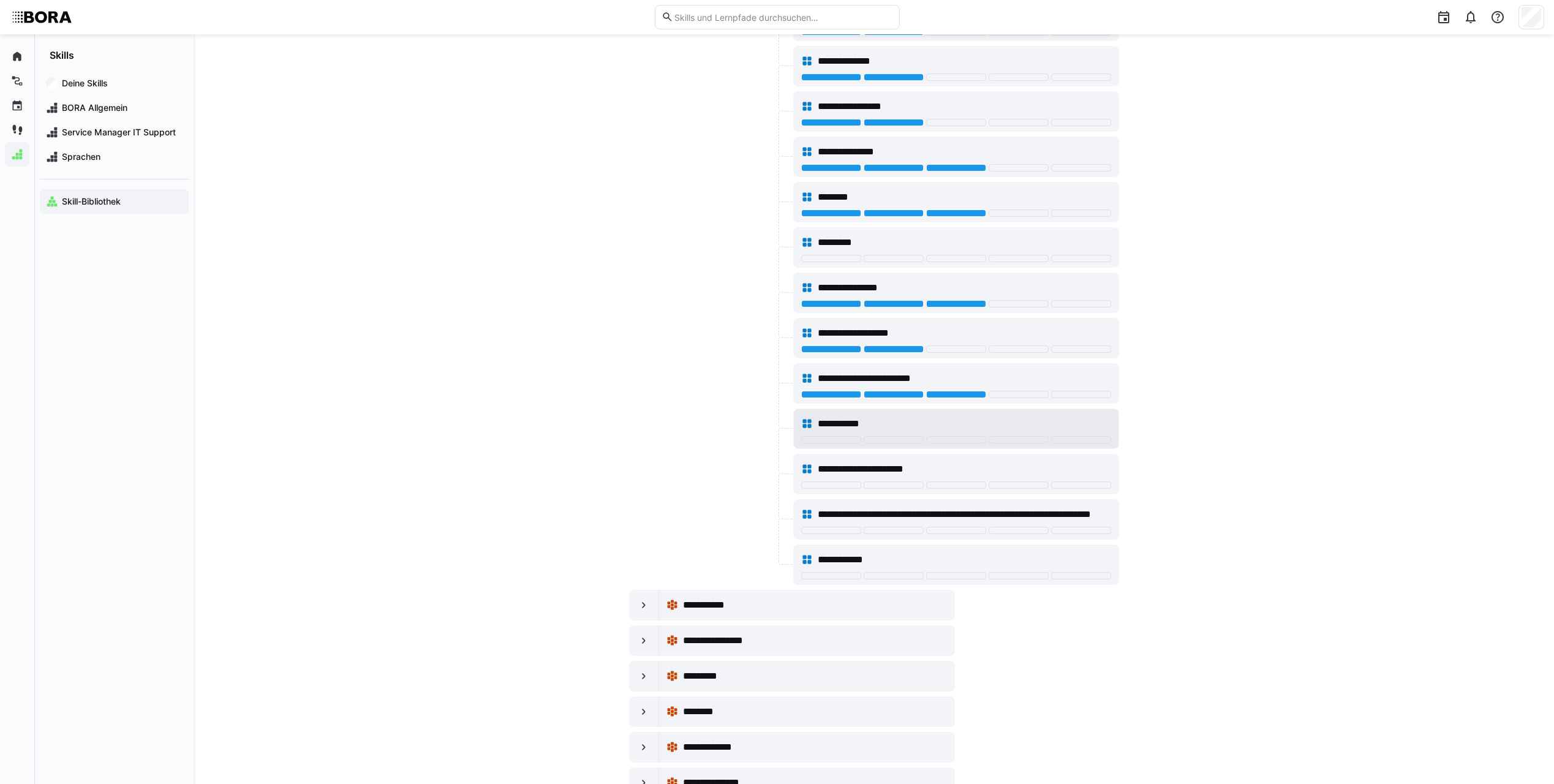 click on "**********" 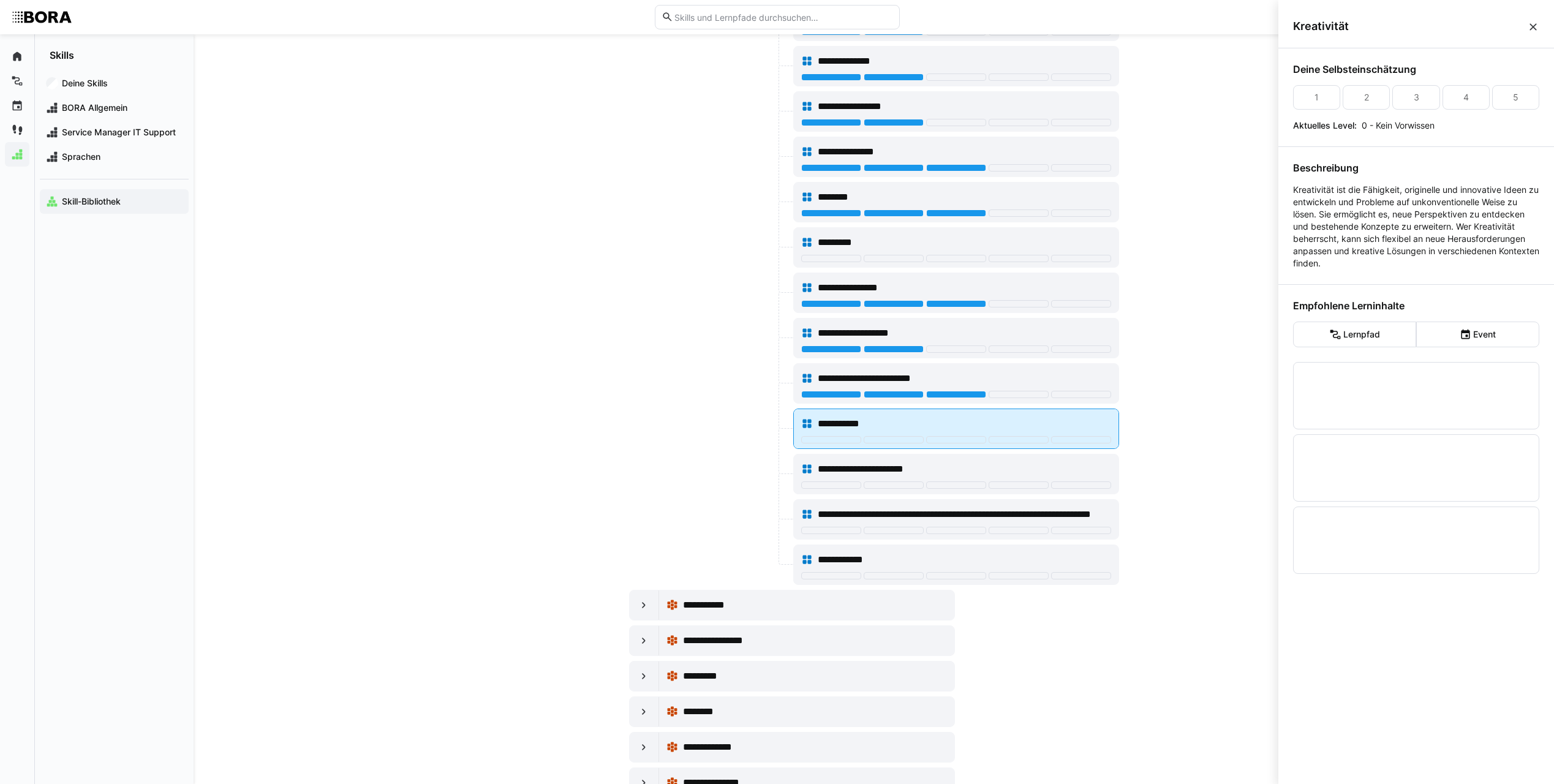 click 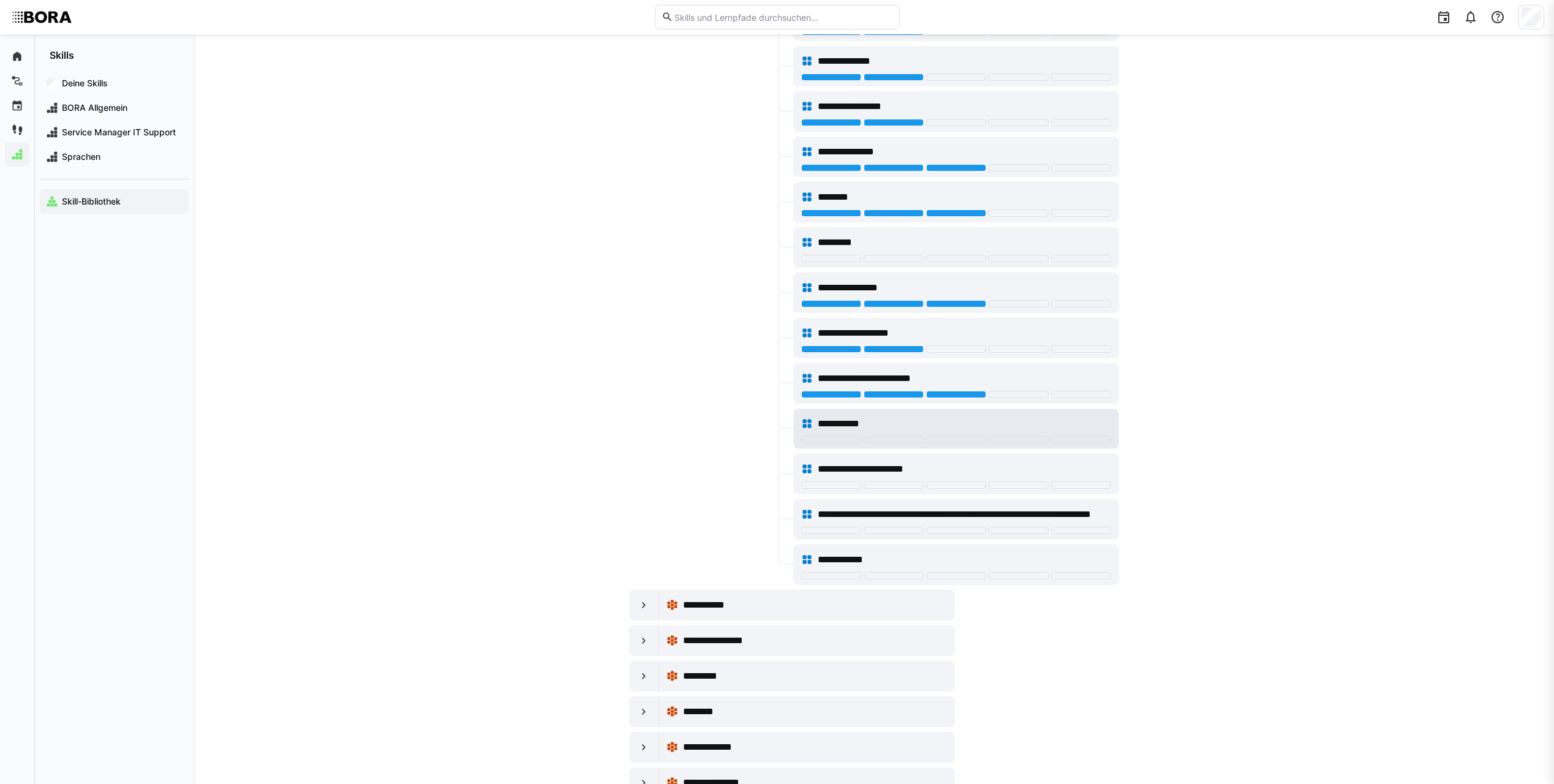 scroll, scrollTop: 6860, scrollLeft: 0, axis: vertical 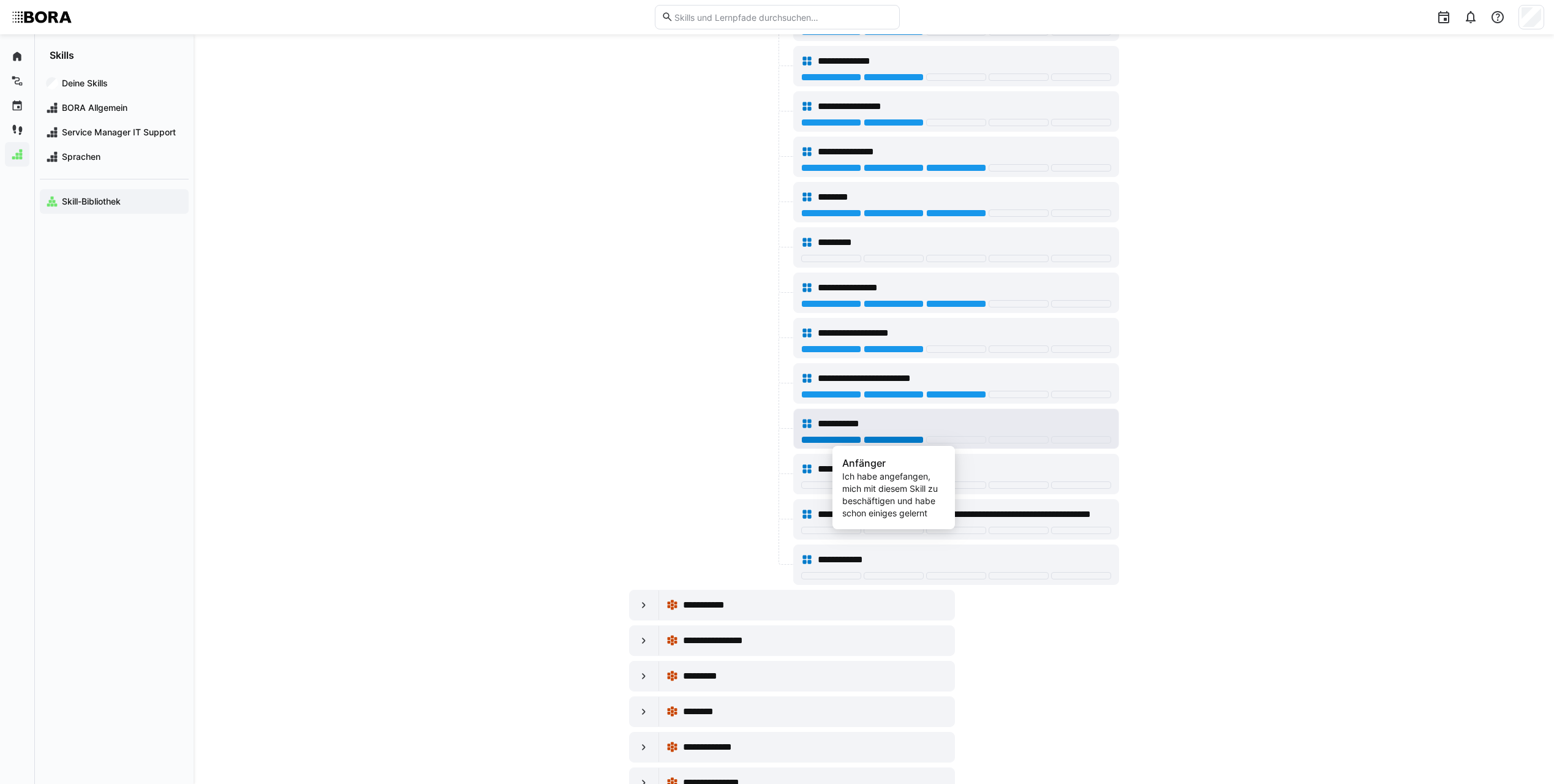 click 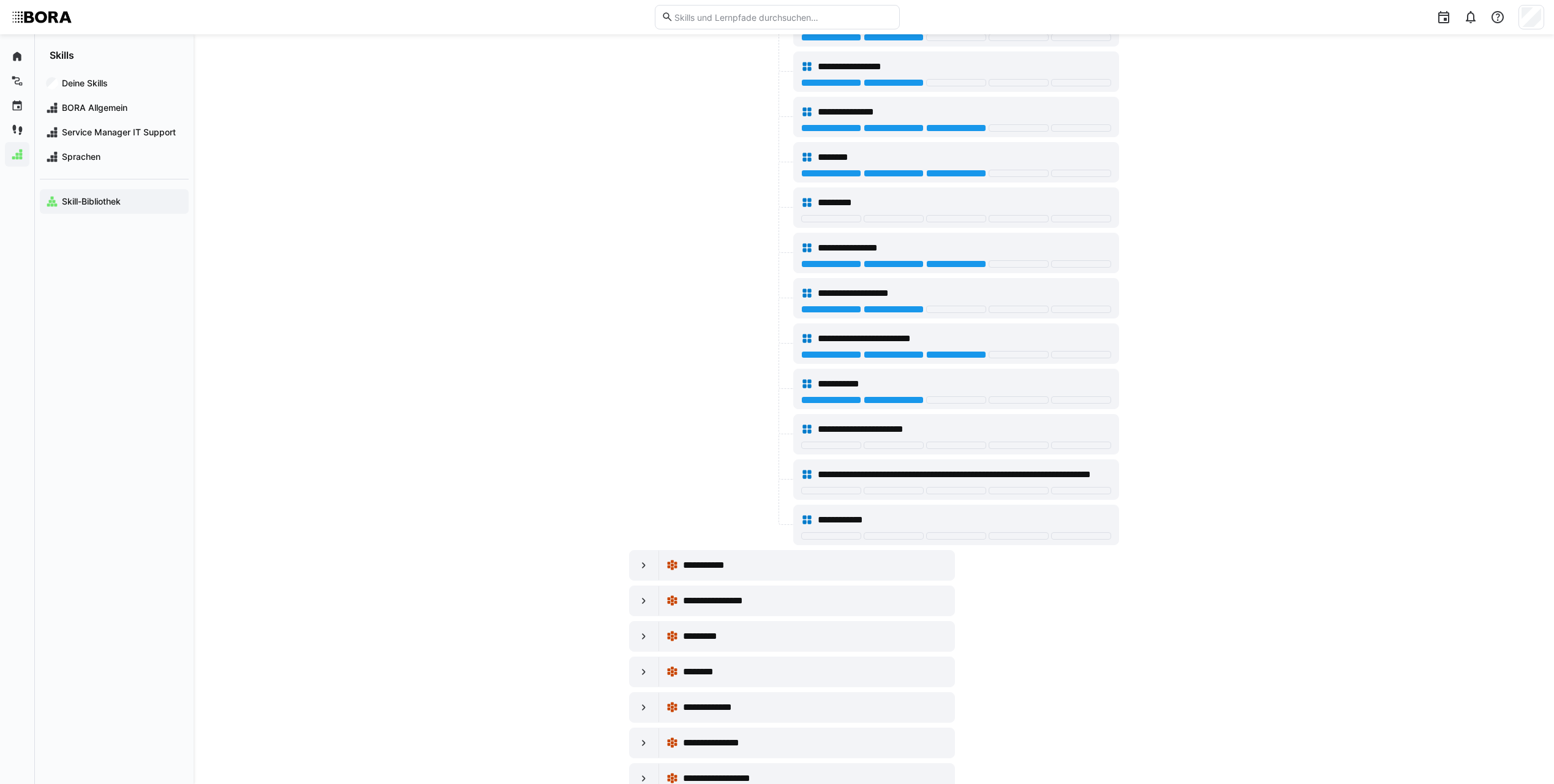 scroll, scrollTop: 6921, scrollLeft: 0, axis: vertical 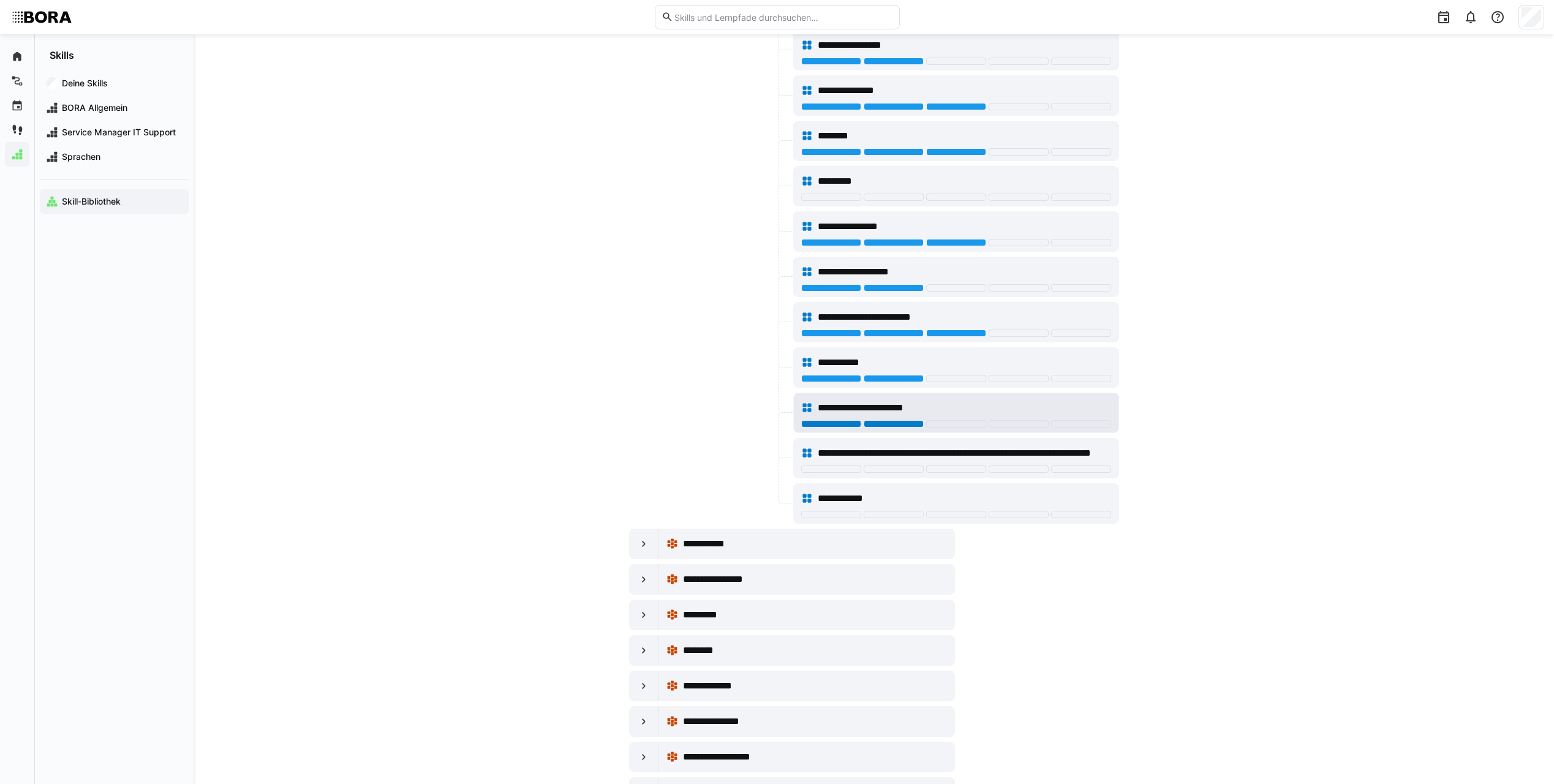 click 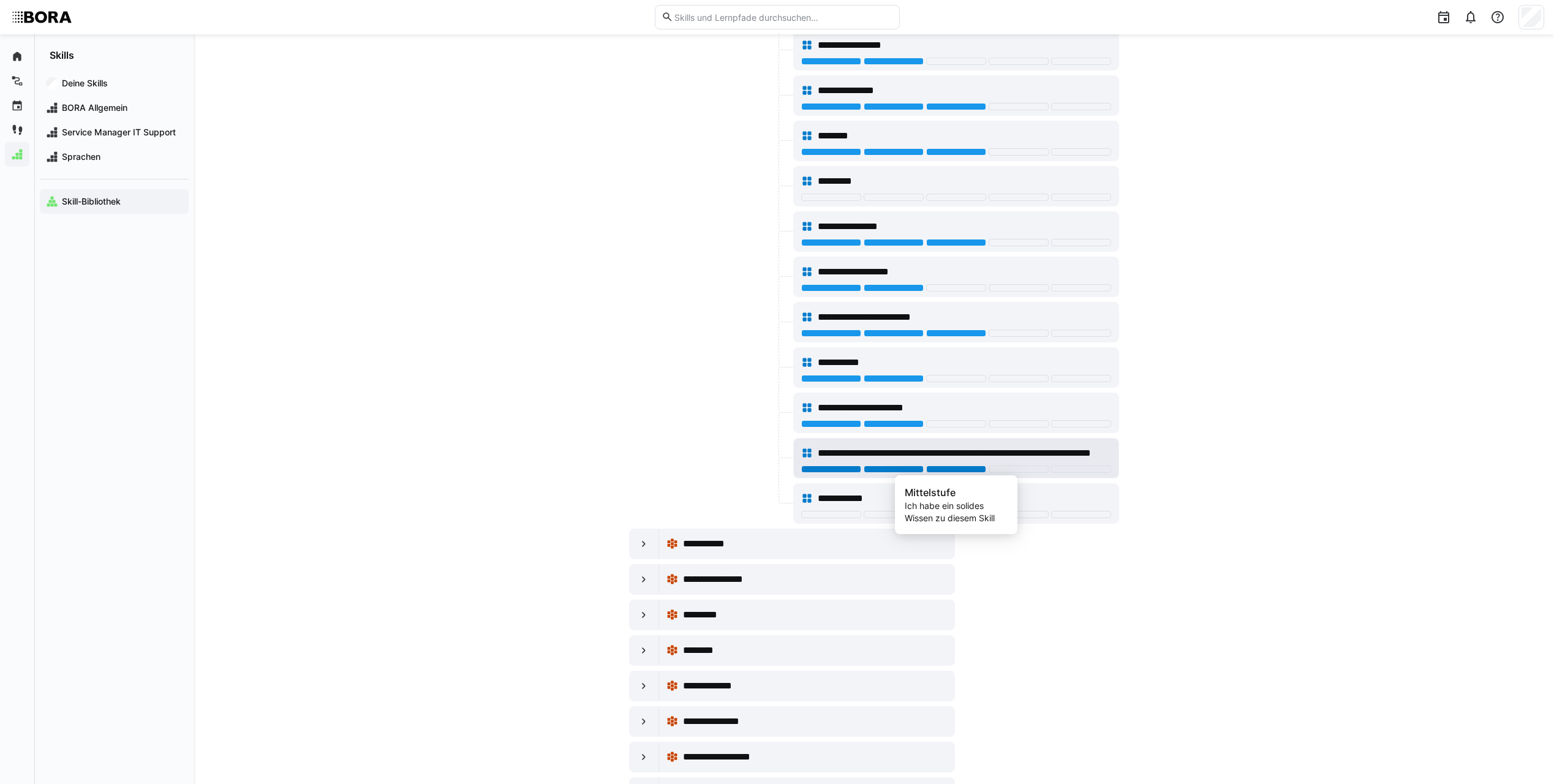 click 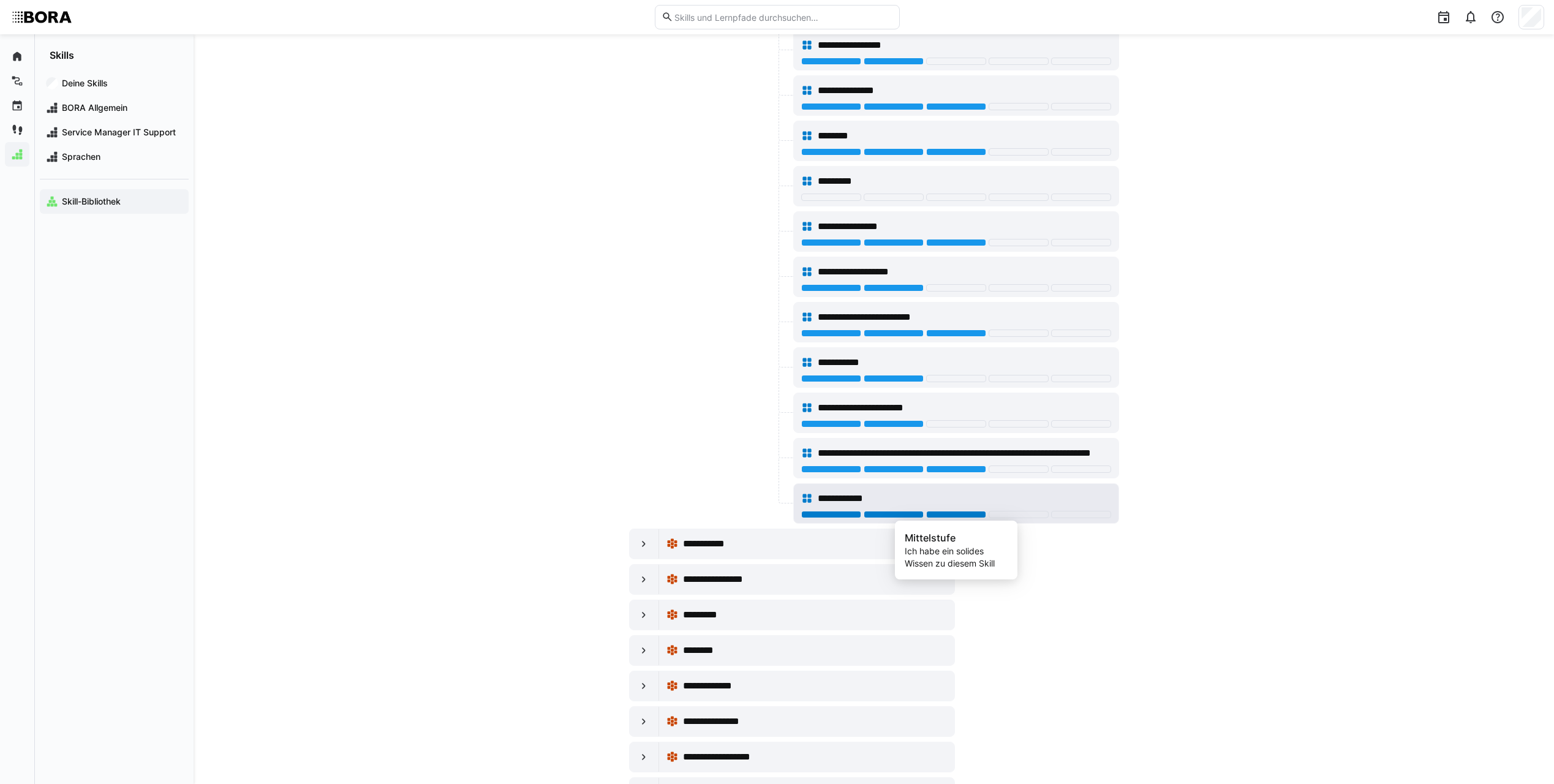 click 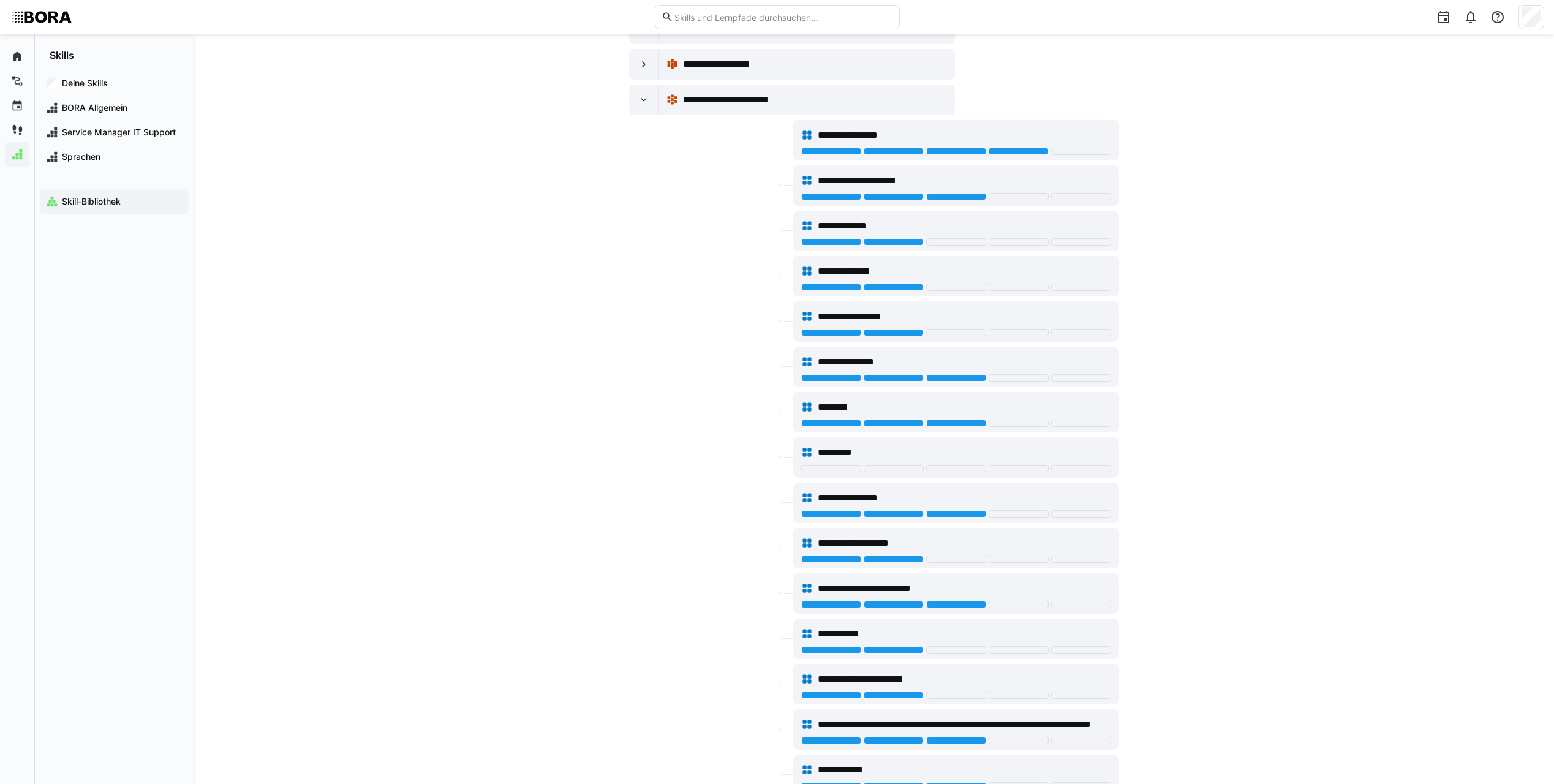 scroll, scrollTop: 6493, scrollLeft: 0, axis: vertical 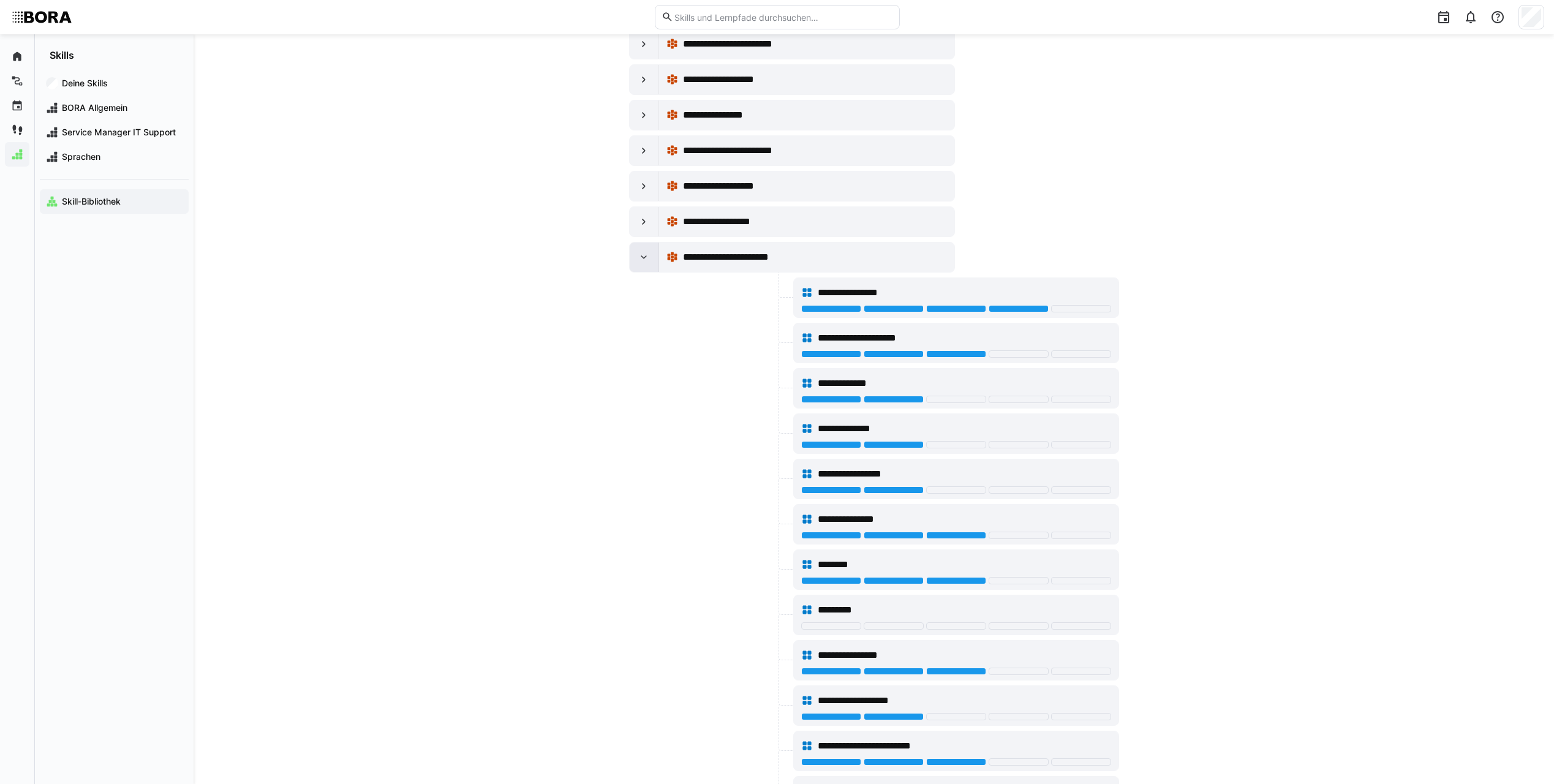 click 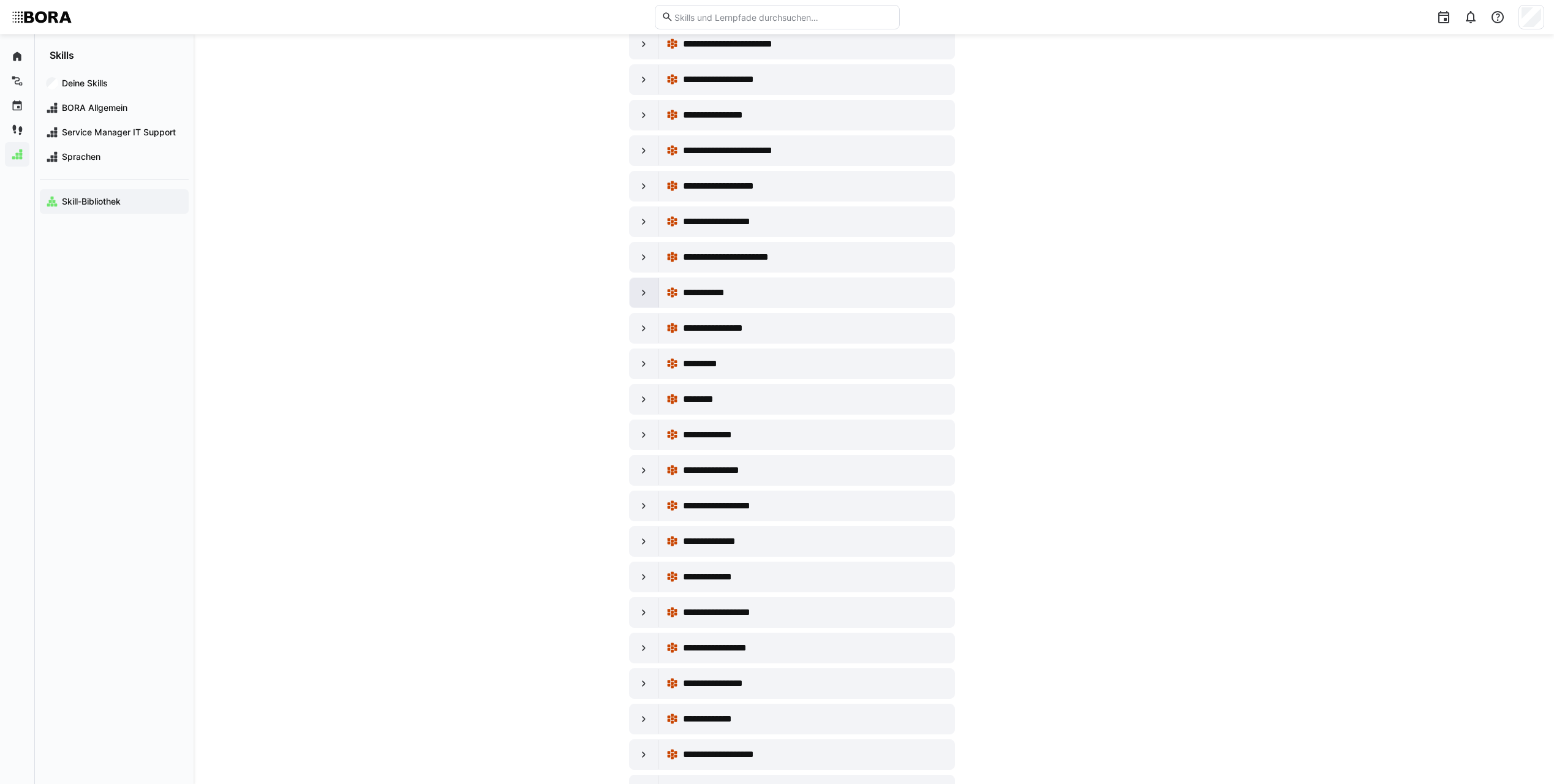 click 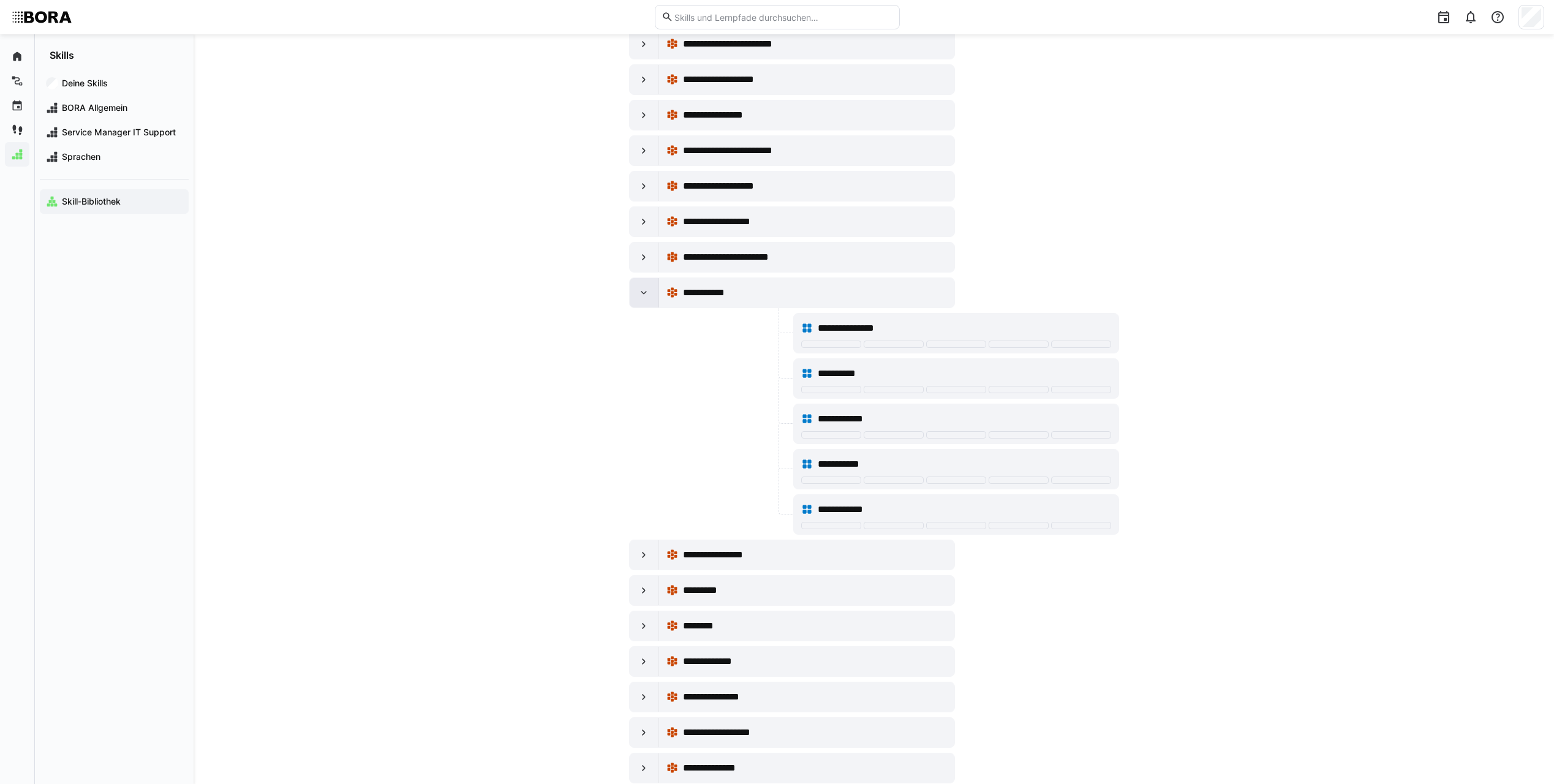 click 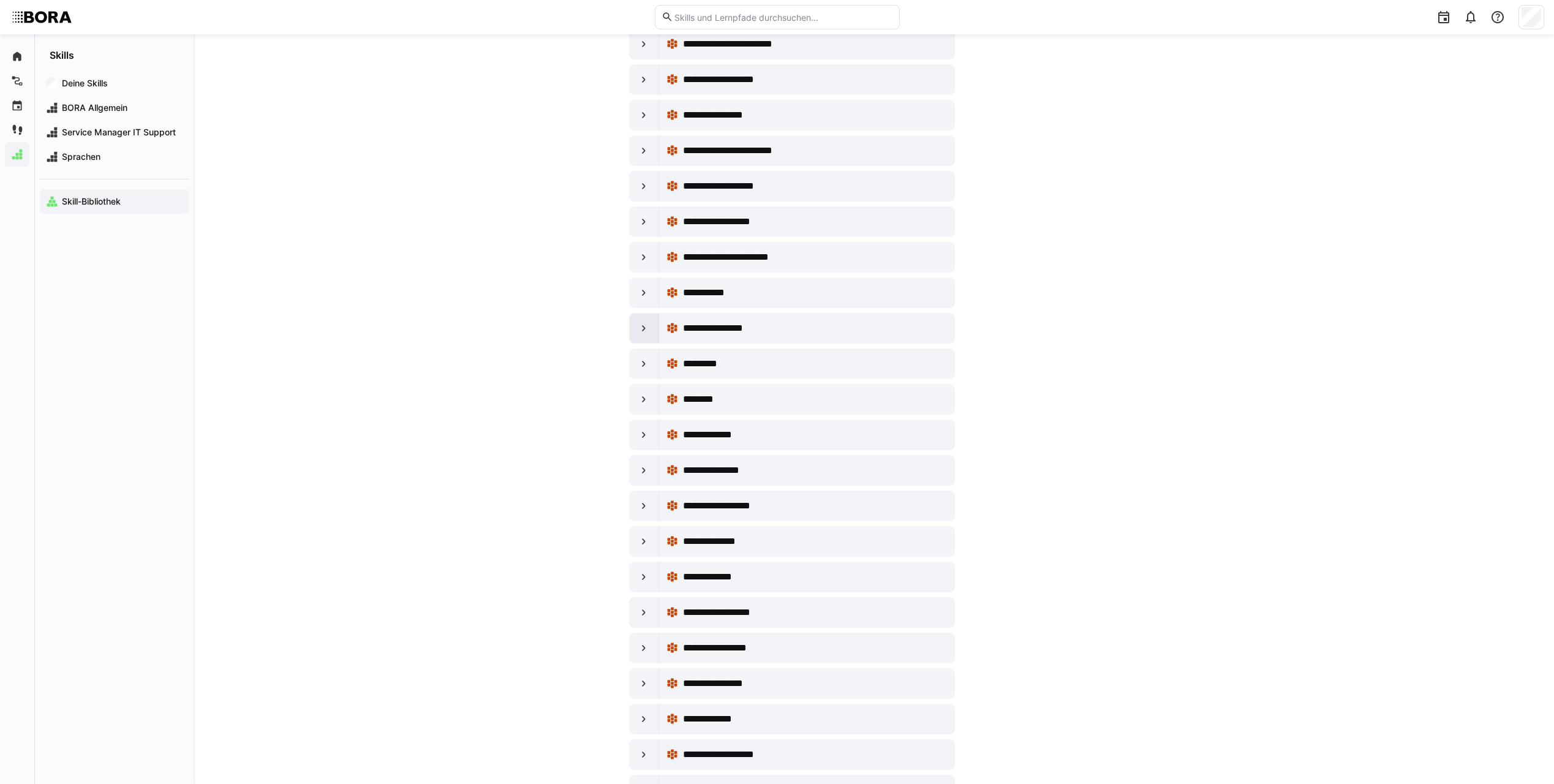 click 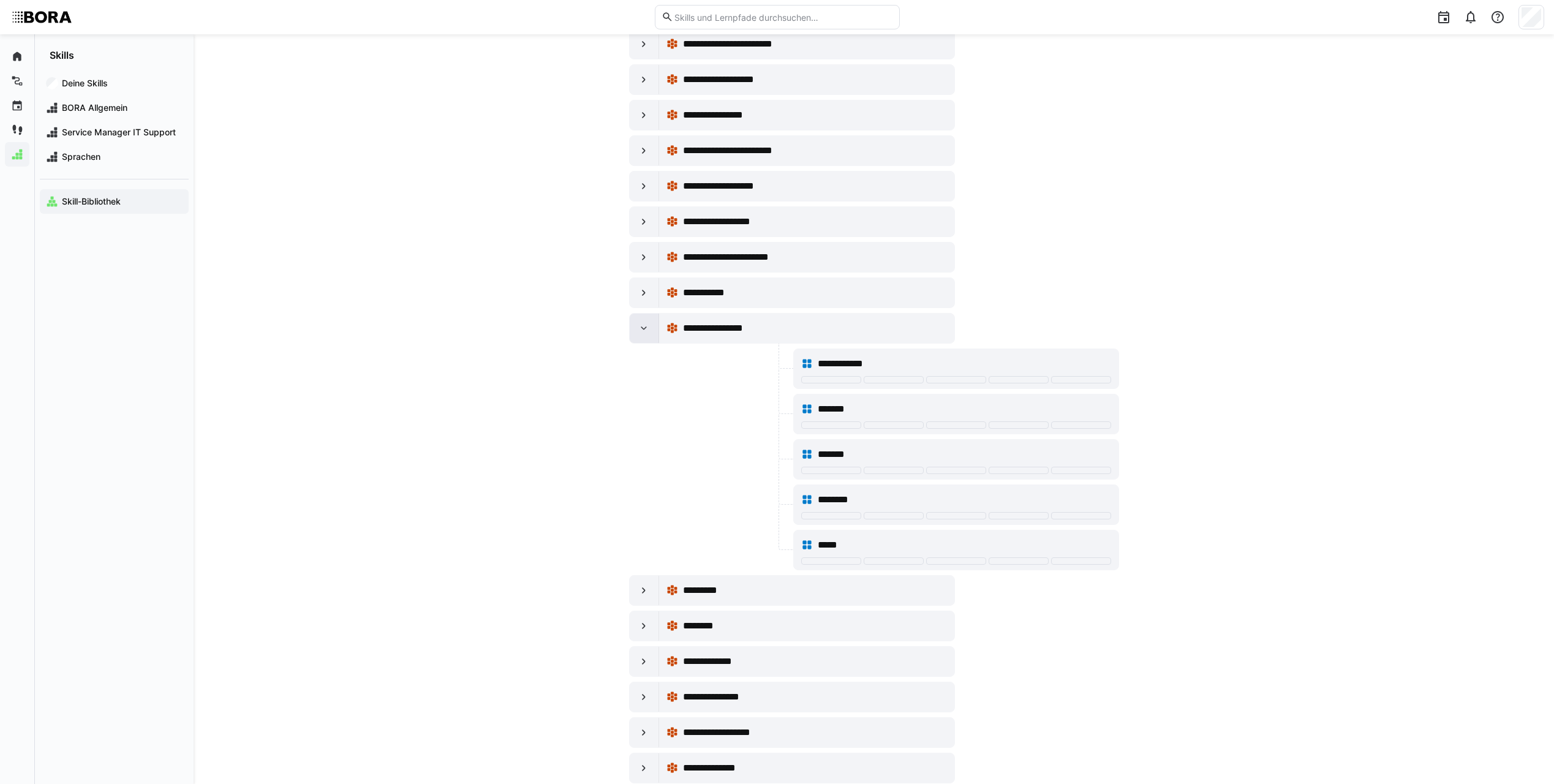 click 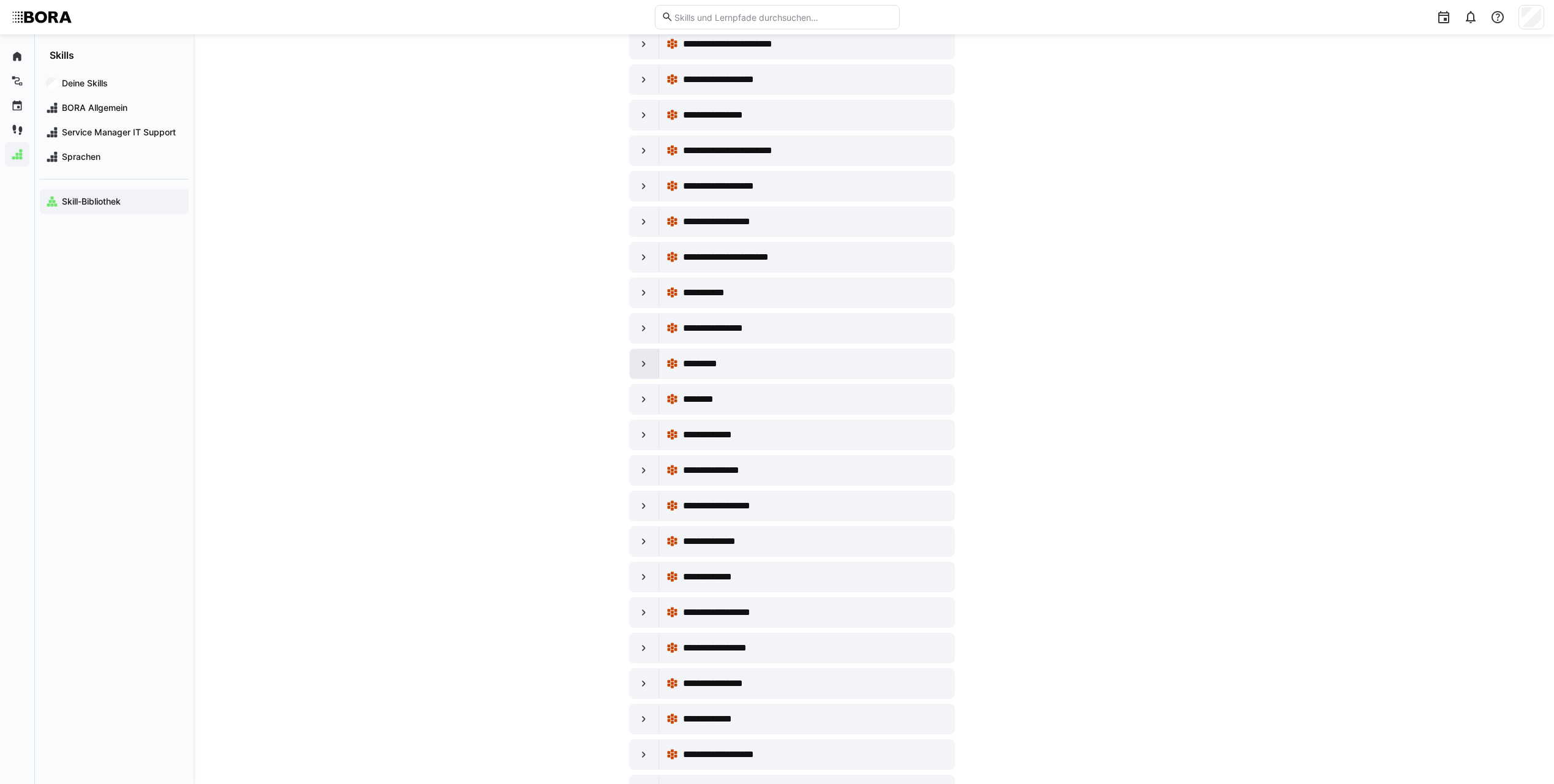 click 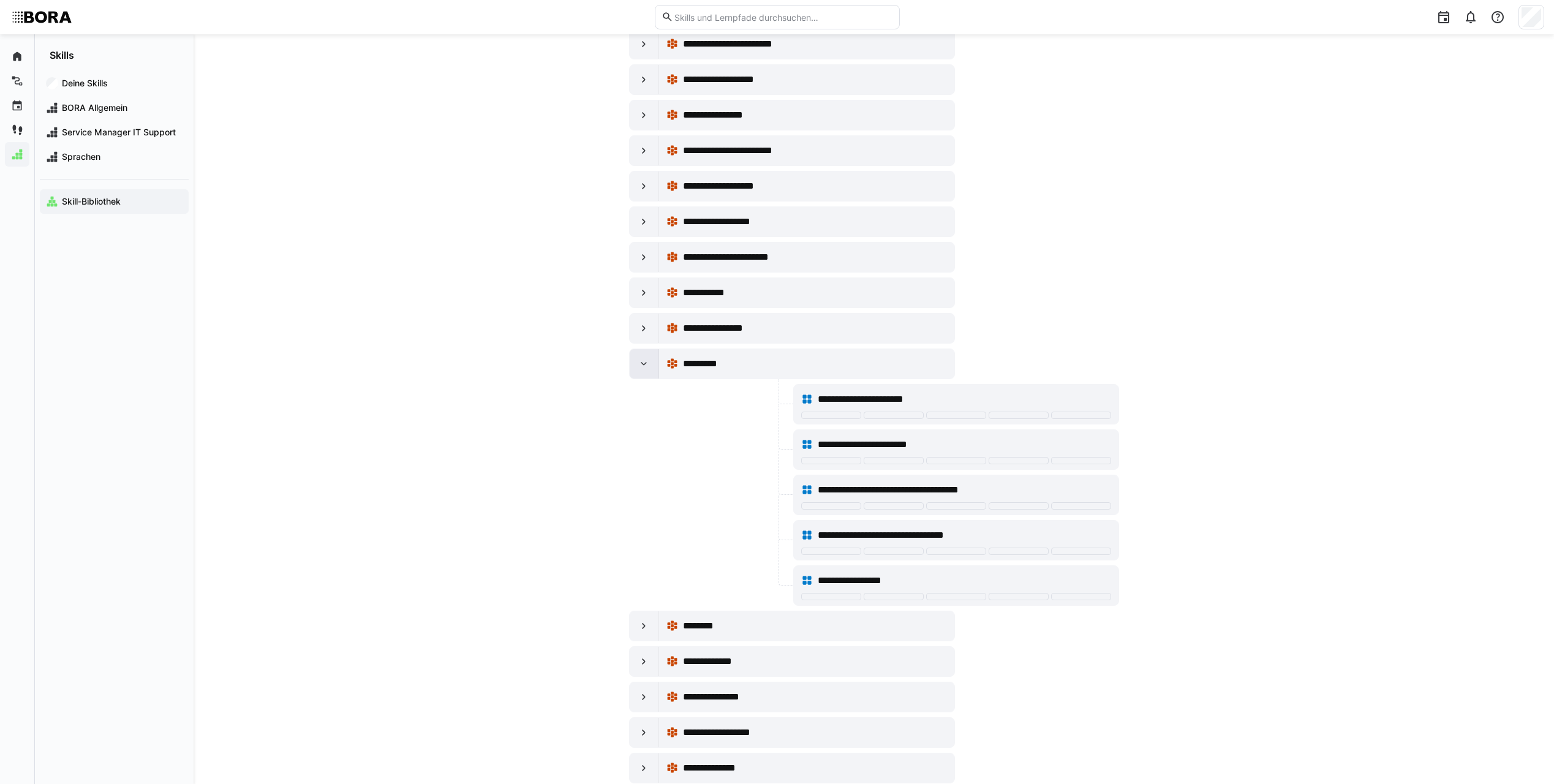 click 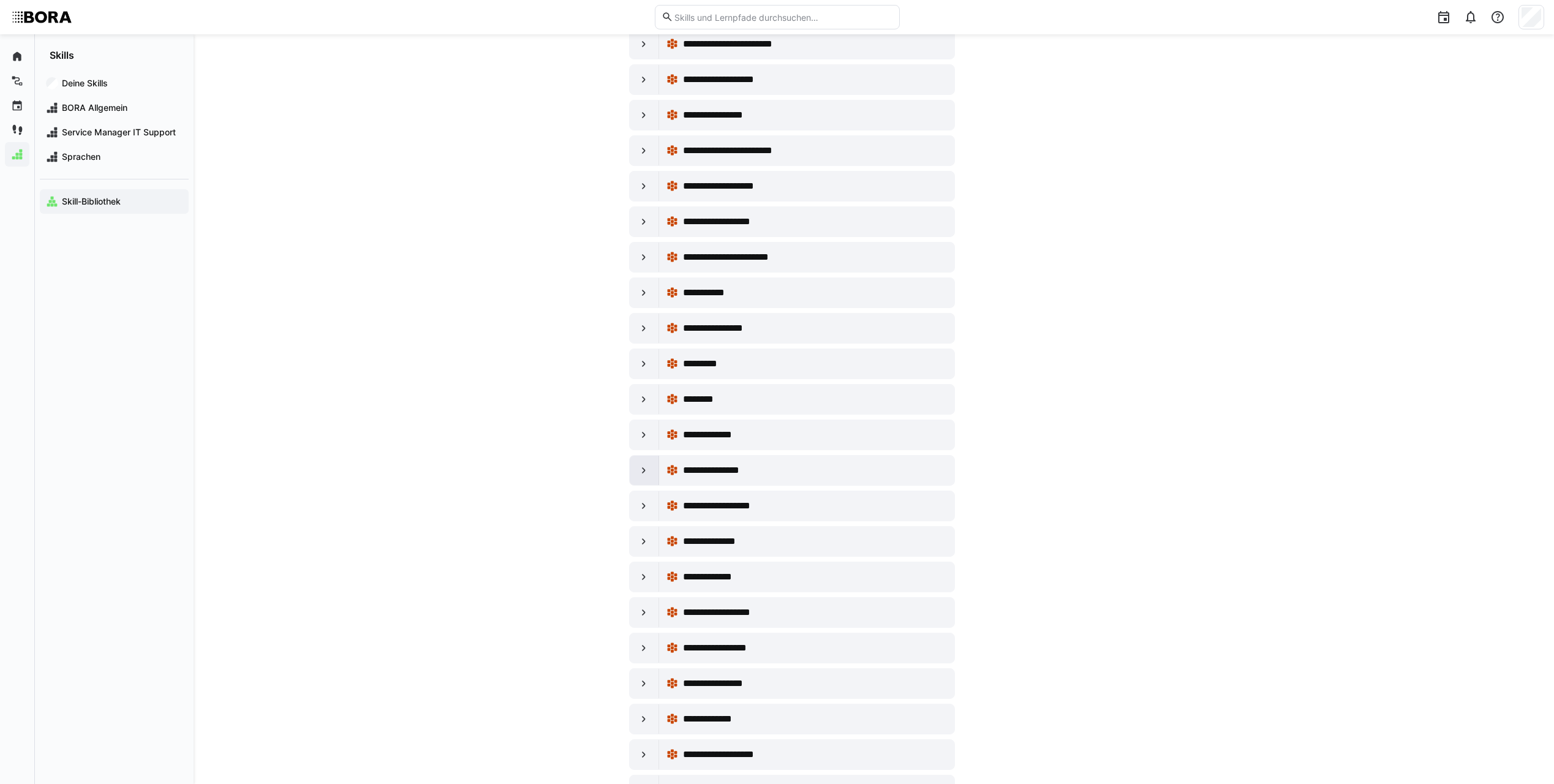 click 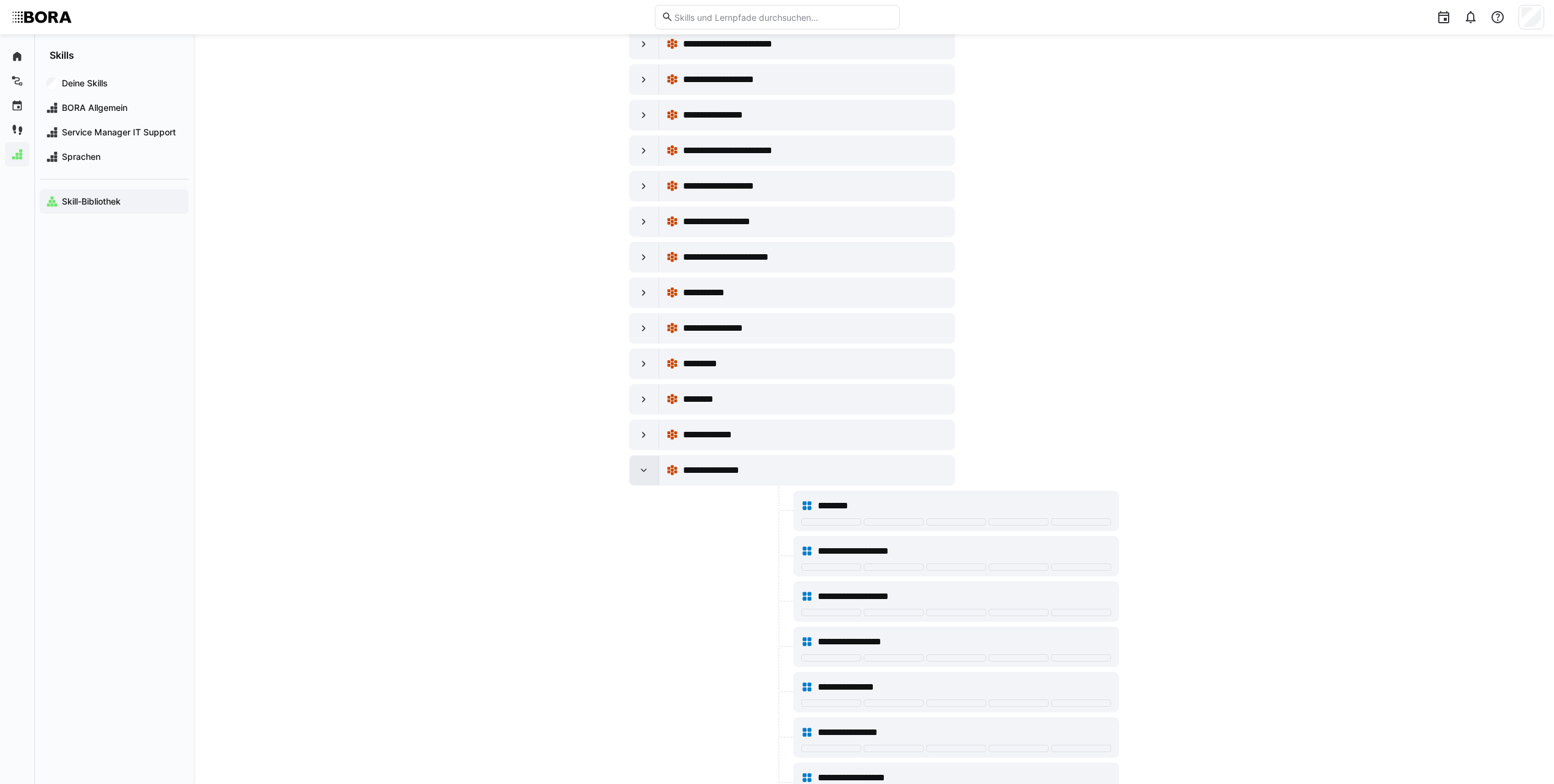 click 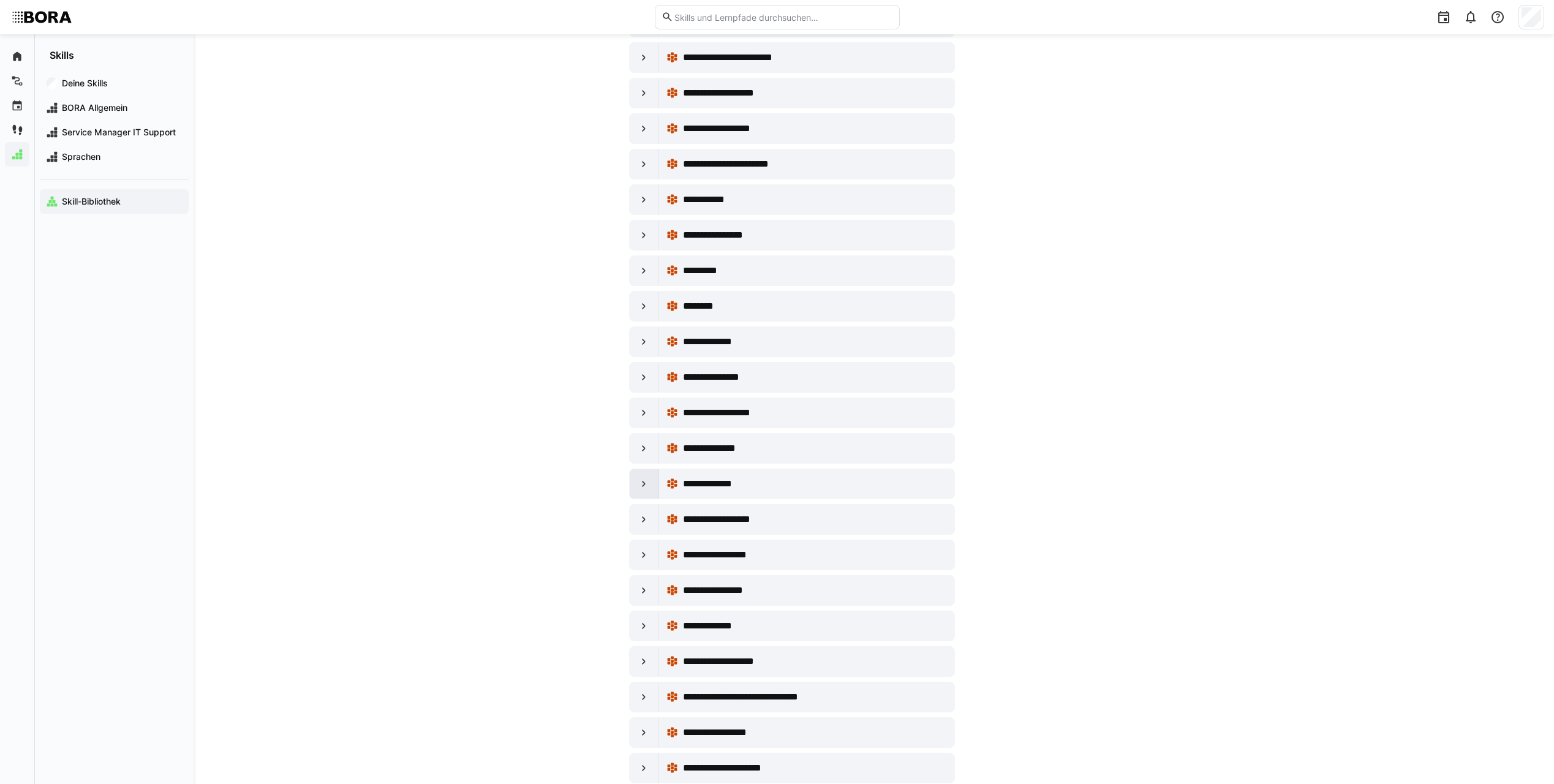 scroll, scrollTop: 6615, scrollLeft: 0, axis: vertical 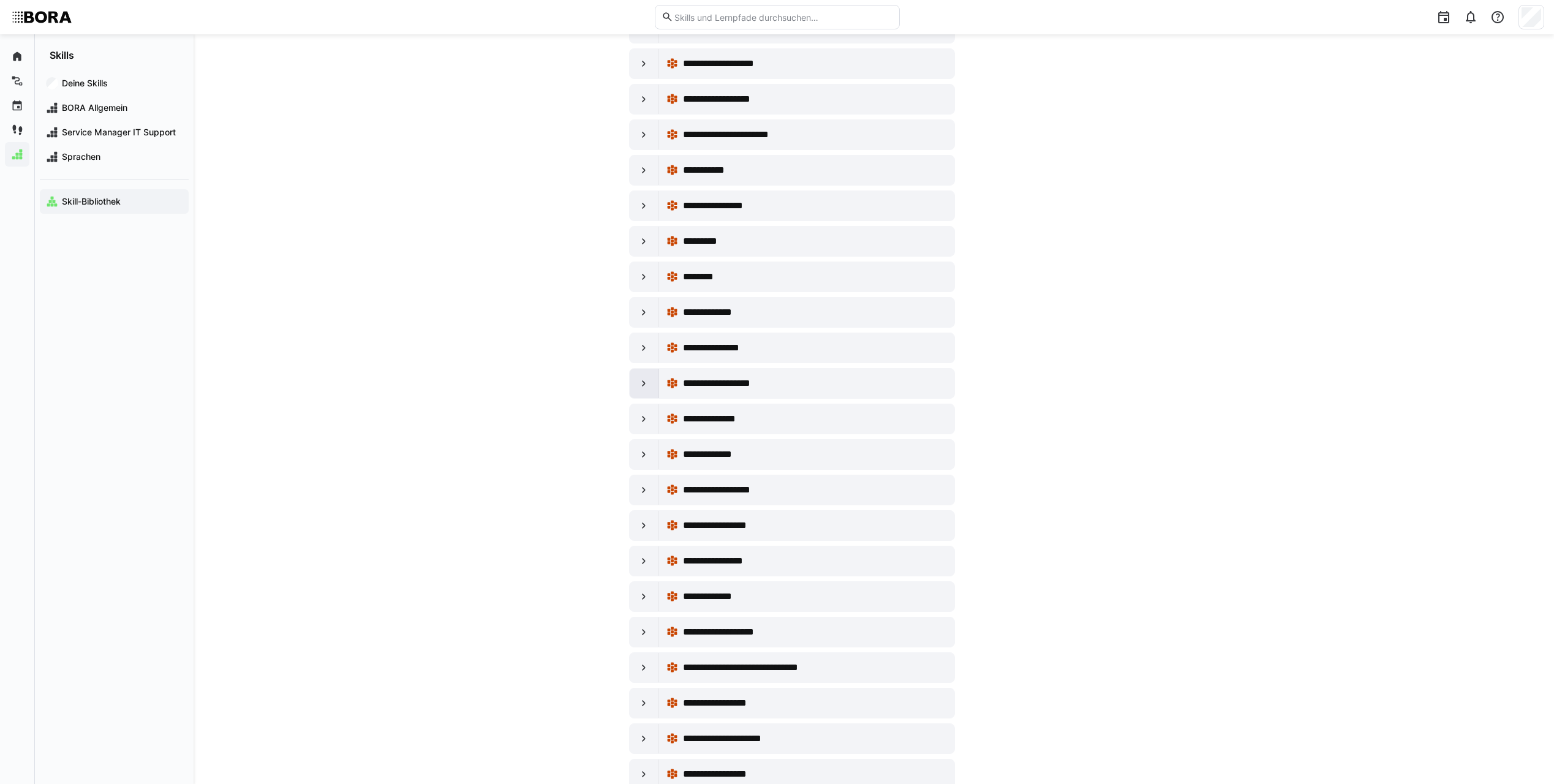 click 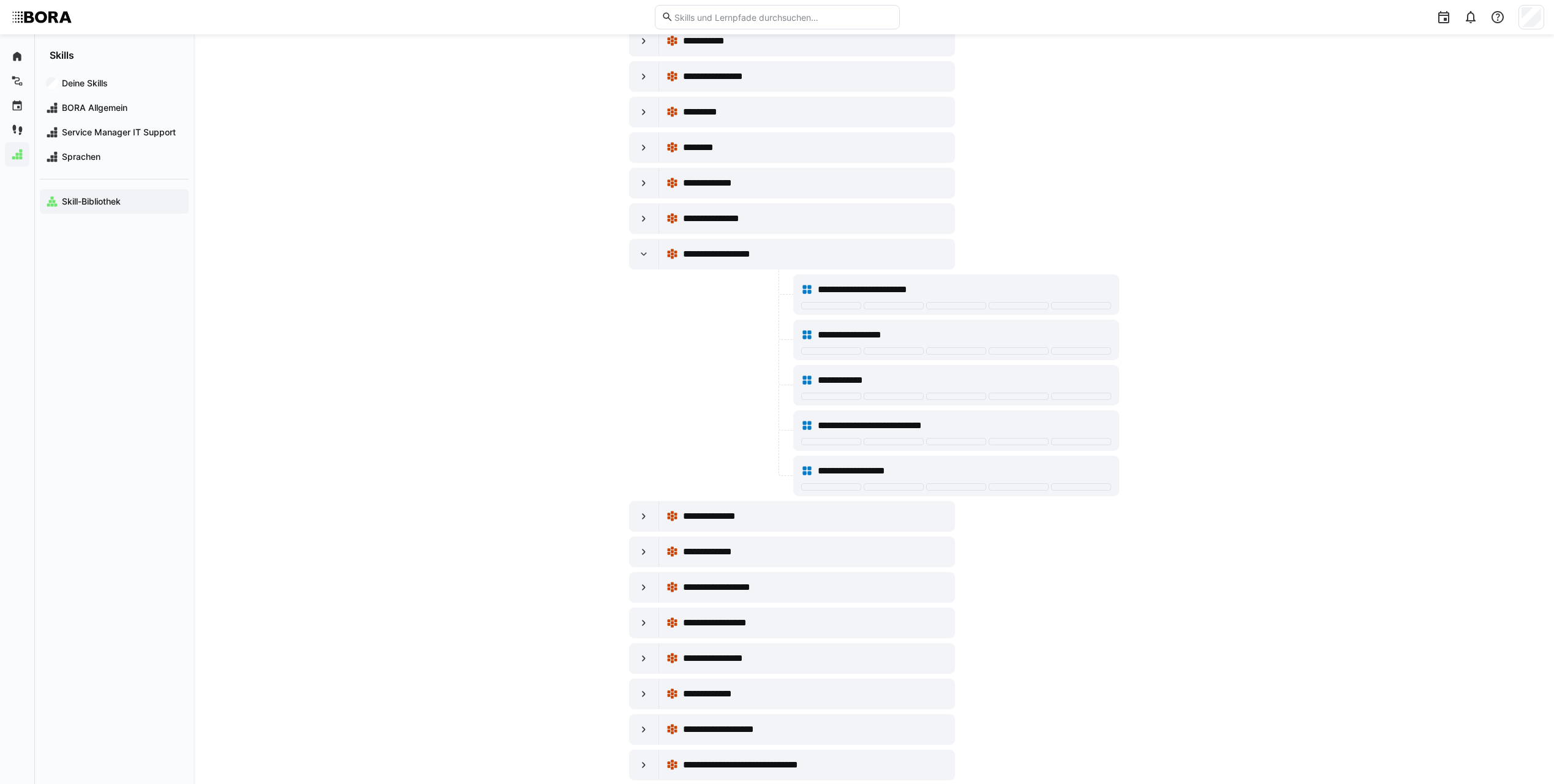 scroll, scrollTop: 6799, scrollLeft: 0, axis: vertical 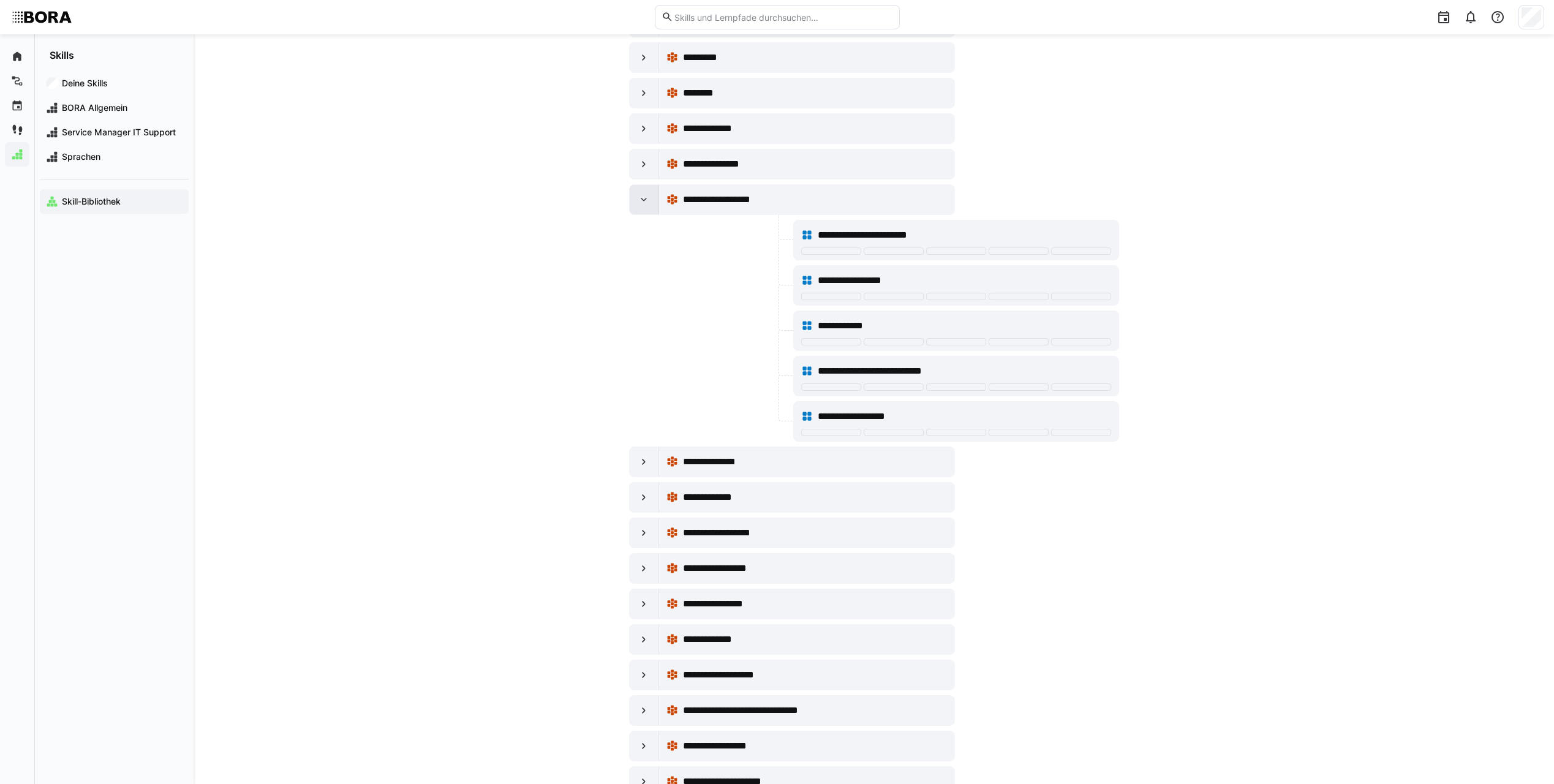click 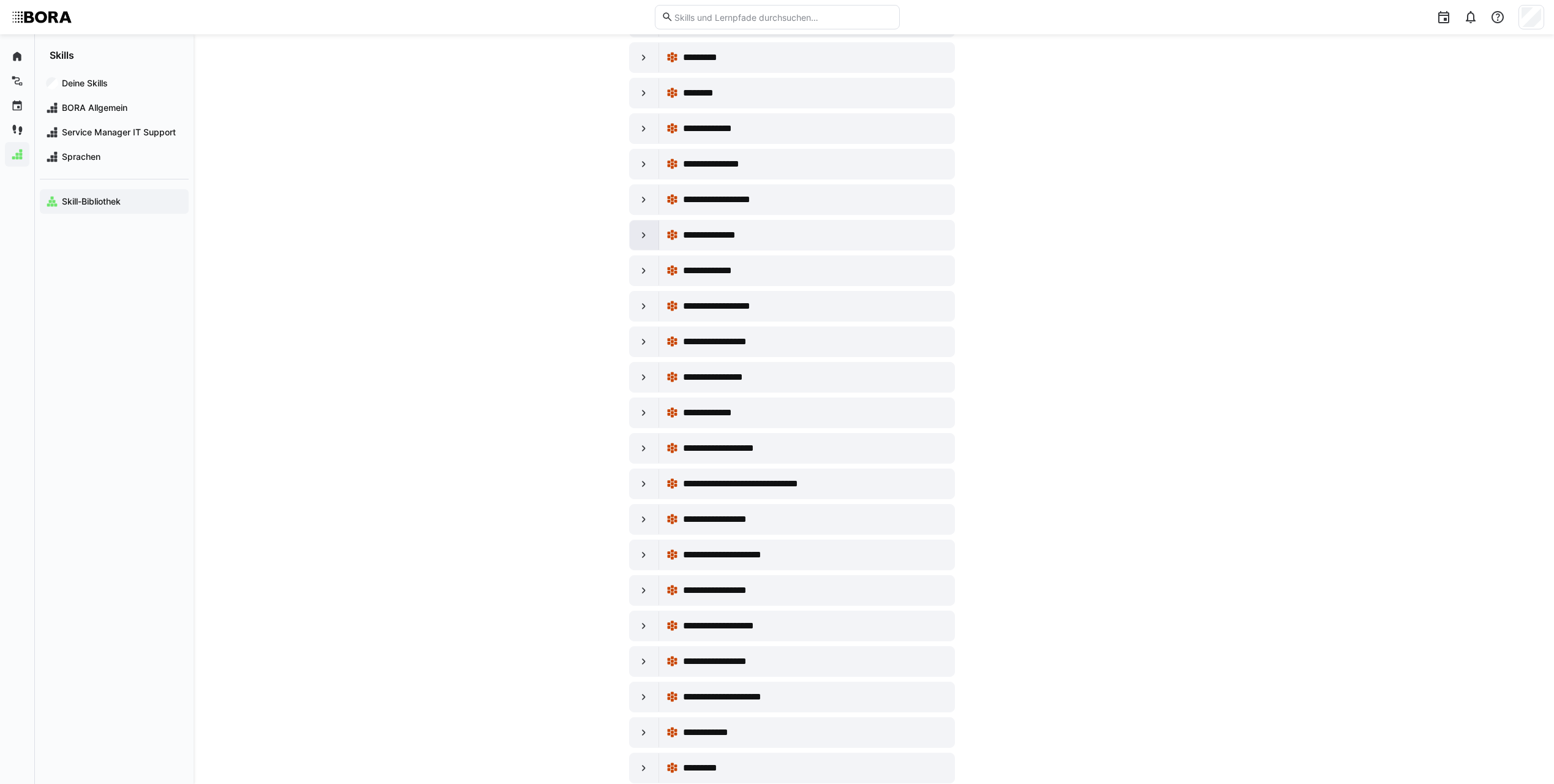 click 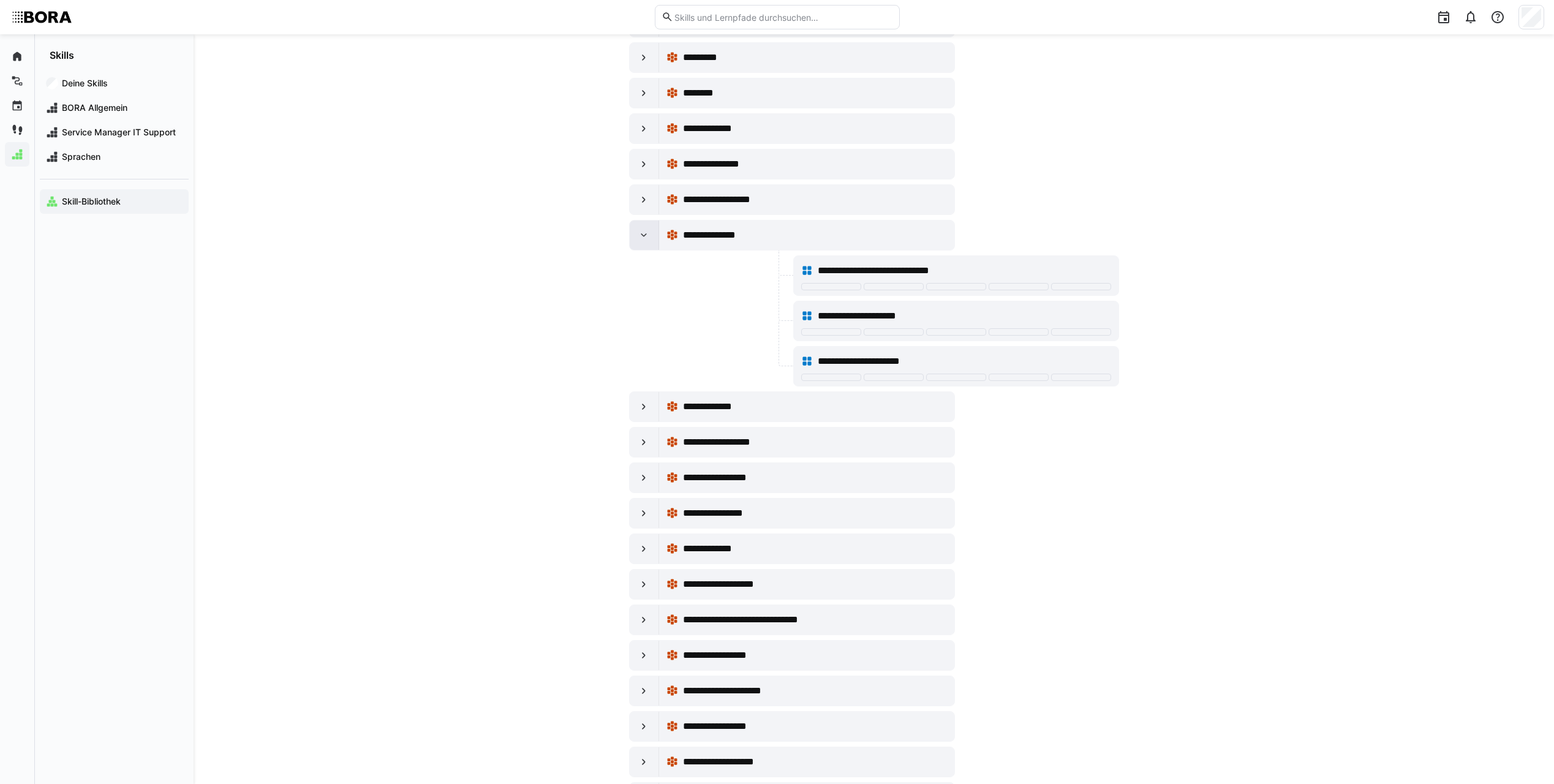click 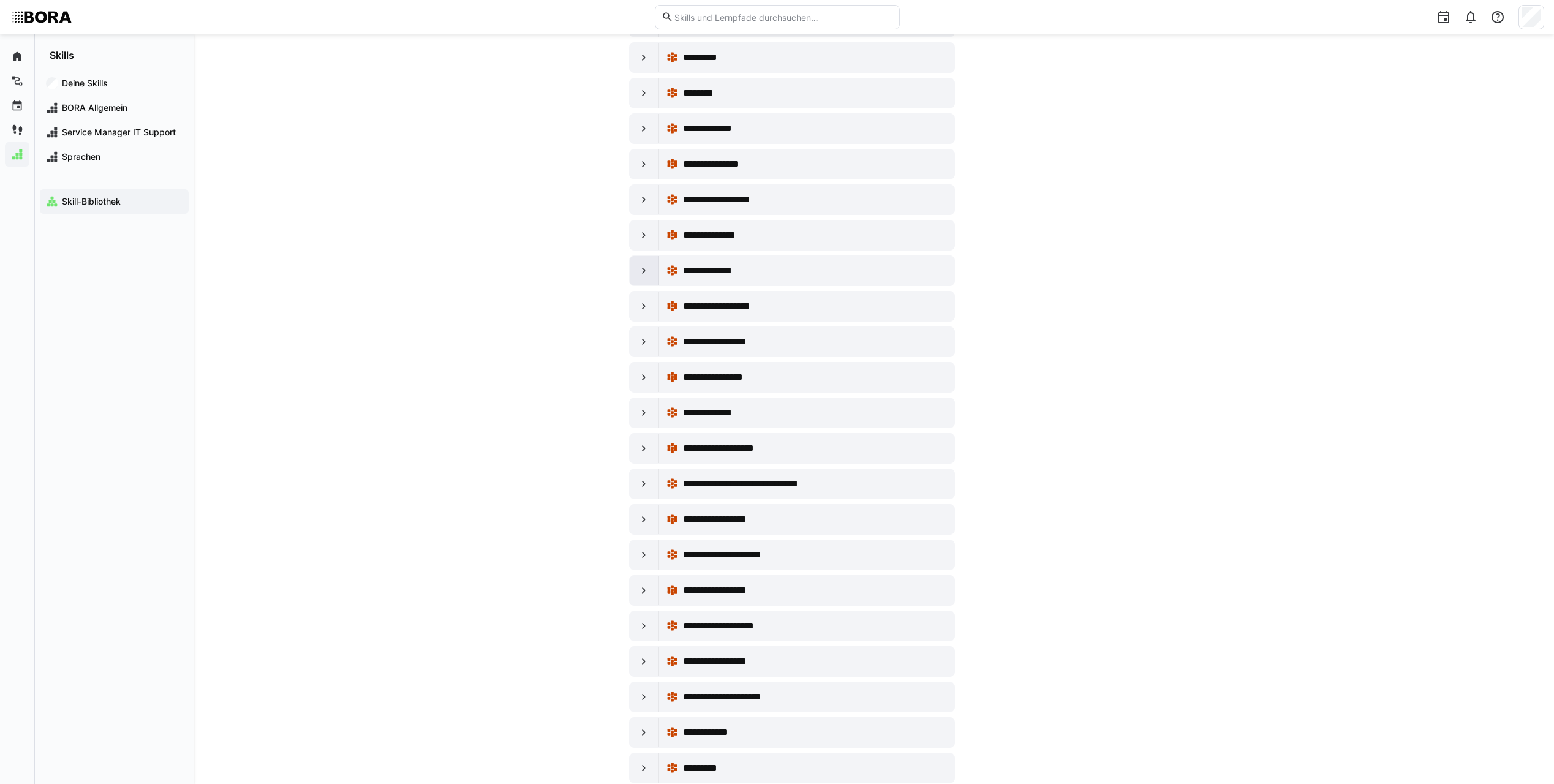 click 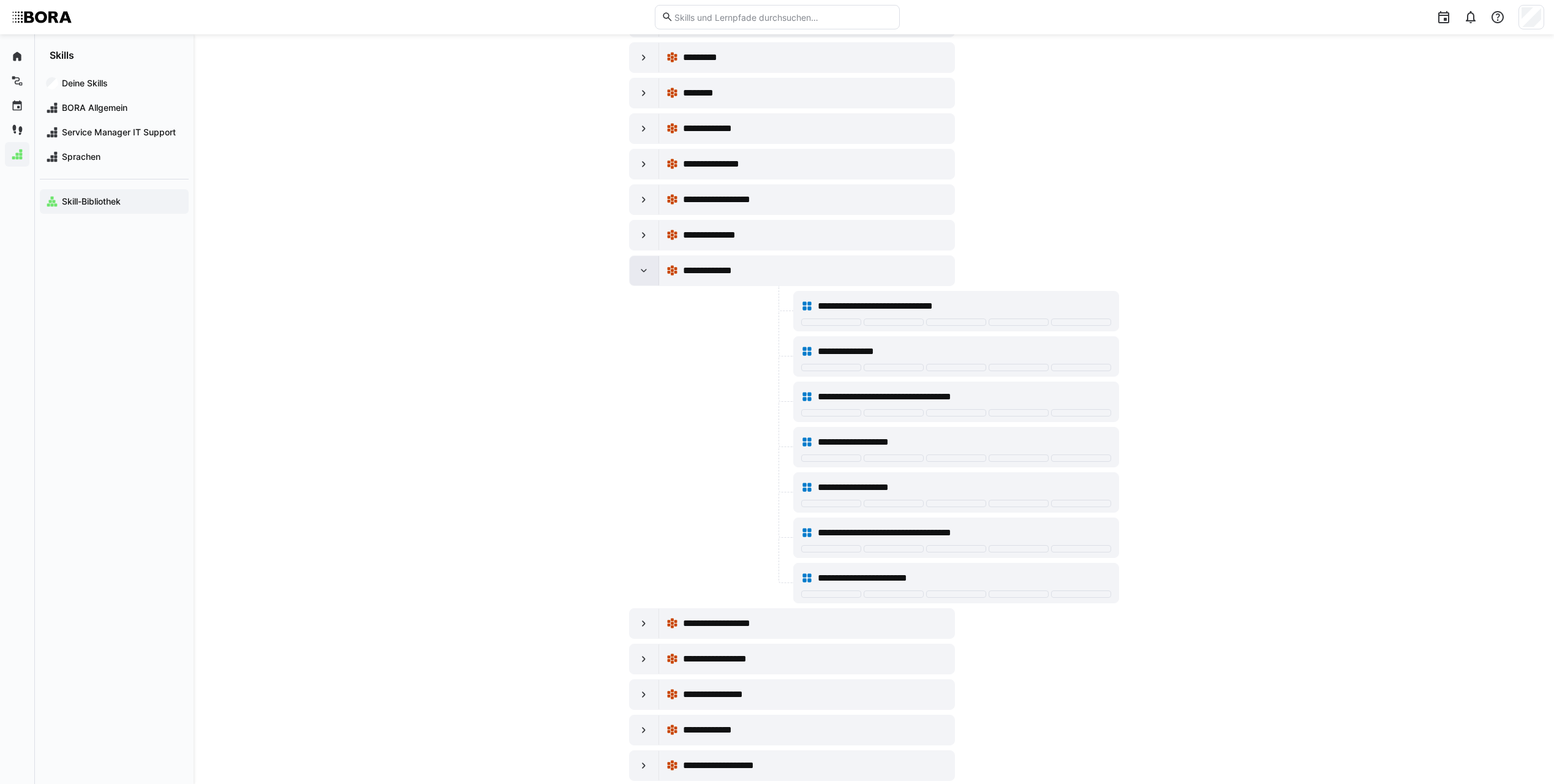 click 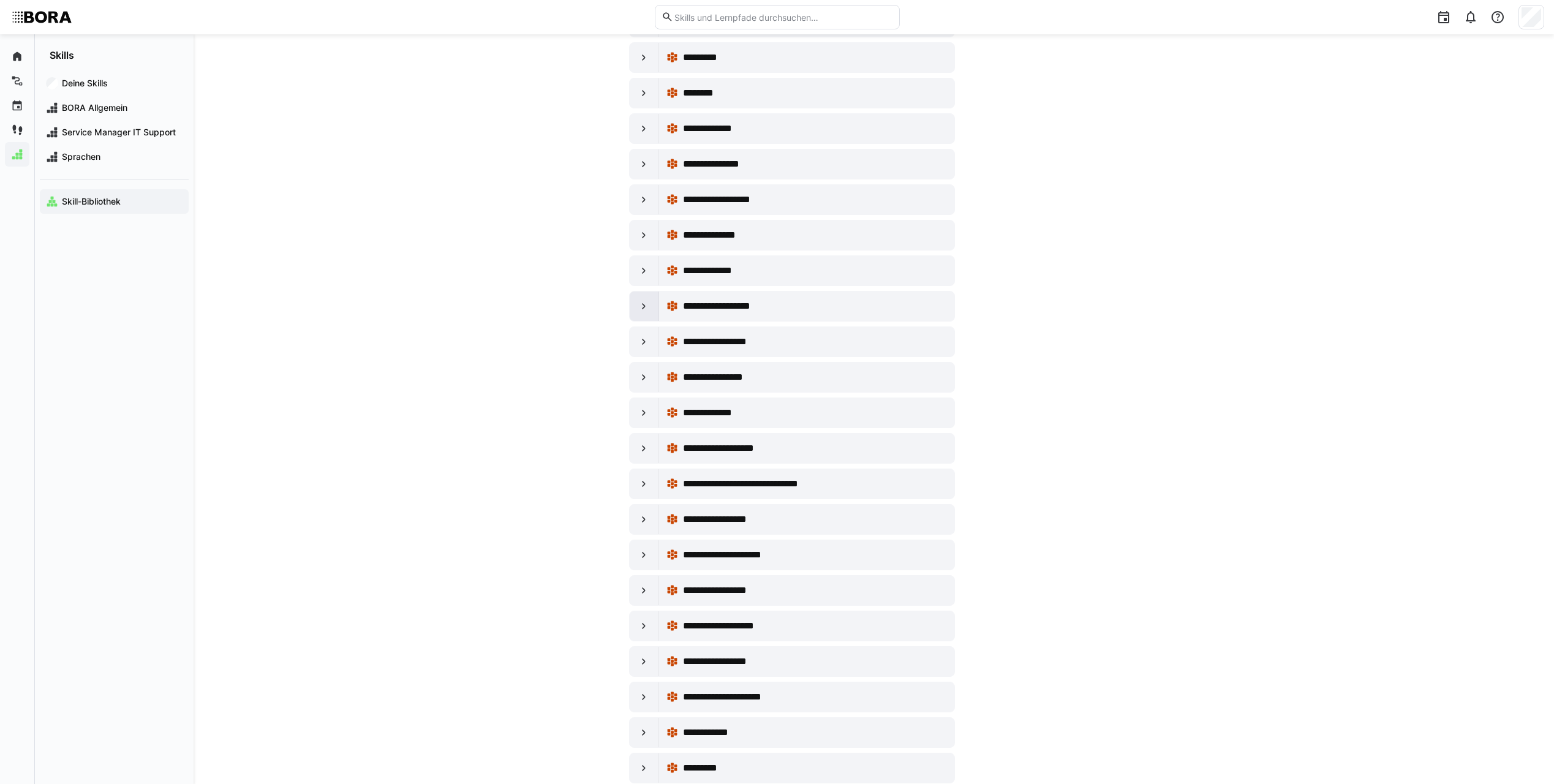 click 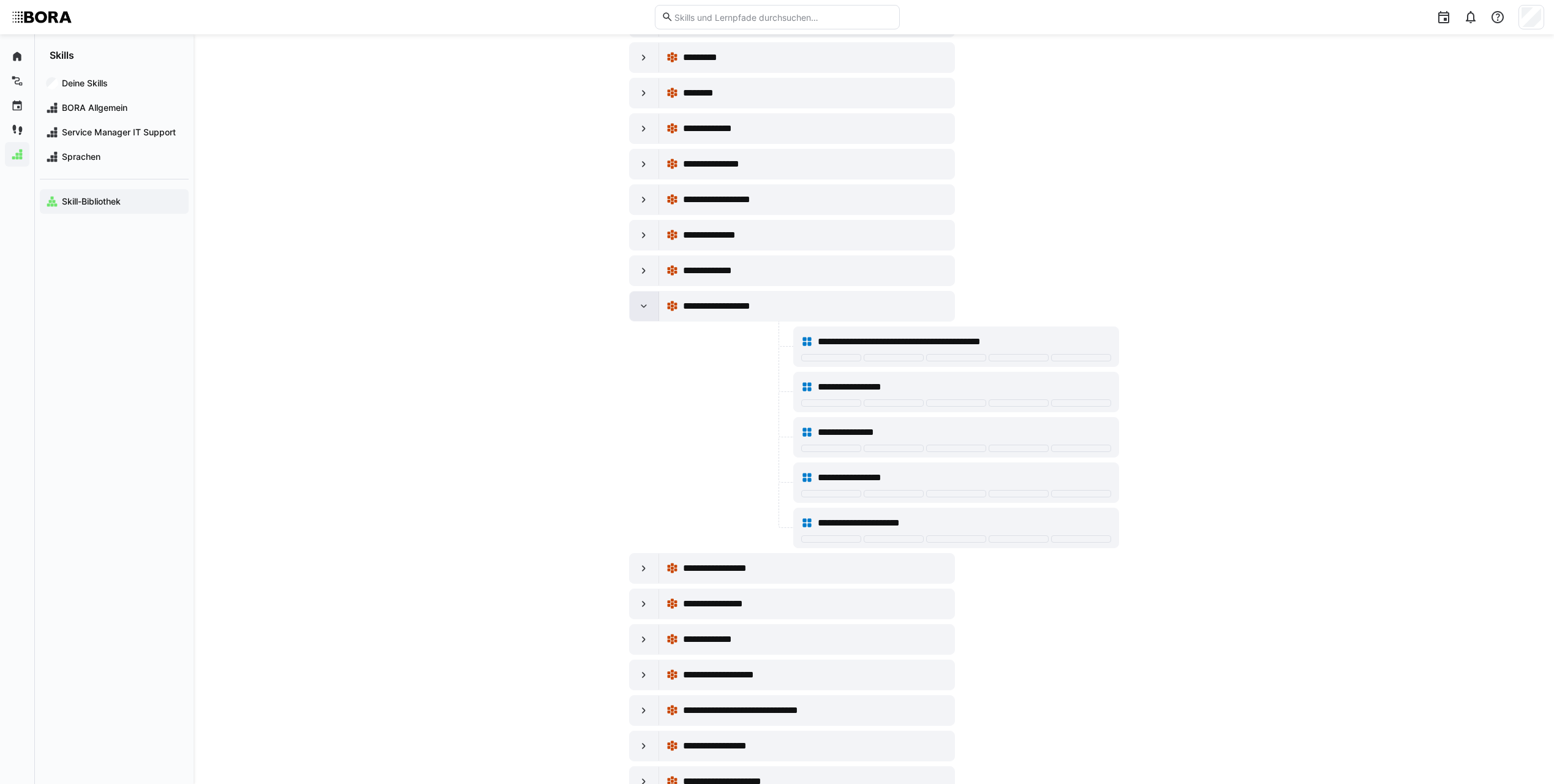 click 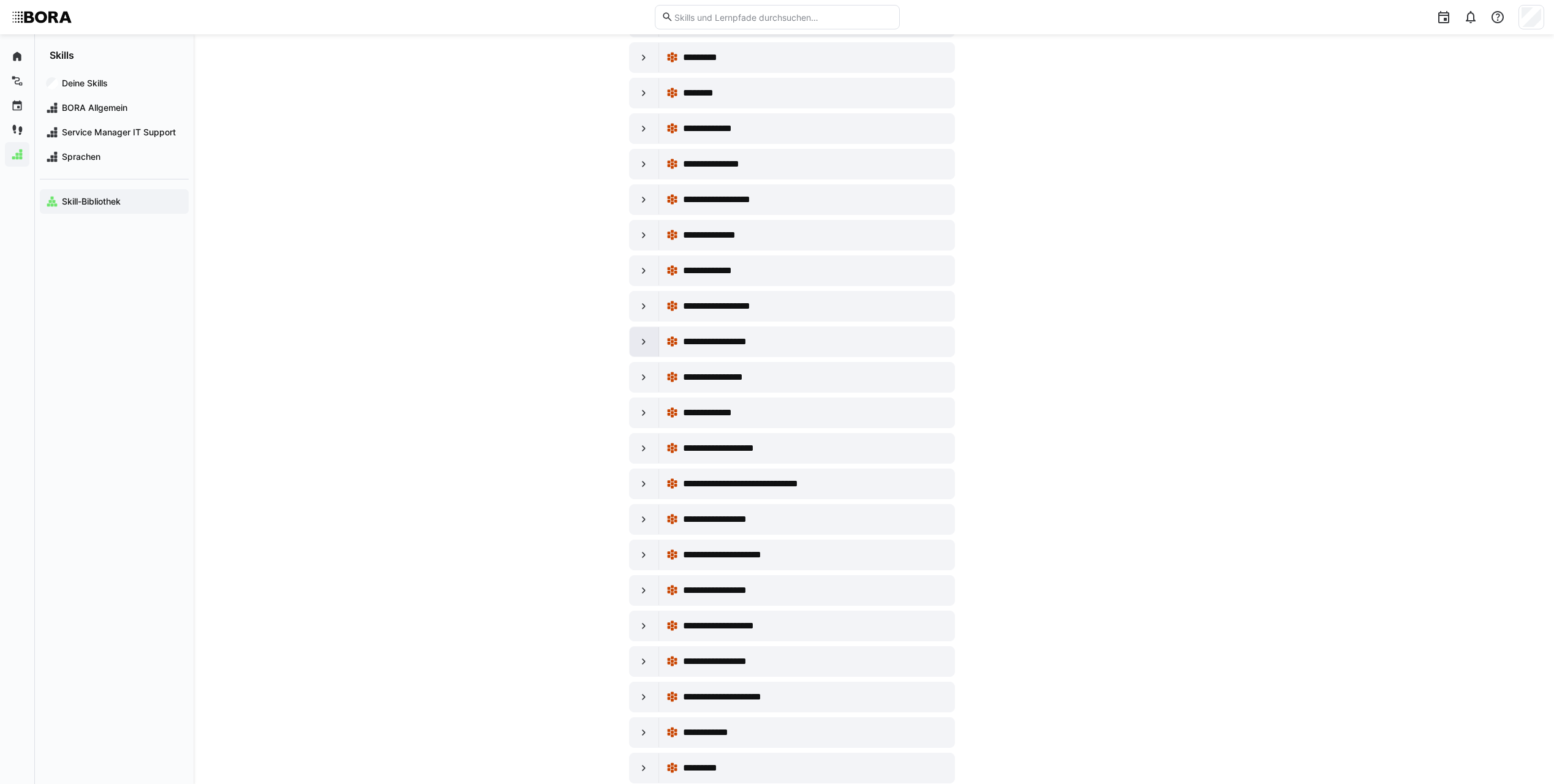 click 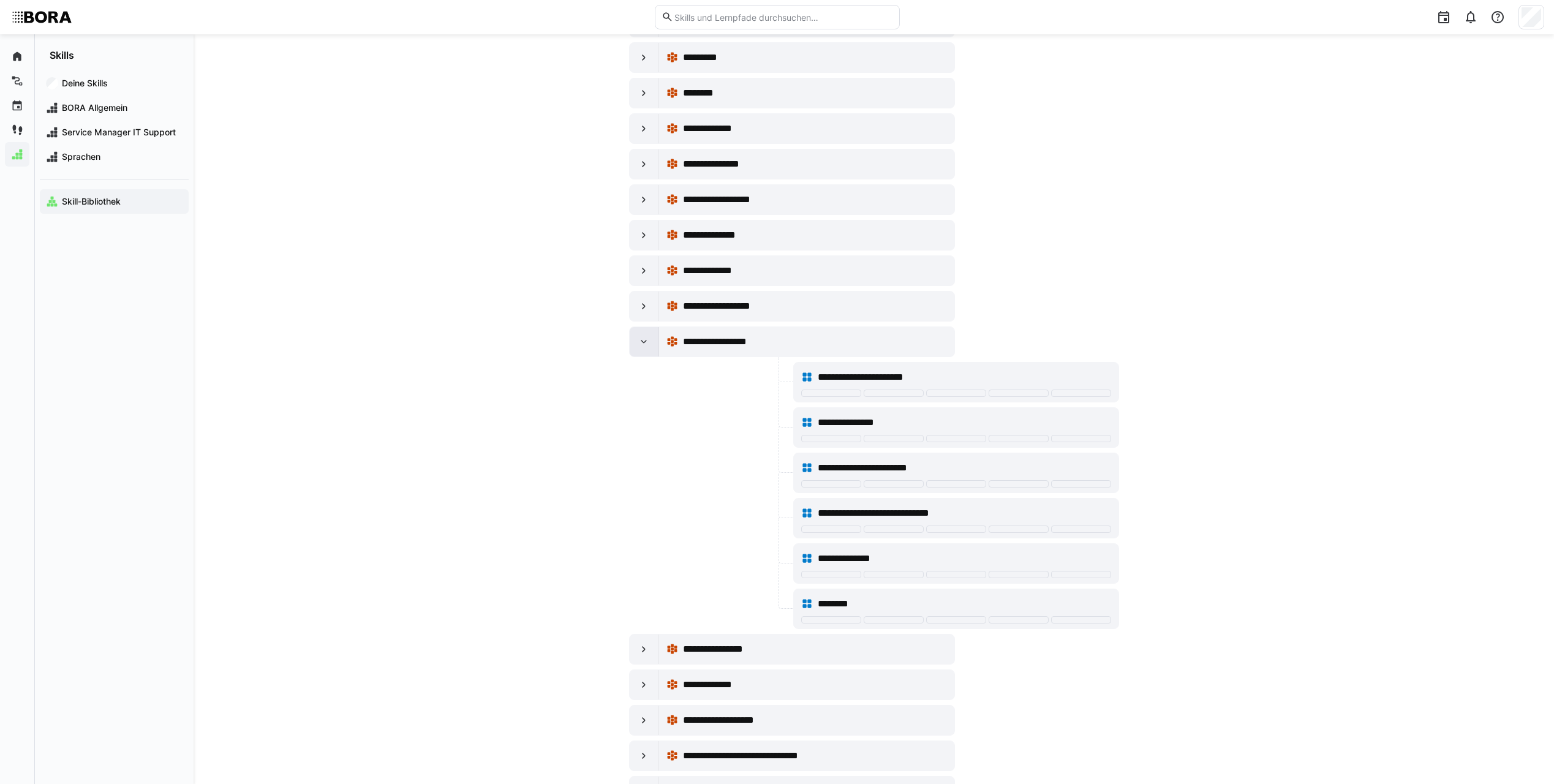 click 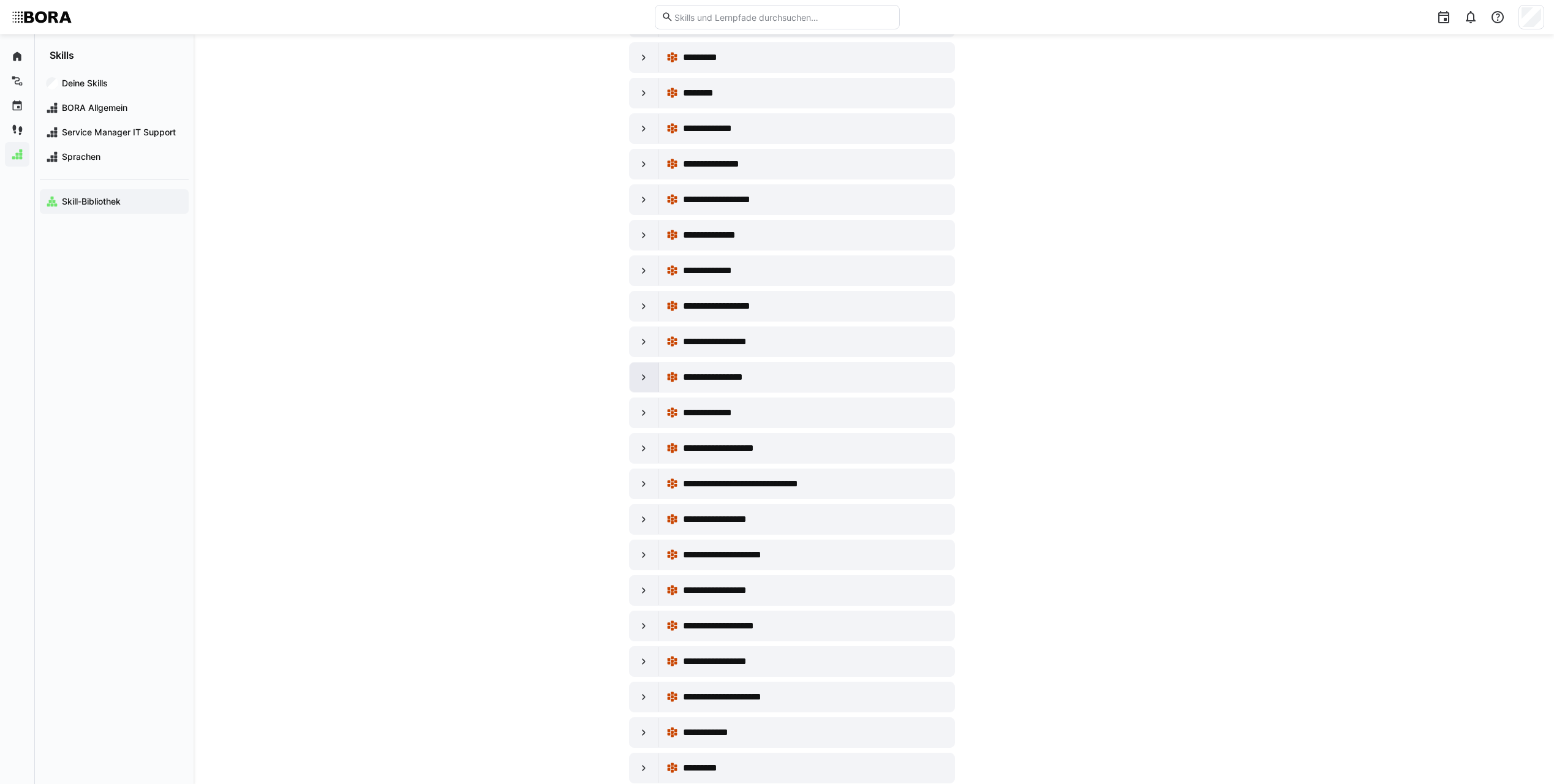 click 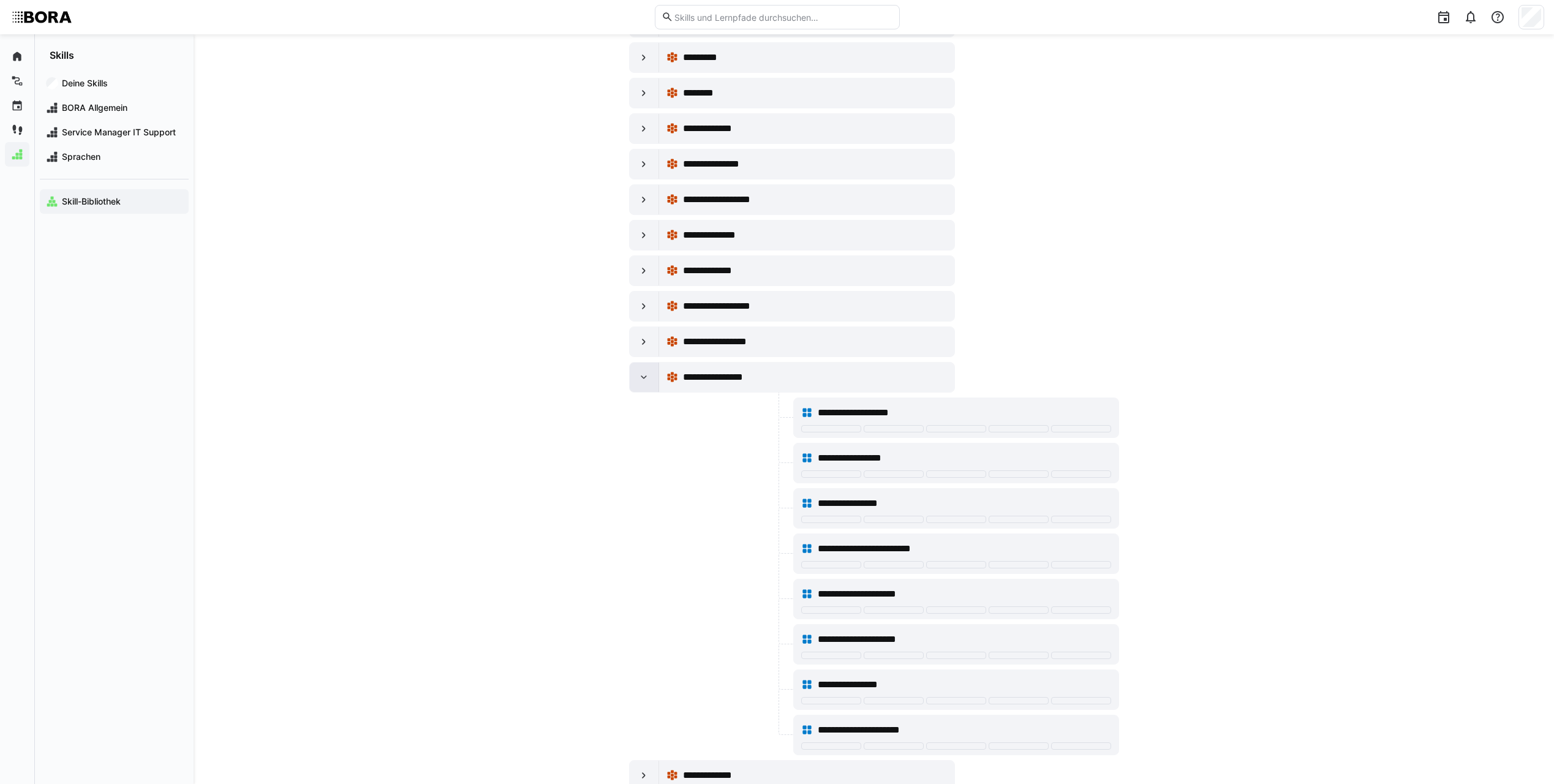 click 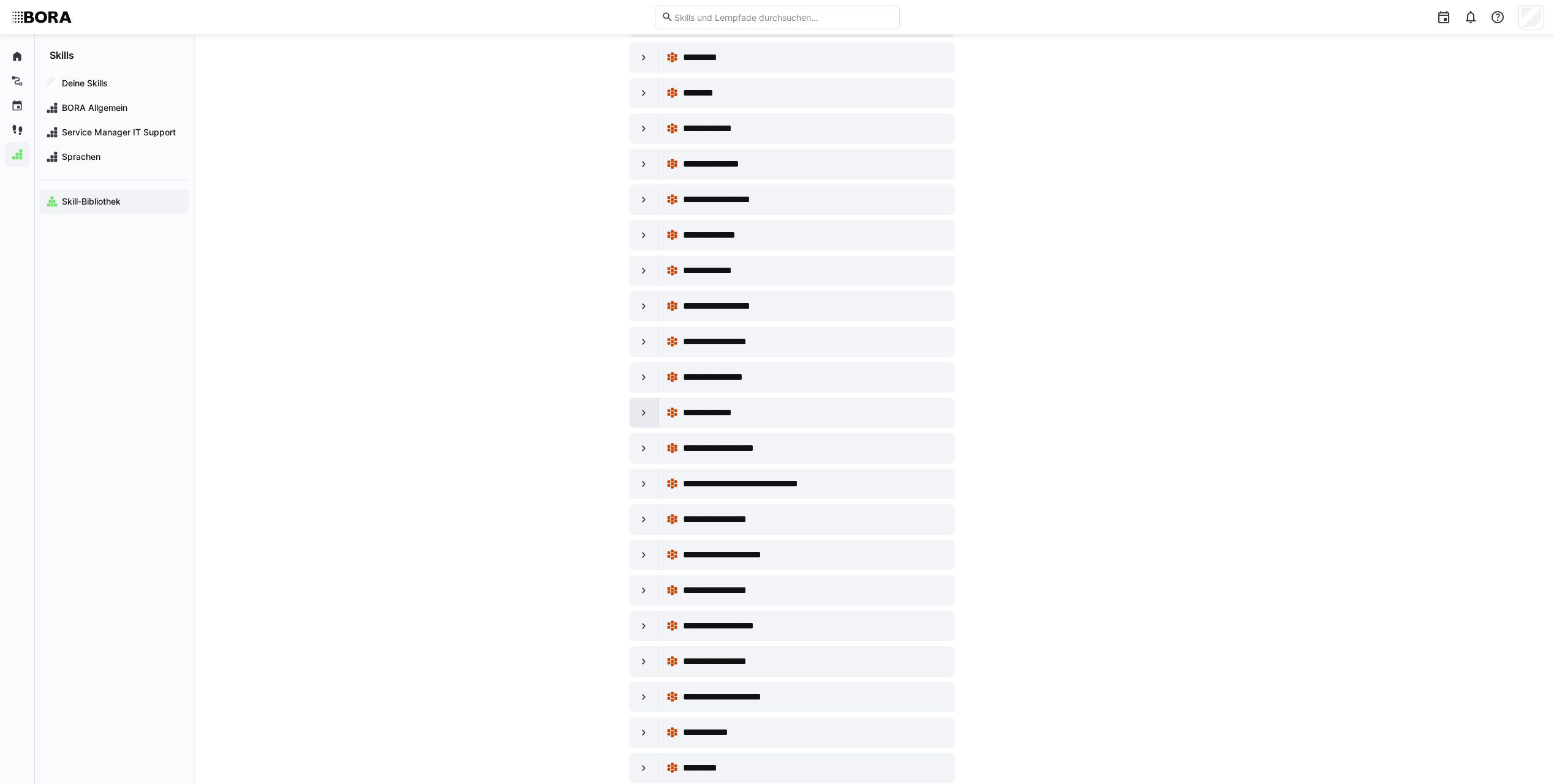 click 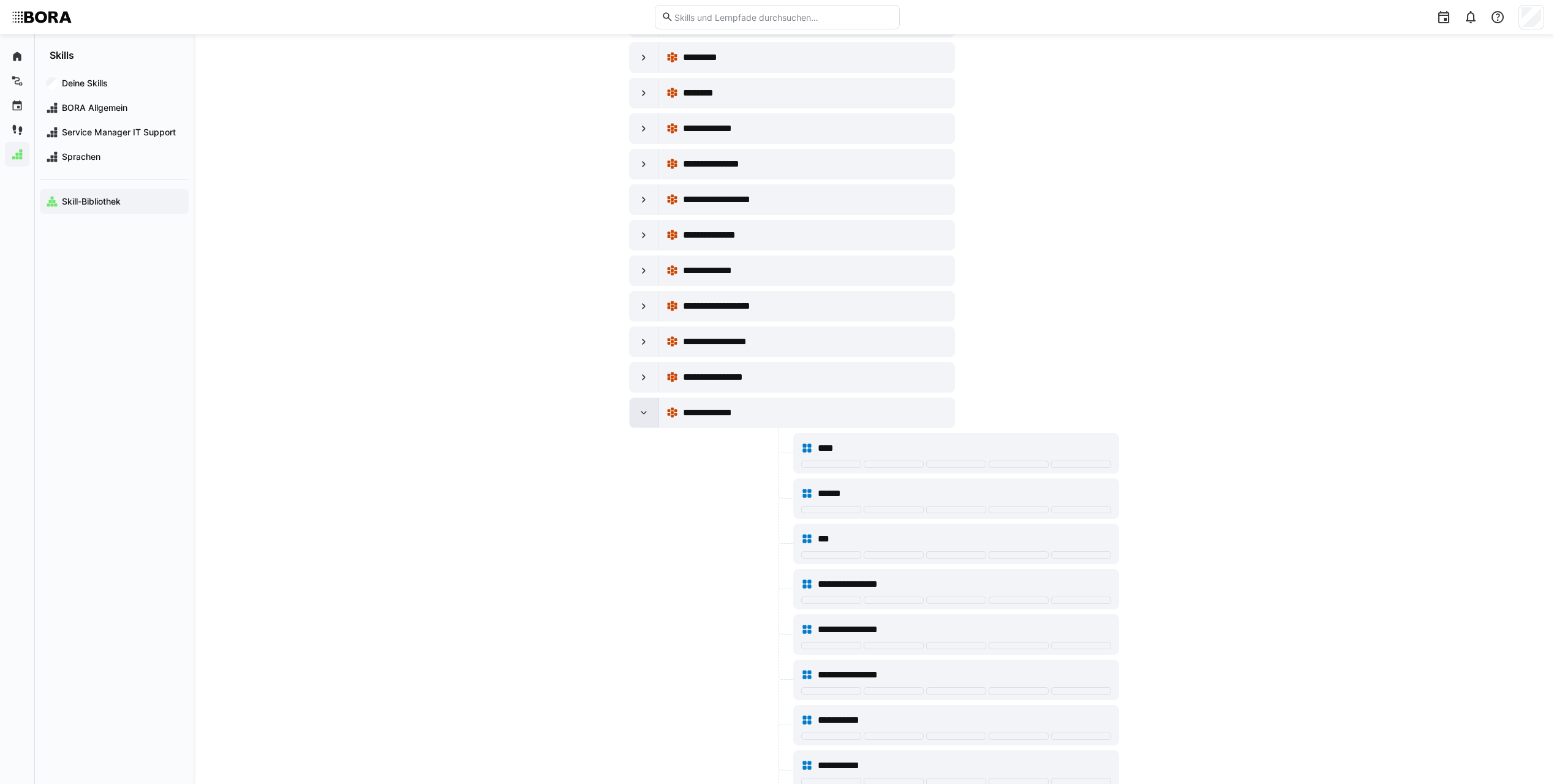 click 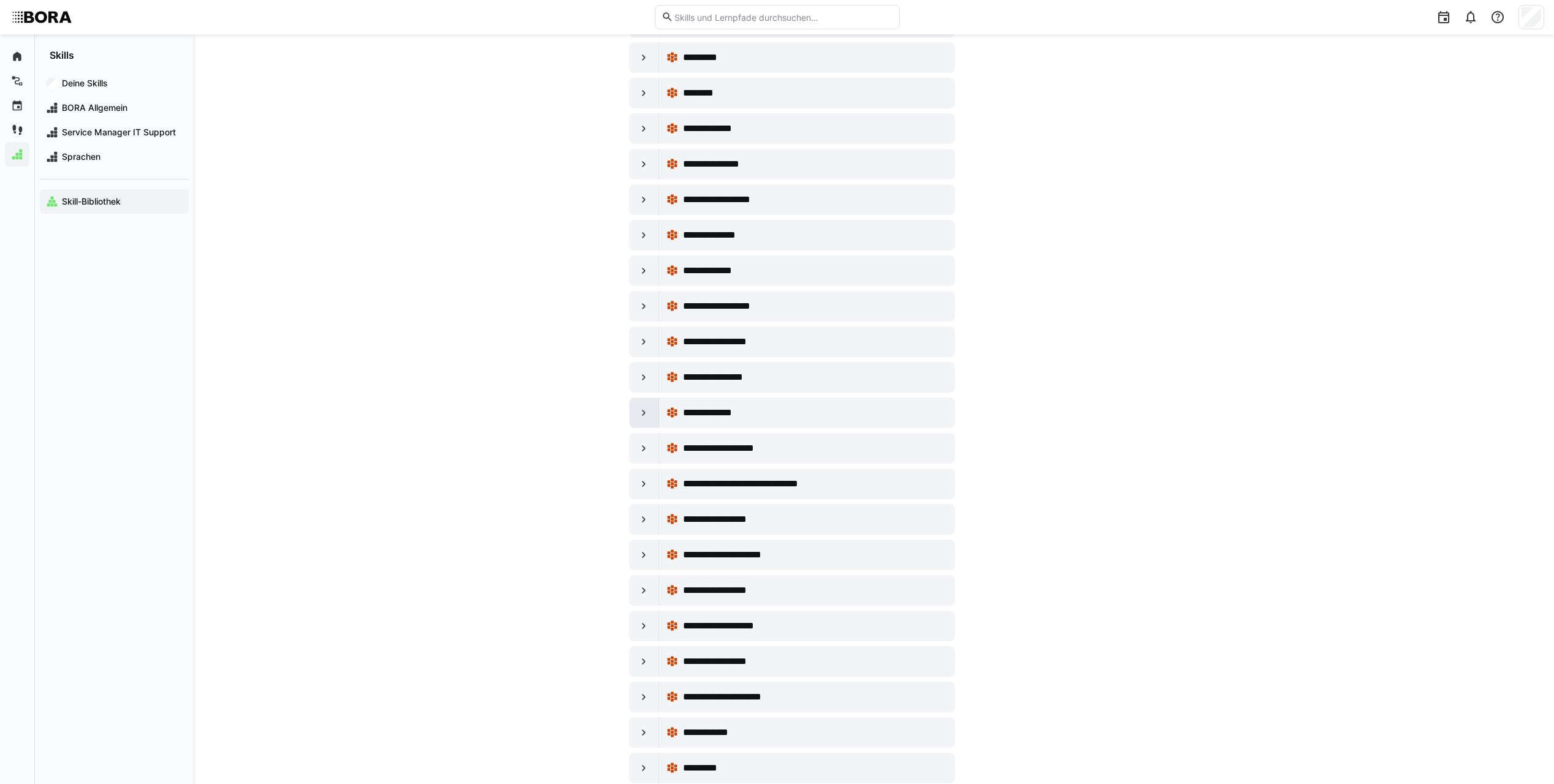 click 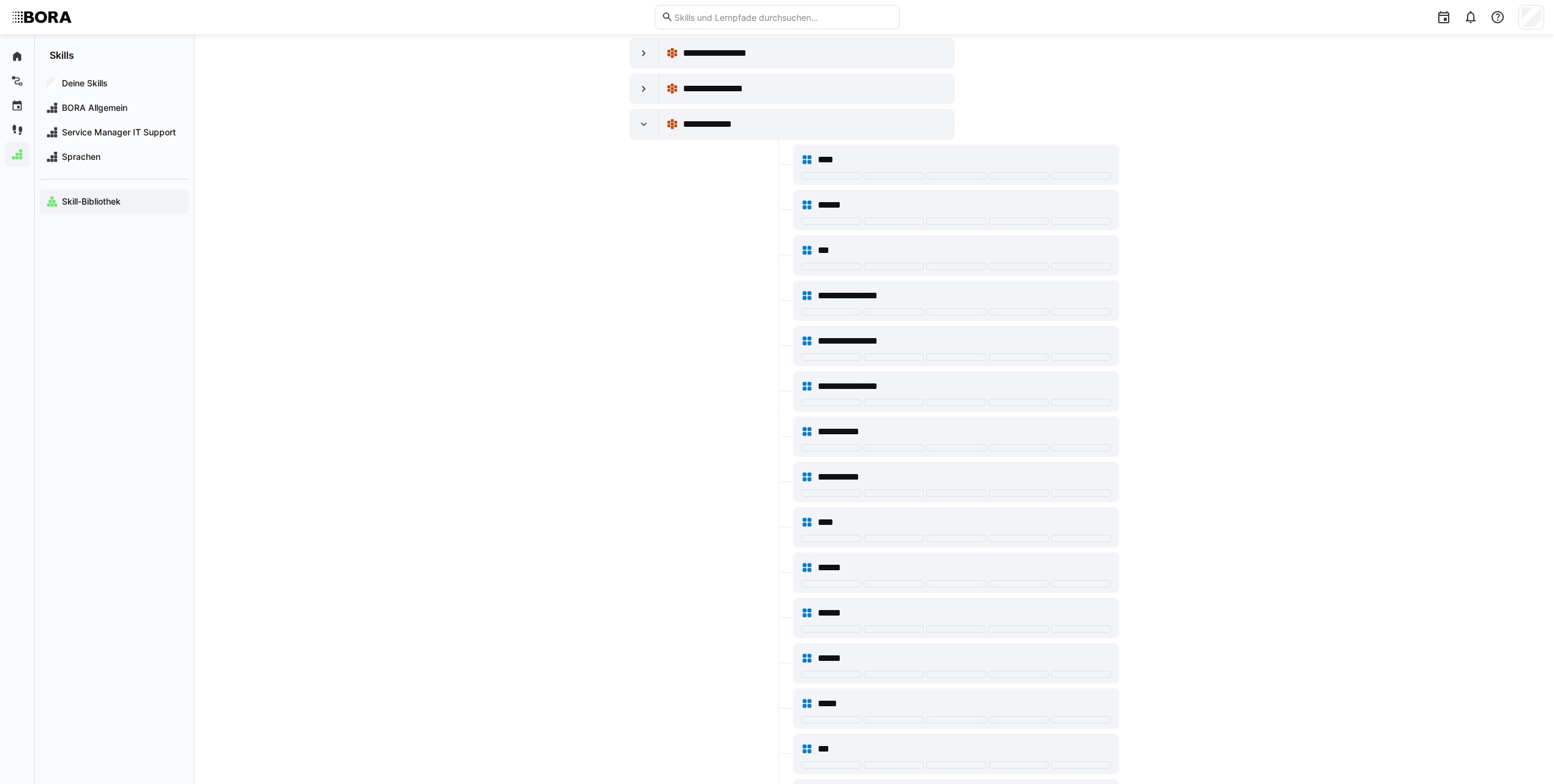 scroll, scrollTop: 6983, scrollLeft: 0, axis: vertical 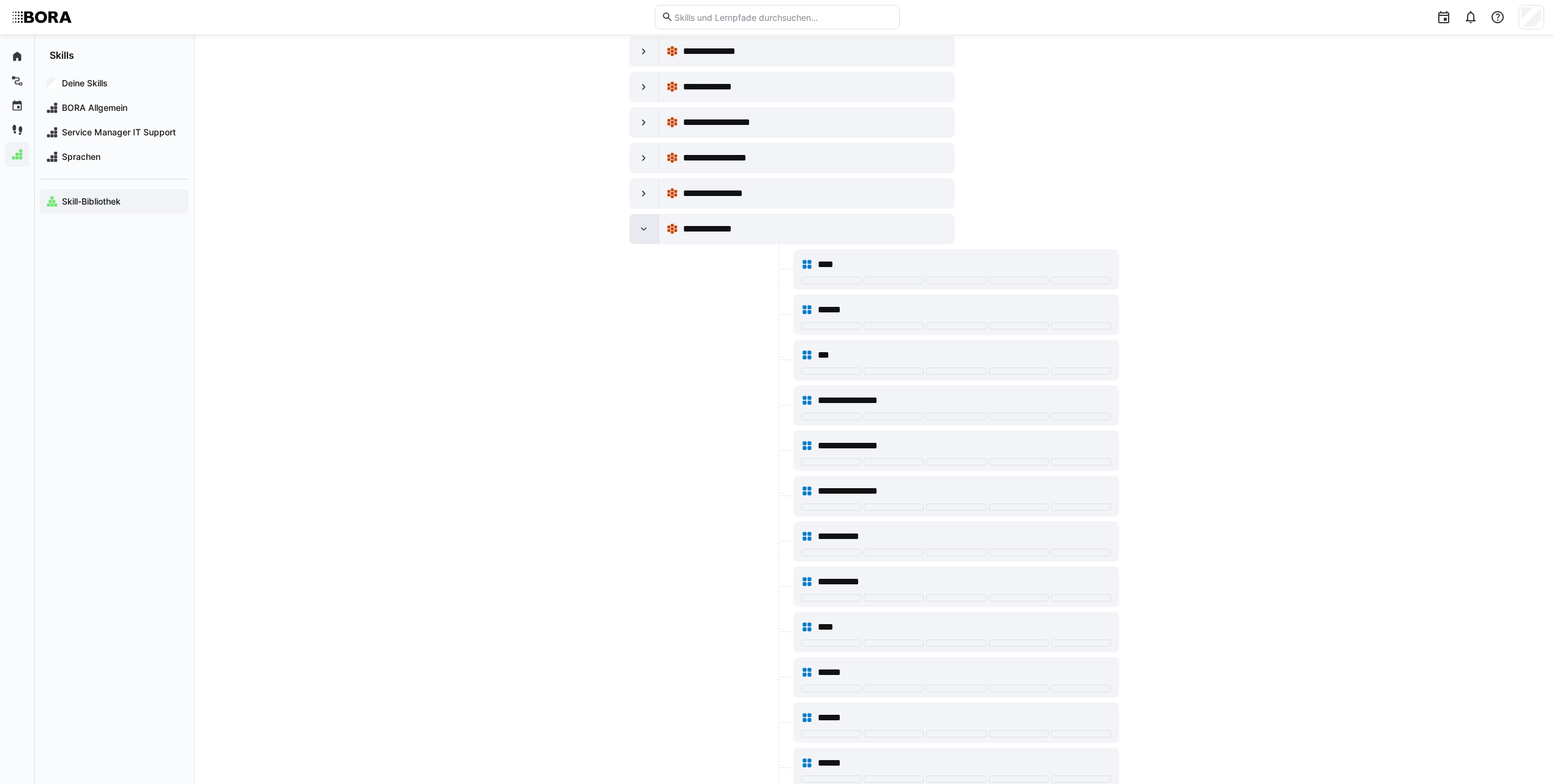 click 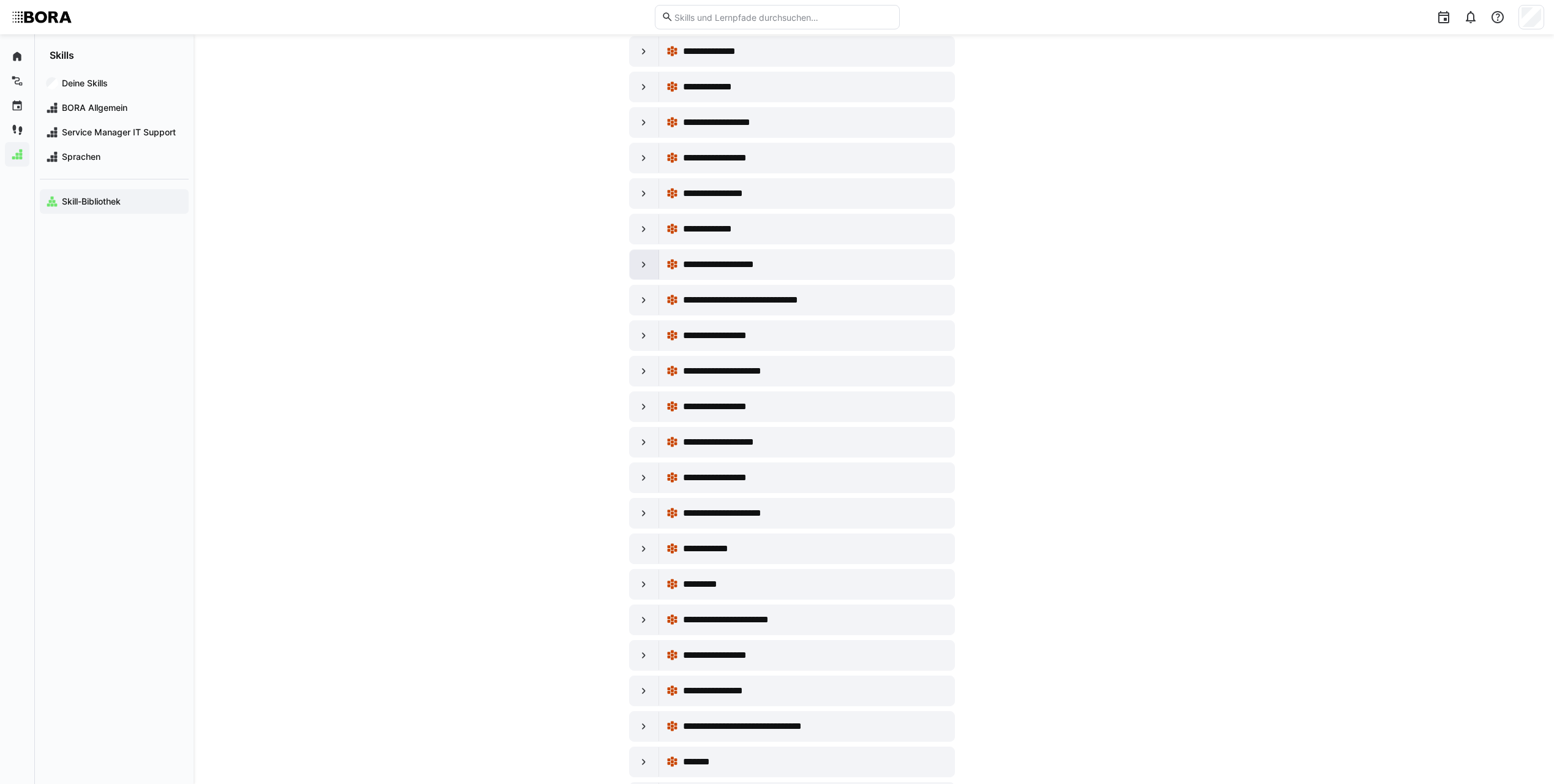 click 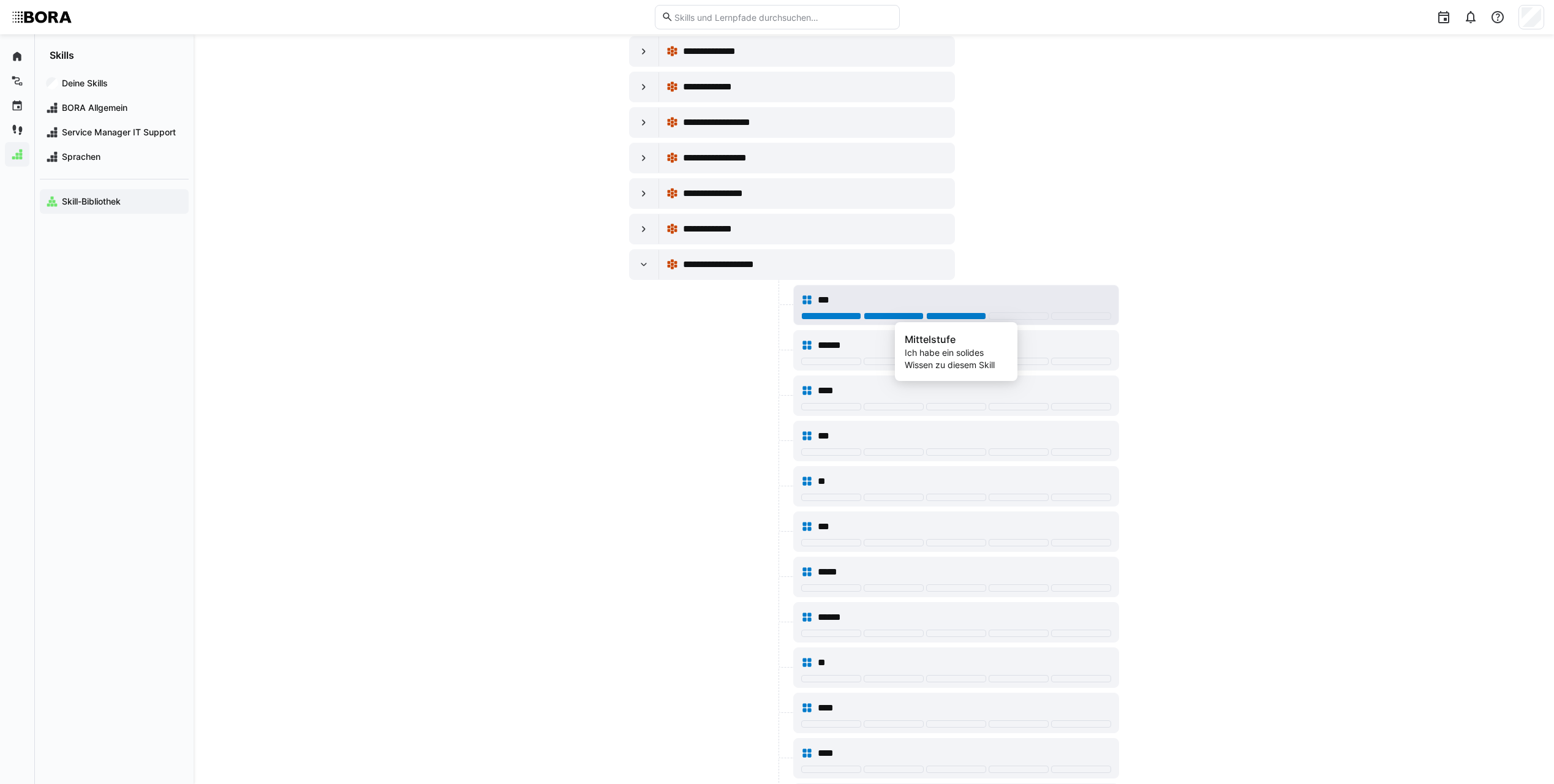 click 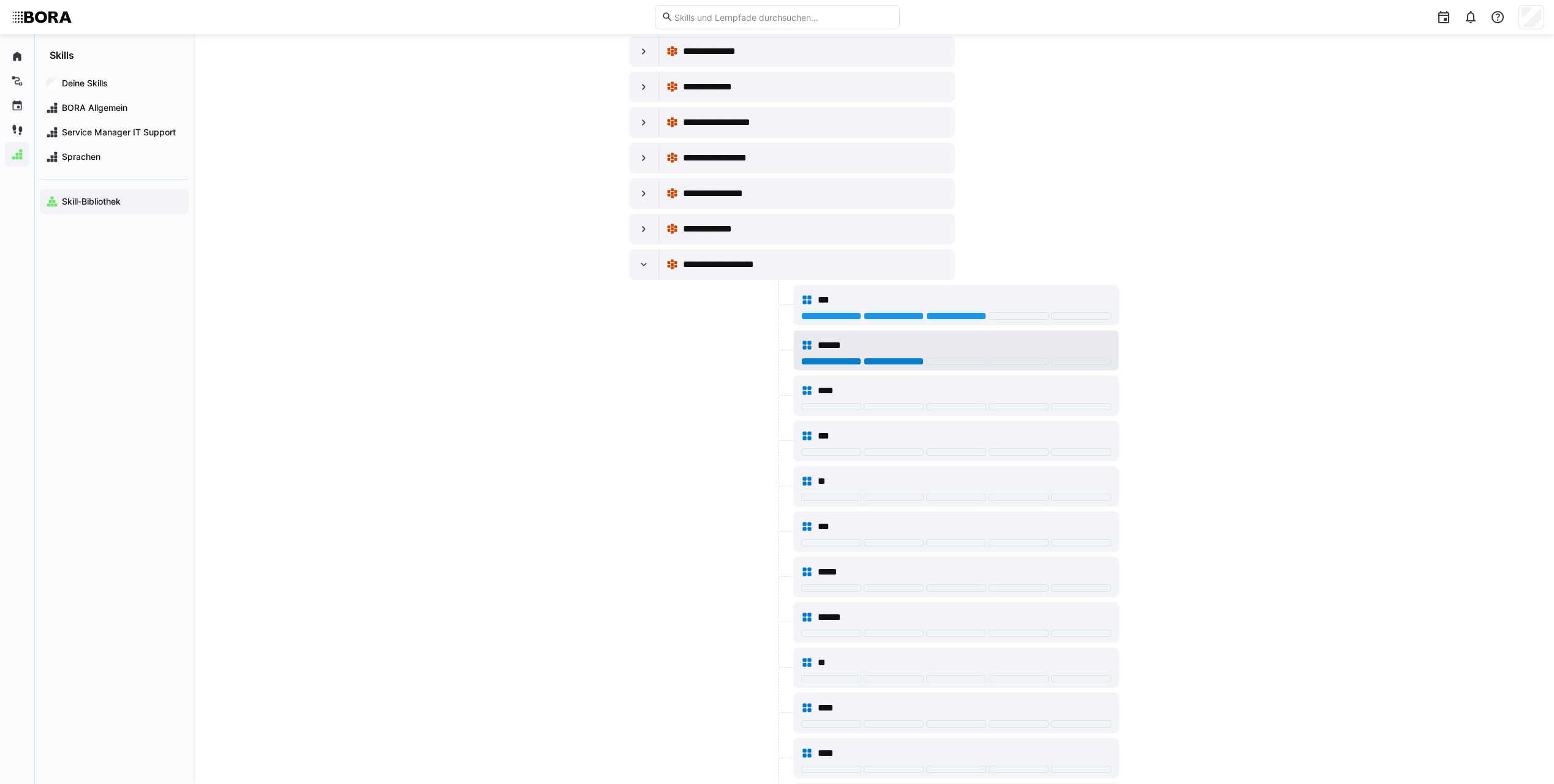 click 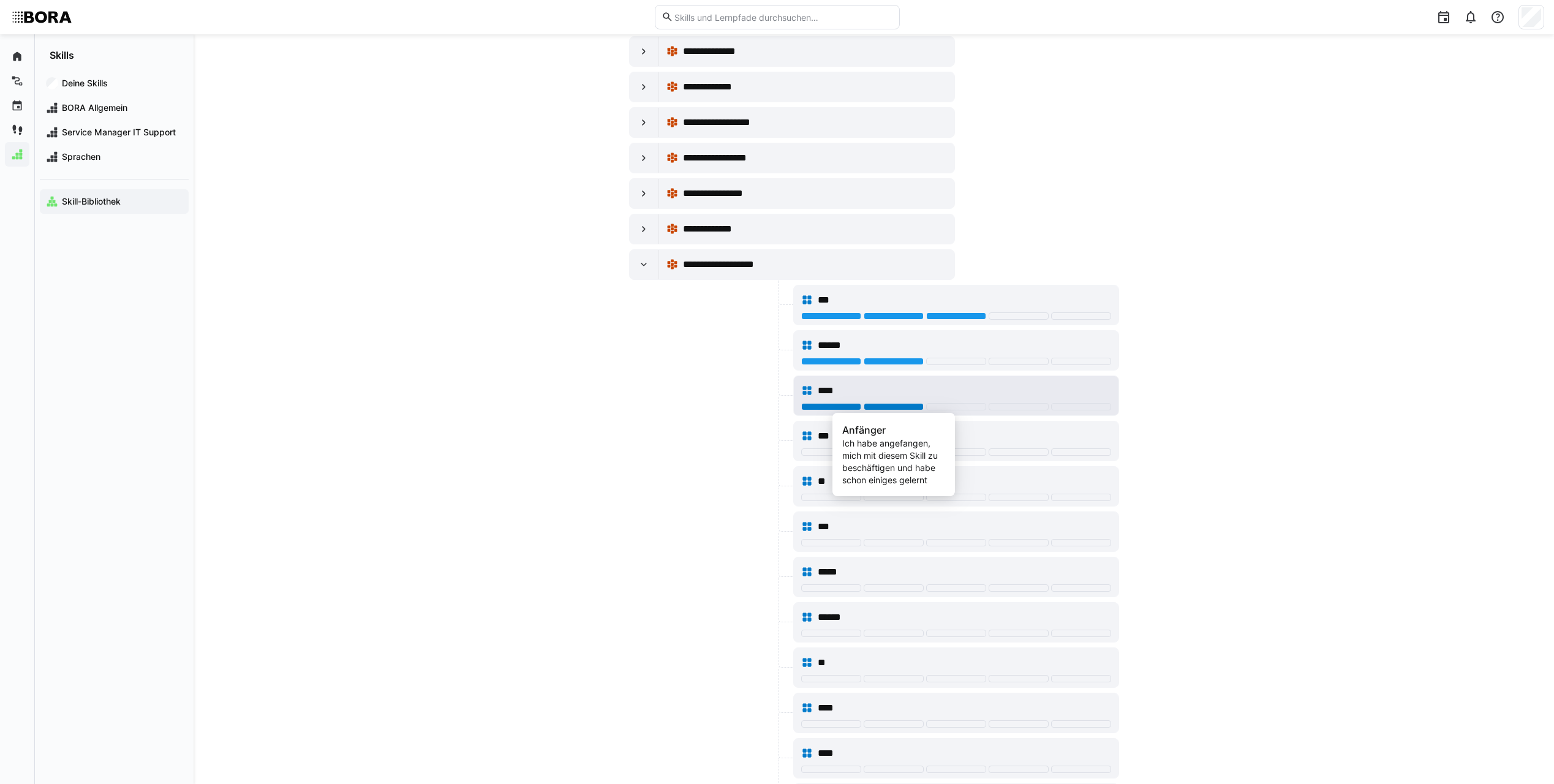 click 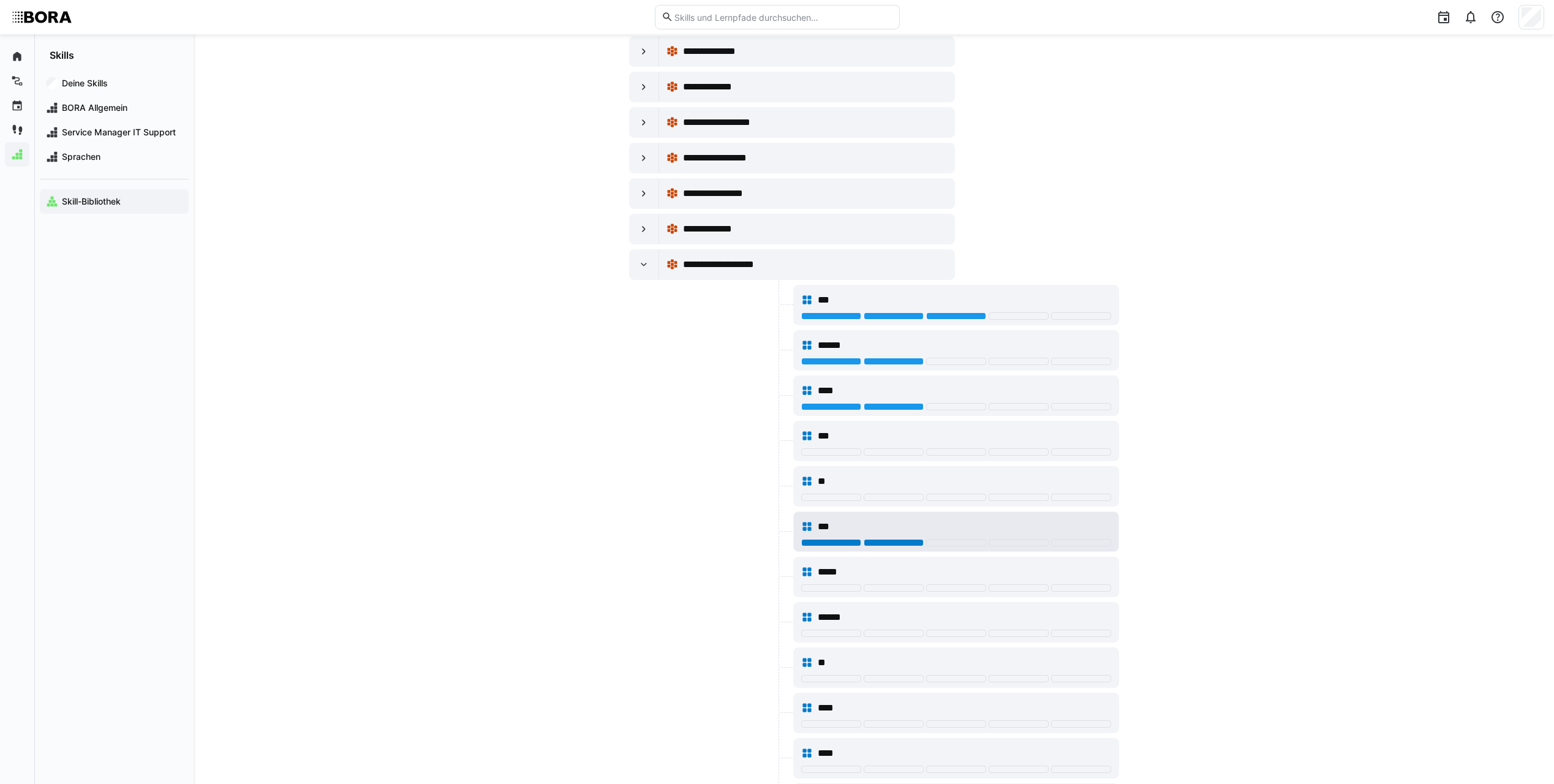 click 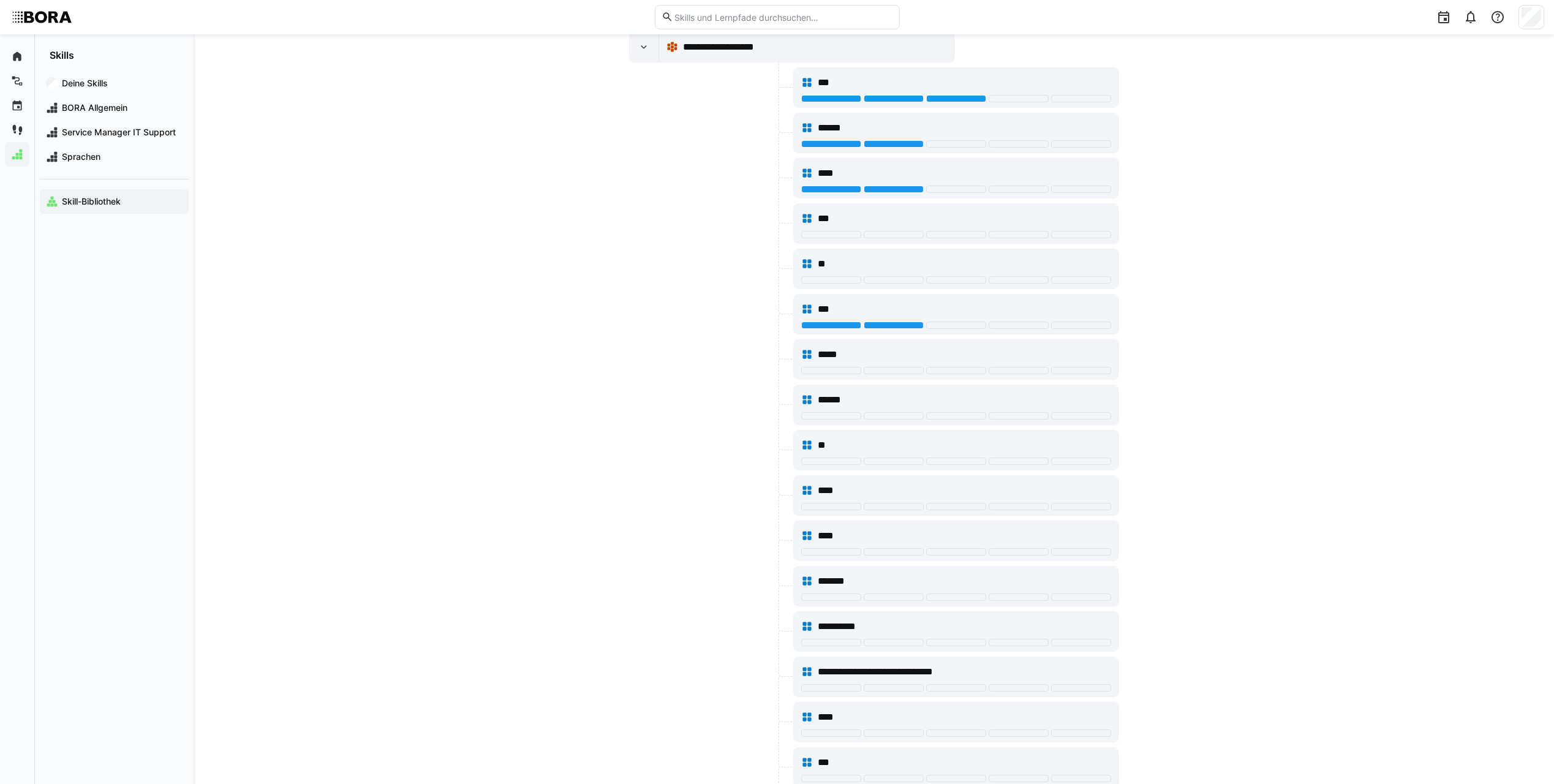 scroll, scrollTop: 7228, scrollLeft: 0, axis: vertical 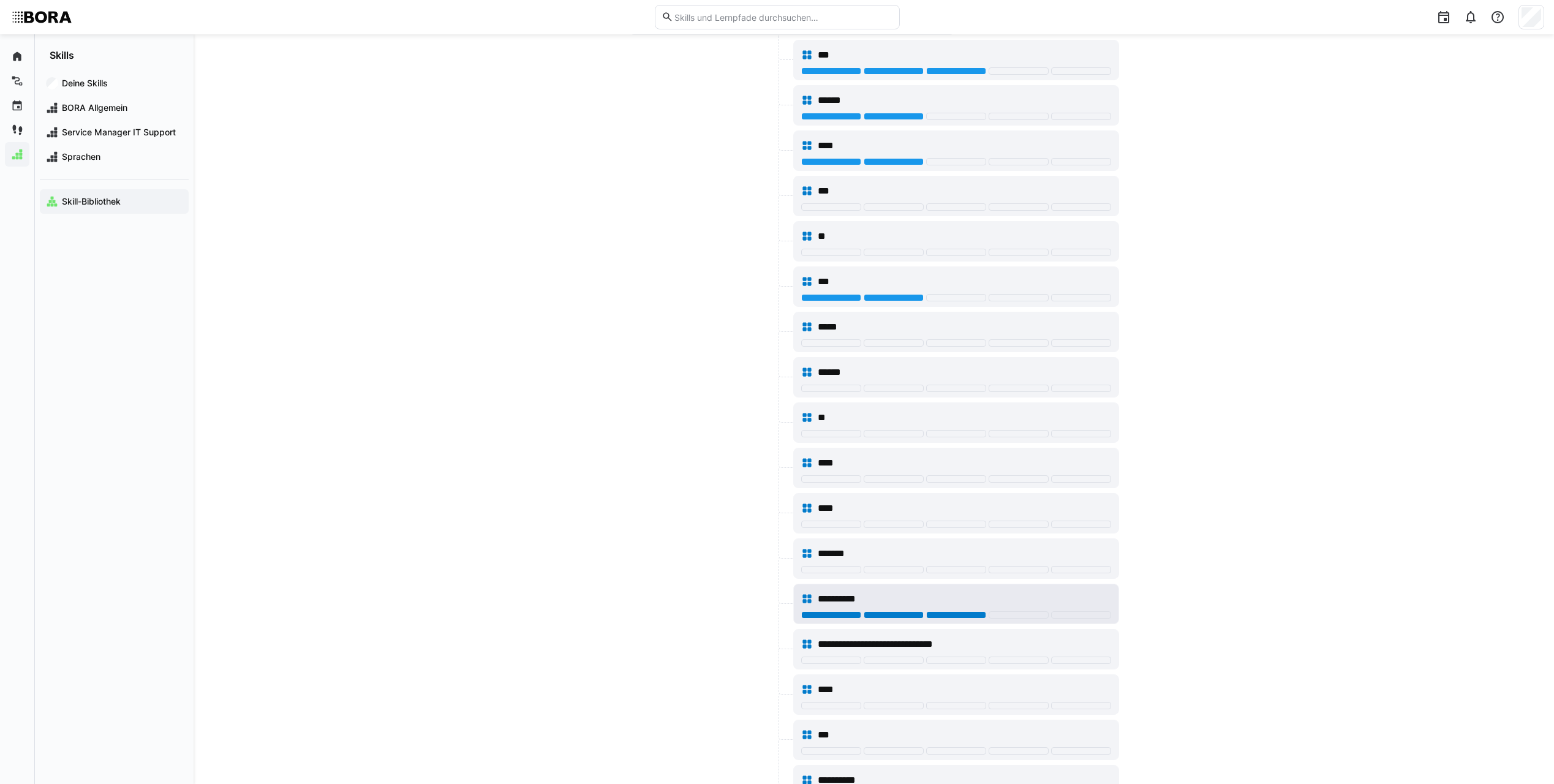 click 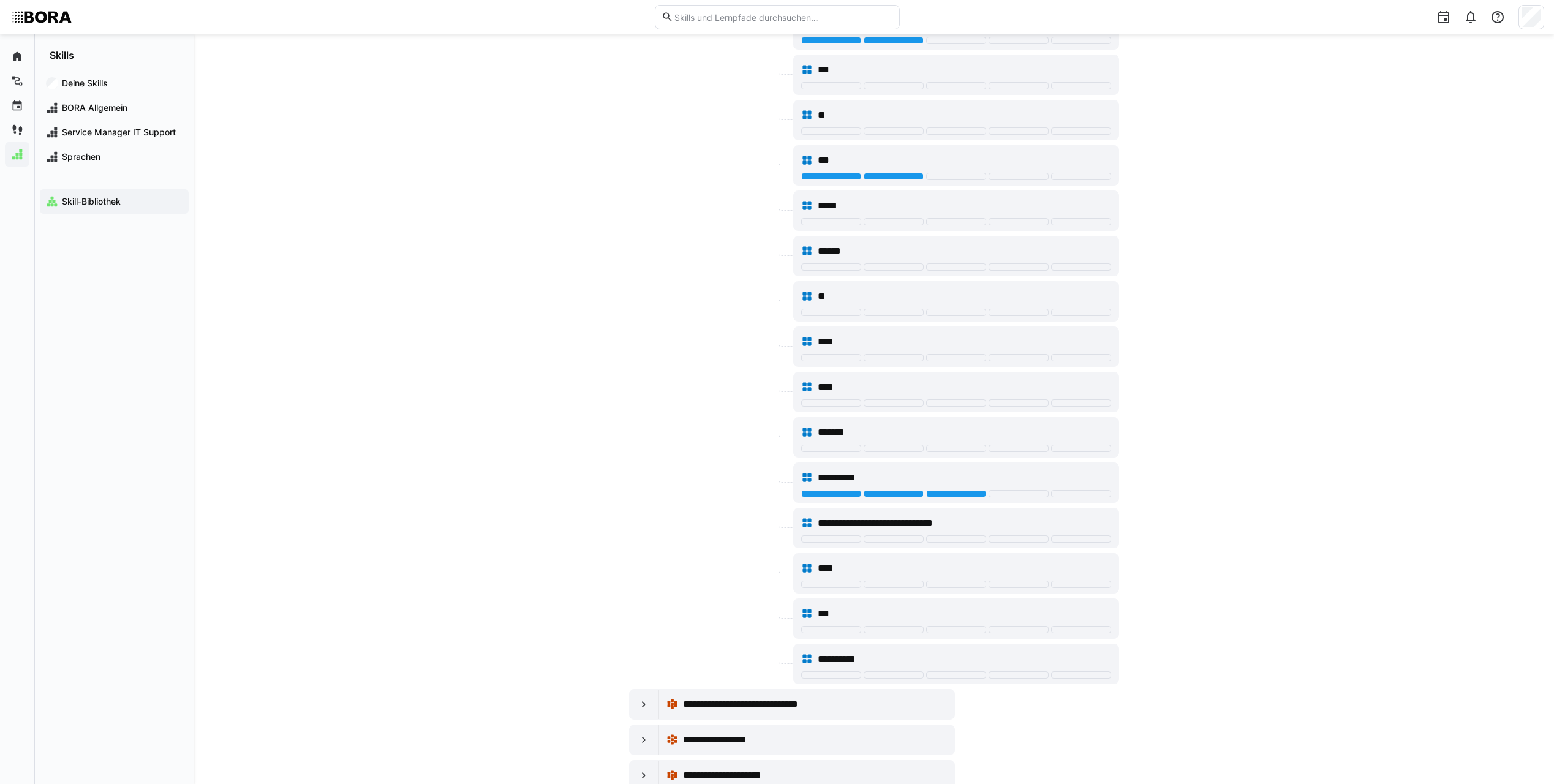 scroll, scrollTop: 7350, scrollLeft: 0, axis: vertical 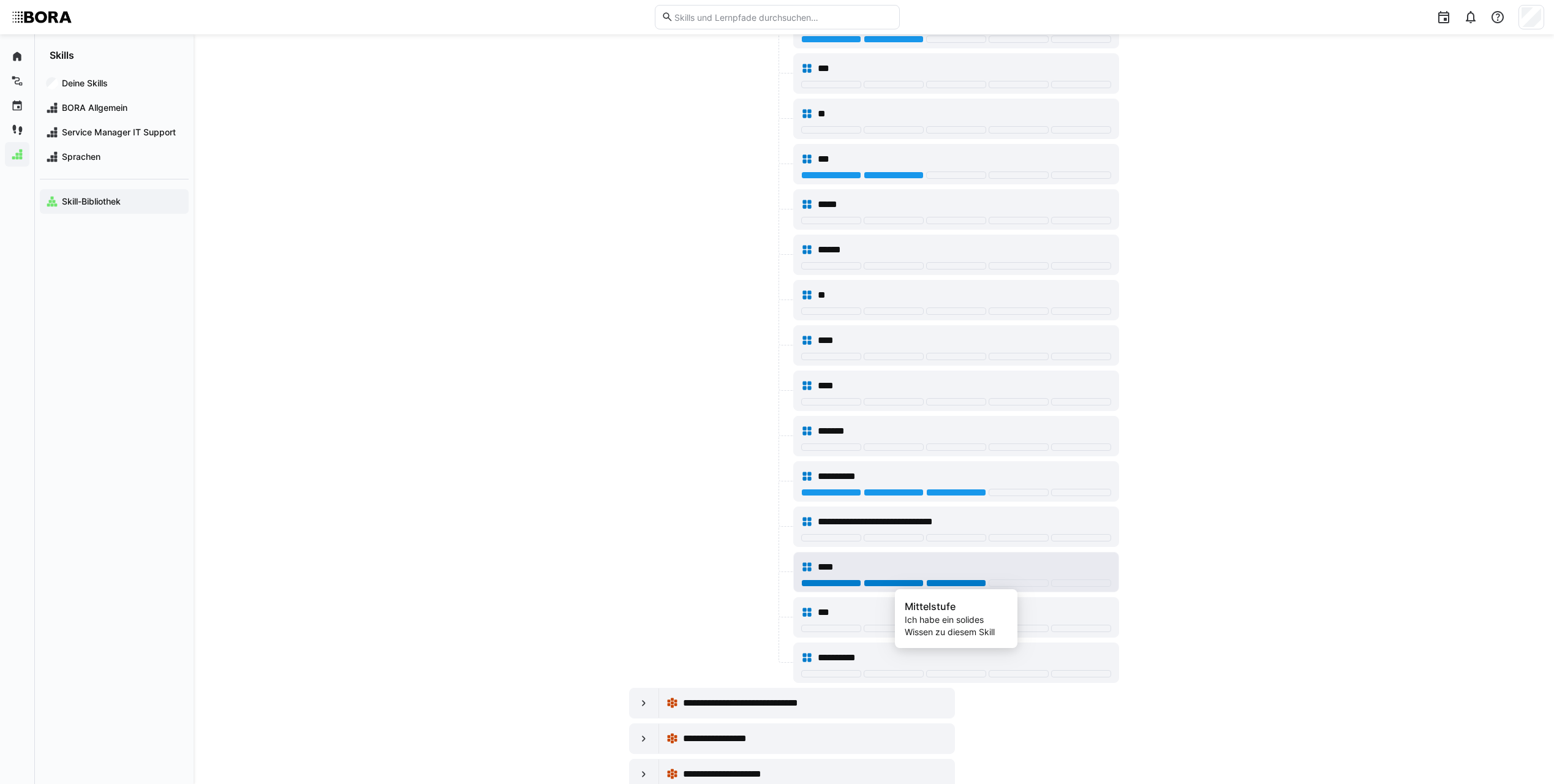 click 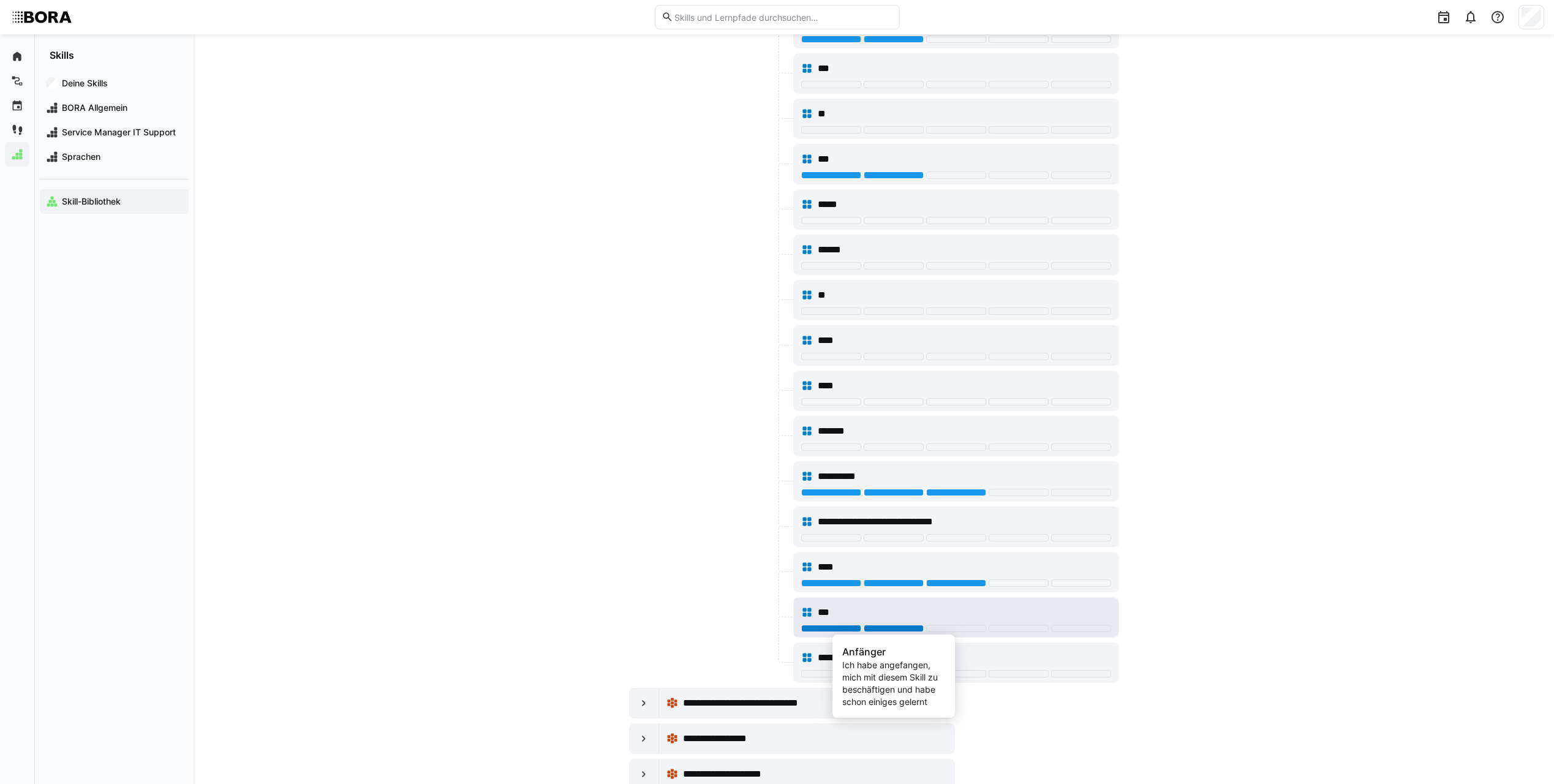 click 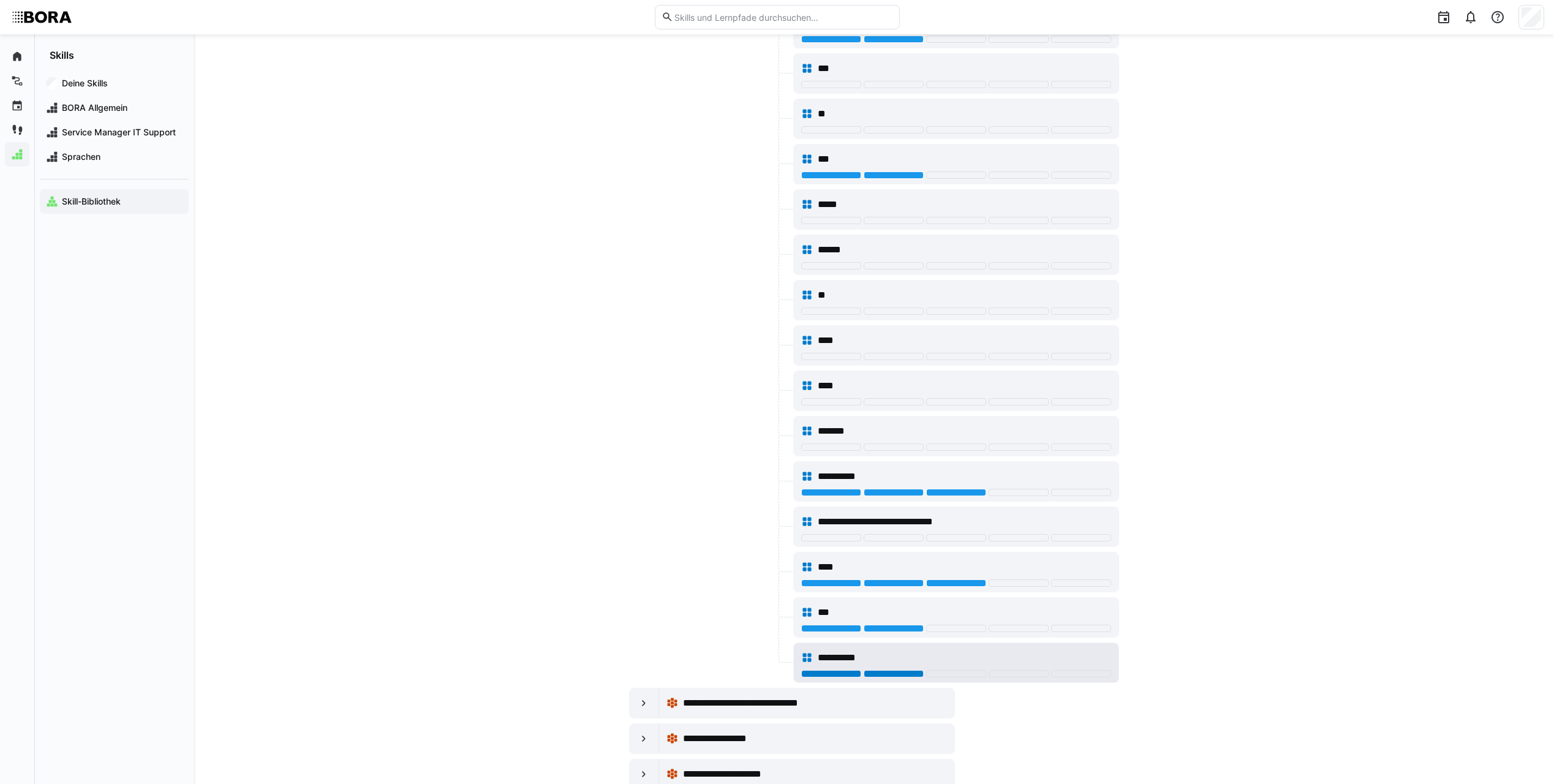 click 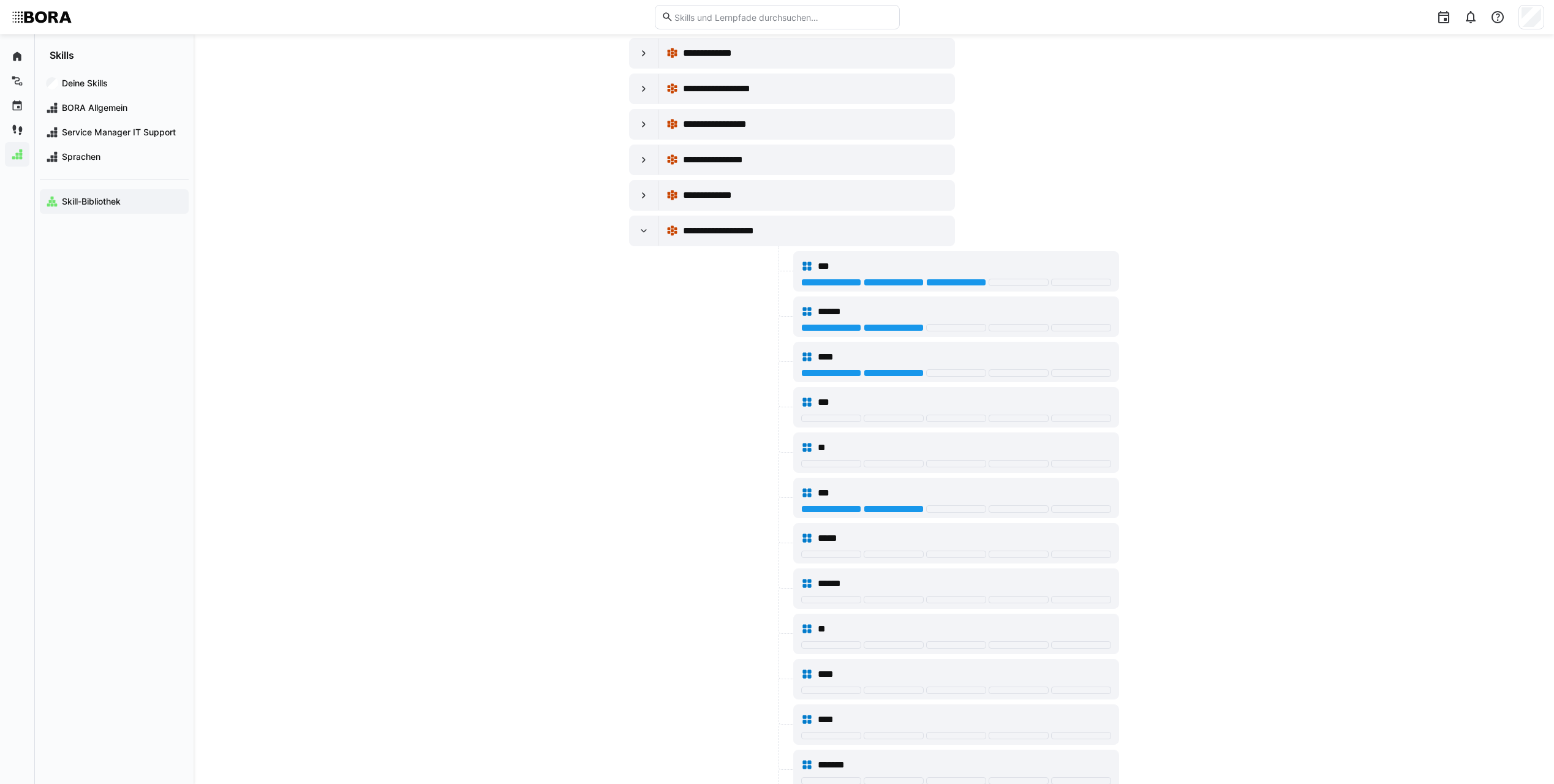 scroll, scrollTop: 6921, scrollLeft: 0, axis: vertical 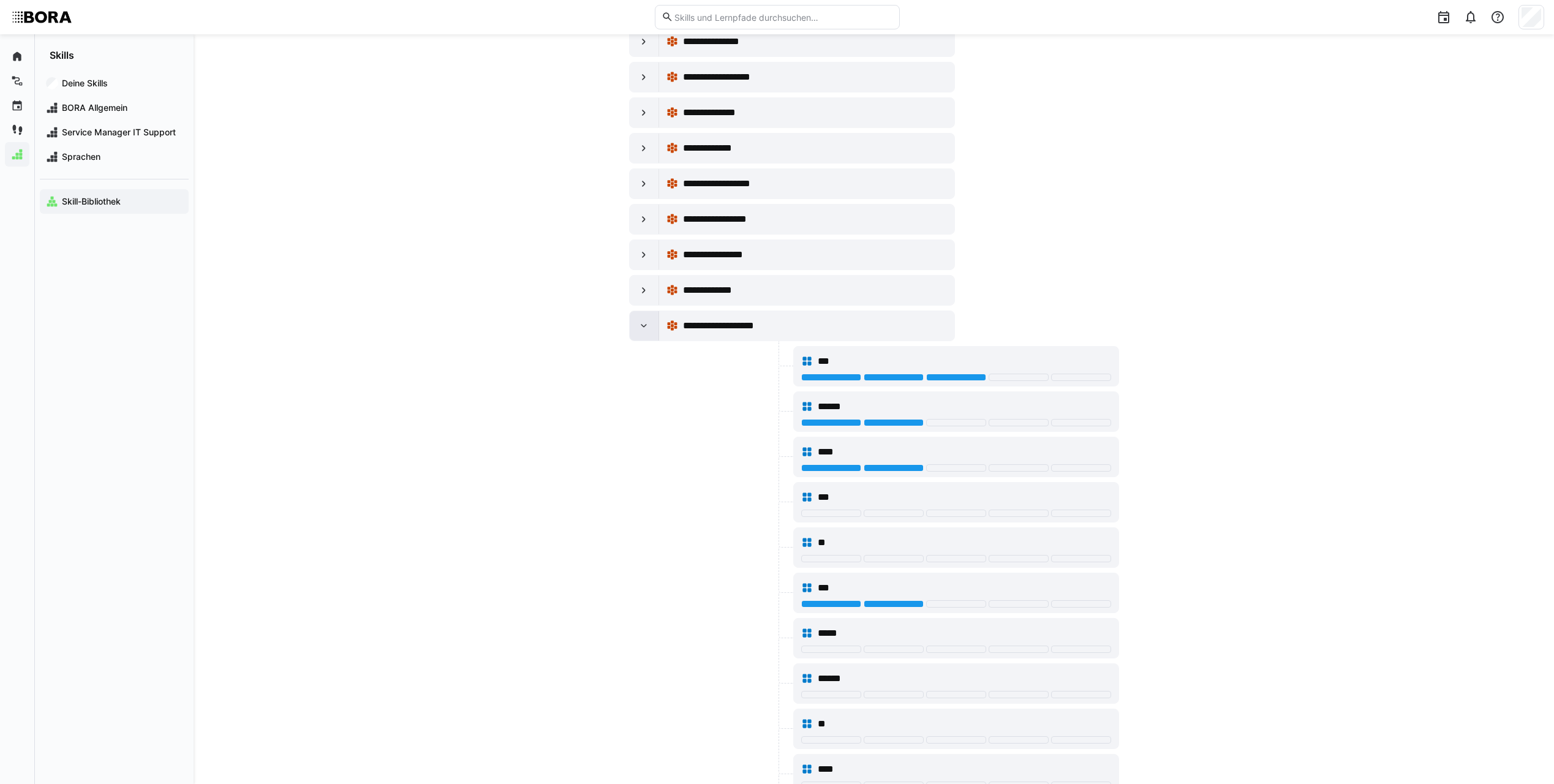 click 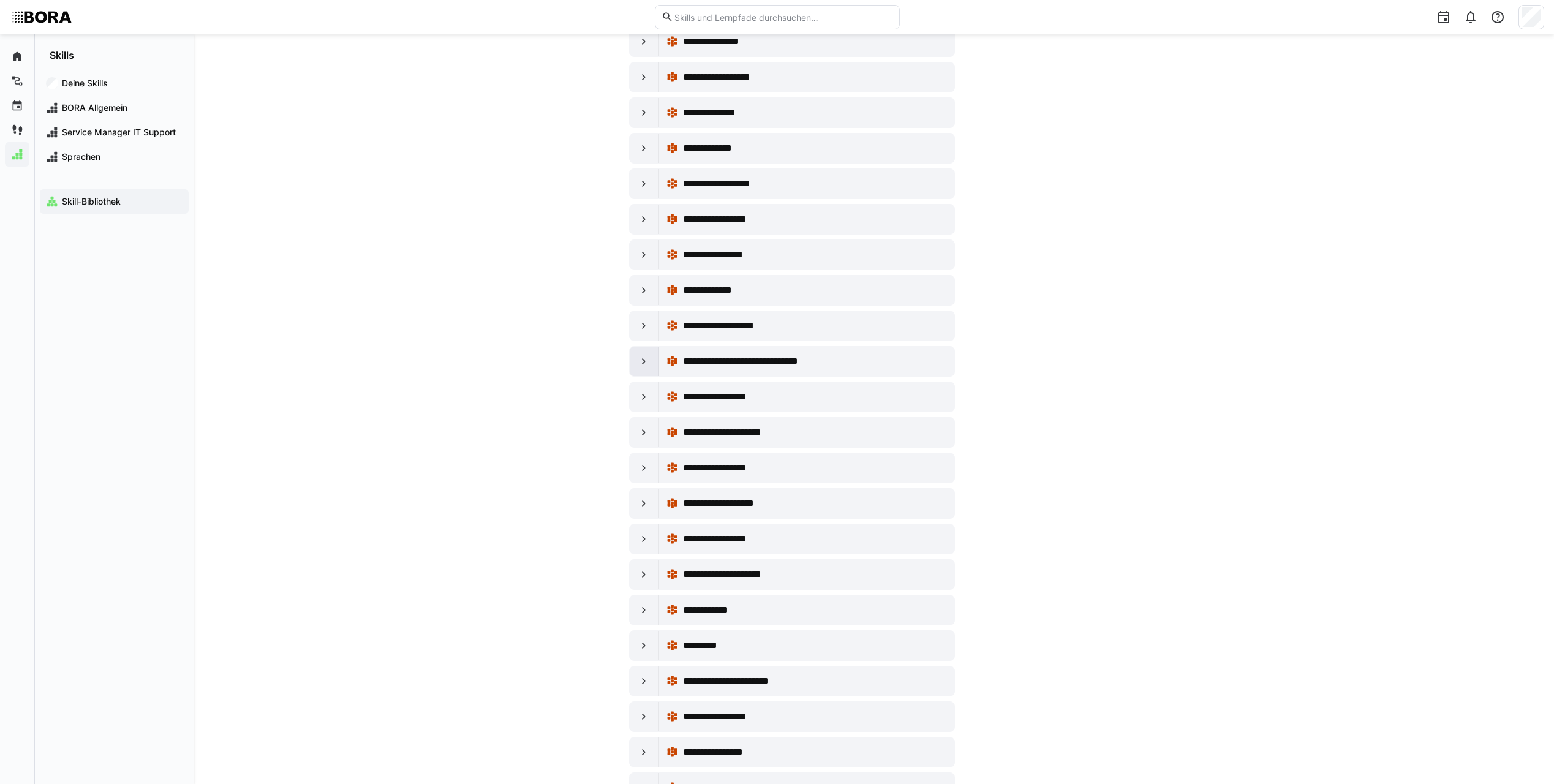 click 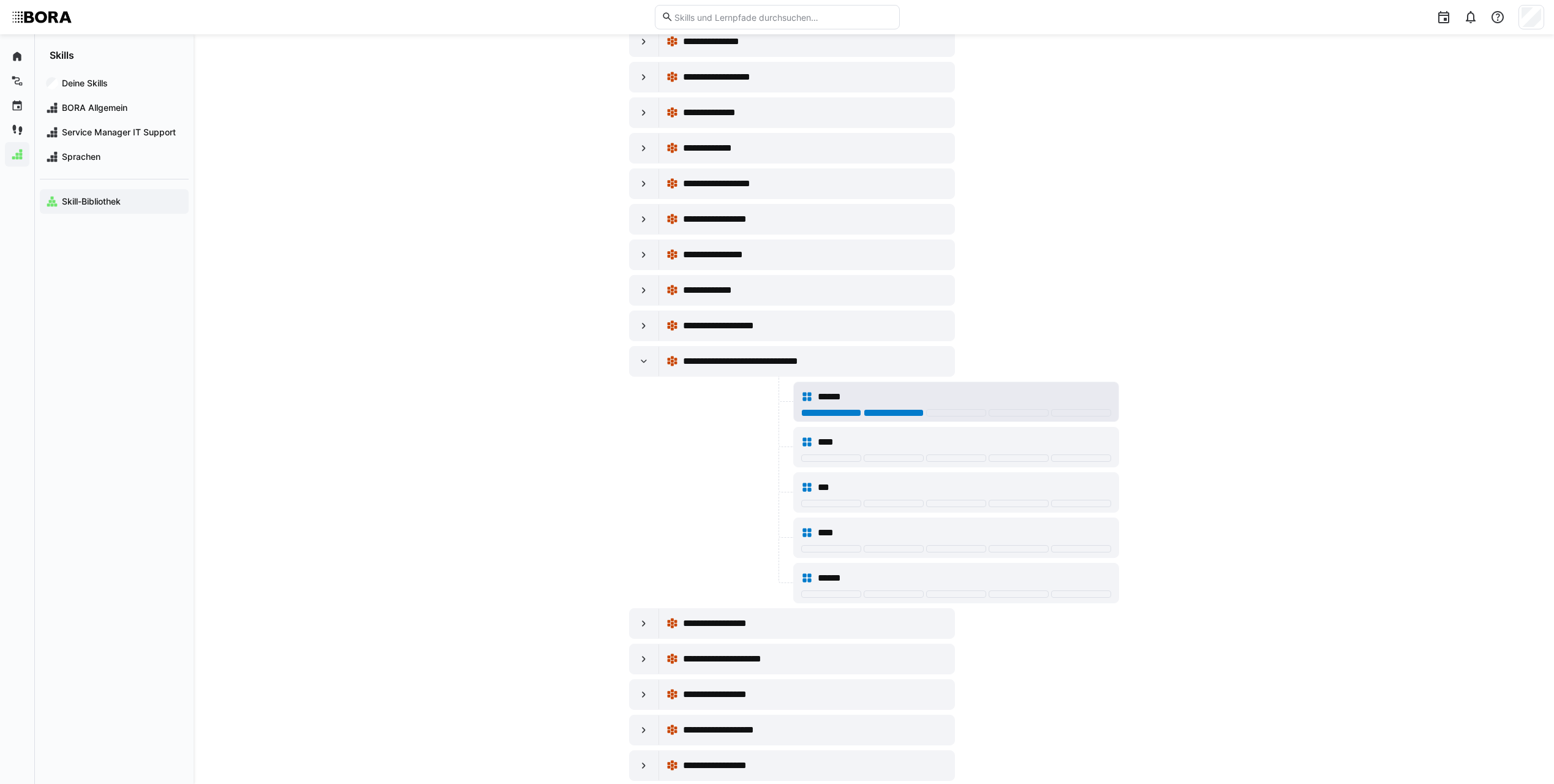 click 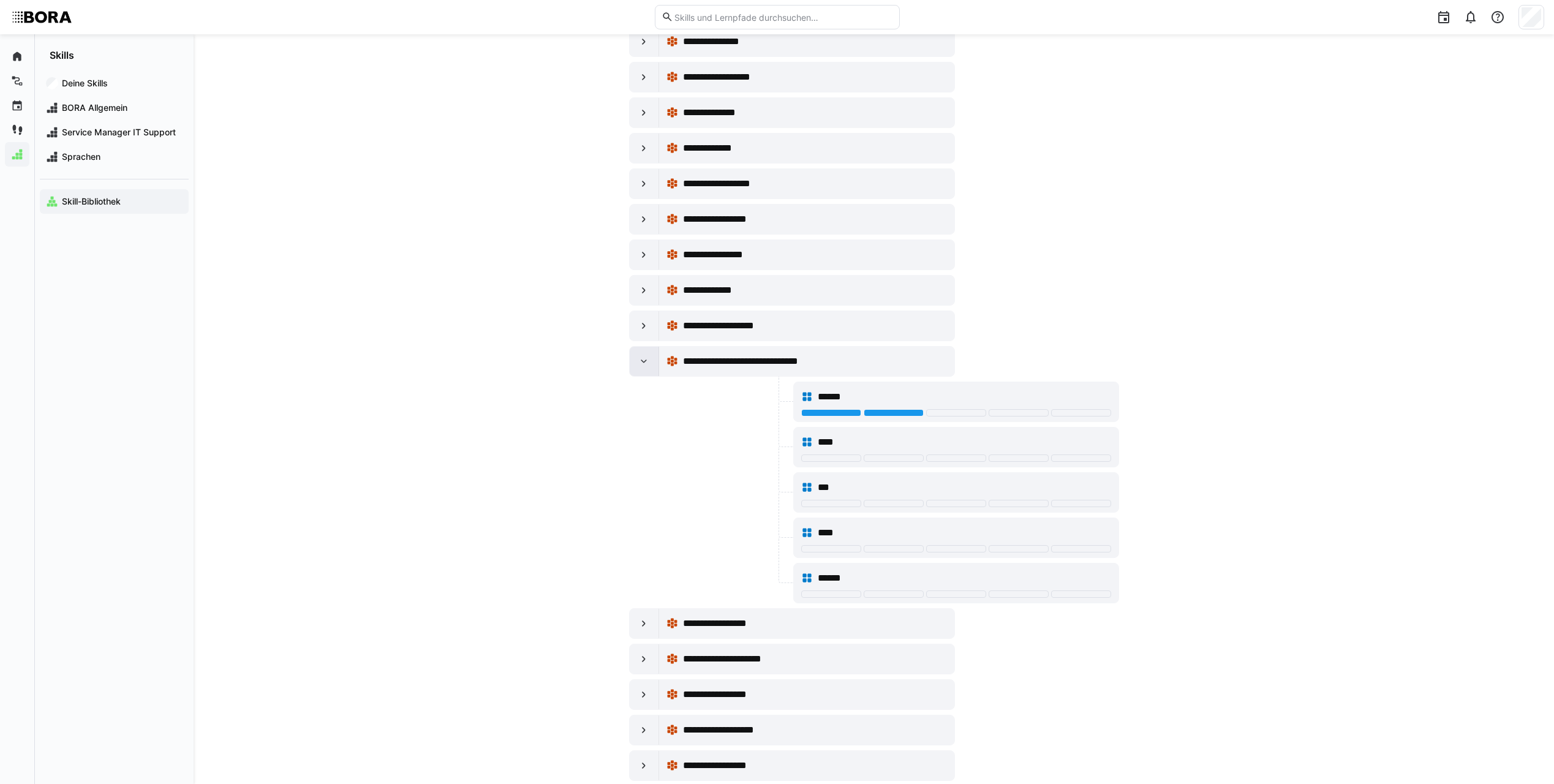click 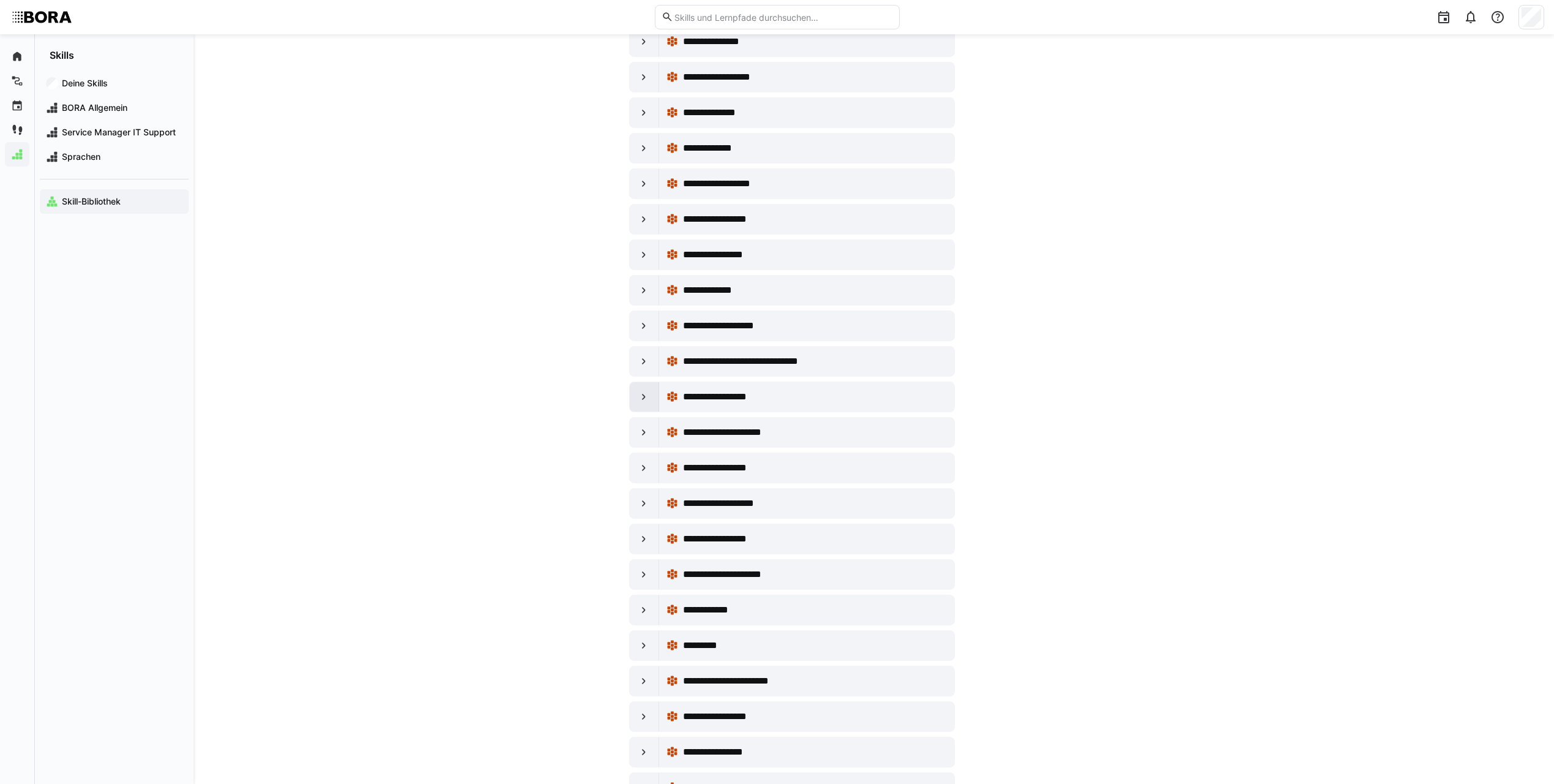 click 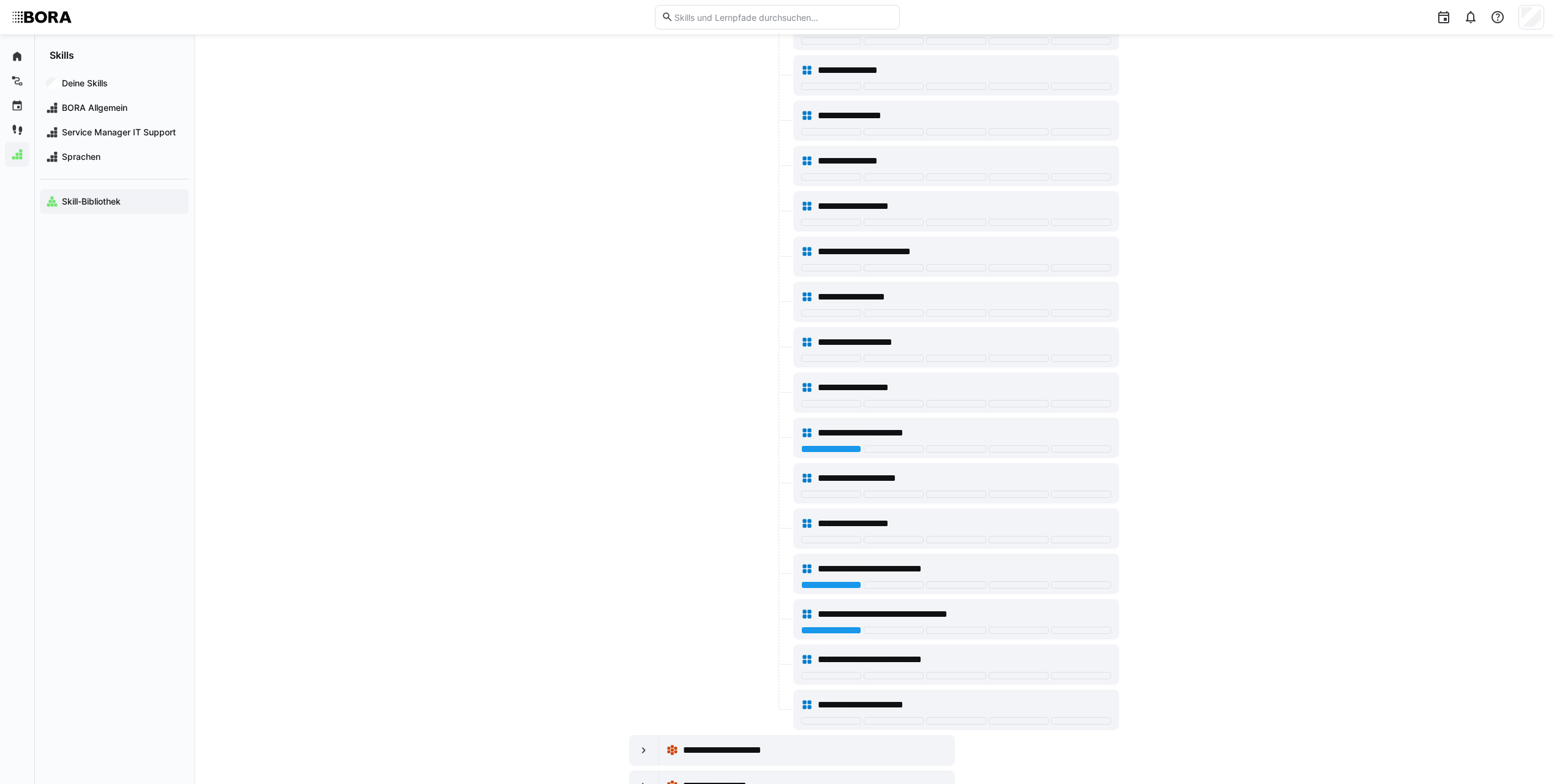 scroll, scrollTop: 7350, scrollLeft: 0, axis: vertical 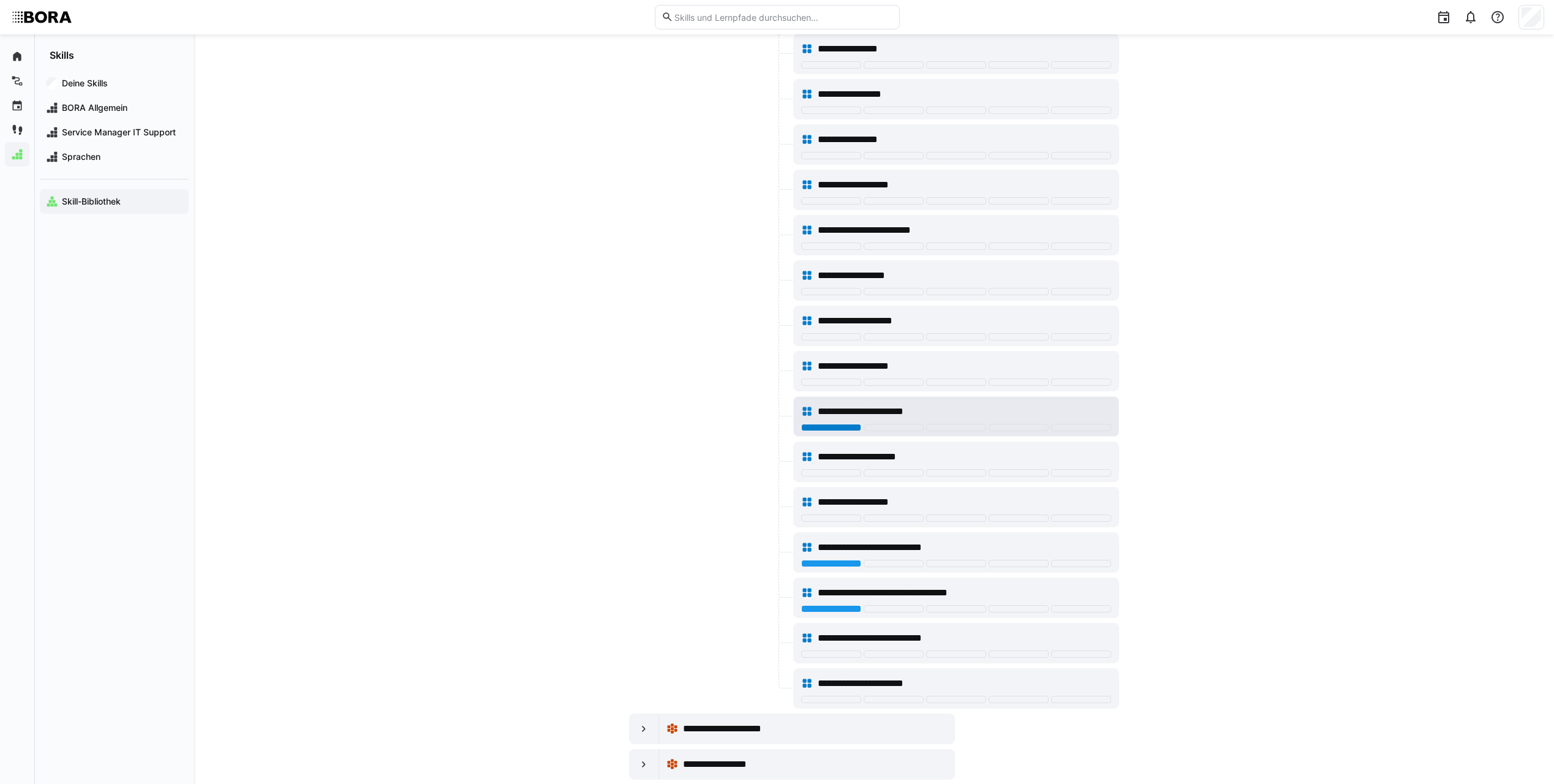 click 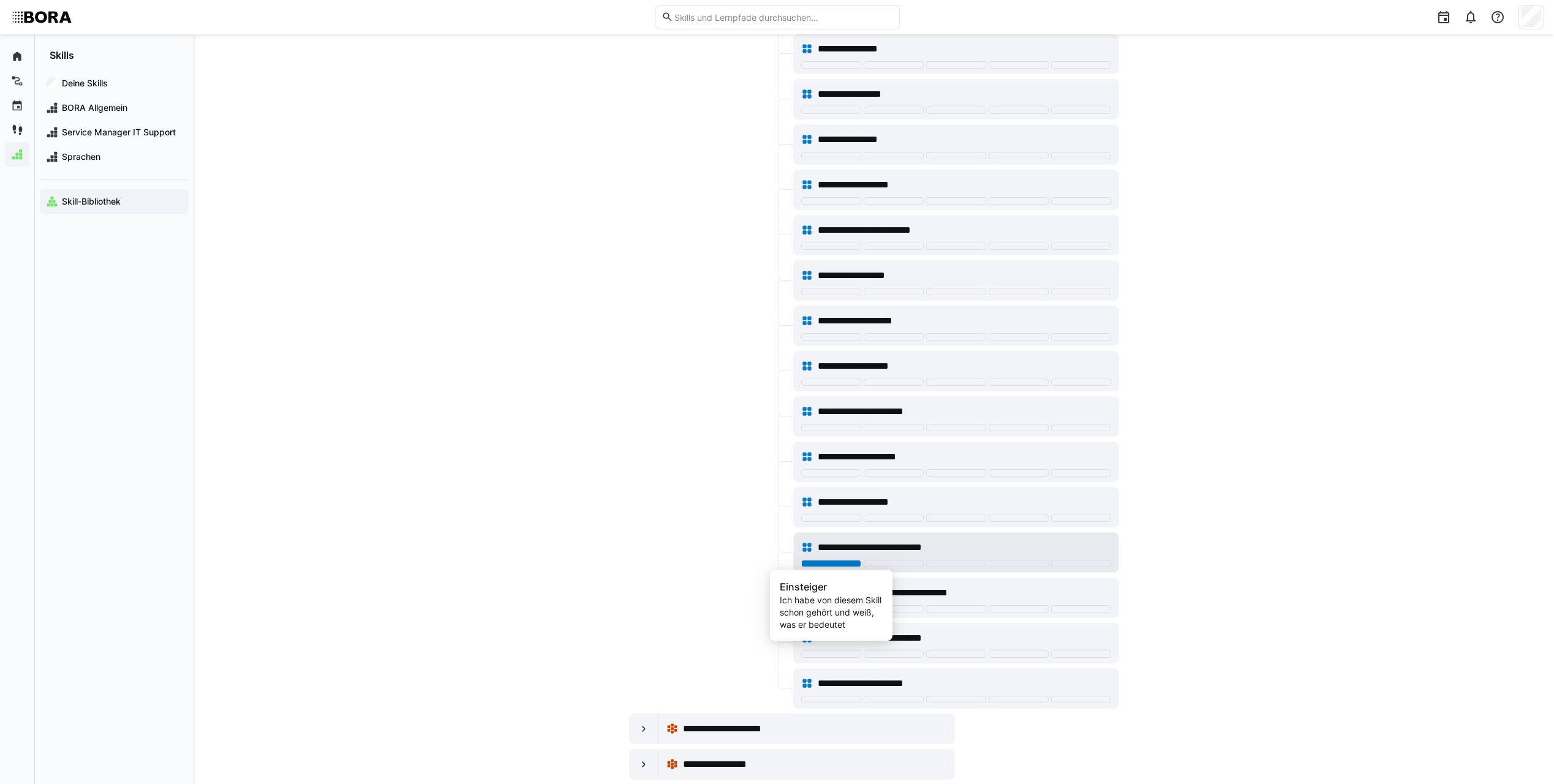 click 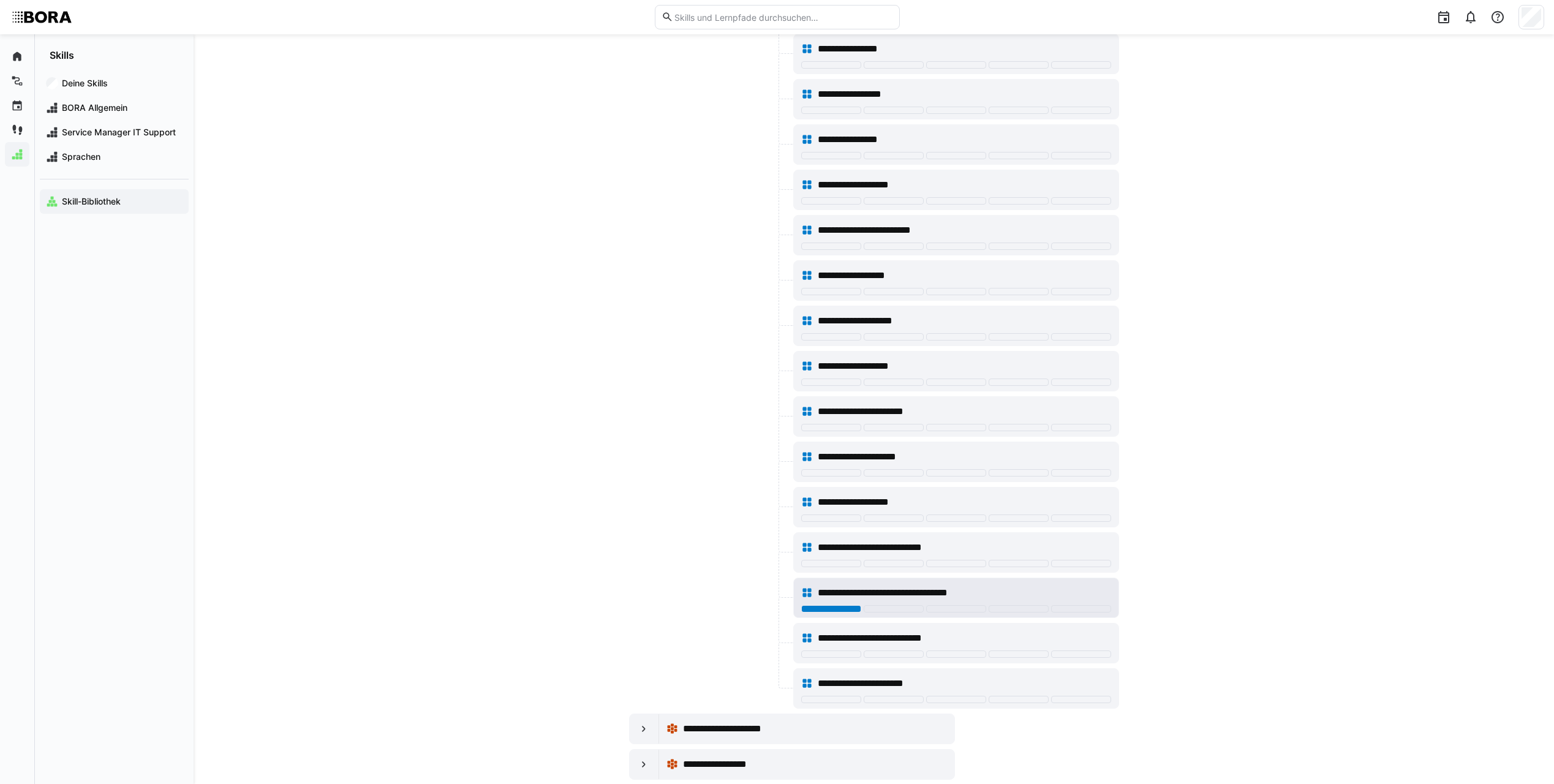 click 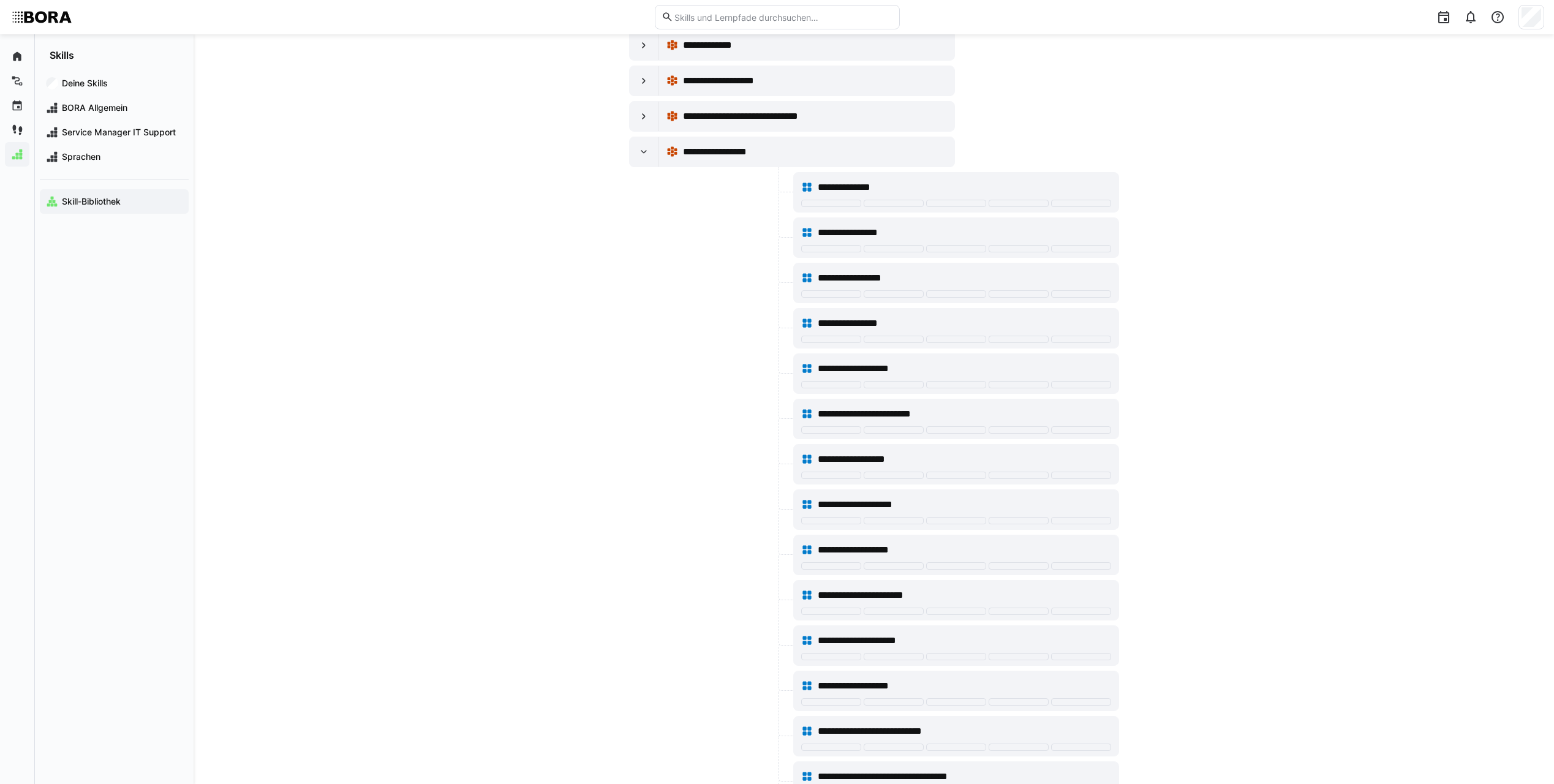 scroll, scrollTop: 6983, scrollLeft: 0, axis: vertical 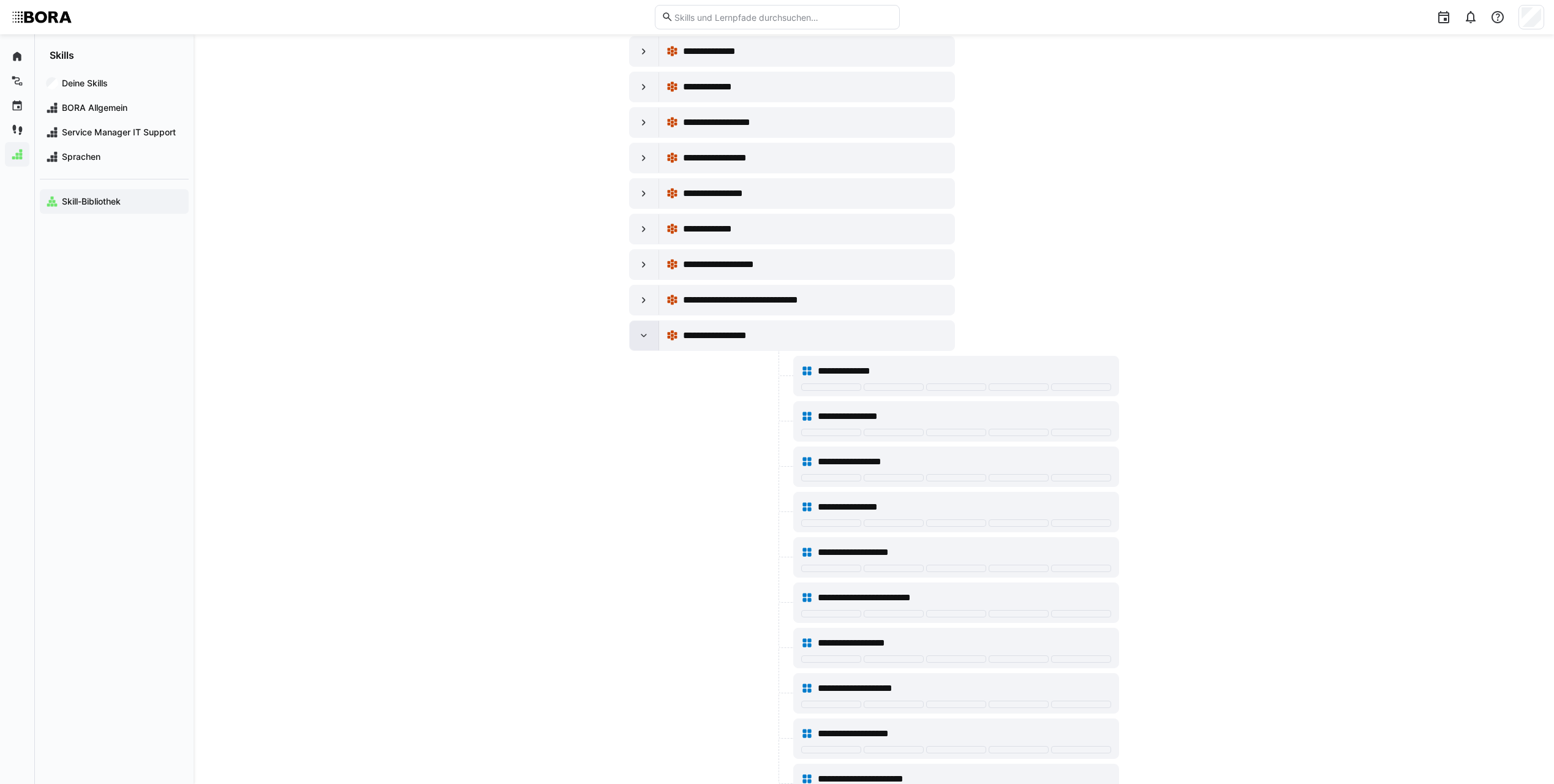 click 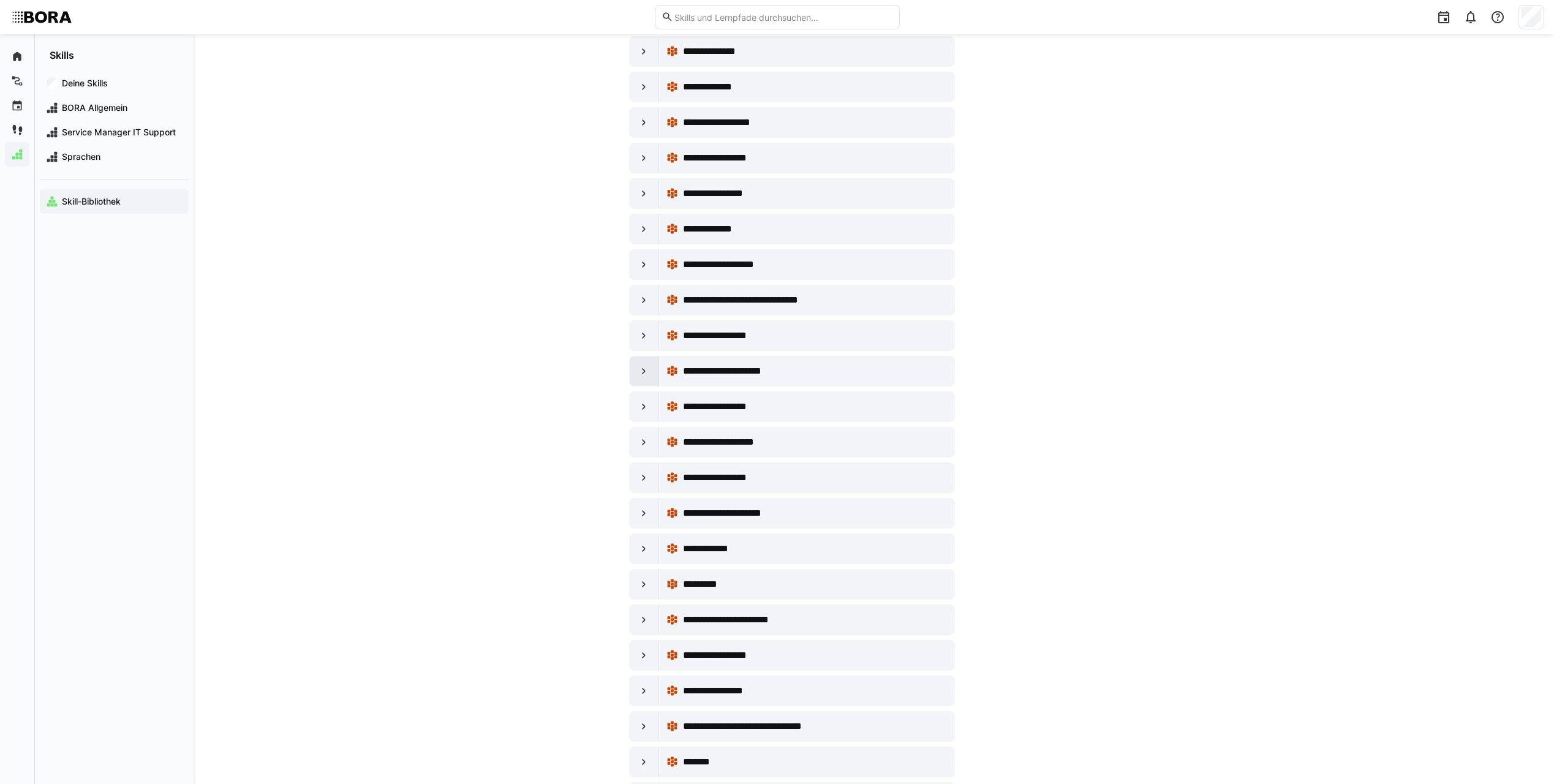 click 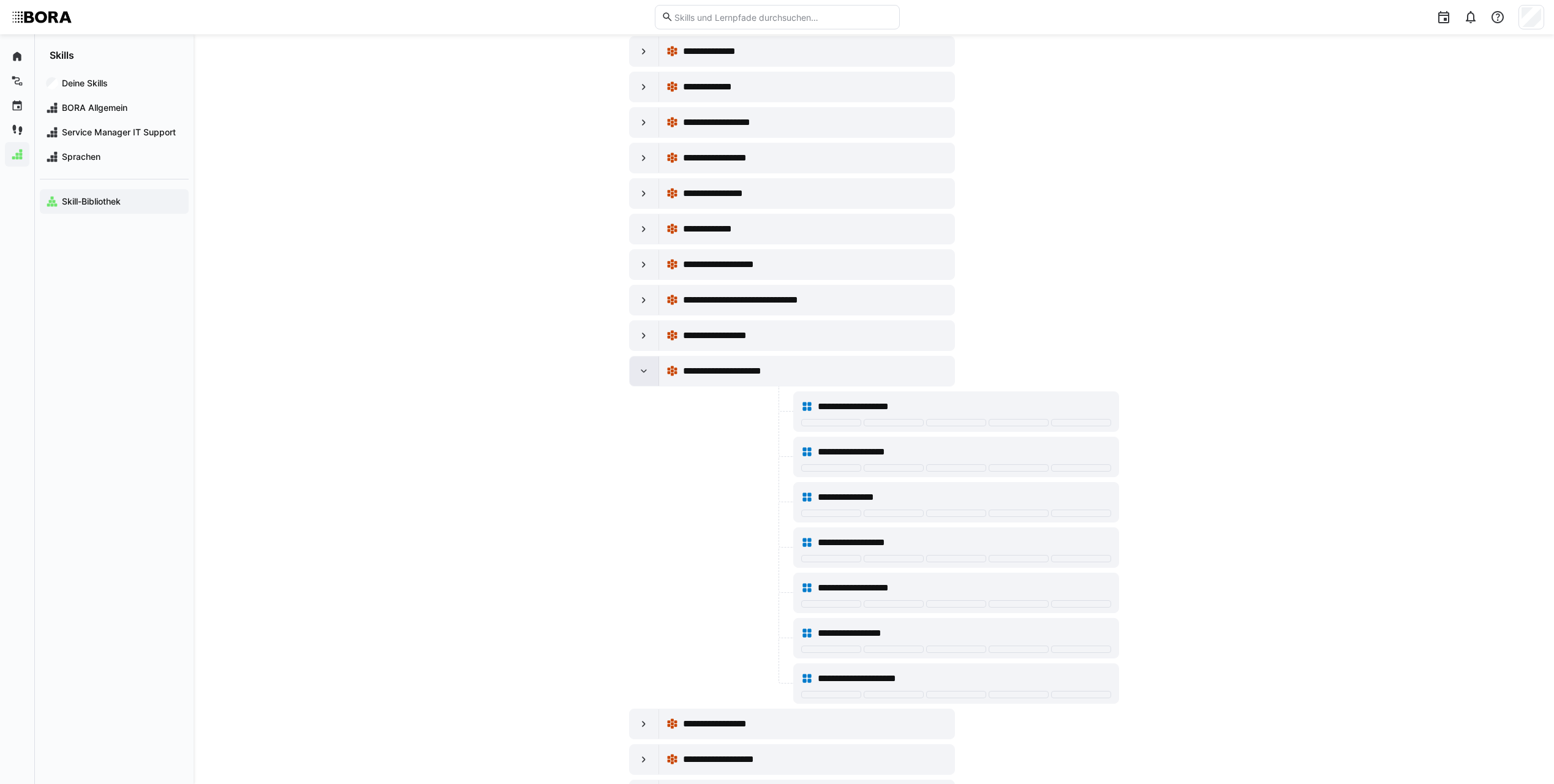 click 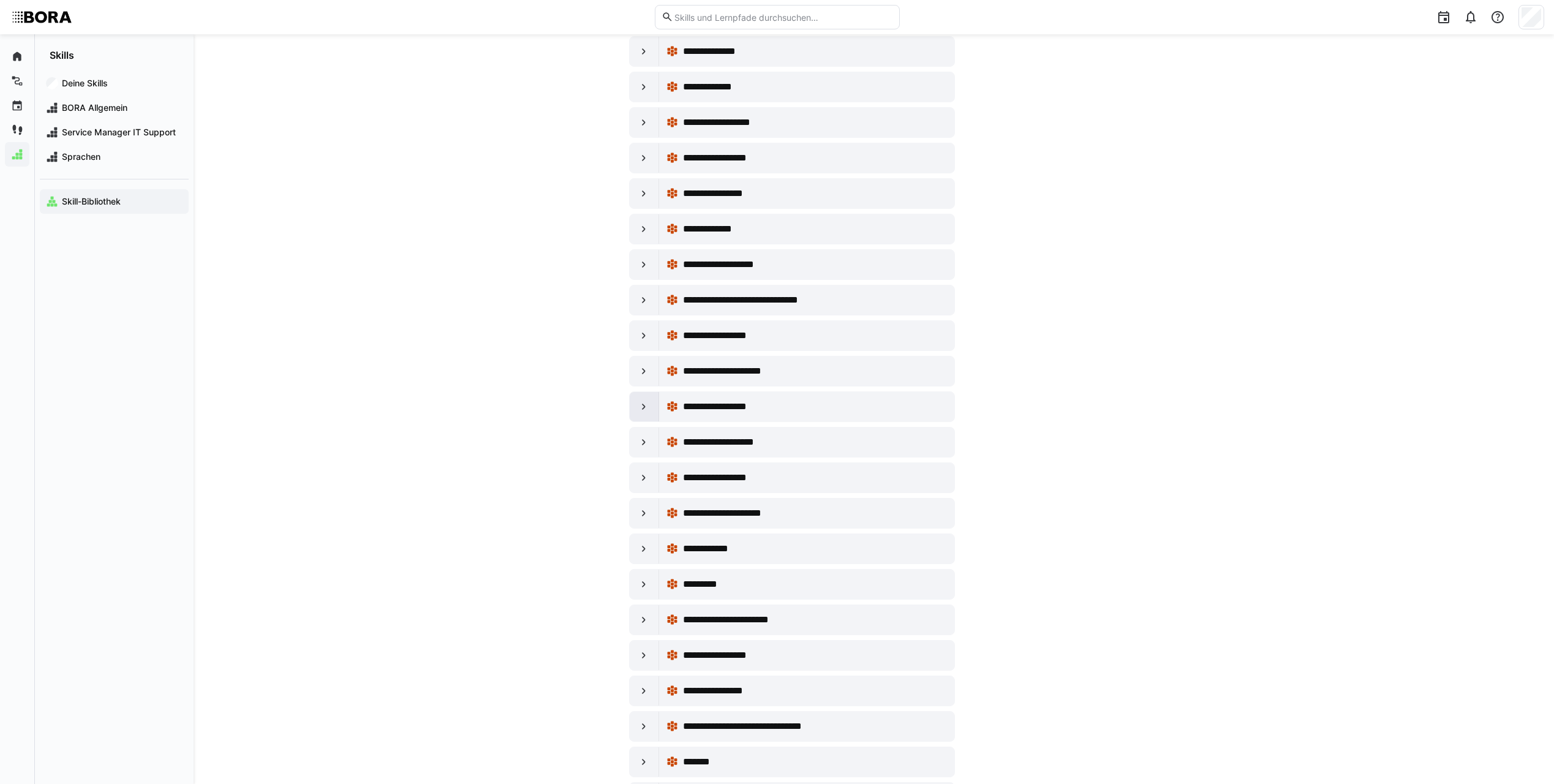 click 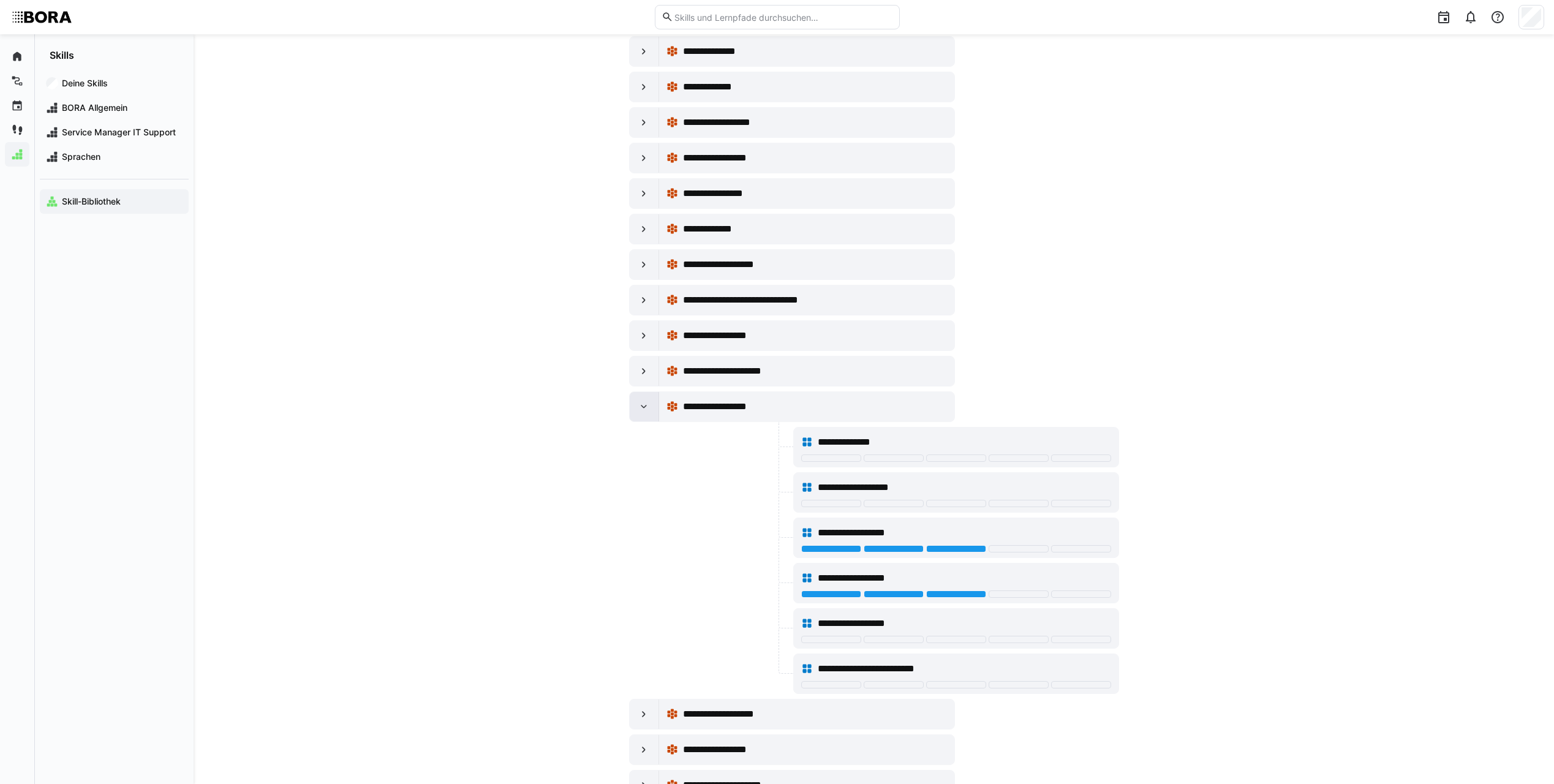 click 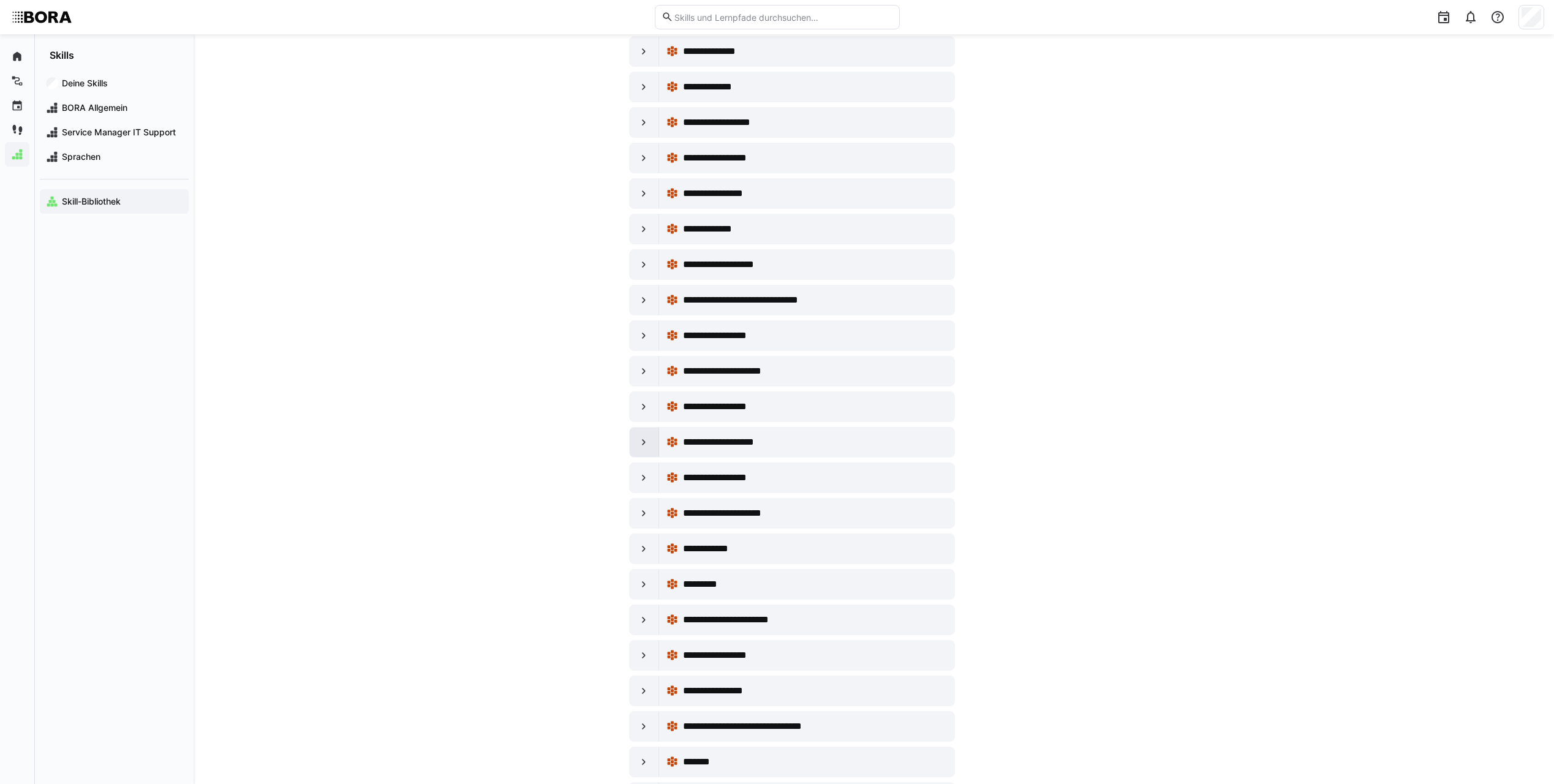 click 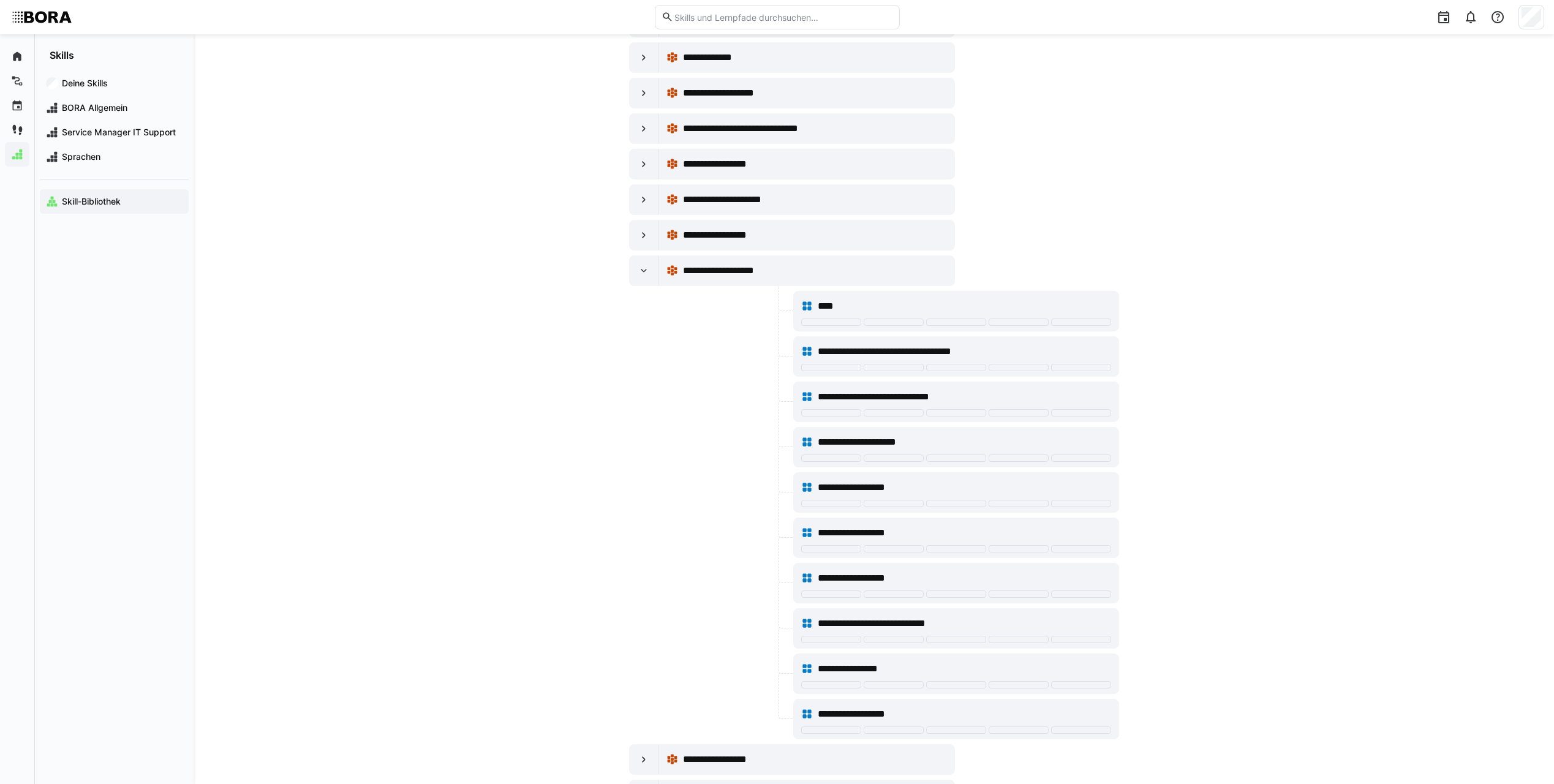 scroll, scrollTop: 7166, scrollLeft: 0, axis: vertical 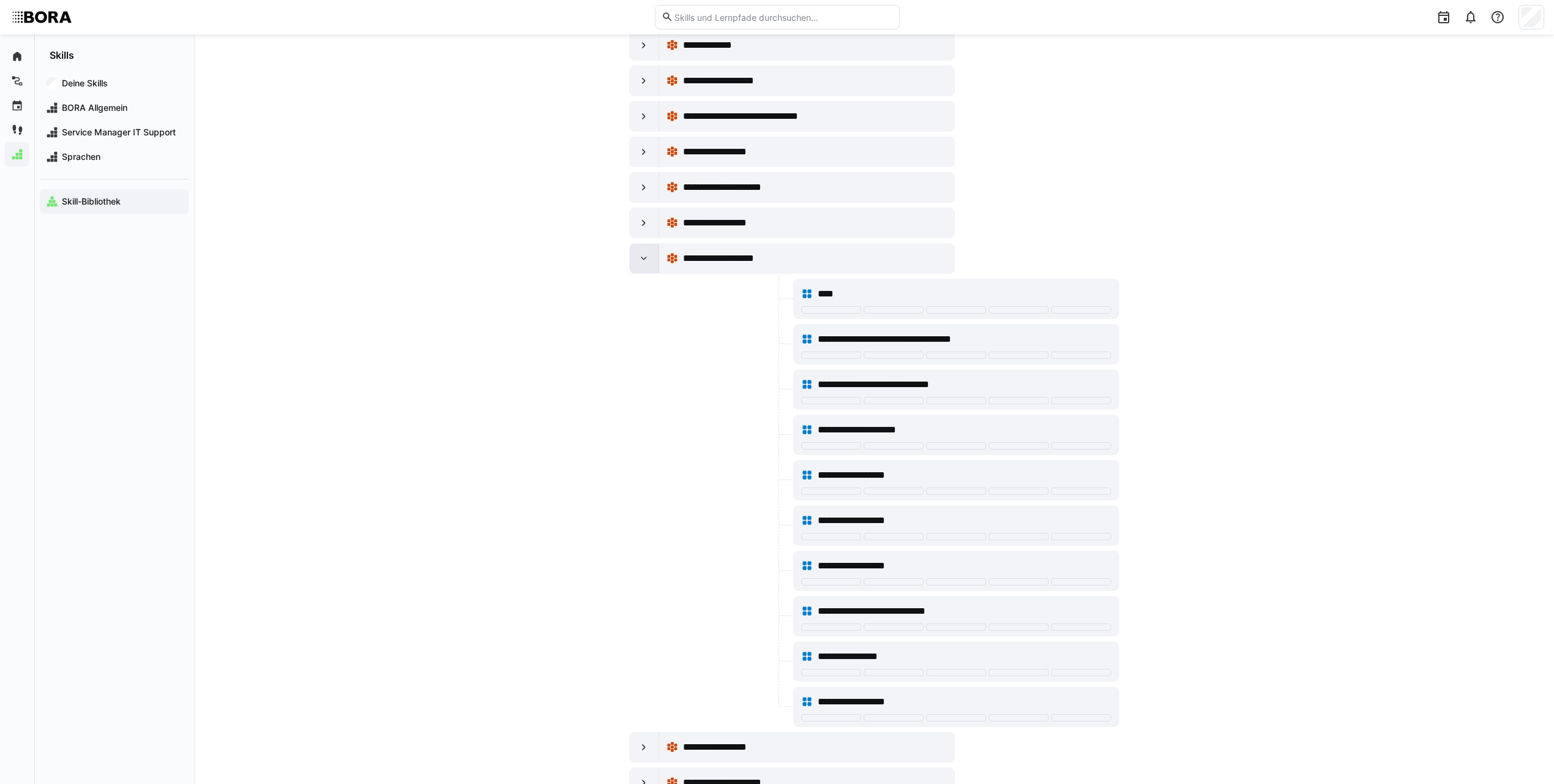 click 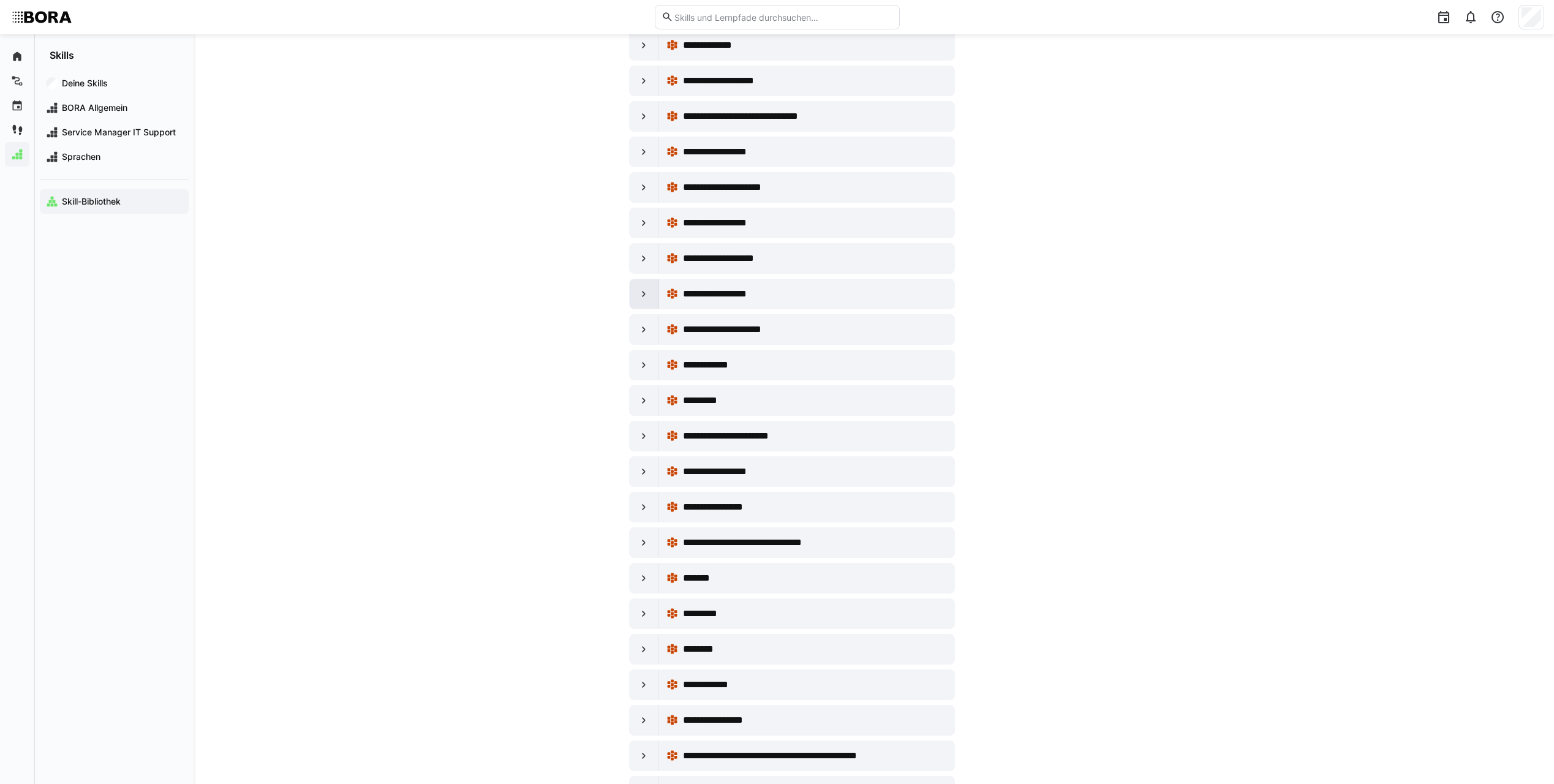 click 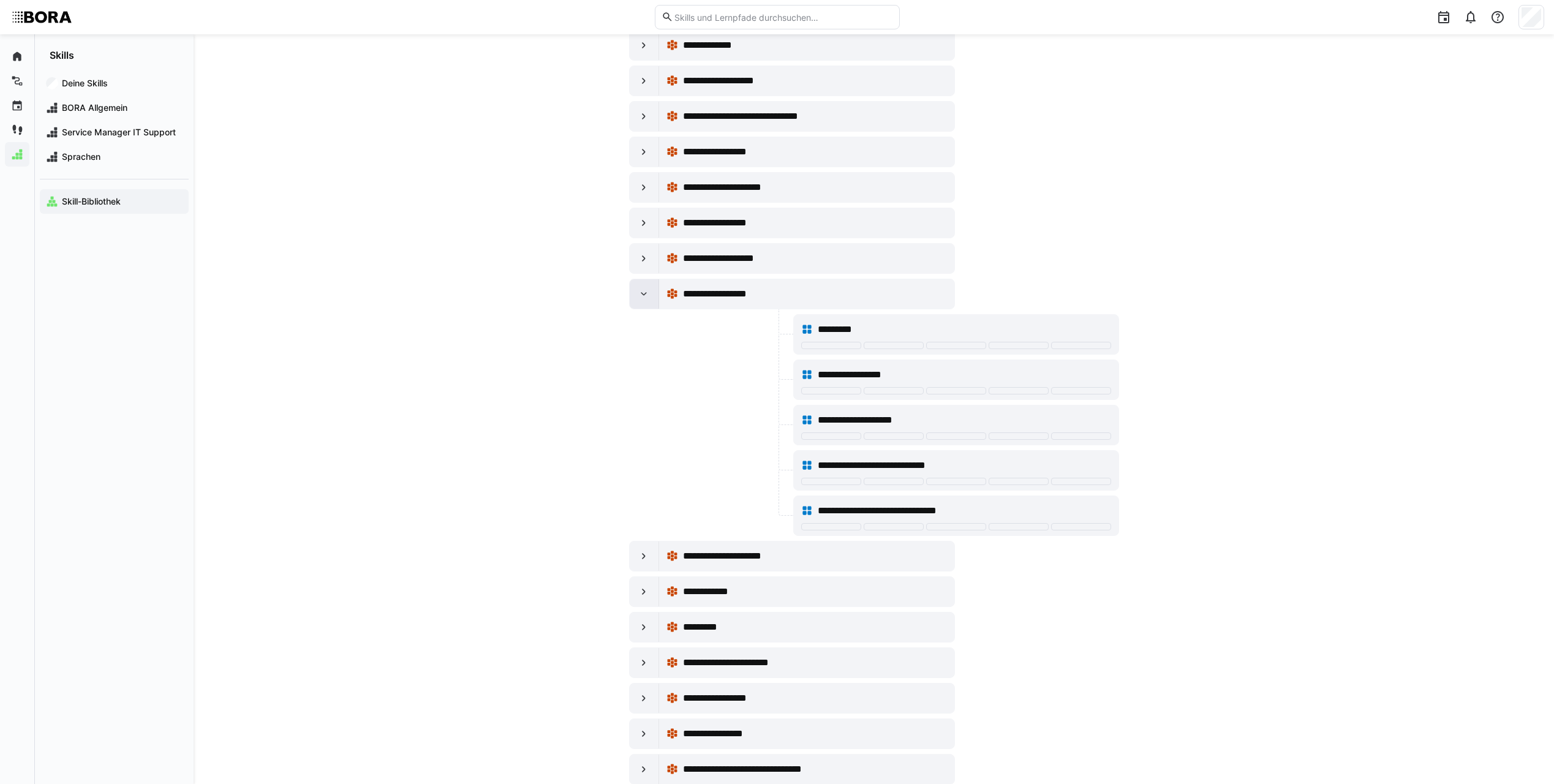 click 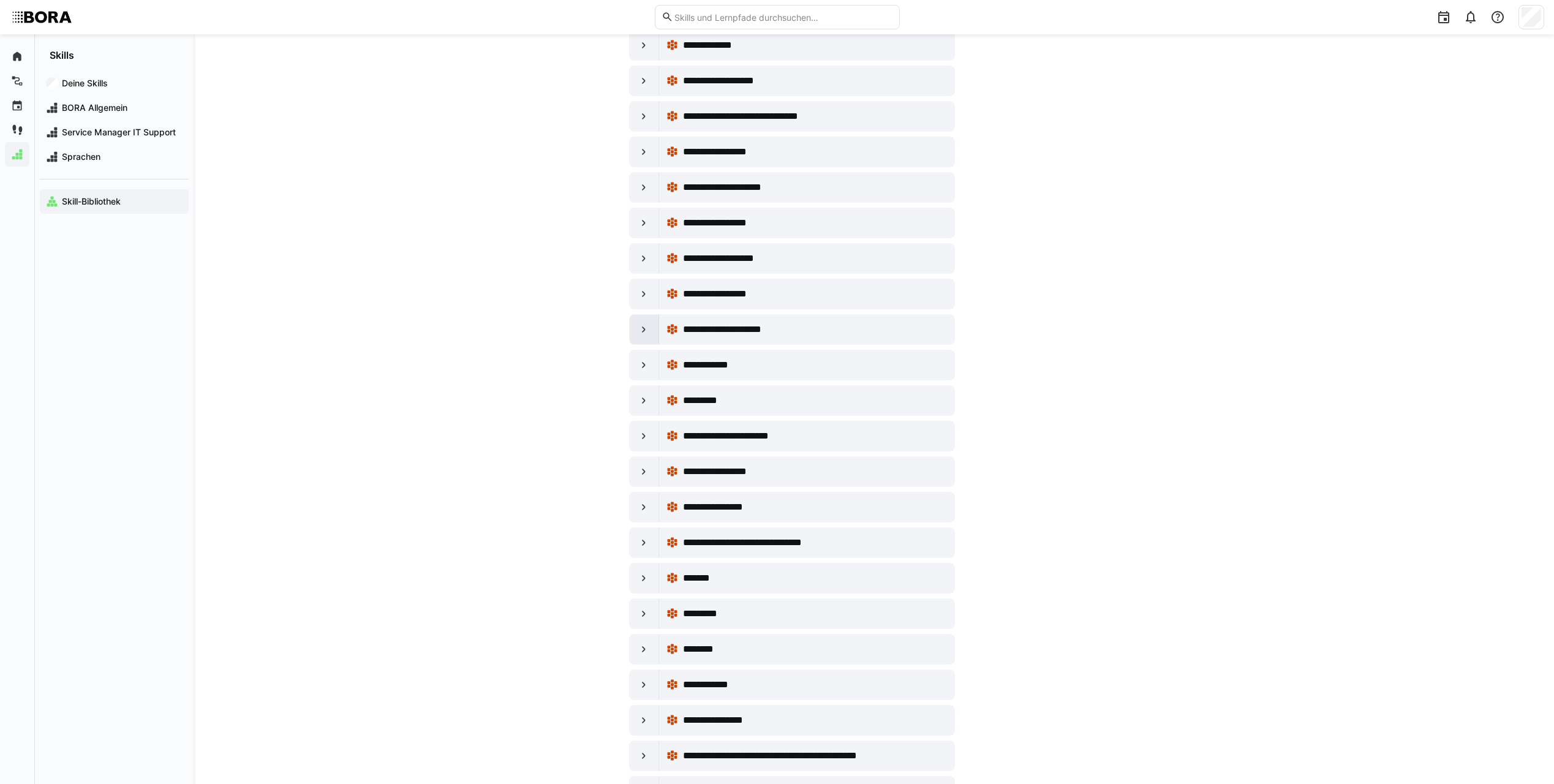 click 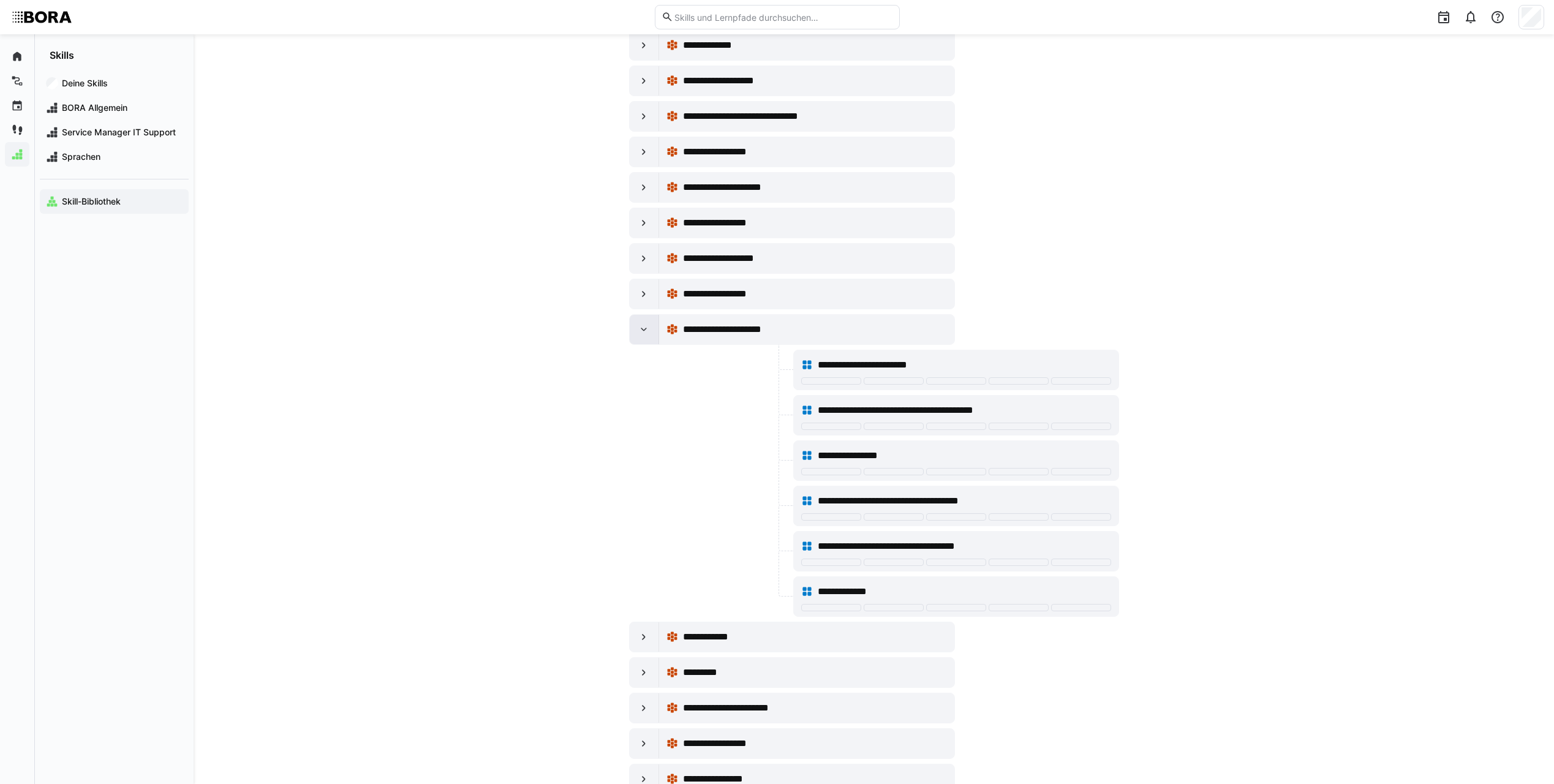 click 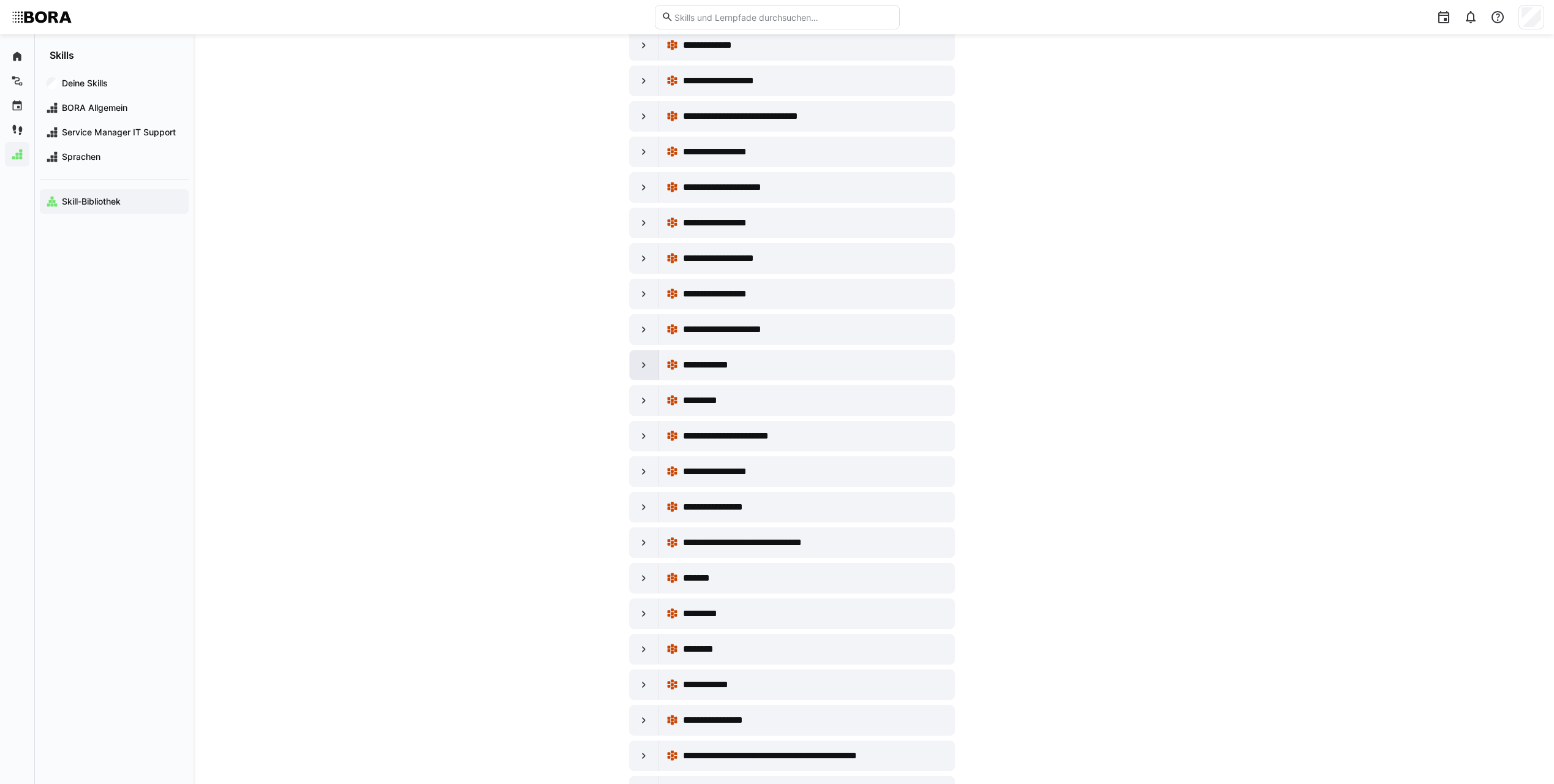 click 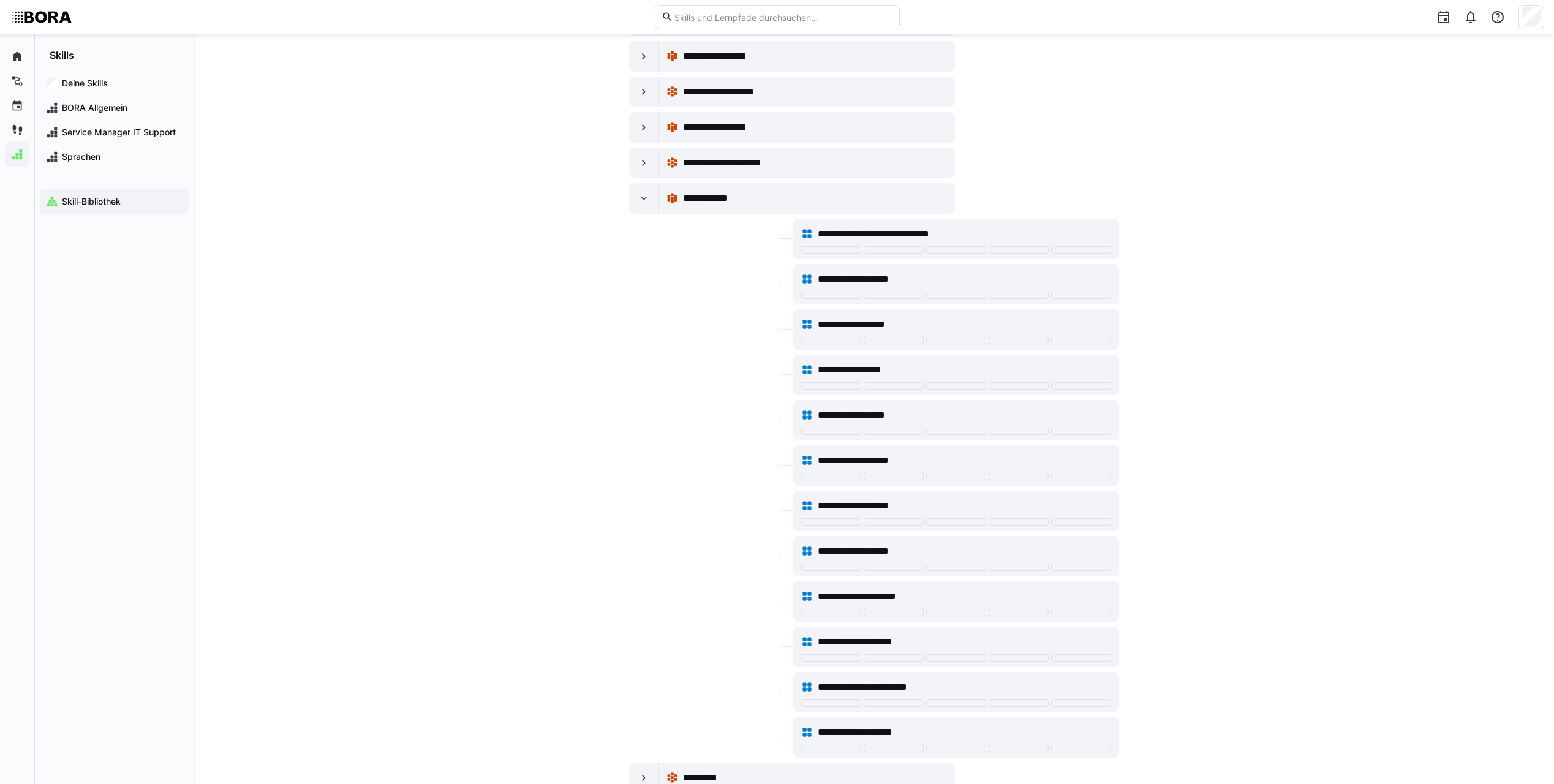 scroll, scrollTop: 7350, scrollLeft: 0, axis: vertical 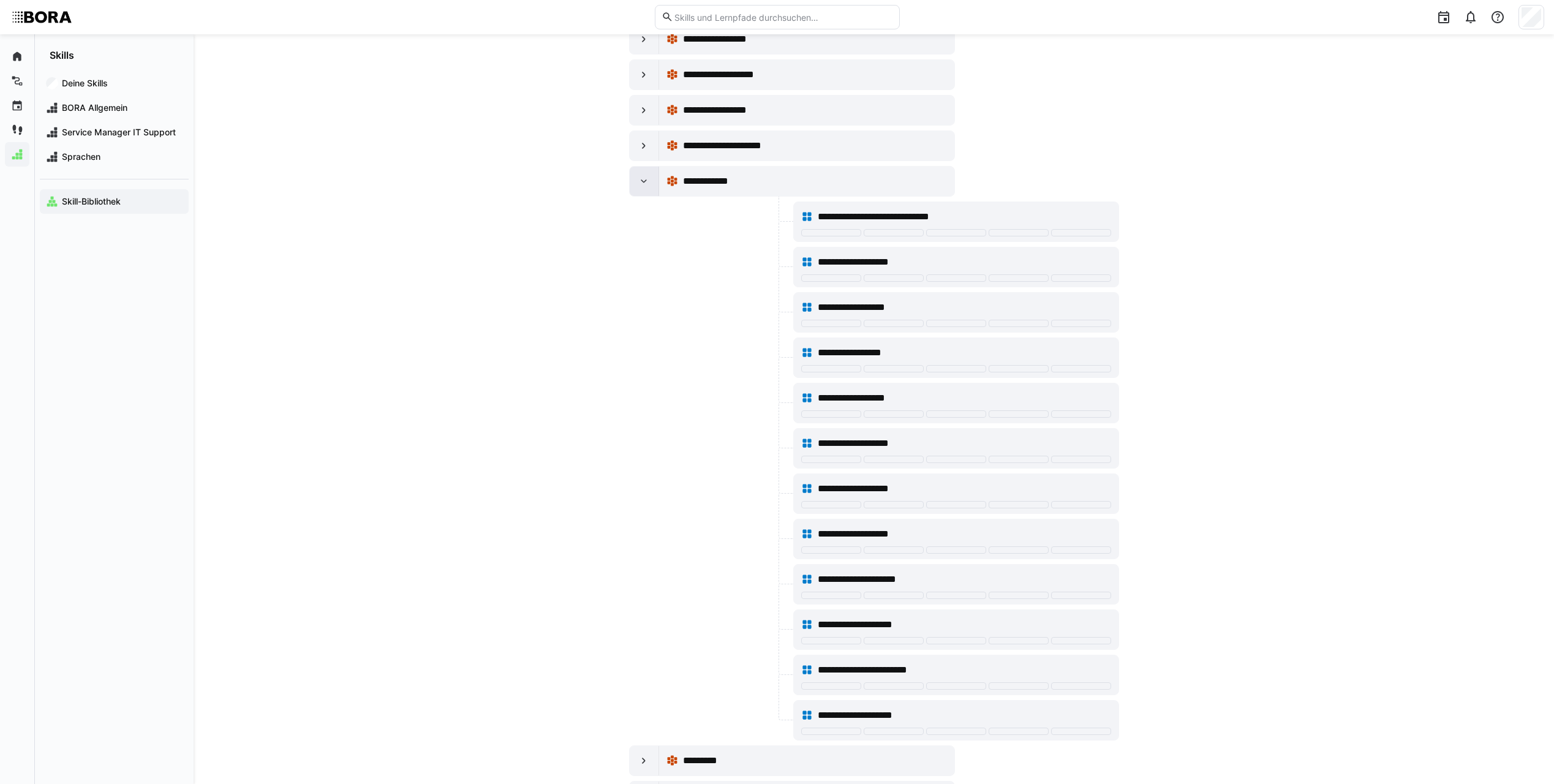click 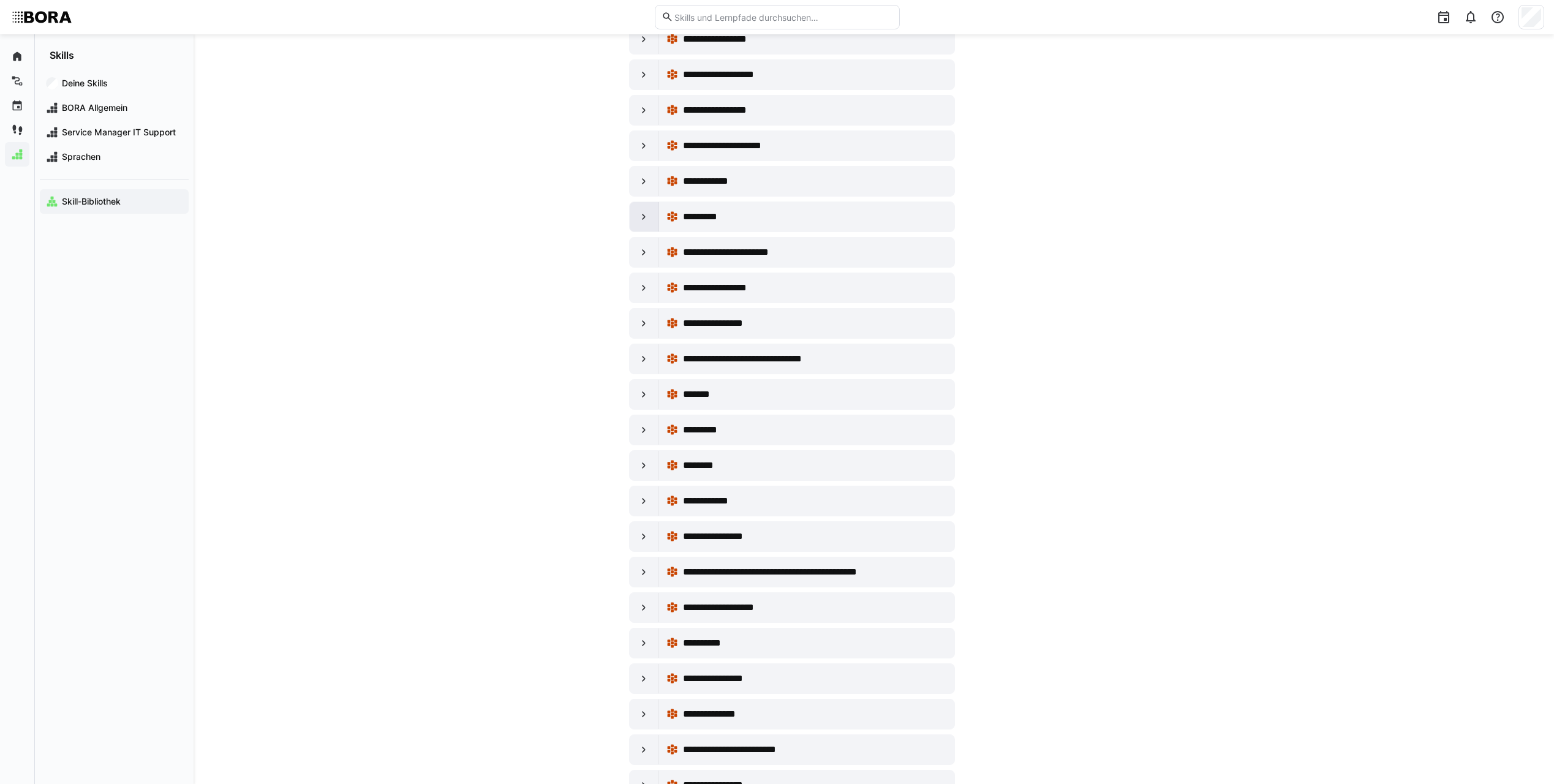click 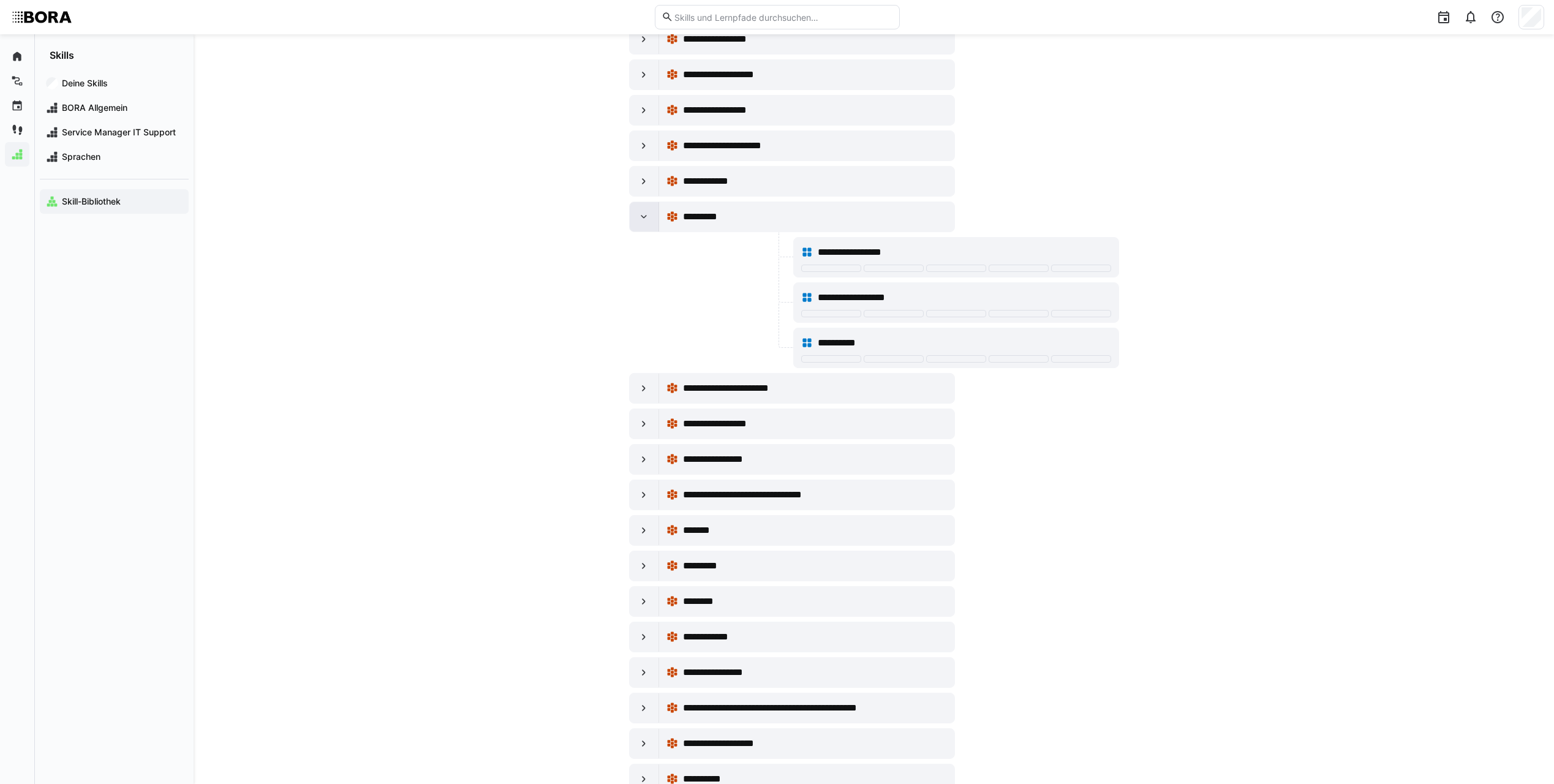 click 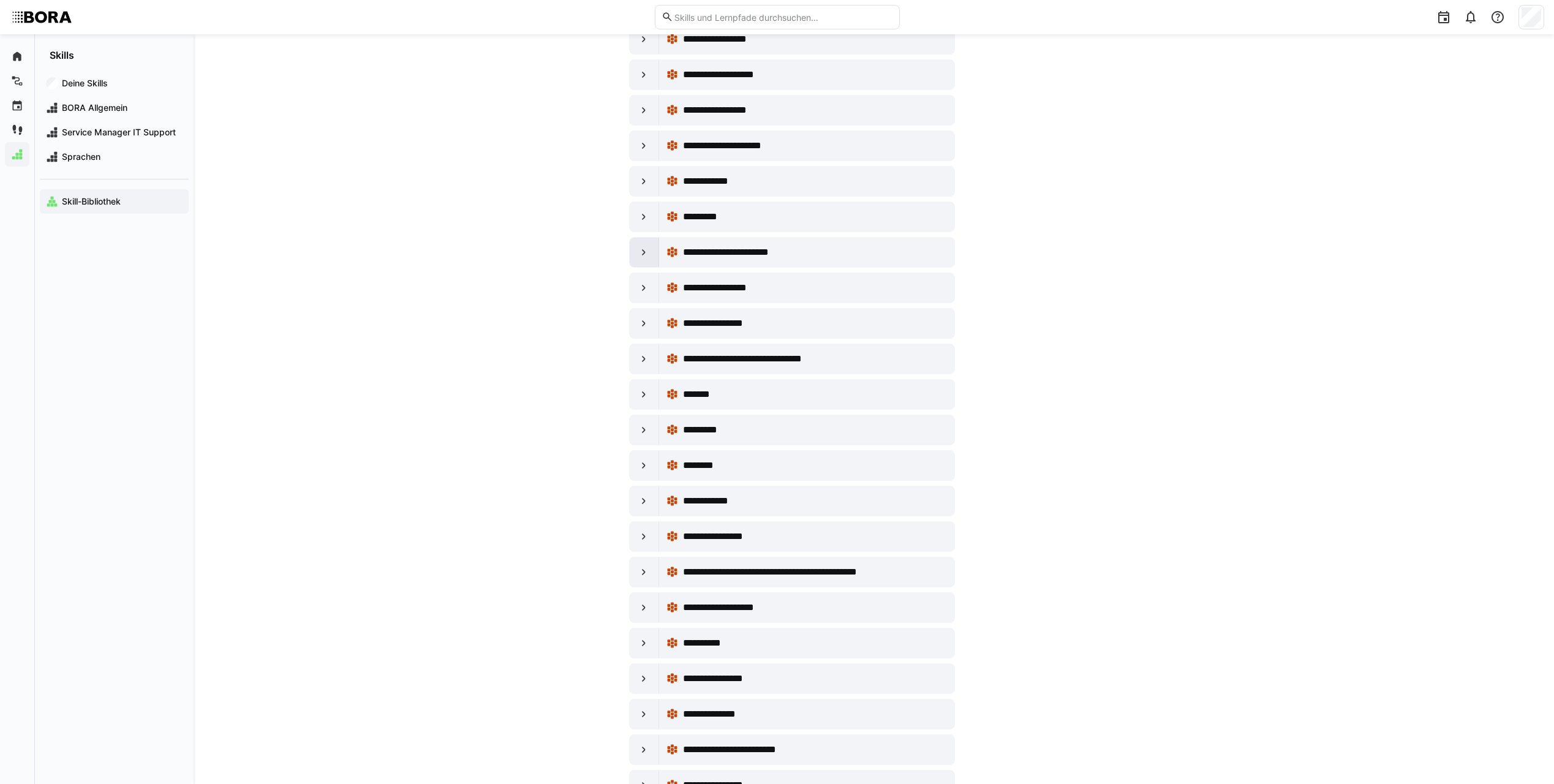 click 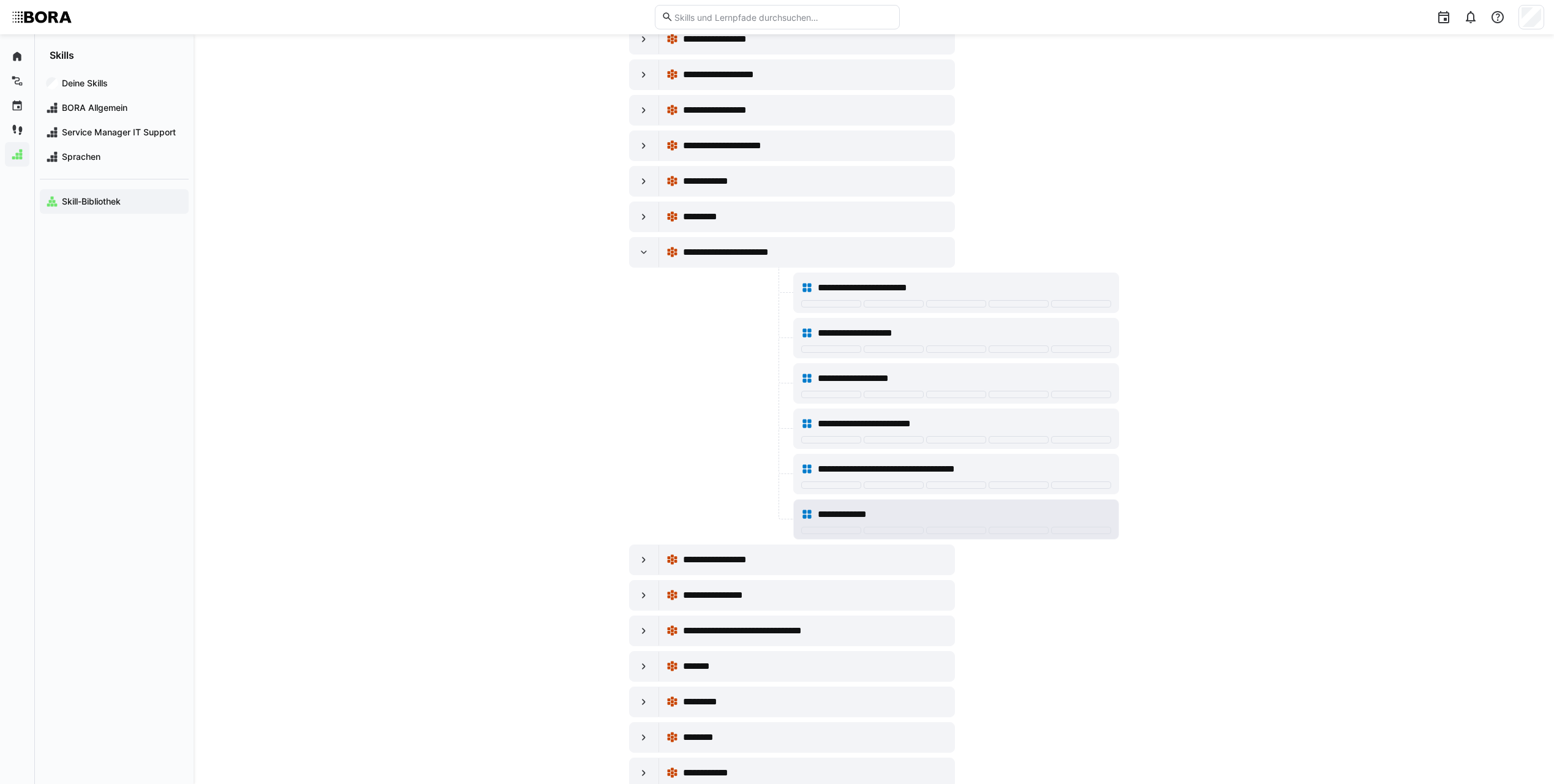 click on "**********" 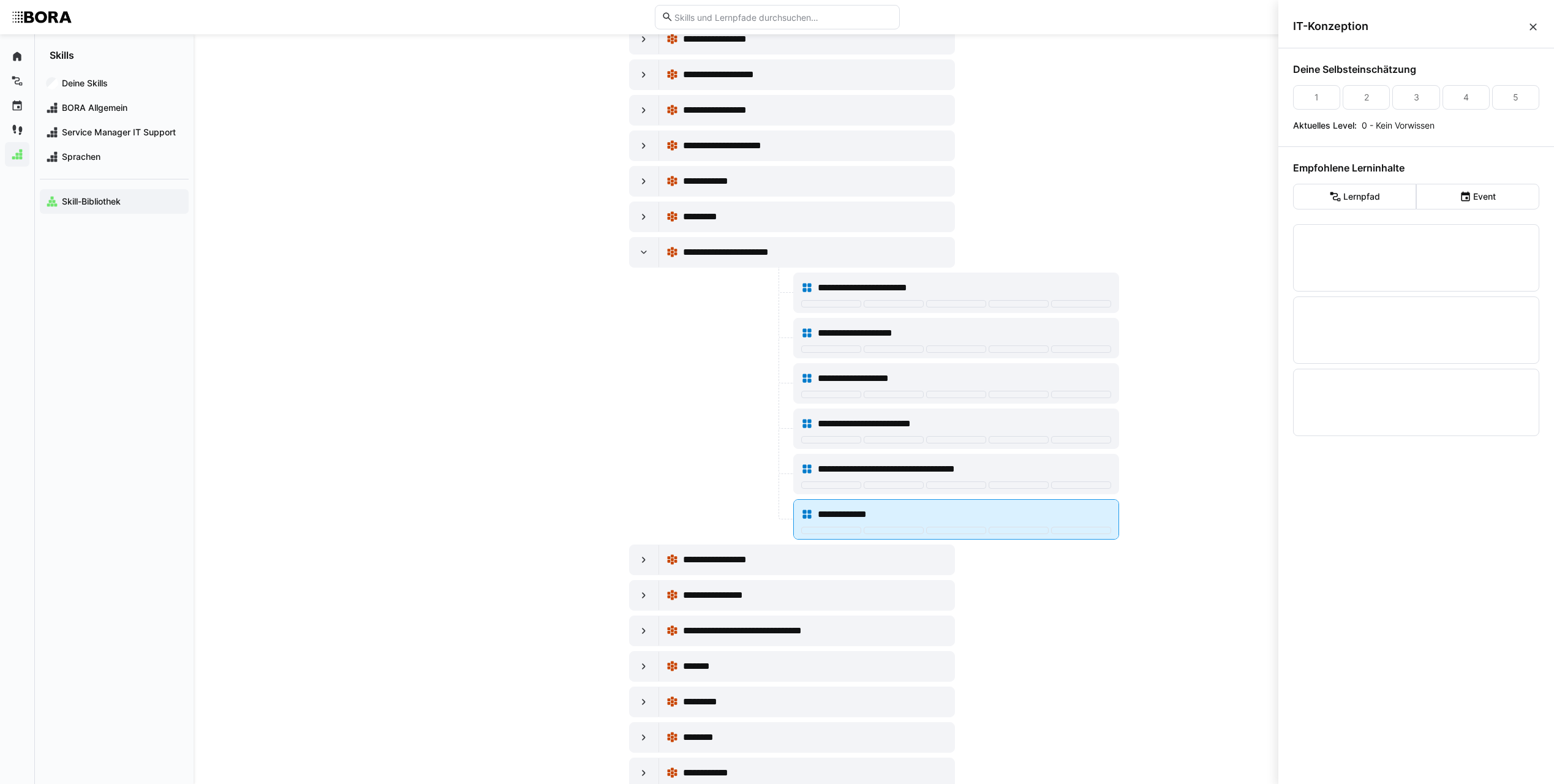 scroll, scrollTop: 0, scrollLeft: 0, axis: both 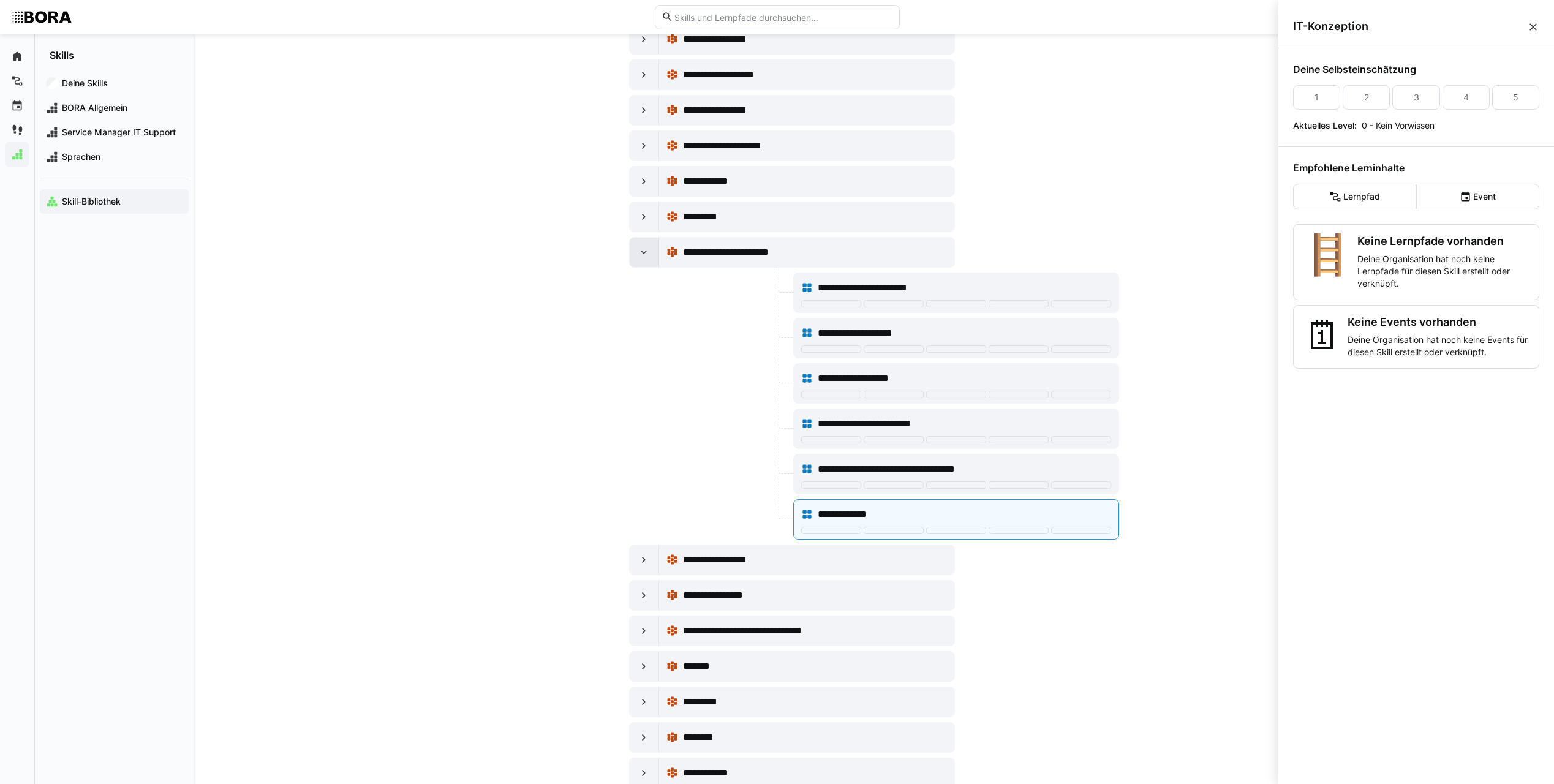 click 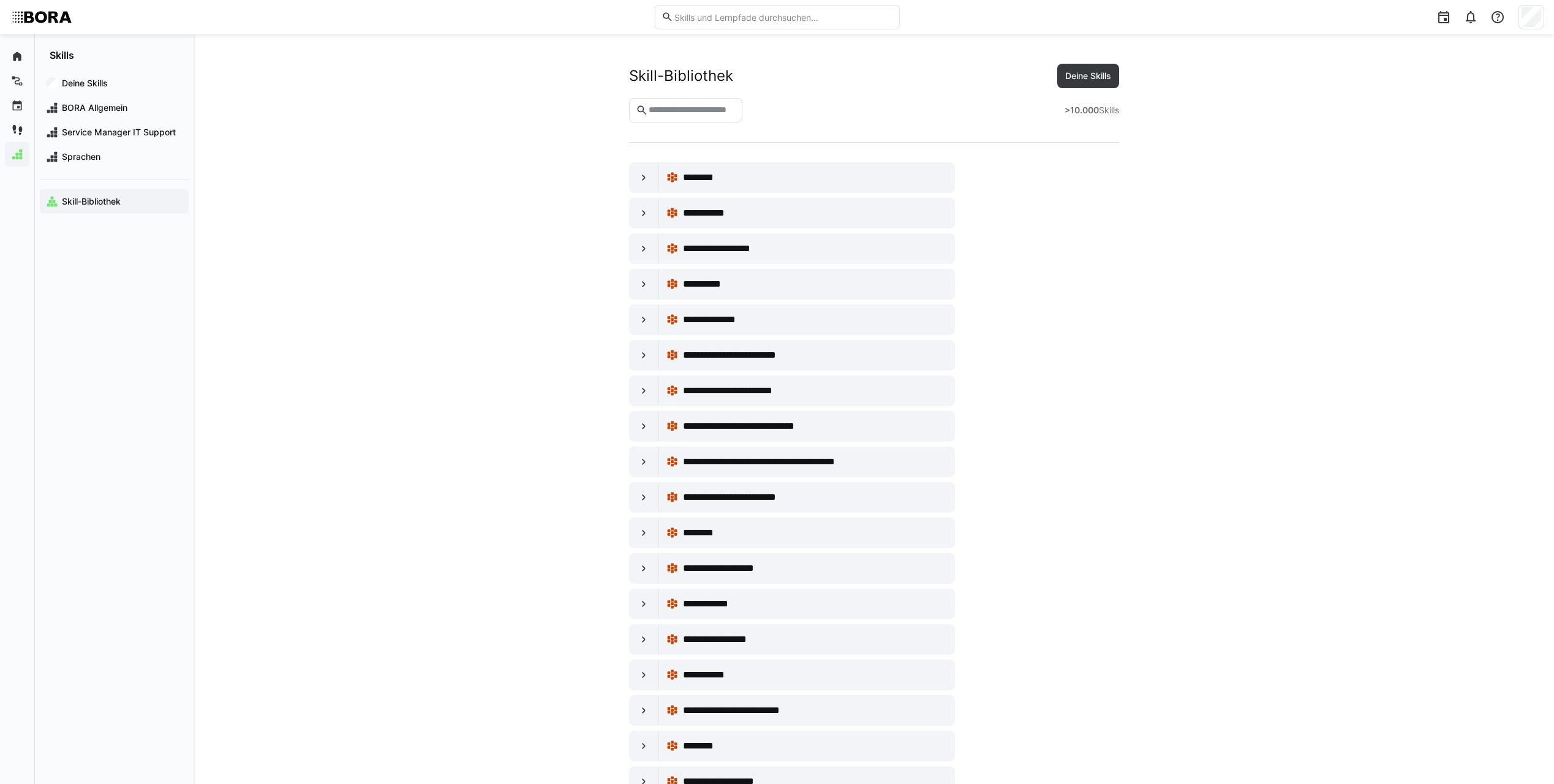 scroll, scrollTop: 7350, scrollLeft: 0, axis: vertical 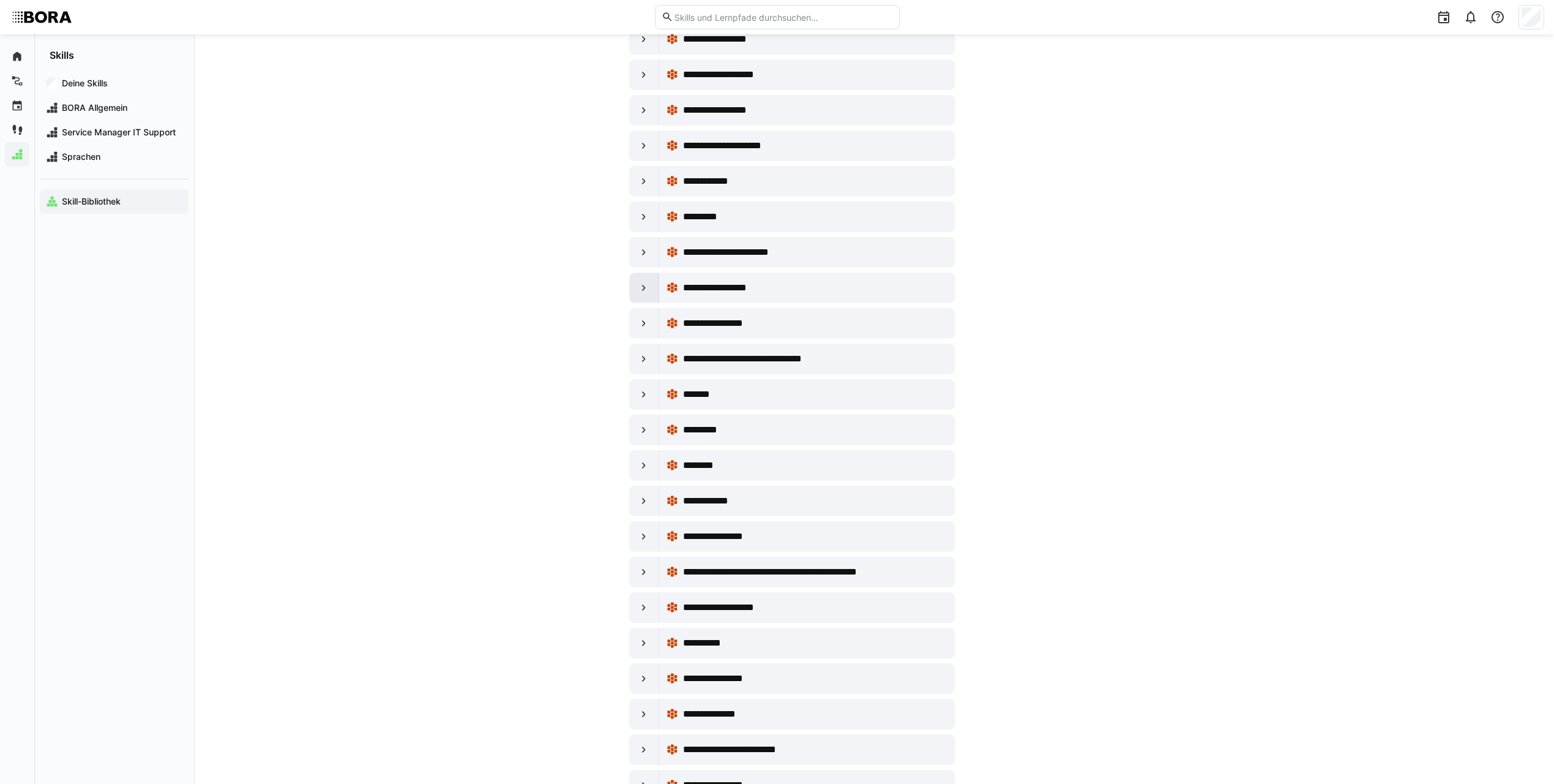 click 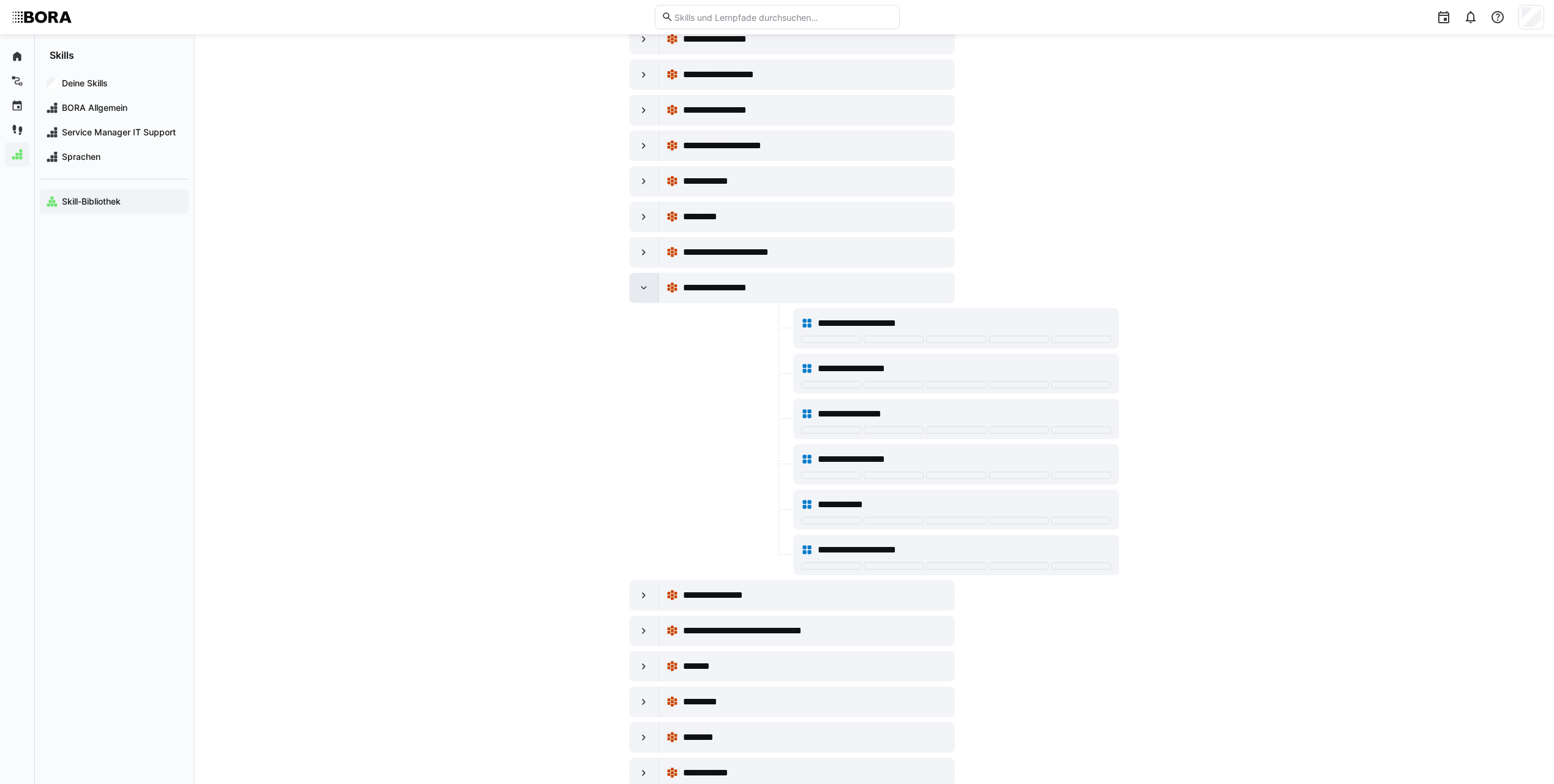 click 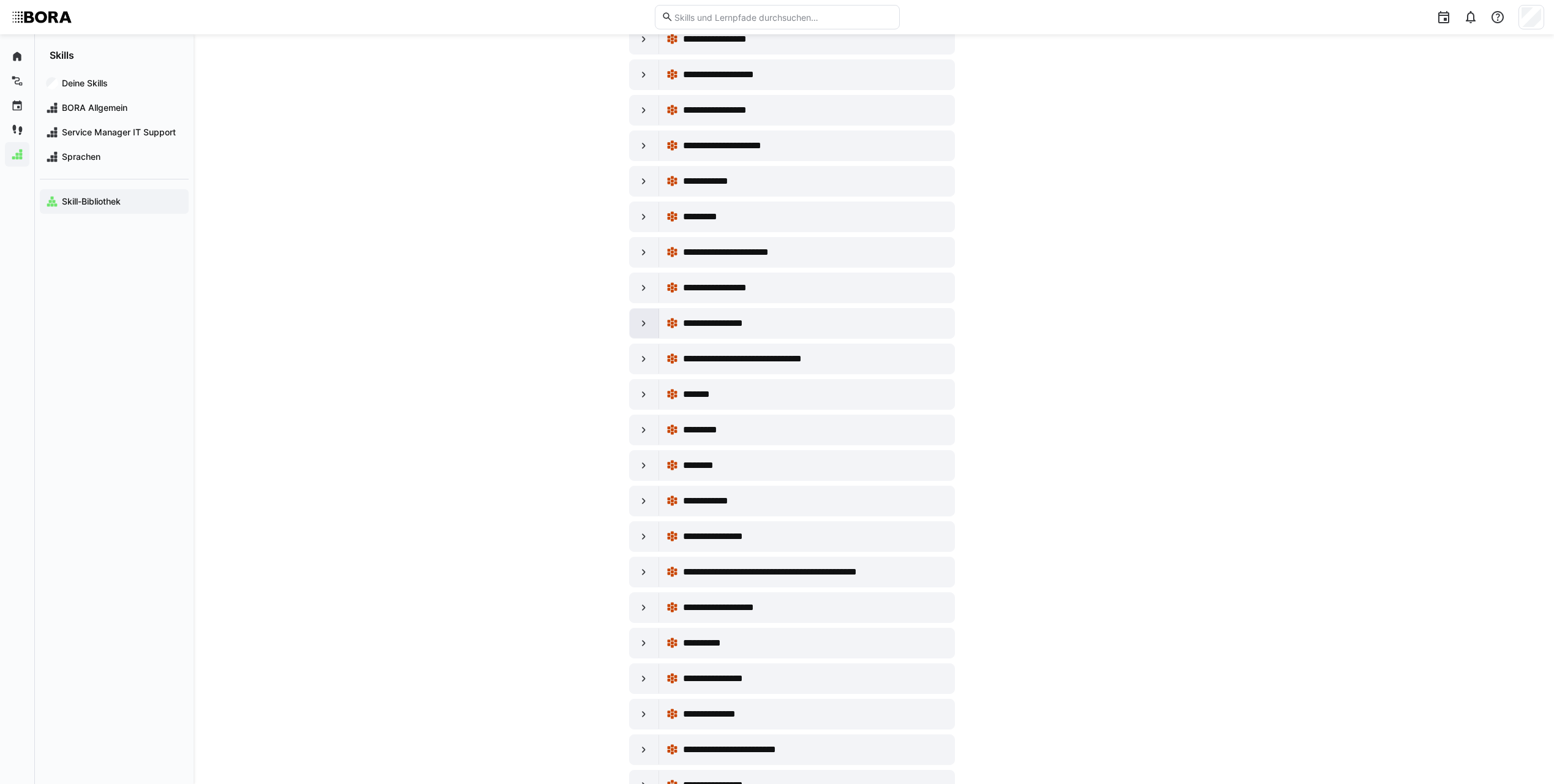 click 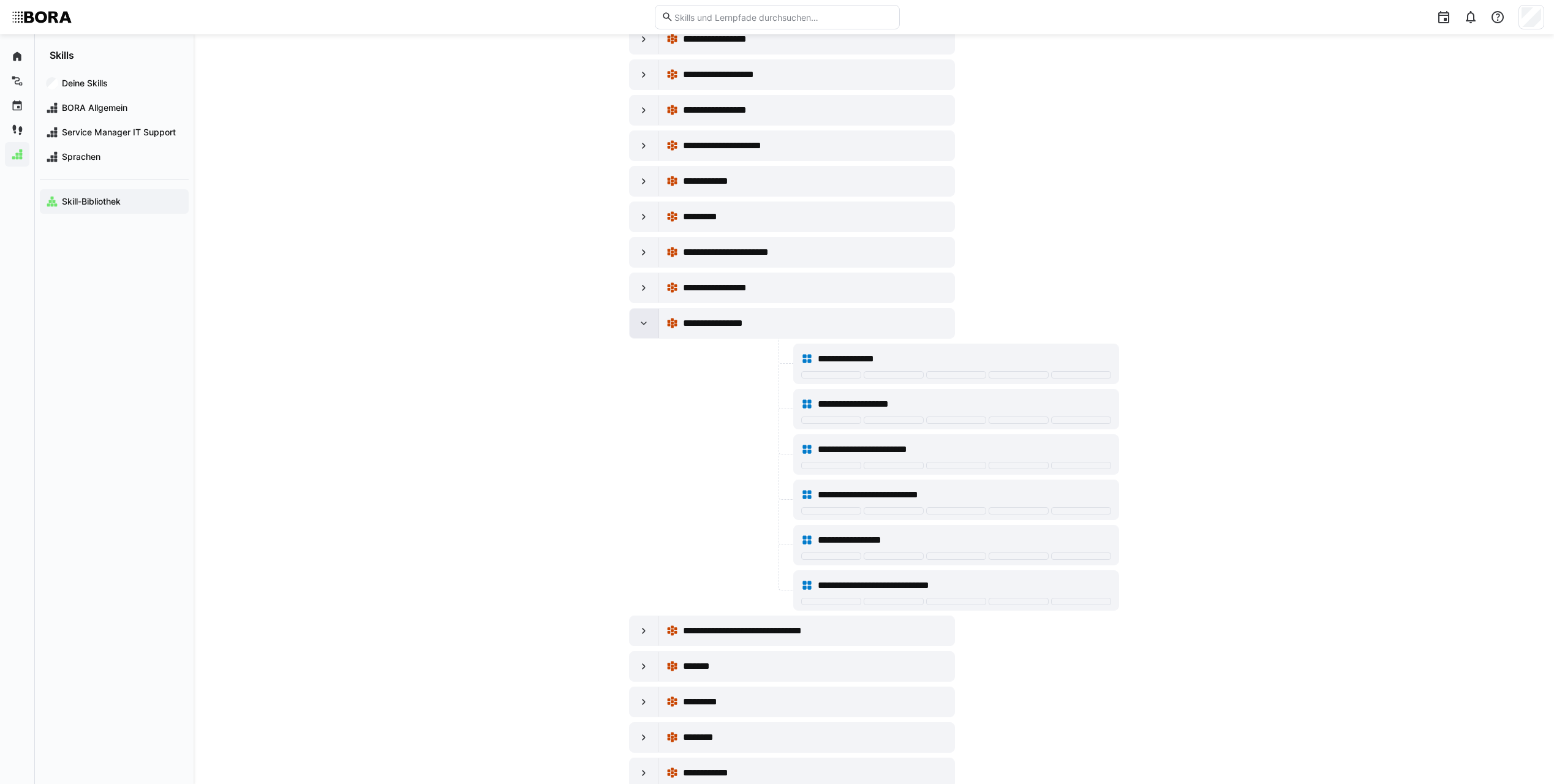 click 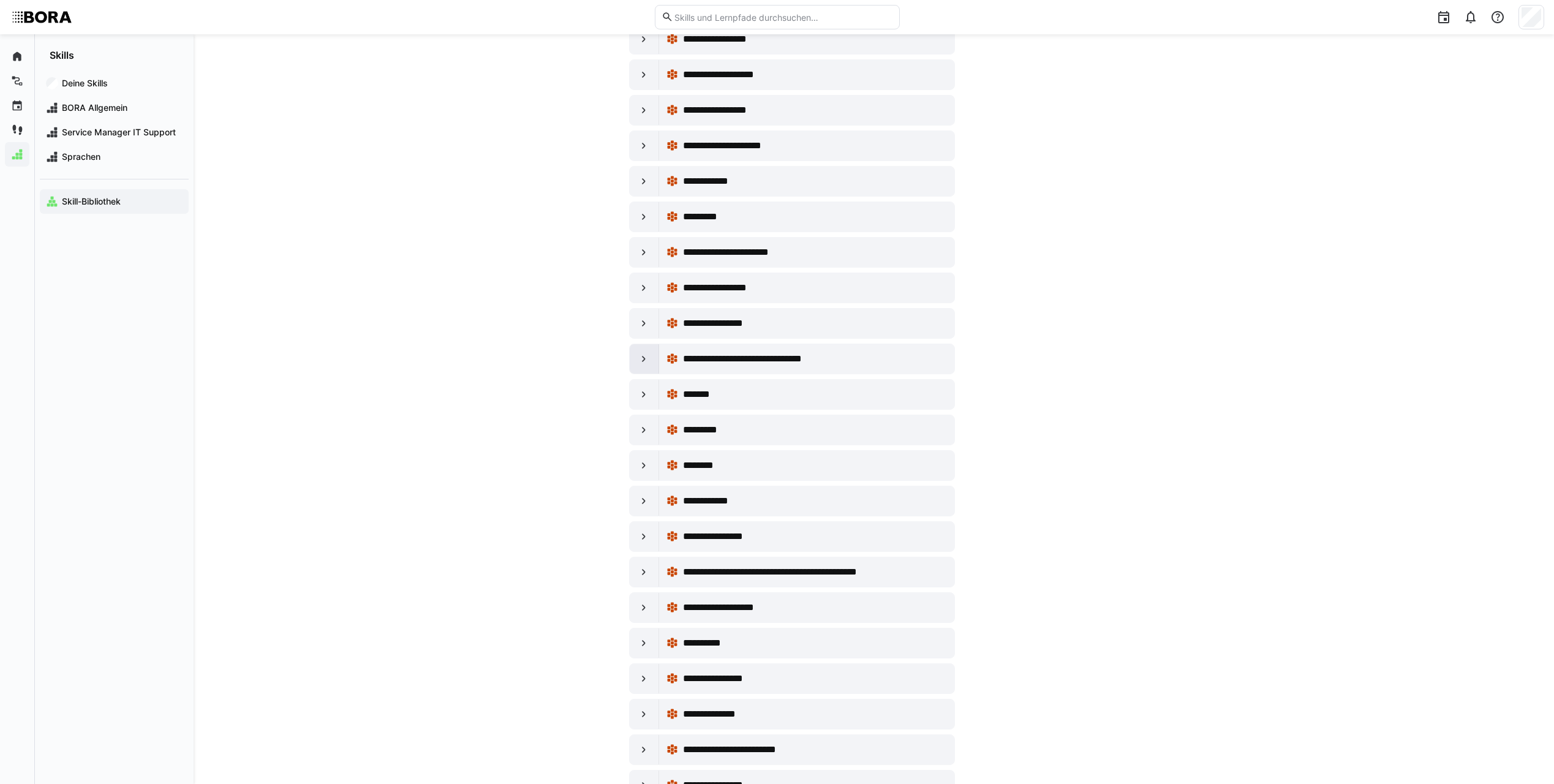 click 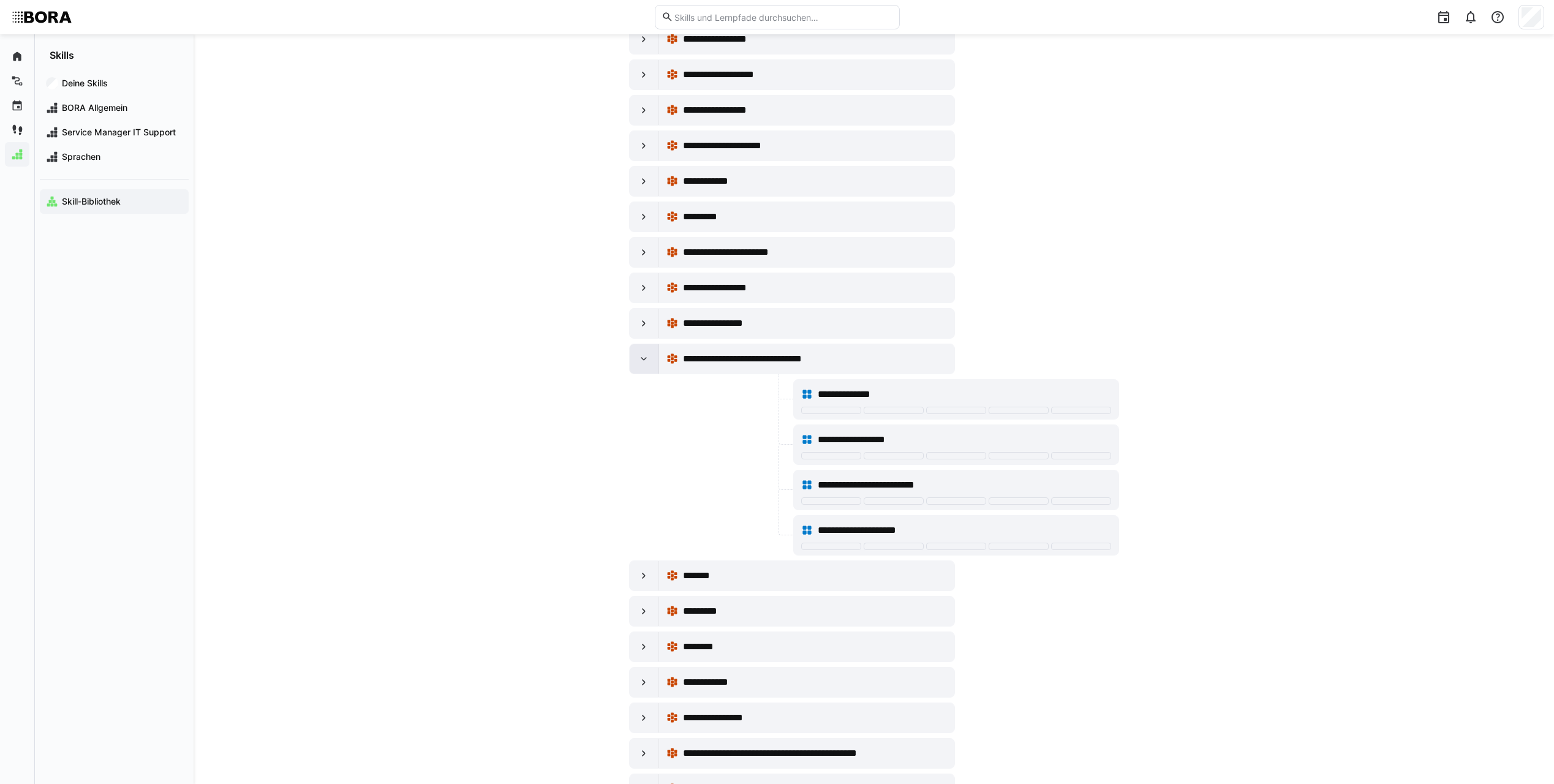 click 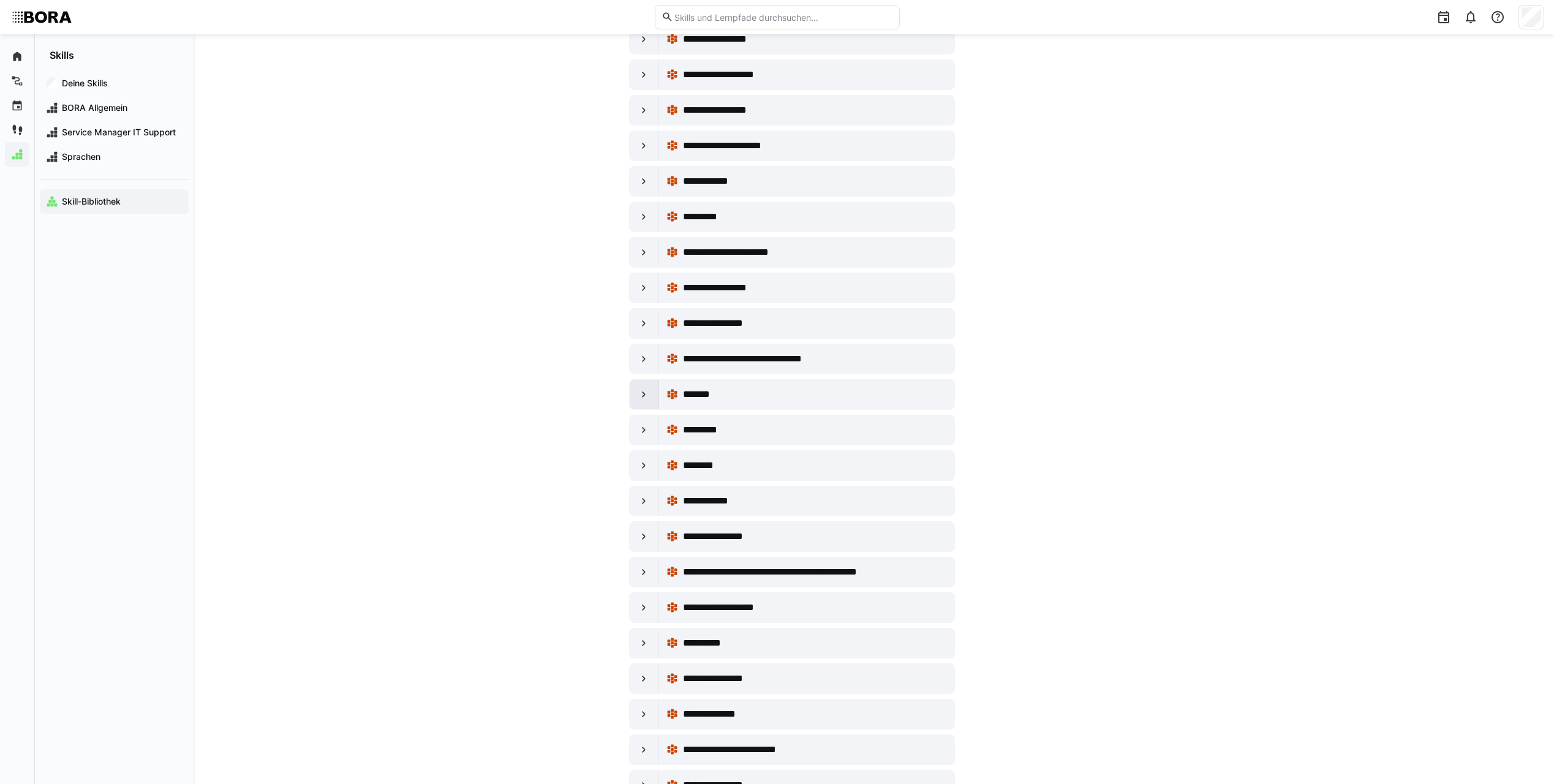 click 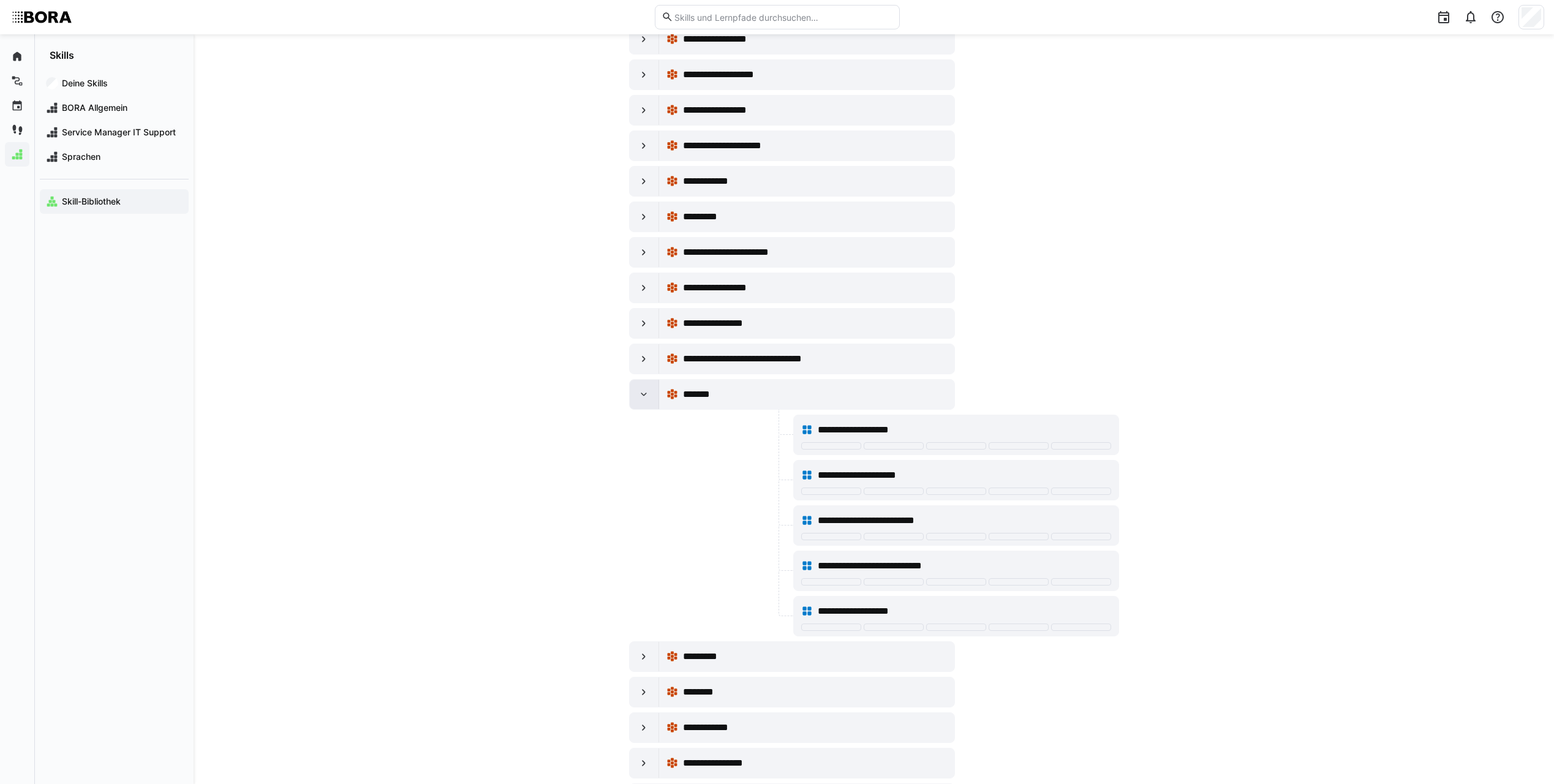 click 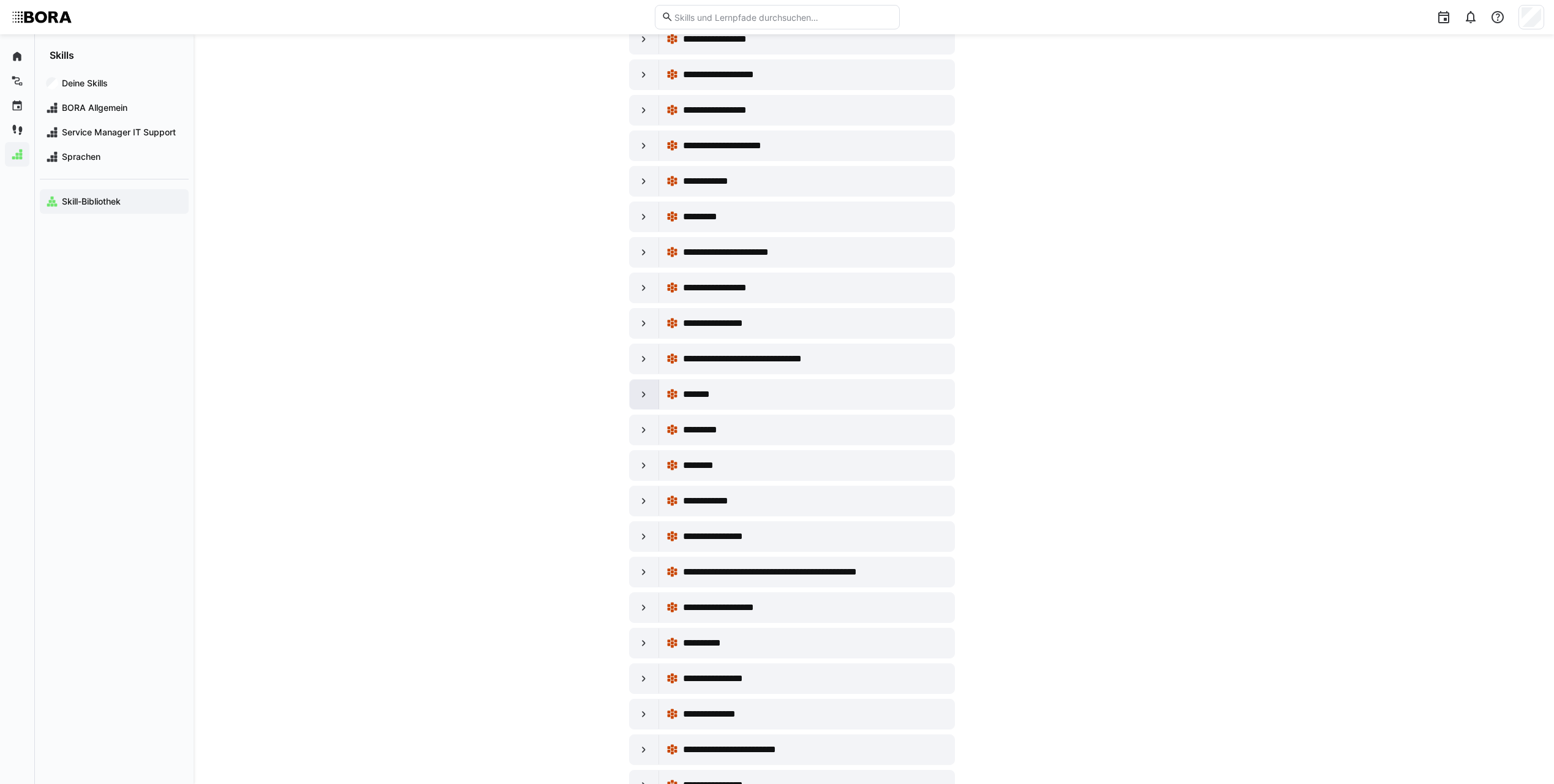 click 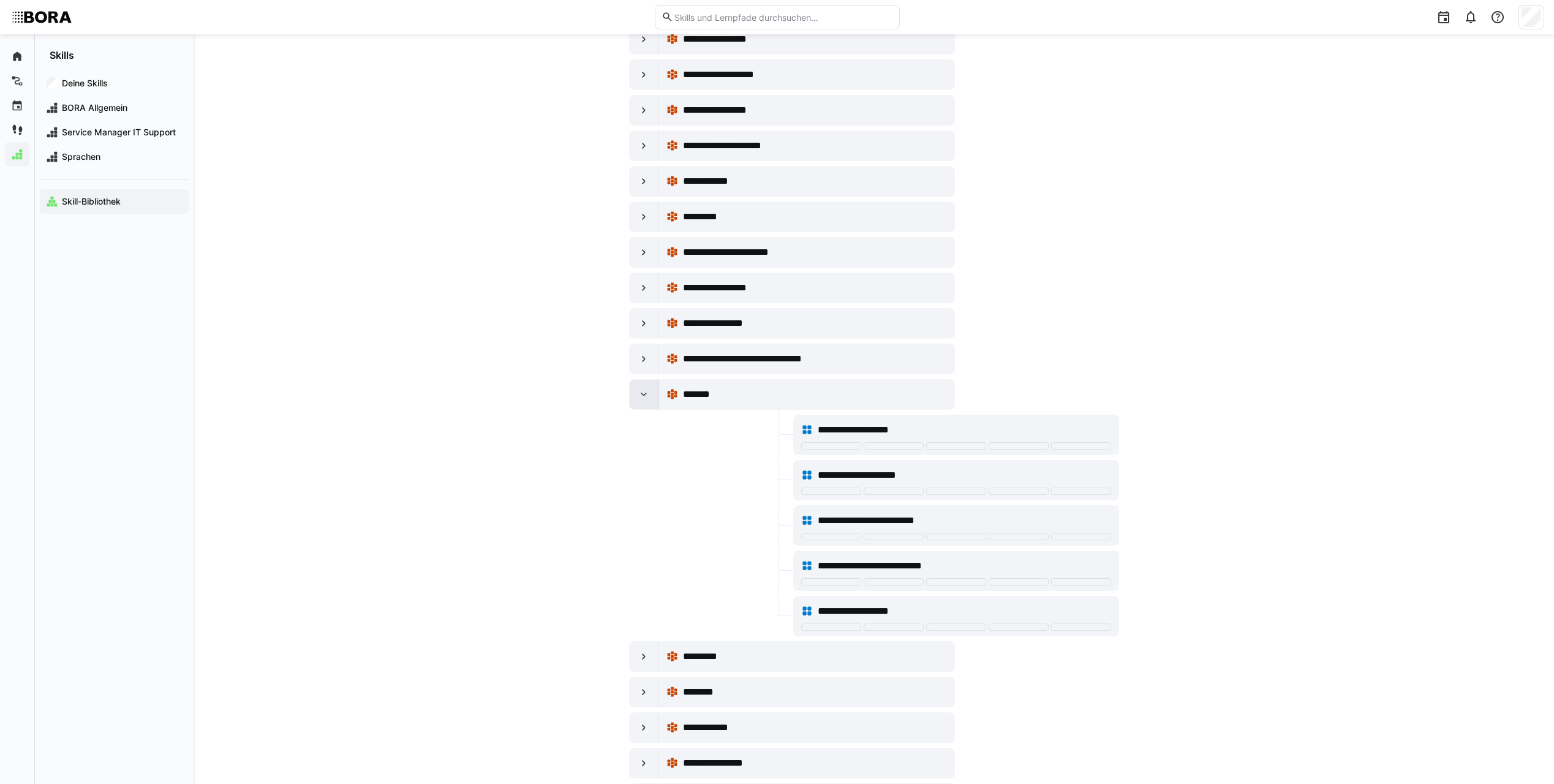 click 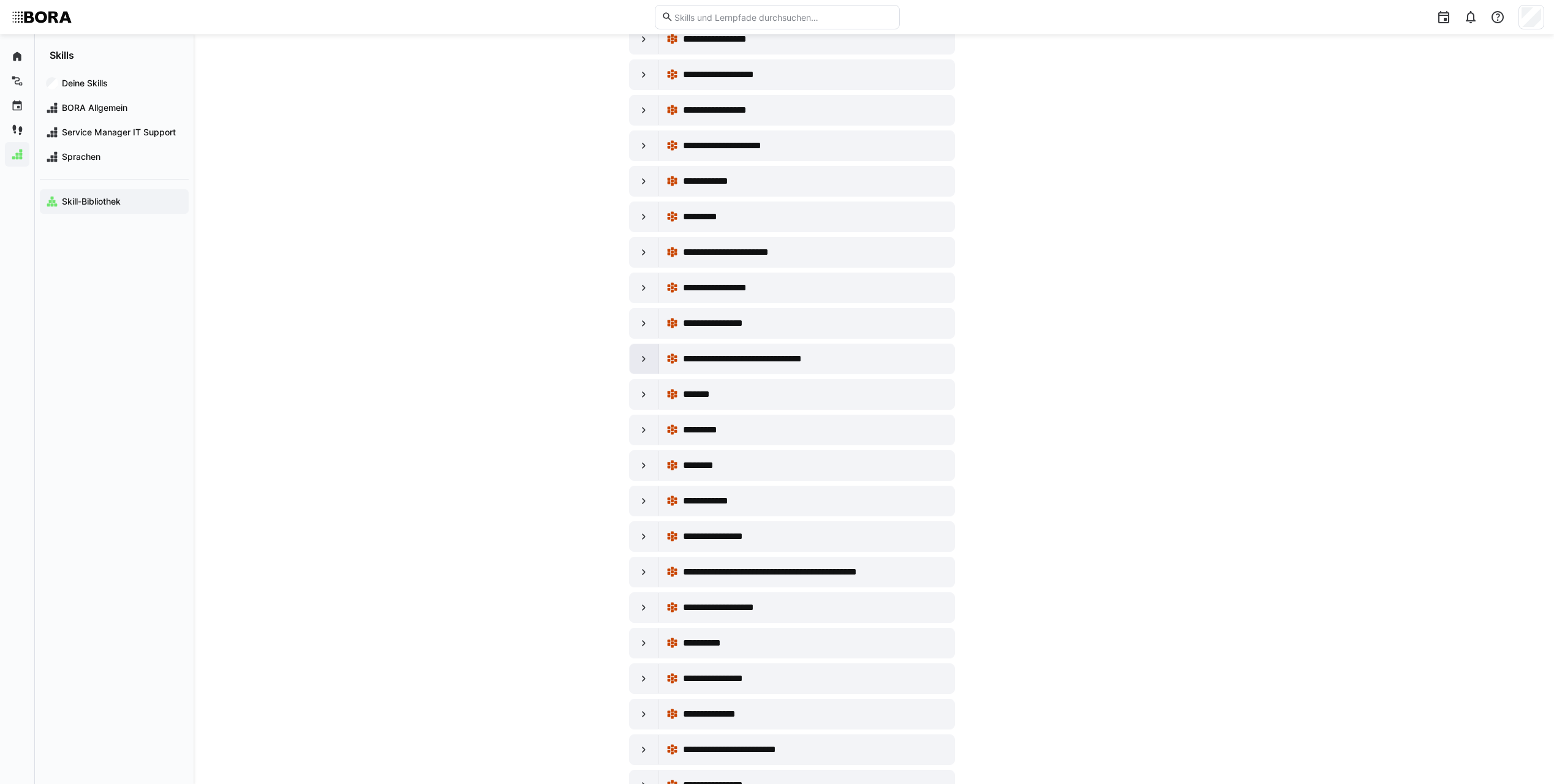 click 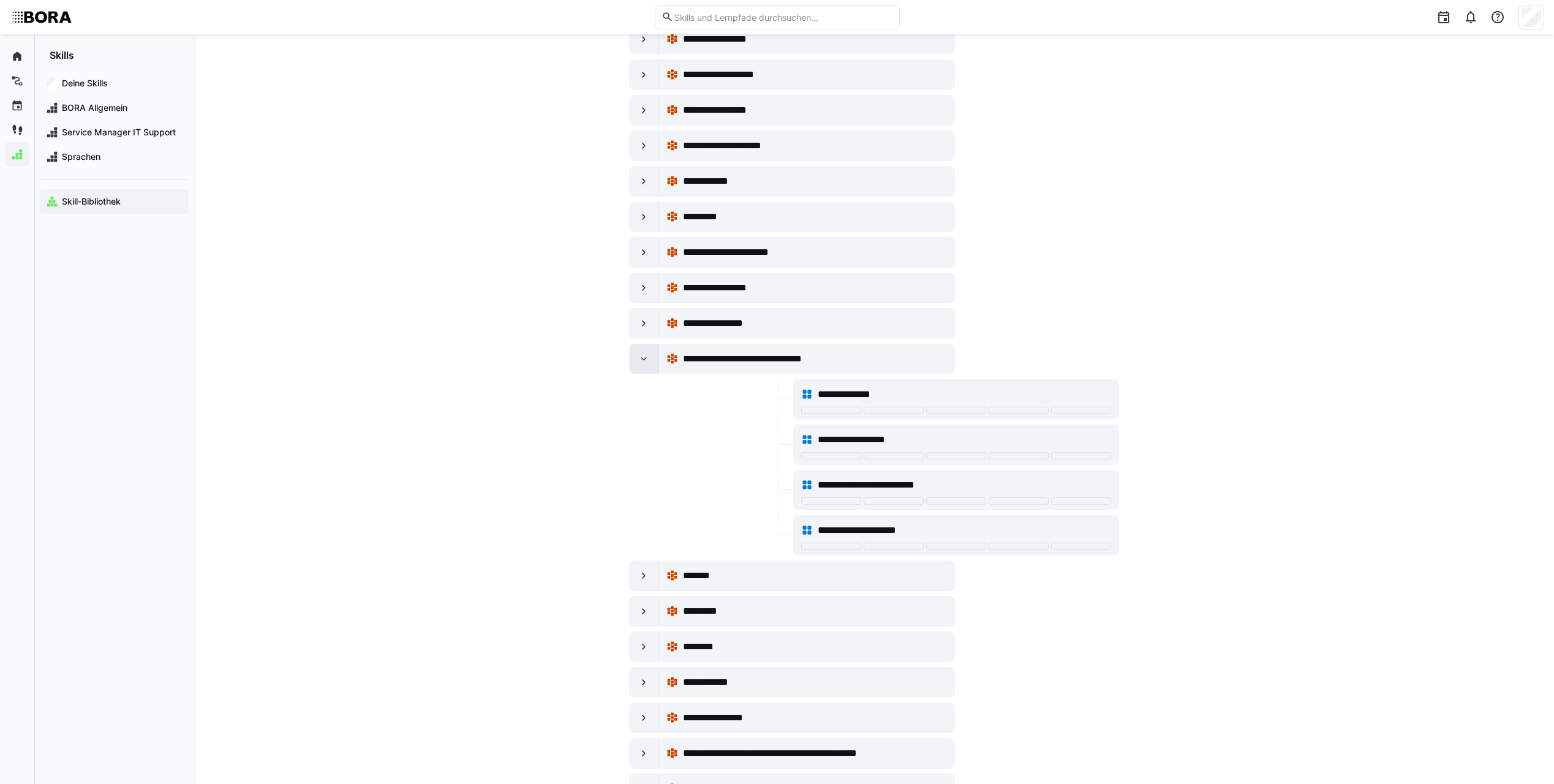 click 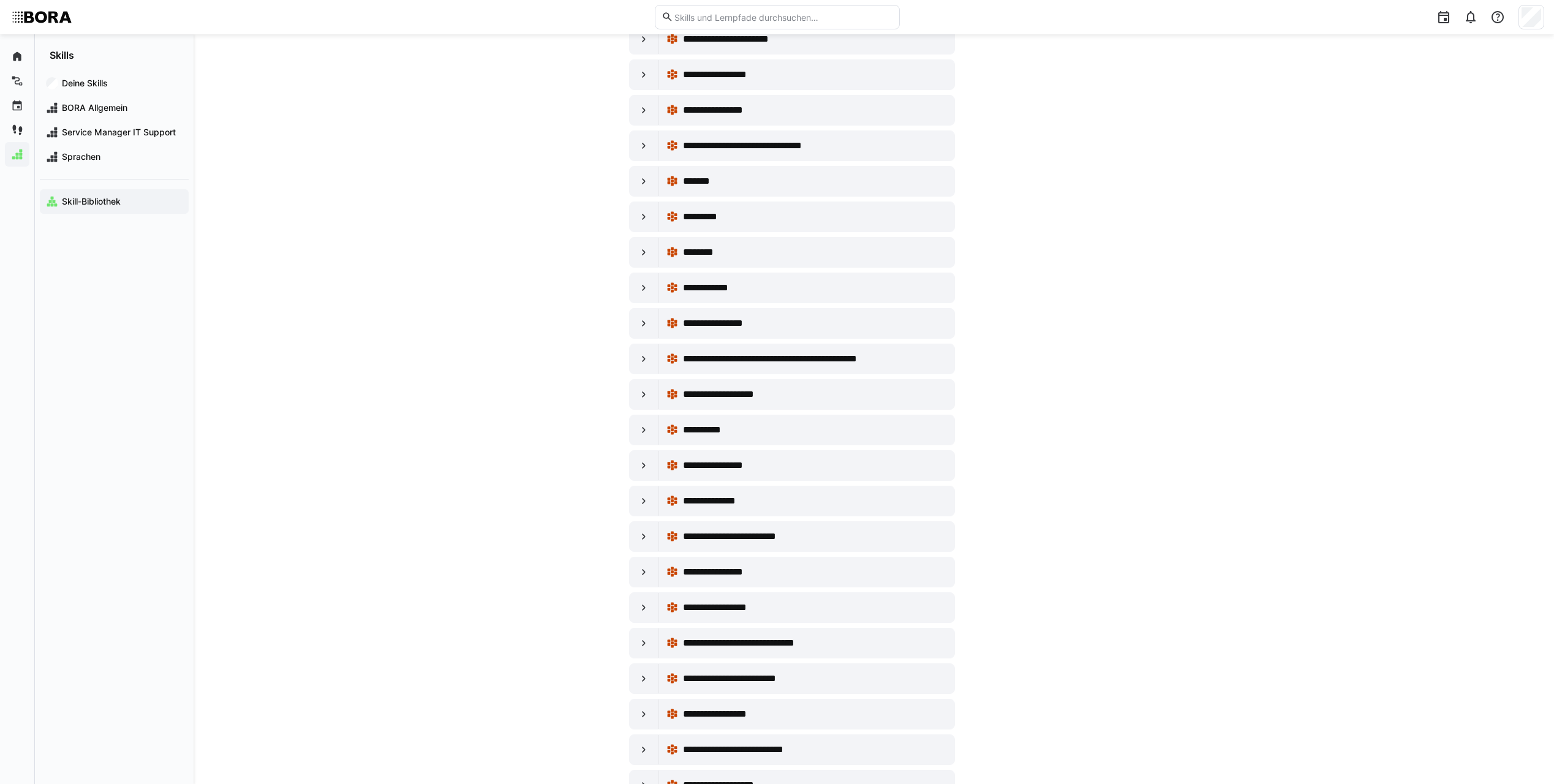 scroll, scrollTop: 7595, scrollLeft: 0, axis: vertical 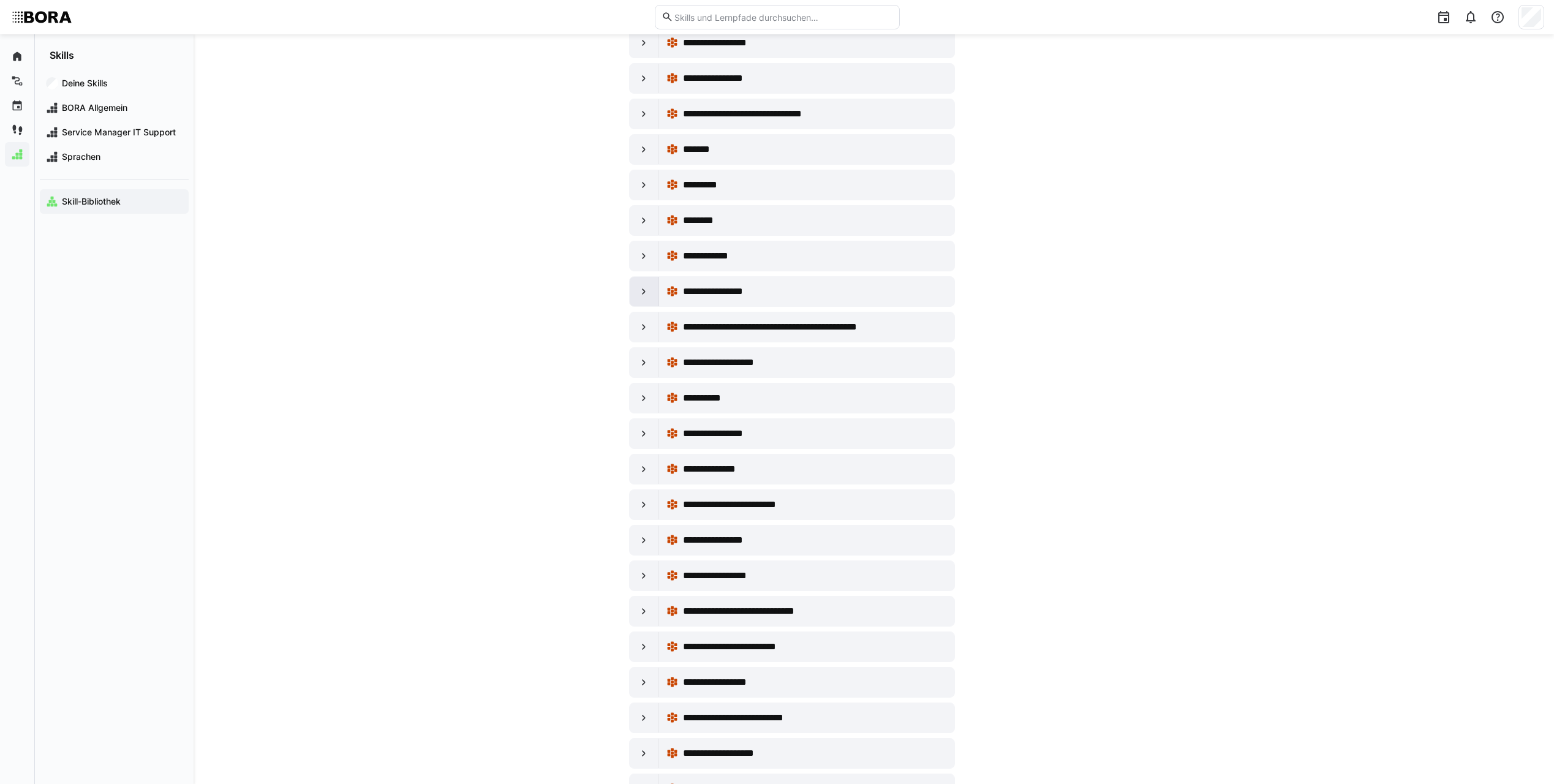 click 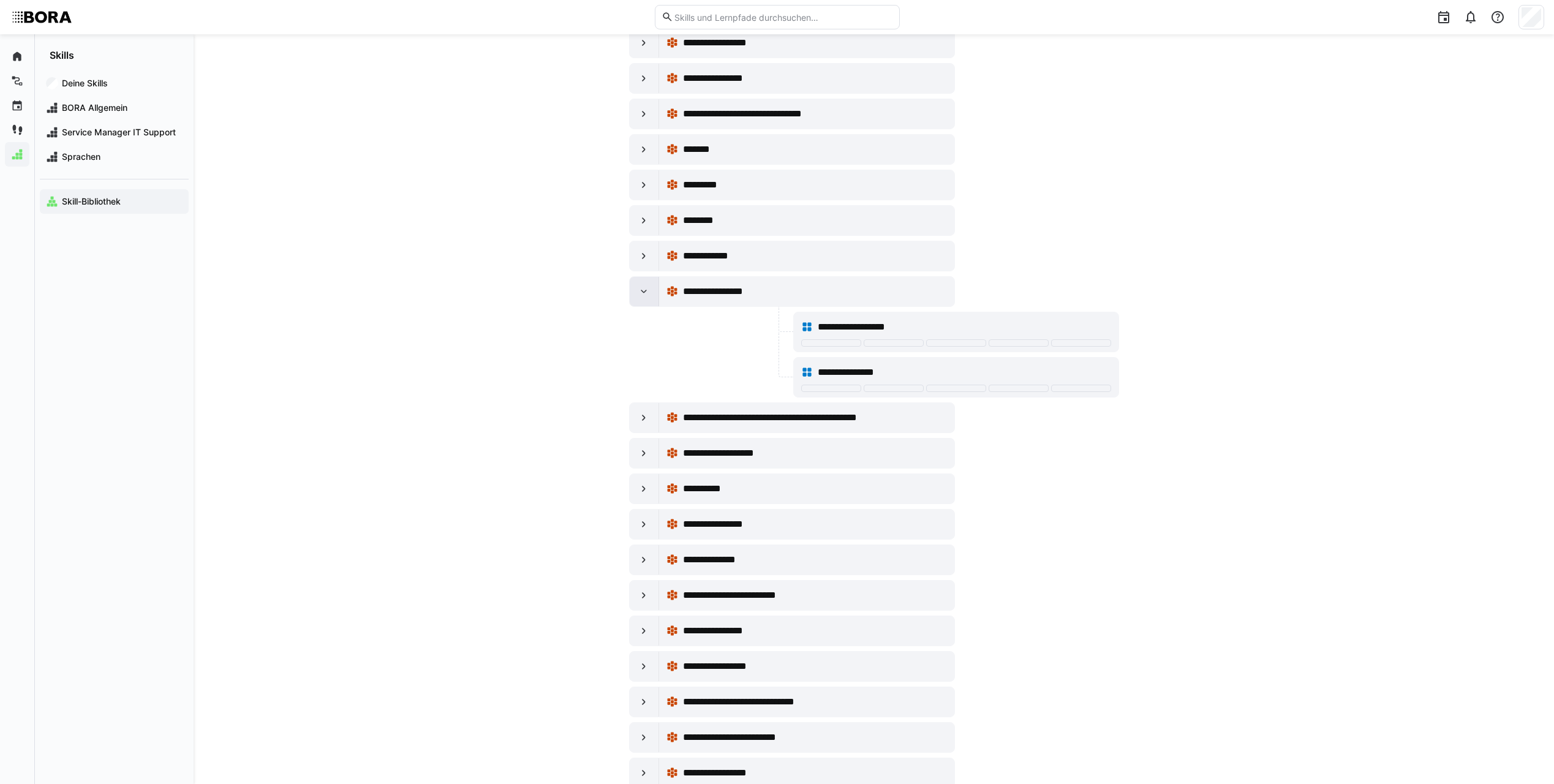 click 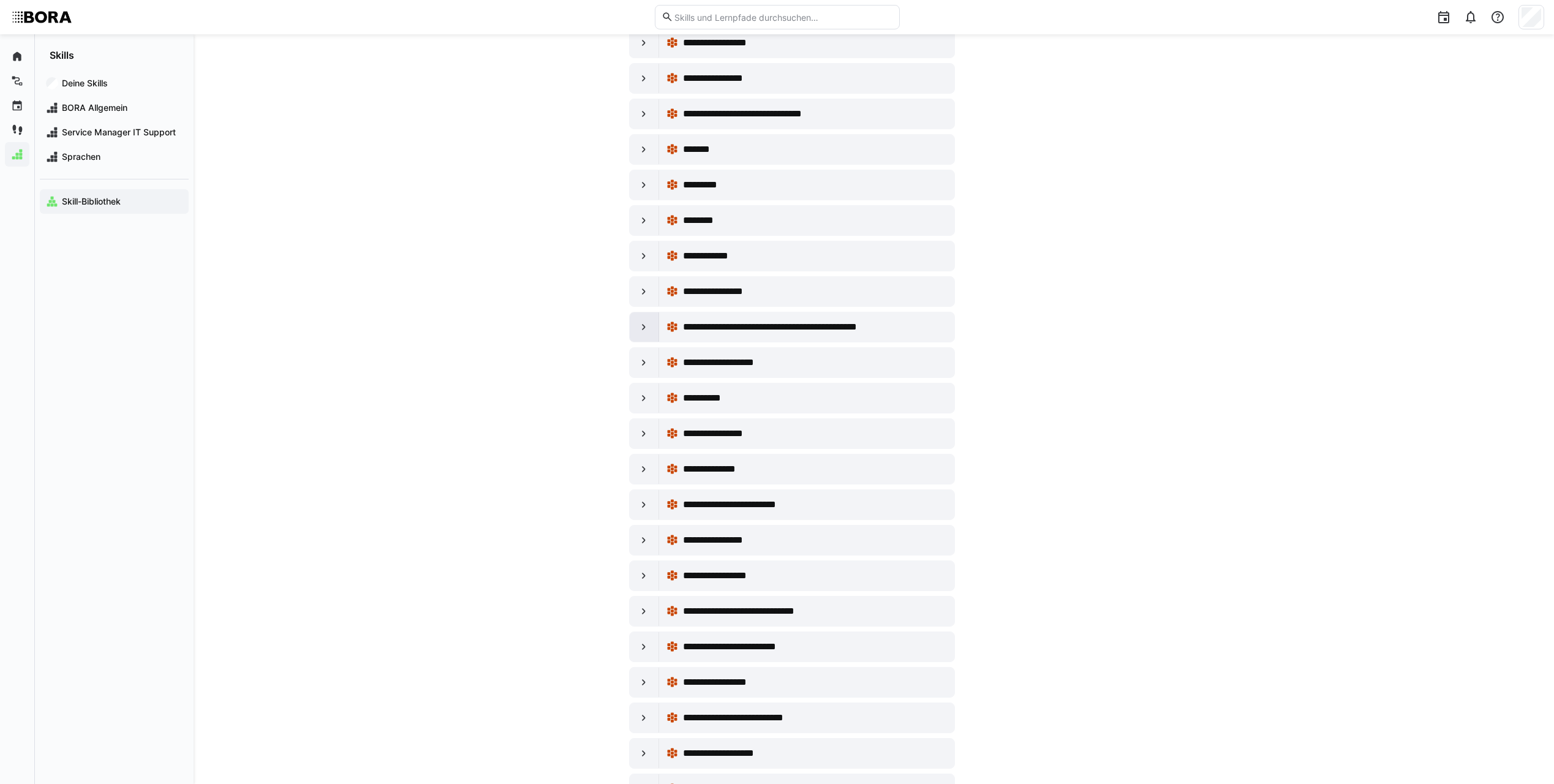 click 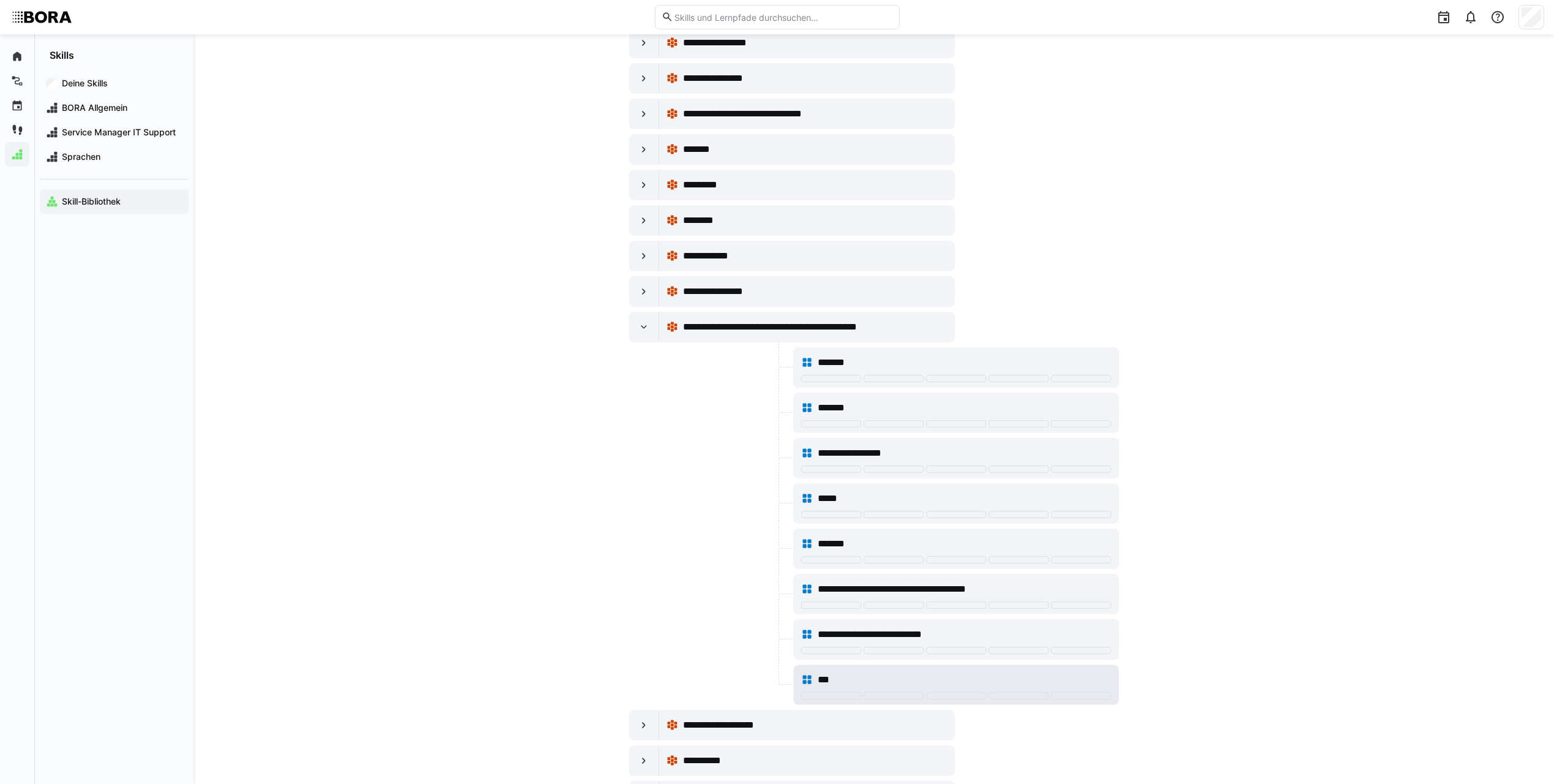 click on "***" 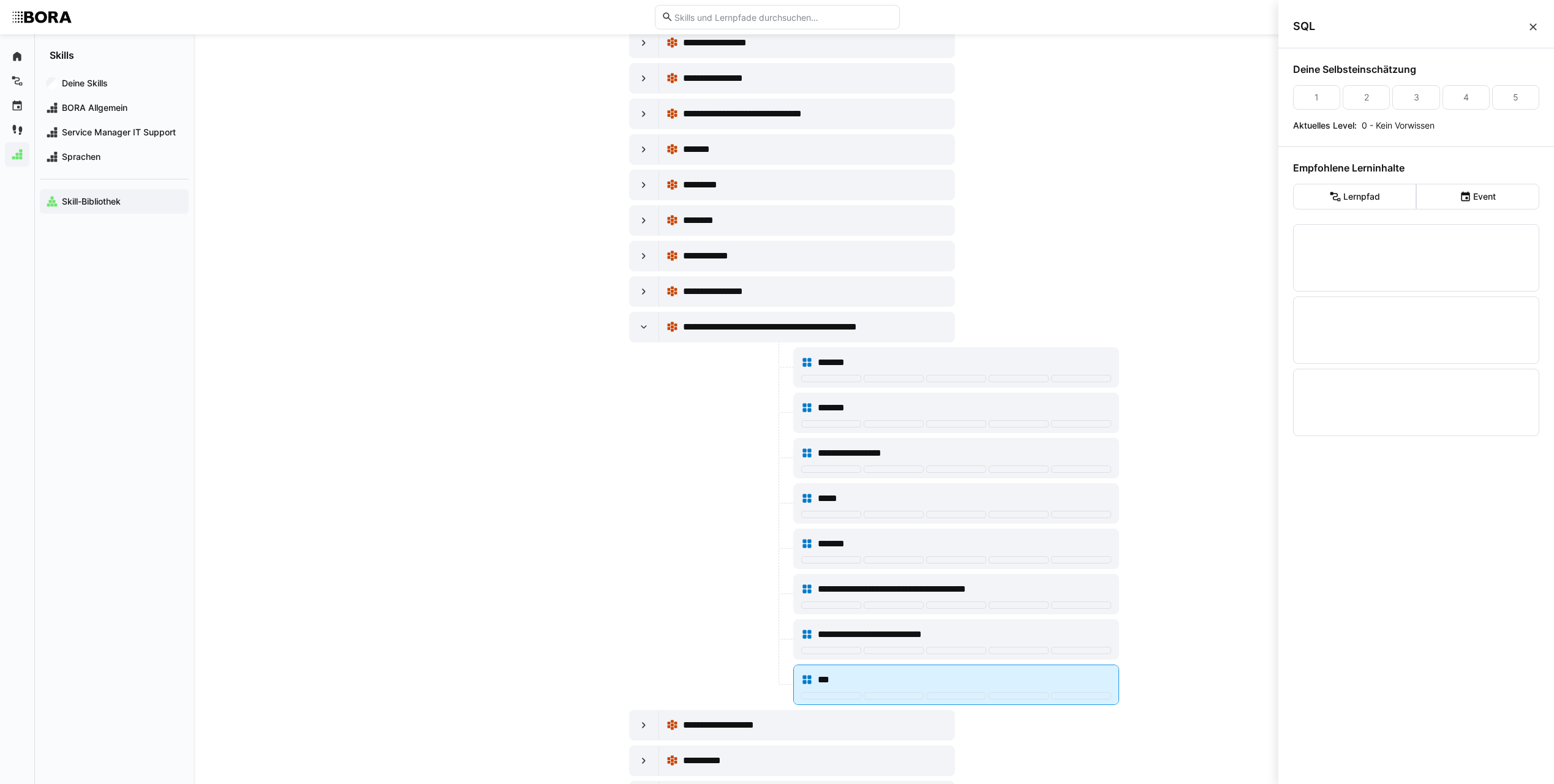scroll, scrollTop: 0, scrollLeft: 0, axis: both 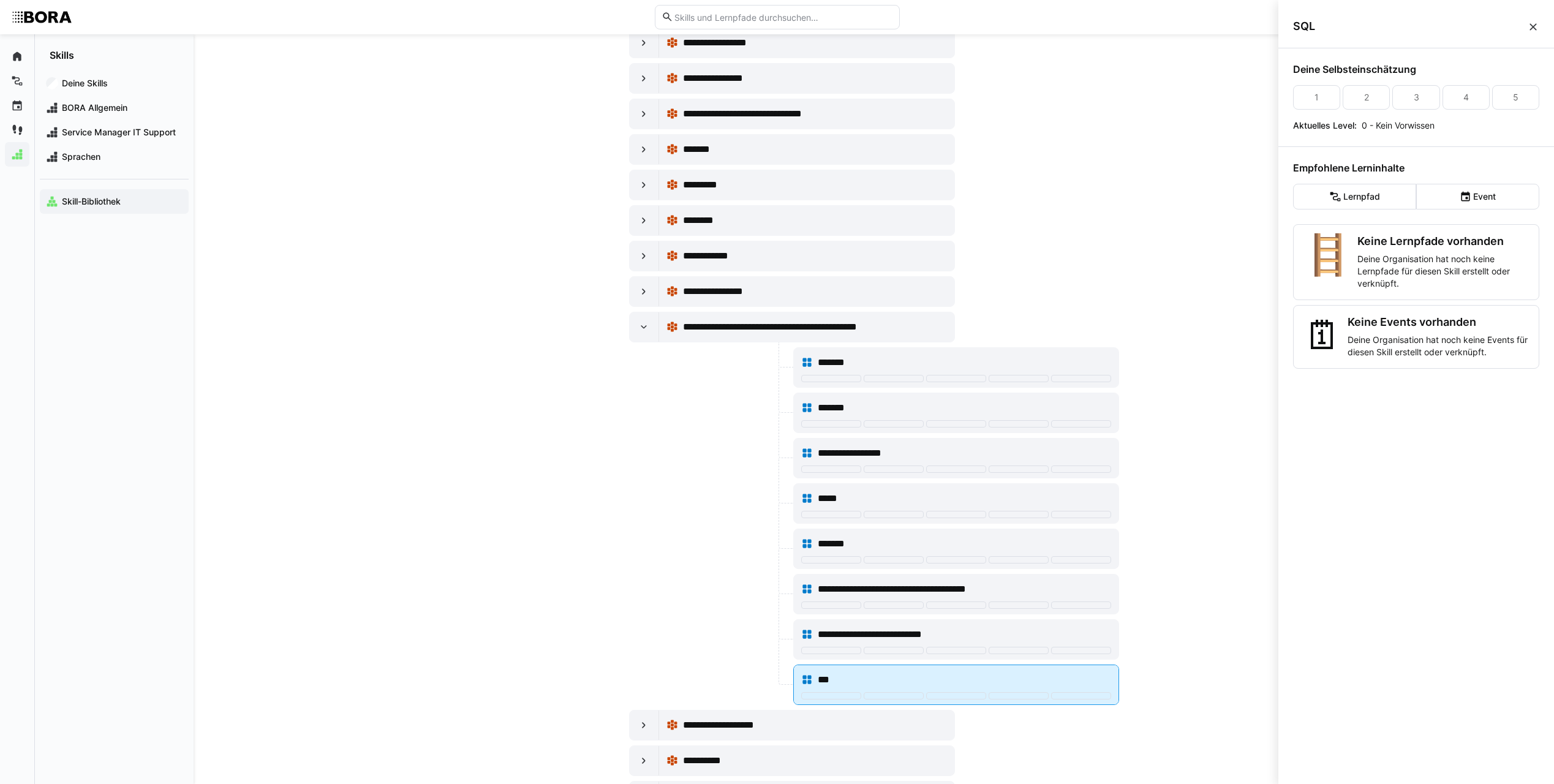 click on "***" 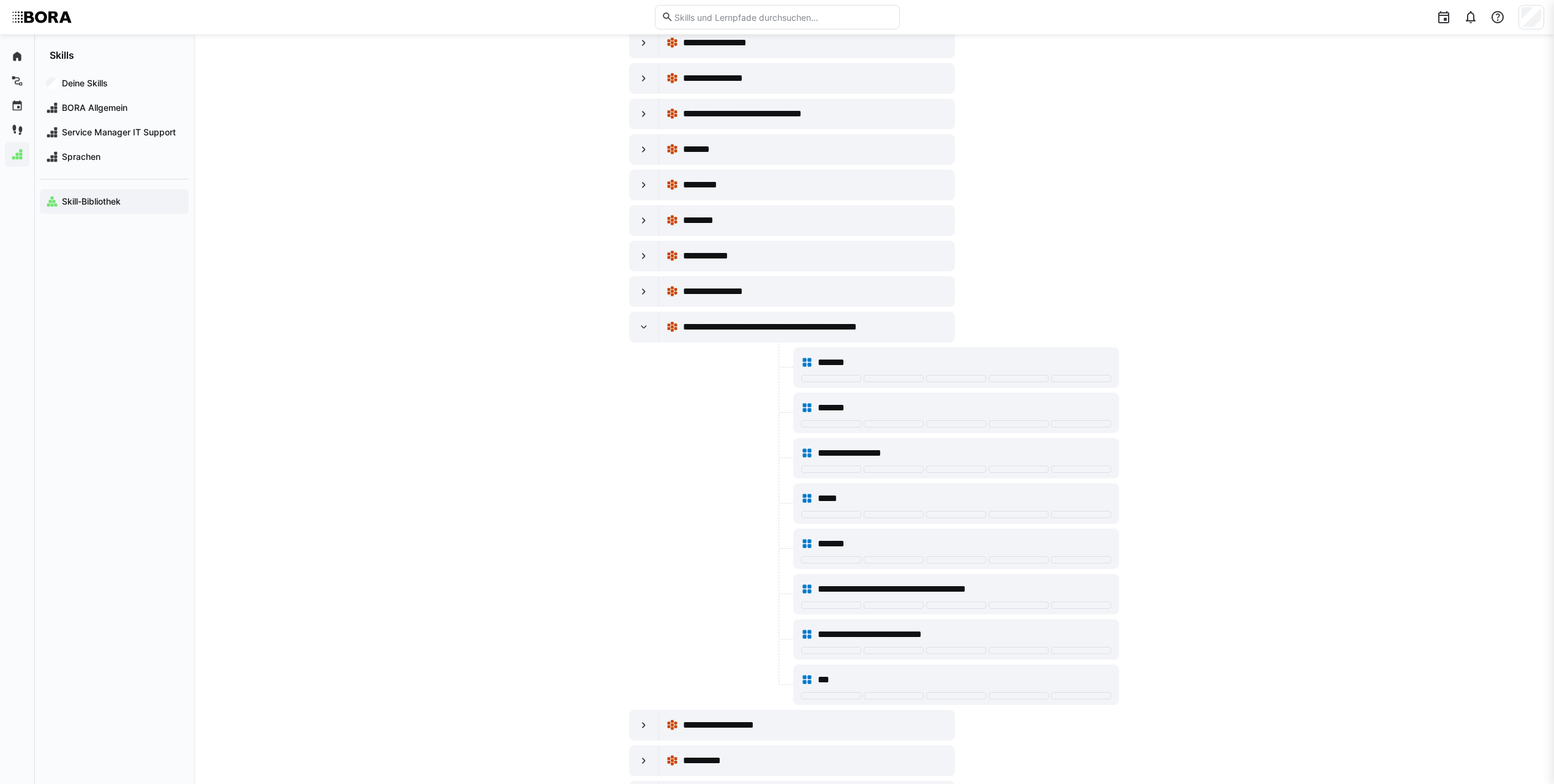 scroll, scrollTop: 7595, scrollLeft: 0, axis: vertical 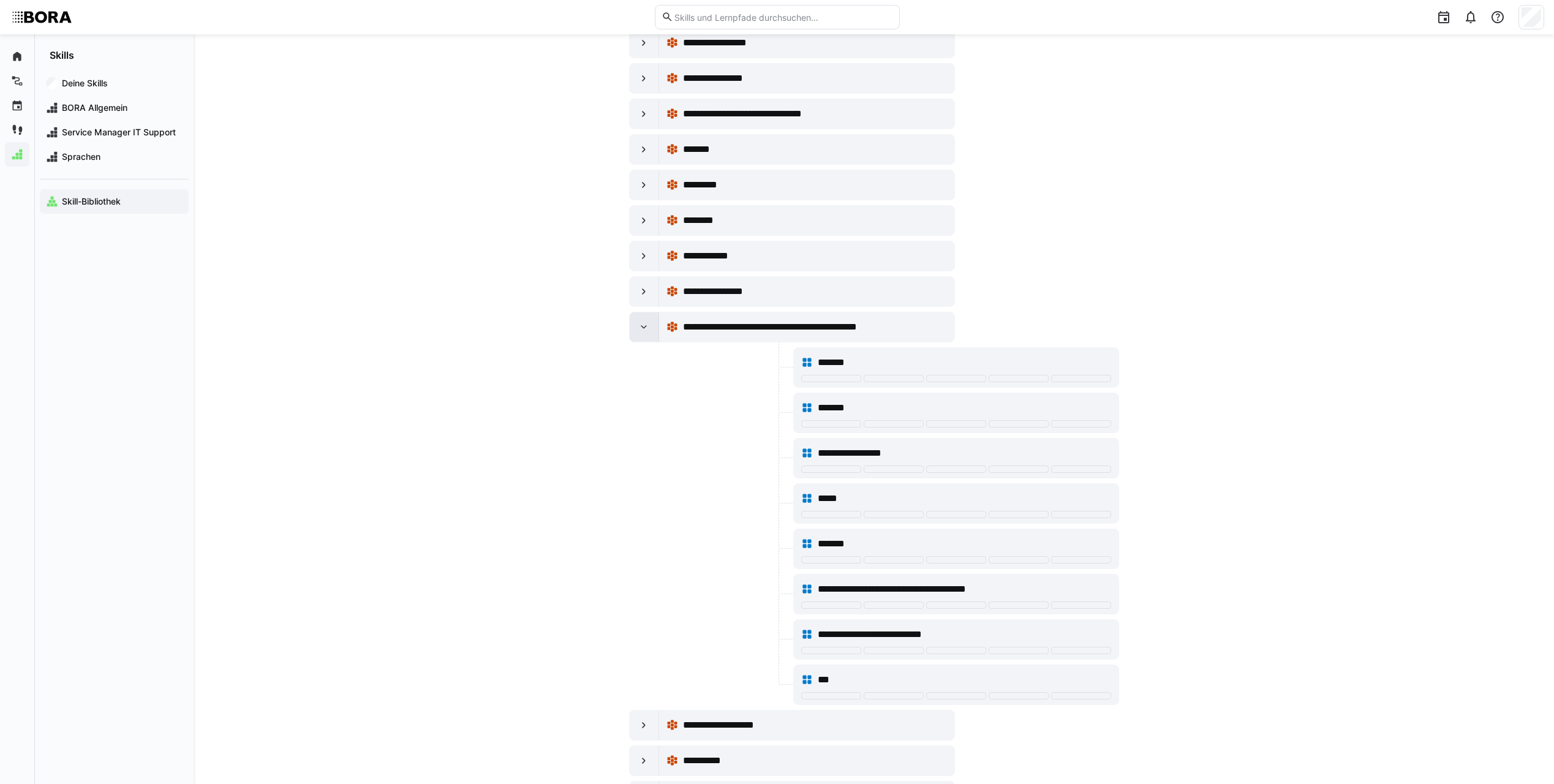click 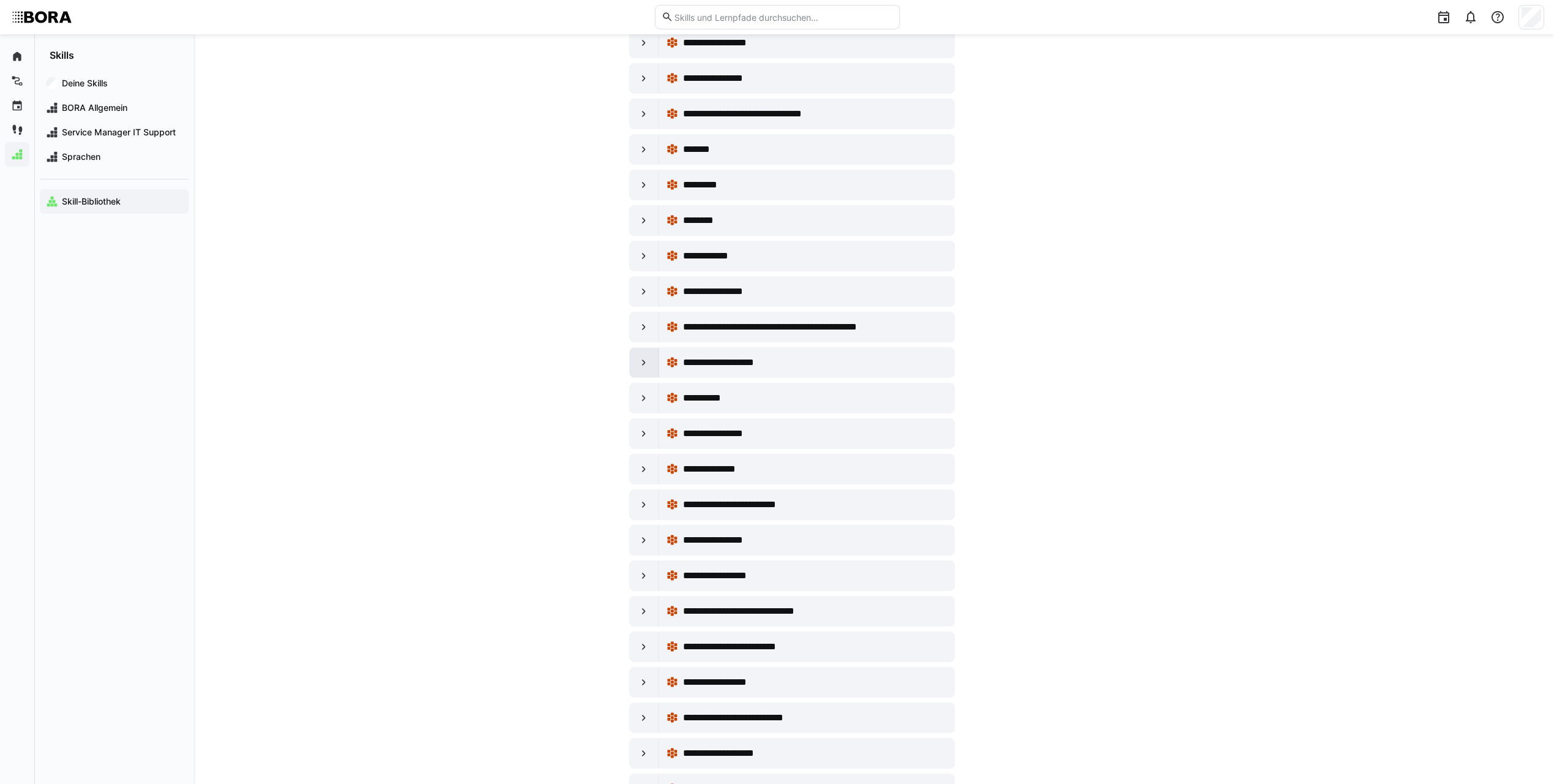 click 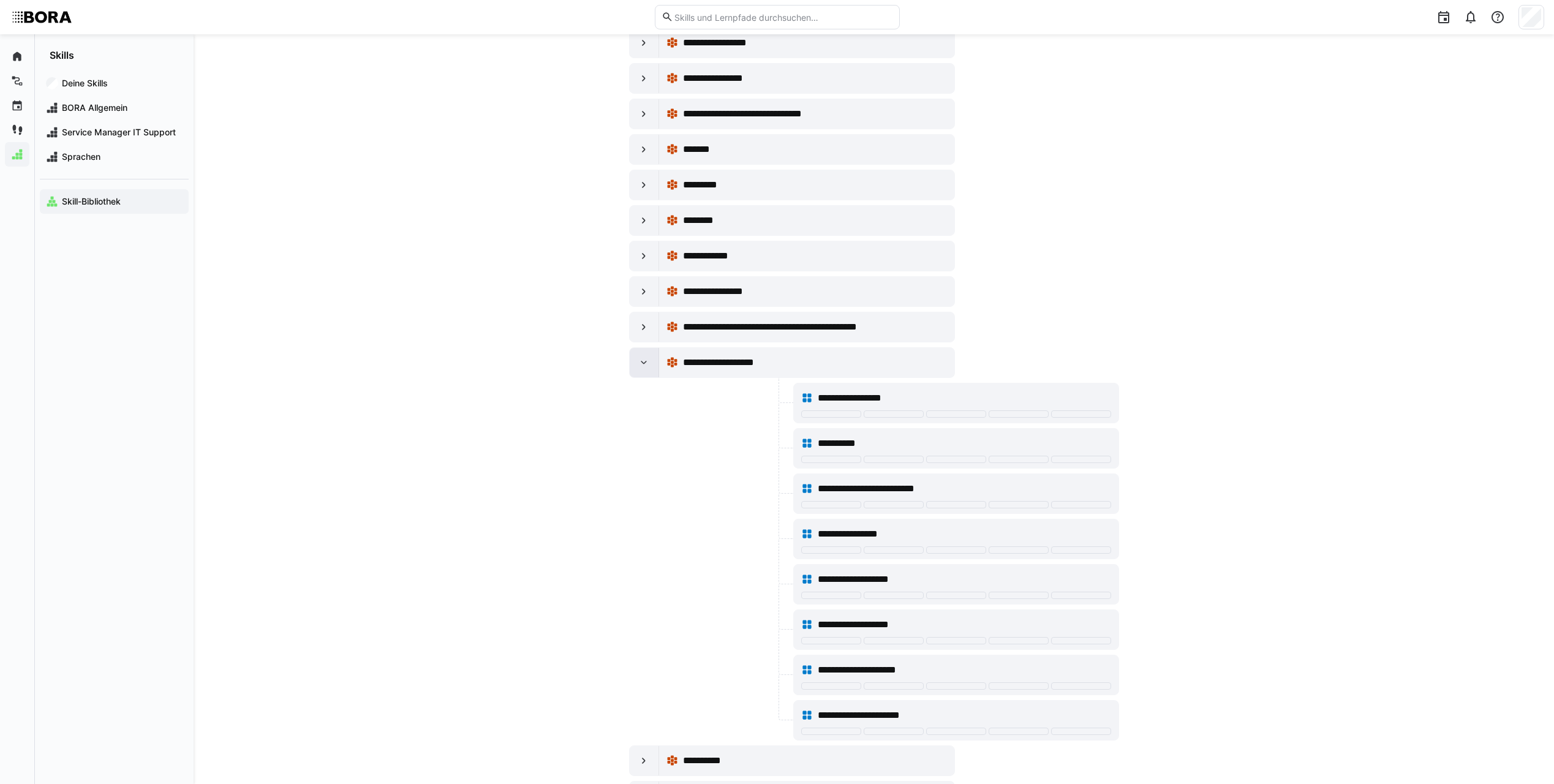 click 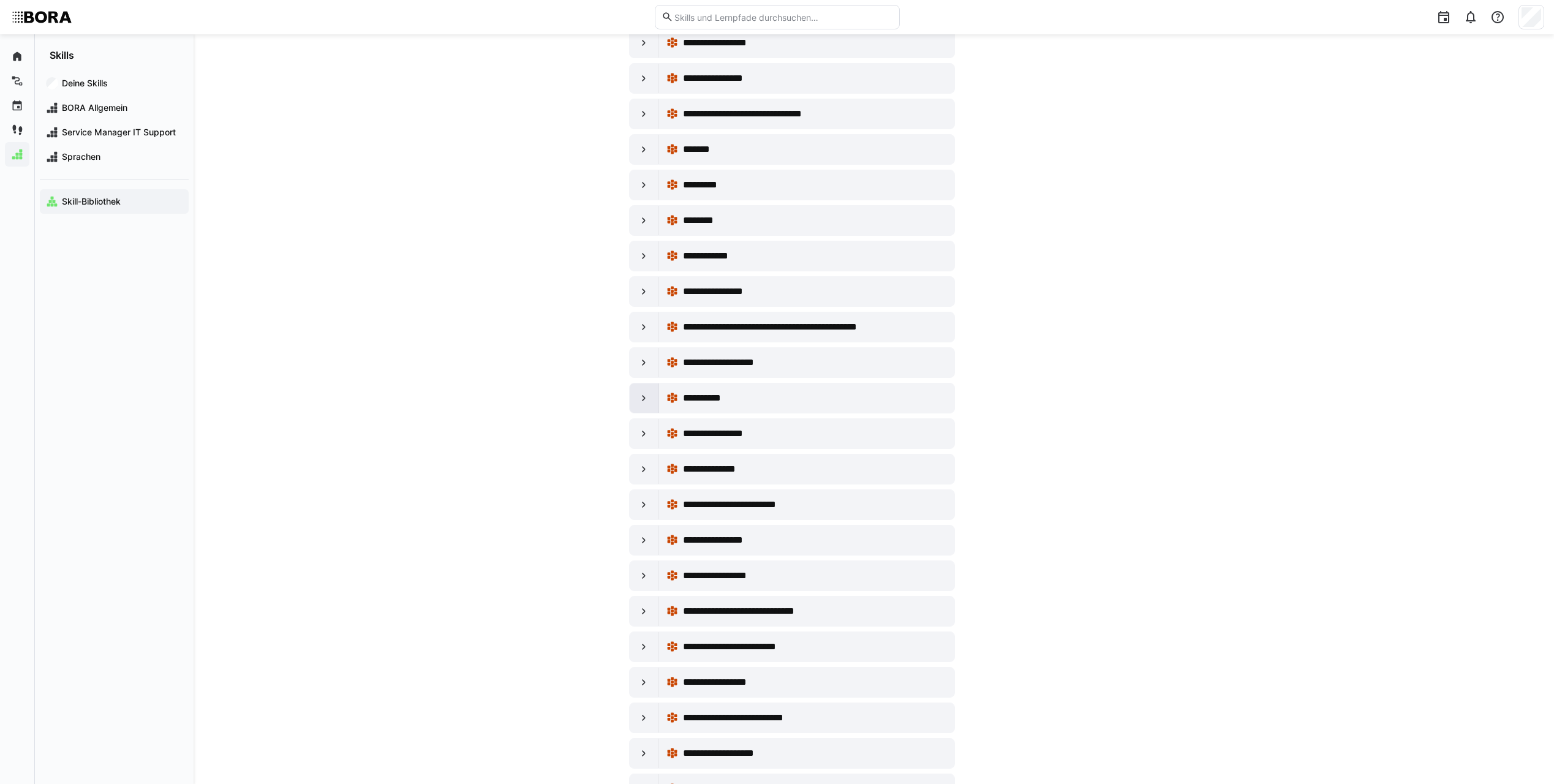 click 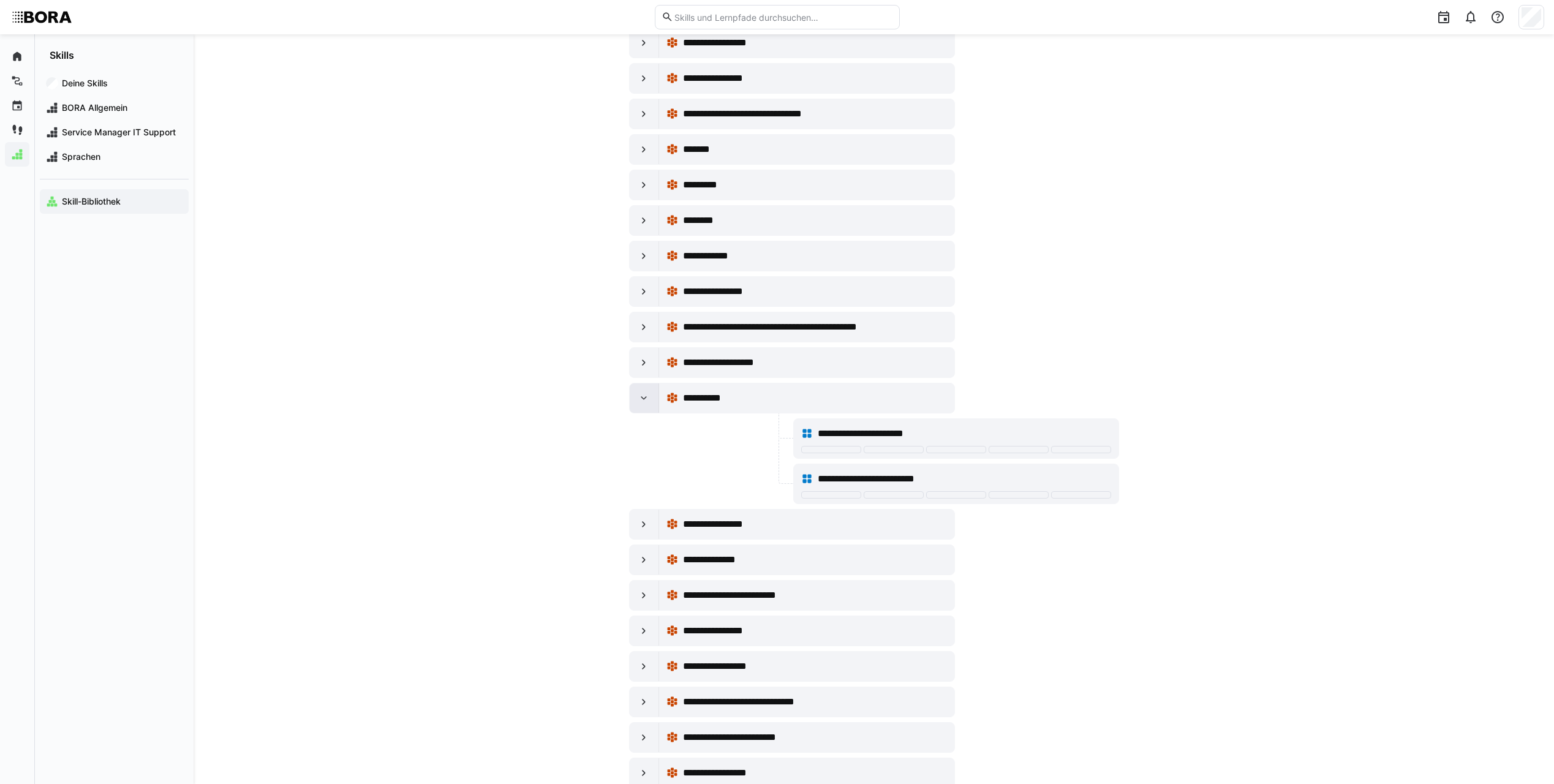 click 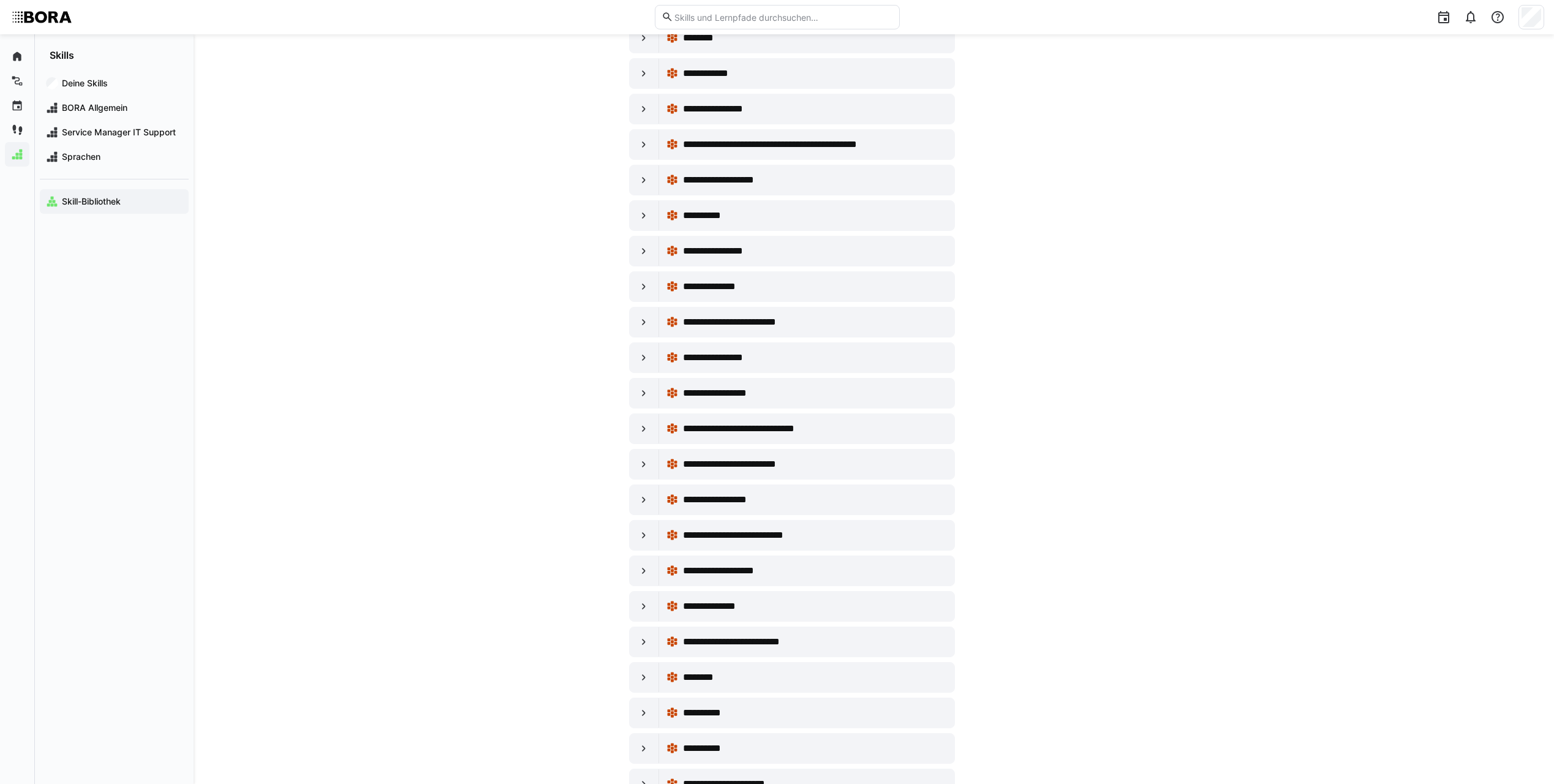 scroll, scrollTop: 7779, scrollLeft: 0, axis: vertical 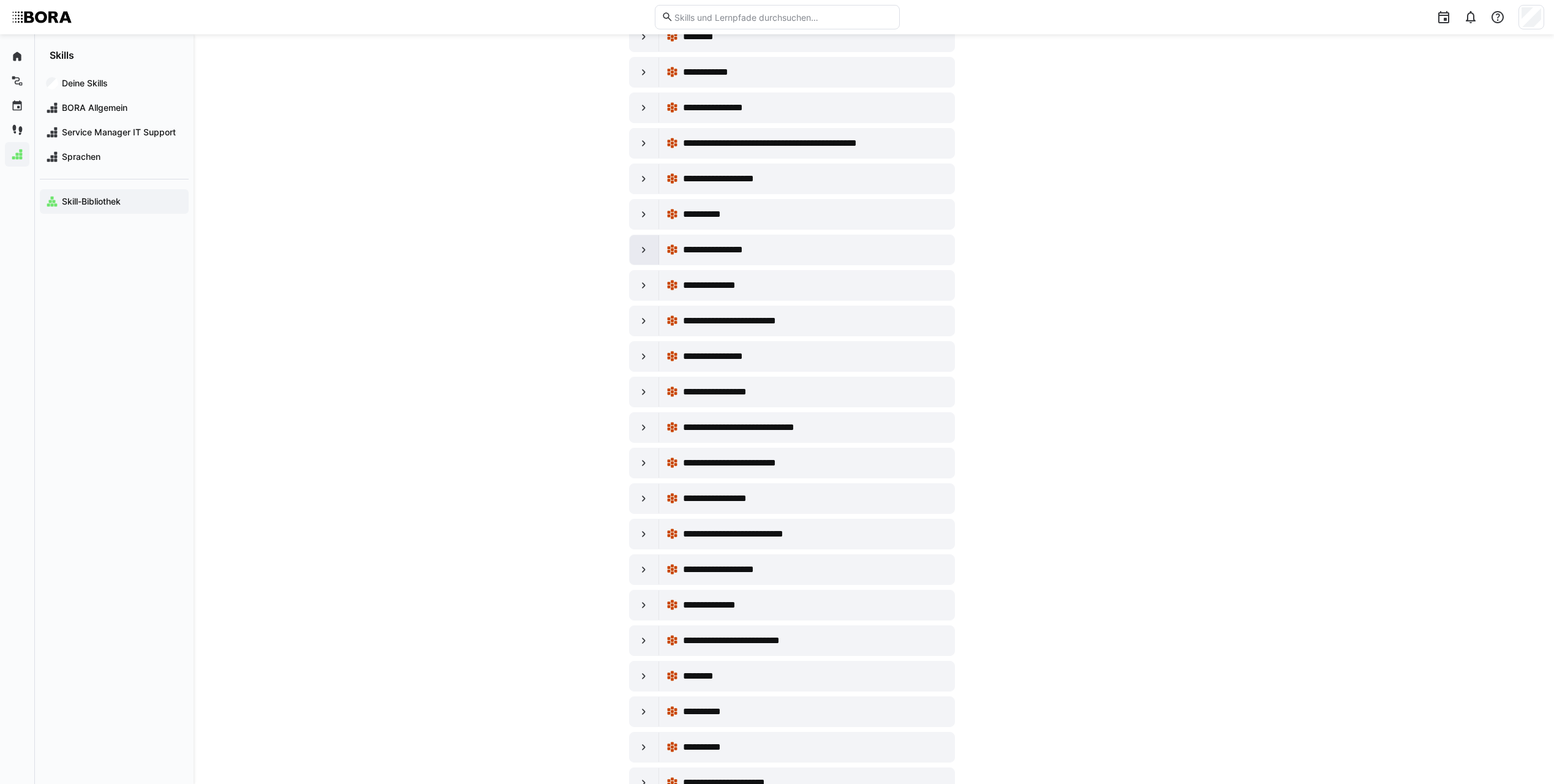 click 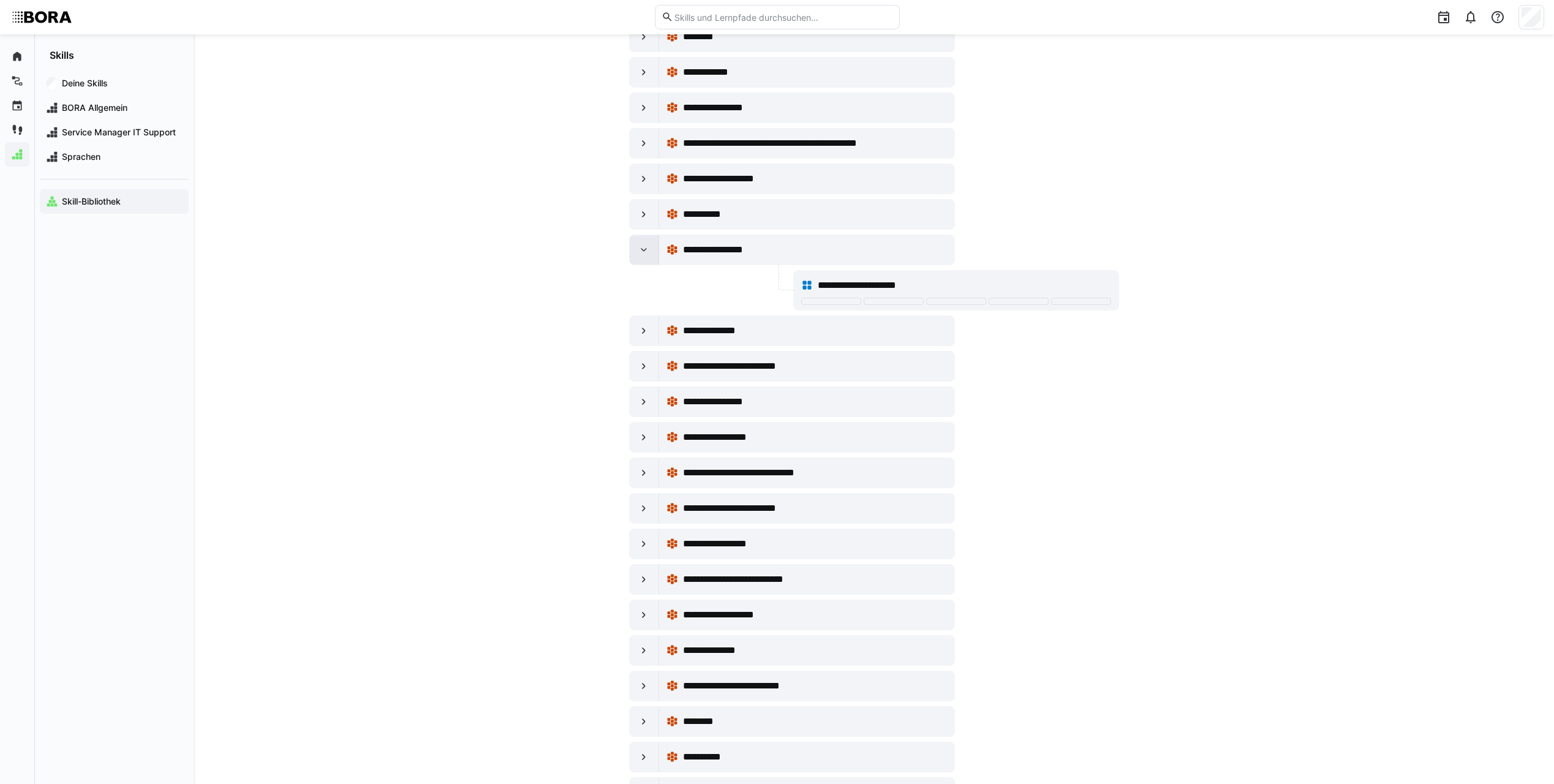 click 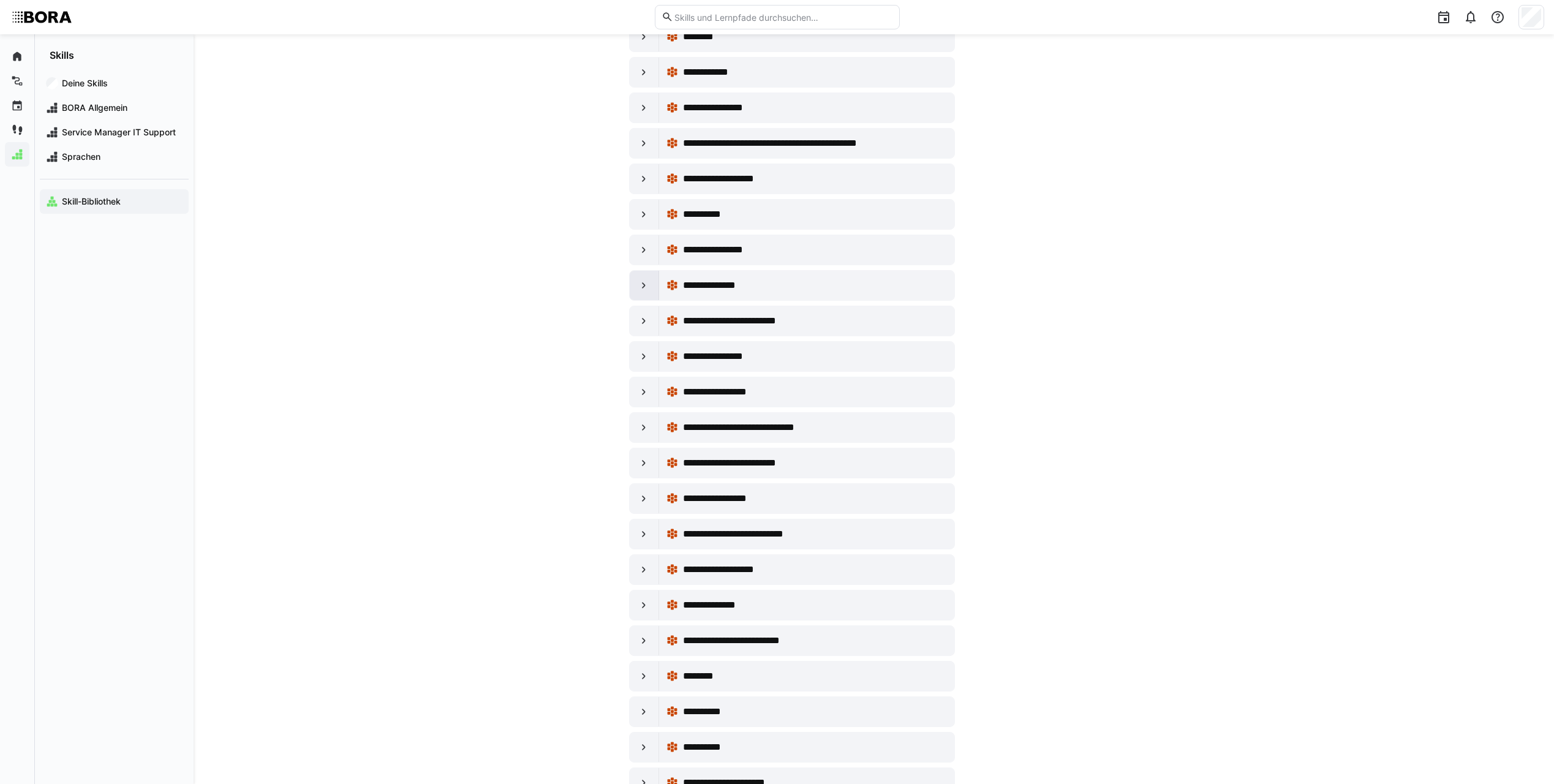 click 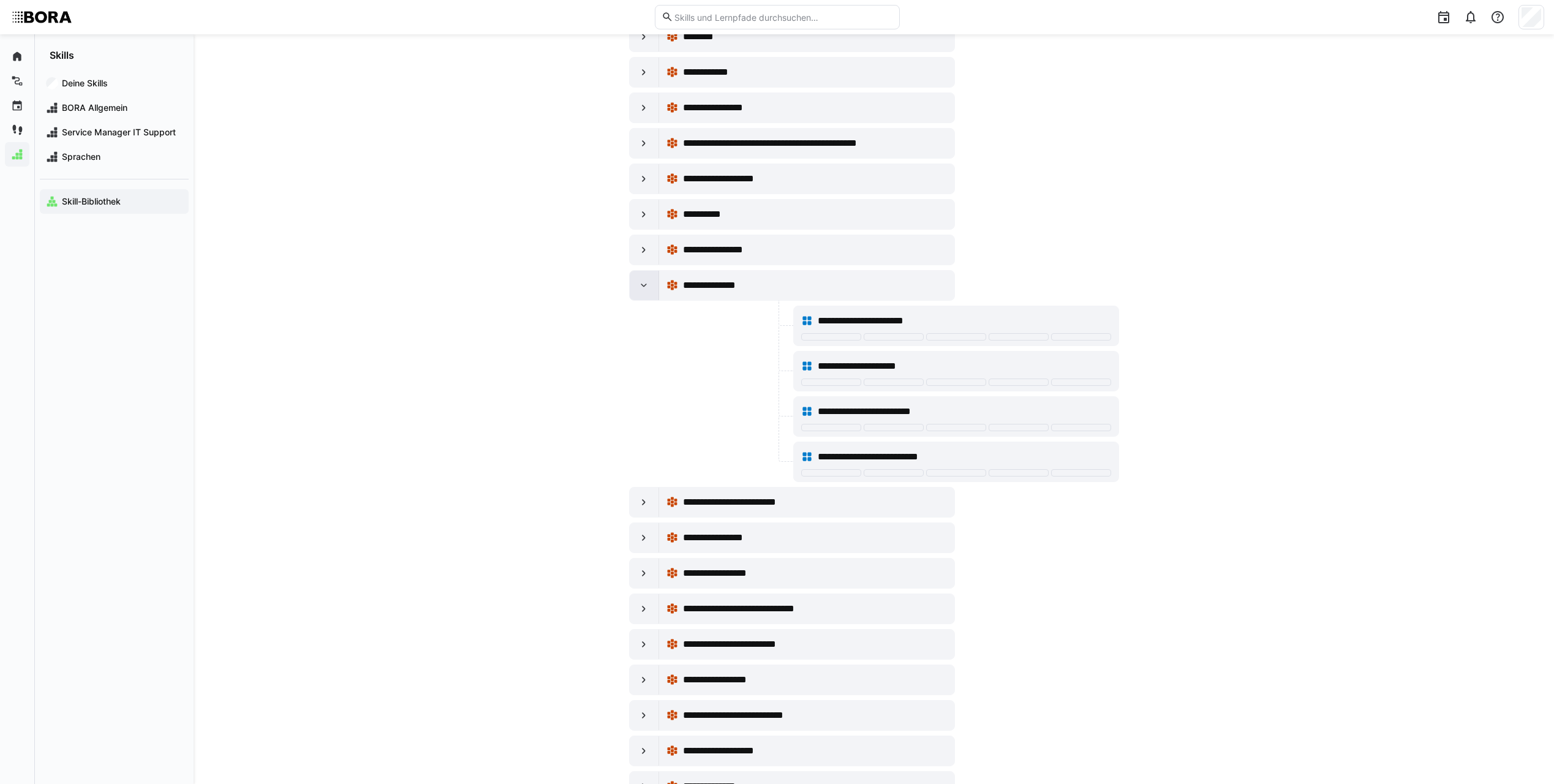 click 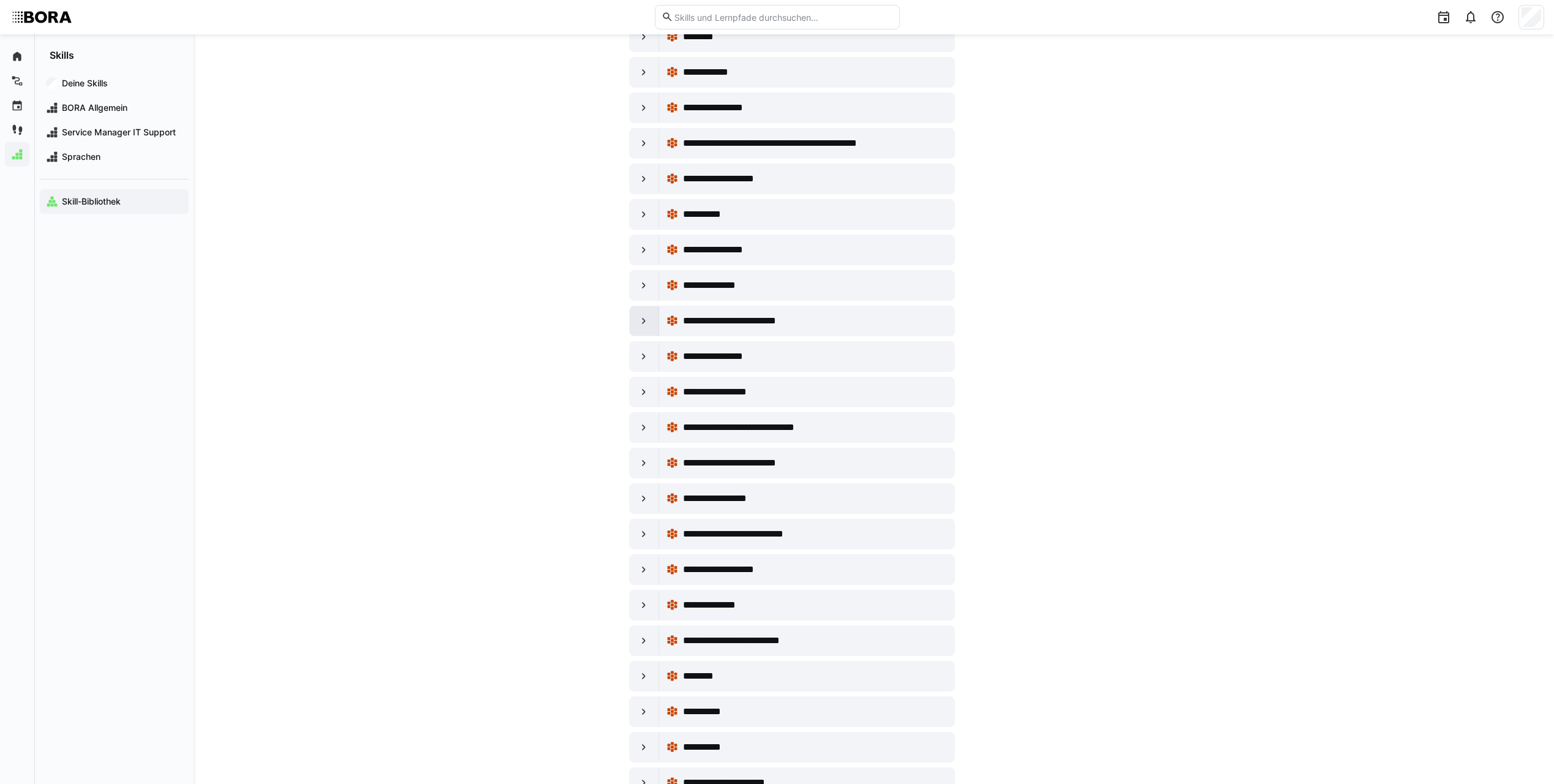 click 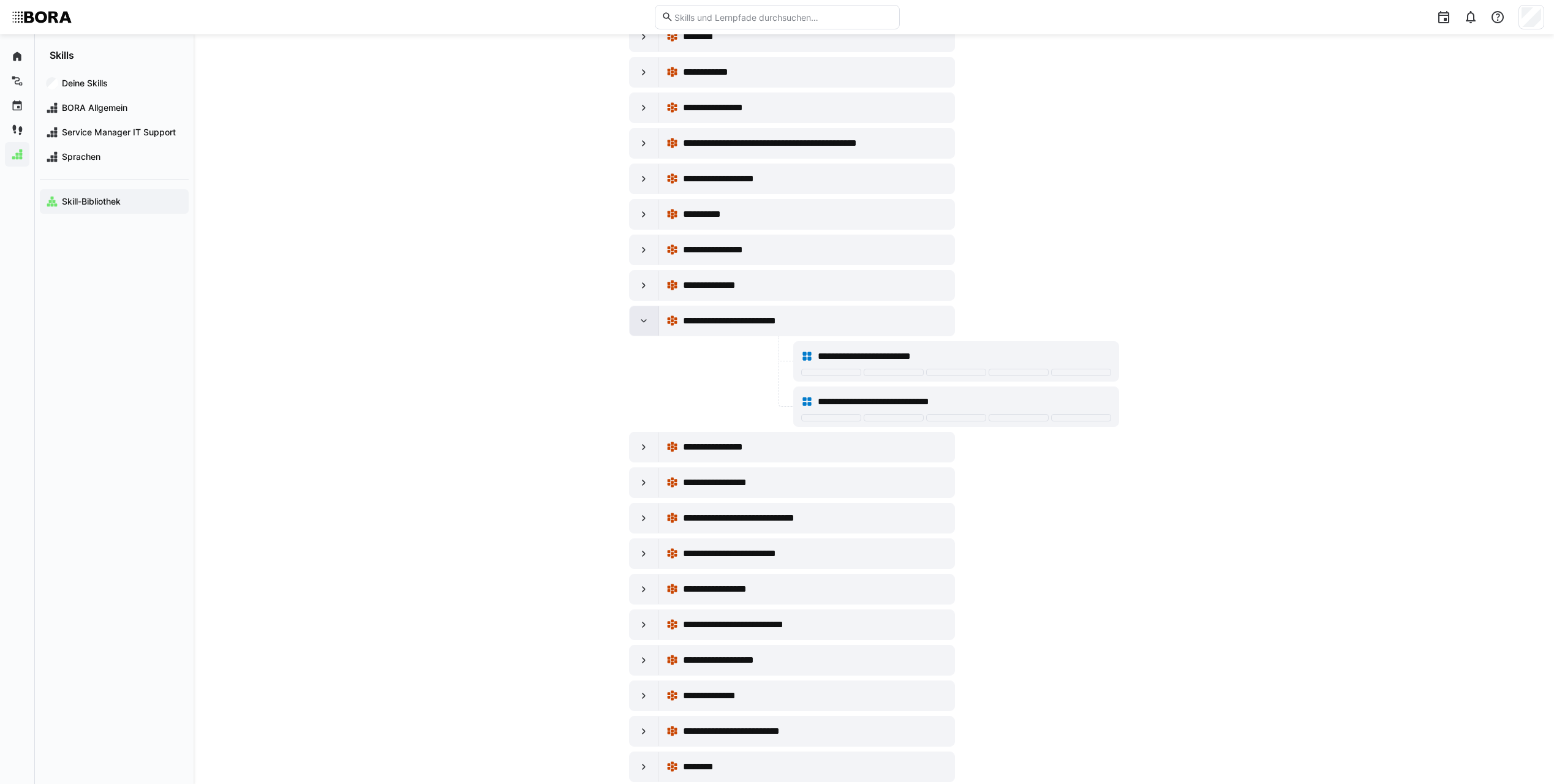 click 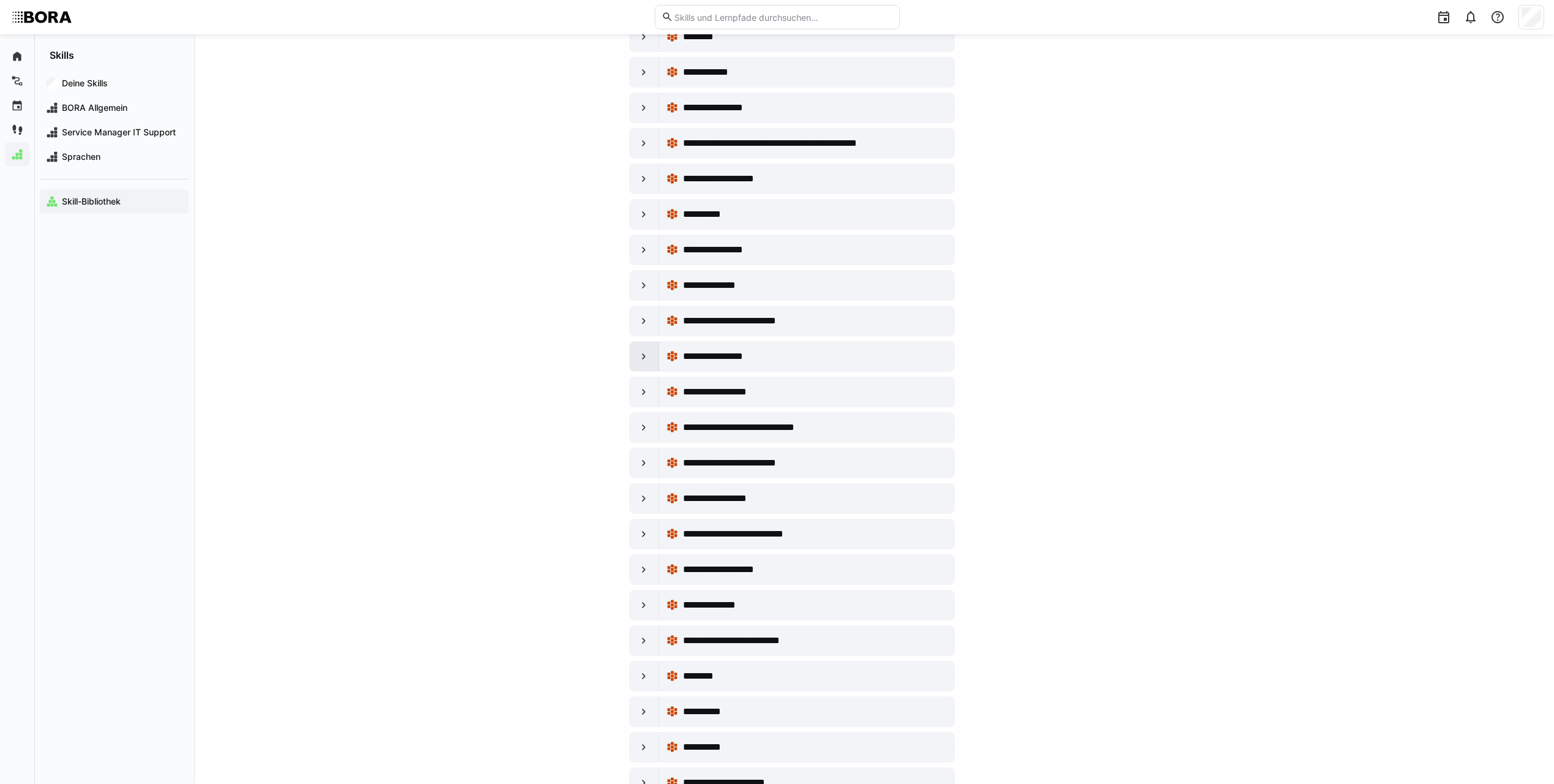 click 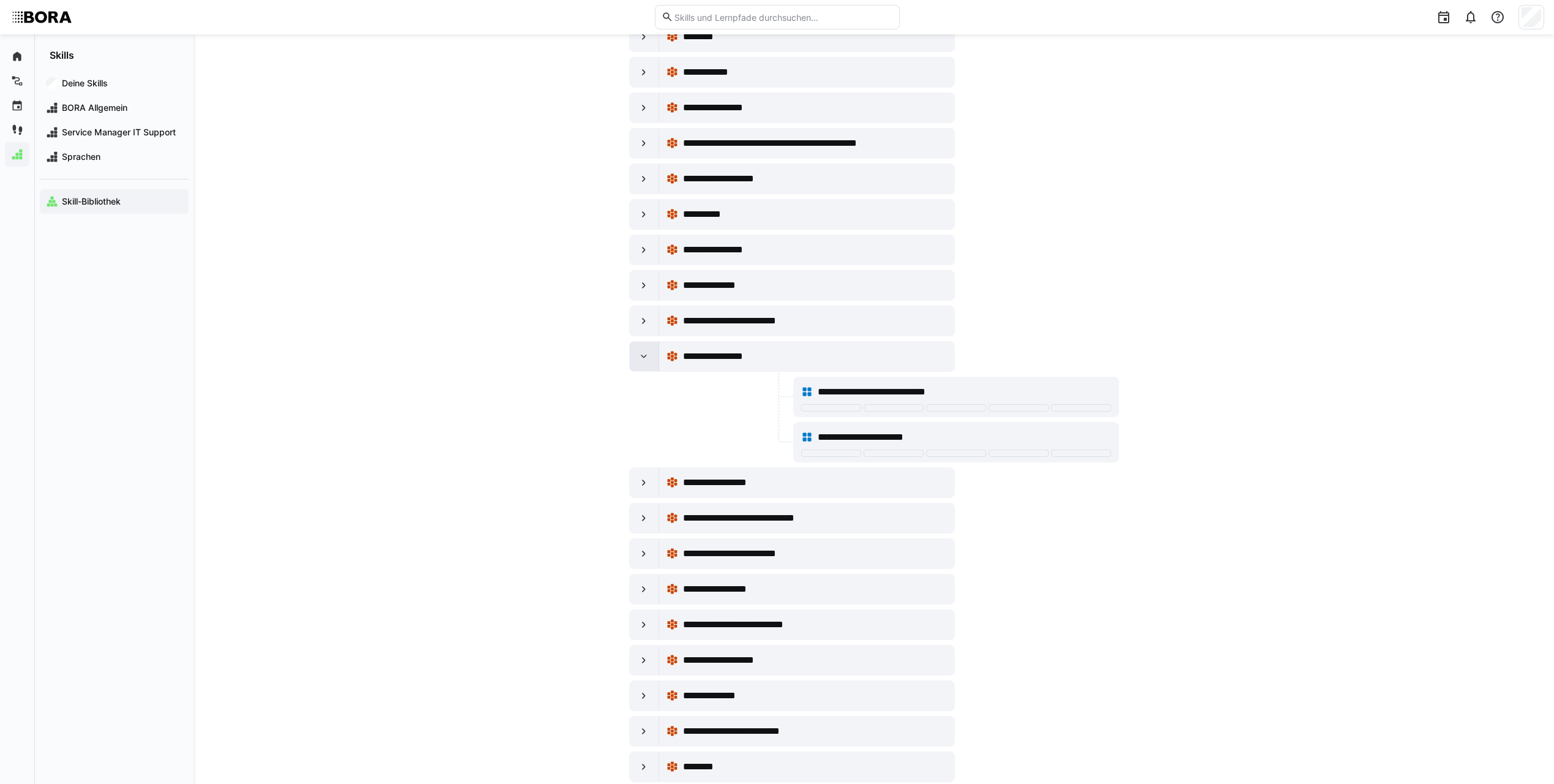 click 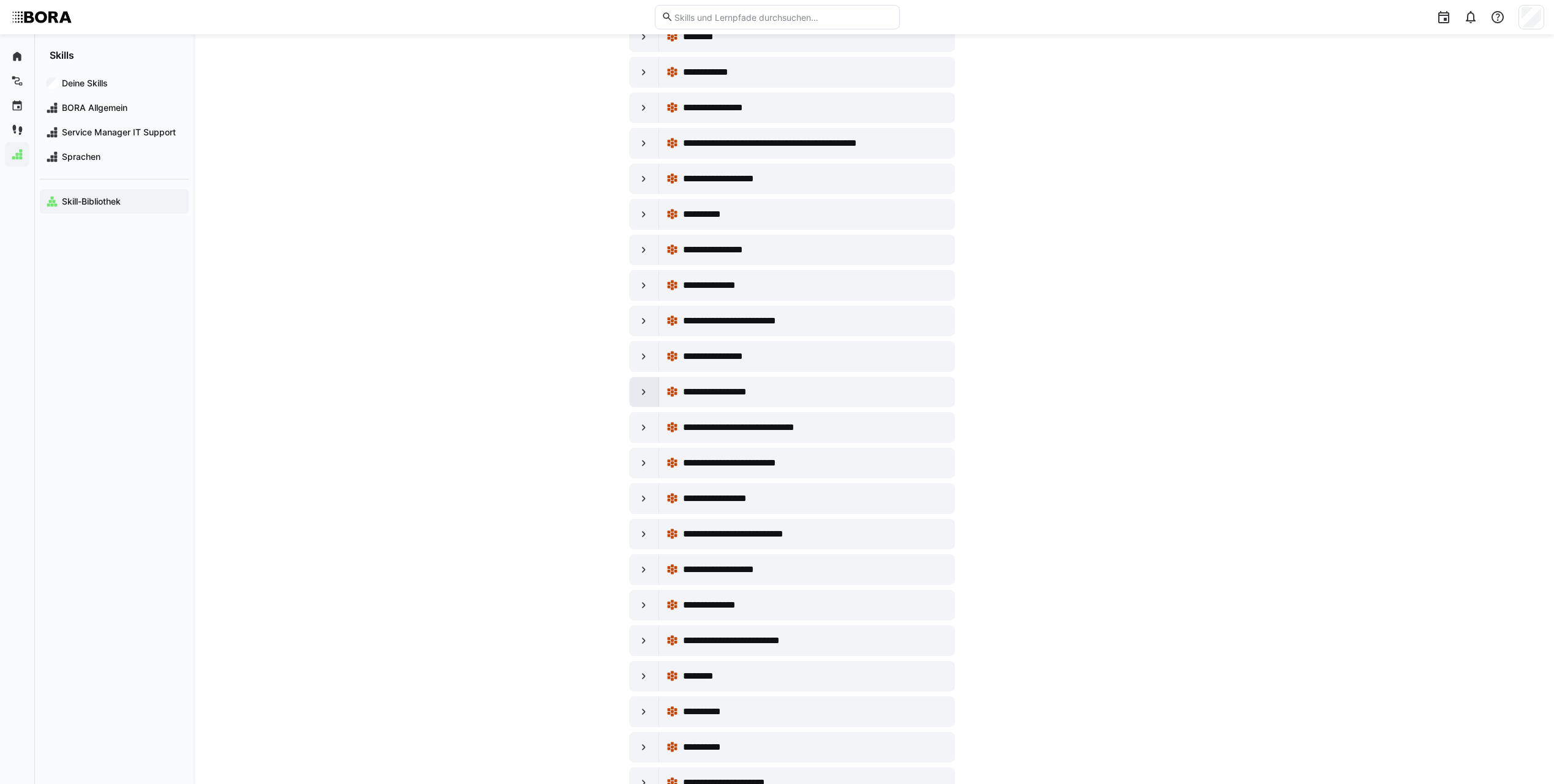 click 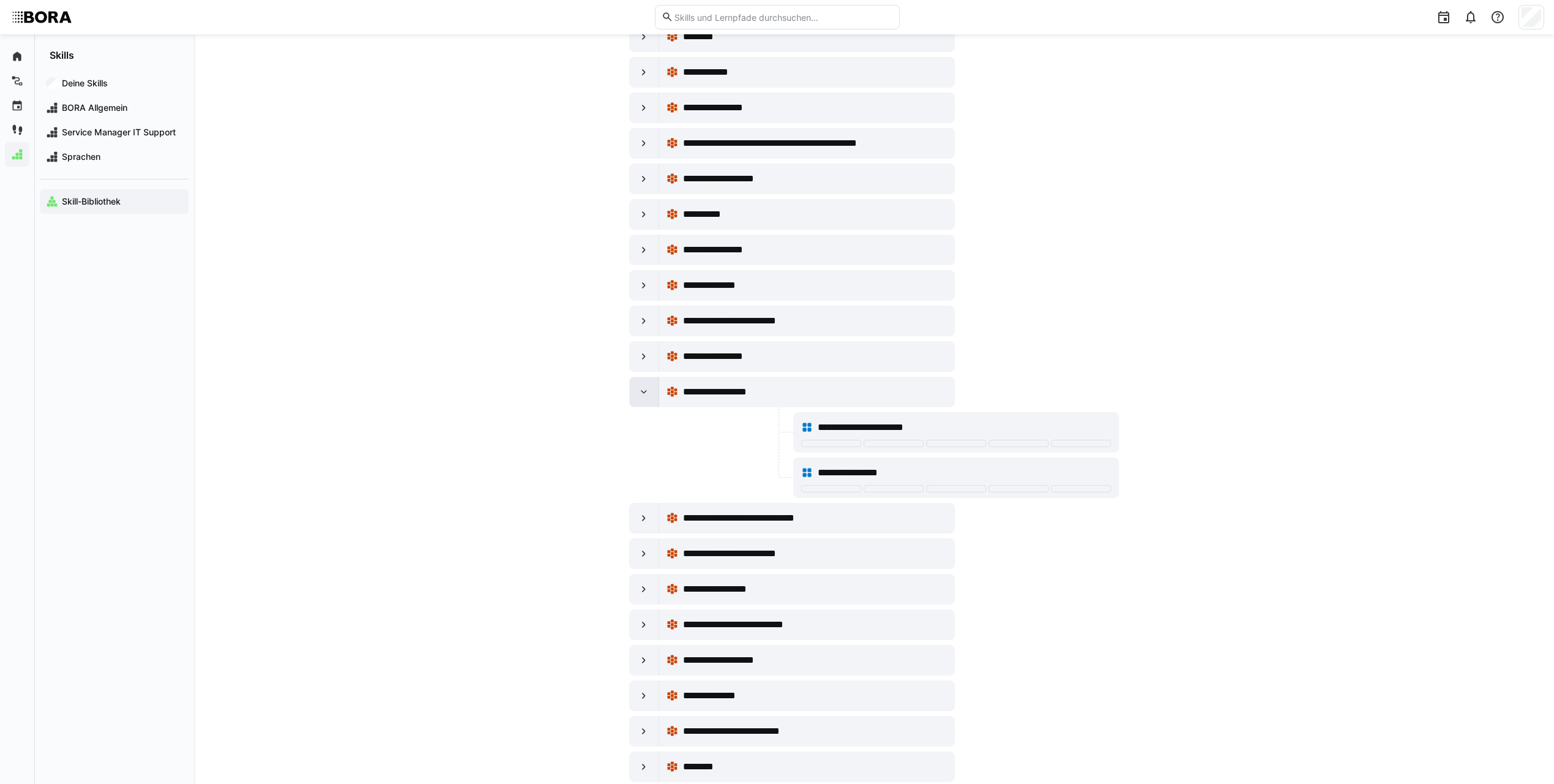 click 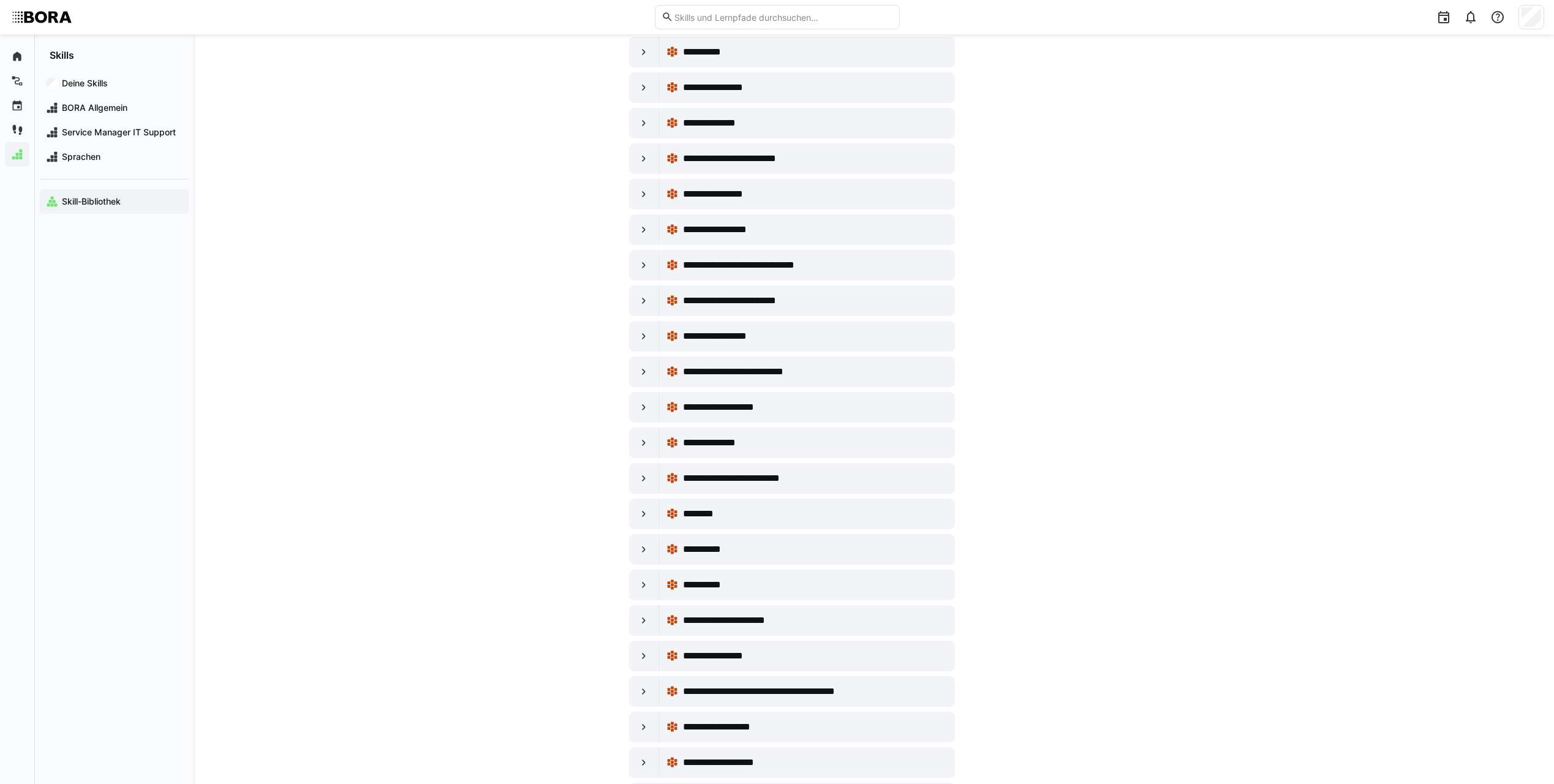 scroll, scrollTop: 7963, scrollLeft: 0, axis: vertical 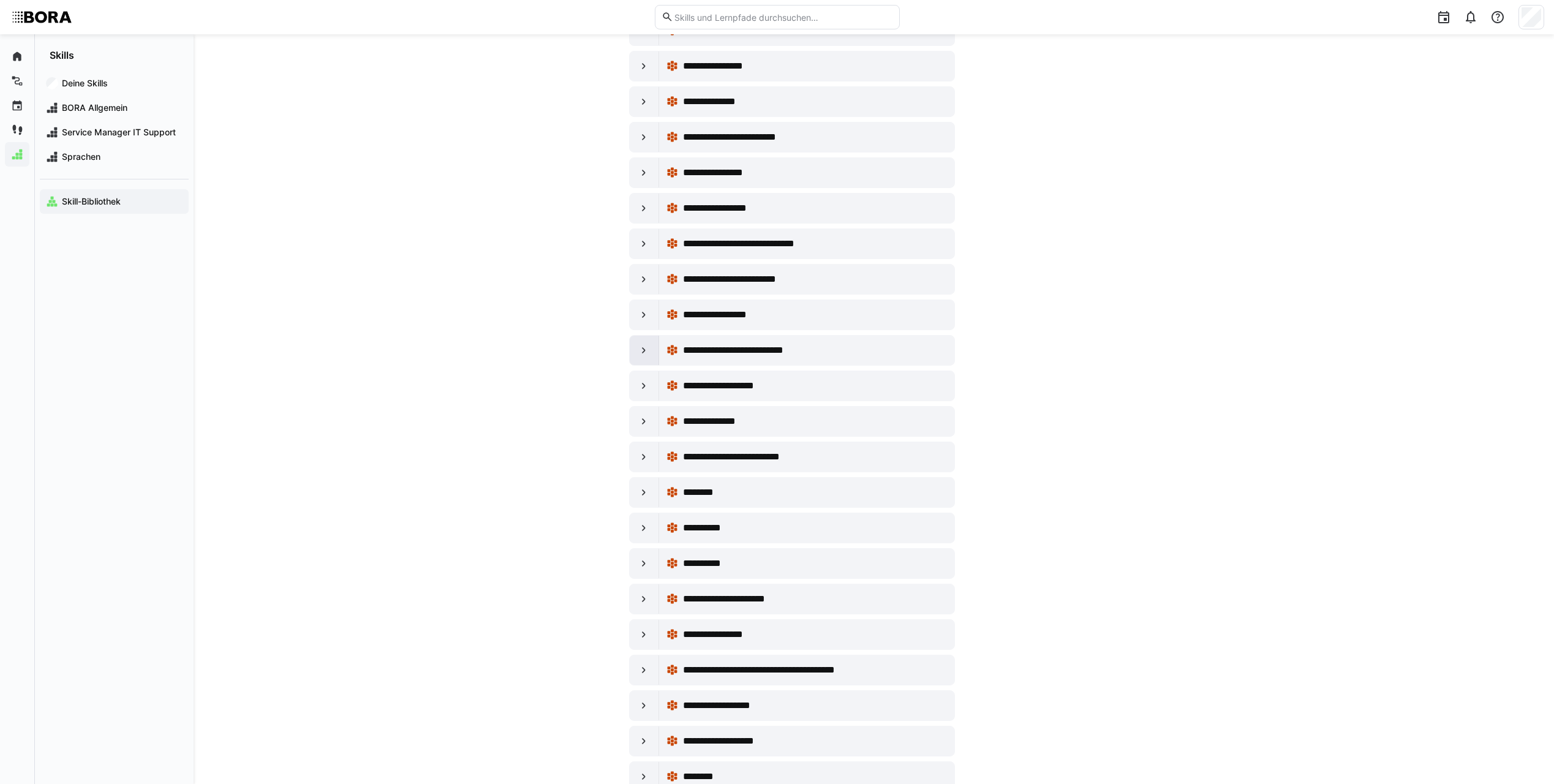 click 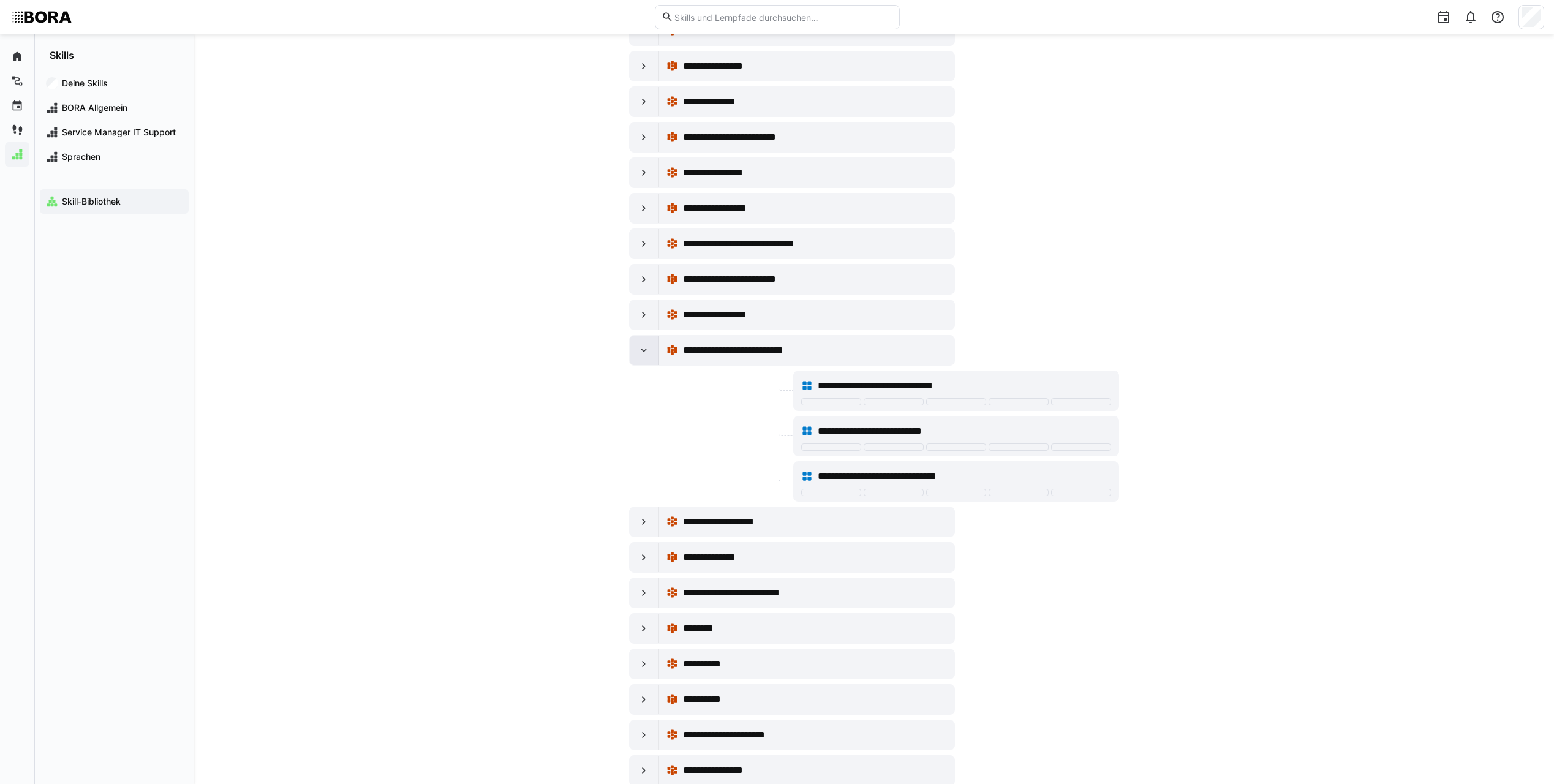 click 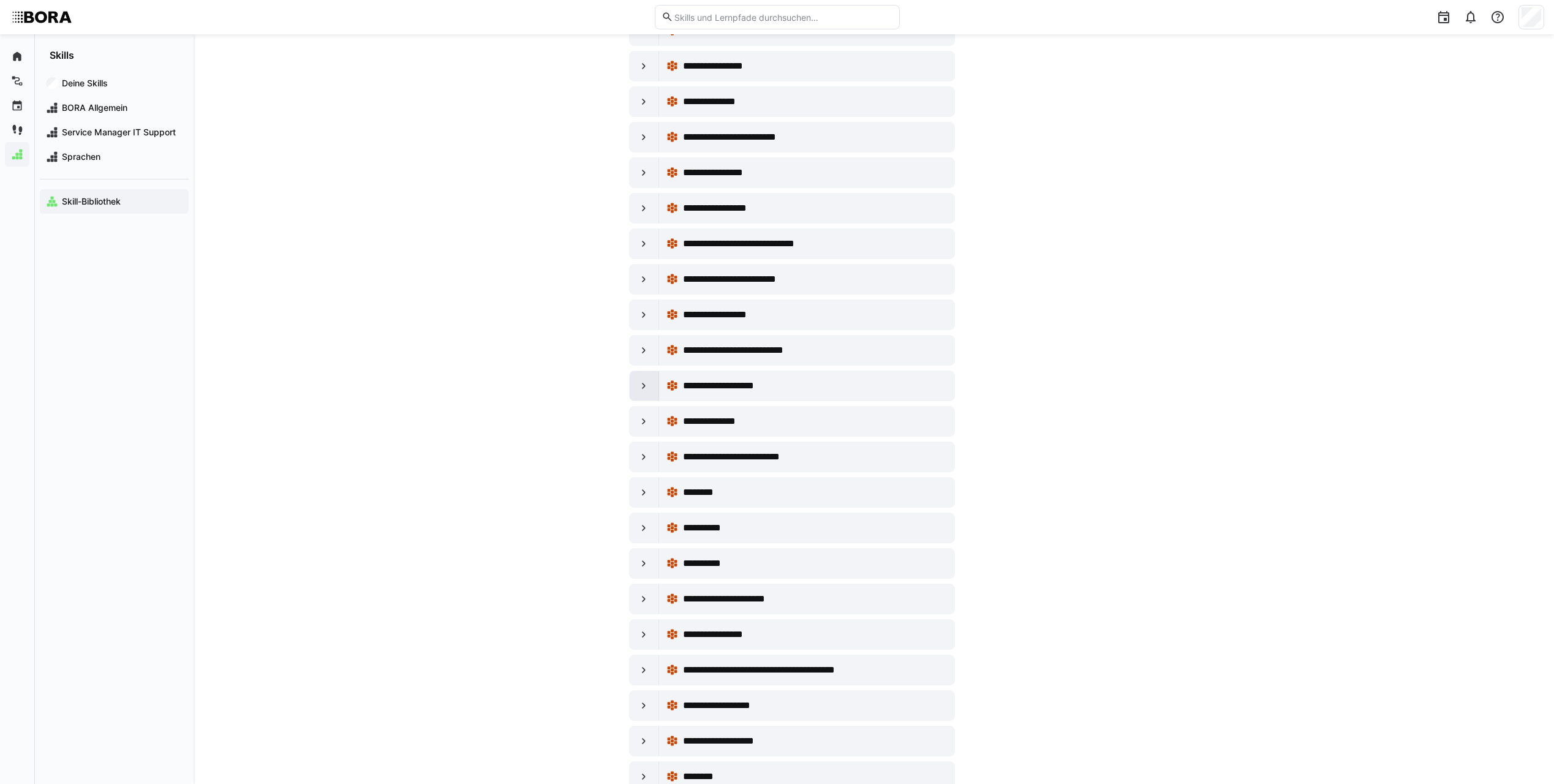 click 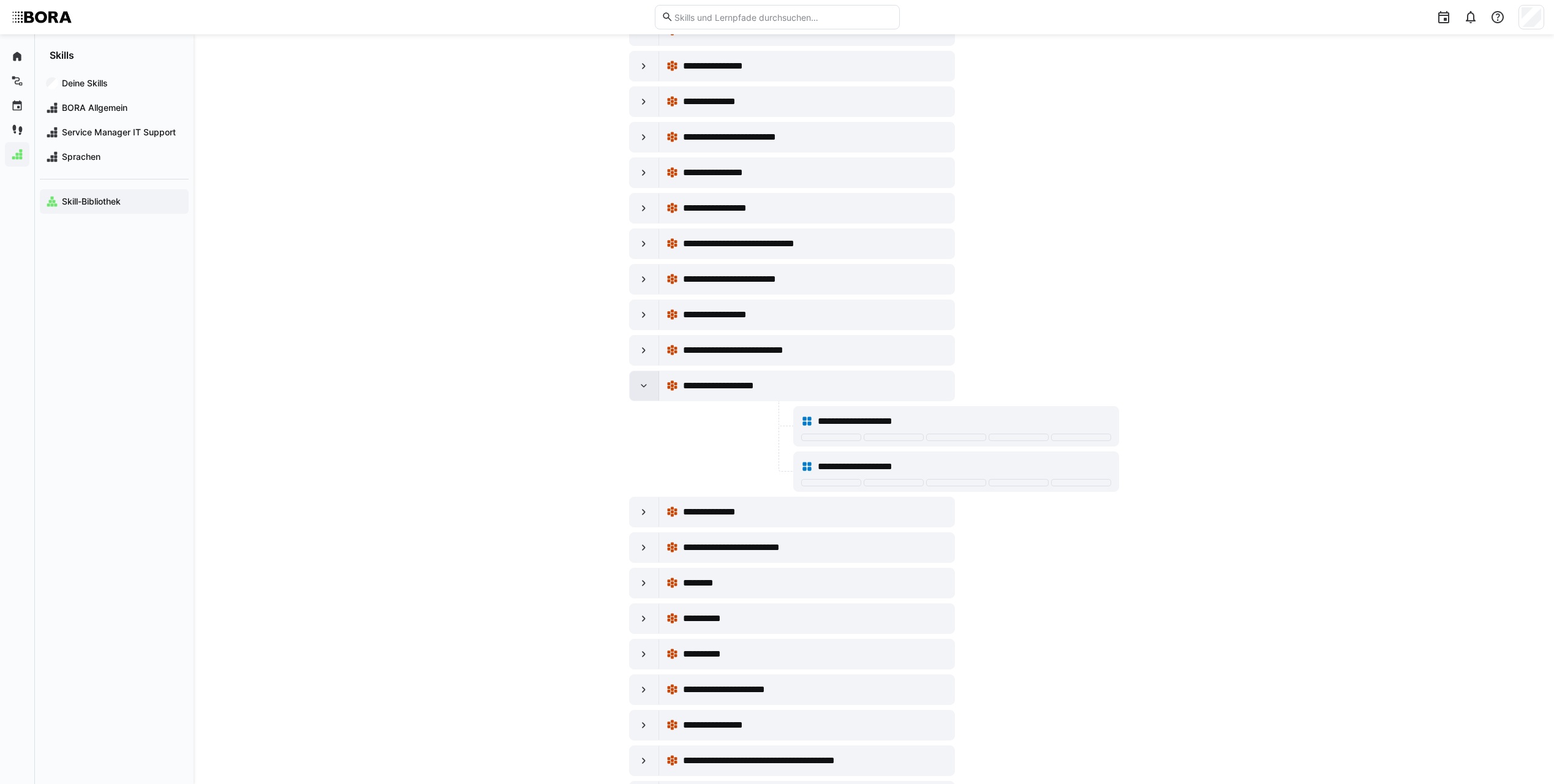 click 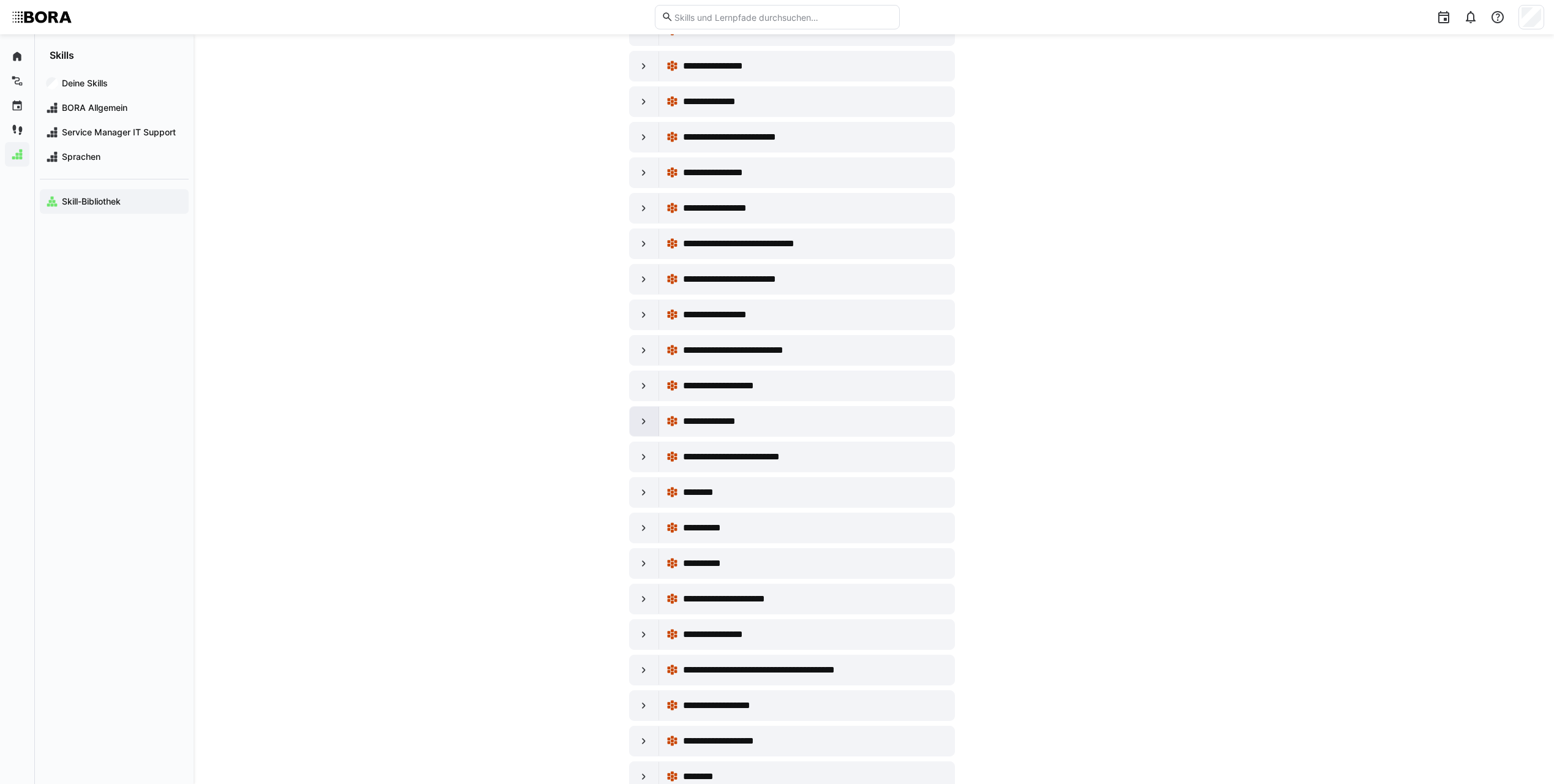 click 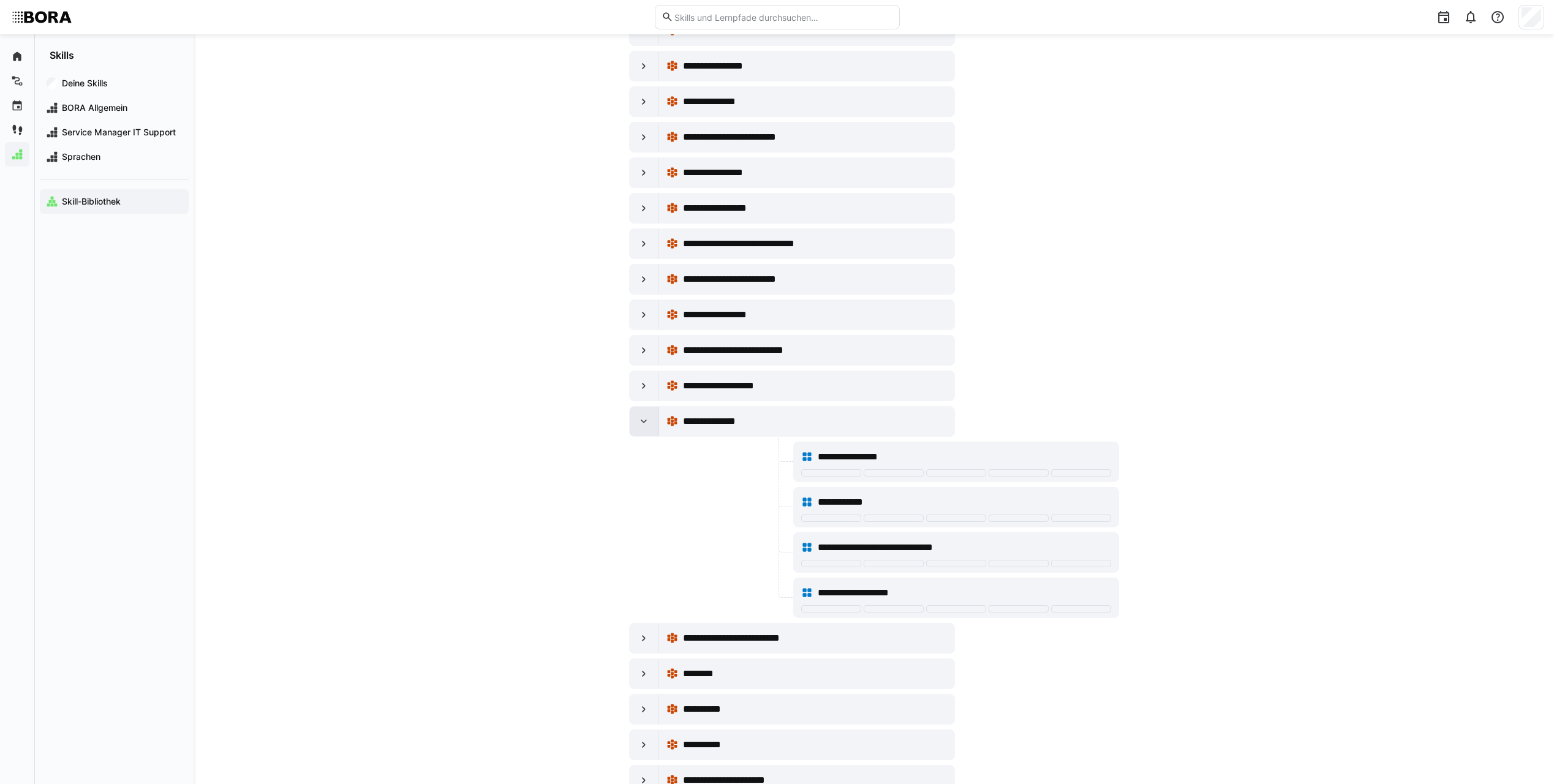 click 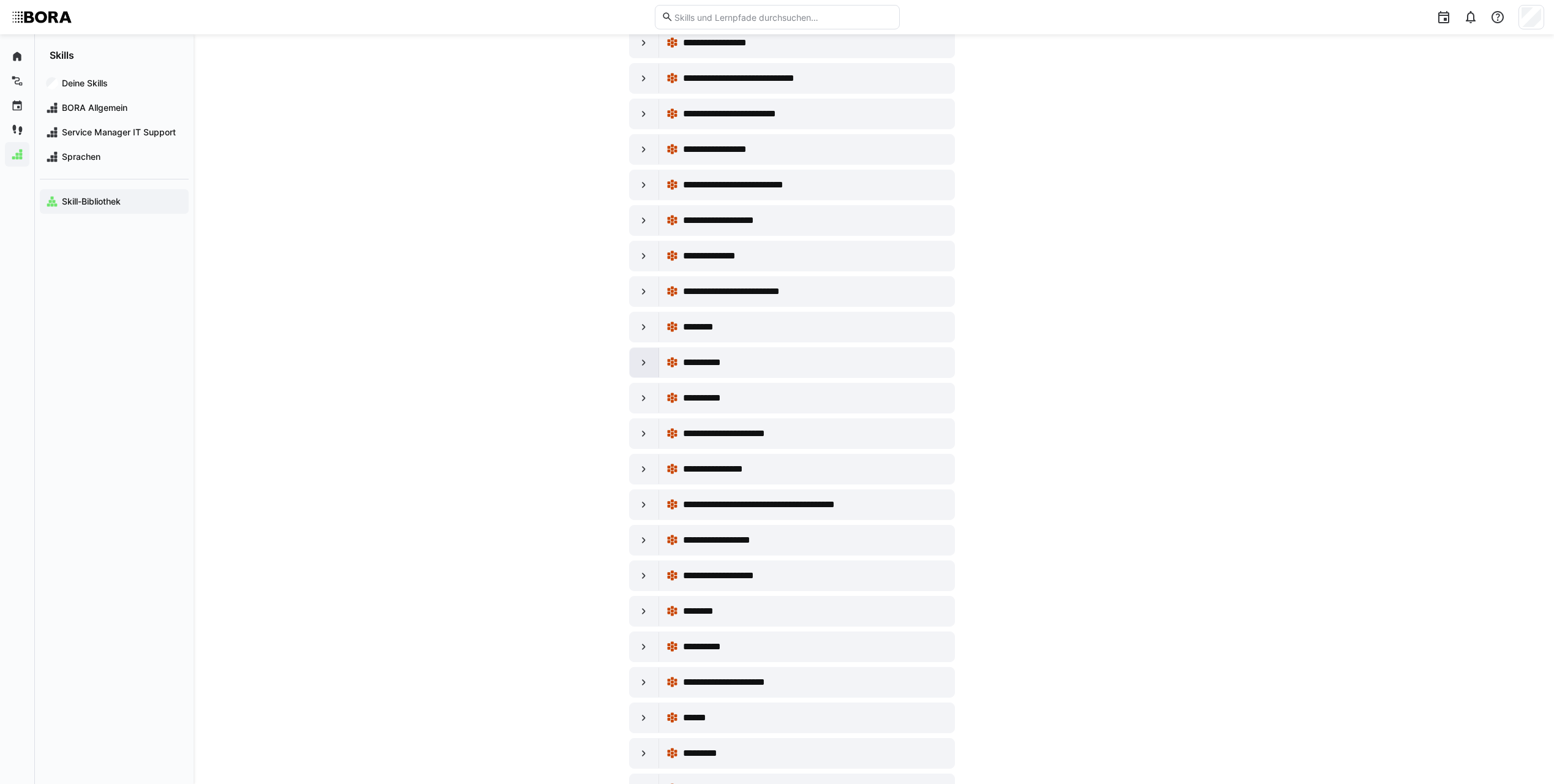 scroll, scrollTop: 8146, scrollLeft: 0, axis: vertical 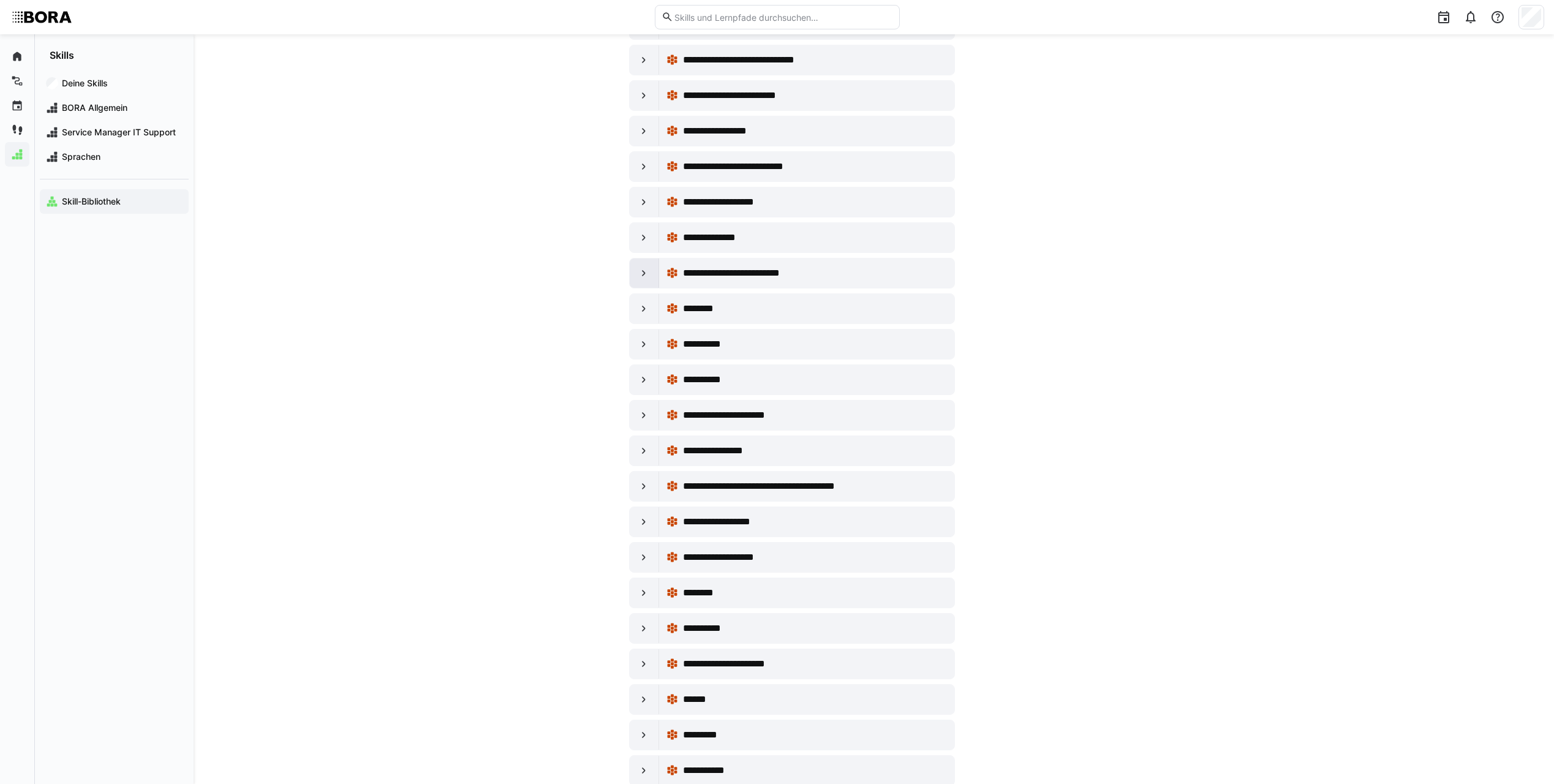 click 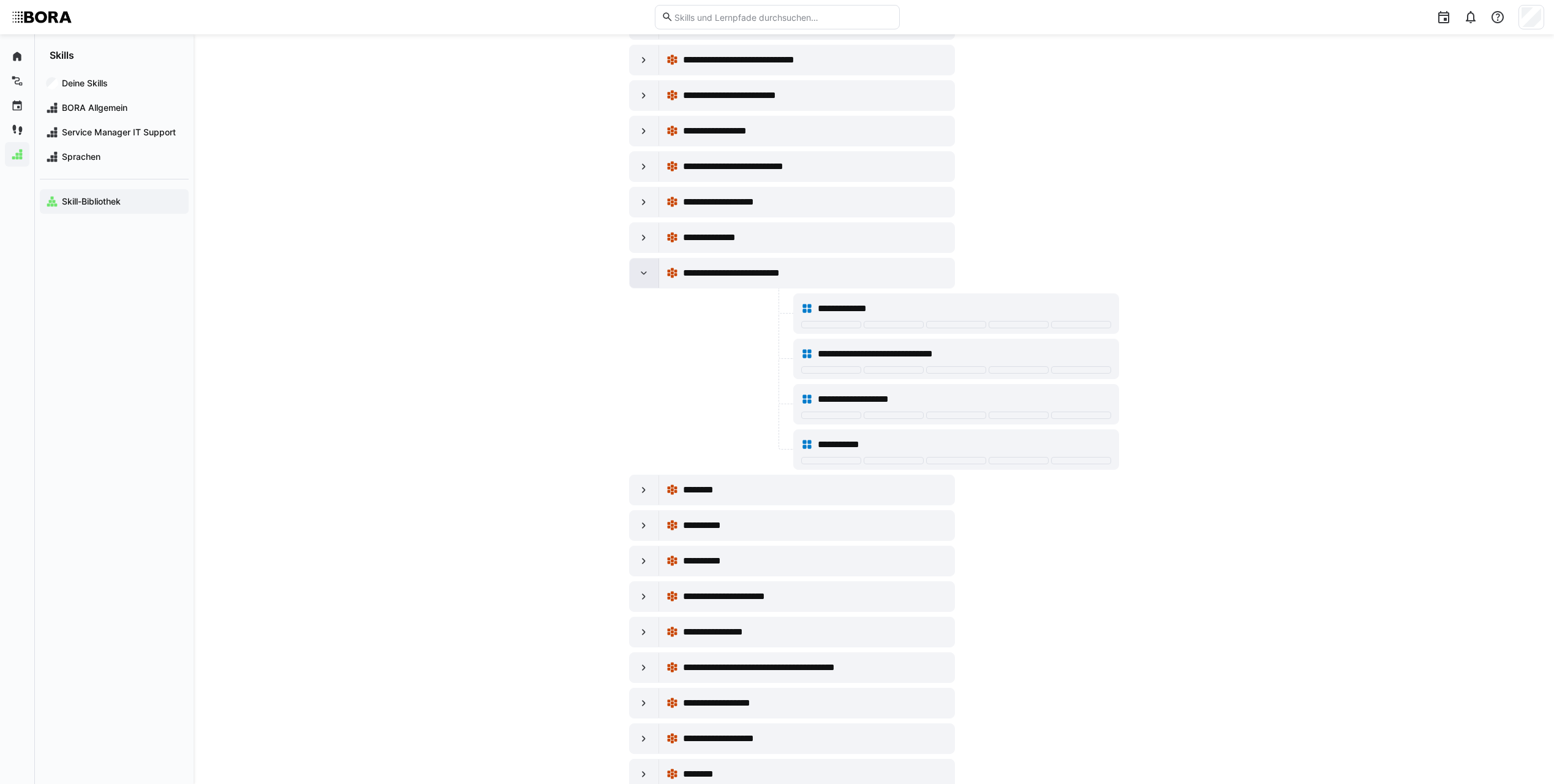 click 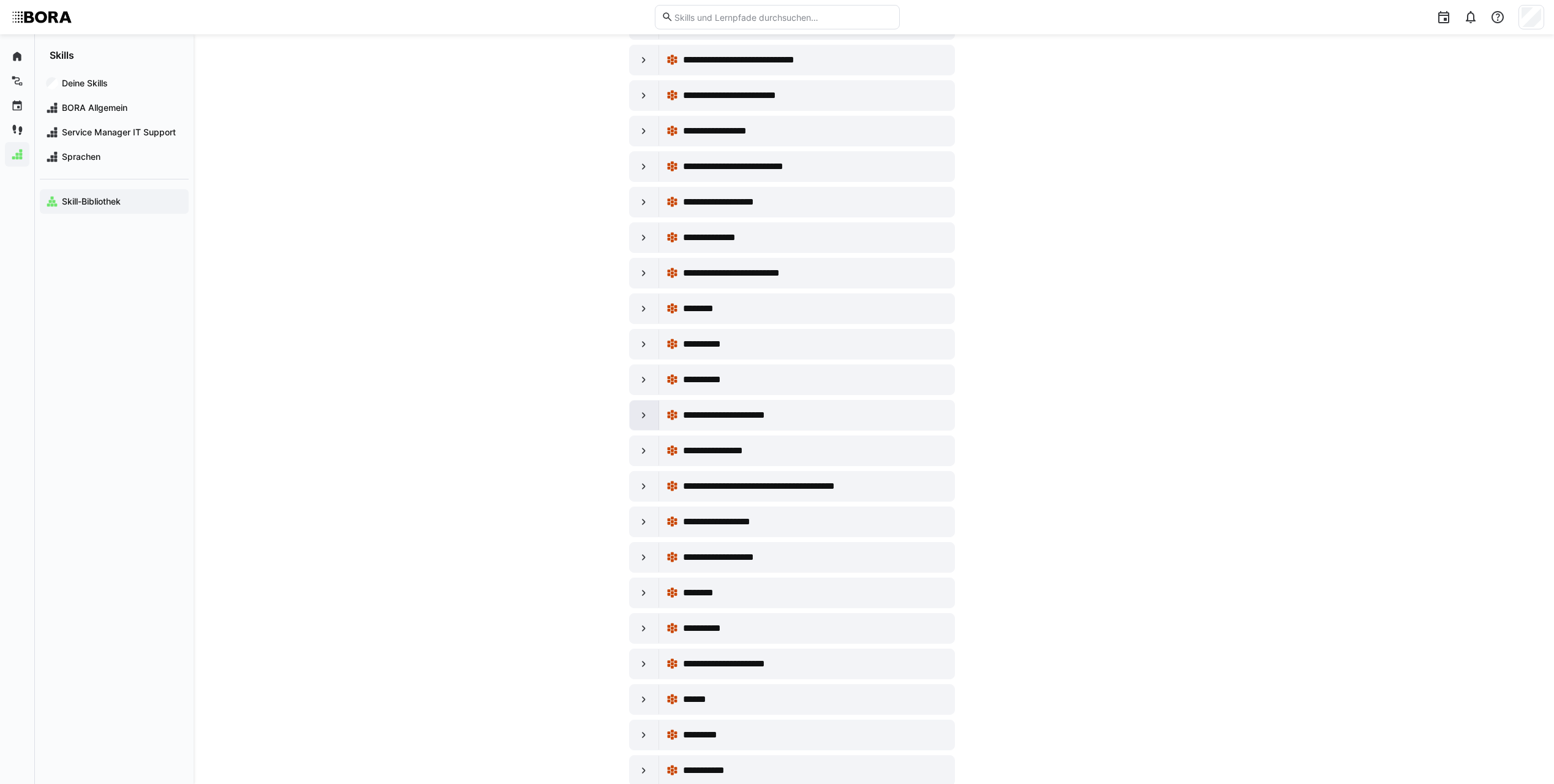 click 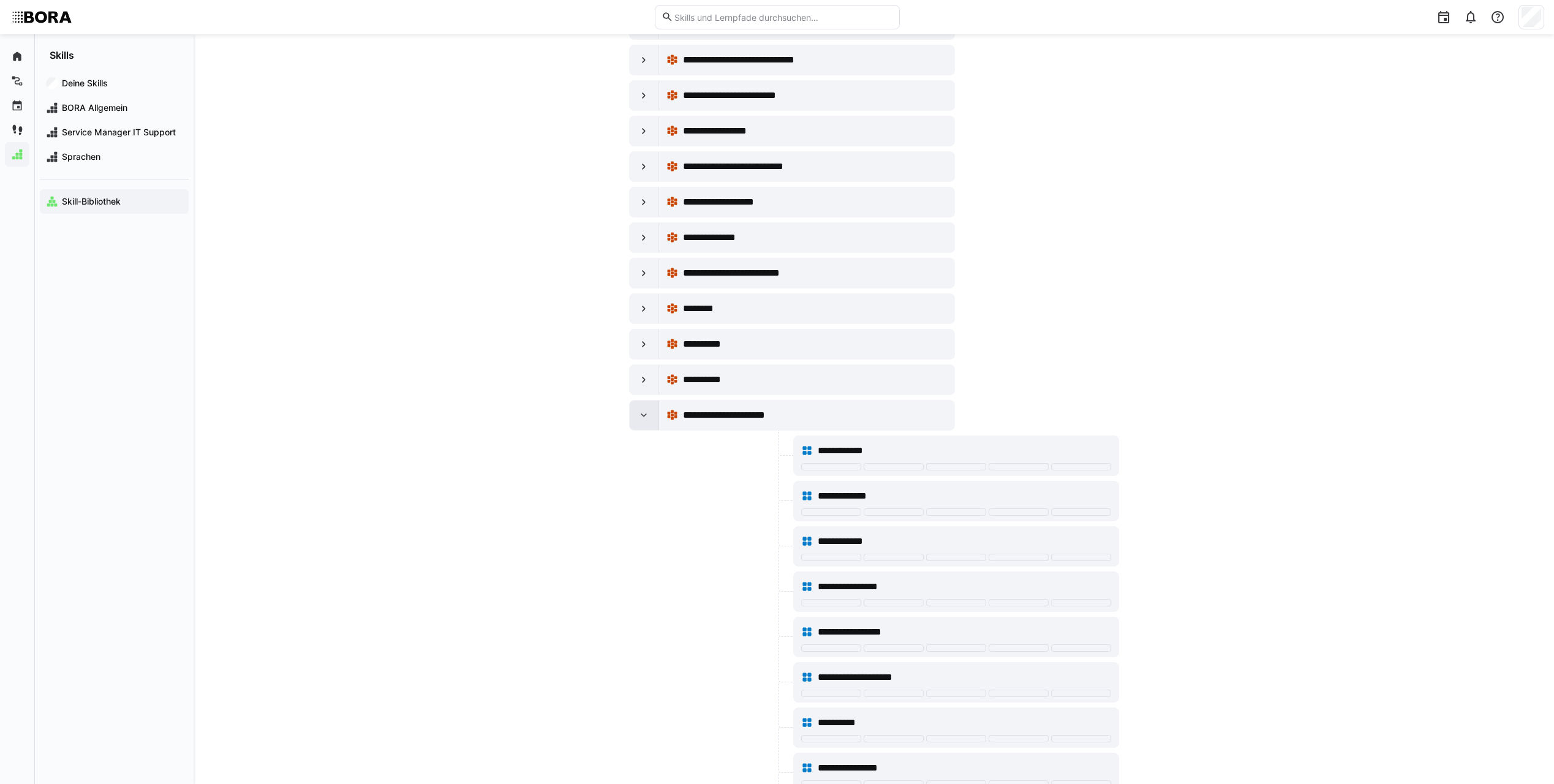 click 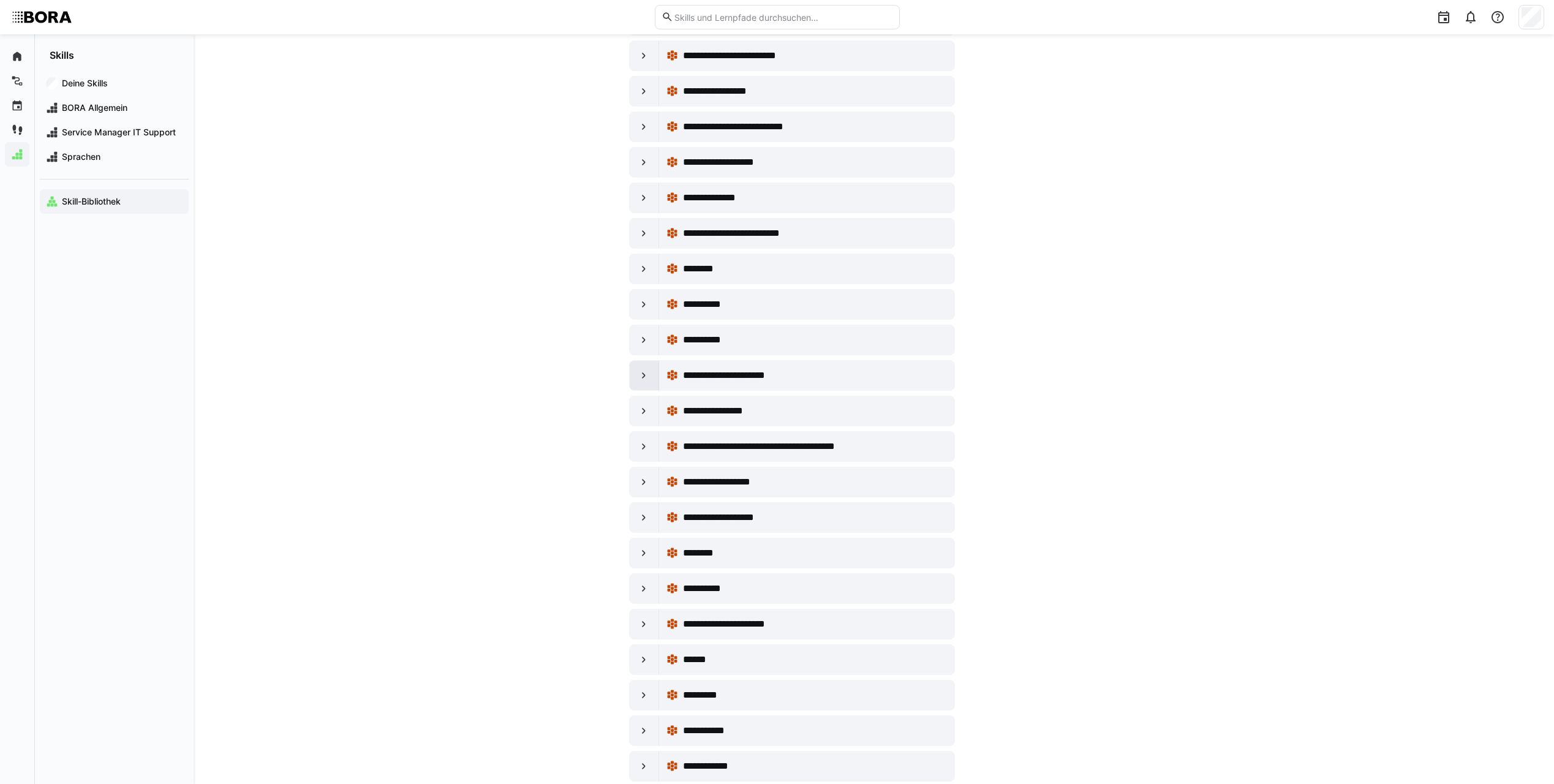 scroll, scrollTop: 8208, scrollLeft: 0, axis: vertical 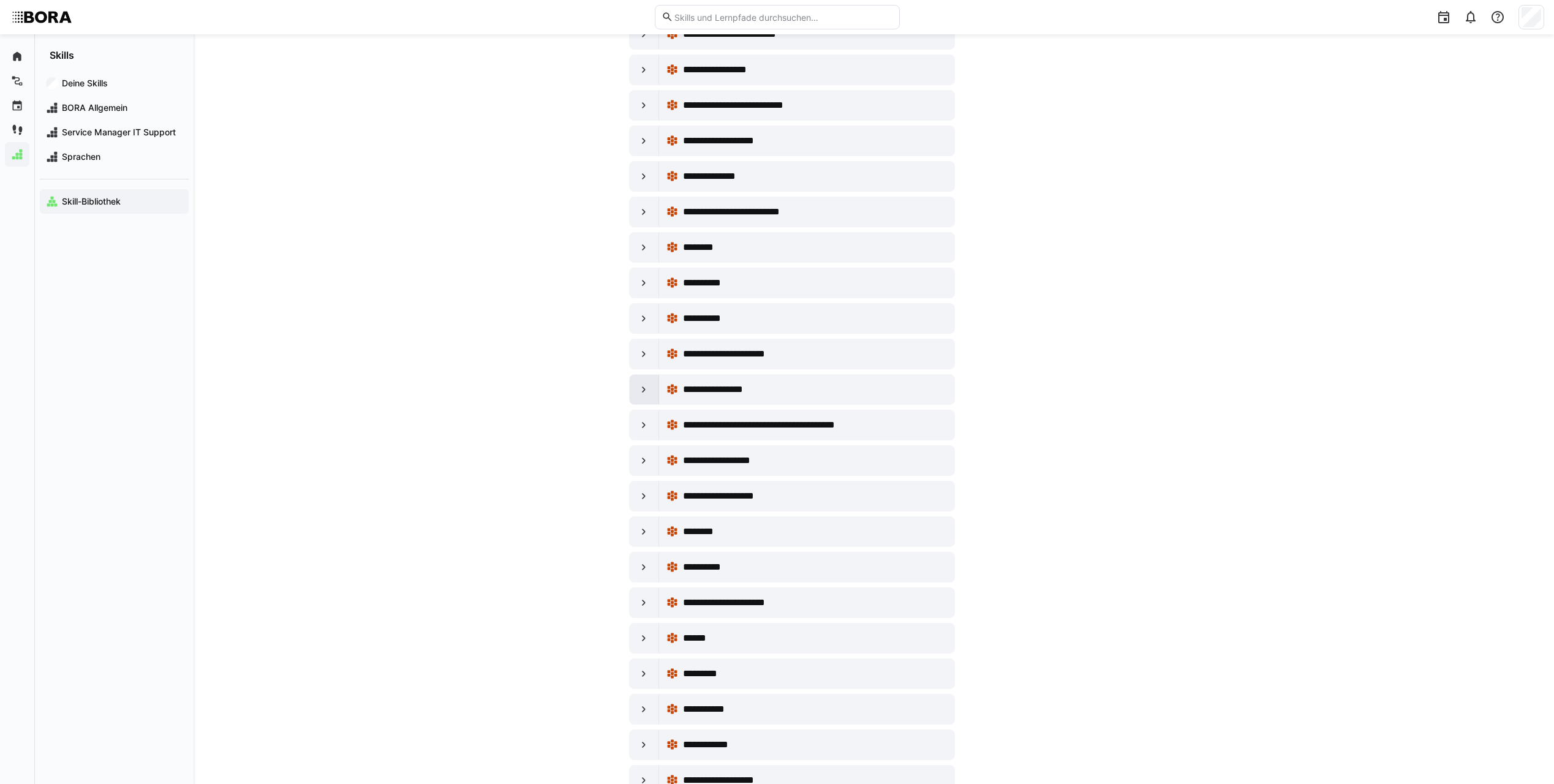 click 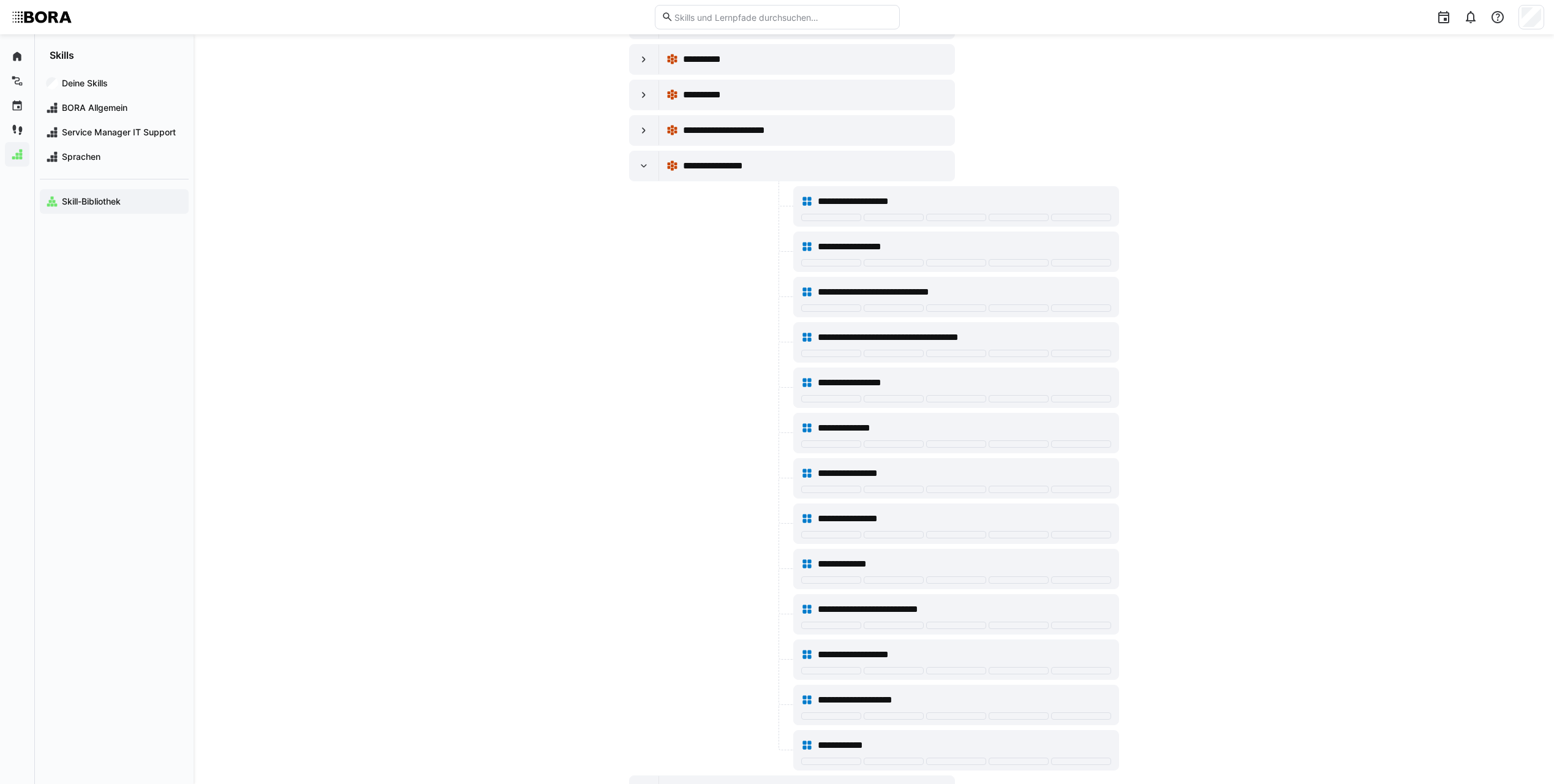 scroll, scrollTop: 8452, scrollLeft: 0, axis: vertical 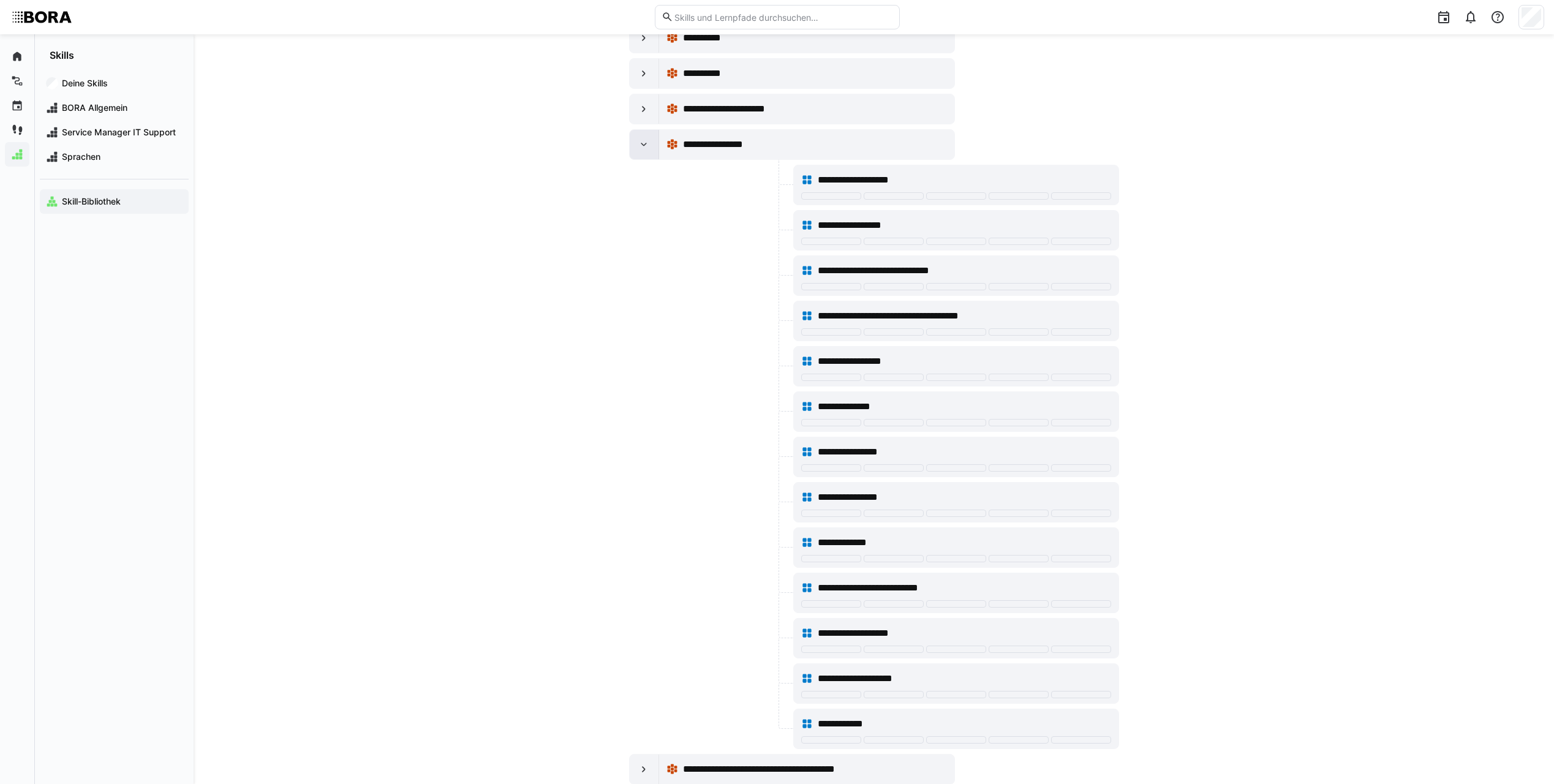 click 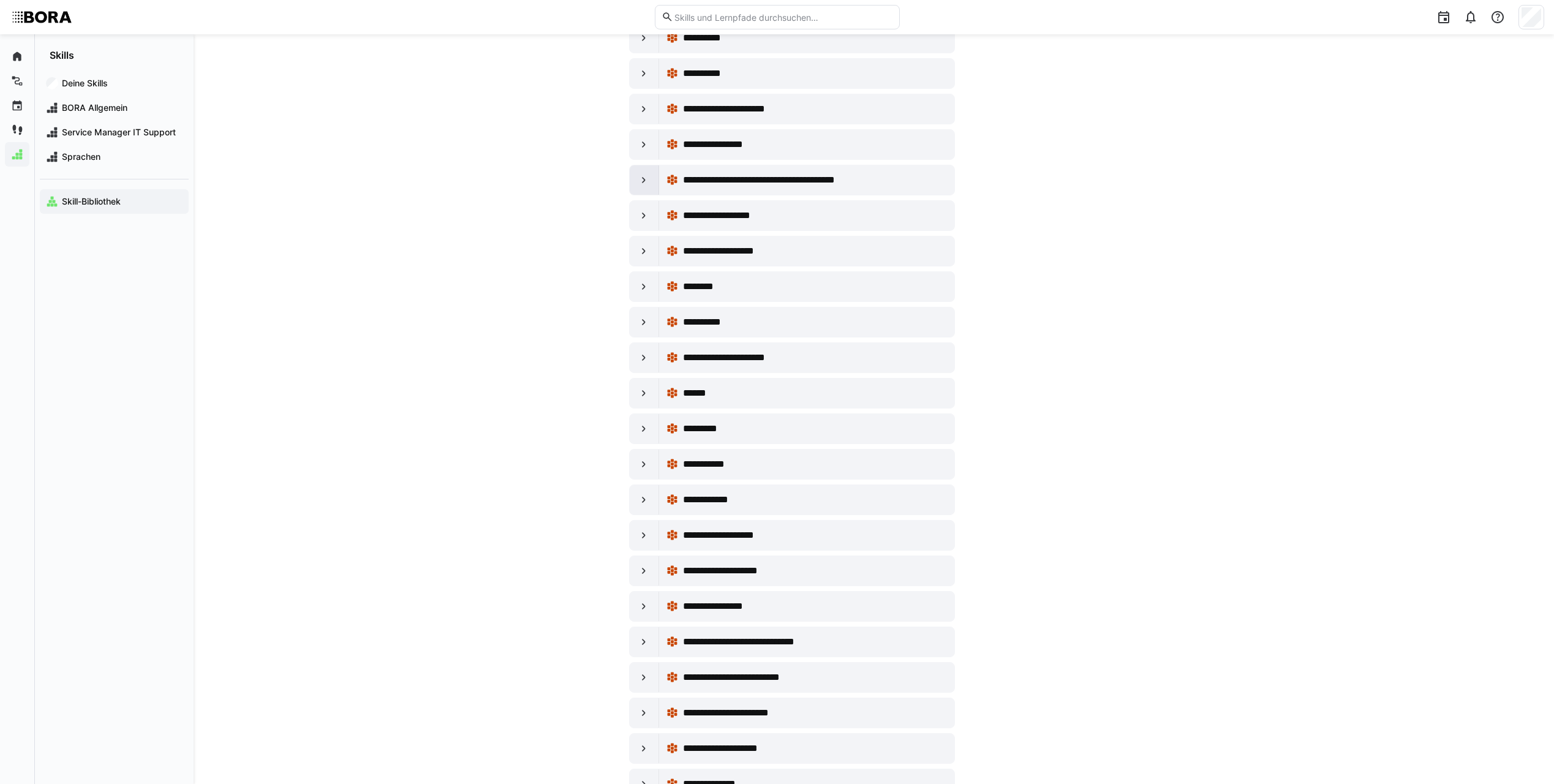 click 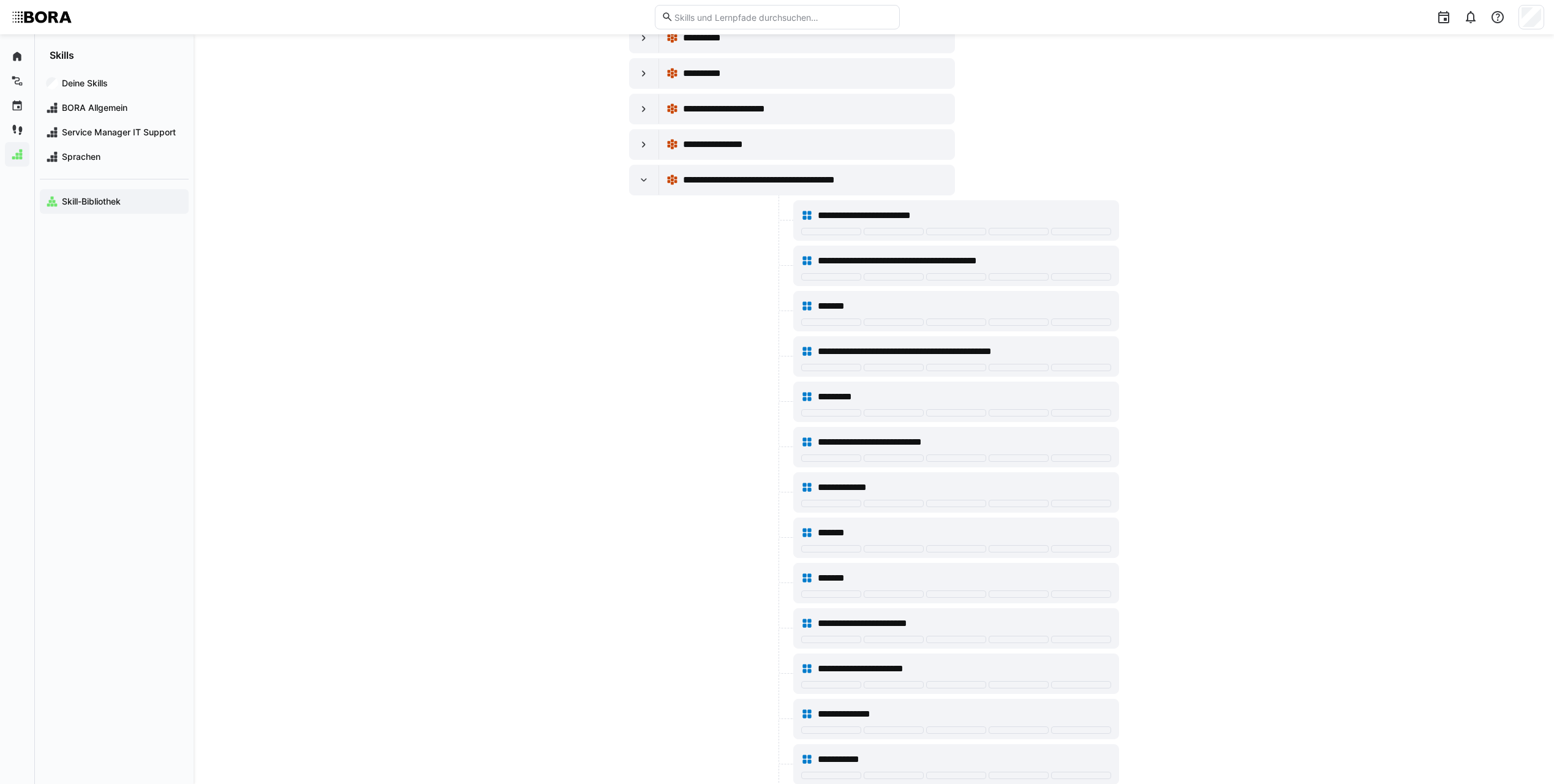 click on "**********" 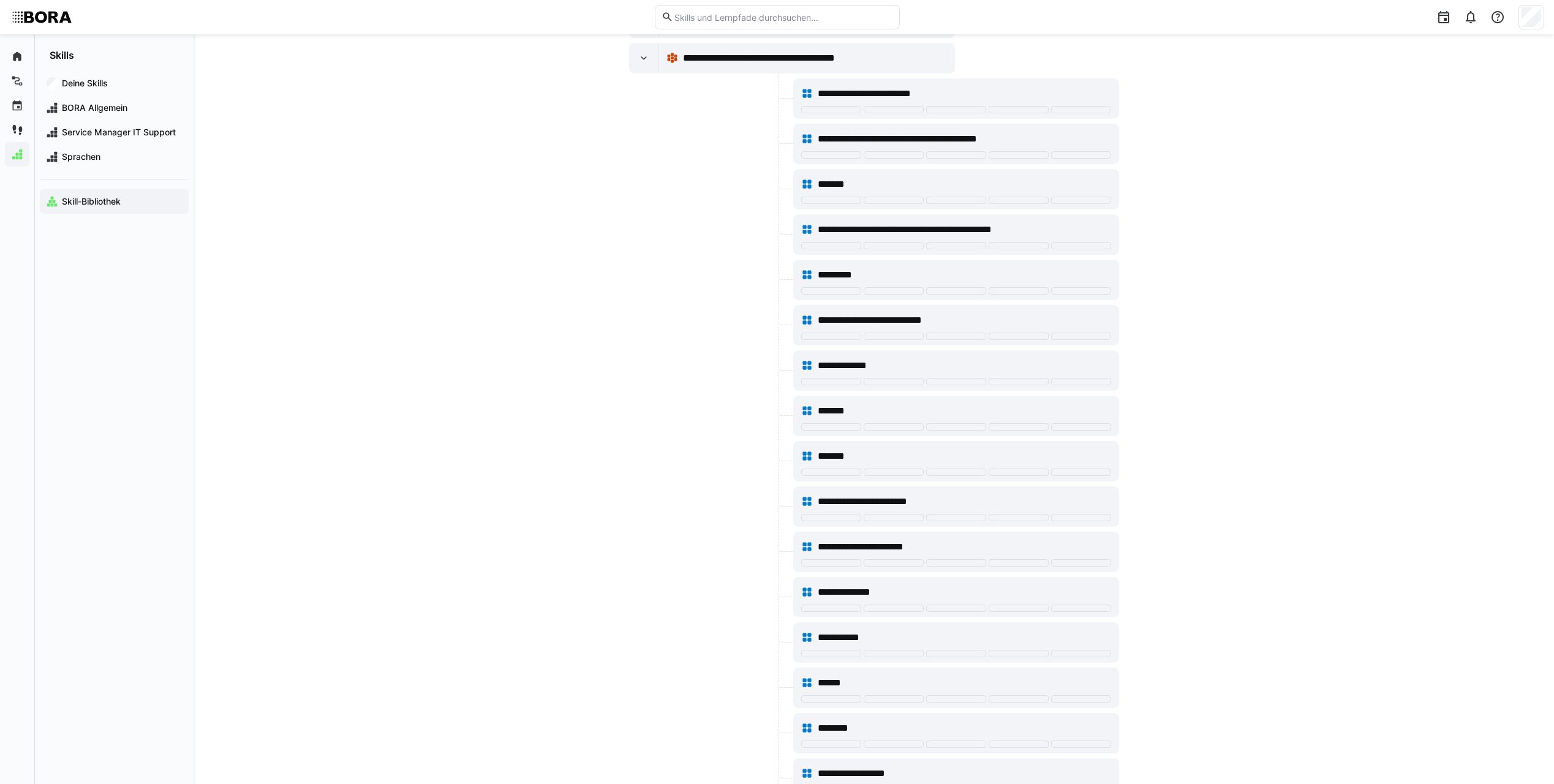 scroll, scrollTop: 8575, scrollLeft: 0, axis: vertical 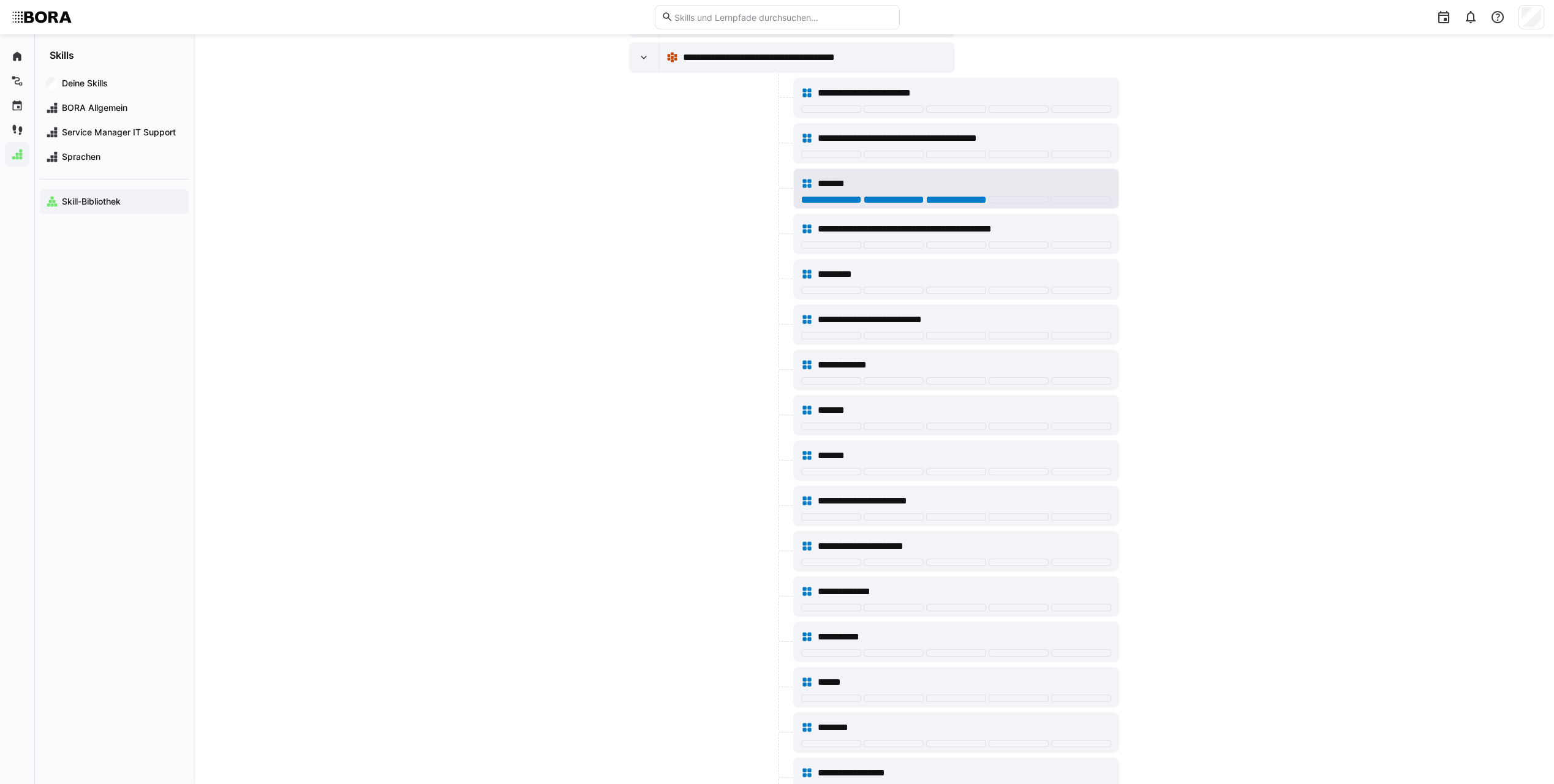 click 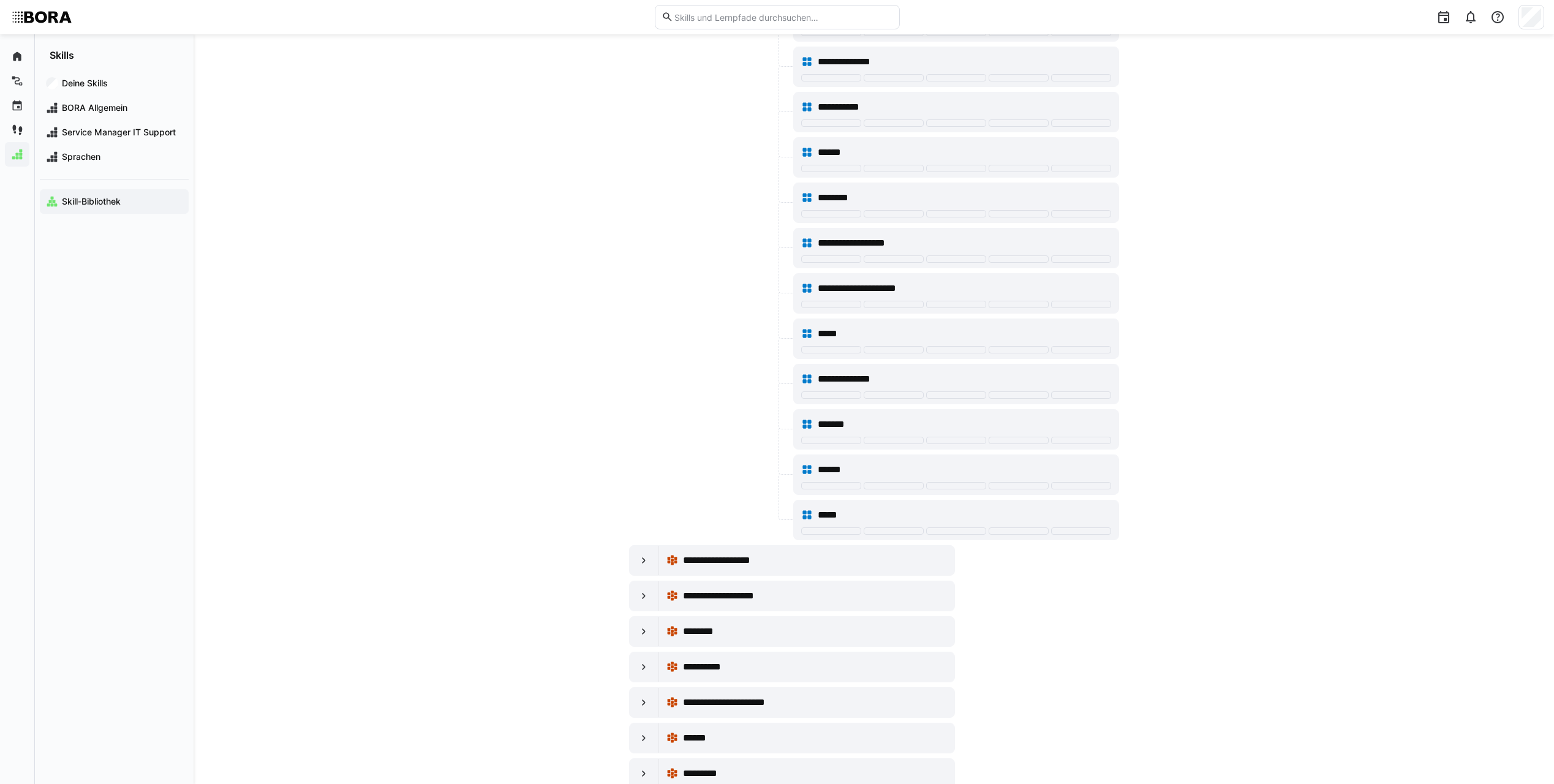 scroll, scrollTop: 9126, scrollLeft: 0, axis: vertical 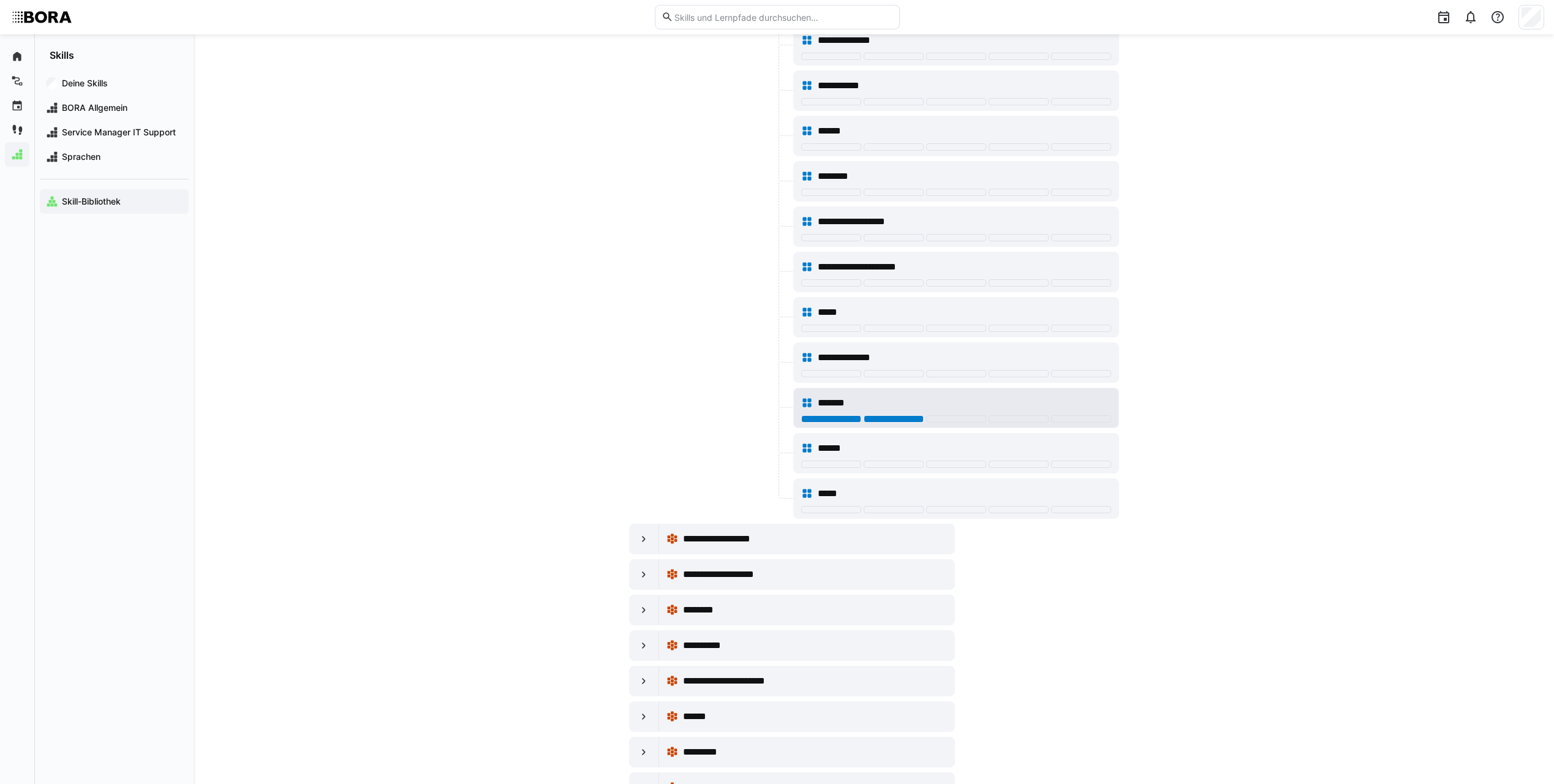 click 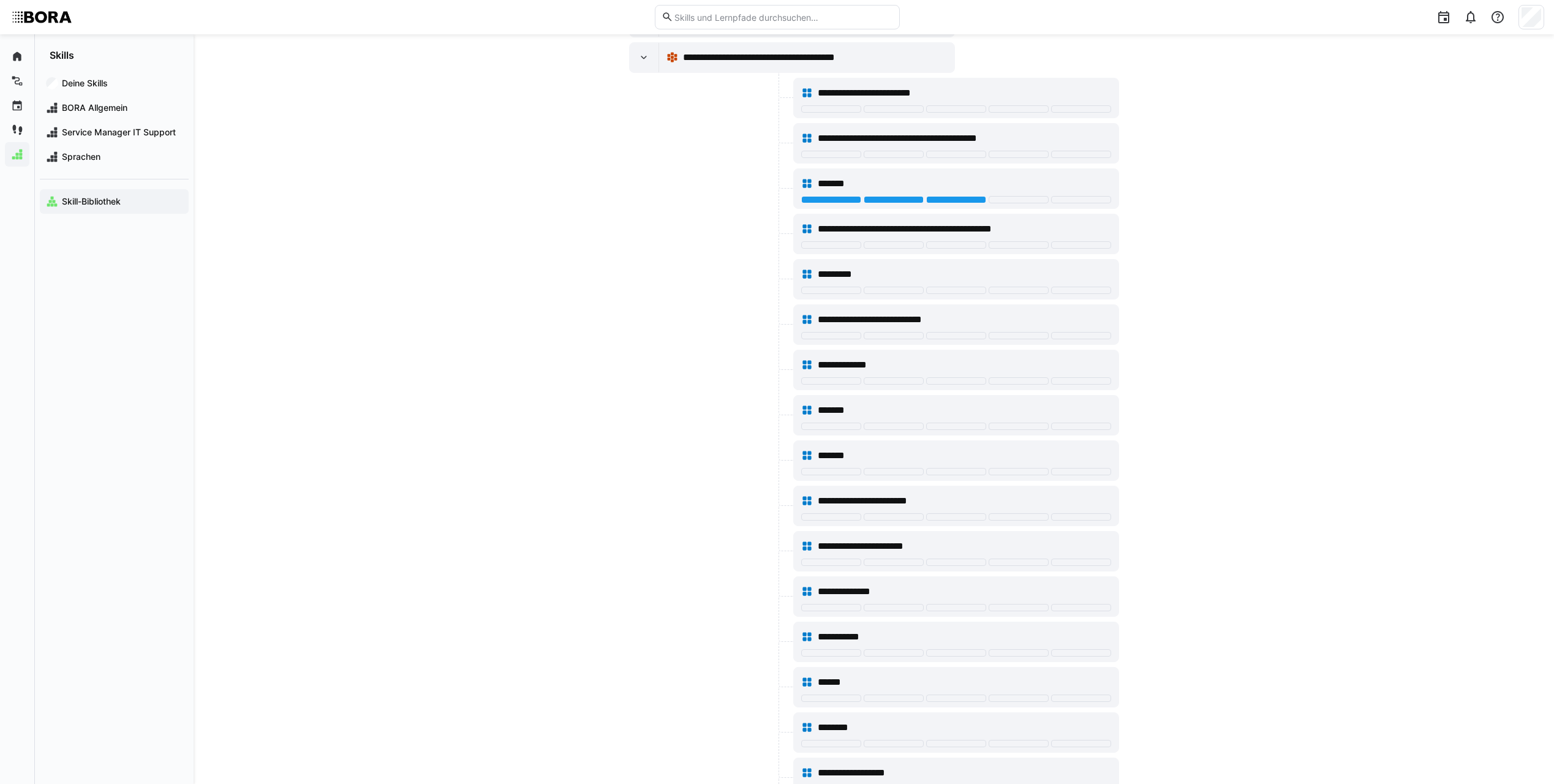 scroll, scrollTop: 8514, scrollLeft: 0, axis: vertical 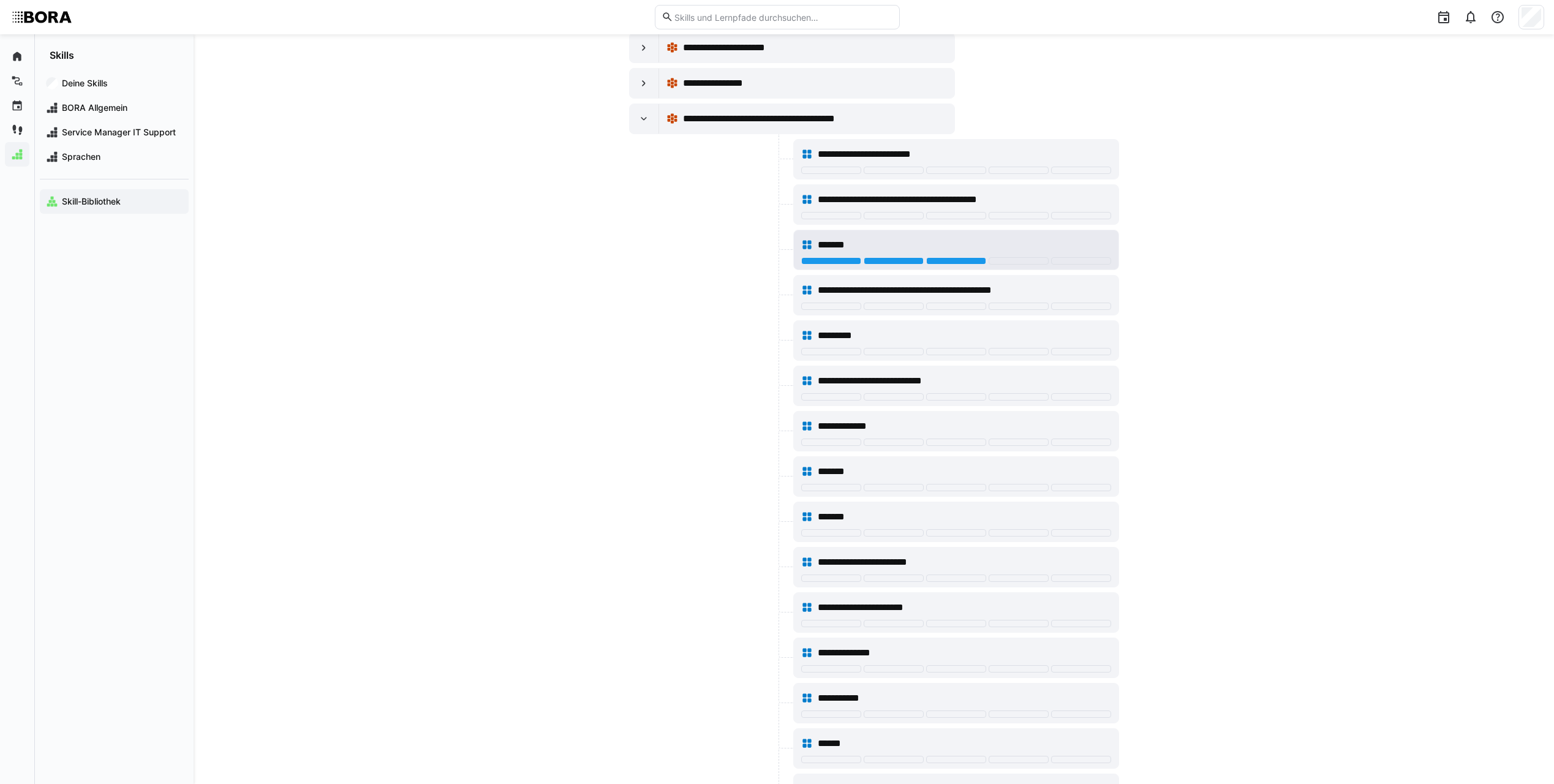 click on "*******" 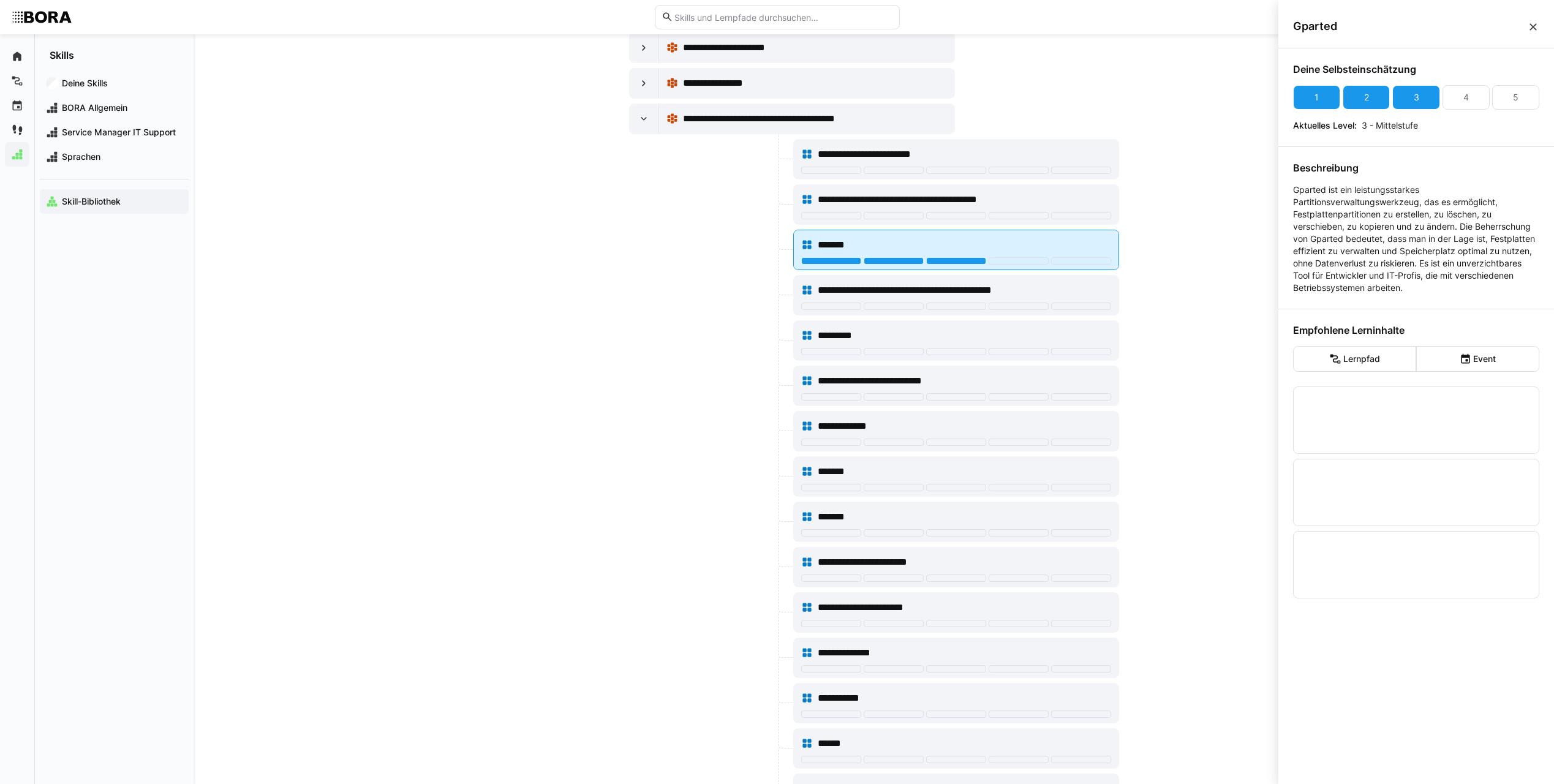 scroll, scrollTop: 0, scrollLeft: 0, axis: both 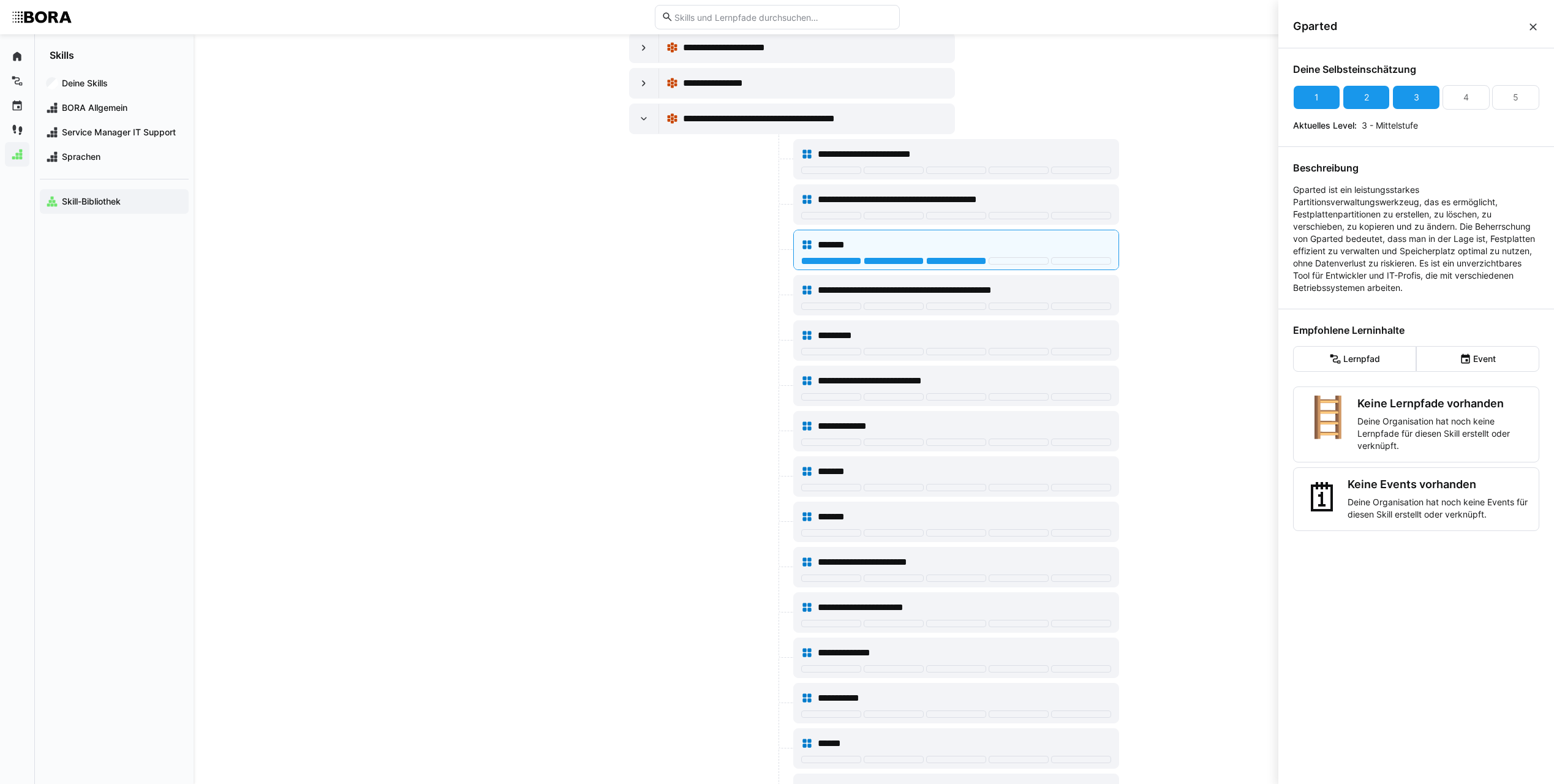 click on "**********" 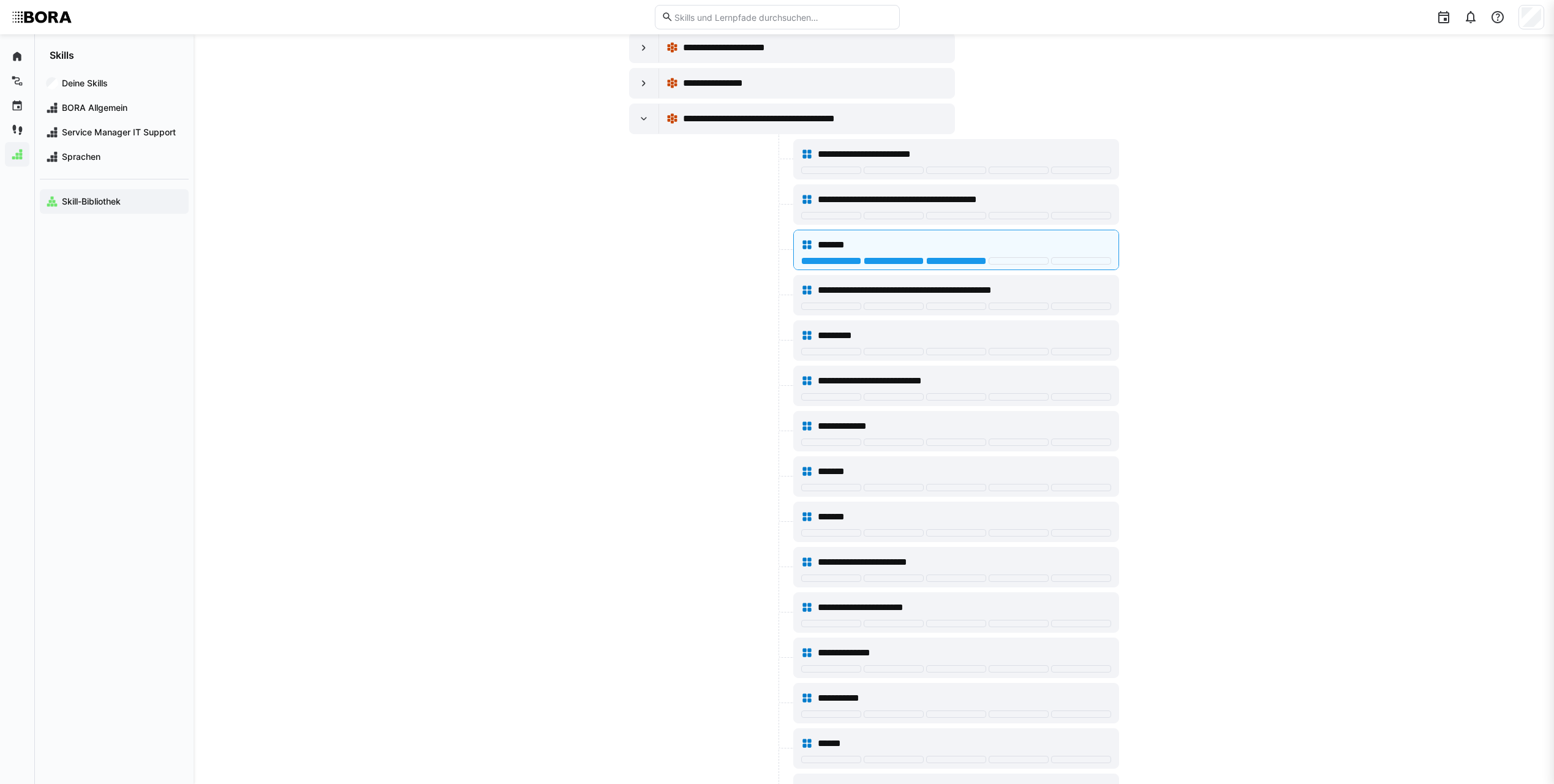 scroll, scrollTop: 8514, scrollLeft: 0, axis: vertical 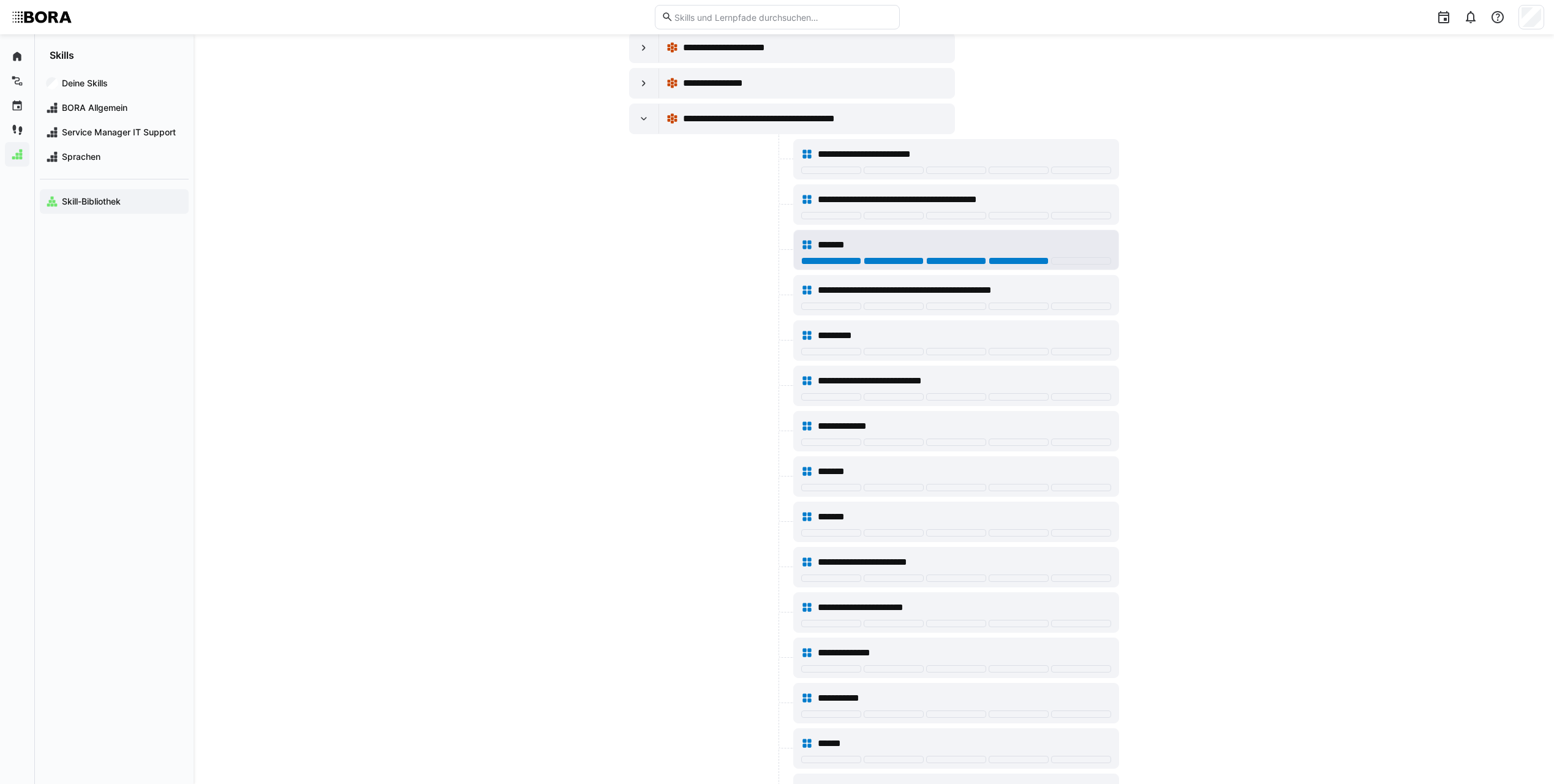 click 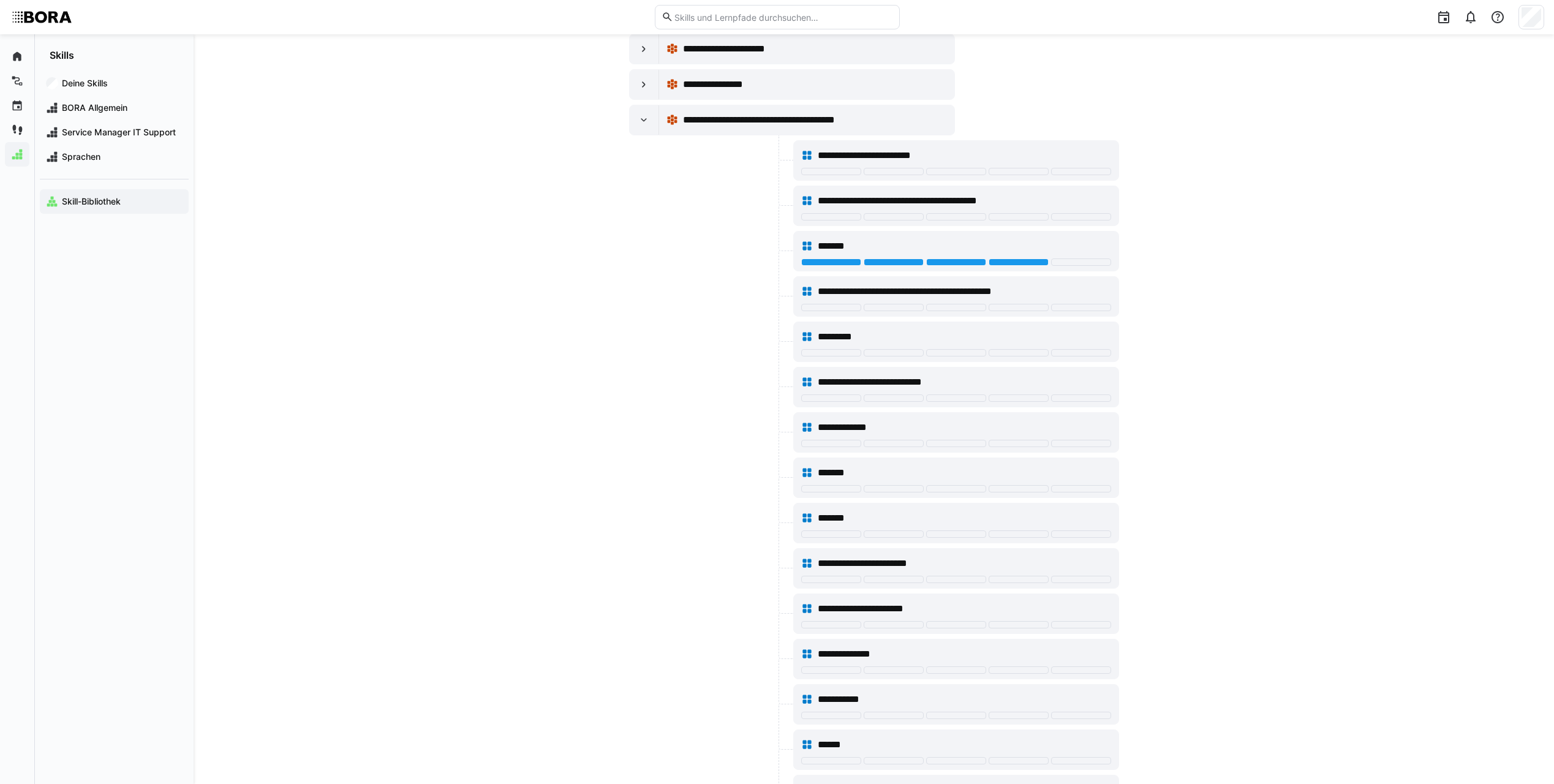 scroll, scrollTop: 8452, scrollLeft: 0, axis: vertical 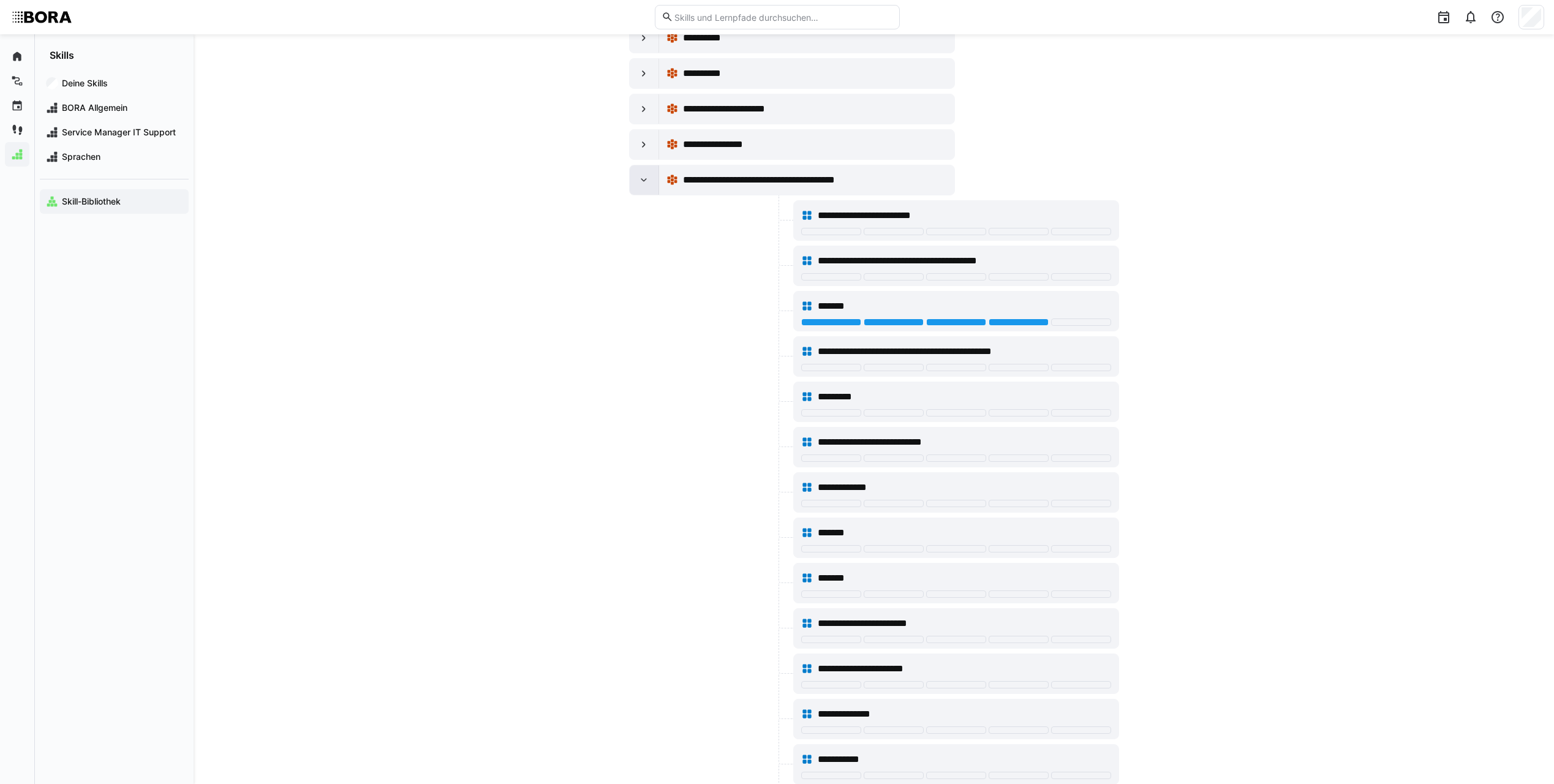 click 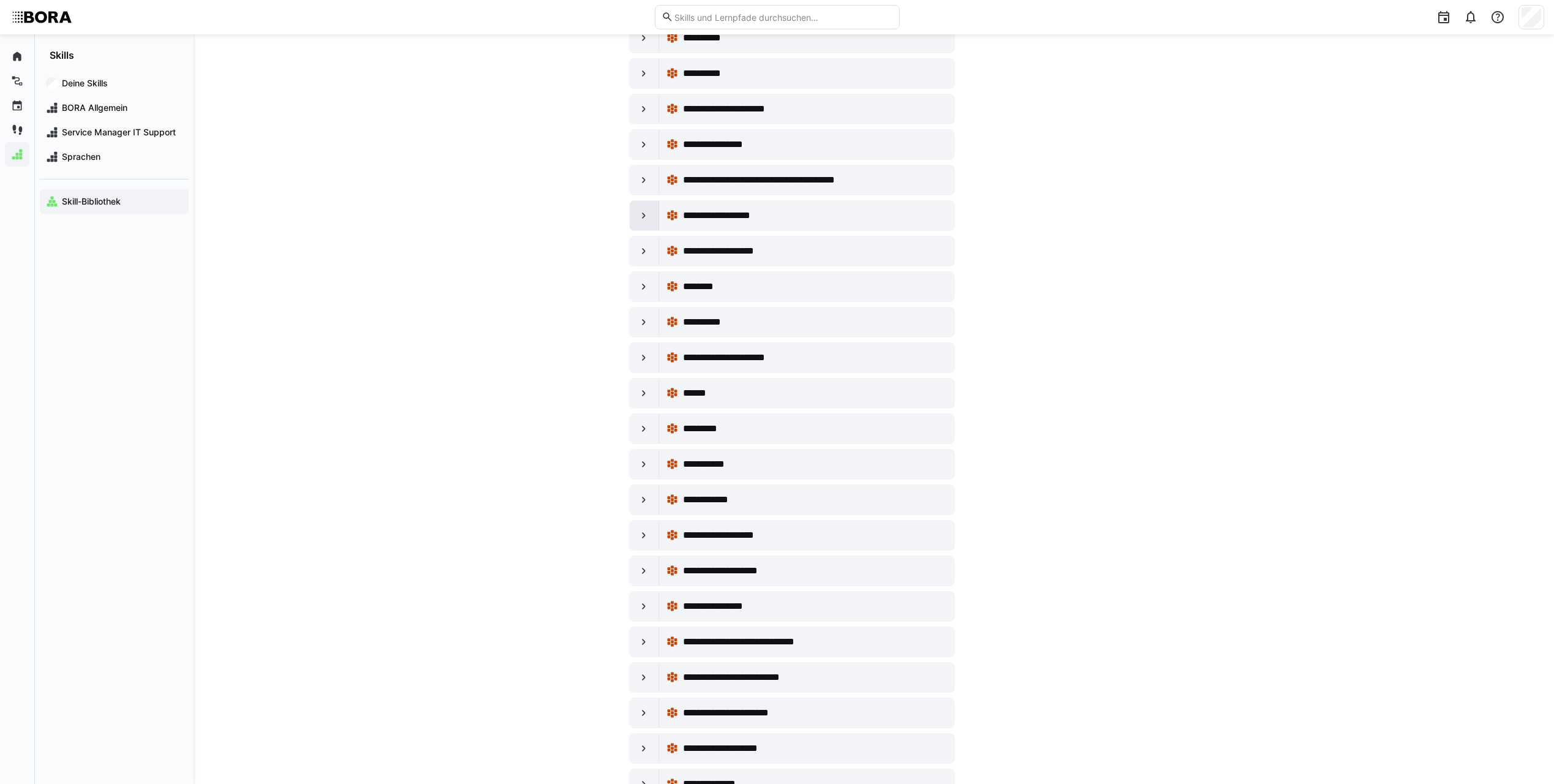 click 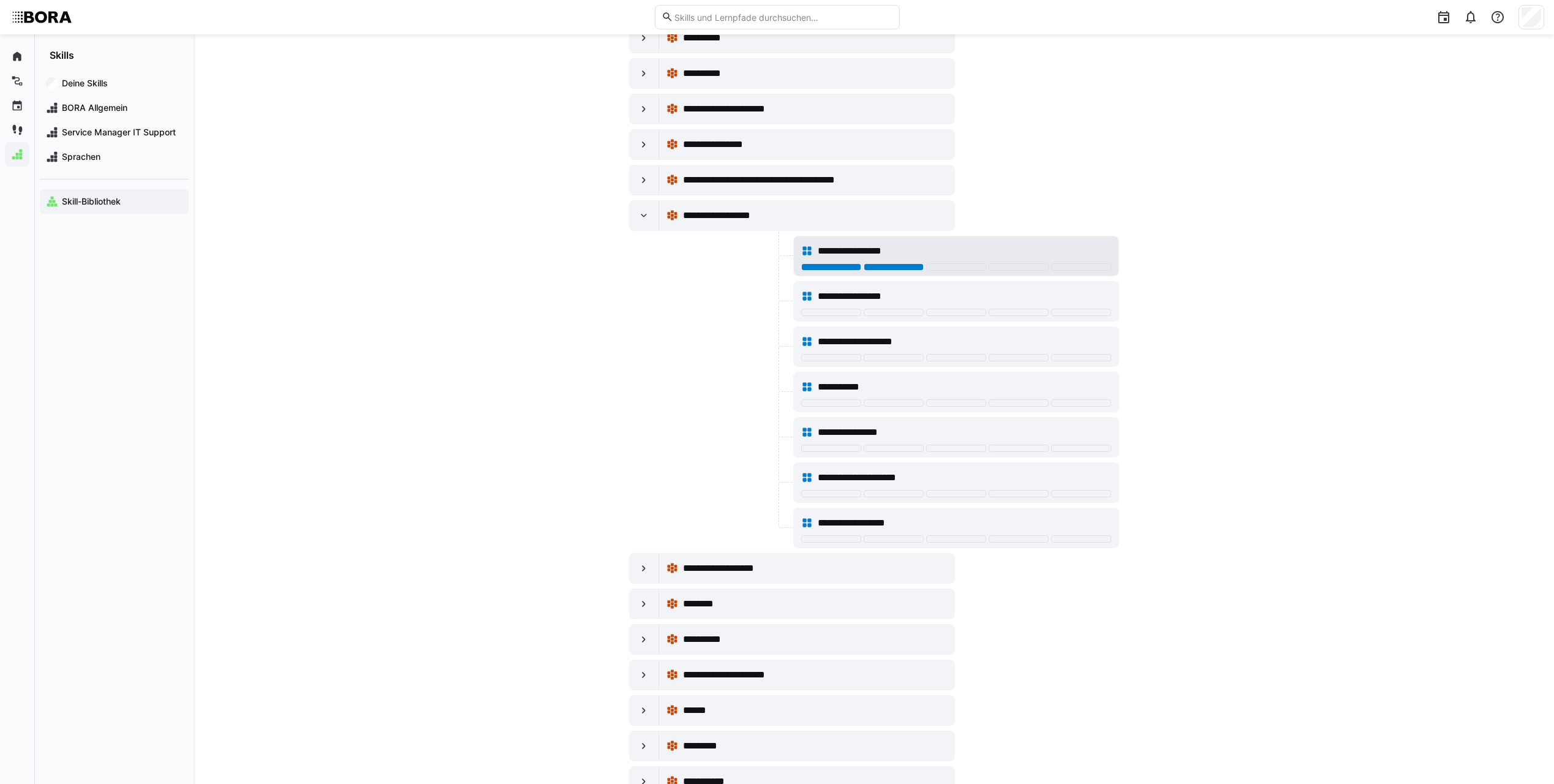 click 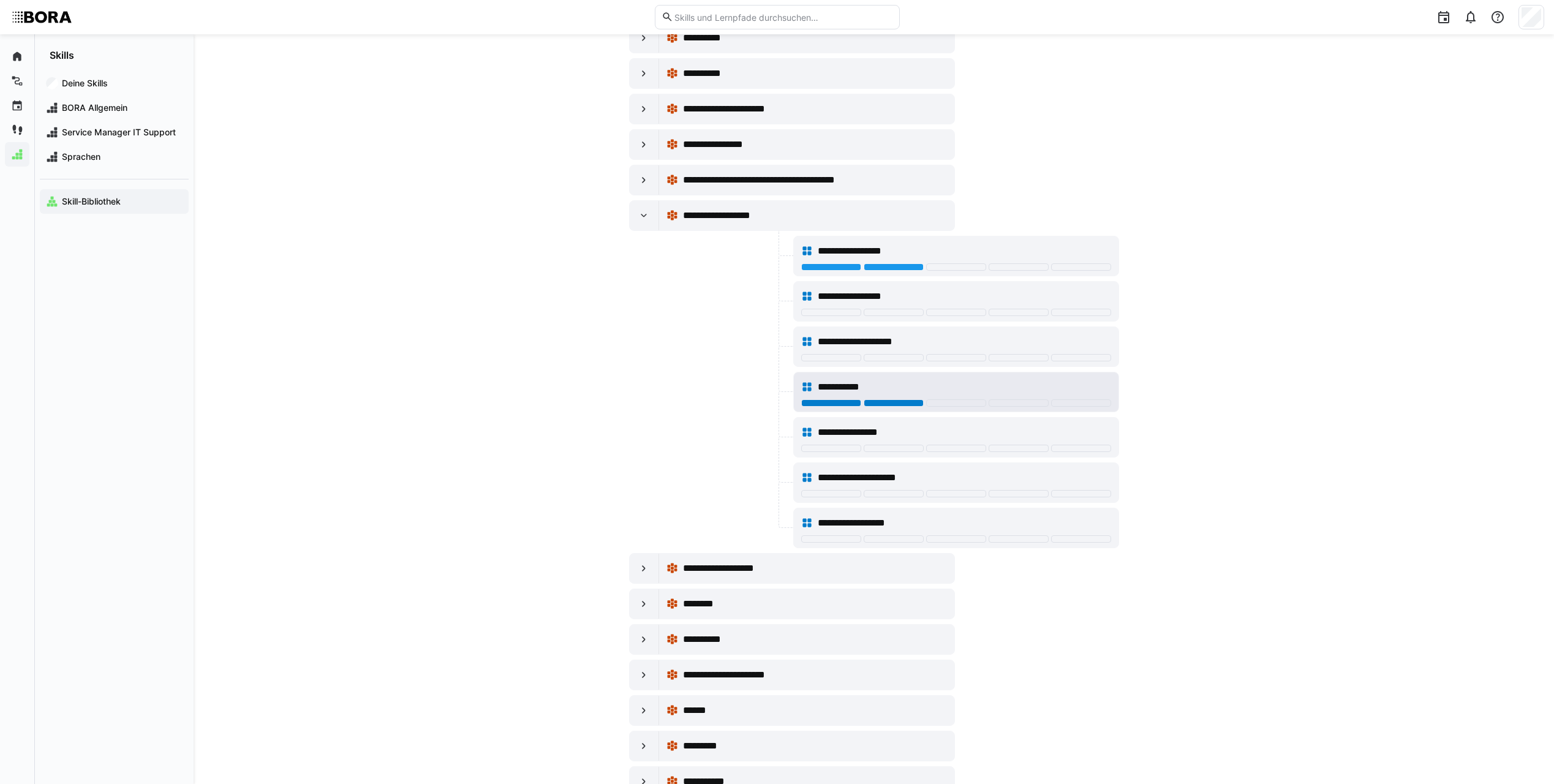 click 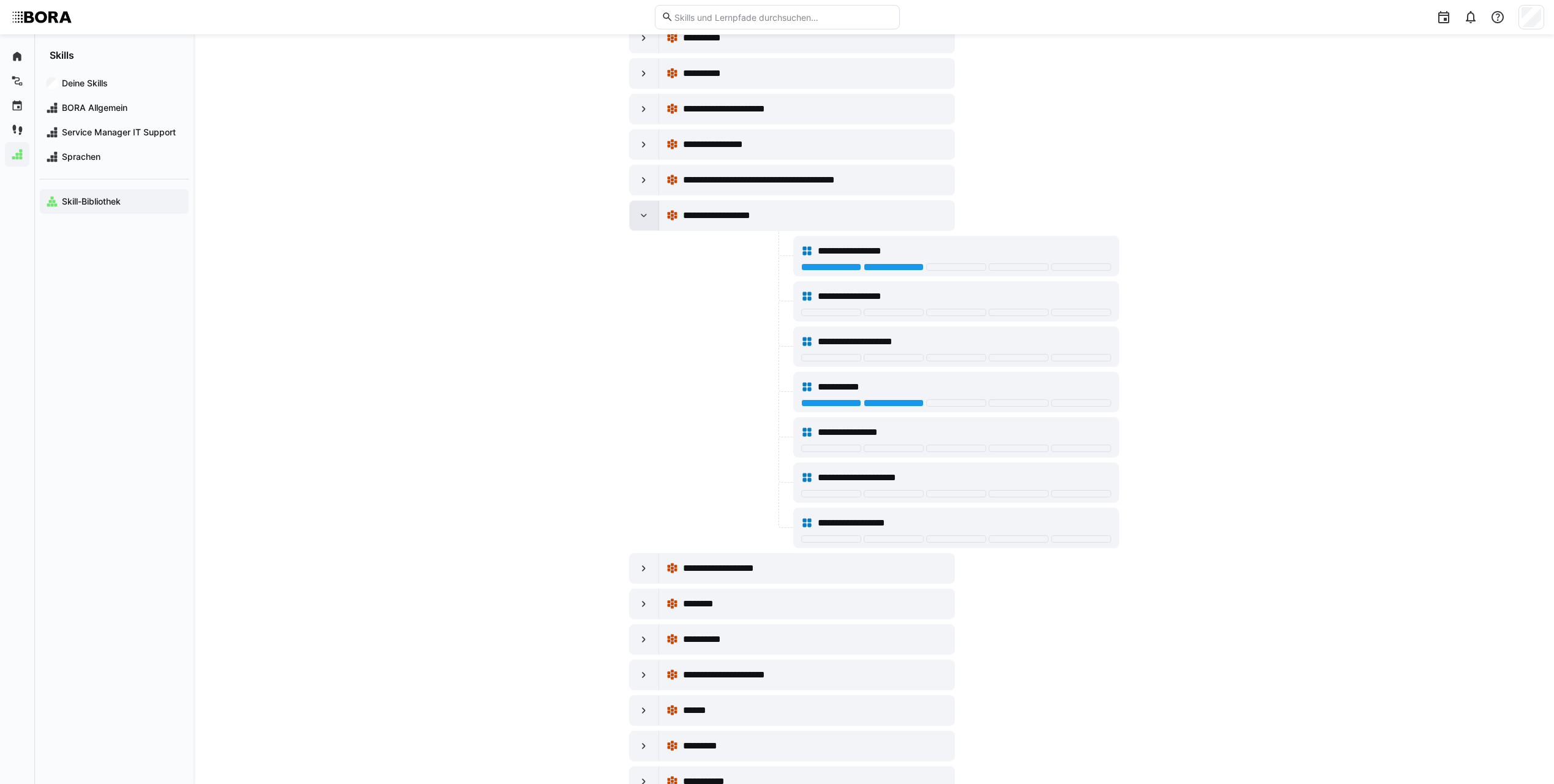 click 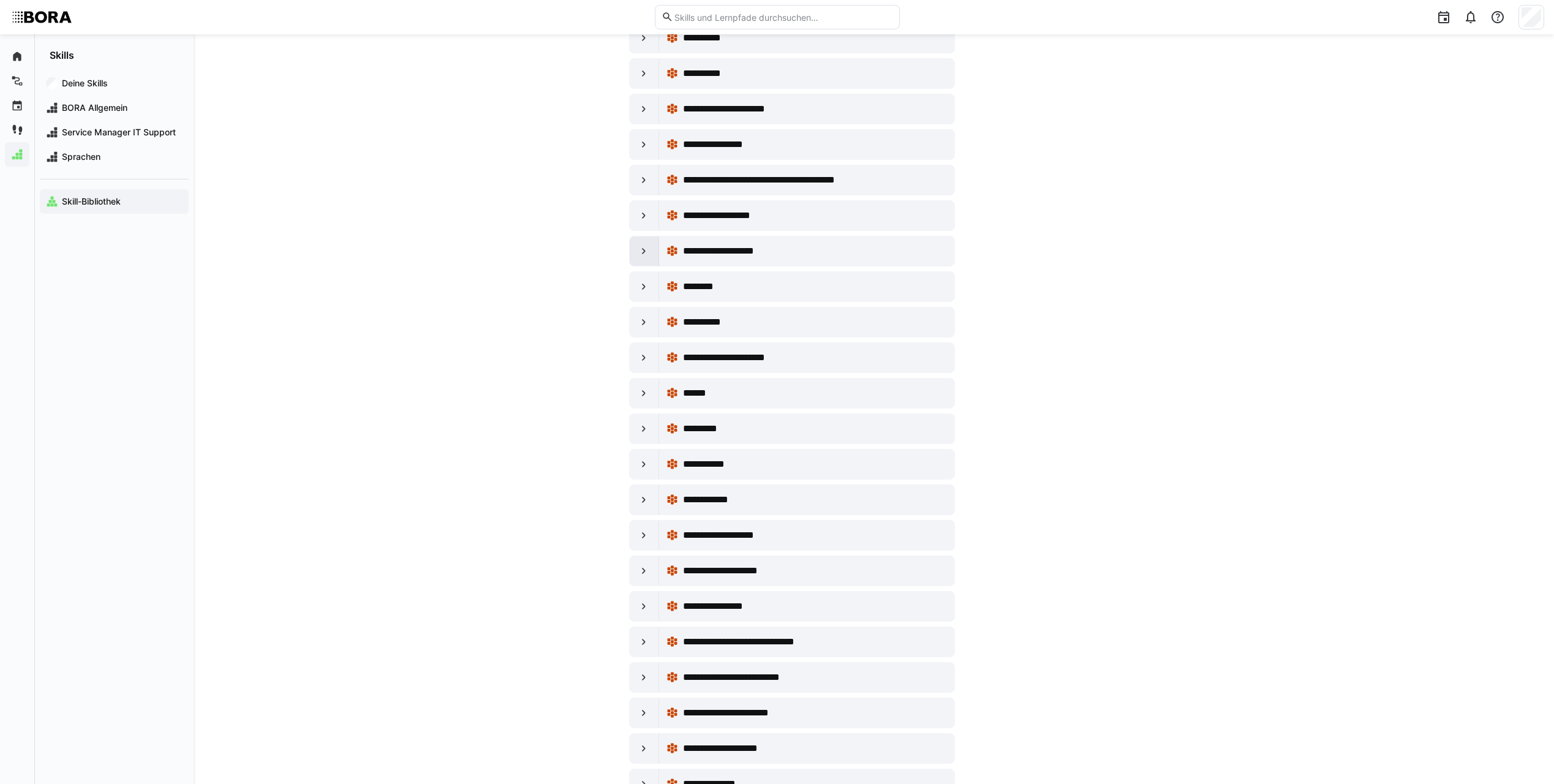 click 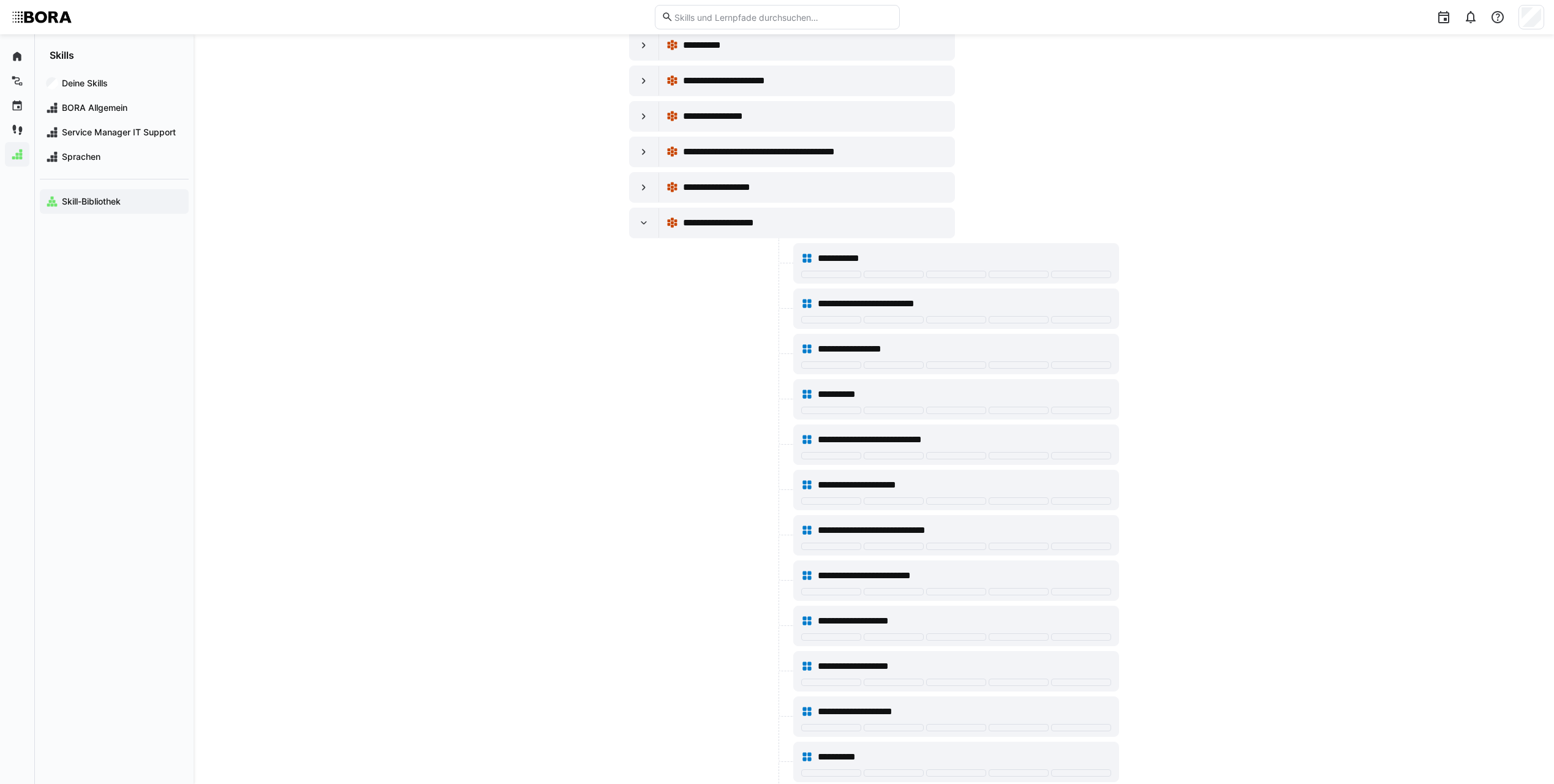scroll, scrollTop: 8452, scrollLeft: 0, axis: vertical 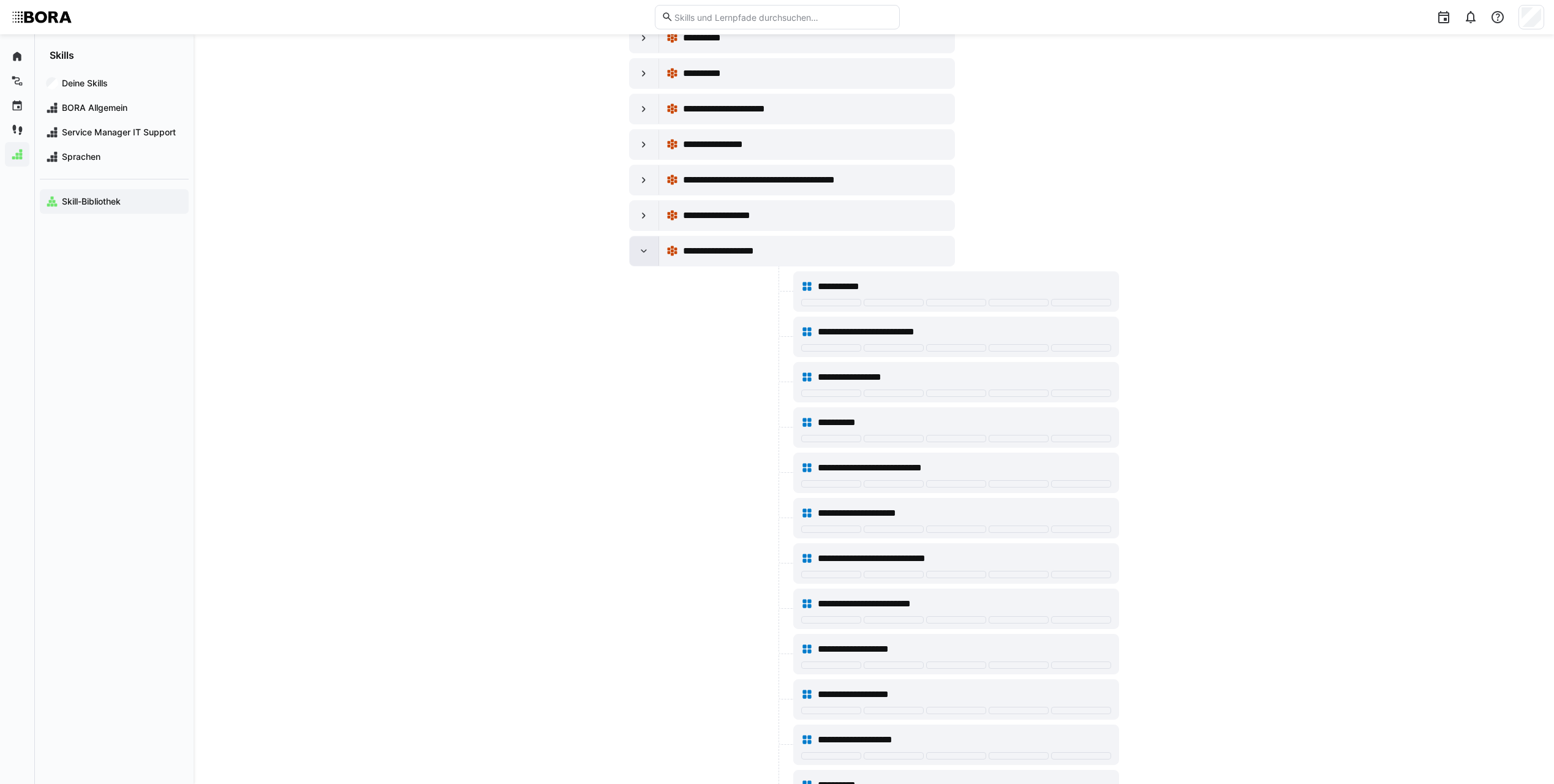 click 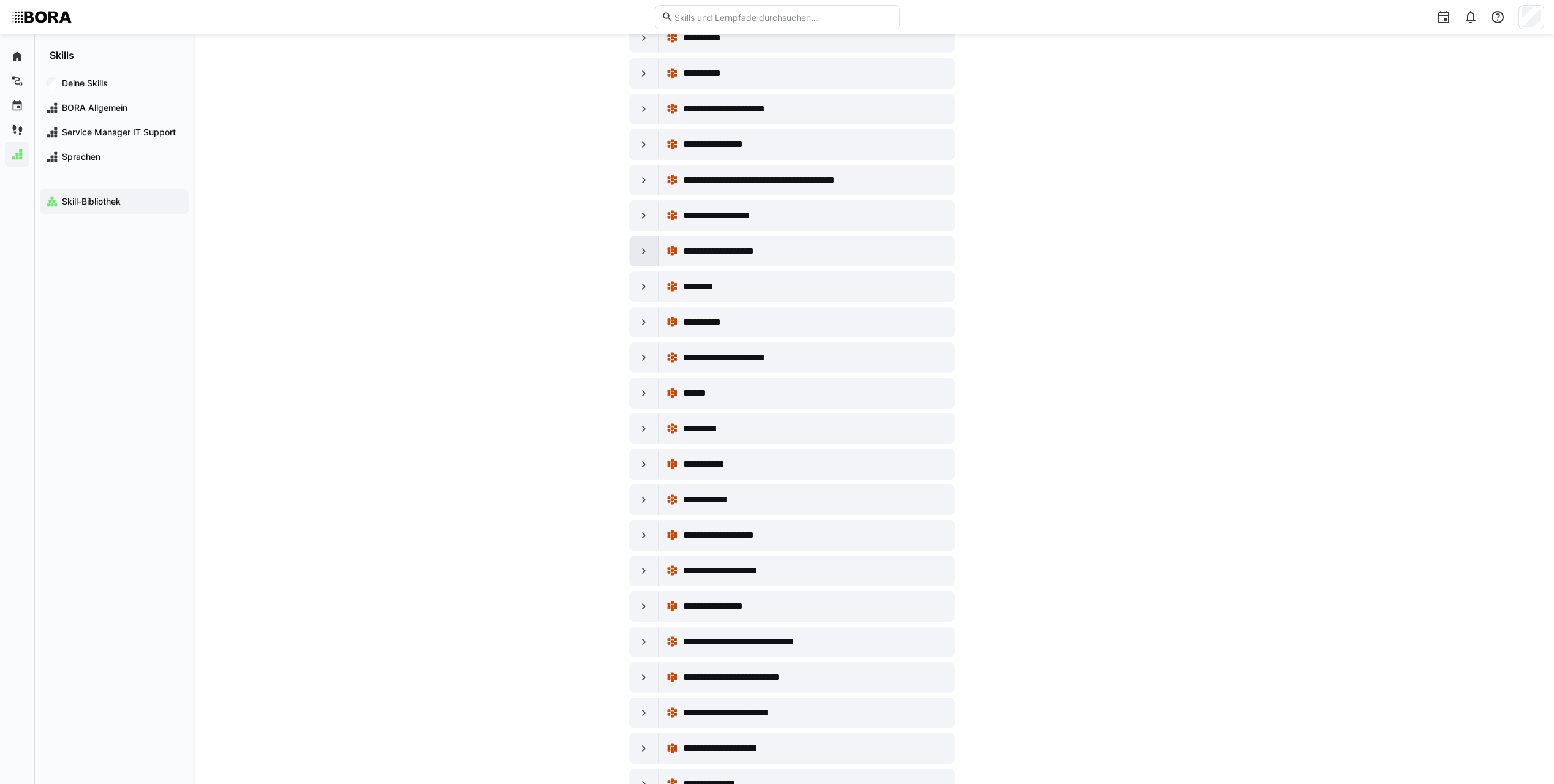click 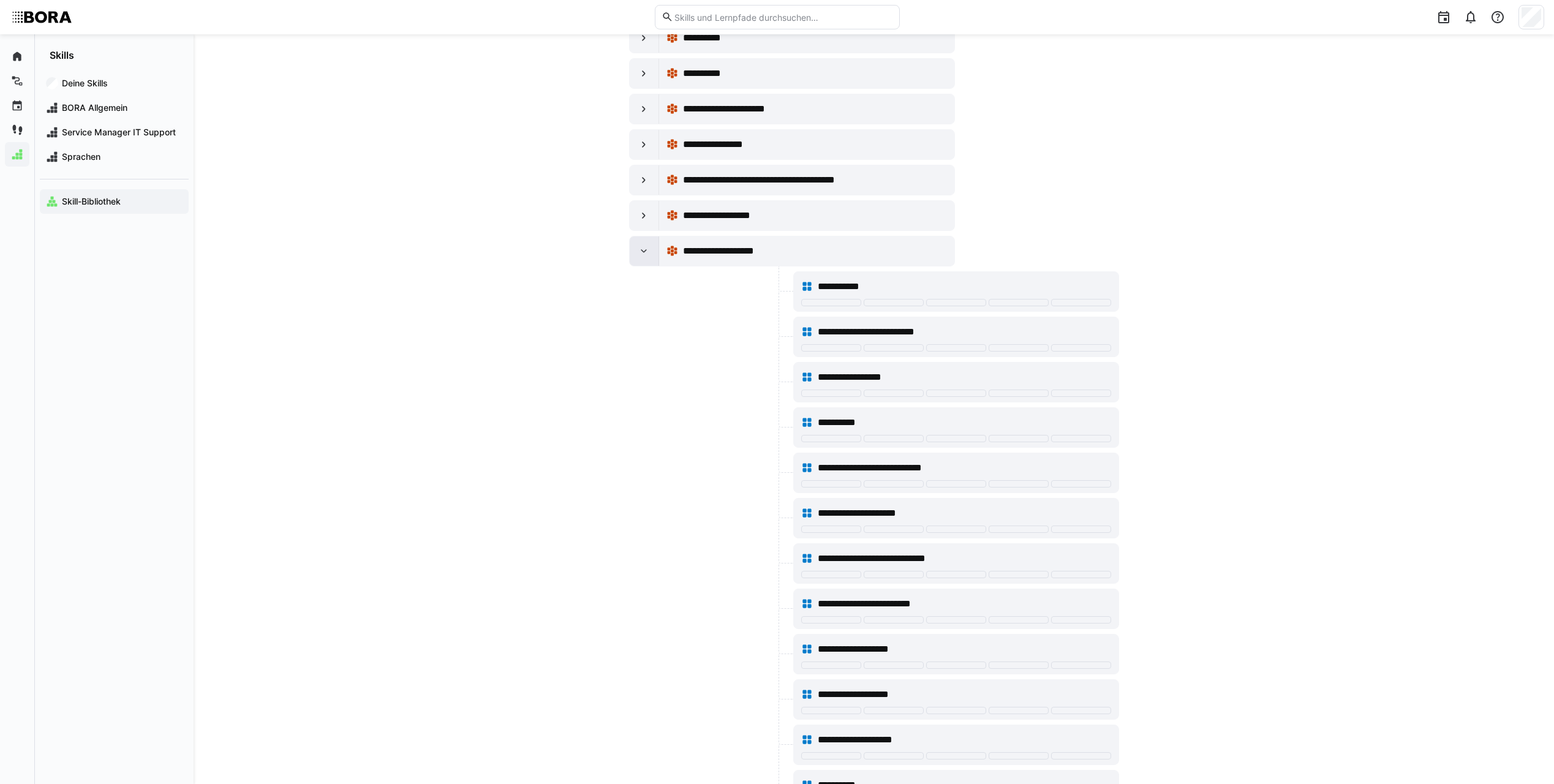 click 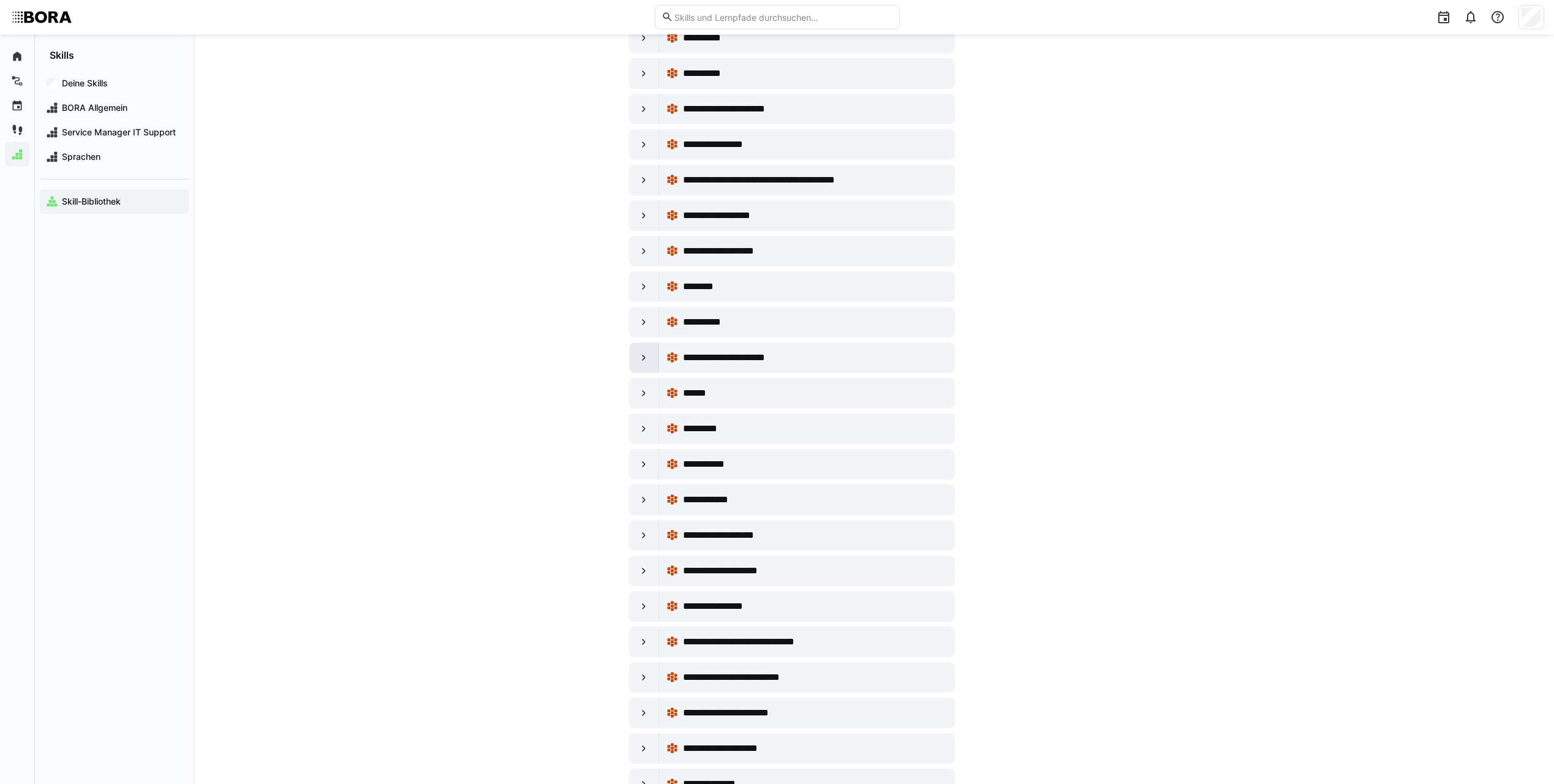 click 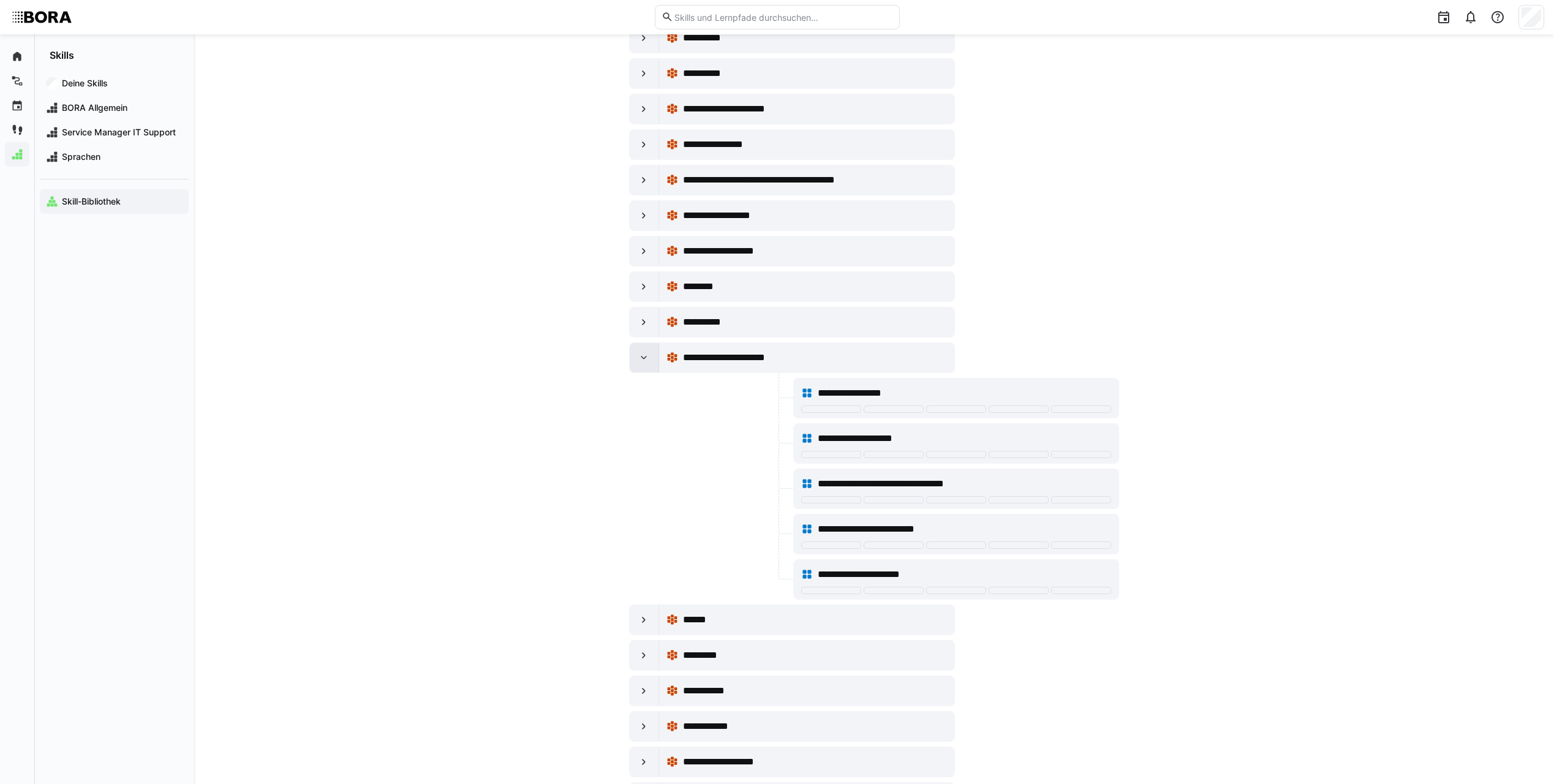 click 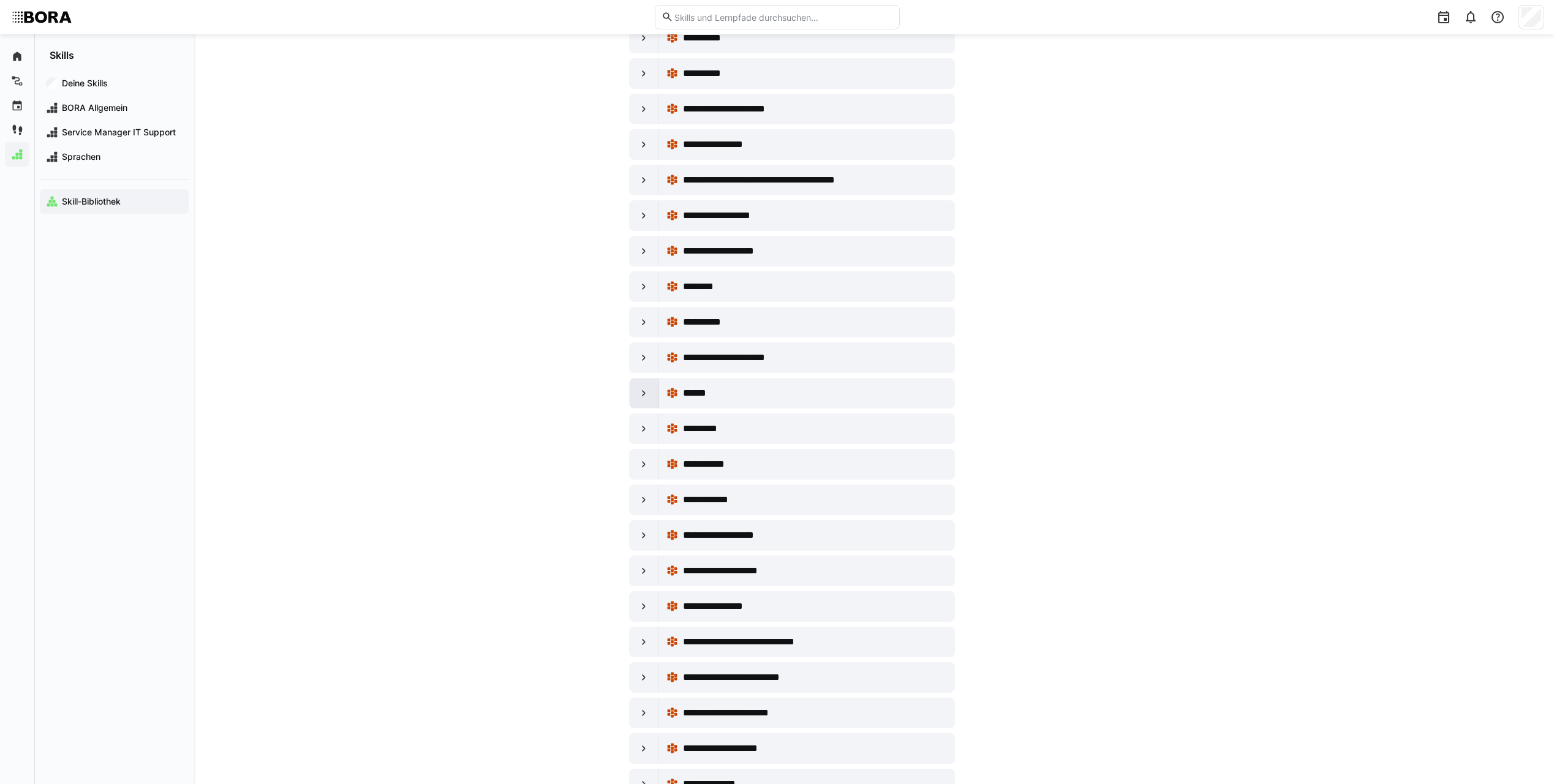 click 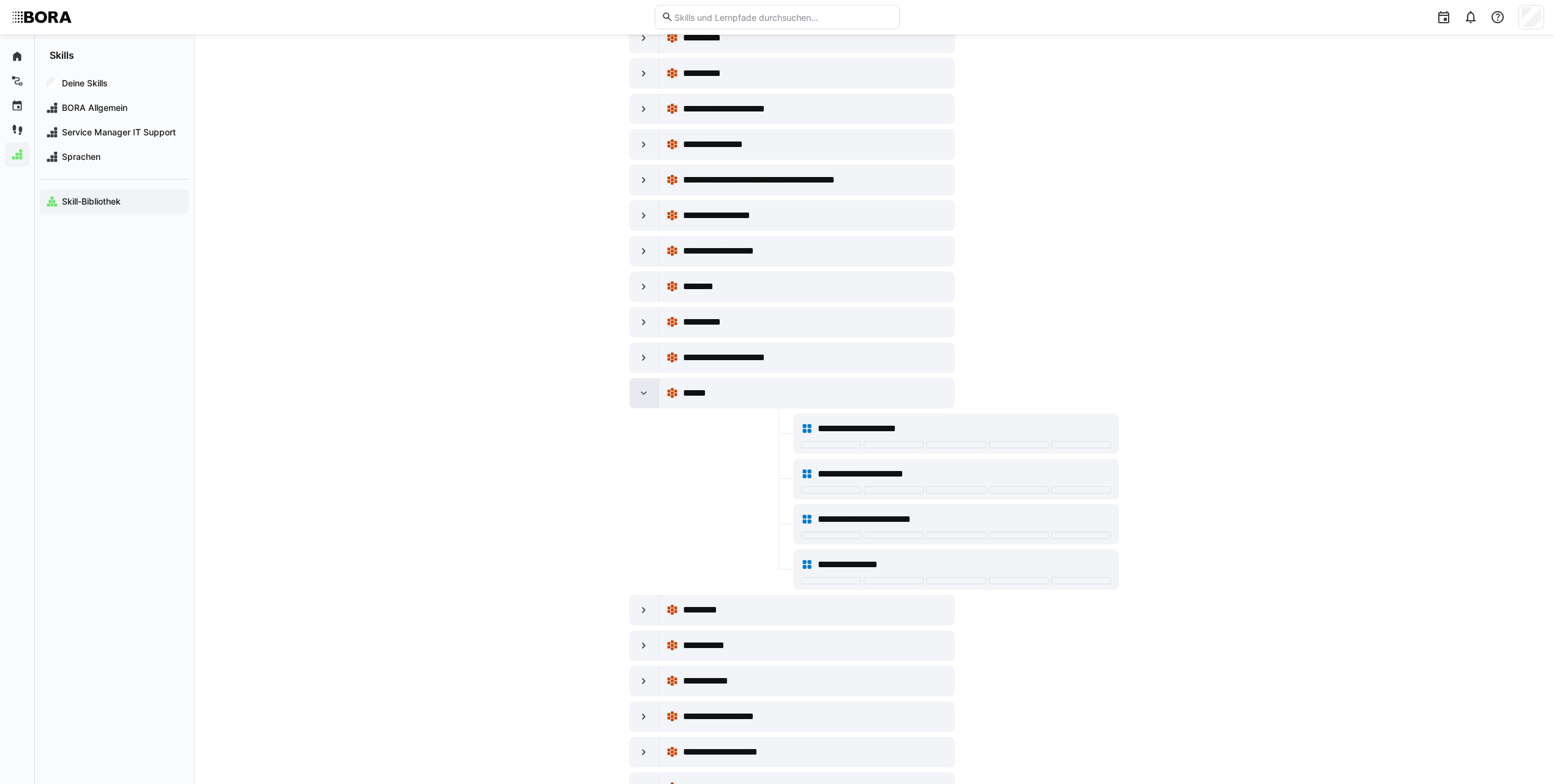 click 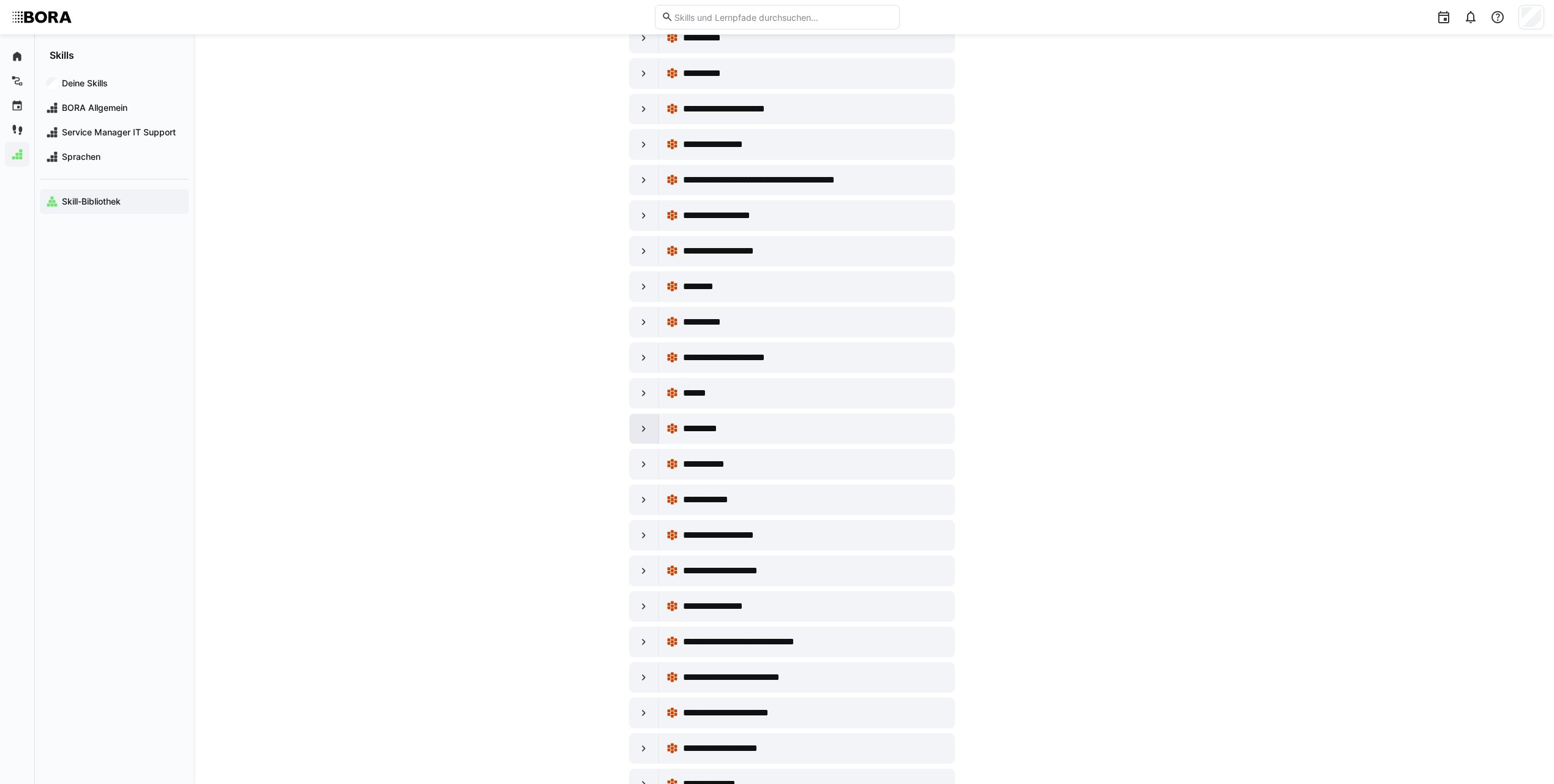 click 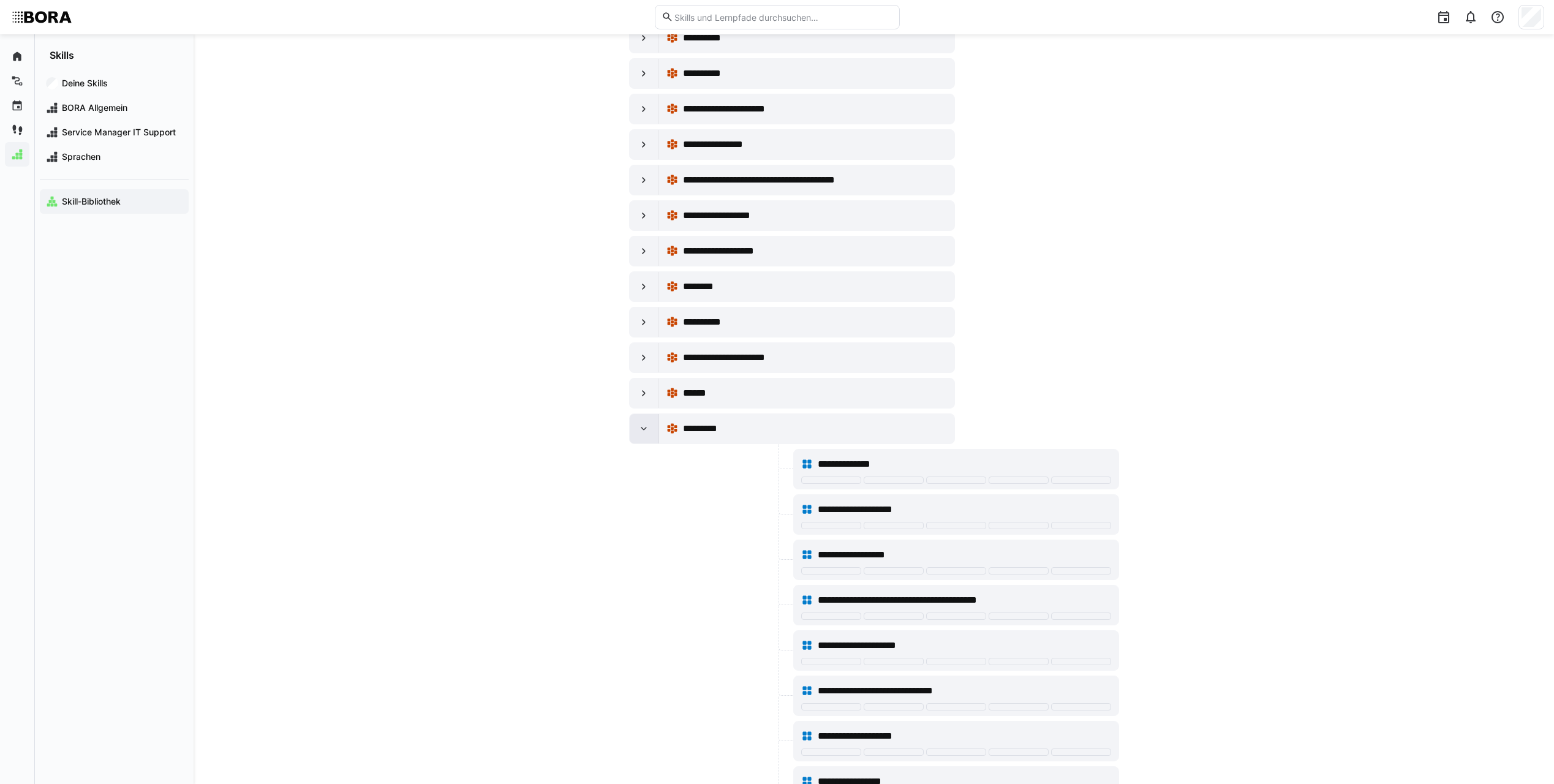 click 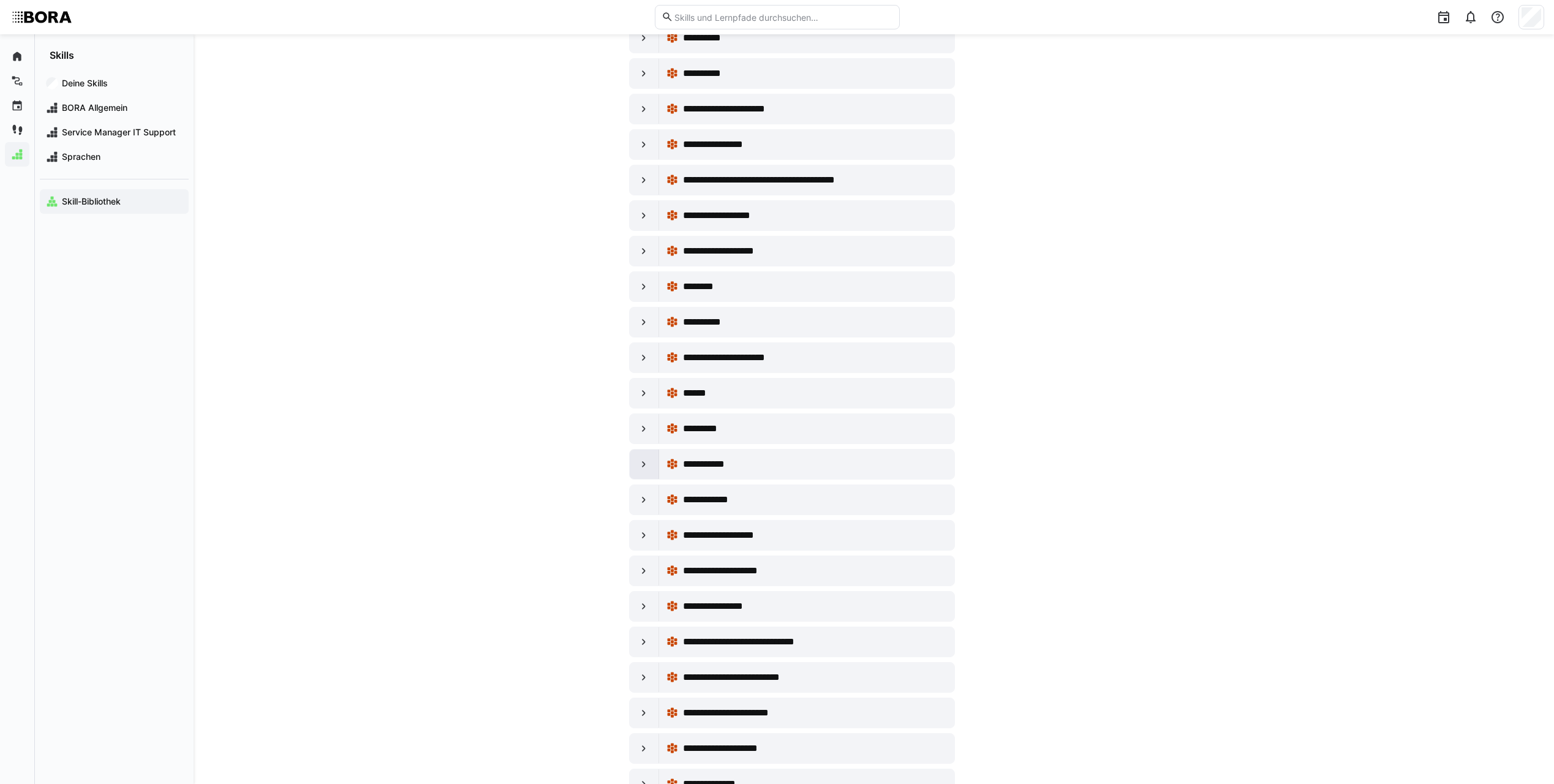 click 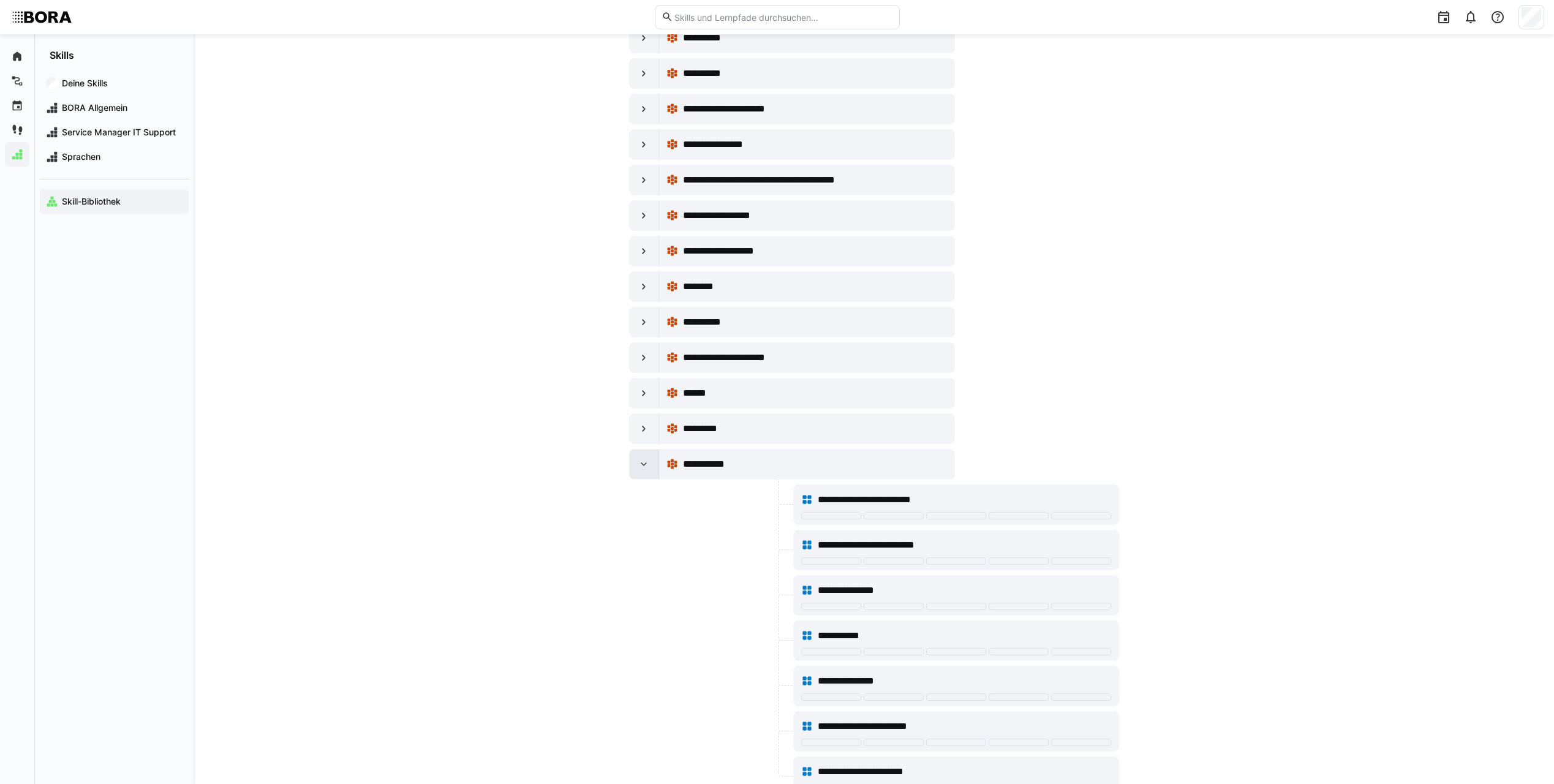 click 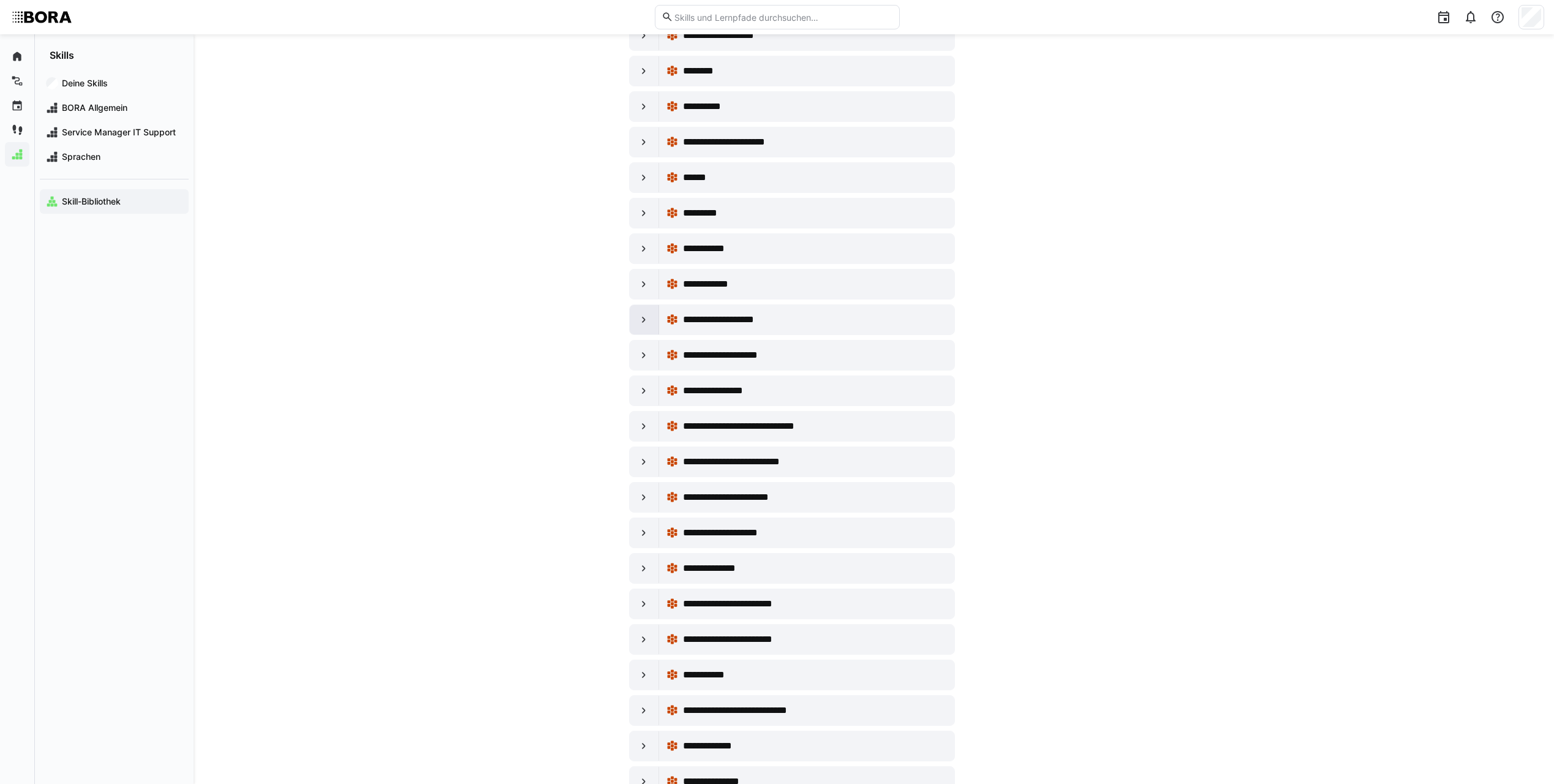 scroll, scrollTop: 8698, scrollLeft: 0, axis: vertical 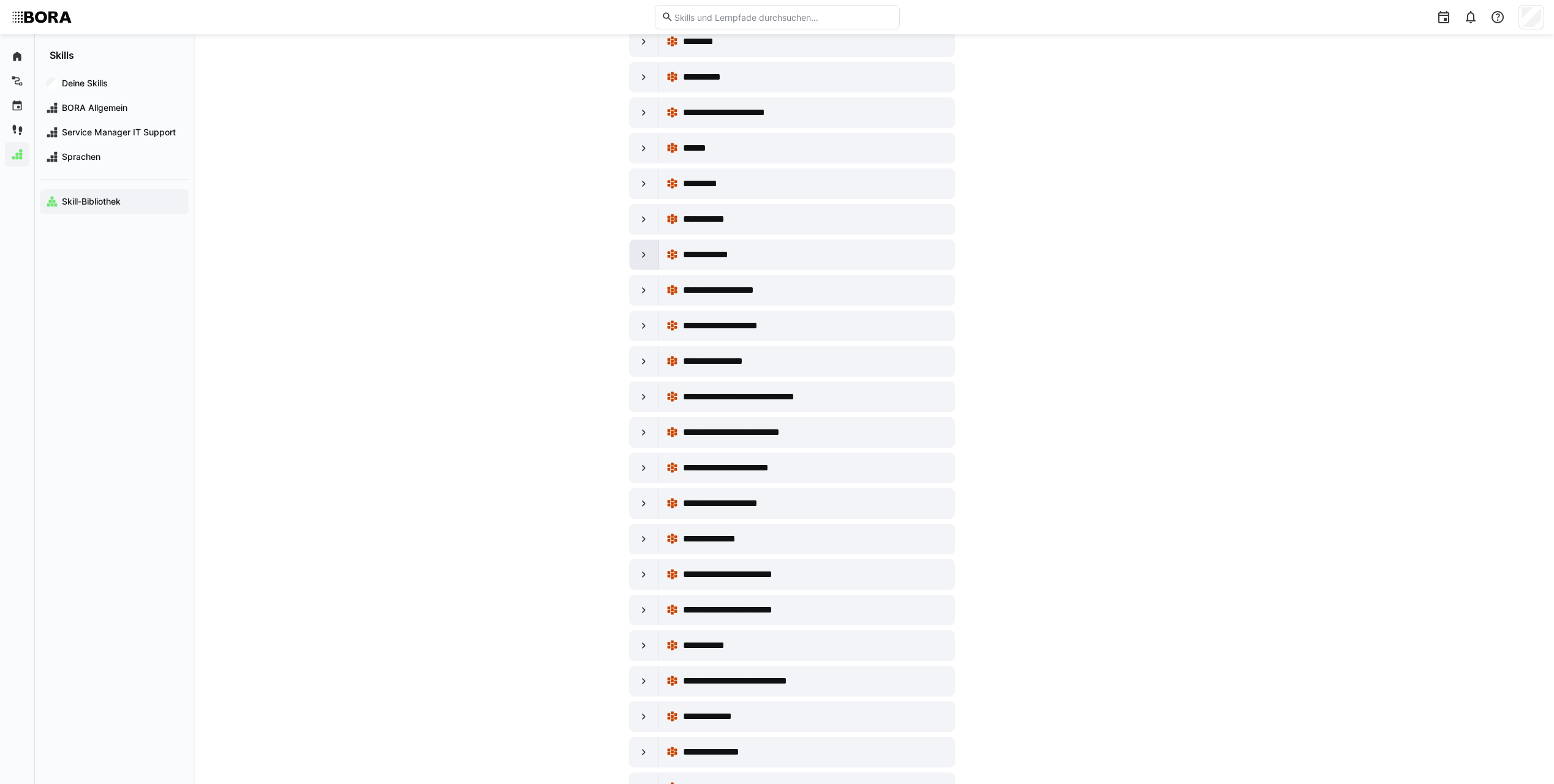 click 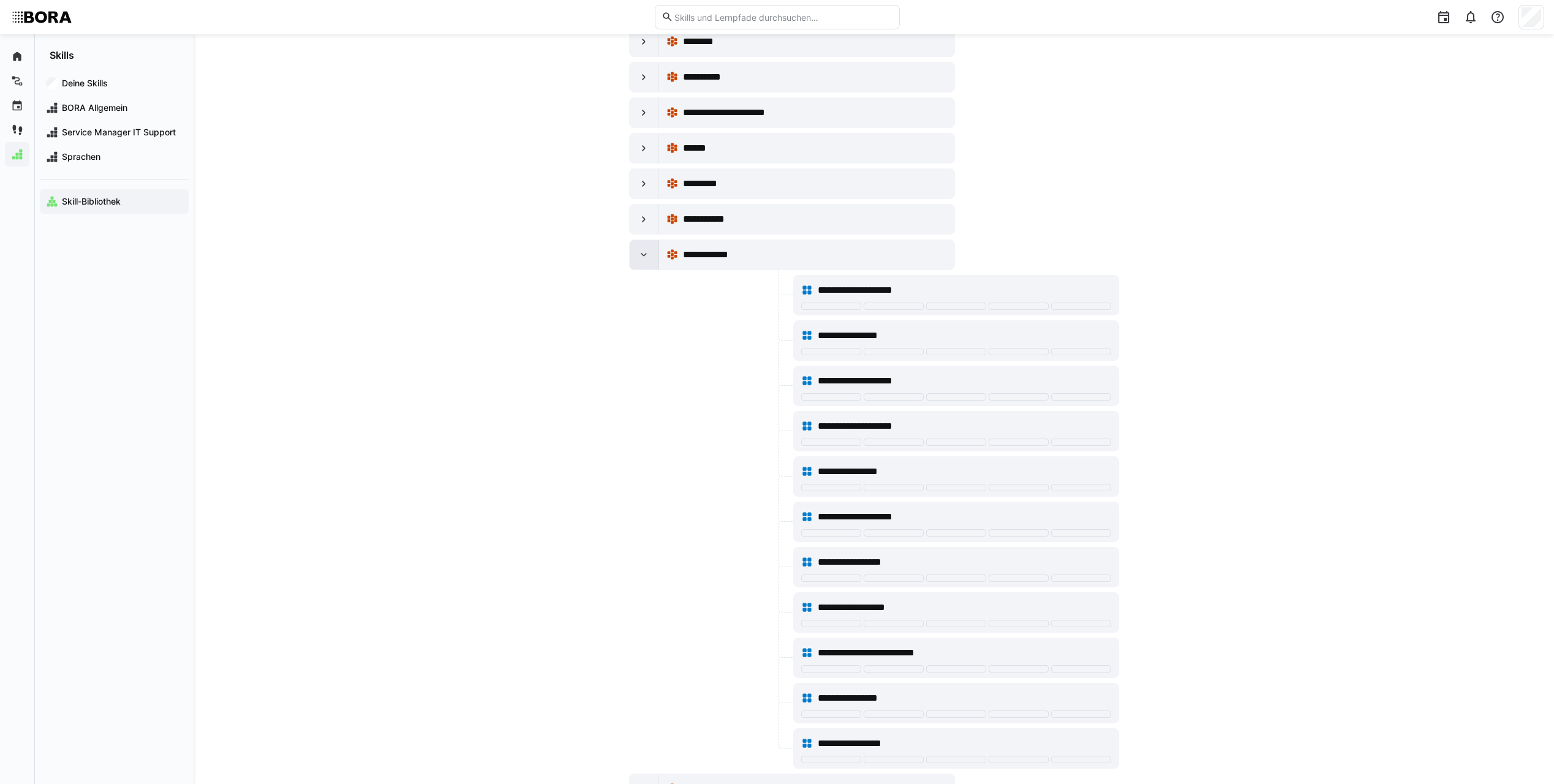 click 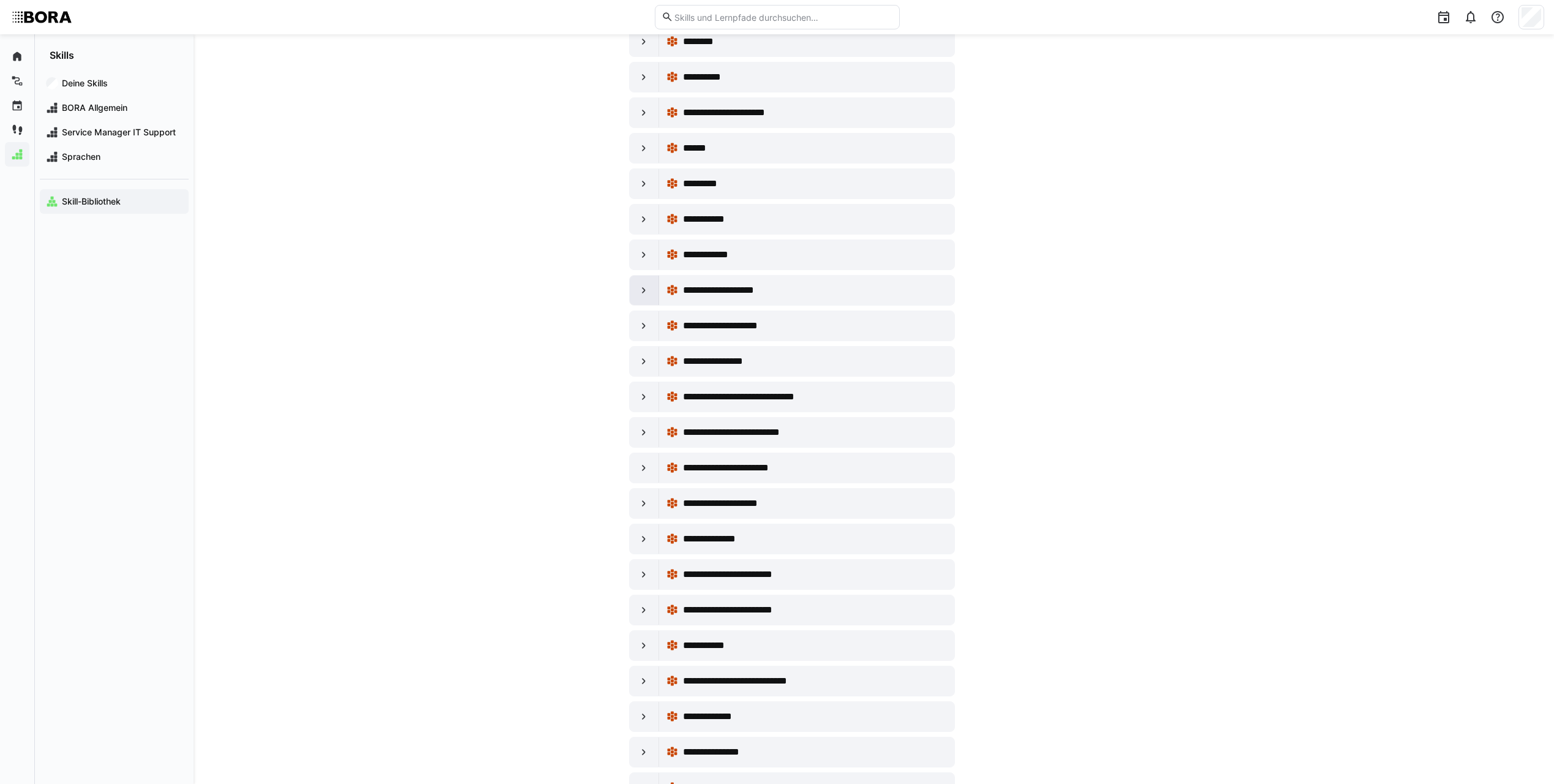 click 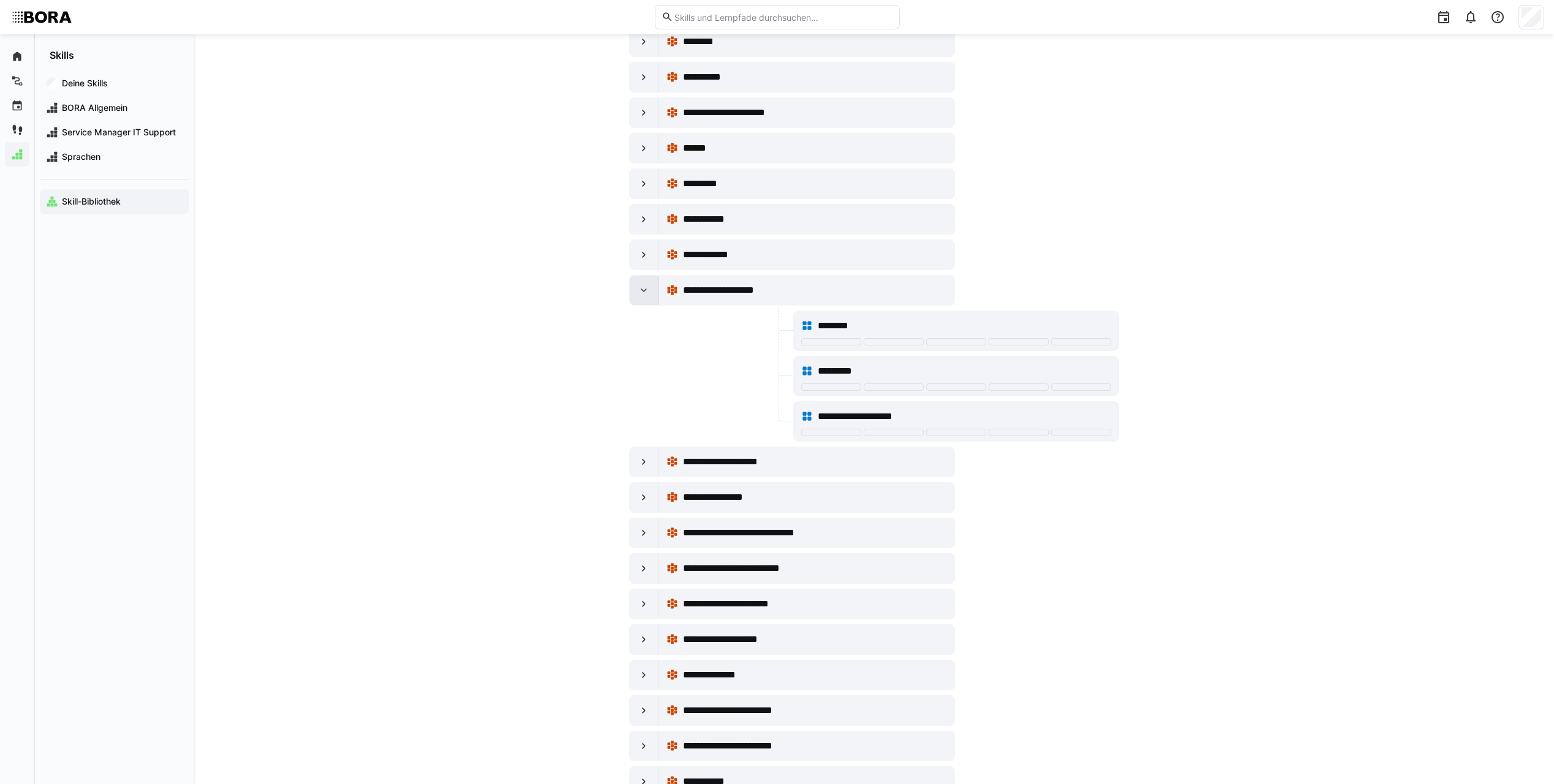 click 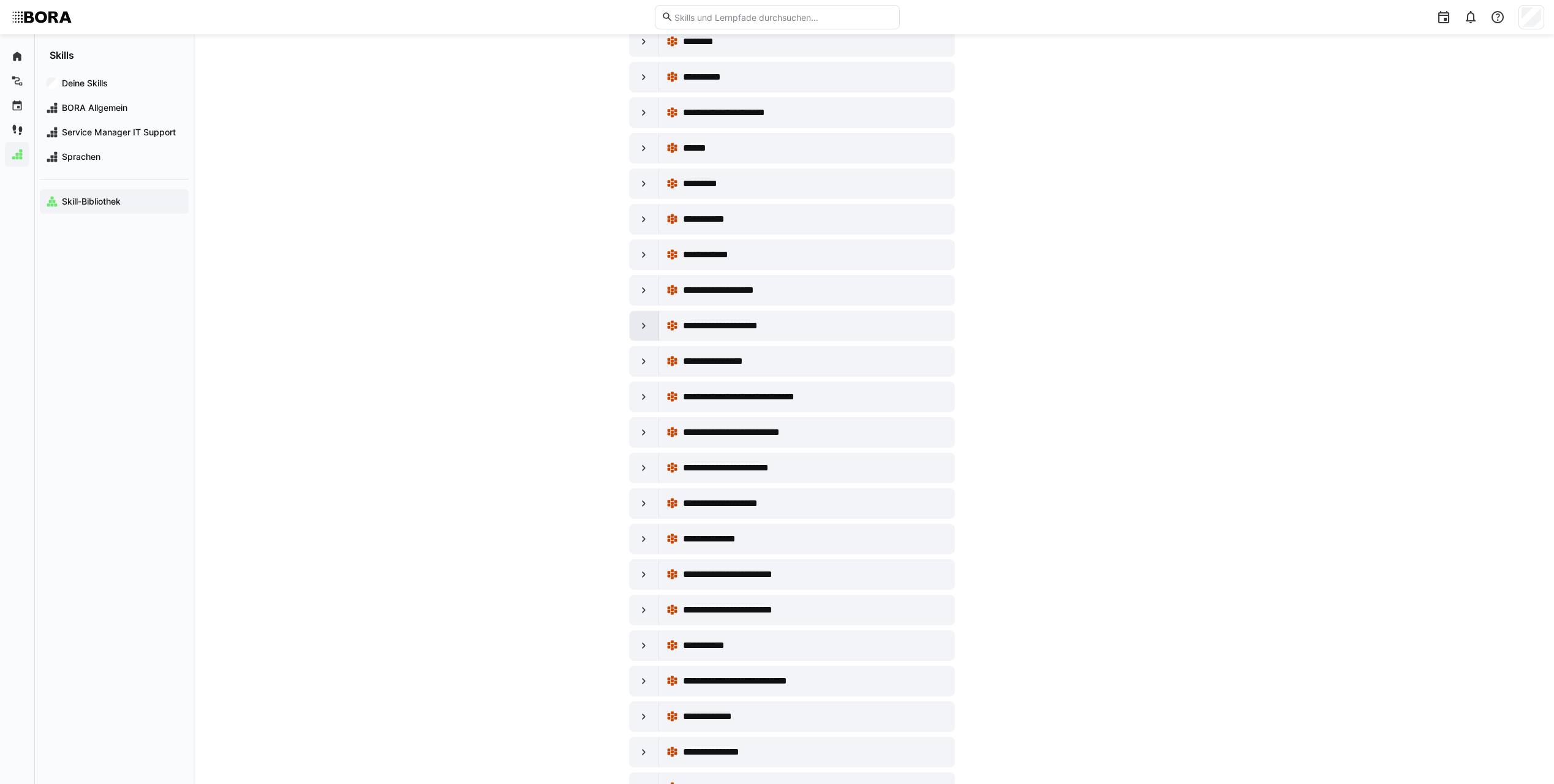 click 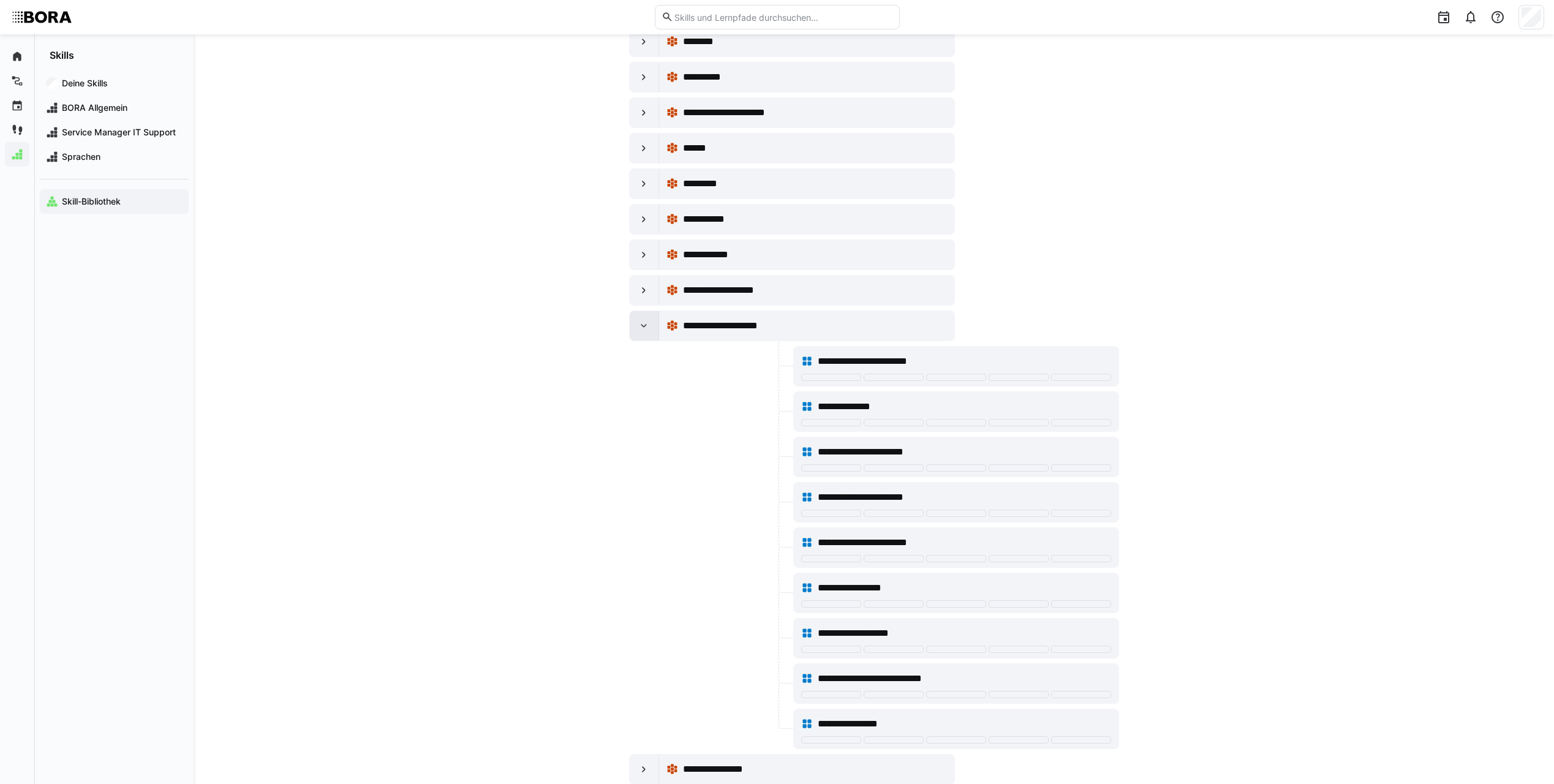 click 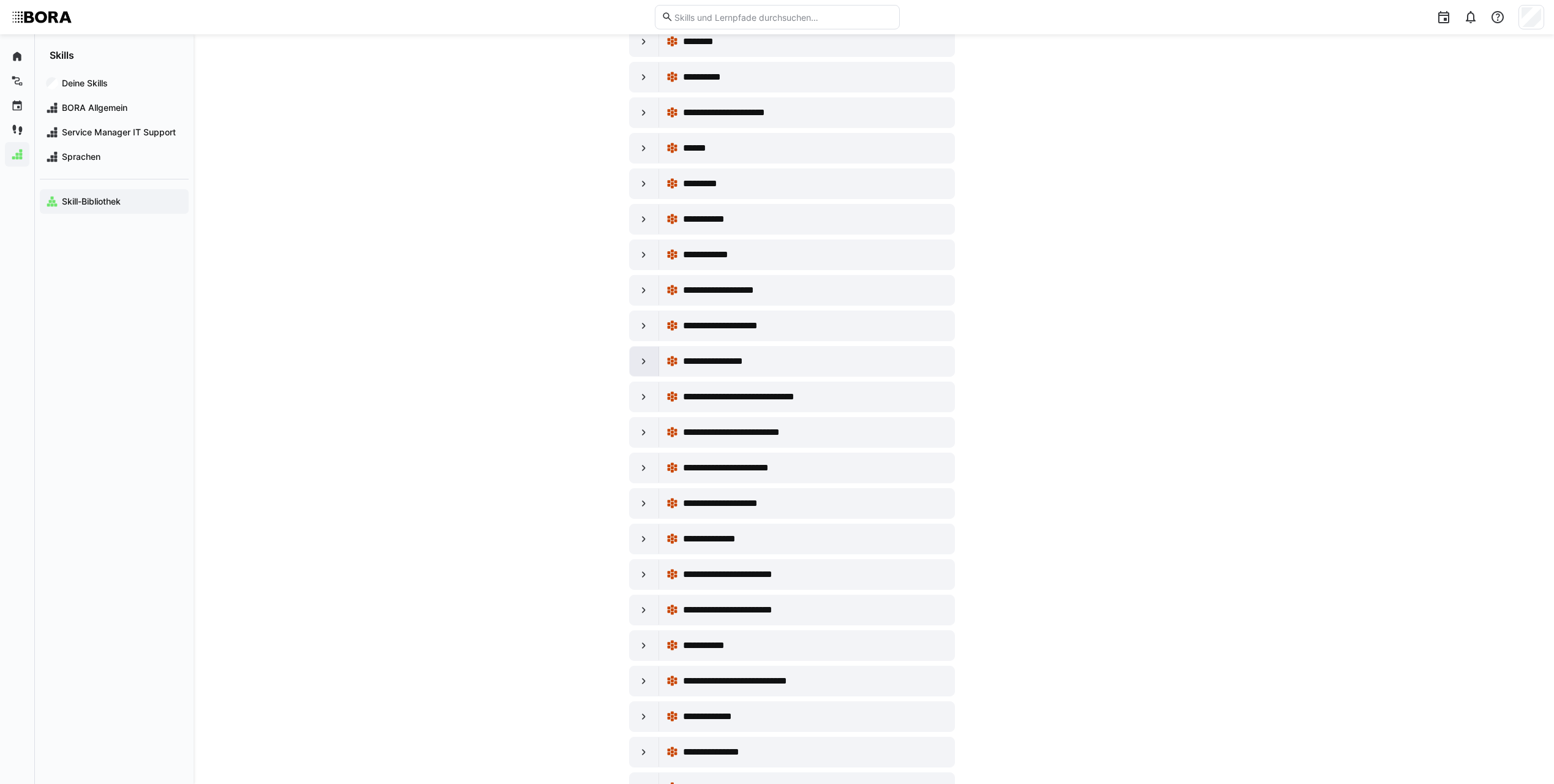 click 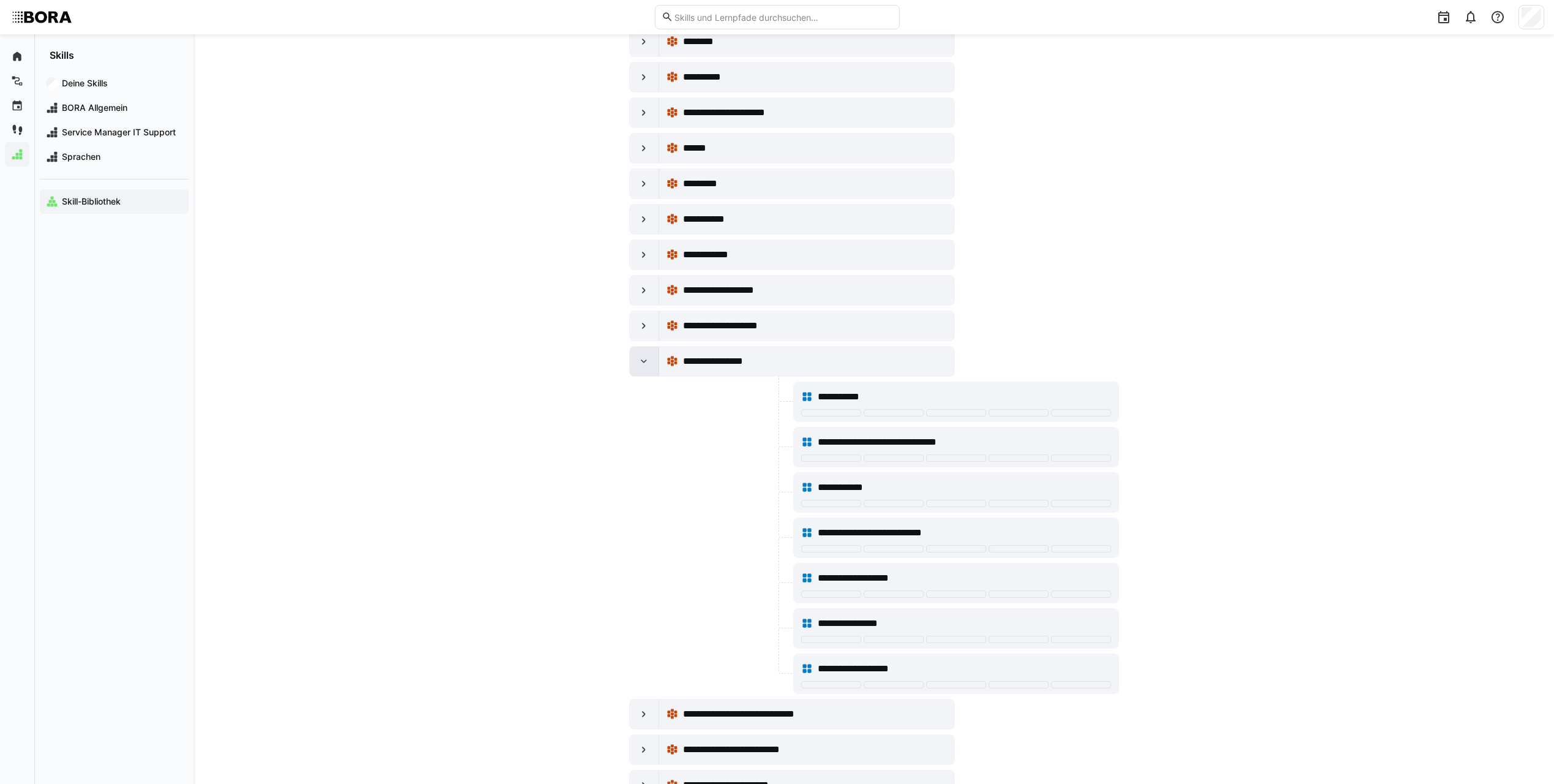 click 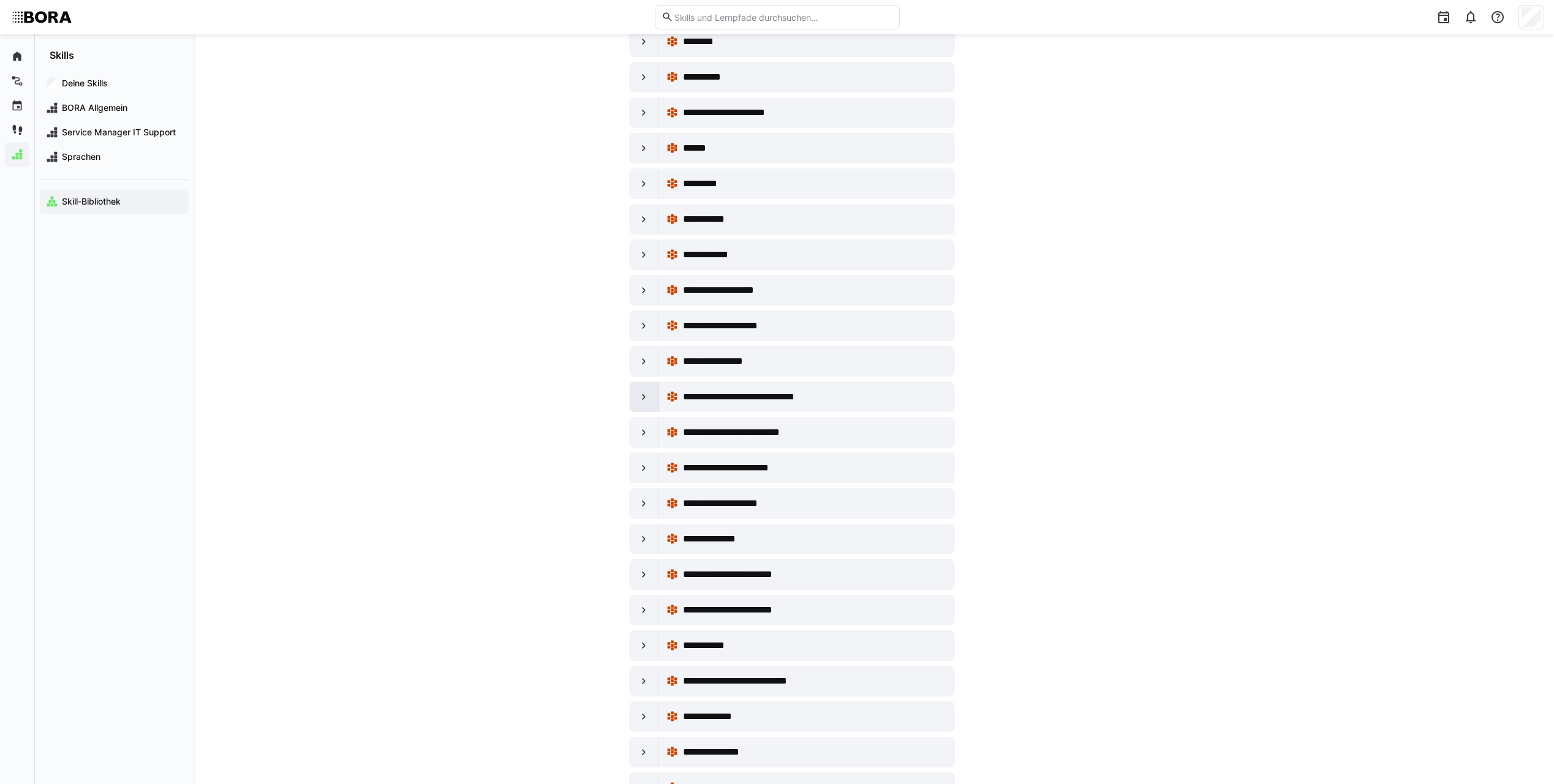 click 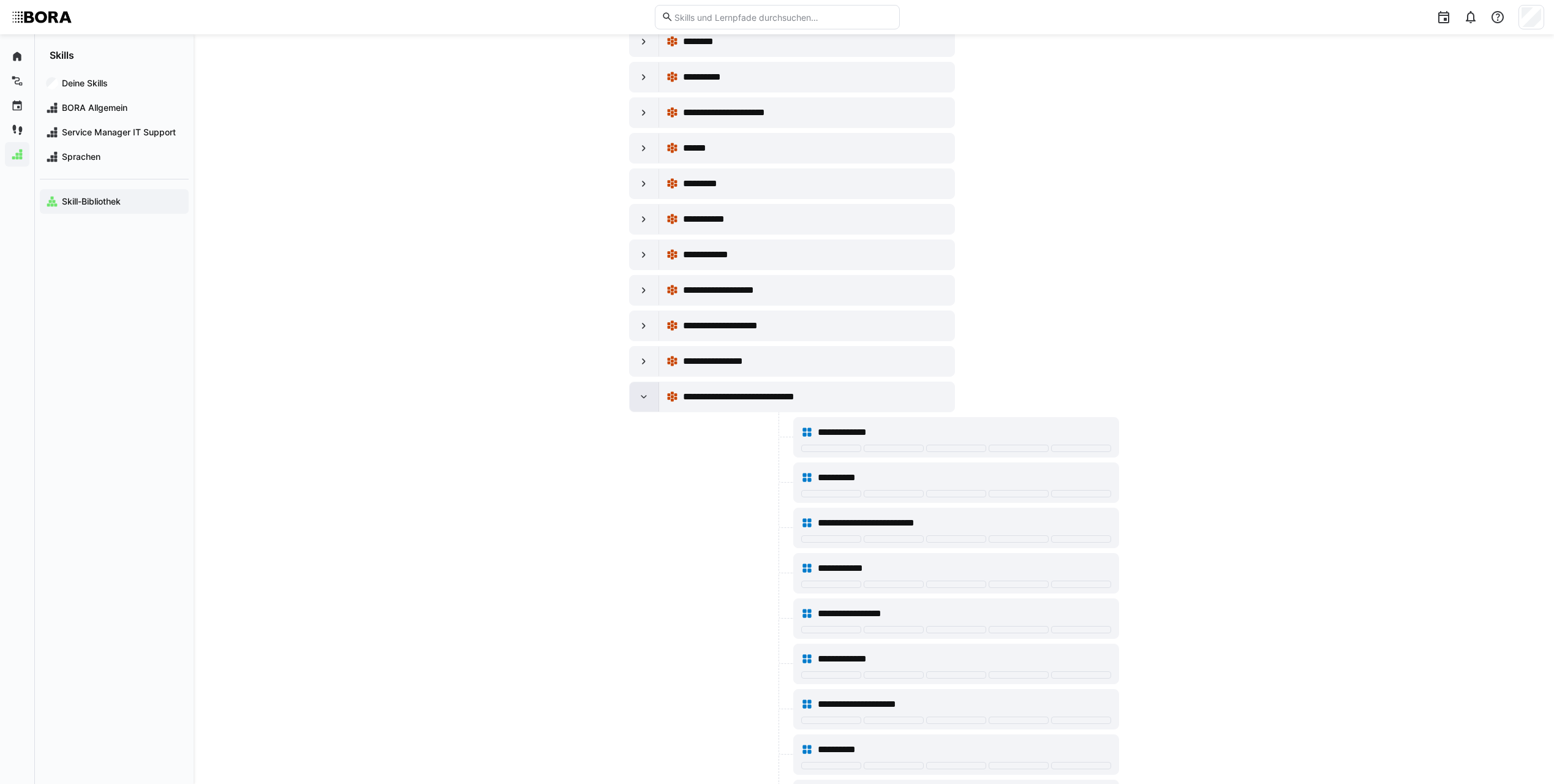 click 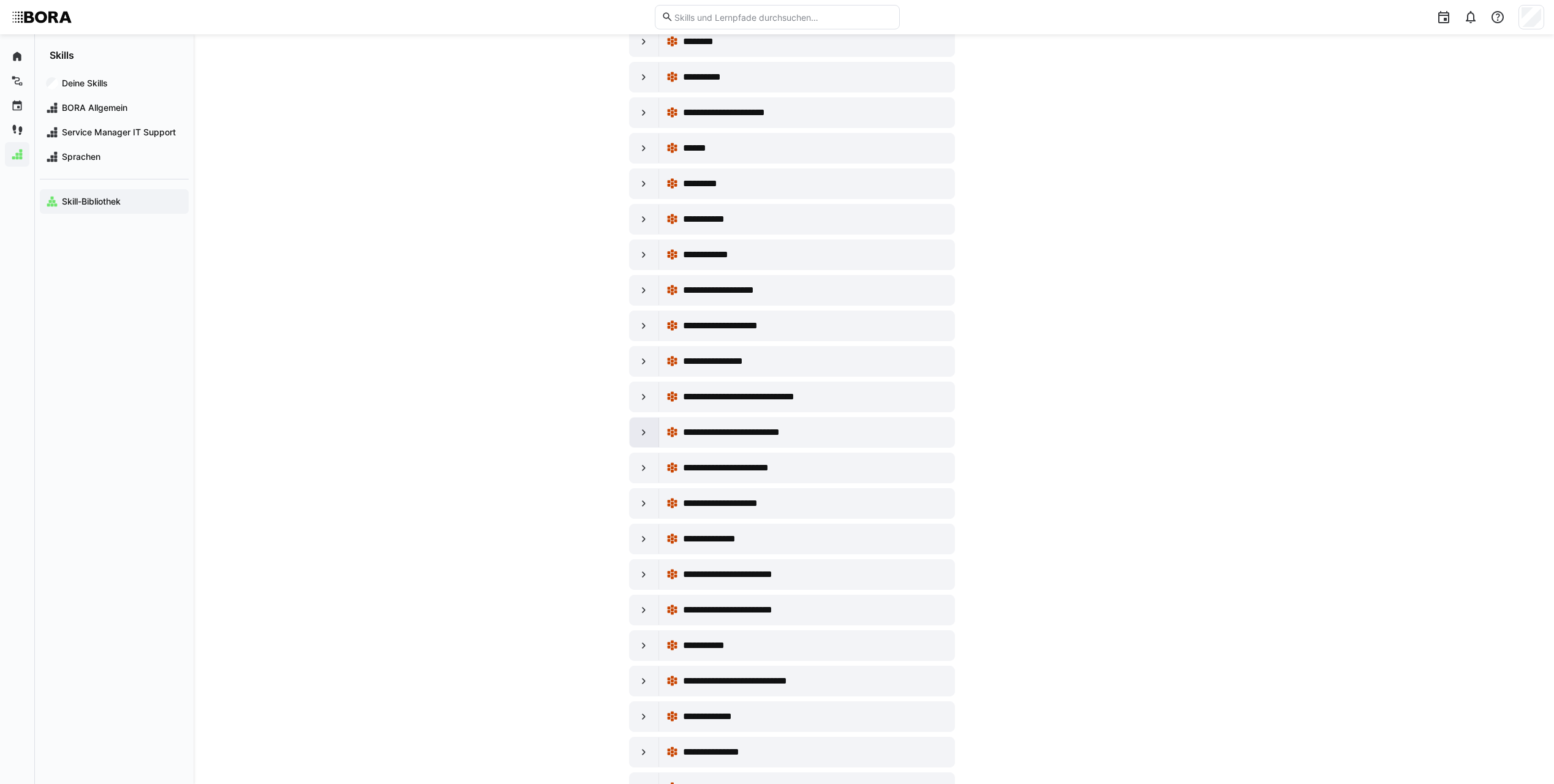 click 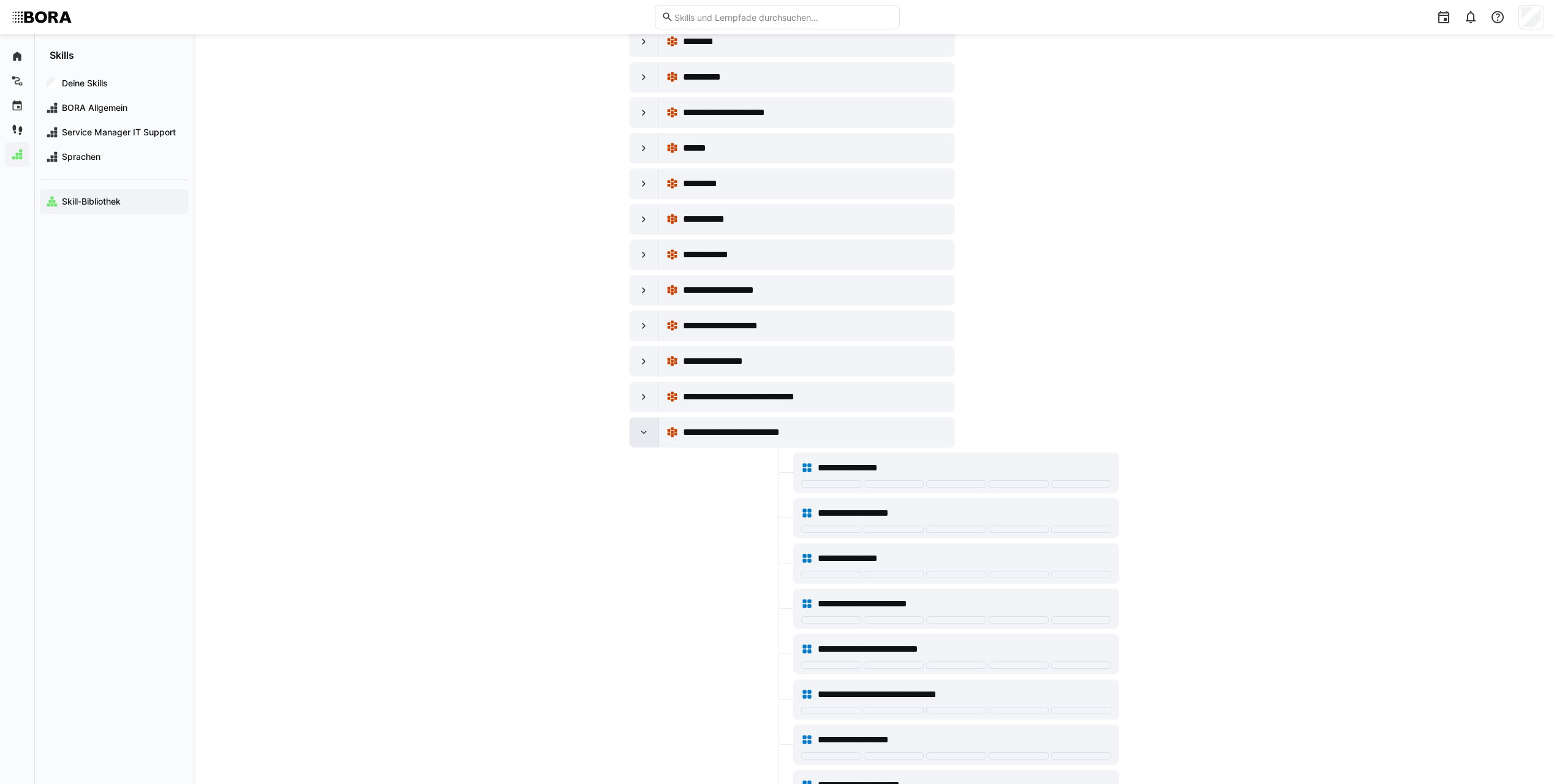 click 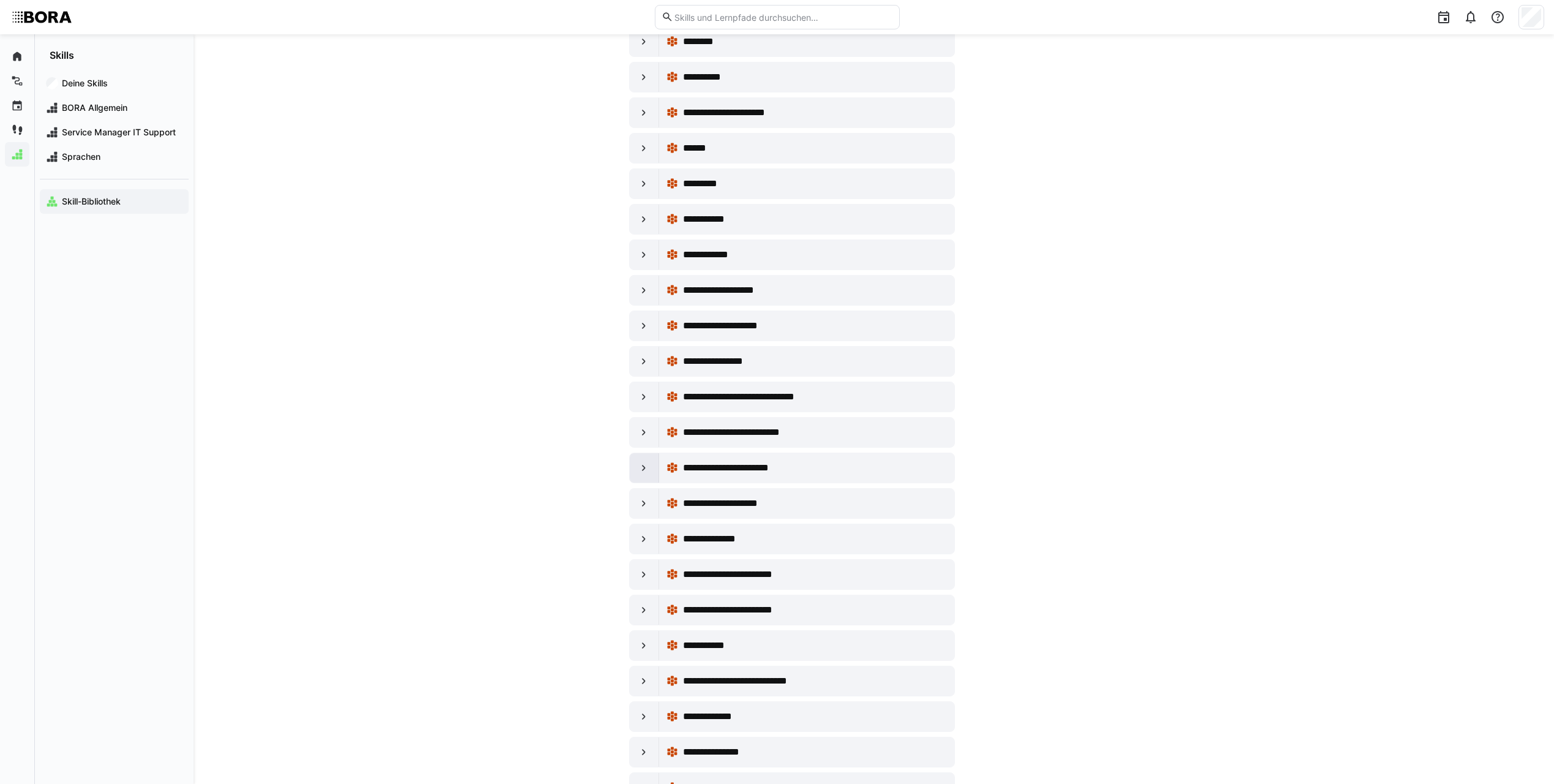 click 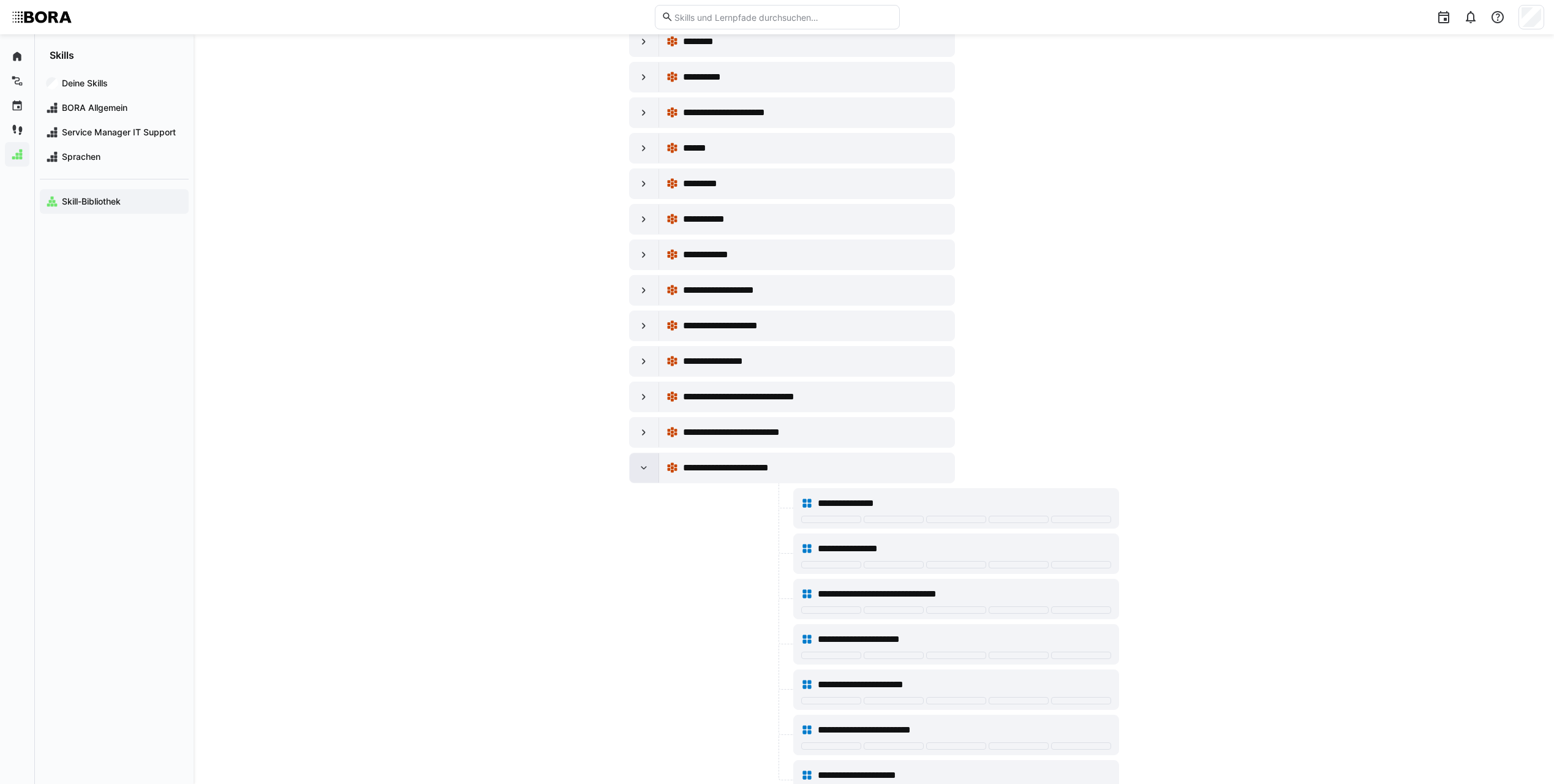 click 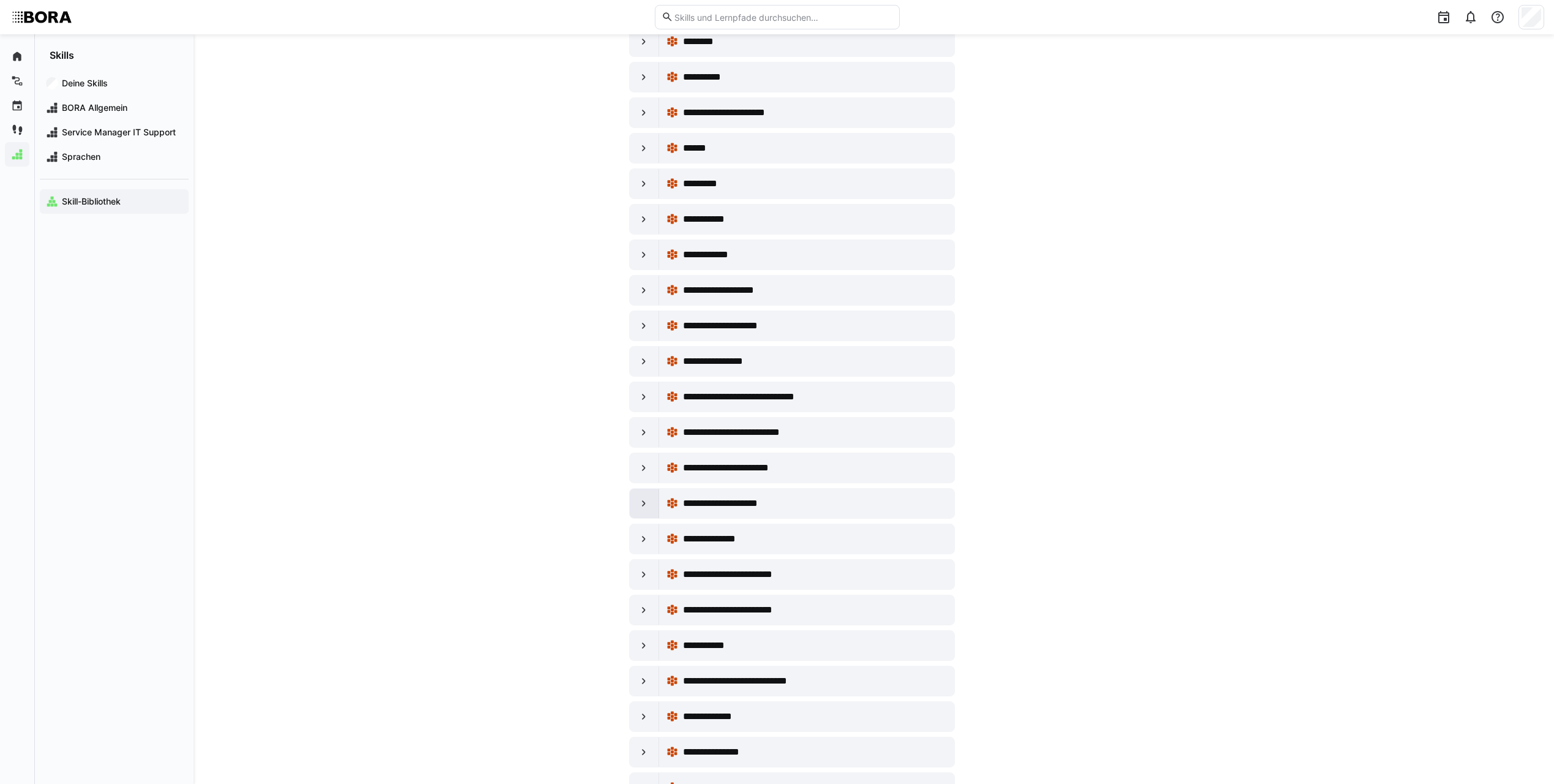 click 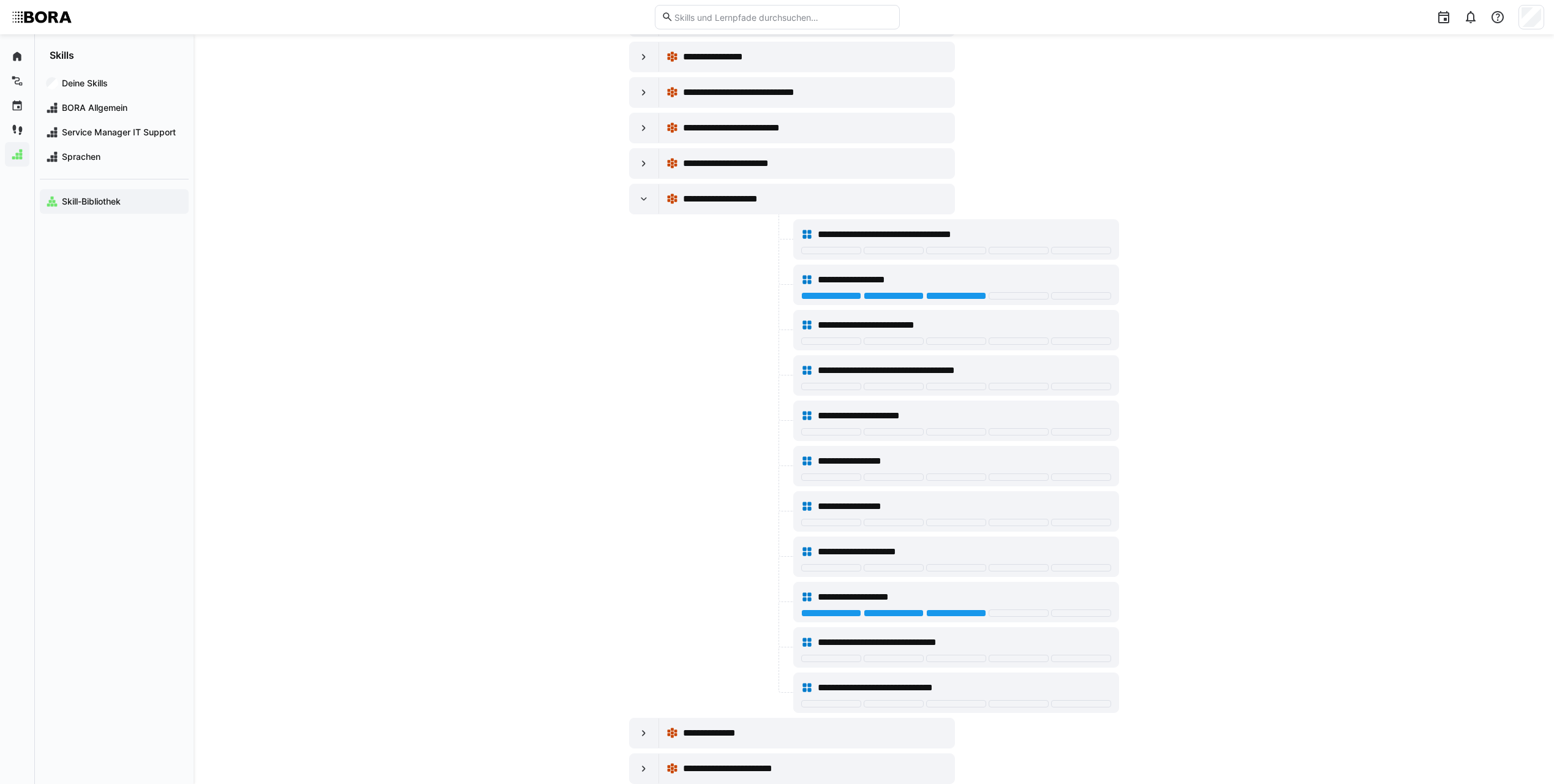 scroll, scrollTop: 9004, scrollLeft: 0, axis: vertical 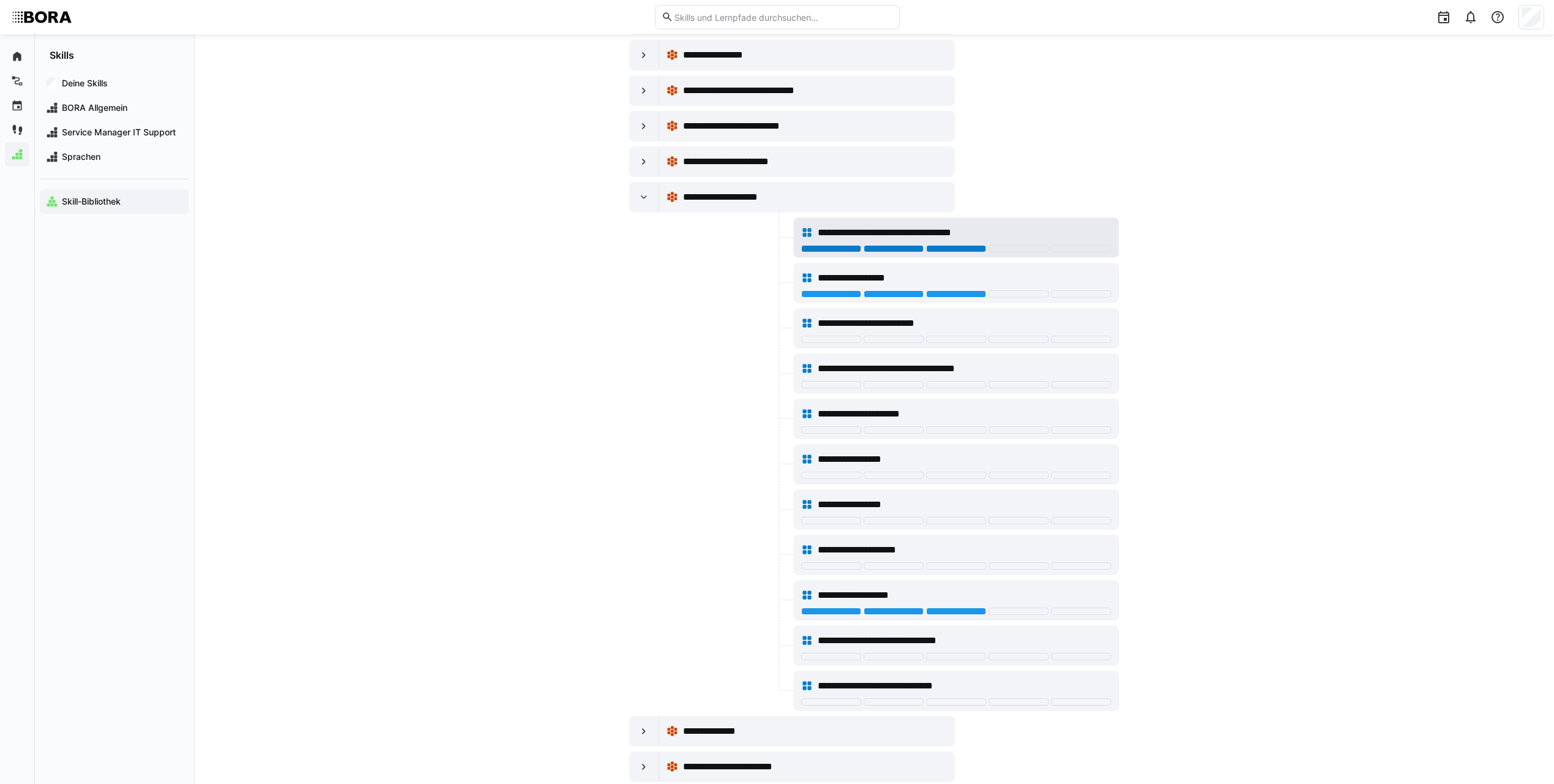 click 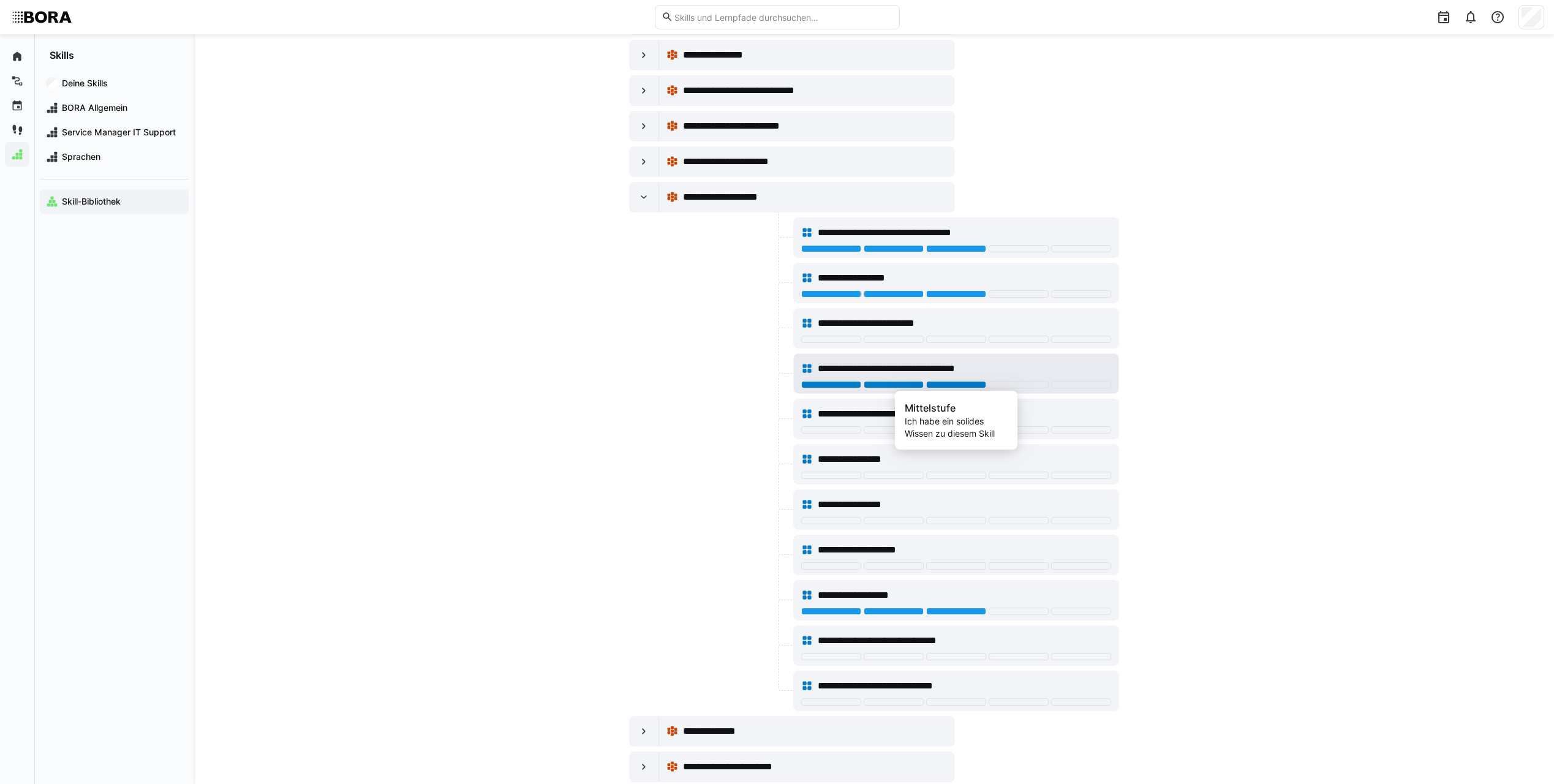 click 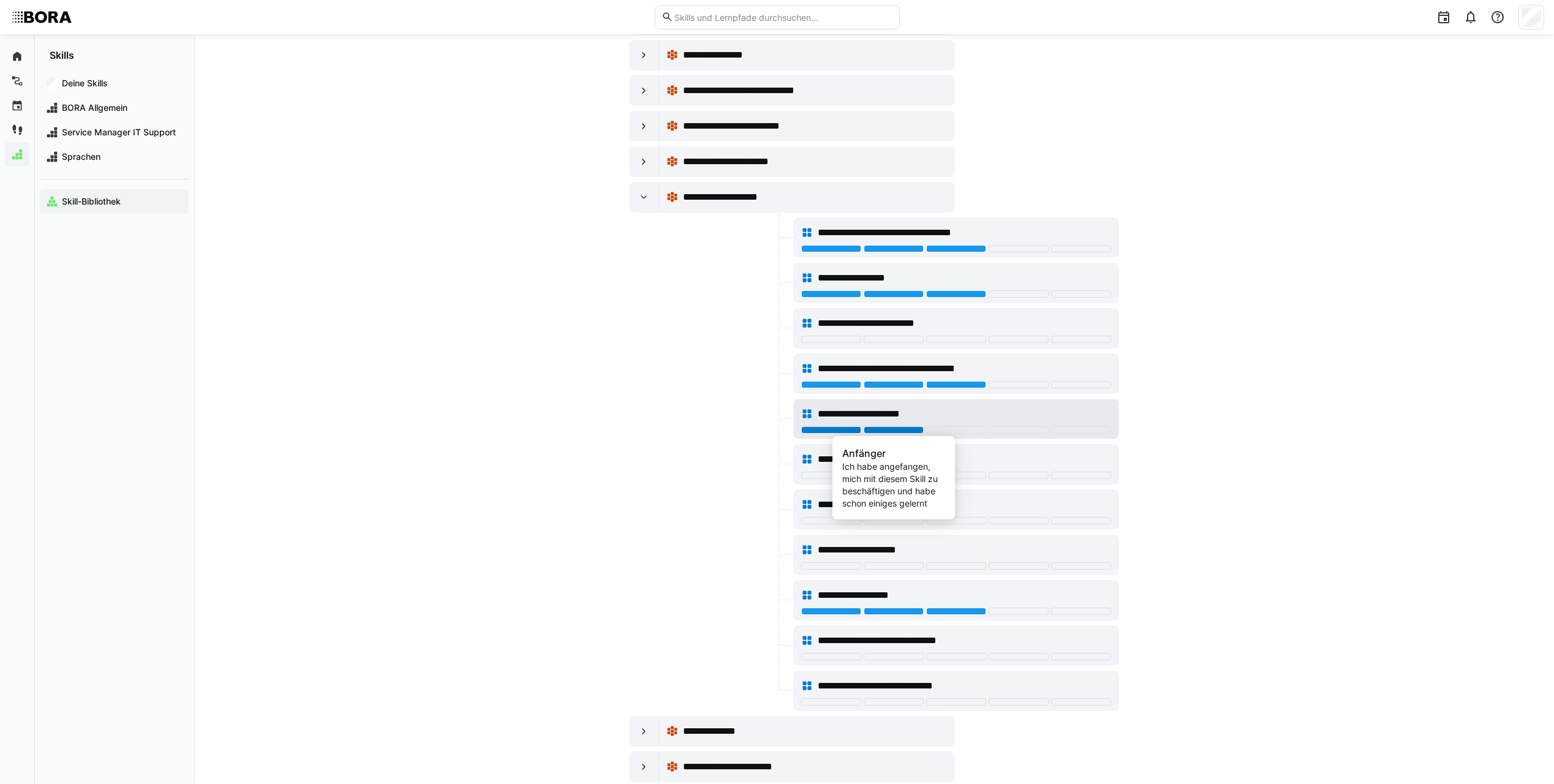 click 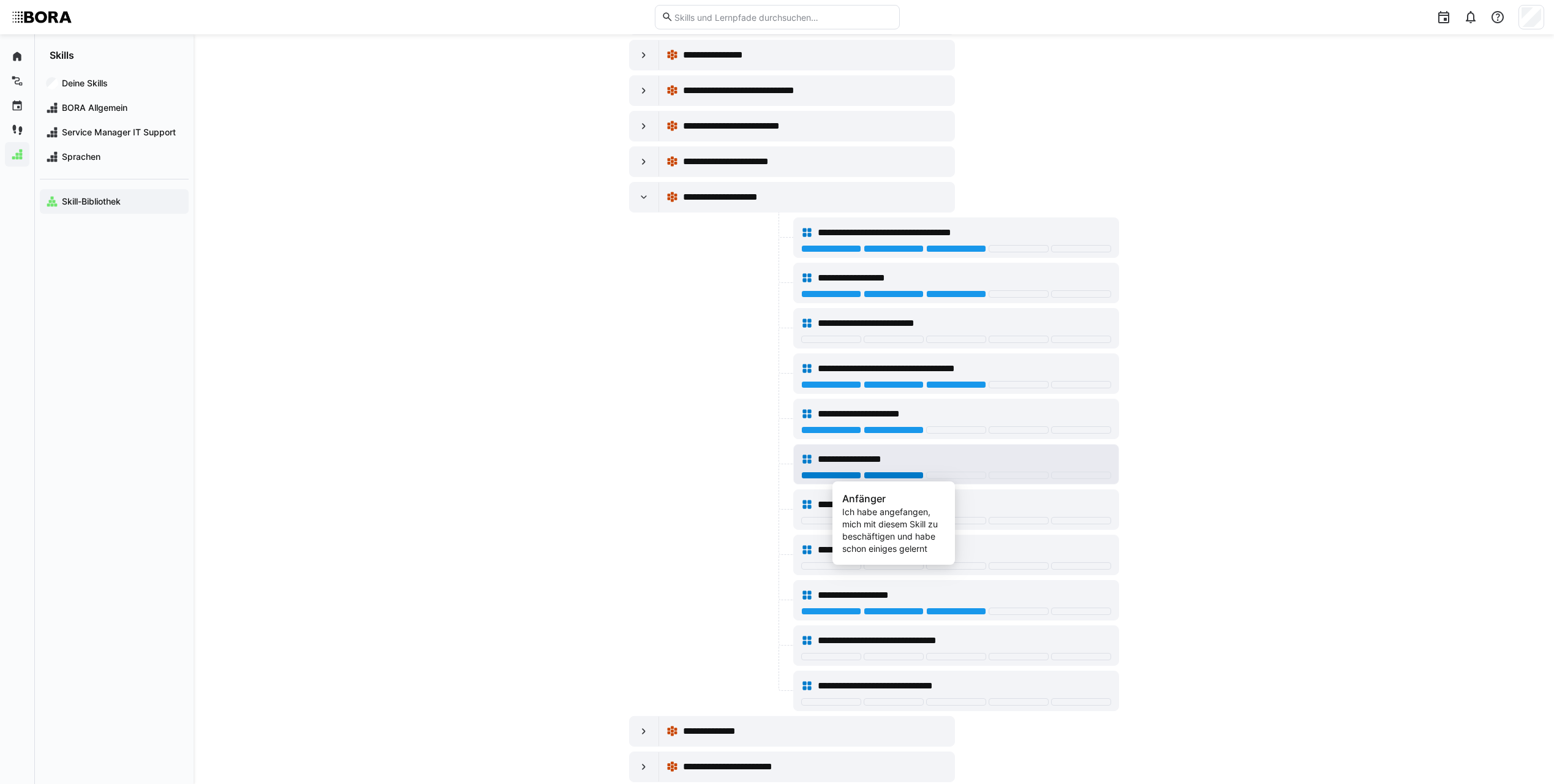click 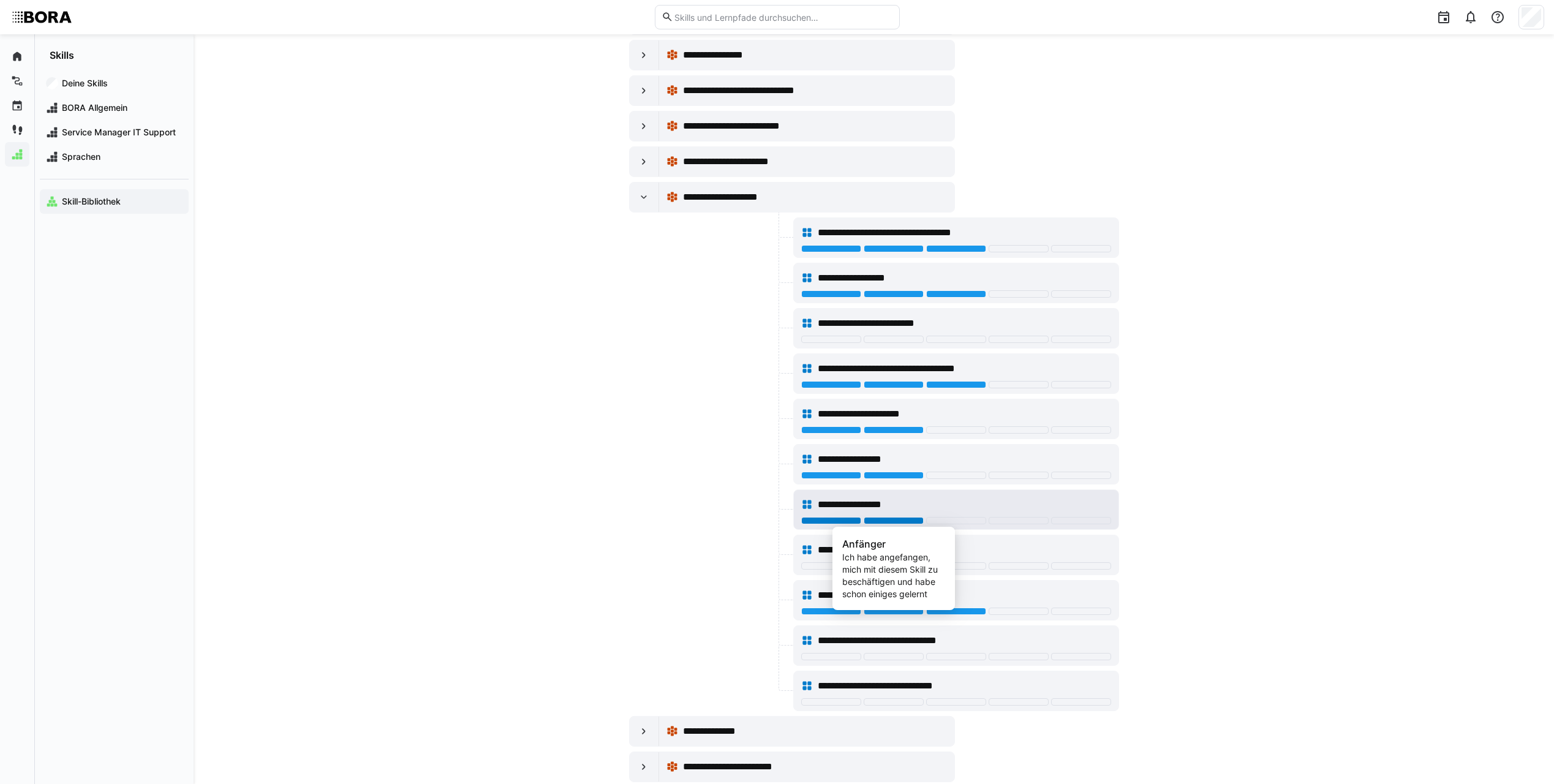 click 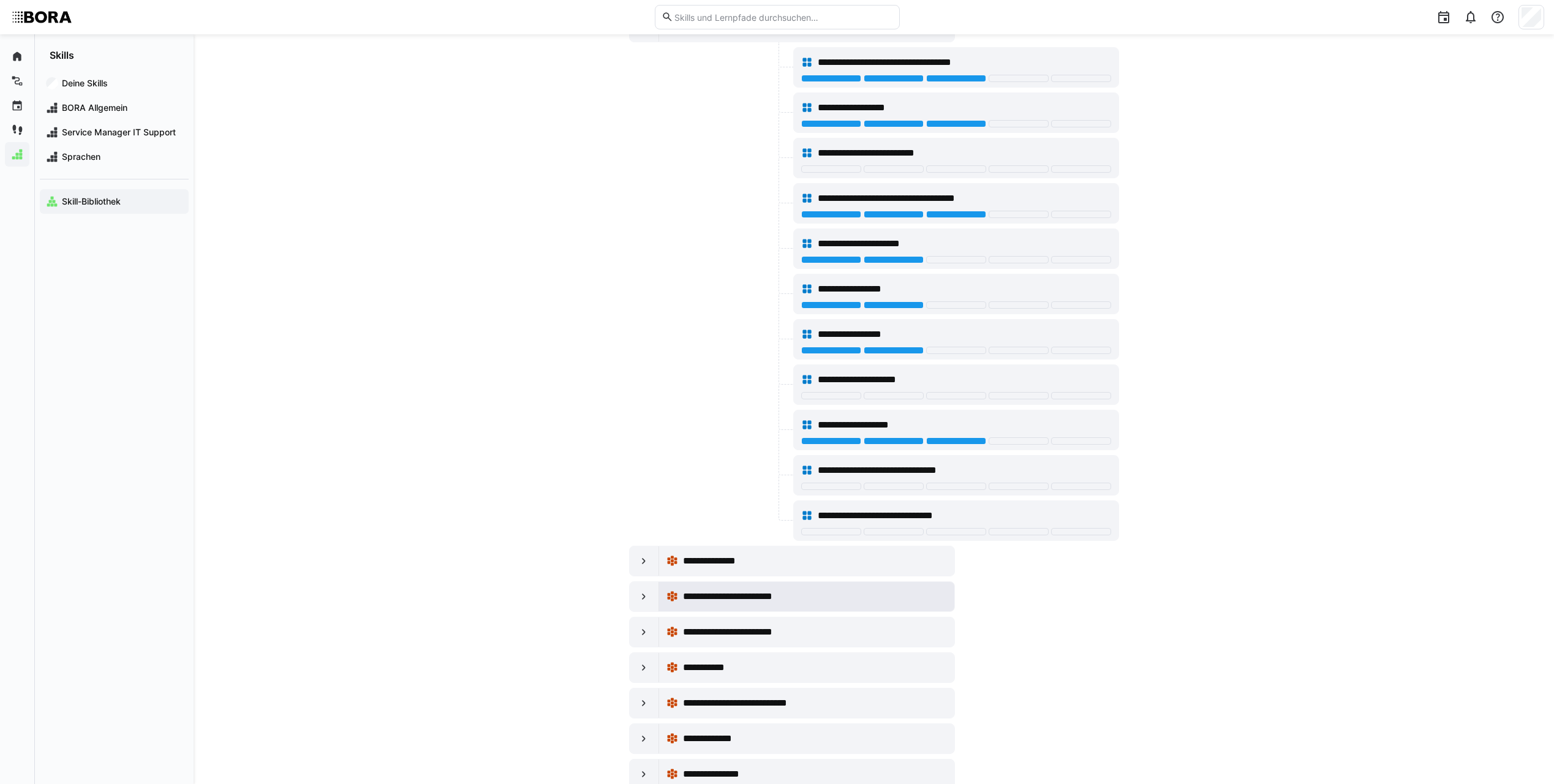 scroll, scrollTop: 9188, scrollLeft: 0, axis: vertical 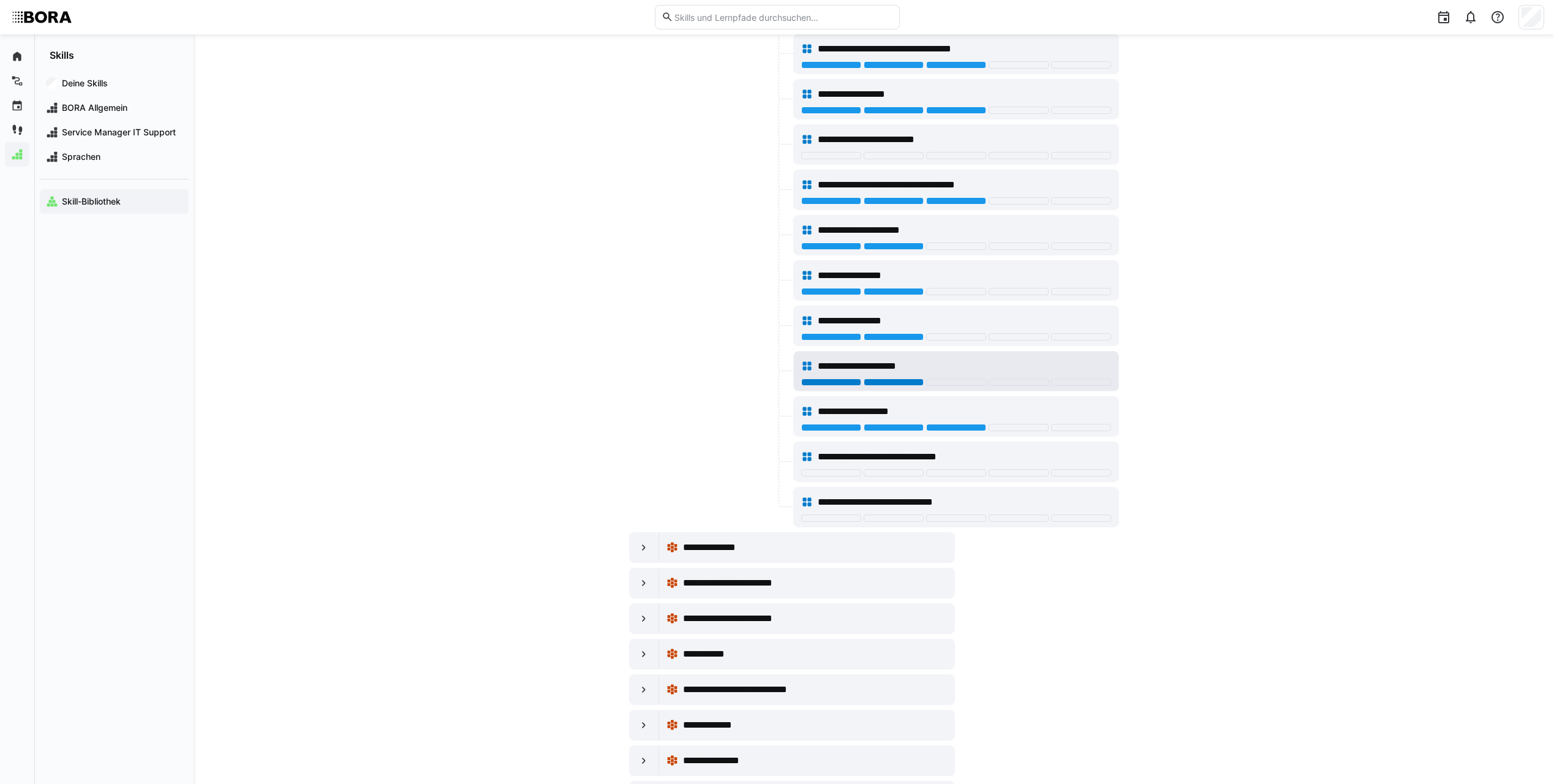 click 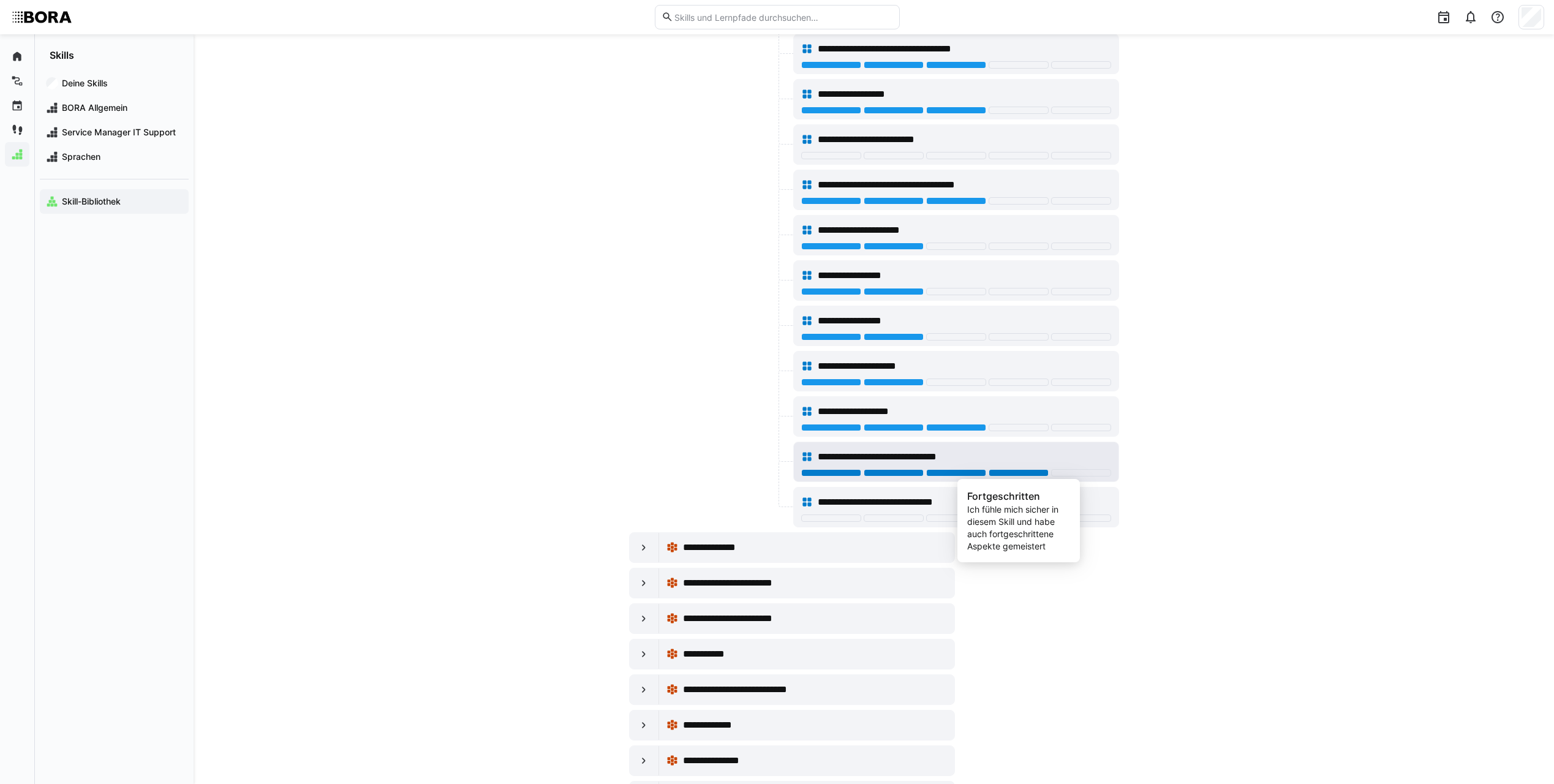 click 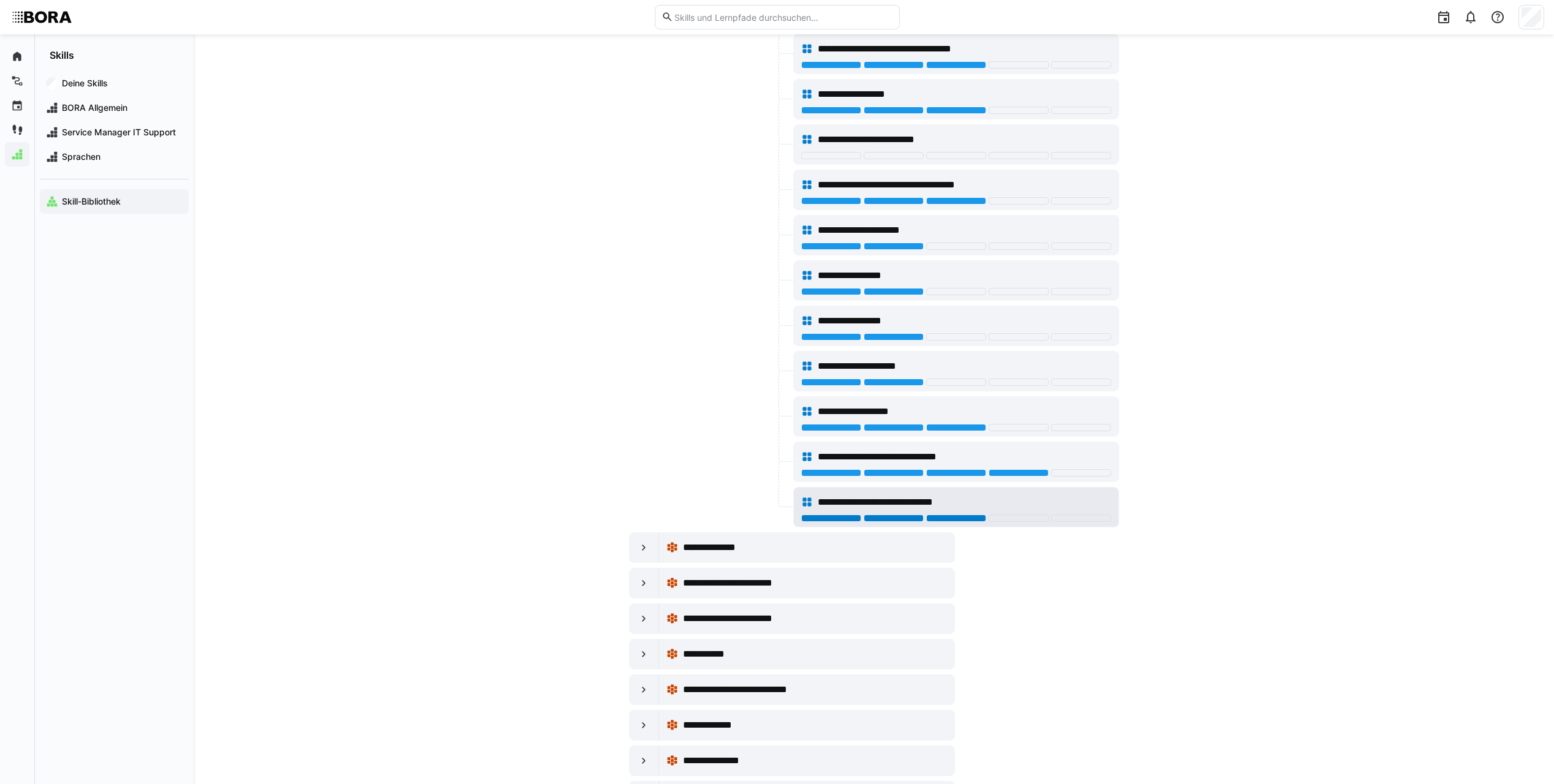 click 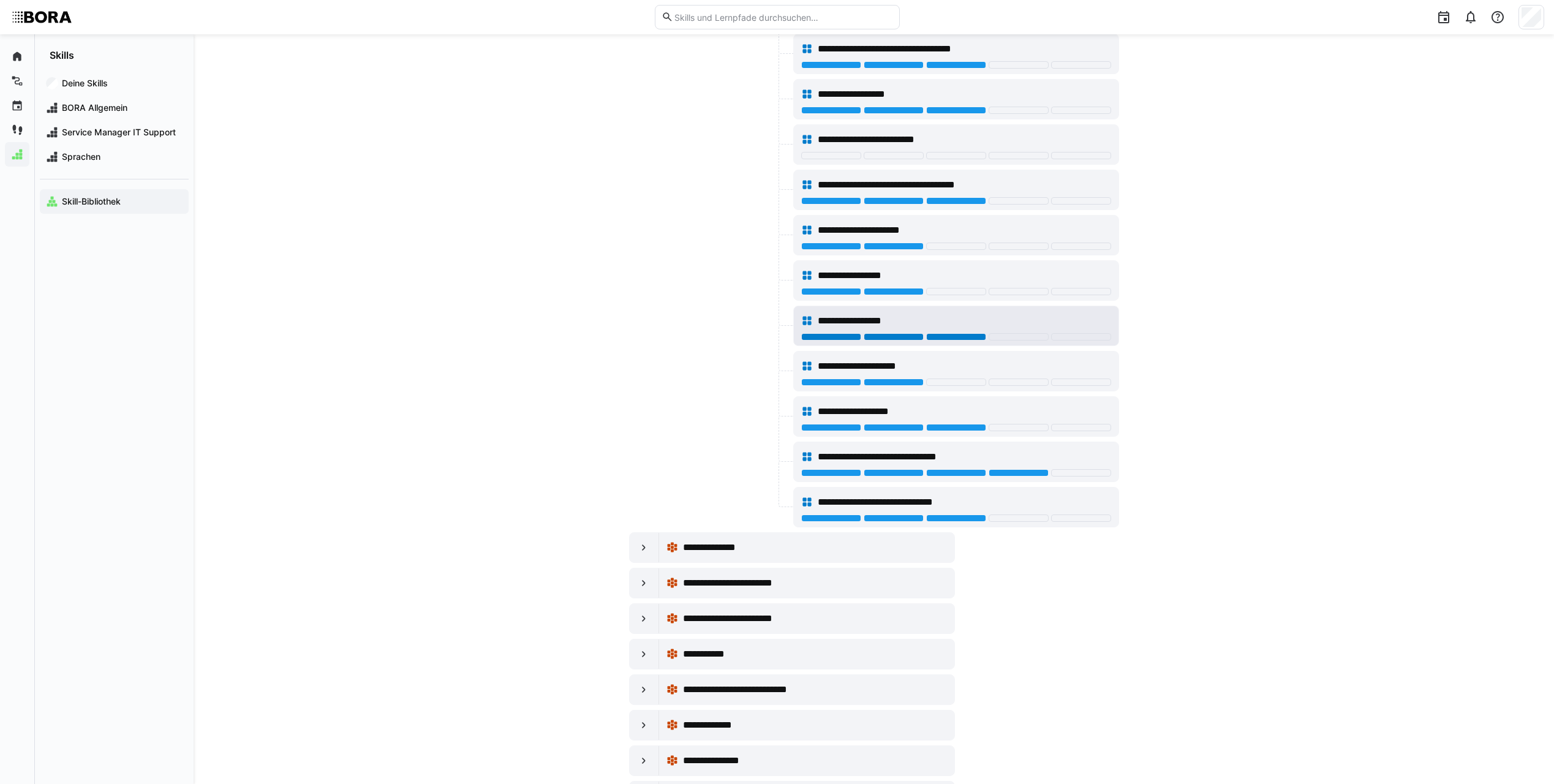 click 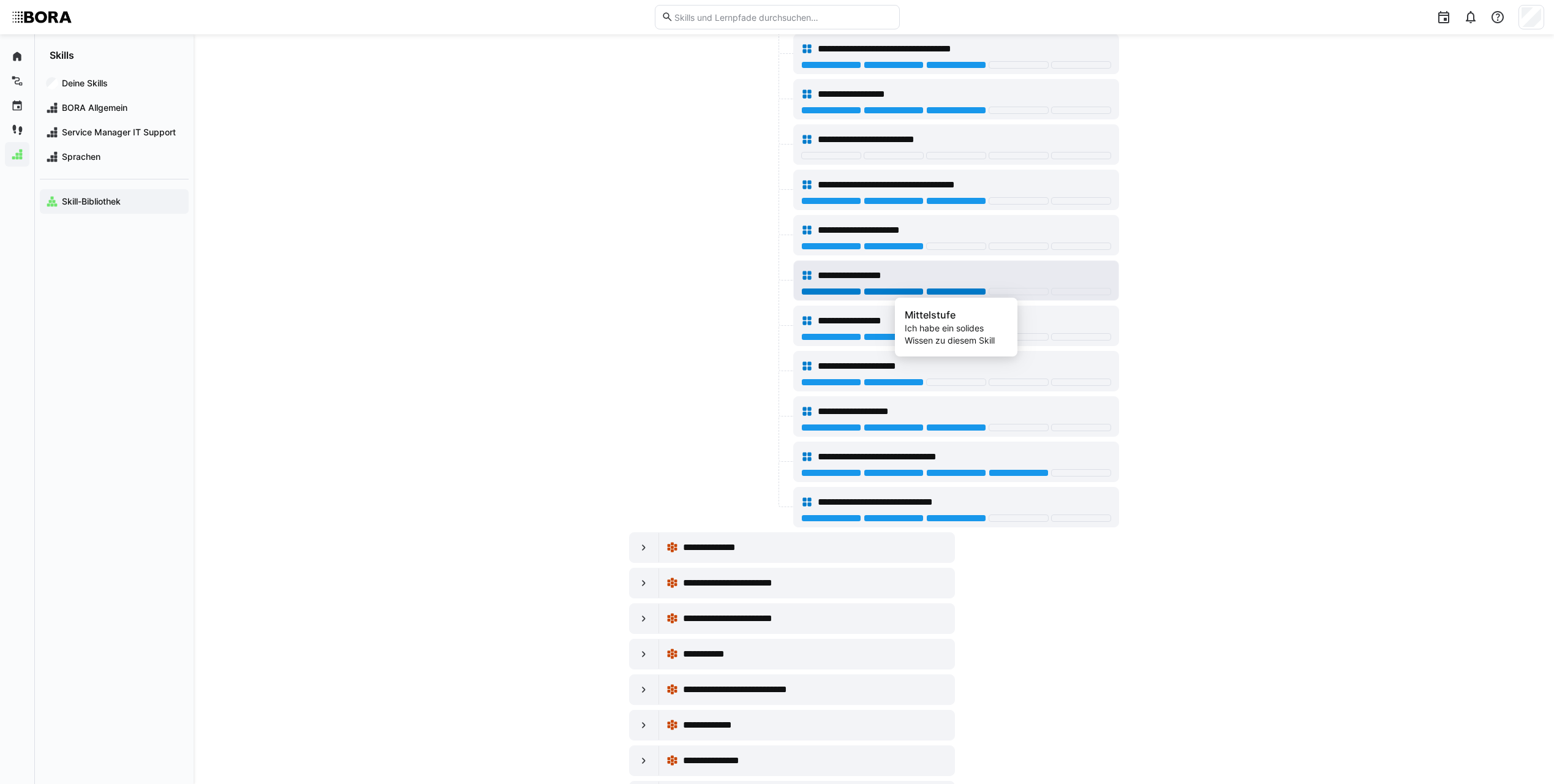 click 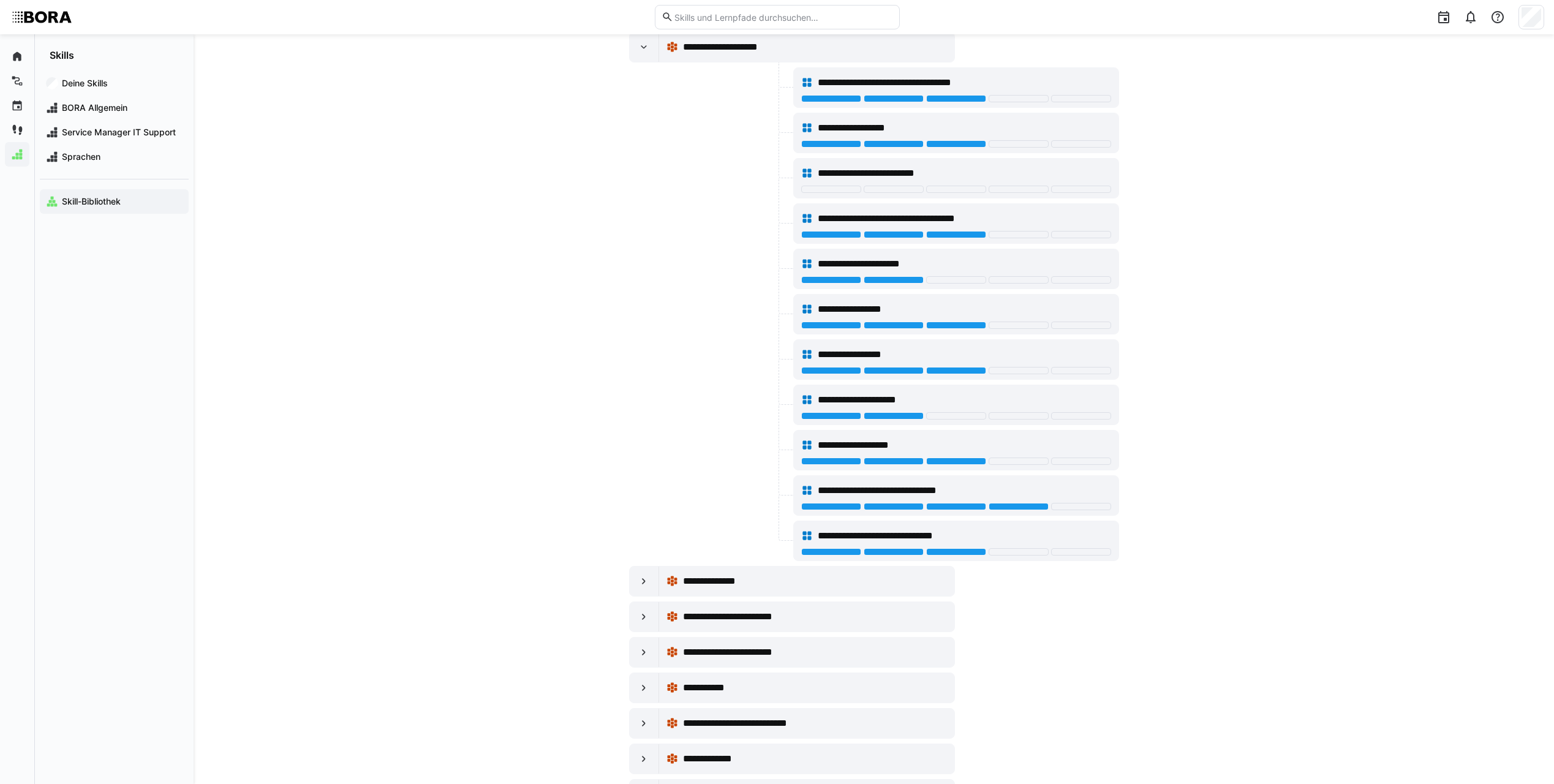 scroll, scrollTop: 9126, scrollLeft: 0, axis: vertical 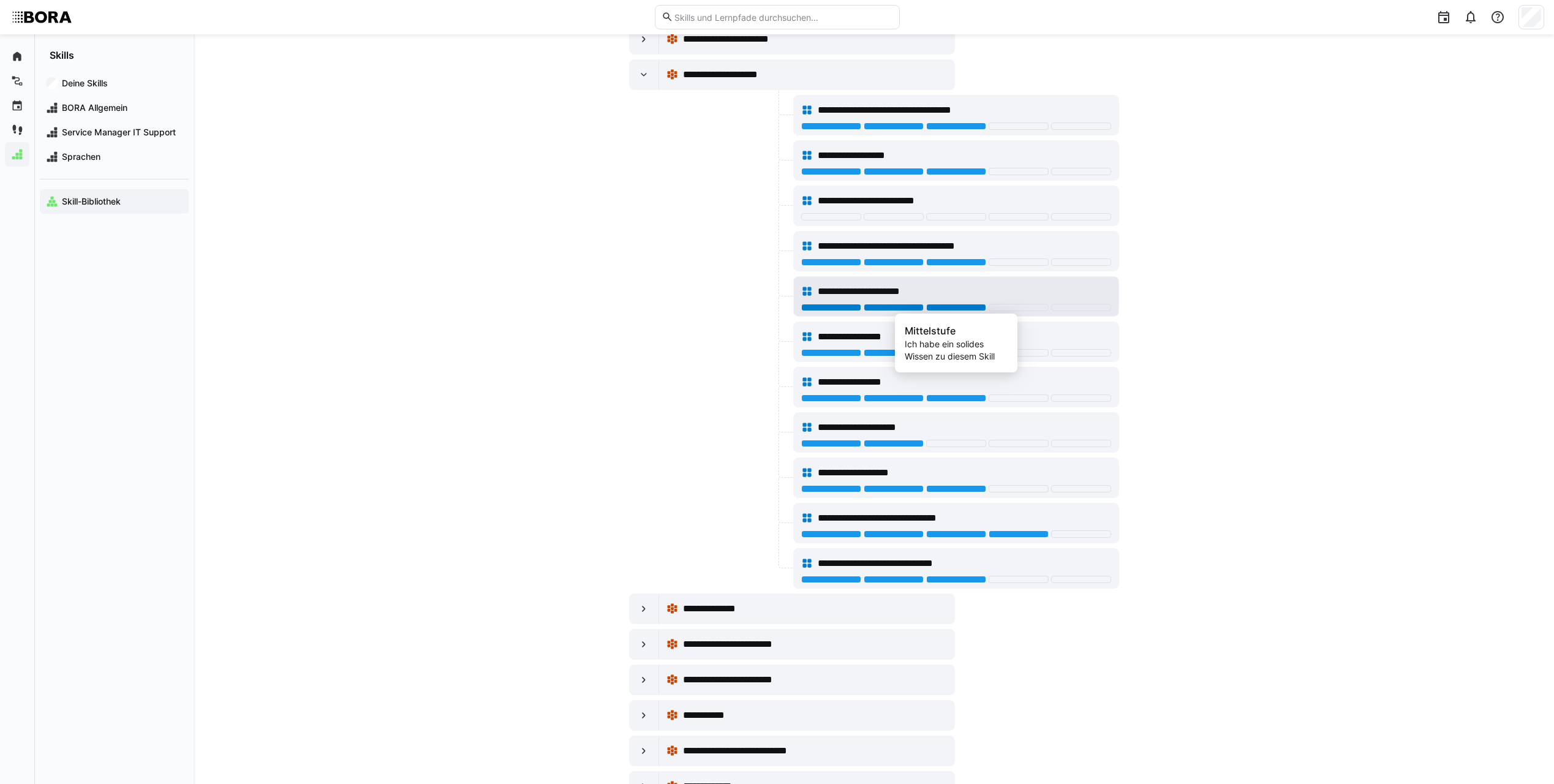 click 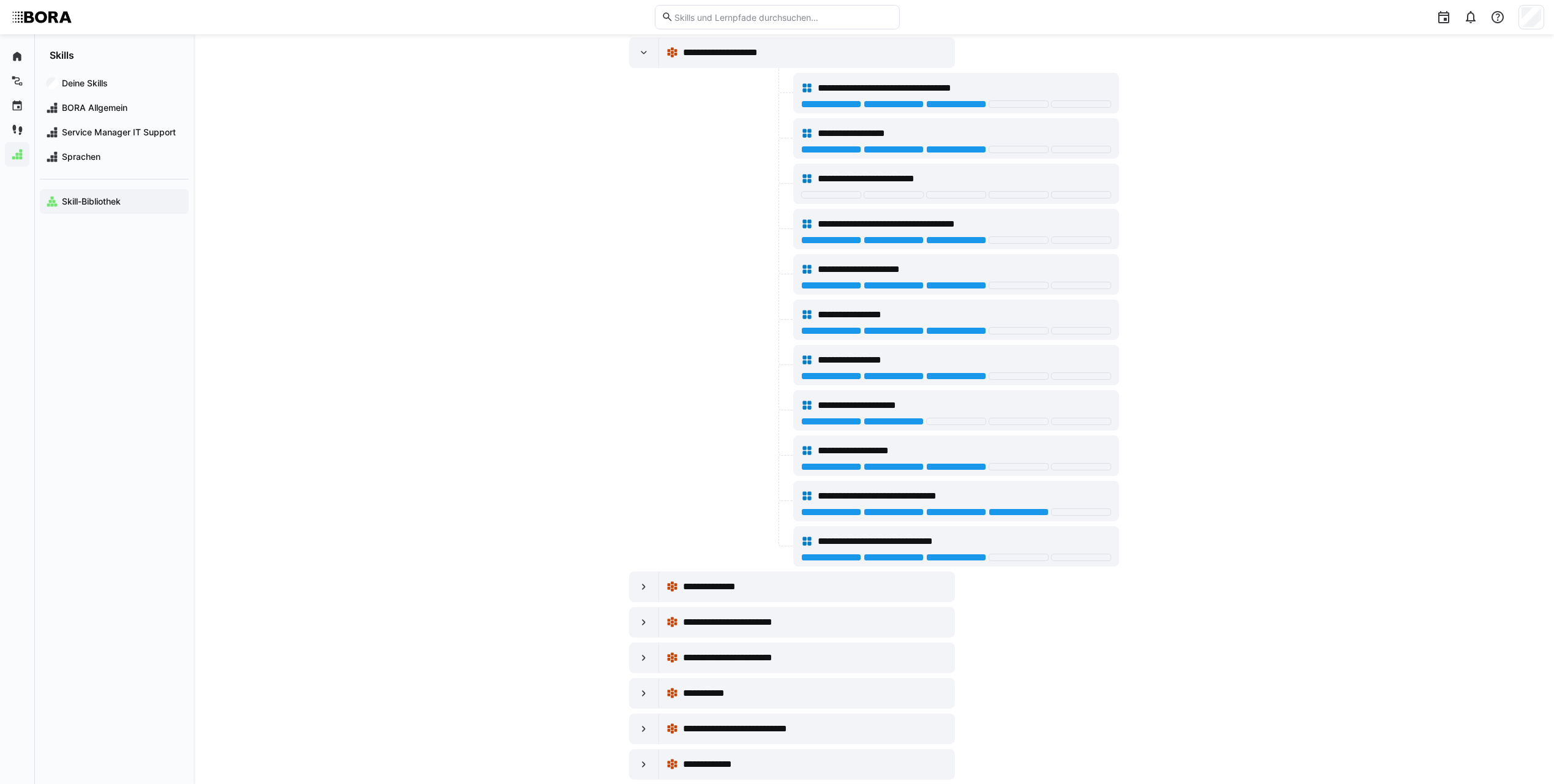 scroll, scrollTop: 9126, scrollLeft: 0, axis: vertical 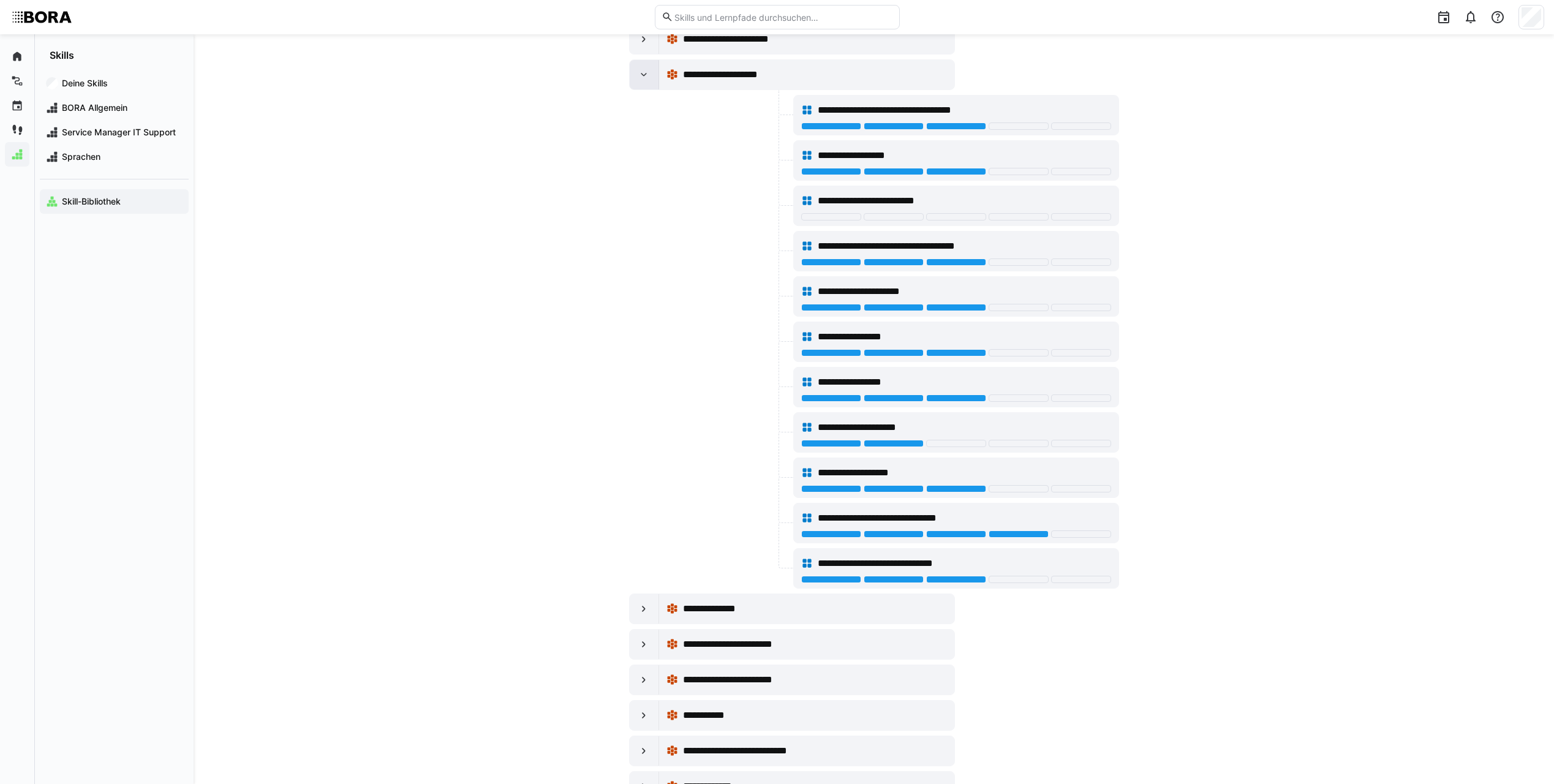 click 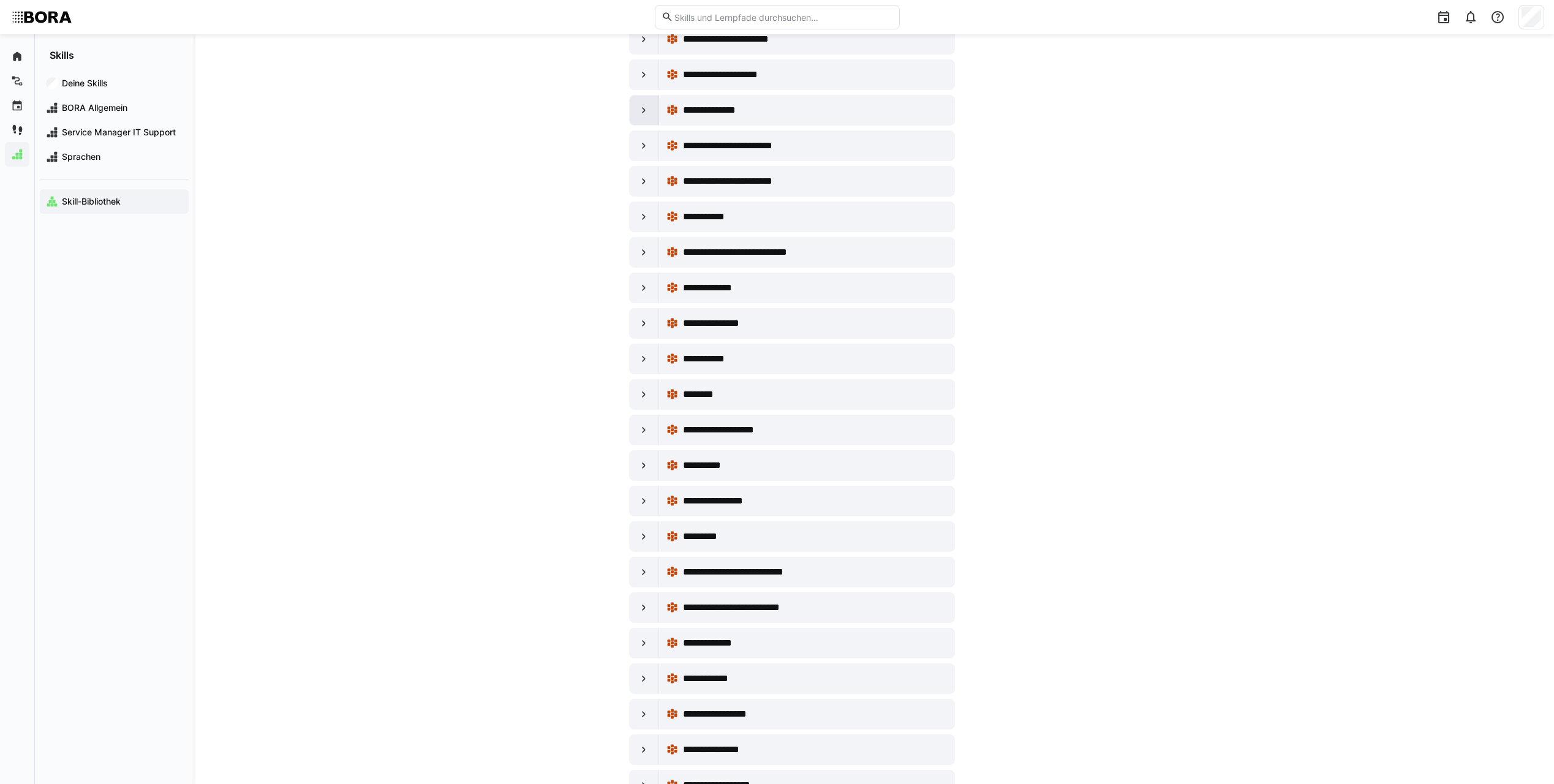 click 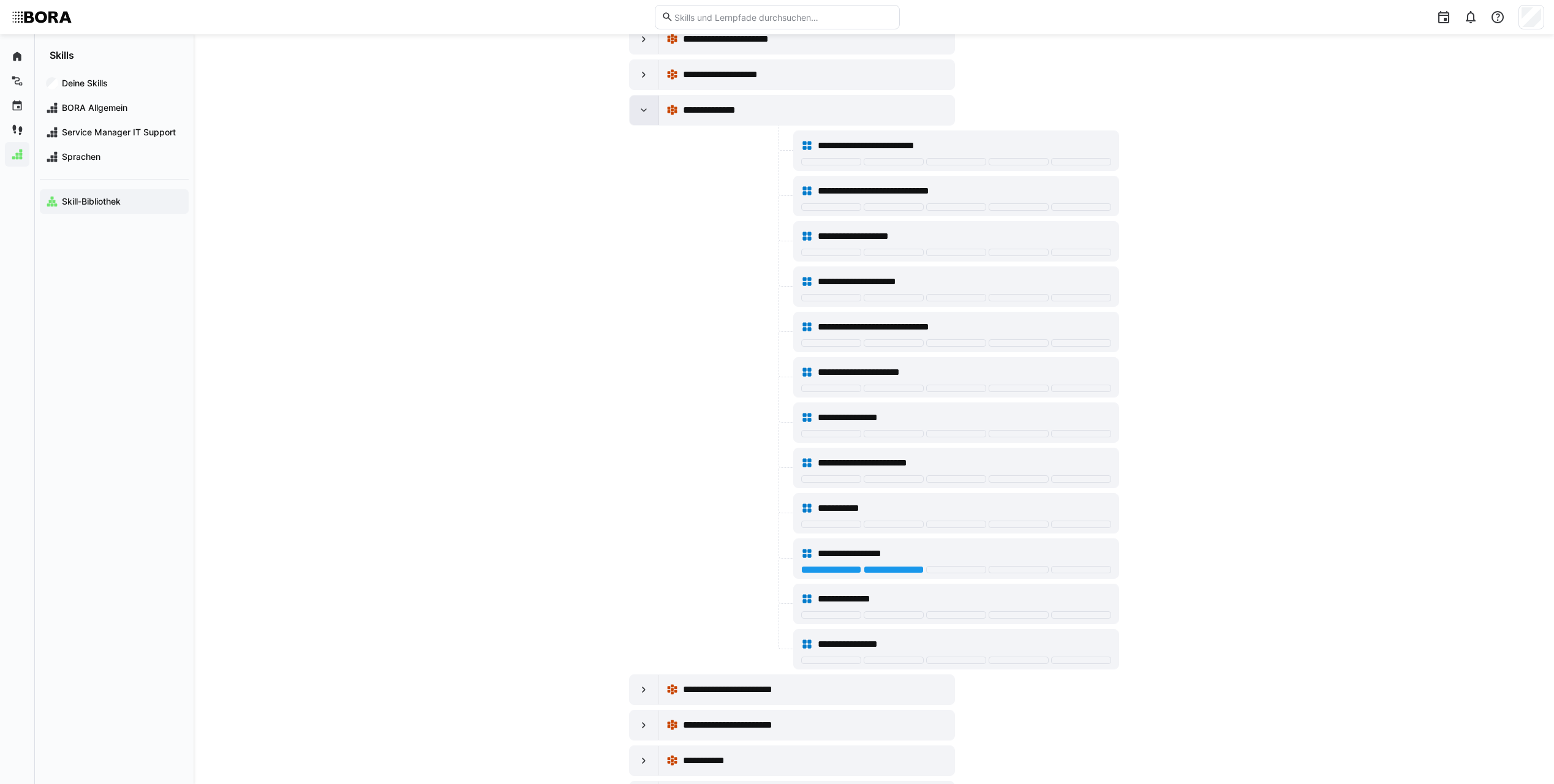 click 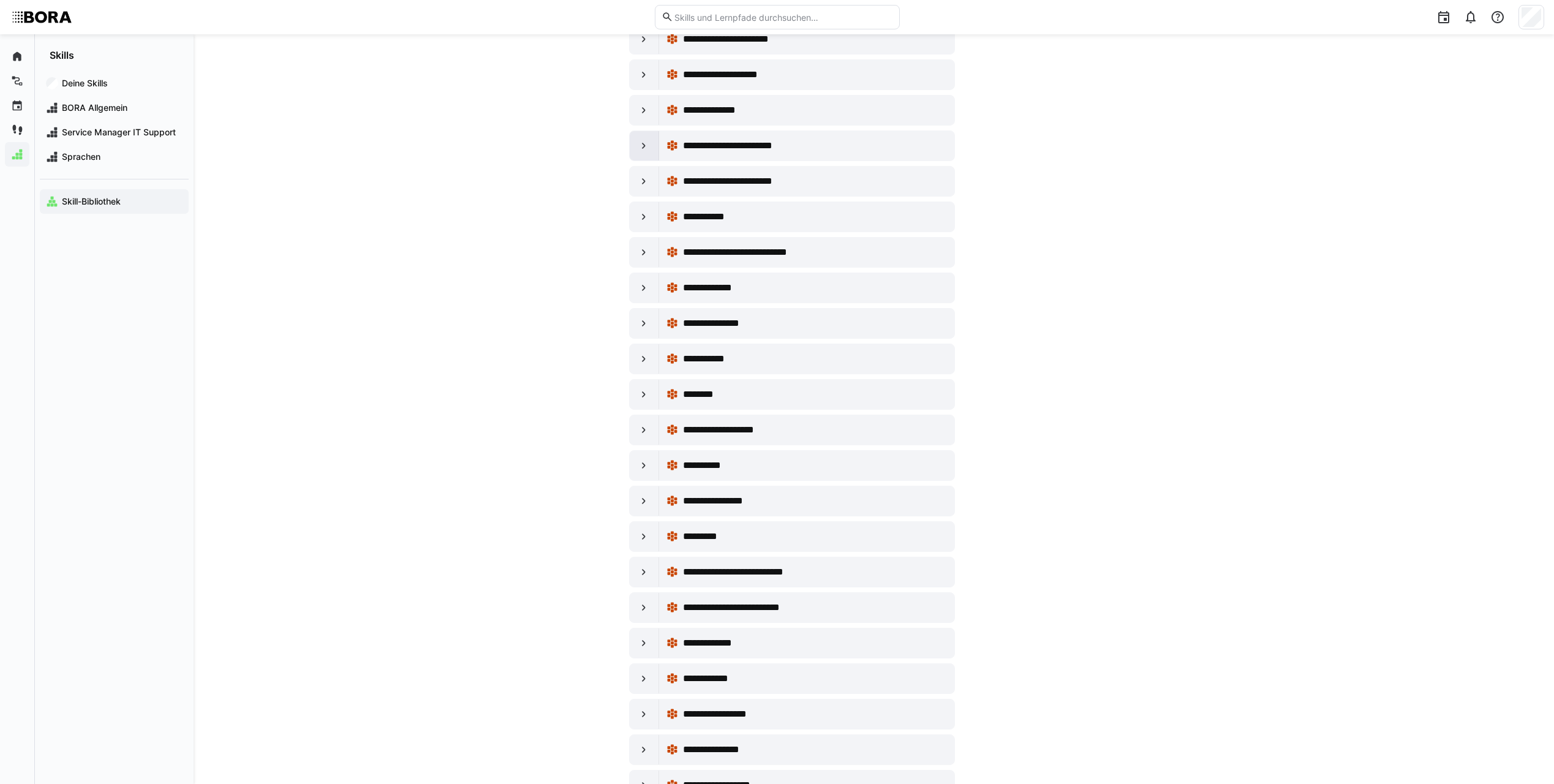 click 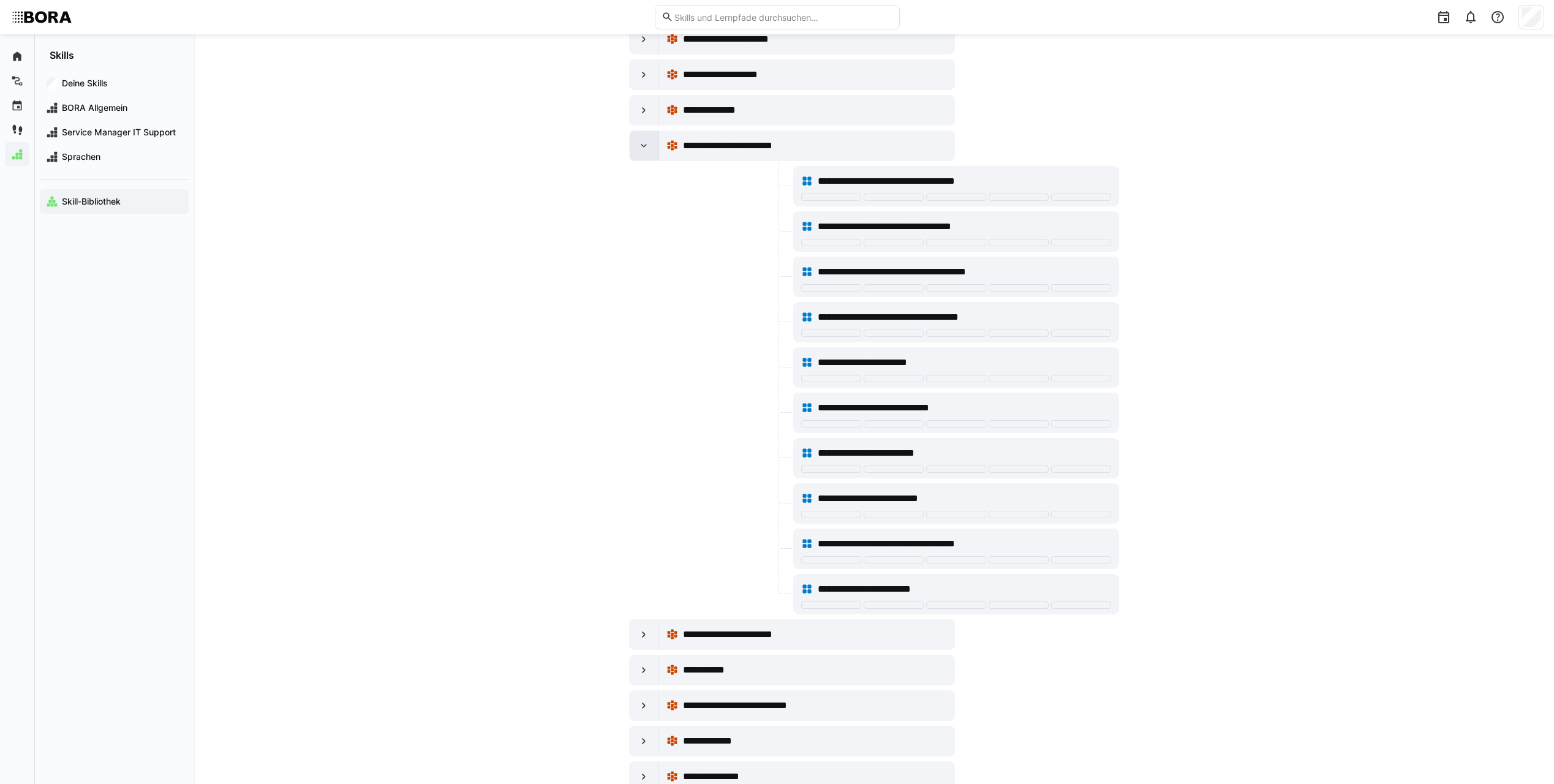 click 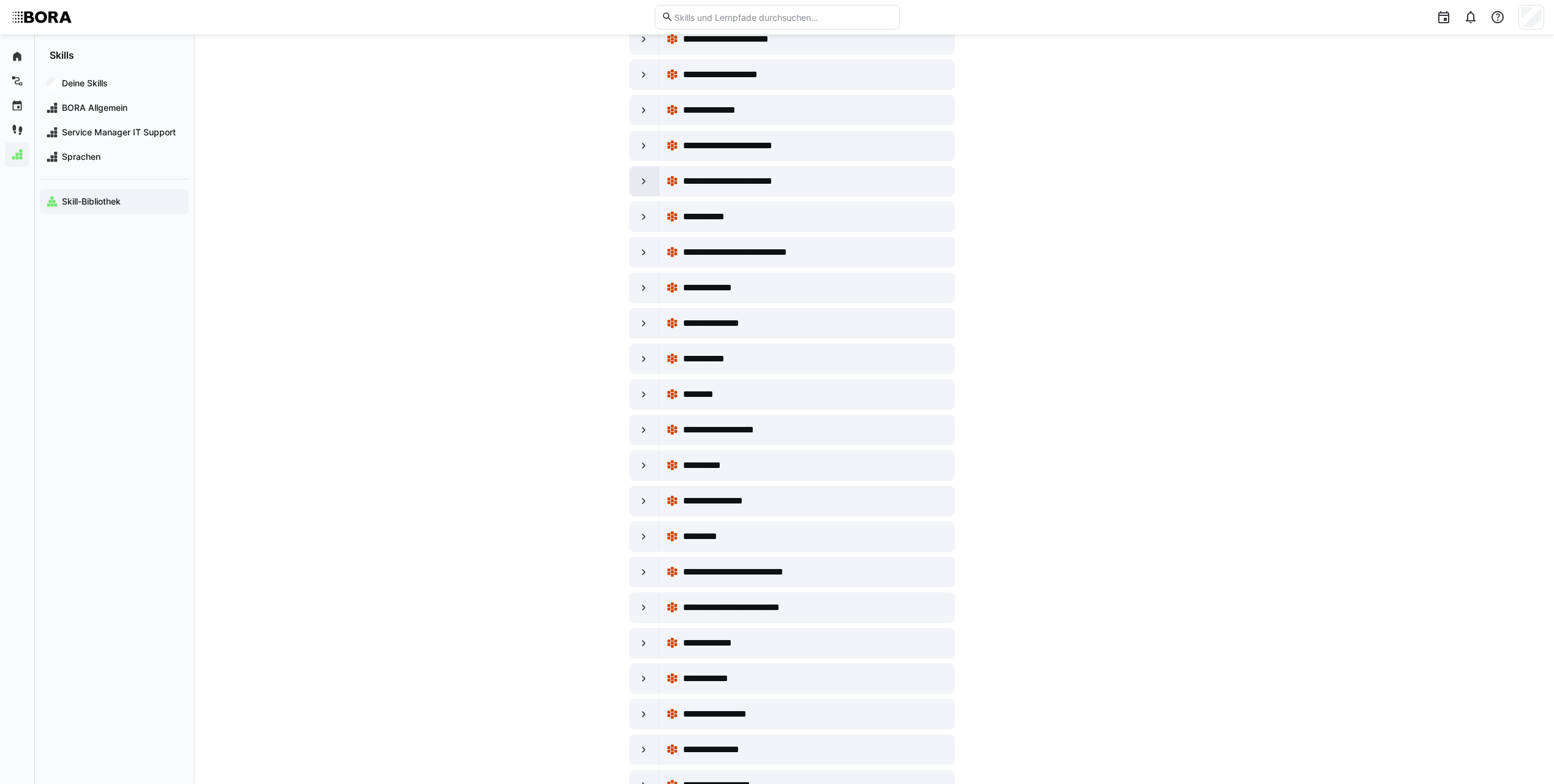 click 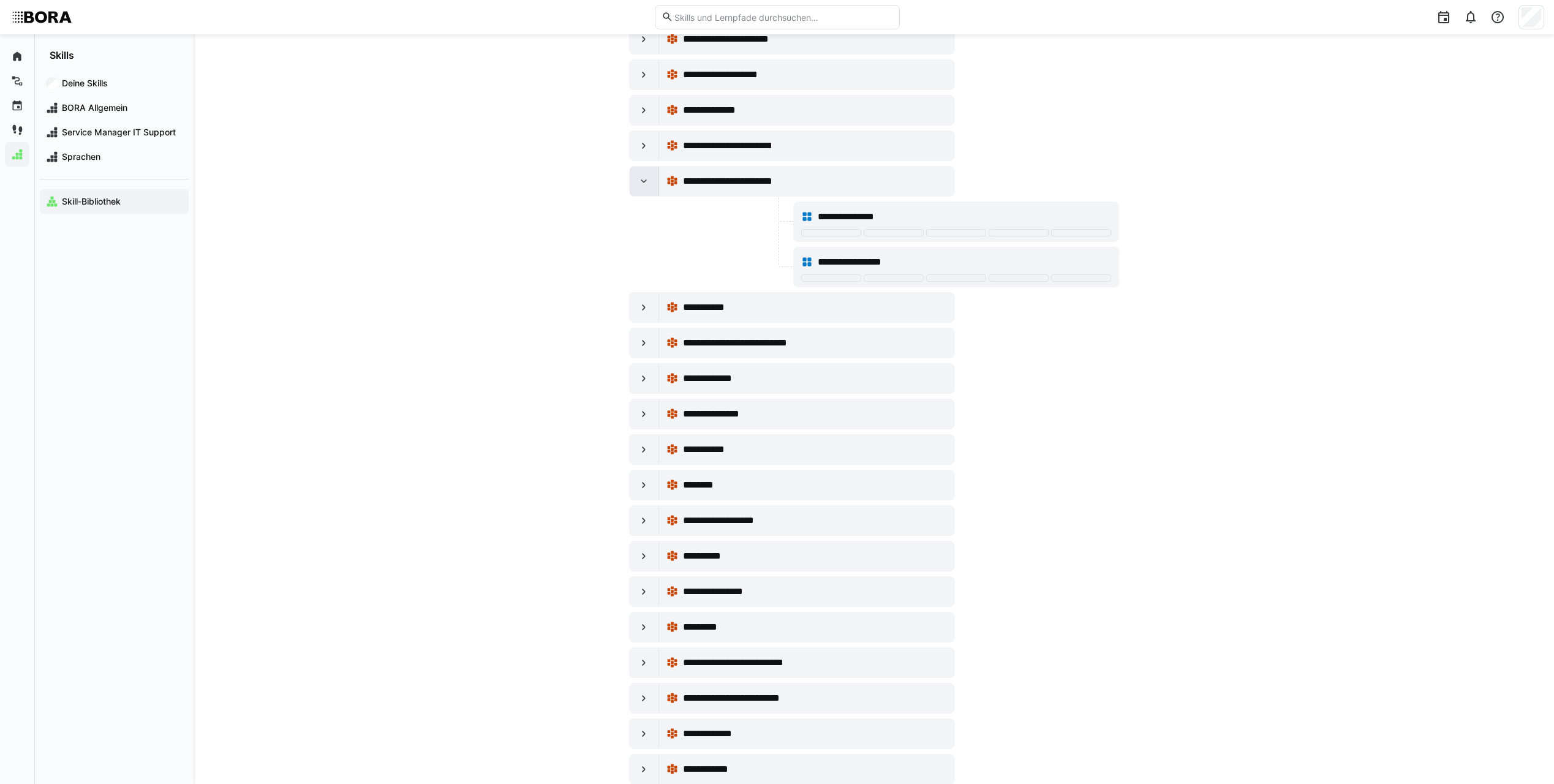 click 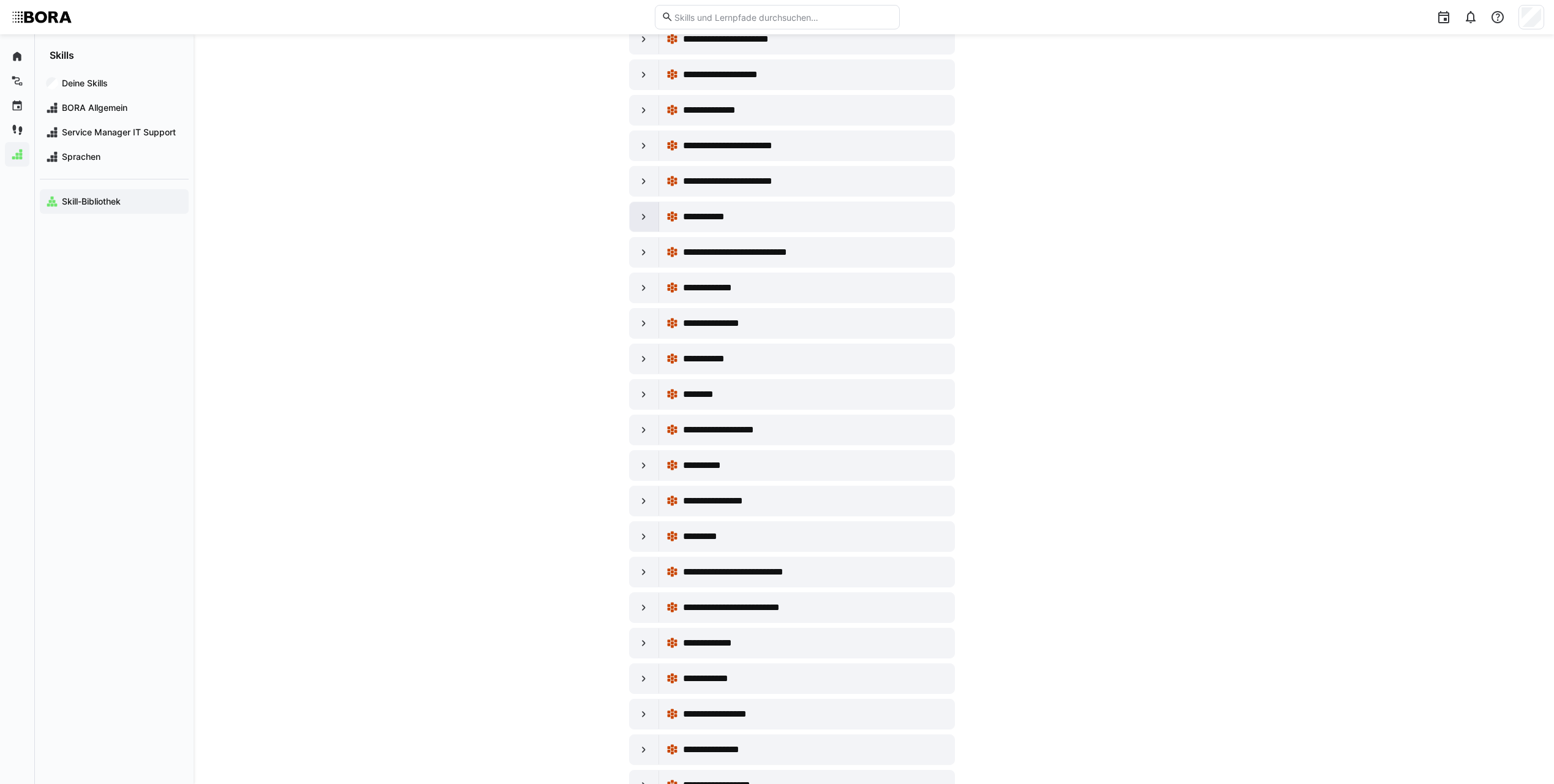 click 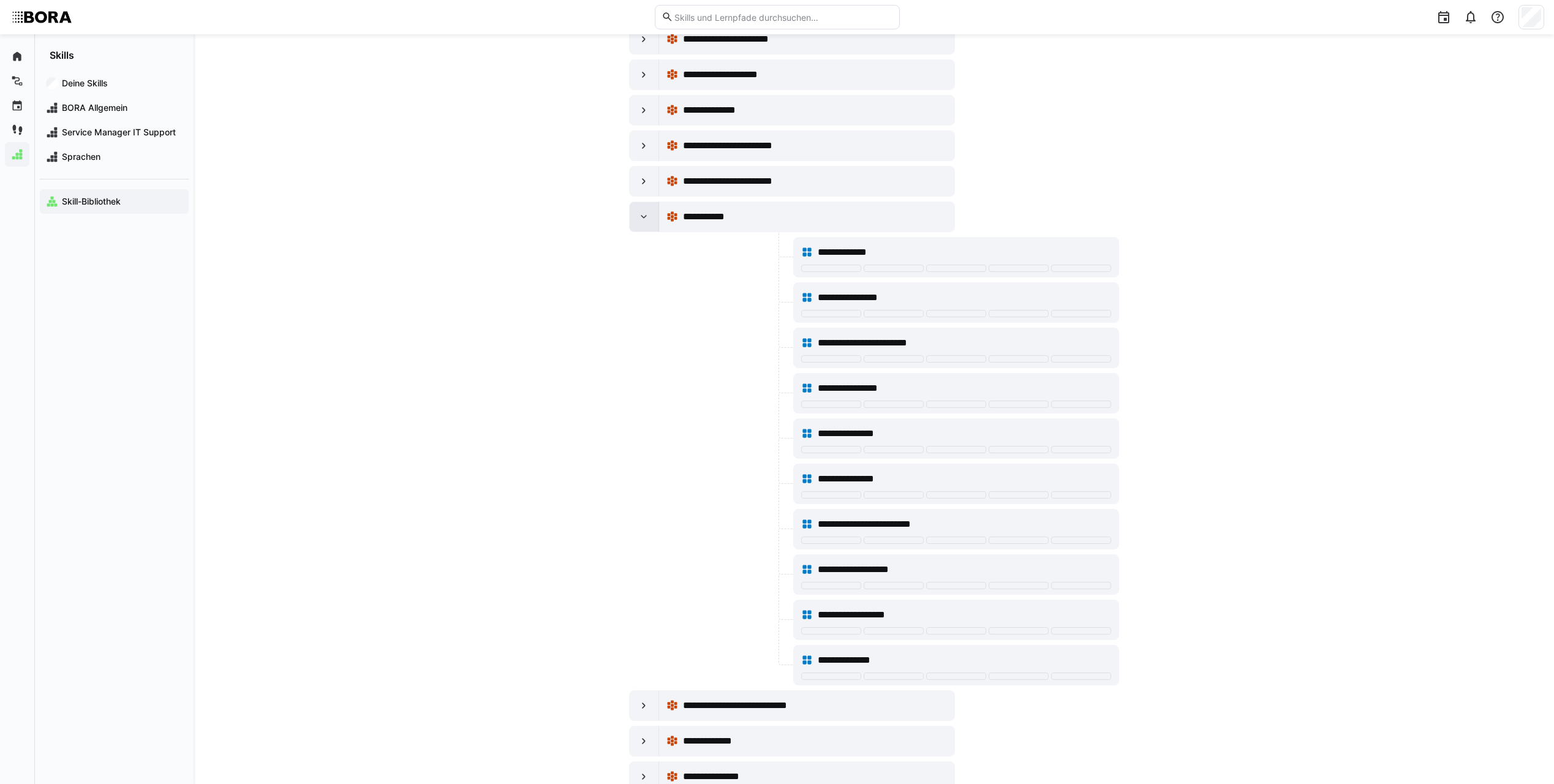click 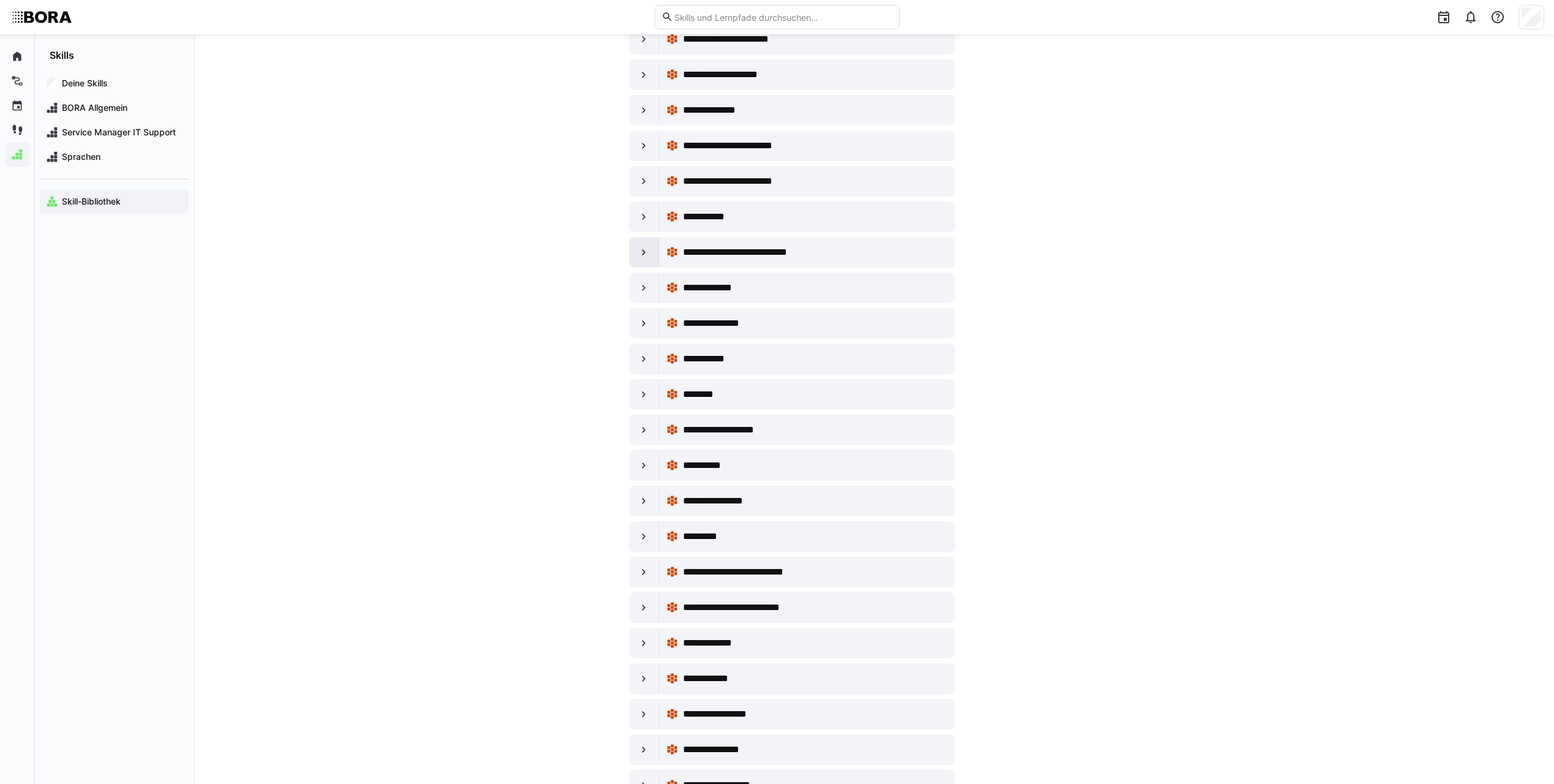 click 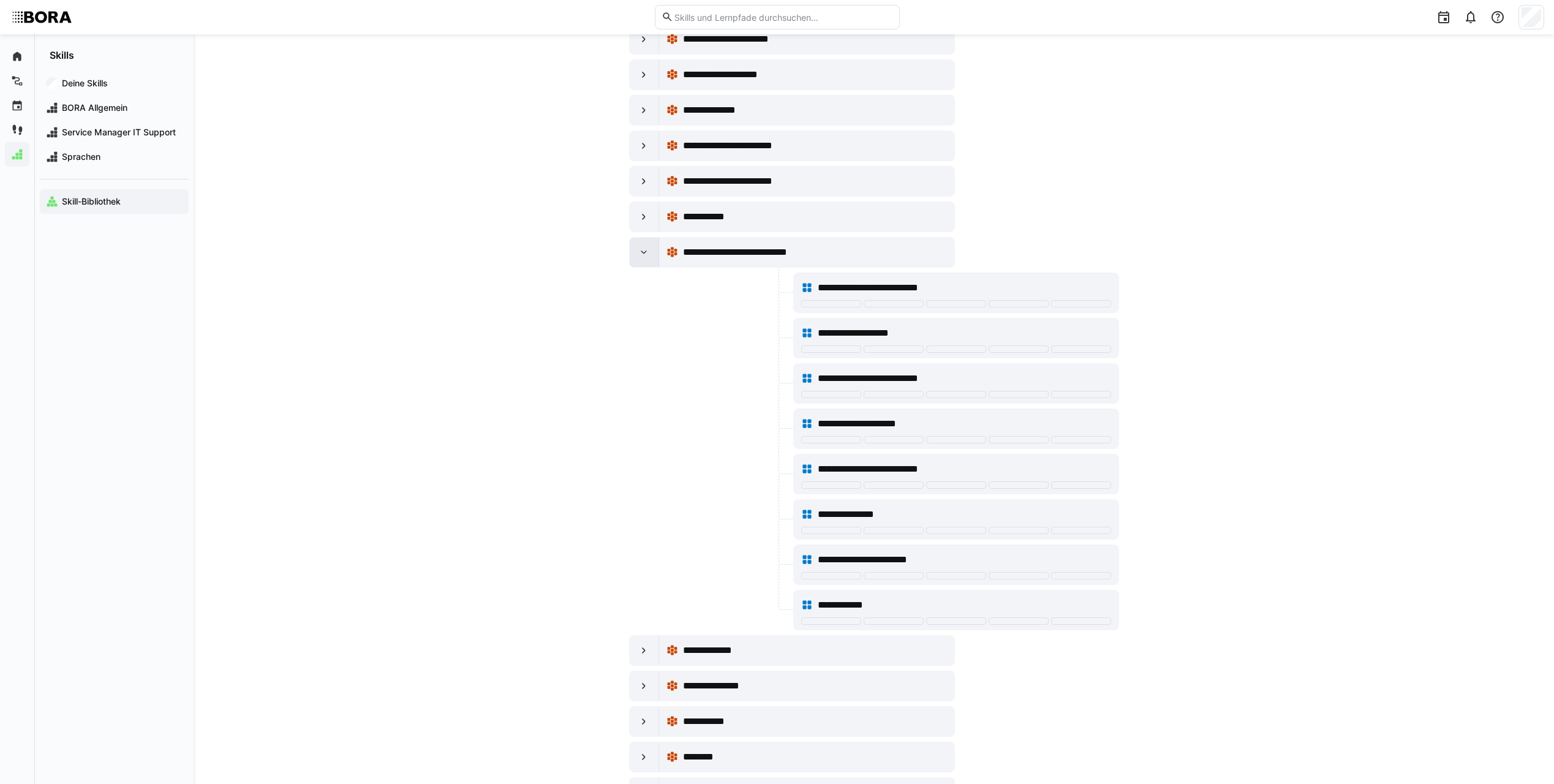 click 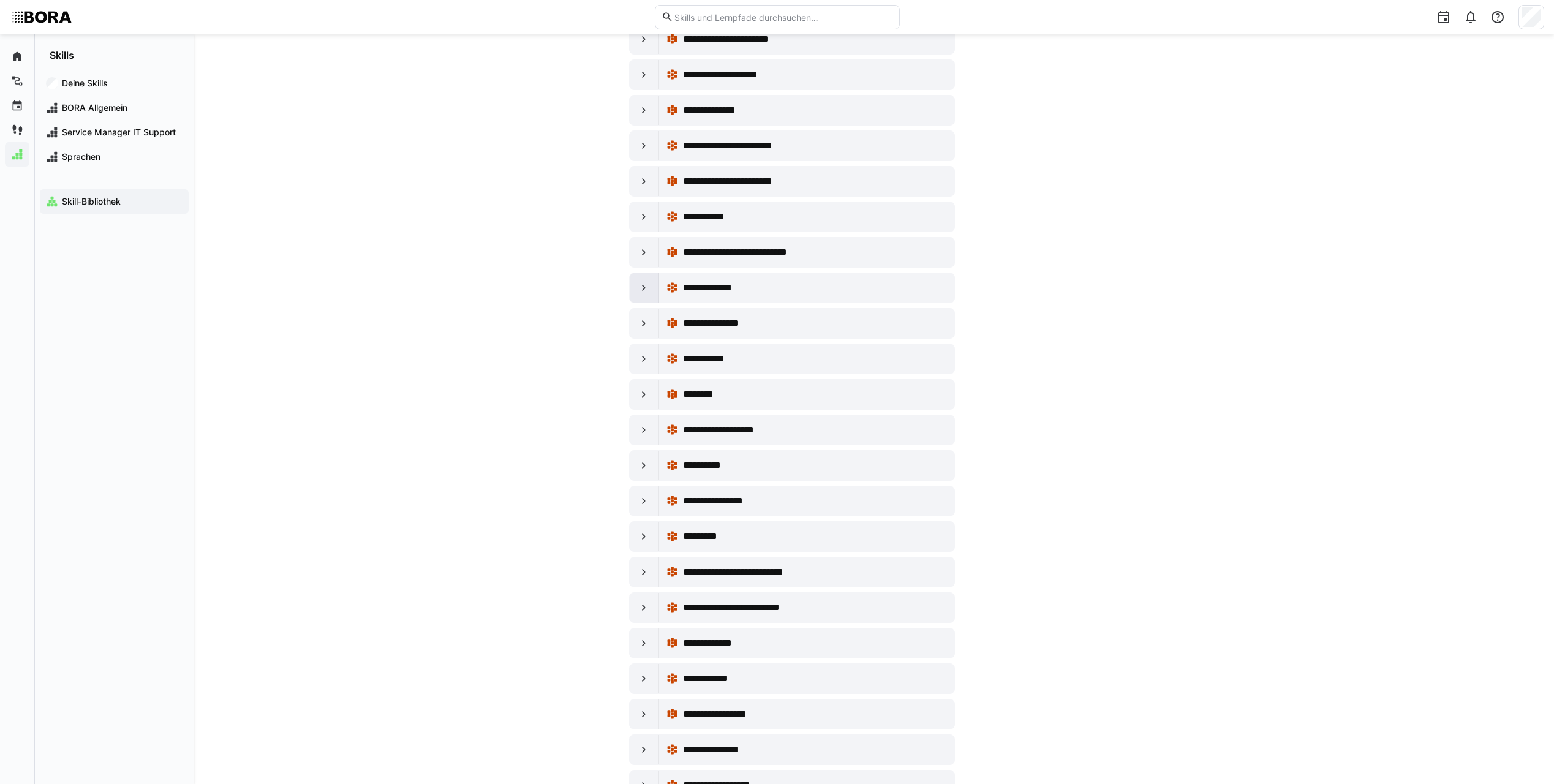 click 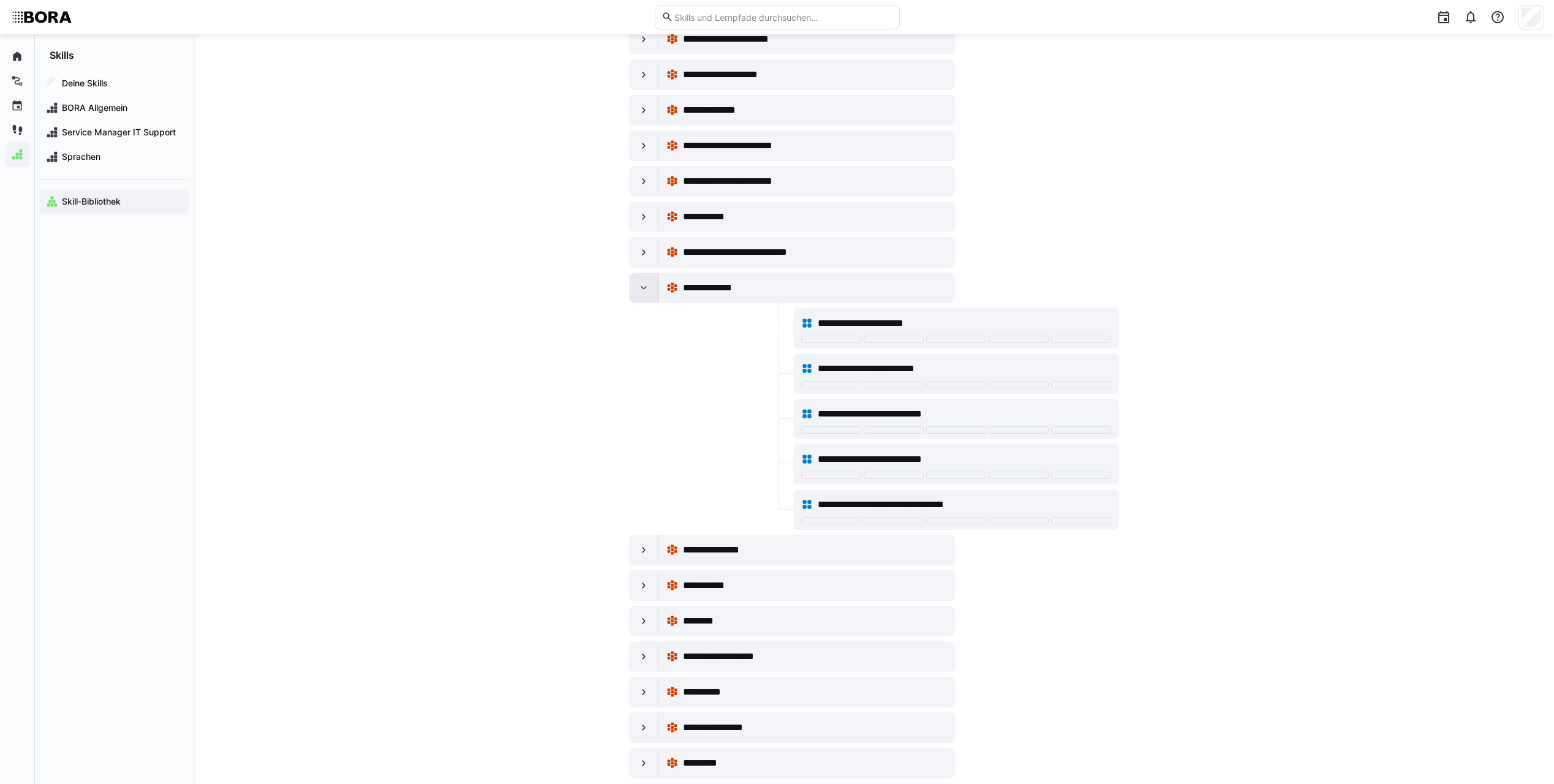 click 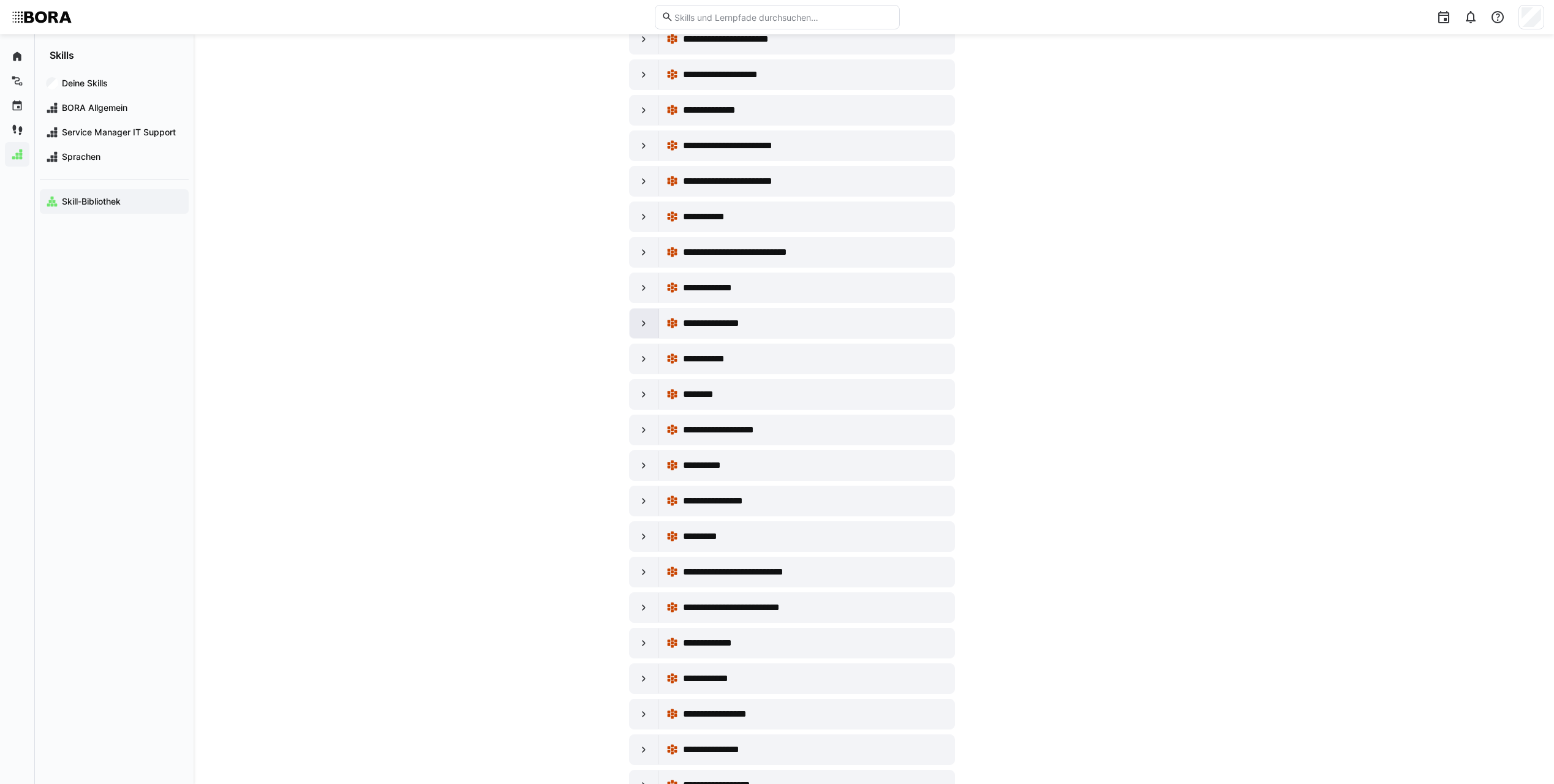 click 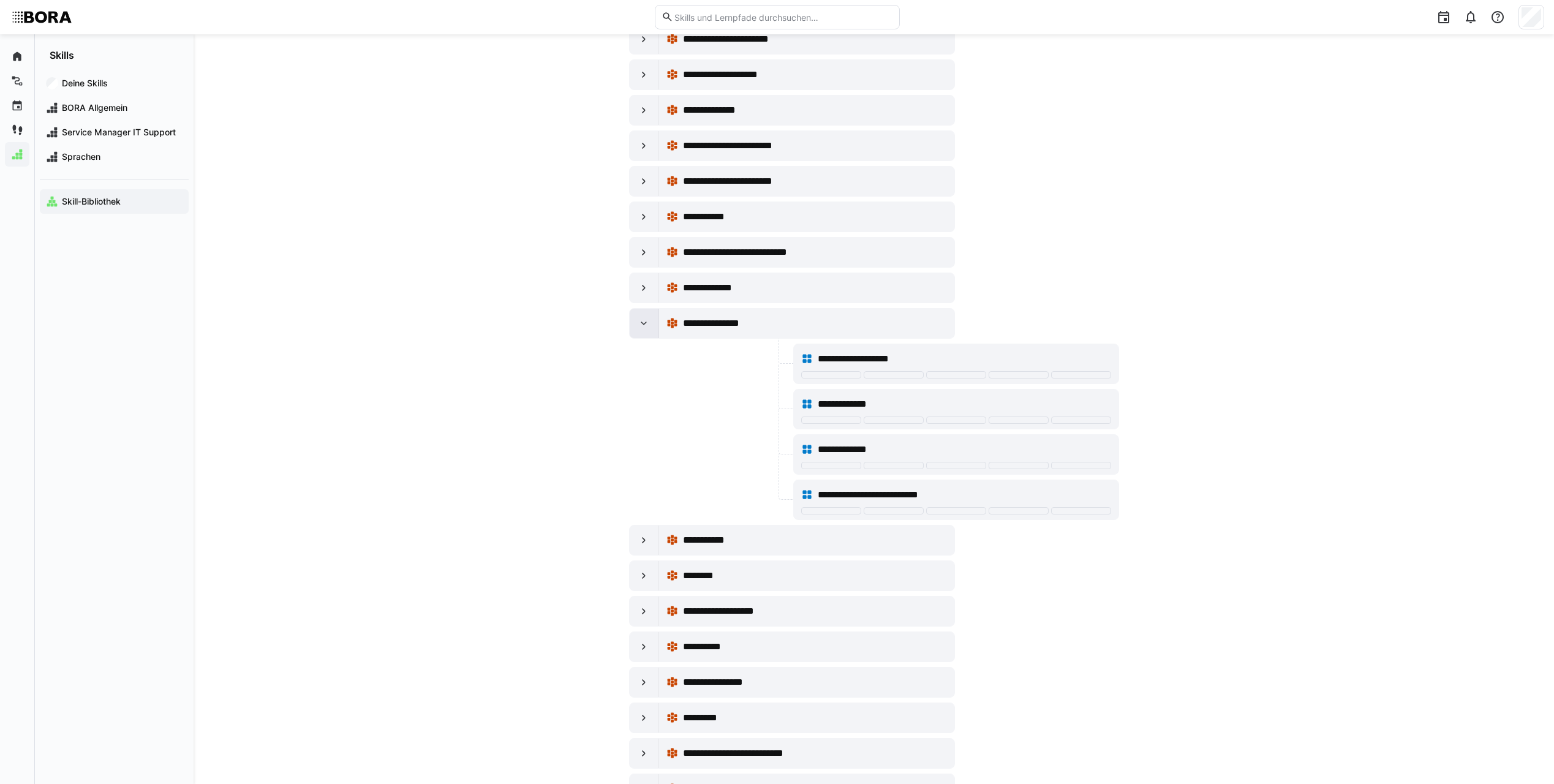 click 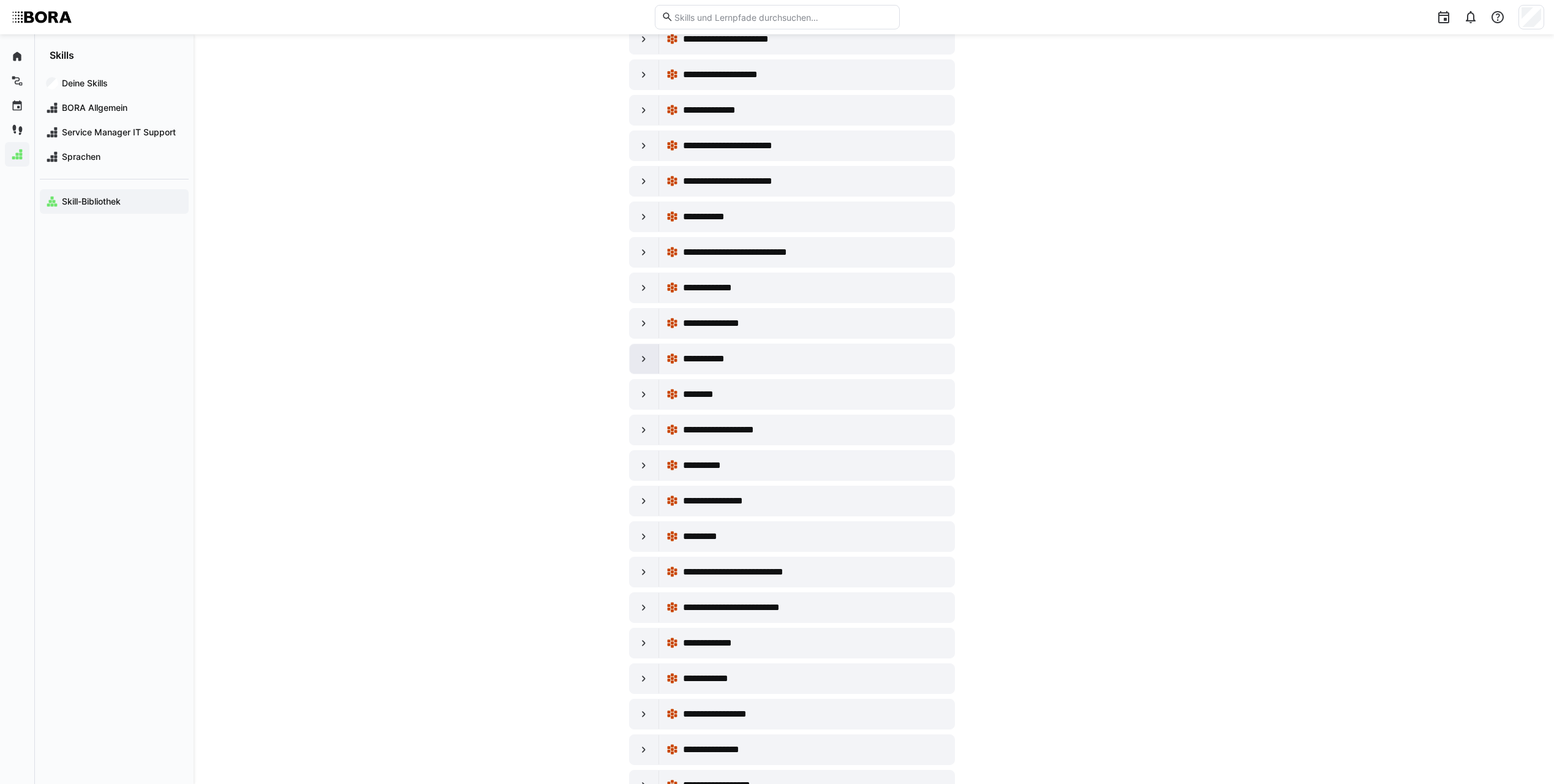 click 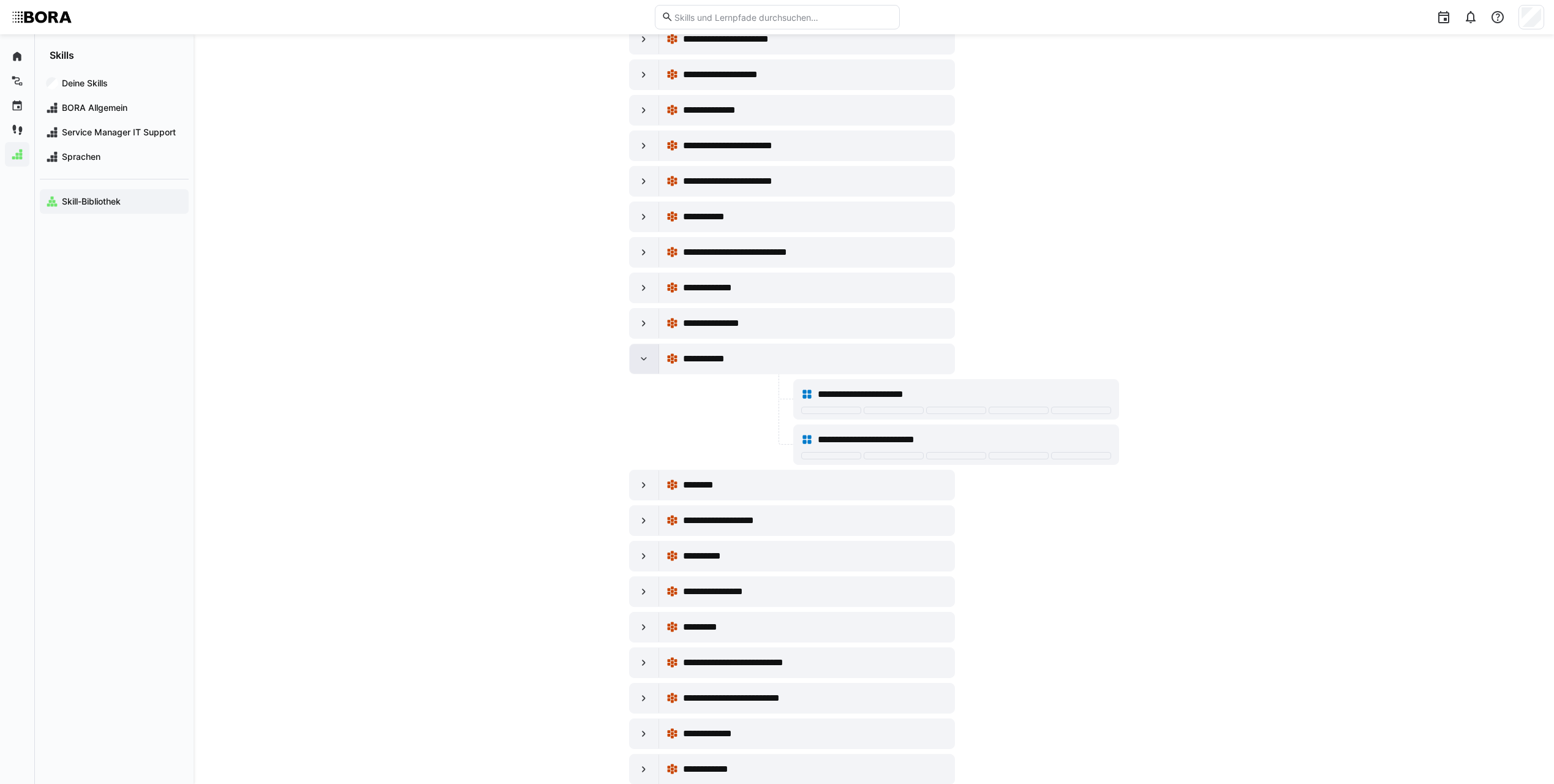 click 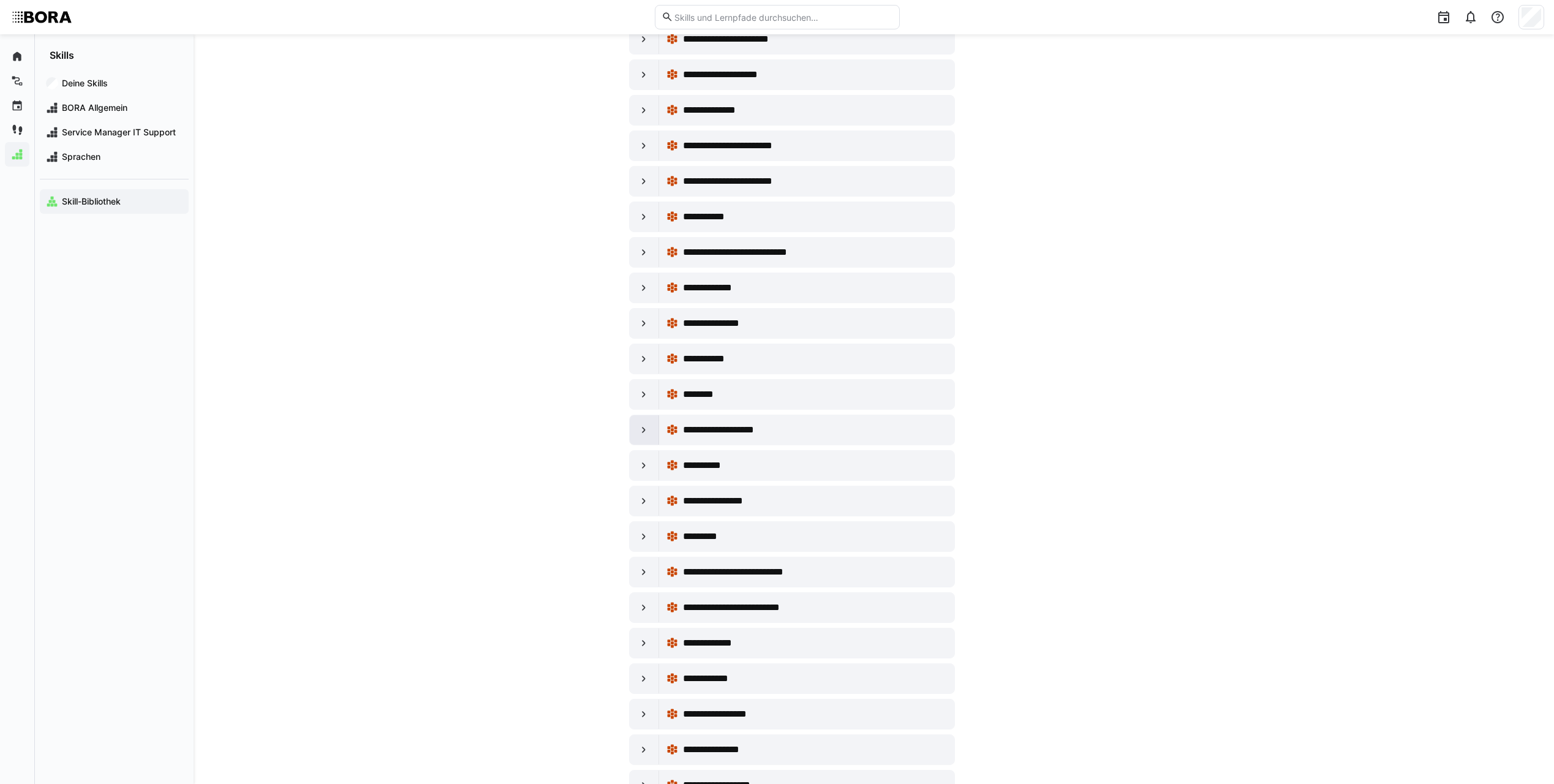 click 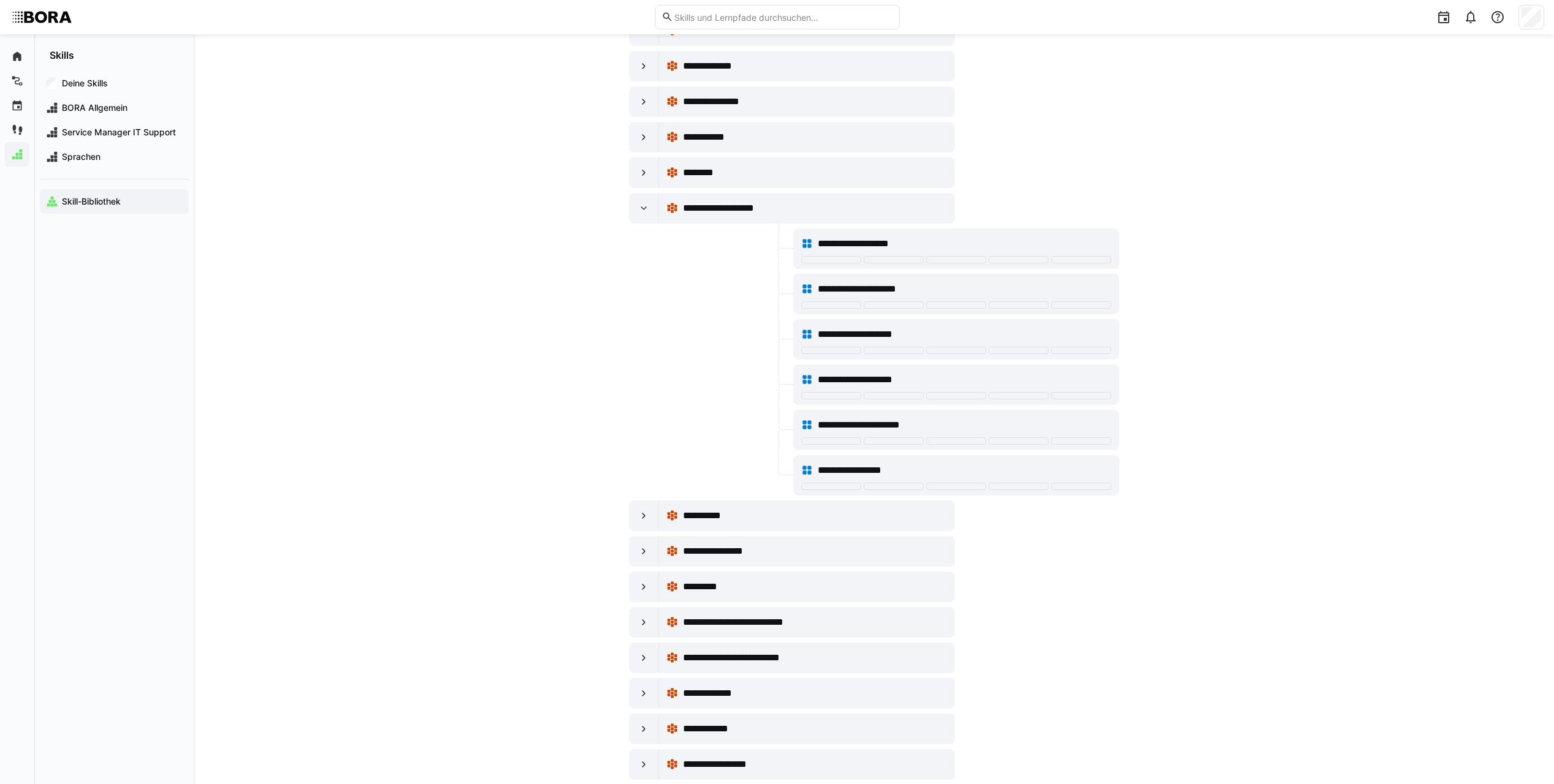 scroll, scrollTop: 9371, scrollLeft: 0, axis: vertical 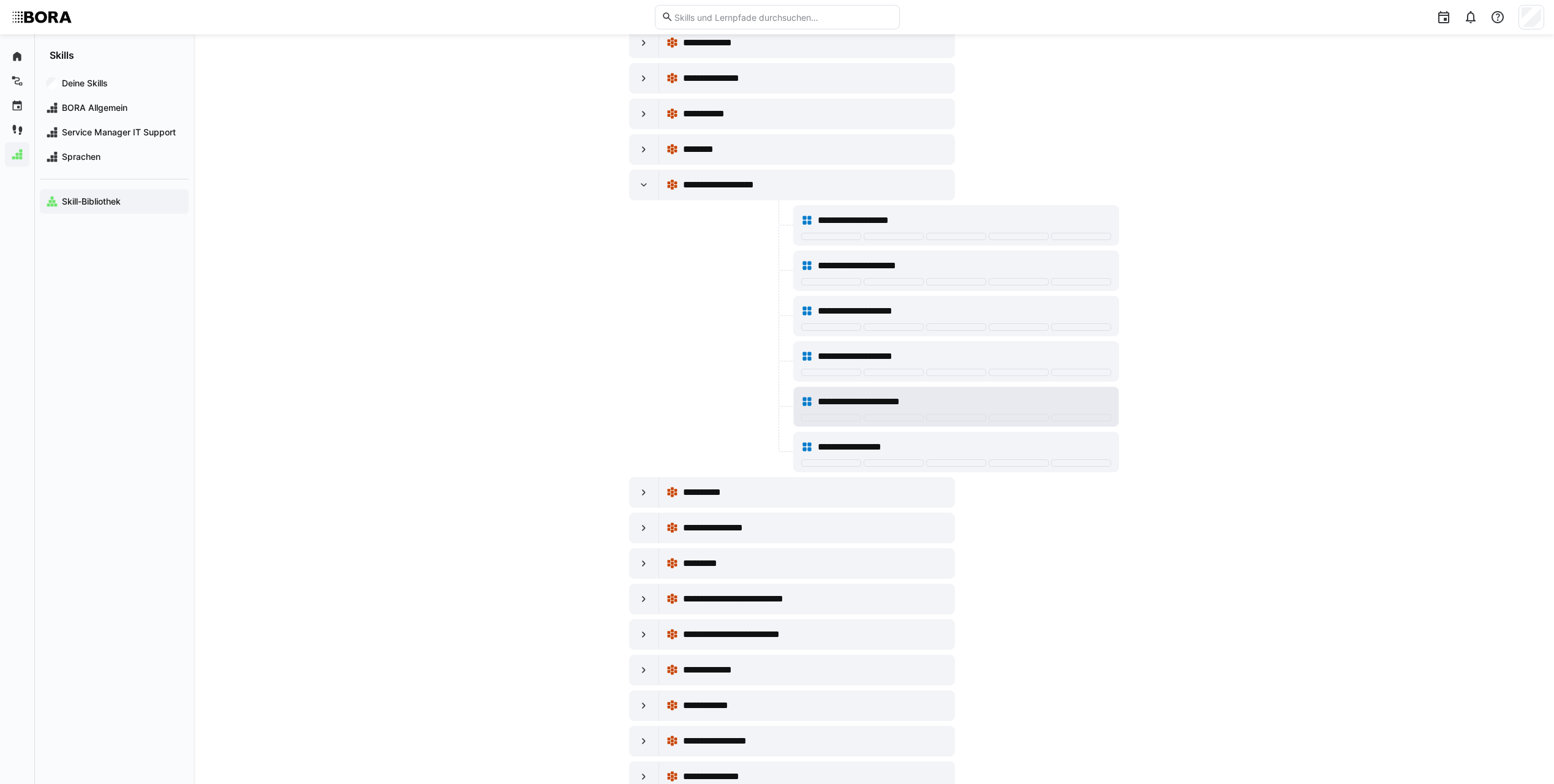 click on "**********" 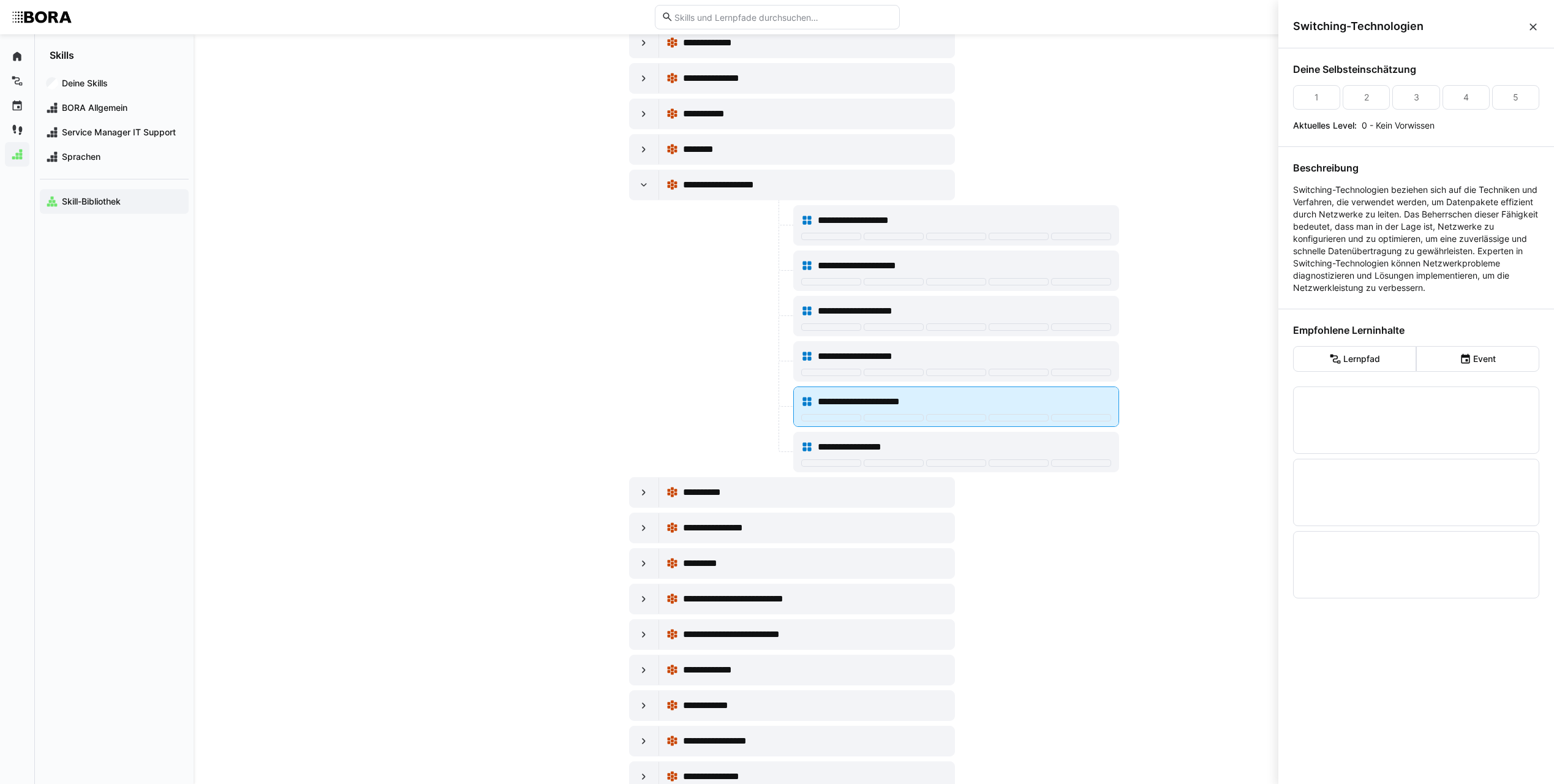 scroll, scrollTop: 0, scrollLeft: 0, axis: both 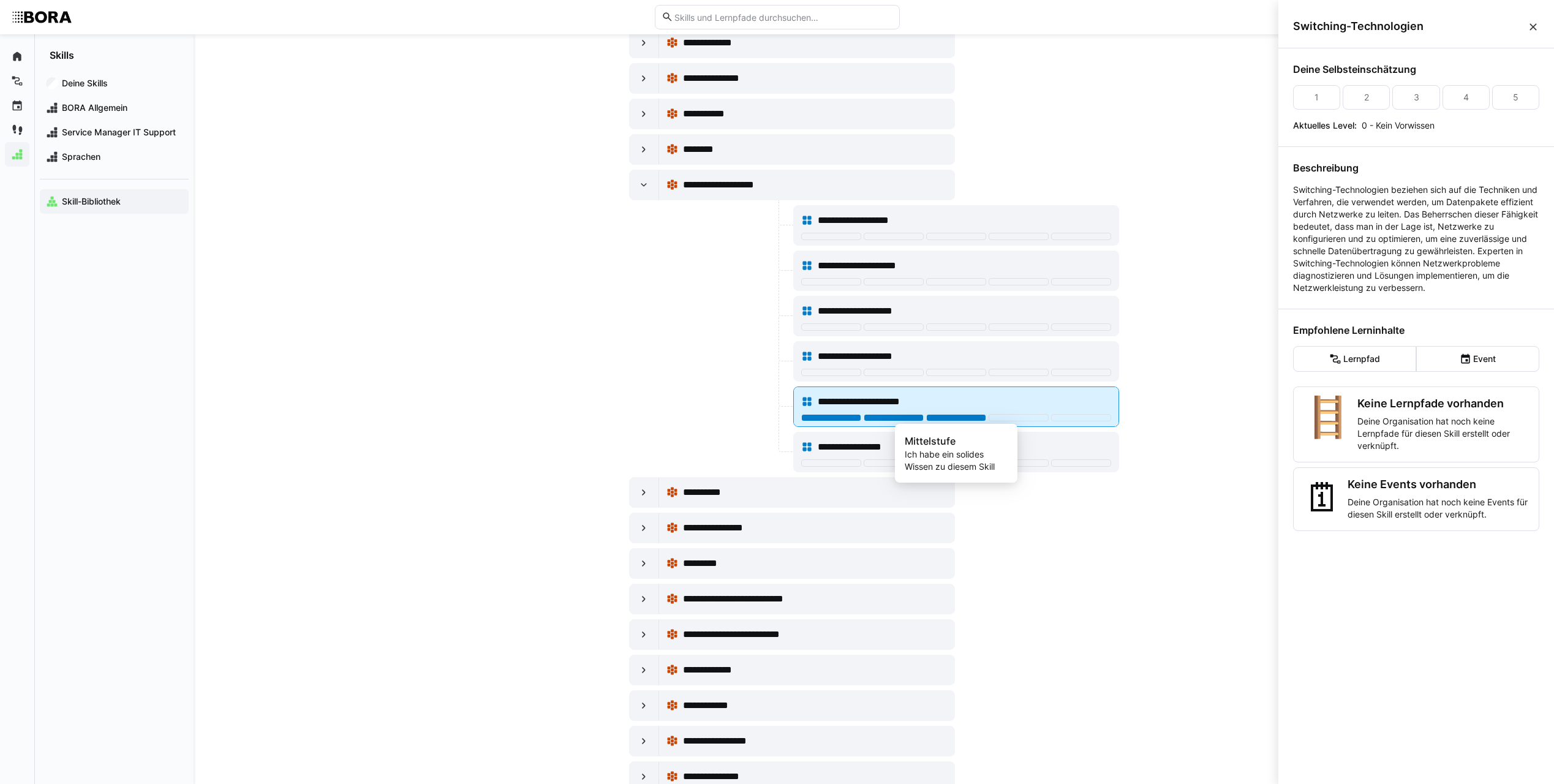 click 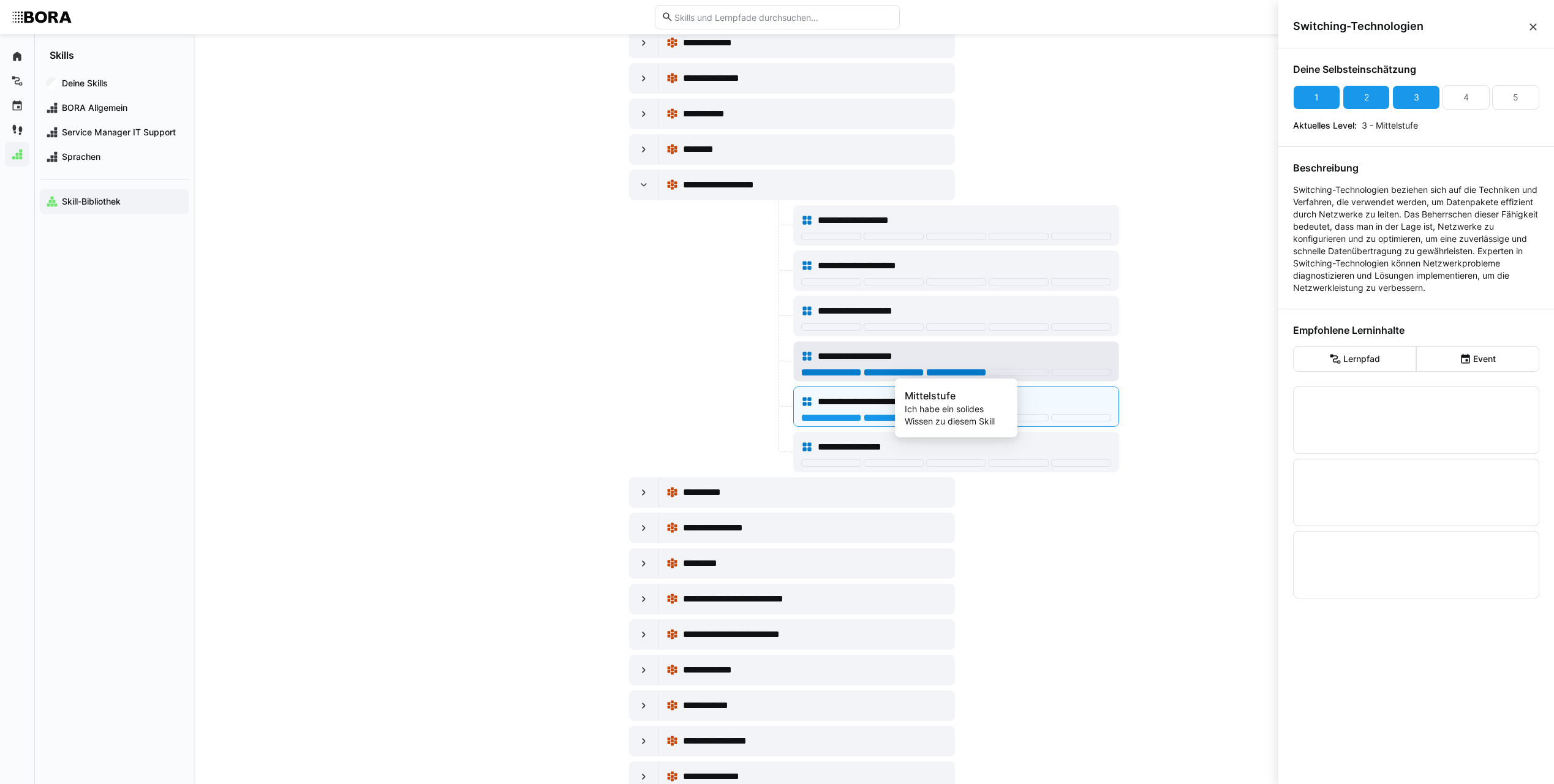 click 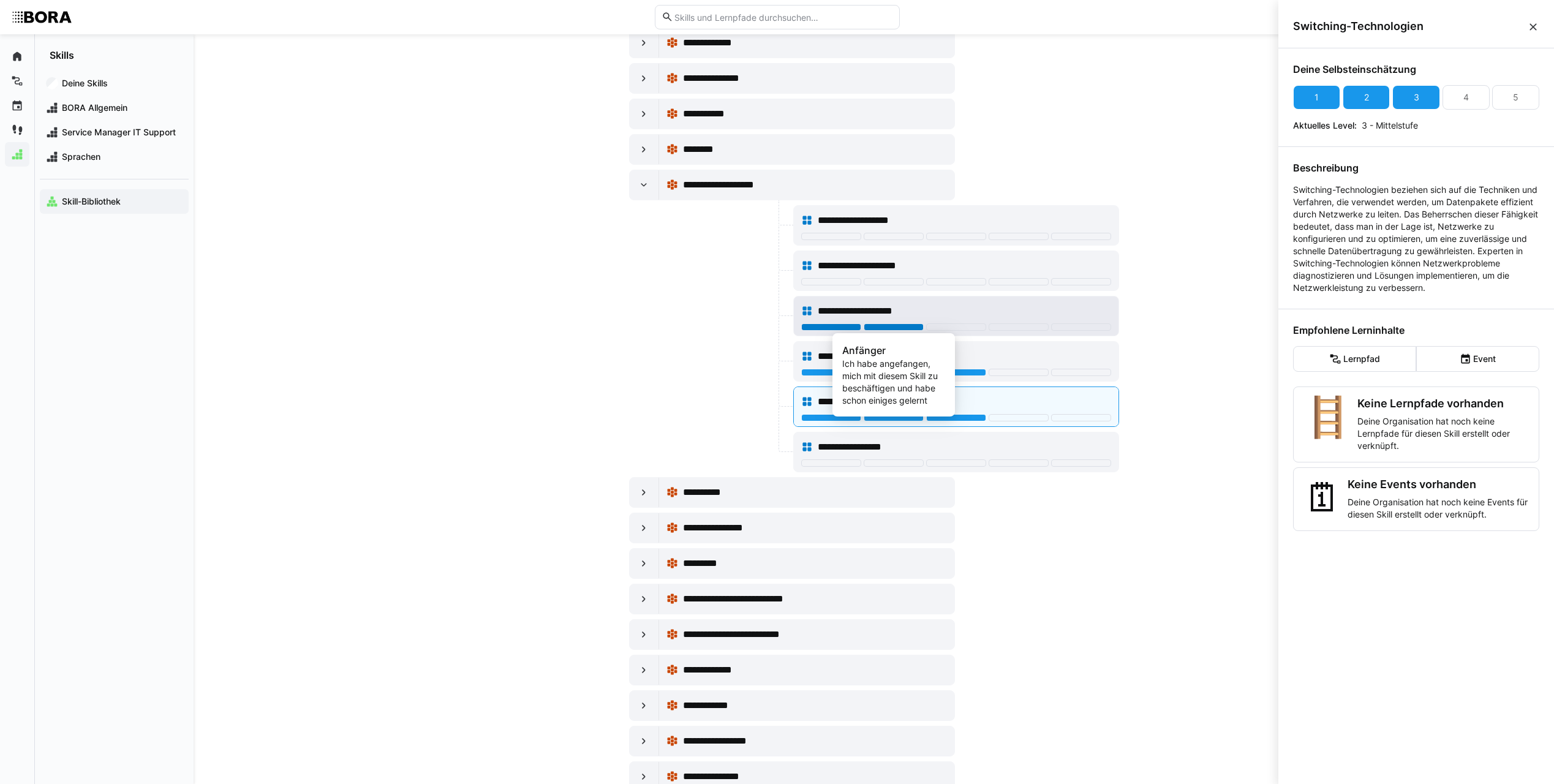 click 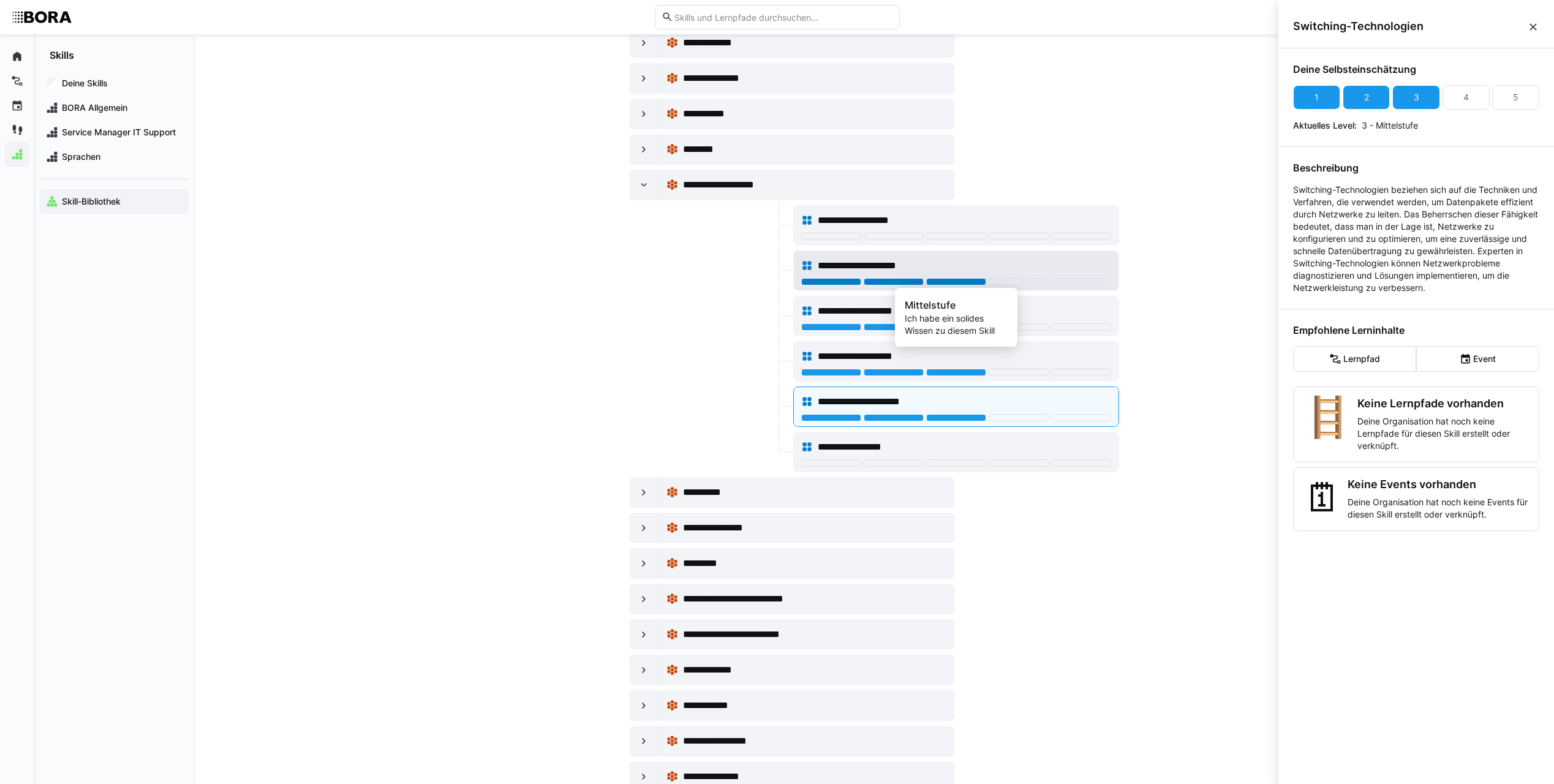 click 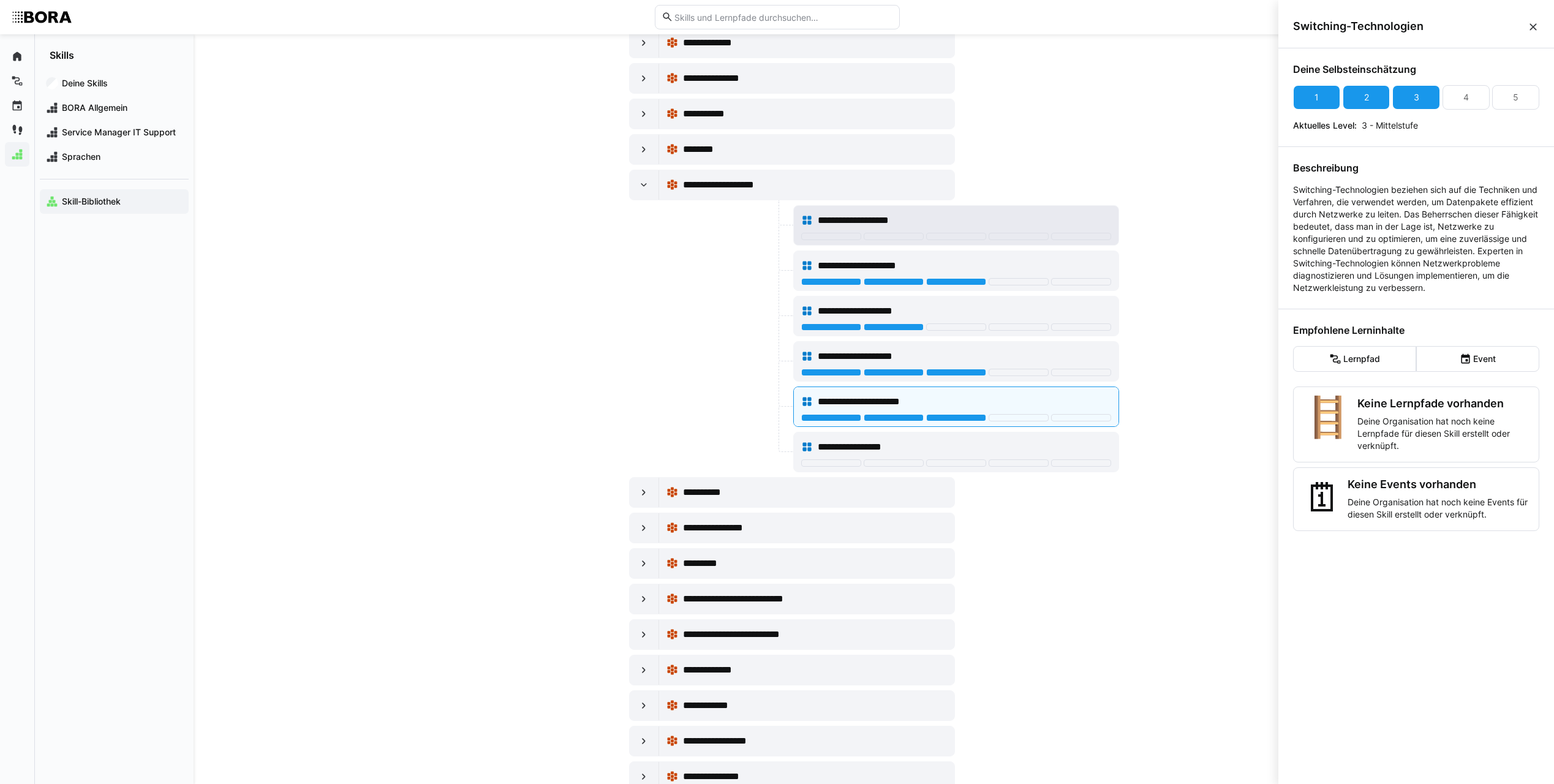 click on "**********" 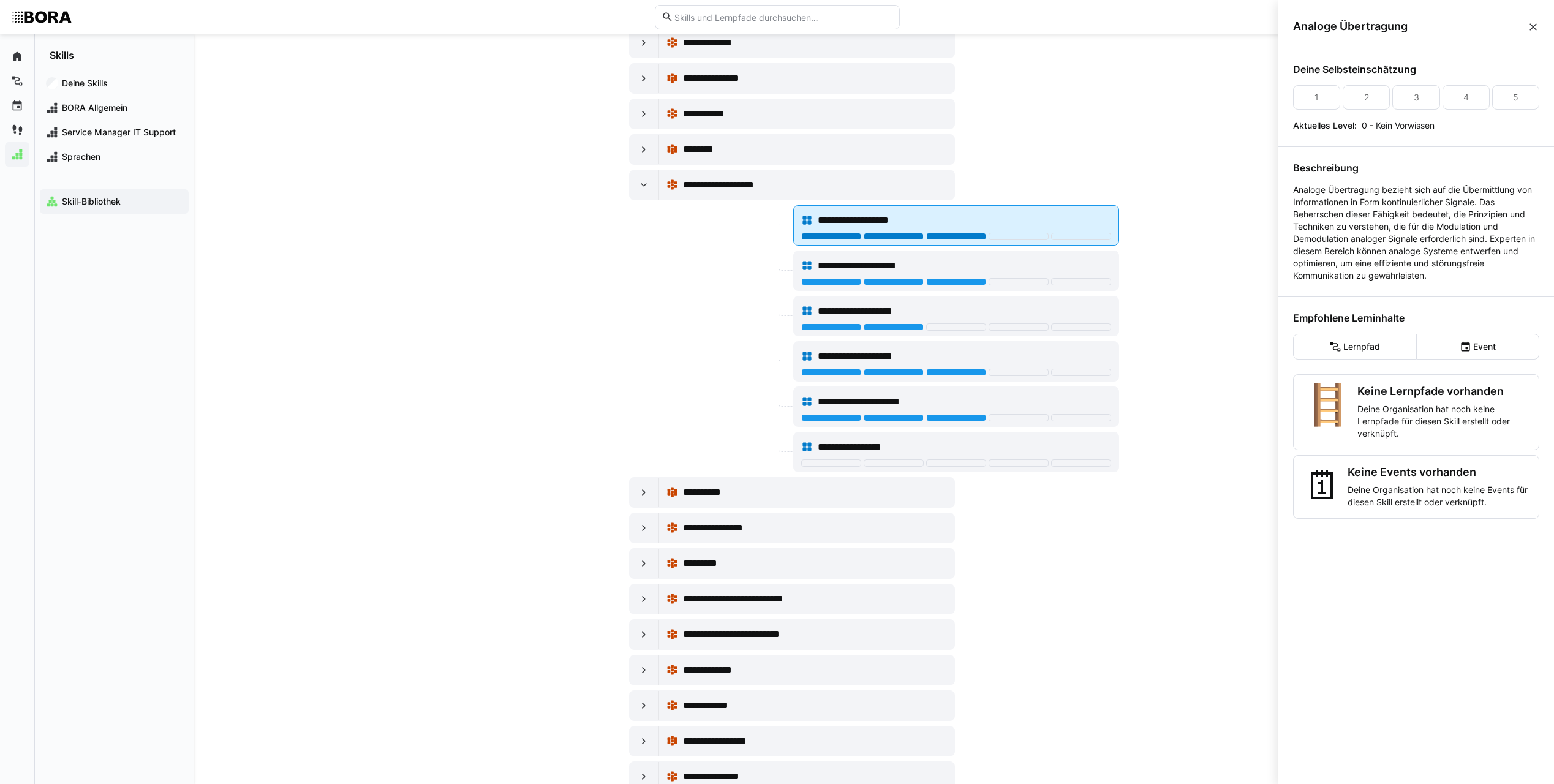 click 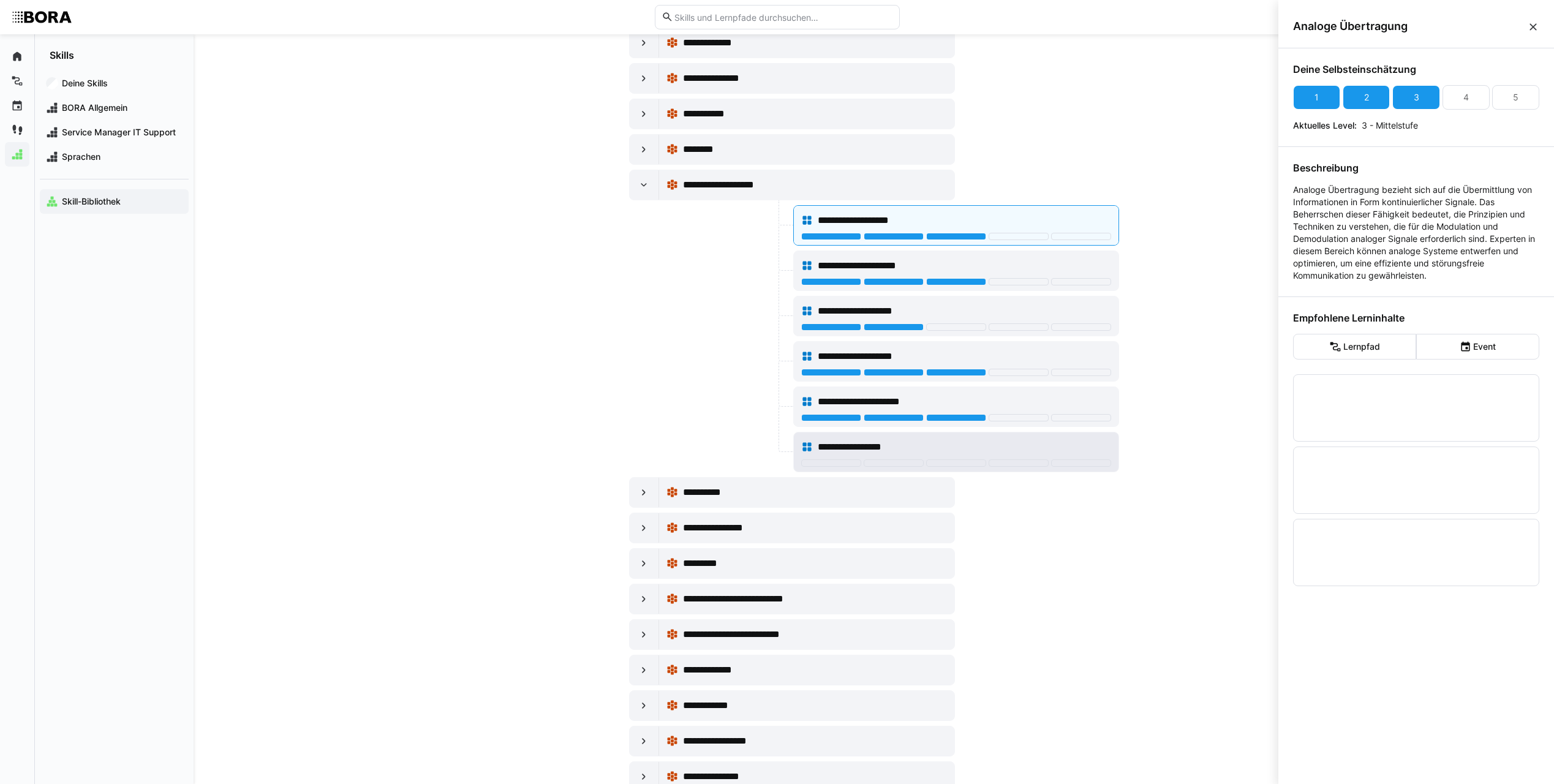 click on "**********" 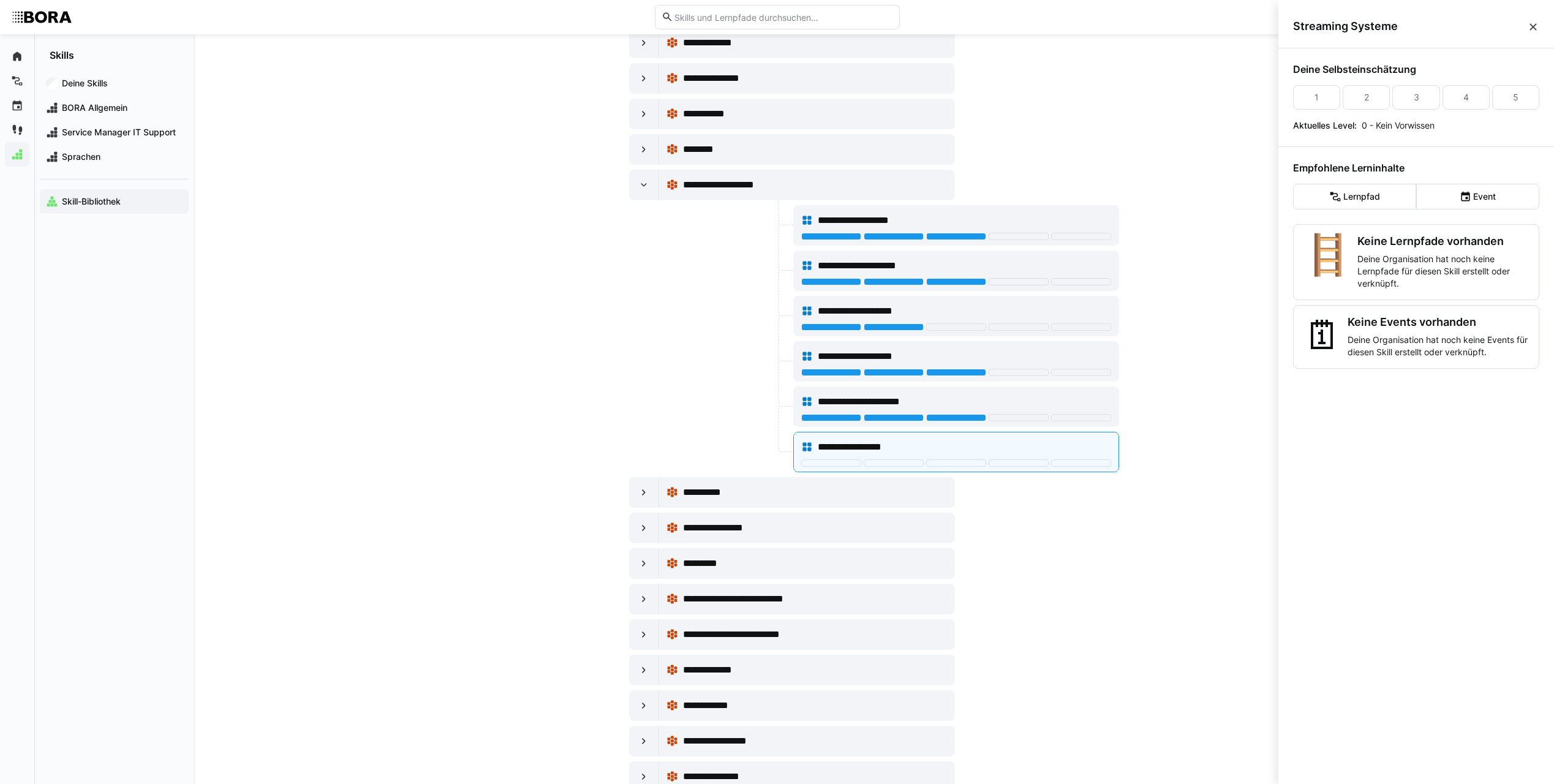click on "**********" 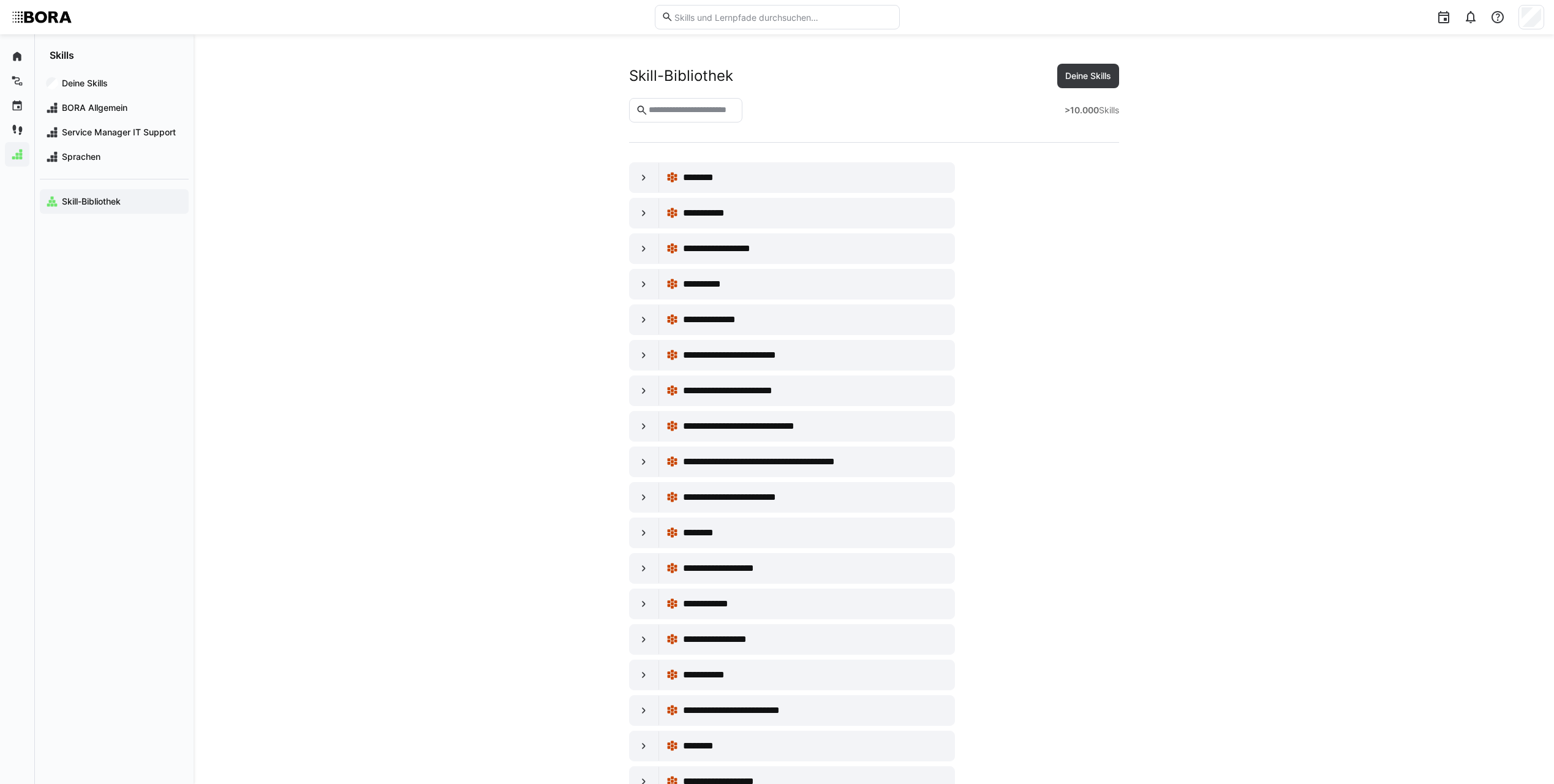 scroll, scrollTop: 9371, scrollLeft: 0, axis: vertical 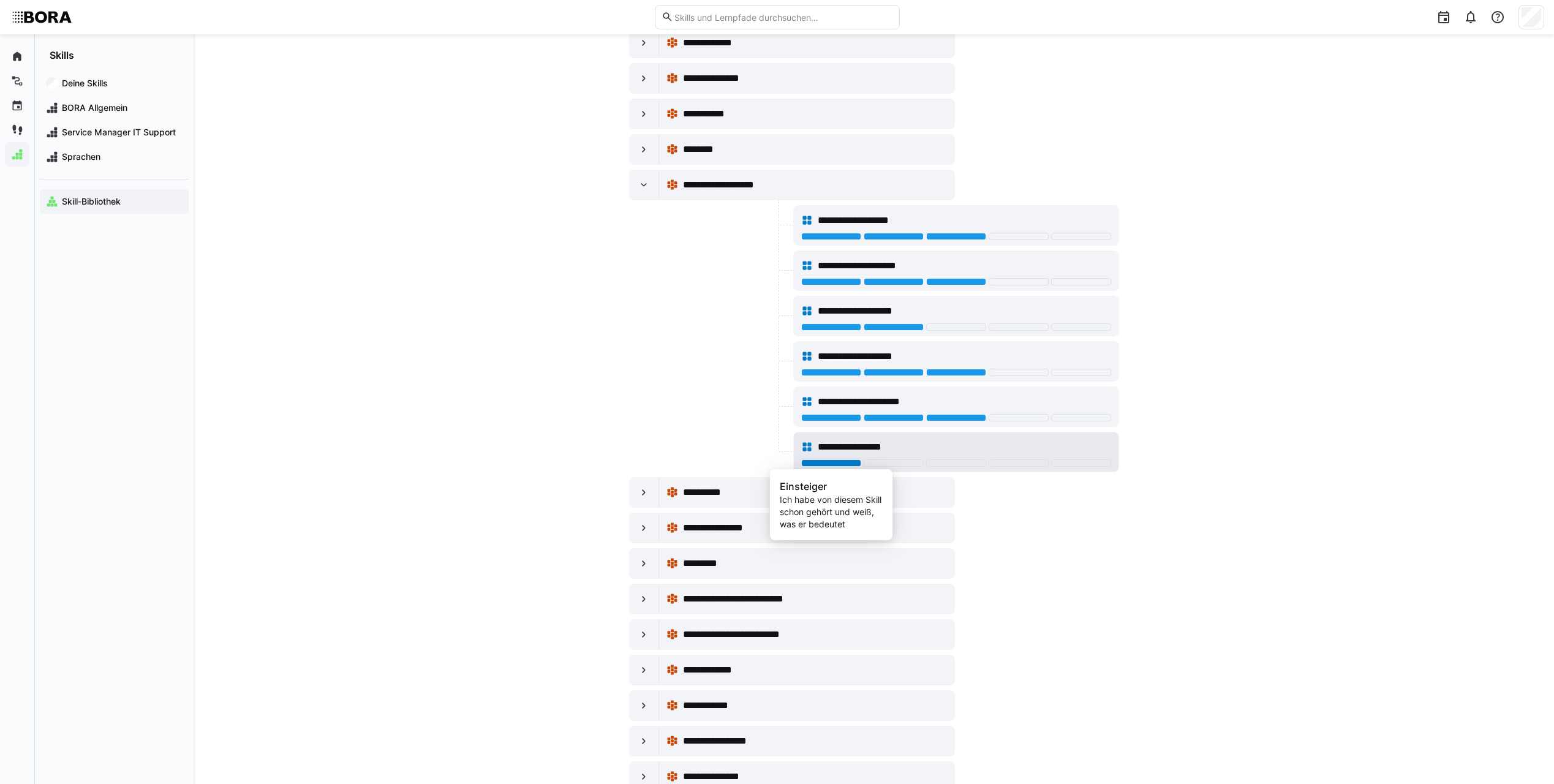 click 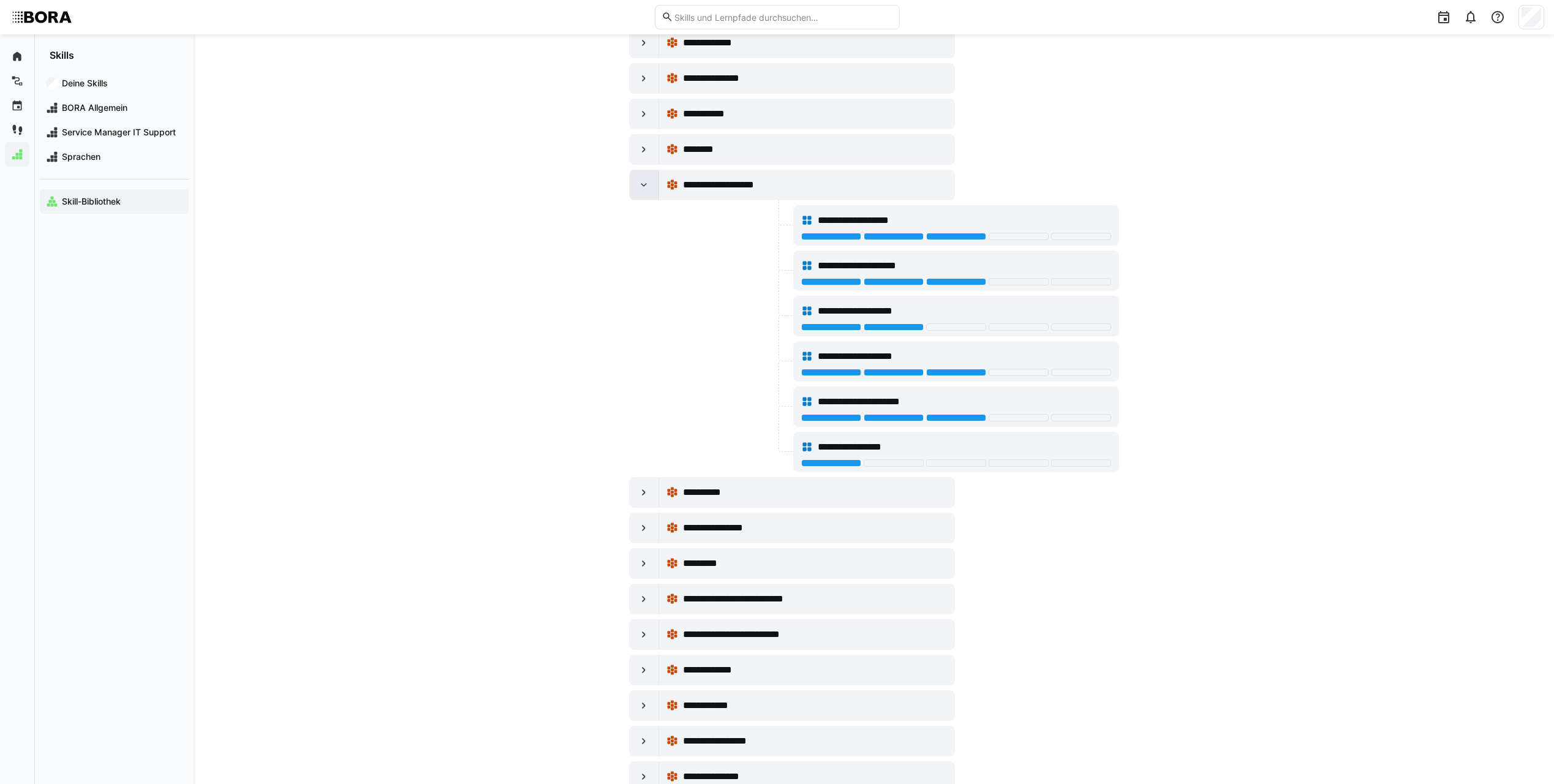 click 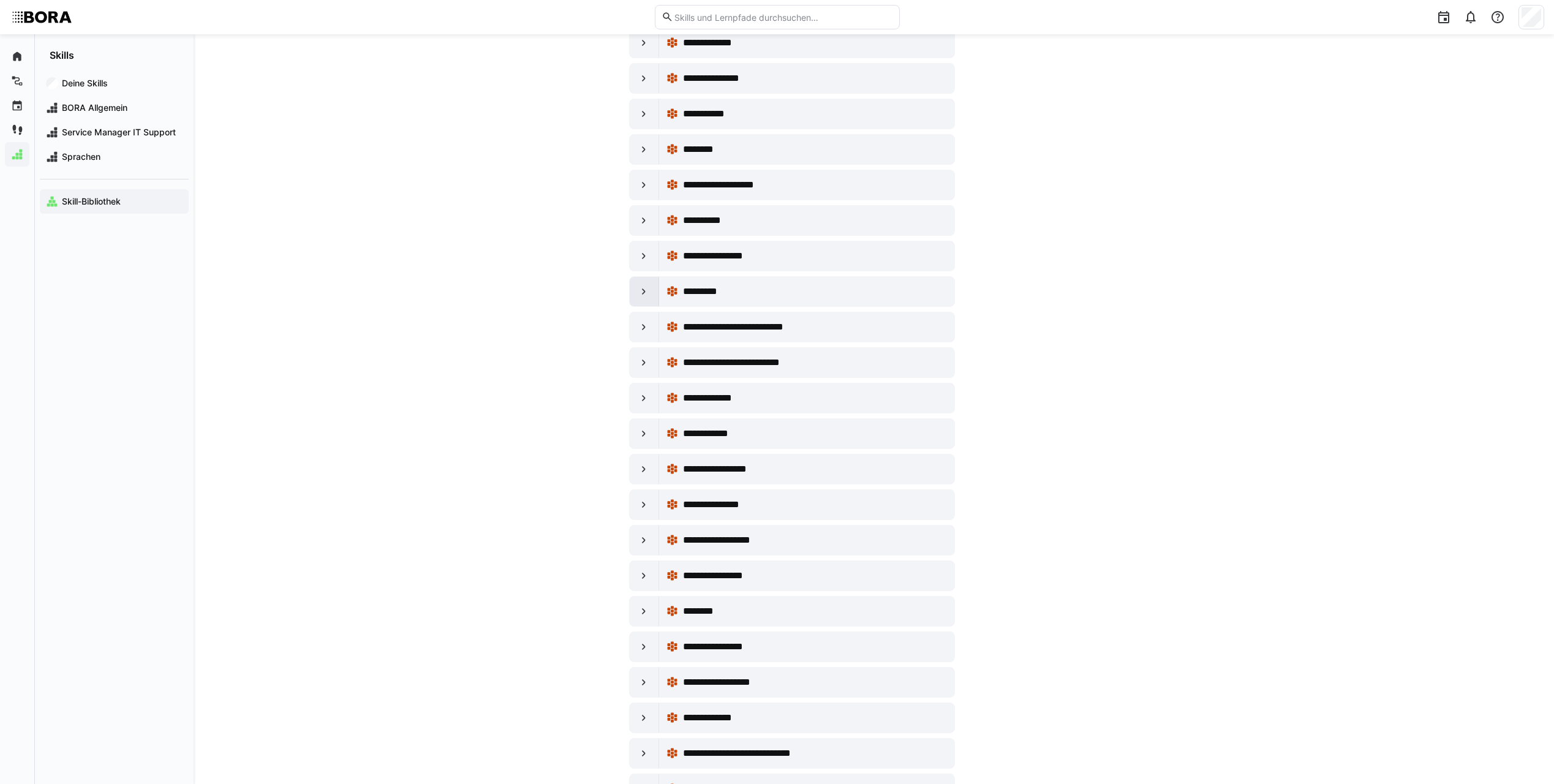 click 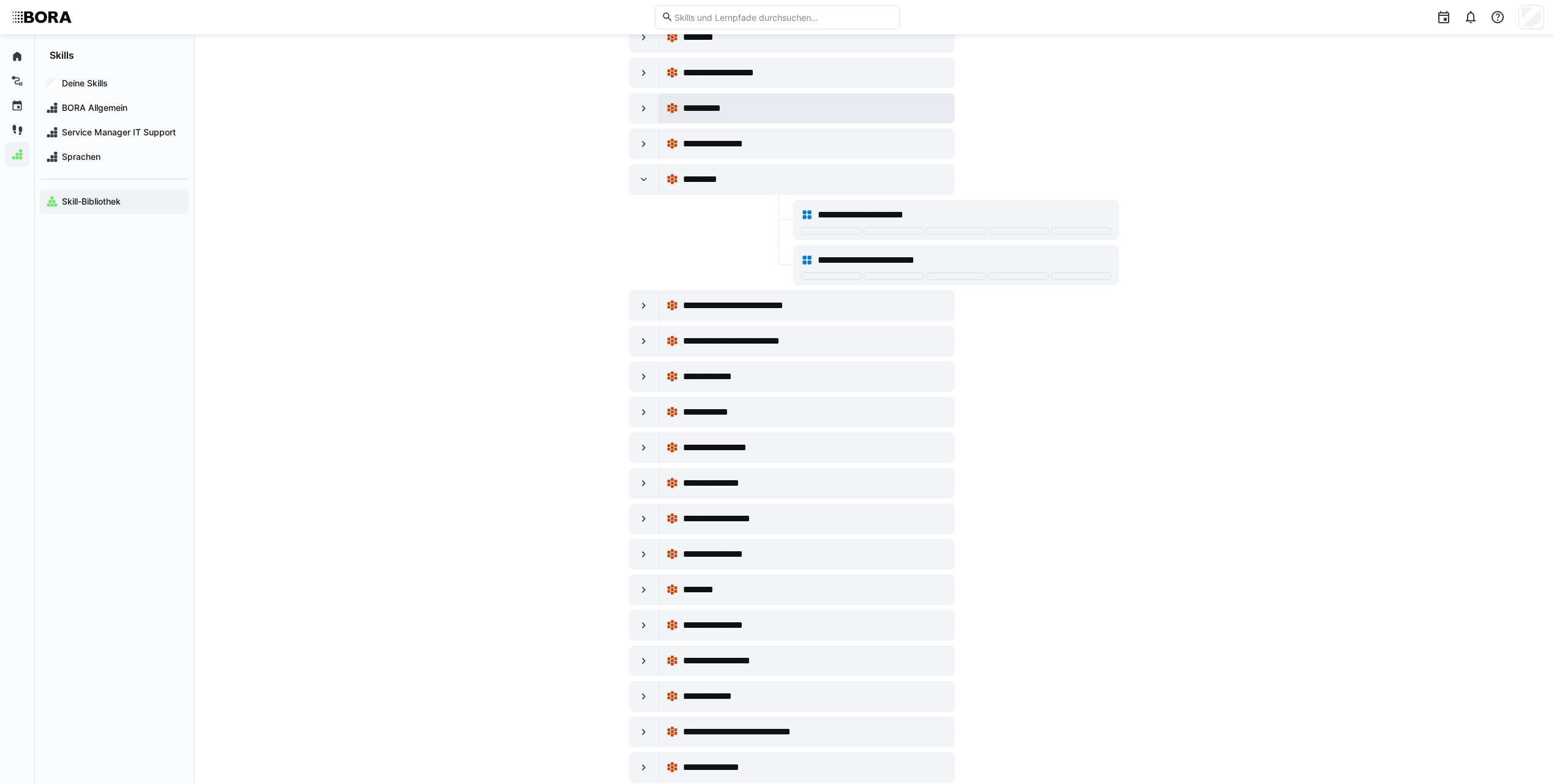 scroll, scrollTop: 9494, scrollLeft: 0, axis: vertical 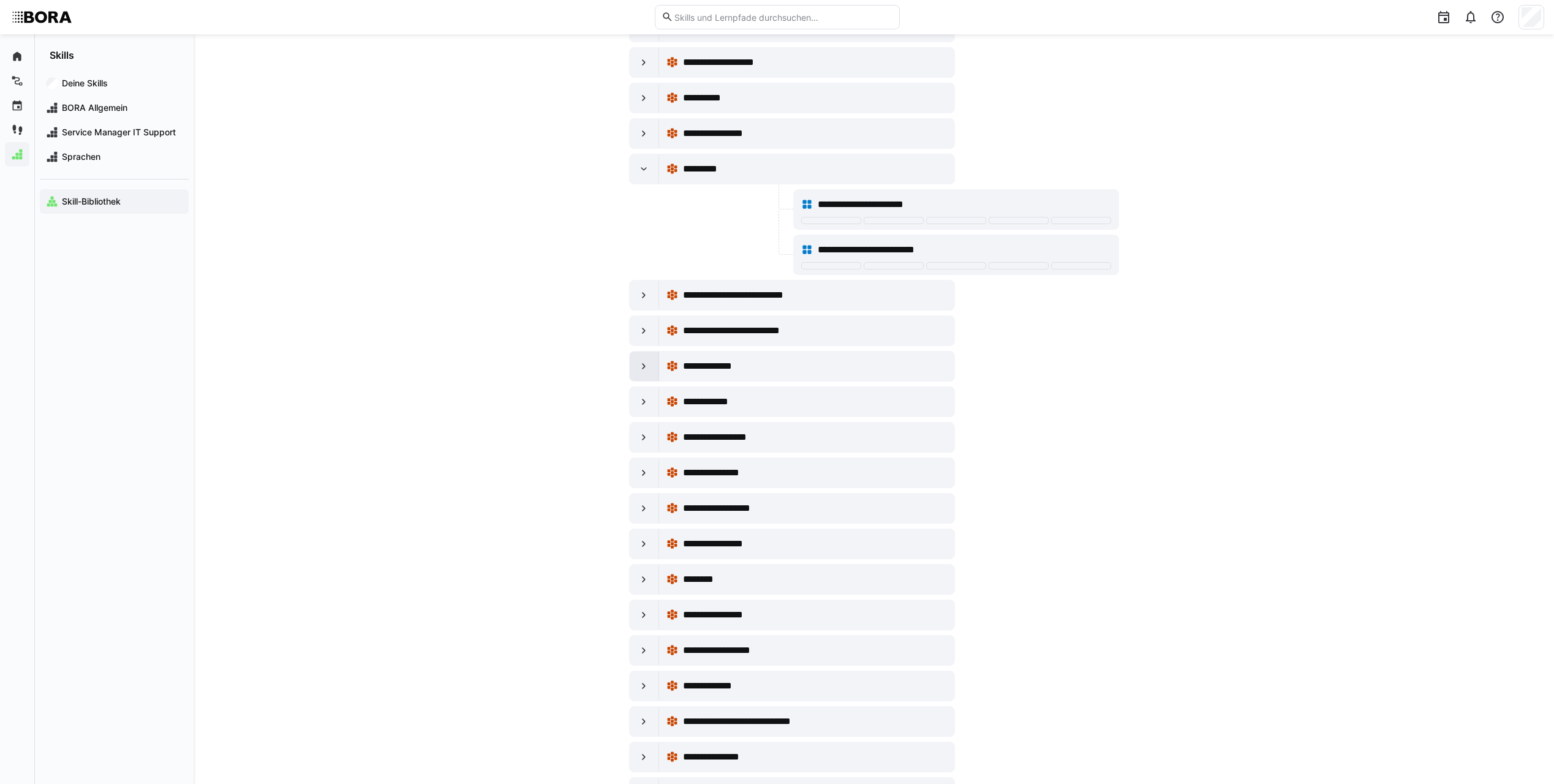 click 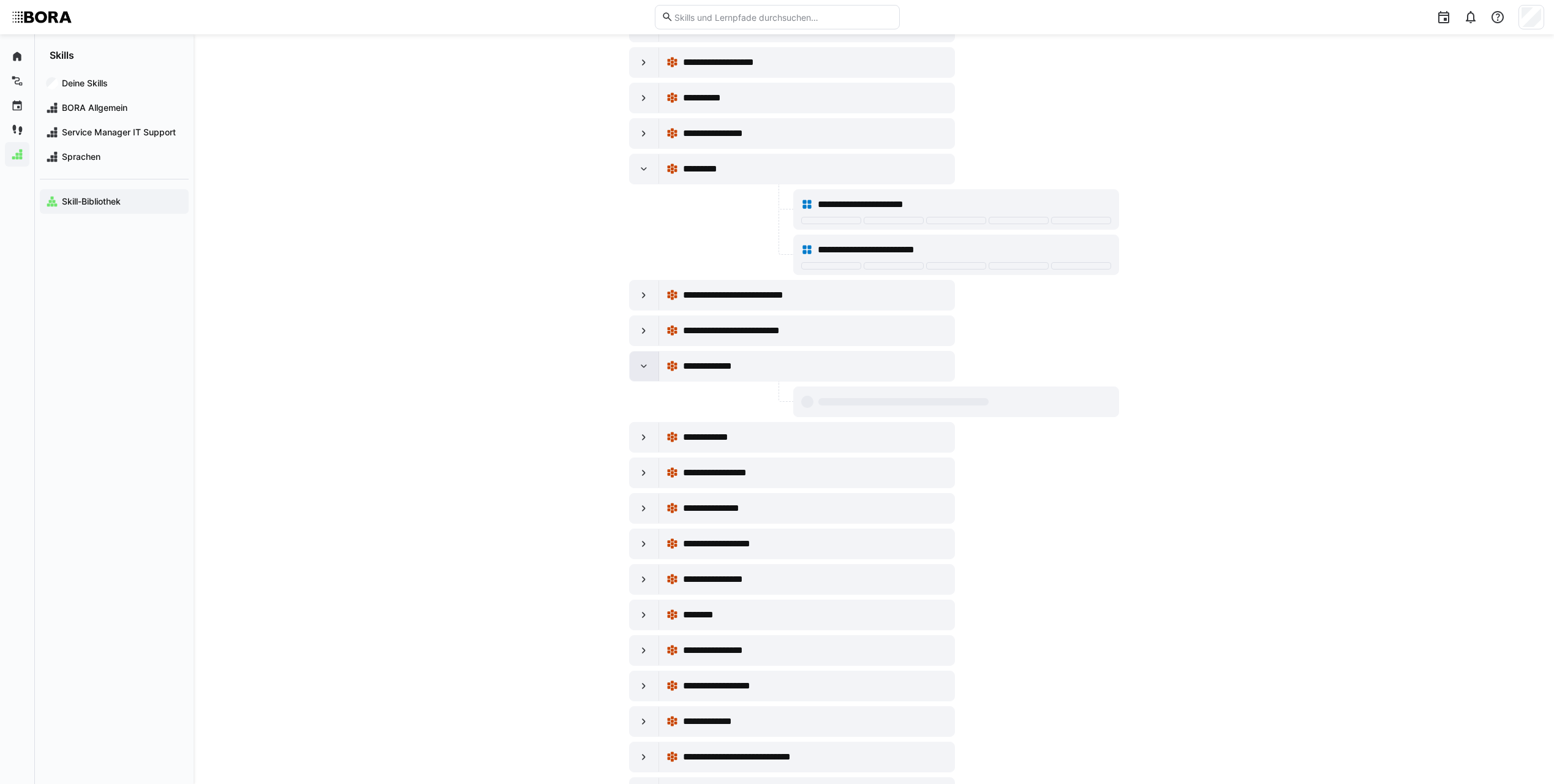 click 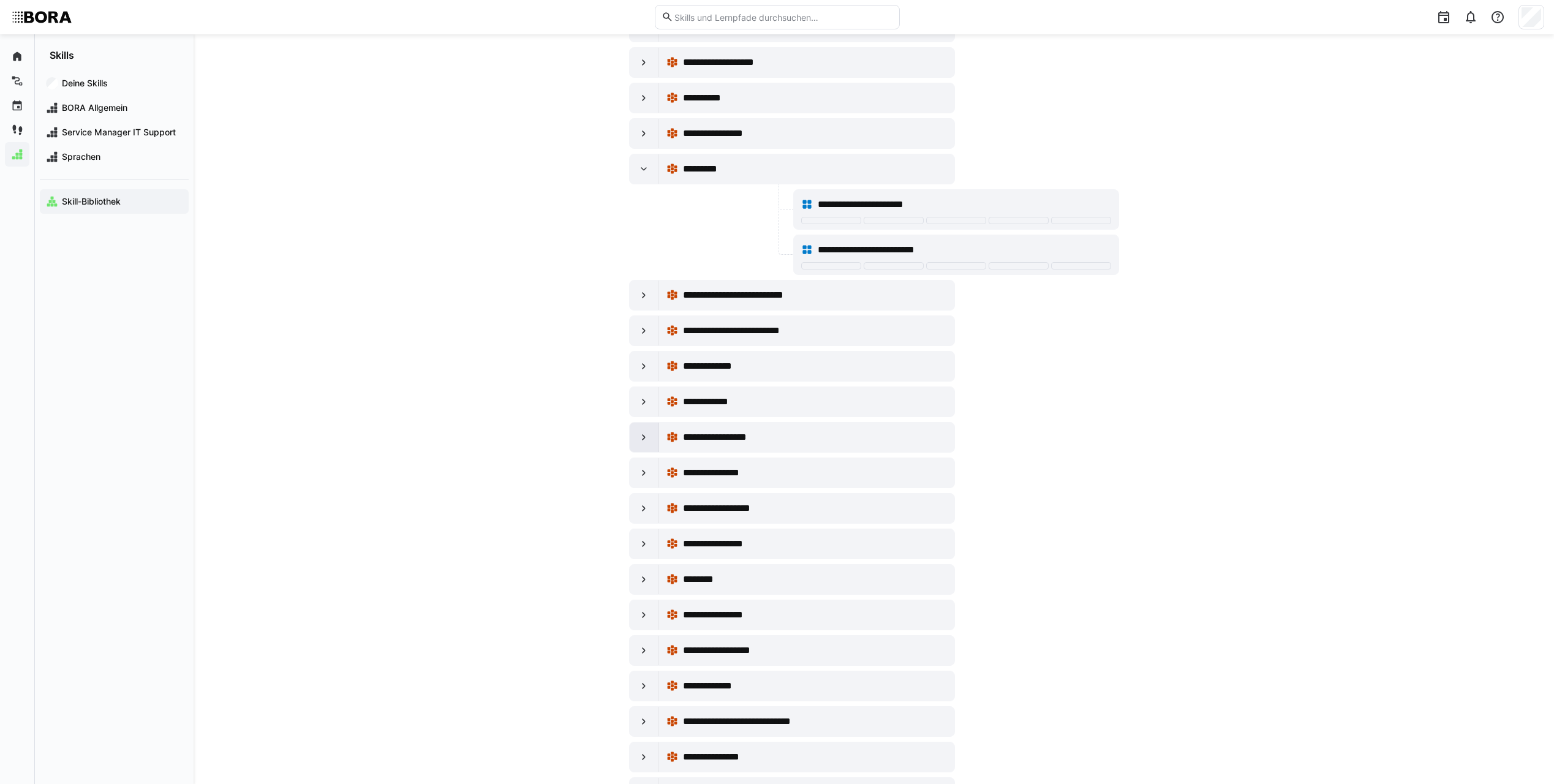 click 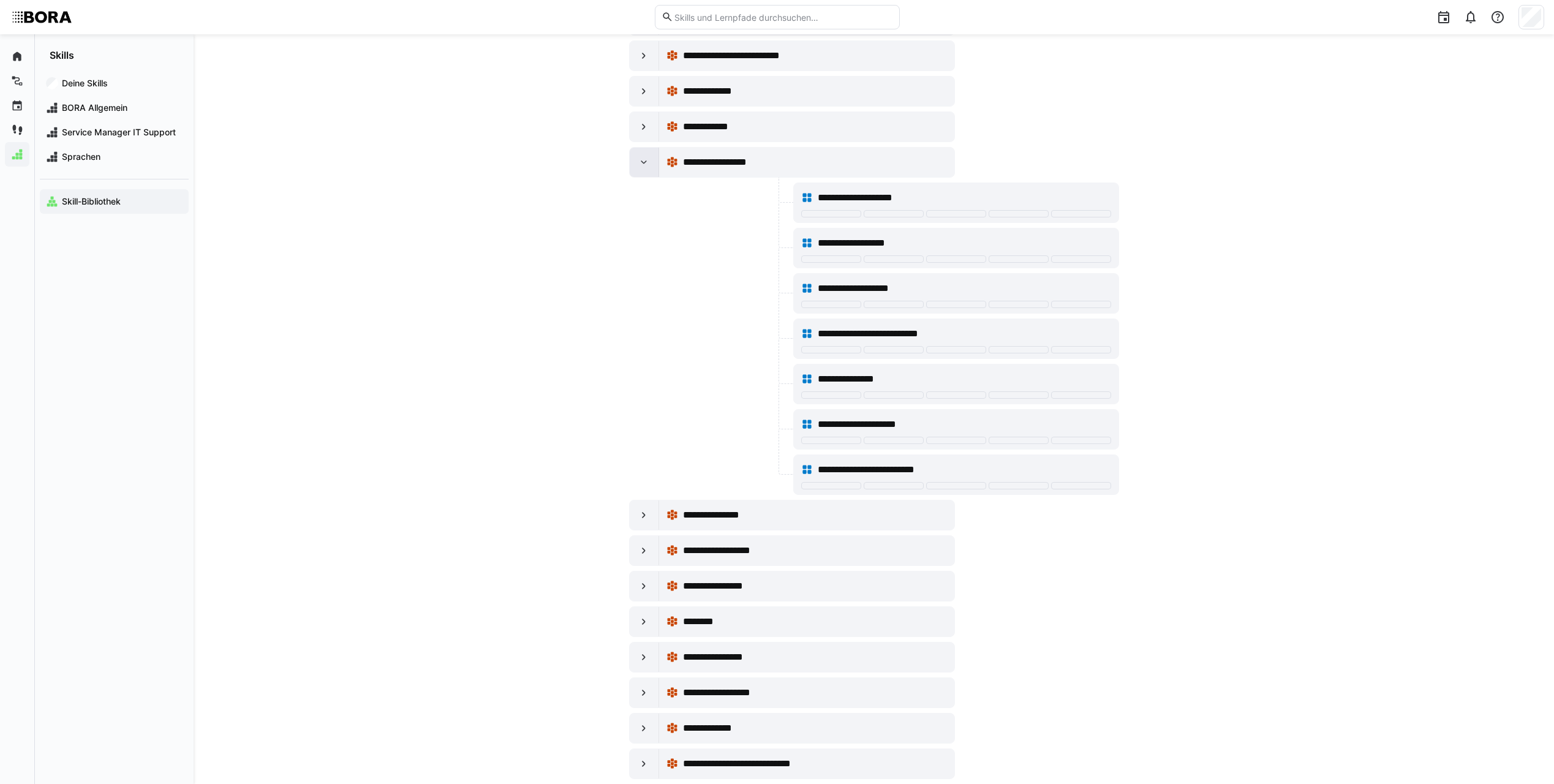scroll, scrollTop: 9800, scrollLeft: 0, axis: vertical 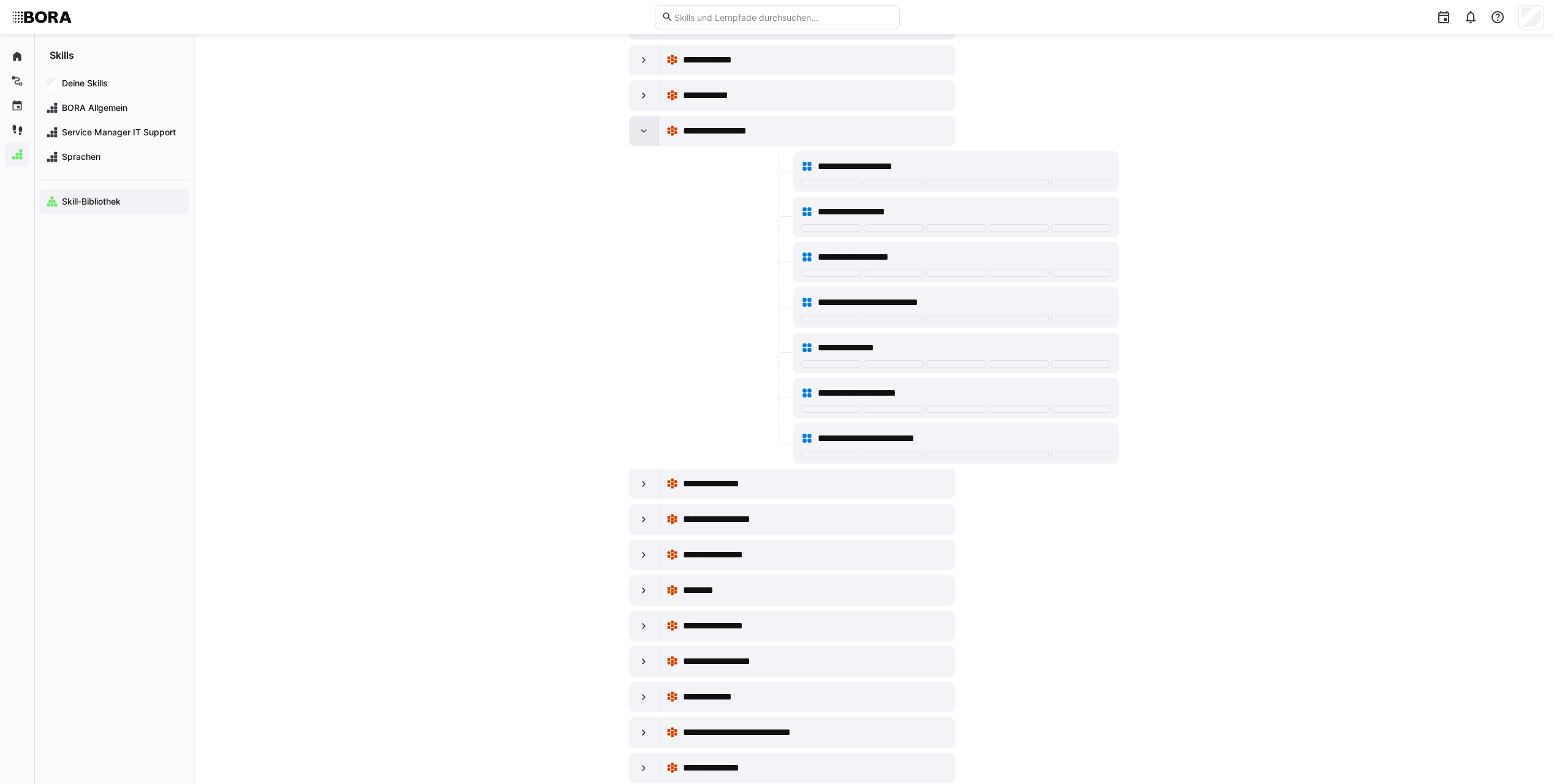 click 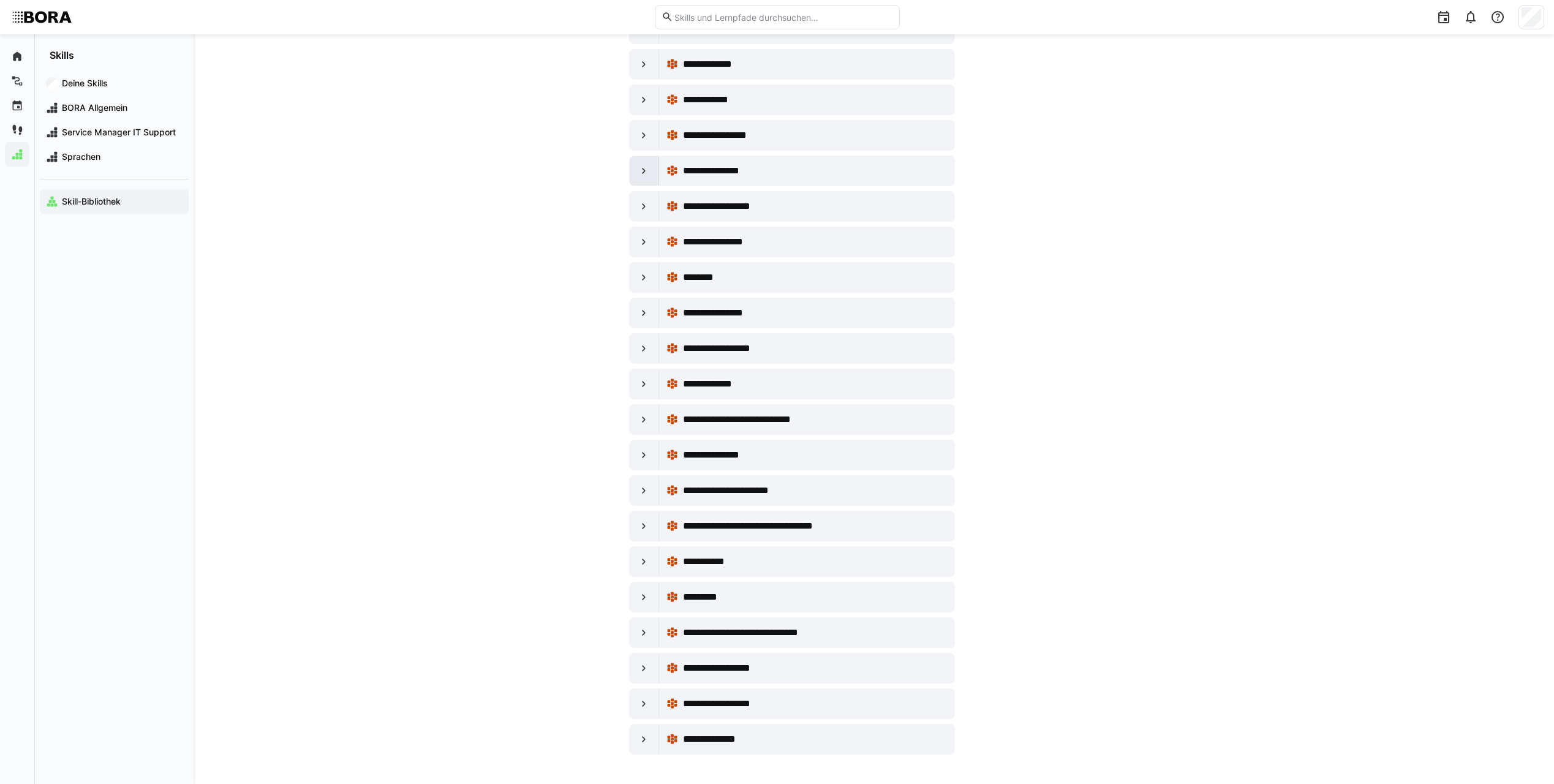 click 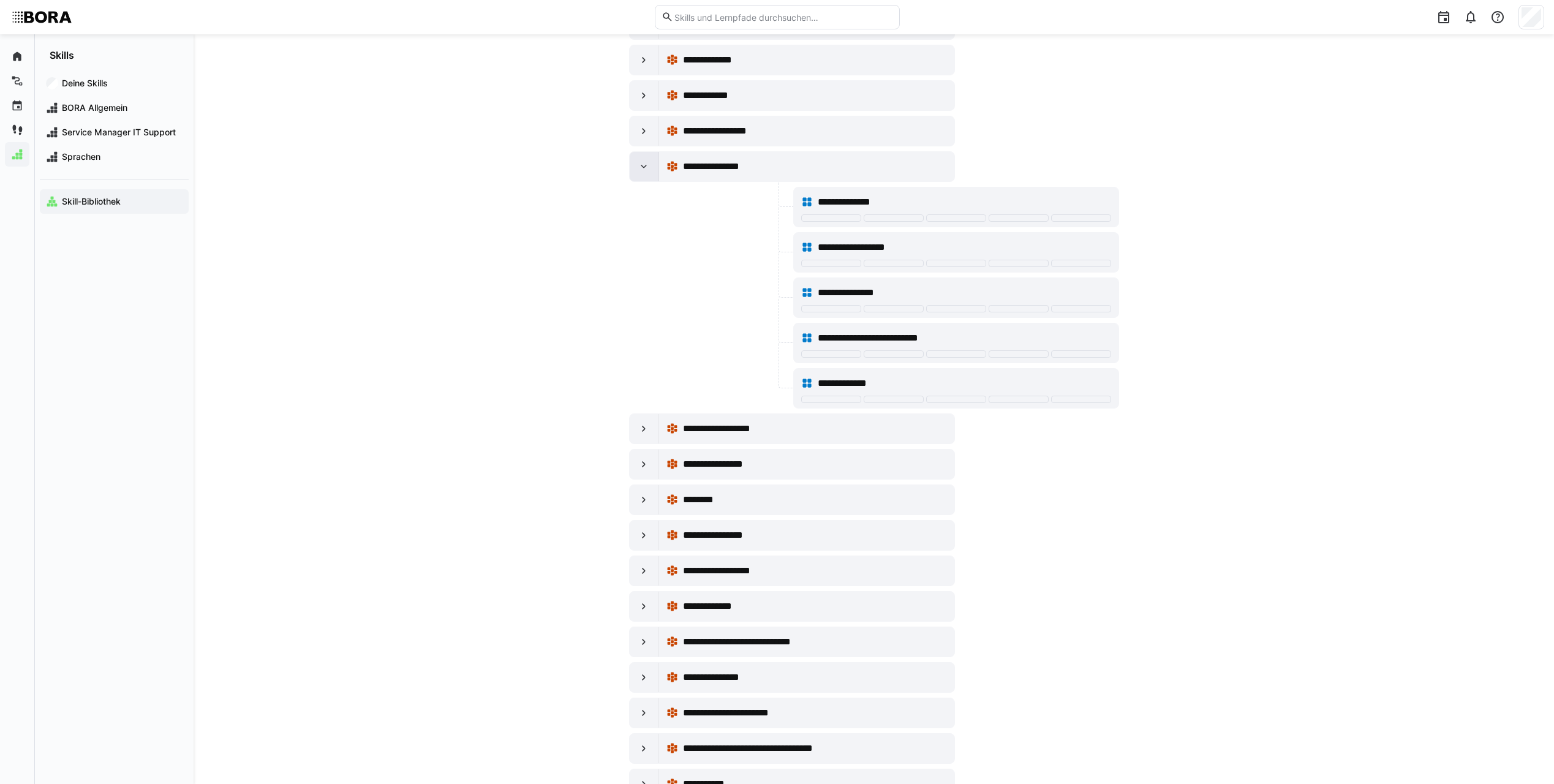 click 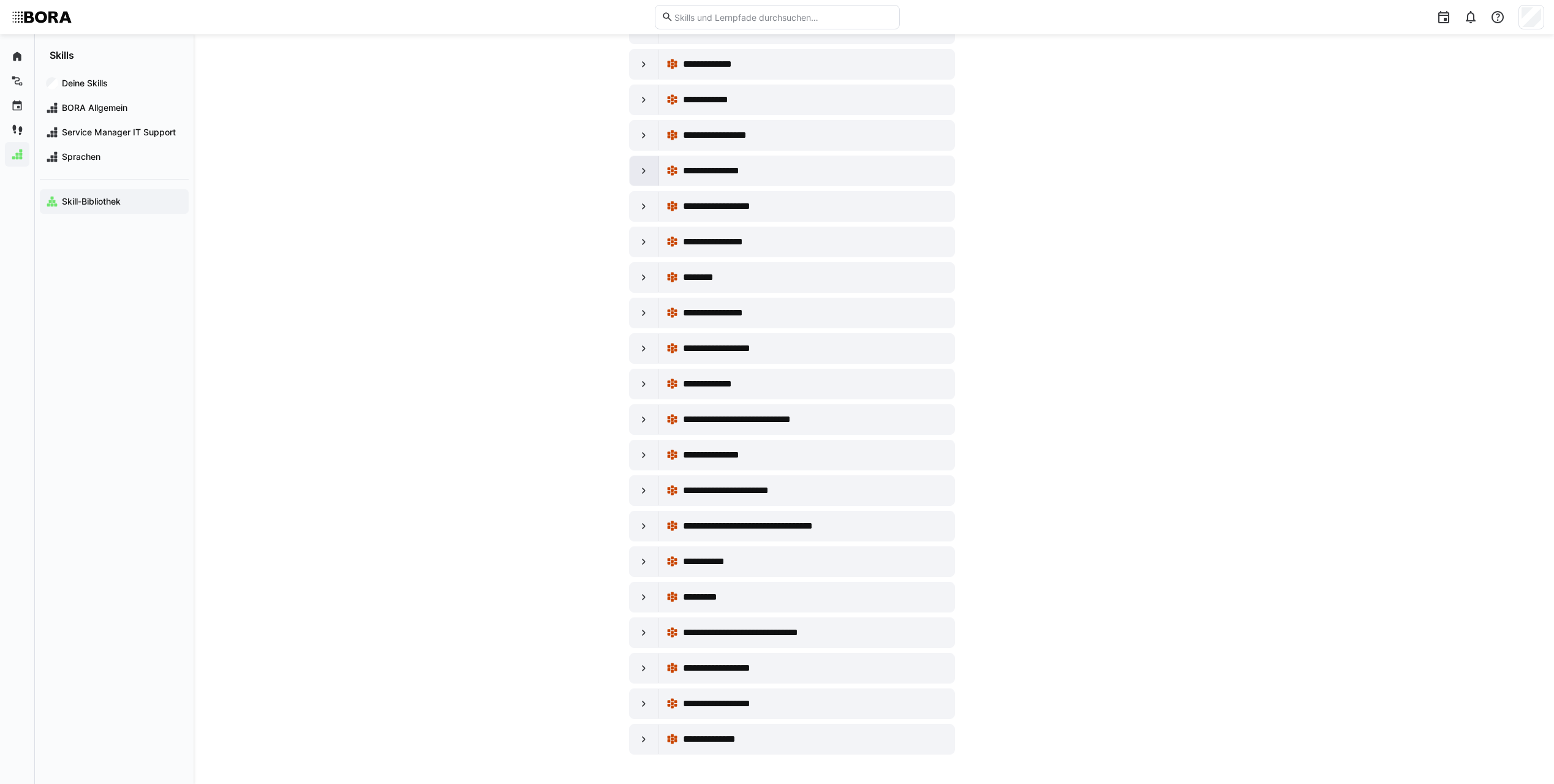scroll, scrollTop: 9796, scrollLeft: 0, axis: vertical 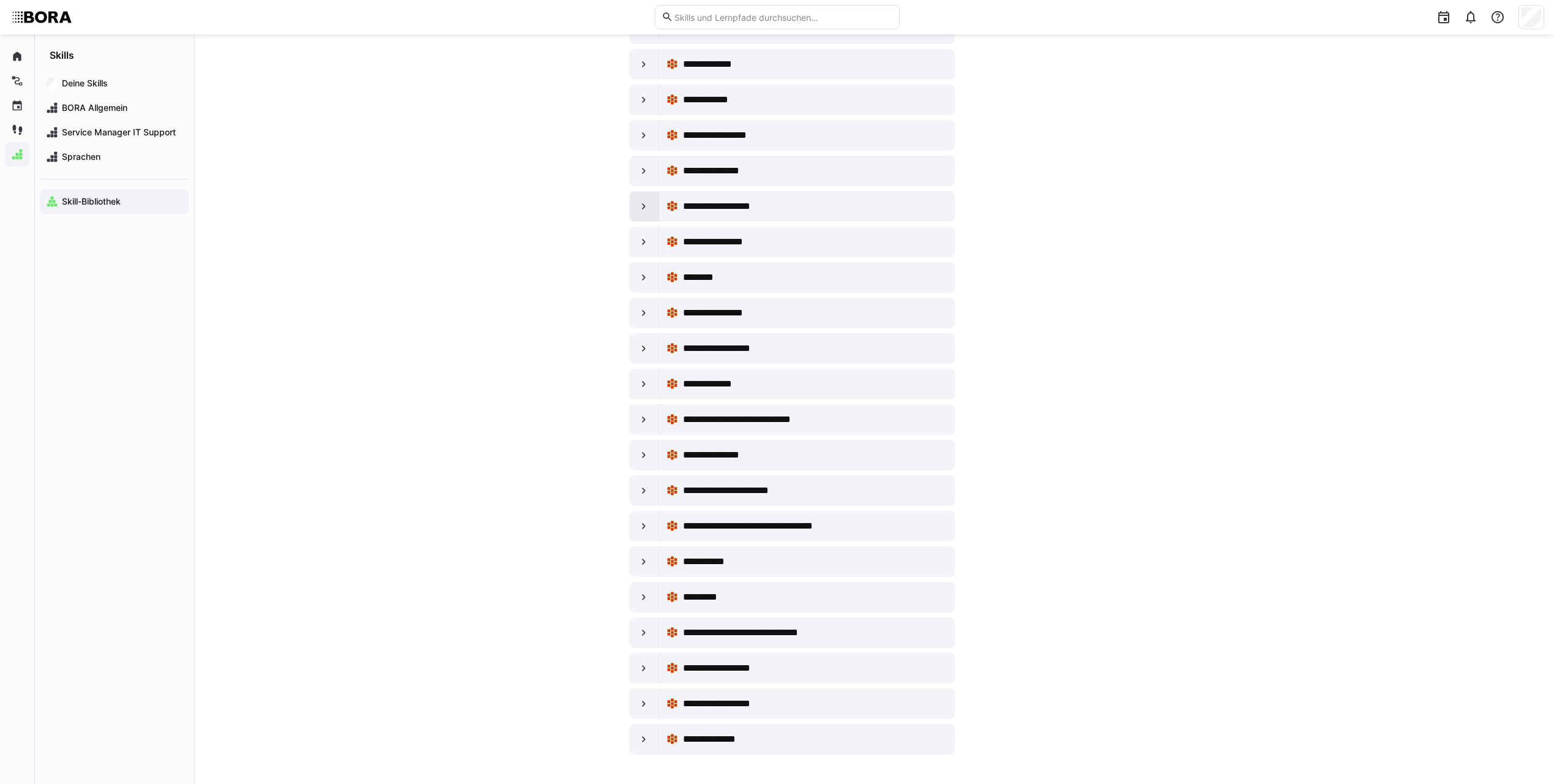 click 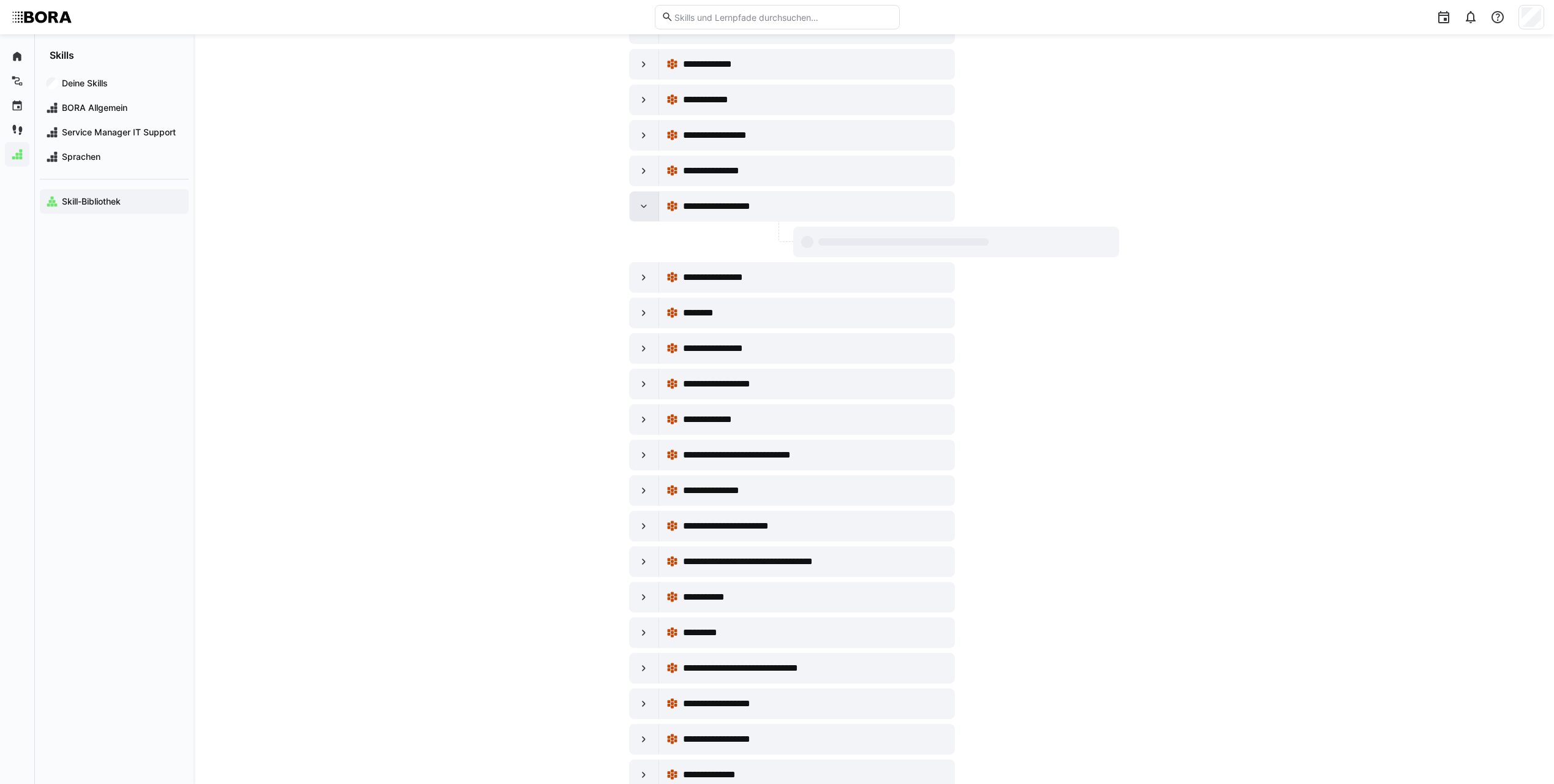 scroll, scrollTop: 9800, scrollLeft: 0, axis: vertical 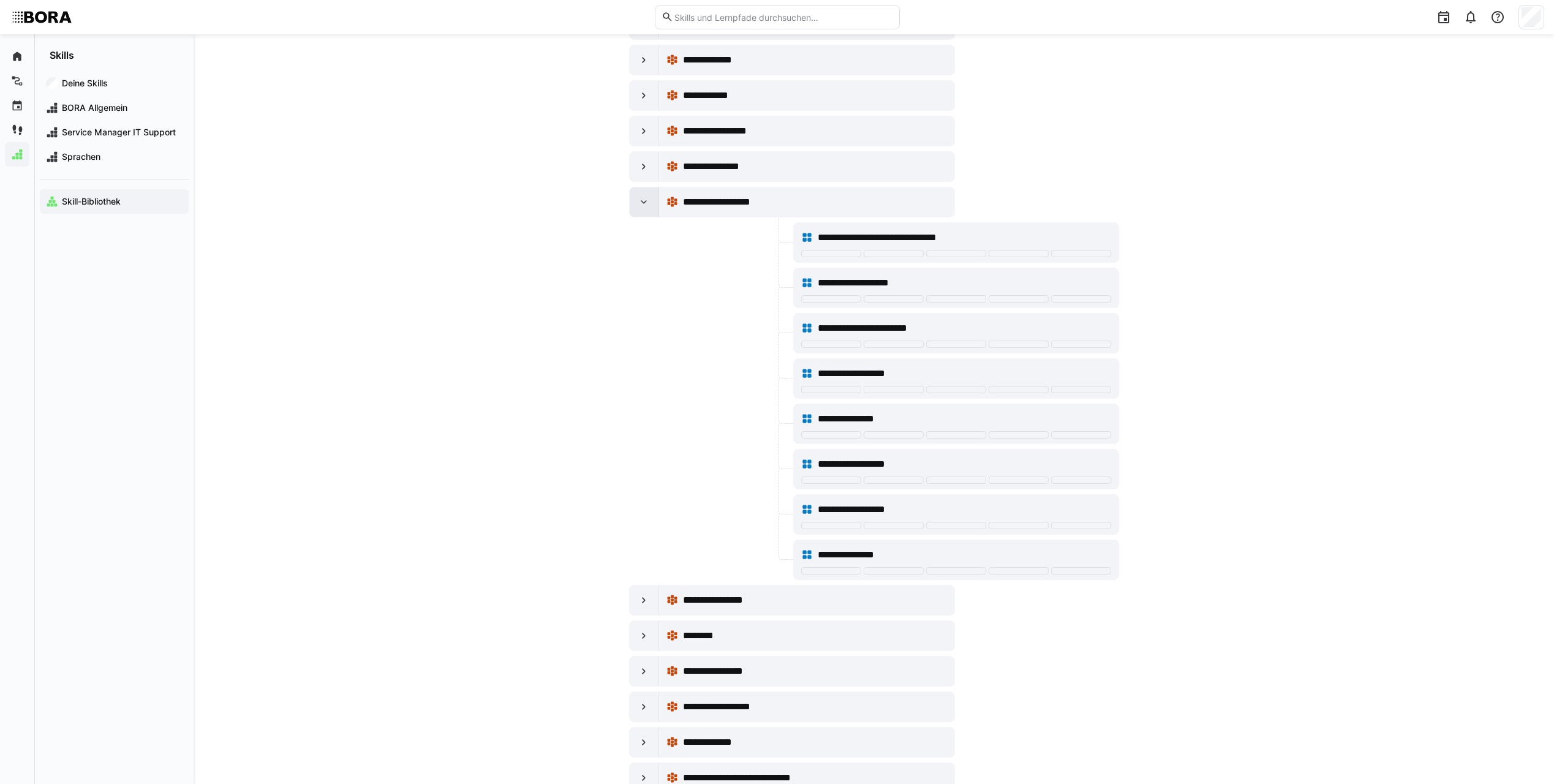 click 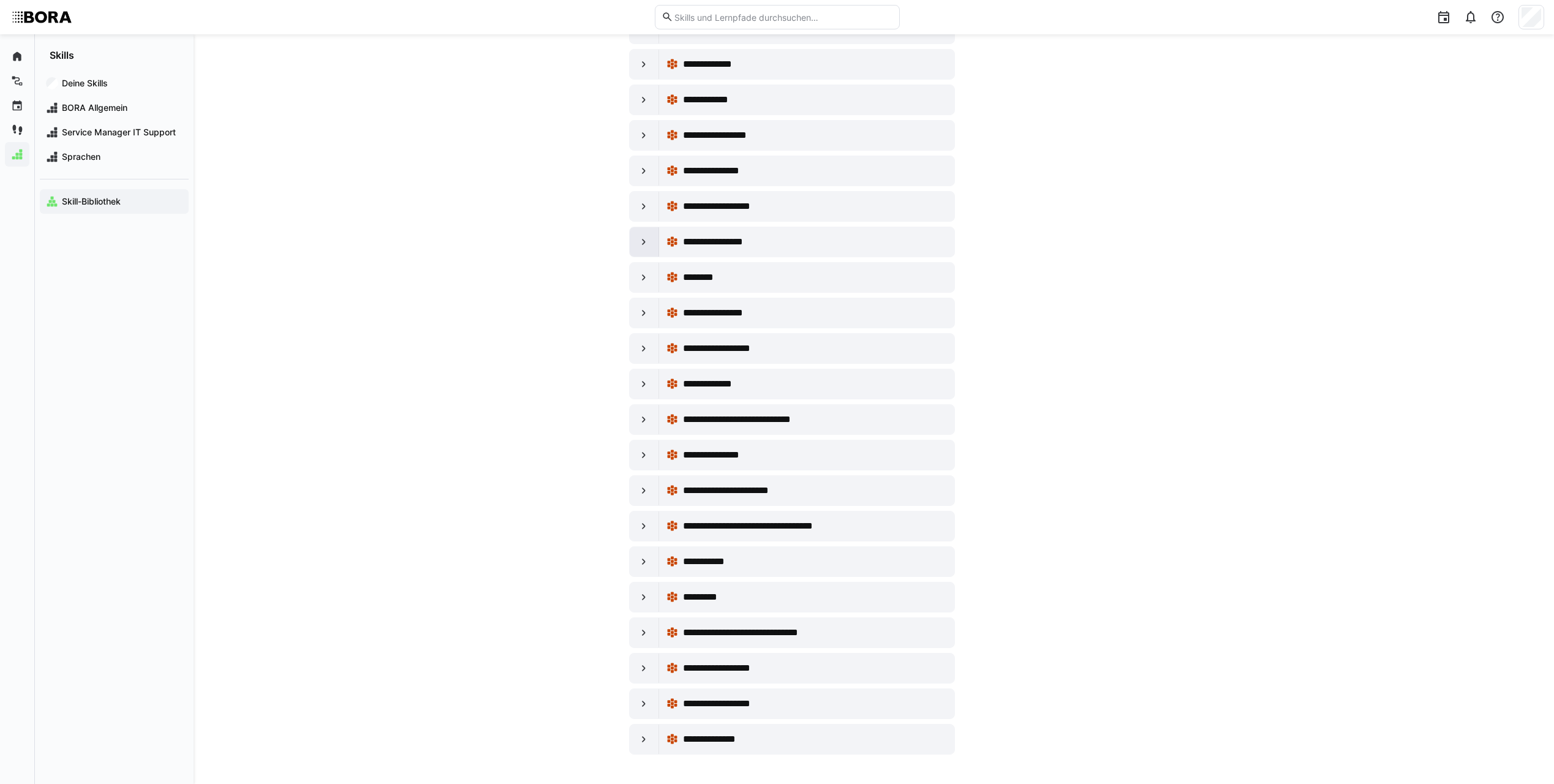 click 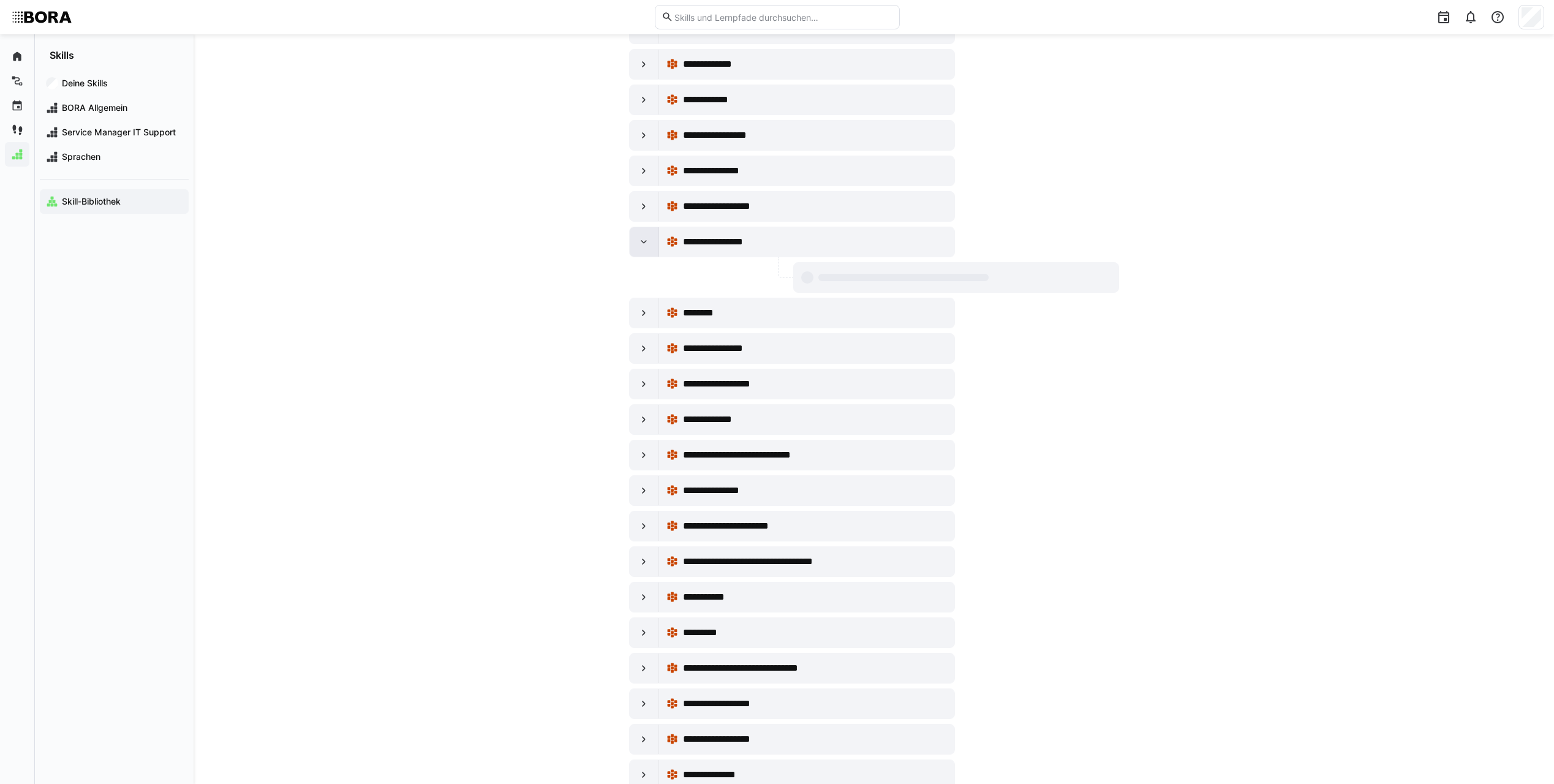 scroll, scrollTop: 9800, scrollLeft: 0, axis: vertical 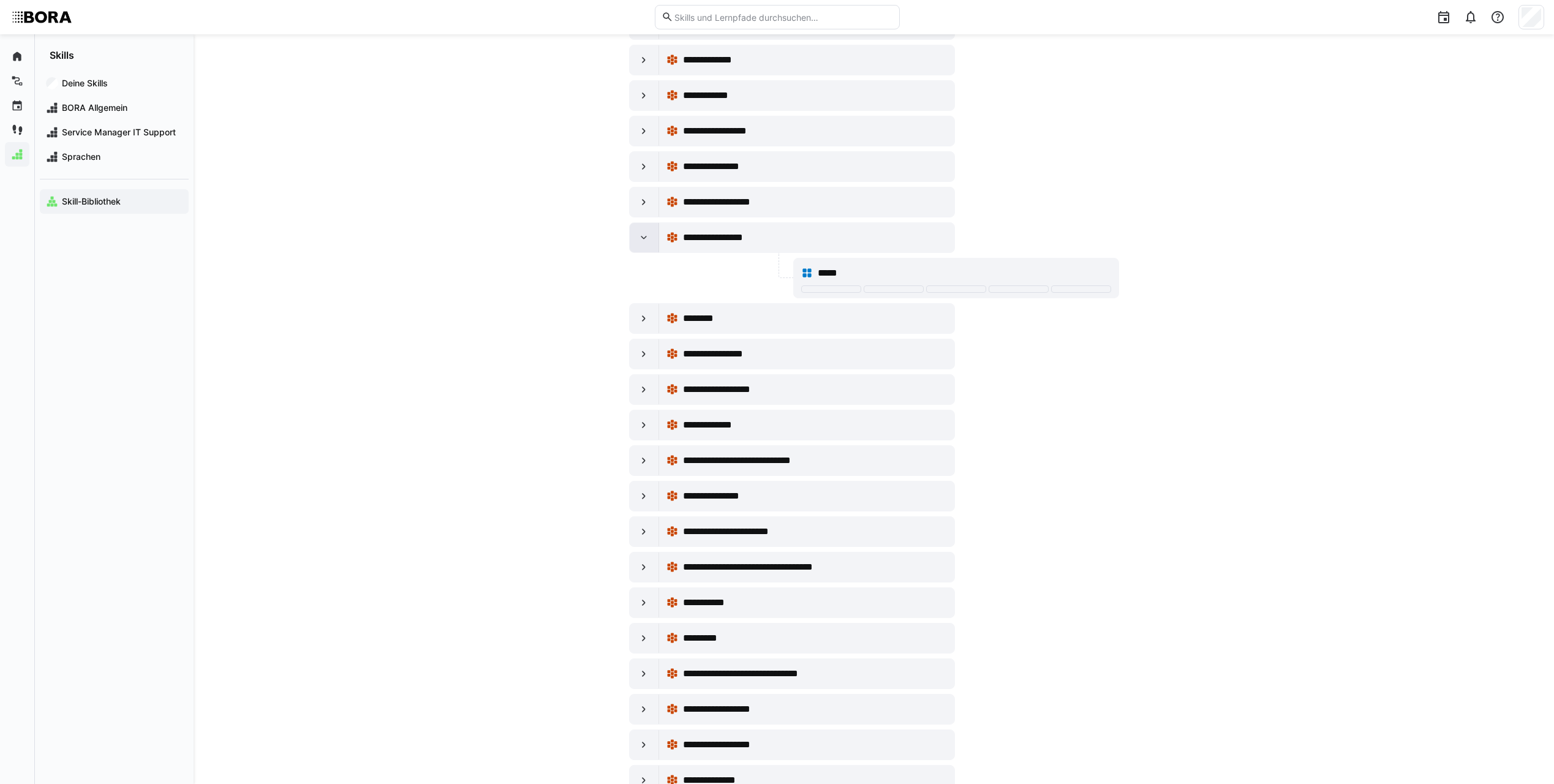 click 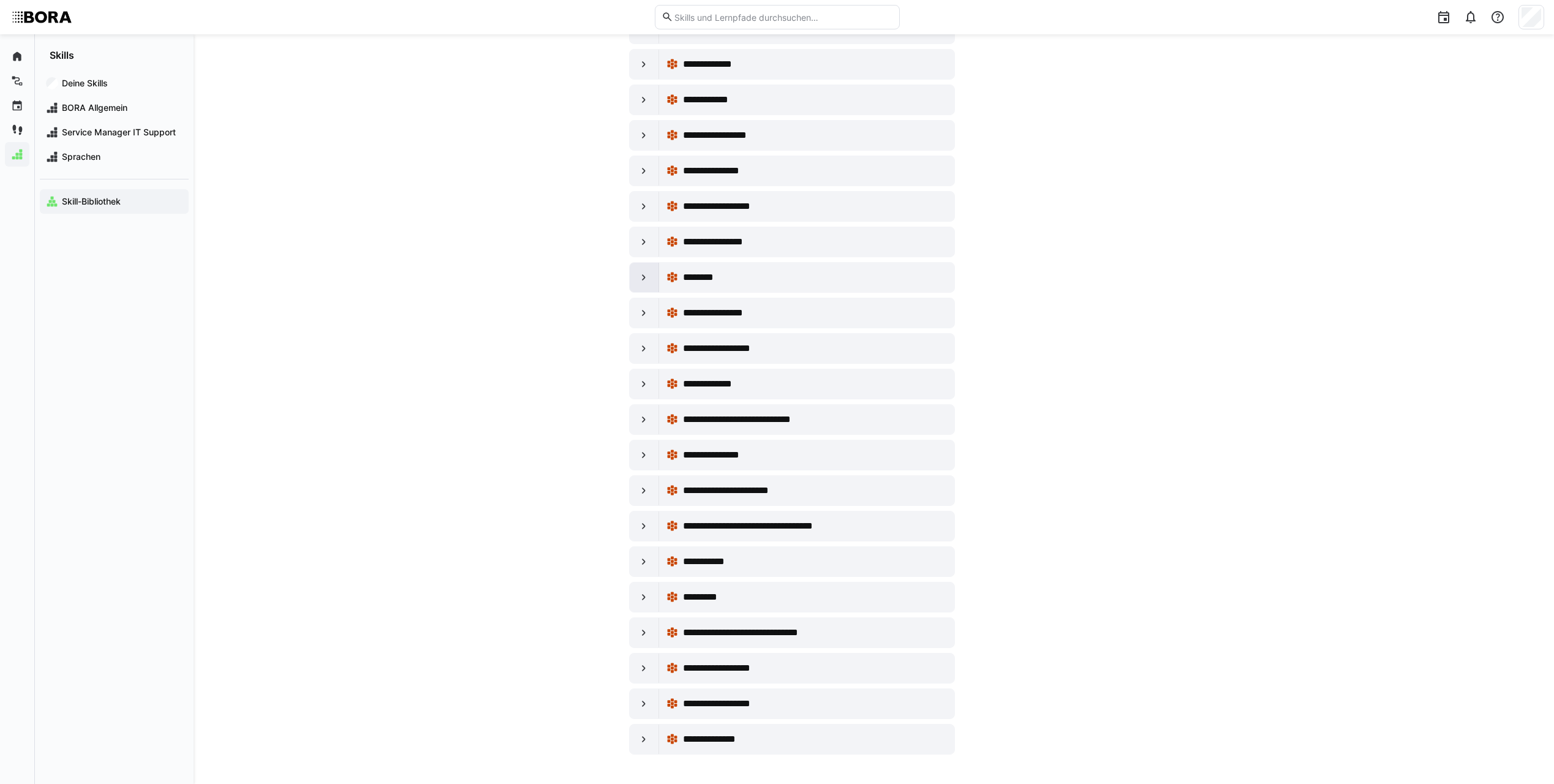 click 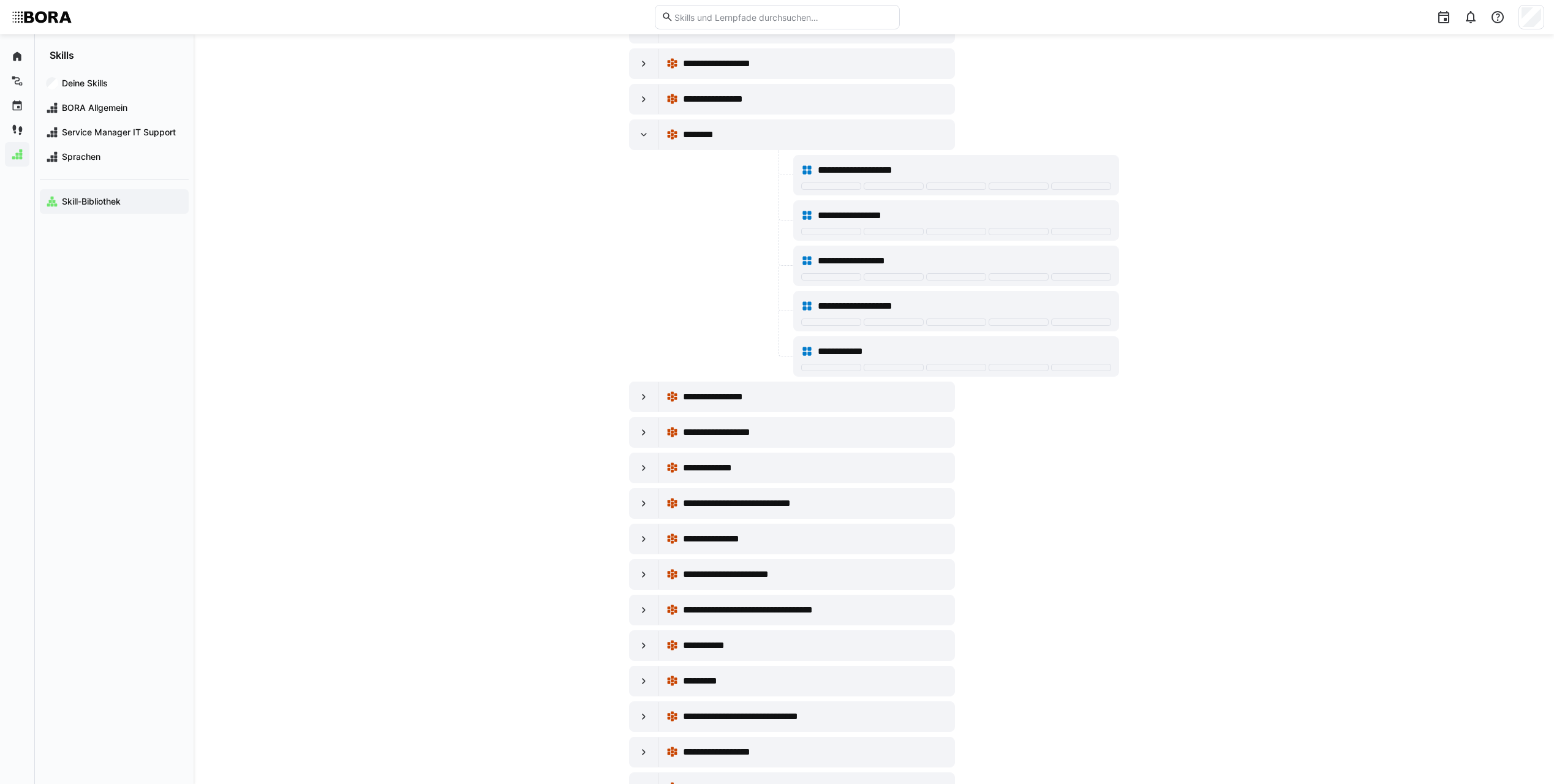 scroll, scrollTop: 9984, scrollLeft: 0, axis: vertical 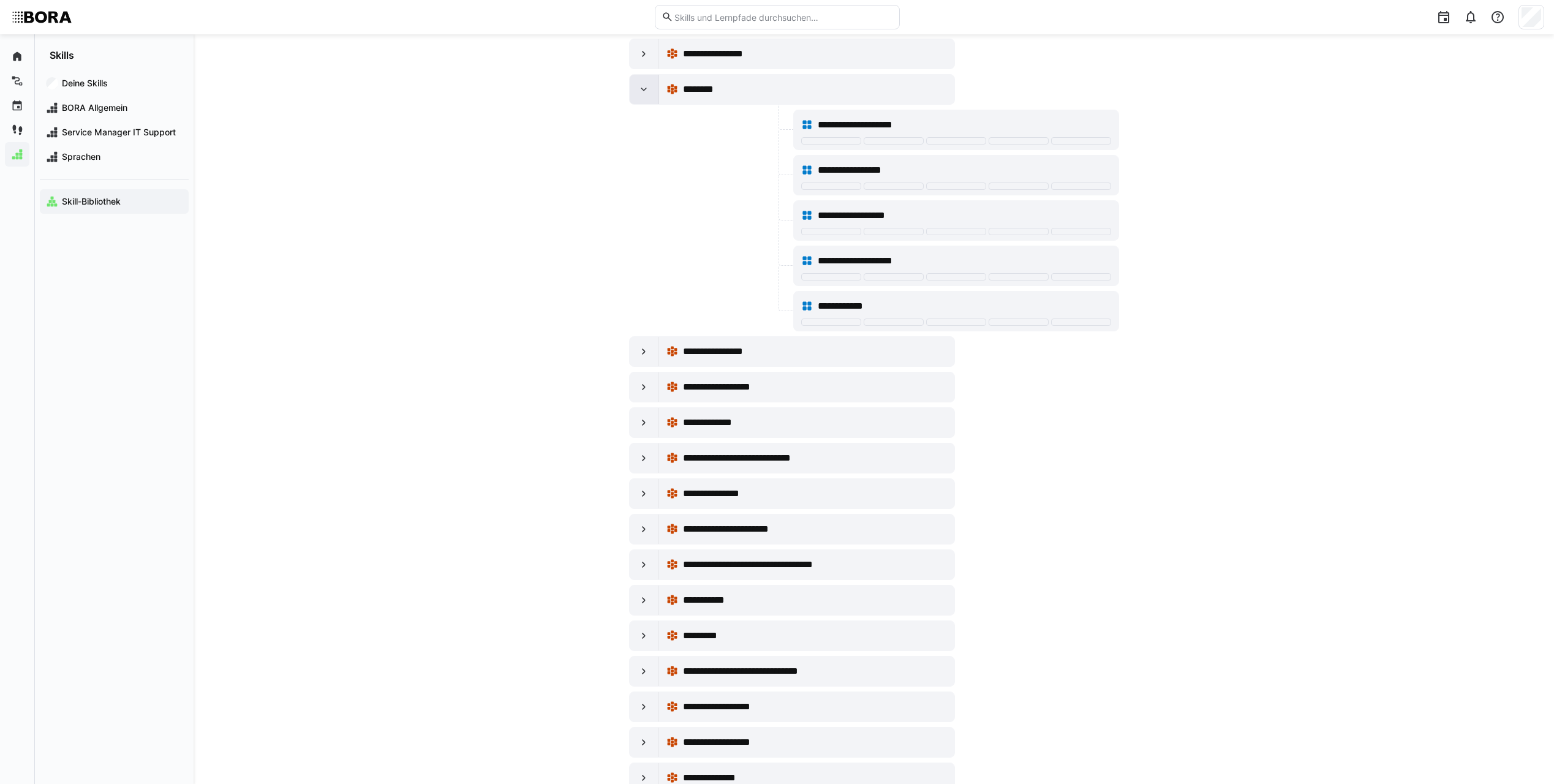 click 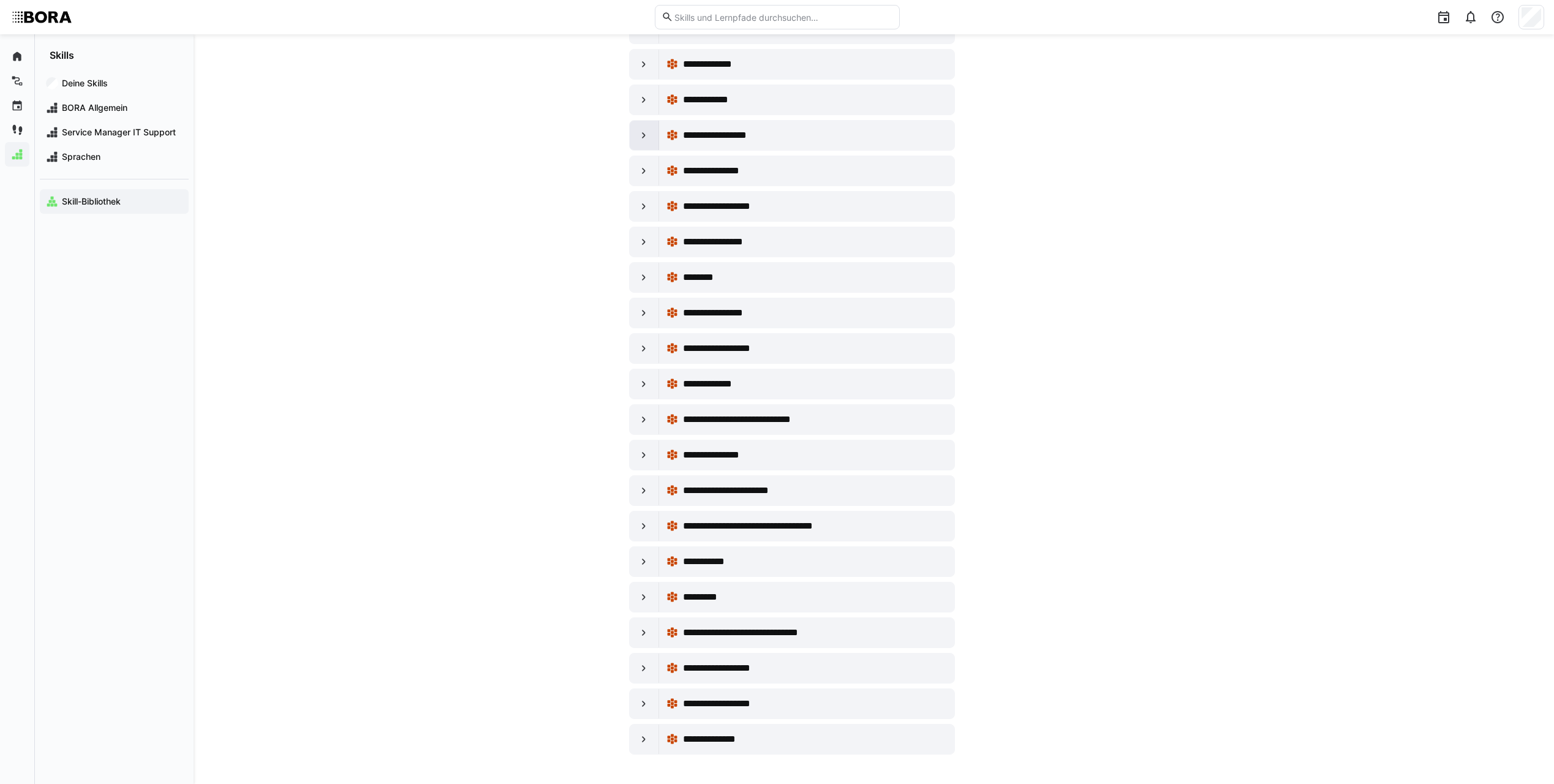 click 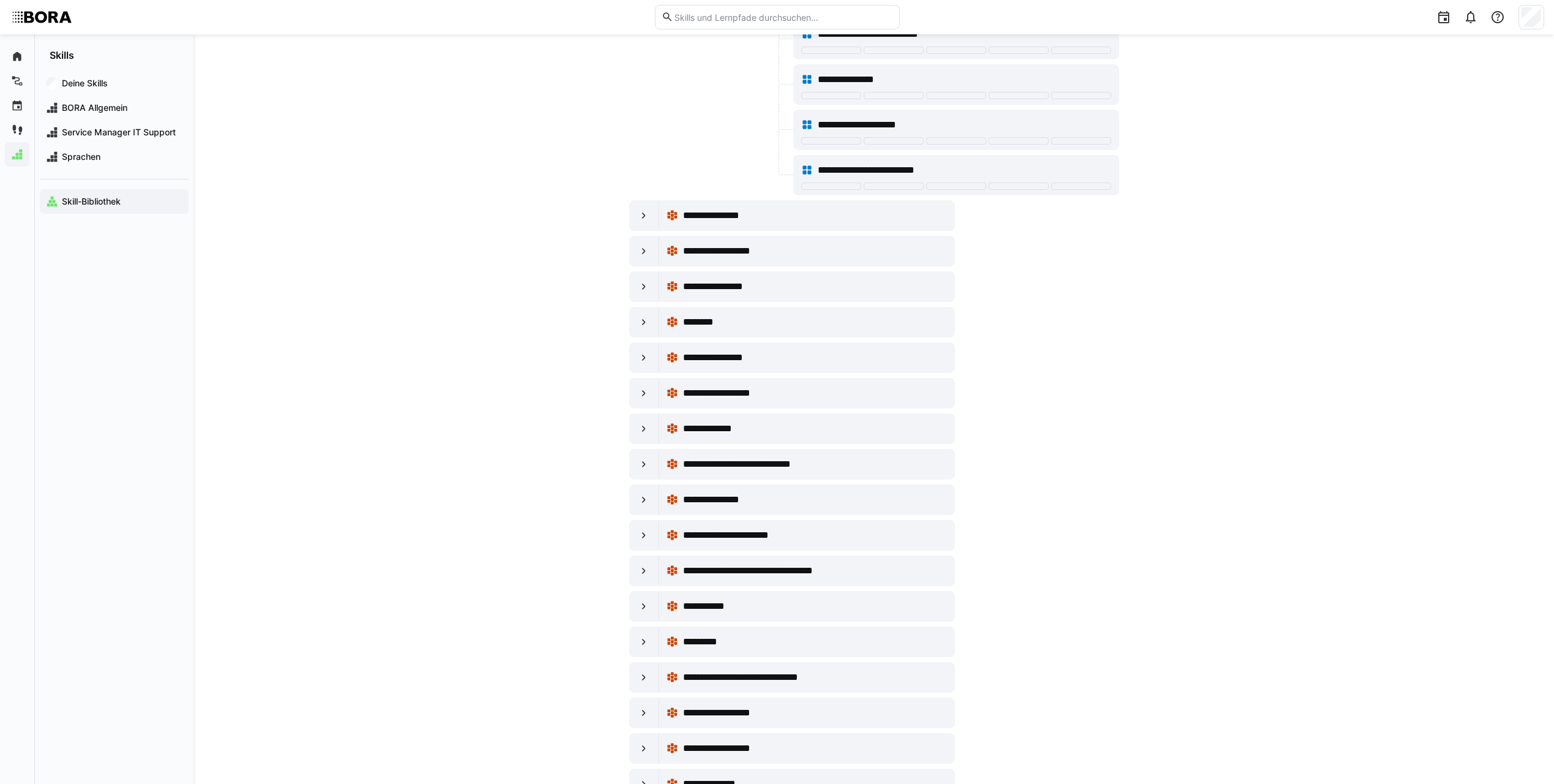 scroll, scrollTop: 10113, scrollLeft: 0, axis: vertical 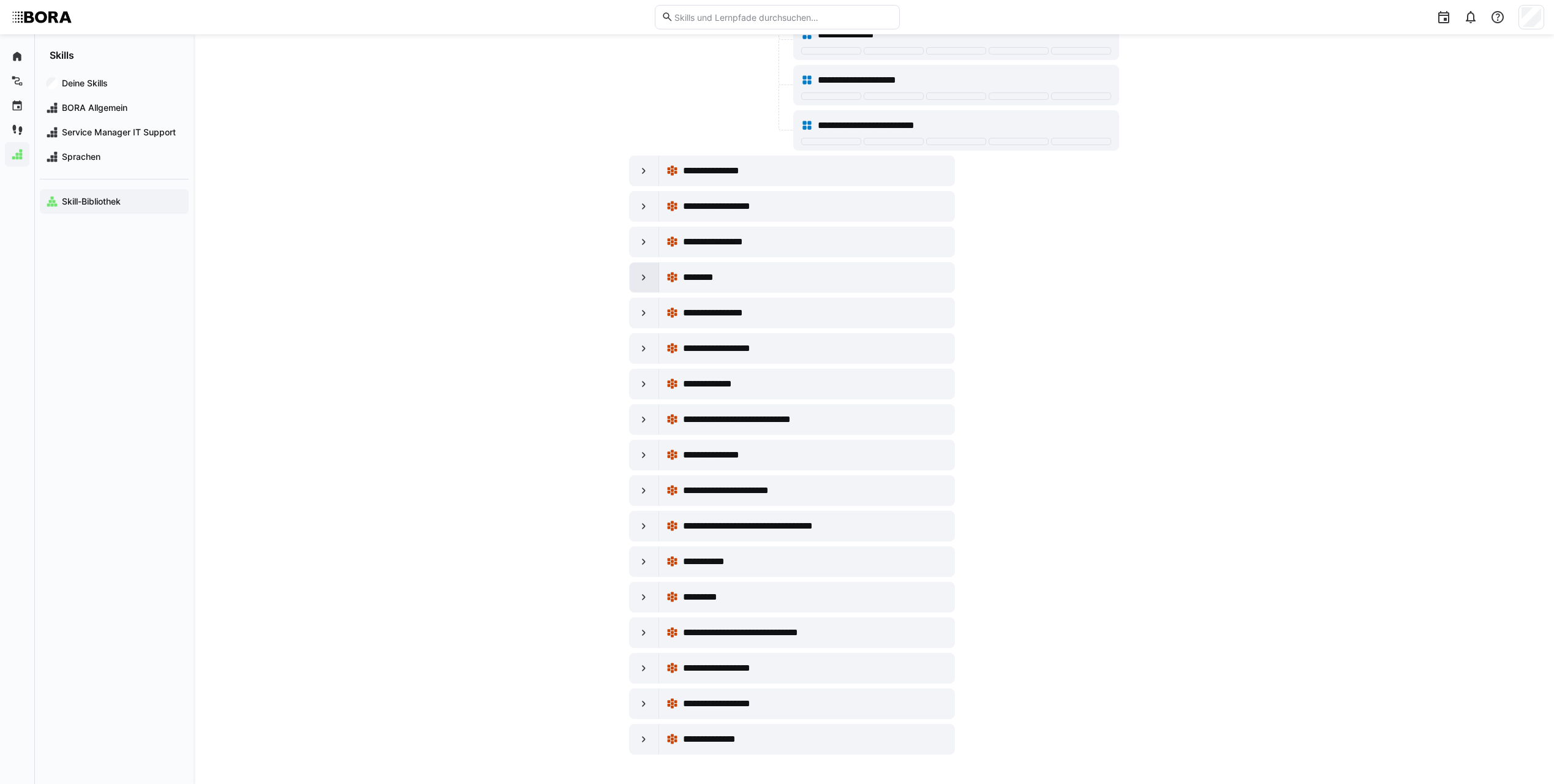 click 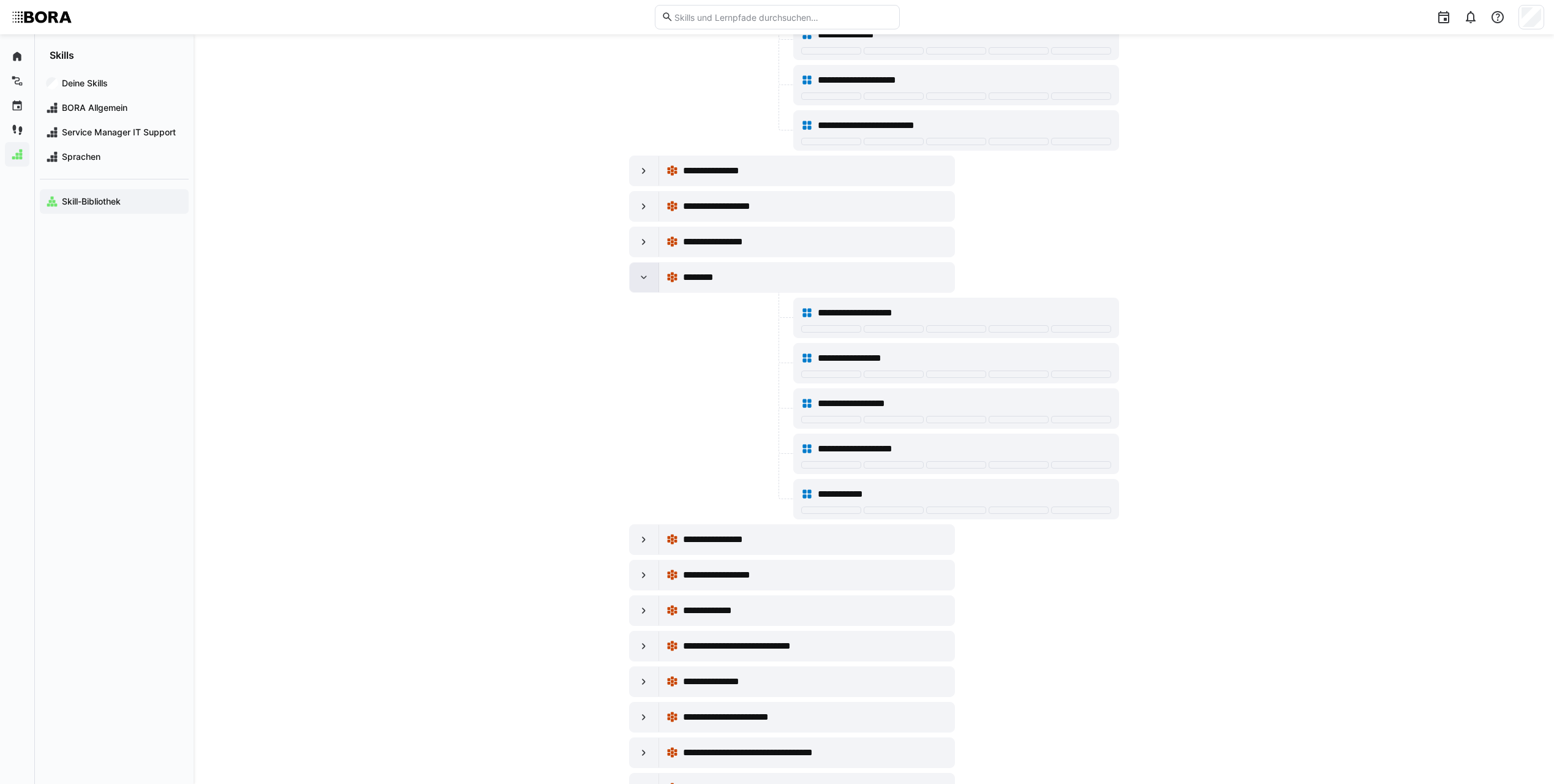 click 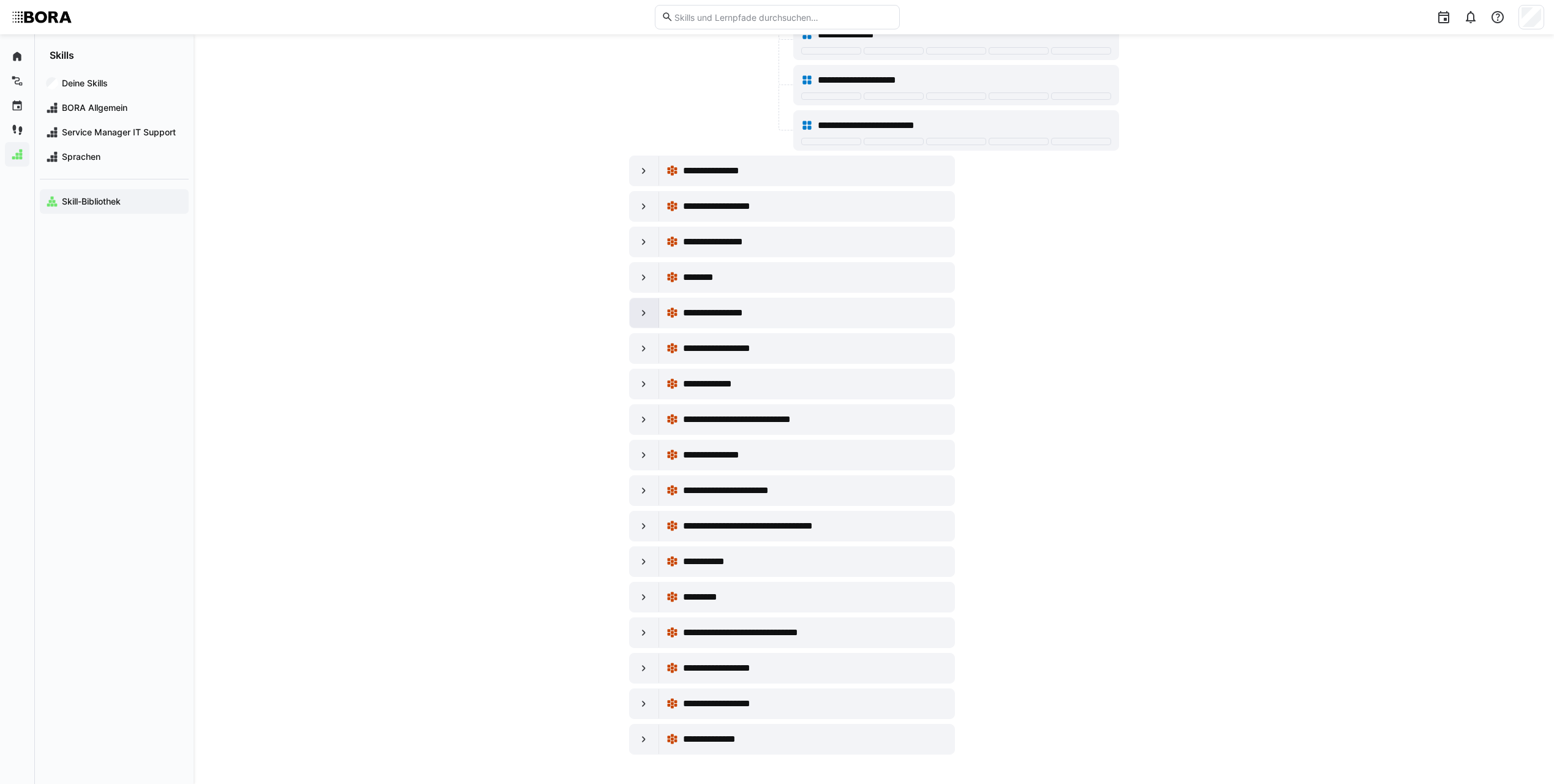 click 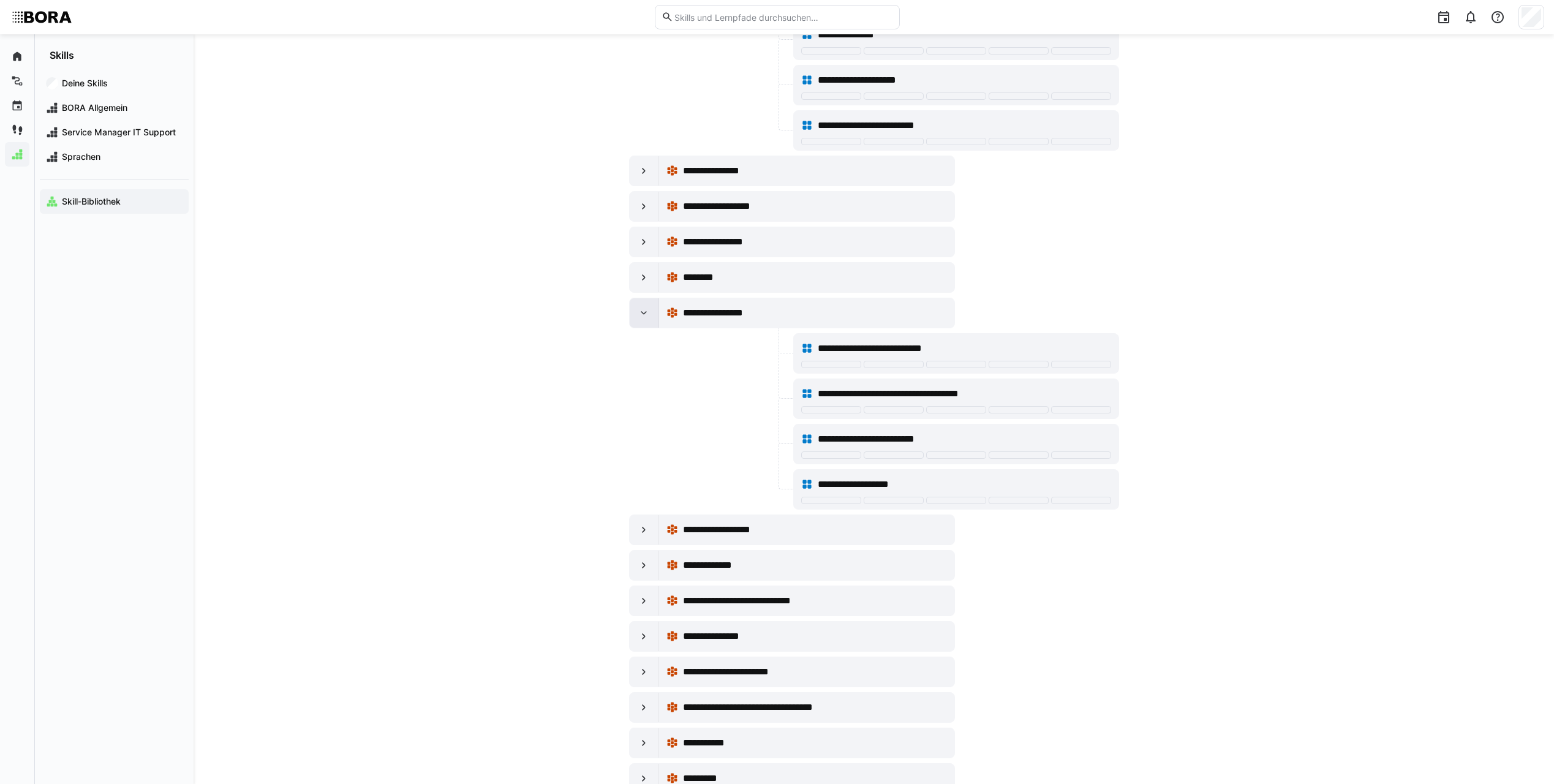 click 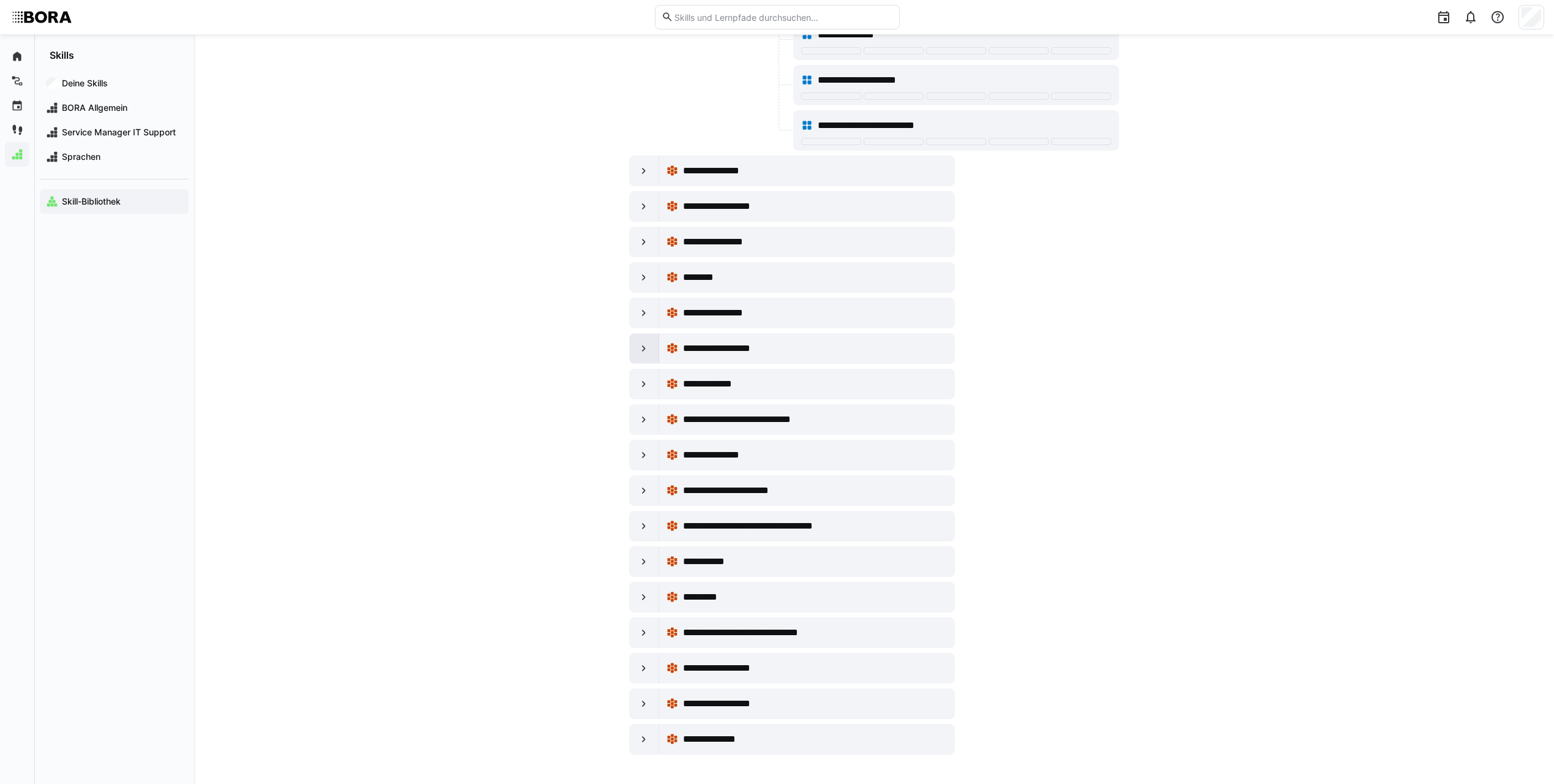 click 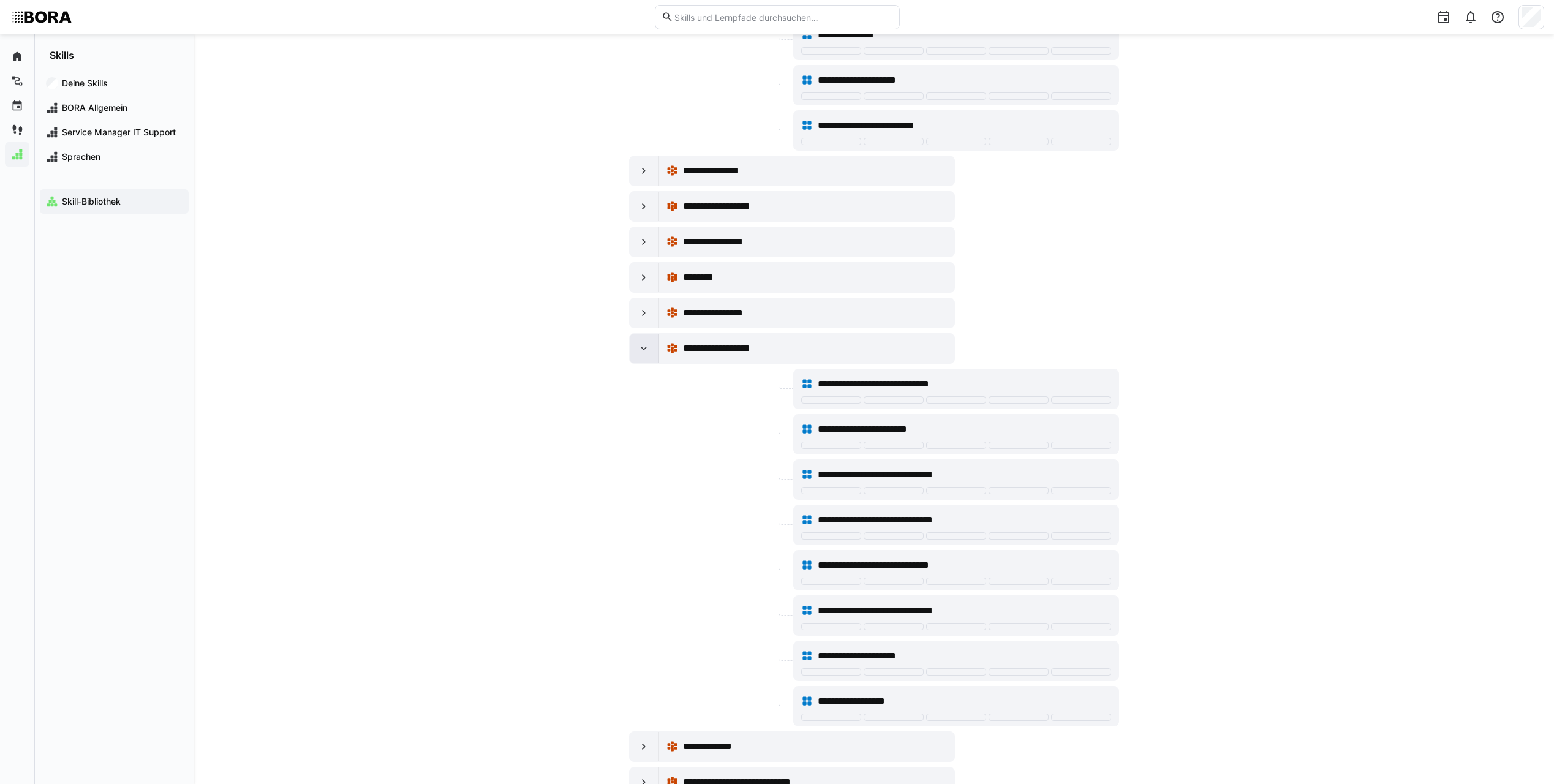 click 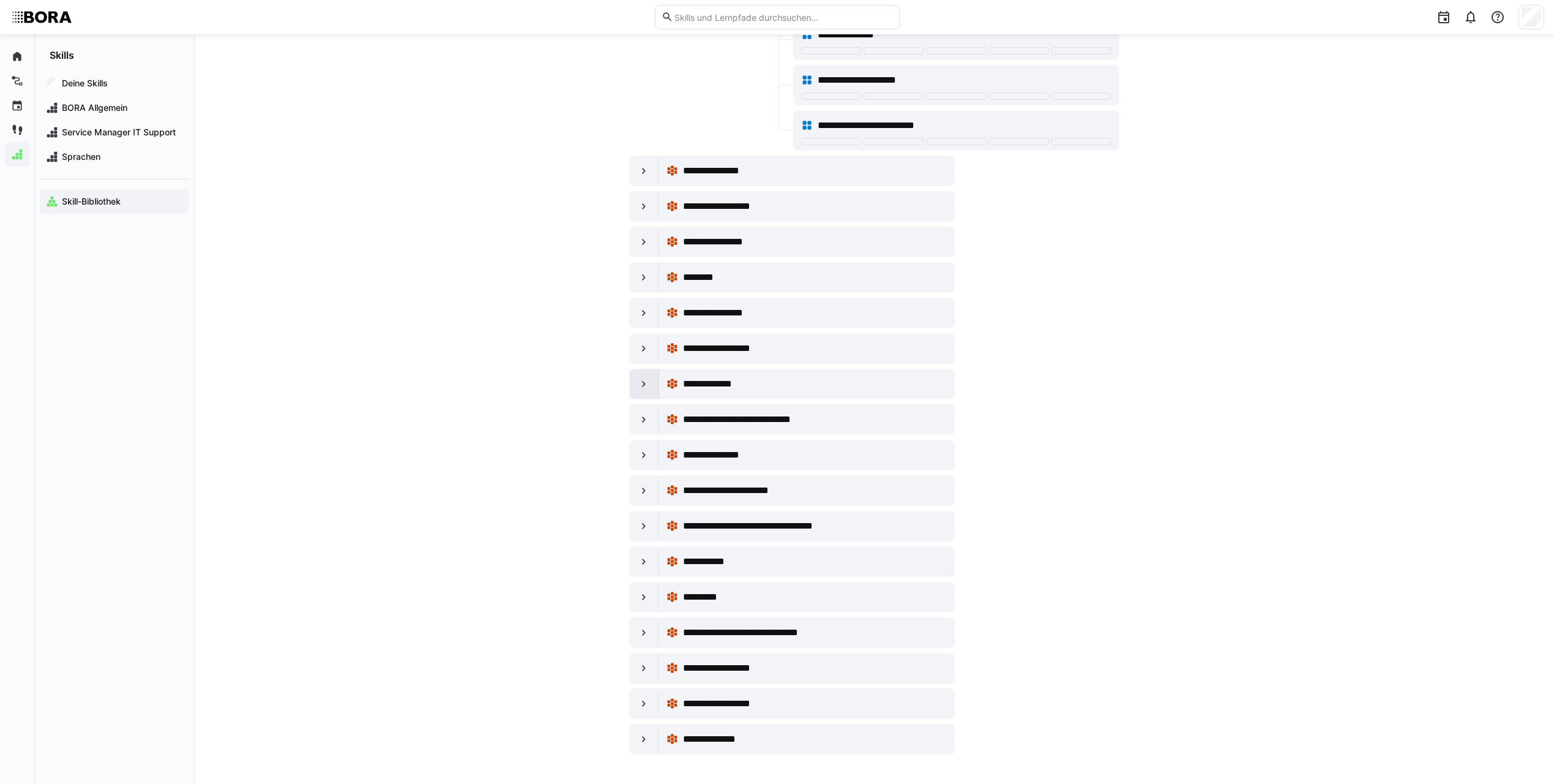 click 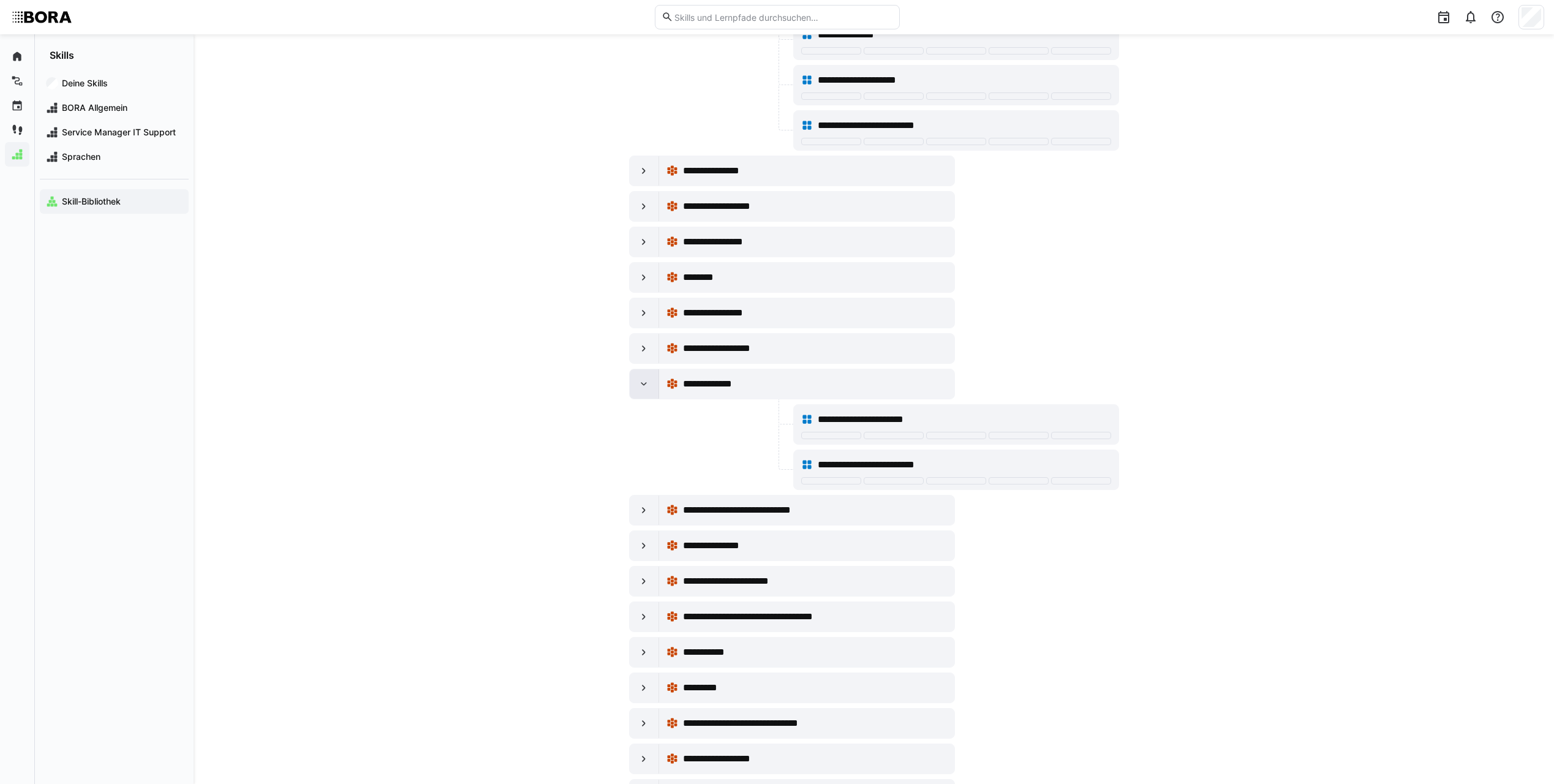 click 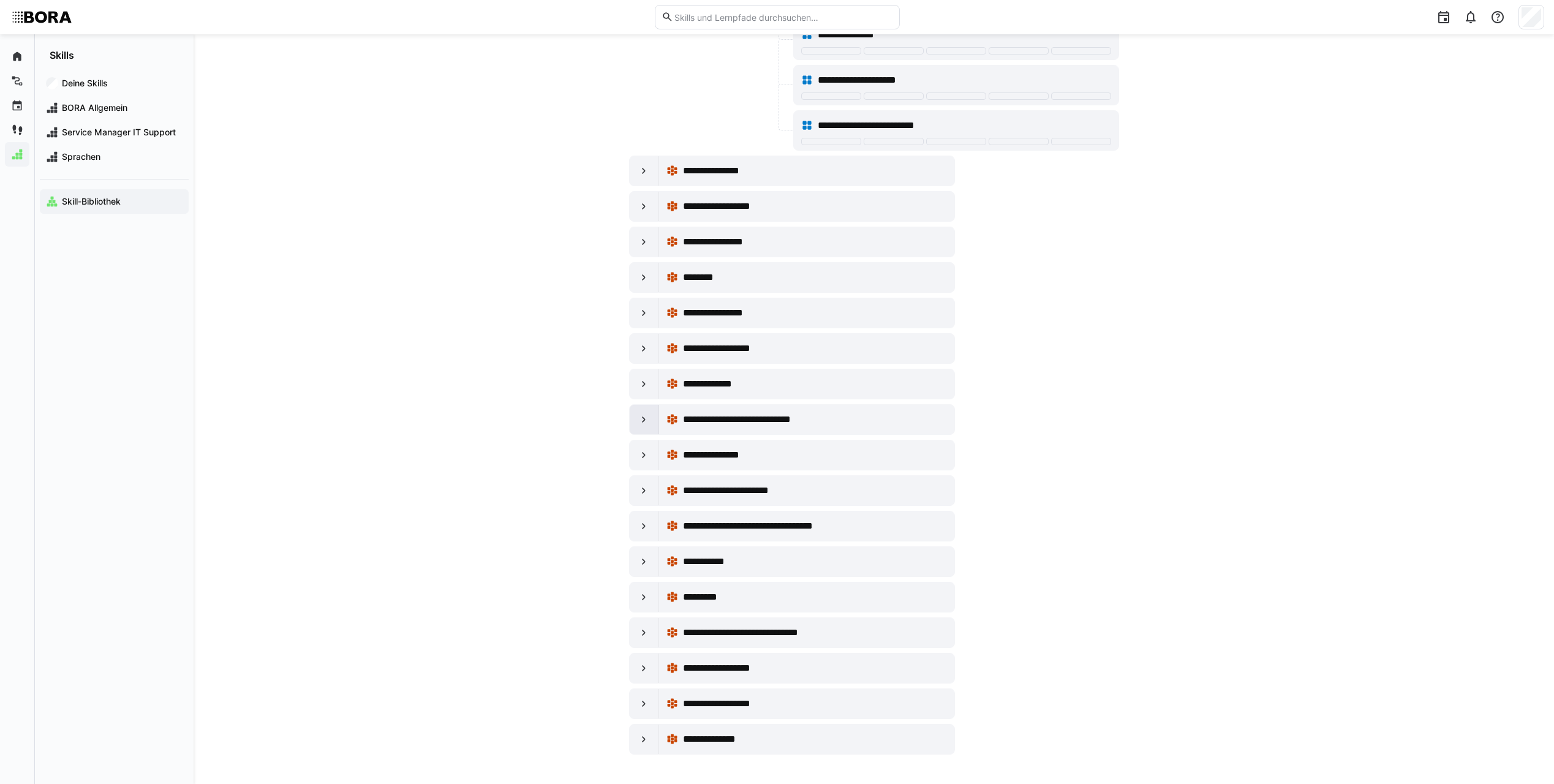 click 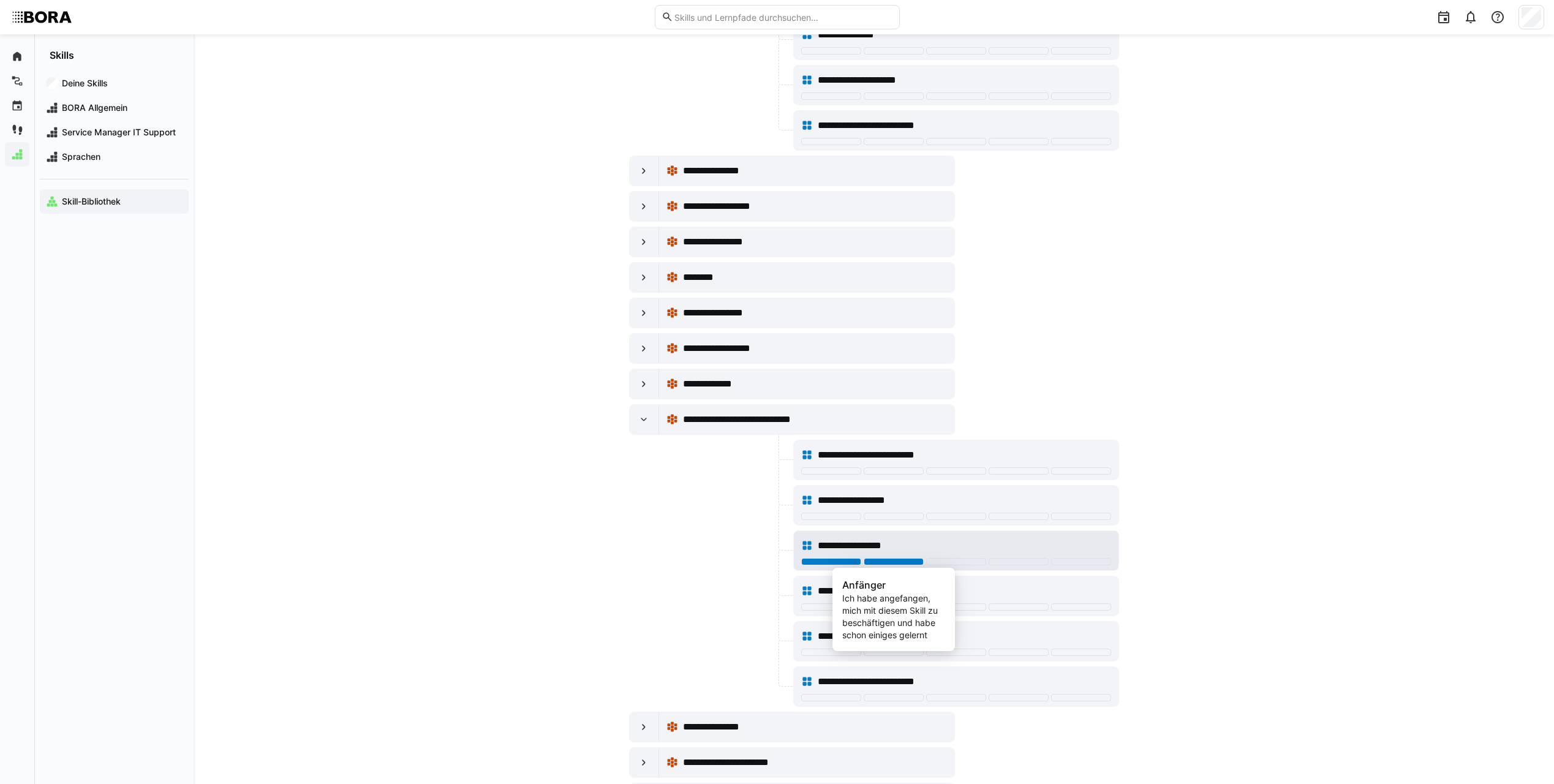 click 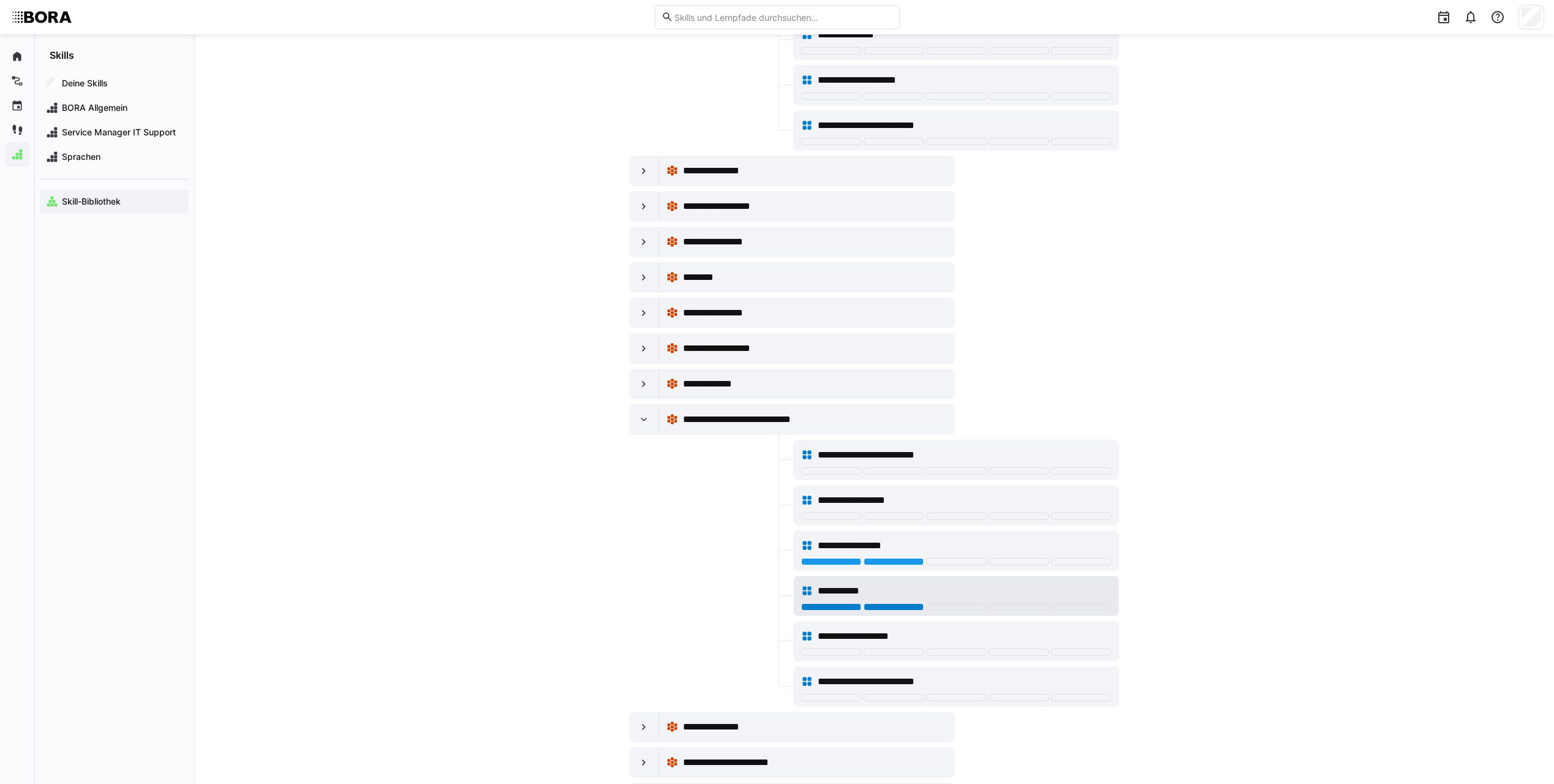 click 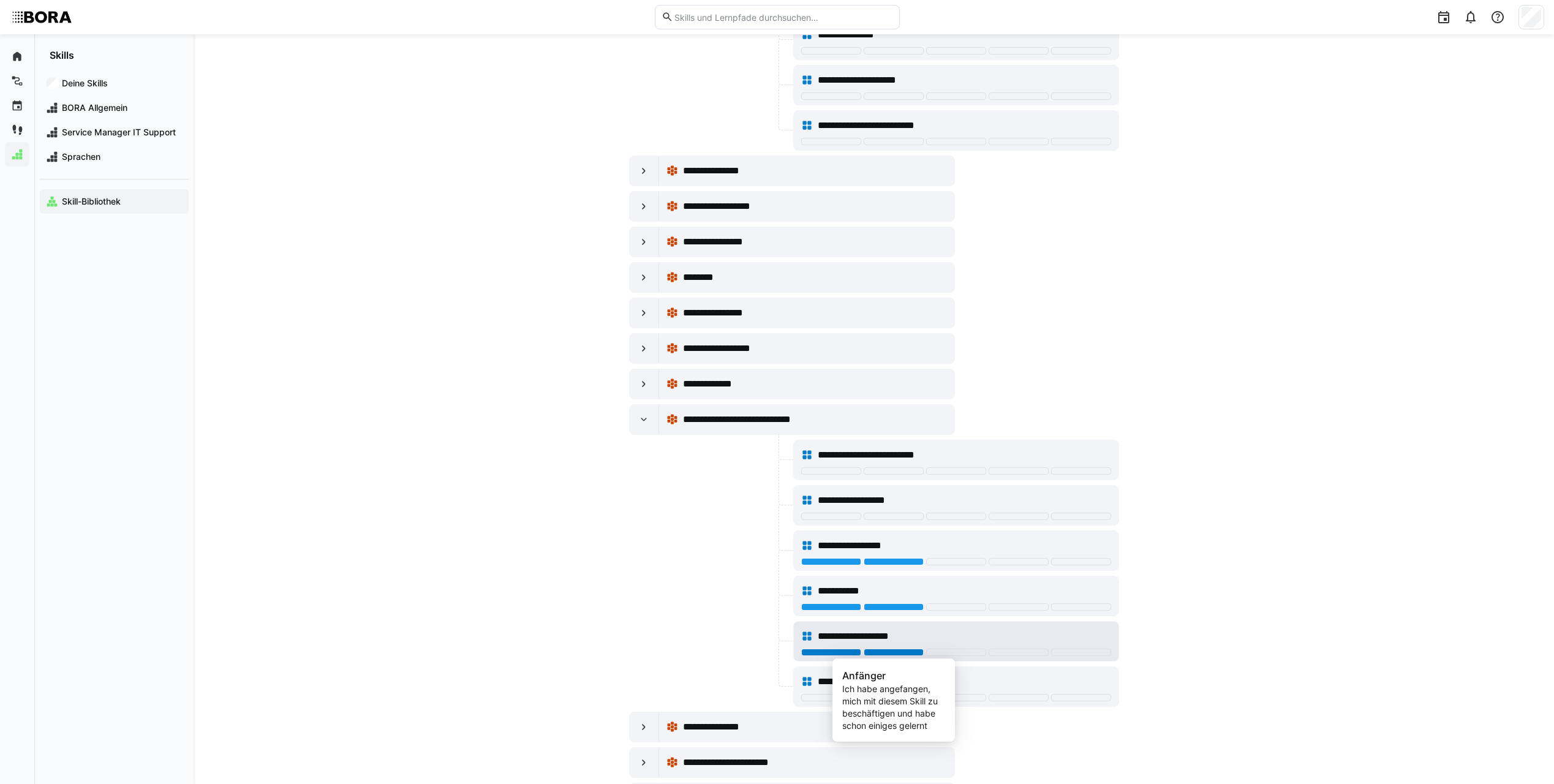 click 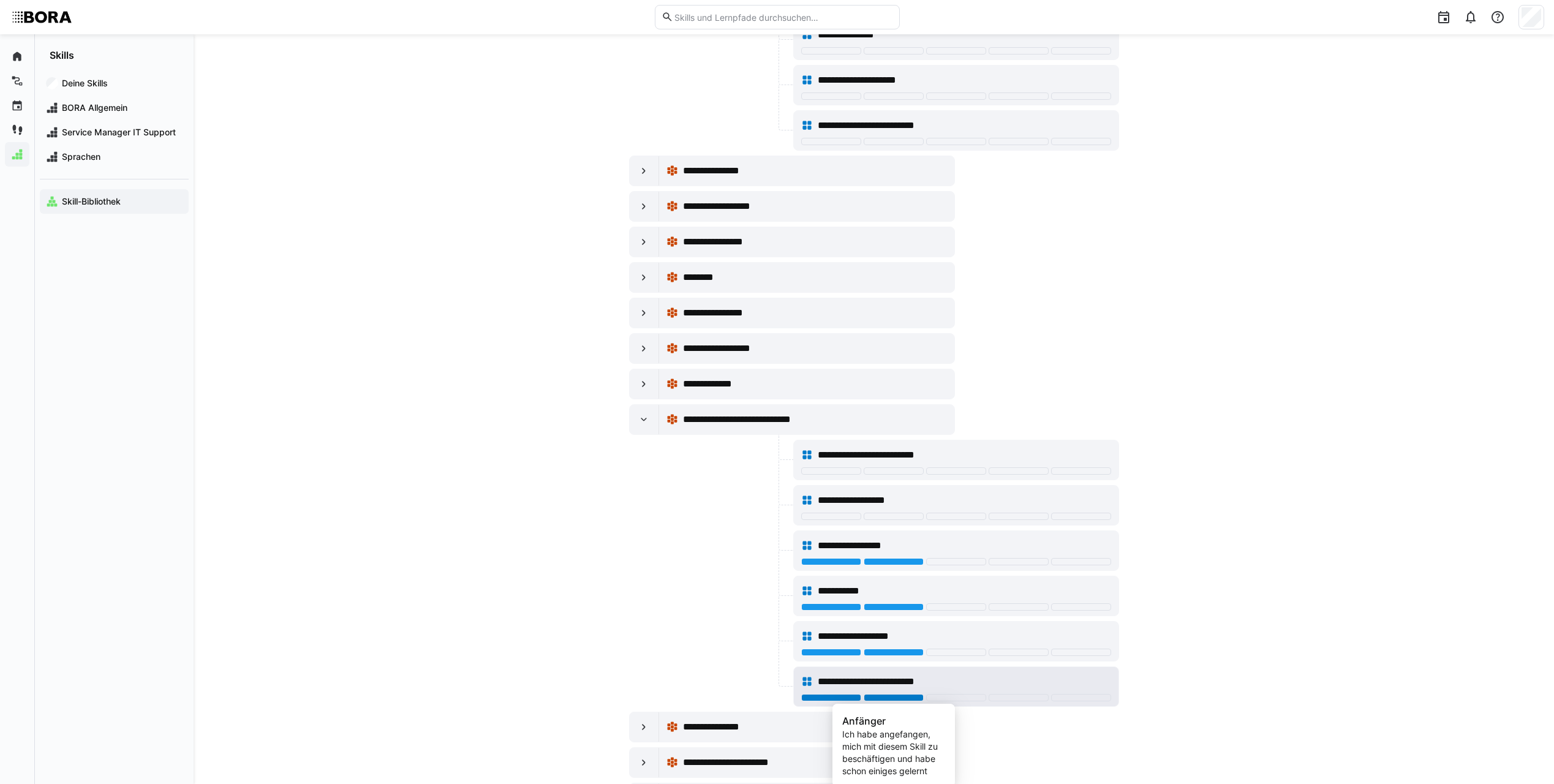 click 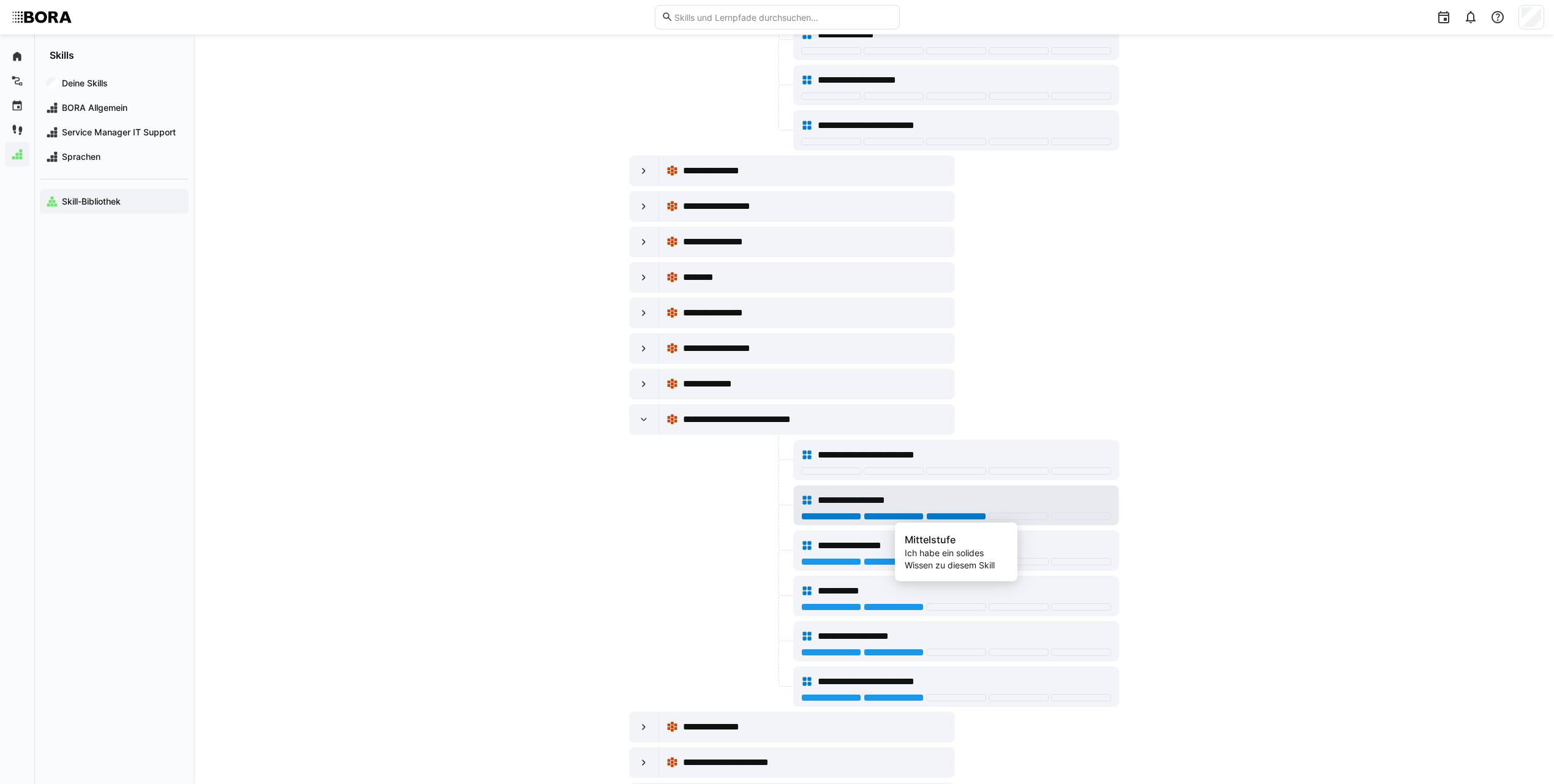 click 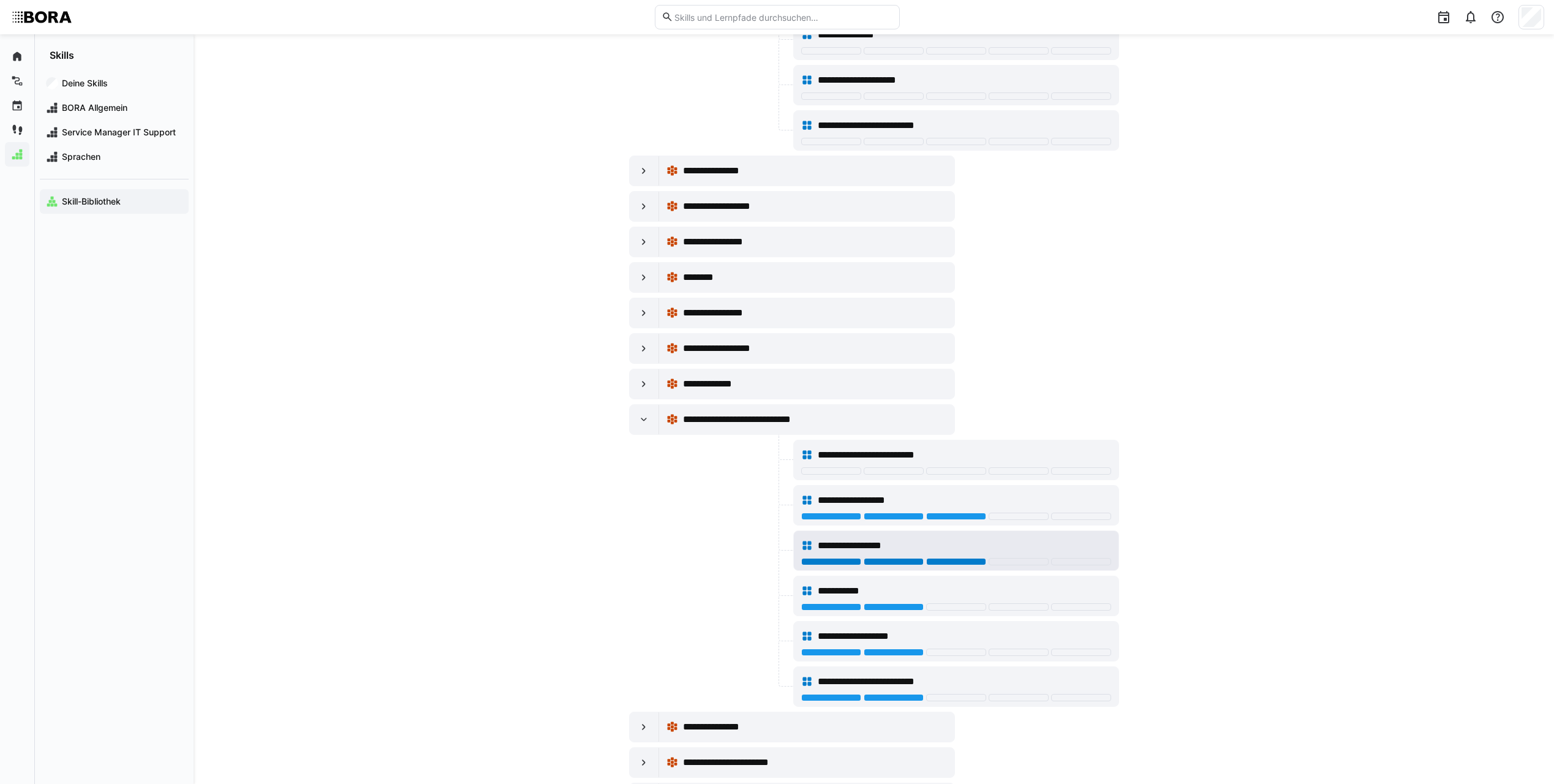 click 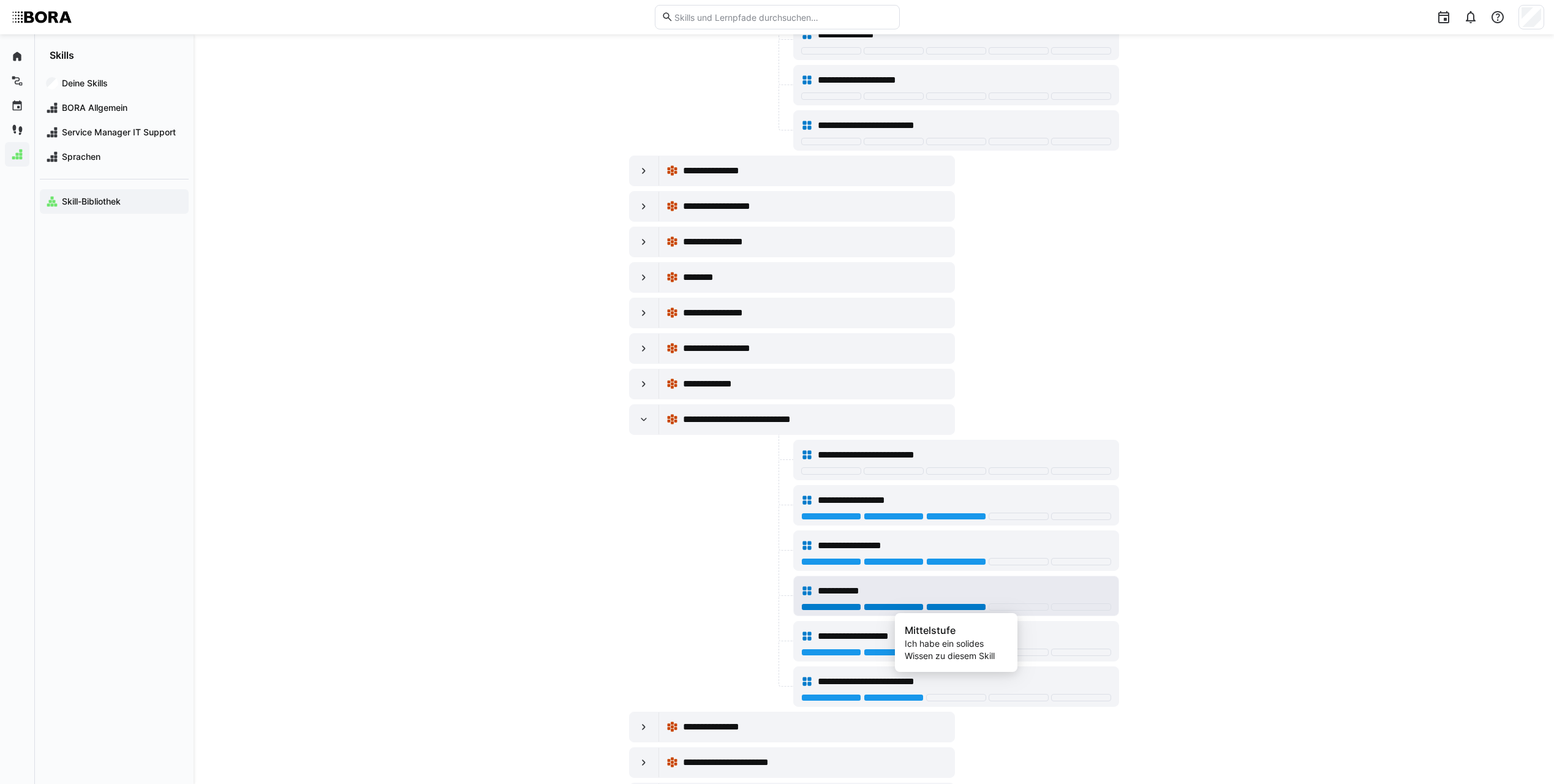 click 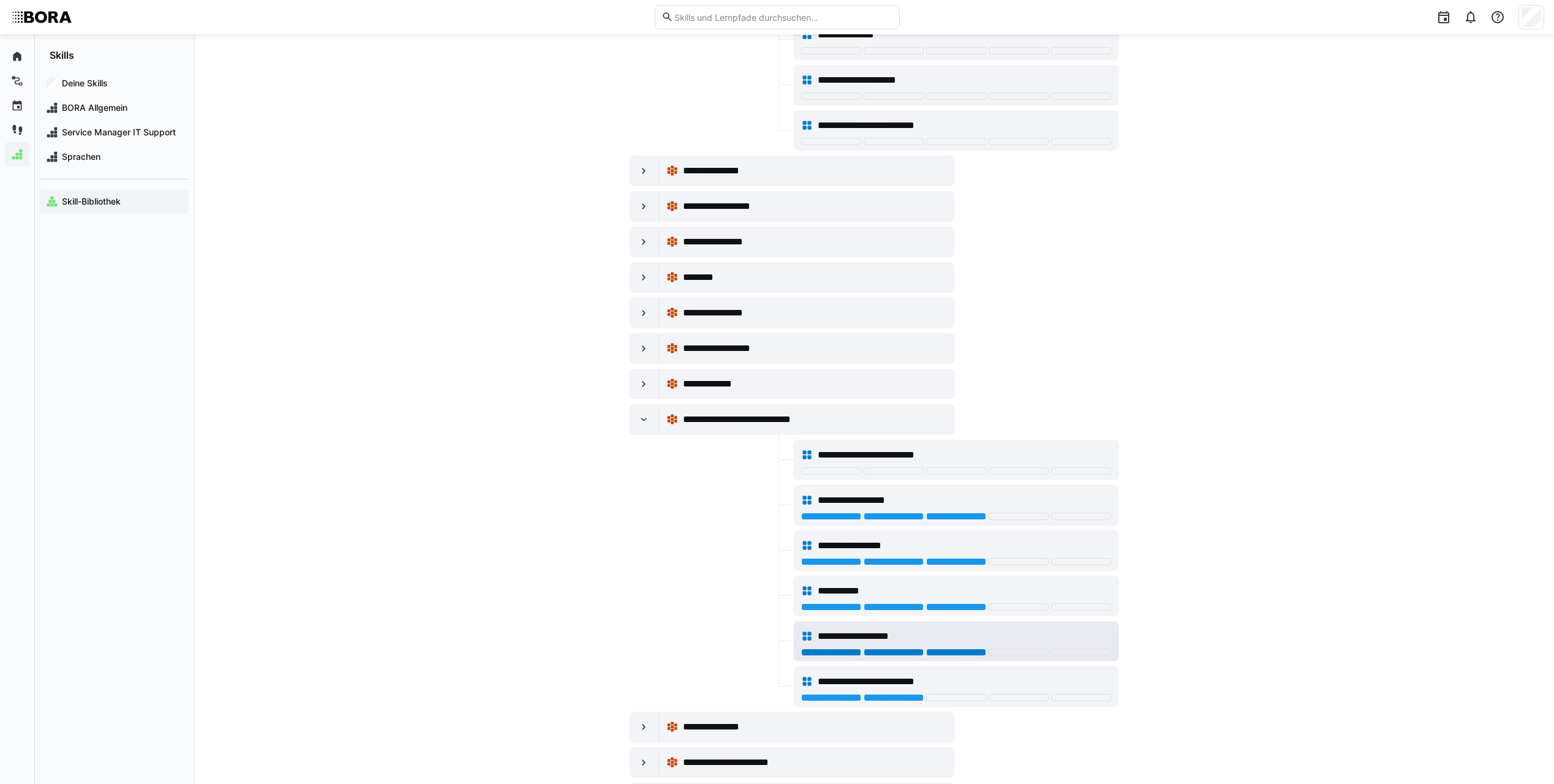 click 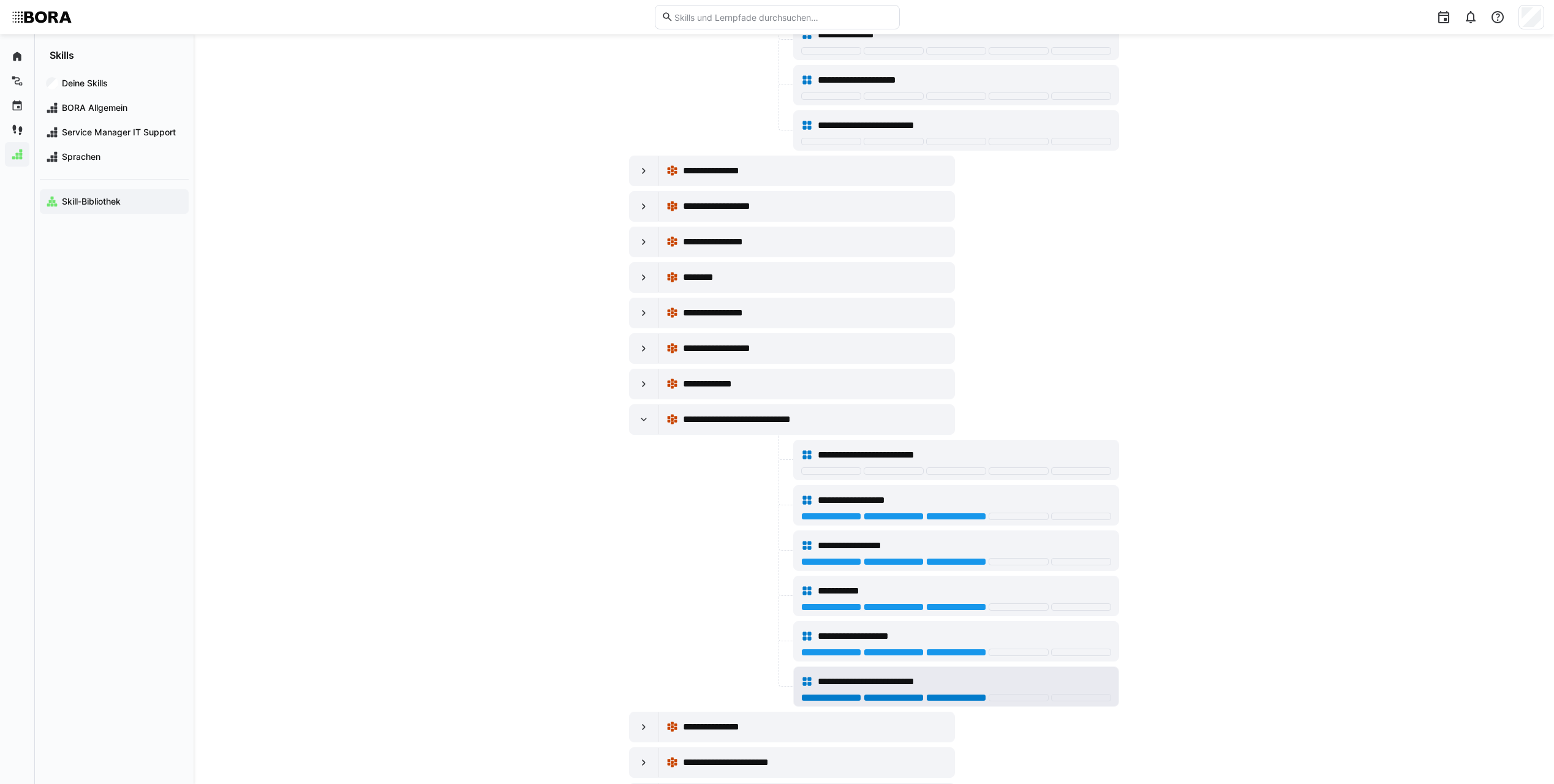 click 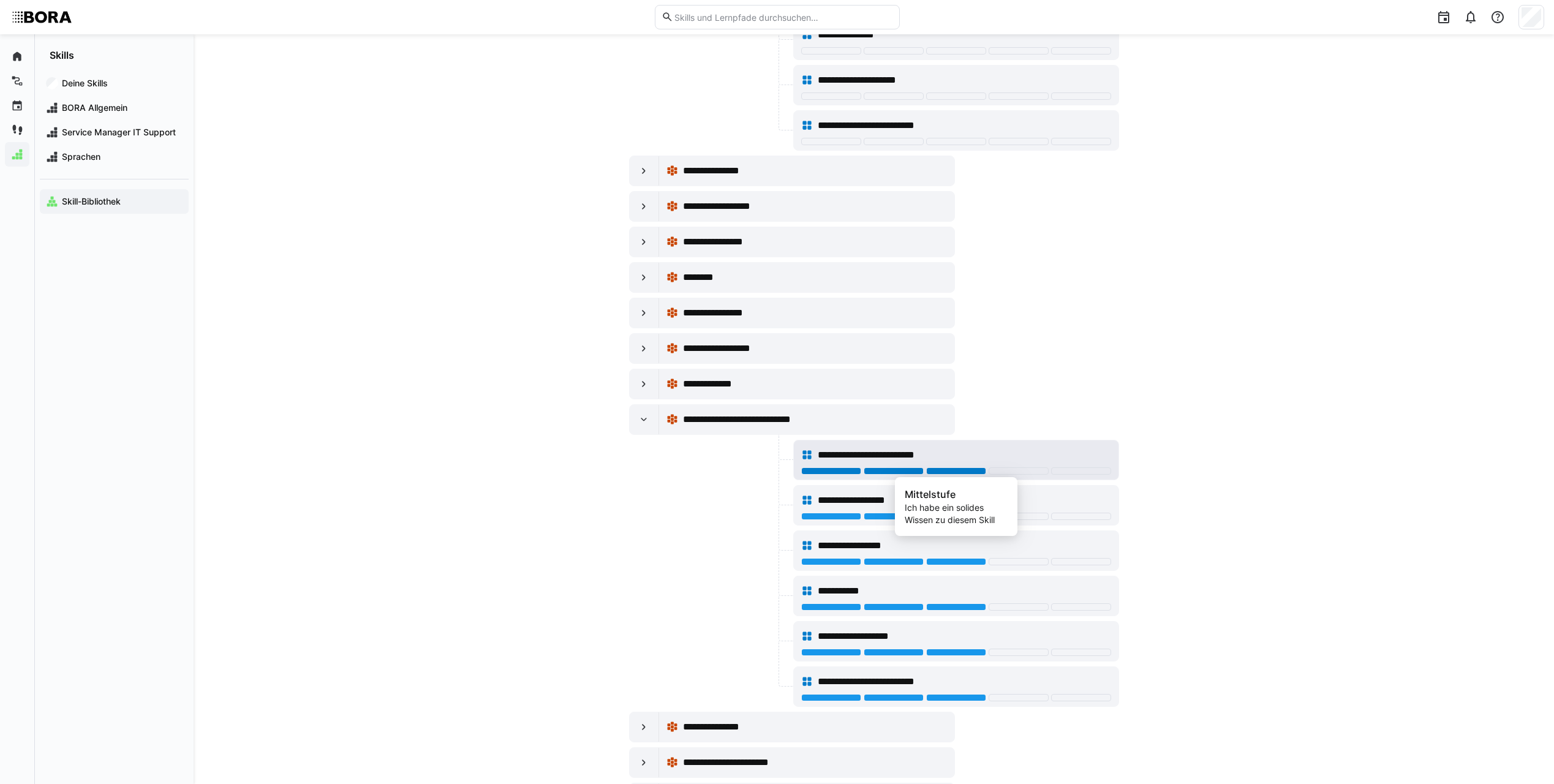click 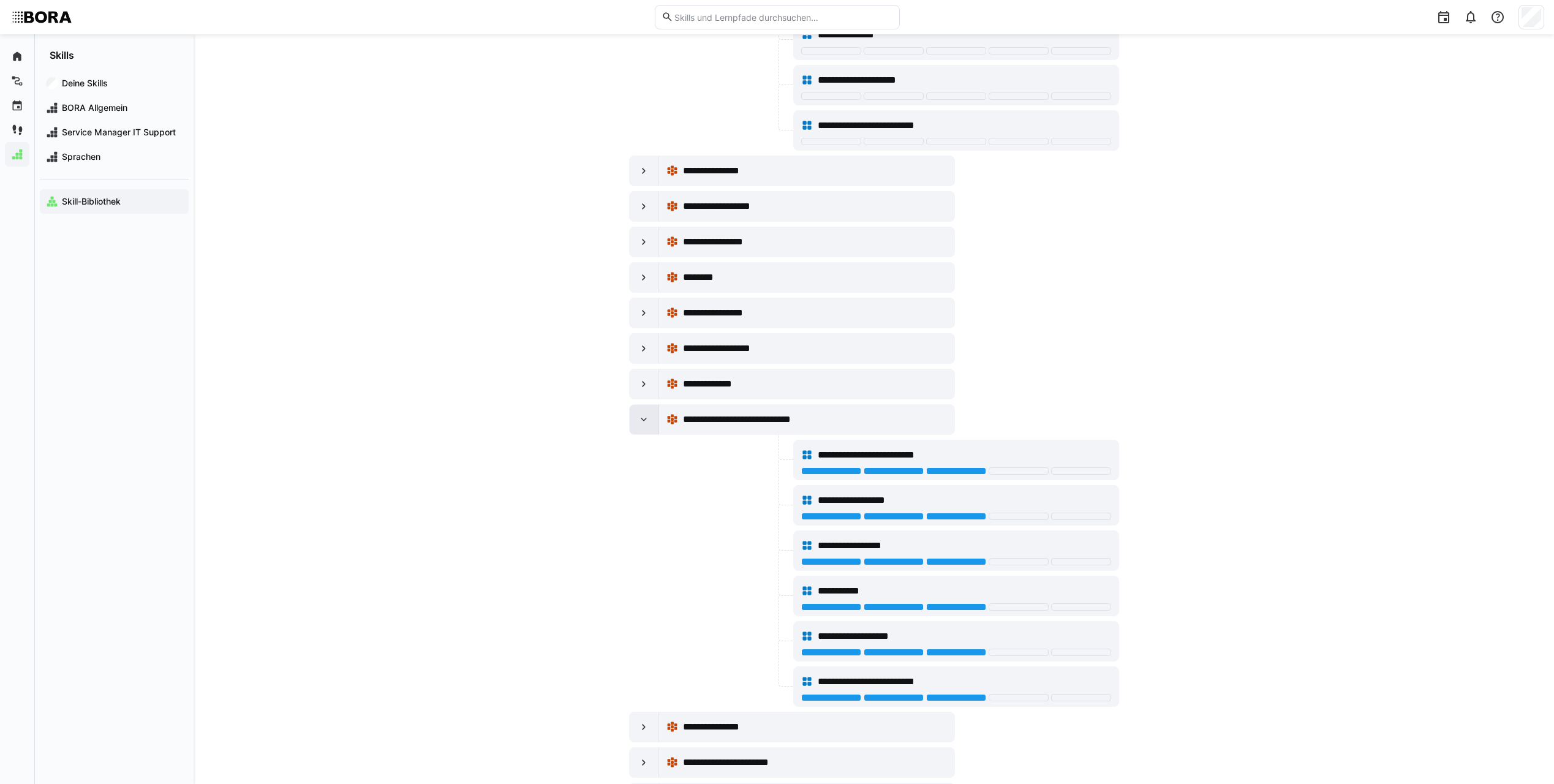 click 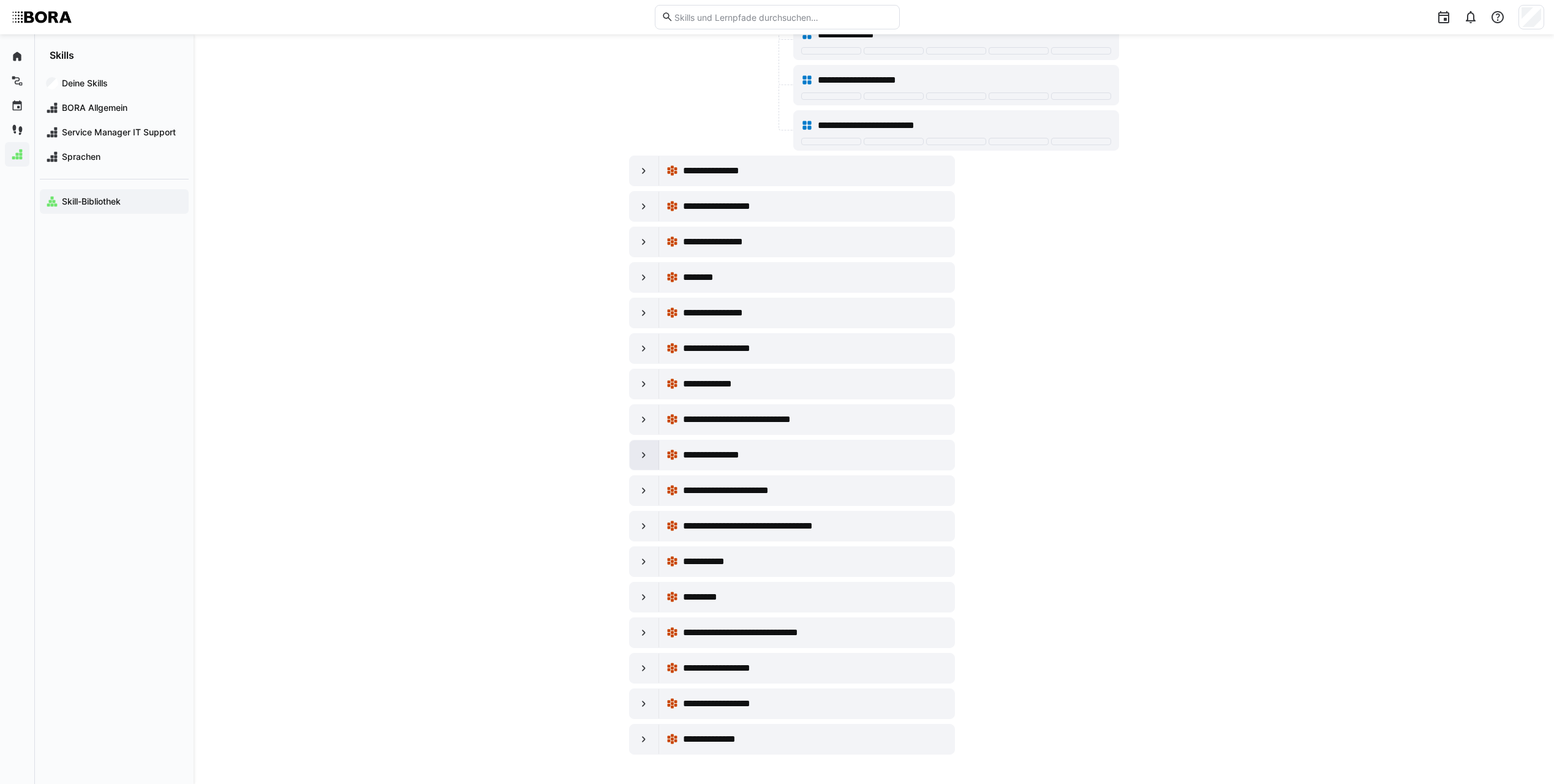 click 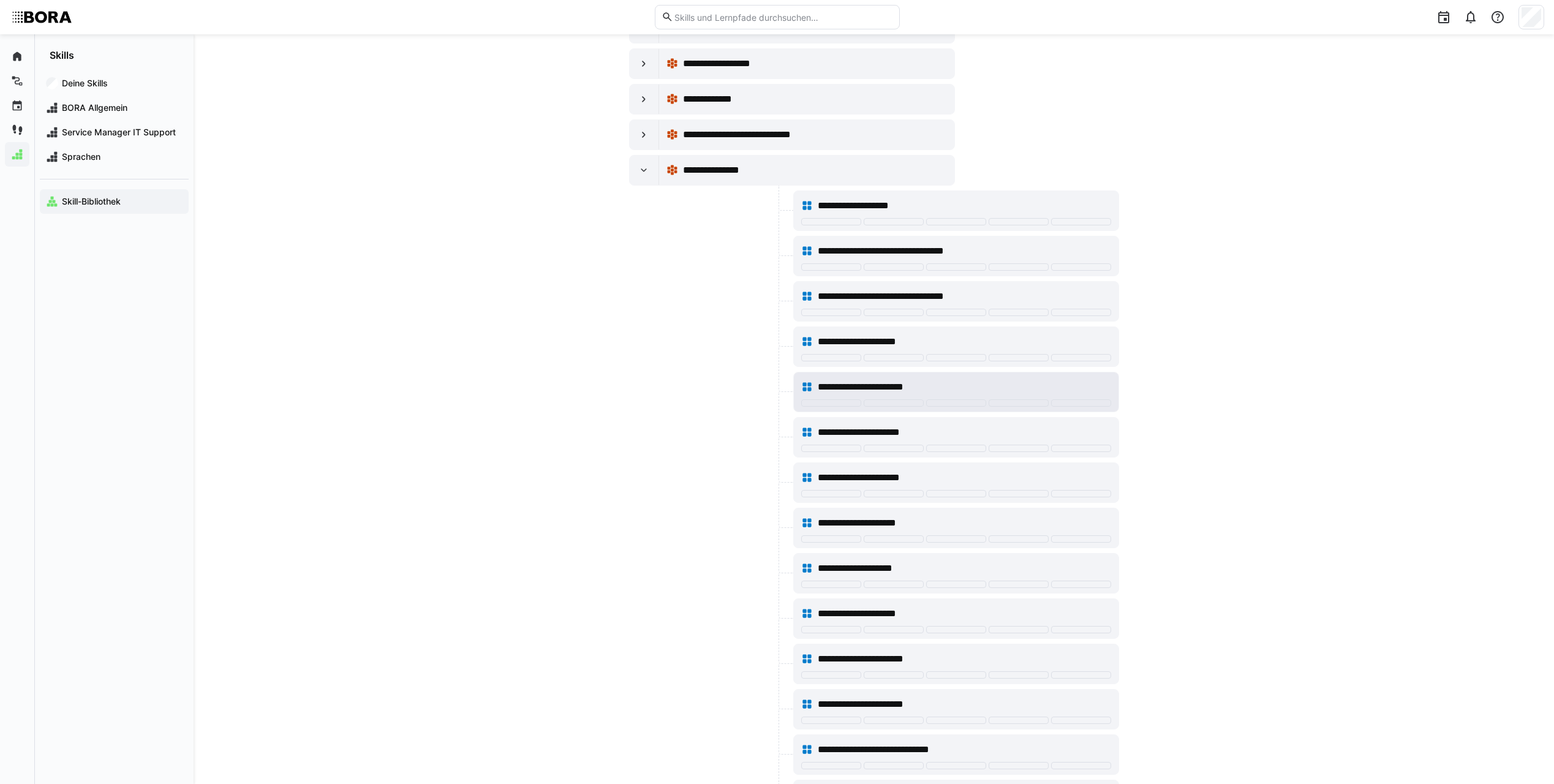 scroll, scrollTop: 10419, scrollLeft: 0, axis: vertical 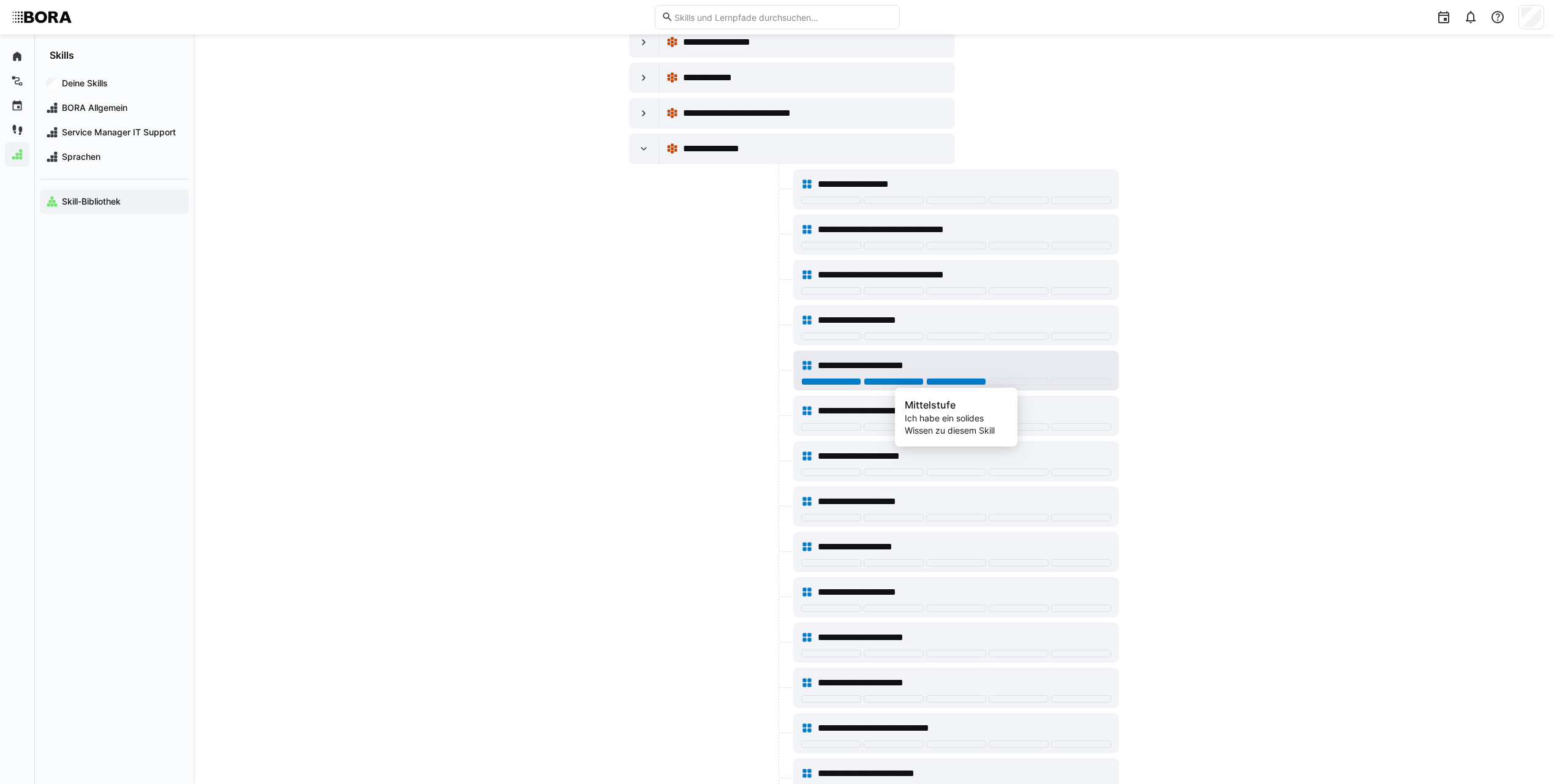 click 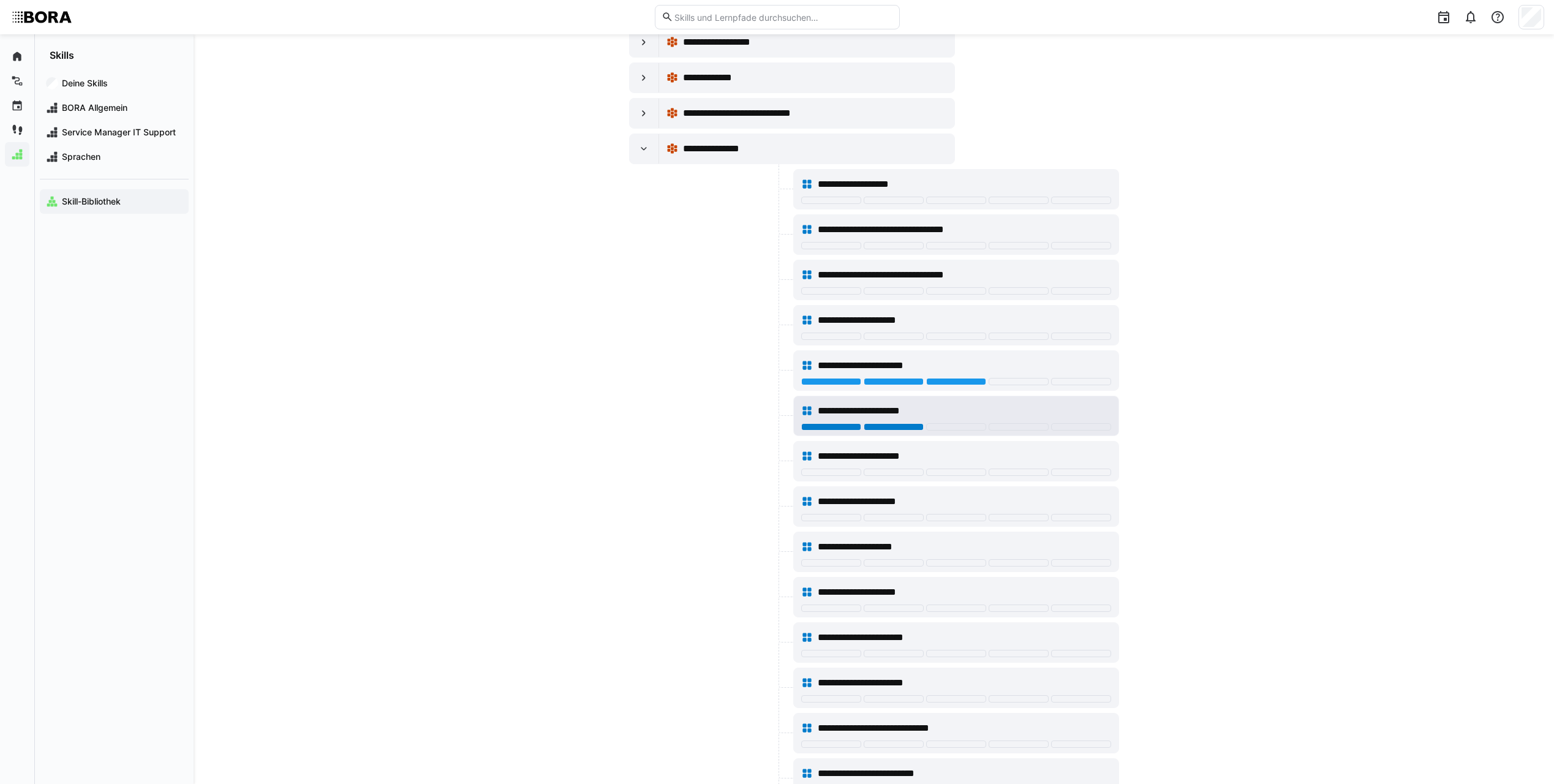 click 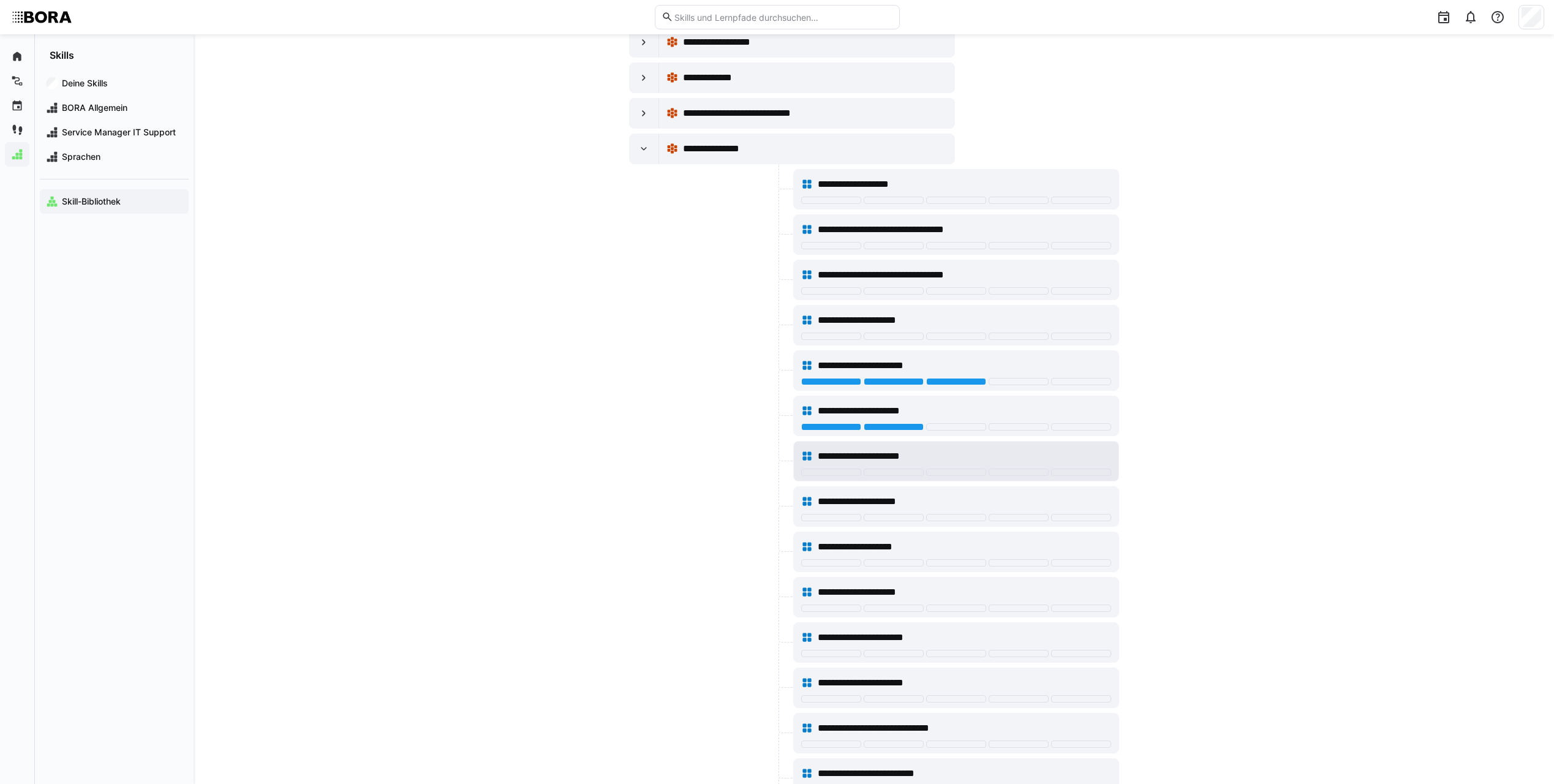 click 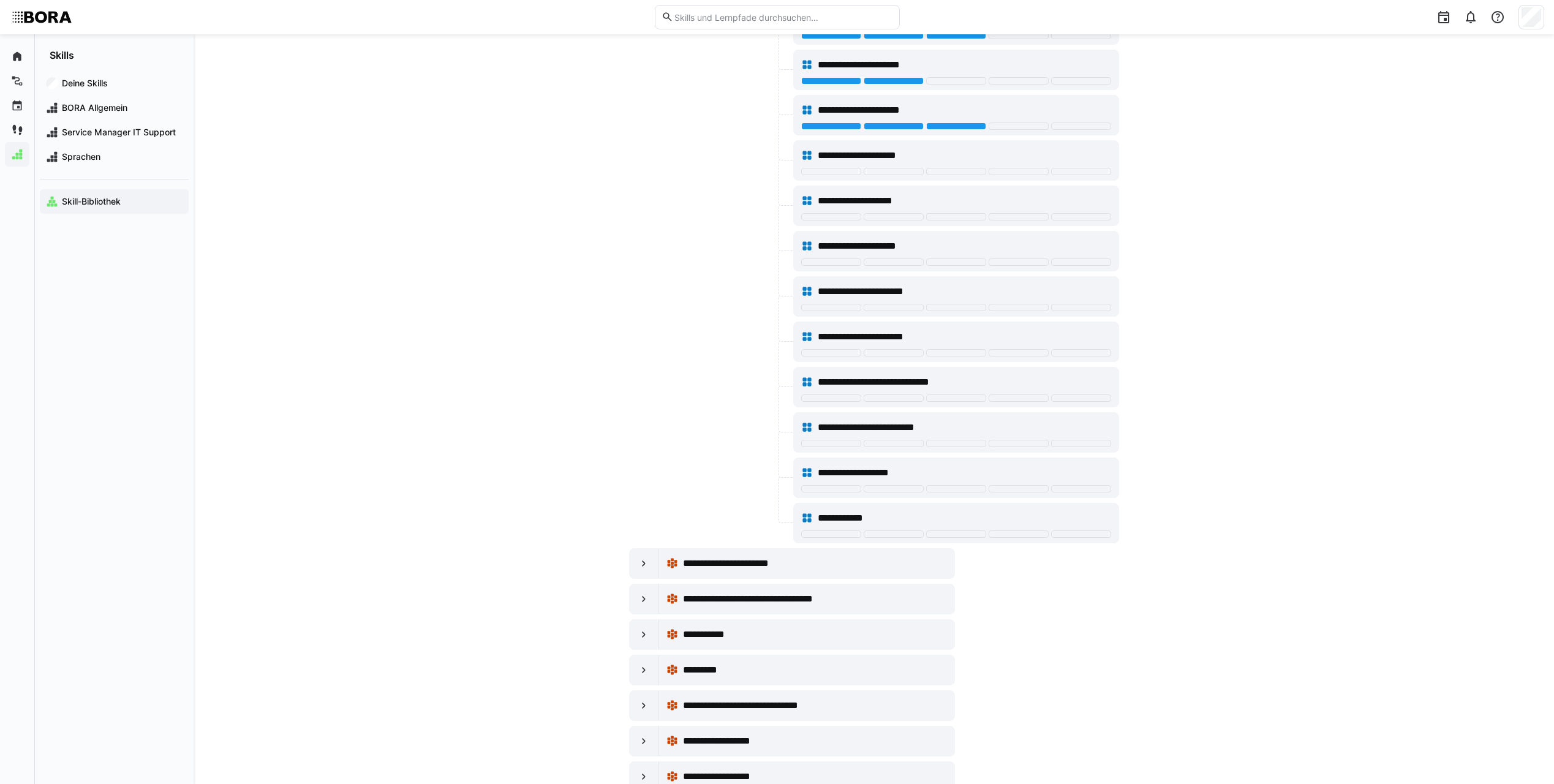 scroll, scrollTop: 10787, scrollLeft: 0, axis: vertical 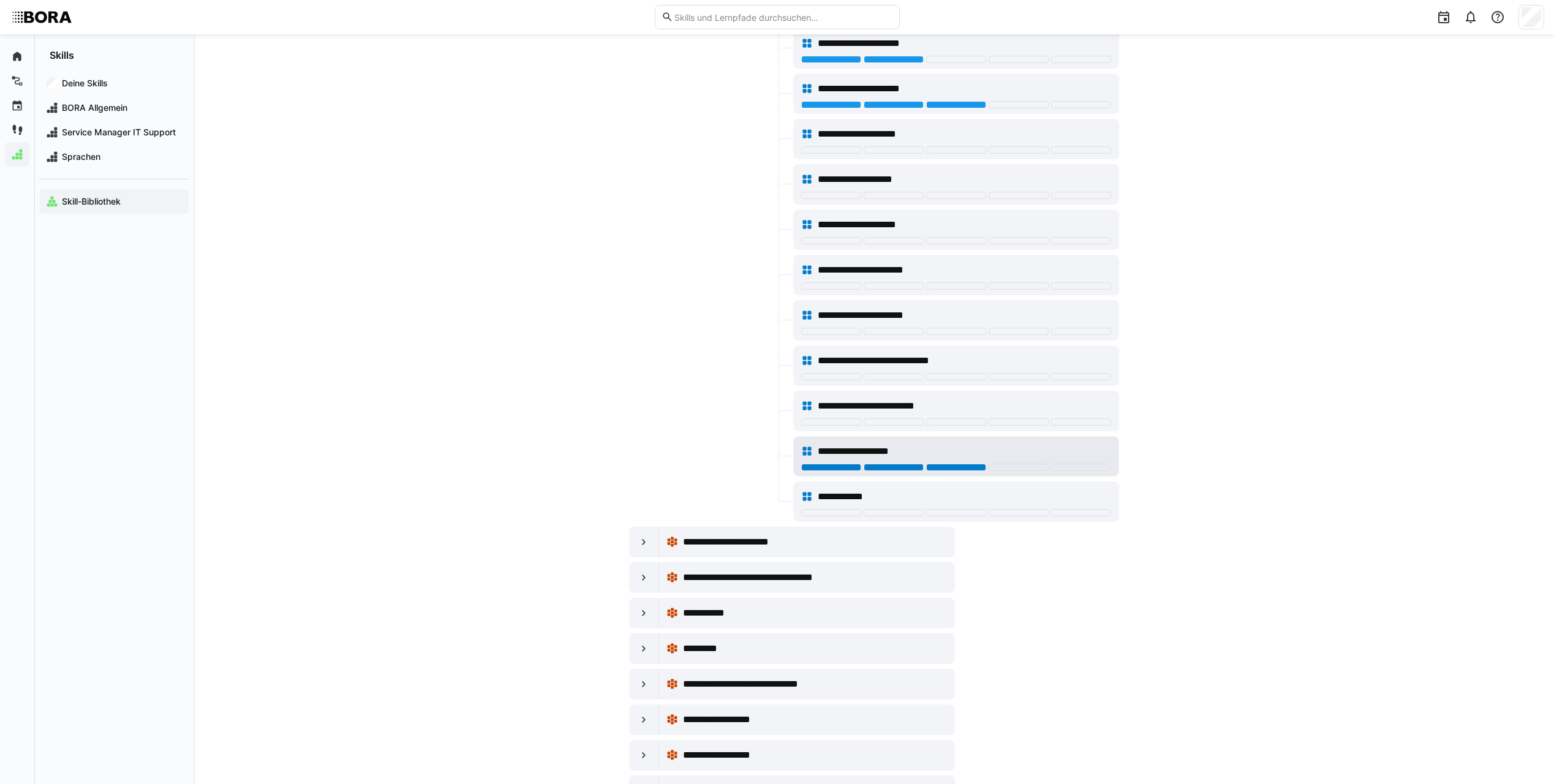 click 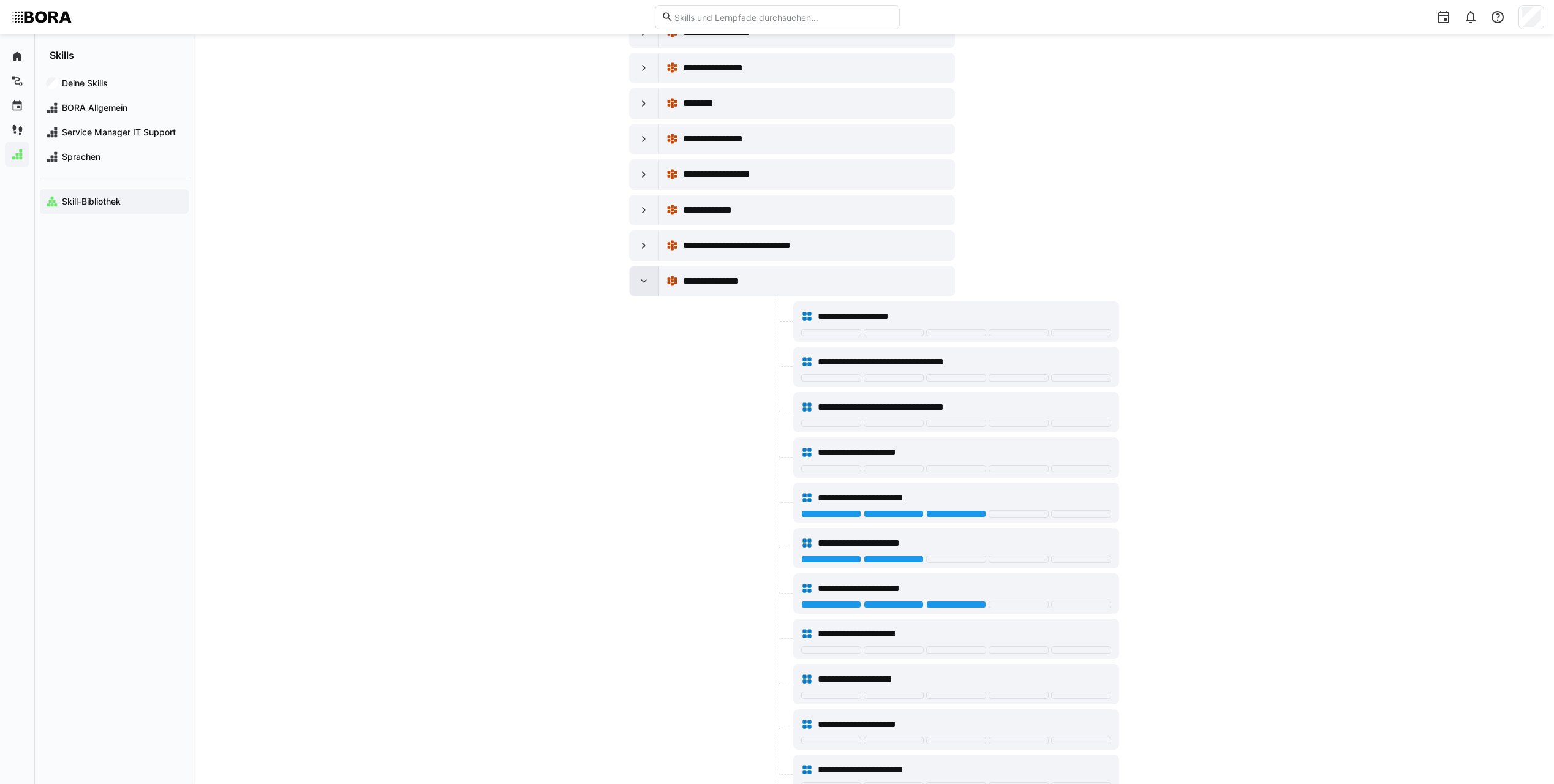 click 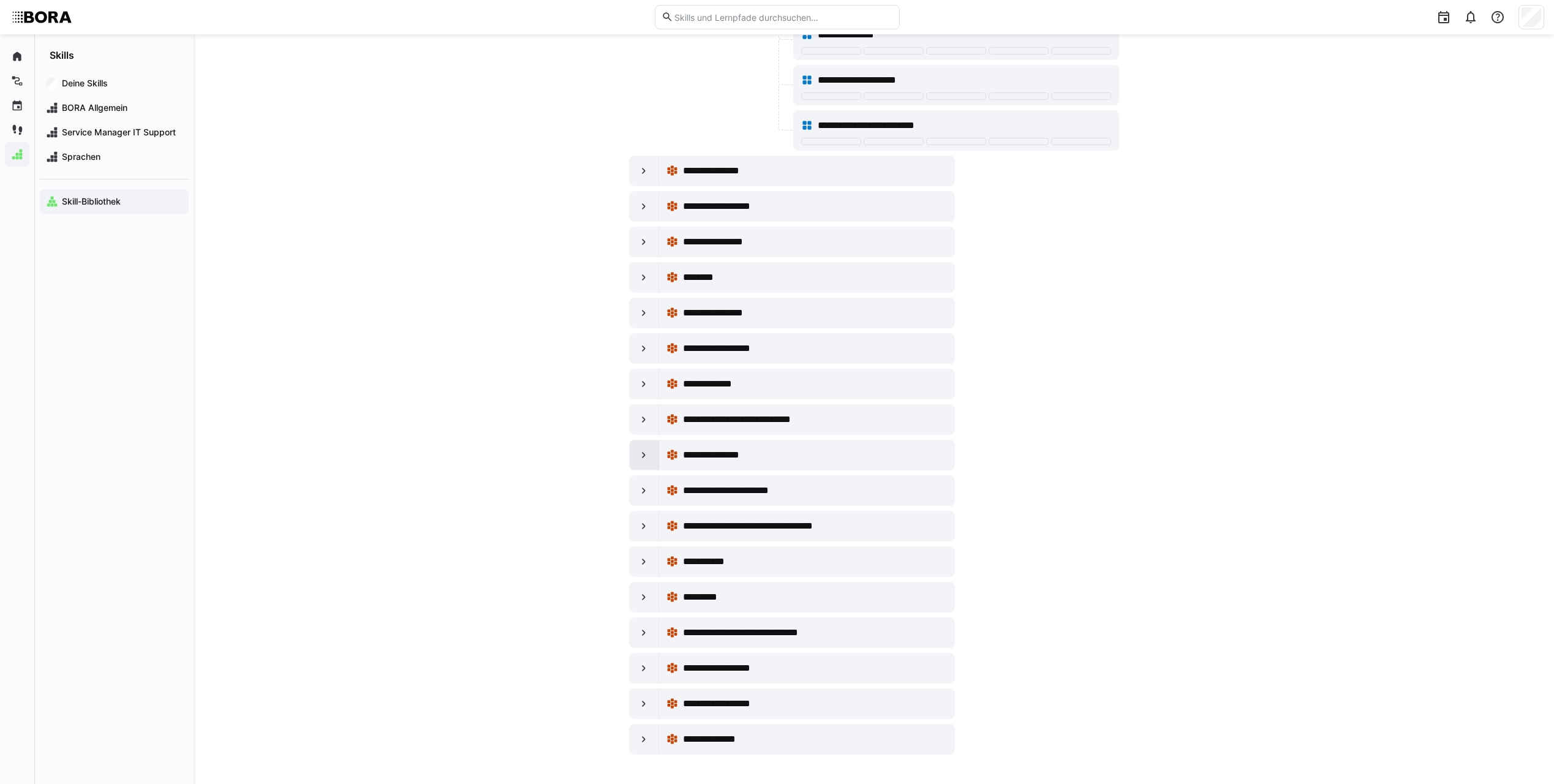 scroll, scrollTop: 10113, scrollLeft: 0, axis: vertical 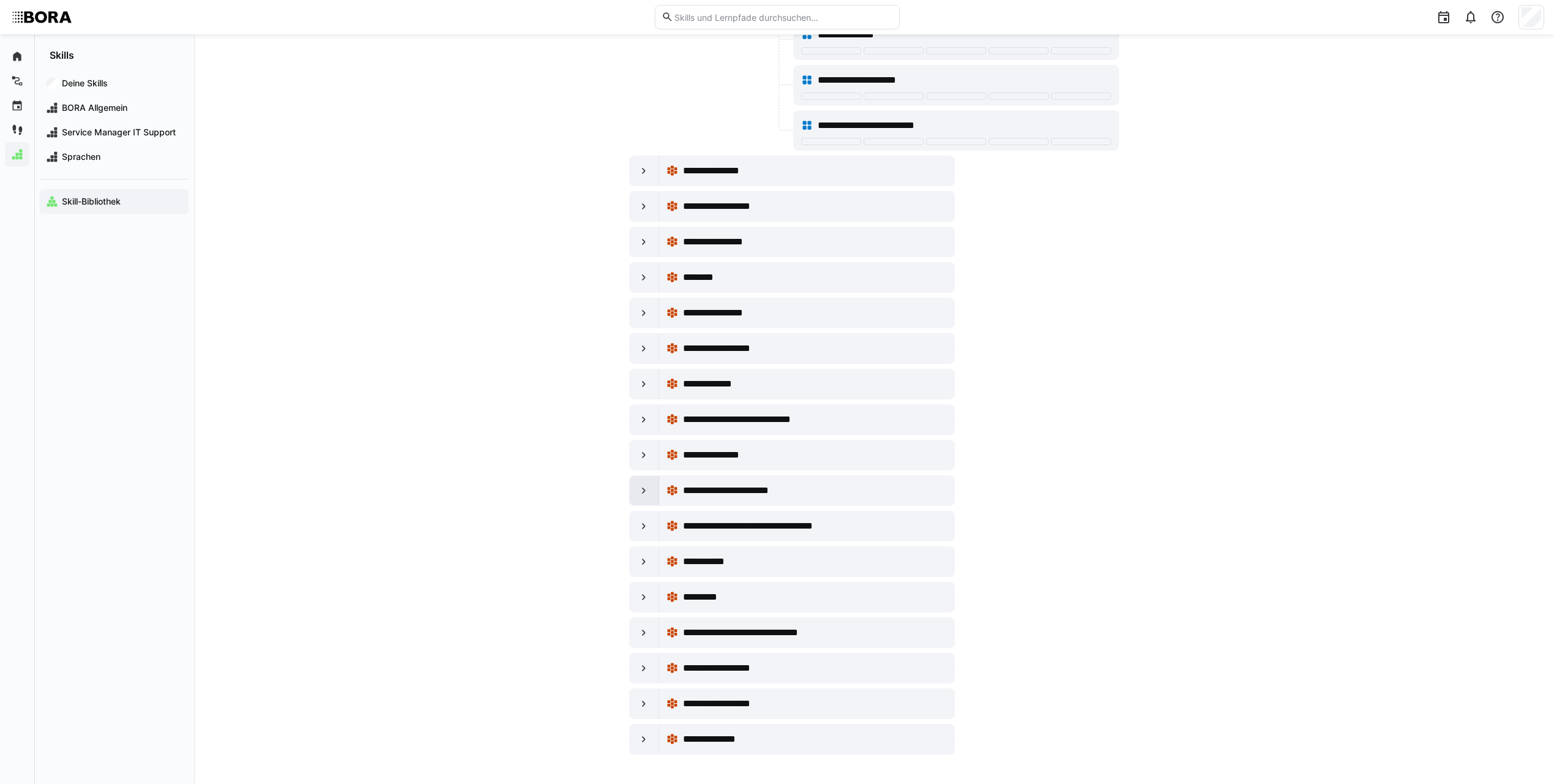 click 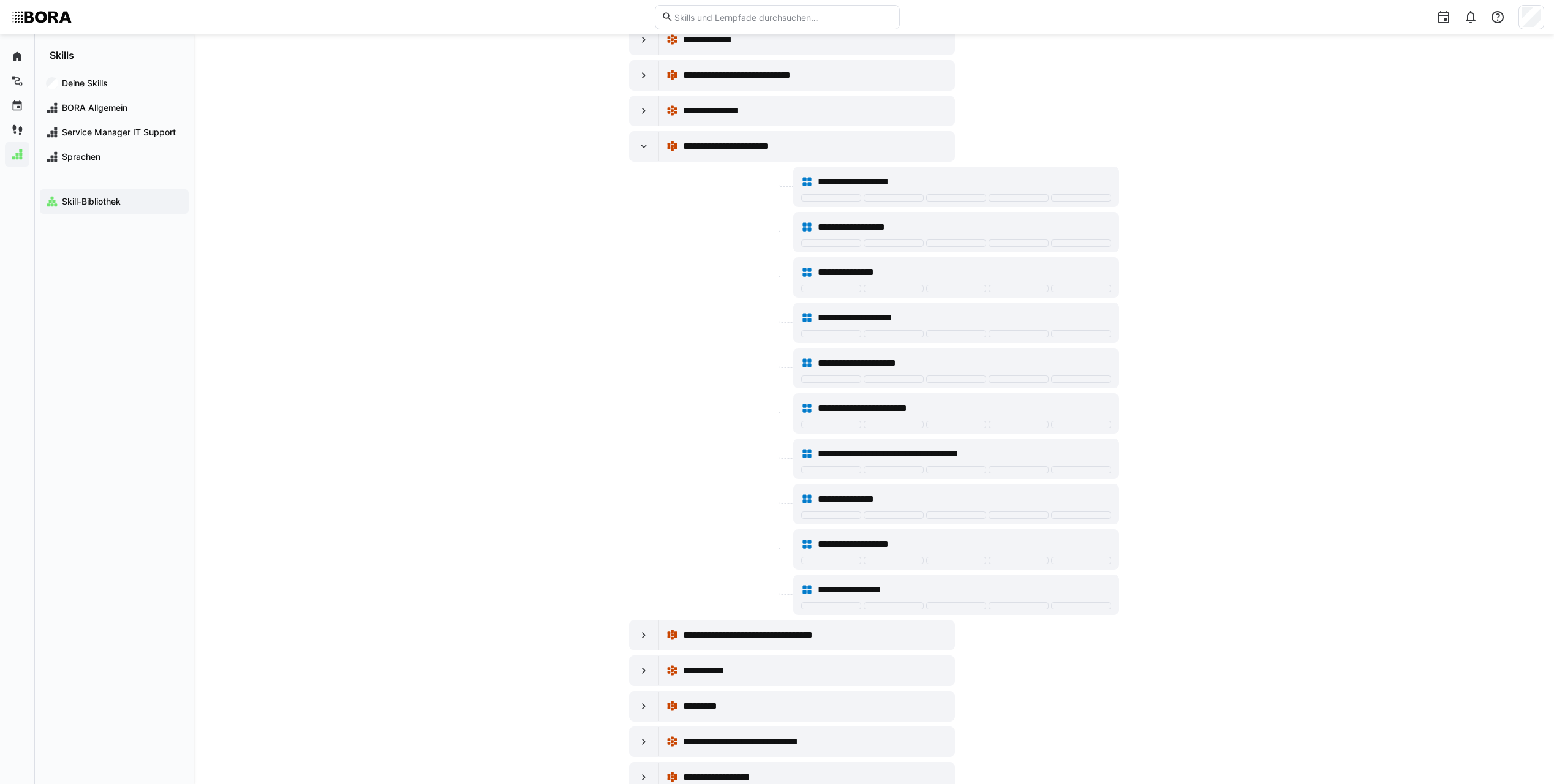 scroll, scrollTop: 10566, scrollLeft: 0, axis: vertical 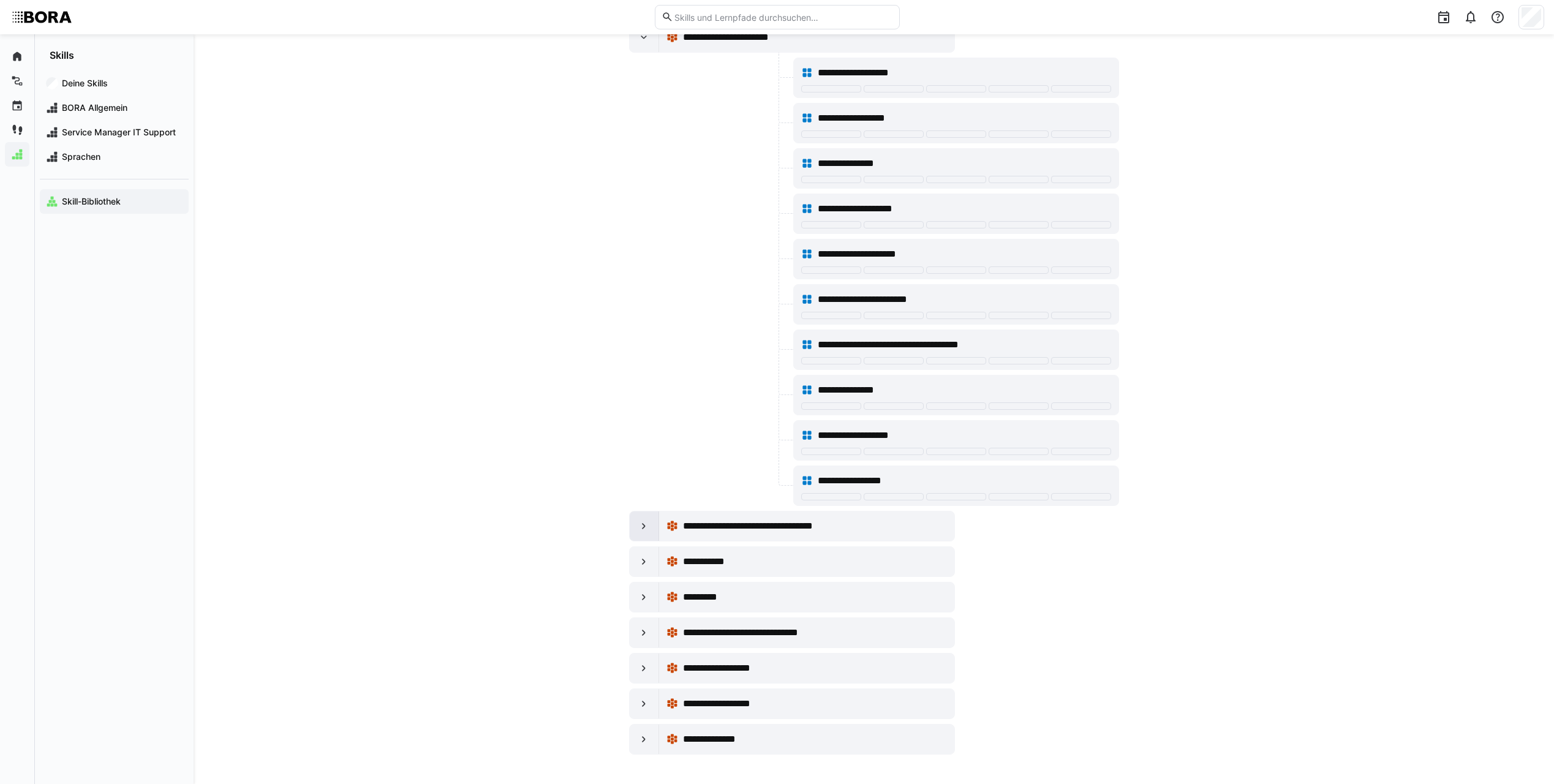 click 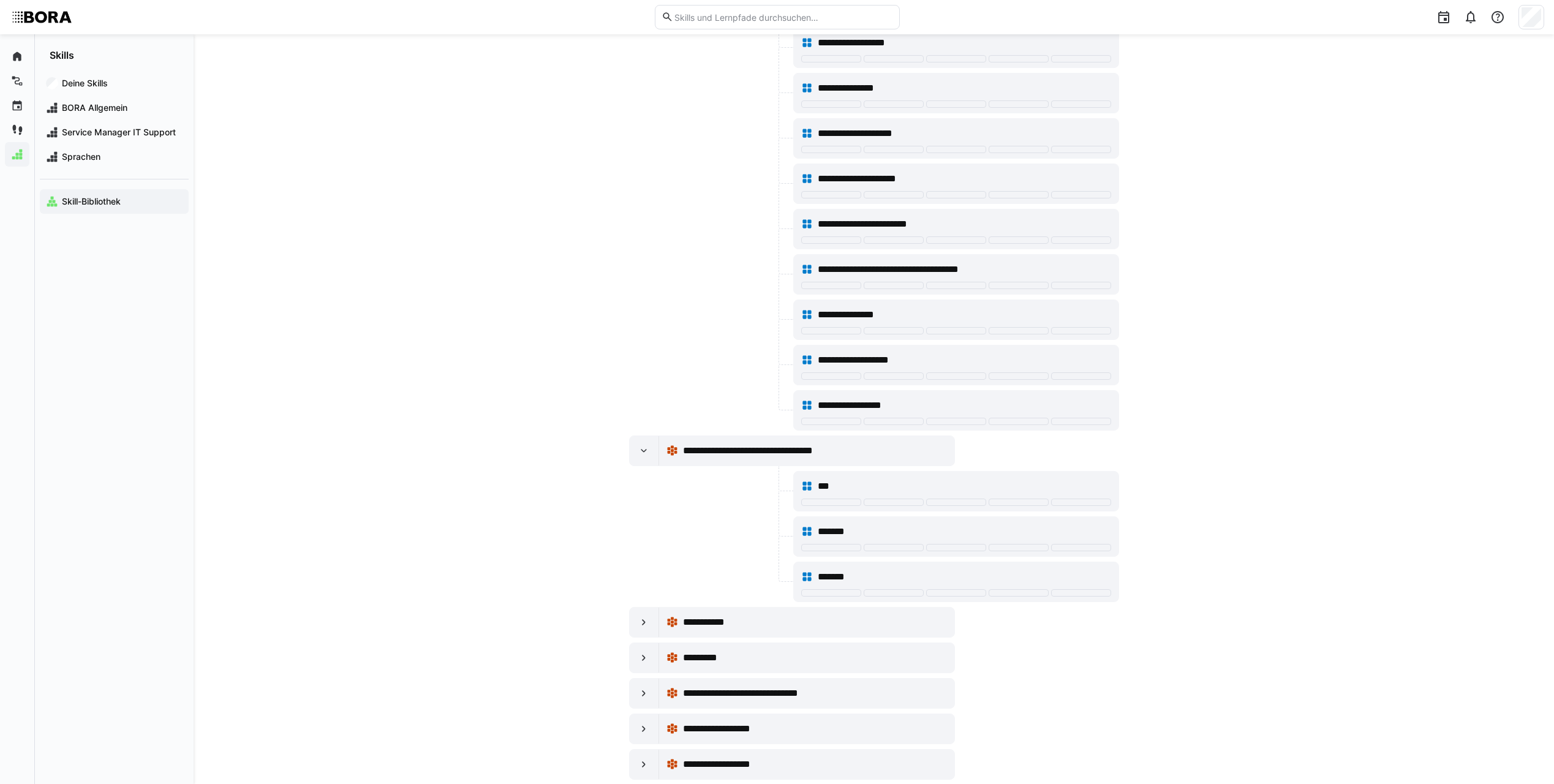scroll, scrollTop: 10702, scrollLeft: 0, axis: vertical 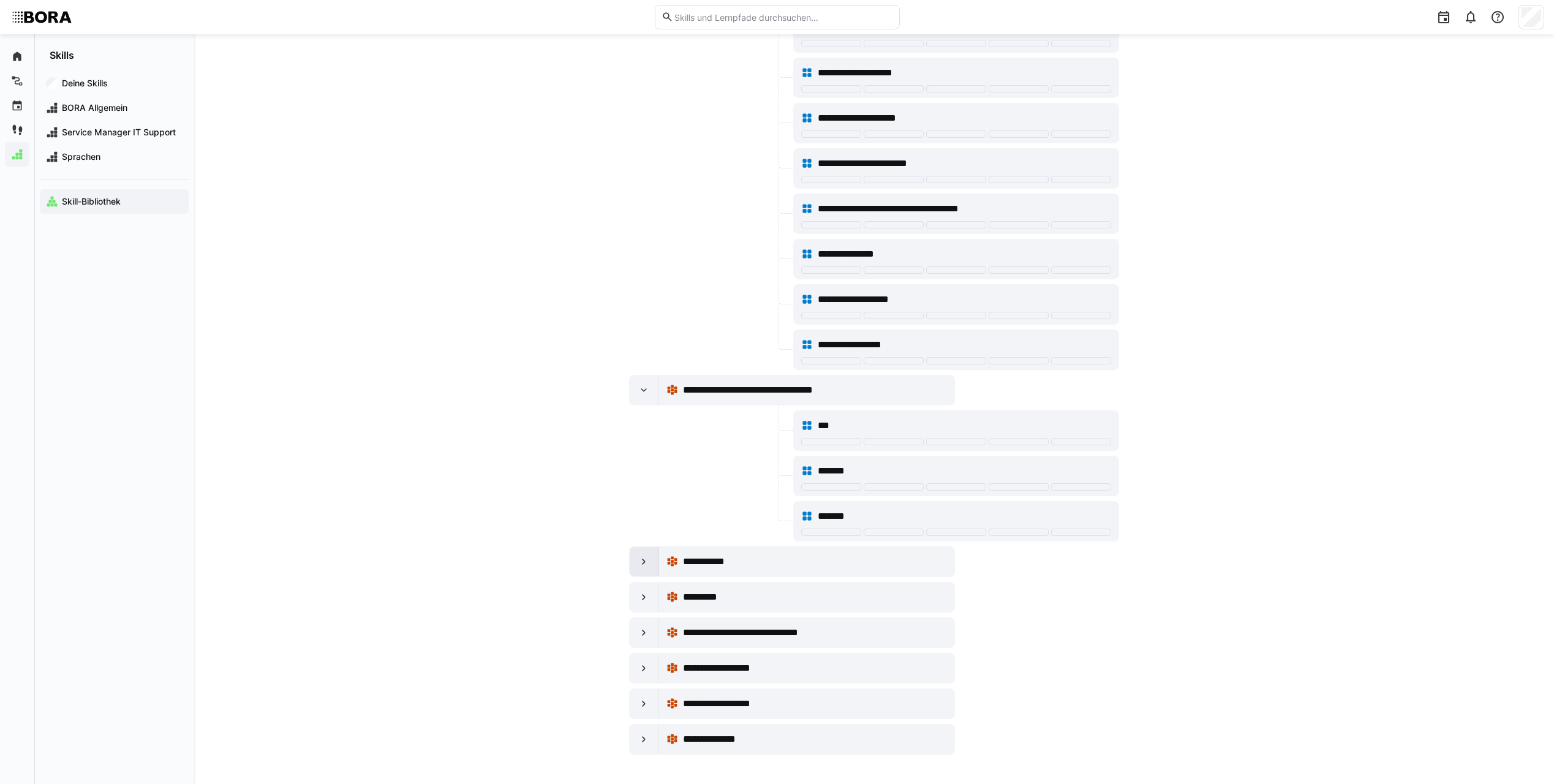 click 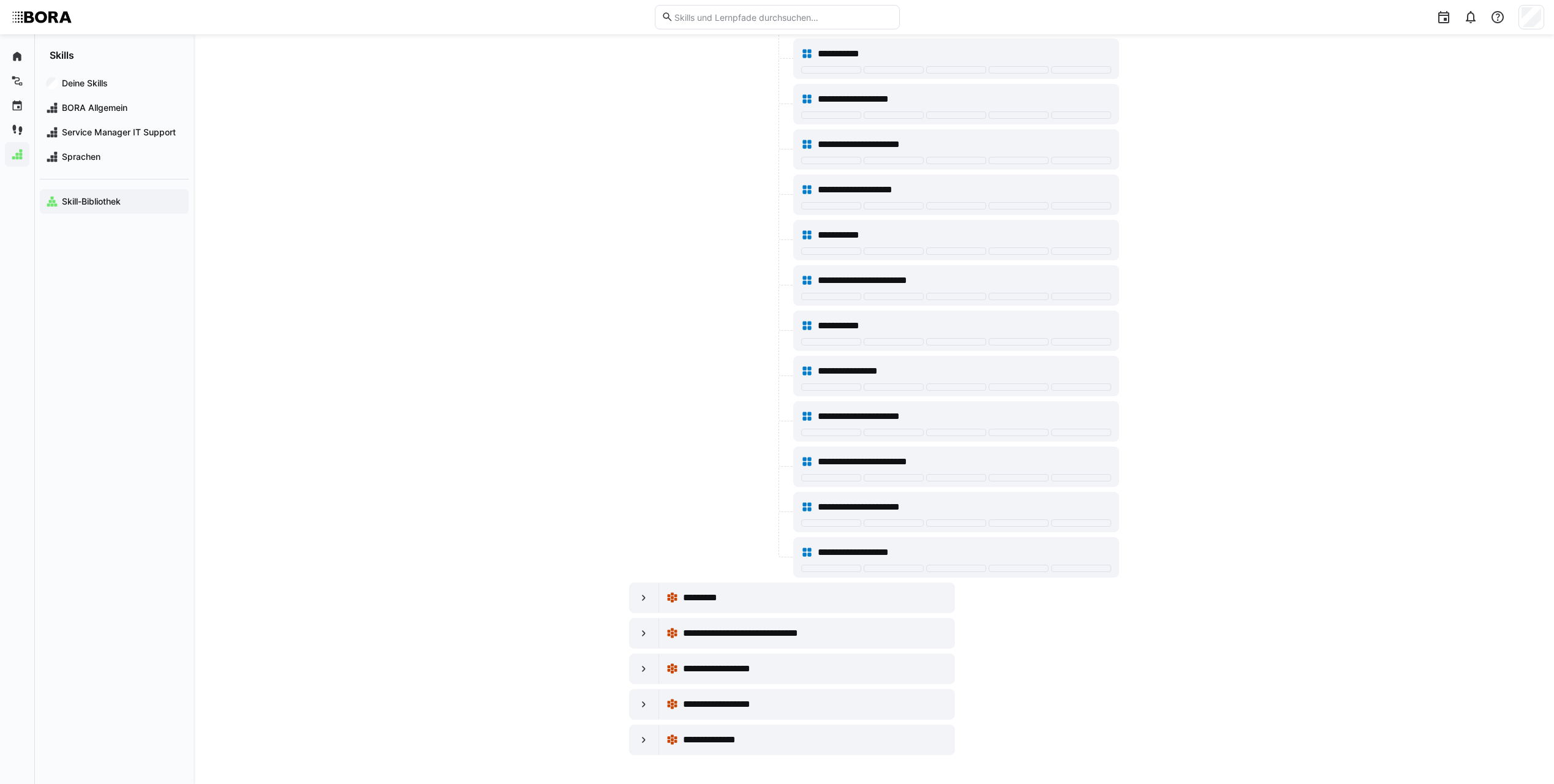 scroll, scrollTop: 11246, scrollLeft: 0, axis: vertical 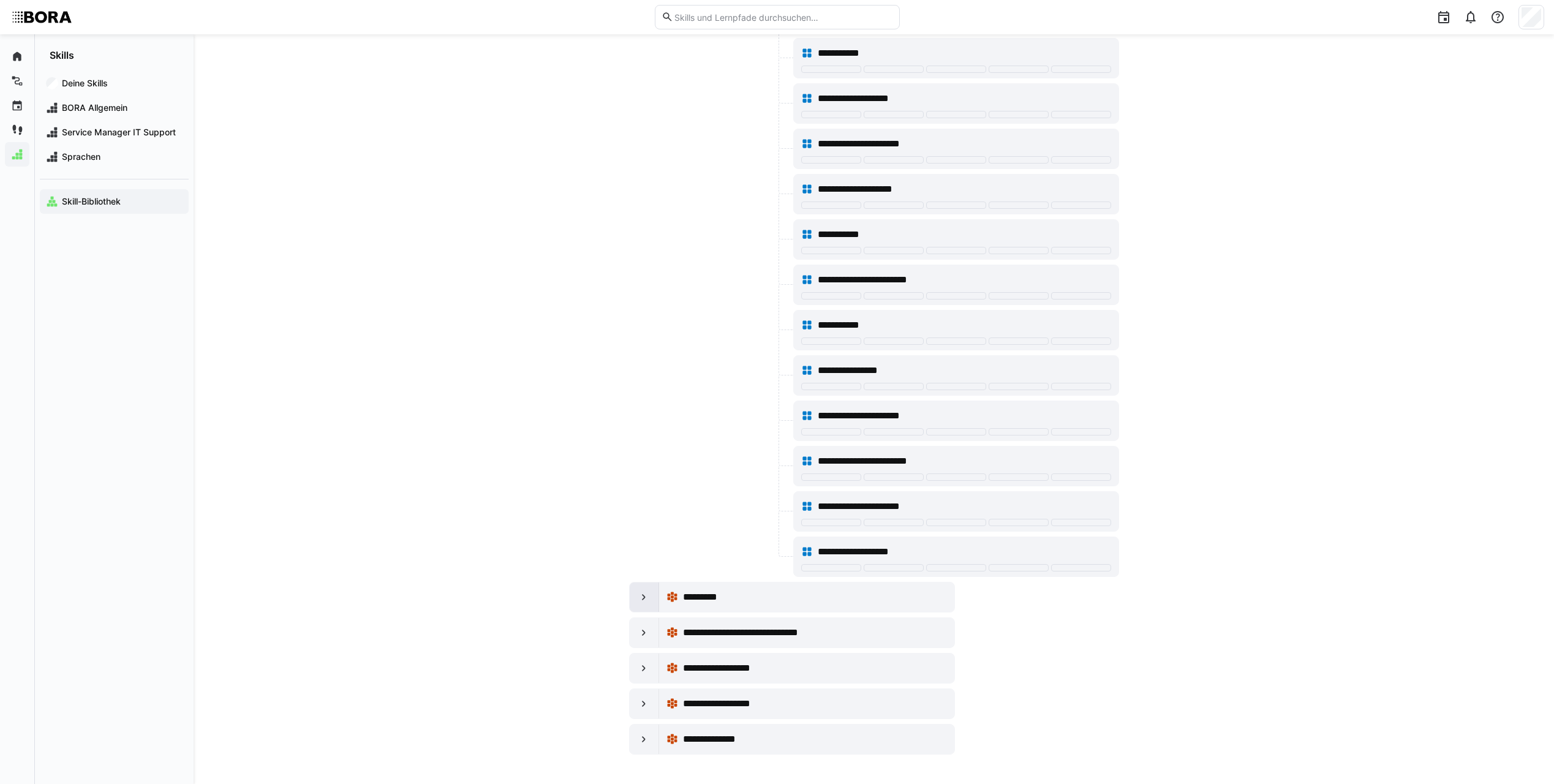 click 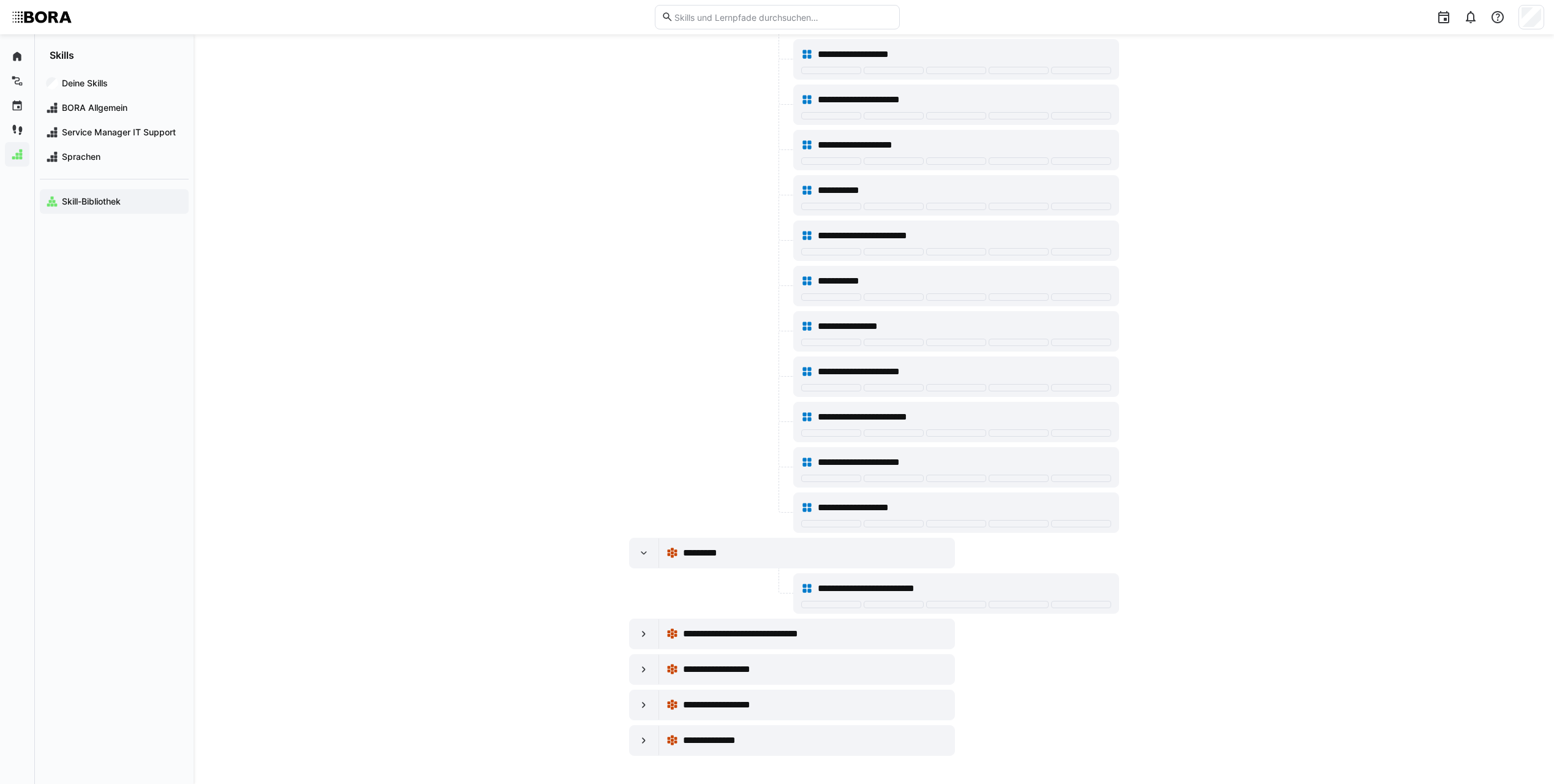 scroll, scrollTop: 11291, scrollLeft: 0, axis: vertical 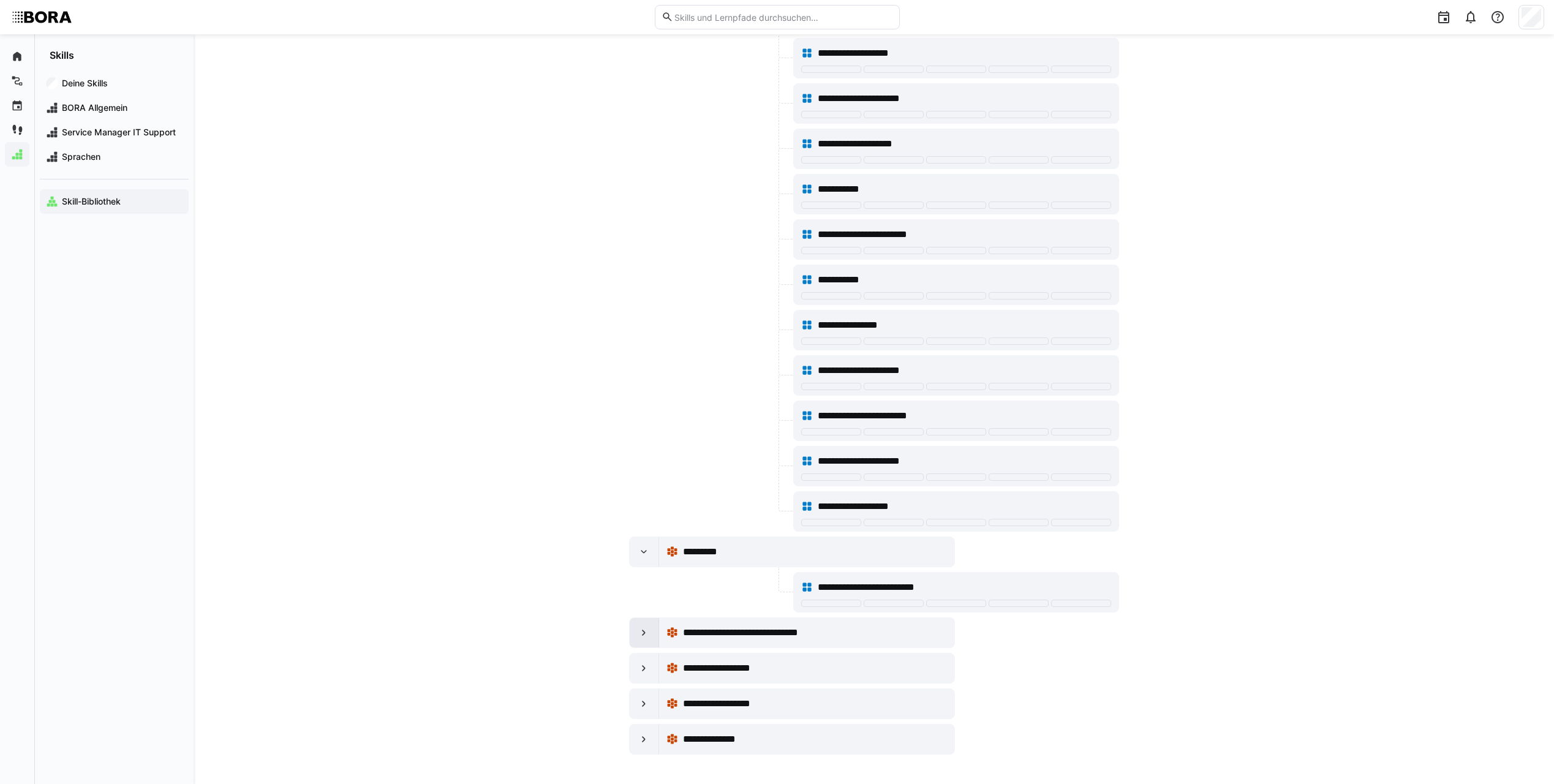 click 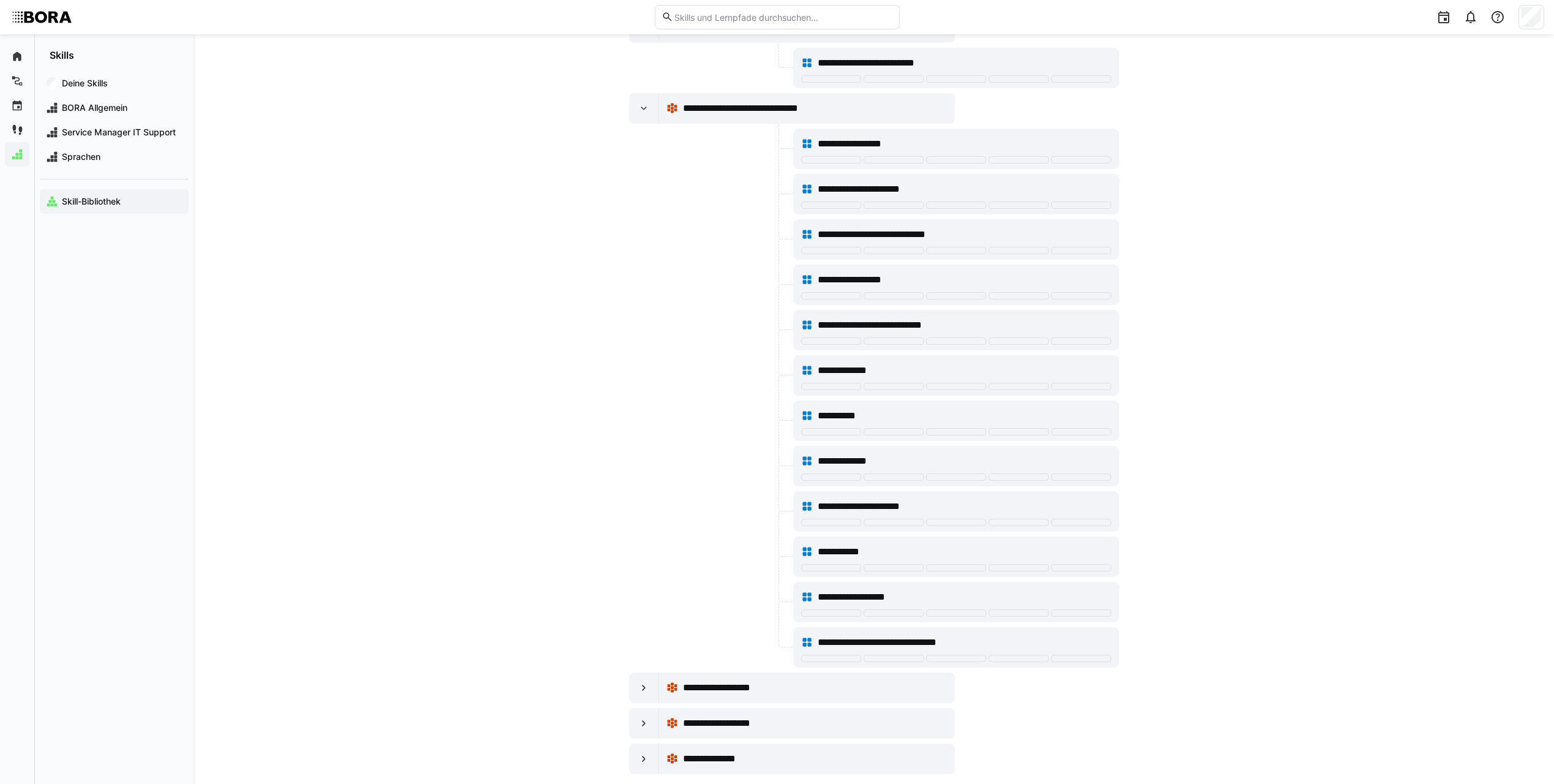 scroll, scrollTop: 11835, scrollLeft: 0, axis: vertical 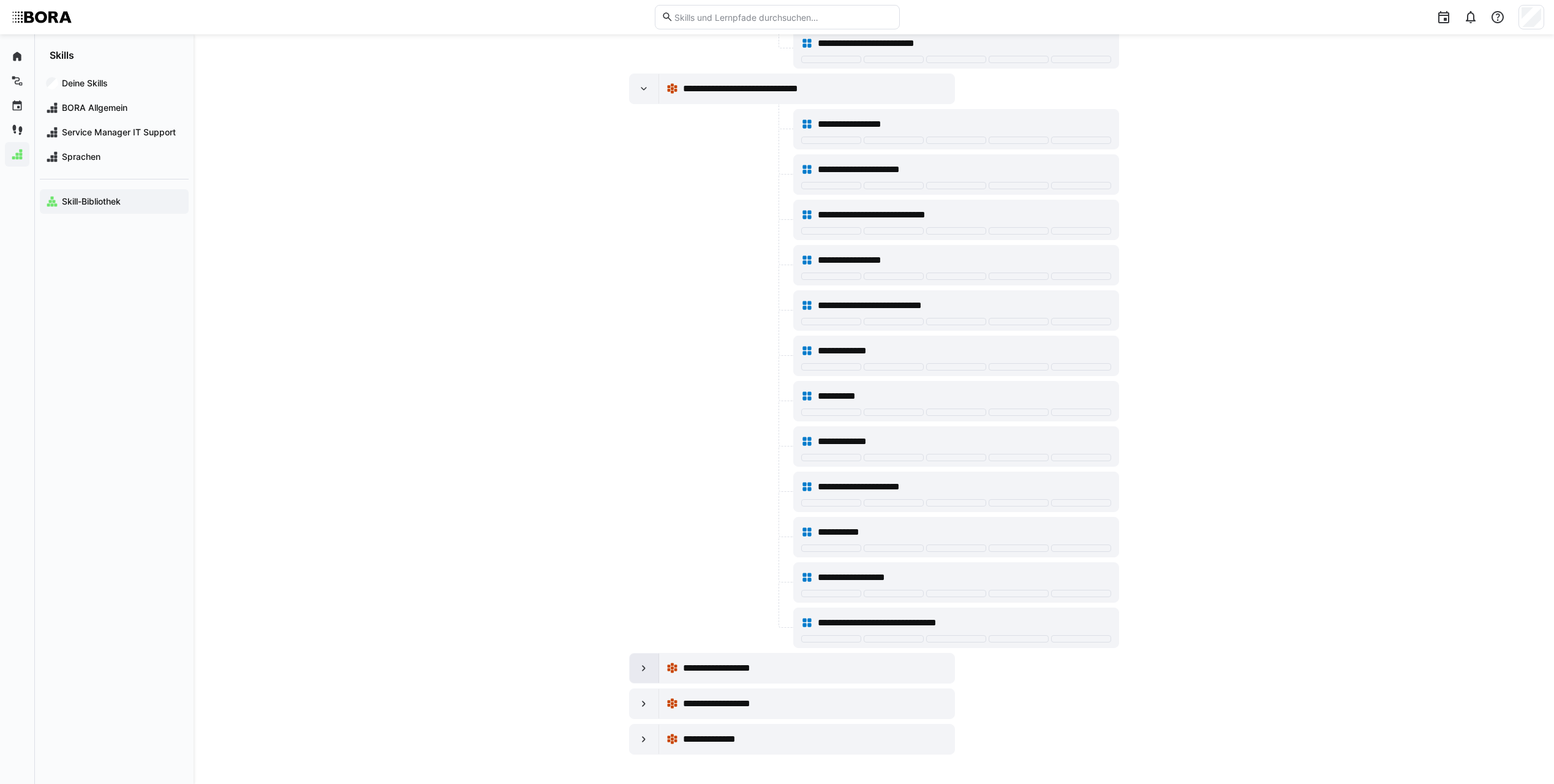 click 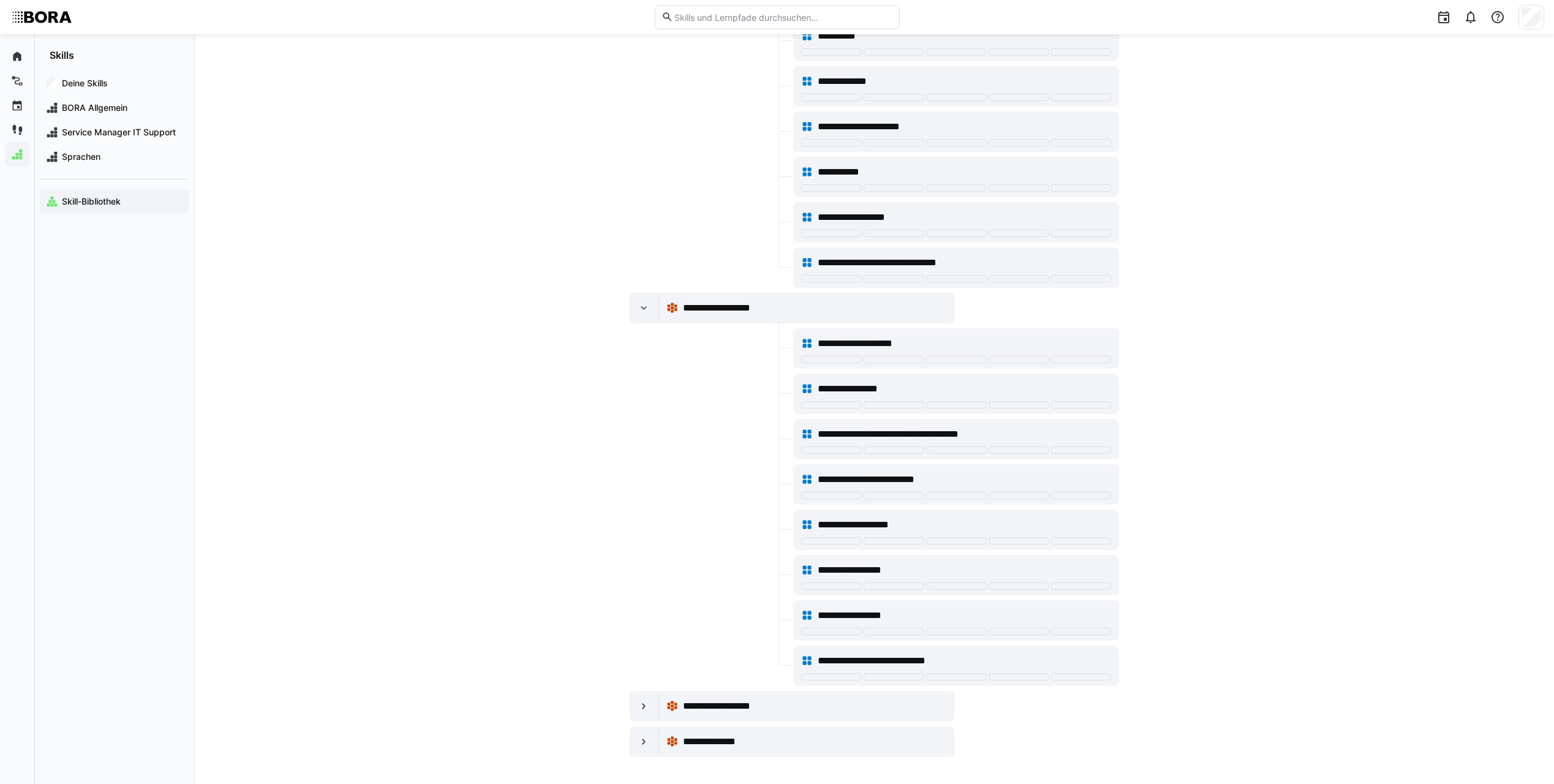 scroll, scrollTop: 12198, scrollLeft: 0, axis: vertical 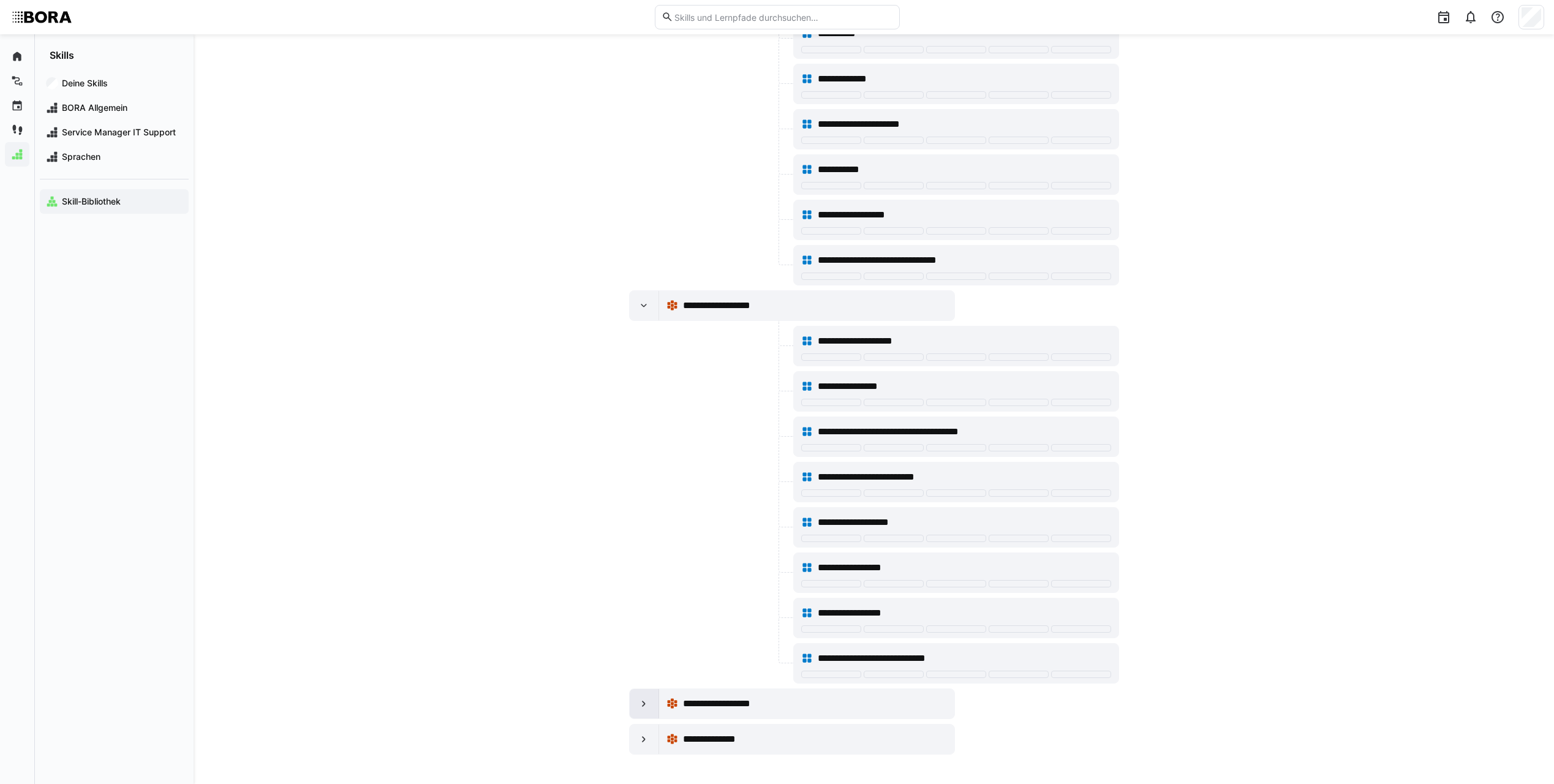 click 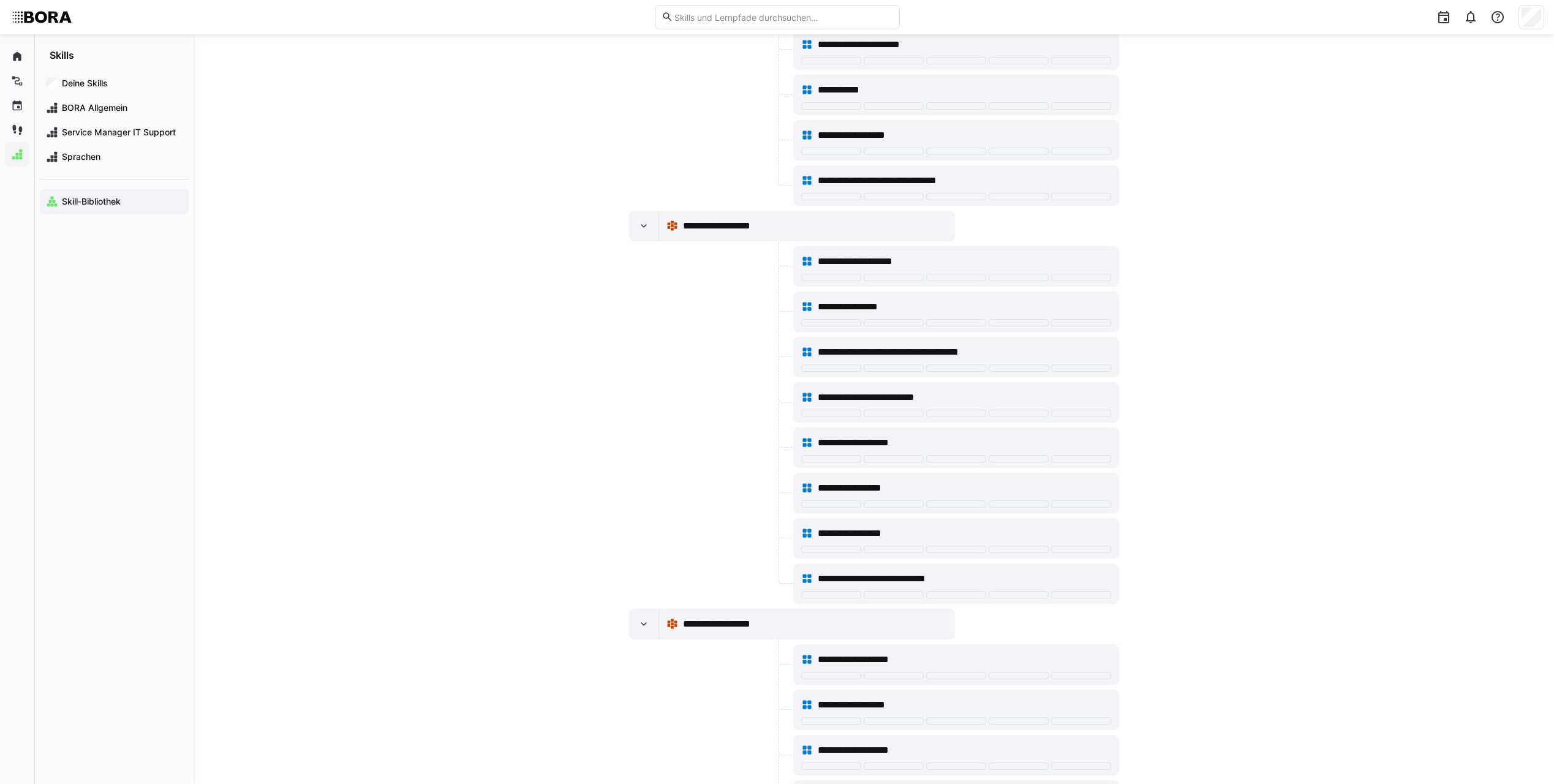 scroll, scrollTop: 12379, scrollLeft: 0, axis: vertical 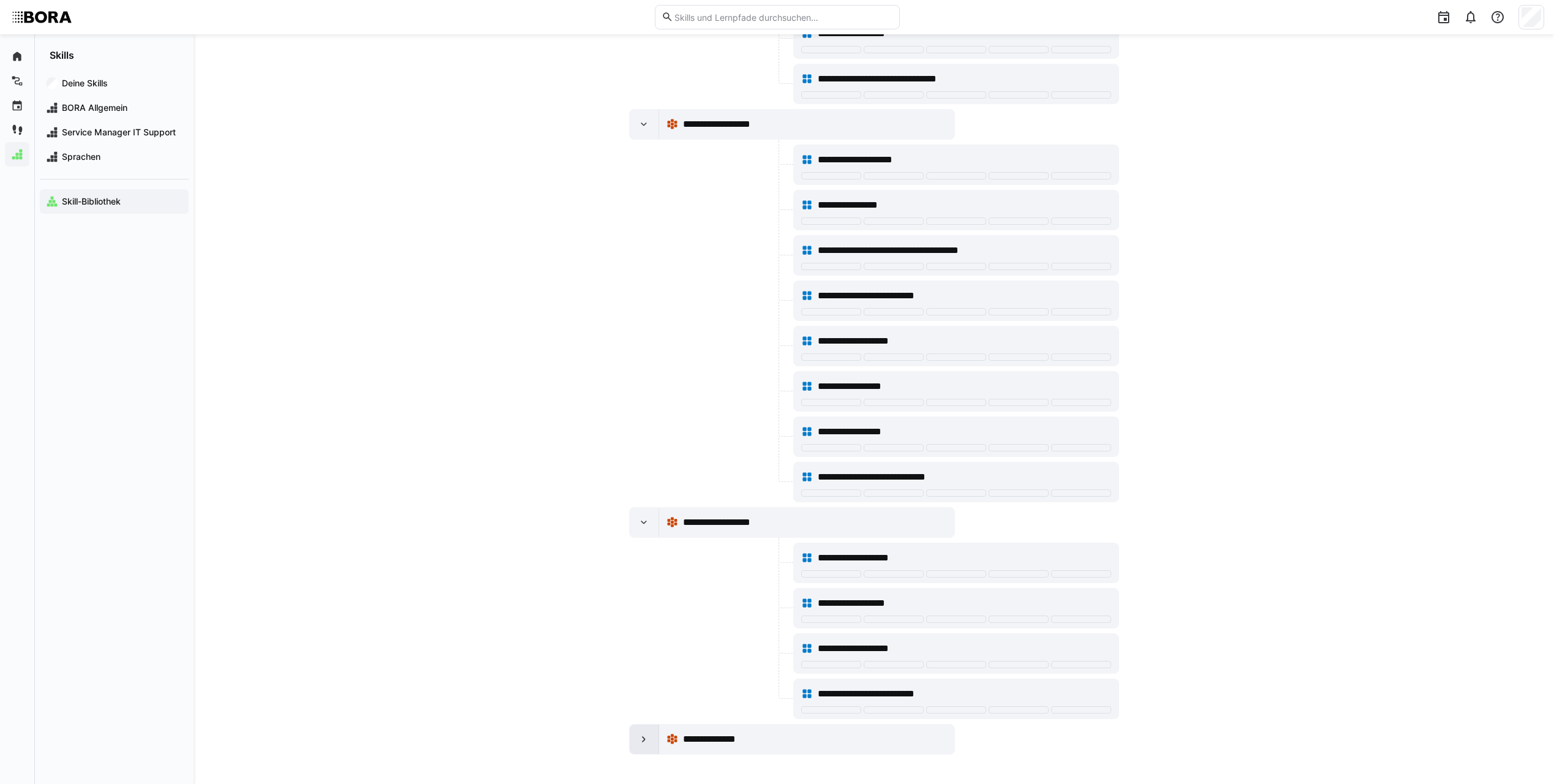click 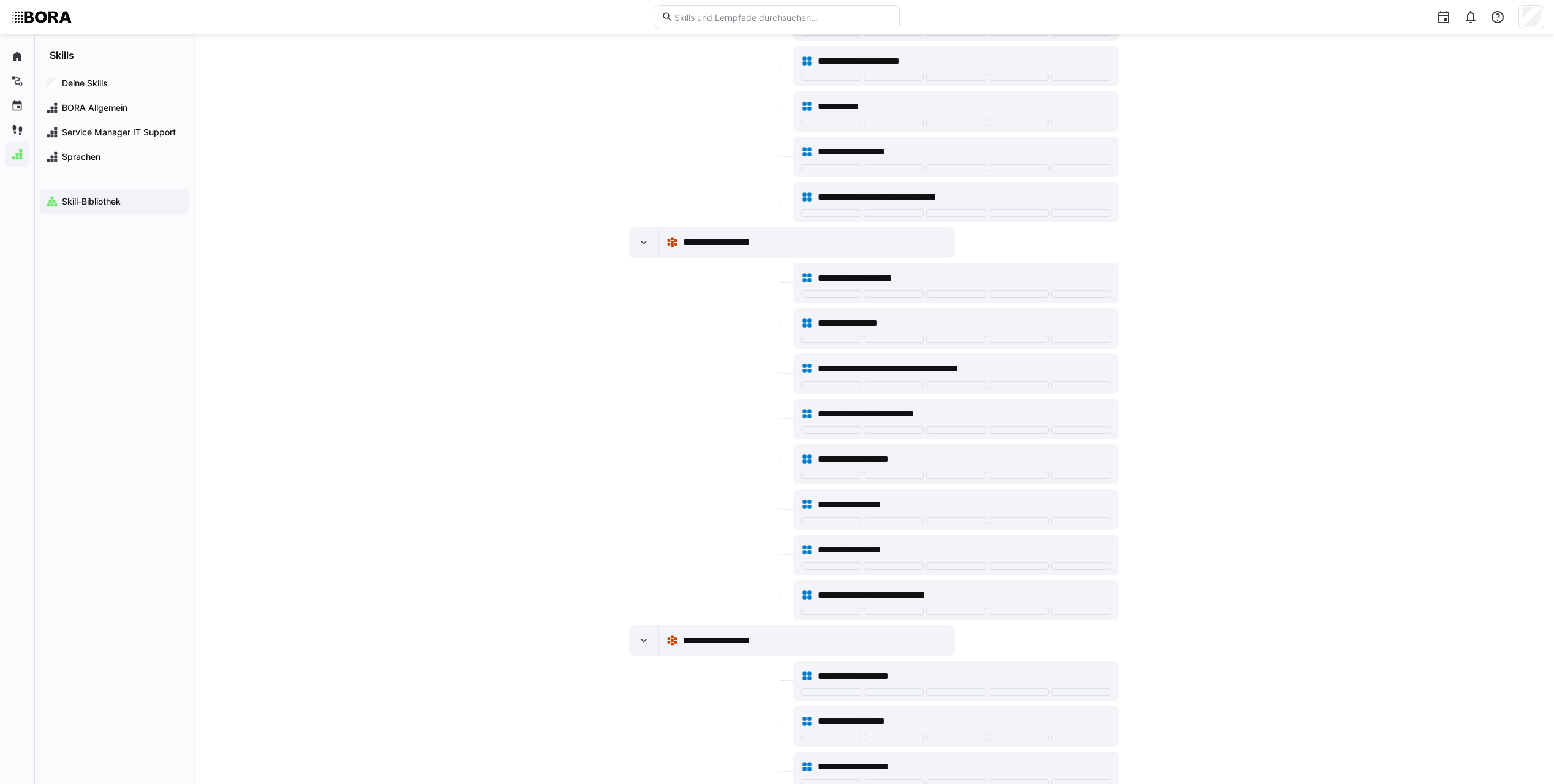 scroll, scrollTop: 11993, scrollLeft: 0, axis: vertical 